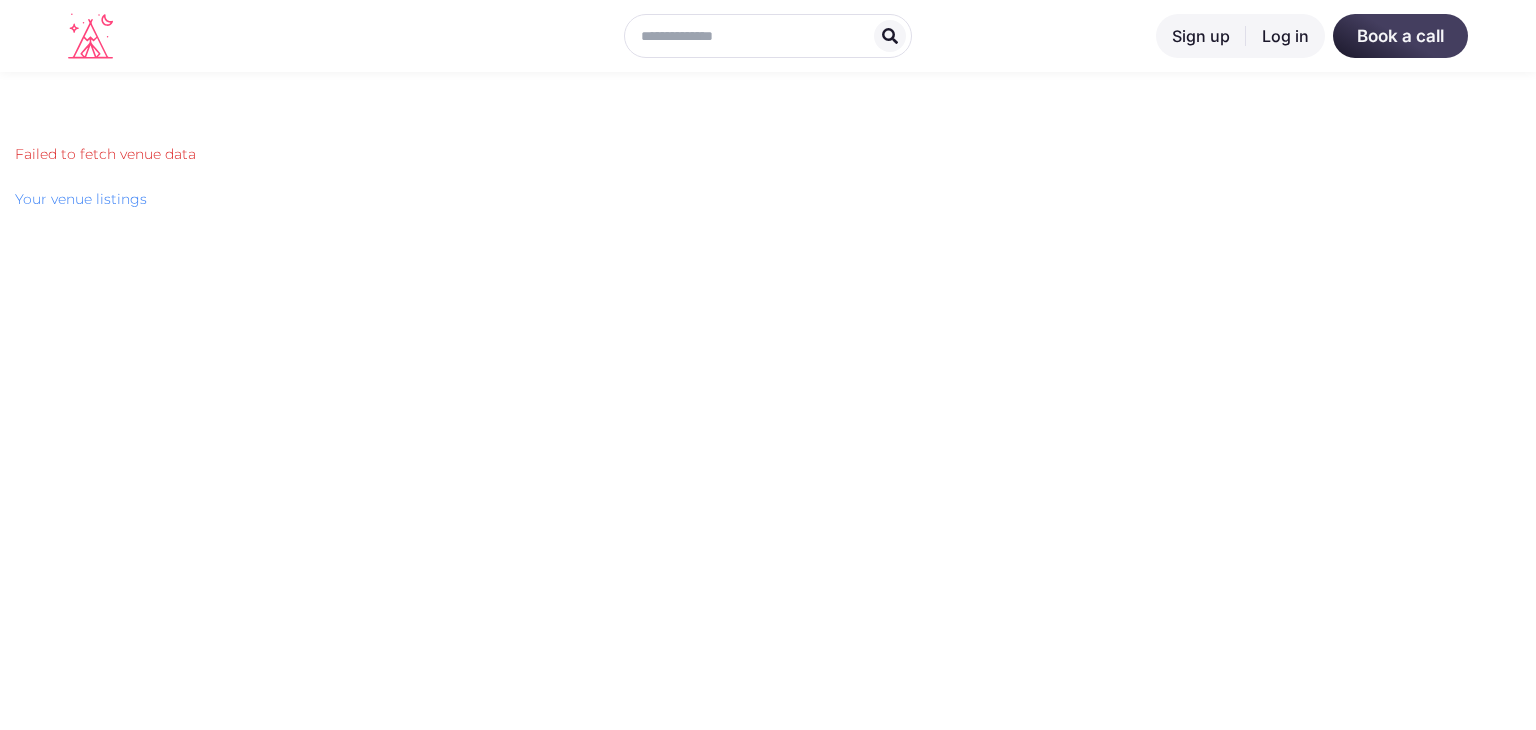 scroll, scrollTop: 0, scrollLeft: 0, axis: both 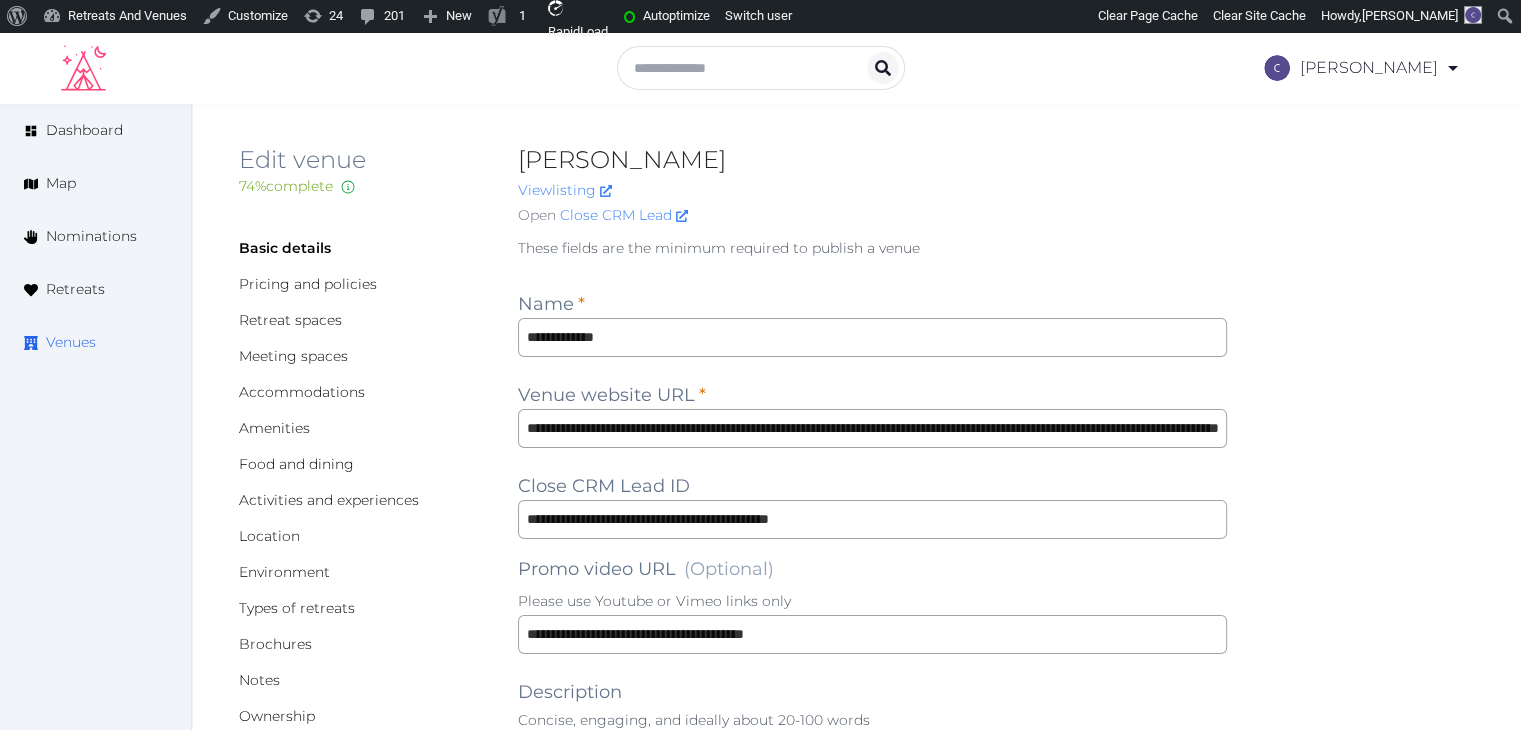 click on "Venues" at bounding box center [71, 342] 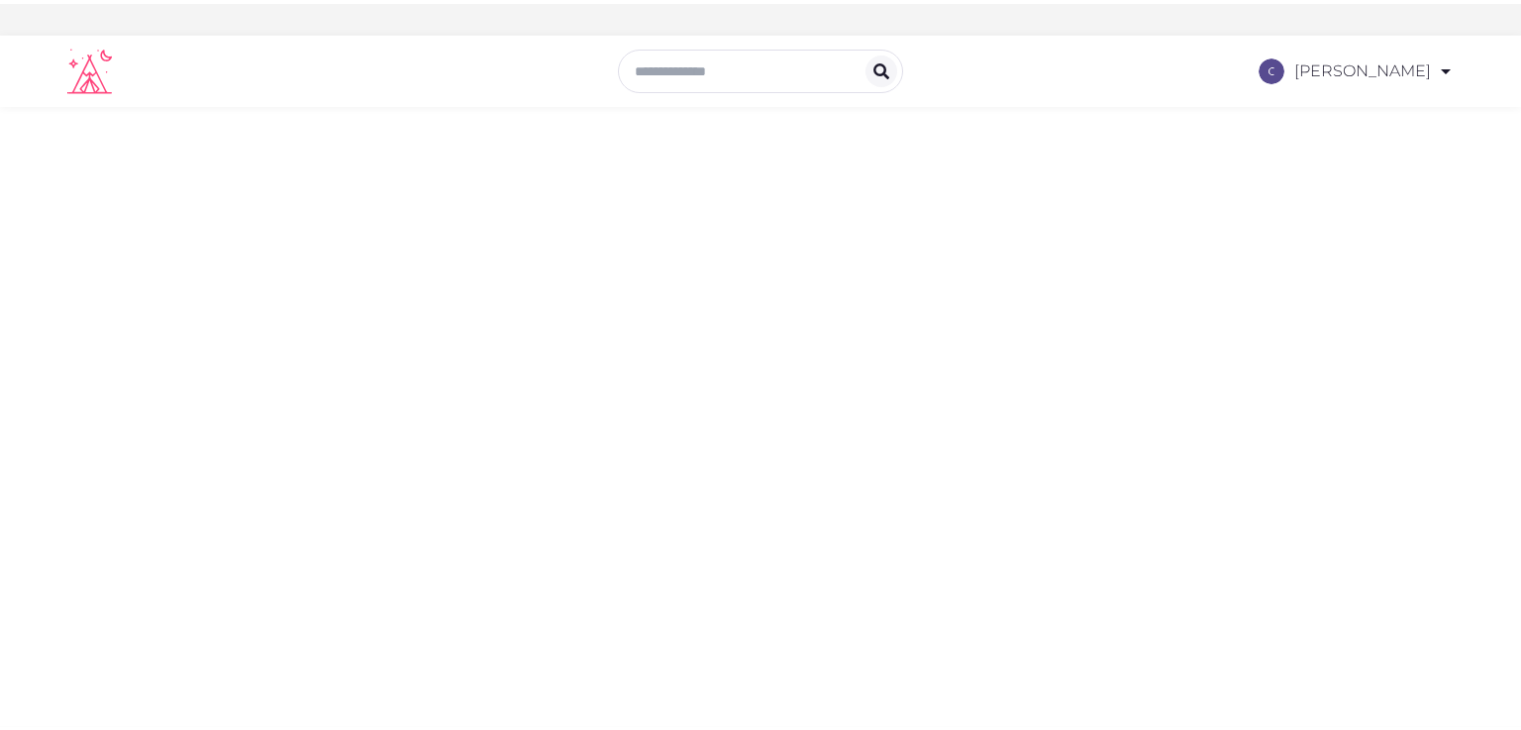 scroll, scrollTop: 0, scrollLeft: 0, axis: both 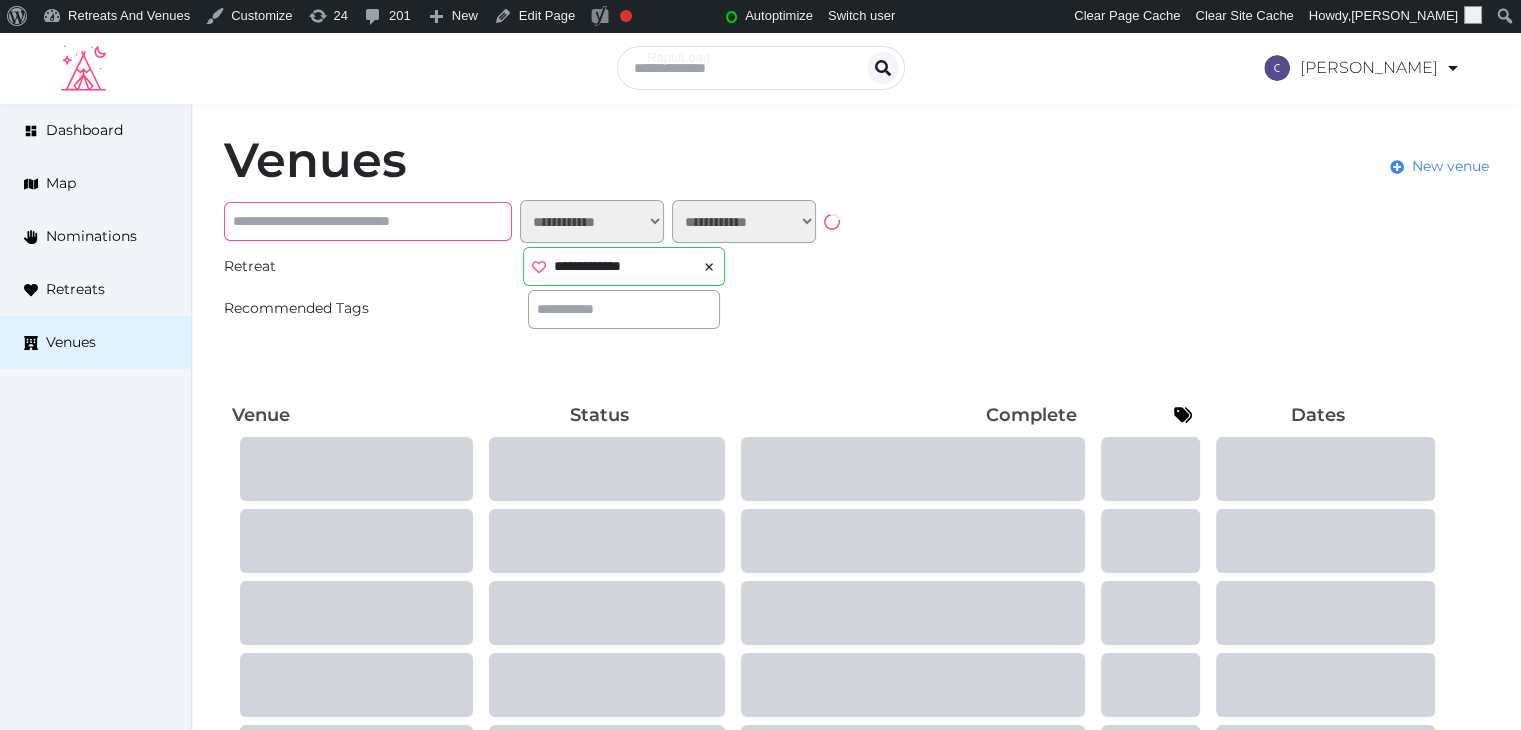 click at bounding box center [368, 221] 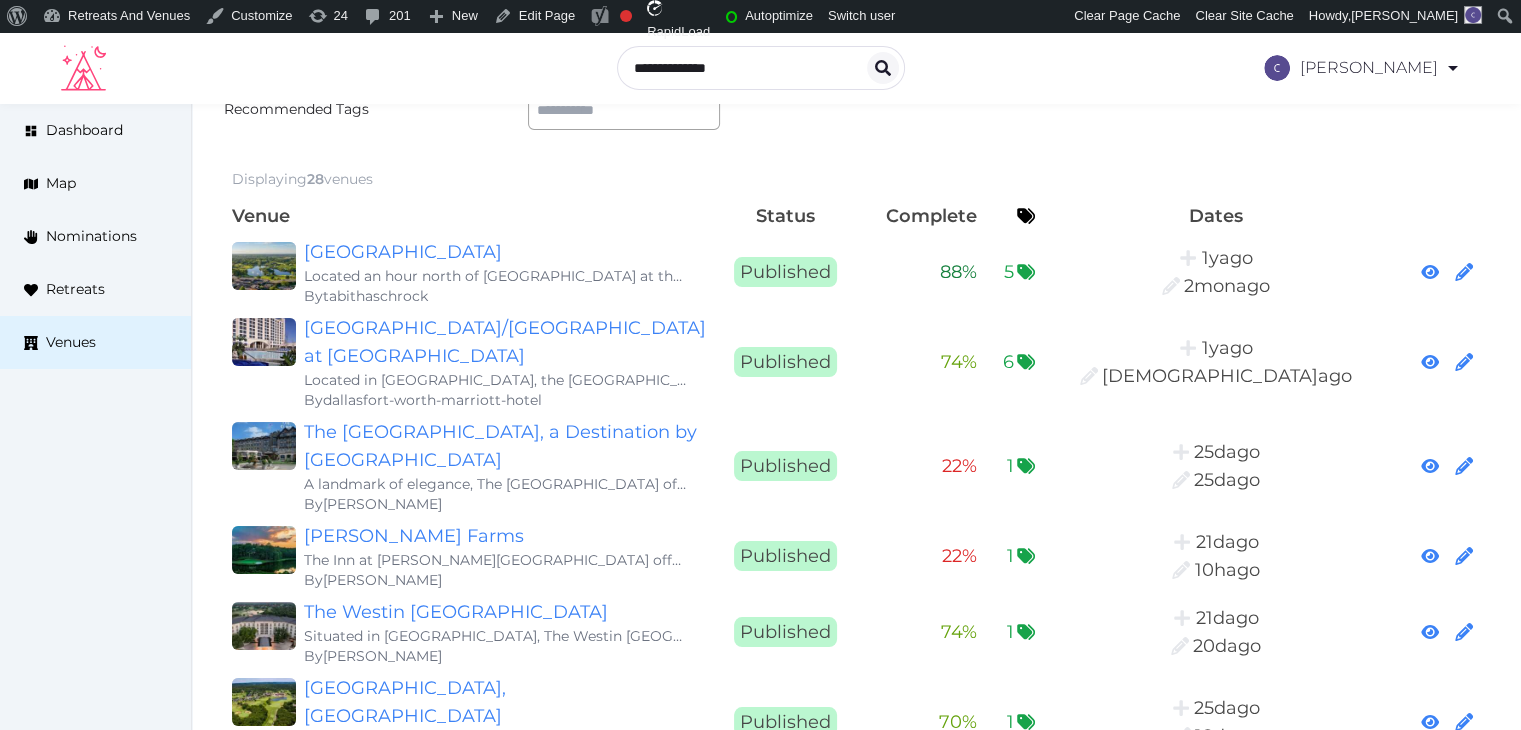 scroll, scrollTop: 200, scrollLeft: 0, axis: vertical 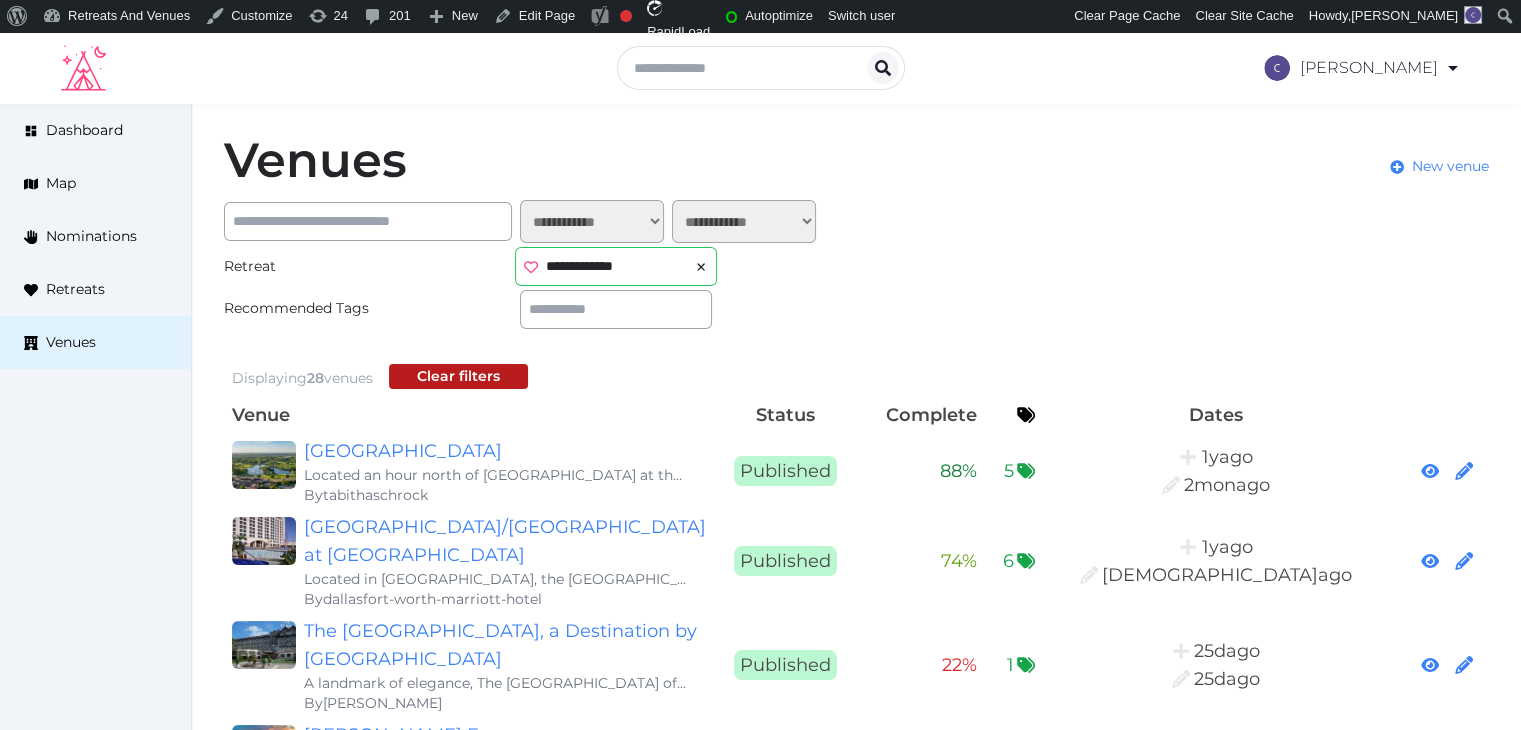 click 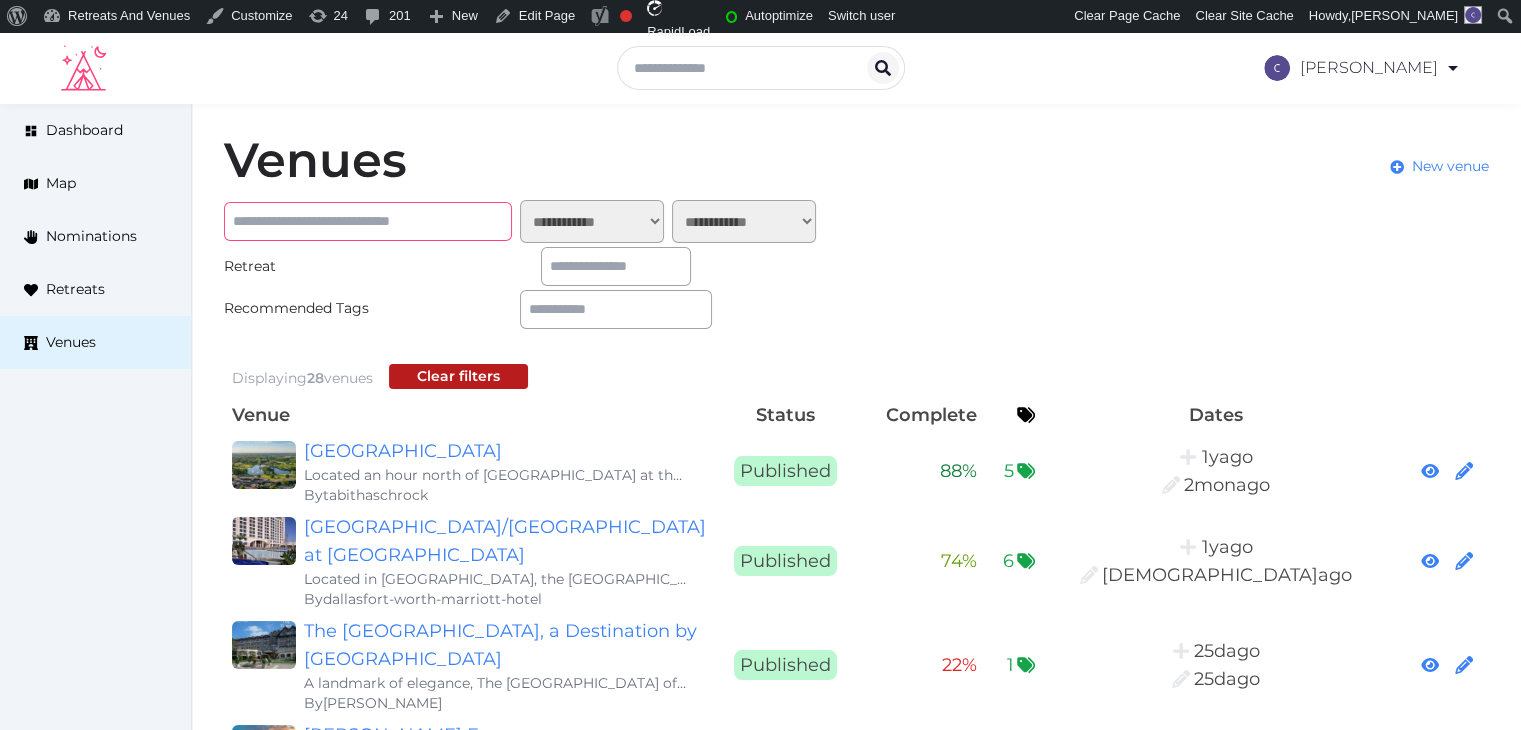 click at bounding box center [368, 221] 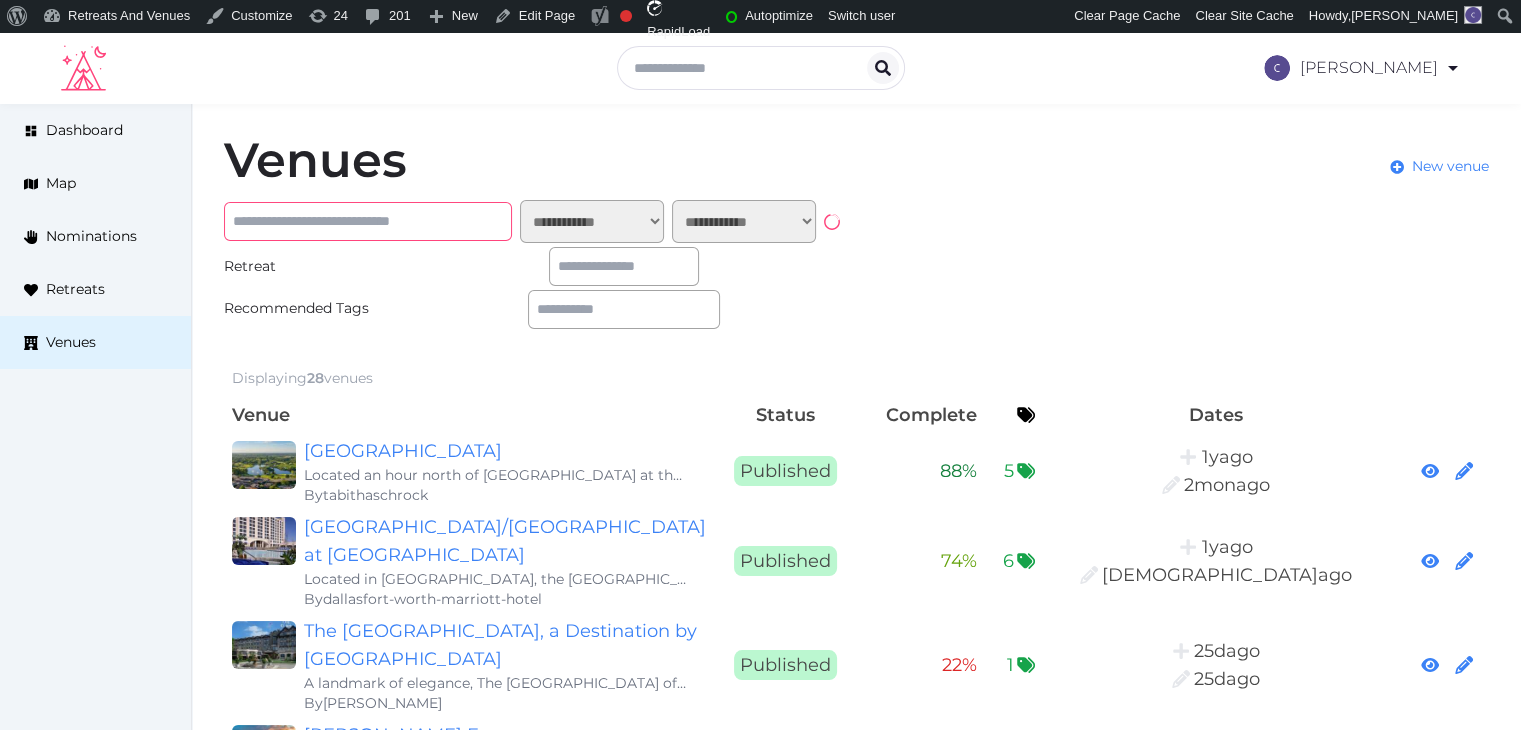 paste on "**********" 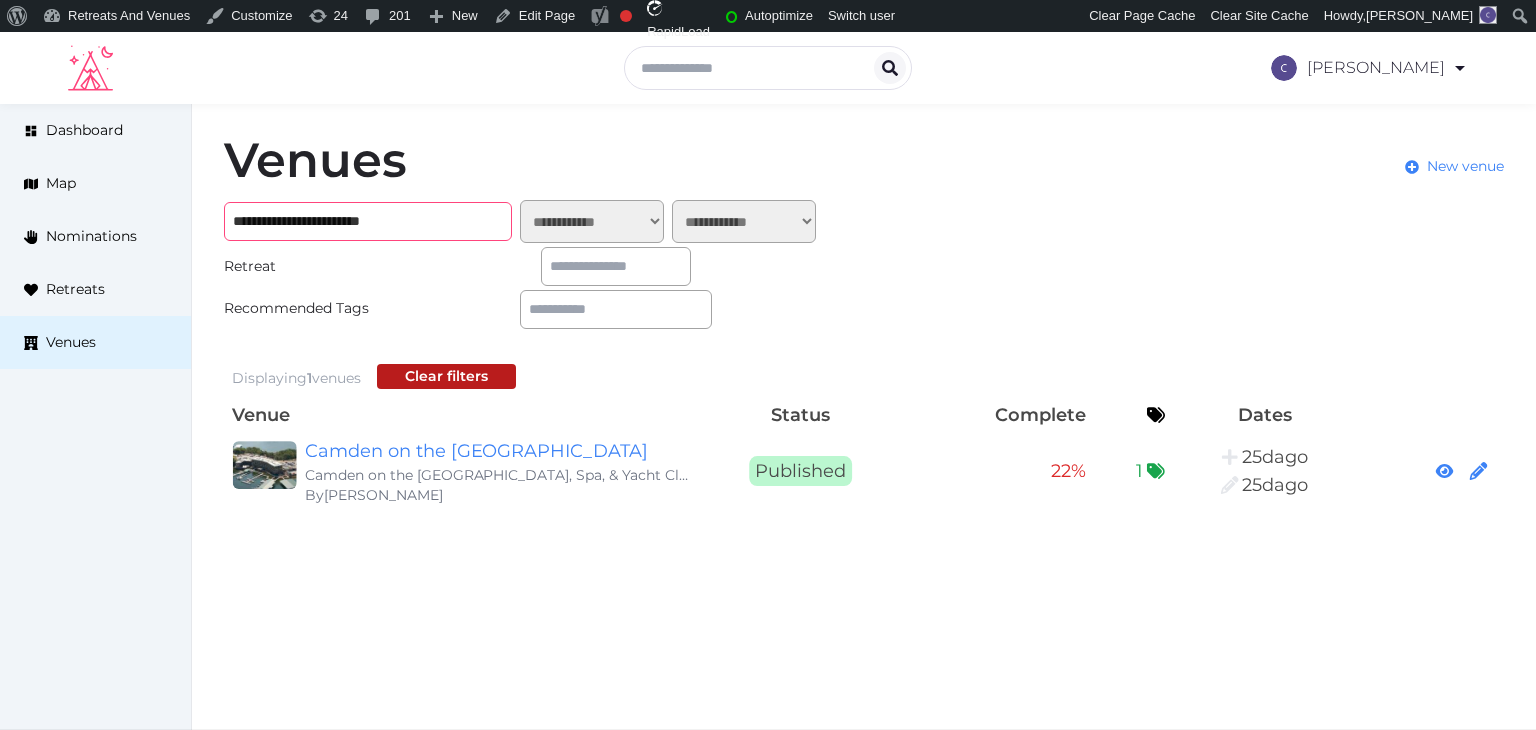 type on "**********" 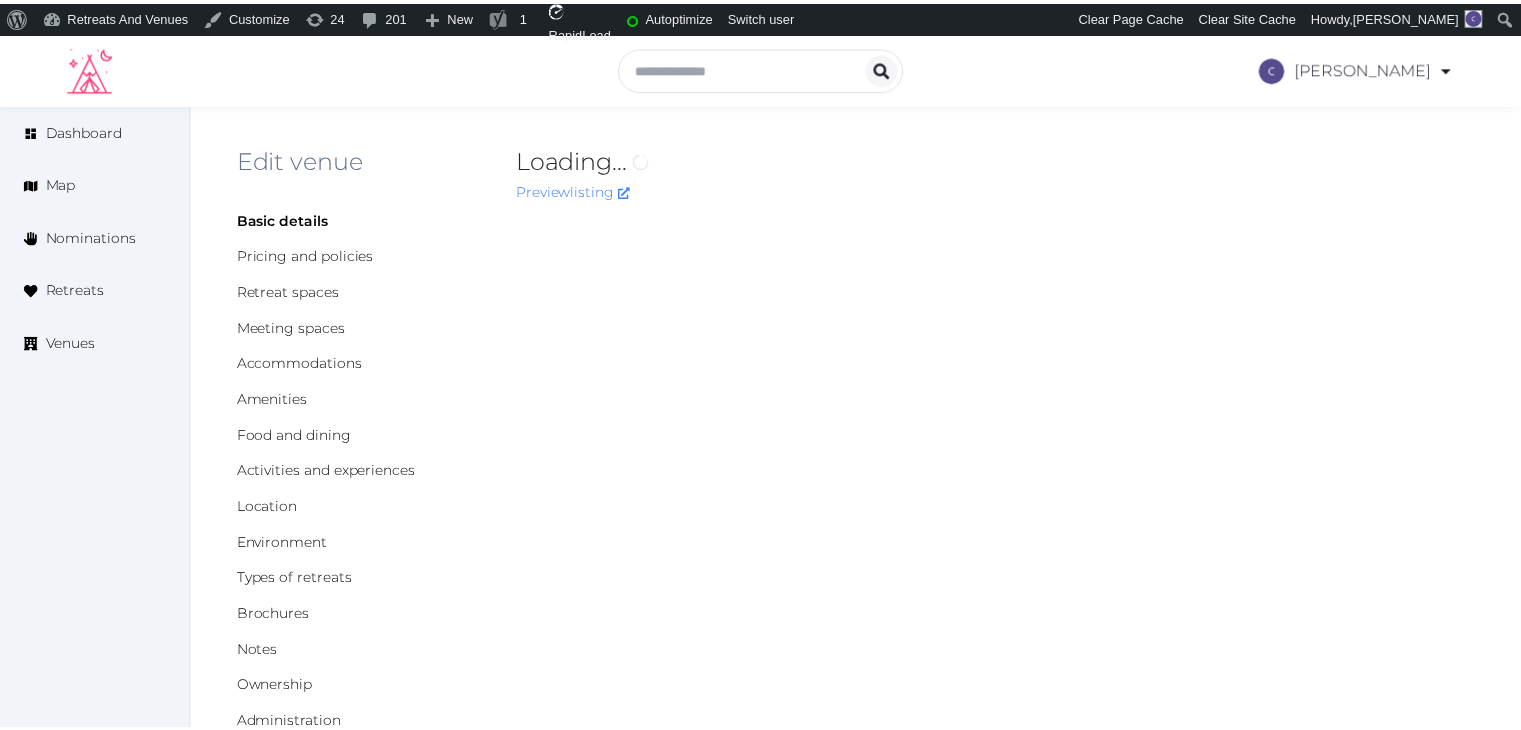 scroll, scrollTop: 0, scrollLeft: 0, axis: both 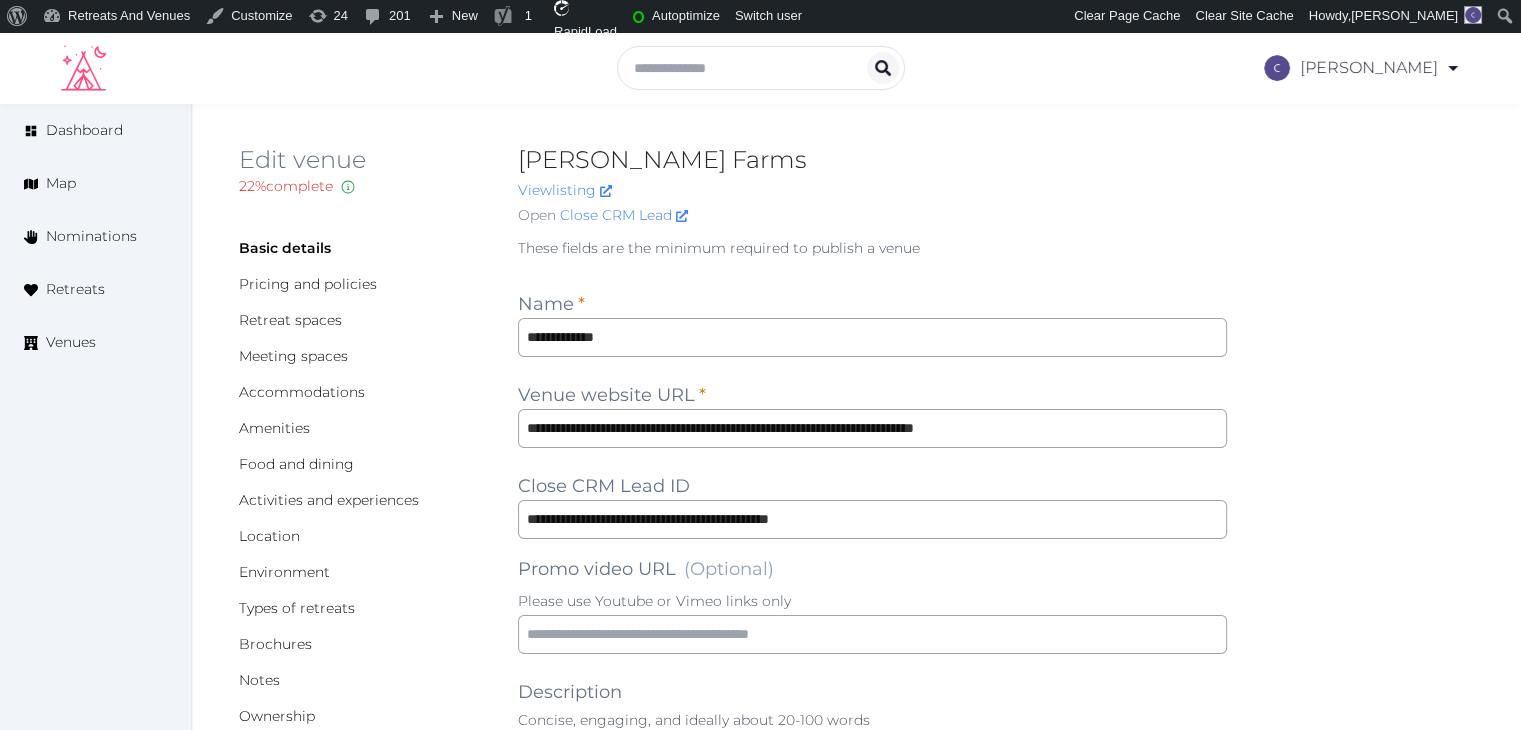 type on "*" 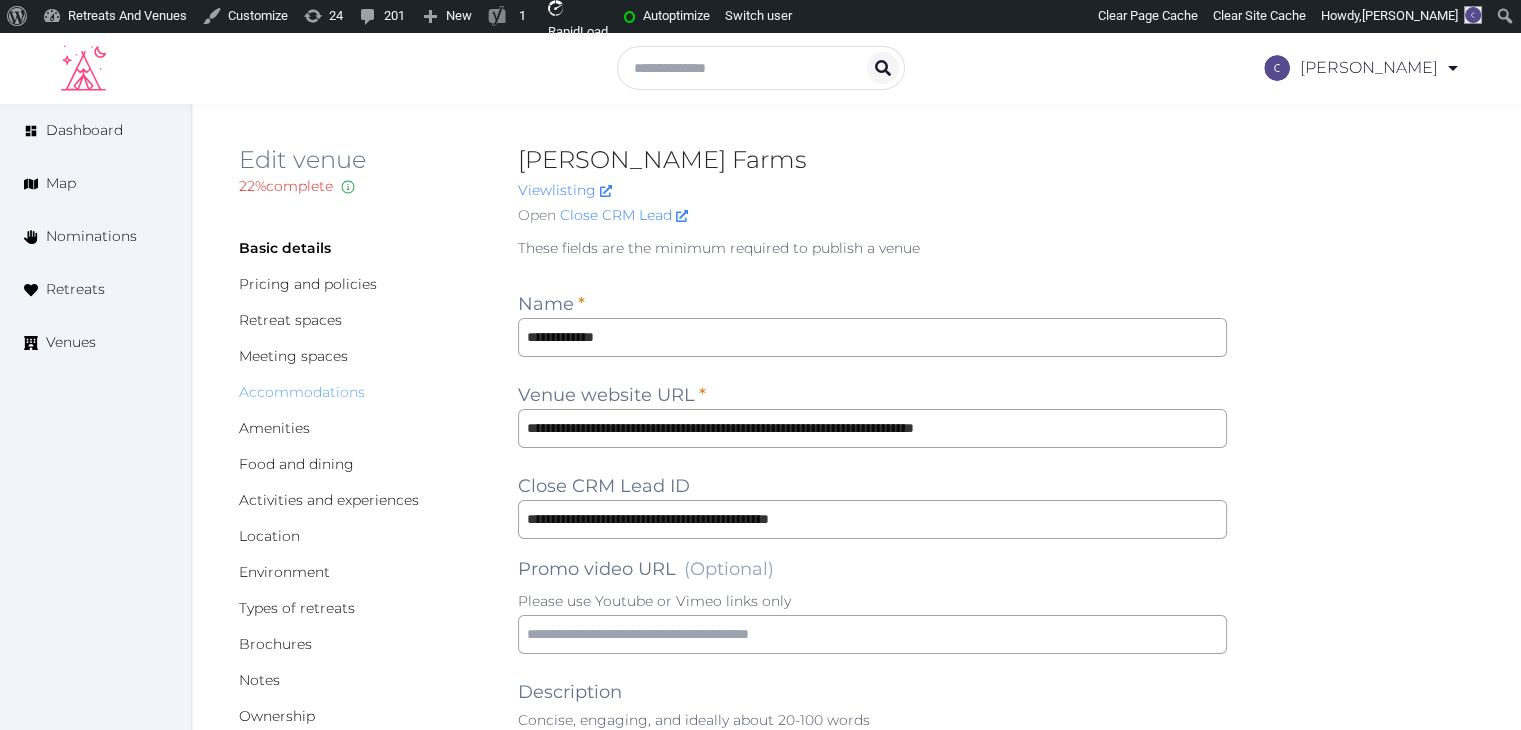 click on "Accommodations" at bounding box center [302, 392] 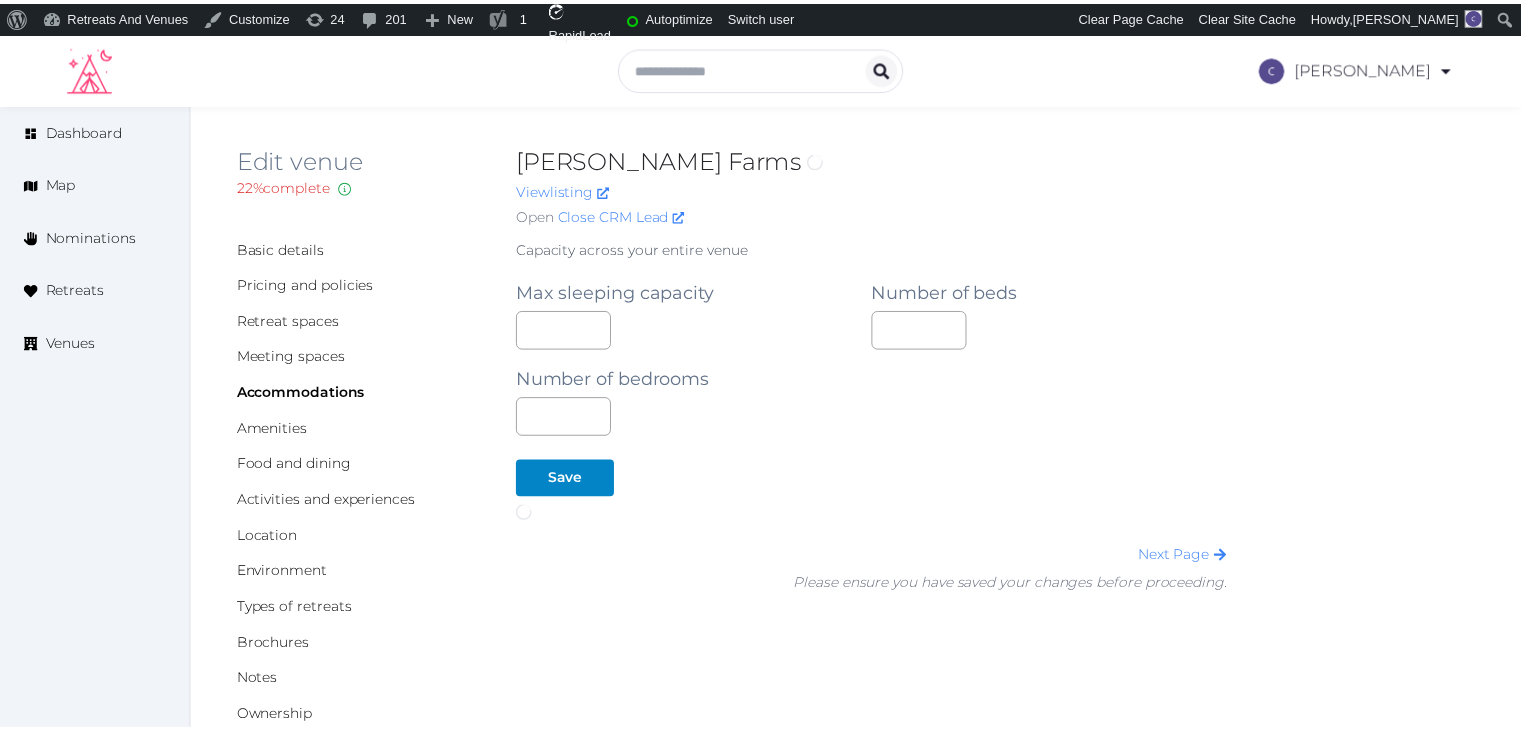 scroll, scrollTop: 0, scrollLeft: 0, axis: both 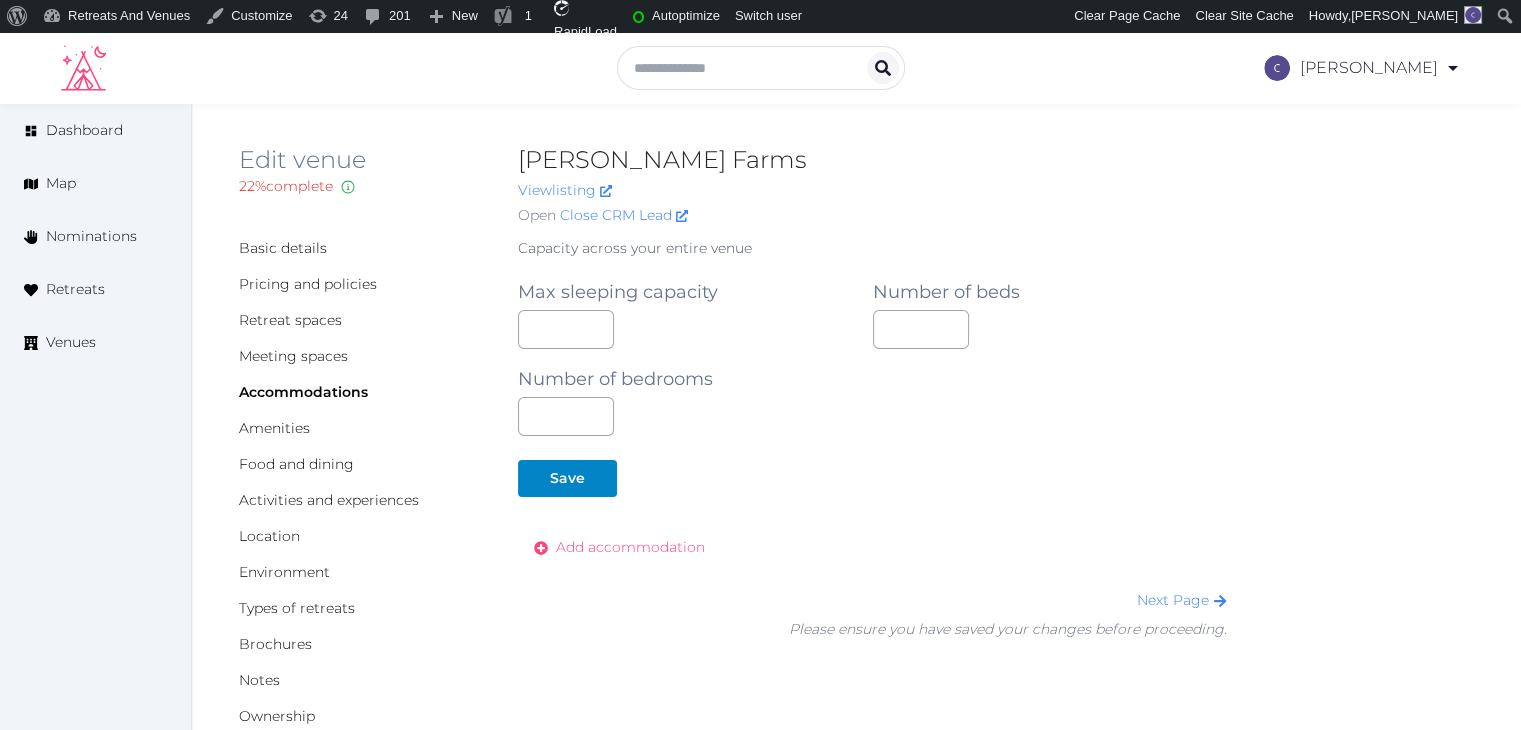click on "Add accommodation" at bounding box center (630, 547) 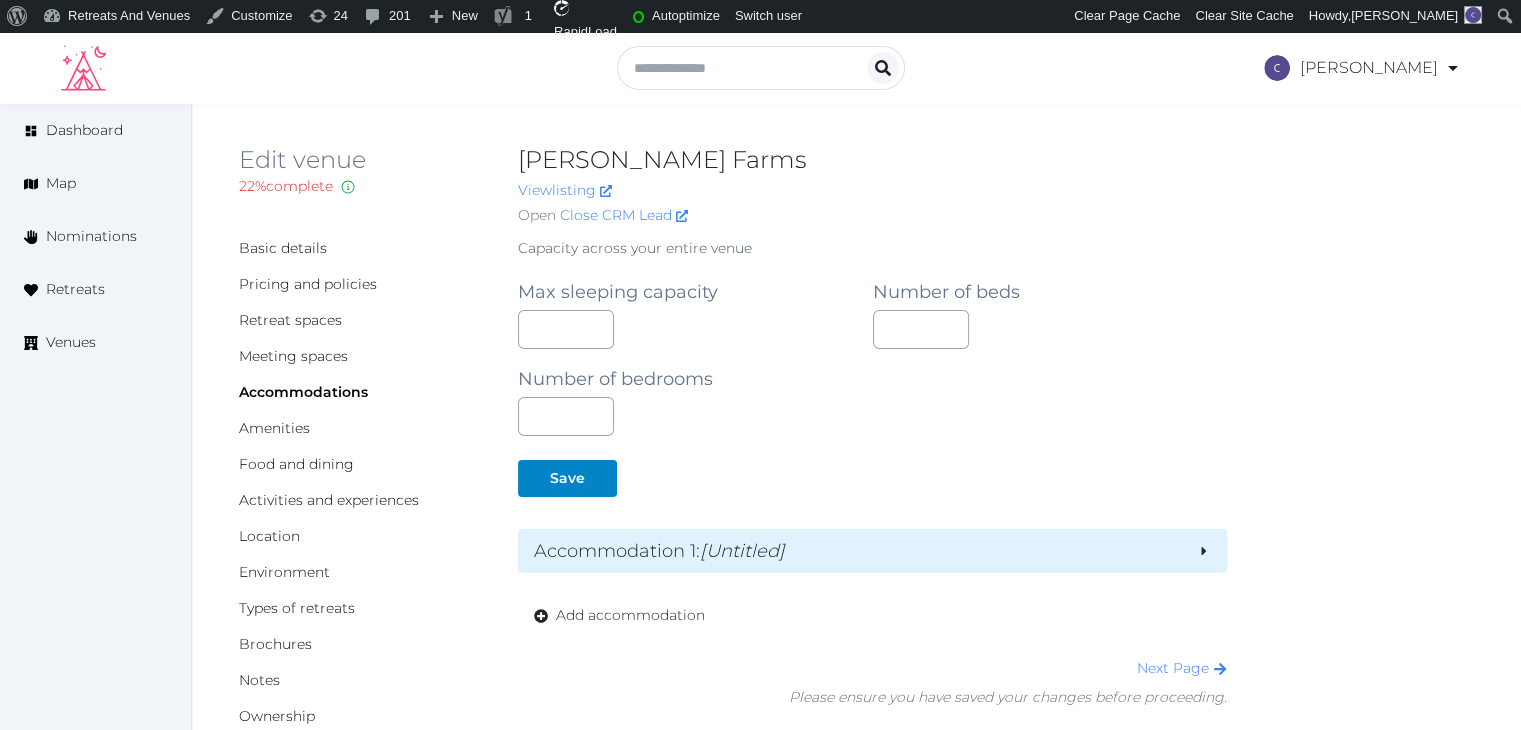 click on "Accommodation 1 :  [Untitled]" at bounding box center [857, 551] 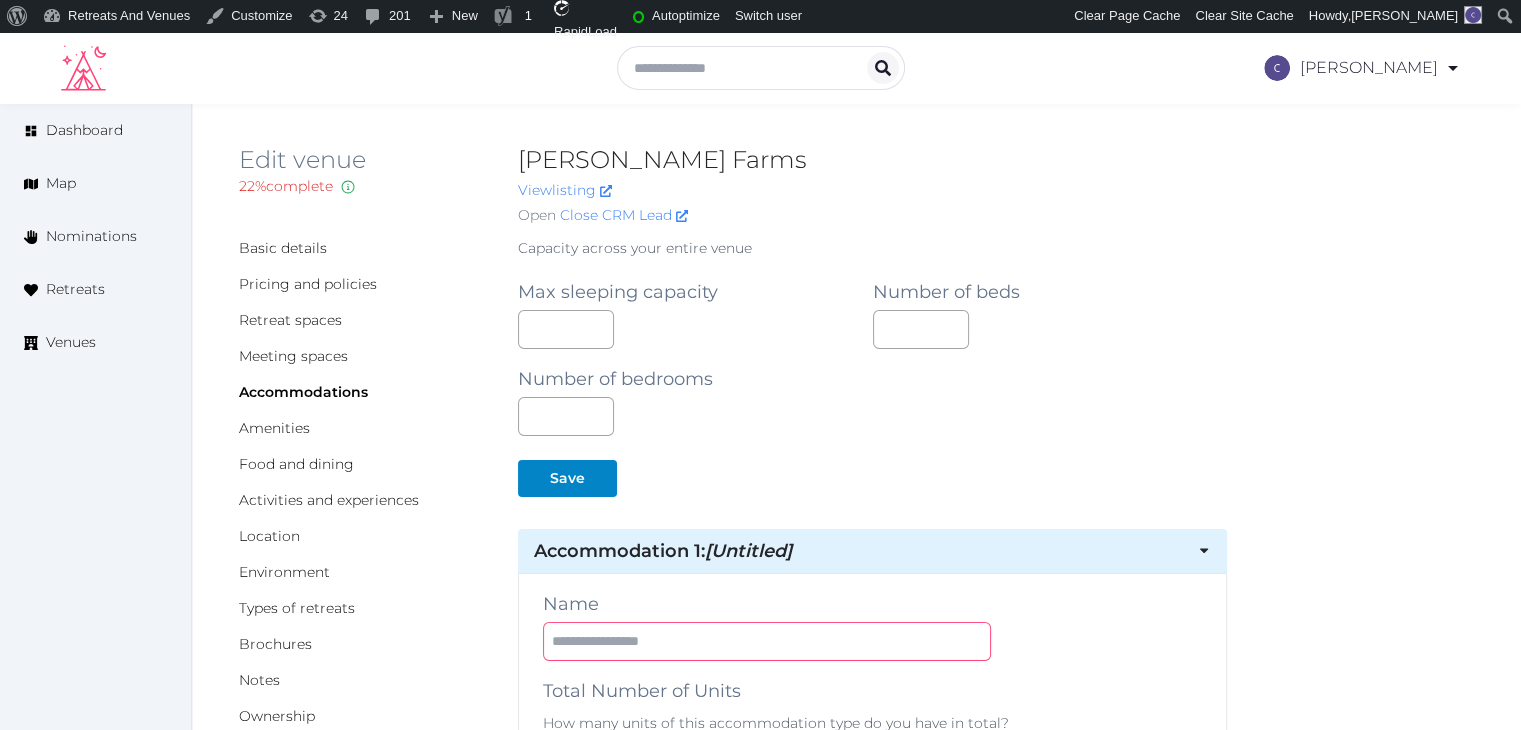 click at bounding box center [767, 641] 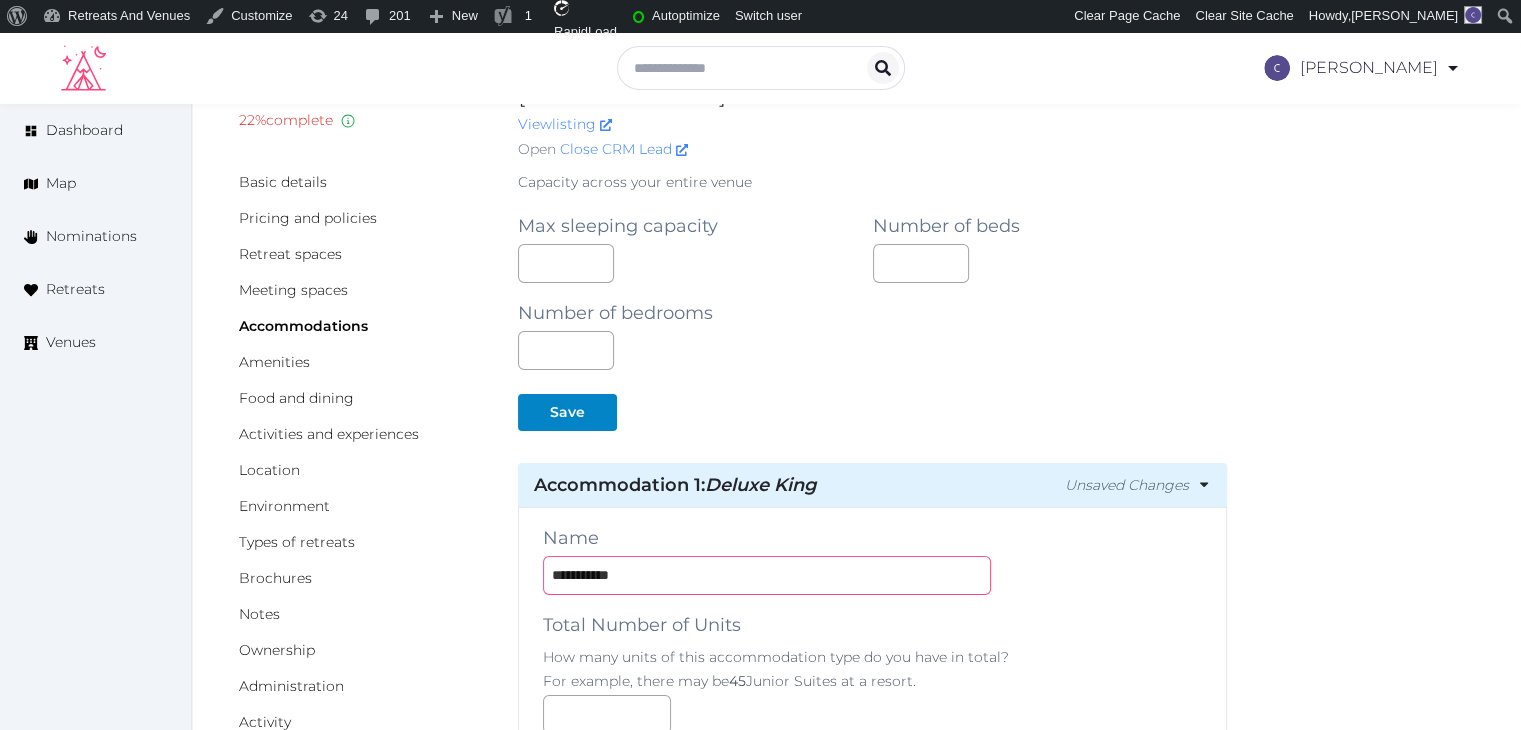 scroll, scrollTop: 100, scrollLeft: 0, axis: vertical 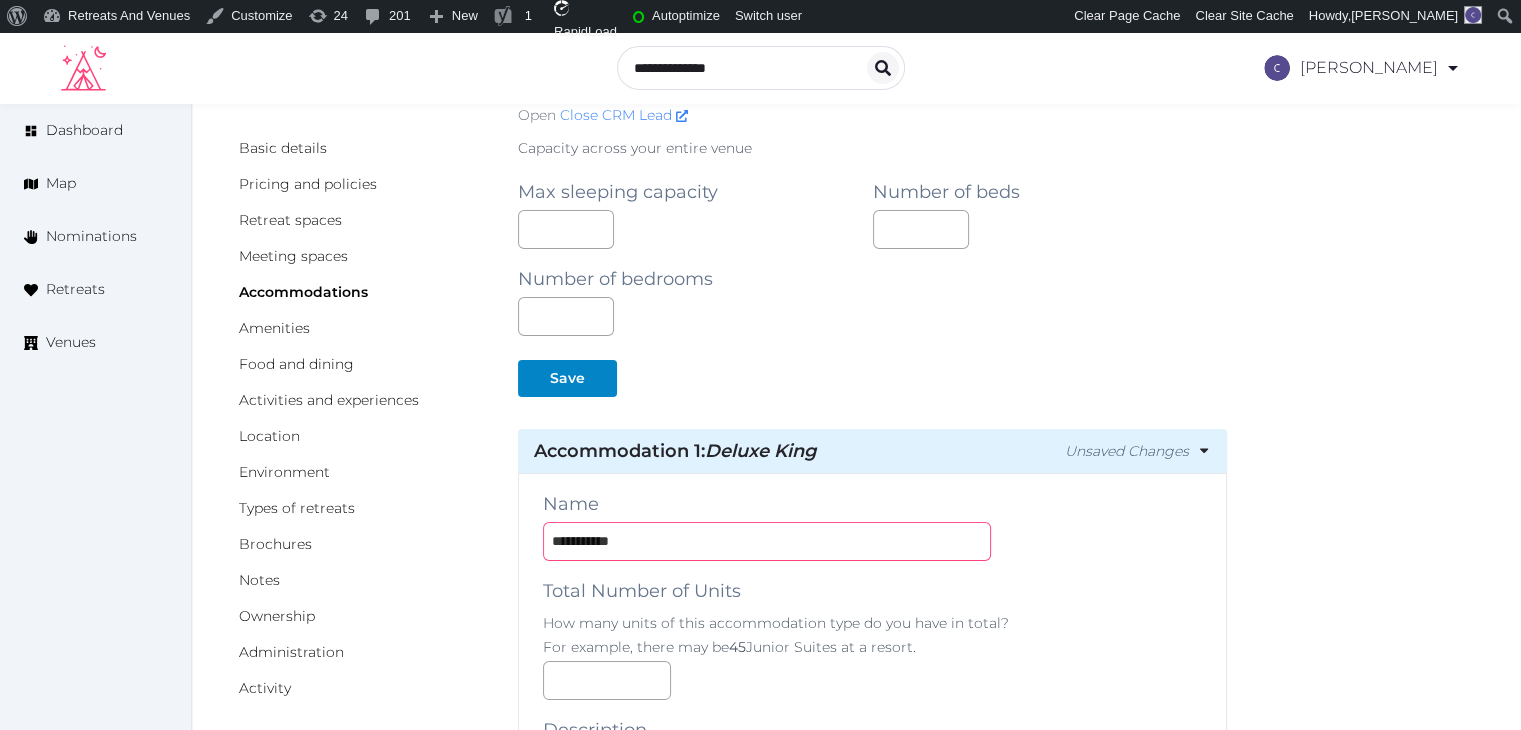 type on "**********" 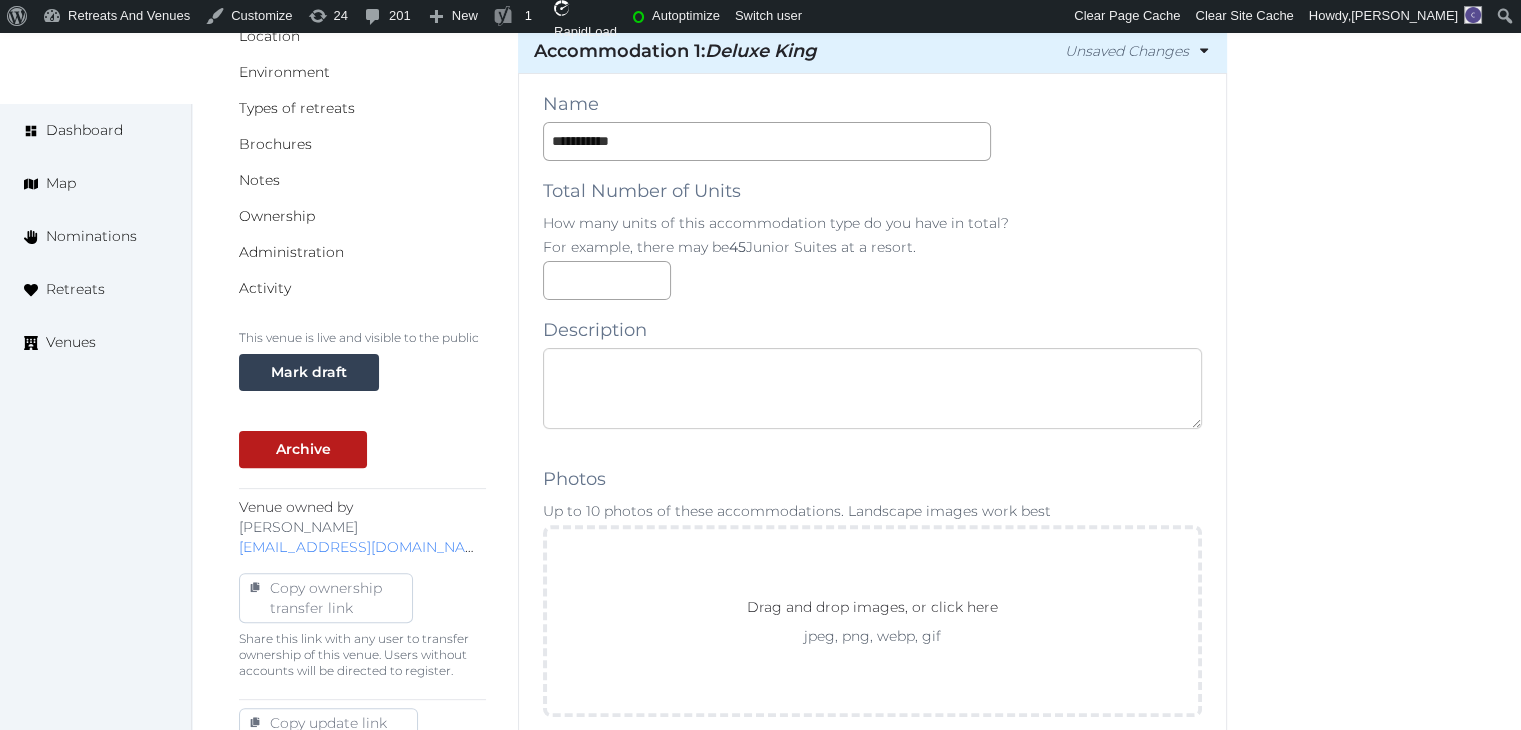 click at bounding box center (872, 388) 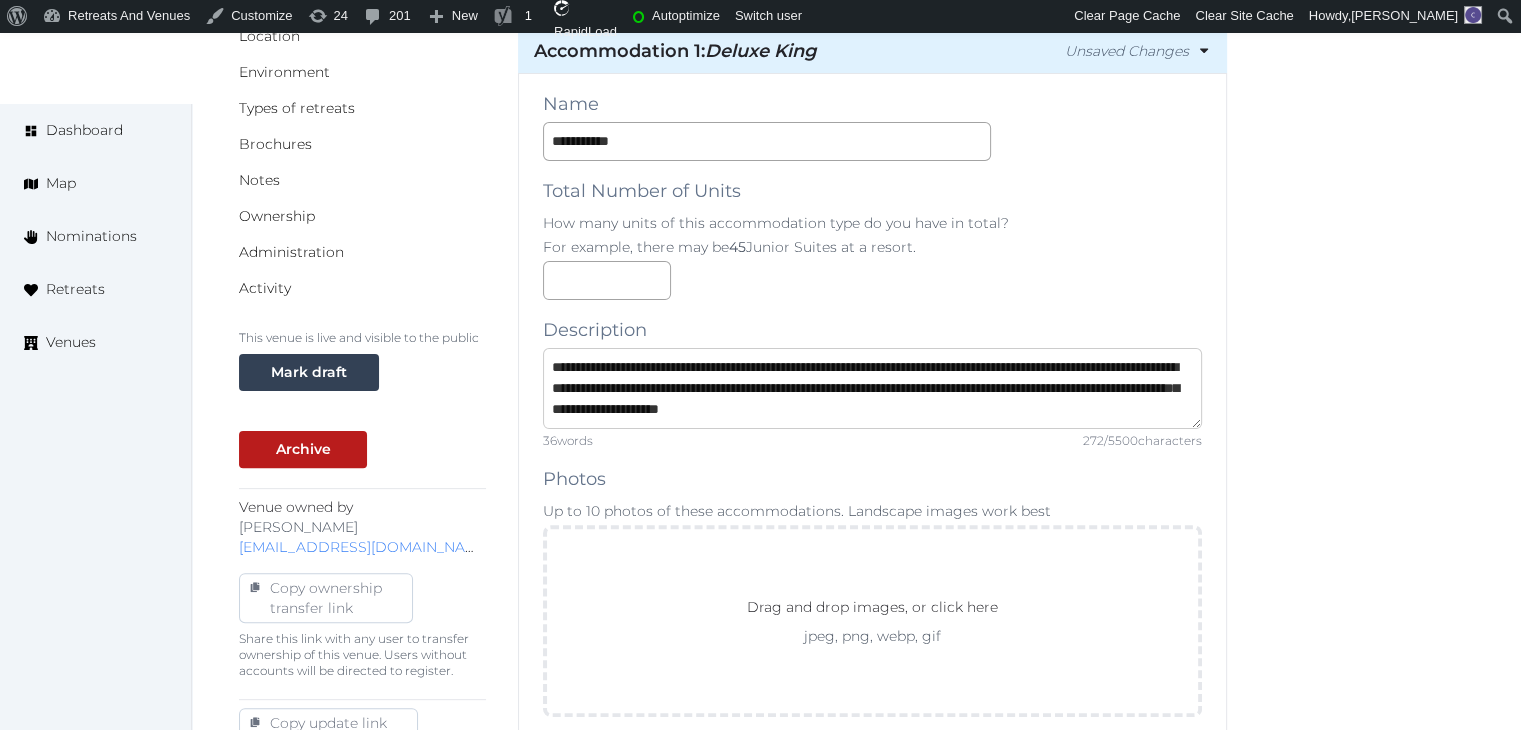scroll, scrollTop: 20, scrollLeft: 0, axis: vertical 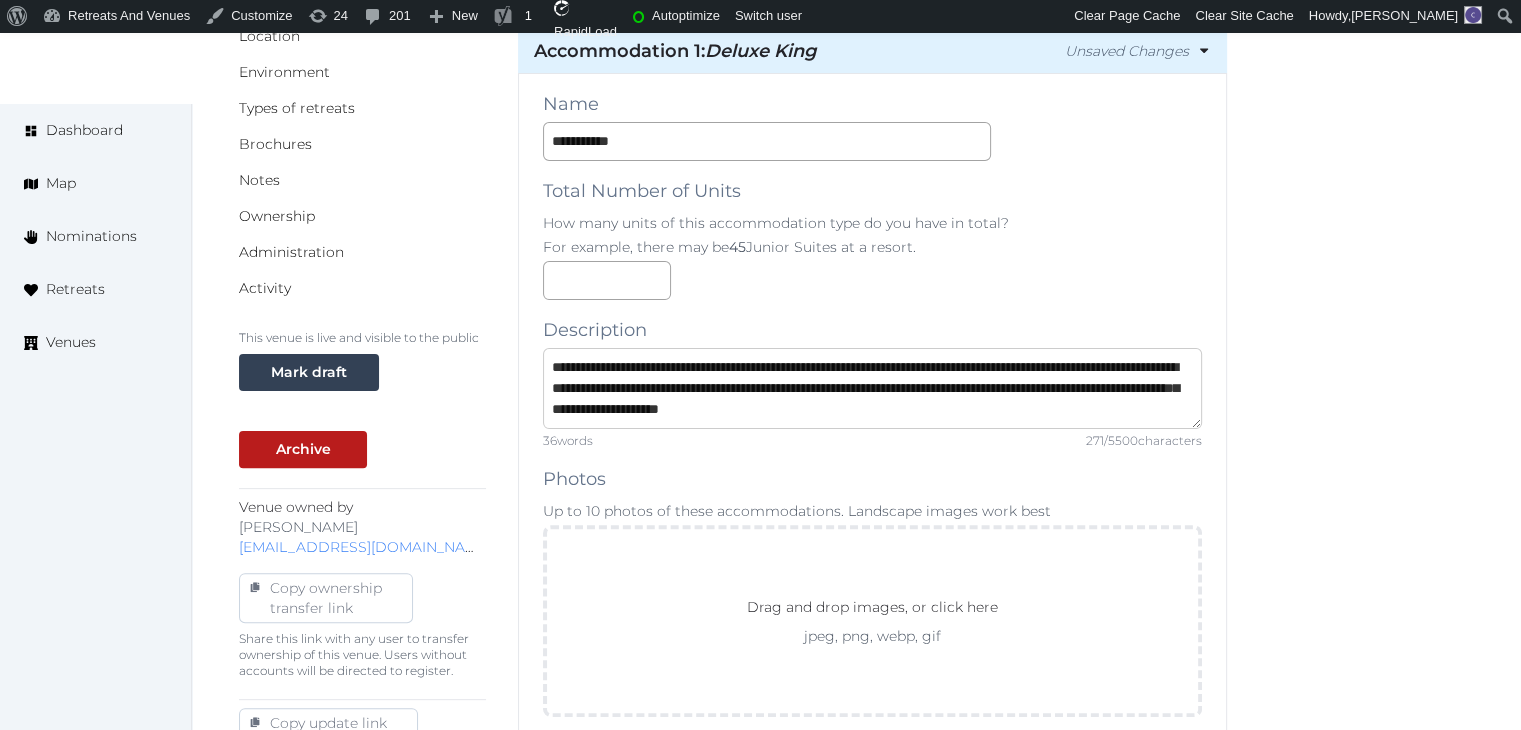type on "**********" 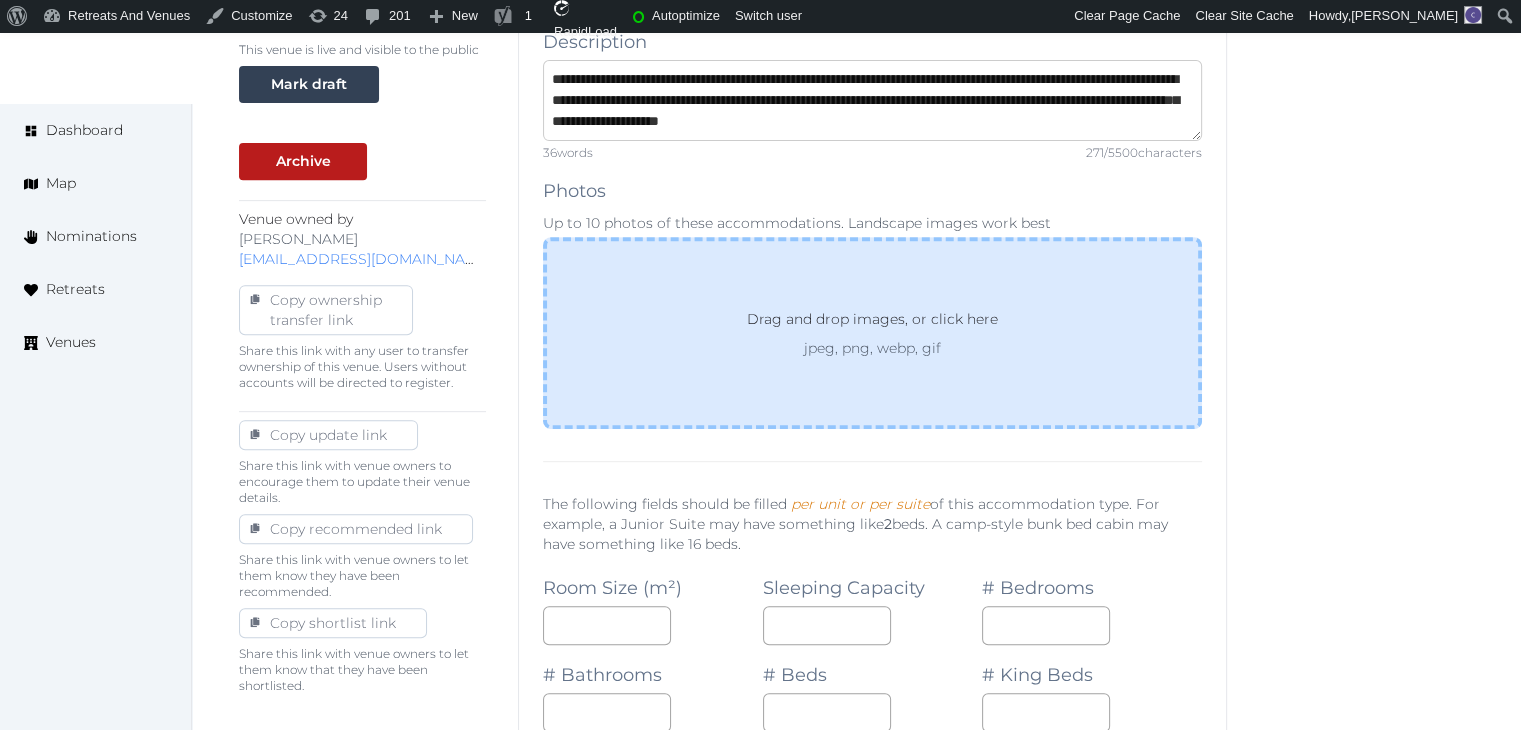 scroll, scrollTop: 800, scrollLeft: 0, axis: vertical 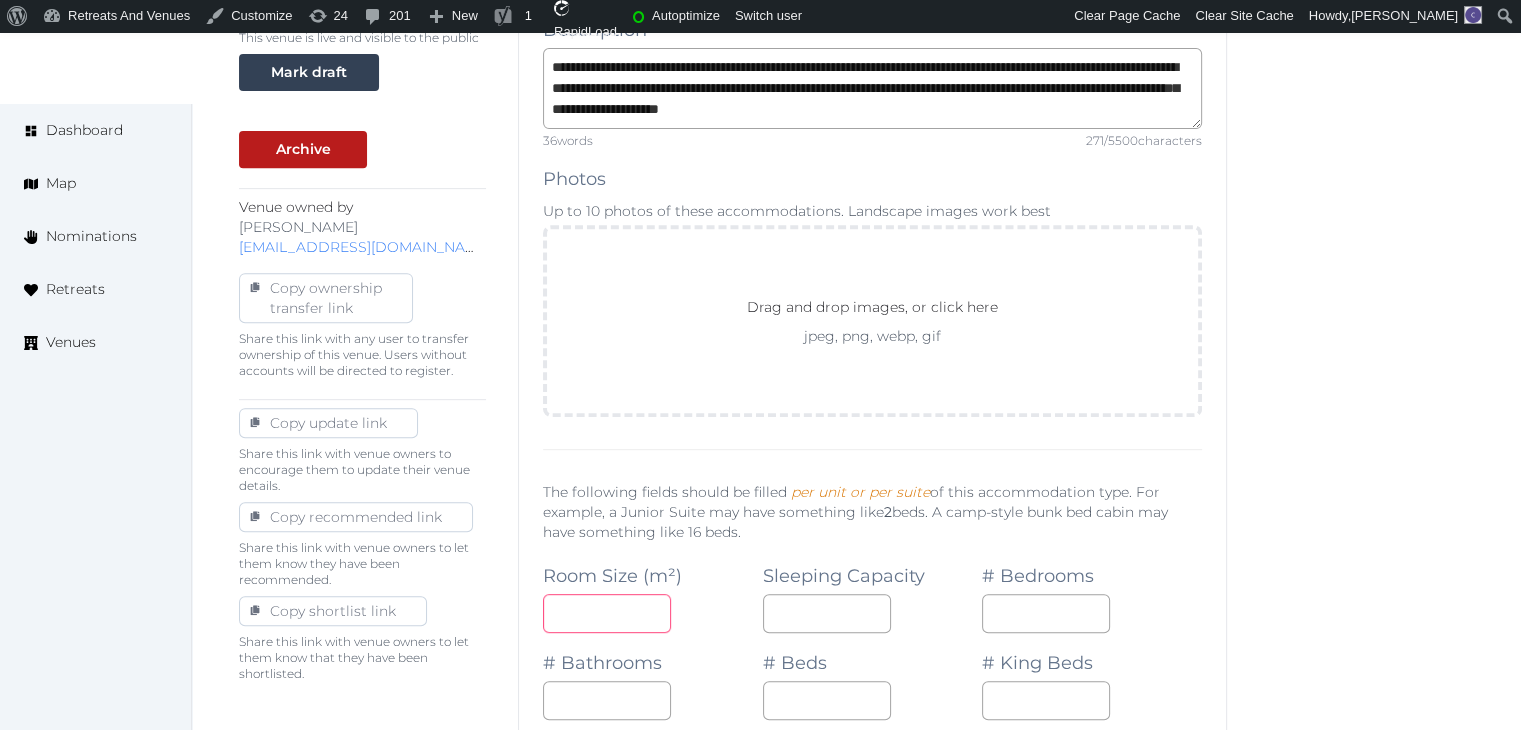 click at bounding box center (607, 613) 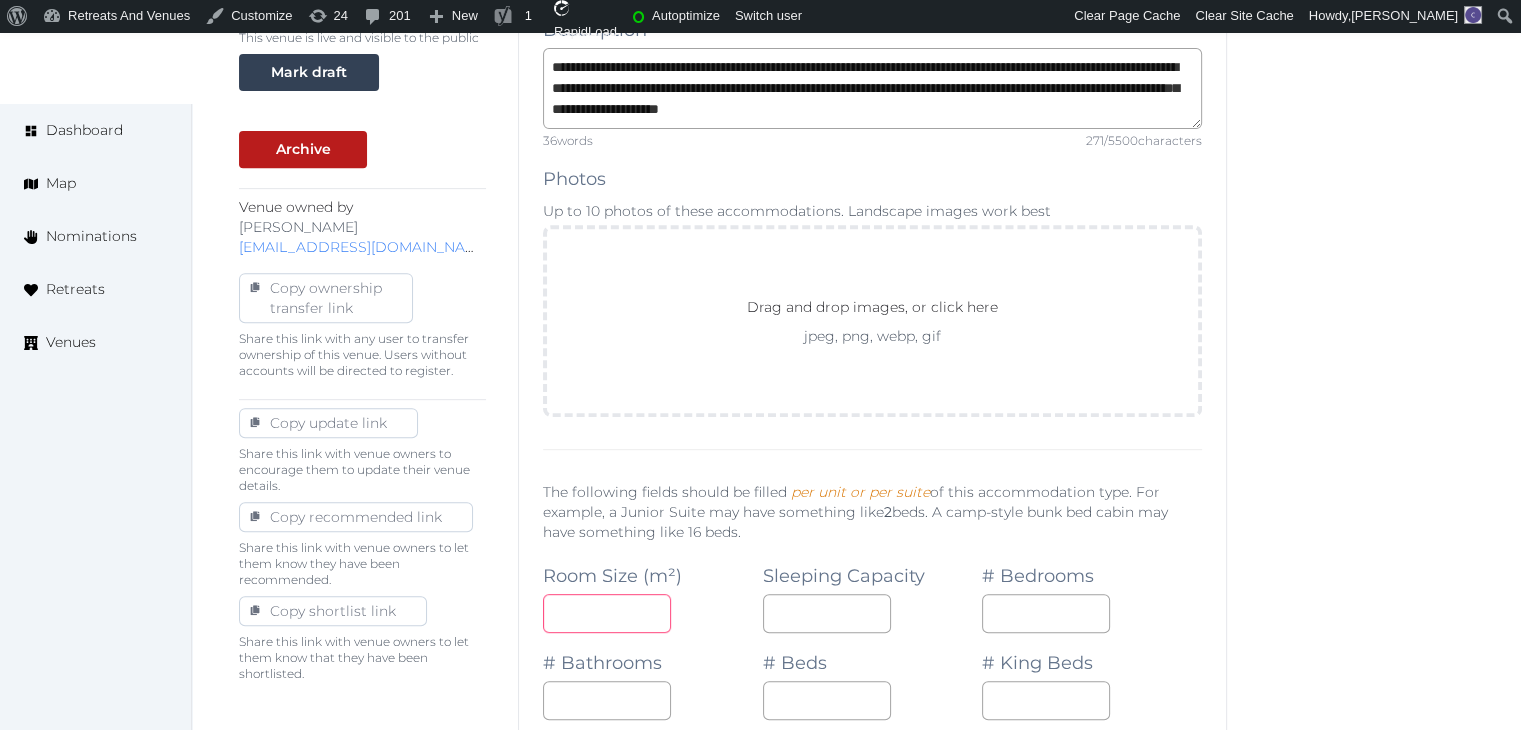 type on "**" 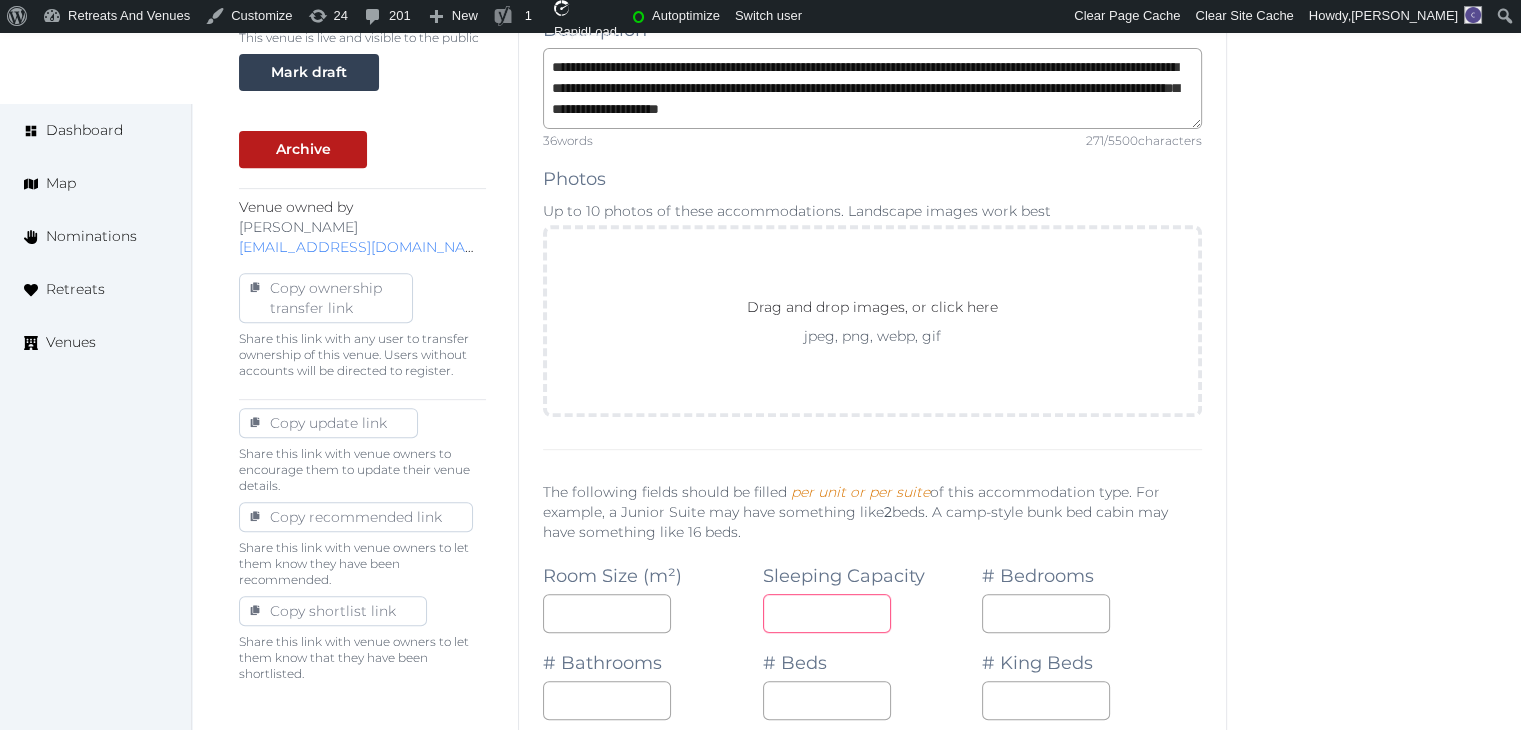 click at bounding box center (827, 613) 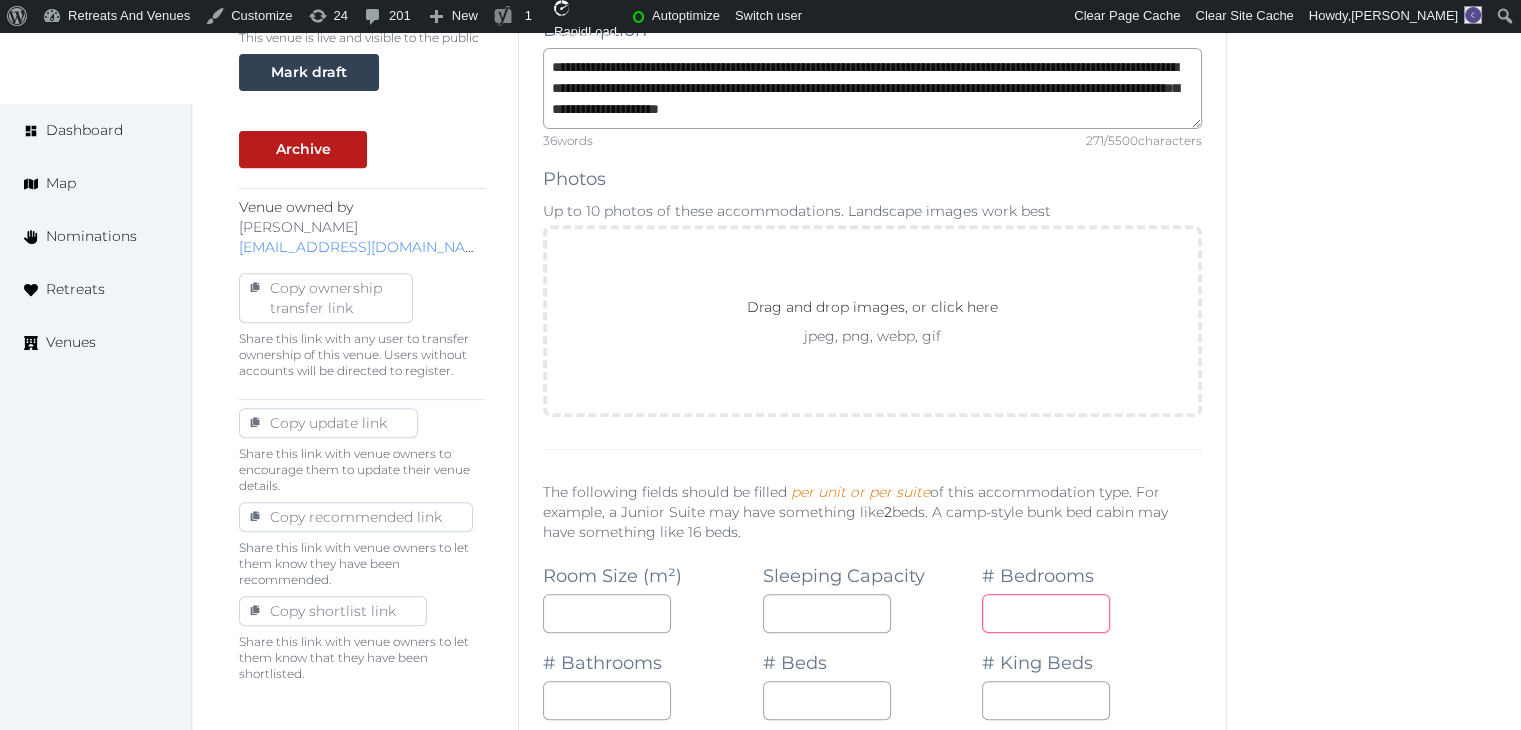 drag, startPoint x: 1017, startPoint y: 606, endPoint x: 1000, endPoint y: 626, distance: 26.24881 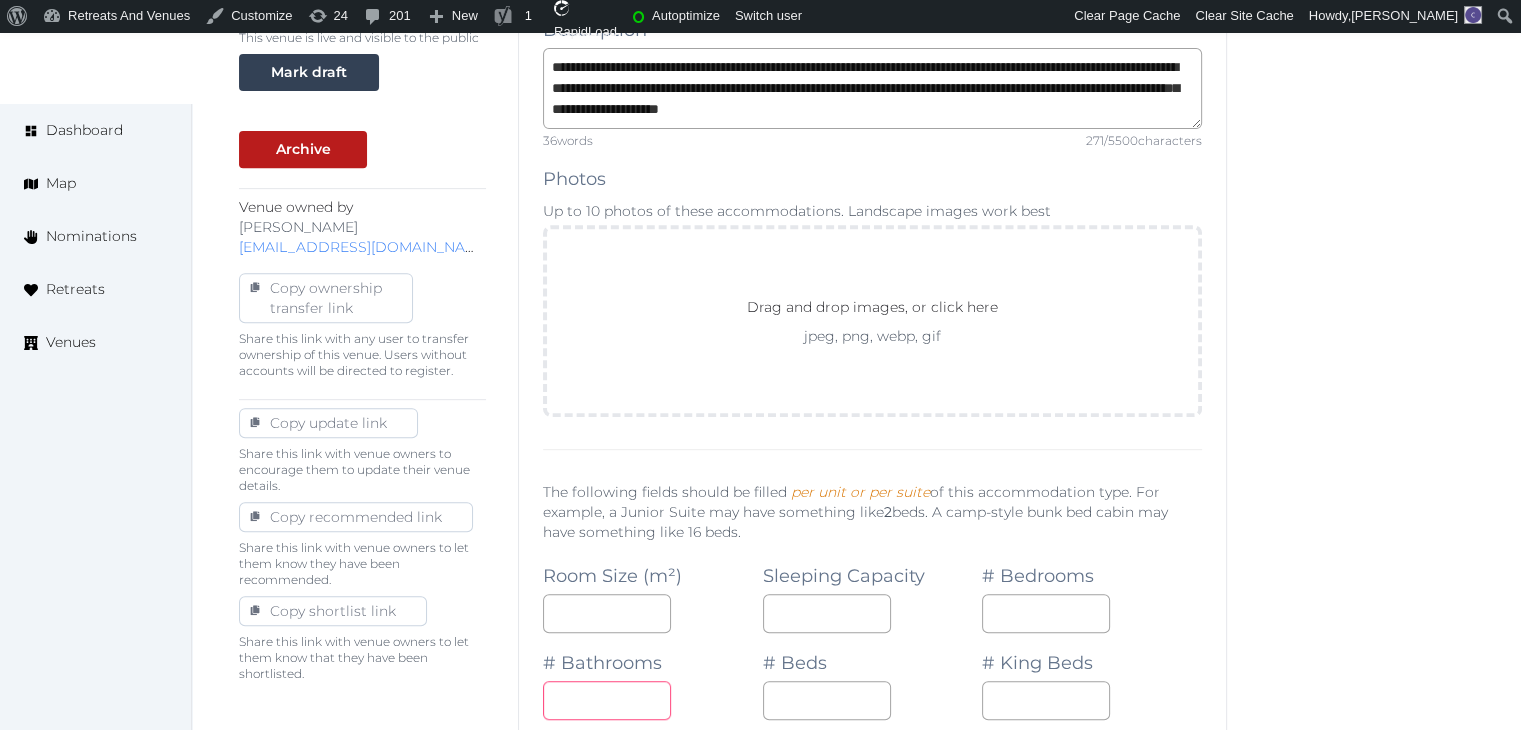 click at bounding box center (607, 700) 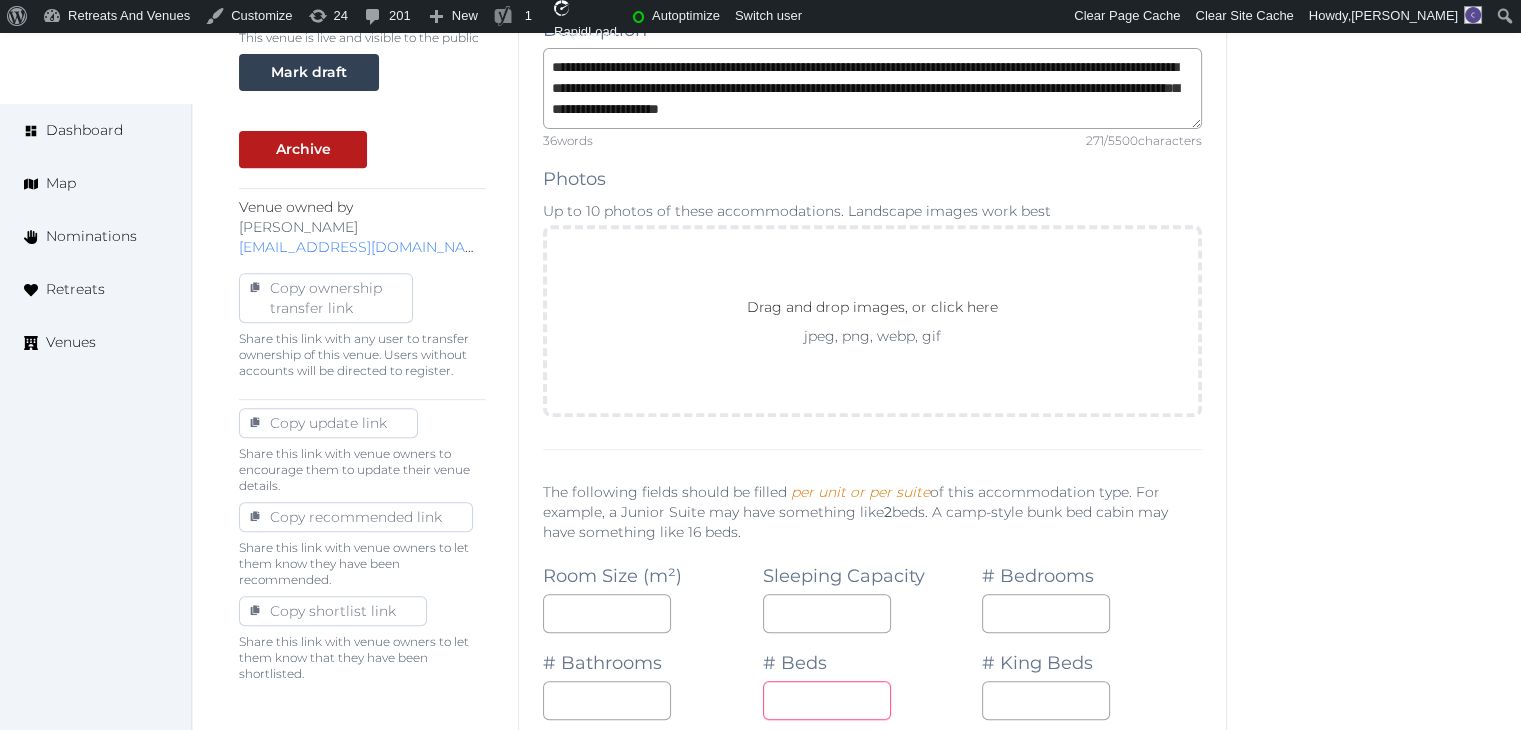 click at bounding box center (827, 700) 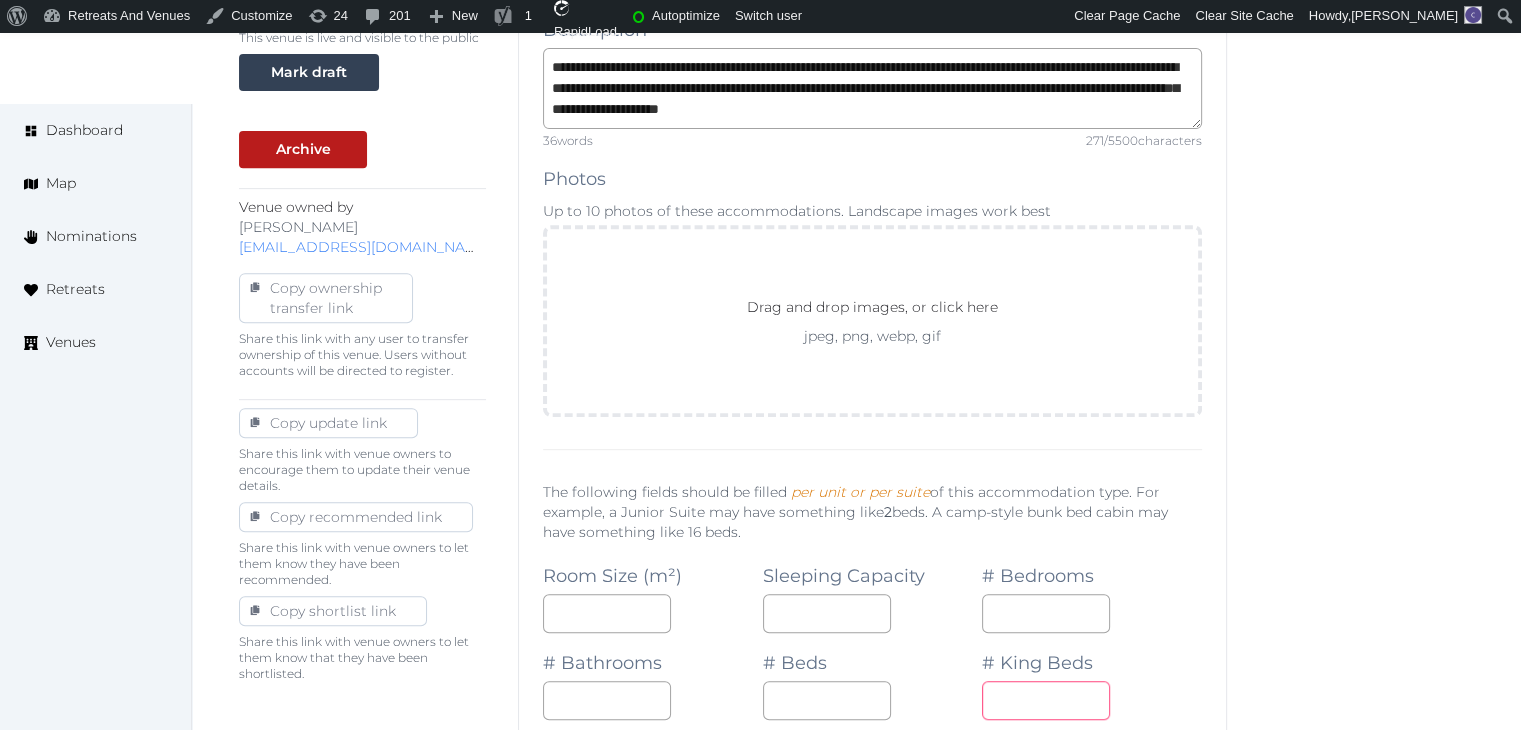 click at bounding box center [1046, 700] 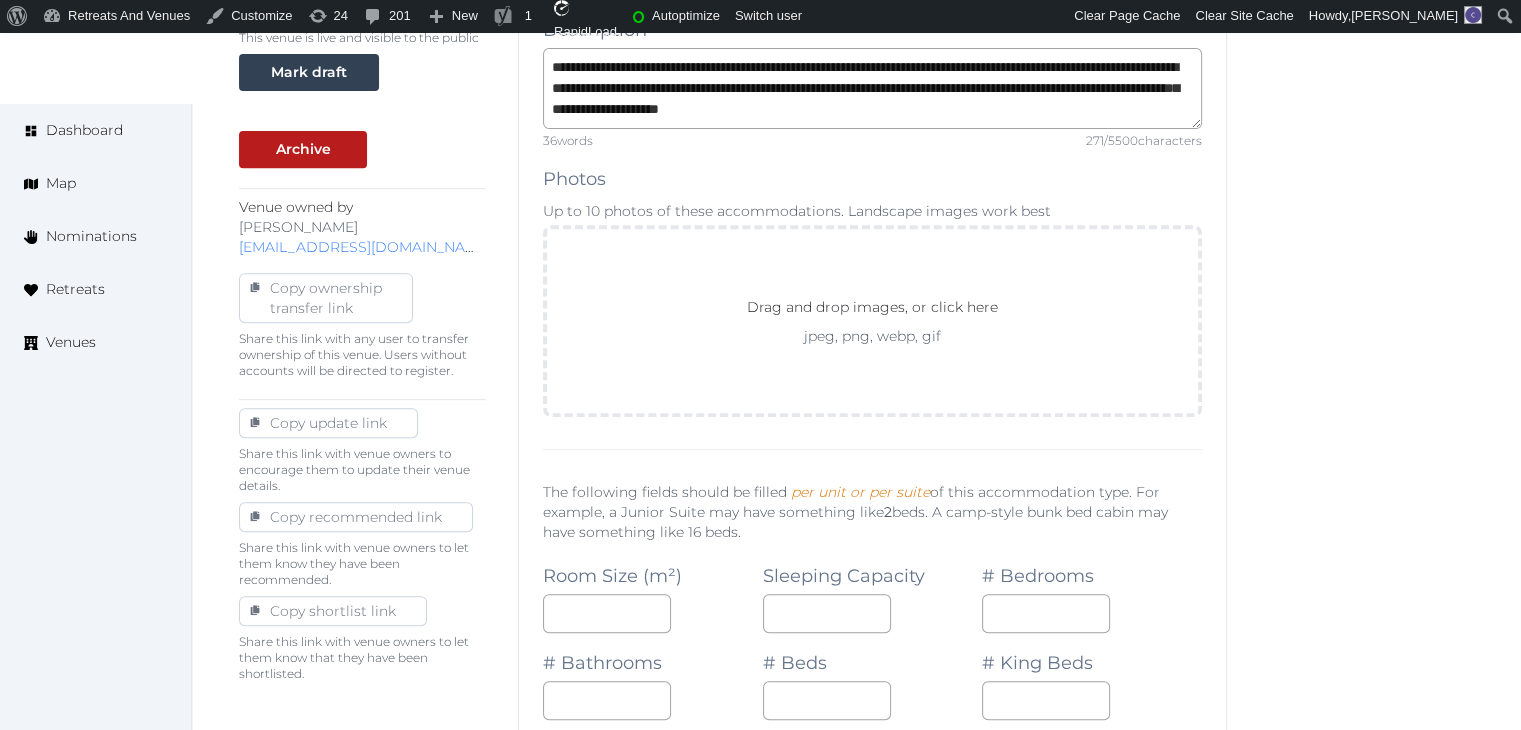 click on "*" at bounding box center (1092, 700) 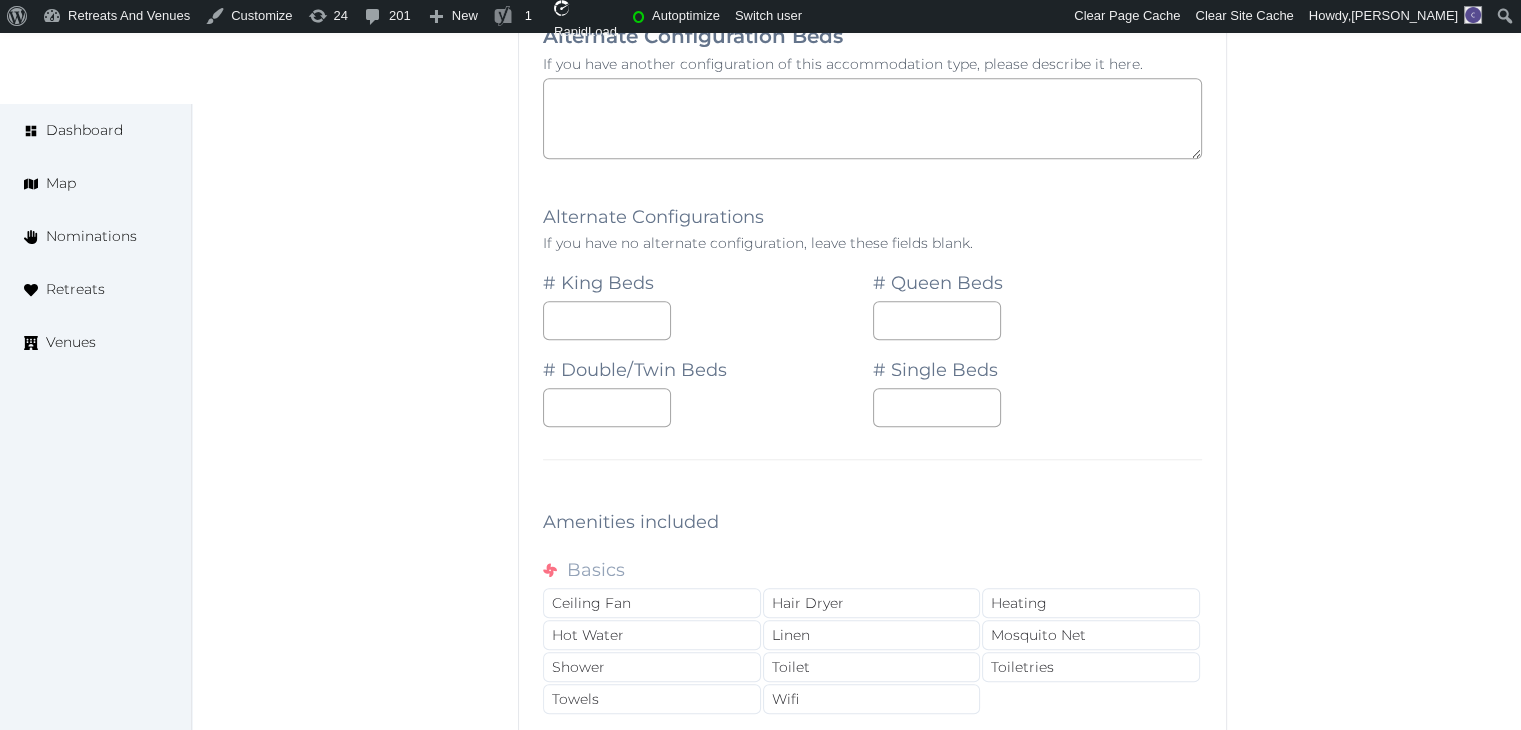 scroll, scrollTop: 1900, scrollLeft: 0, axis: vertical 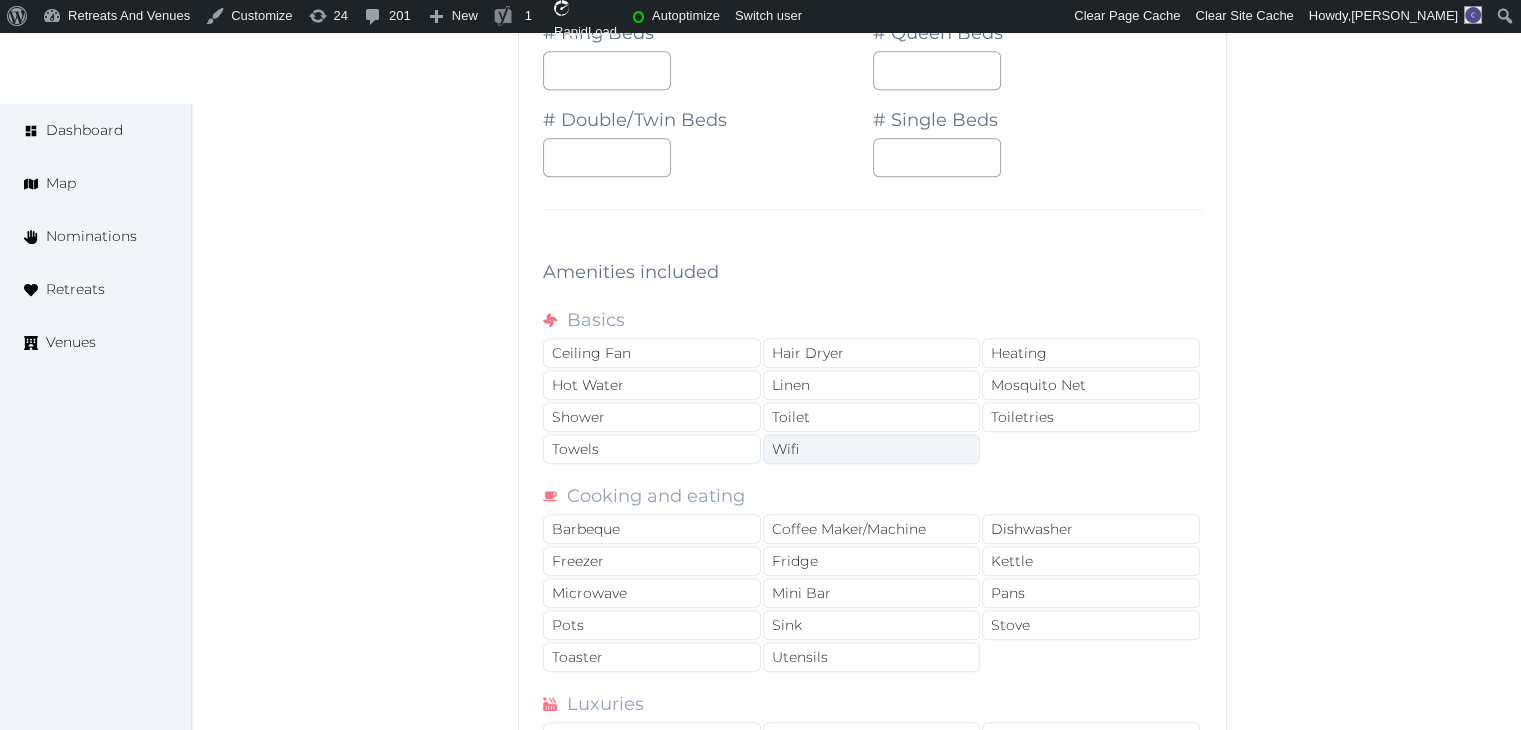 click on "Wifi" at bounding box center [872, 449] 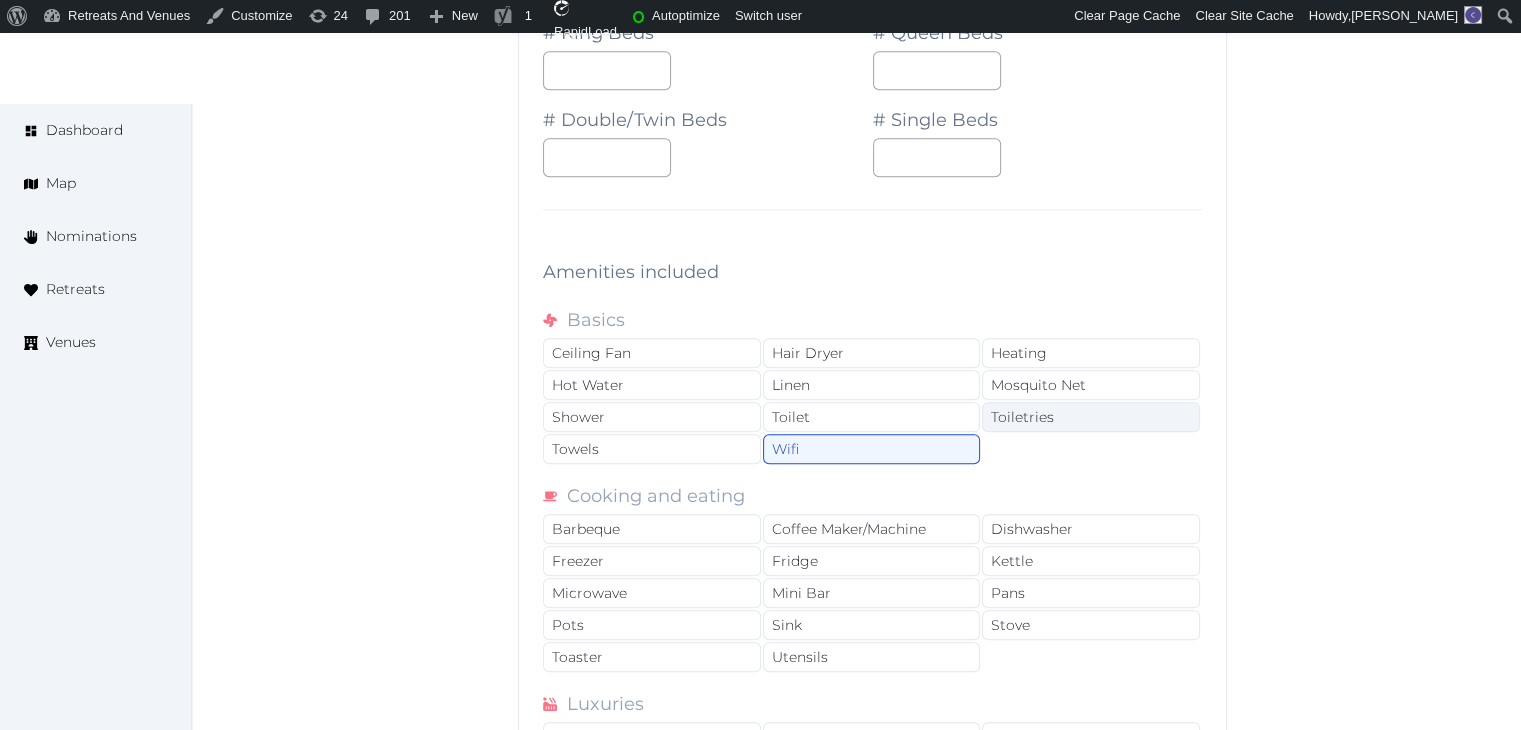 click on "Toiletries" at bounding box center (1091, 417) 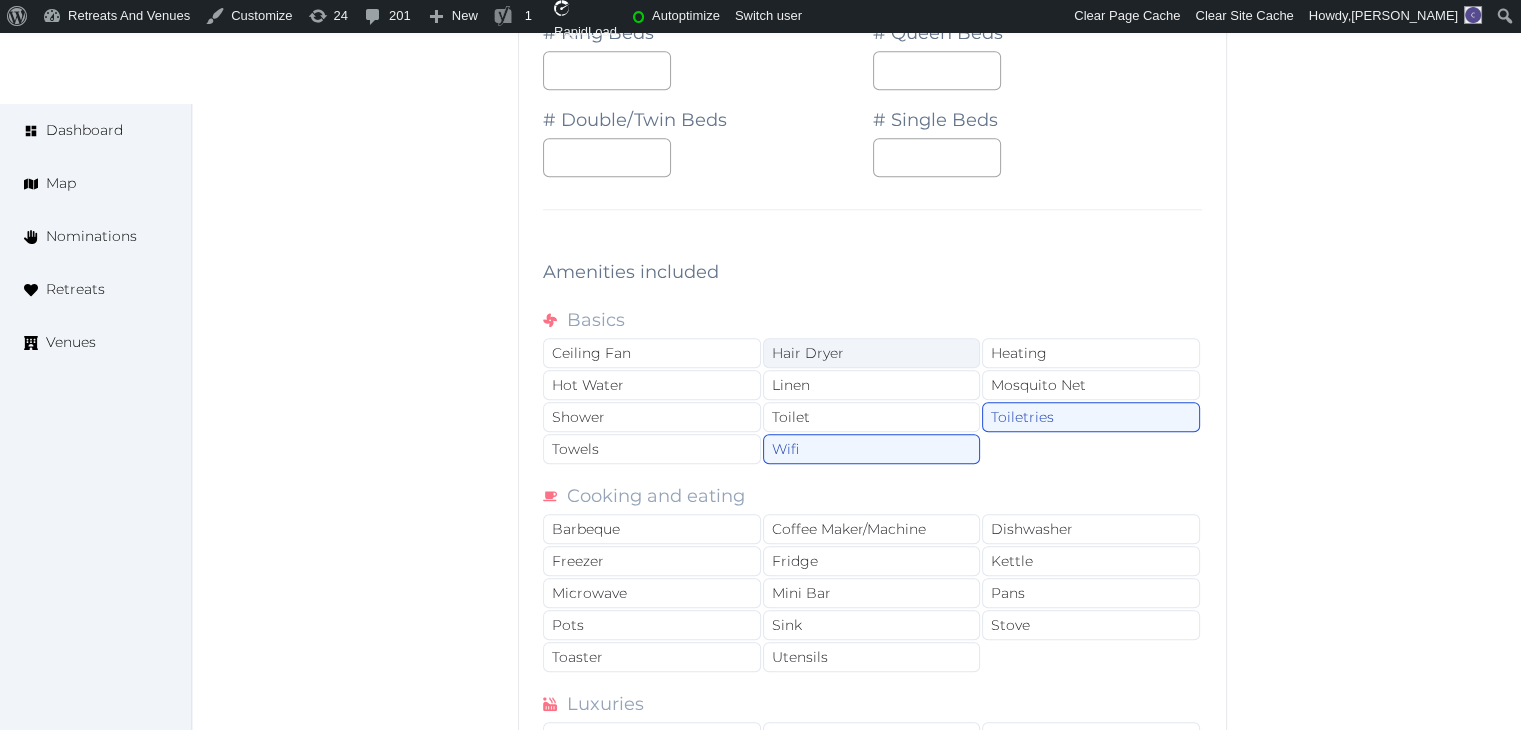 click on "Hair Dryer" at bounding box center [872, 353] 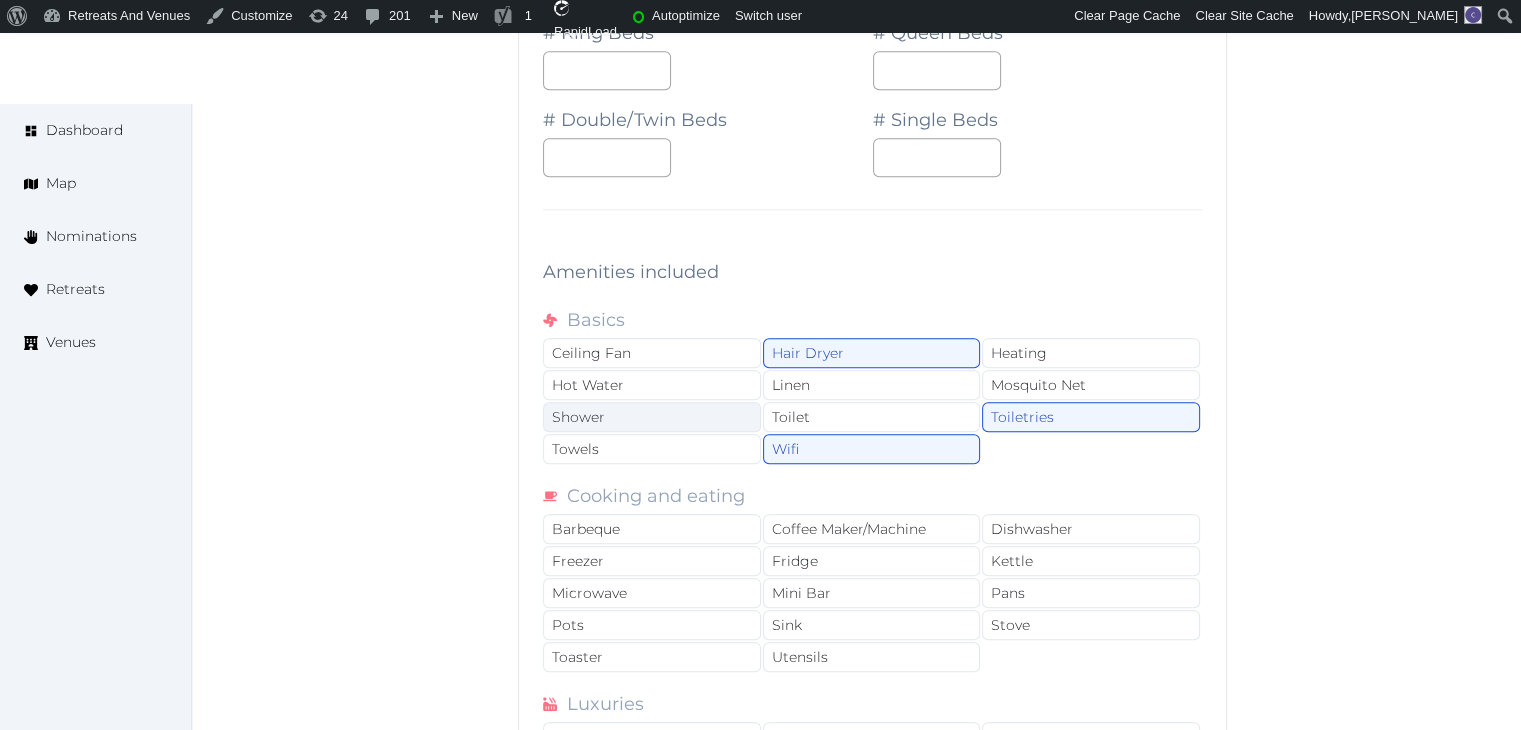 click on "Shower" at bounding box center (652, 417) 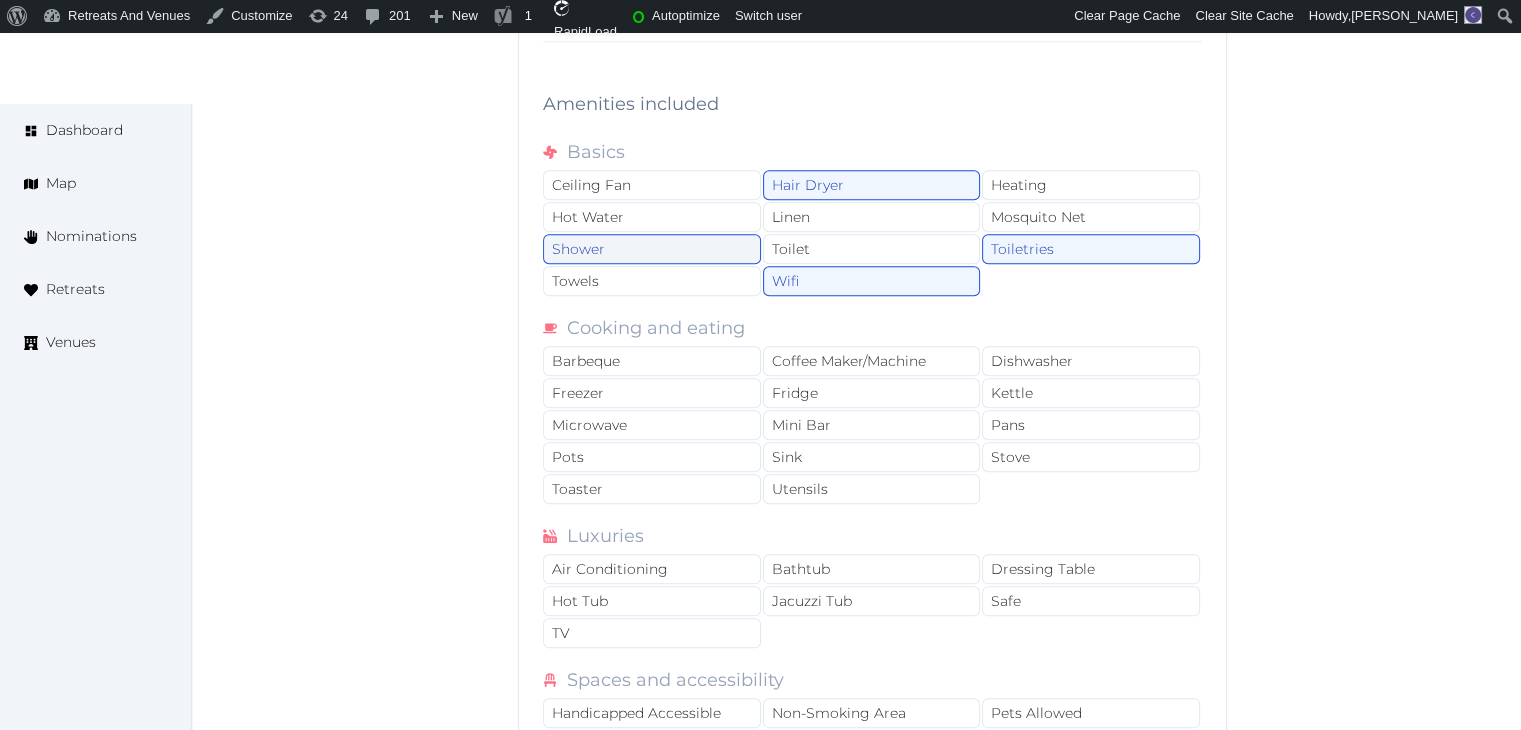 scroll, scrollTop: 2100, scrollLeft: 0, axis: vertical 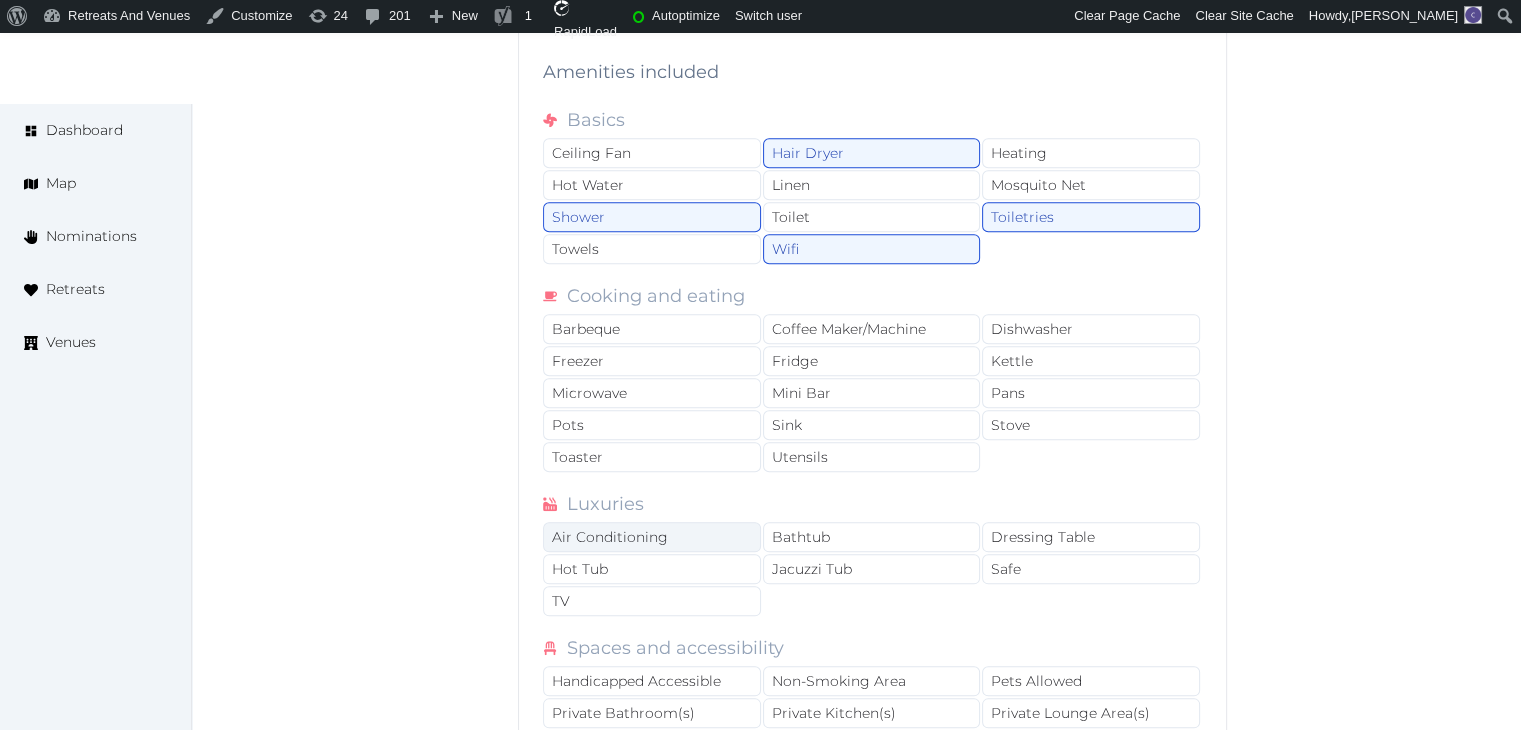 click on "Air Conditioning" at bounding box center (652, 537) 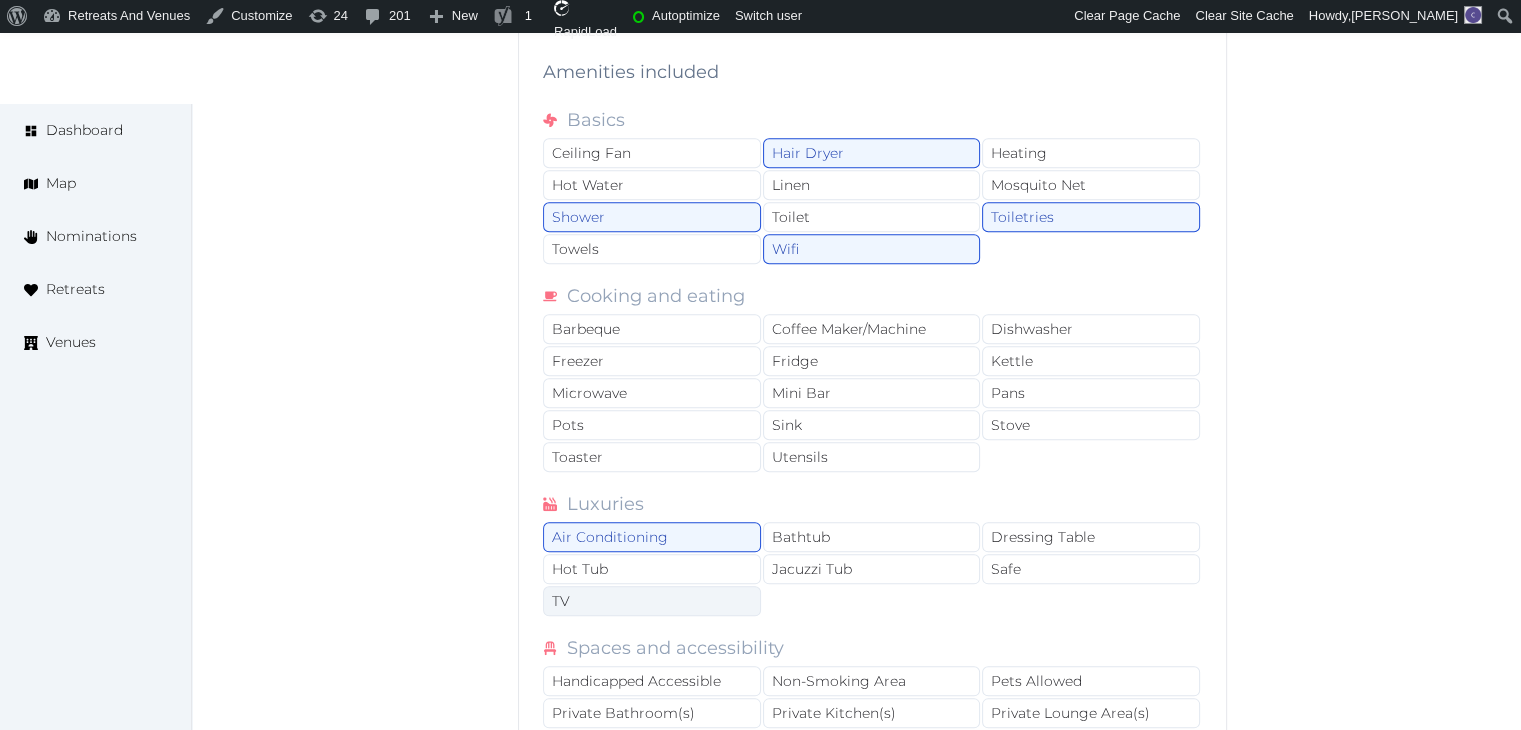 click on "TV" at bounding box center [652, 601] 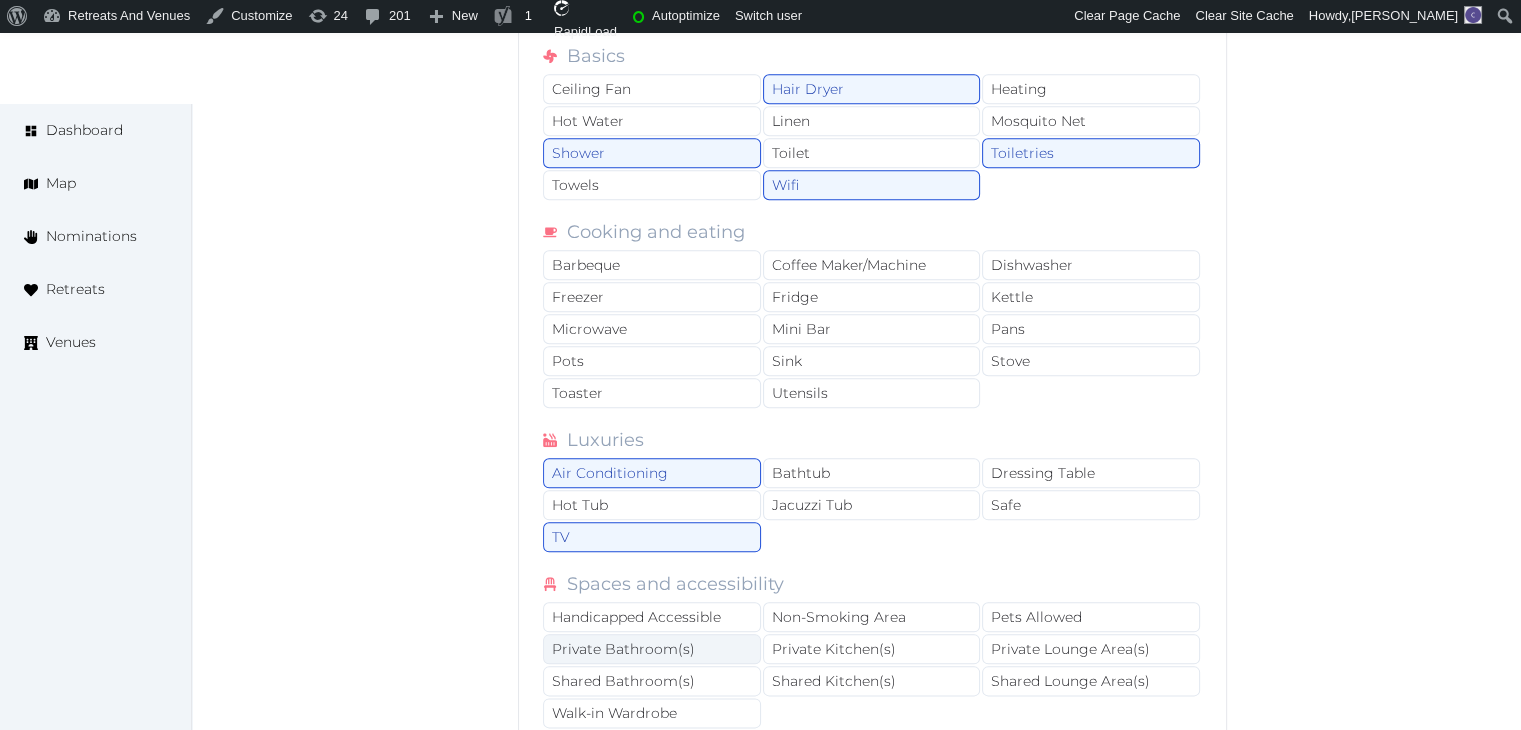 scroll, scrollTop: 2200, scrollLeft: 0, axis: vertical 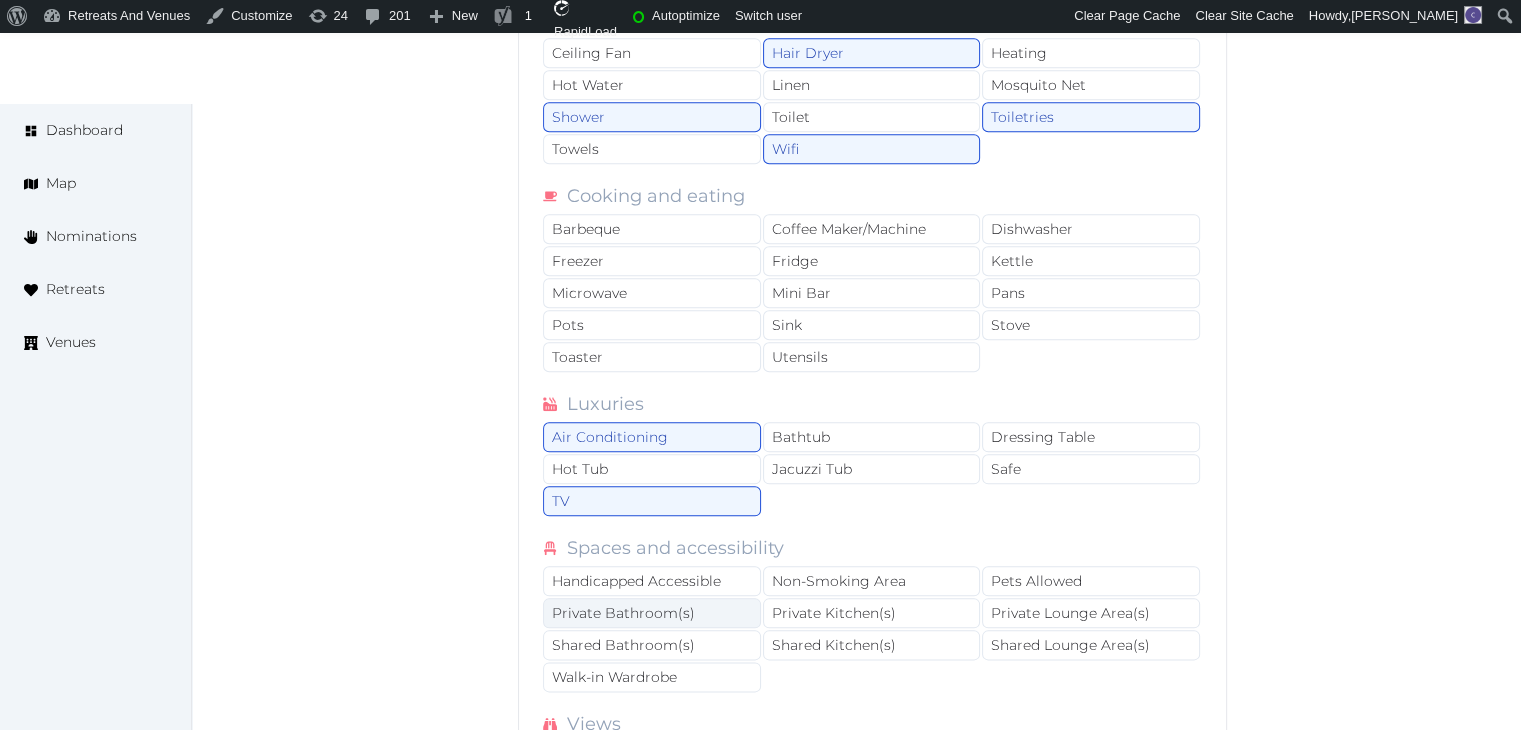 click on "Private Bathroom(s)" at bounding box center (652, 613) 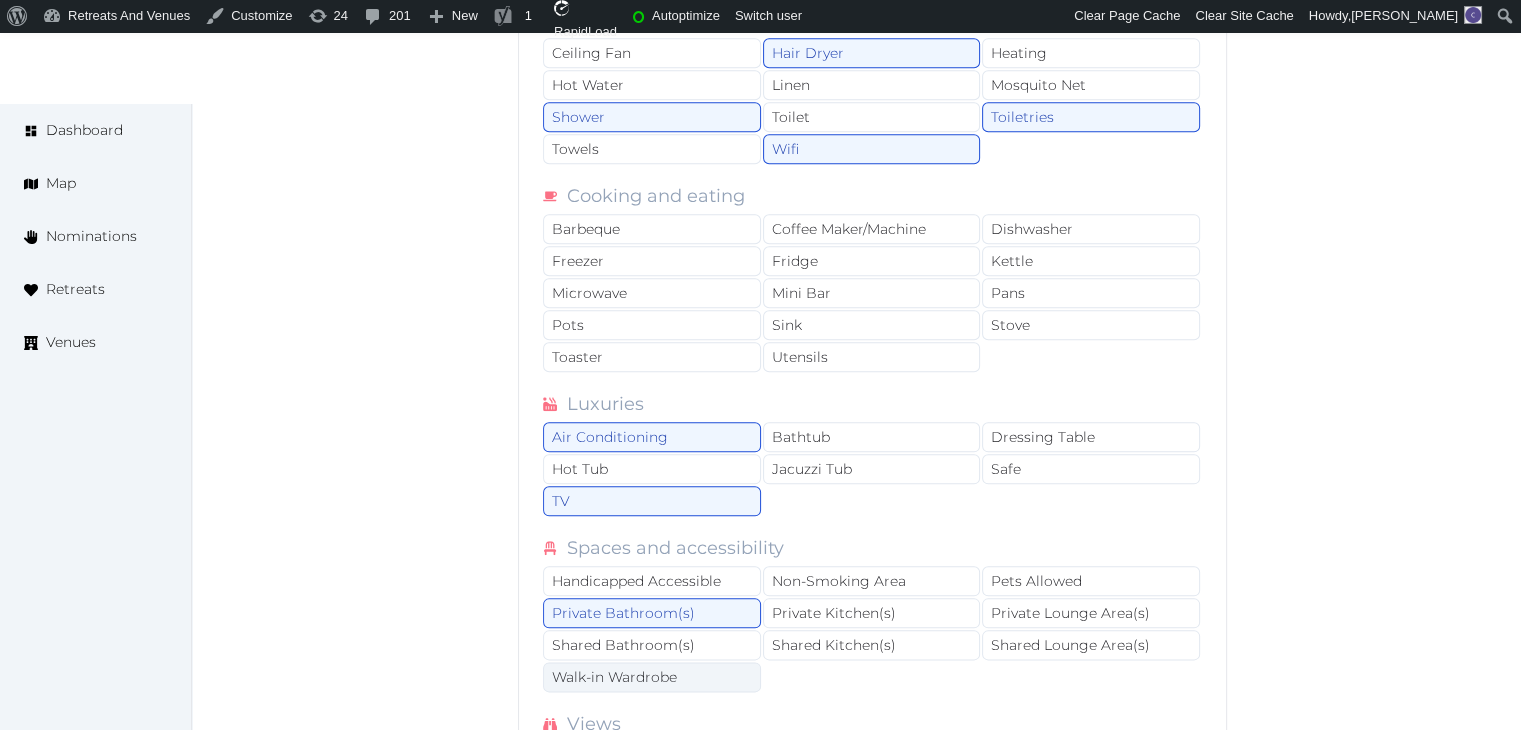 click on "Walk-in Wardrobe" at bounding box center [652, 677] 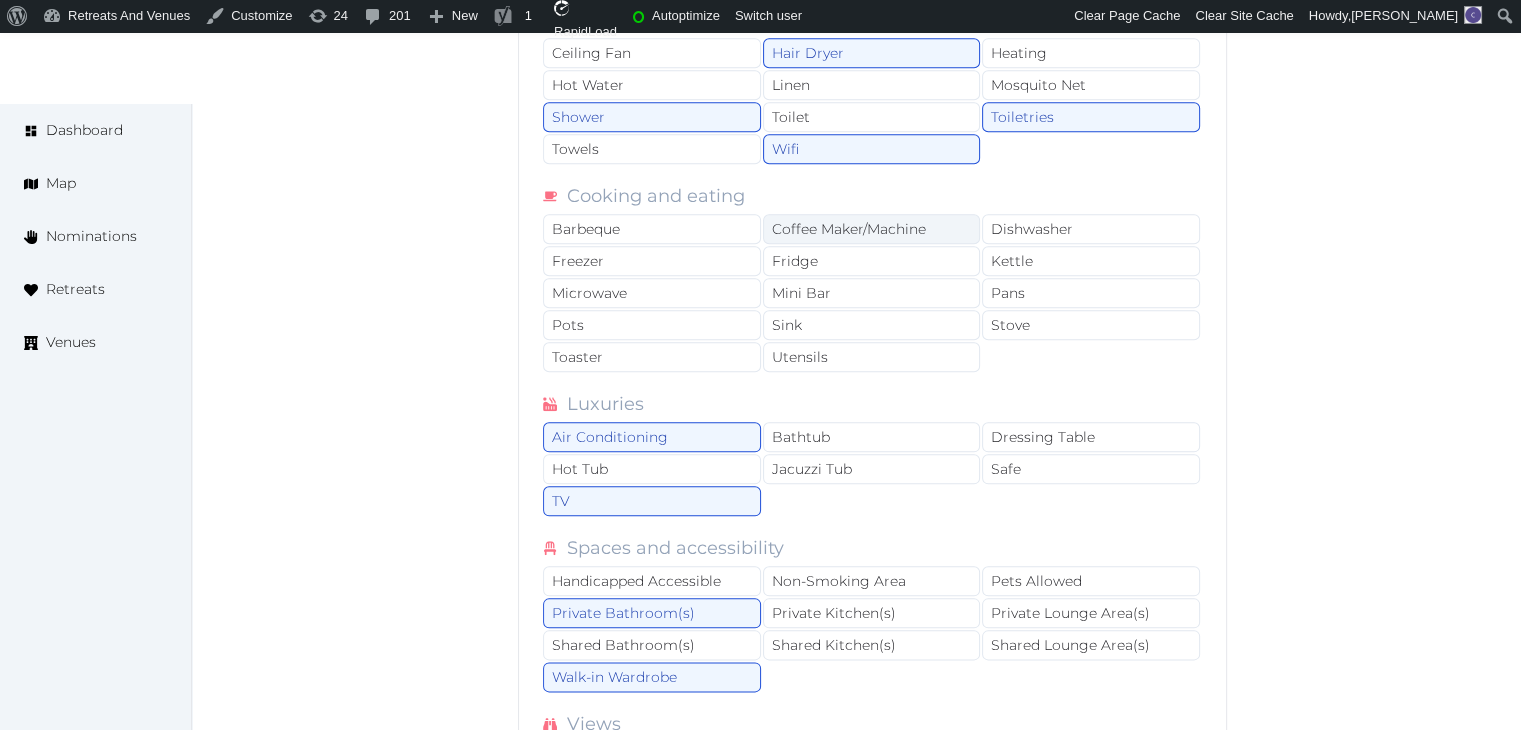 click on "Coffee Maker/Machine" at bounding box center (872, 229) 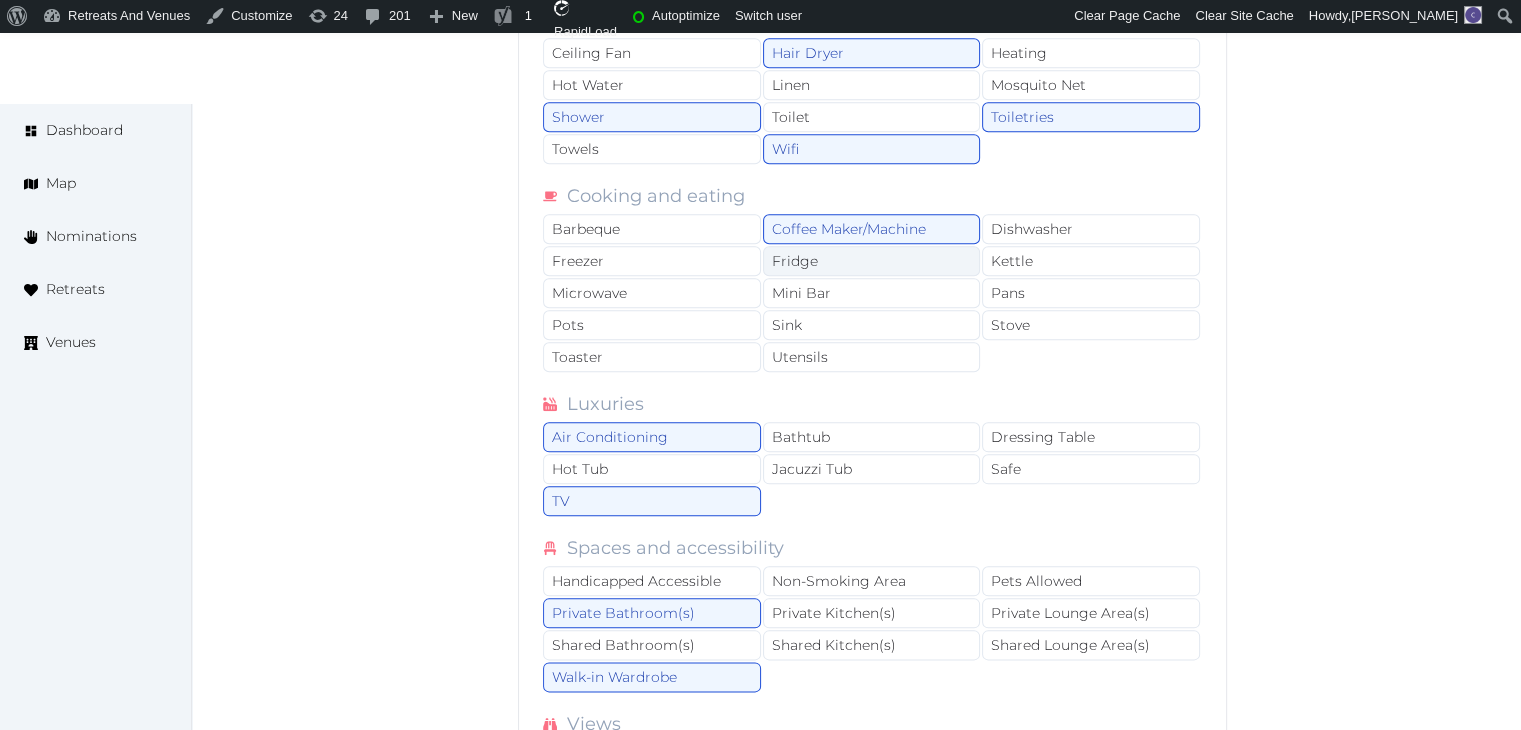 click on "Fridge" at bounding box center (872, 261) 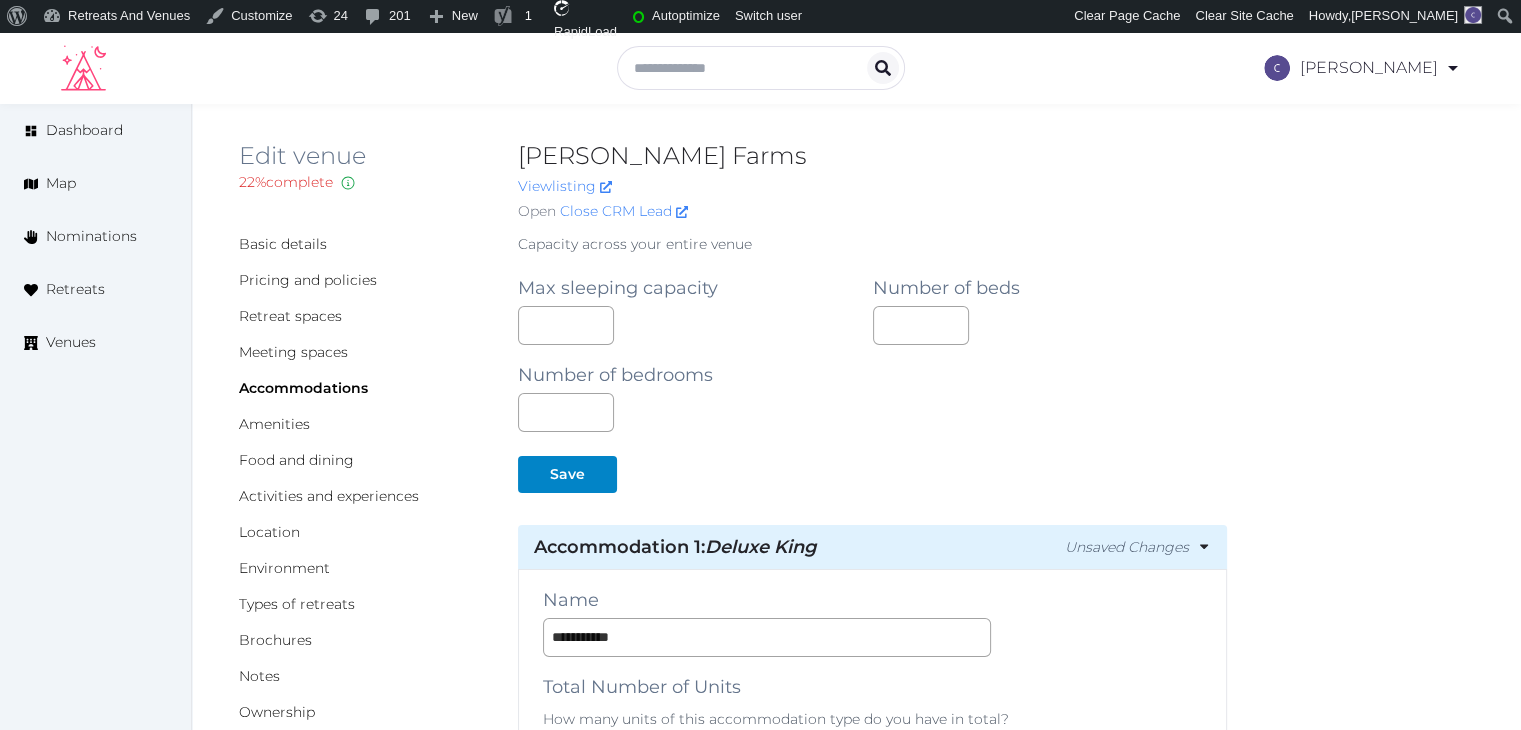 scroll, scrollTop: 0, scrollLeft: 0, axis: both 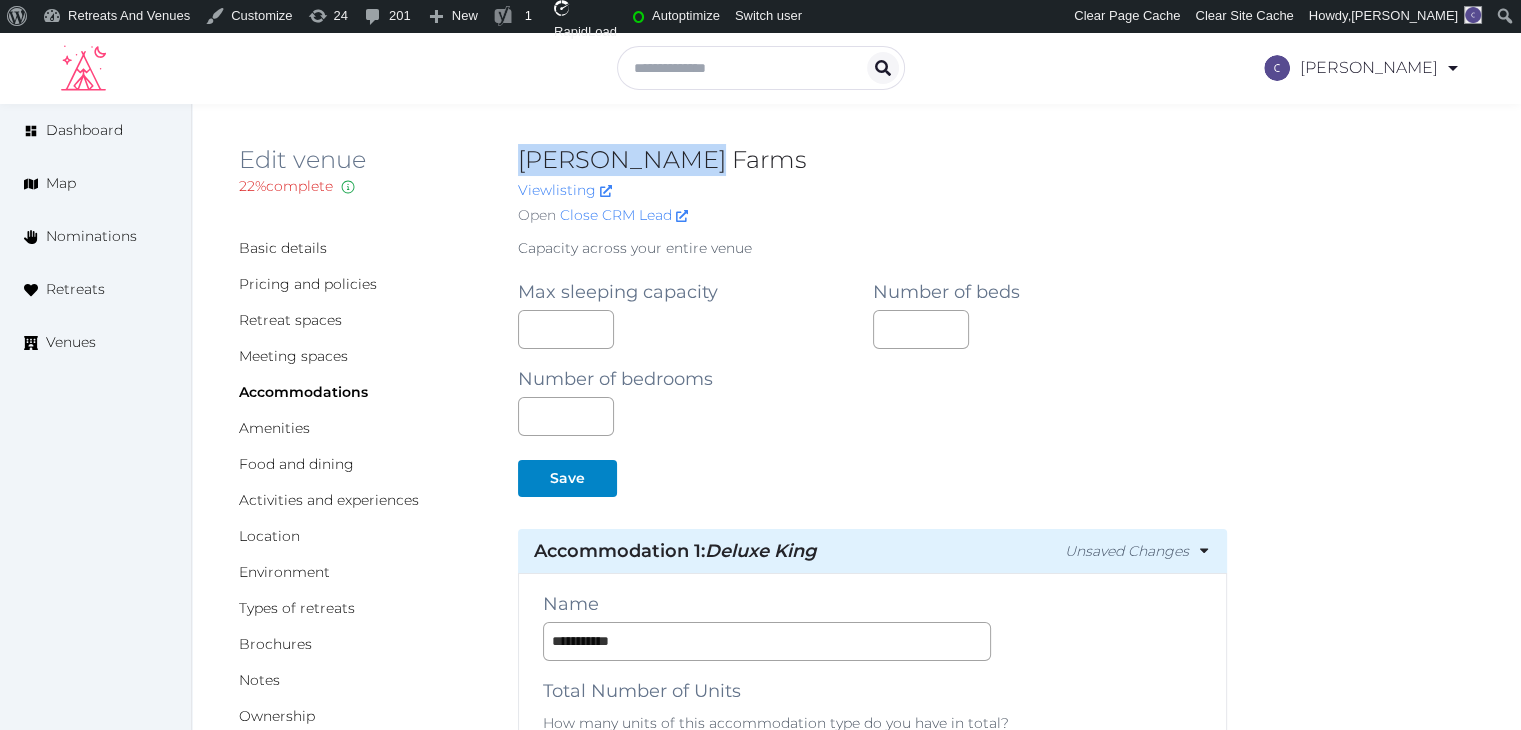 drag, startPoint x: 517, startPoint y: 143, endPoint x: 737, endPoint y: 143, distance: 220 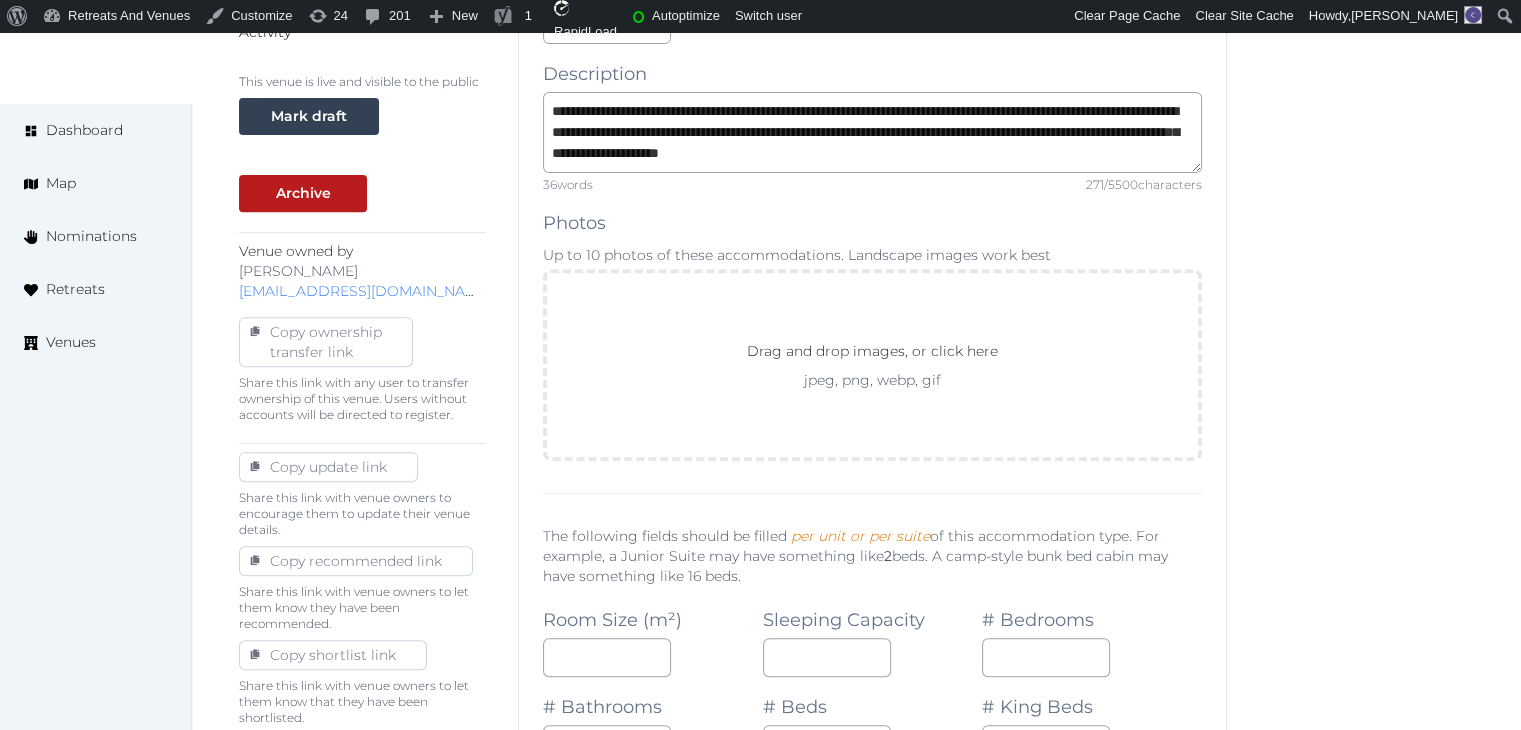scroll, scrollTop: 800, scrollLeft: 0, axis: vertical 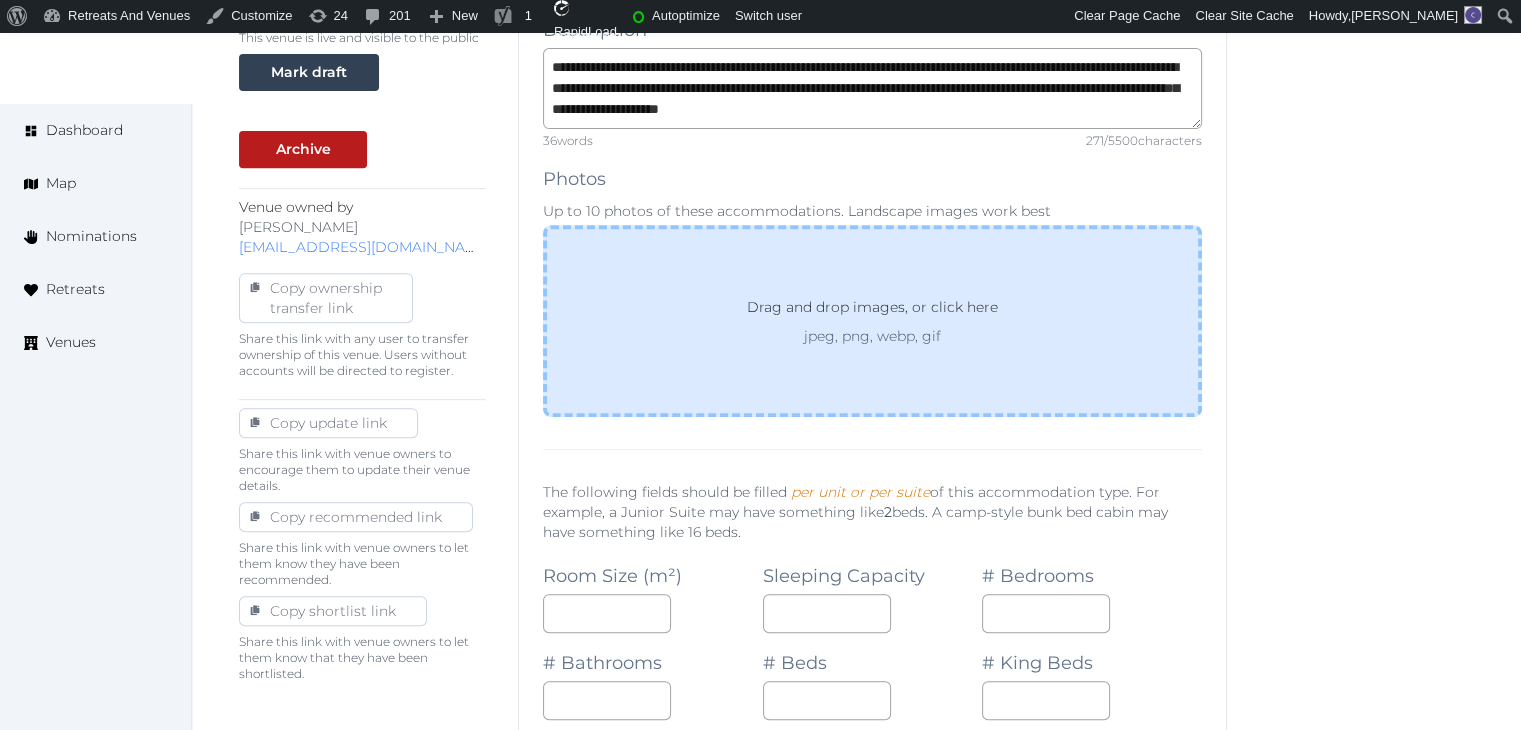 click on "jpeg, png, webp, gif" at bounding box center [872, 336] 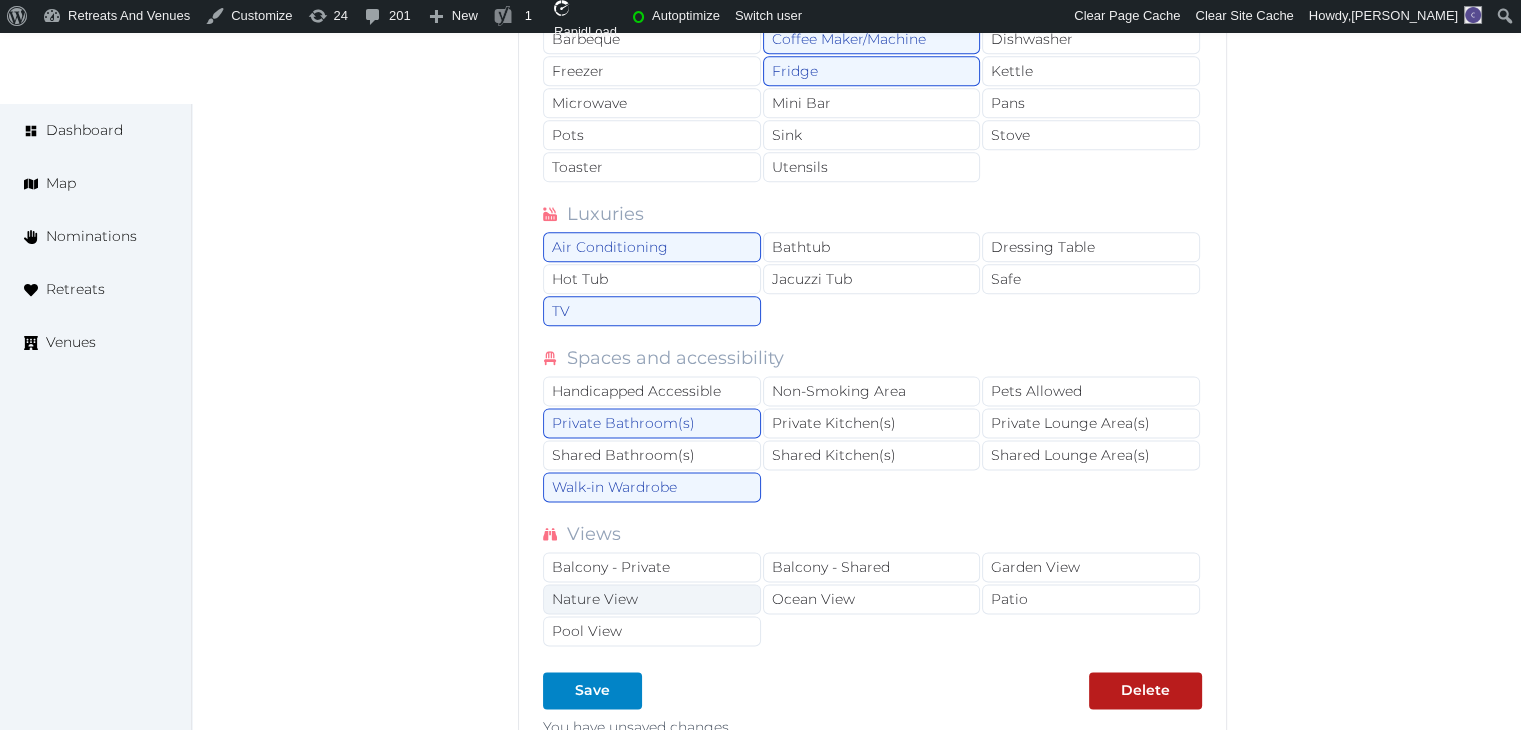 scroll, scrollTop: 2500, scrollLeft: 0, axis: vertical 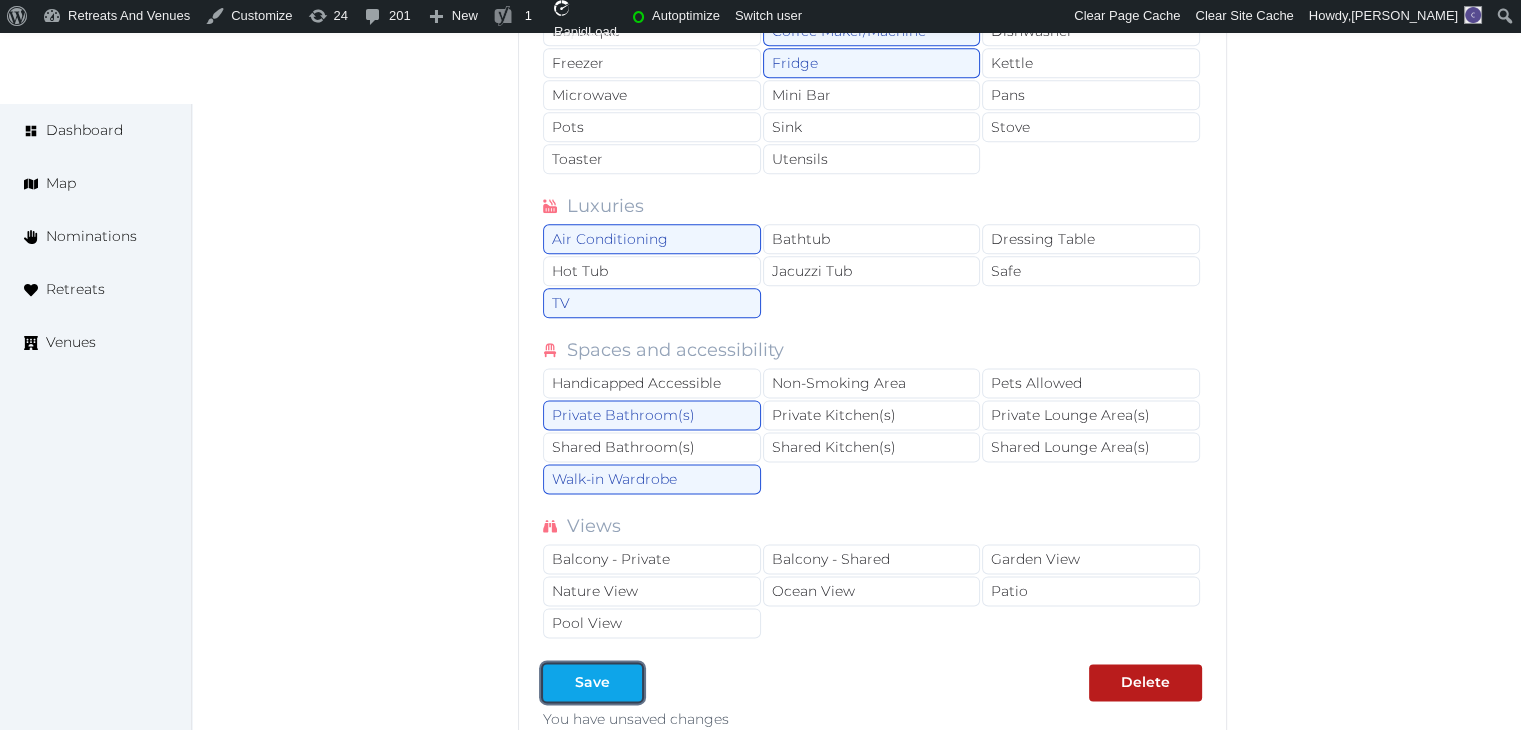 click on "Save" at bounding box center [592, 682] 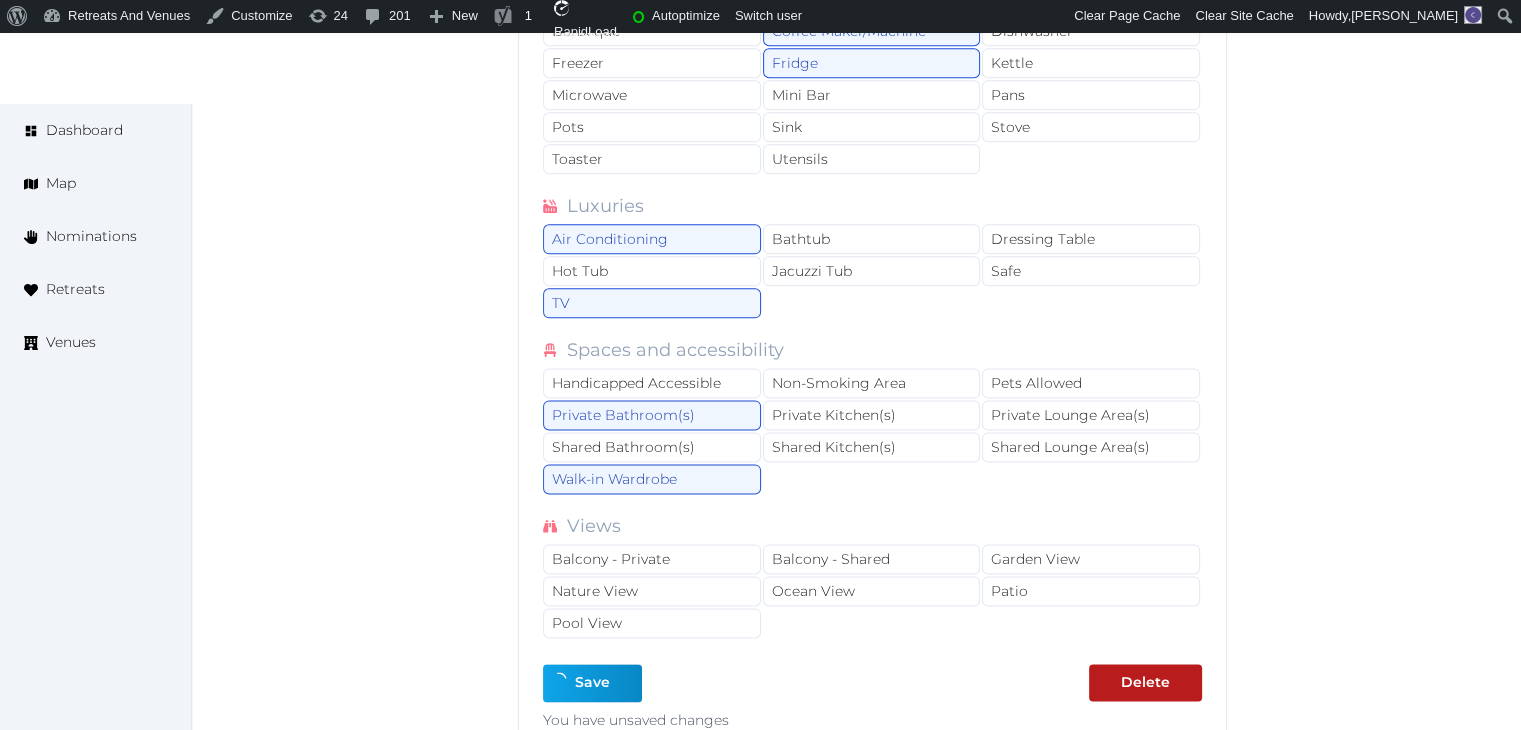 type on "*" 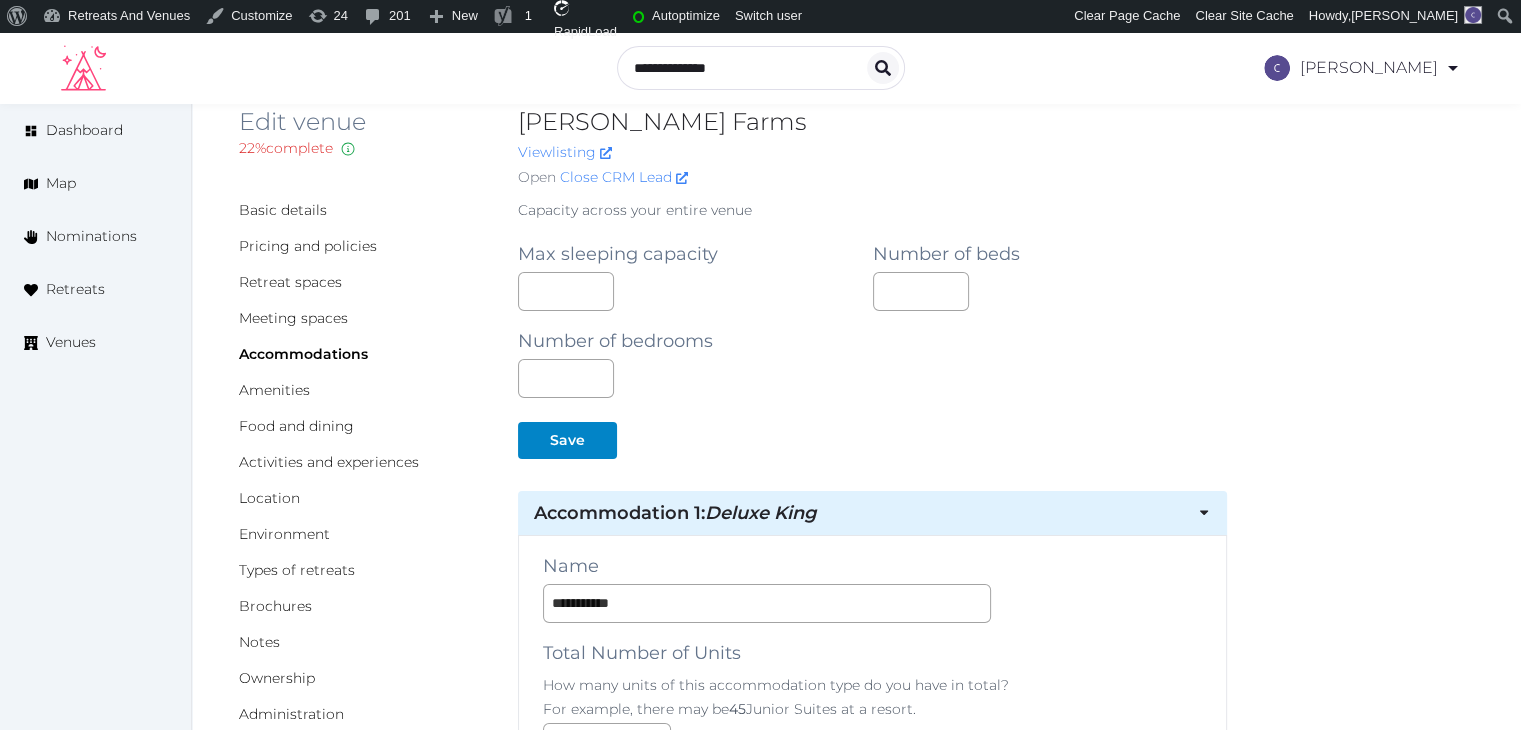 scroll, scrollTop: 0, scrollLeft: 0, axis: both 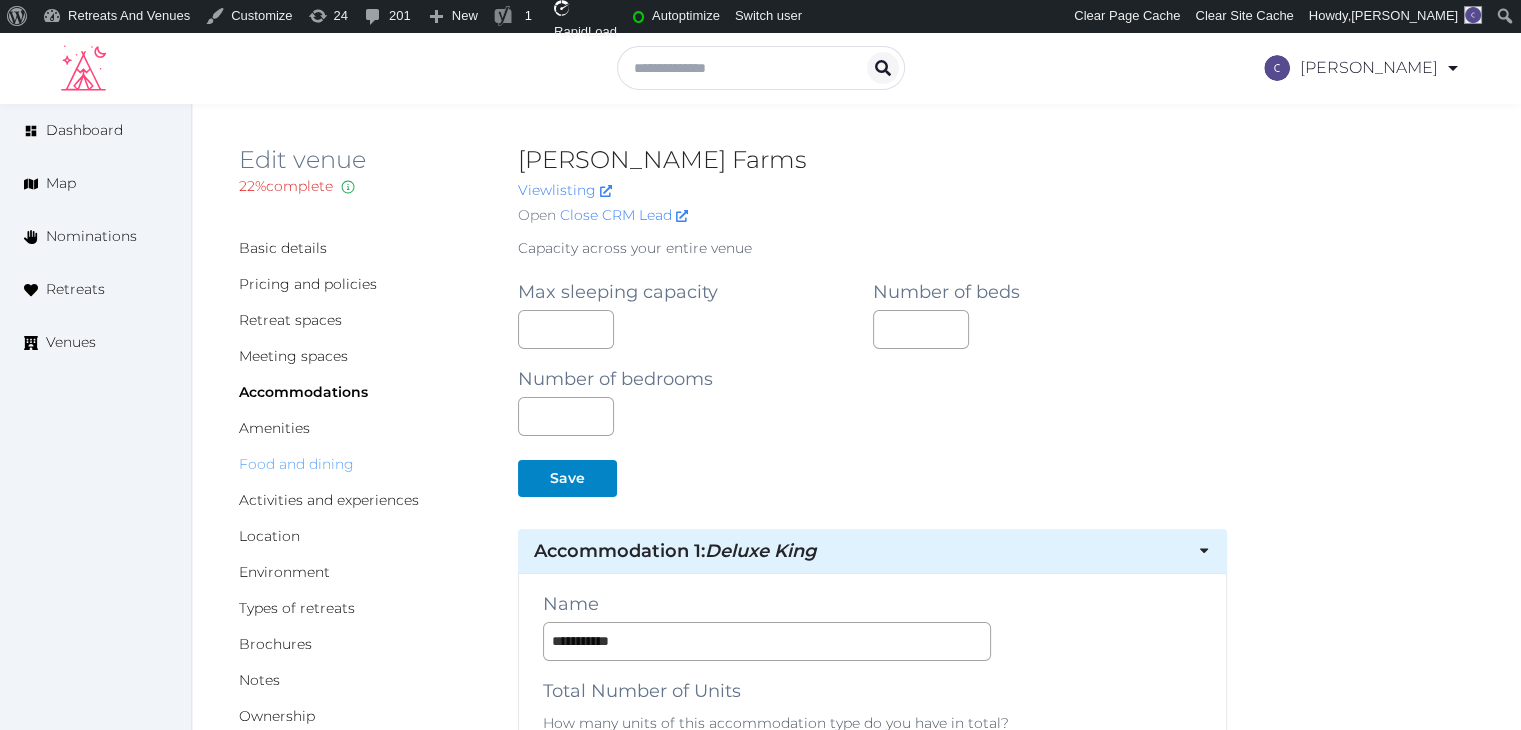 click on "Food and dining" at bounding box center [296, 464] 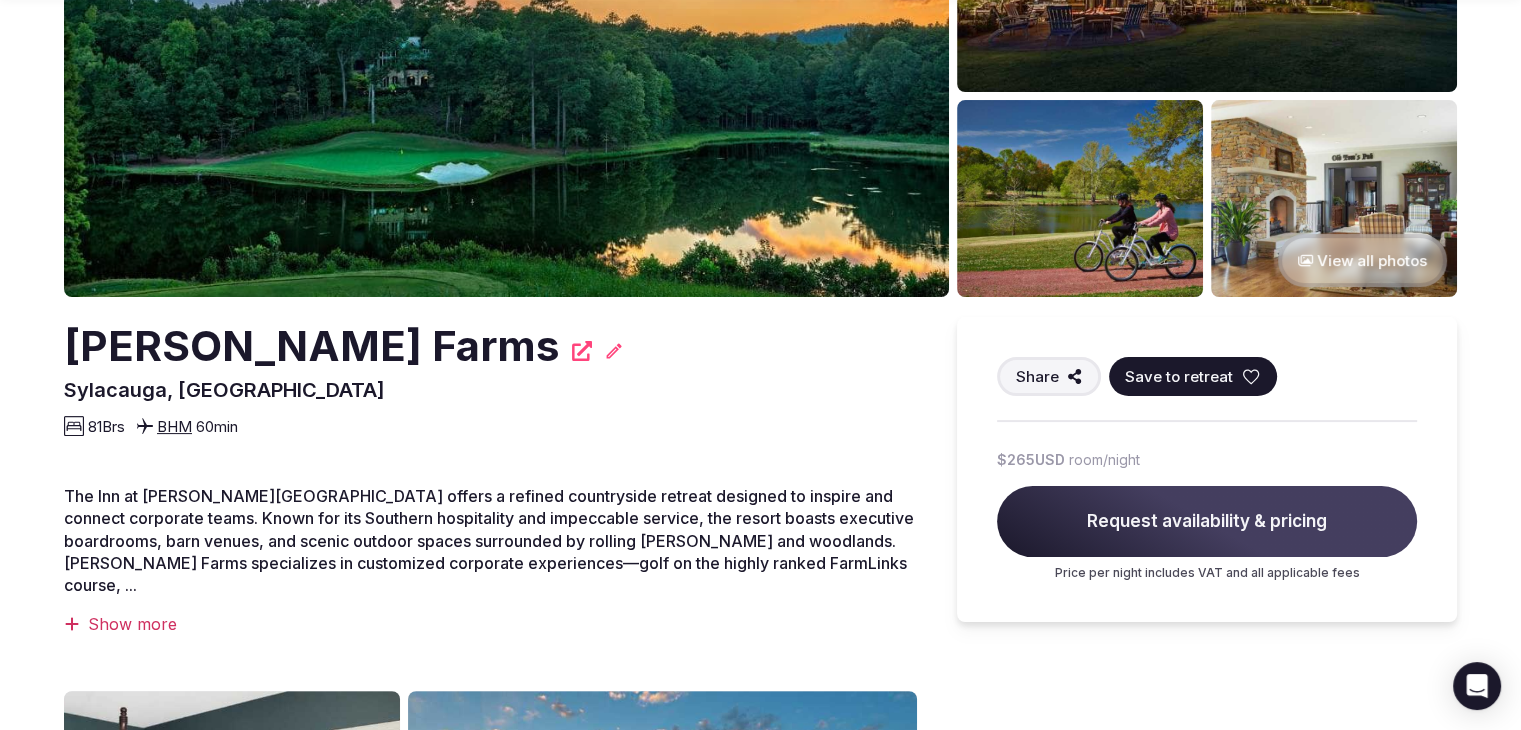 scroll, scrollTop: 300, scrollLeft: 0, axis: vertical 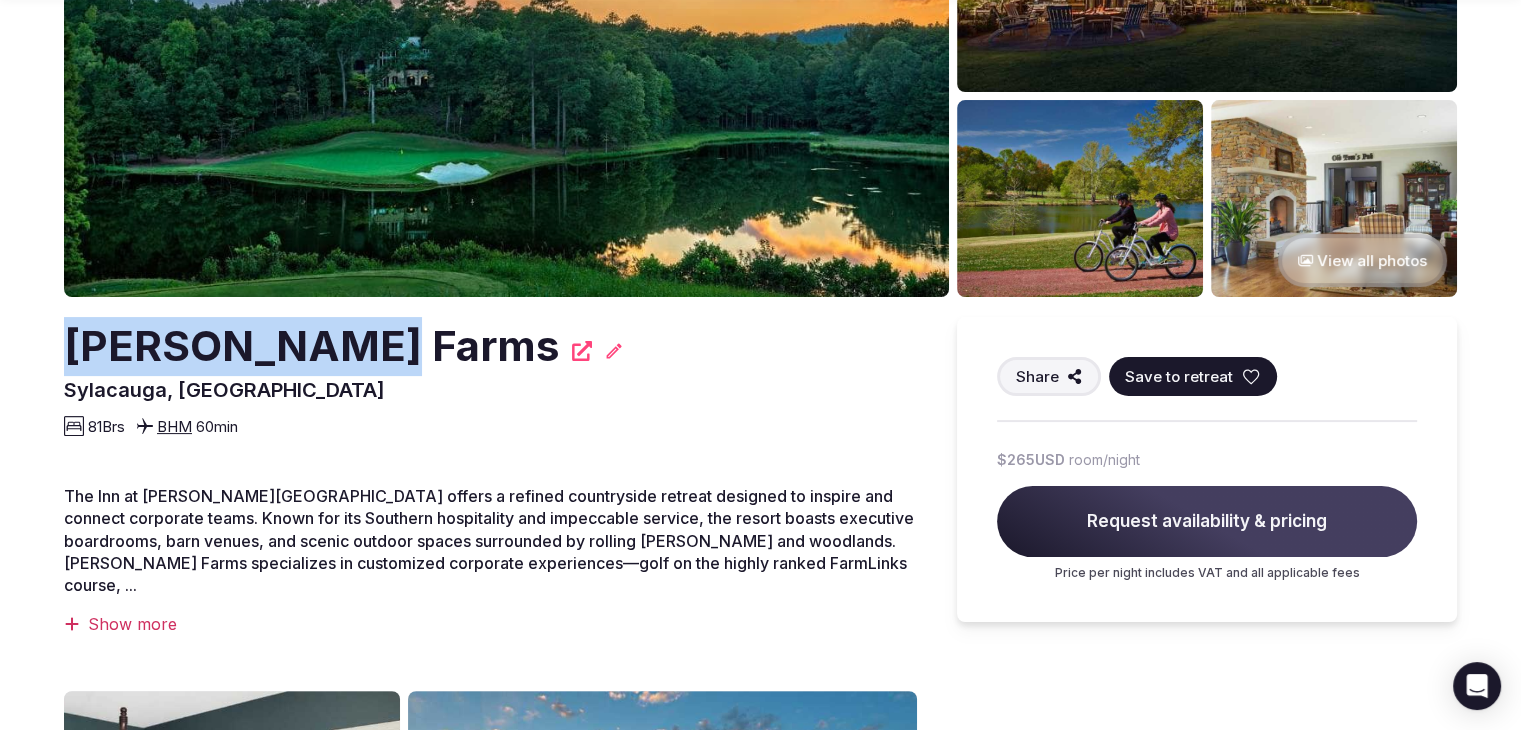 drag, startPoint x: 104, startPoint y: 347, endPoint x: 336, endPoint y: 349, distance: 232.00862 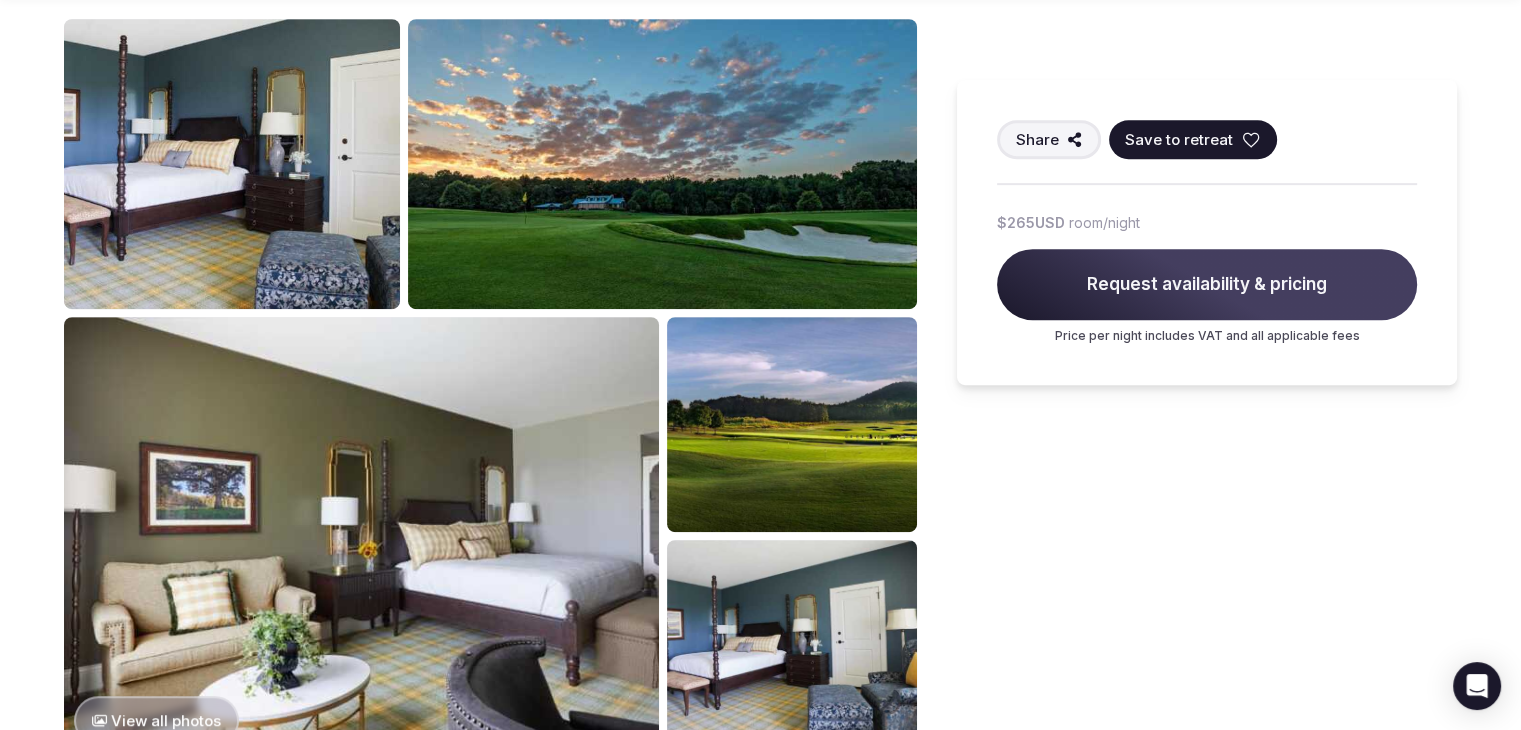 scroll, scrollTop: 1100, scrollLeft: 0, axis: vertical 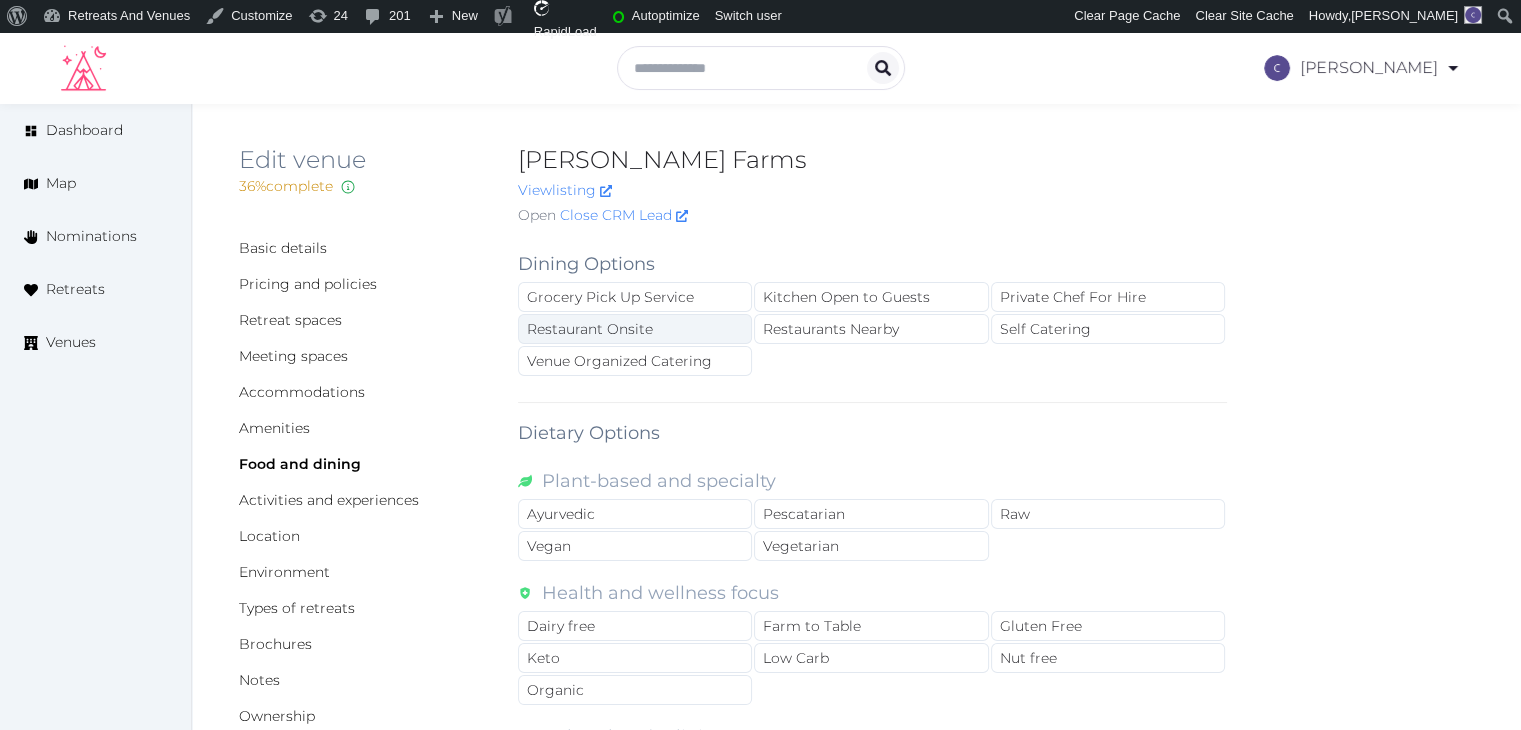 click on "Restaurant Onsite" at bounding box center (635, 329) 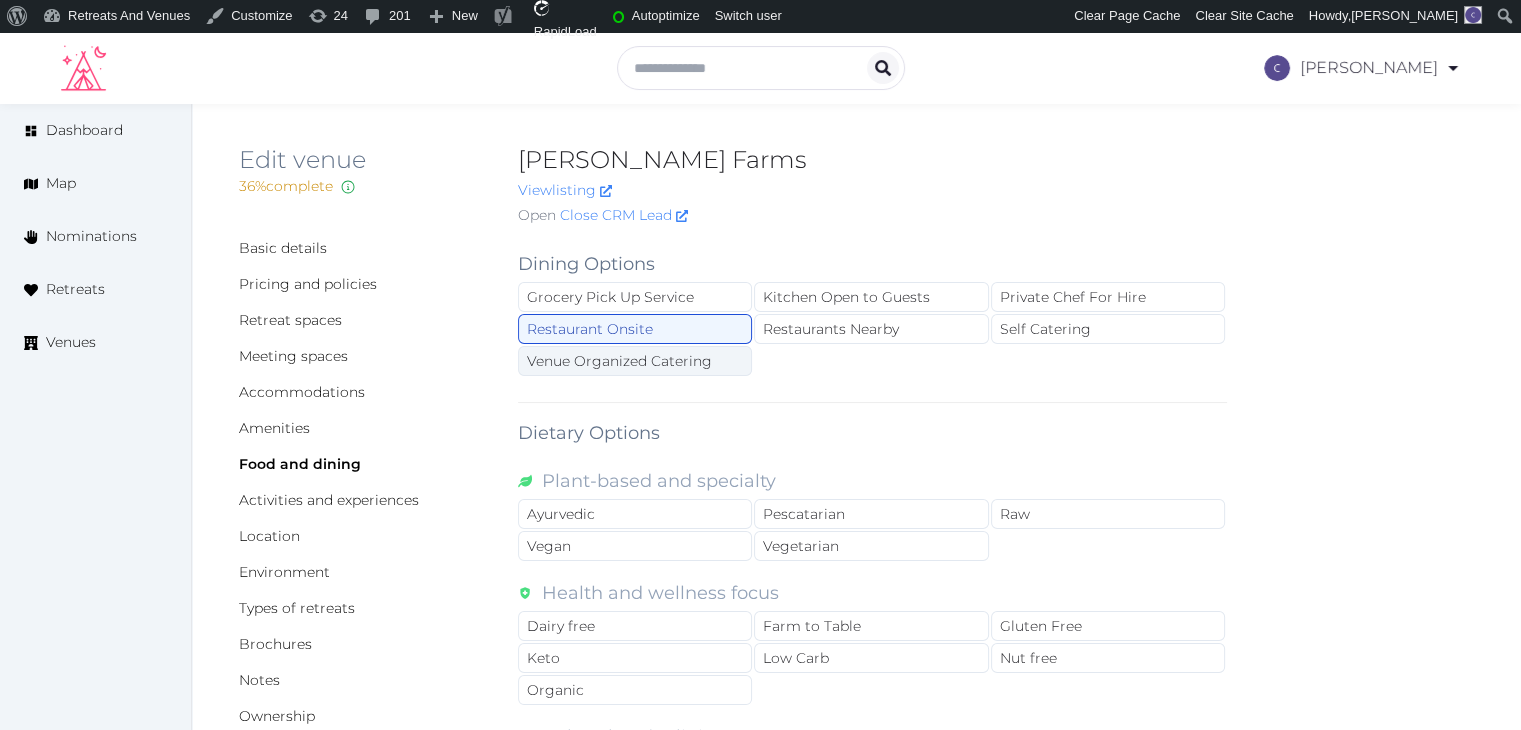 click on "Venue Organized Catering" at bounding box center (635, 361) 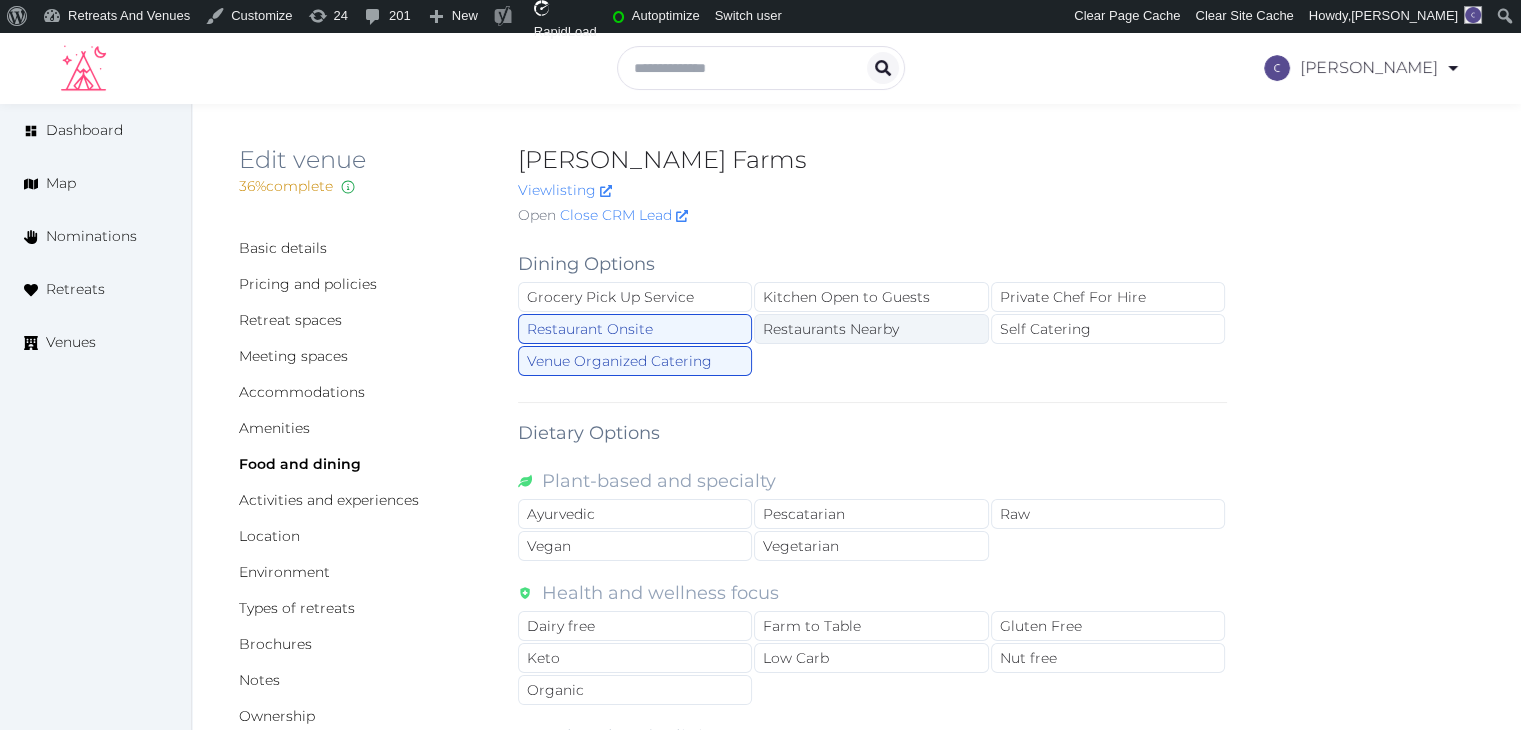 click on "Restaurants Nearby" at bounding box center (871, 329) 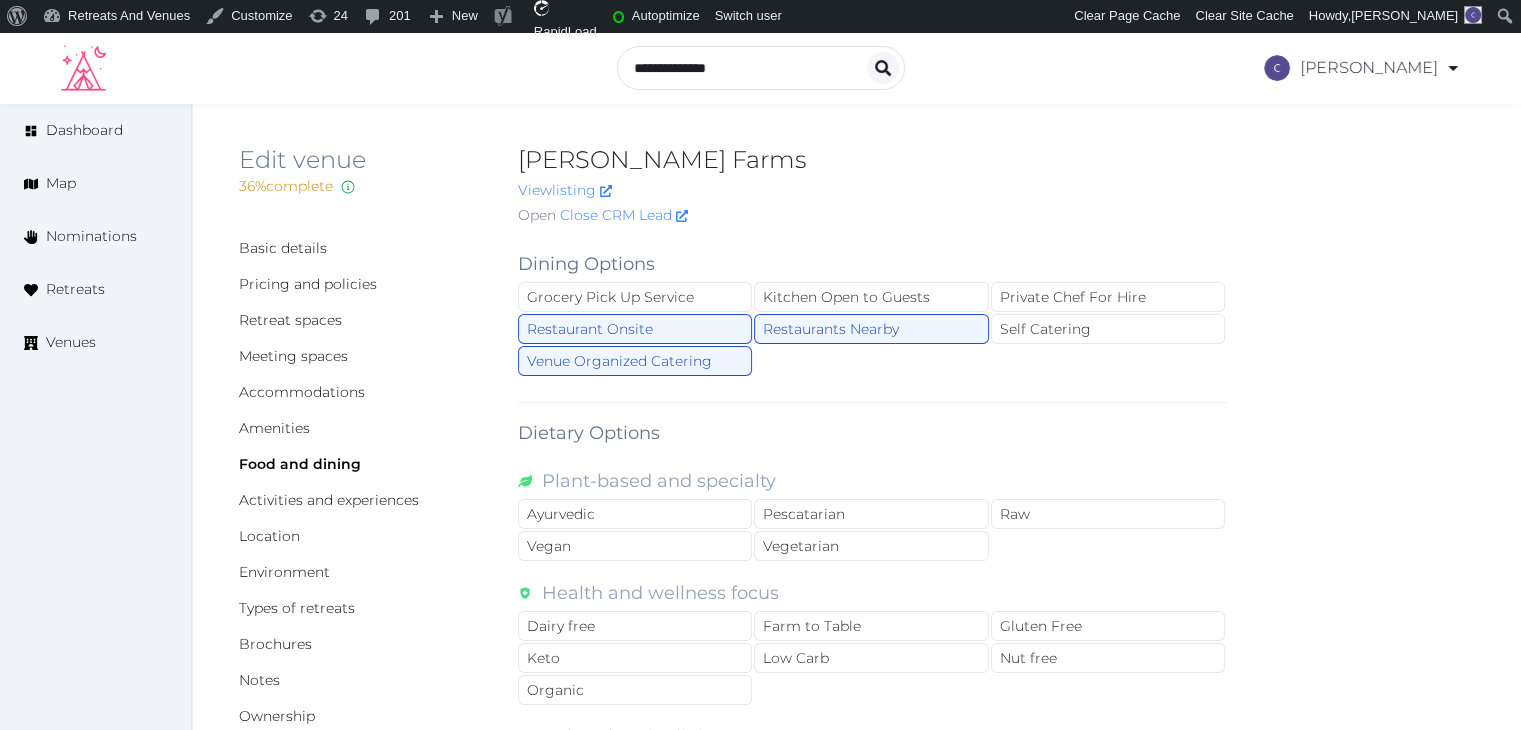 scroll, scrollTop: 500, scrollLeft: 0, axis: vertical 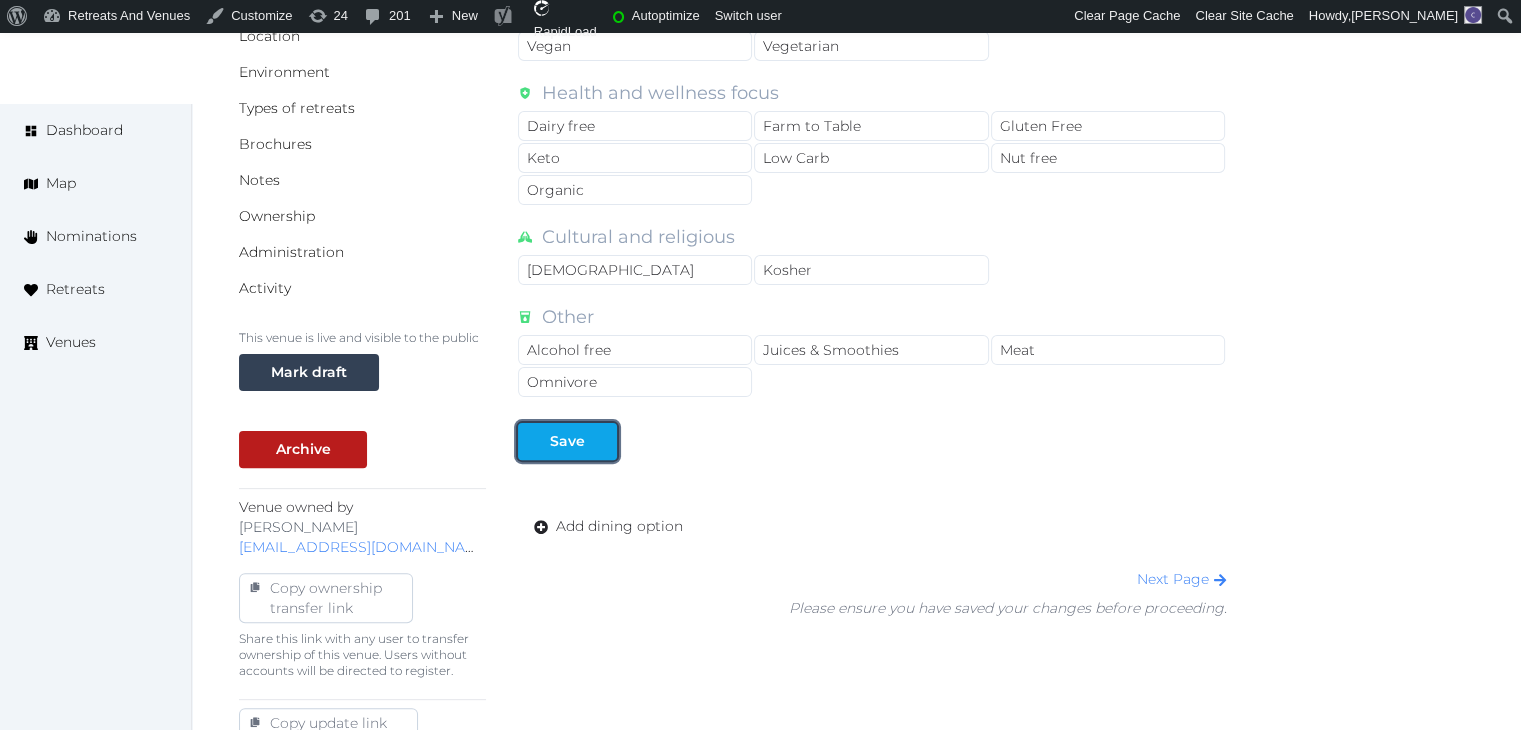 click at bounding box center (601, 441) 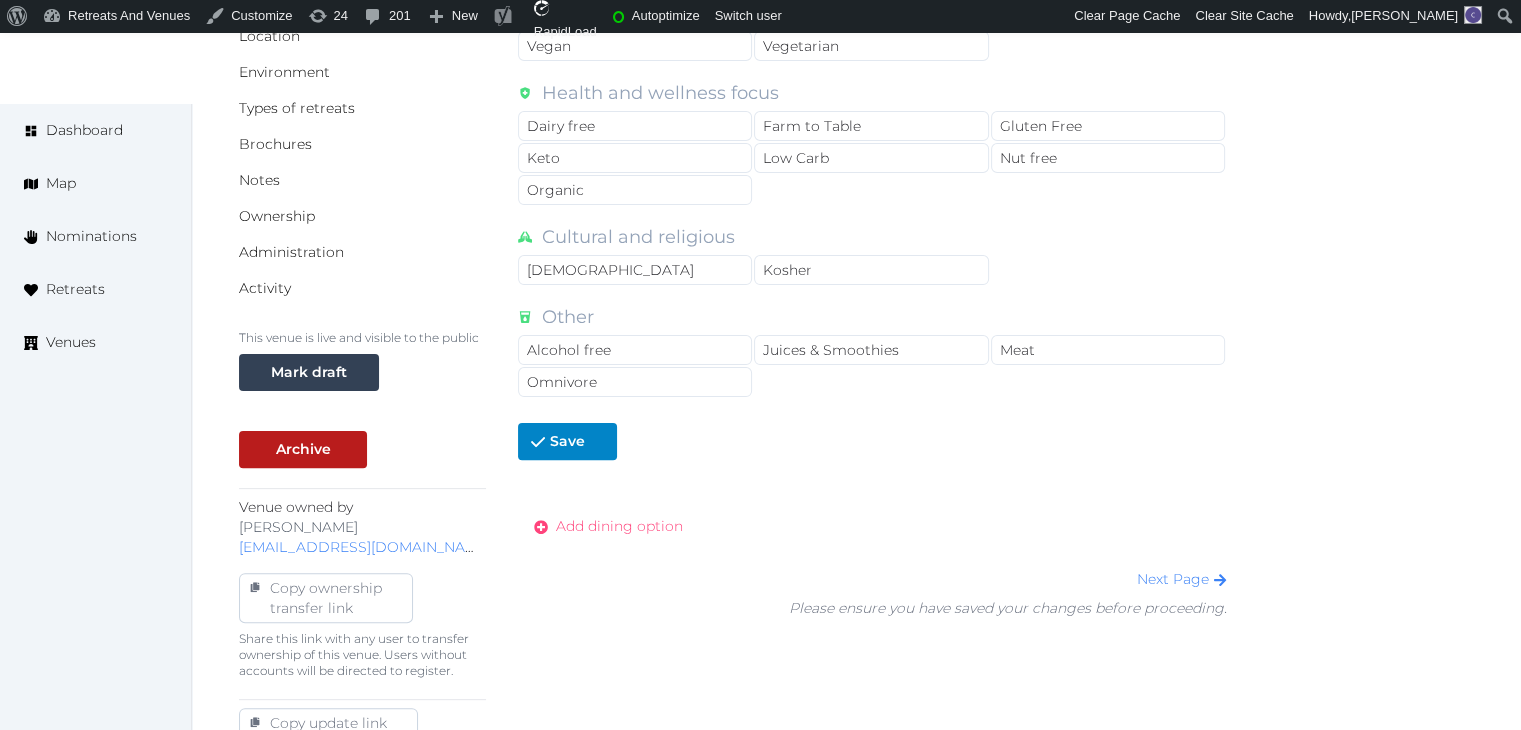 click on "Add dining option" at bounding box center (619, 526) 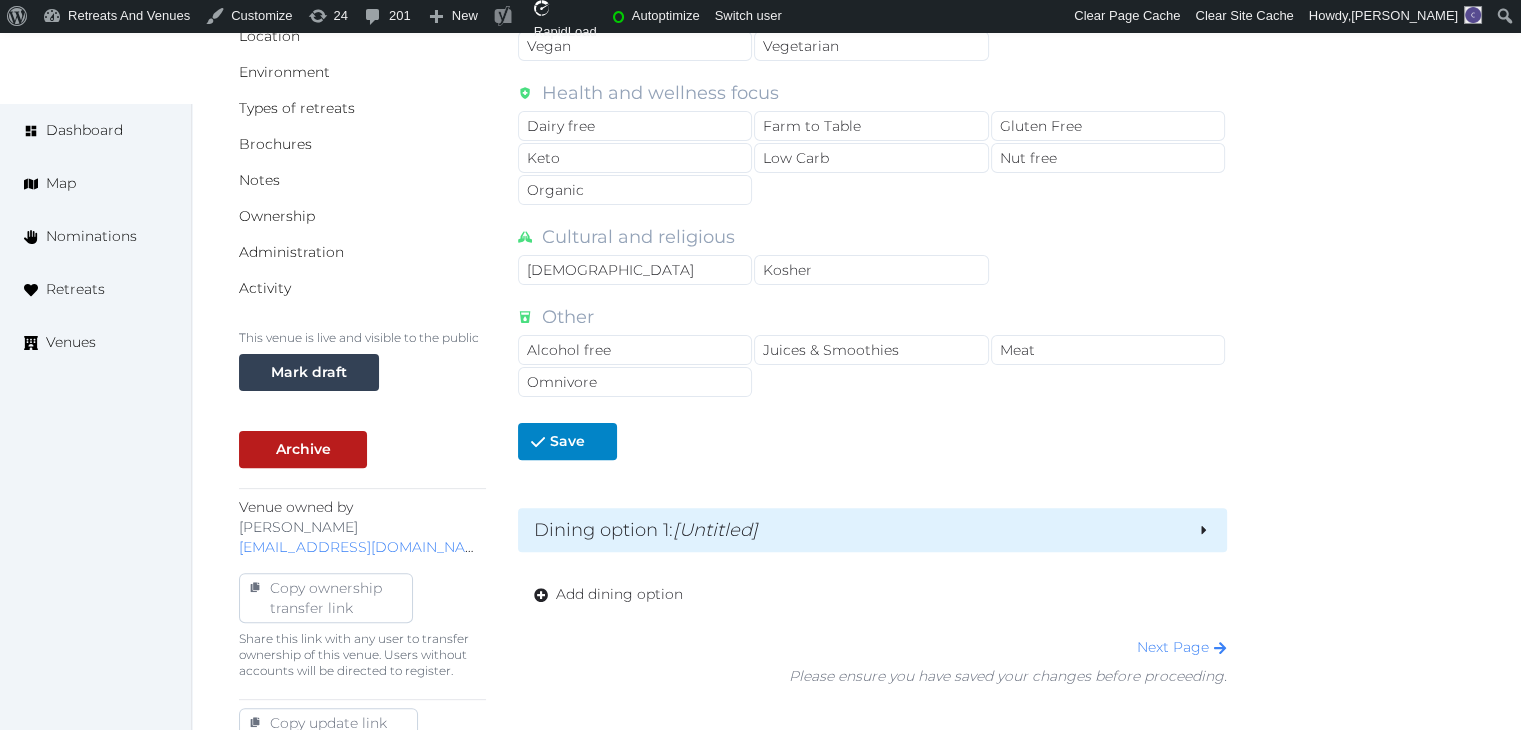 click on "Dining option 1 :  [Untitled]" at bounding box center (857, 530) 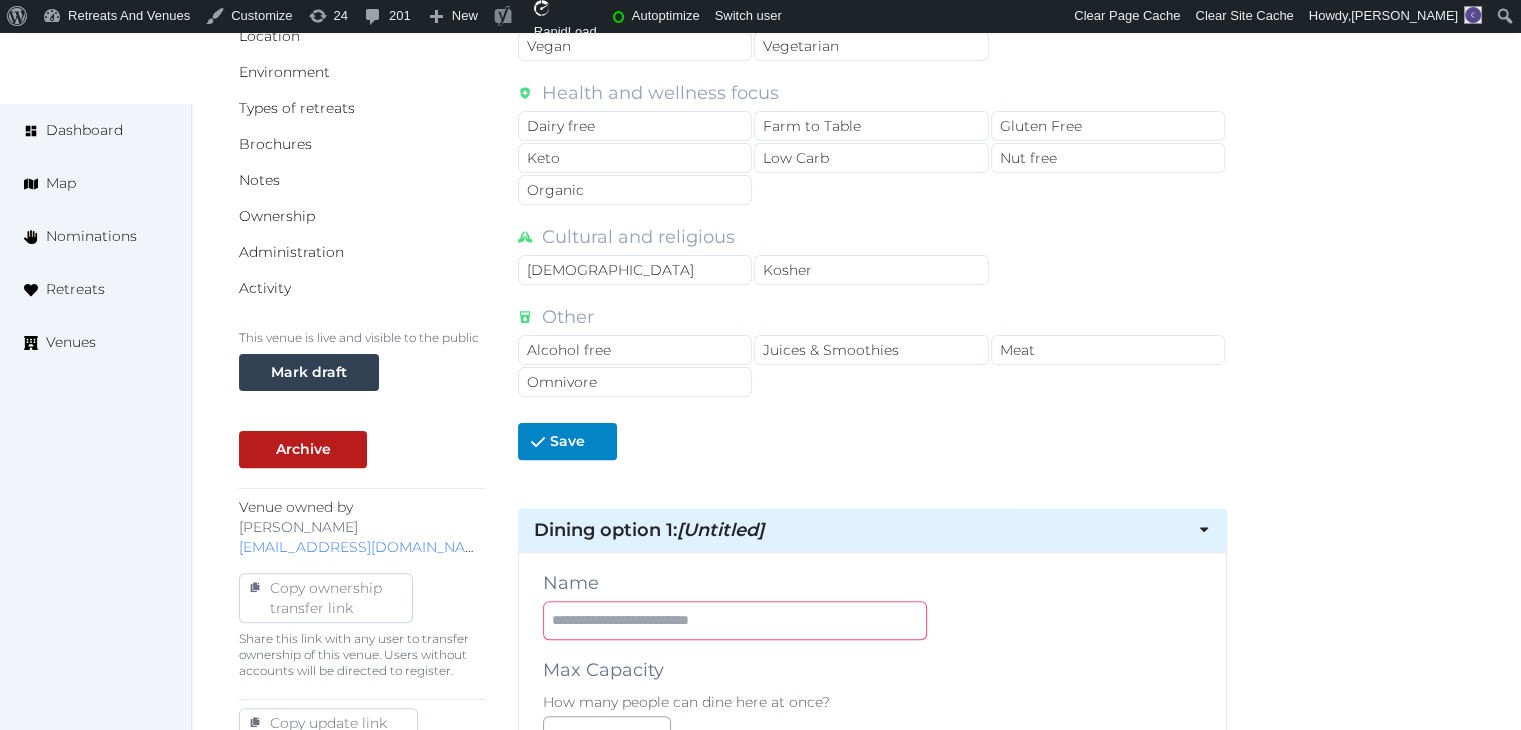 click at bounding box center (735, 620) 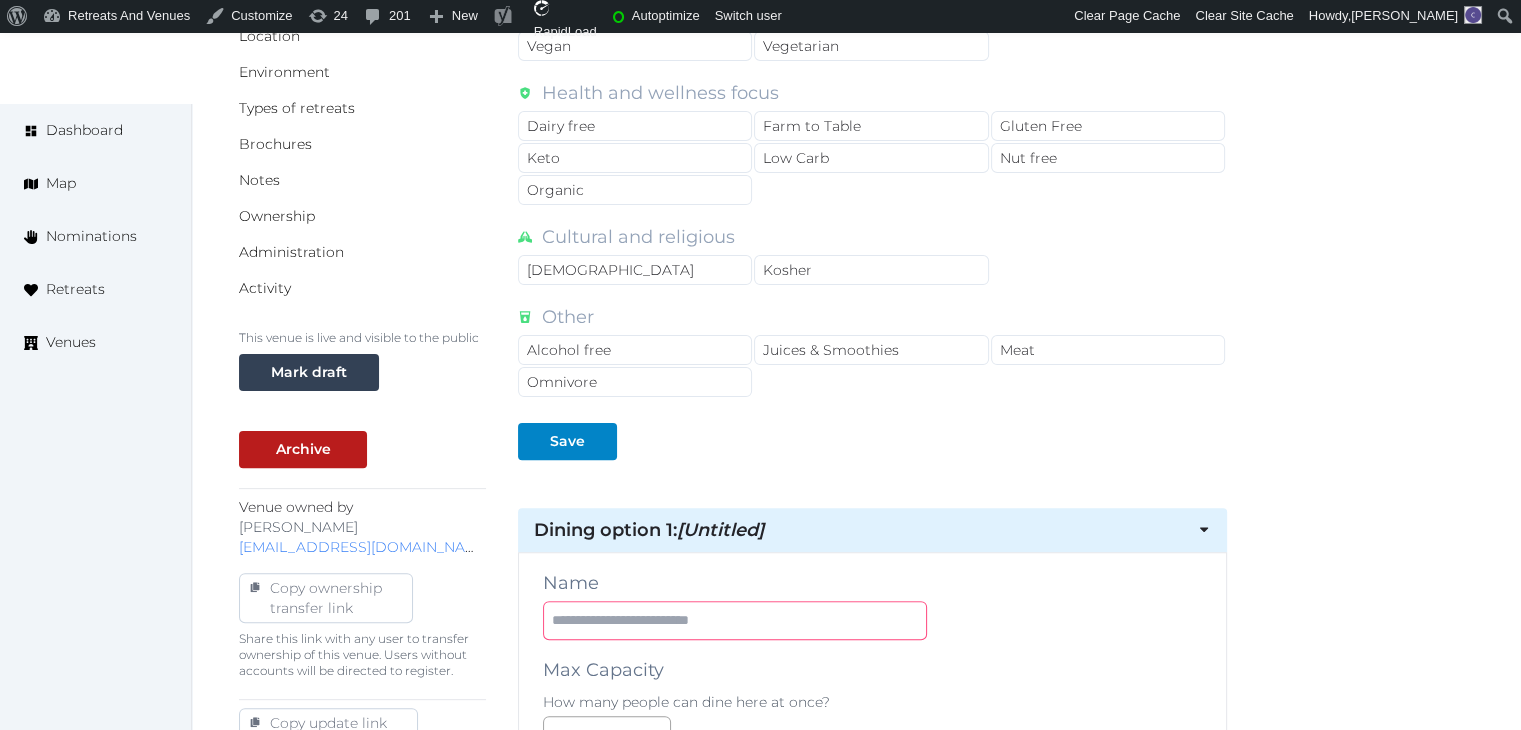 paste on "**********" 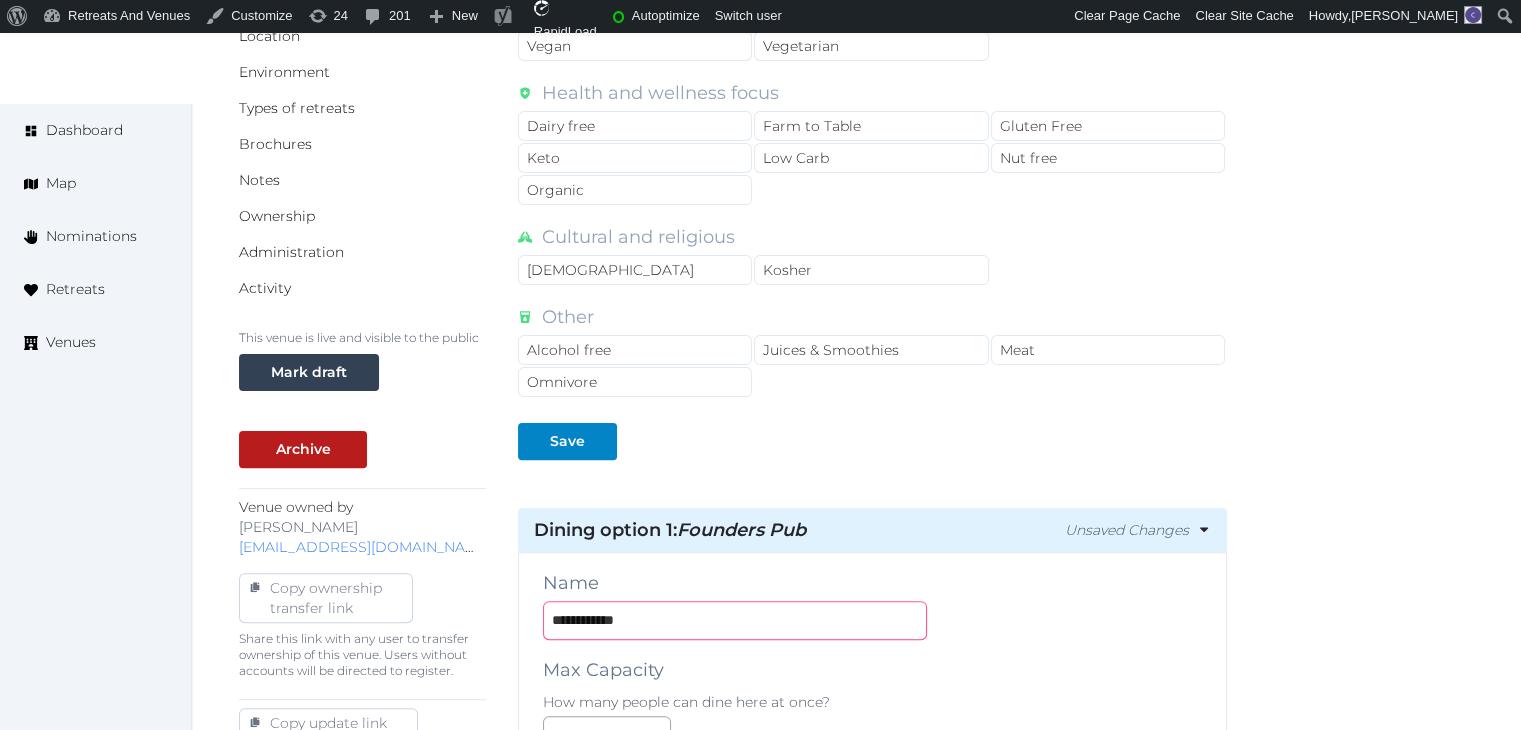 type on "**********" 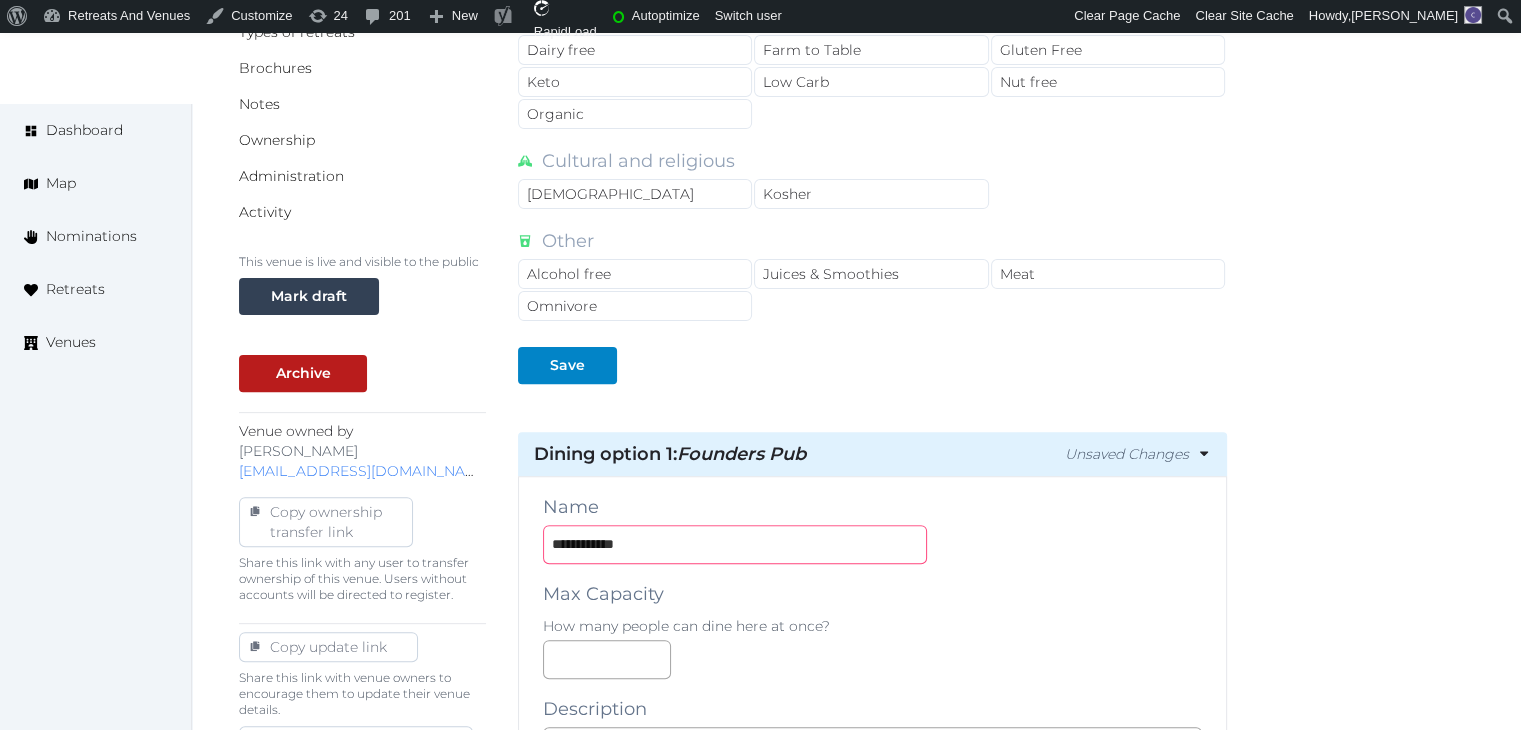 scroll, scrollTop: 700, scrollLeft: 0, axis: vertical 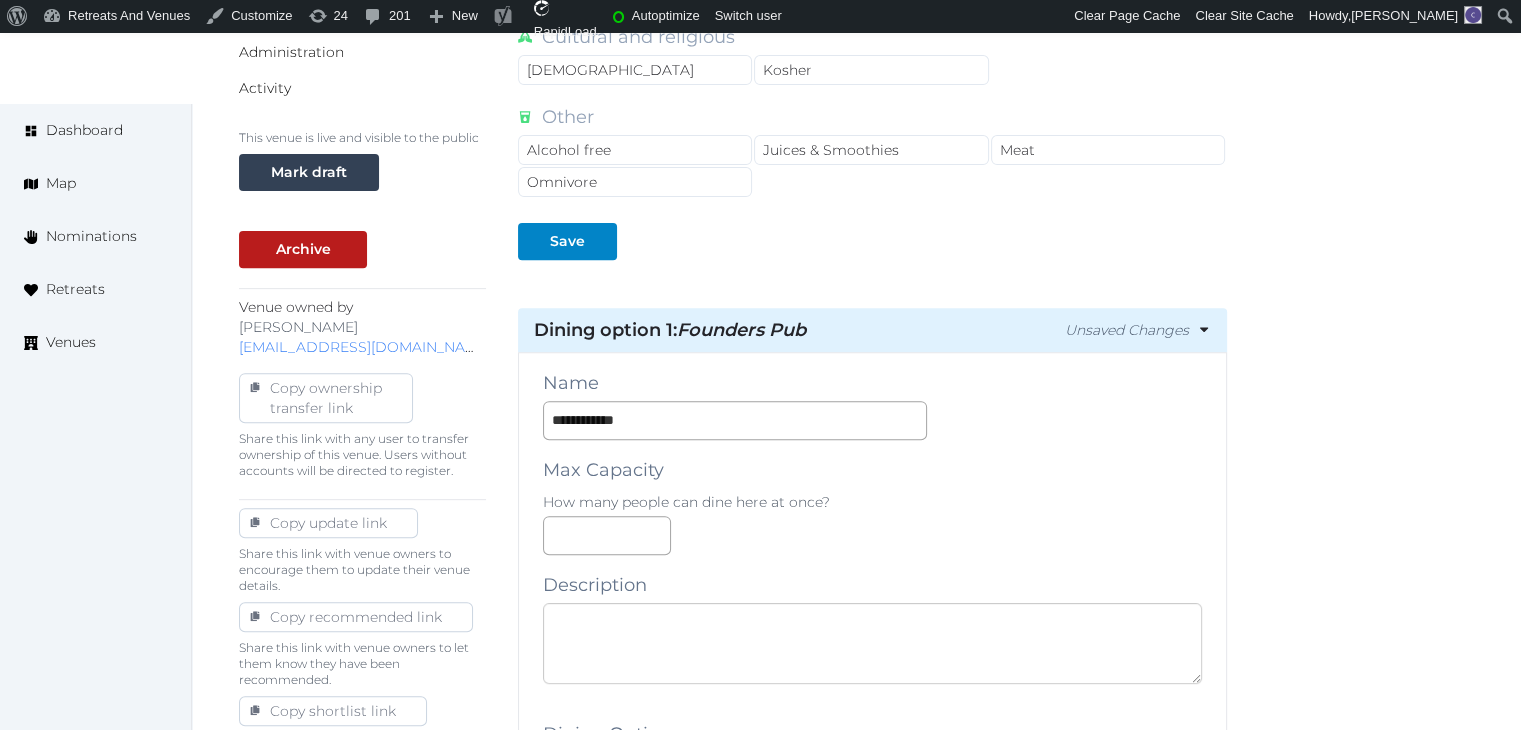 click at bounding box center [872, 643] 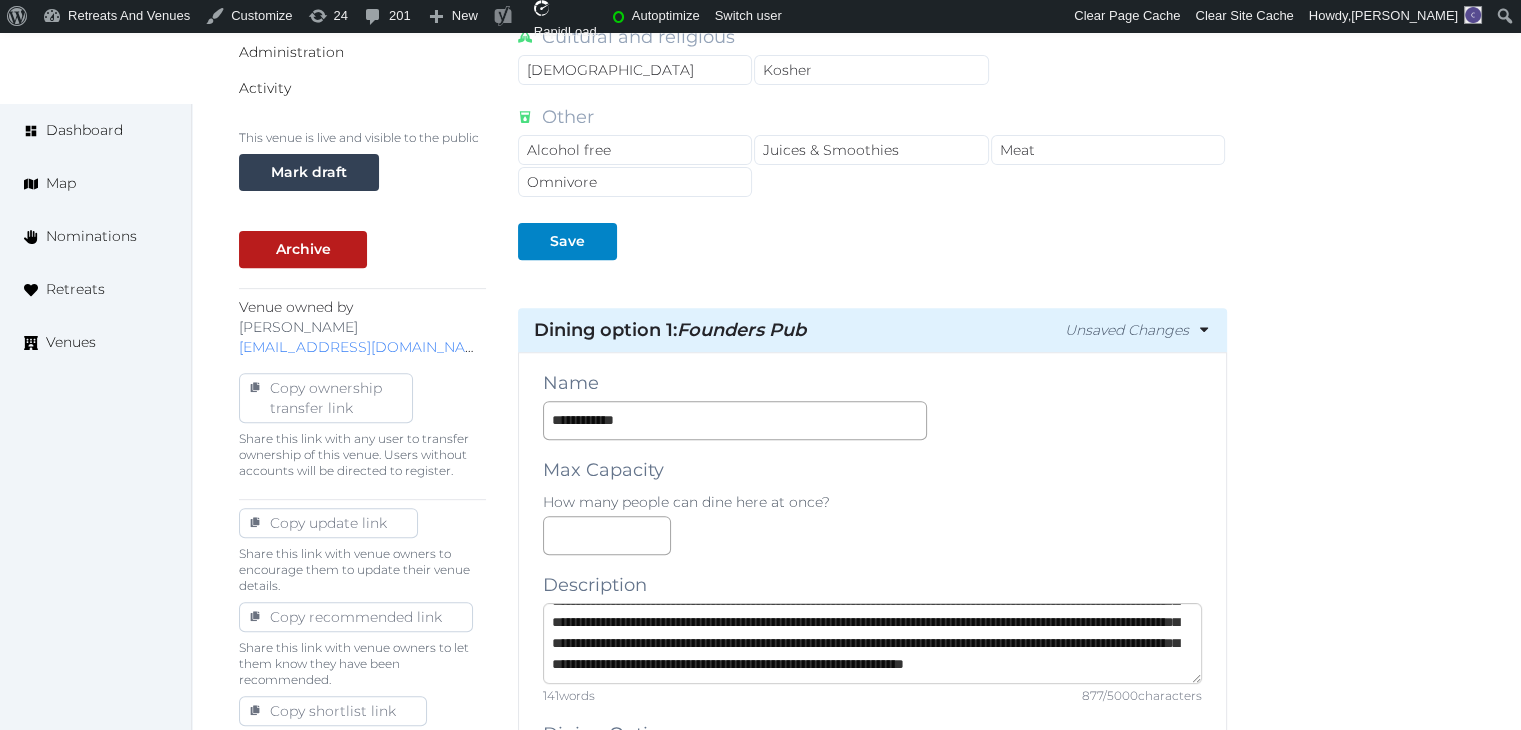 scroll, scrollTop: 188, scrollLeft: 0, axis: vertical 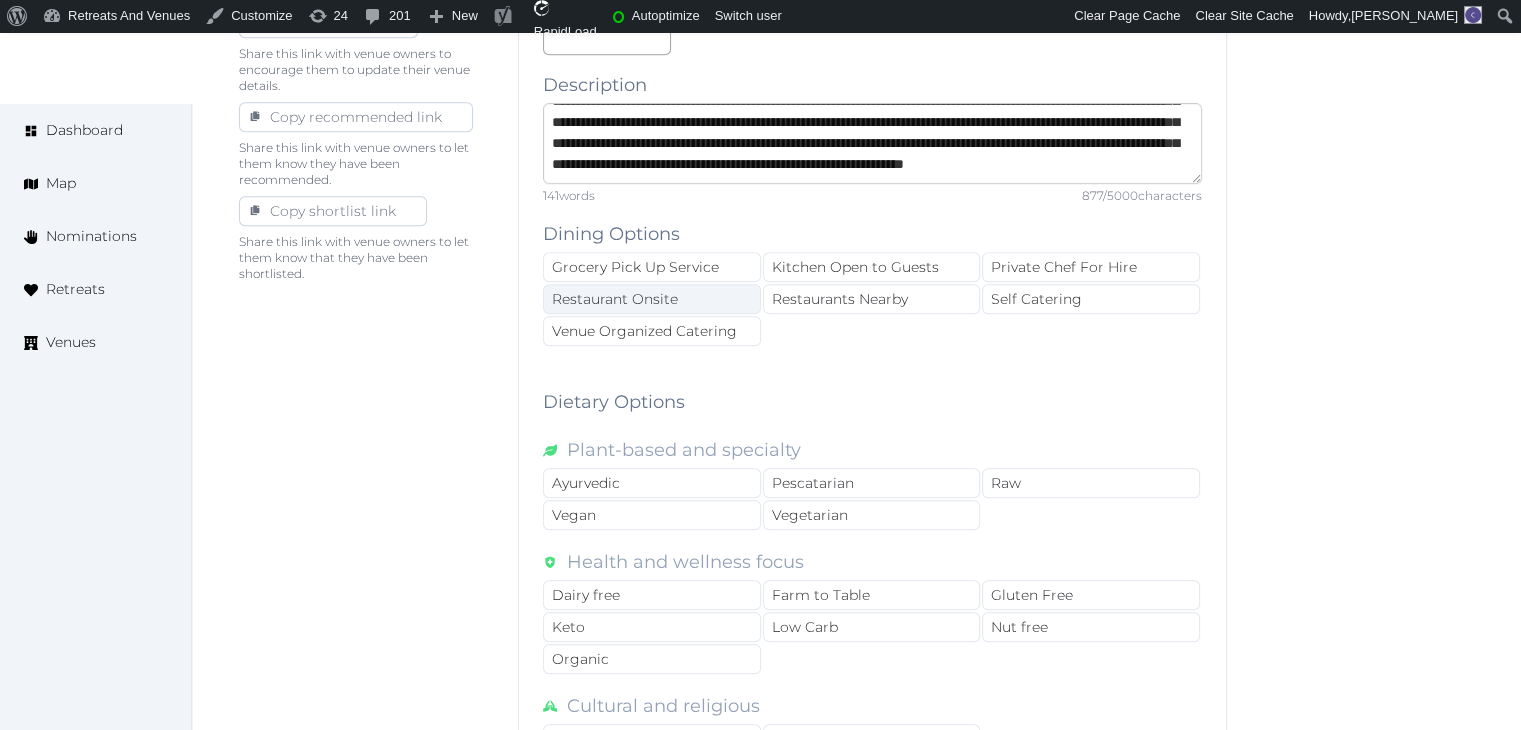 type on "**********" 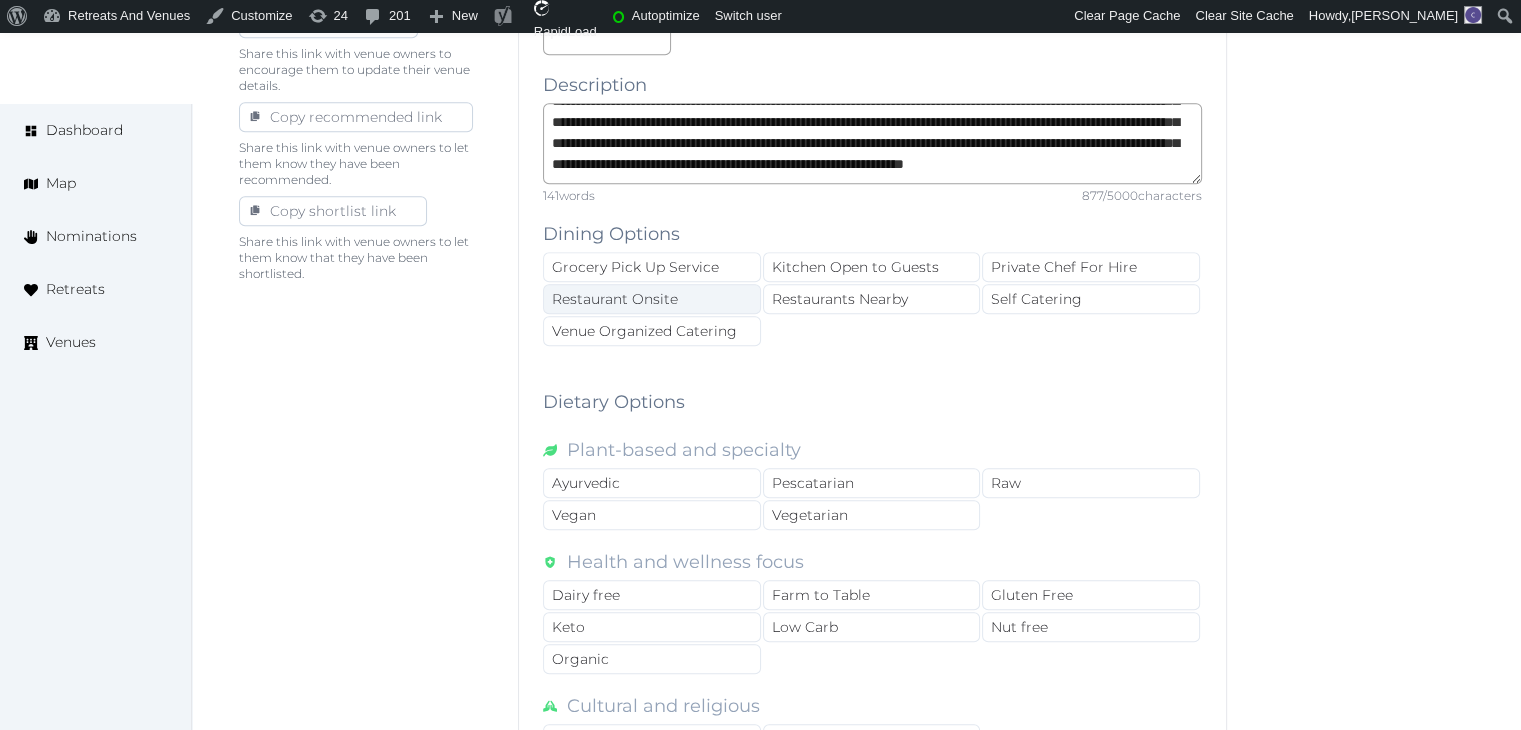 click on "Restaurant Onsite" at bounding box center [652, 299] 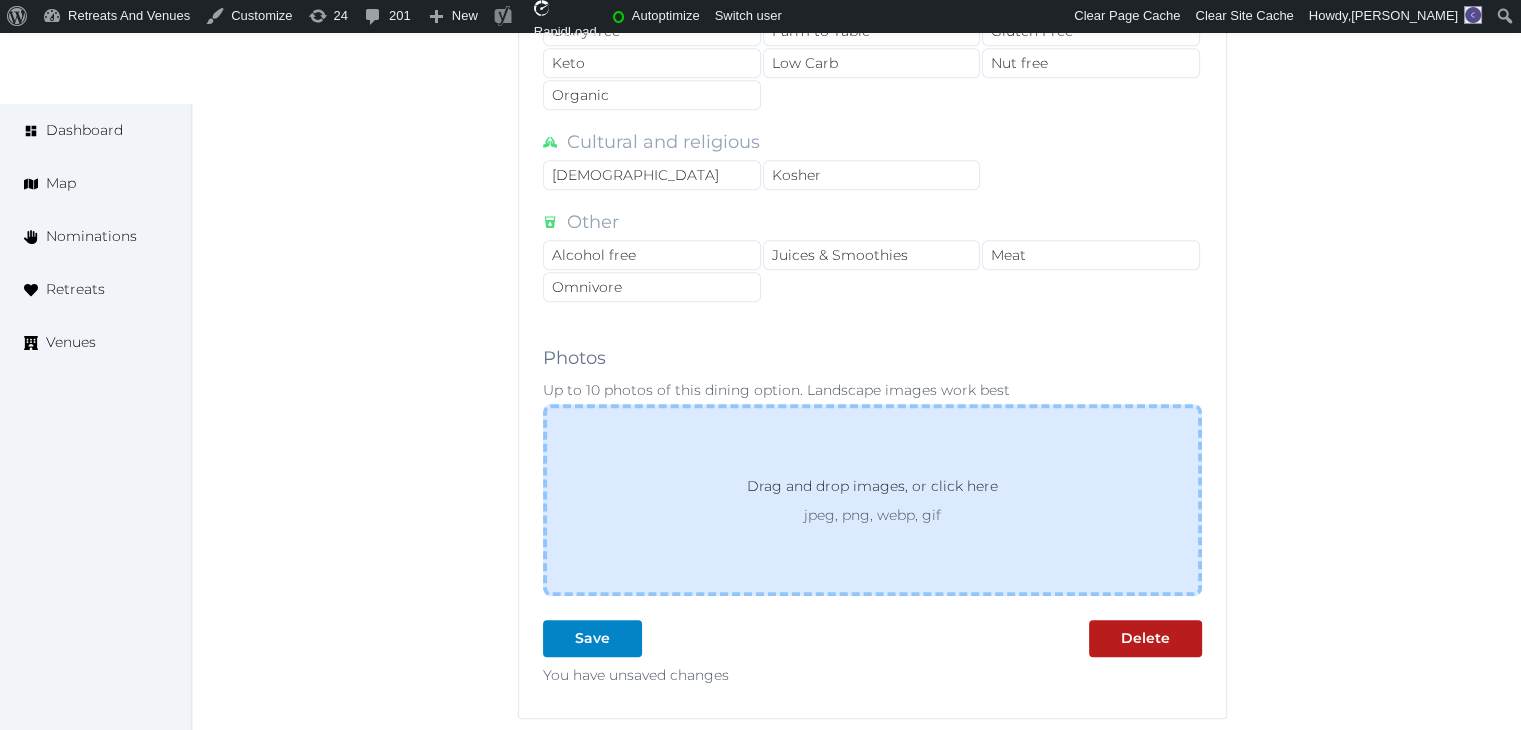 scroll, scrollTop: 1800, scrollLeft: 0, axis: vertical 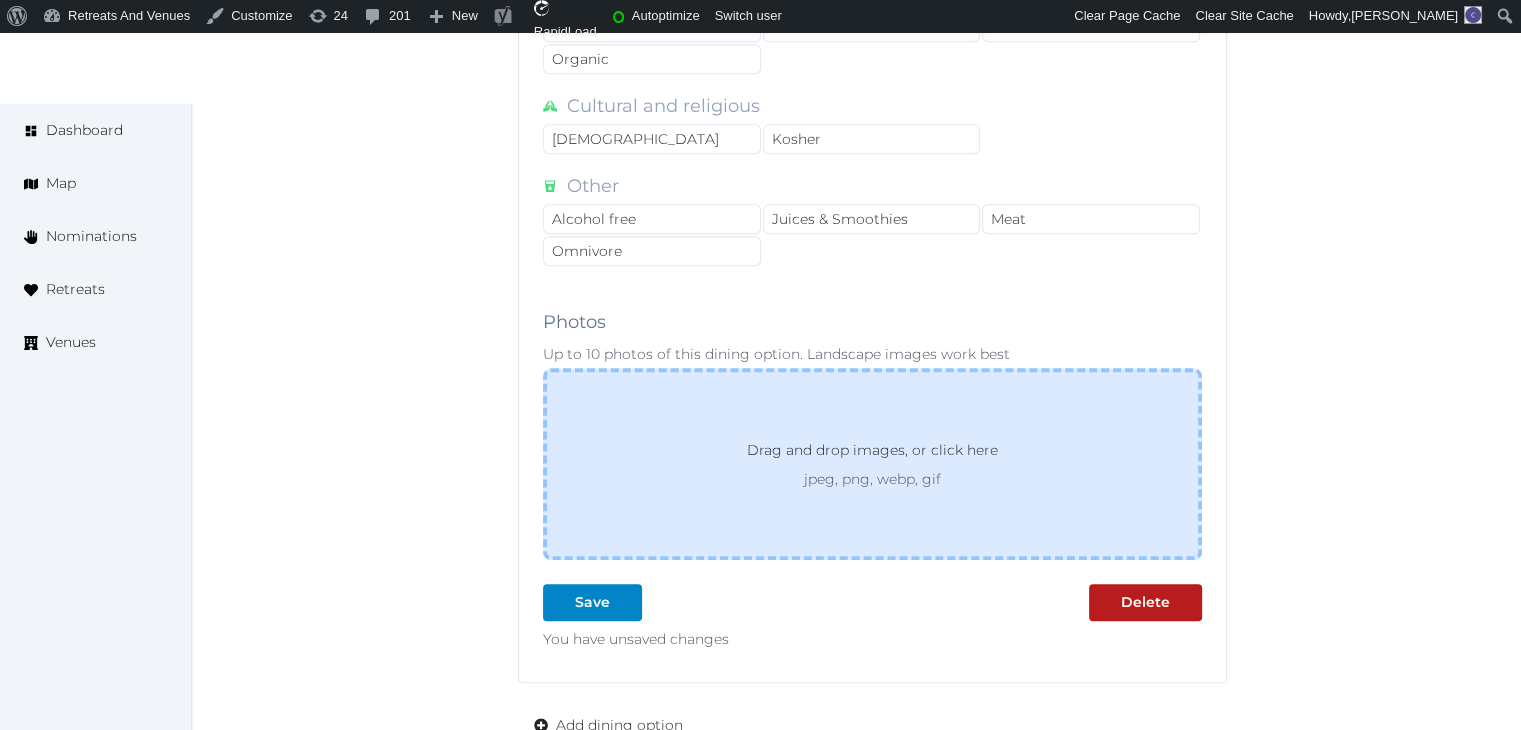 click on "Drag and drop images, or click here jpeg, png, webp, gif" at bounding box center (872, 464) 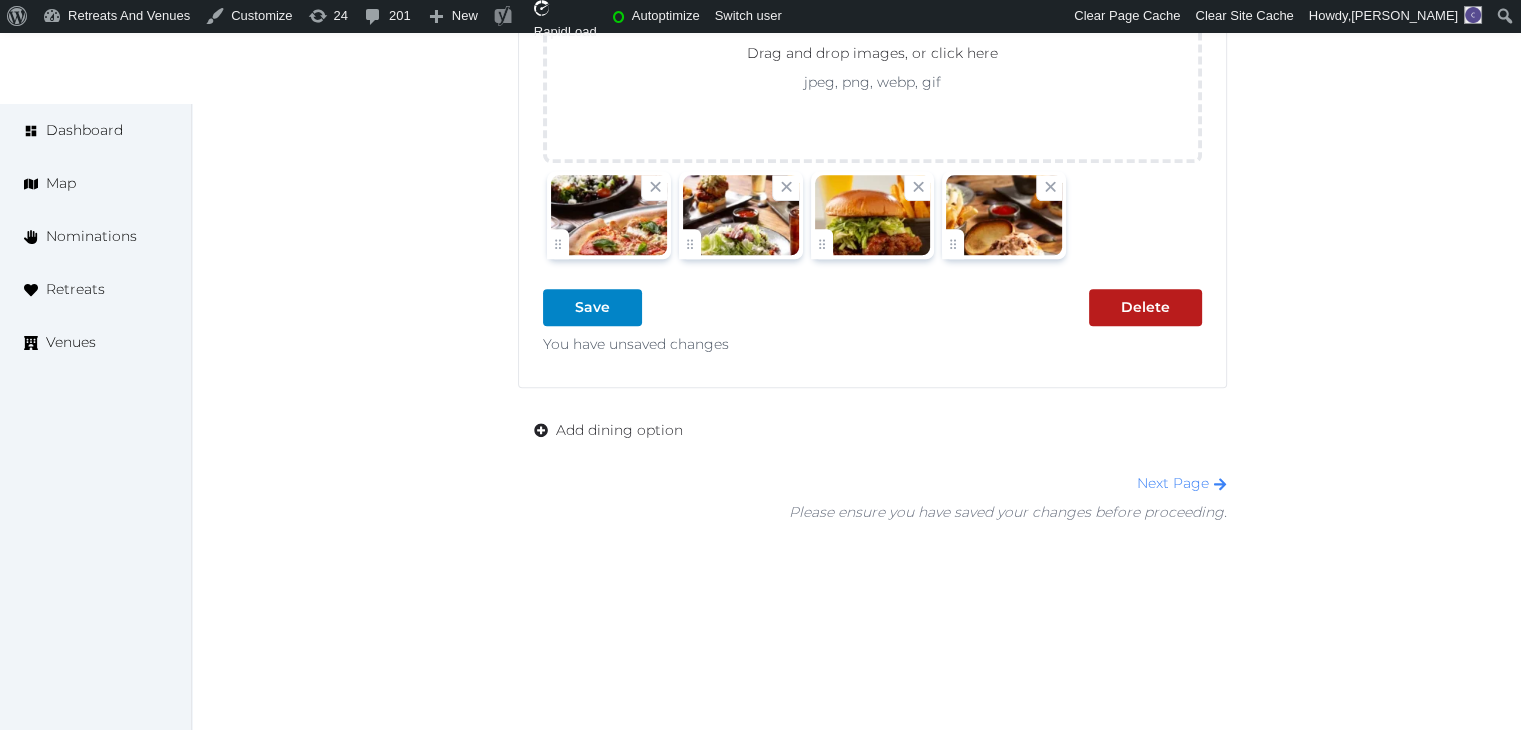 scroll, scrollTop: 2200, scrollLeft: 0, axis: vertical 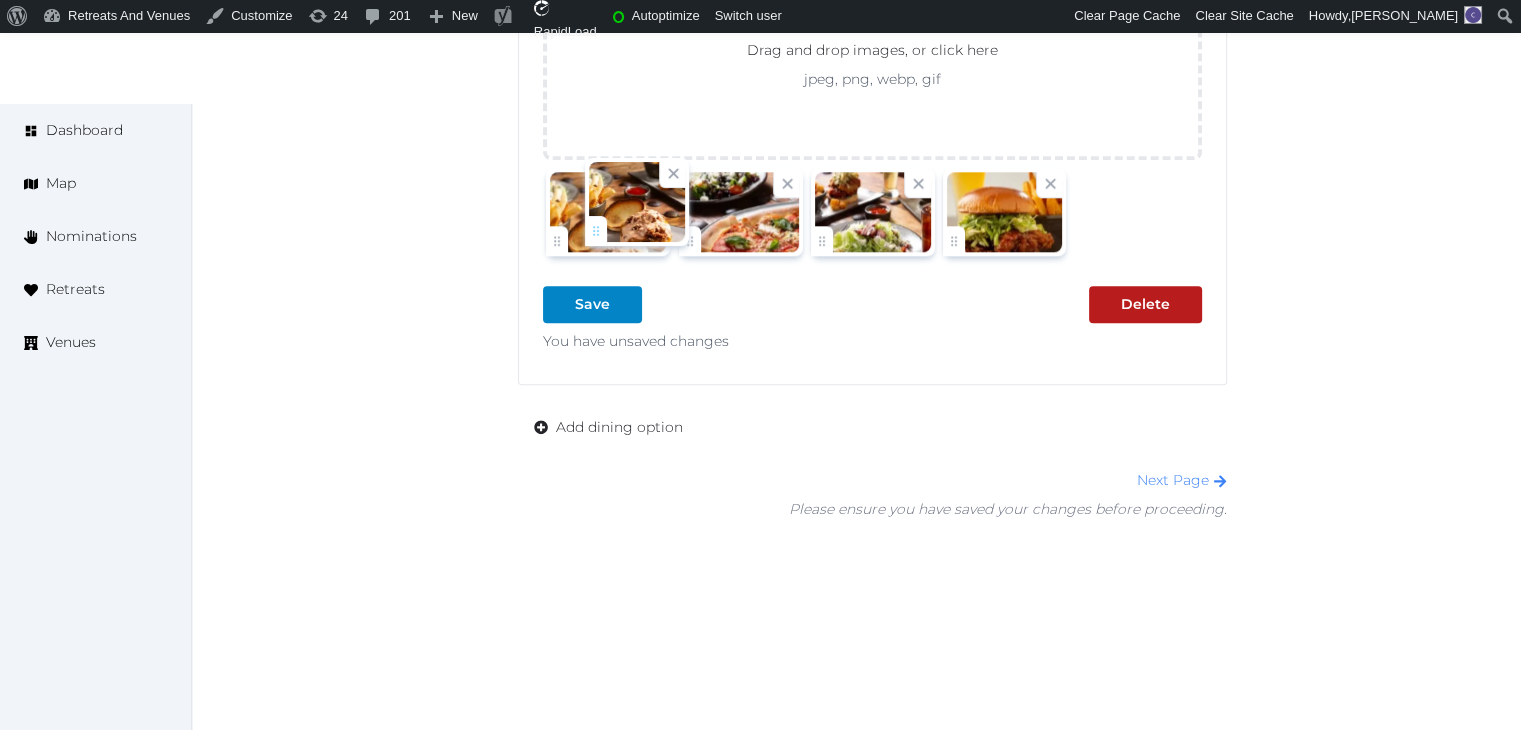 drag, startPoint x: 951, startPoint y: 226, endPoint x: 570, endPoint y: 226, distance: 381 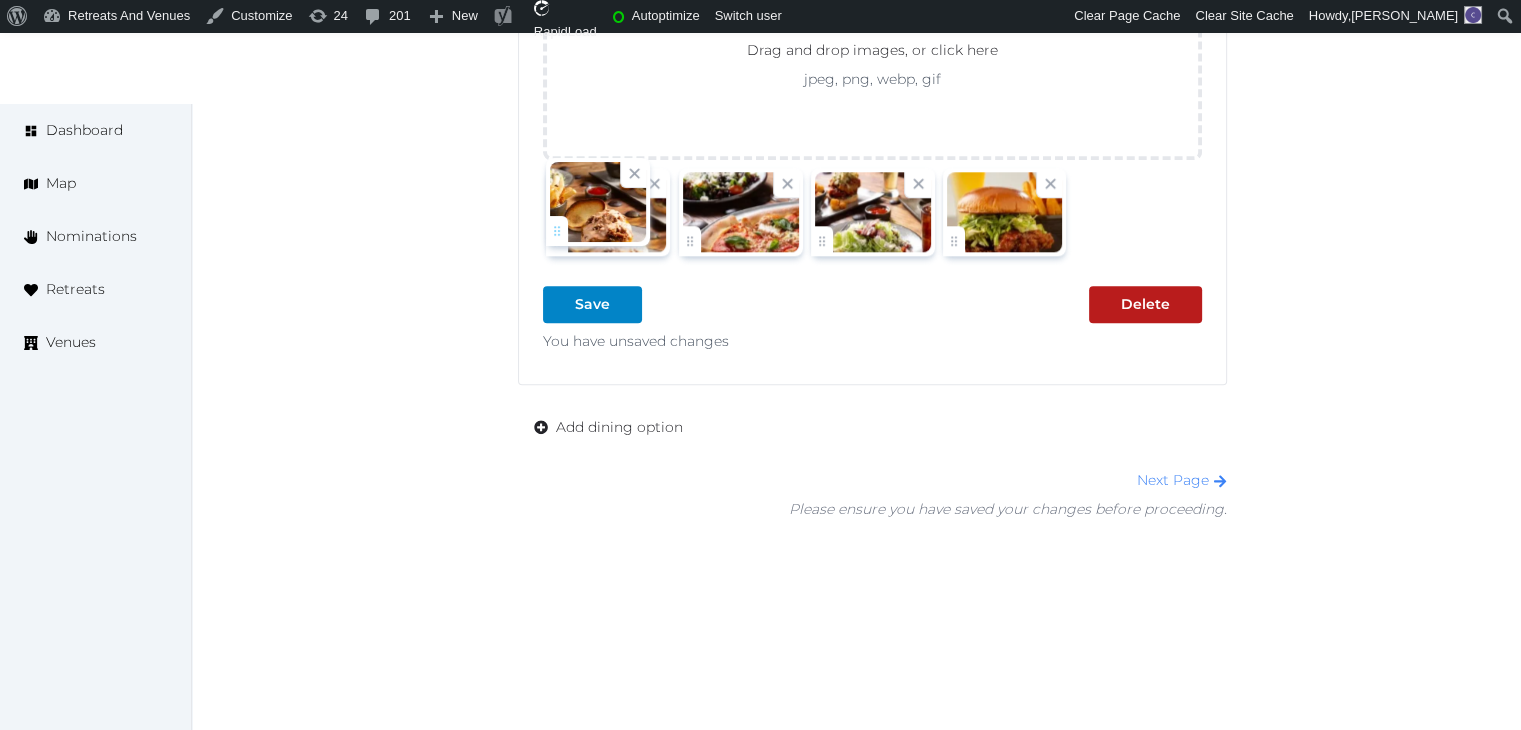 click on "Catherine Mesina   Account My Venue Listings My Retreats Logout      Dashboard Map Nominations Retreats Venues Edit venue 36 %  complete Fill out all the fields in your listing to increase its completion percentage.   A higher completion percentage will make your listing more attractive and result in better matches. Pursell Farms   View  listing   Open    Close CRM Lead Basic details Pricing and policies Retreat spaces Meeting spaces Accommodations Amenities Food and dining Activities and experiences Location Environment Types of retreats Brochures Notes Ownership Administration Activity This venue is live and visible to the public Mark draft Archive Venue owned by Thiago Martins thiago@retreatsandvenues.com Copy ownership transfer link Share this link with any user to transfer ownership of this venue. Users without accounts will be directed to register. Copy update link Copy recommended link Copy shortlist link Dining Options Self Catering" at bounding box center [760, -712] 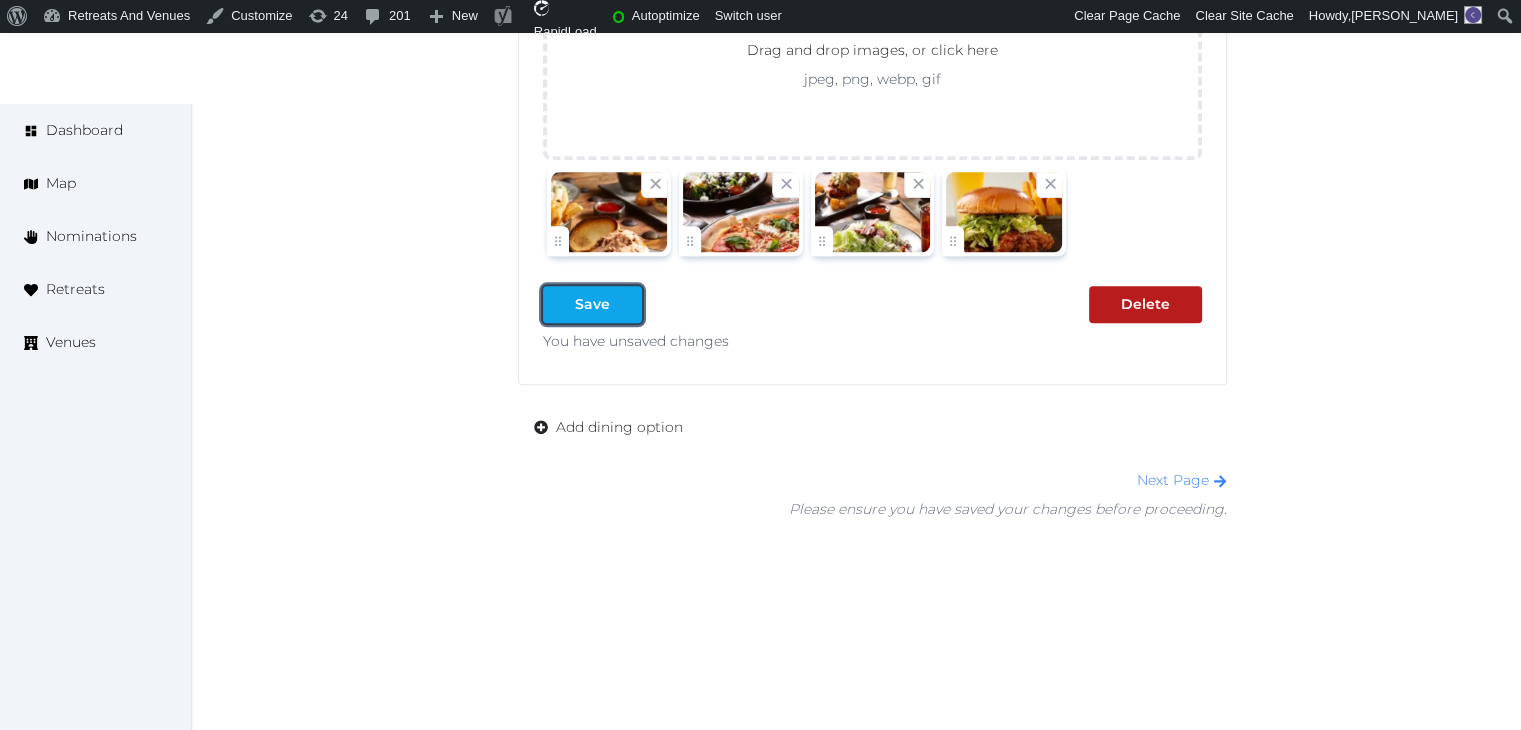 click at bounding box center (559, 304) 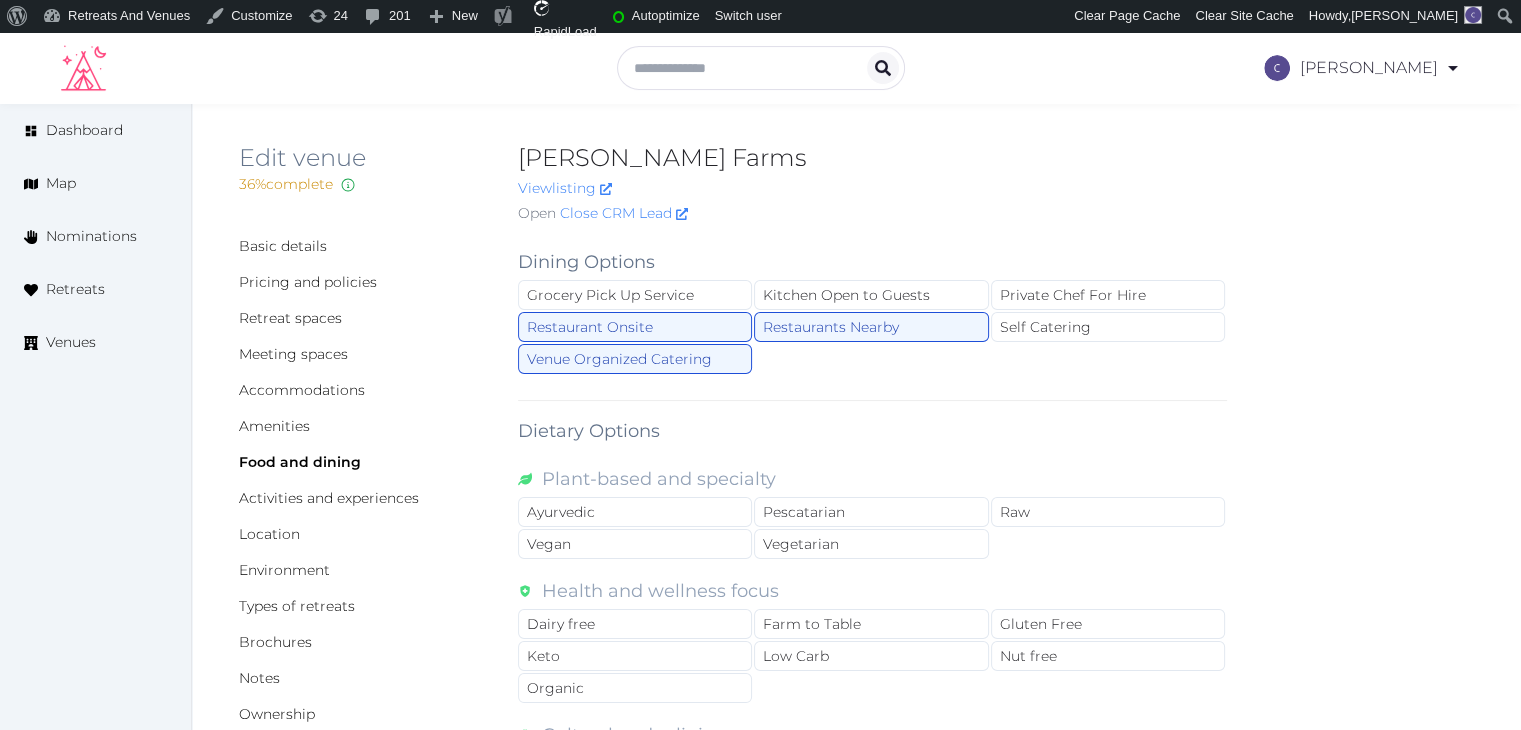 scroll, scrollTop: 0, scrollLeft: 0, axis: both 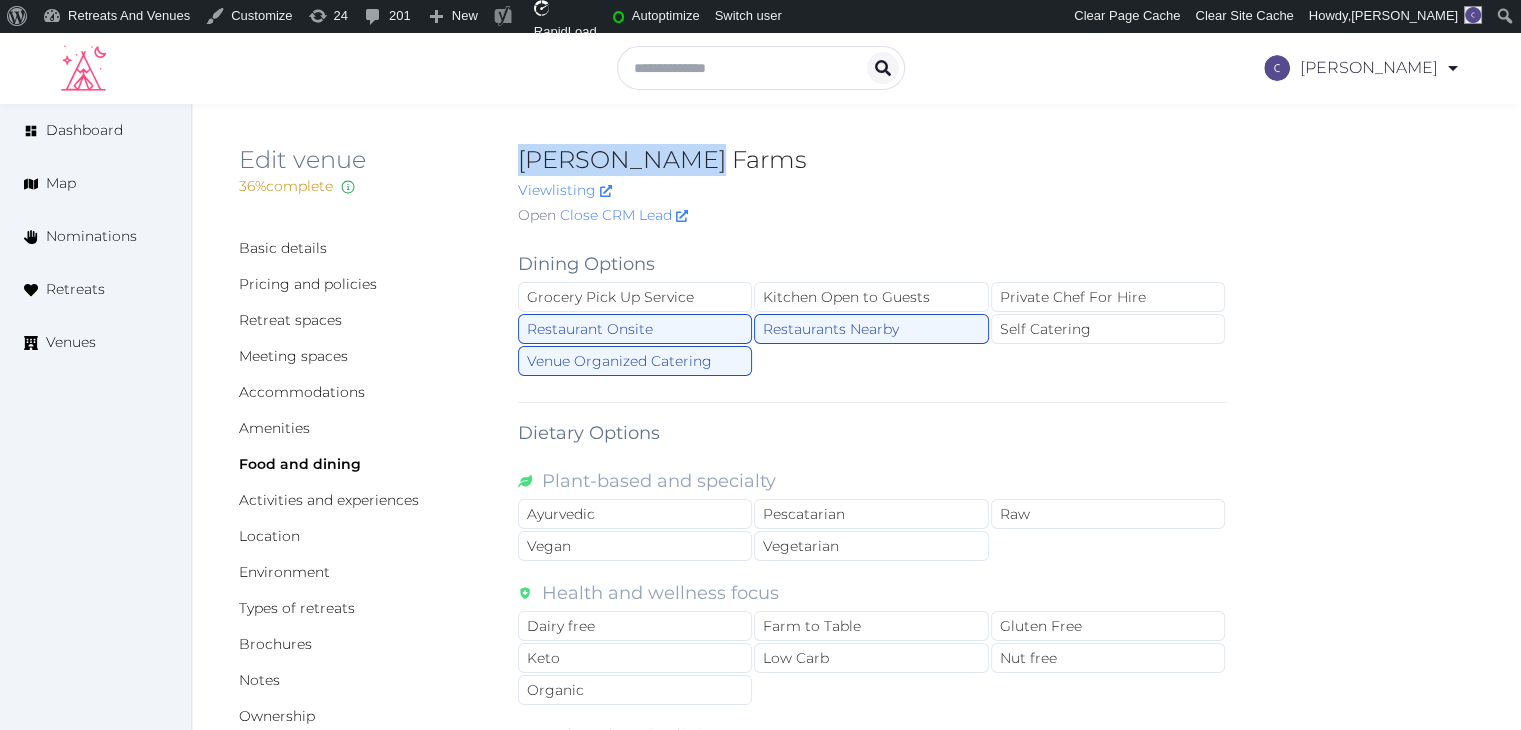 drag, startPoint x: 517, startPoint y: 159, endPoint x: 706, endPoint y: 159, distance: 189 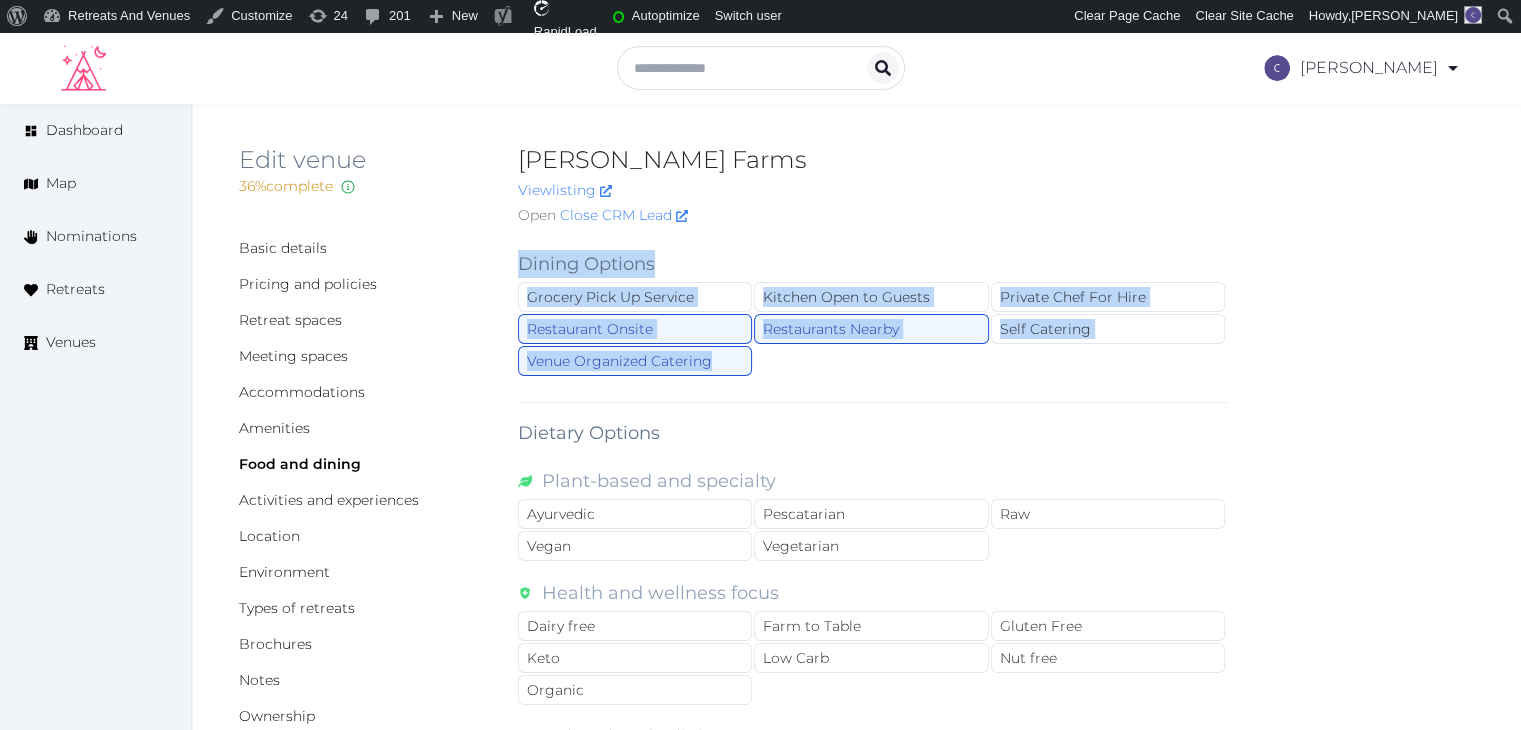 drag, startPoint x: 513, startPoint y: 262, endPoint x: 748, endPoint y: 375, distance: 260.7566 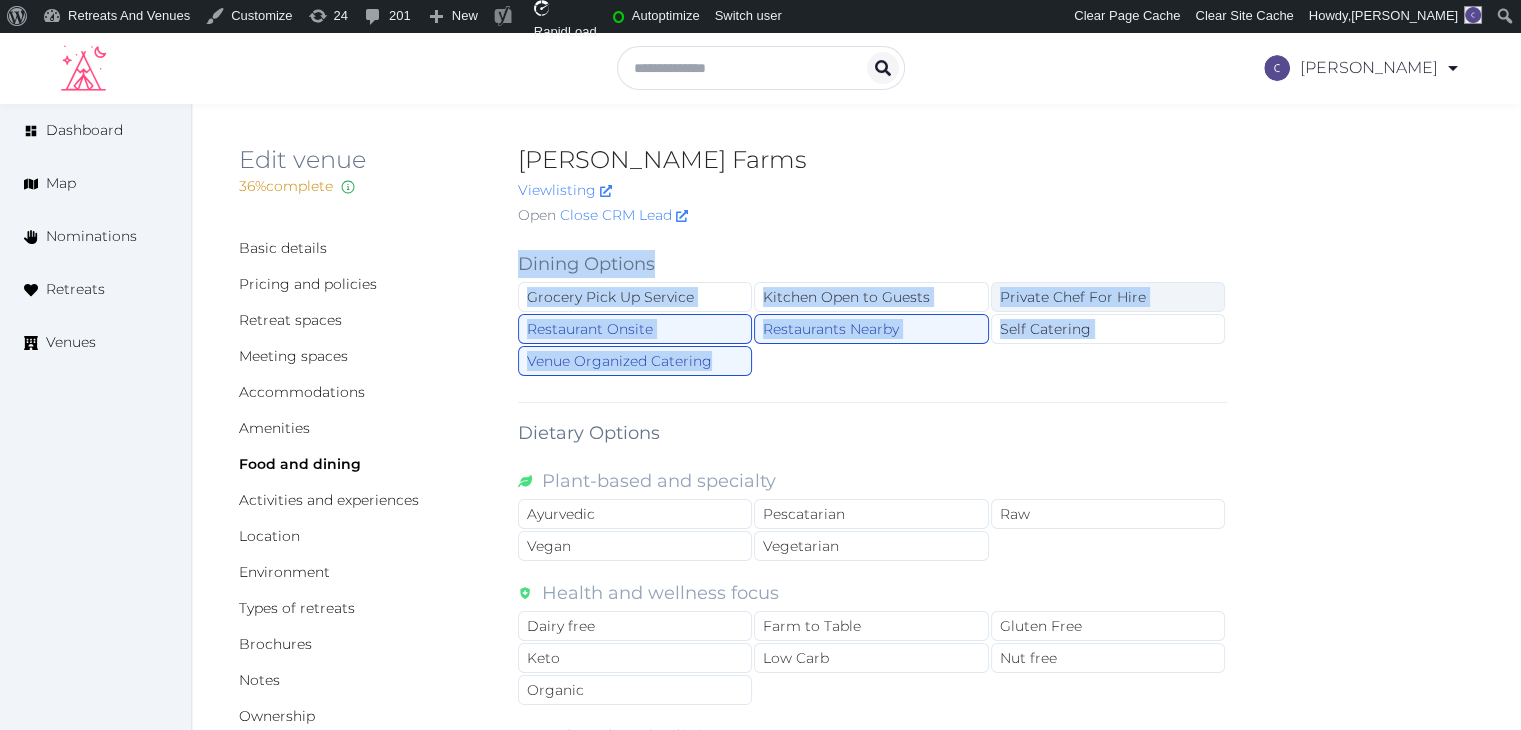 click on "Private Chef For Hire" at bounding box center [1108, 297] 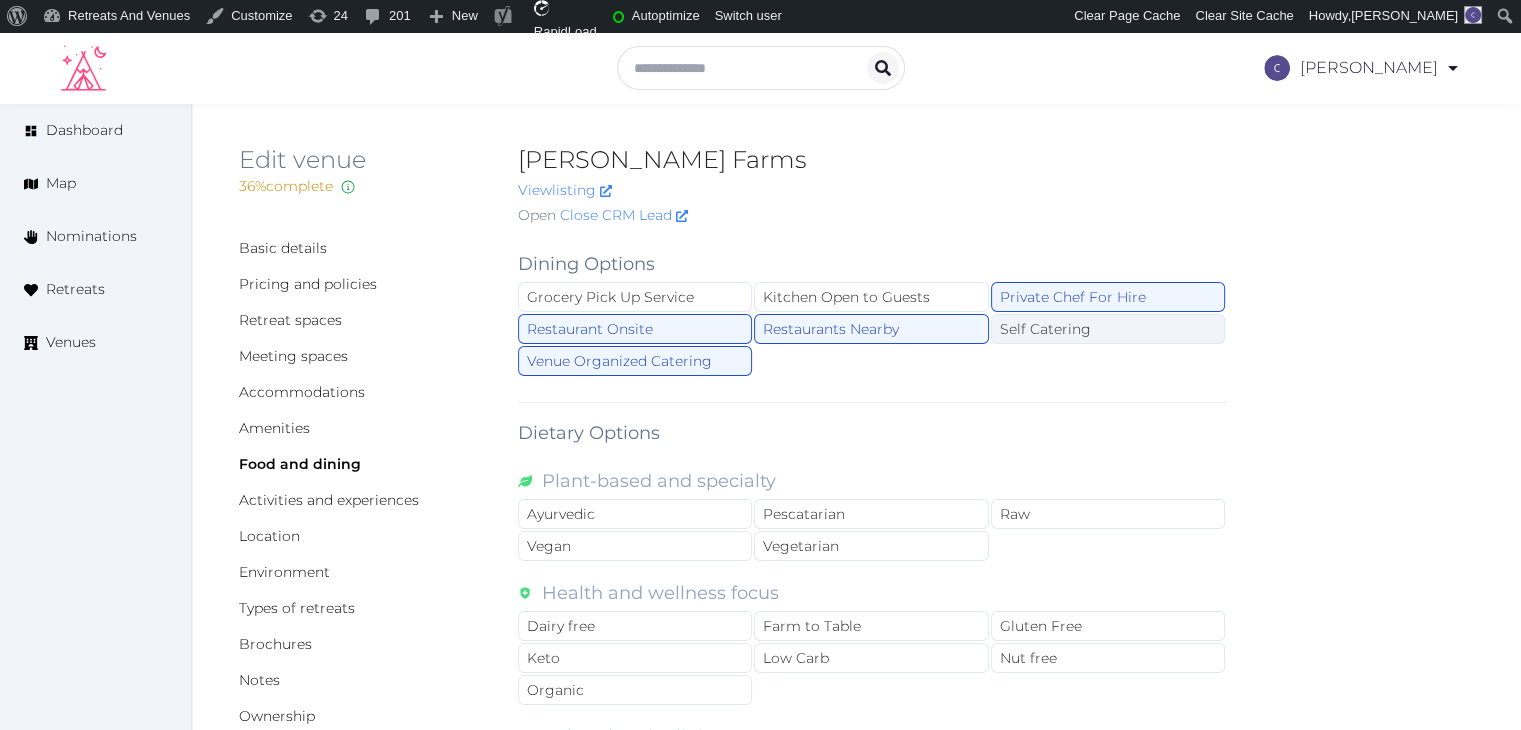 click on "Self Catering" at bounding box center [1108, 329] 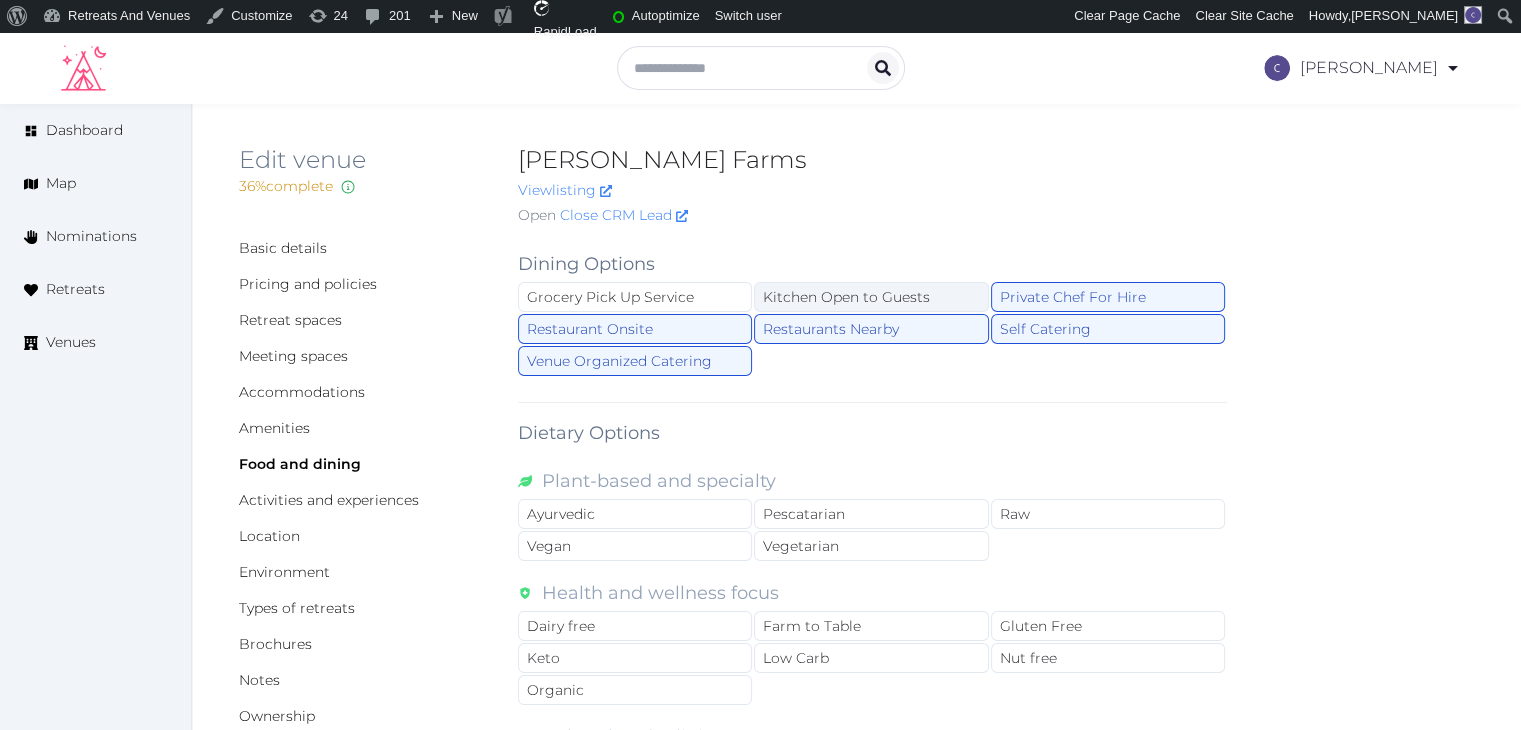 click on "Kitchen Open to Guests" at bounding box center [871, 297] 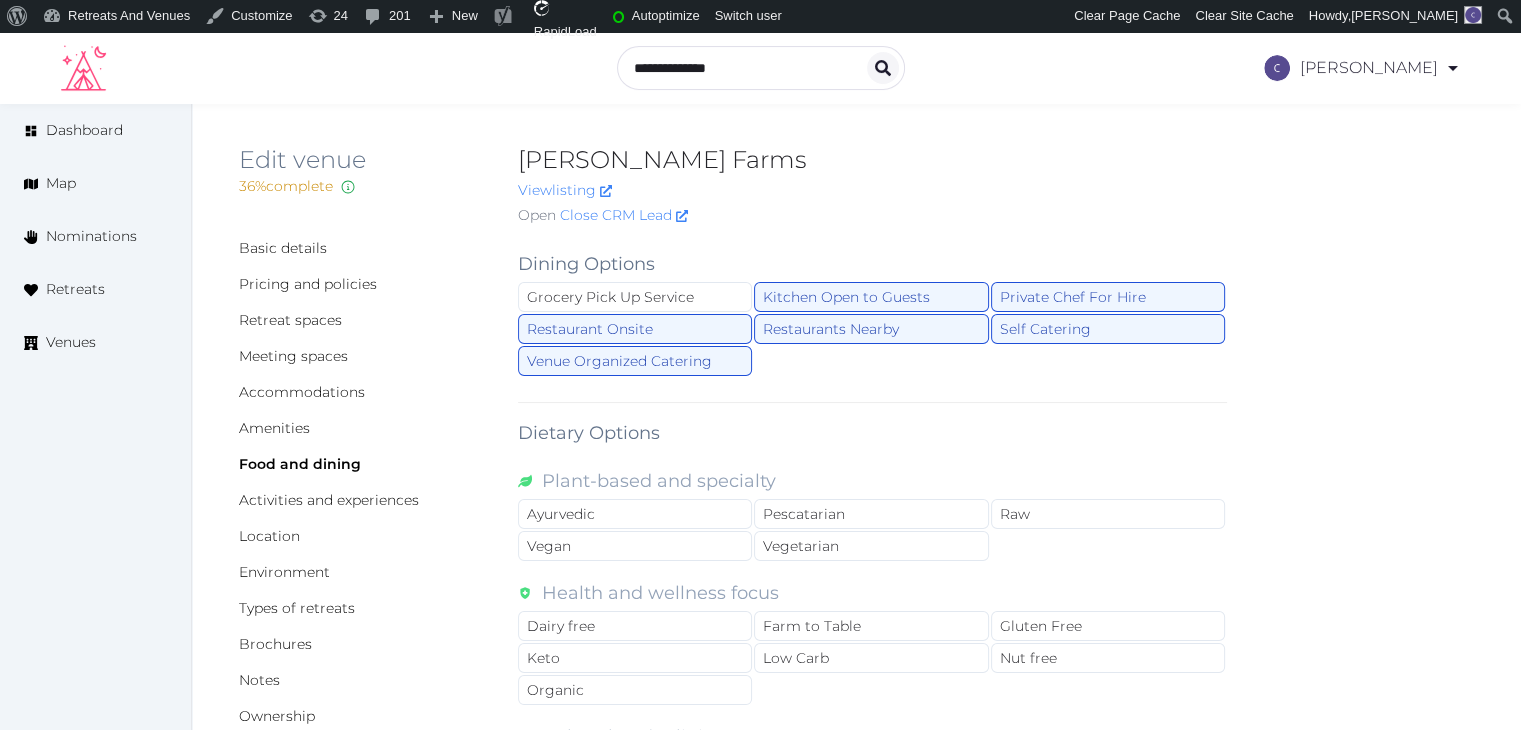scroll, scrollTop: 500, scrollLeft: 0, axis: vertical 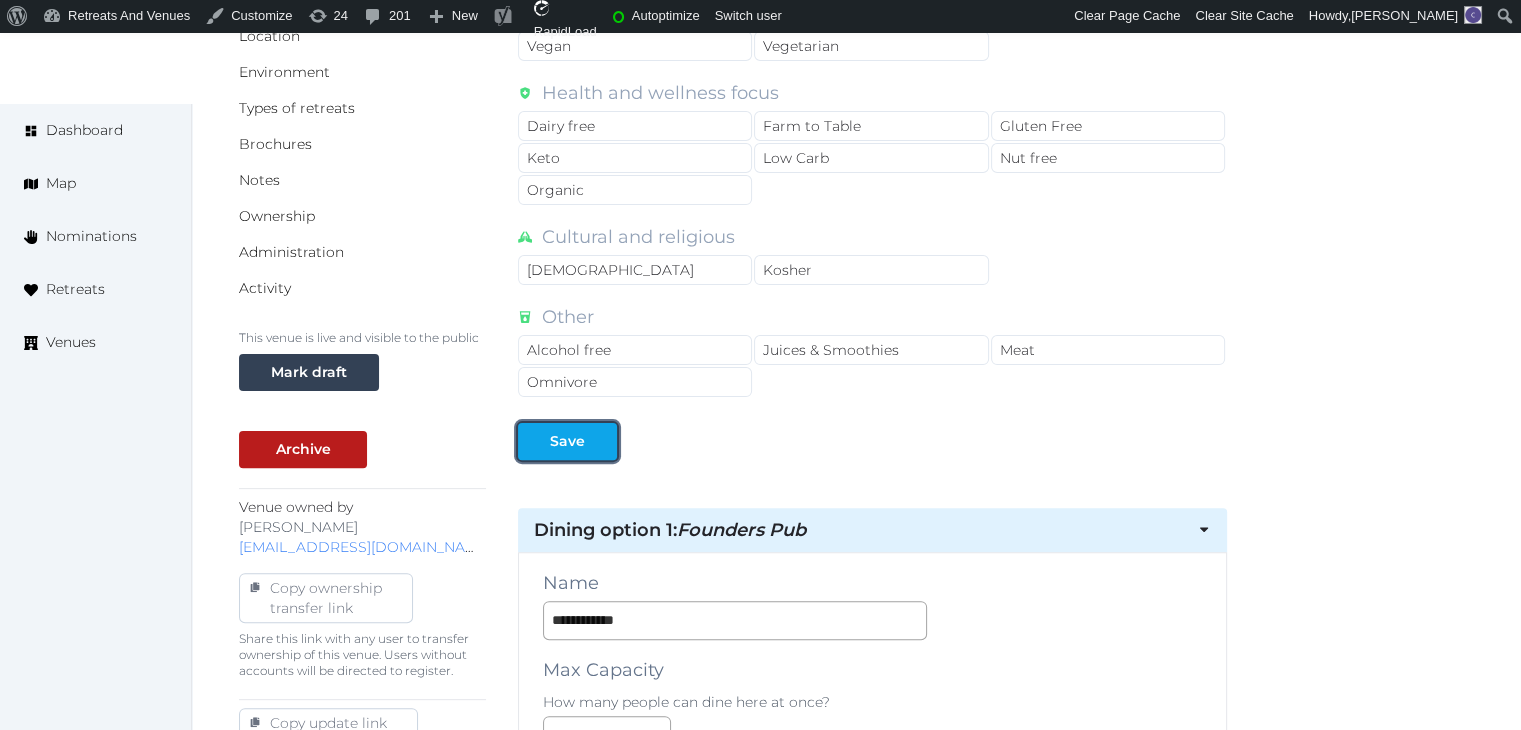 click at bounding box center (601, 441) 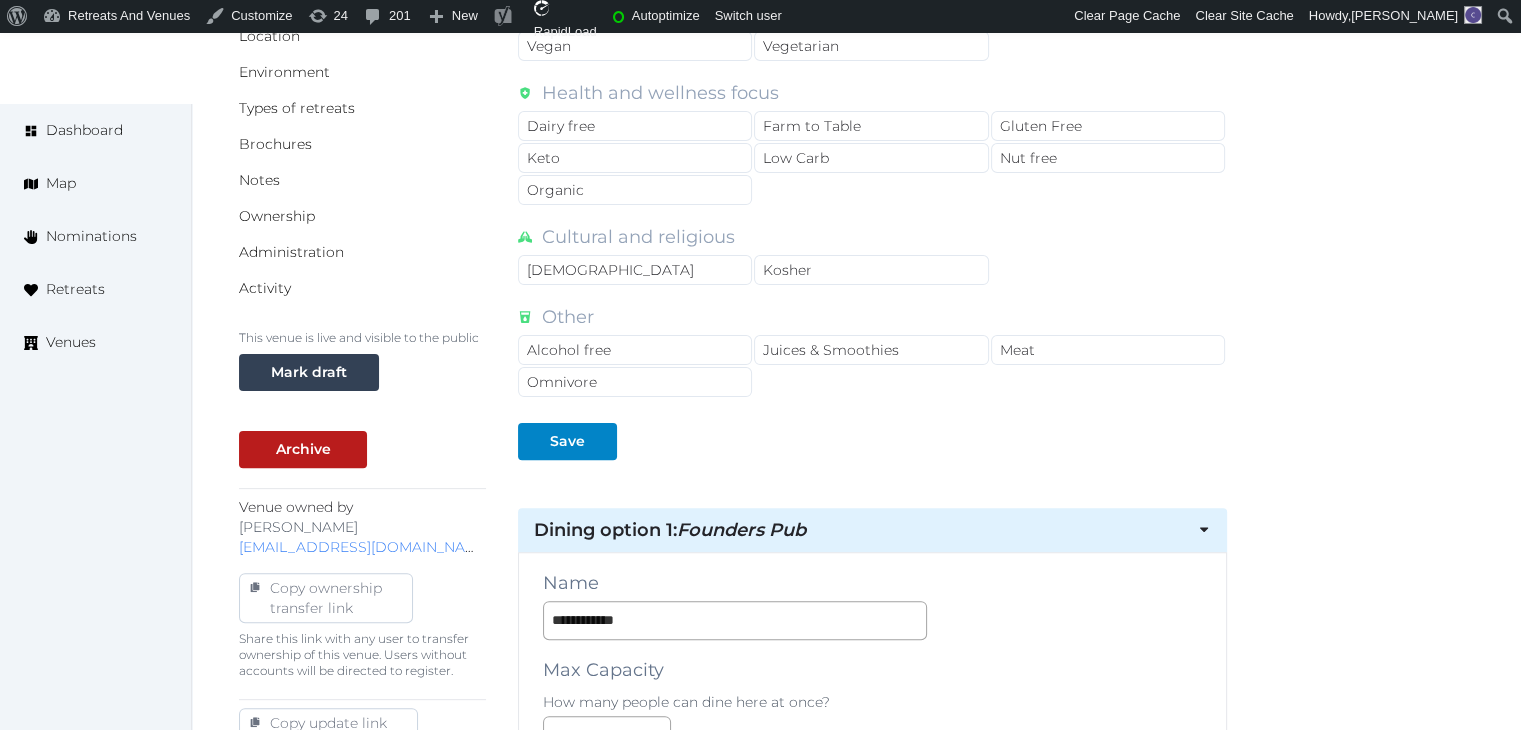 click on "**********" at bounding box center [872, 958] 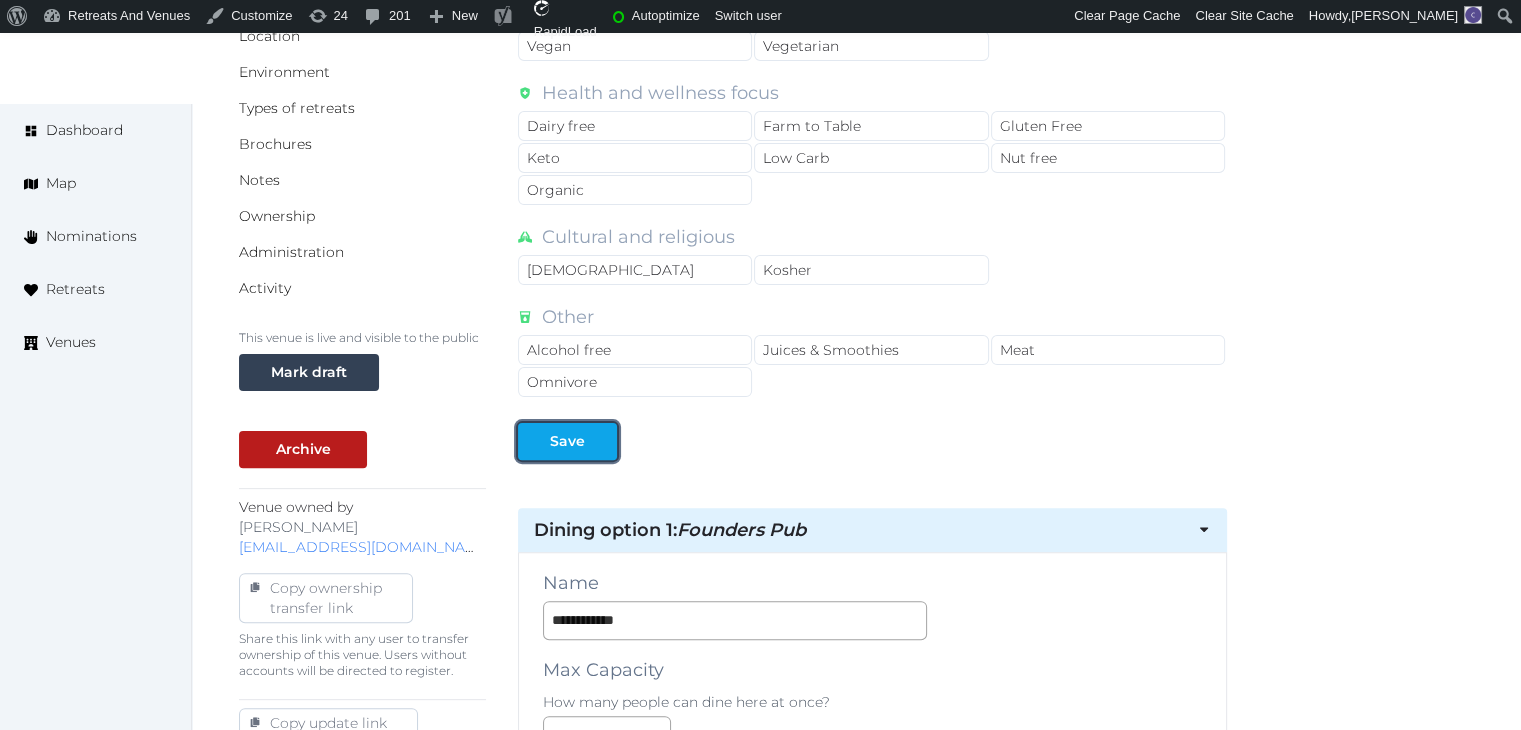 click on "Save" at bounding box center [567, 441] 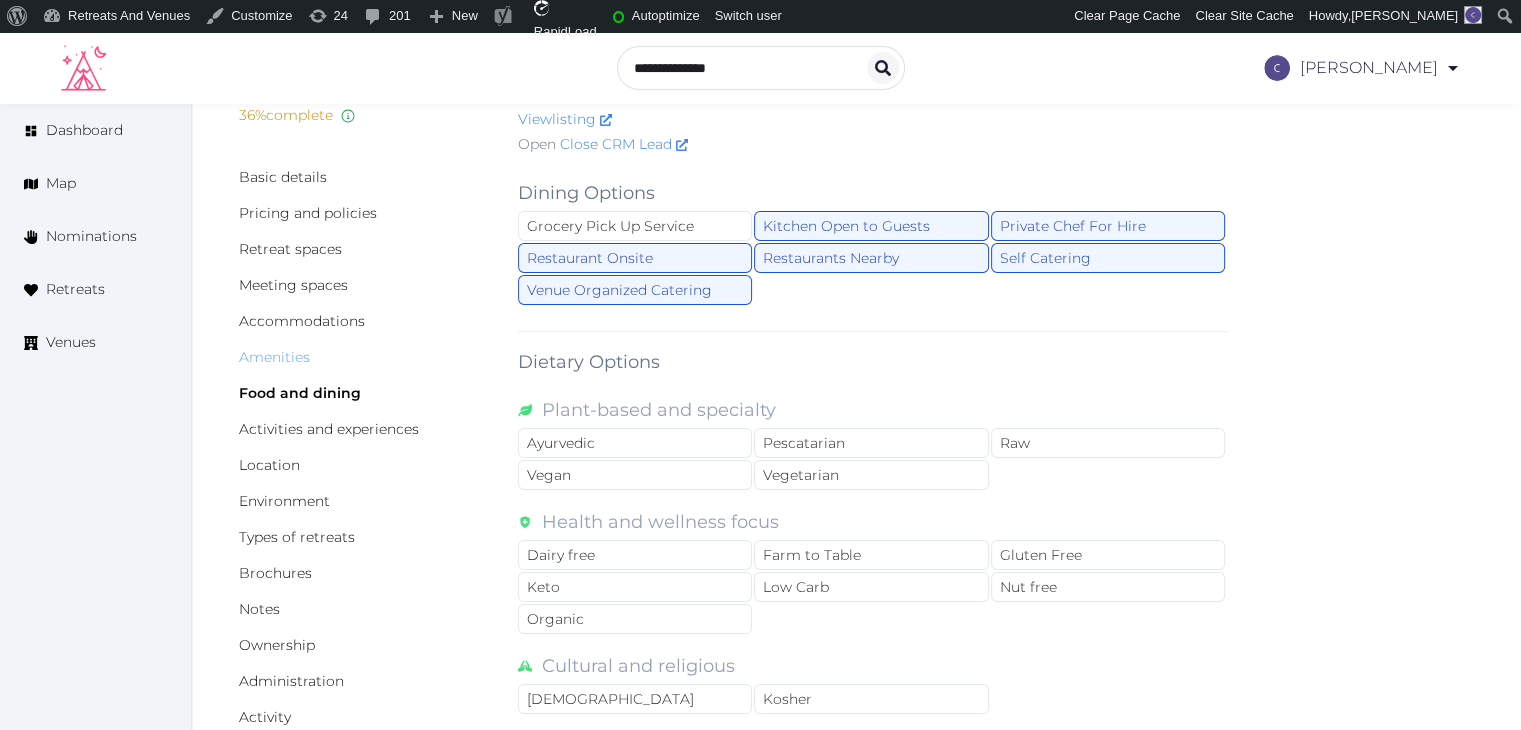 scroll, scrollTop: 0, scrollLeft: 0, axis: both 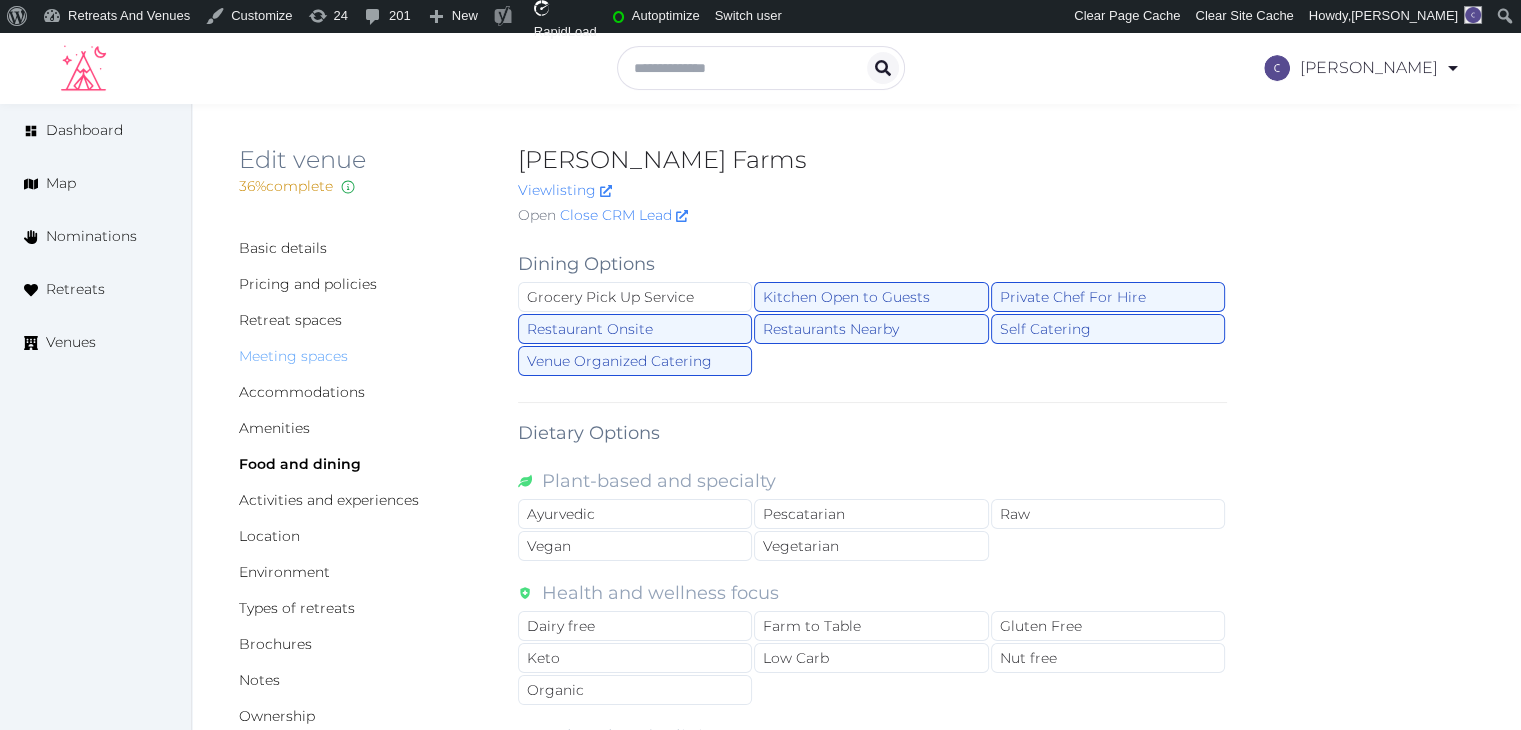 click on "Meeting spaces" at bounding box center (293, 356) 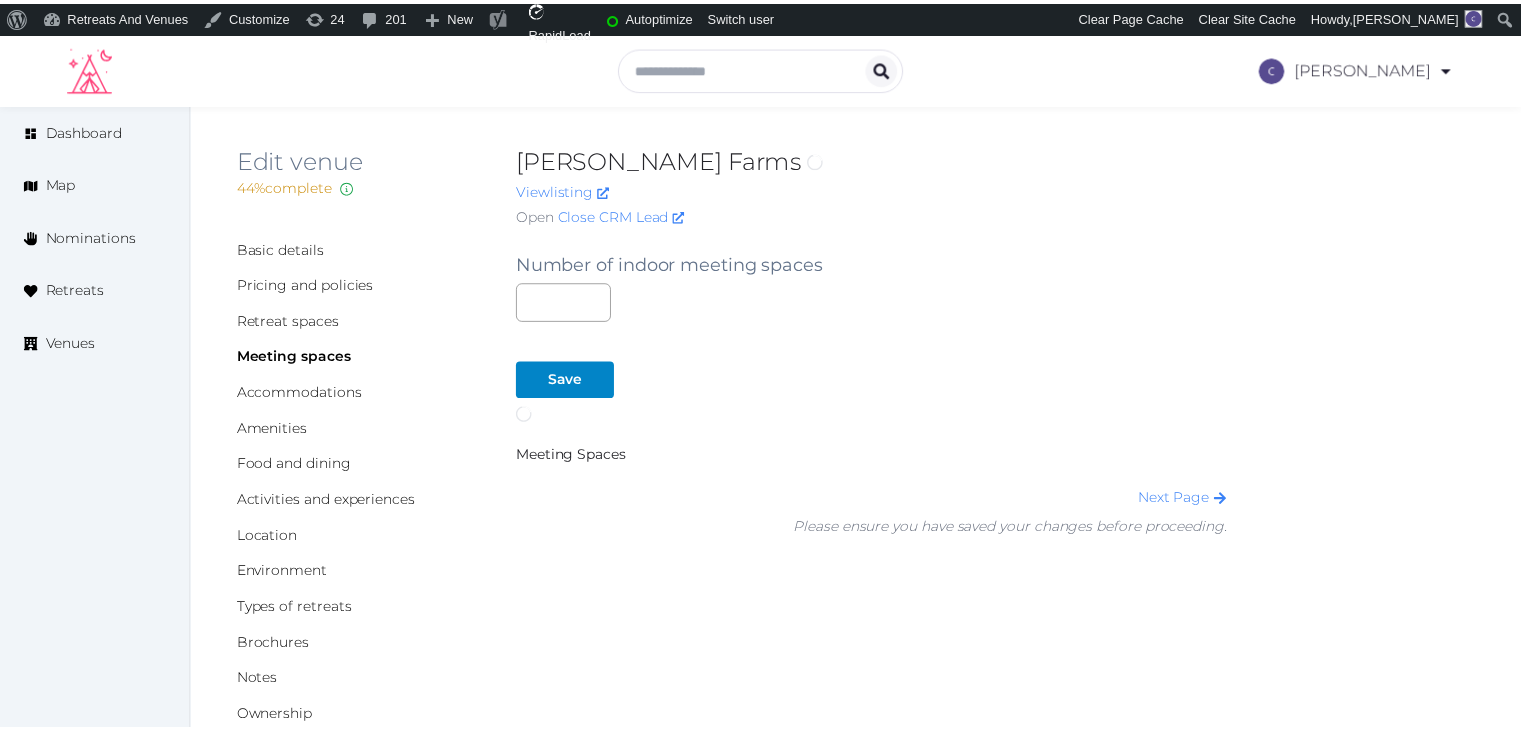scroll, scrollTop: 0, scrollLeft: 0, axis: both 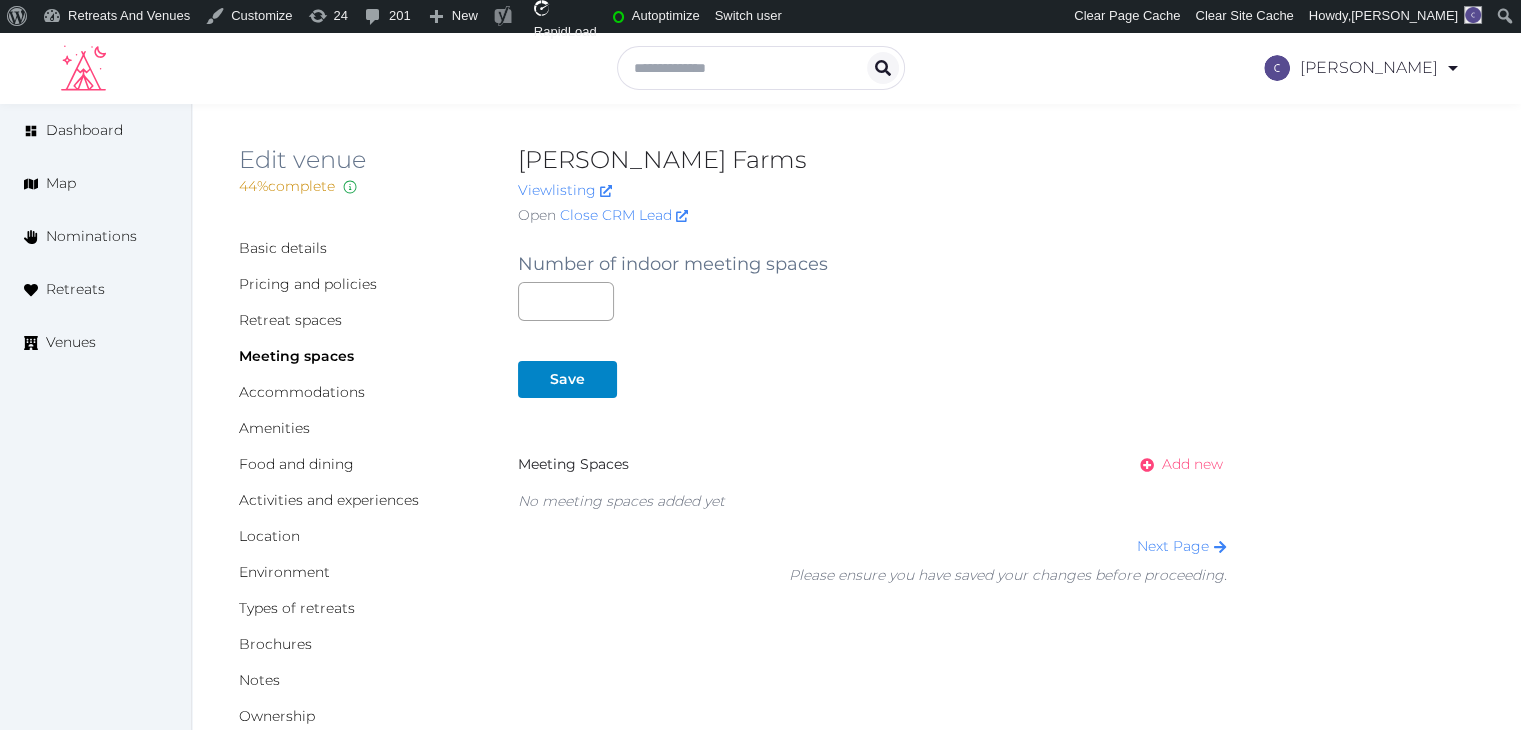 click on "Add new" at bounding box center (1192, 464) 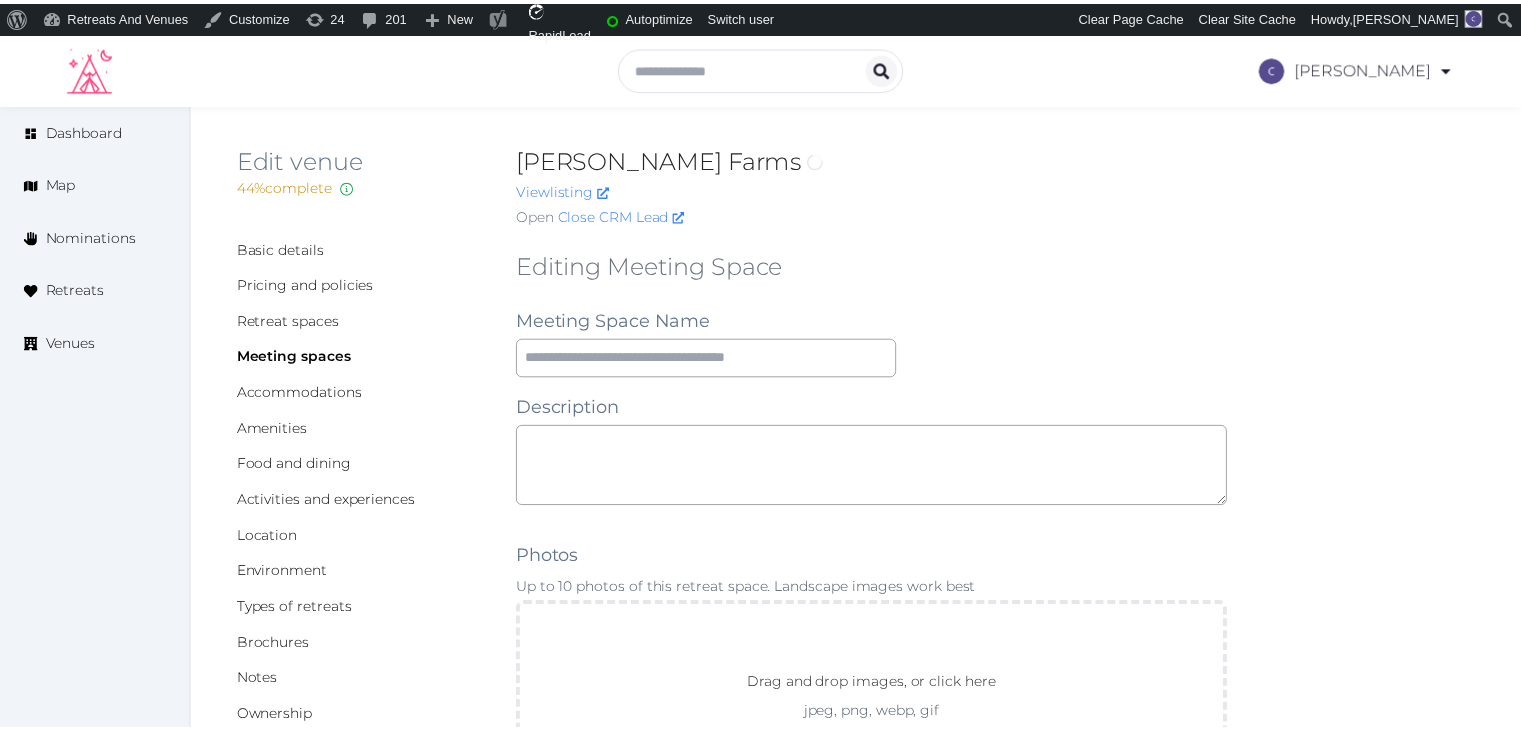 scroll, scrollTop: 0, scrollLeft: 0, axis: both 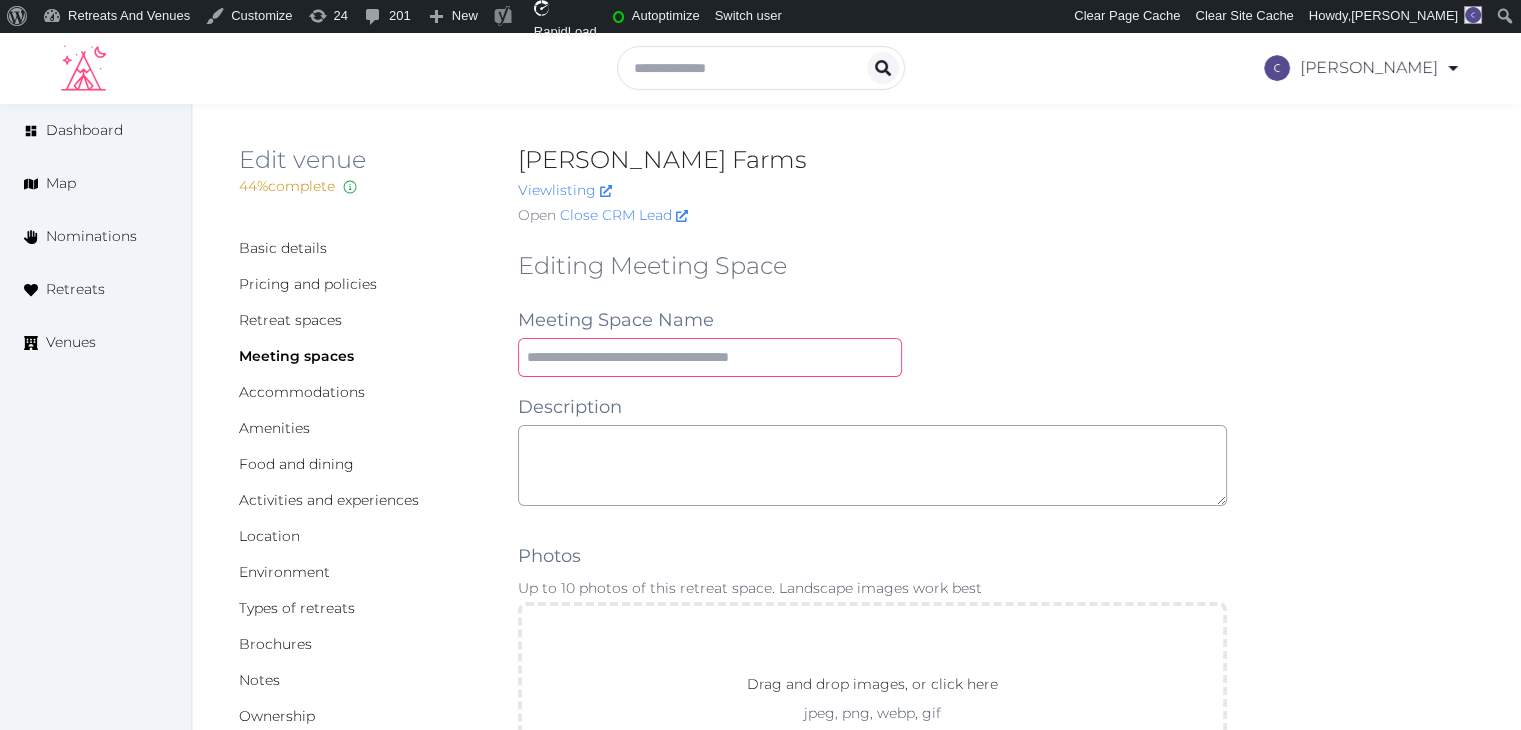 click at bounding box center [710, 357] 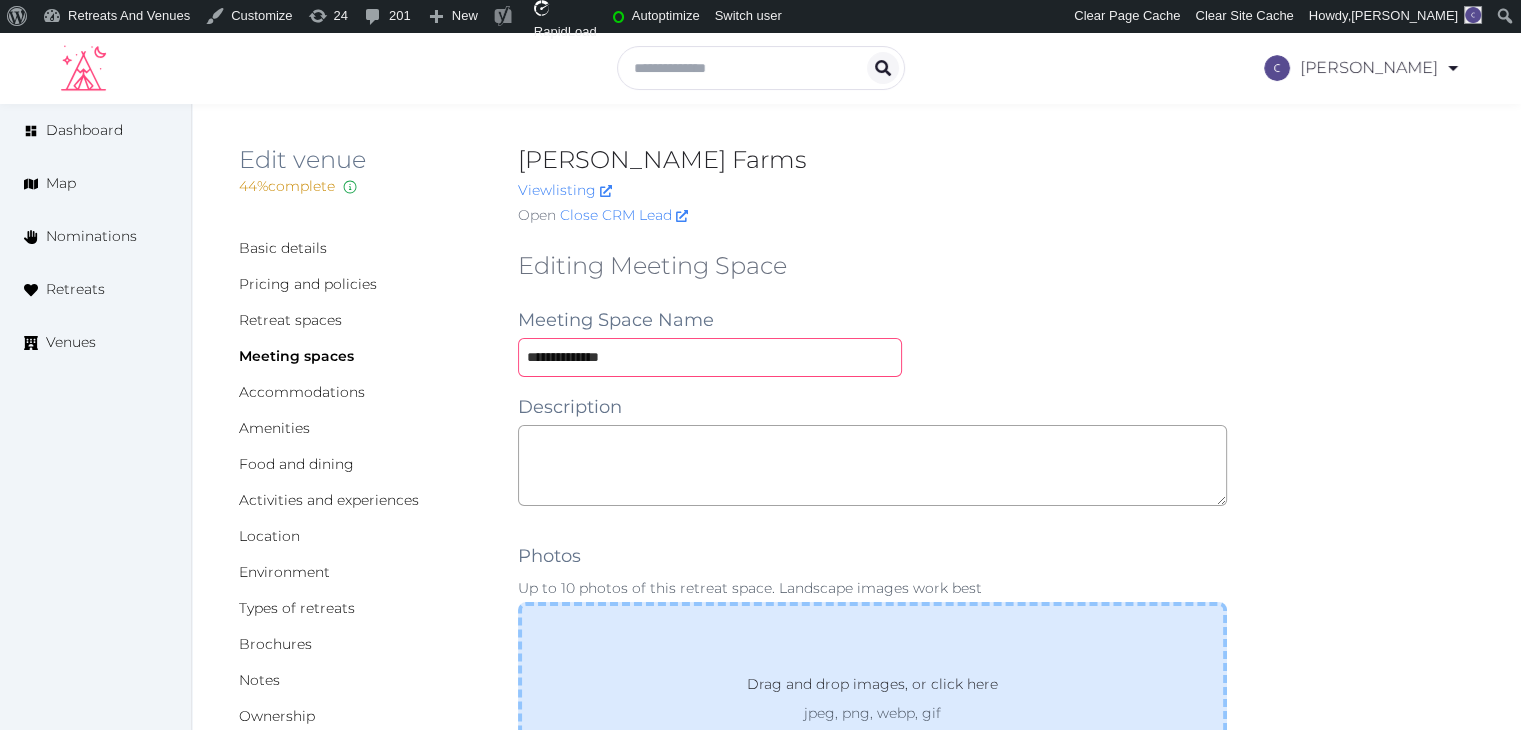 type on "**********" 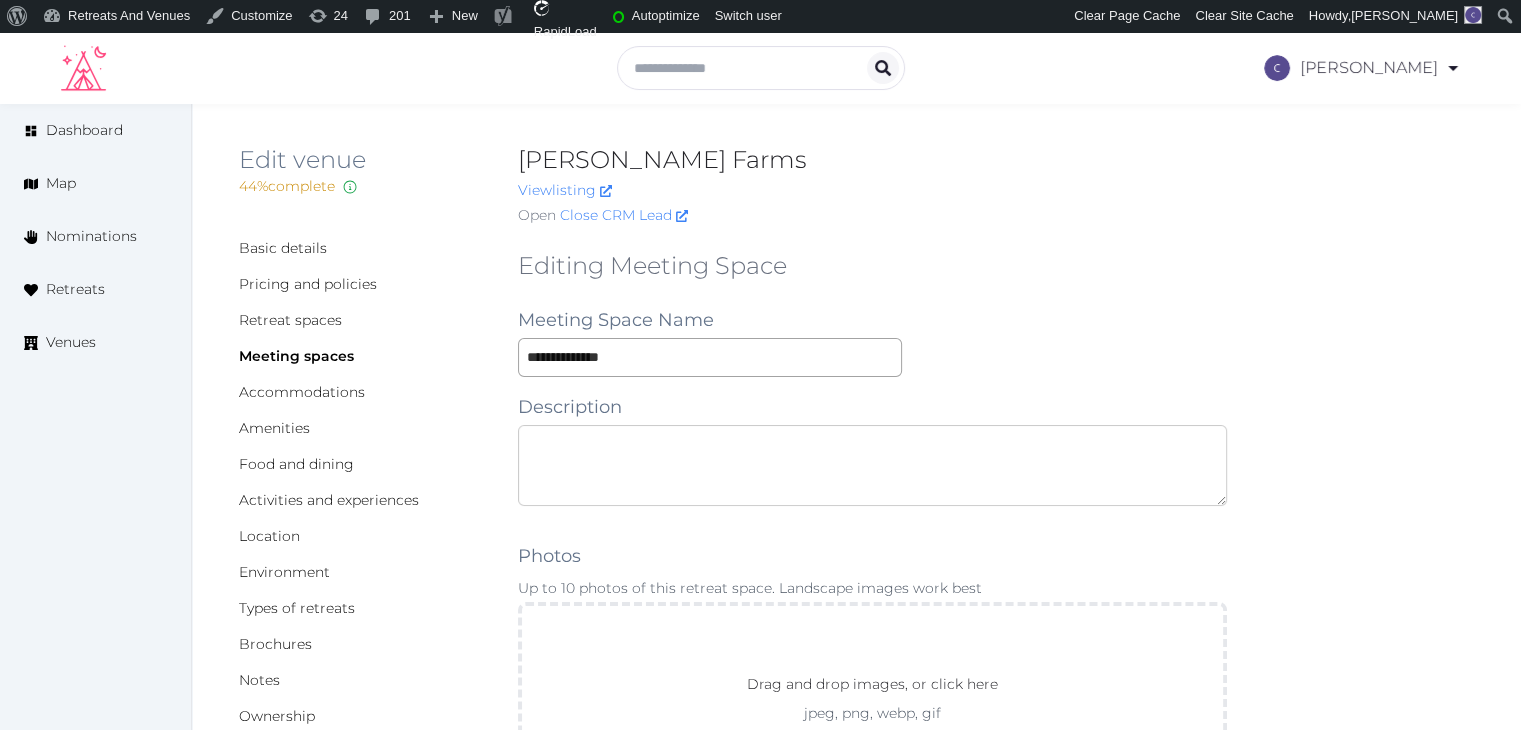 click at bounding box center [872, 465] 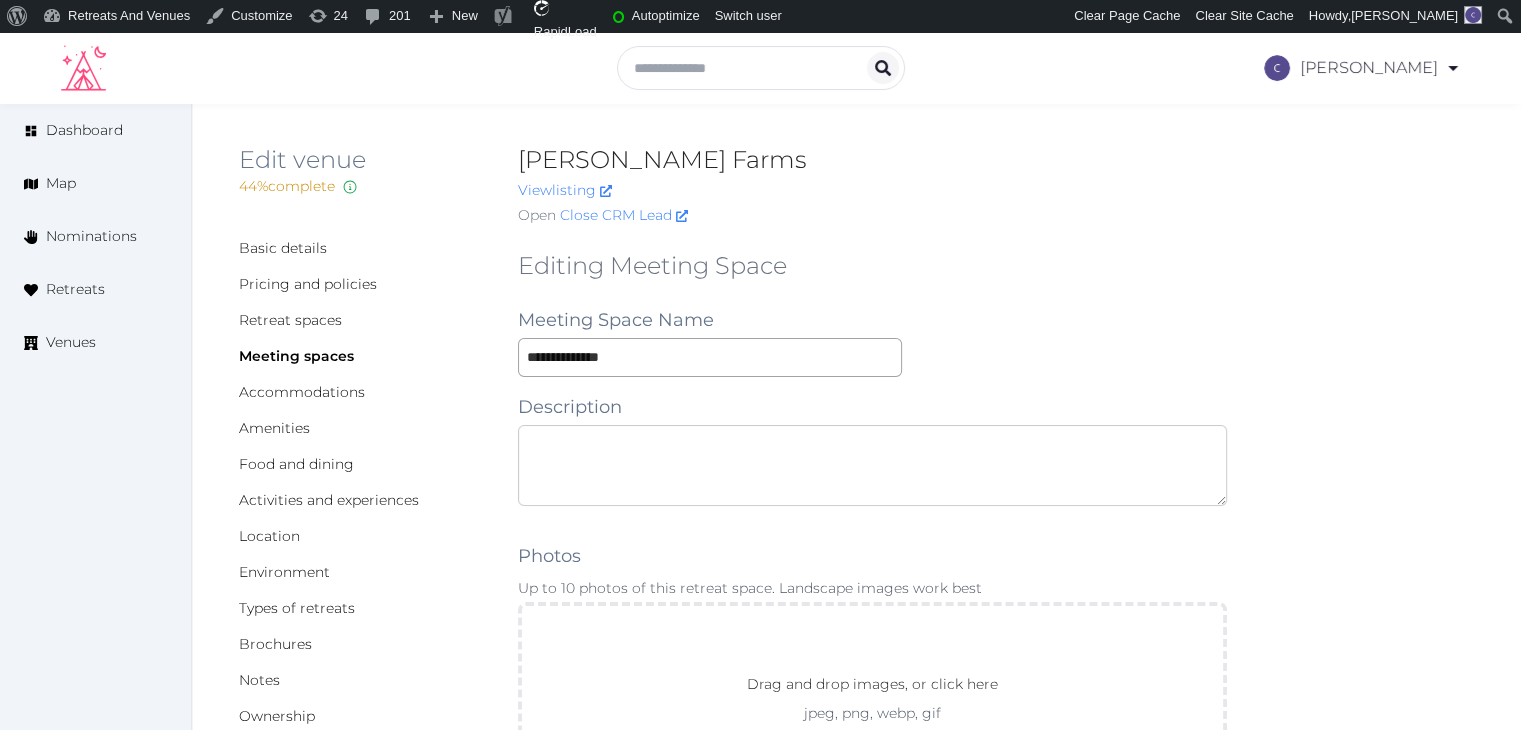paste on "**********" 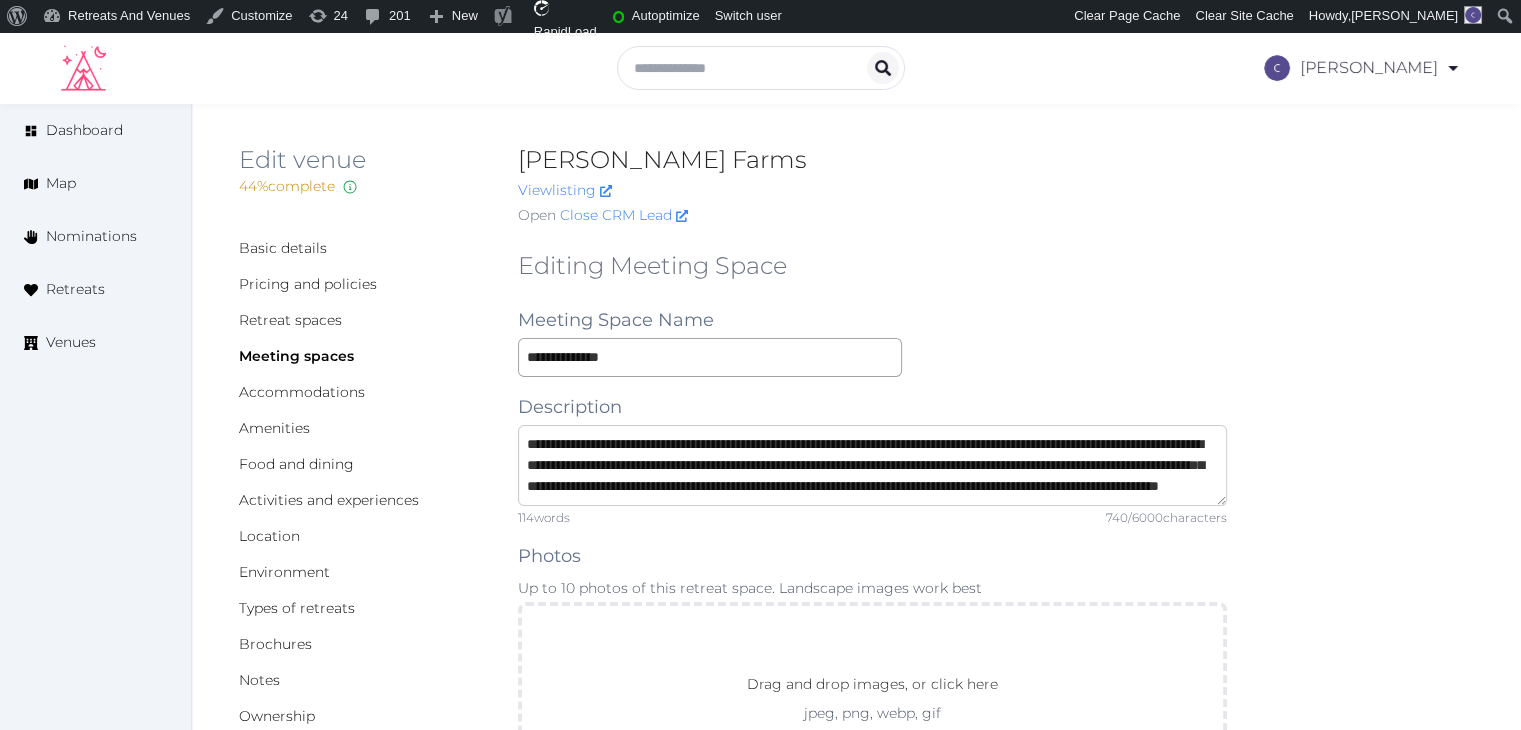 scroll, scrollTop: 147, scrollLeft: 0, axis: vertical 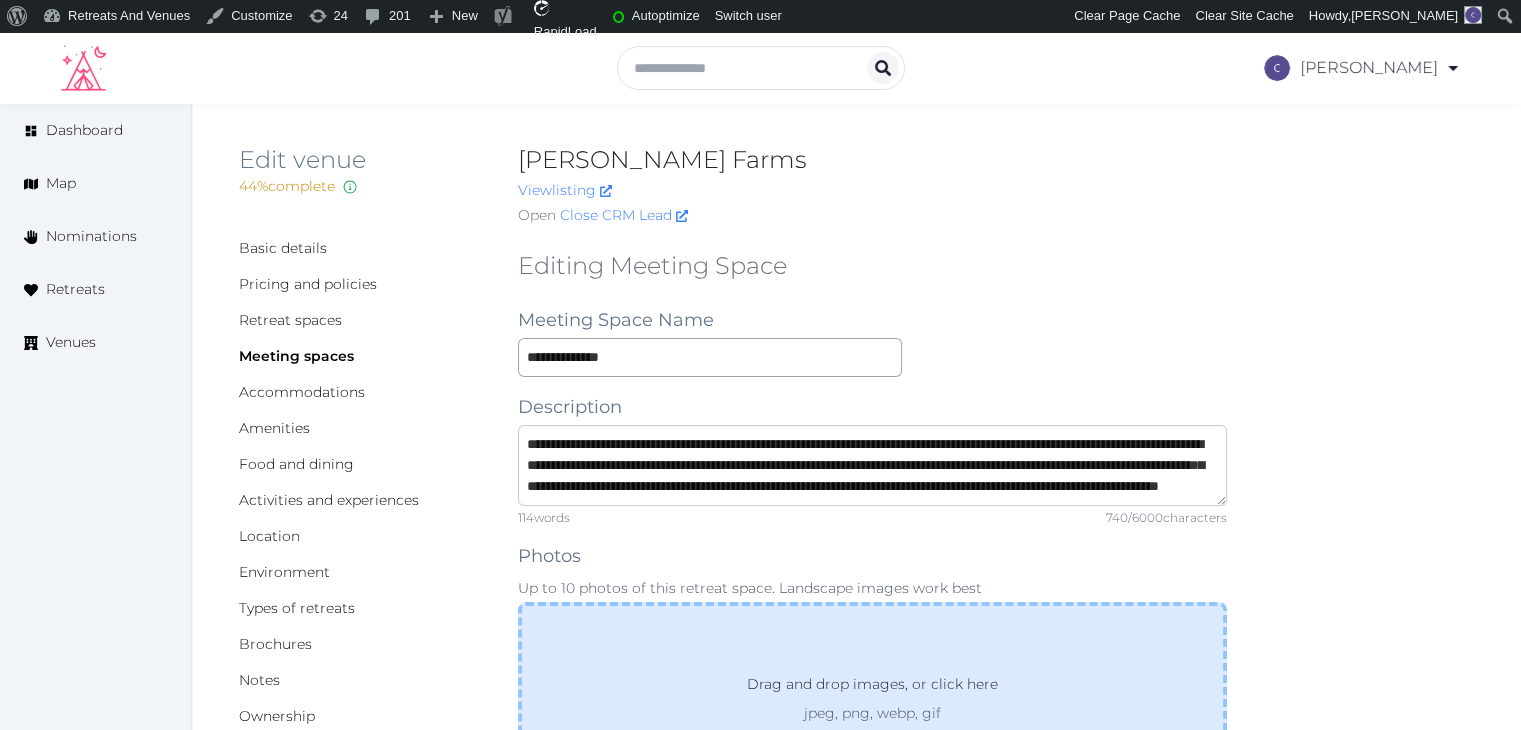 type on "**********" 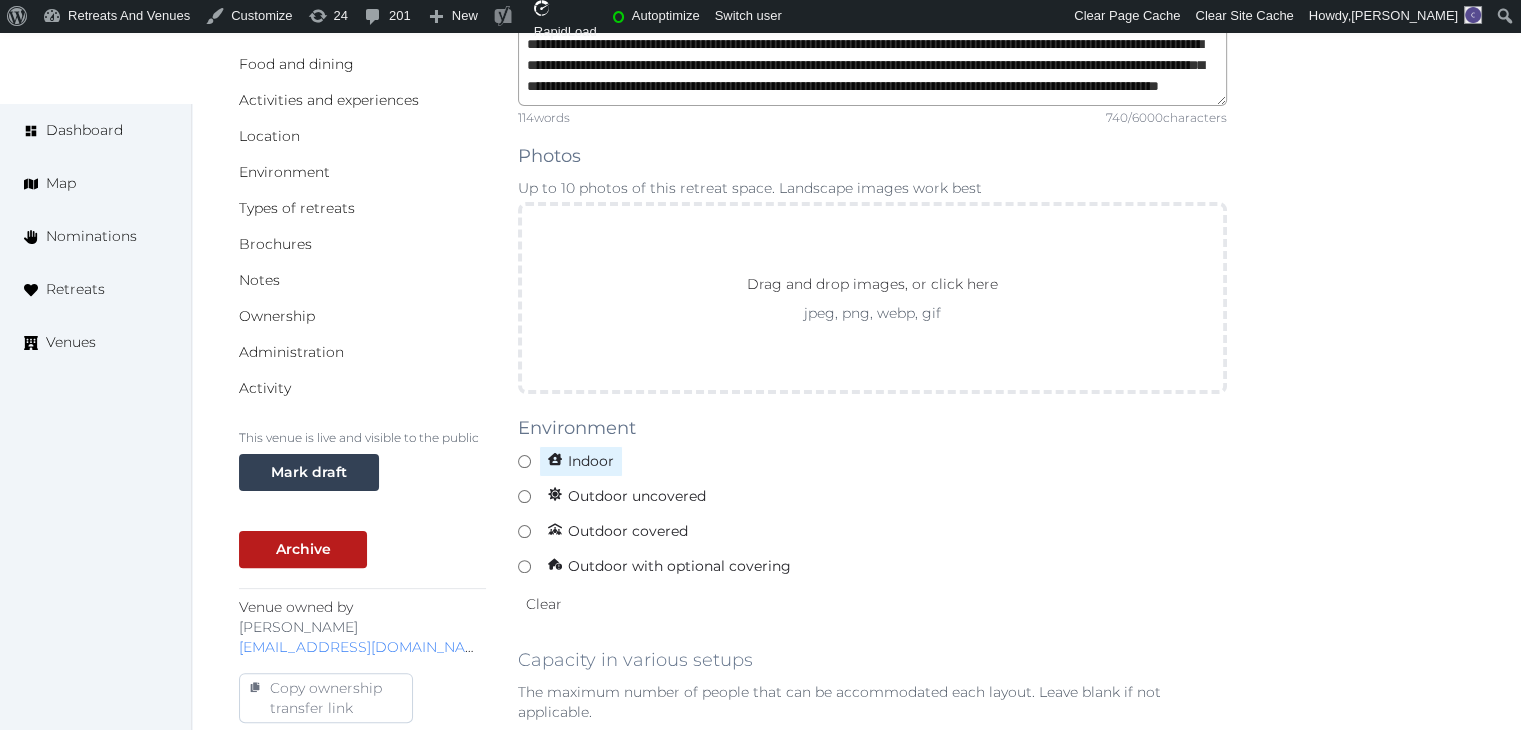 click on "Indoor" at bounding box center [581, 461] 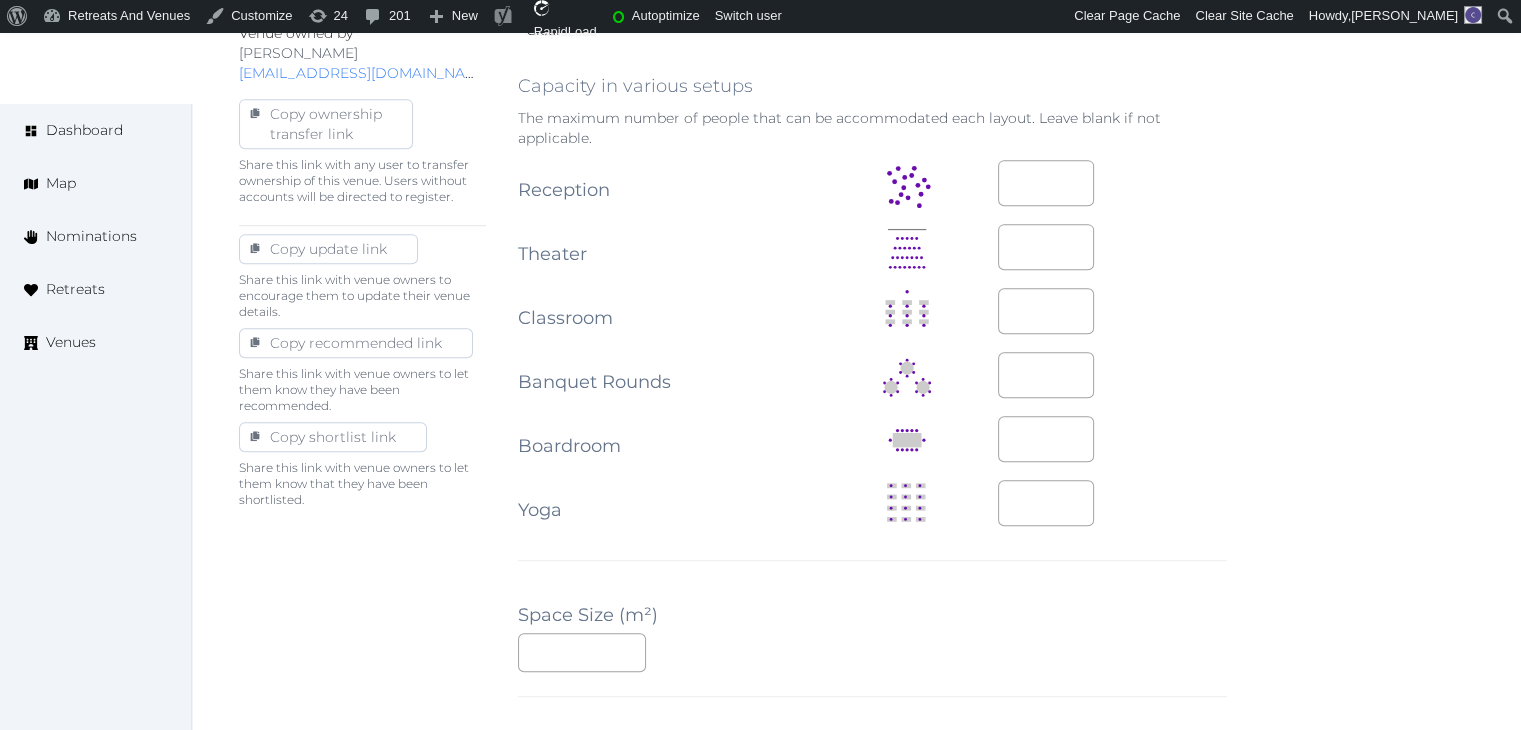 scroll, scrollTop: 1100, scrollLeft: 0, axis: vertical 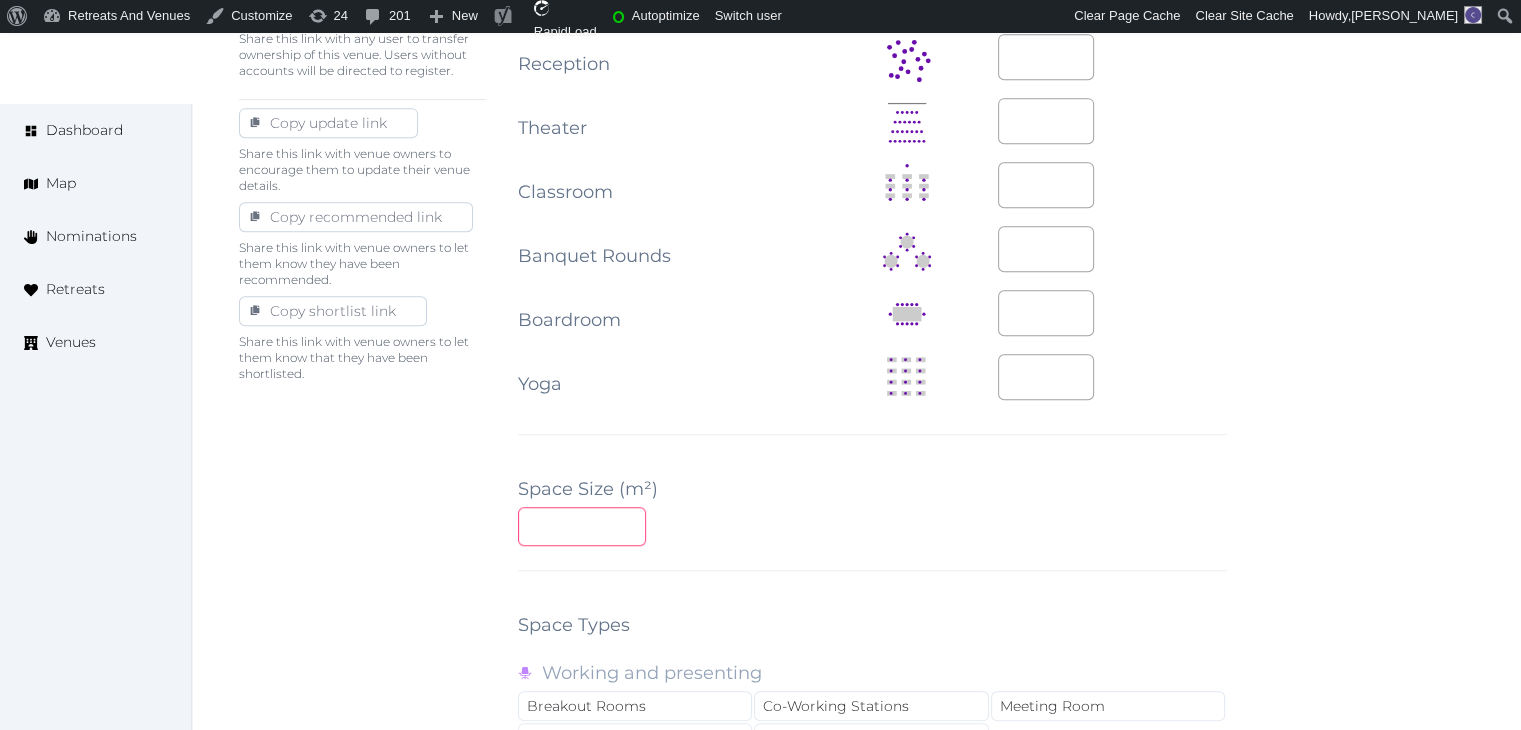click at bounding box center [582, 526] 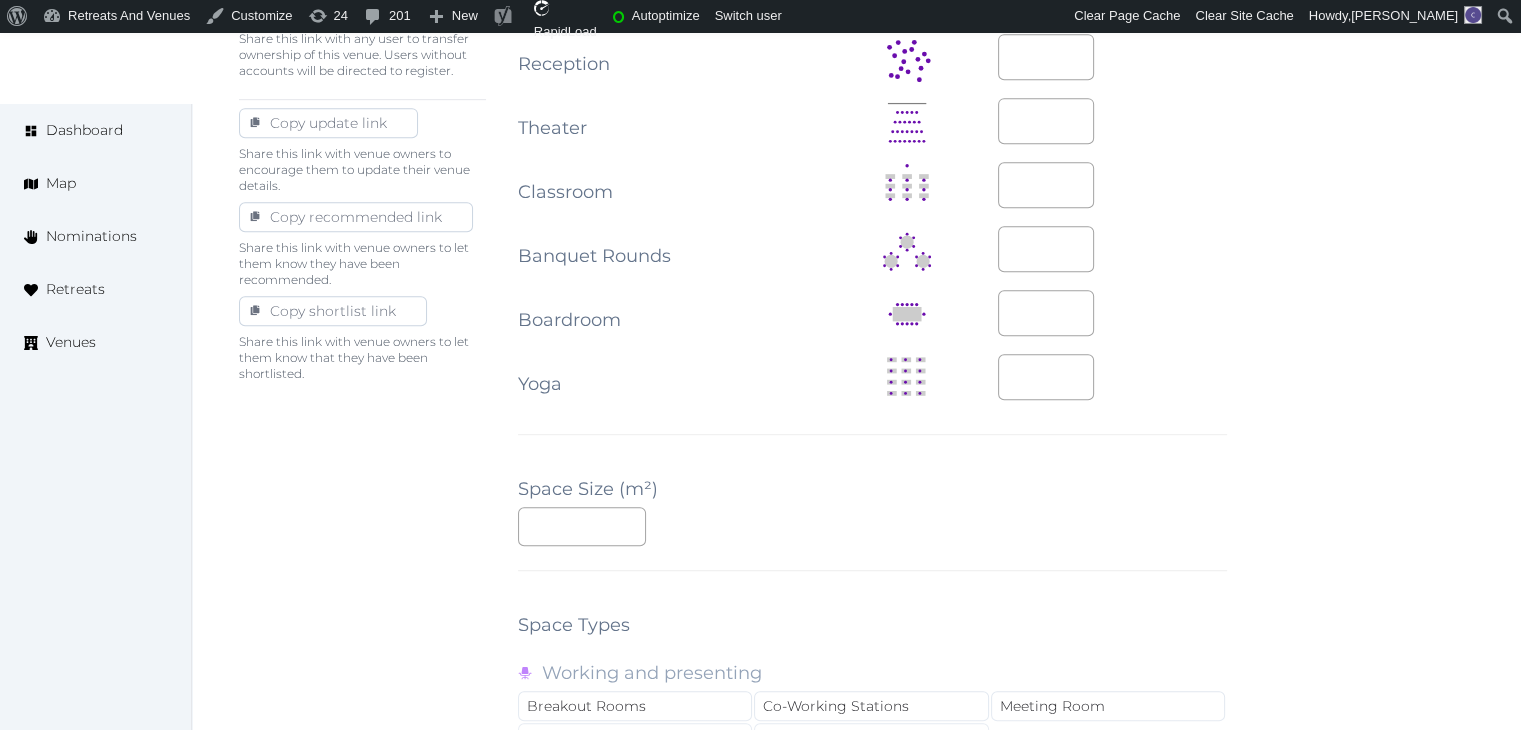 click on "**********" at bounding box center (872, 278) 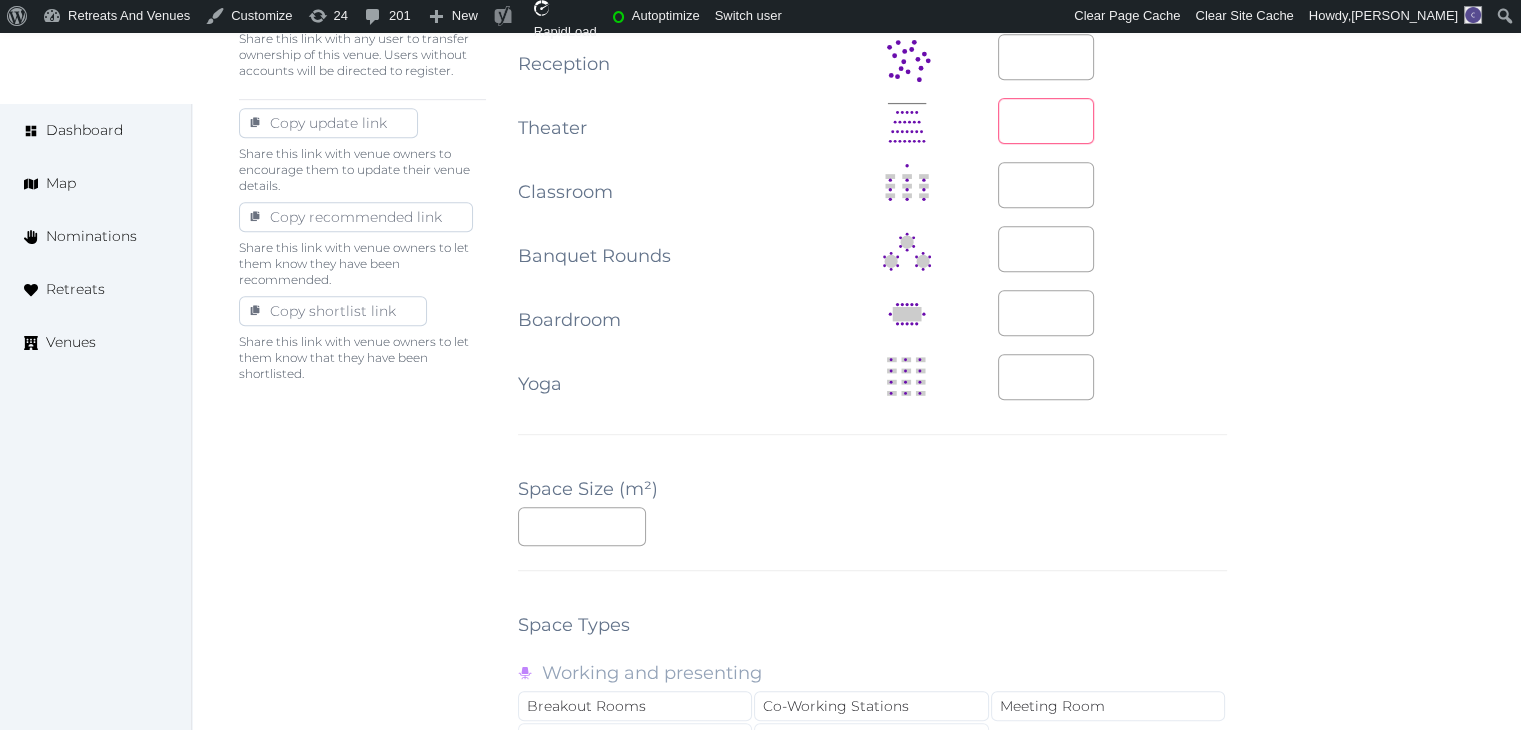 click at bounding box center (1046, 121) 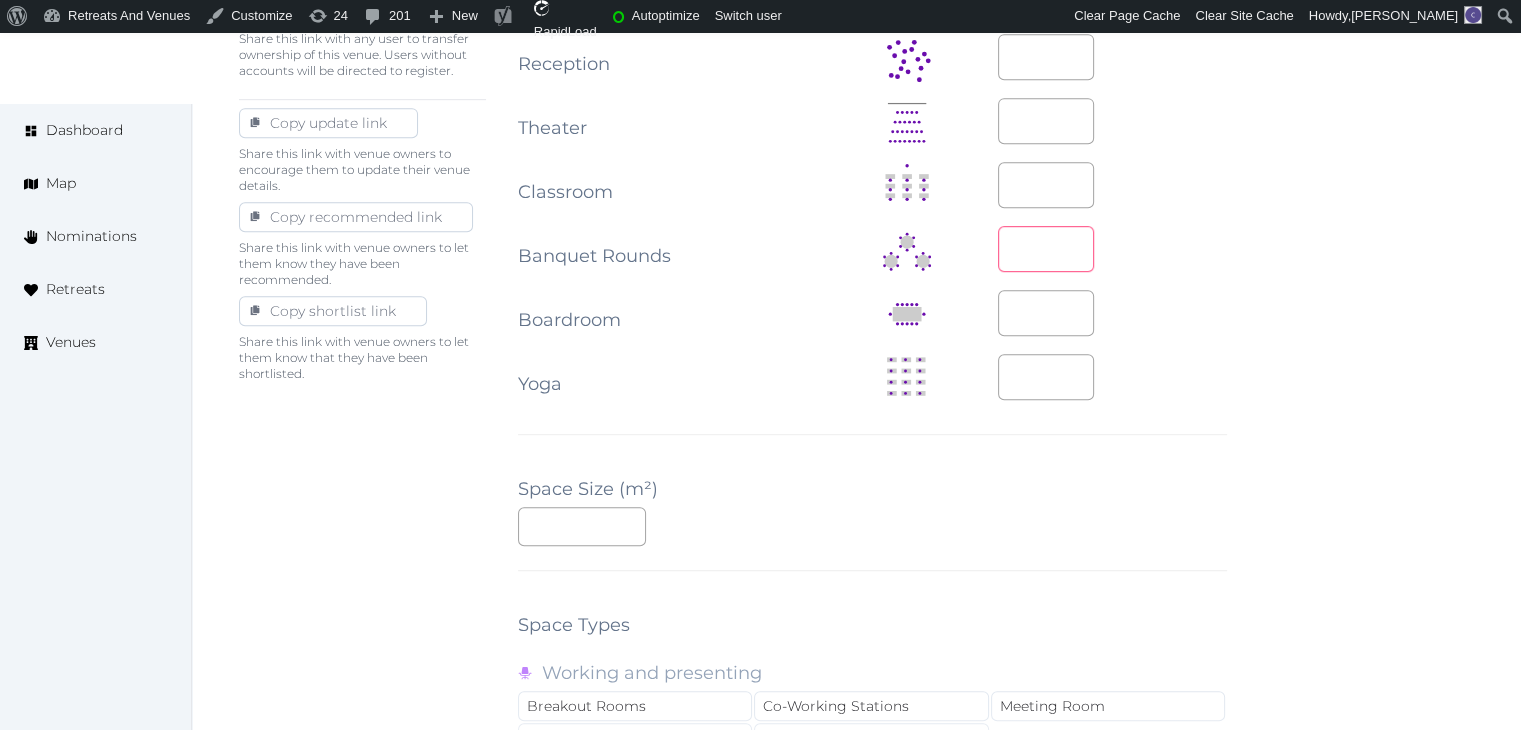 click at bounding box center (1046, 249) 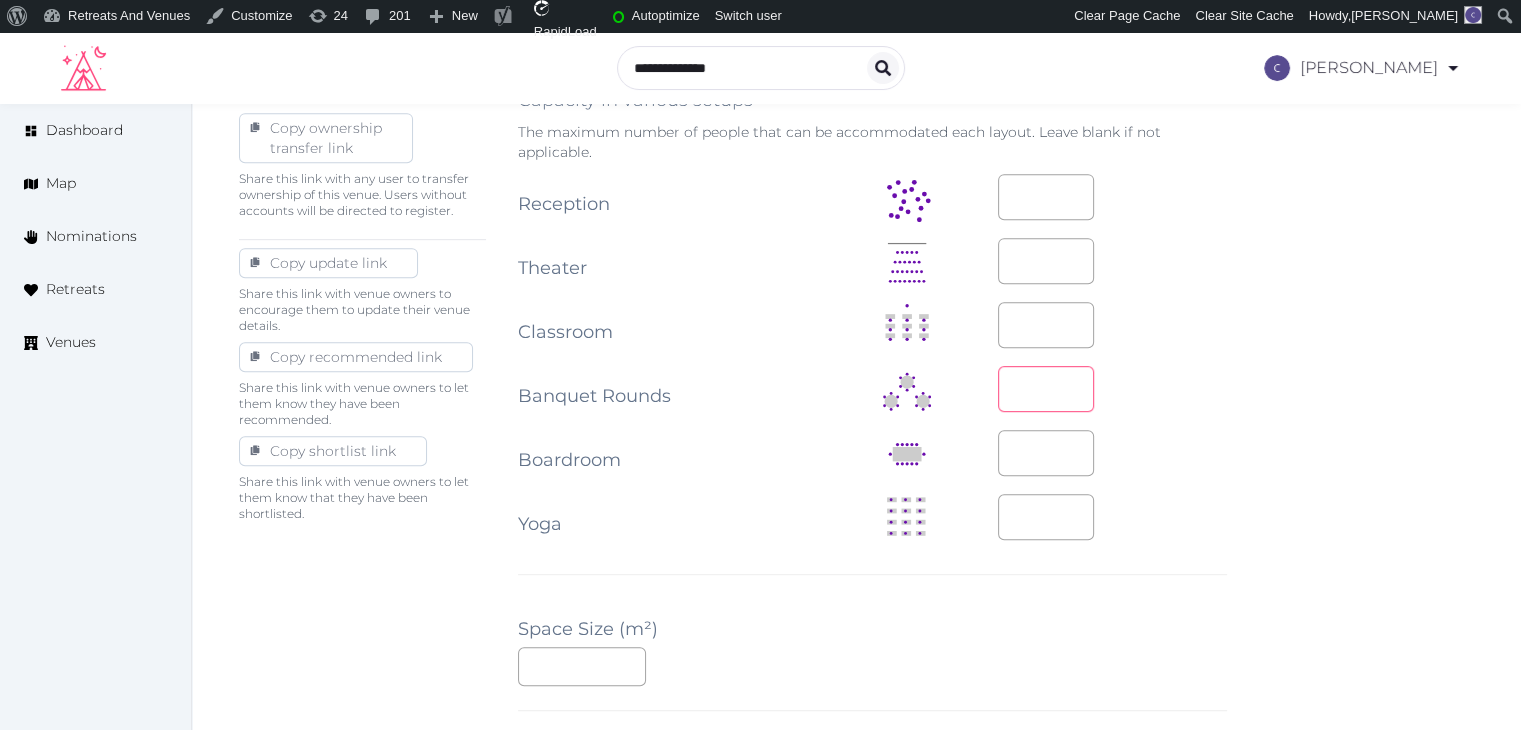 scroll, scrollTop: 800, scrollLeft: 0, axis: vertical 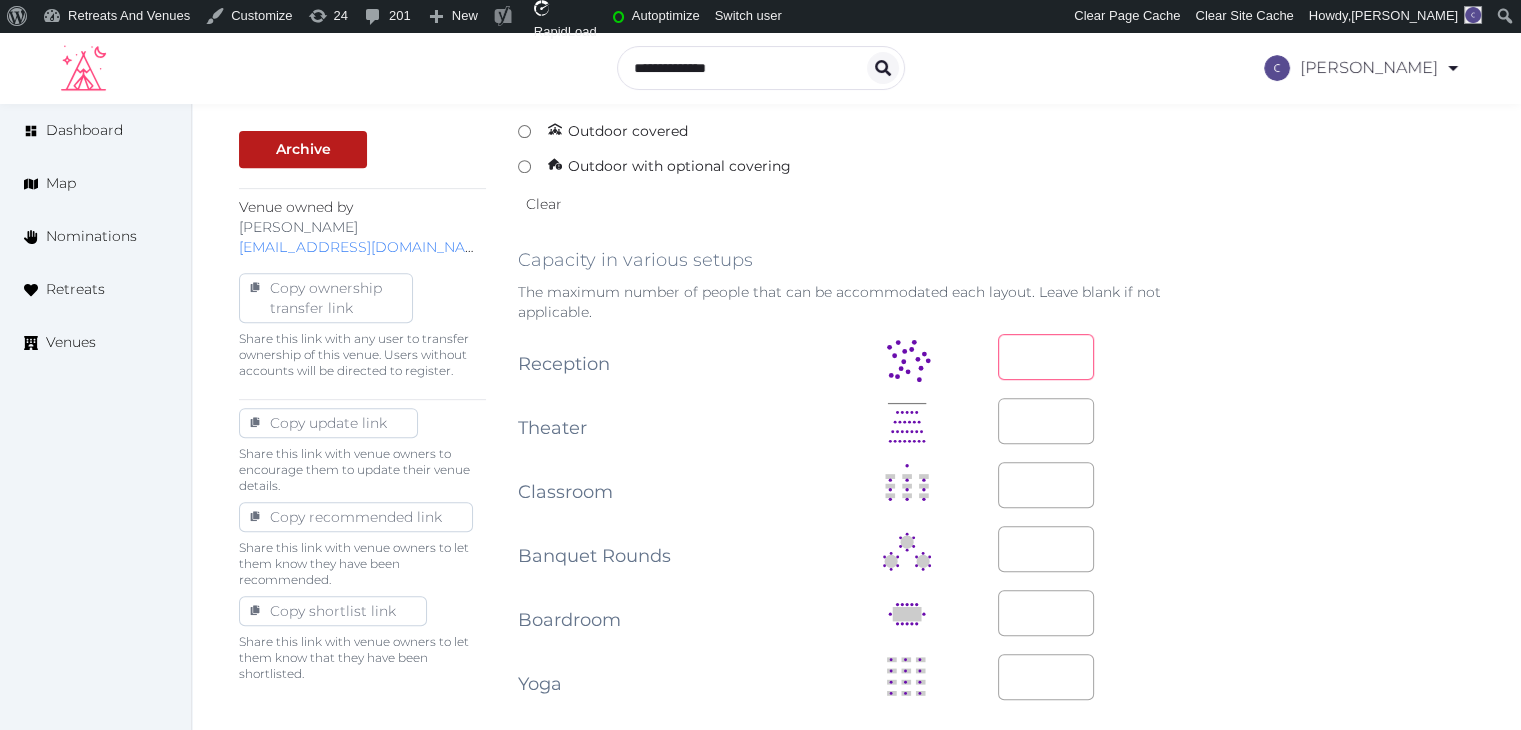 click at bounding box center (1046, 357) 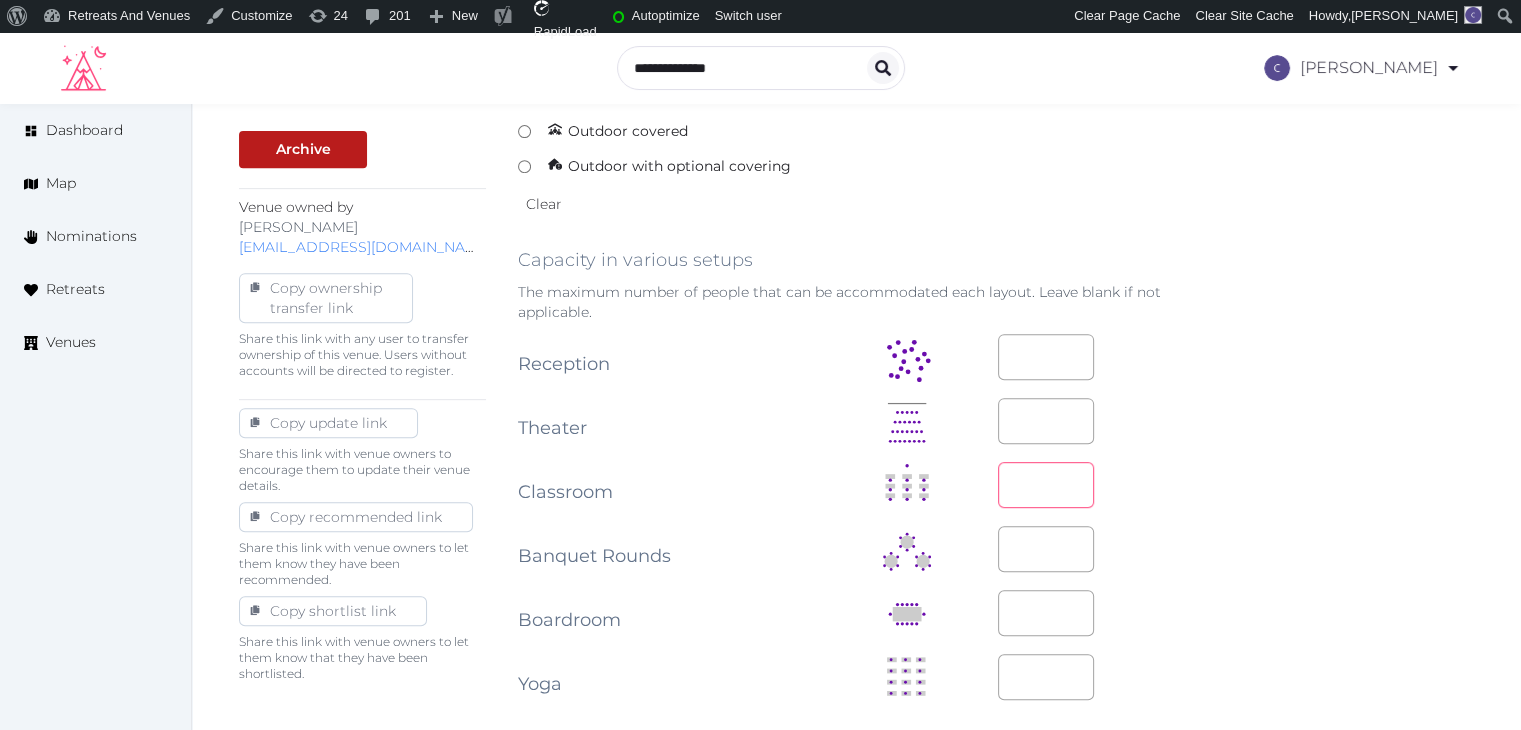 click at bounding box center (1046, 485) 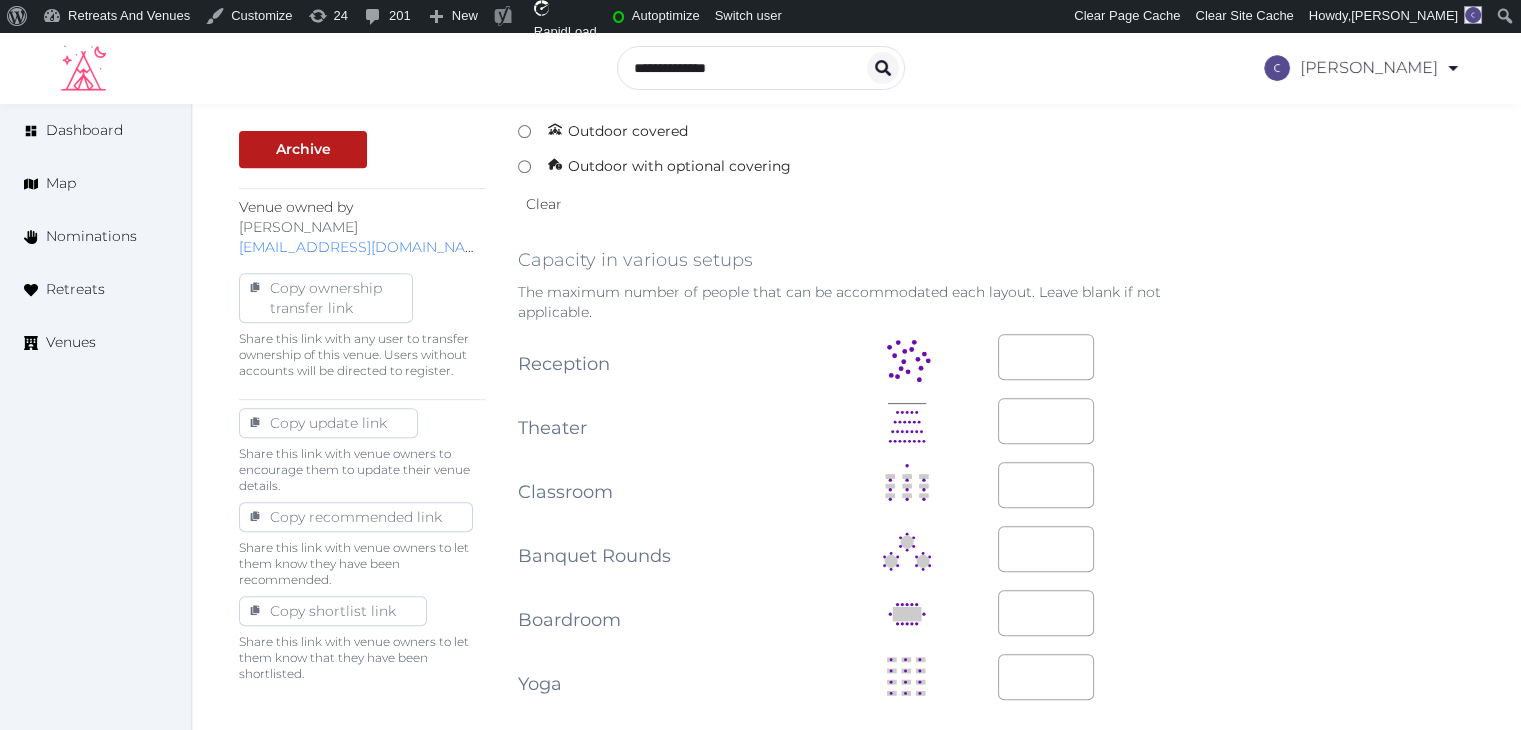 click on "**********" at bounding box center (856, 578) 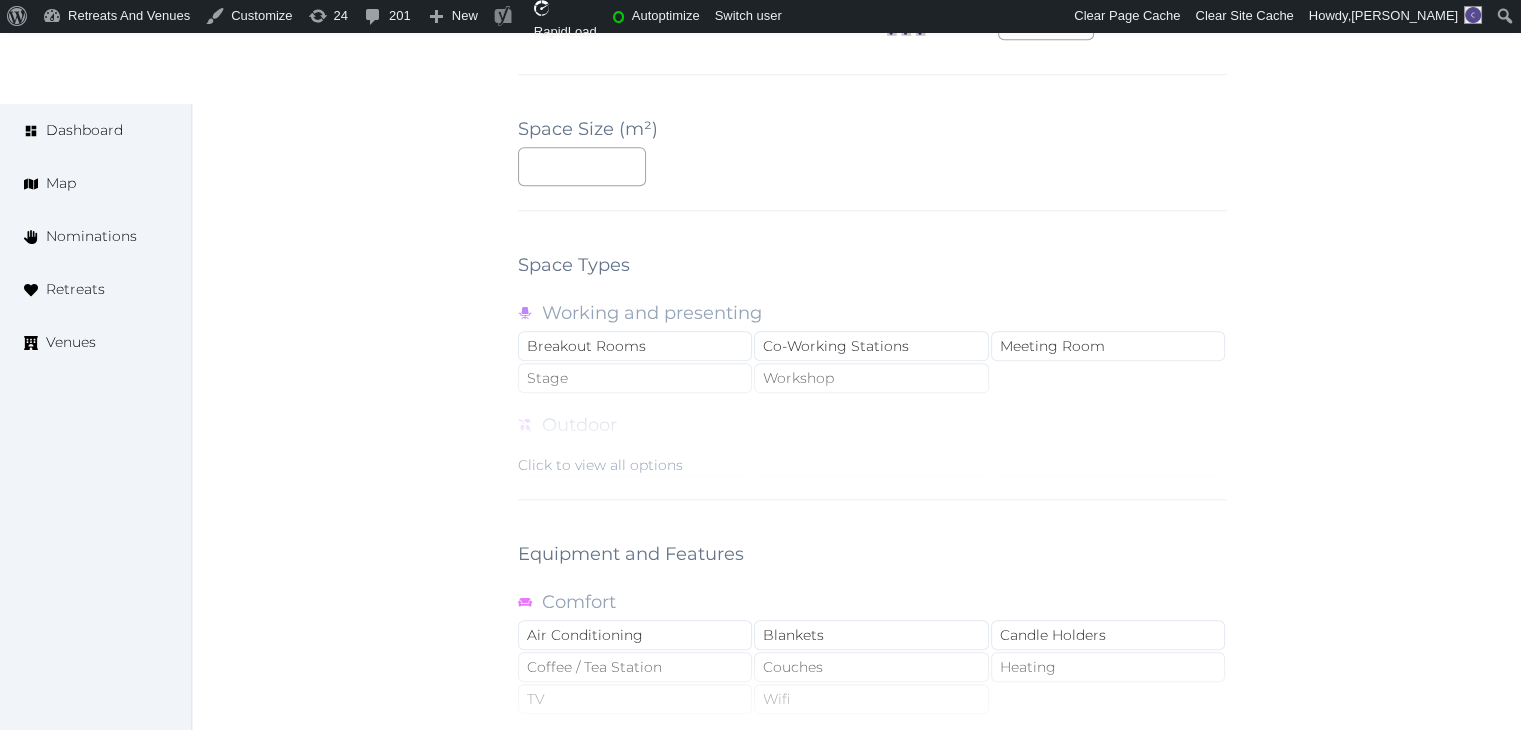 scroll, scrollTop: 1600, scrollLeft: 0, axis: vertical 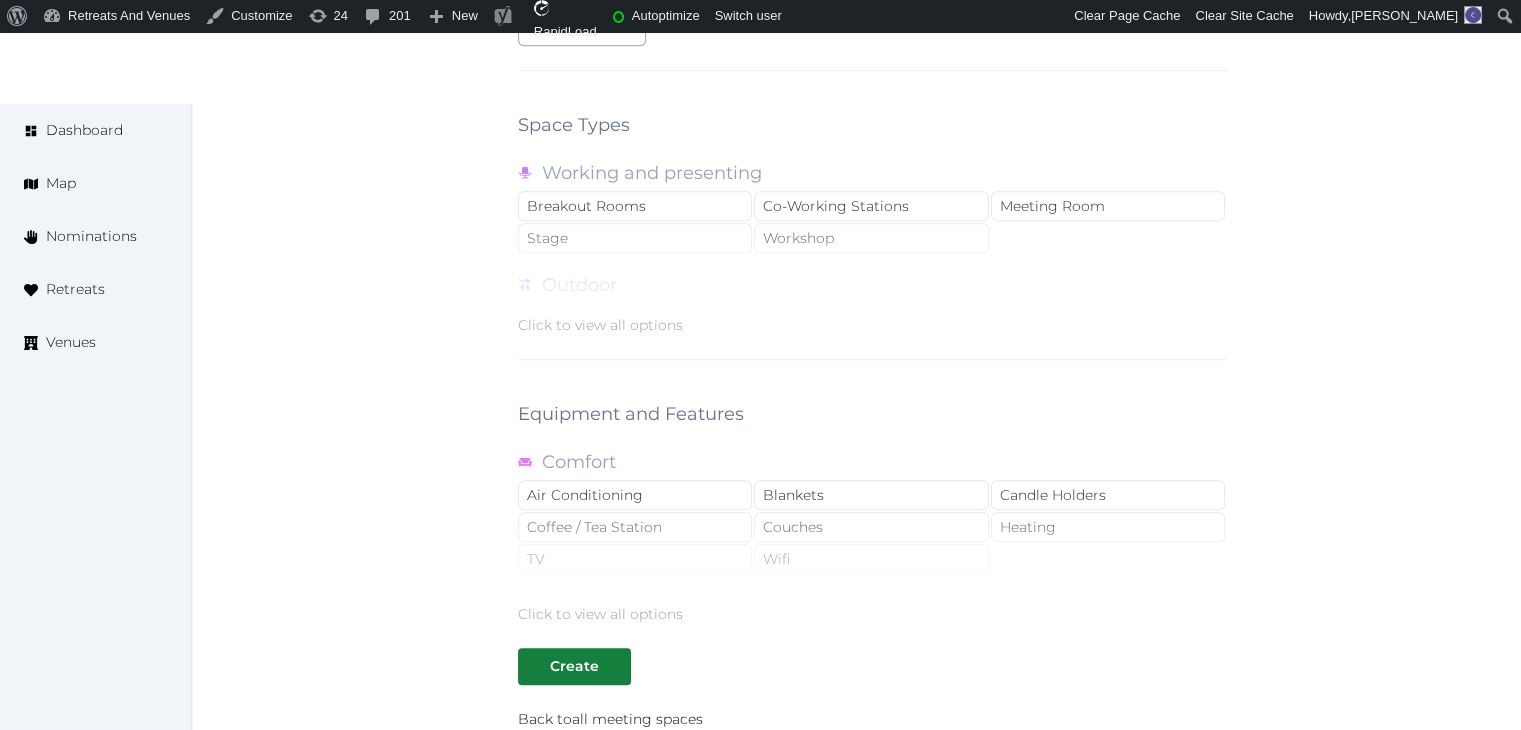 click on "Click to view all options" at bounding box center [600, 325] 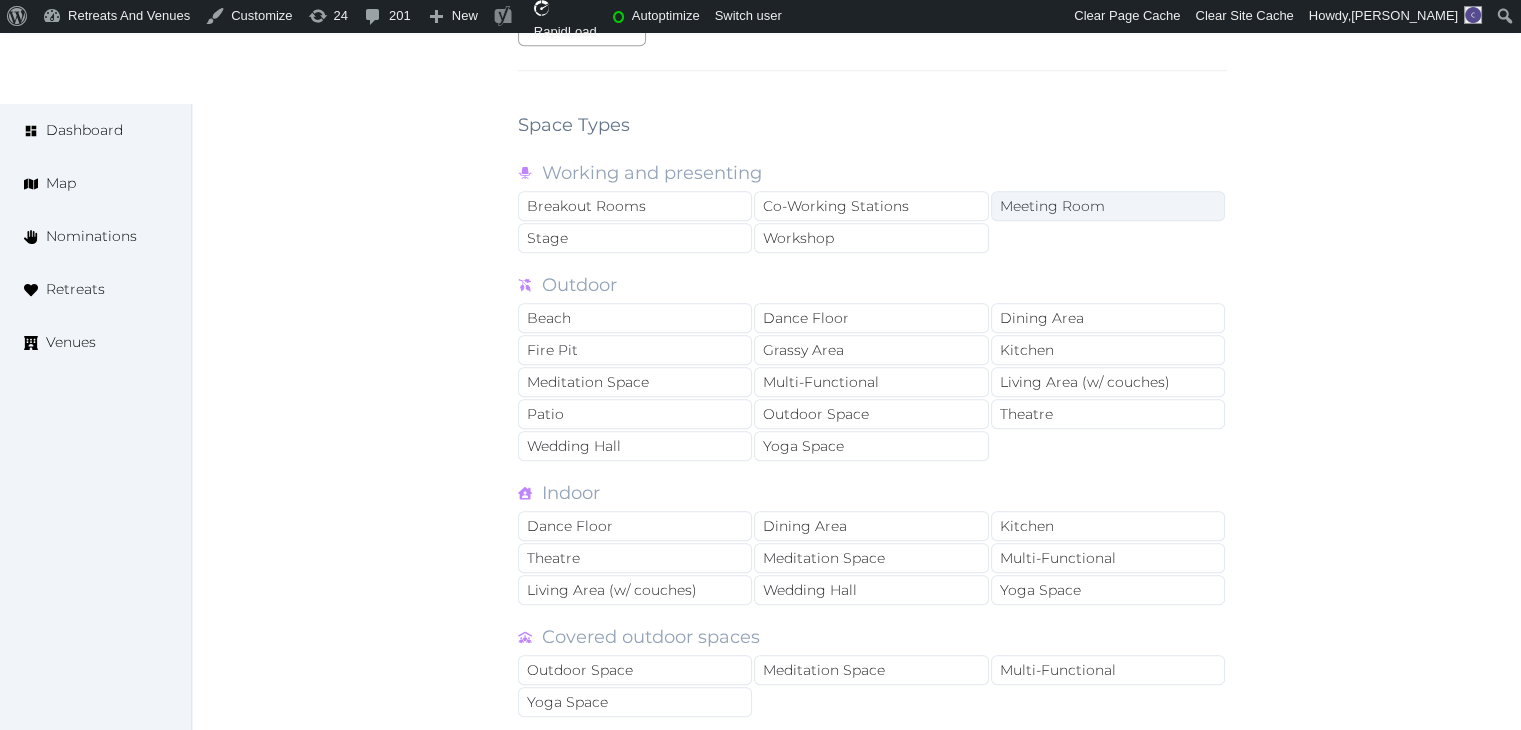 click on "Meeting Room" at bounding box center [1108, 206] 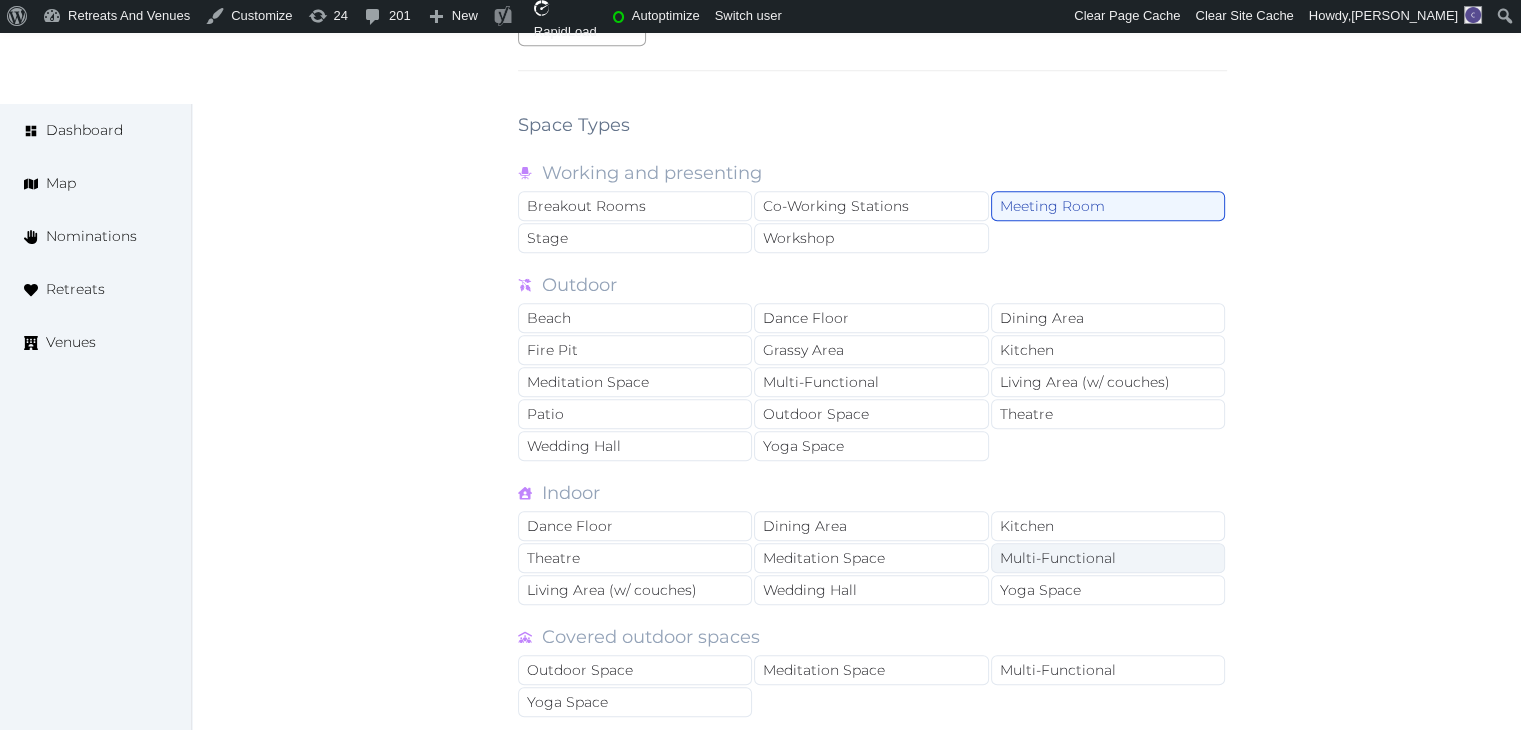 click on "Multi-Functional" at bounding box center (1108, 558) 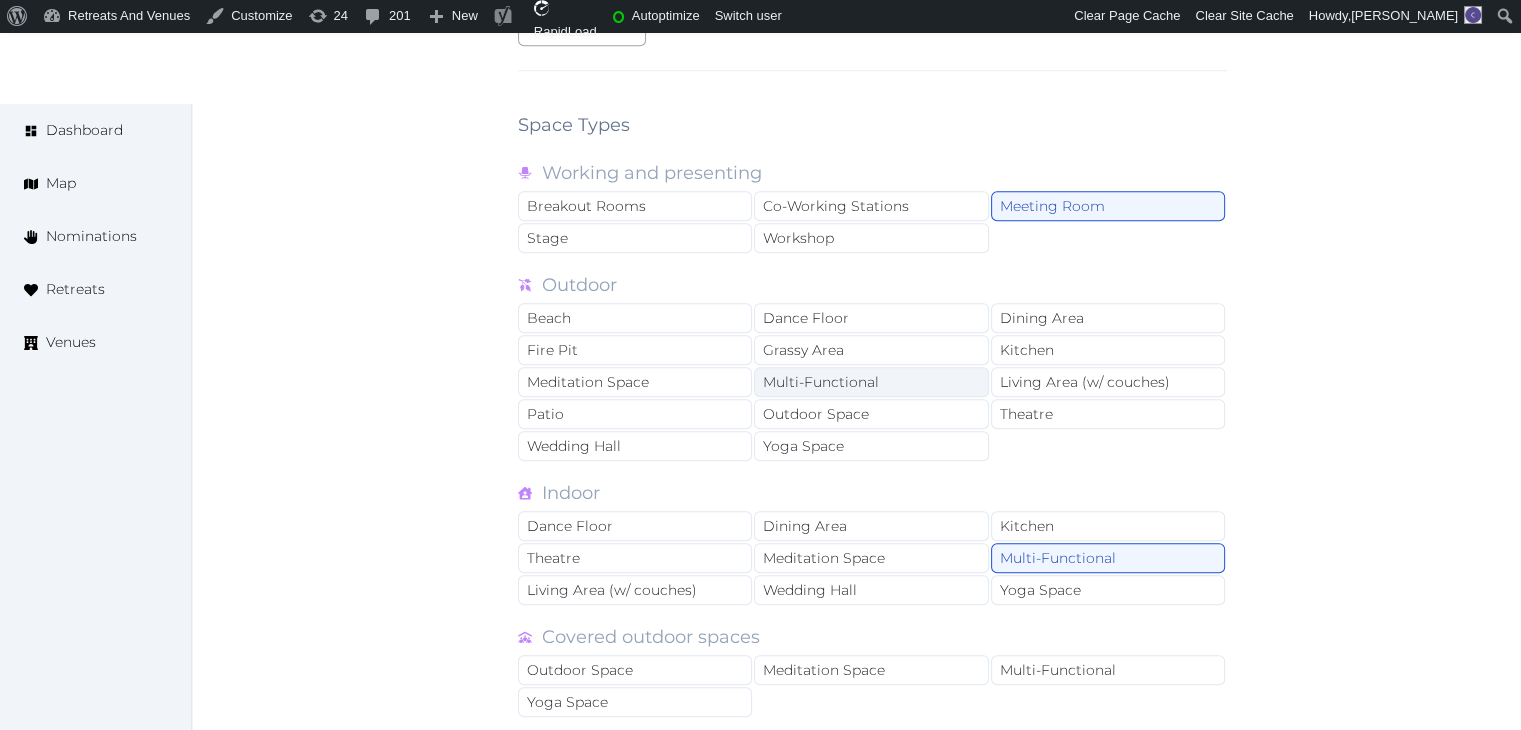 click on "Multi-Functional" at bounding box center [871, 382] 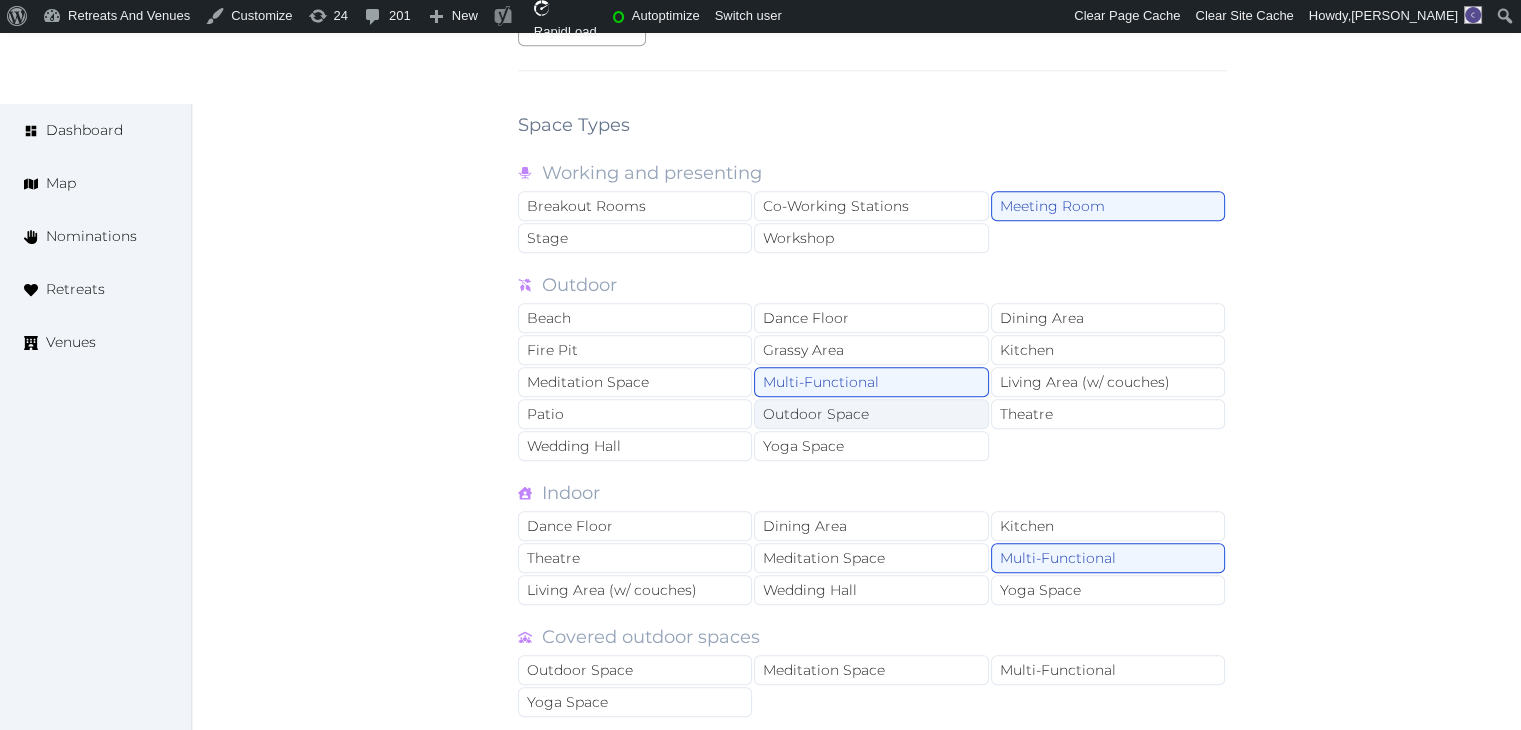 click on "Outdoor Space" at bounding box center (871, 414) 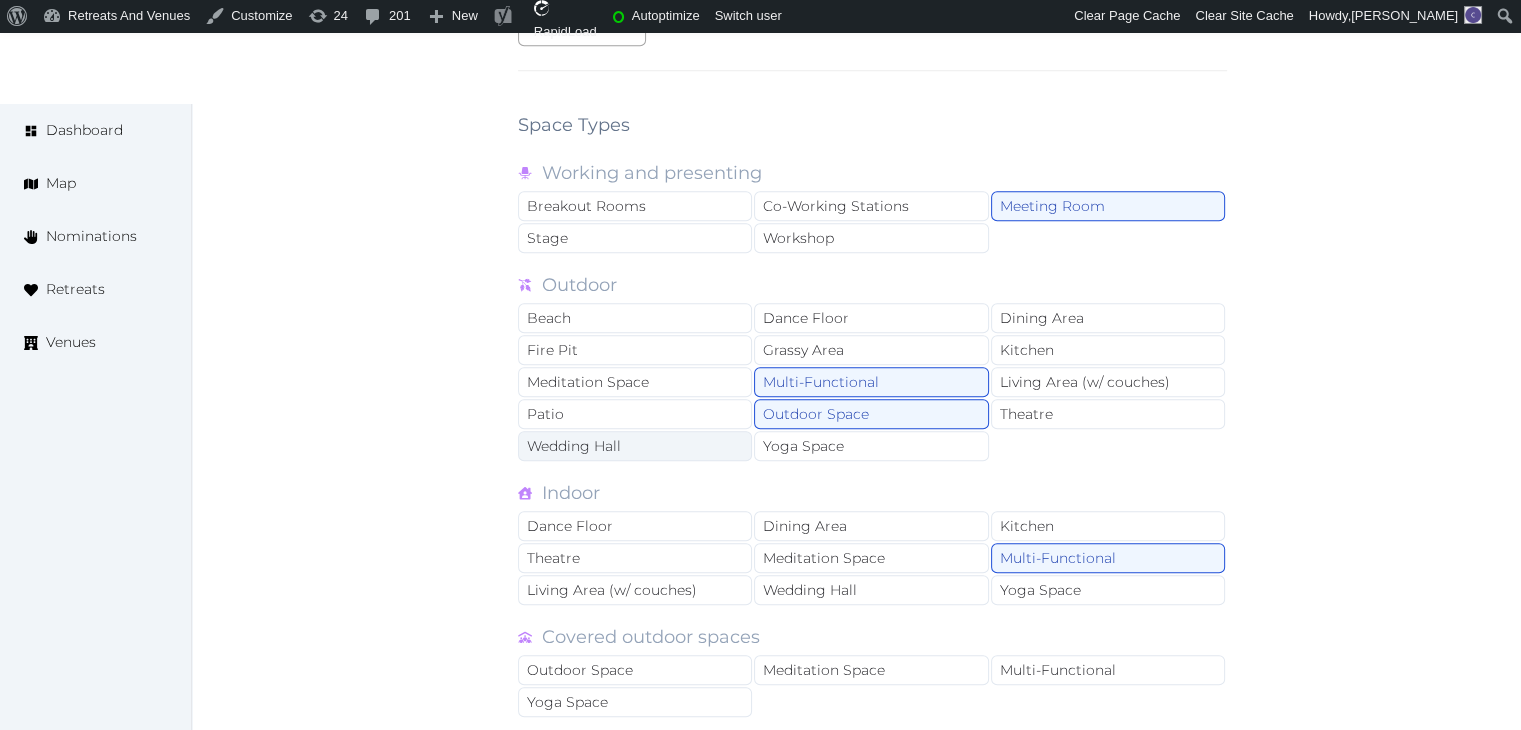 click on "Wedding Hall" at bounding box center [635, 446] 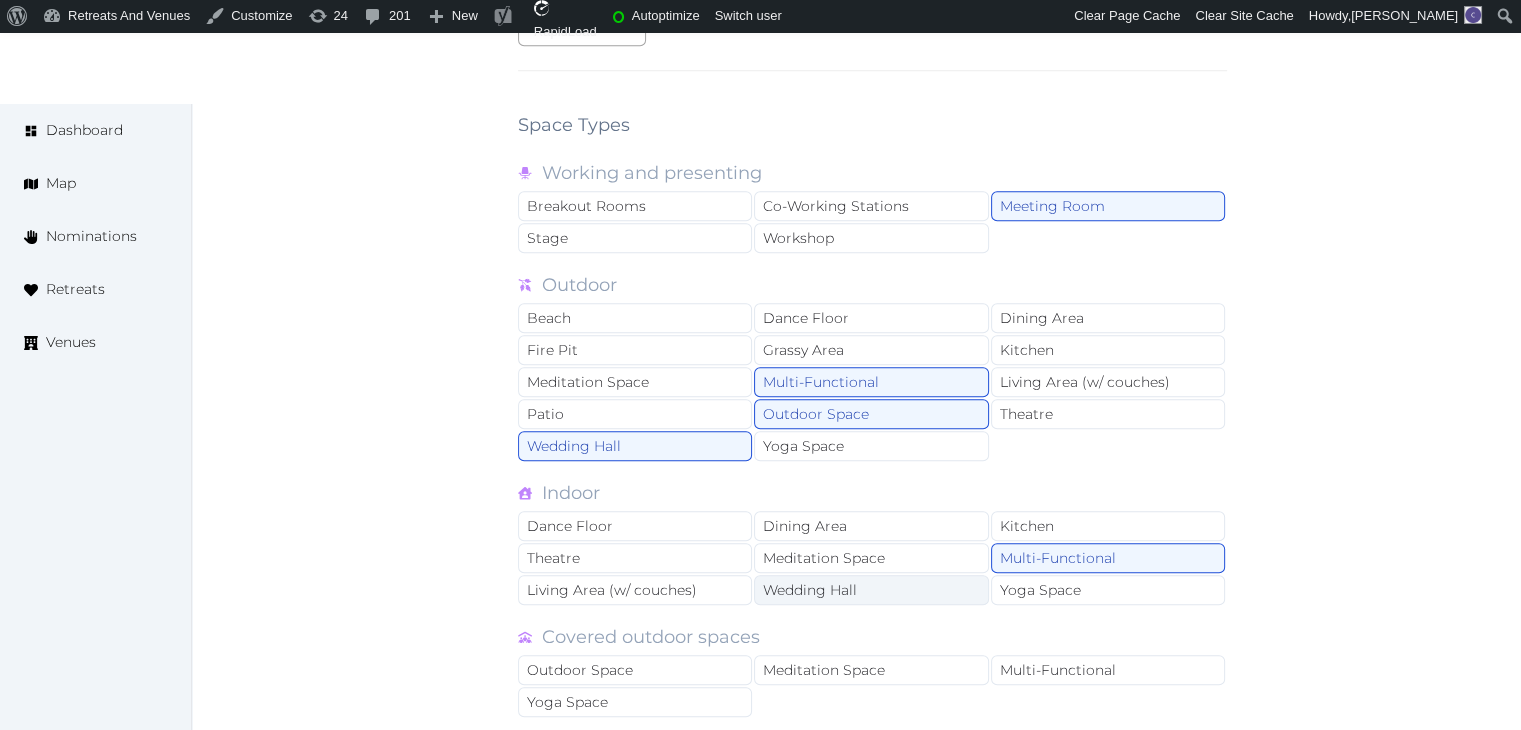 click on "Wedding Hall" at bounding box center (871, 590) 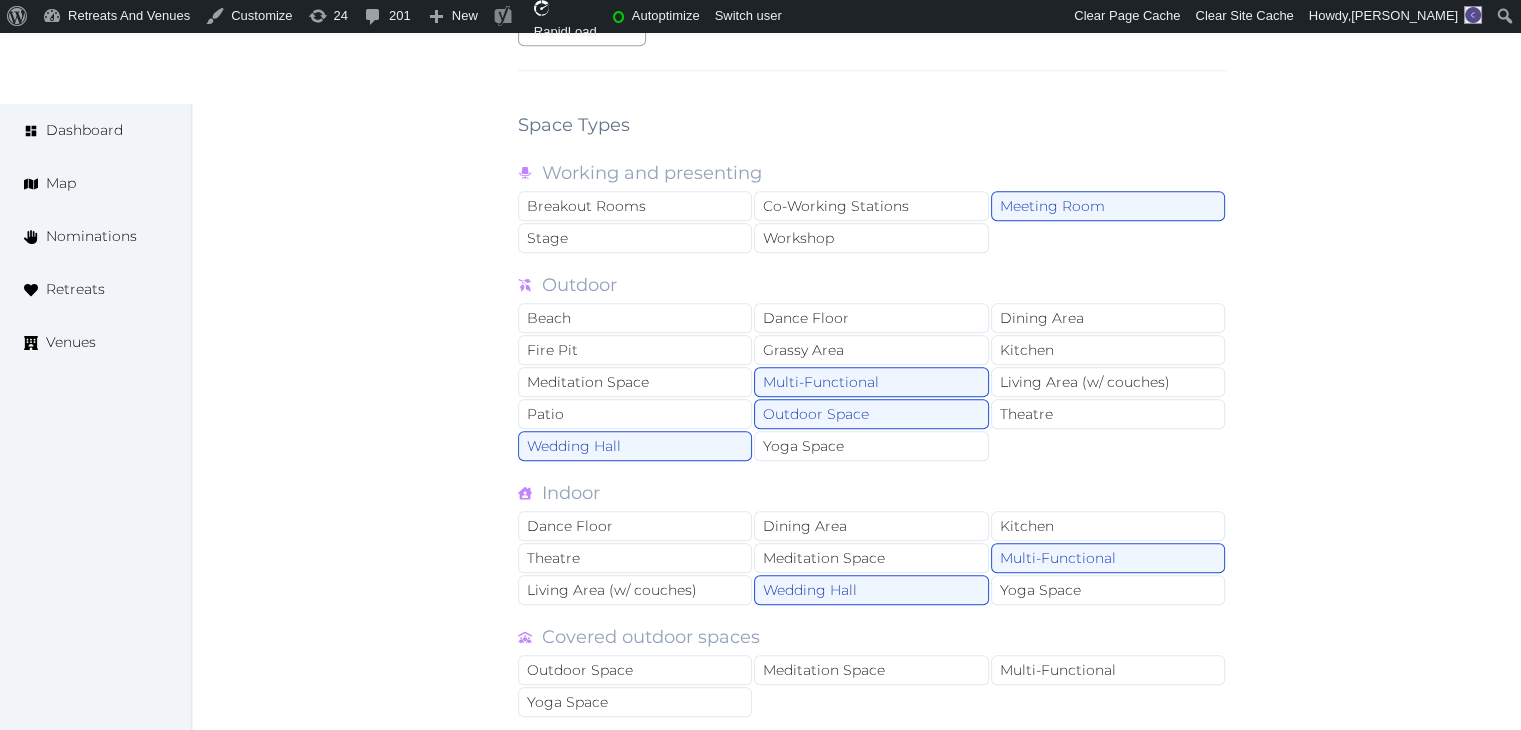 click on "Dance Floor Dining Area Kitchen Theatre Meditation Space Multi-Functional Living Area (w/ couches) Wedding Hall Yoga Space" at bounding box center (872, 559) 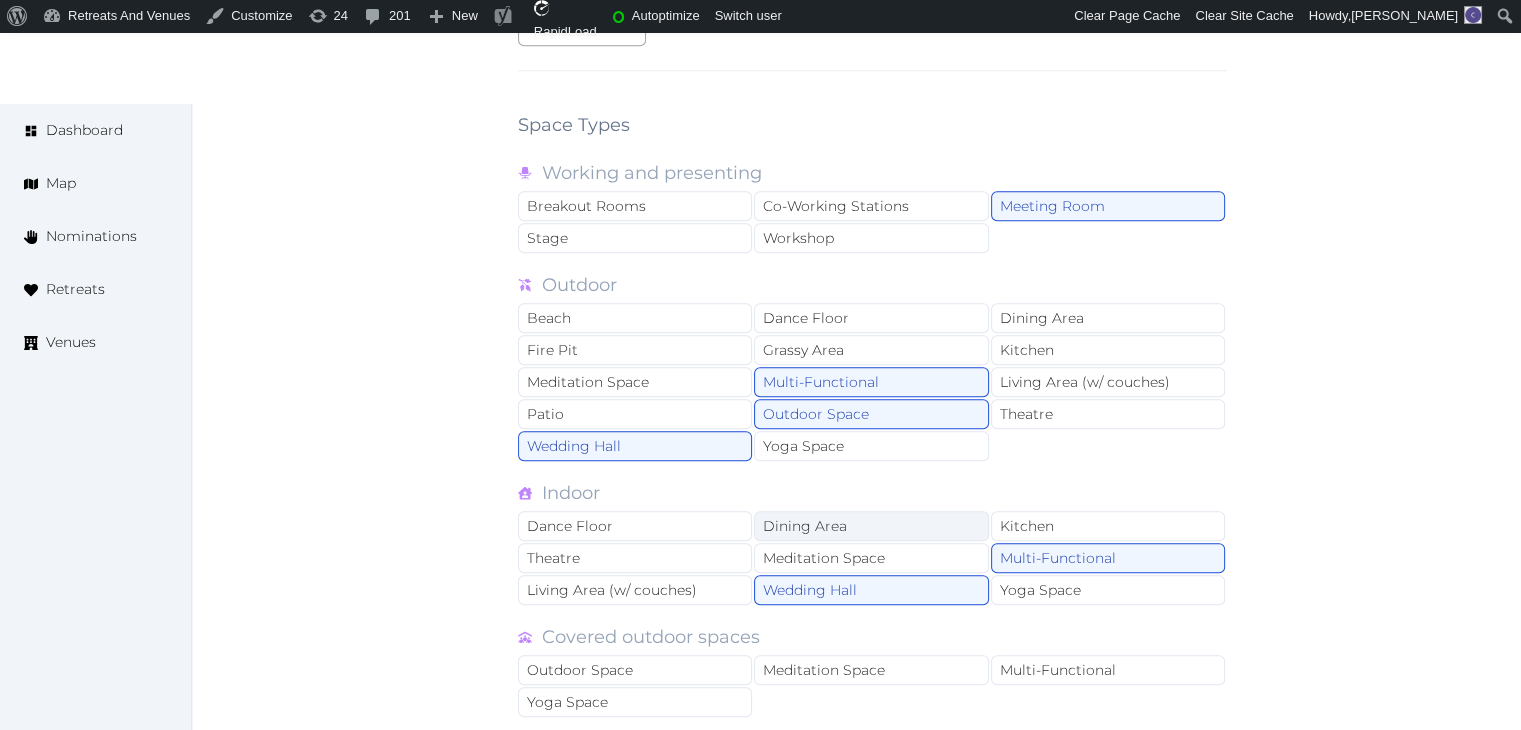 click on "Dining Area" at bounding box center (871, 526) 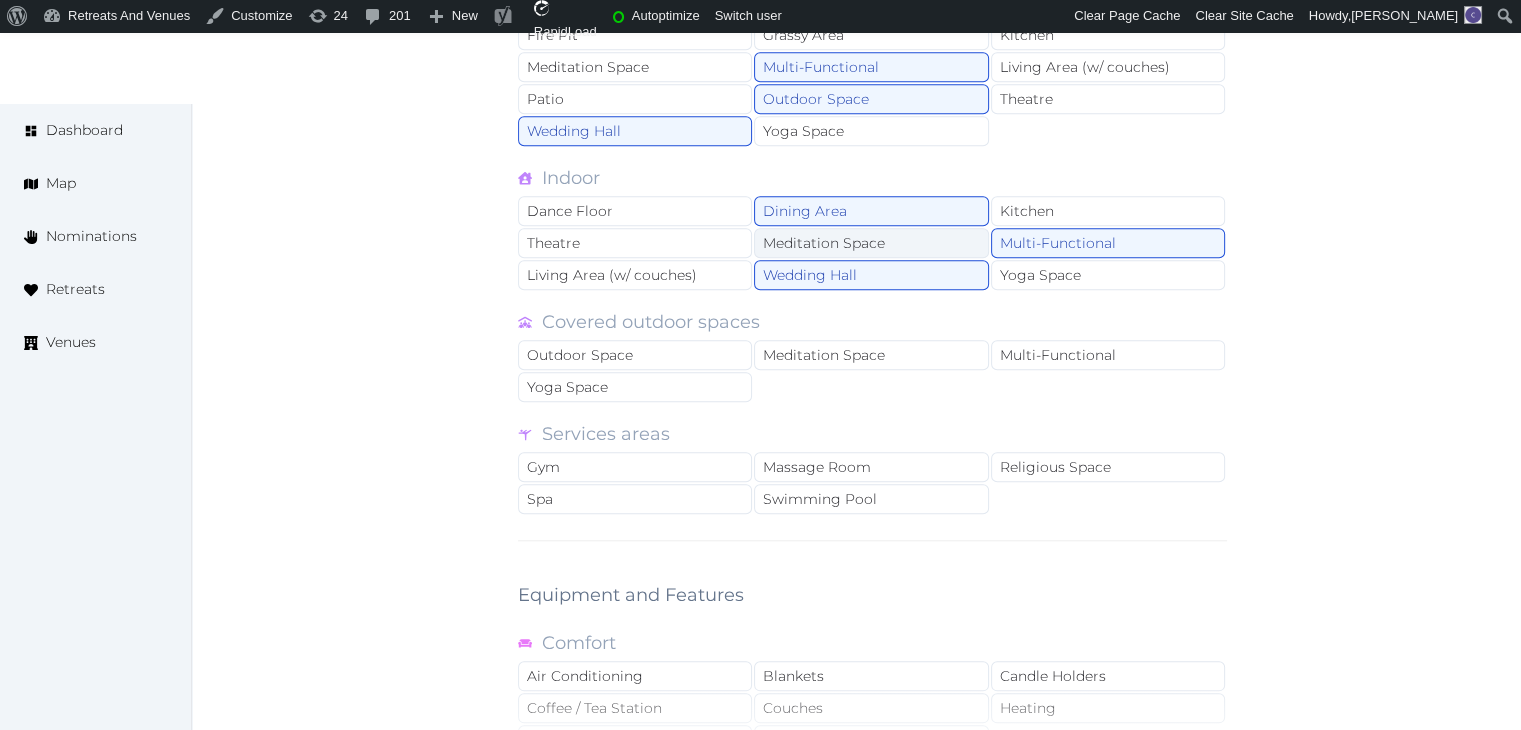 scroll, scrollTop: 2100, scrollLeft: 0, axis: vertical 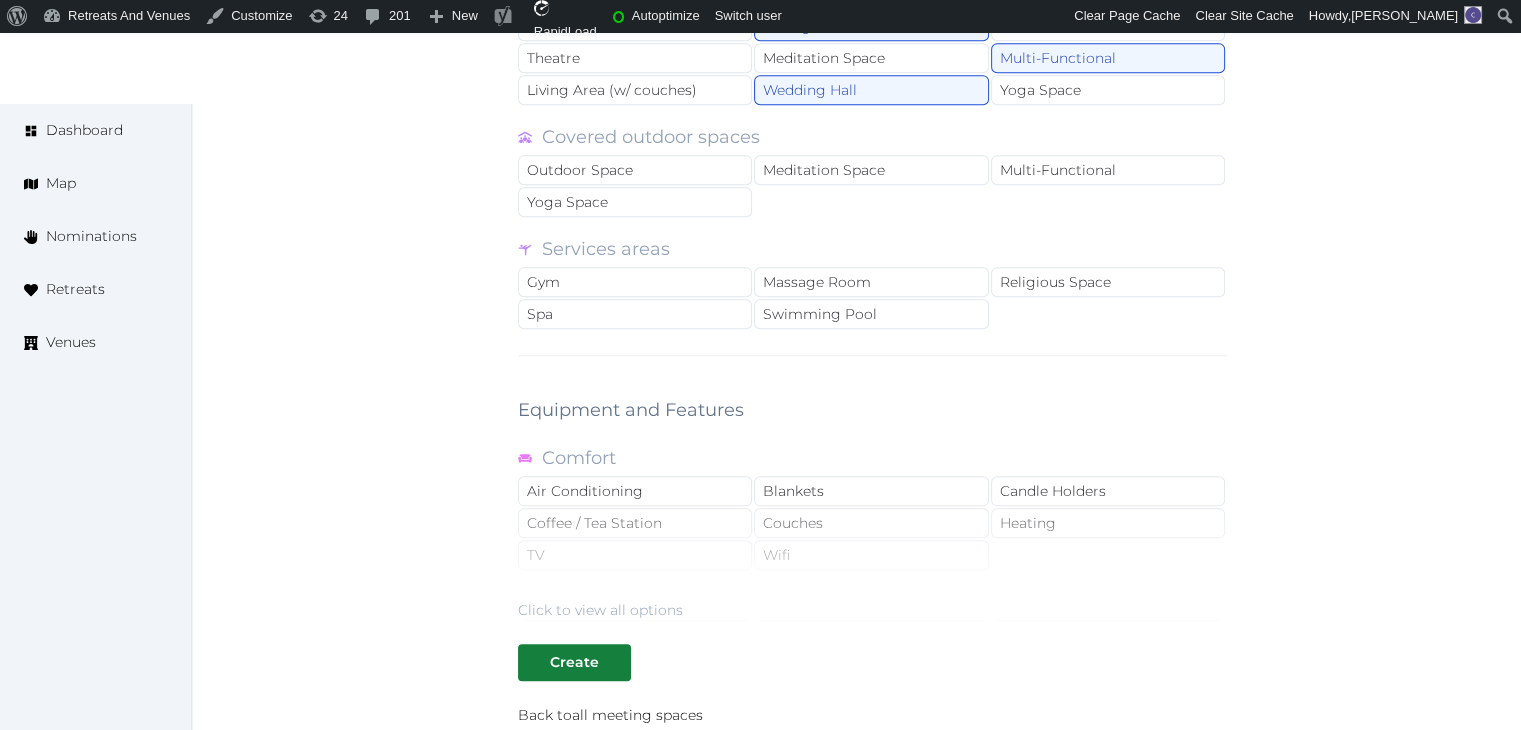 drag, startPoint x: 620, startPoint y: 599, endPoint x: 636, endPoint y: 596, distance: 16.27882 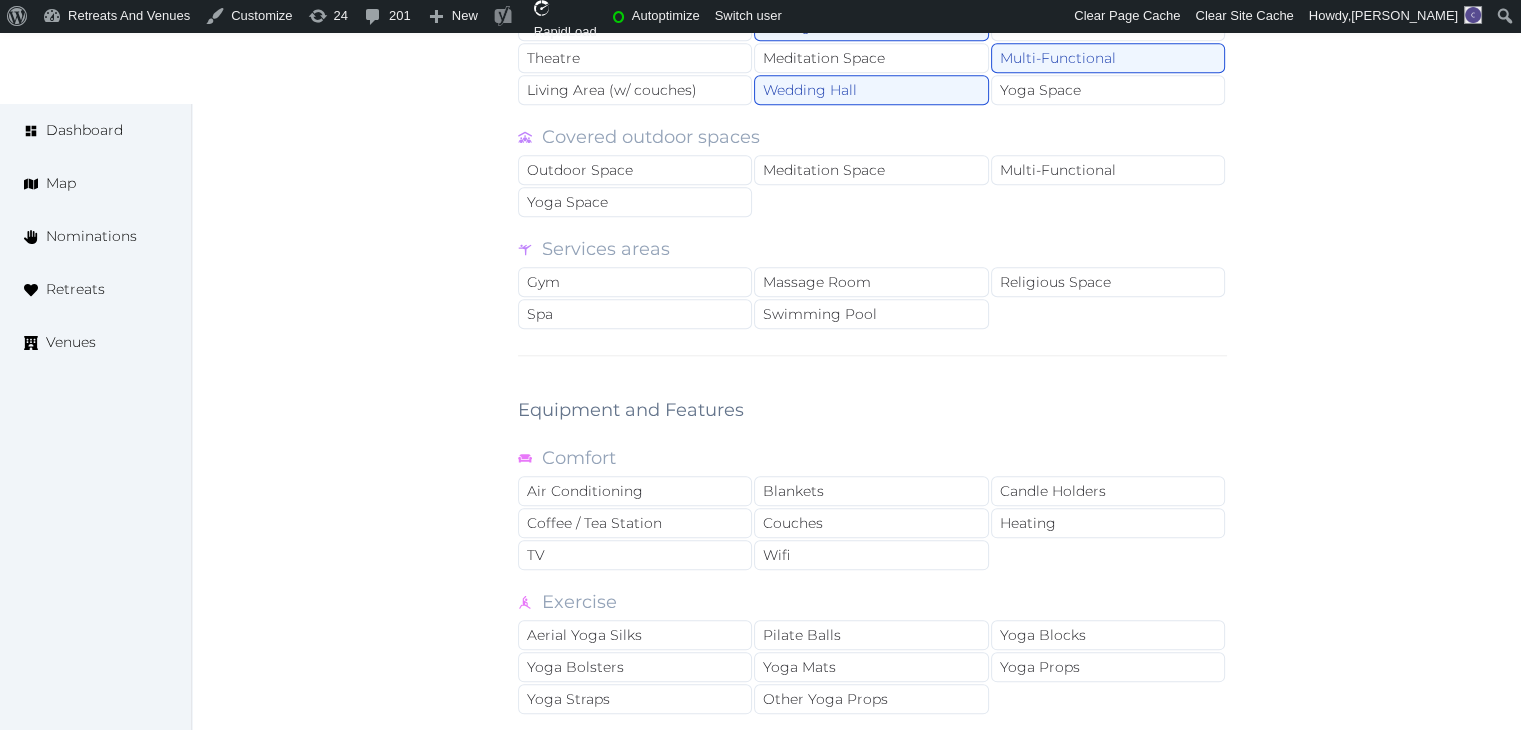 click on "Comfort Air Conditioning Blankets Candle Holders Coffee / Tea Station Couches Heating TV Wifi Exercise Aerial Yoga Silks Pilate Balls Yoga Blocks Yoga Bolsters Yoga Mats Yoga Props Yoga Straps Other Yoga Props Area and views Big Windows Cottages Covered Area Fire Pit Nature View Ocean View Open Air Storage Space Uncovered Area Equipment Chairs Drums Flipboards Extension Cord Guitar Massage Beds Meditation Mats Microphone (wired) Microphone (wireless) Piano Projector Screen Sound System Sunbeds Tables Whiteboards Other" at bounding box center (872, 764) 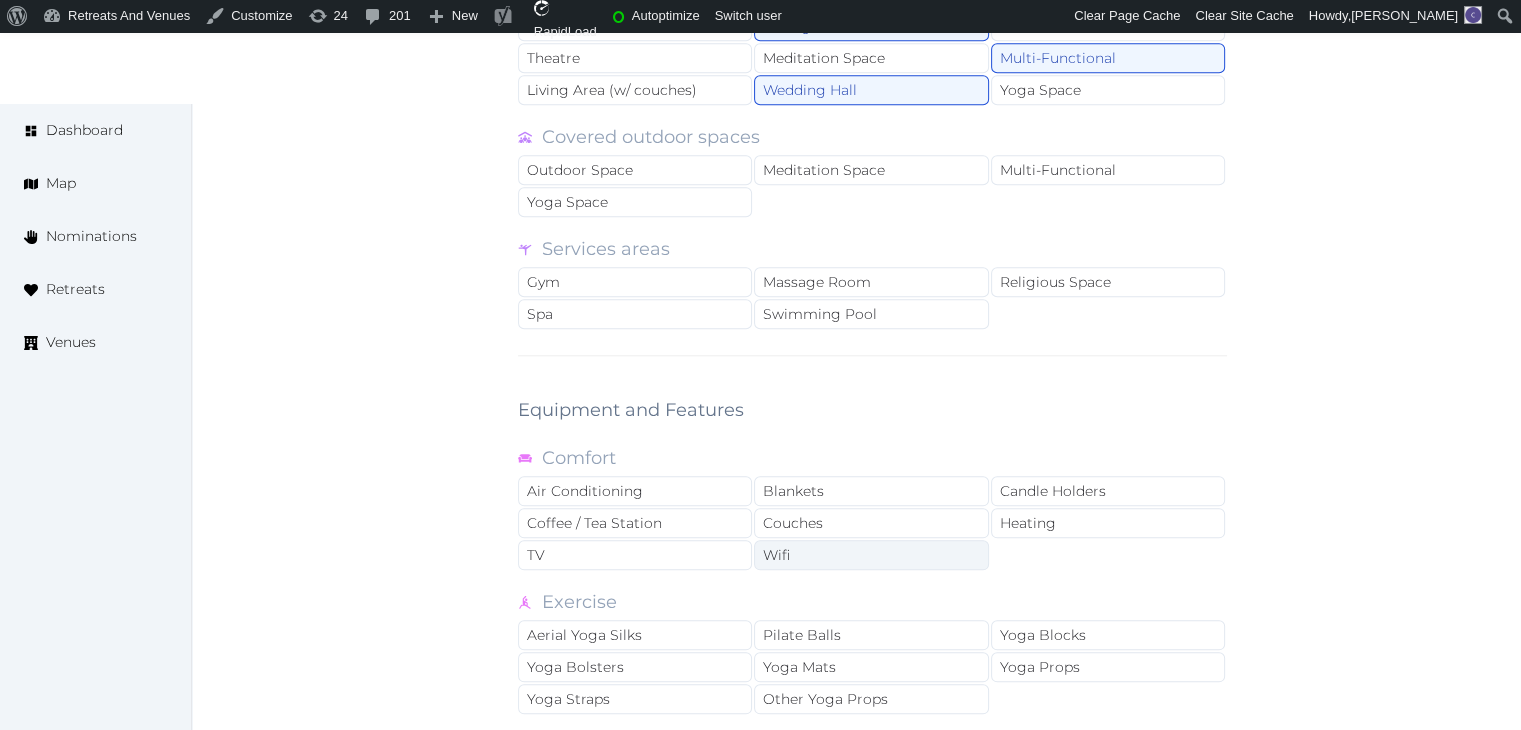 click on "Wifi" at bounding box center [871, 555] 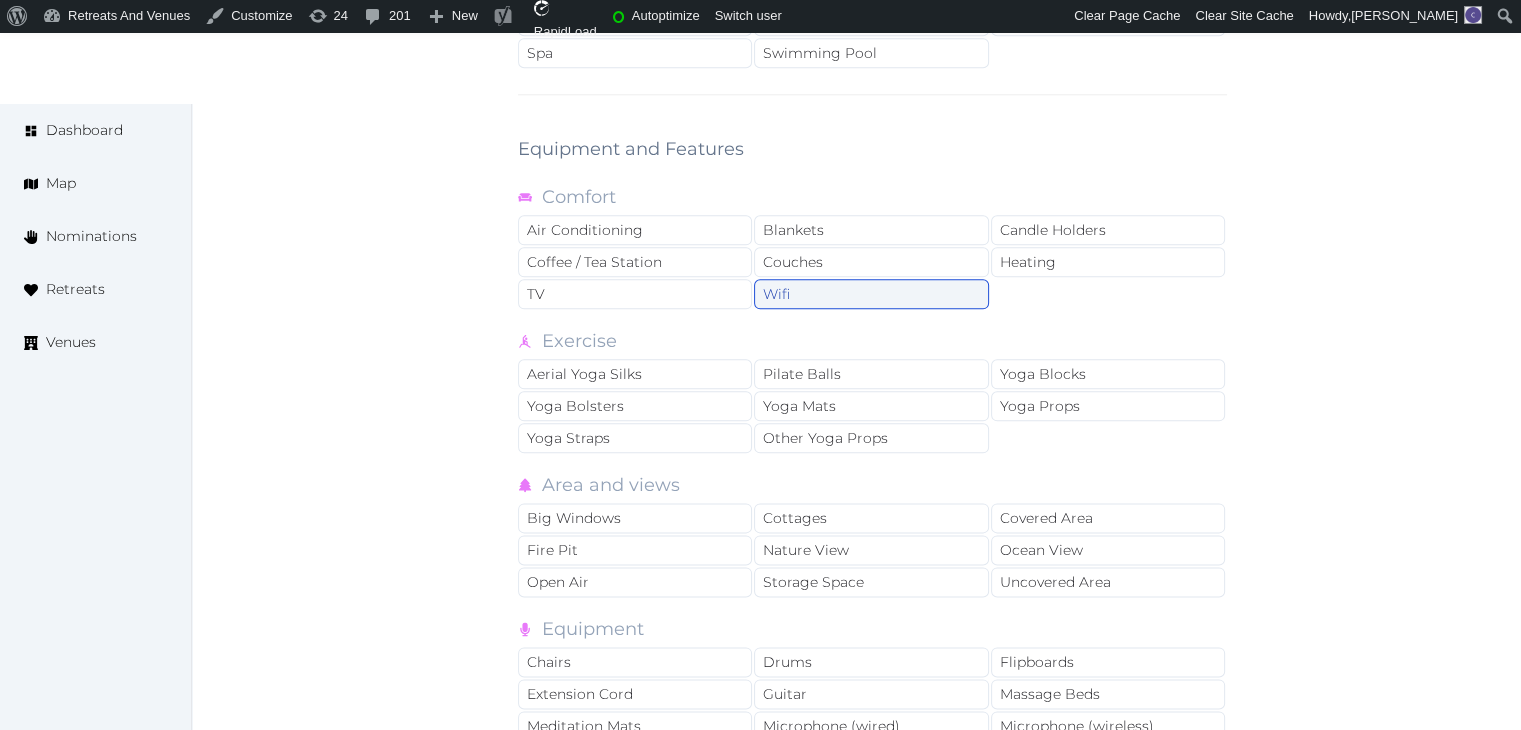 scroll, scrollTop: 2500, scrollLeft: 0, axis: vertical 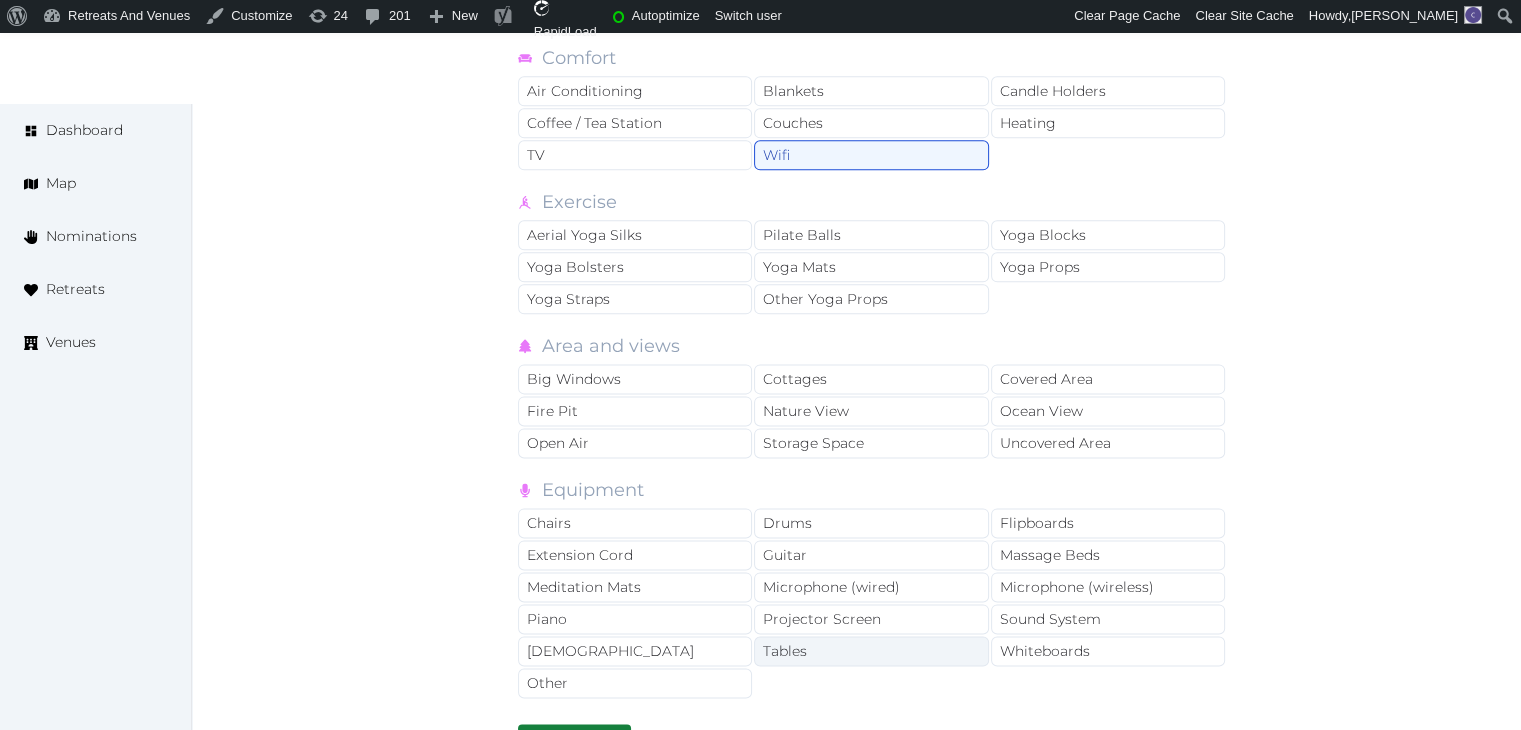 click on "Tables" at bounding box center (871, 651) 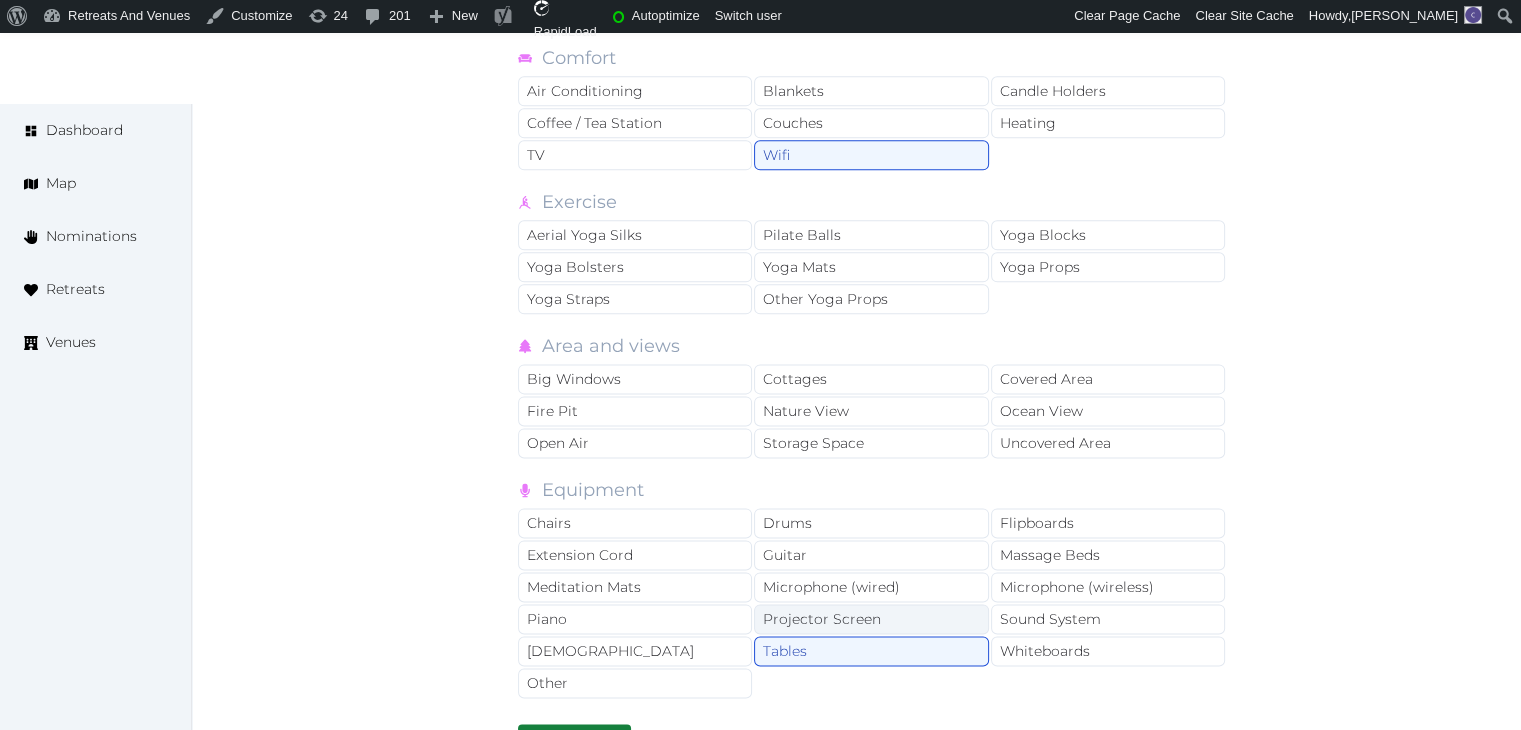 click on "Projector Screen" at bounding box center [871, 619] 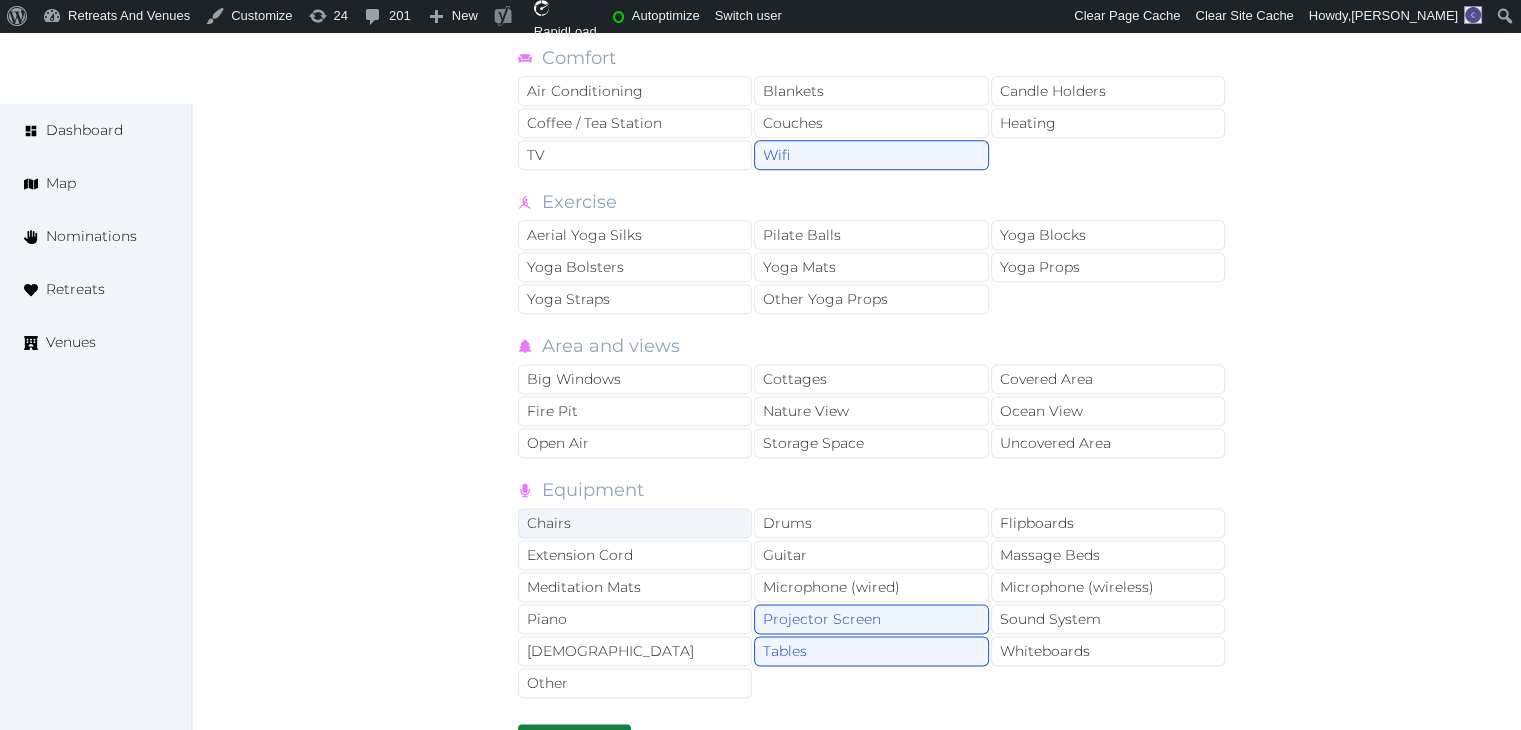 click on "Chairs" at bounding box center [635, 523] 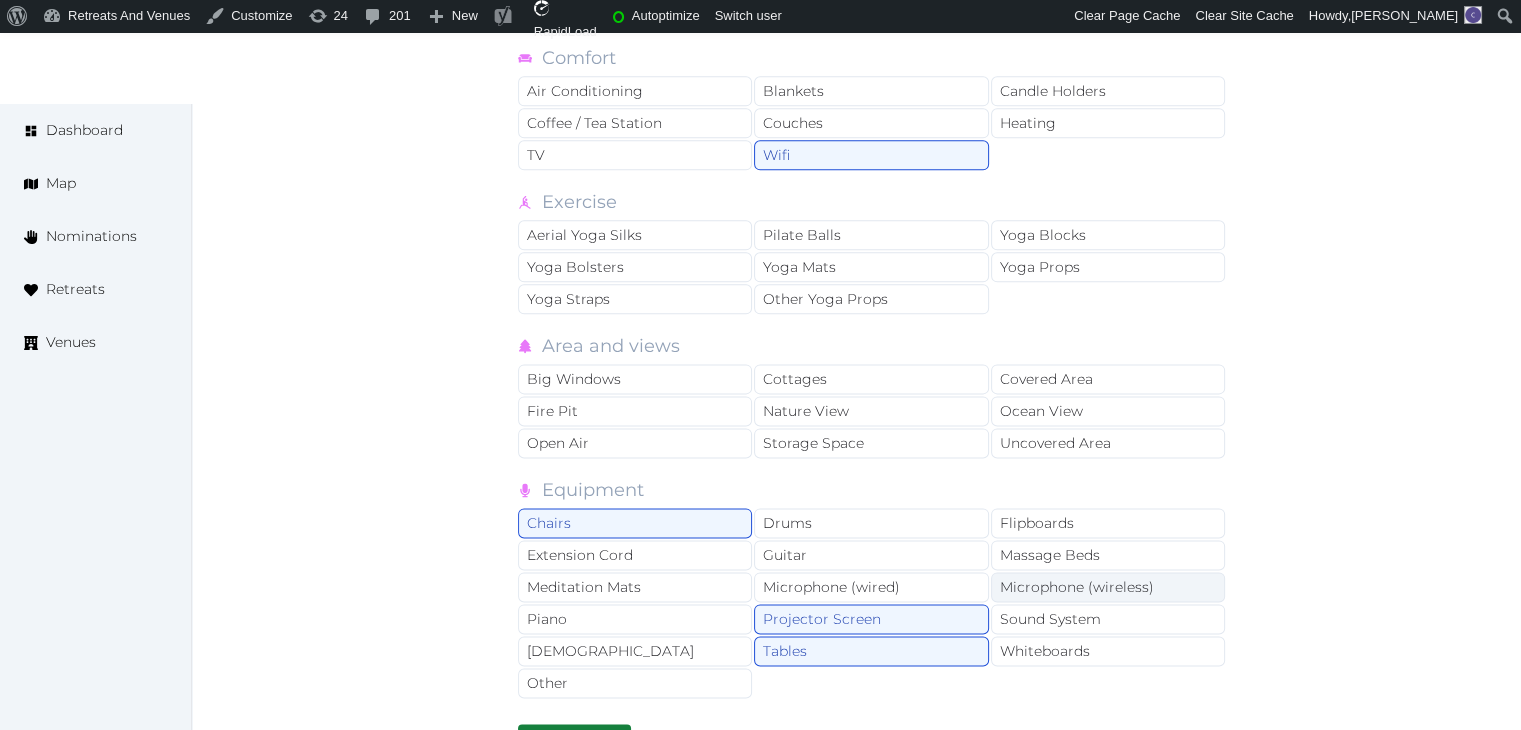 click on "Microphone (wireless)" at bounding box center (1108, 587) 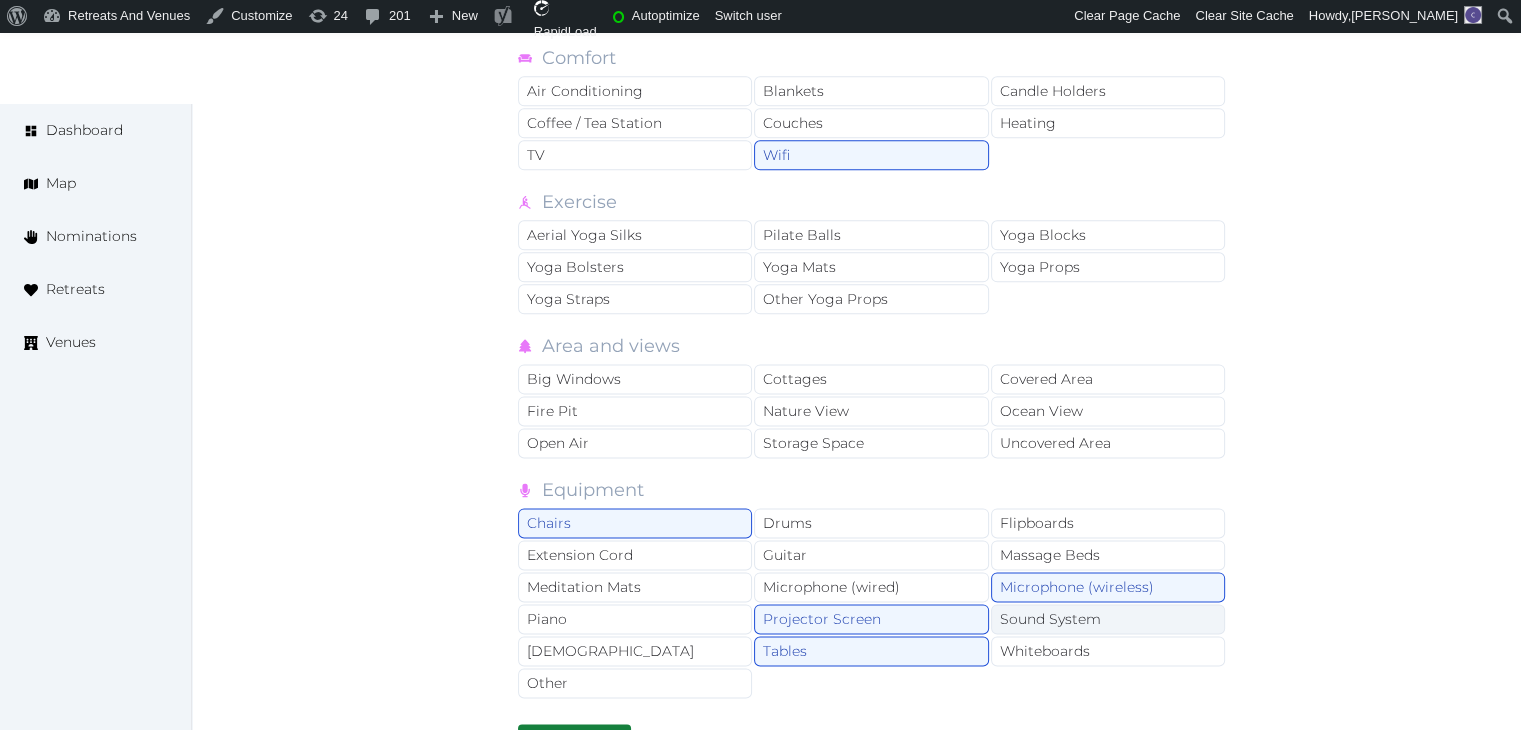 click on "Sound System" at bounding box center [1108, 619] 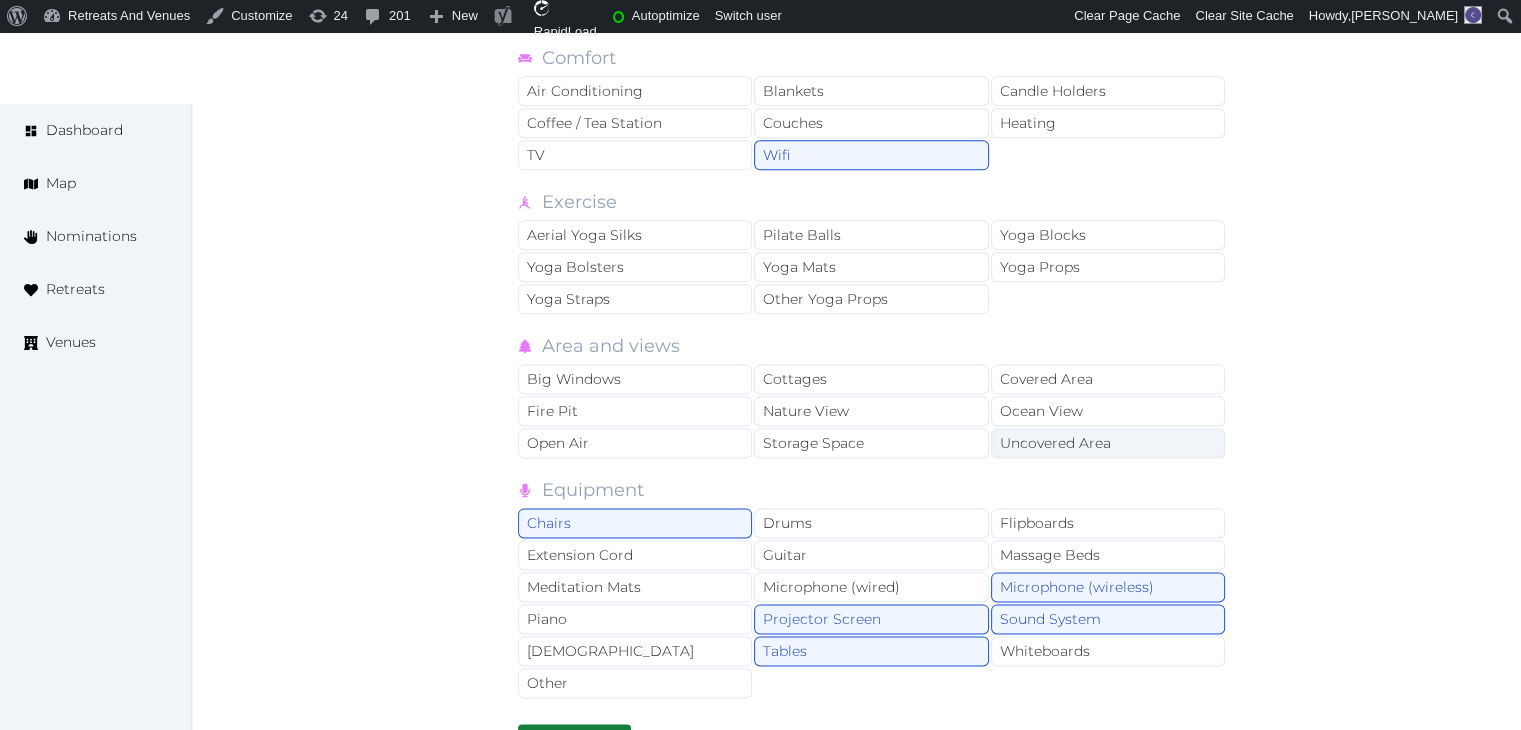 click on "Uncovered Area" at bounding box center (1108, 443) 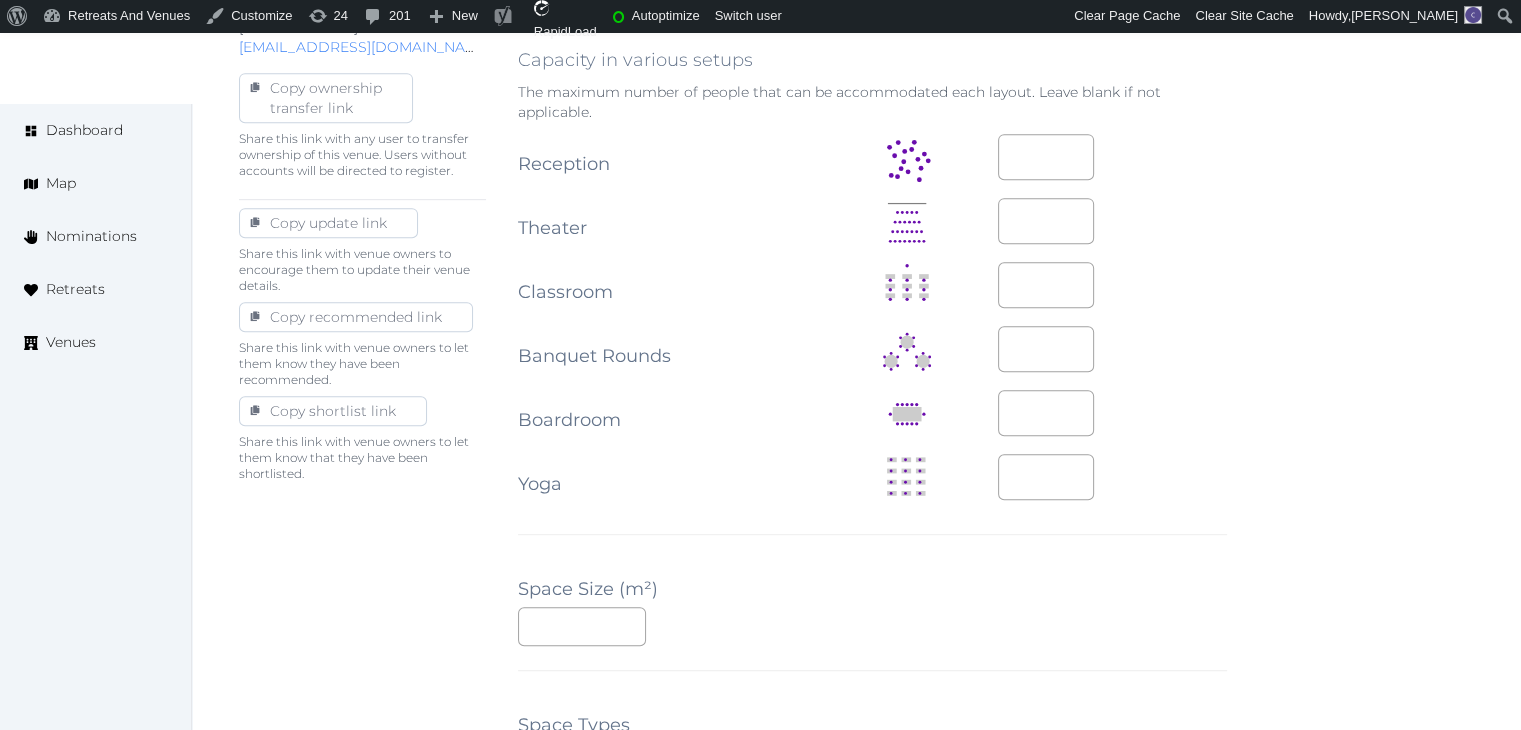 scroll, scrollTop: 1600, scrollLeft: 0, axis: vertical 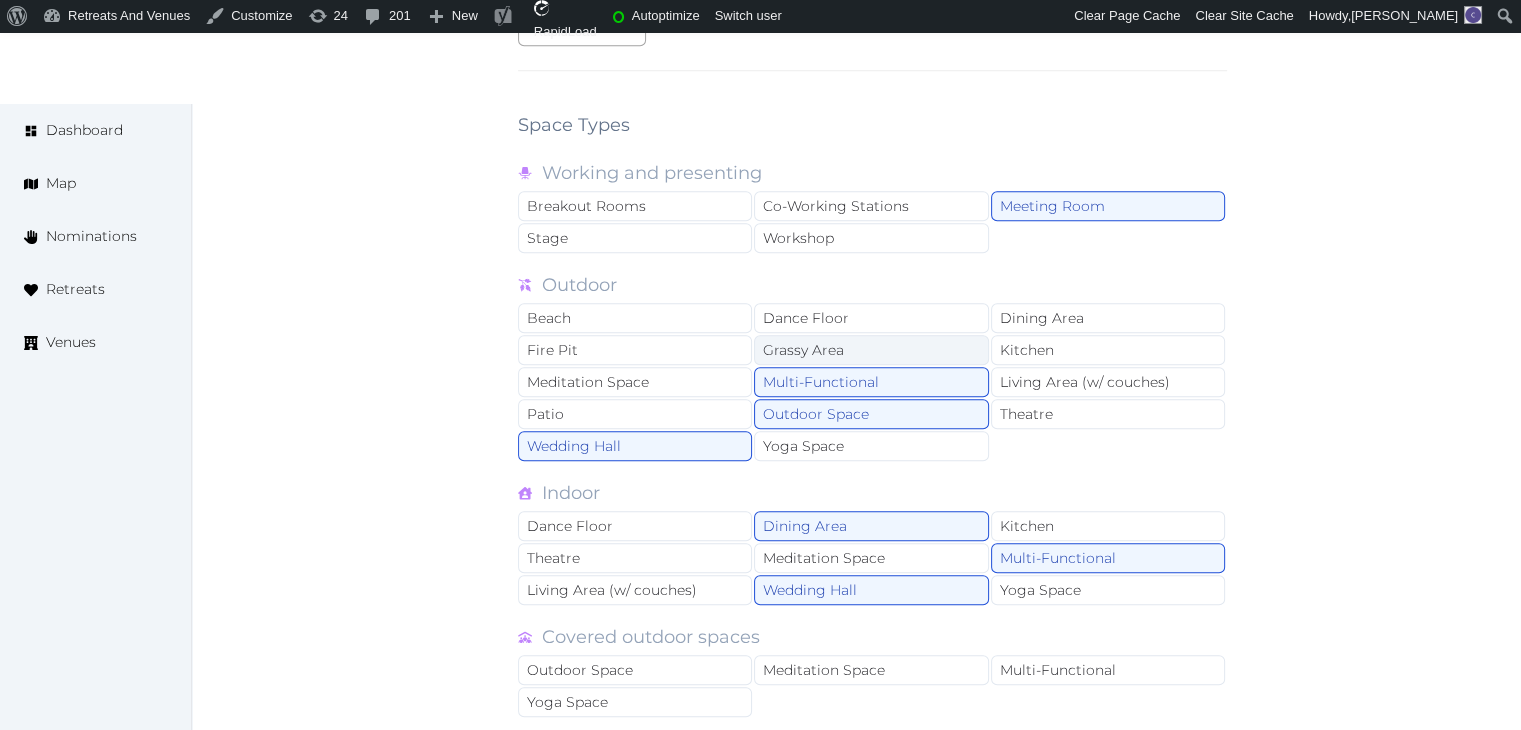click on "Grassy Area" at bounding box center [871, 350] 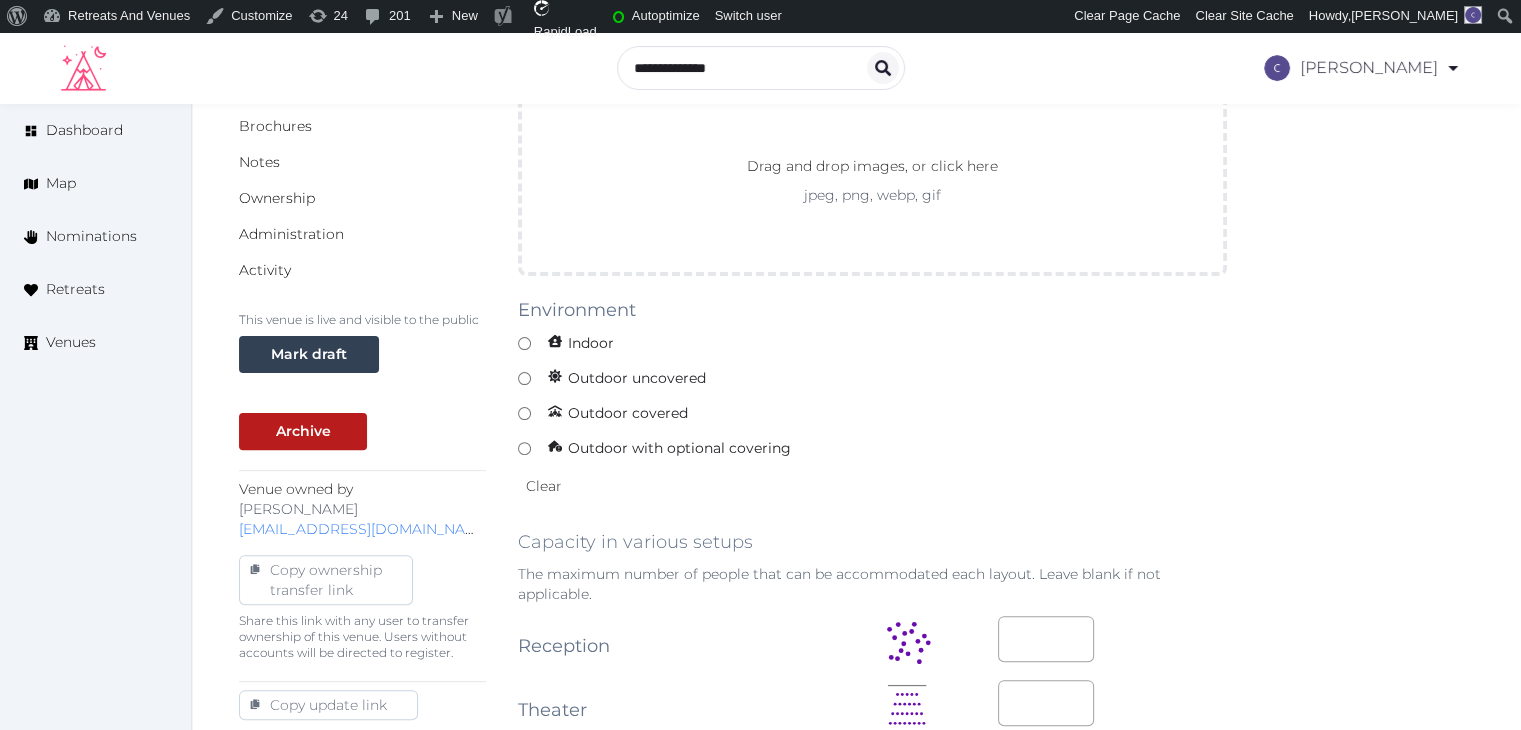 scroll, scrollTop: 500, scrollLeft: 0, axis: vertical 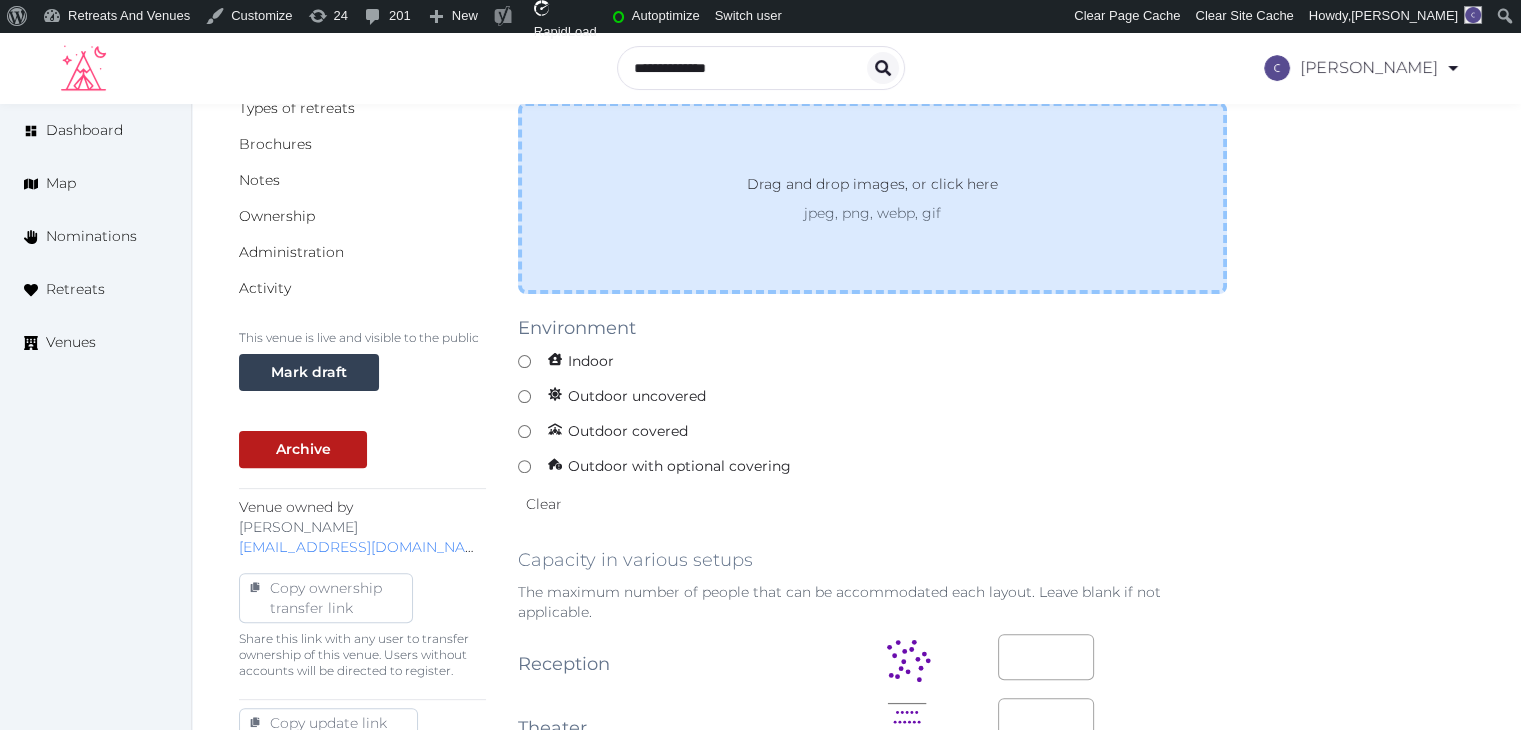 click on "Drag and drop images, or click here jpeg, png, webp, gif" at bounding box center (872, 198) 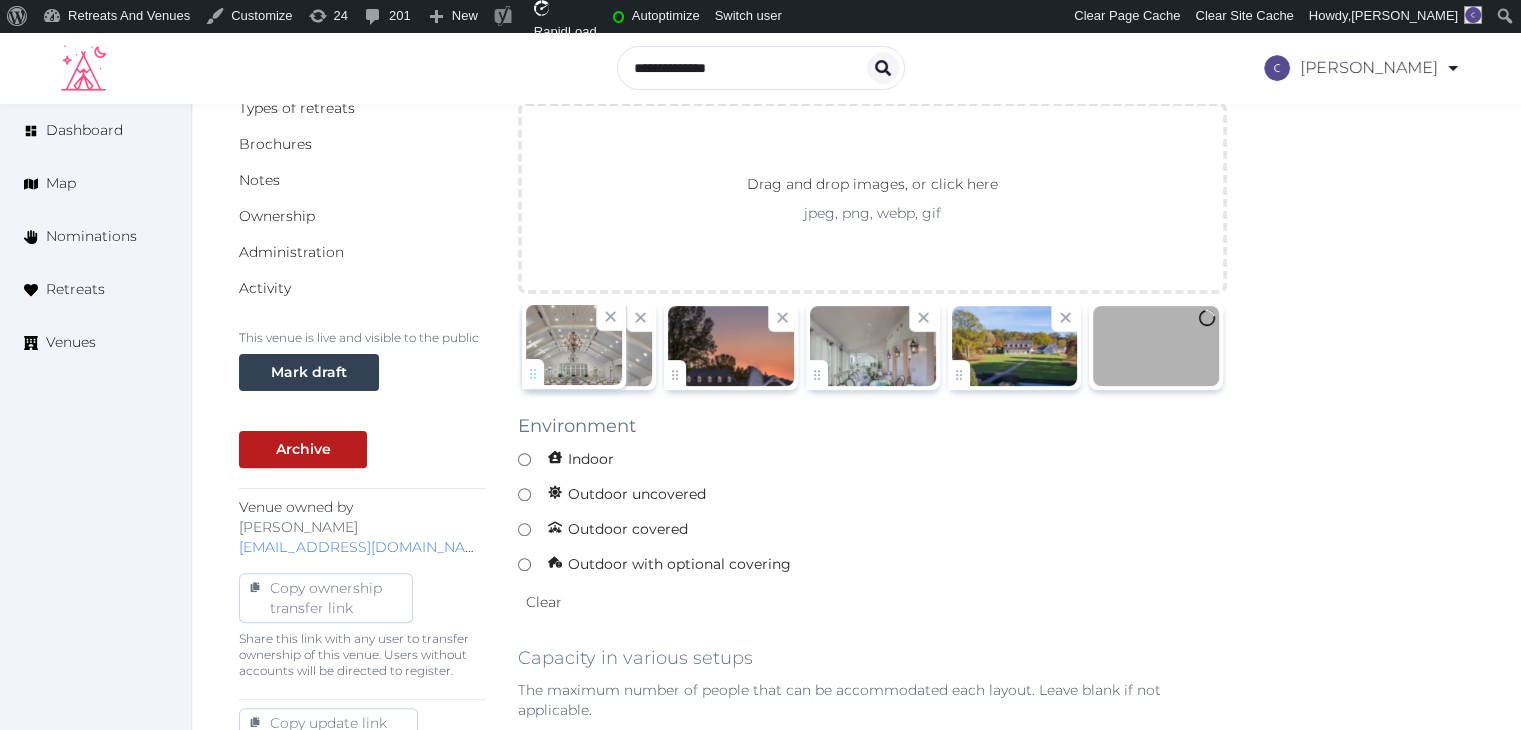 drag, startPoint x: 964, startPoint y: 370, endPoint x: 522, endPoint y: 370, distance: 442 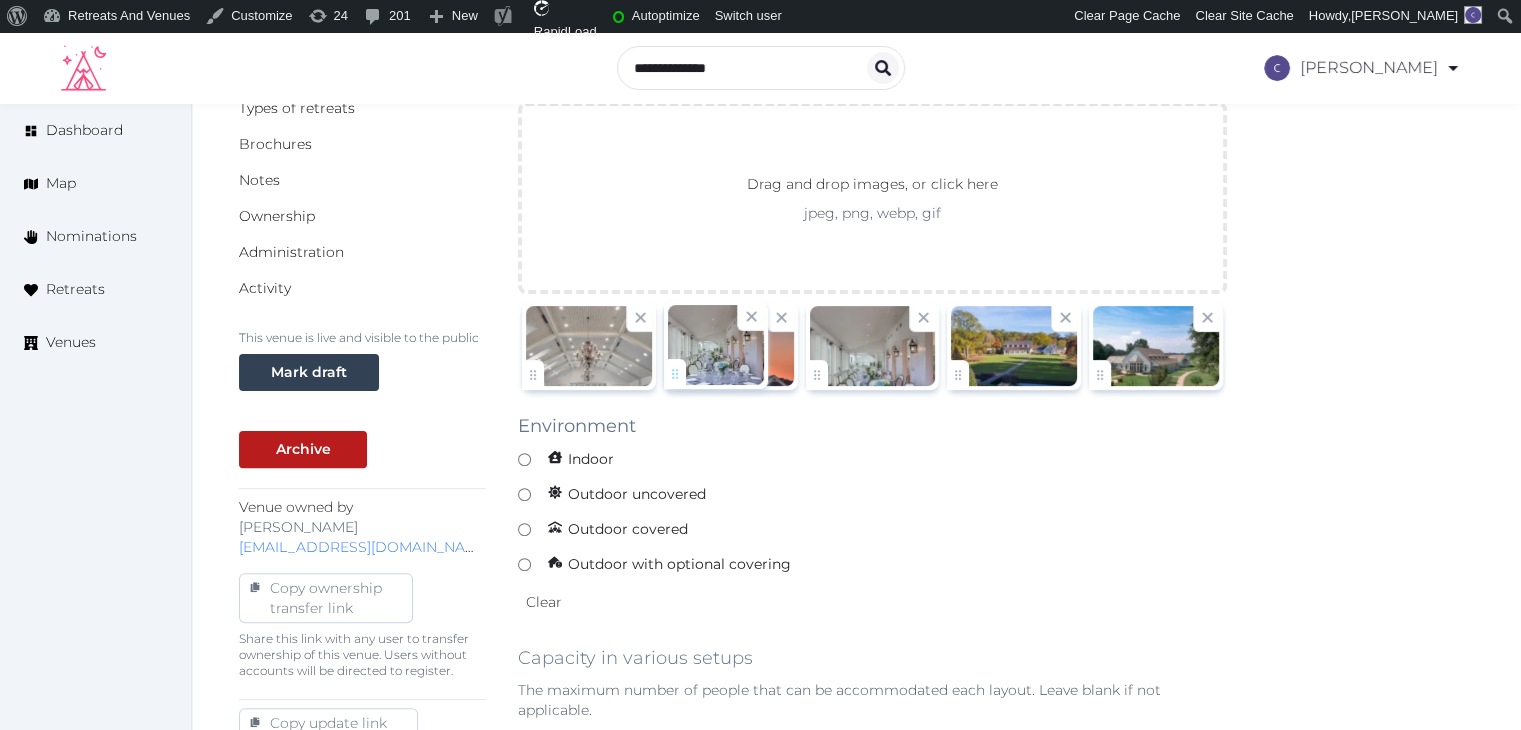 drag, startPoint x: 820, startPoint y: 370, endPoint x: 700, endPoint y: 367, distance: 120.03749 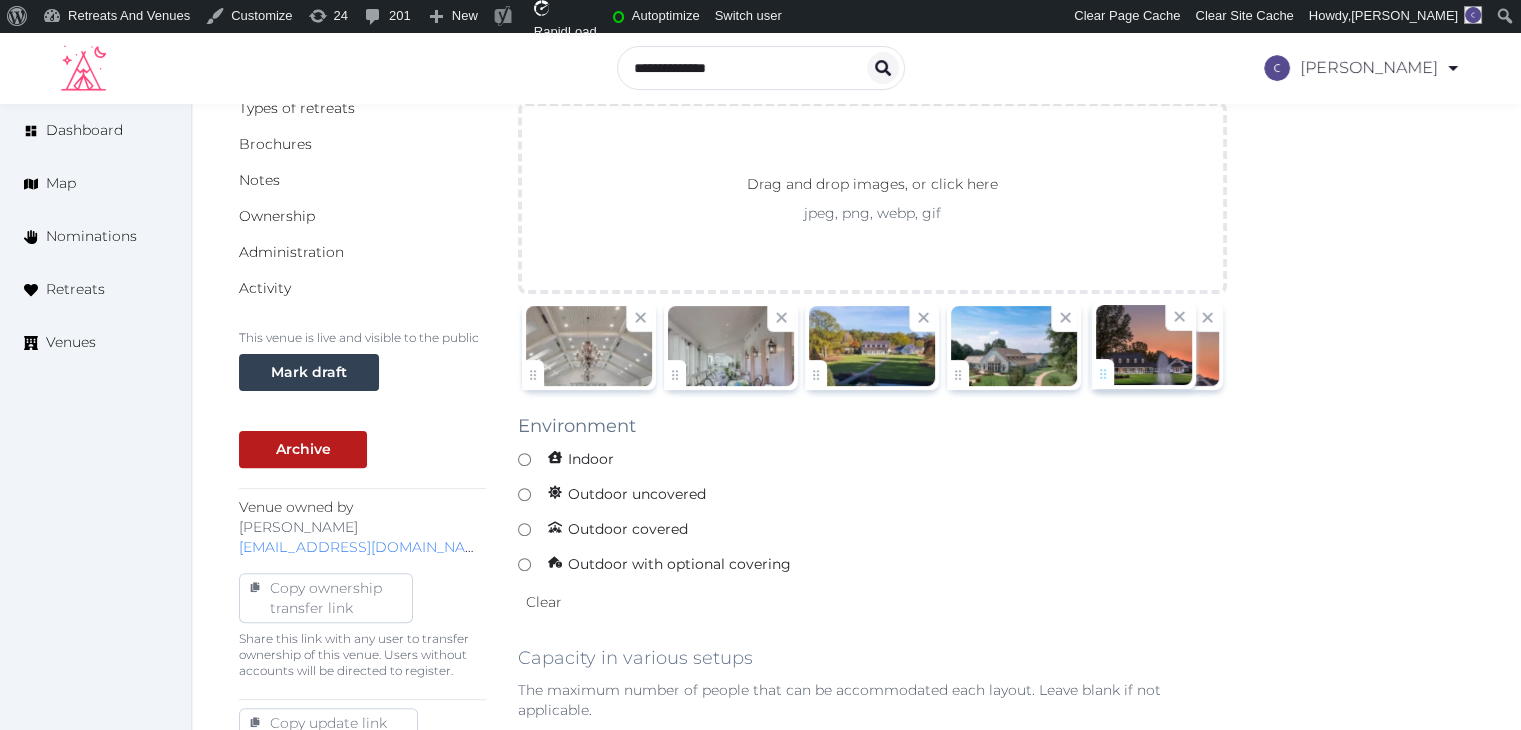 drag, startPoint x: 813, startPoint y: 370, endPoint x: 1100, endPoint y: 373, distance: 287.0157 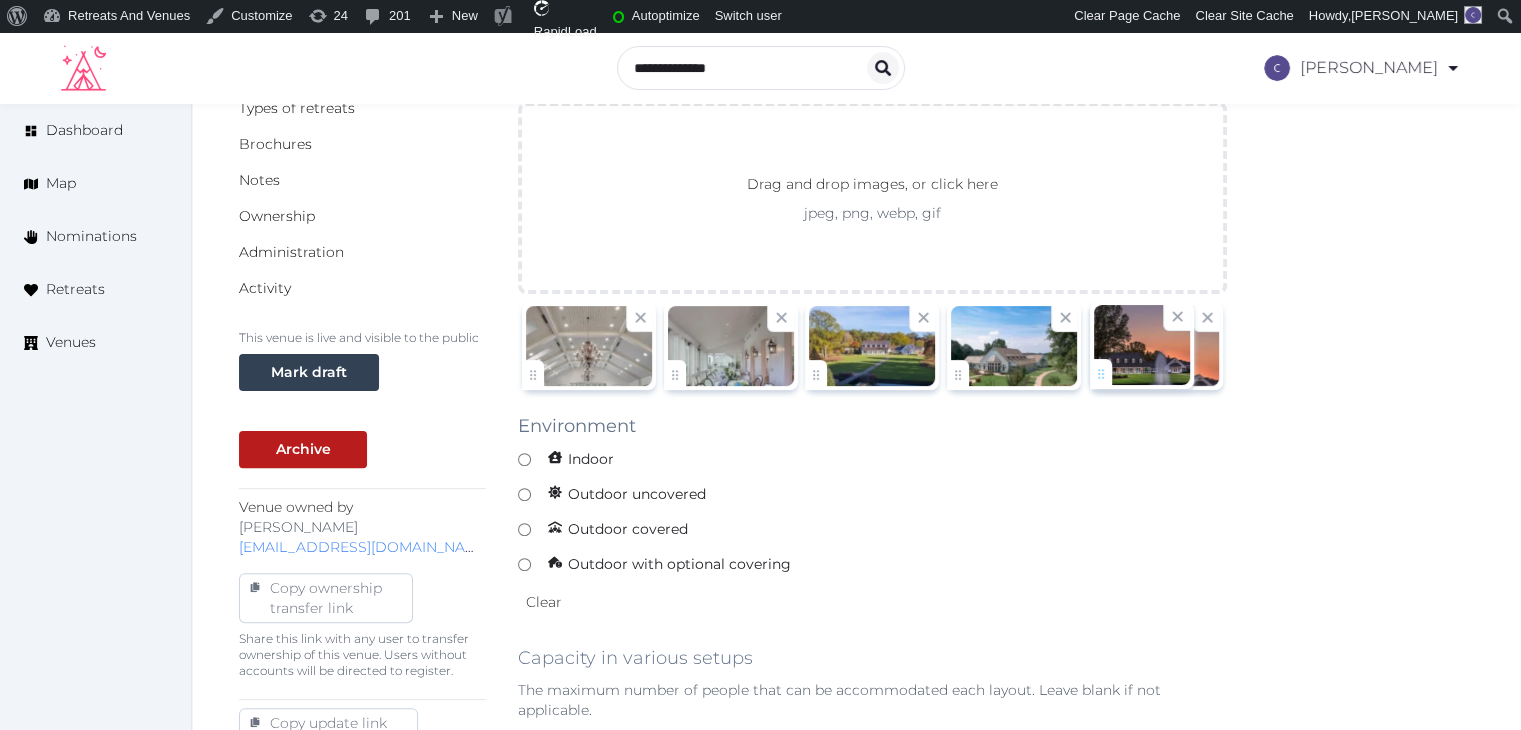 click on "[PERSON_NAME]   Account My Venue Listings My Retreats Logout      Dashboard Map Nominations Retreats Venues Edit venue 44 %  complete Fill out all the fields in your listing to increase its completion percentage.   A higher completion percentage will make your listing more attractive and result in better matches. [PERSON_NAME] Farms   View  listing   Open    Close CRM Lead Basic details Pricing and policies Retreat spaces Meeting spaces Accommodations Amenities Food and dining Activities and experiences Location Environment Types of retreats Brochures Notes Ownership Administration Activity This venue is live and visible to the public Mark draft Archive Venue owned by [PERSON_NAME] [EMAIL_ADDRESS][DOMAIN_NAME] Copy ownership transfer link Share this link with any user to transfer ownership of this venue. Users without accounts will be directed to register. Copy update link Copy recommended link Copy shortlist link Editing Meeting Space  114 /" at bounding box center (760, 1330) 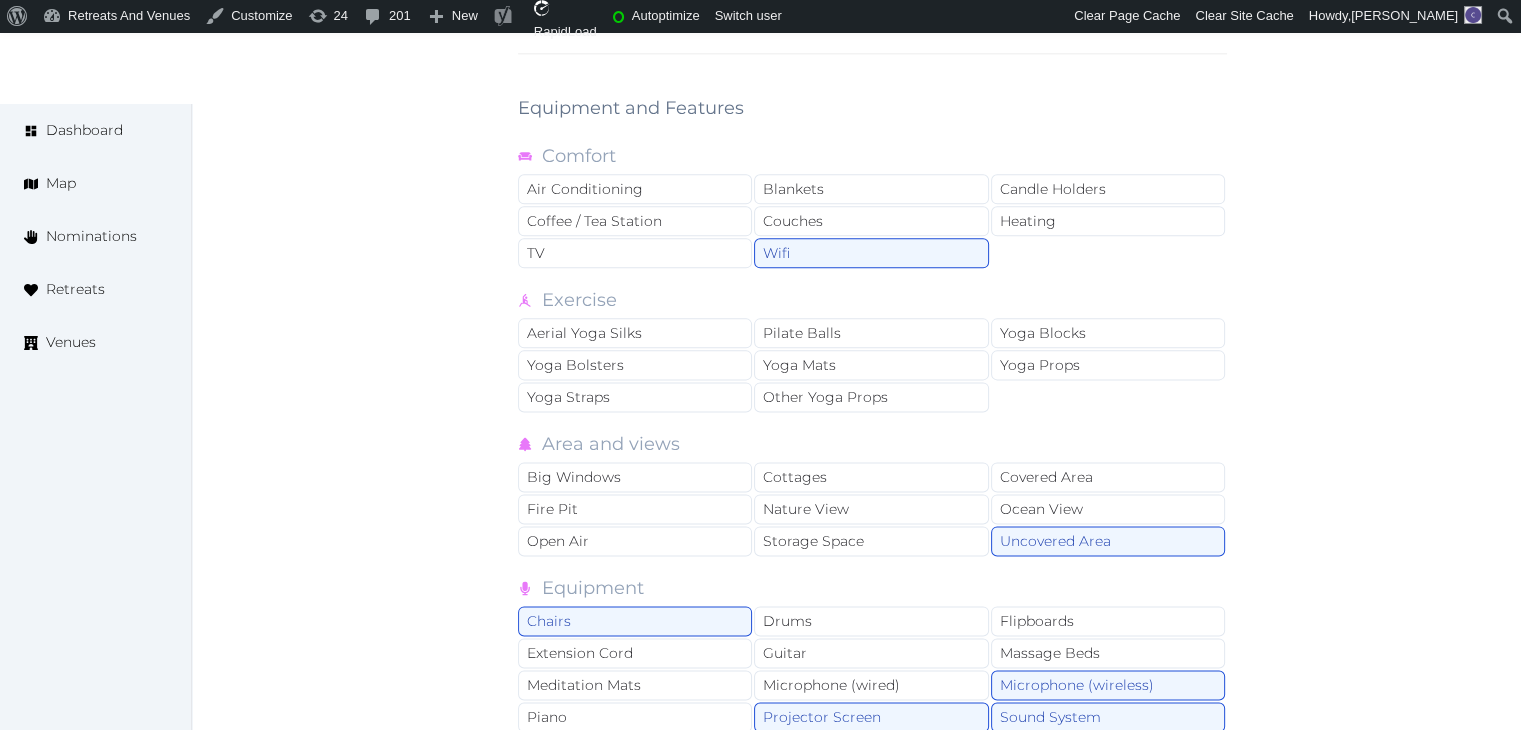 scroll, scrollTop: 2883, scrollLeft: 0, axis: vertical 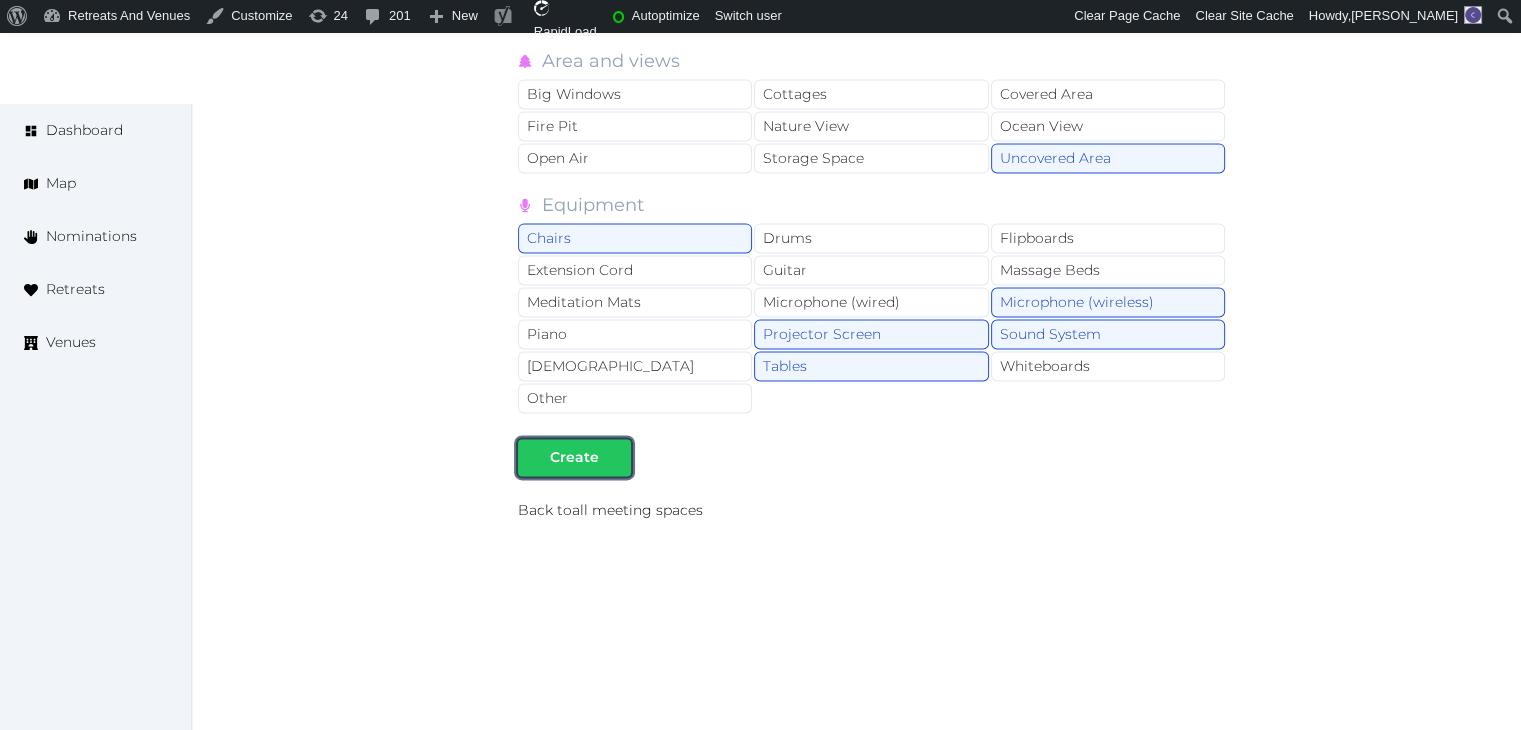 click at bounding box center (615, 457) 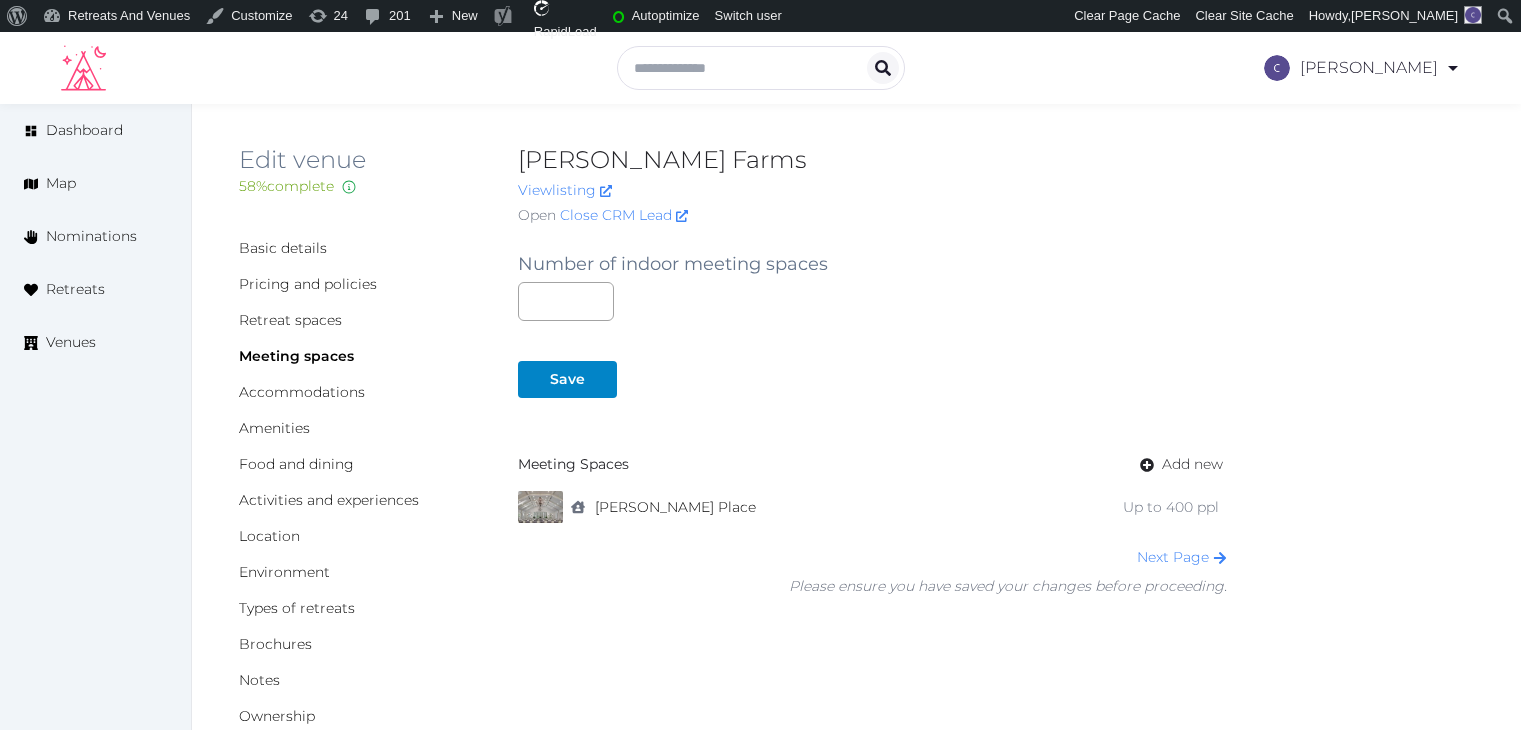 scroll, scrollTop: 0, scrollLeft: 0, axis: both 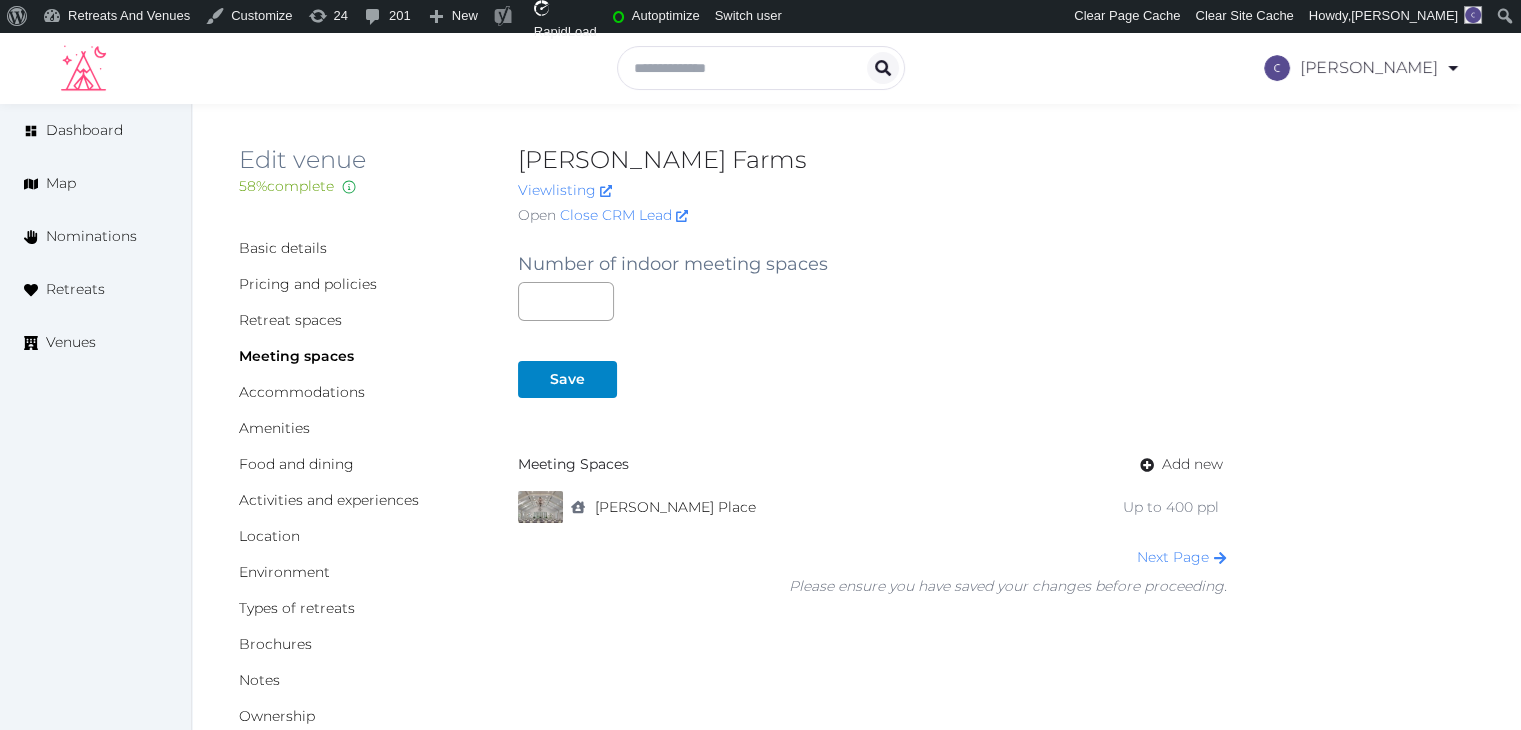 click on "[PERSON_NAME] Farms" at bounding box center (872, 160) 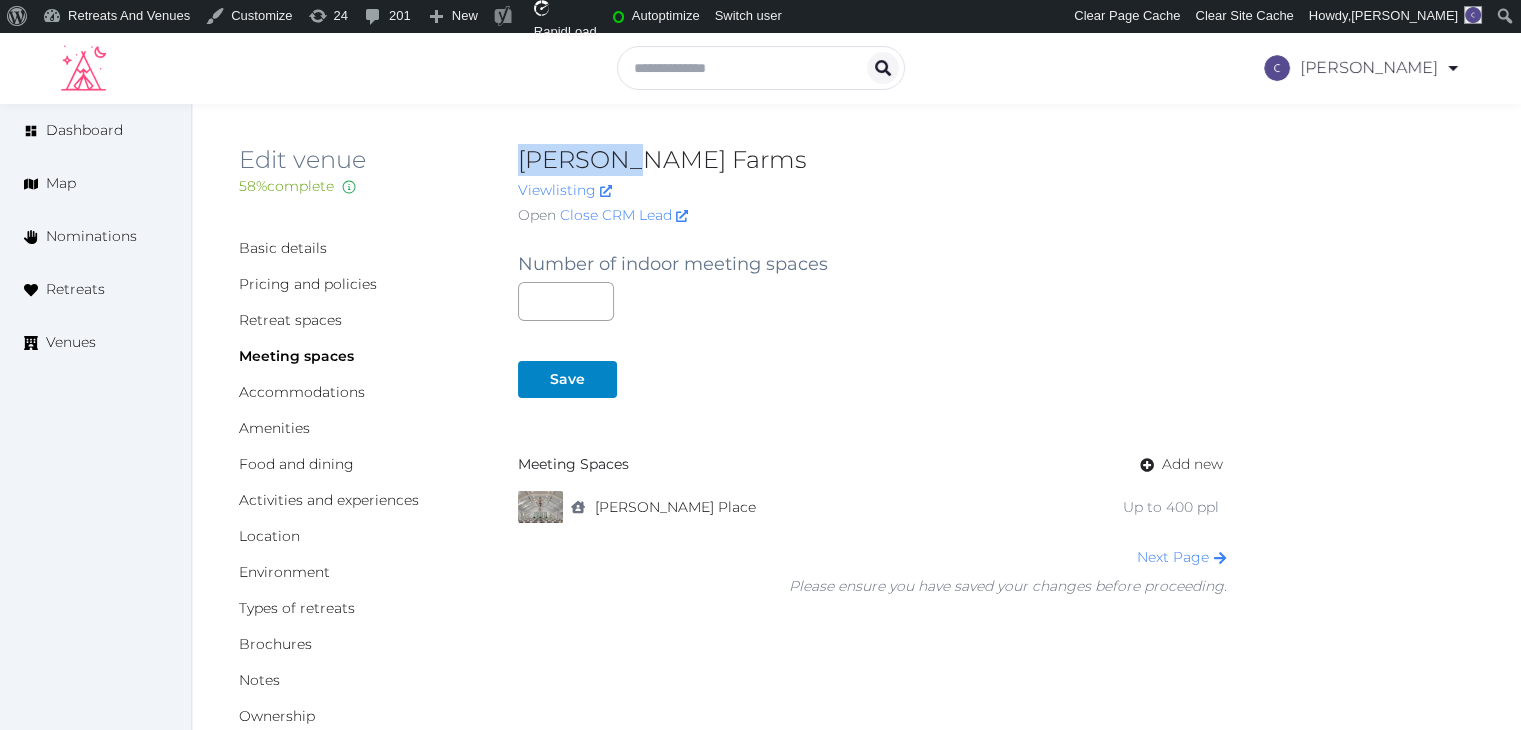 click on "[PERSON_NAME] Farms" at bounding box center (872, 160) 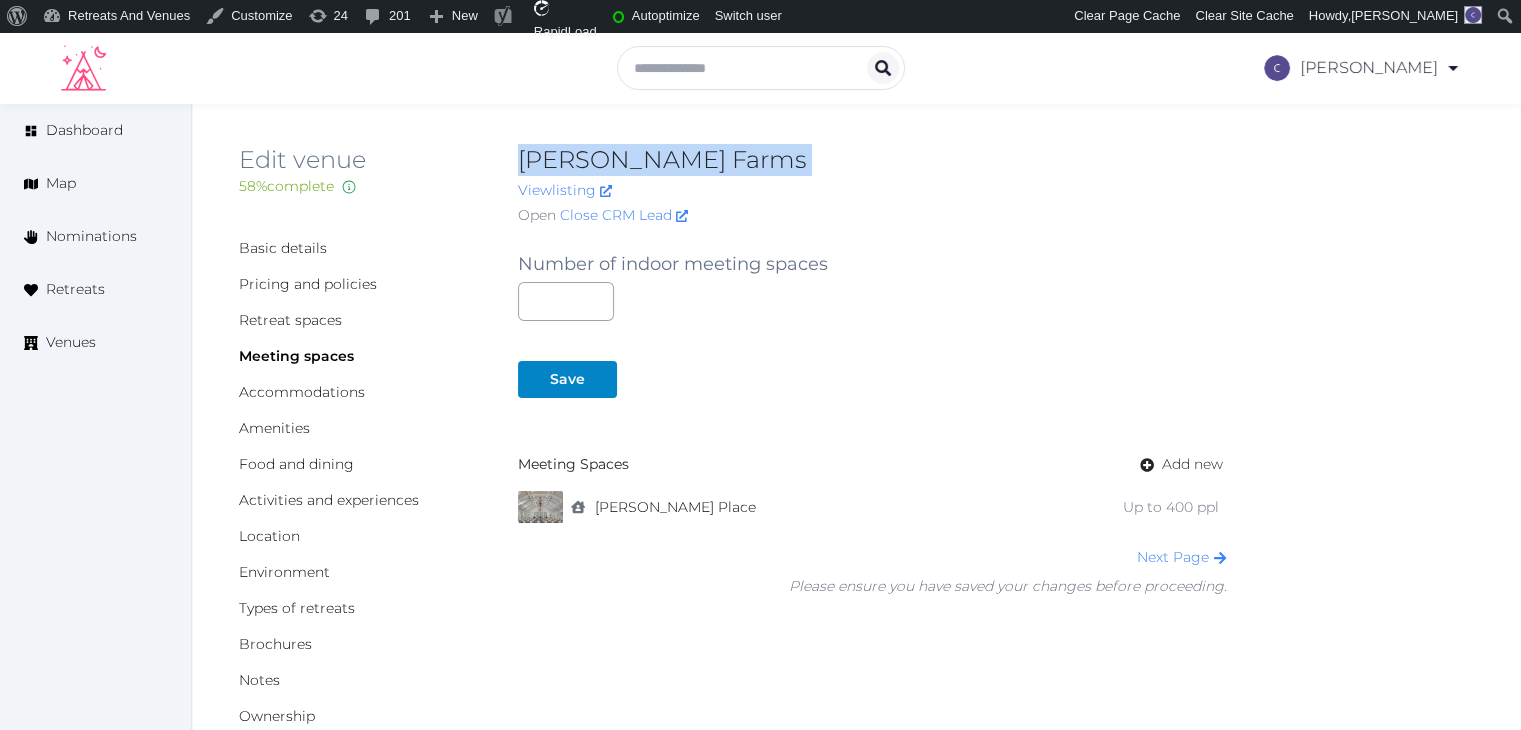 click on "[PERSON_NAME] Farms" at bounding box center (872, 160) 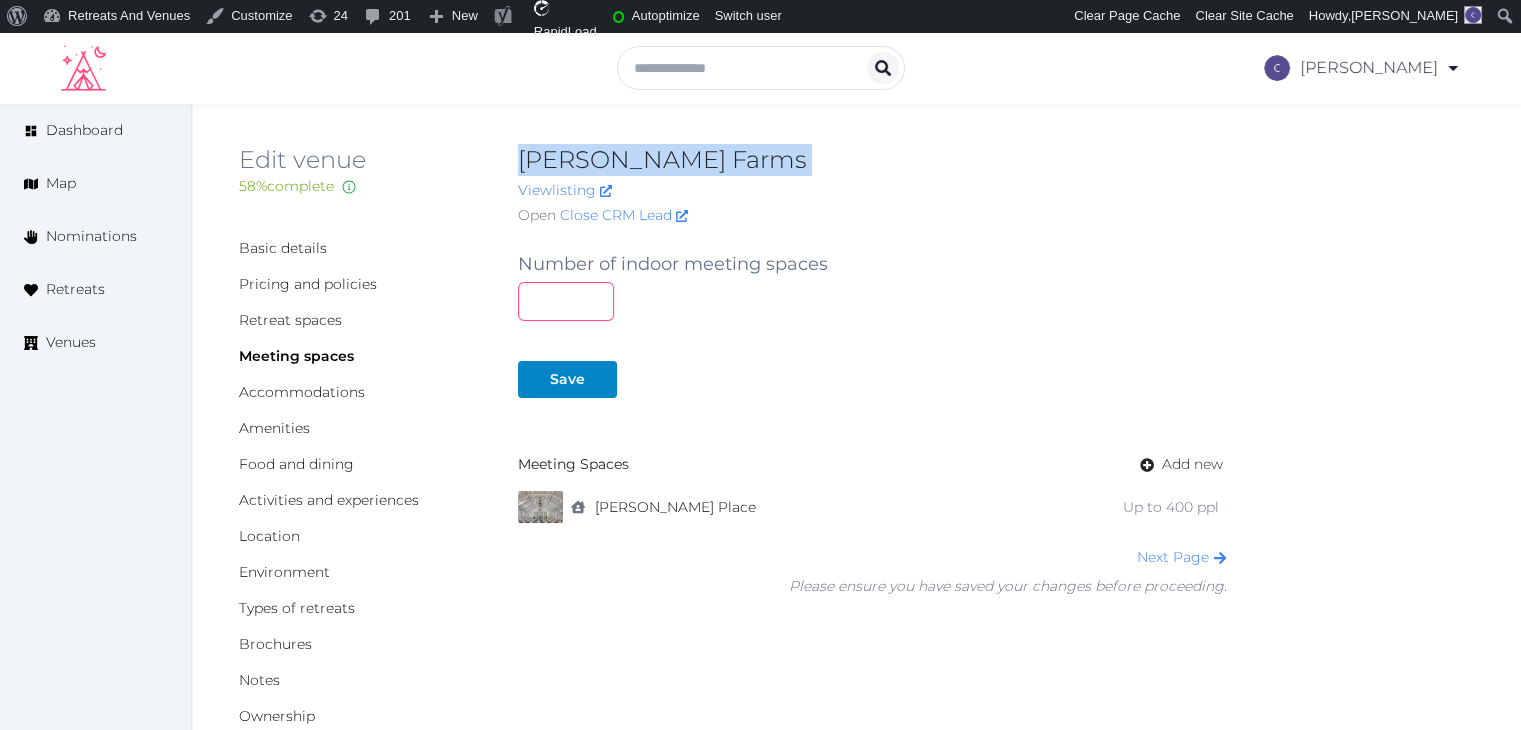 click at bounding box center [566, 301] 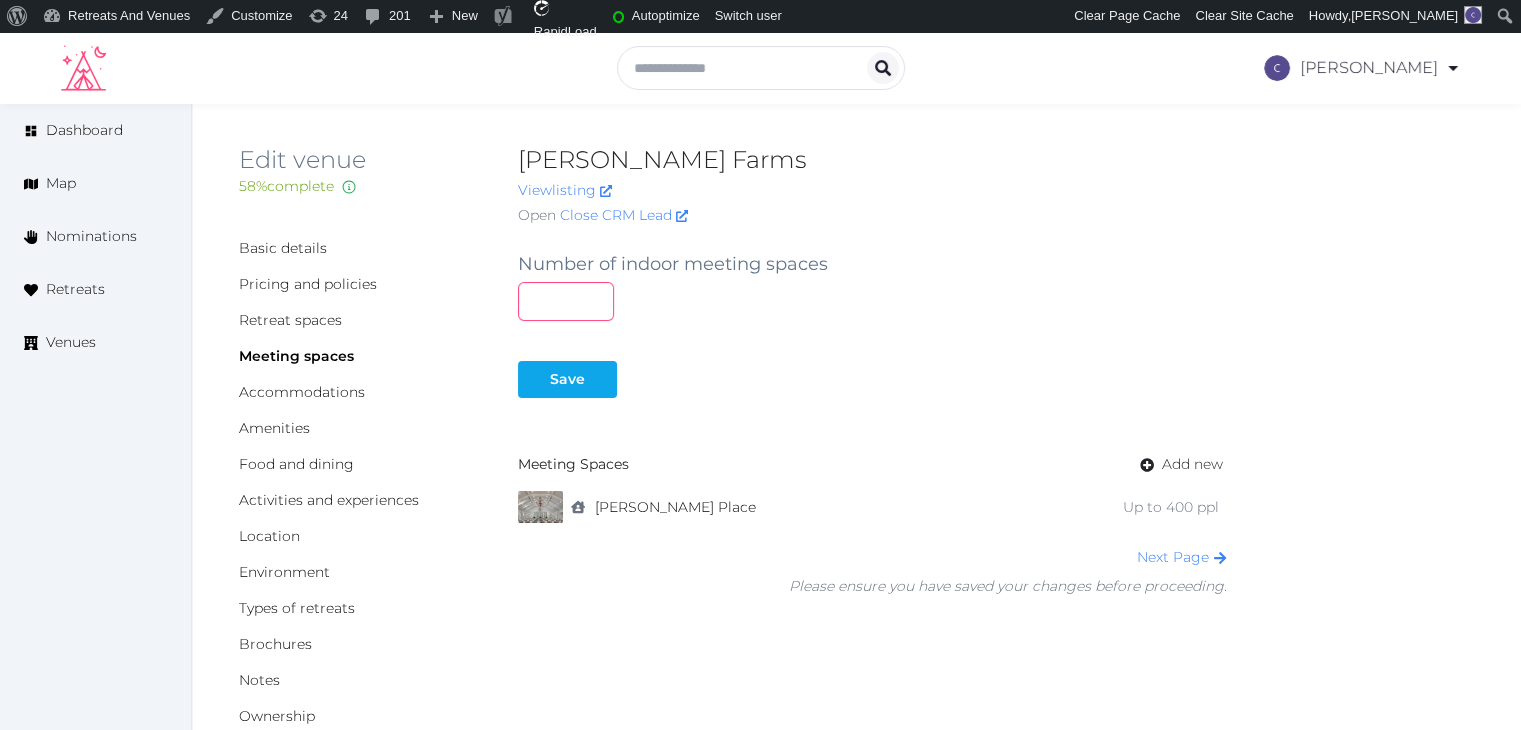 type on "**" 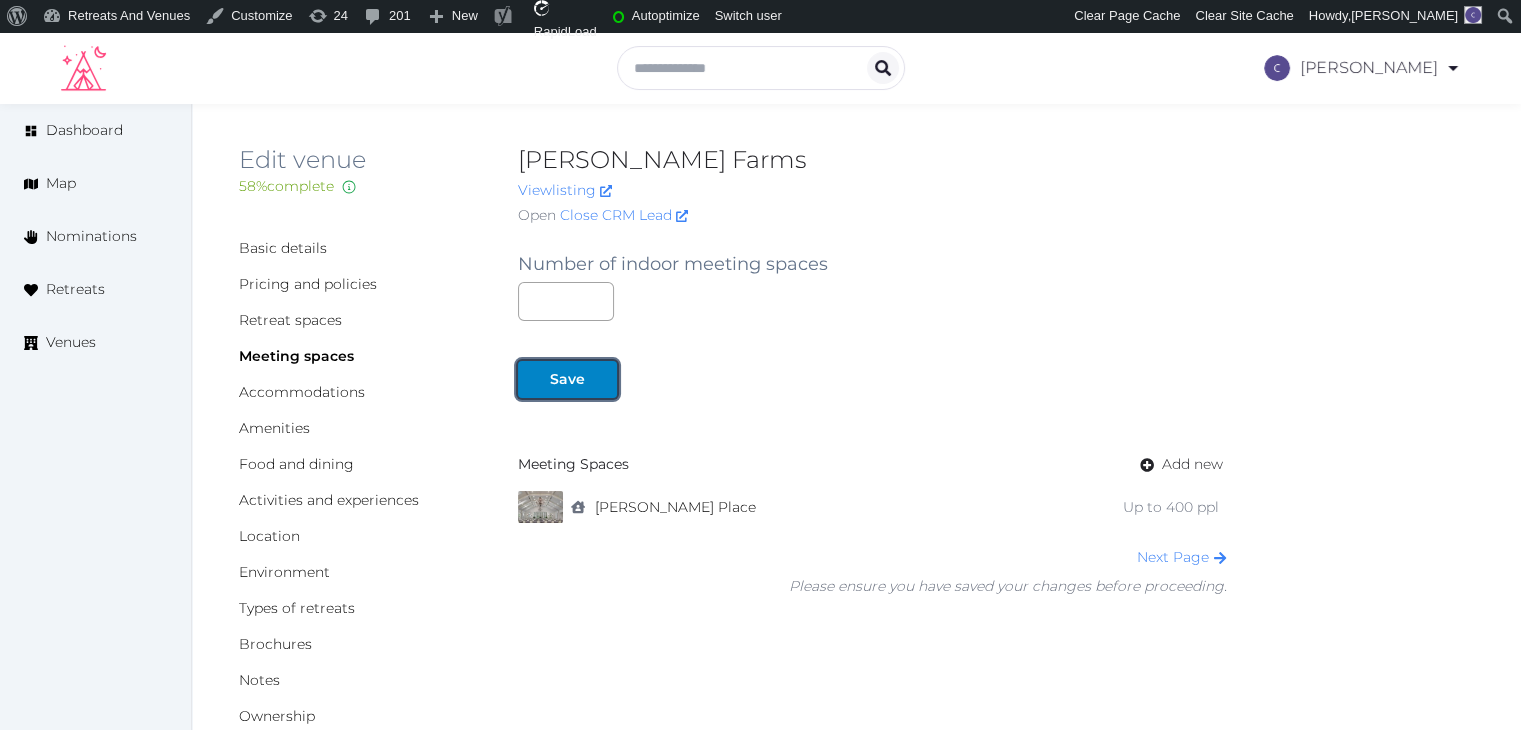 drag, startPoint x: 575, startPoint y: 381, endPoint x: 610, endPoint y: 401, distance: 40.311287 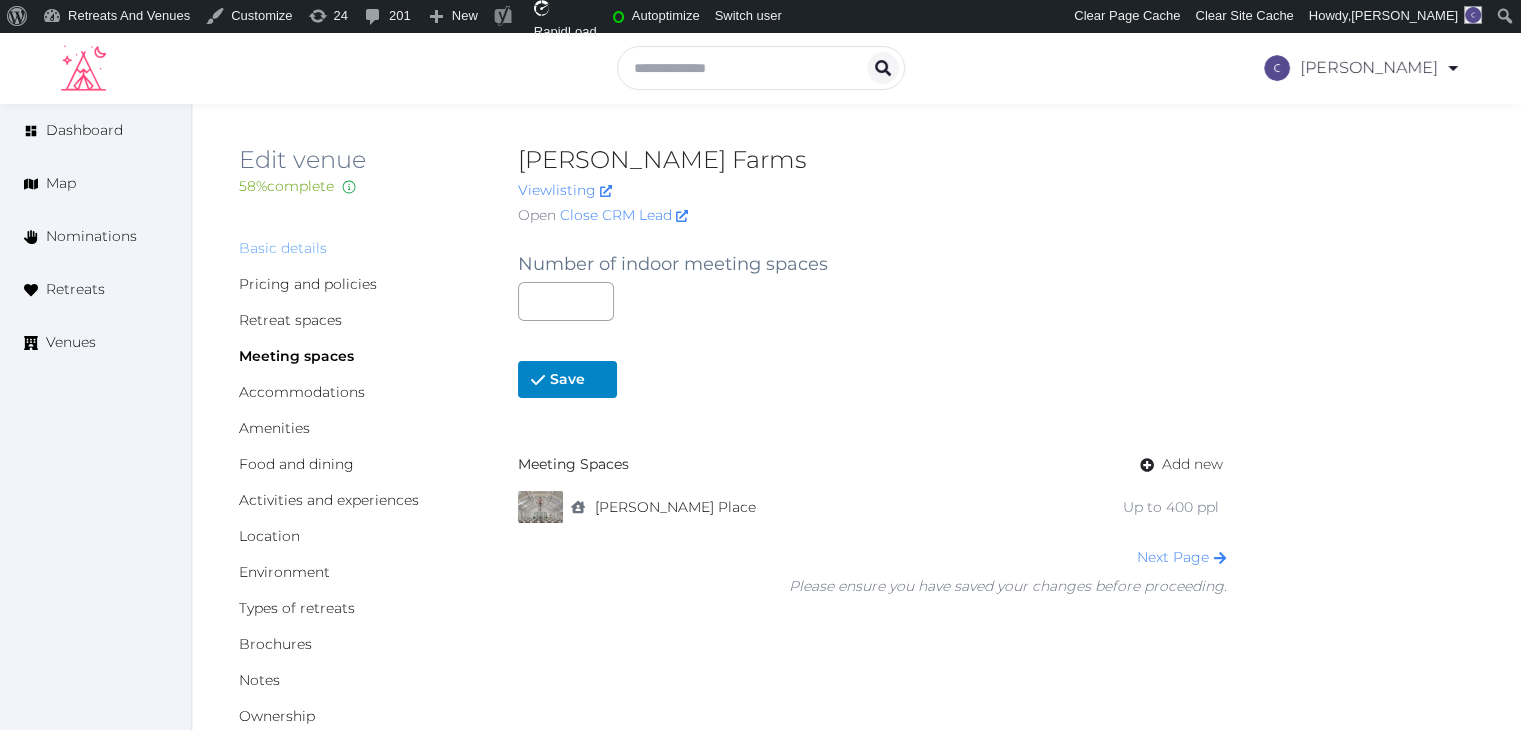 click on "Basic details" at bounding box center [283, 248] 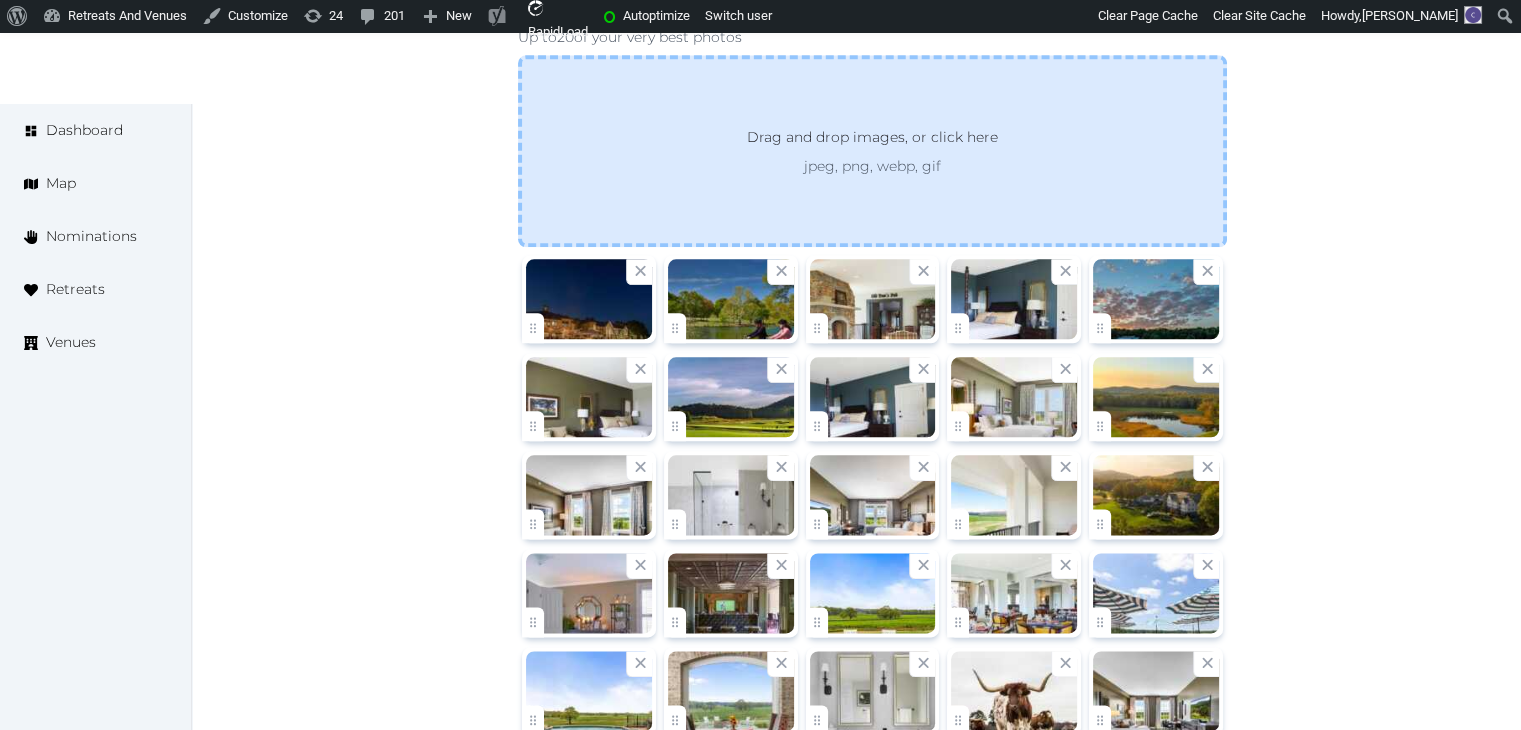 scroll, scrollTop: 2285, scrollLeft: 0, axis: vertical 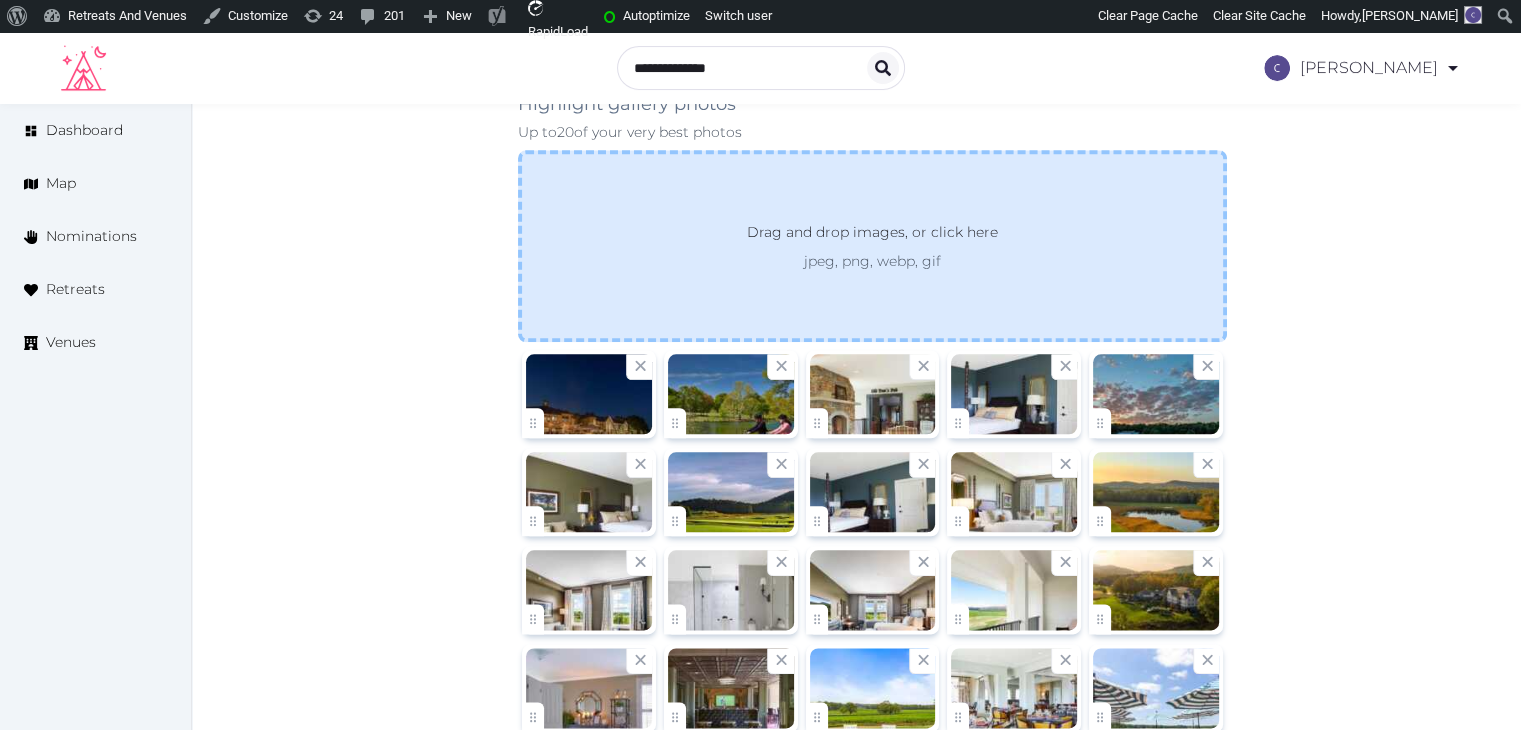 click on "Drag and drop images, or click here" at bounding box center (872, 236) 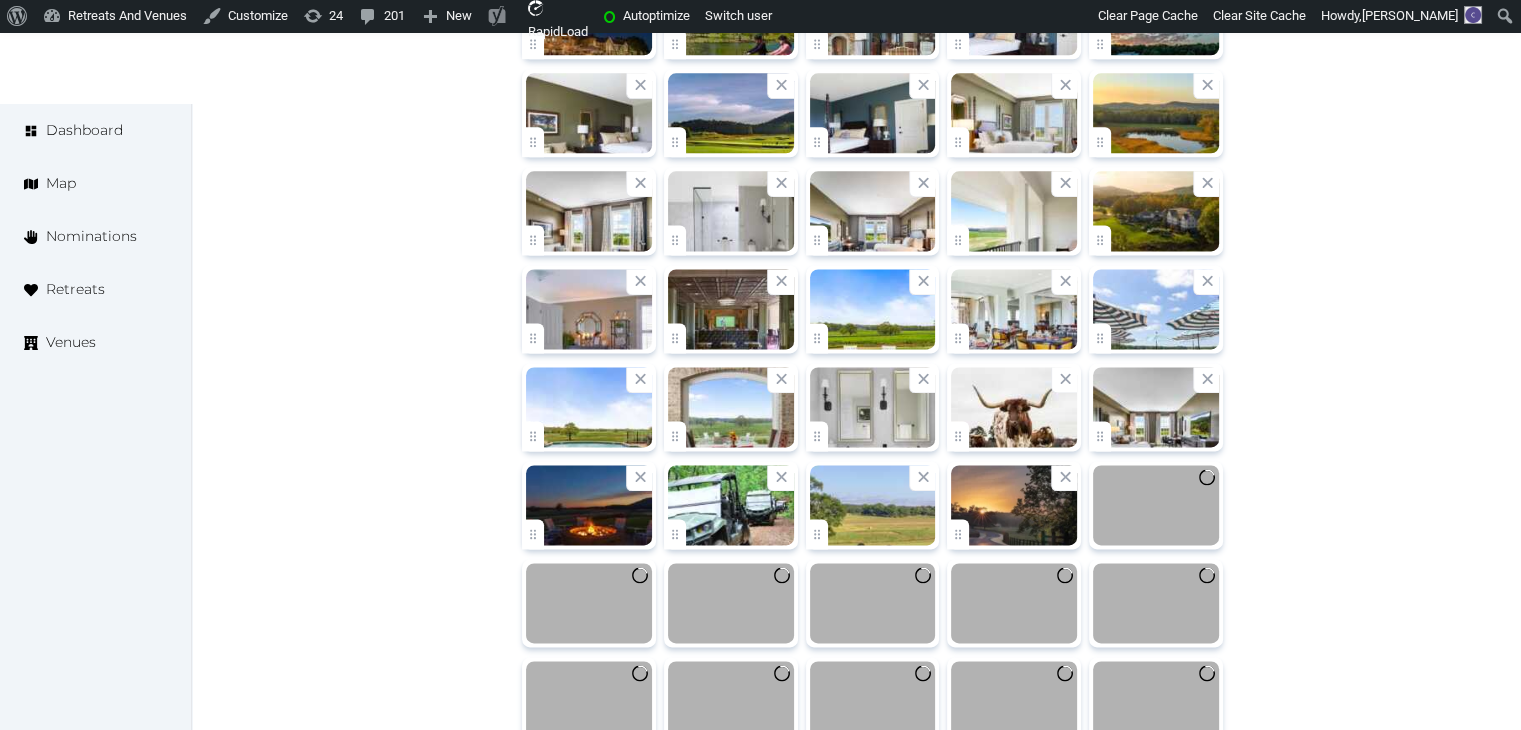 scroll, scrollTop: 2885, scrollLeft: 0, axis: vertical 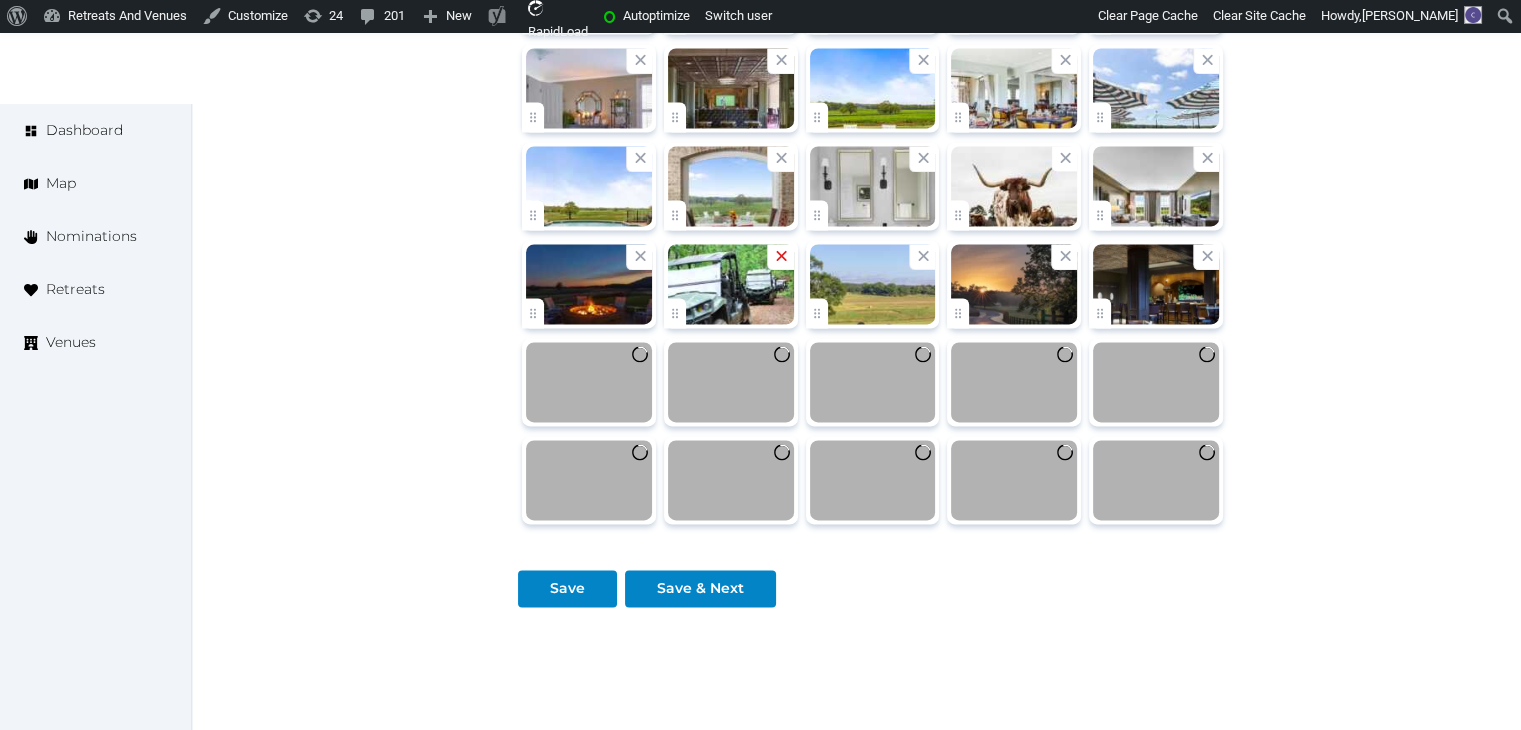 click 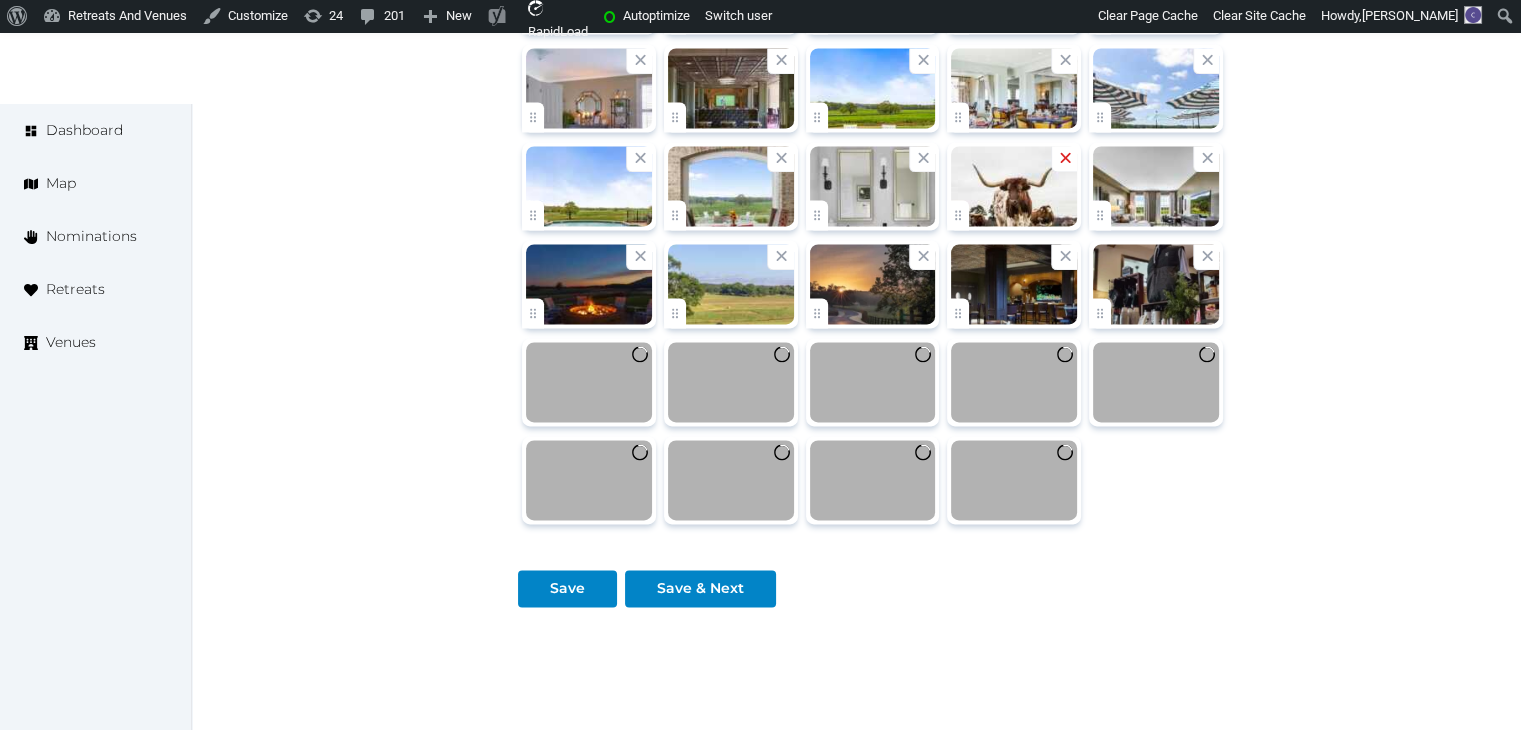 click 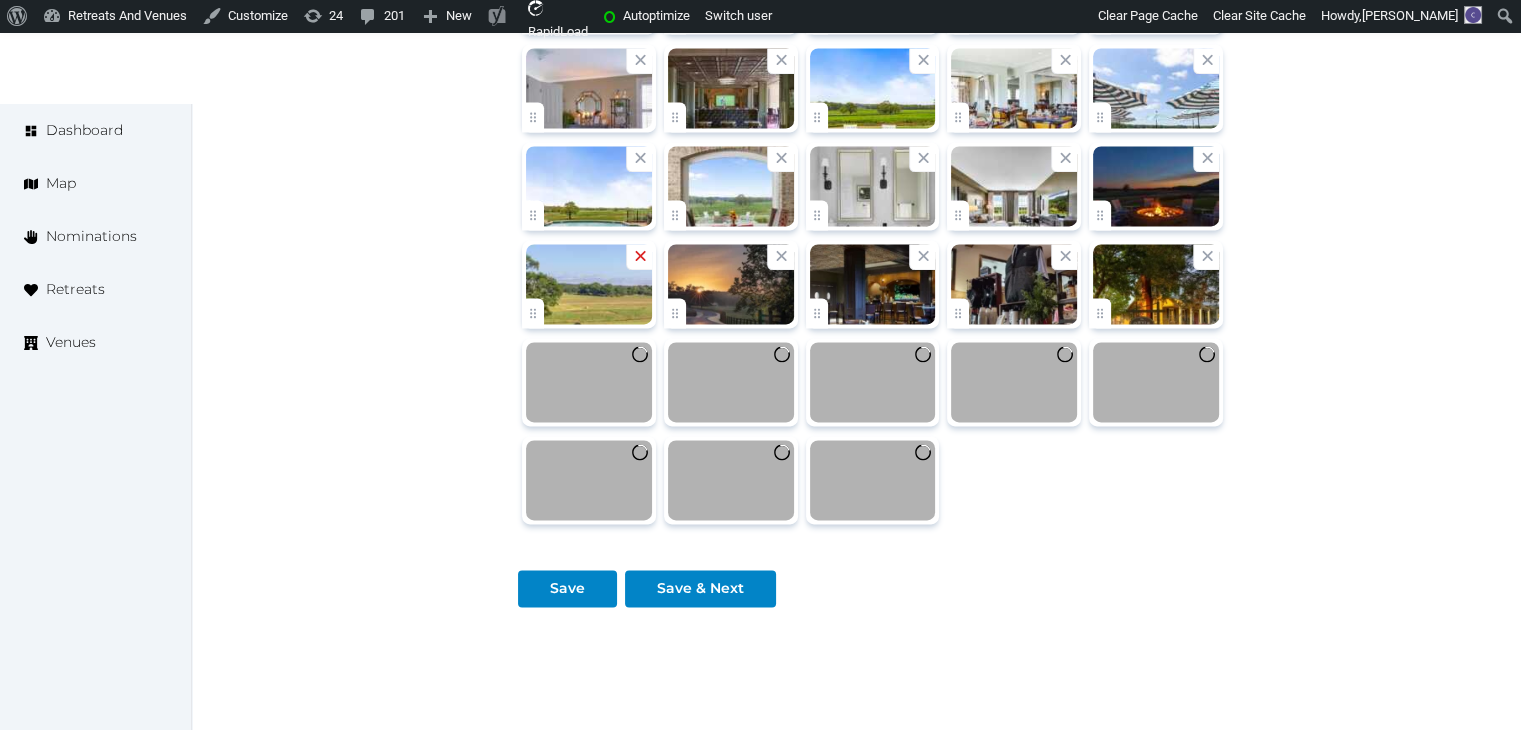 click 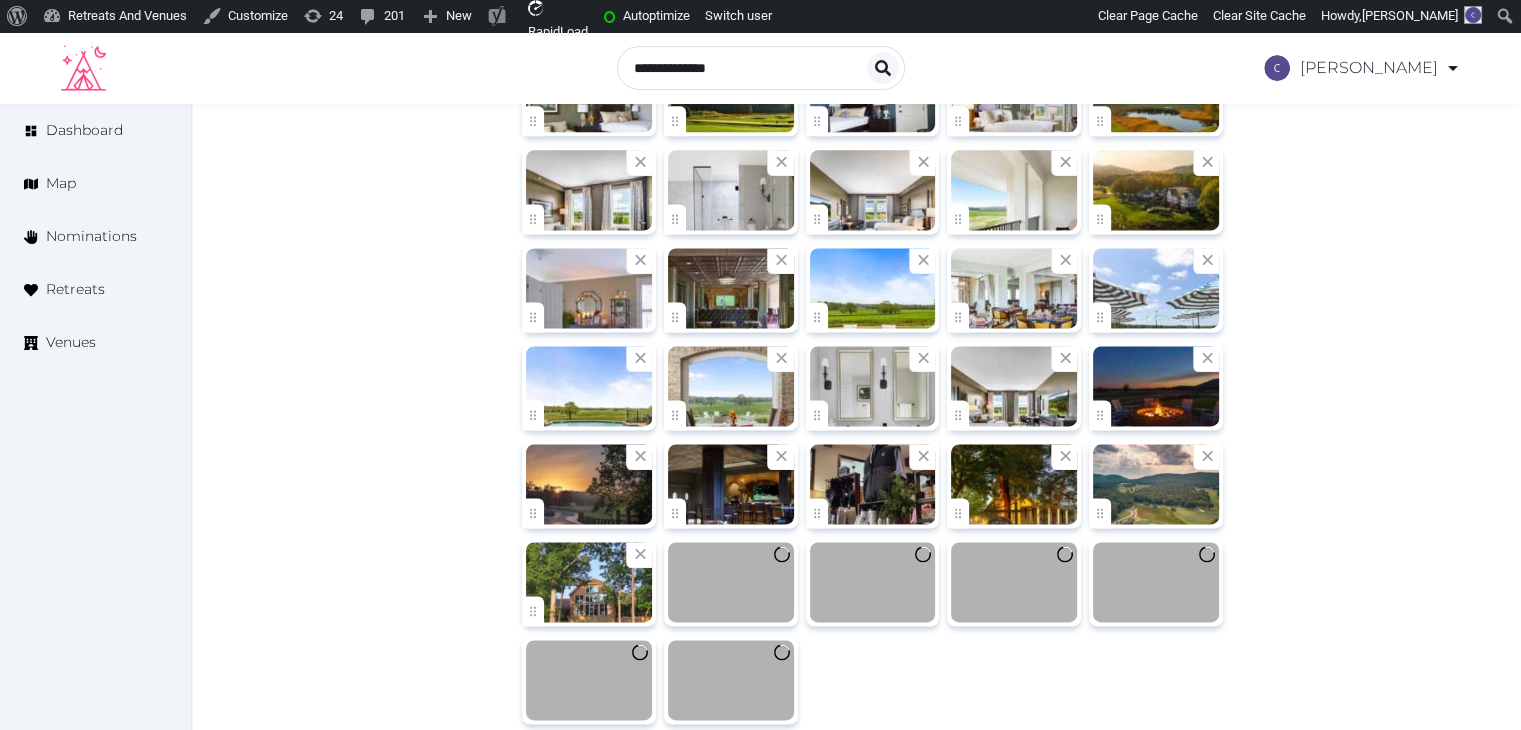 scroll, scrollTop: 2585, scrollLeft: 0, axis: vertical 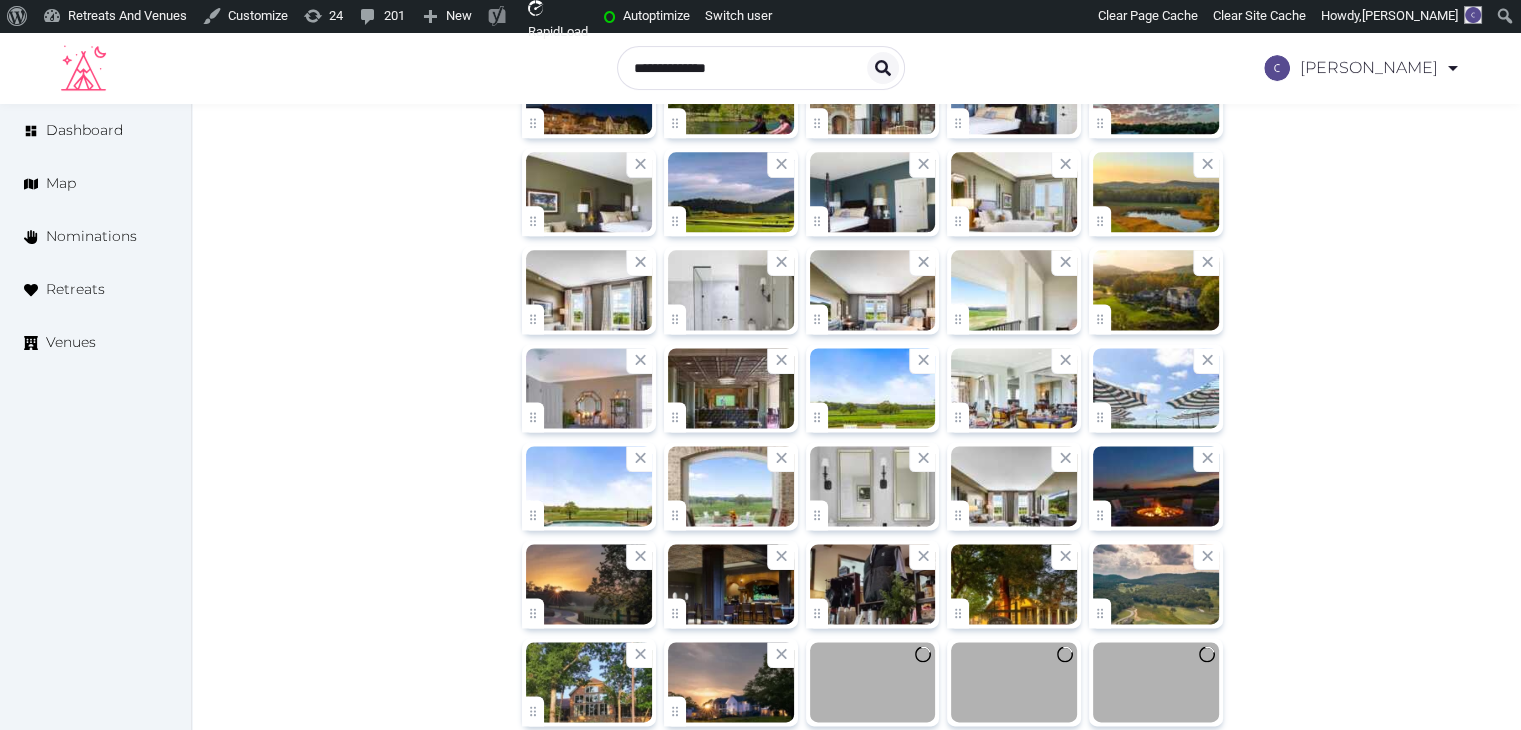 drag, startPoint x: 736, startPoint y: 298, endPoint x: 707, endPoint y: 303, distance: 29.427877 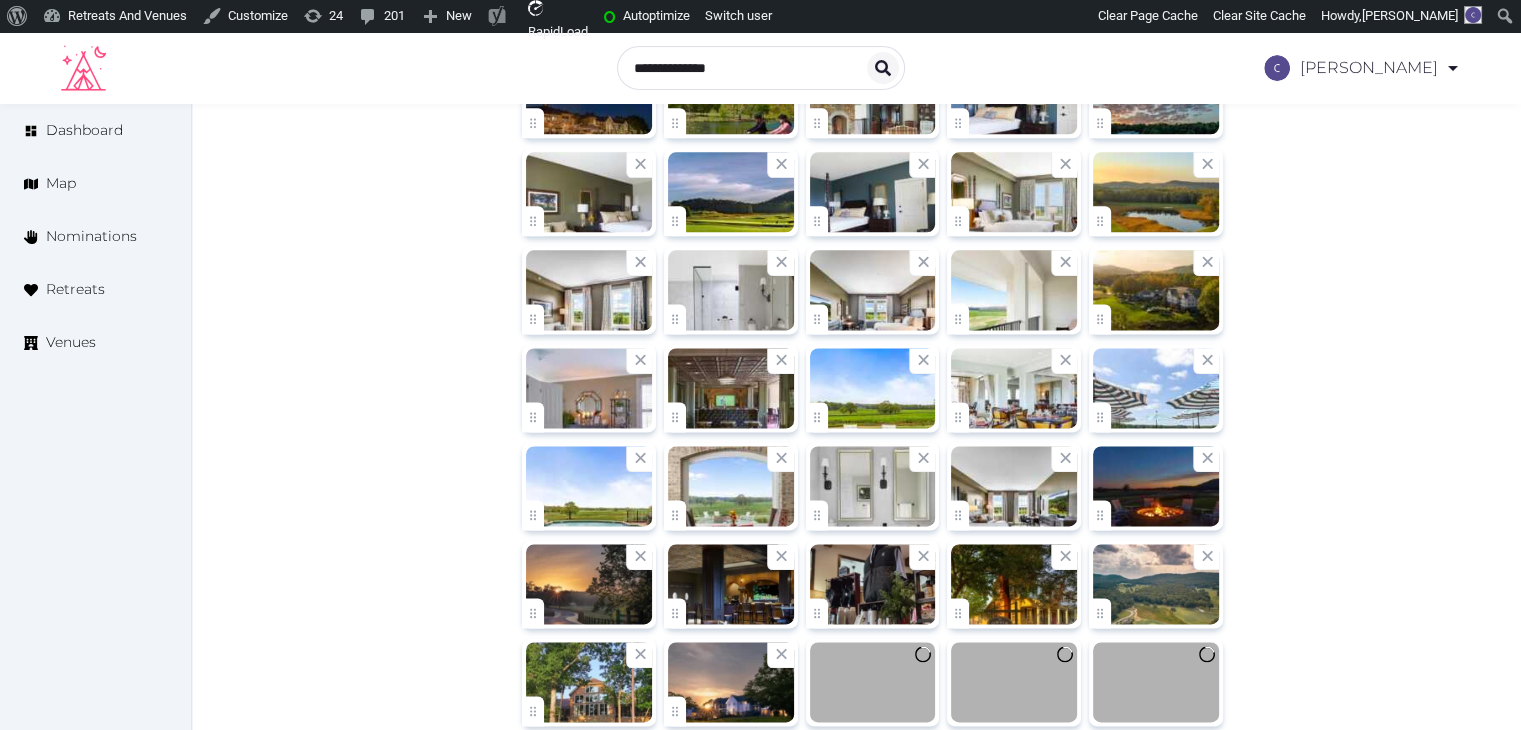 click at bounding box center [731, 290] 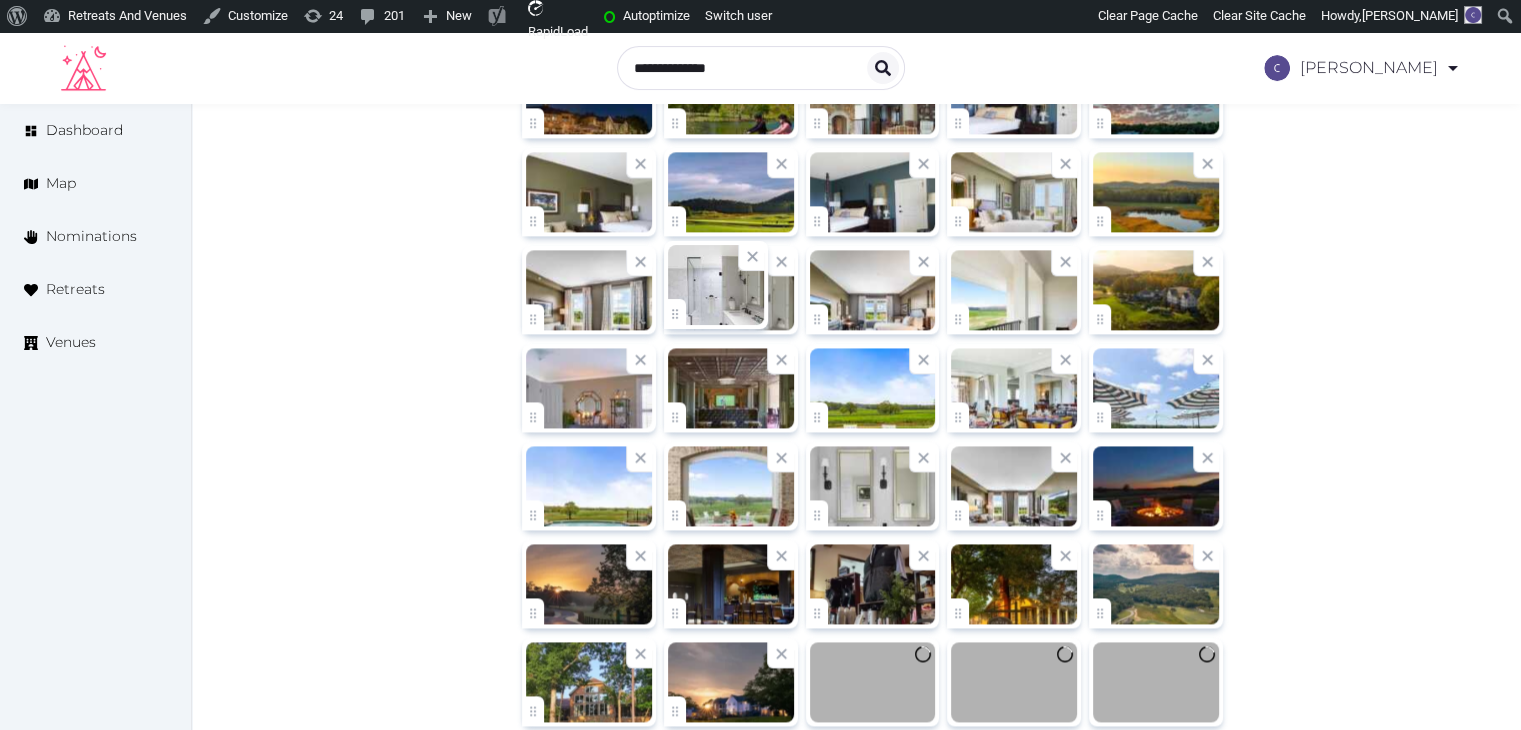 click on "**********" at bounding box center (760, -711) 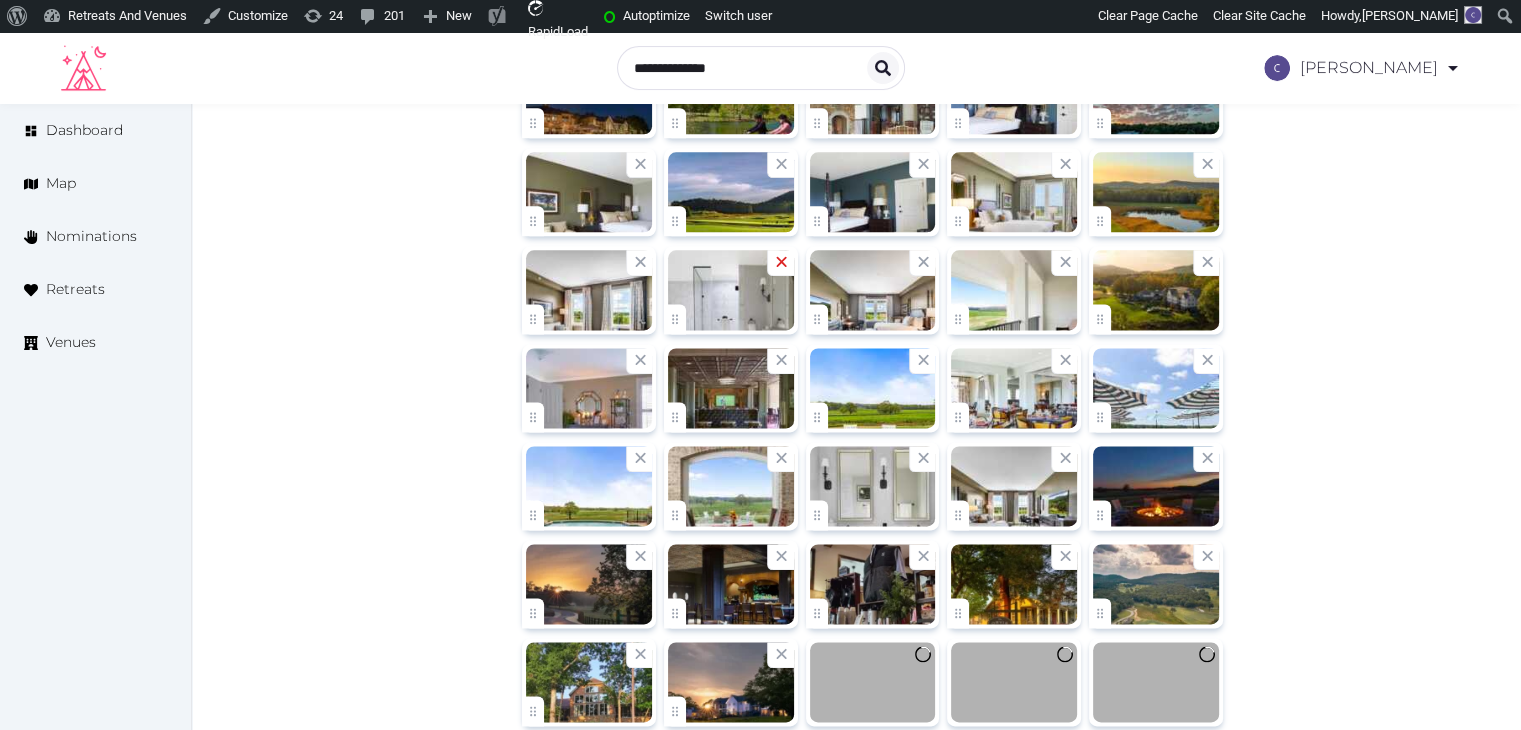 click 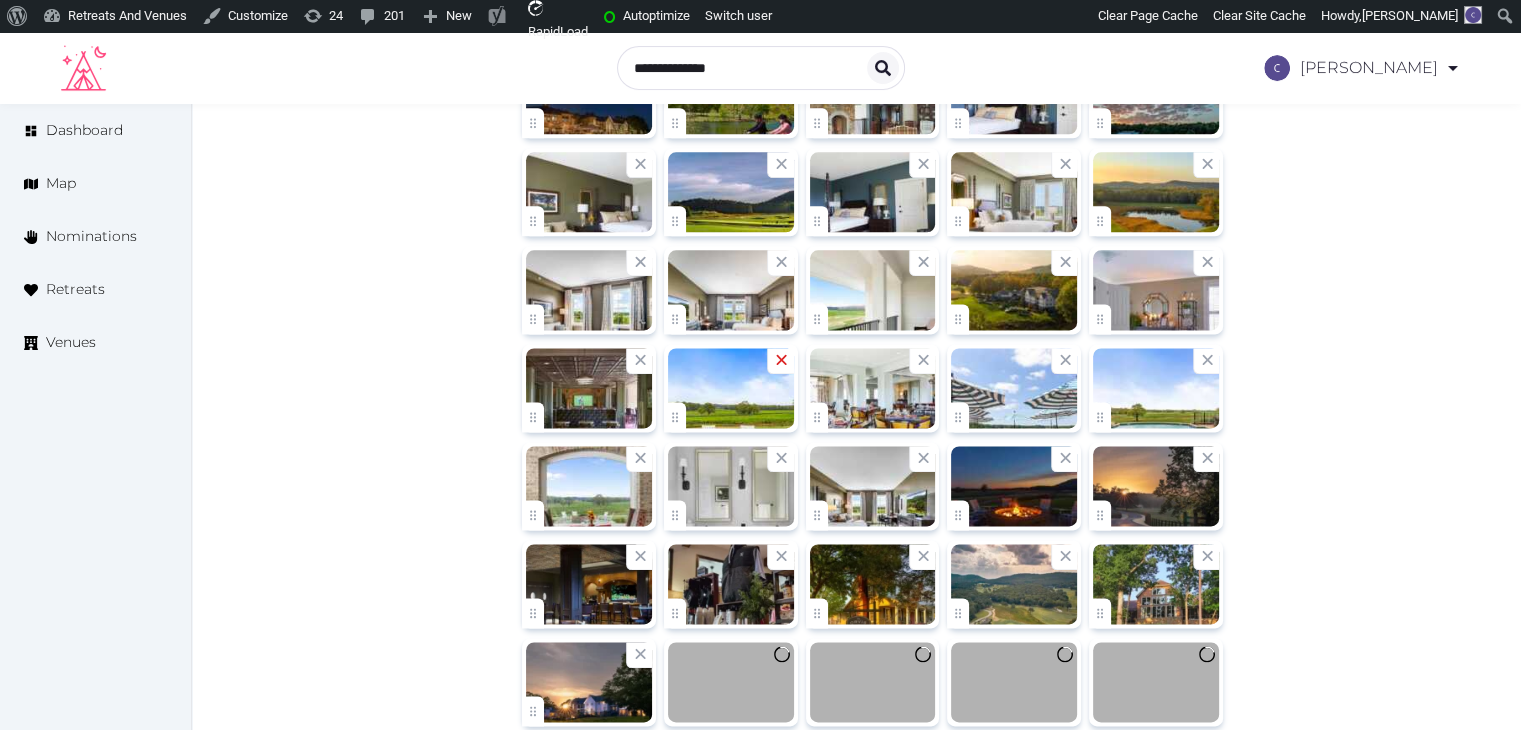 scroll, scrollTop: 2485, scrollLeft: 0, axis: vertical 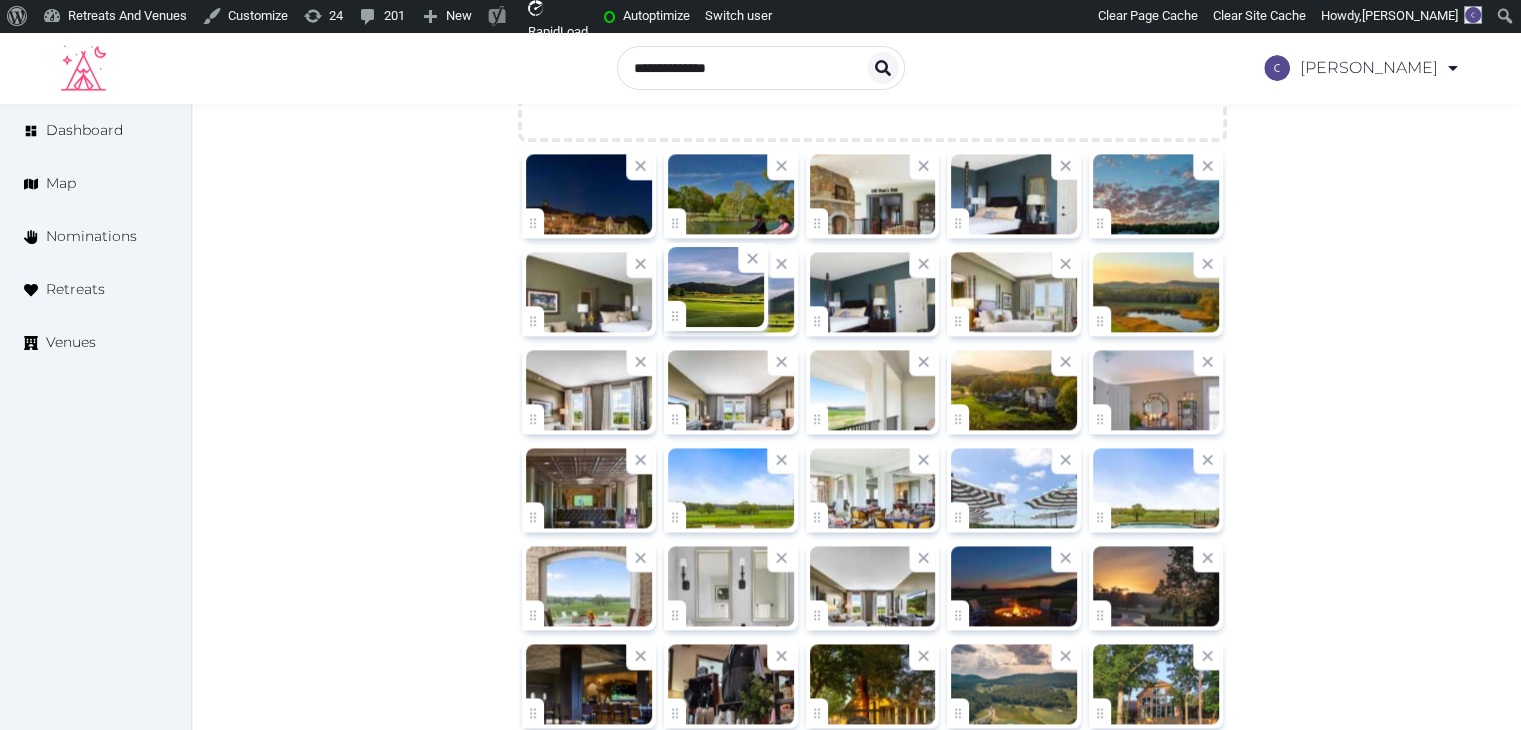click on "**********" at bounding box center [760, -611] 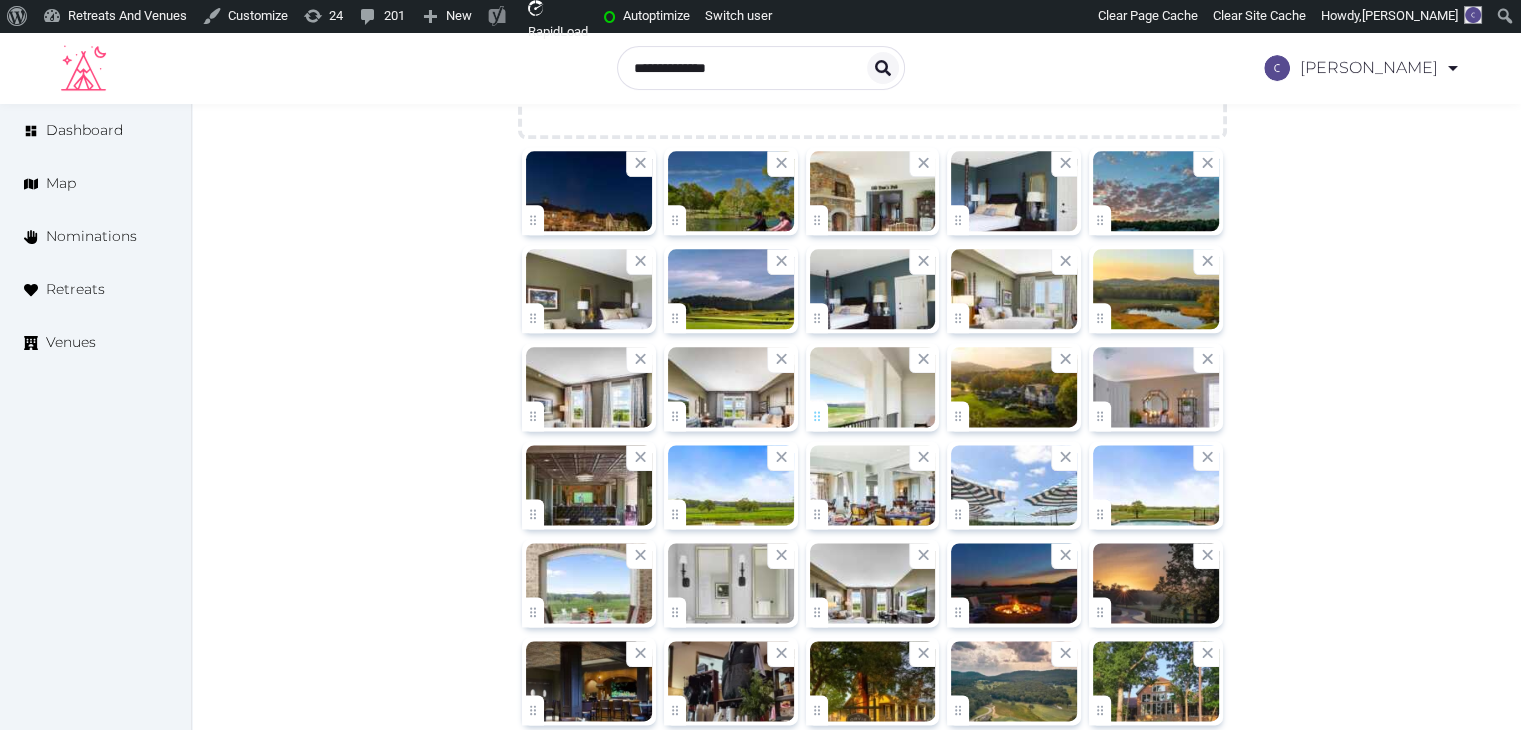 scroll, scrollTop: 2480, scrollLeft: 0, axis: vertical 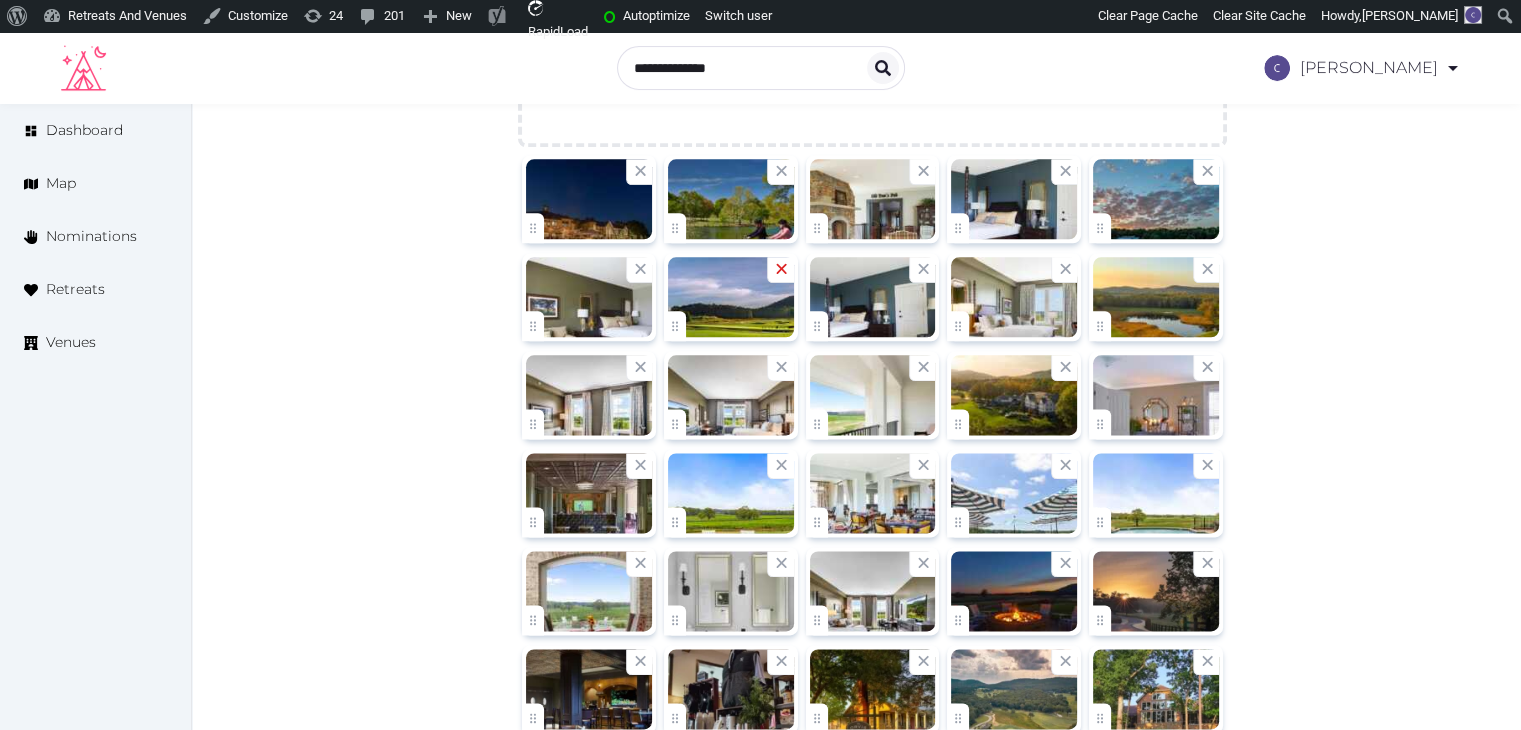 click 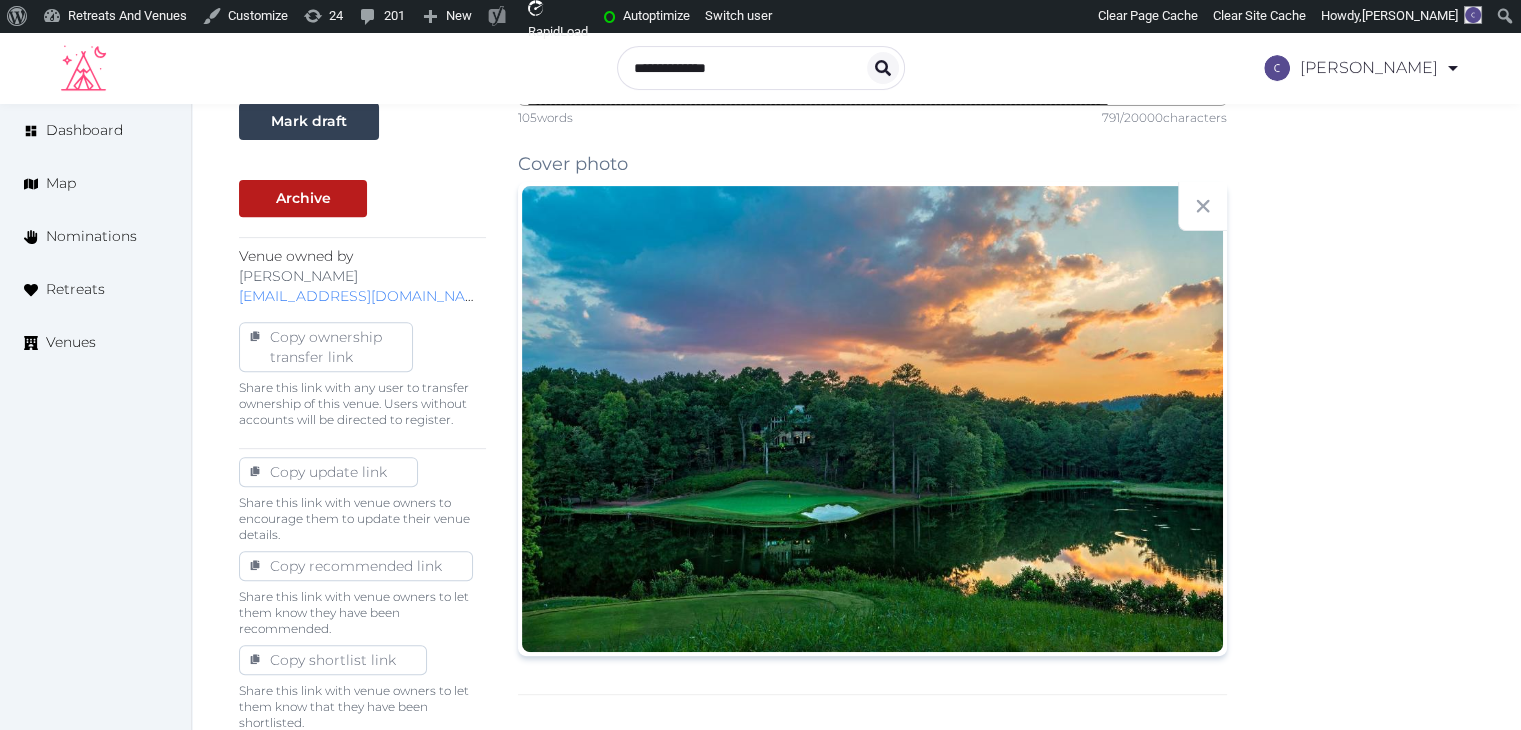 scroll, scrollTop: 580, scrollLeft: 0, axis: vertical 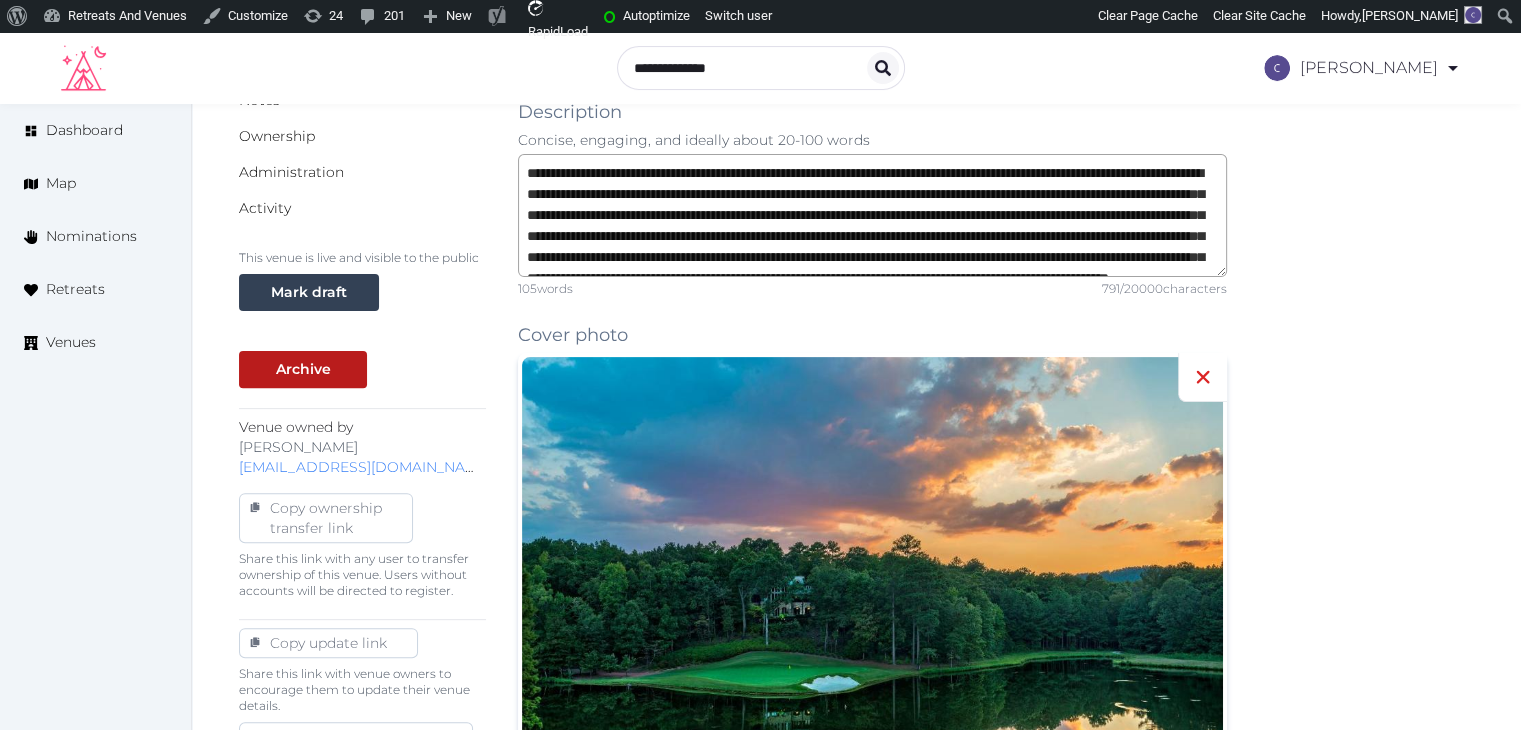 click 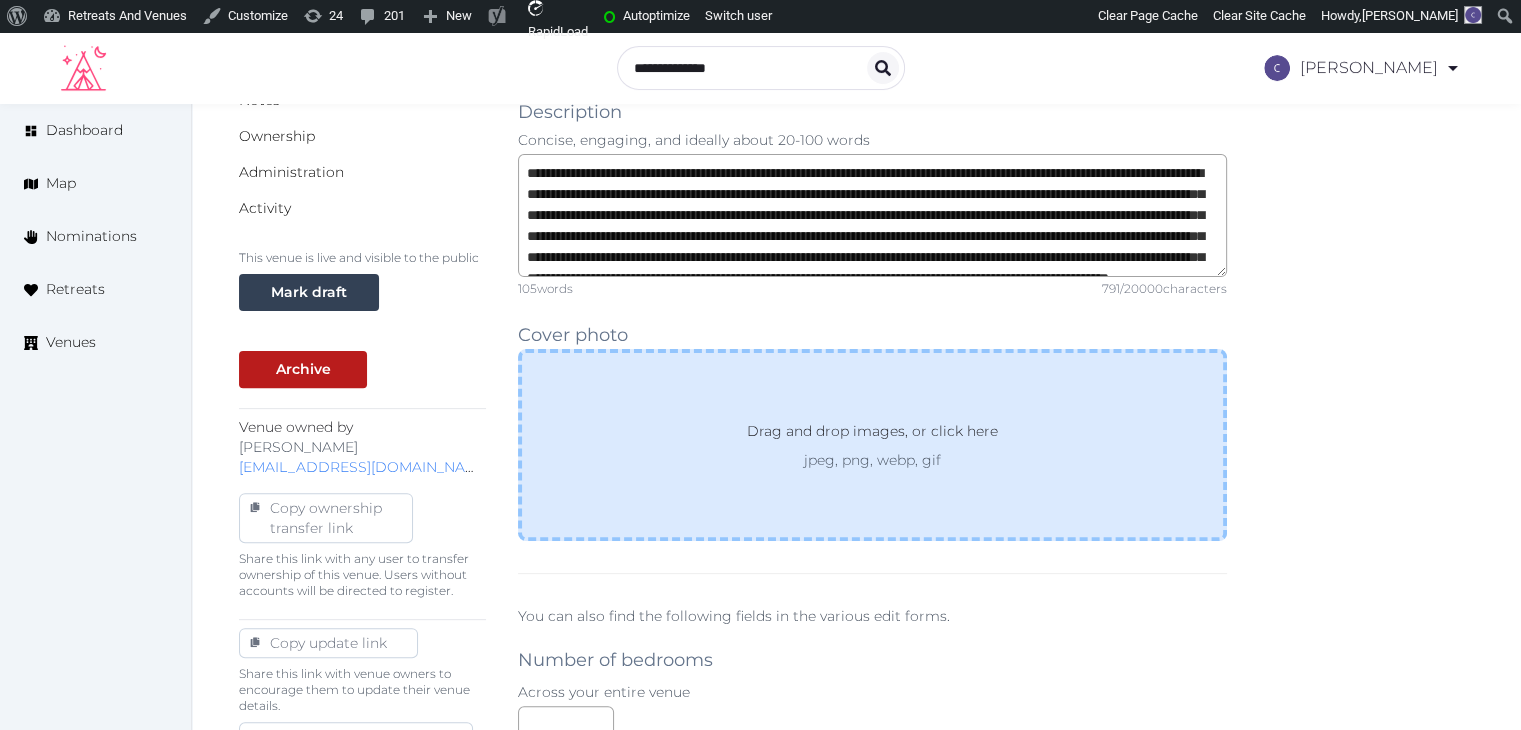 click on "Drag and drop images, or click here jpeg, png, webp, gif" at bounding box center [872, 445] 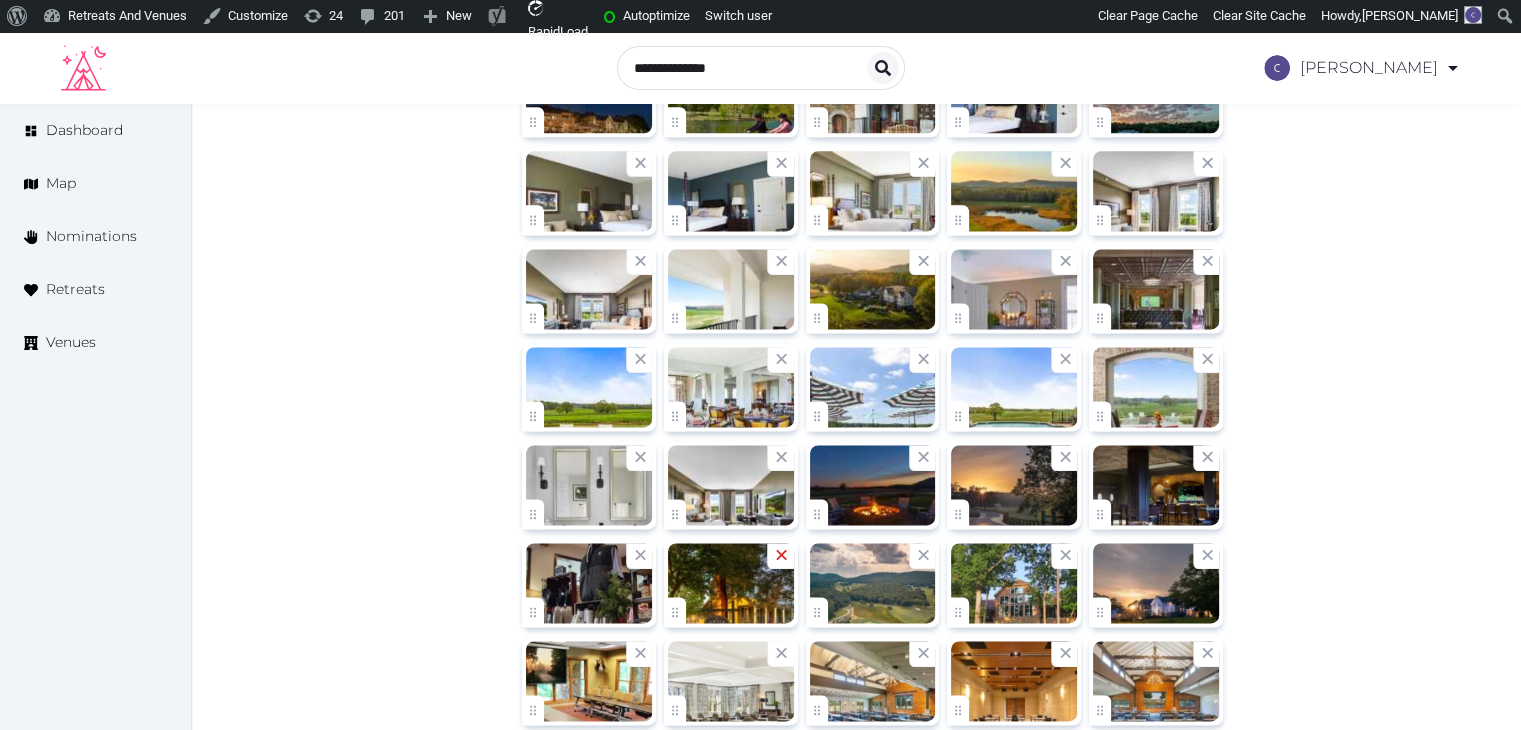 scroll, scrollTop: 2680, scrollLeft: 0, axis: vertical 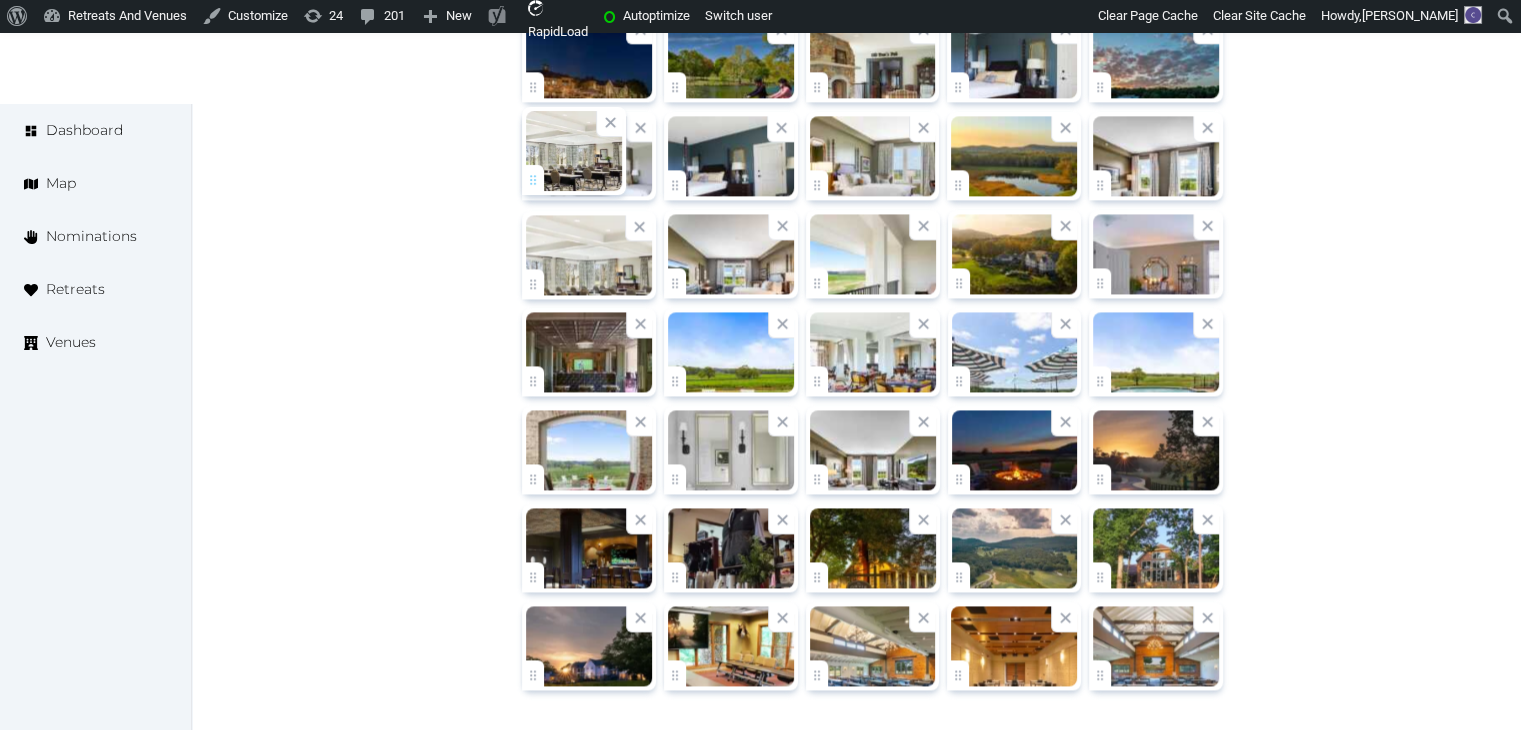 drag, startPoint x: 688, startPoint y: 668, endPoint x: 614, endPoint y: 218, distance: 456.04385 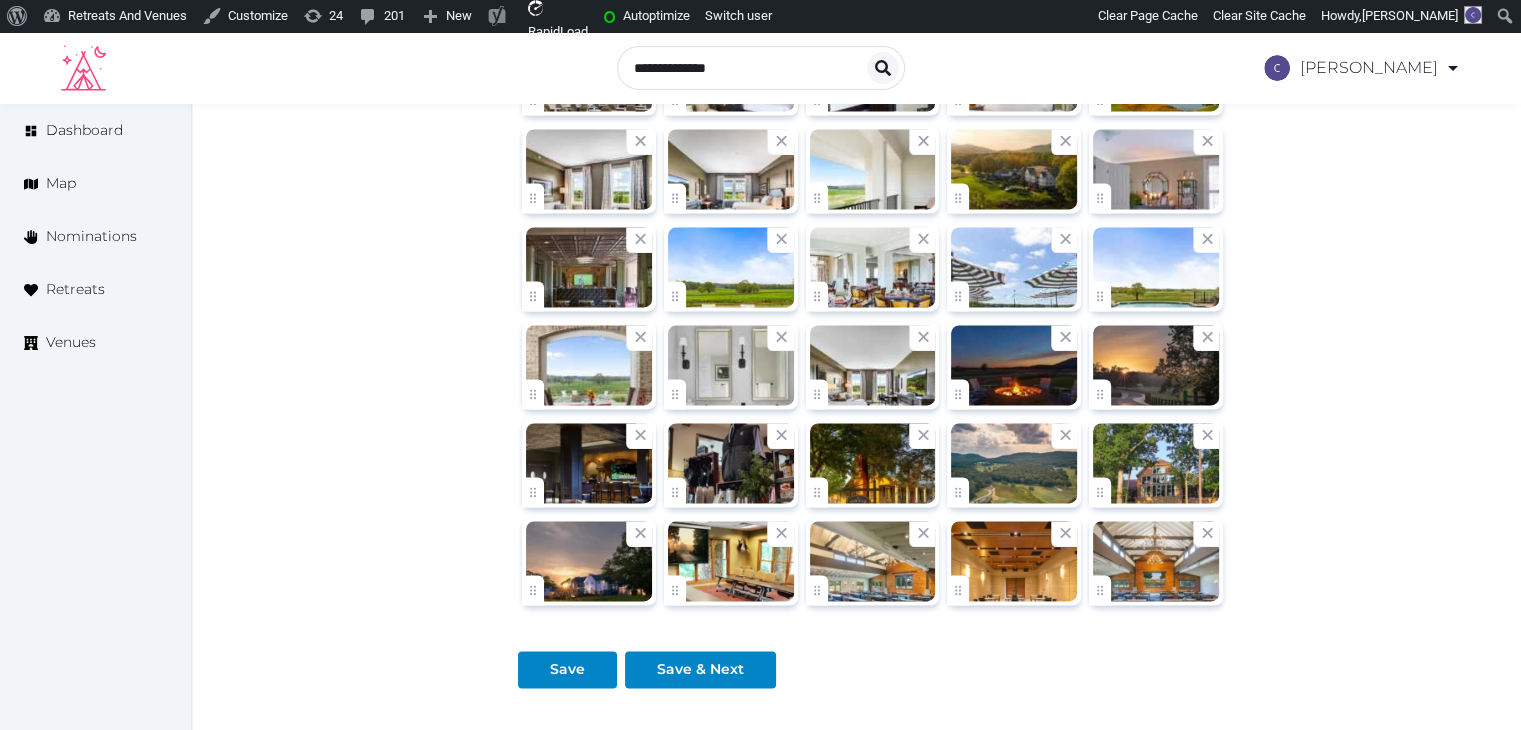 scroll, scrollTop: 2880, scrollLeft: 0, axis: vertical 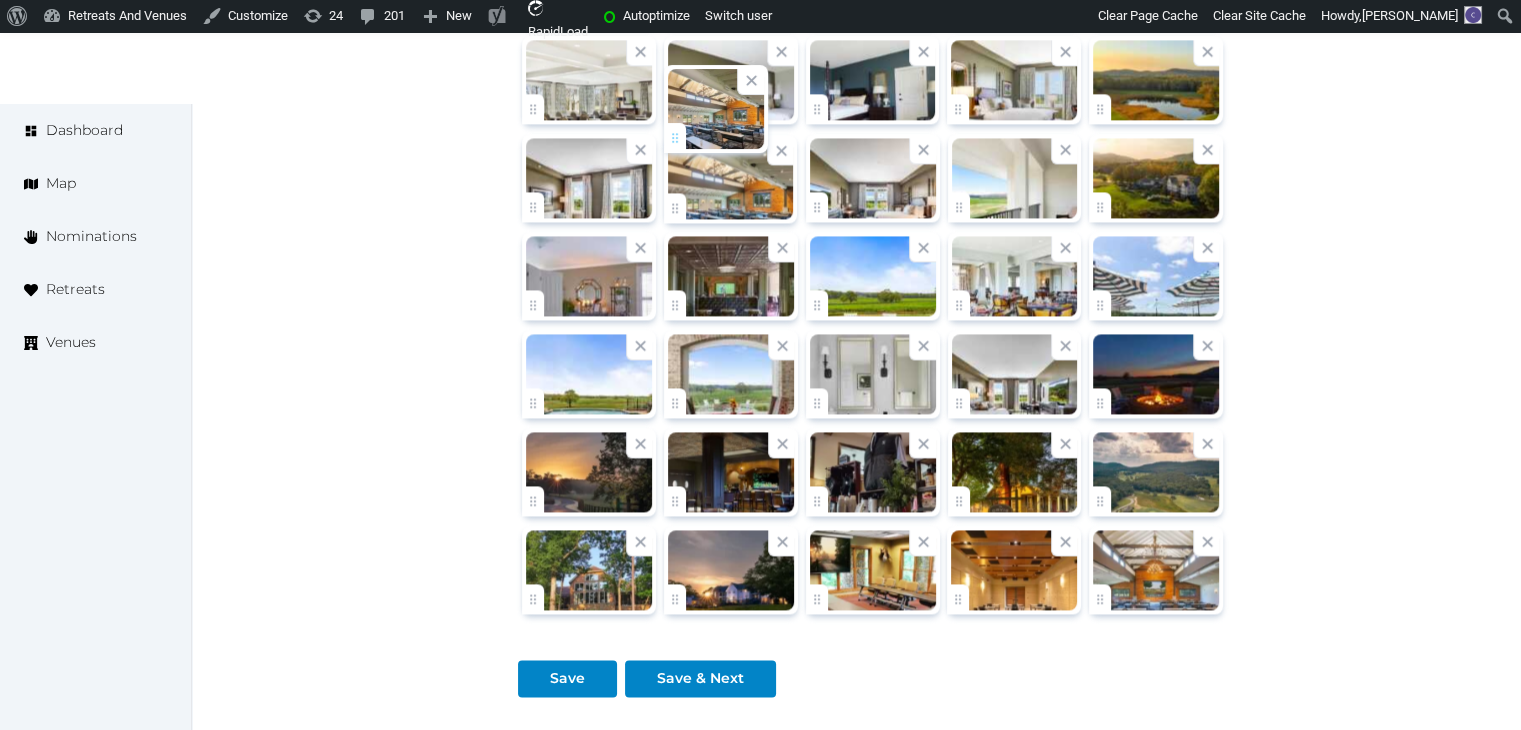 drag, startPoint x: 820, startPoint y: 456, endPoint x: 685, endPoint y: 81, distance: 398.5599 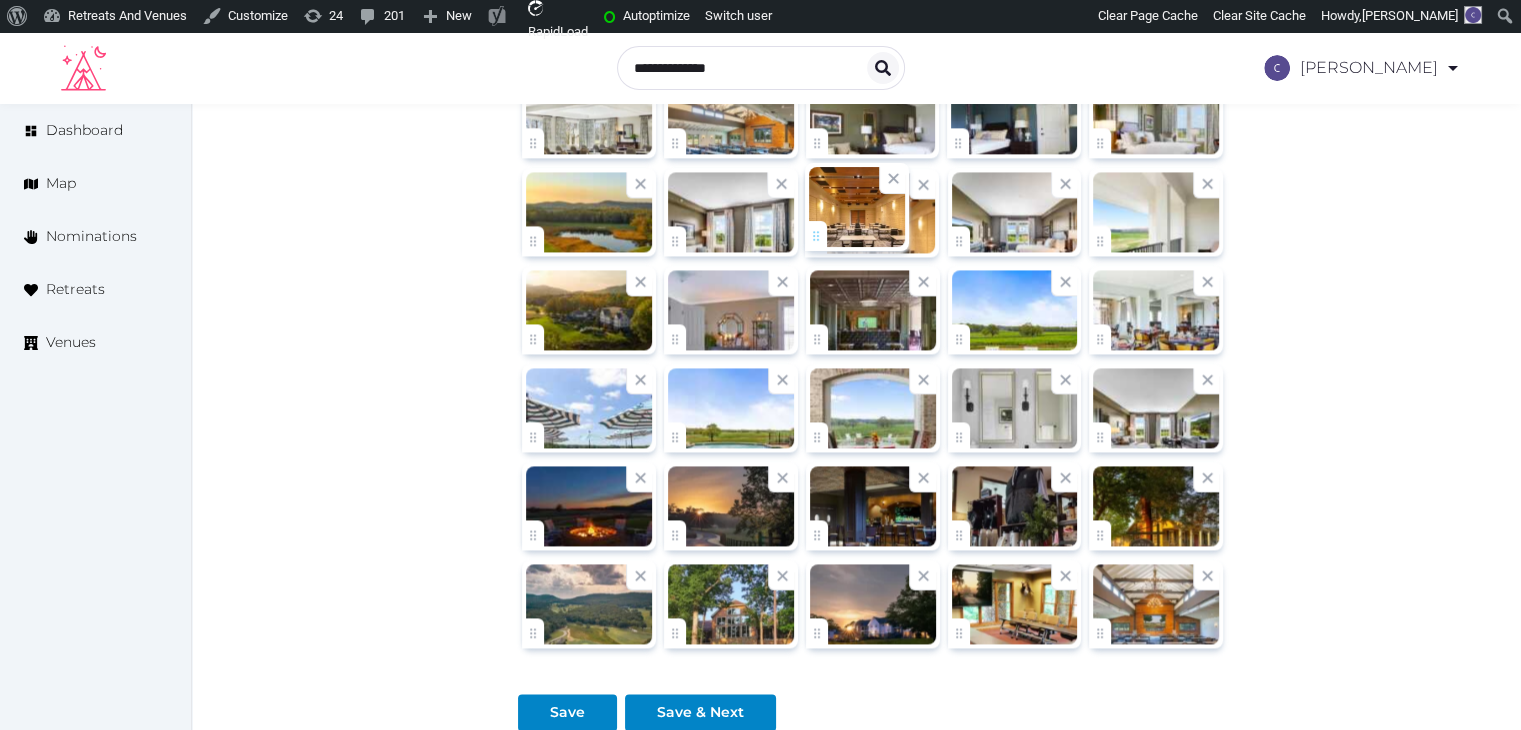 drag, startPoint x: 958, startPoint y: 622, endPoint x: 822, endPoint y: 192, distance: 450.99445 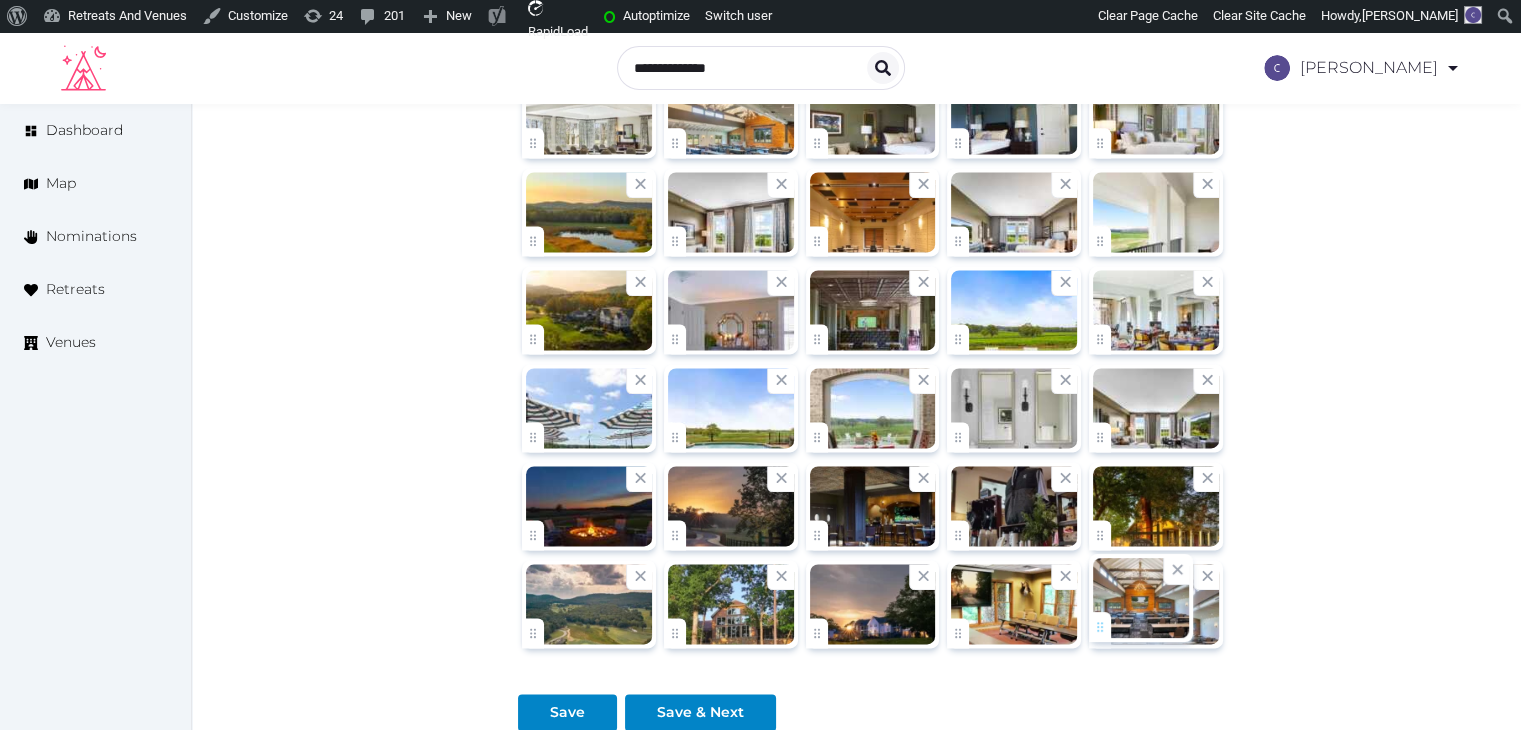 scroll, scrollTop: 2741, scrollLeft: 0, axis: vertical 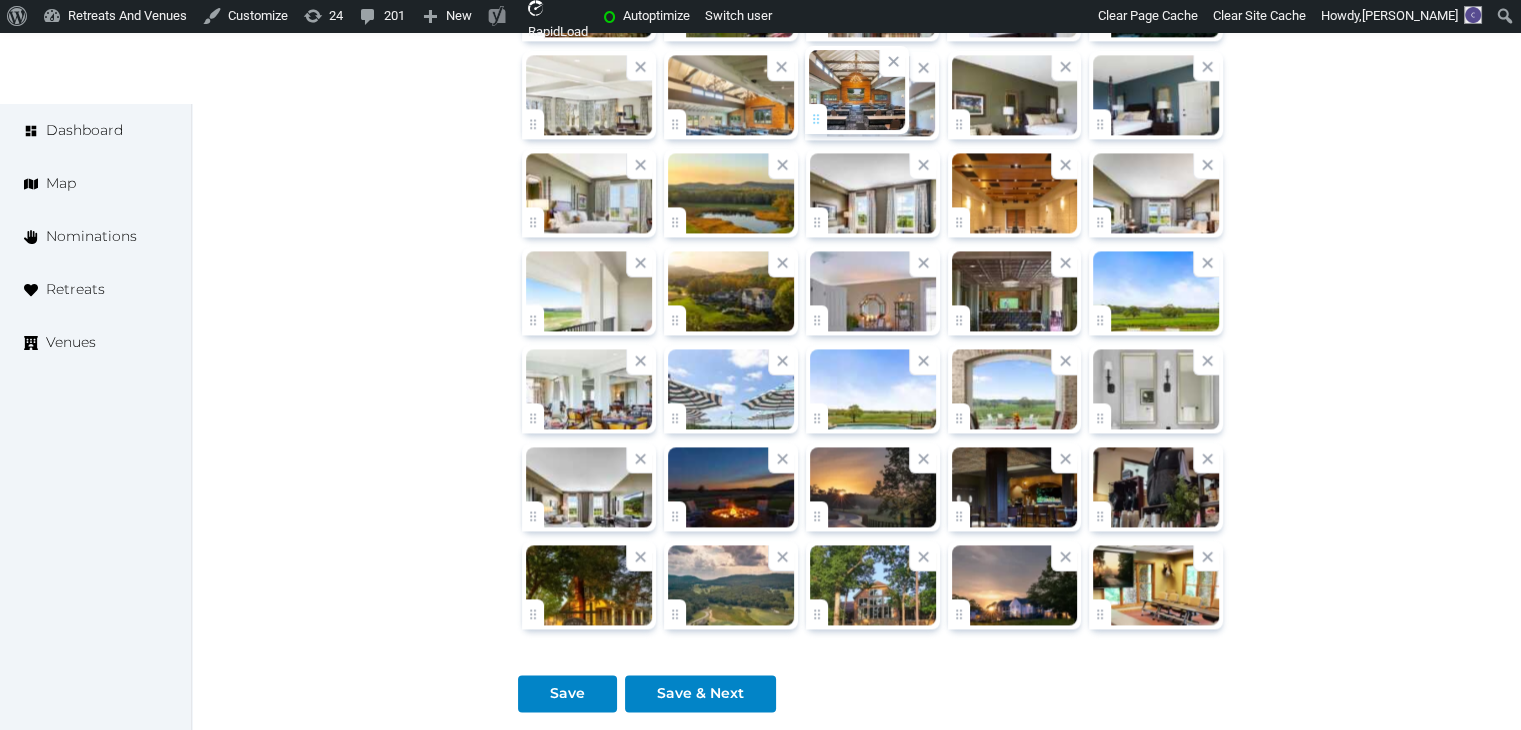 drag, startPoint x: 1103, startPoint y: 621, endPoint x: 890, endPoint y: 155, distance: 512.37195 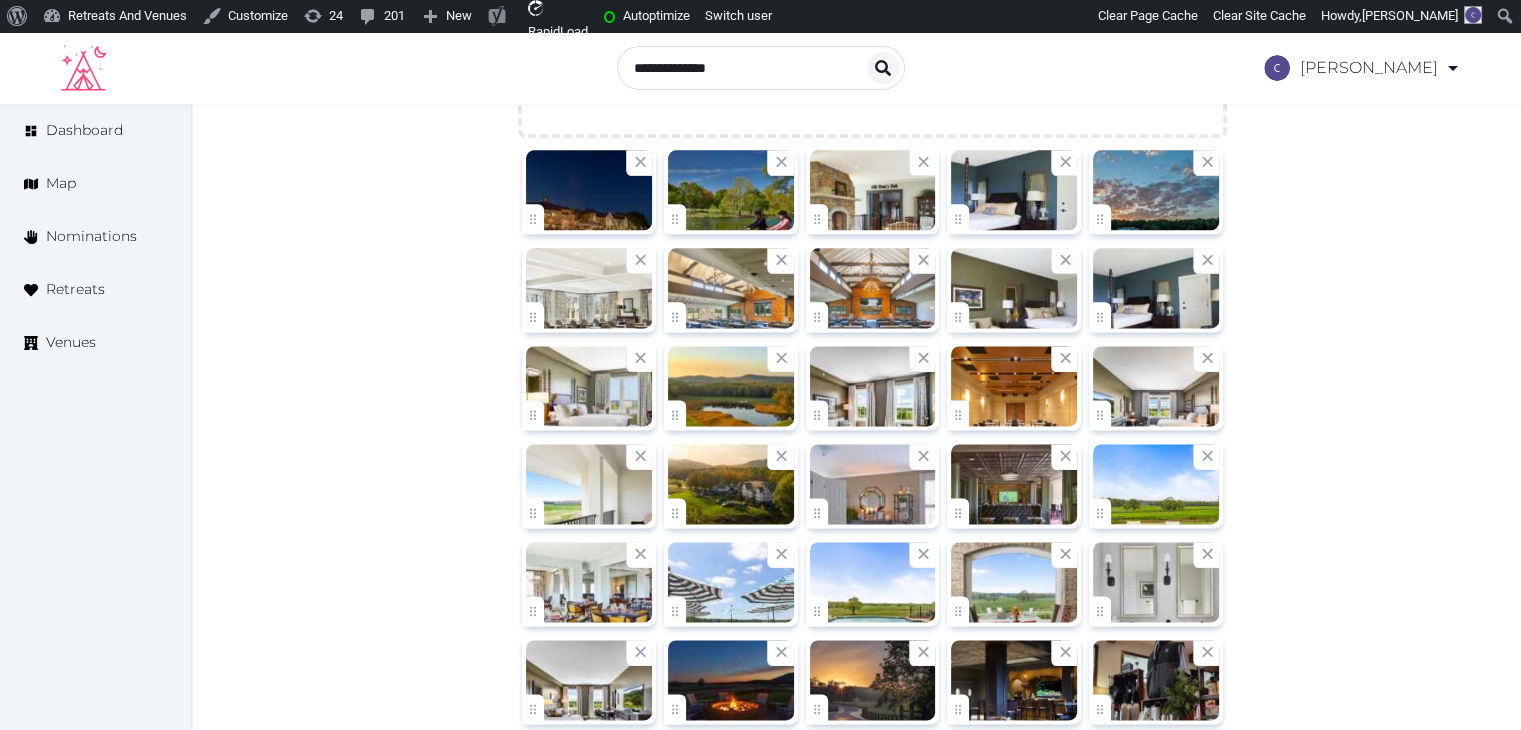 scroll, scrollTop: 2441, scrollLeft: 0, axis: vertical 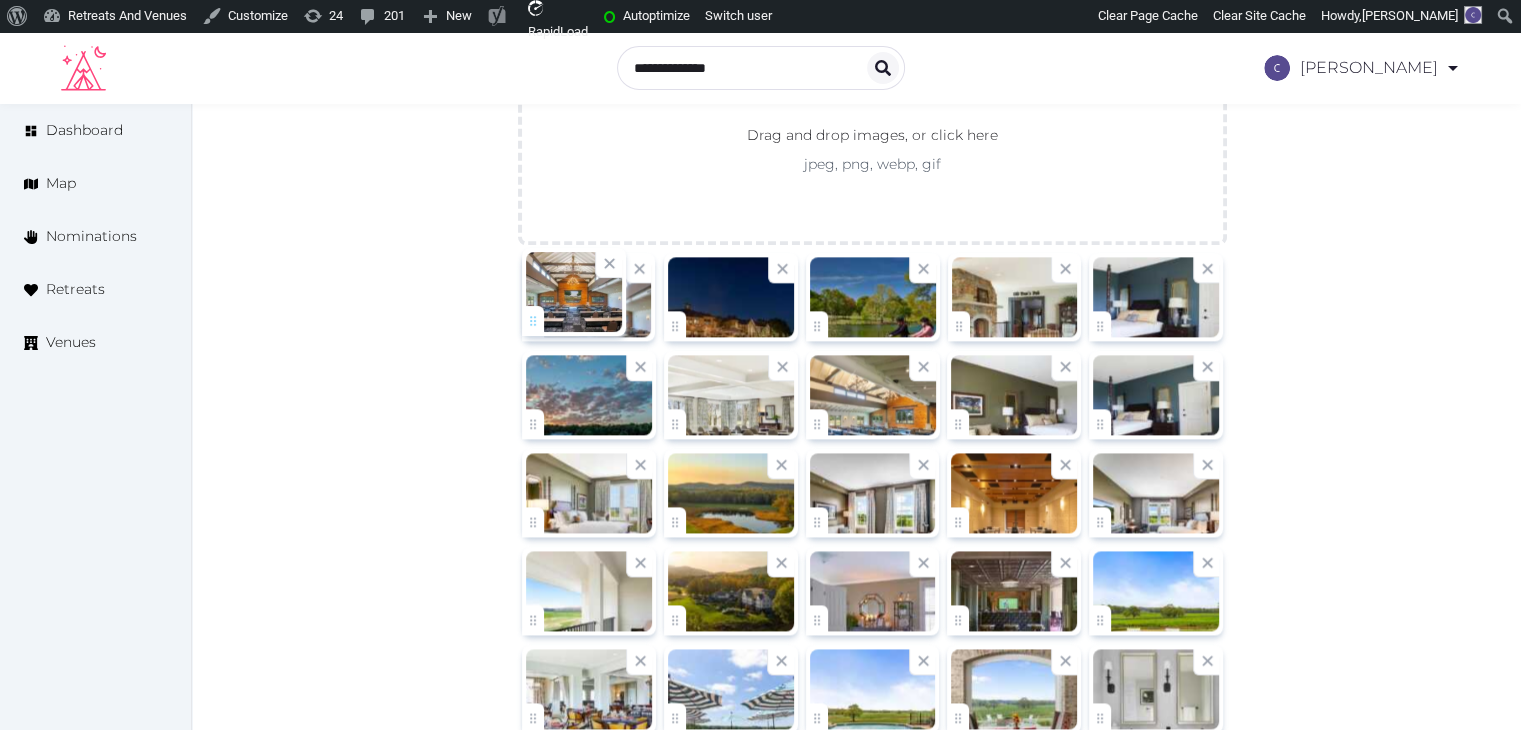 drag, startPoint x: 831, startPoint y: 409, endPoint x: 580, endPoint y: 327, distance: 264.05493 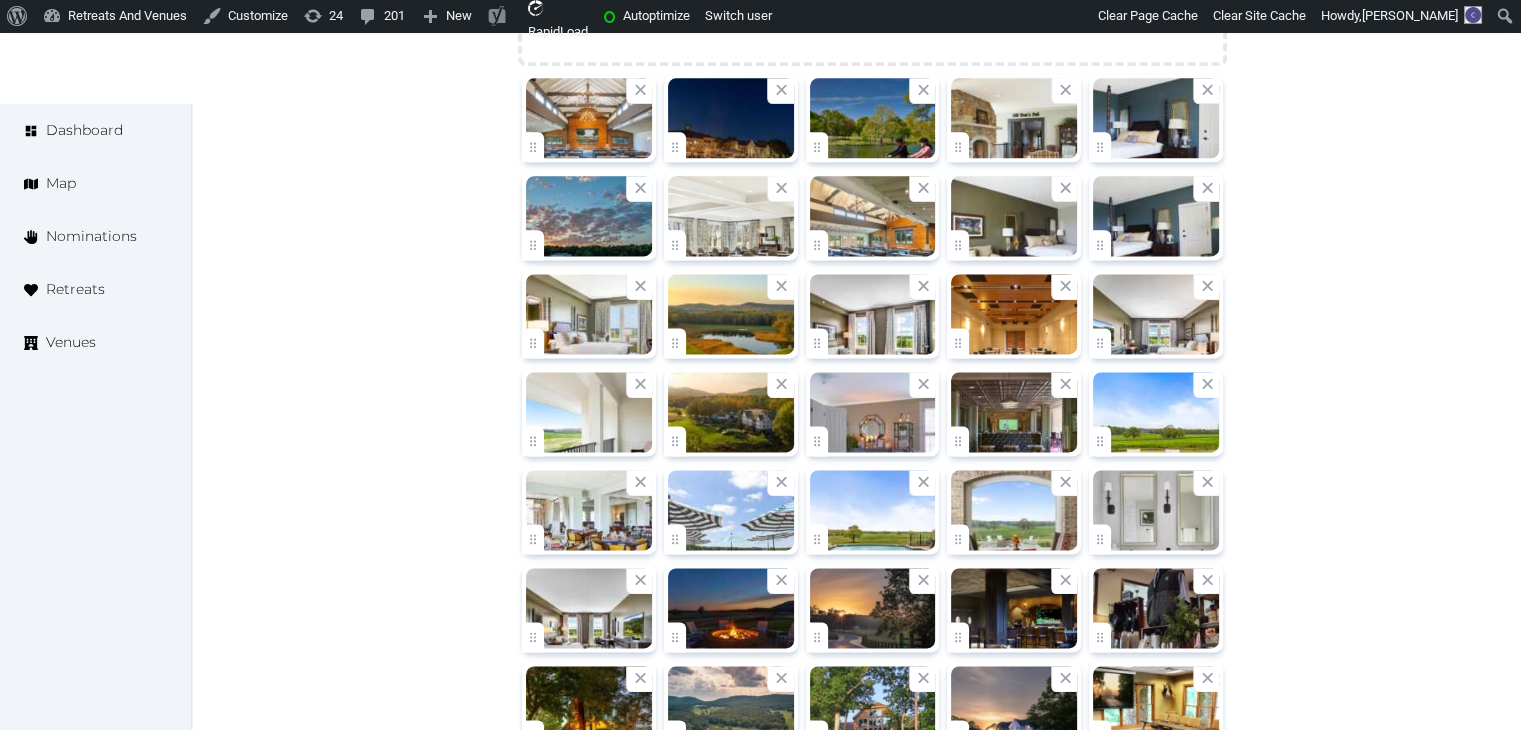 scroll, scrollTop: 2741, scrollLeft: 0, axis: vertical 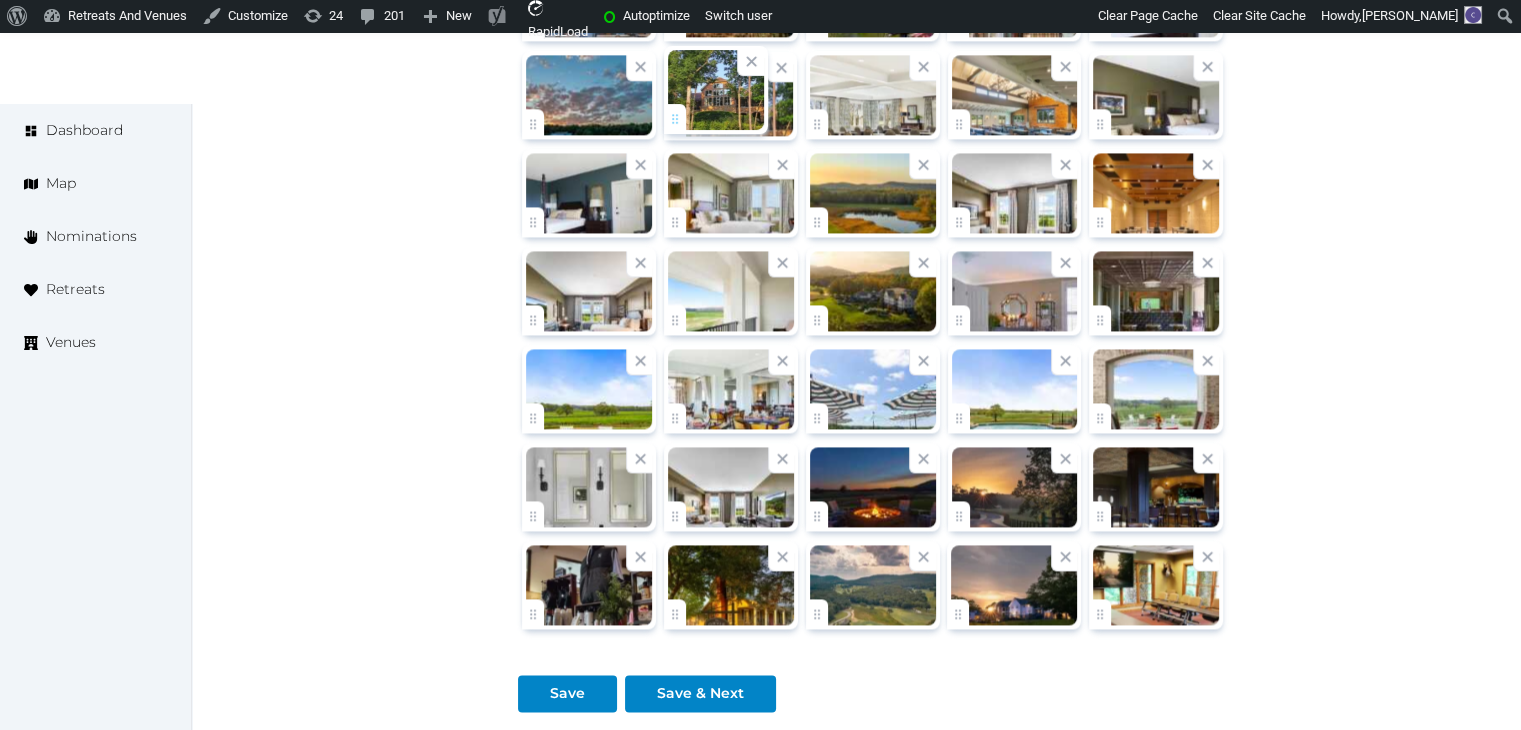 drag, startPoint x: 820, startPoint y: 610, endPoint x: 662, endPoint y: 166, distance: 471.27487 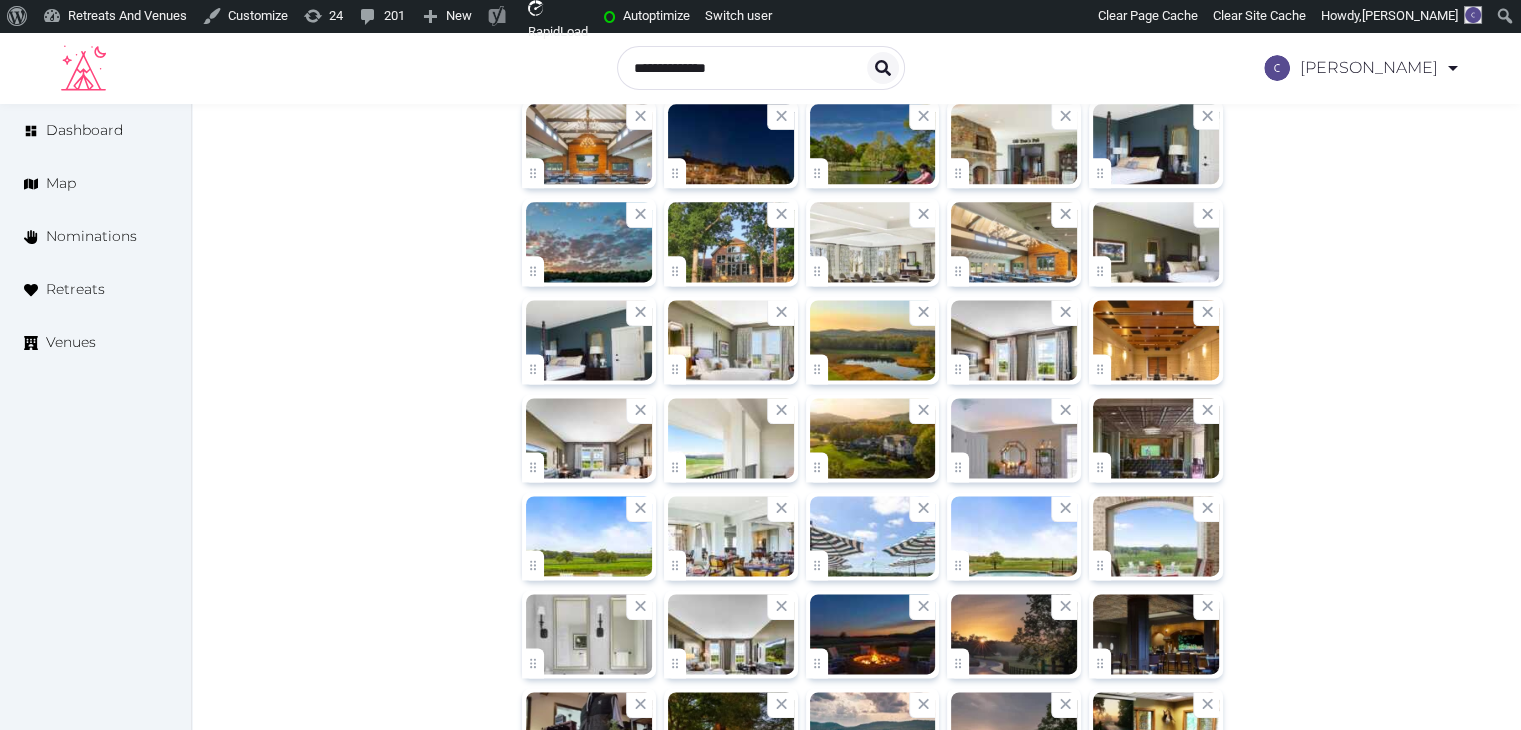scroll, scrollTop: 2441, scrollLeft: 0, axis: vertical 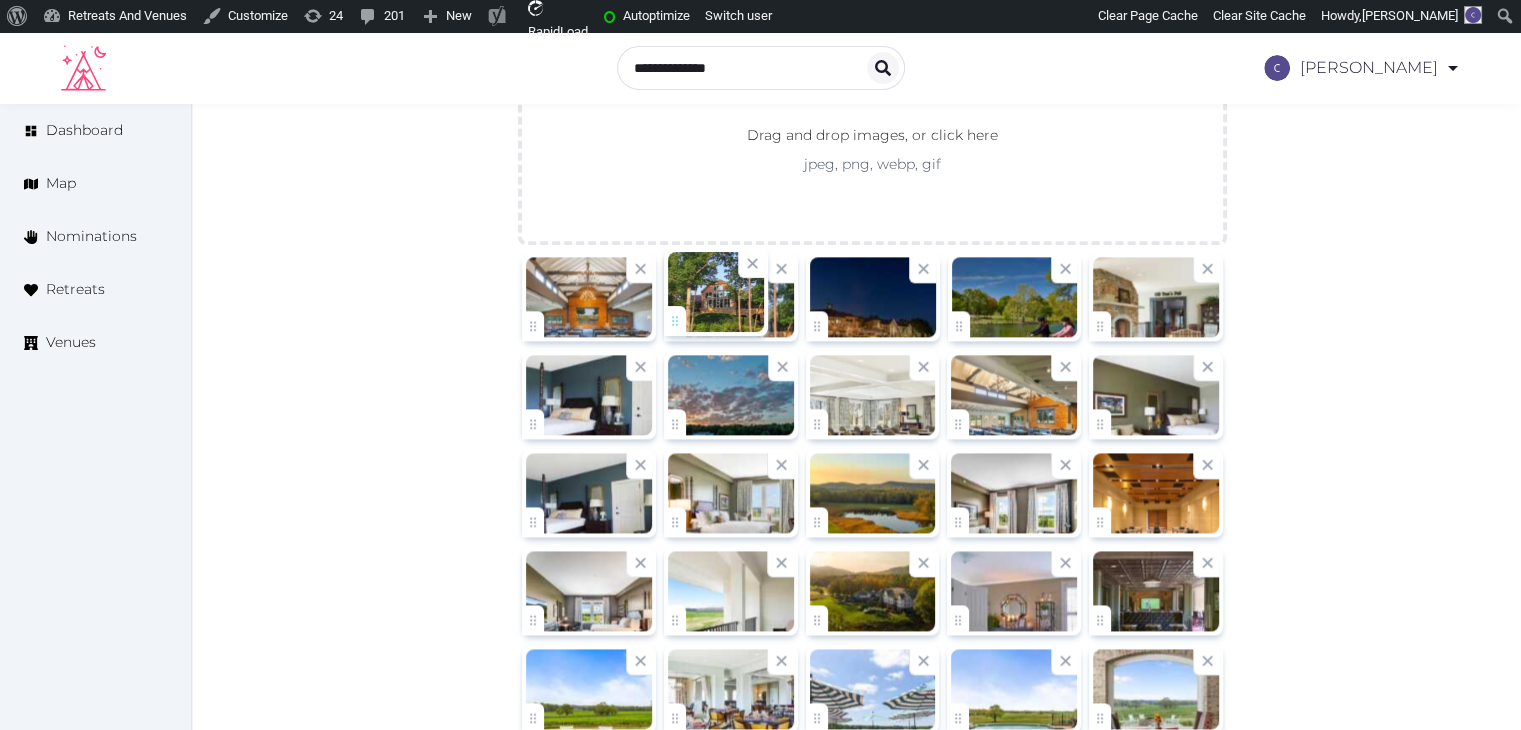 drag, startPoint x: 678, startPoint y: 414, endPoint x: 702, endPoint y: 309, distance: 107.70794 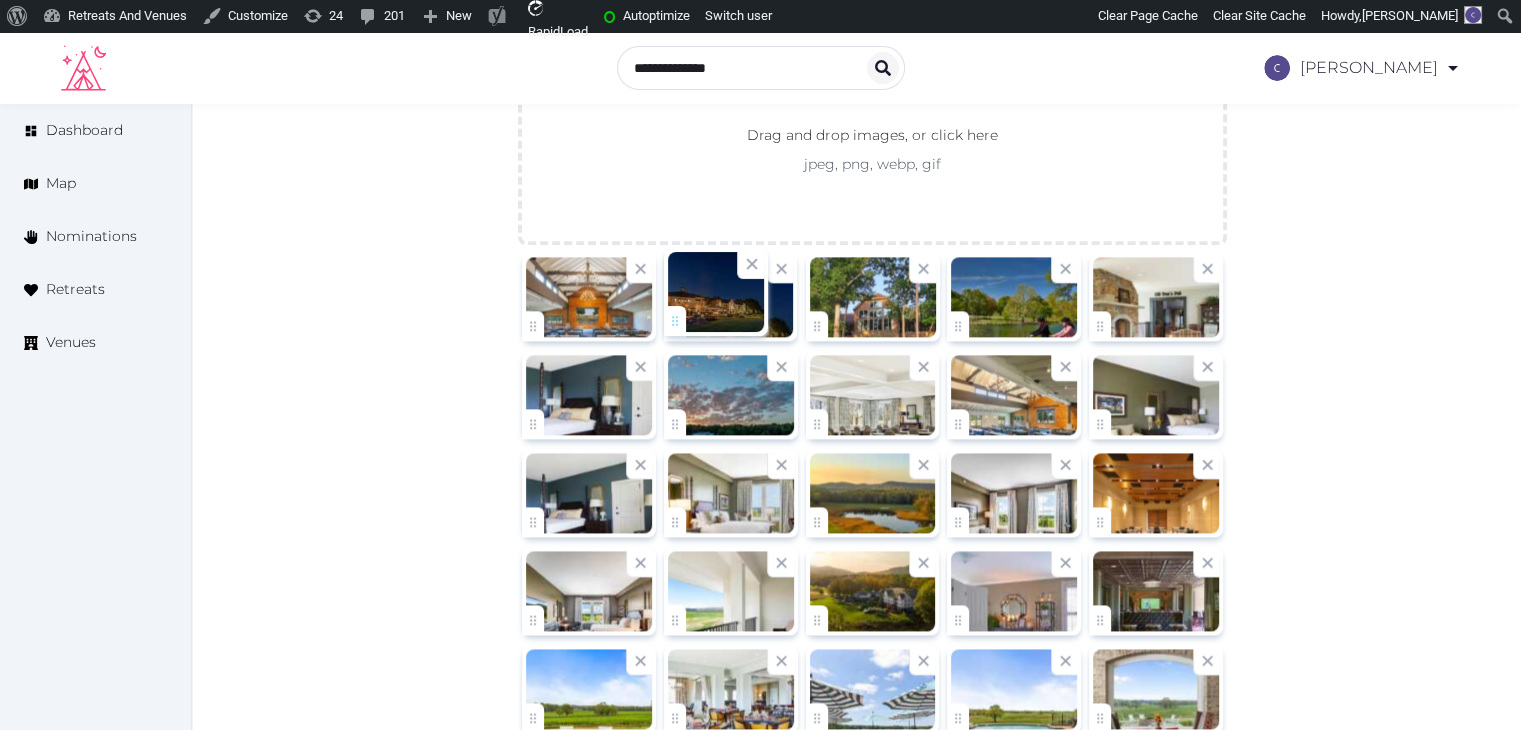 drag, startPoint x: 815, startPoint y: 325, endPoint x: 732, endPoint y: 317, distance: 83.38465 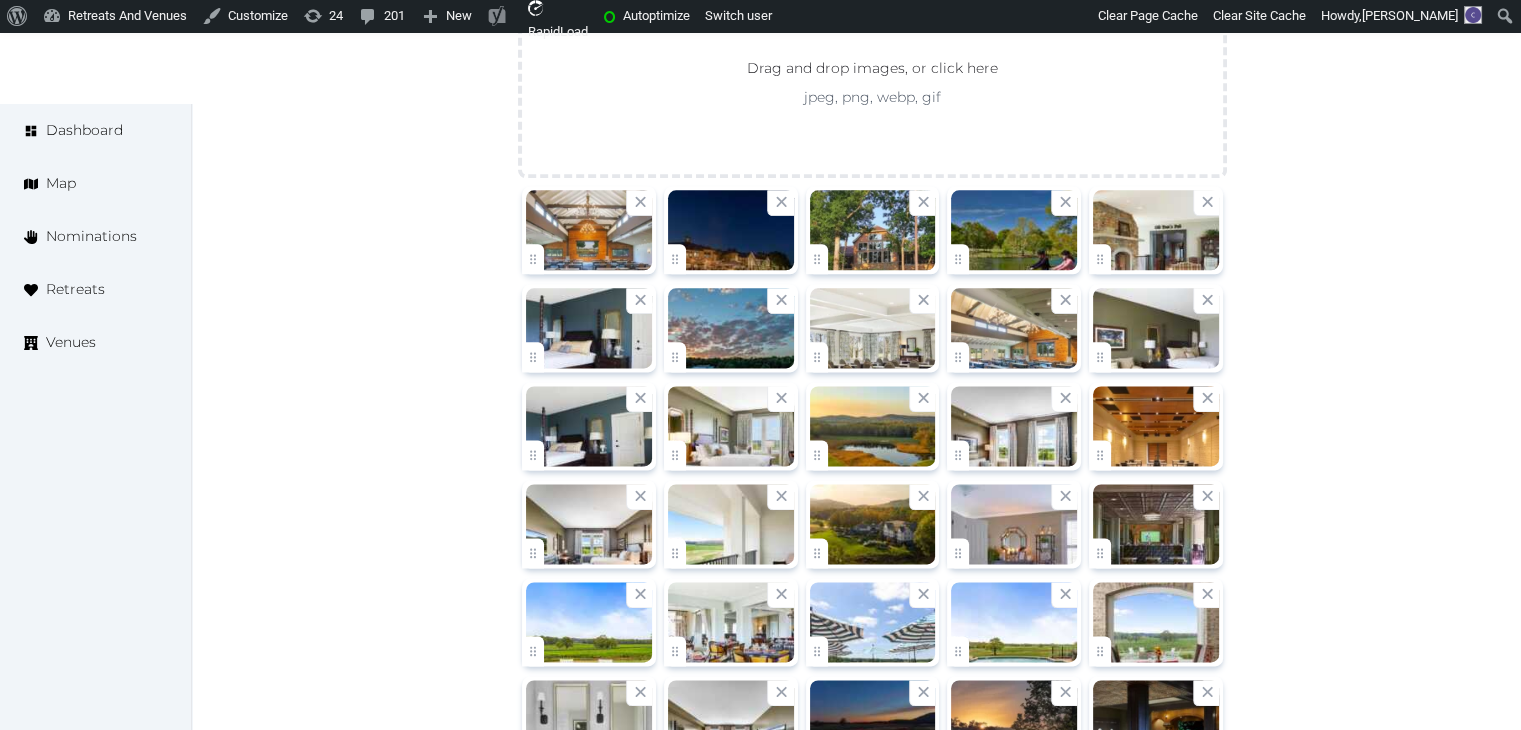 scroll, scrollTop: 2541, scrollLeft: 0, axis: vertical 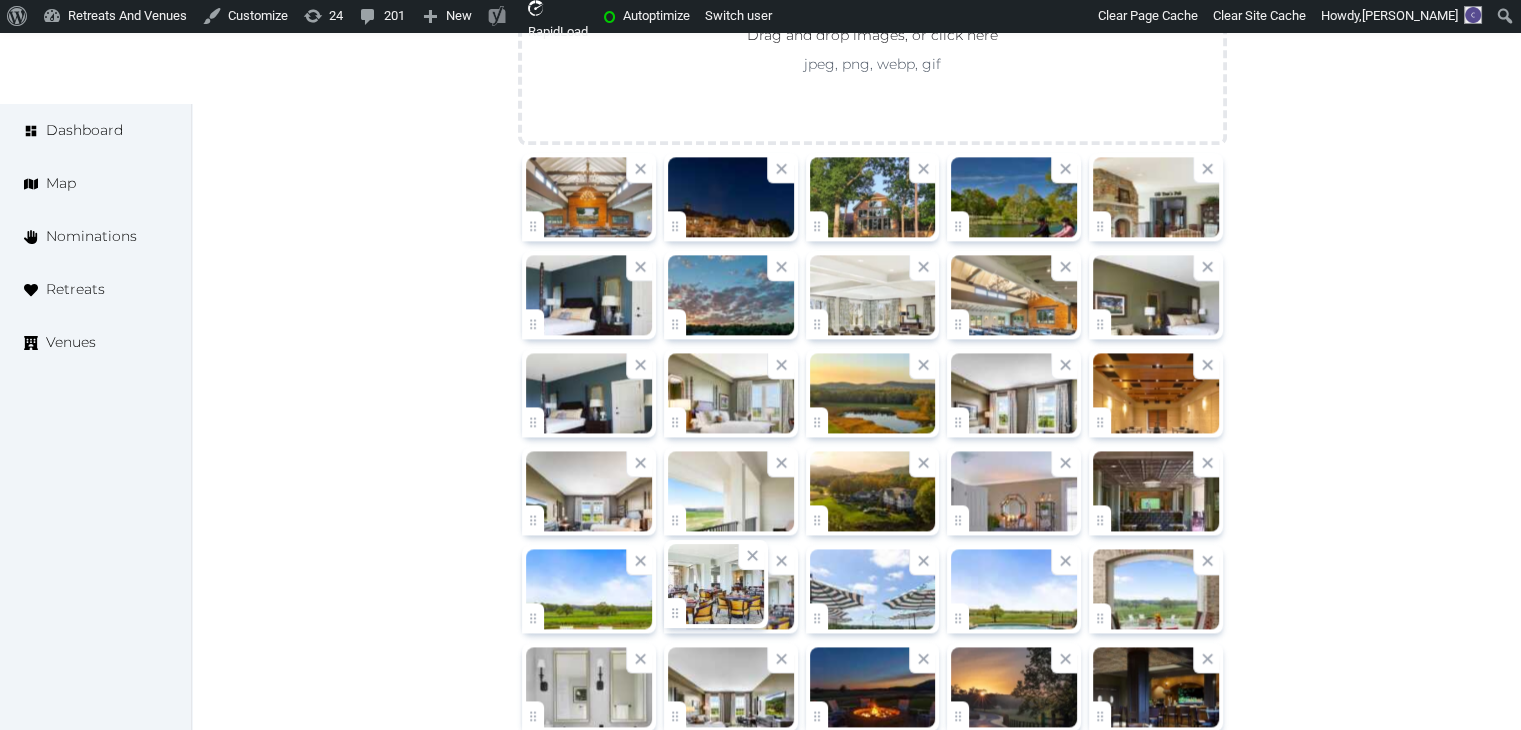 click on "**********" at bounding box center (760, -687) 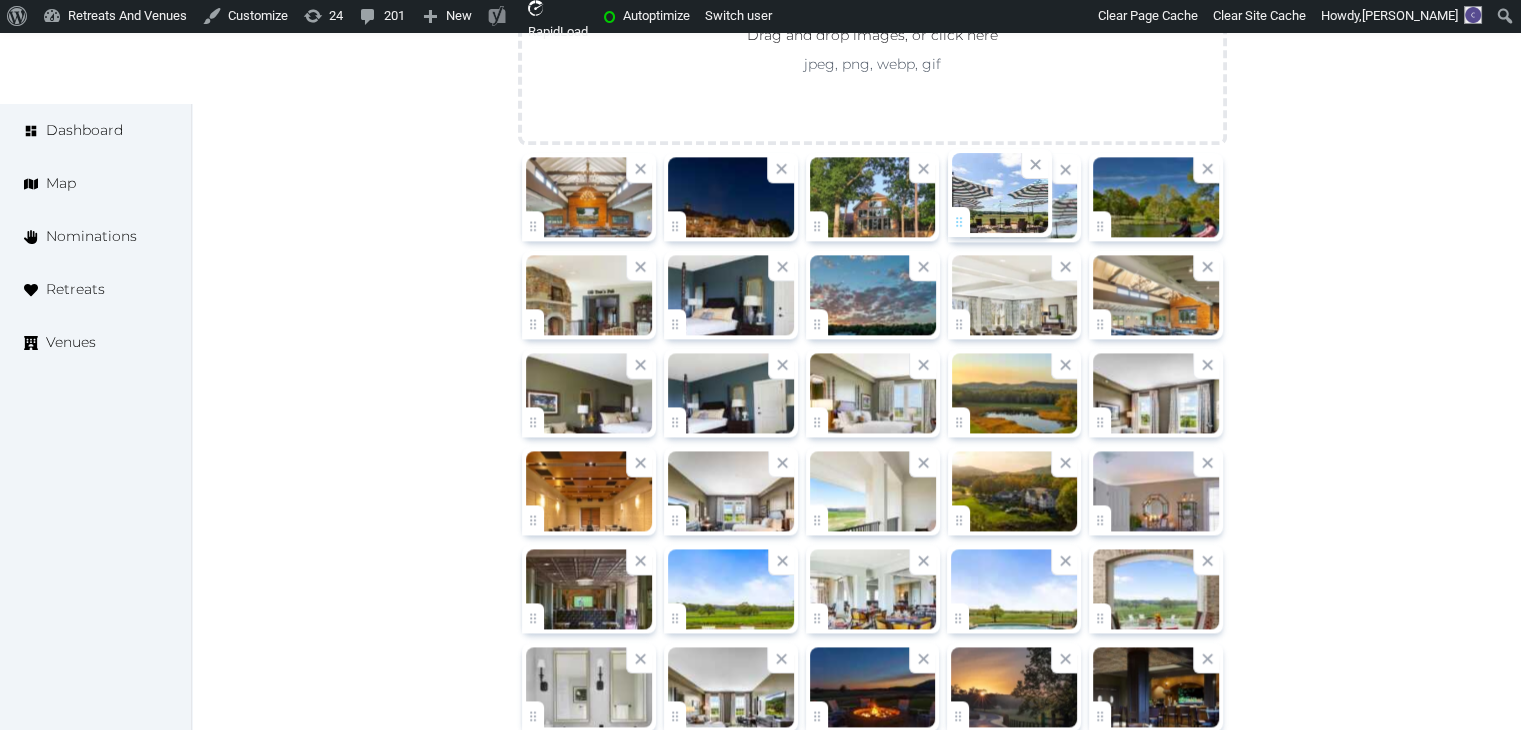 drag, startPoint x: 828, startPoint y: 609, endPoint x: 971, endPoint y: 241, distance: 394.80756 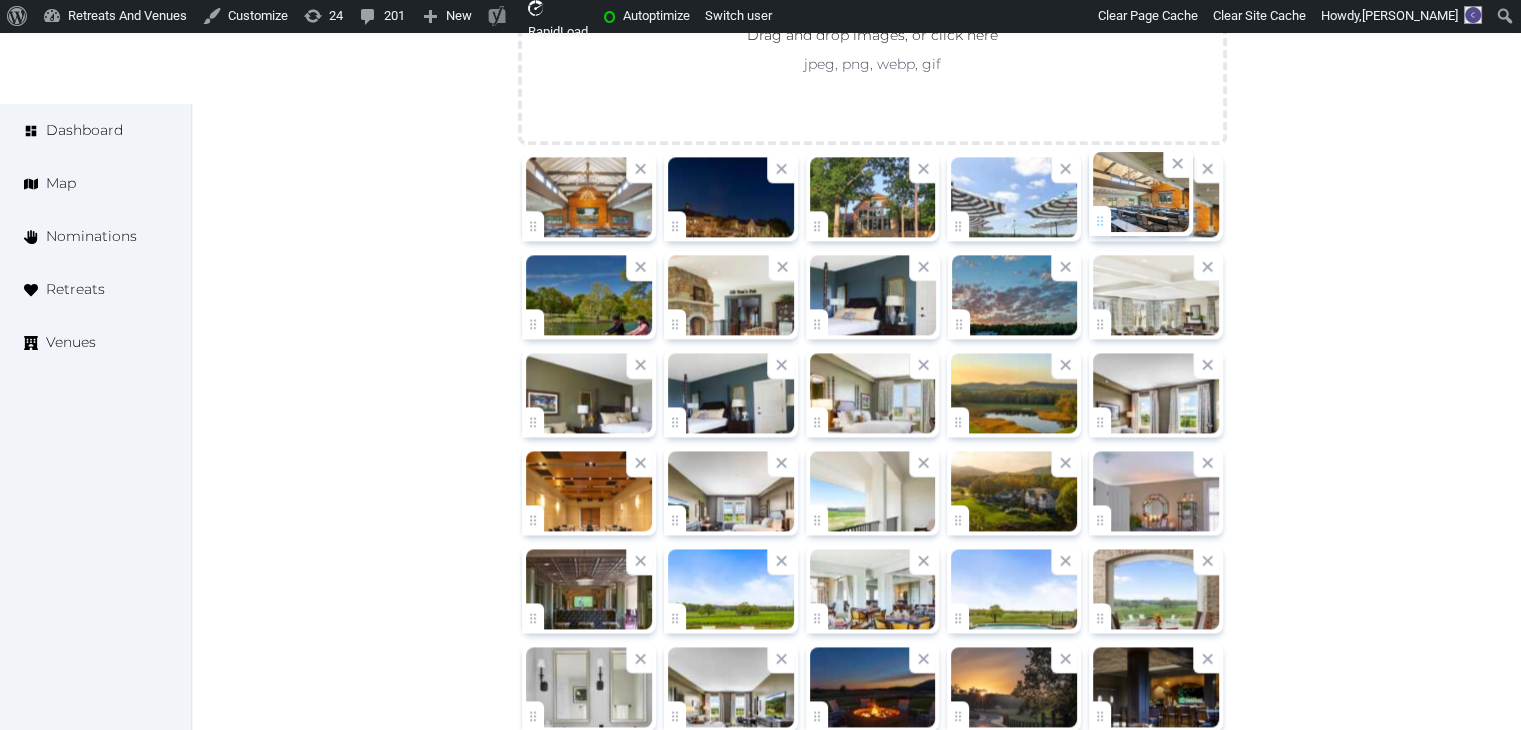 drag, startPoint x: 1111, startPoint y: 319, endPoint x: 1122, endPoint y: 217, distance: 102.59142 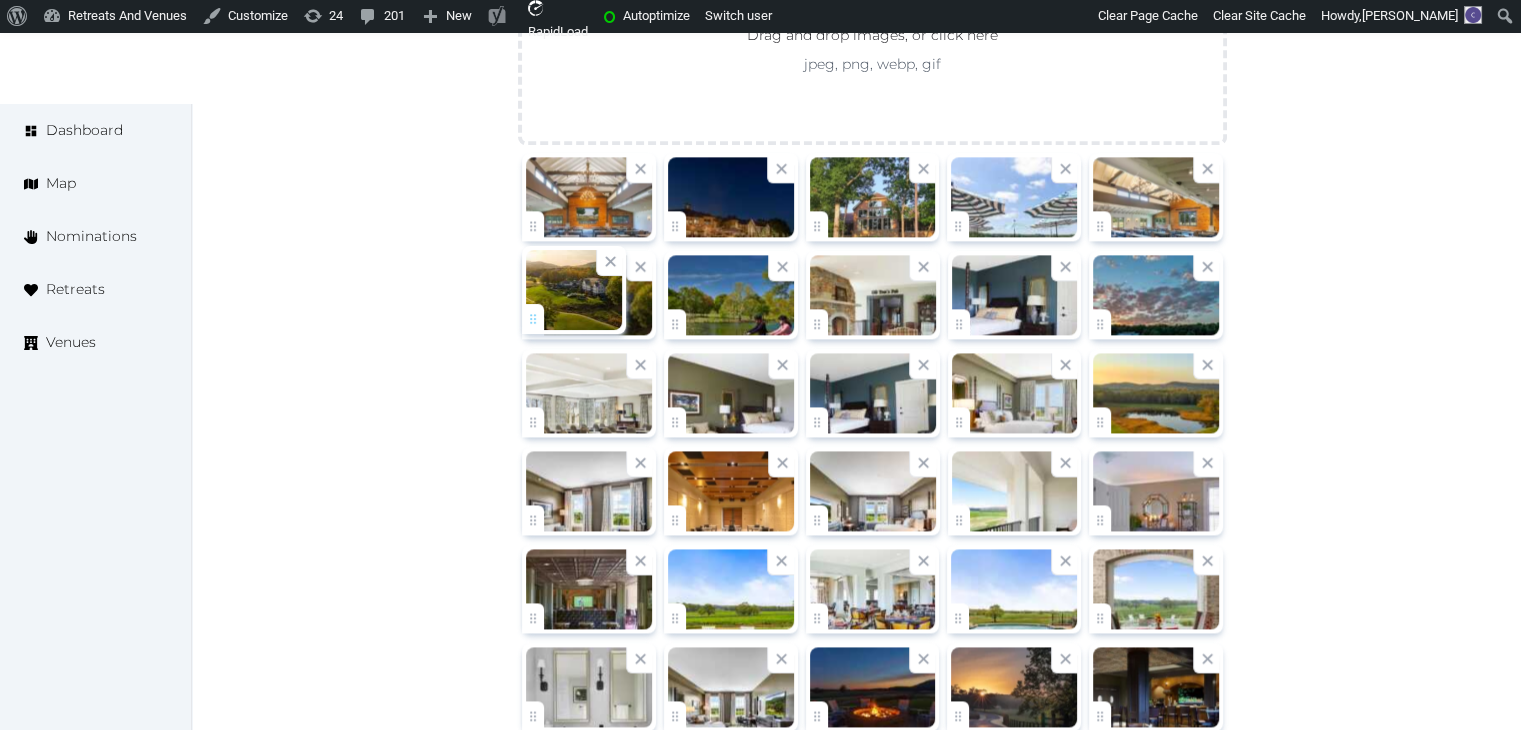 drag, startPoint x: 964, startPoint y: 514, endPoint x: 548, endPoint y: 331, distance: 454.47223 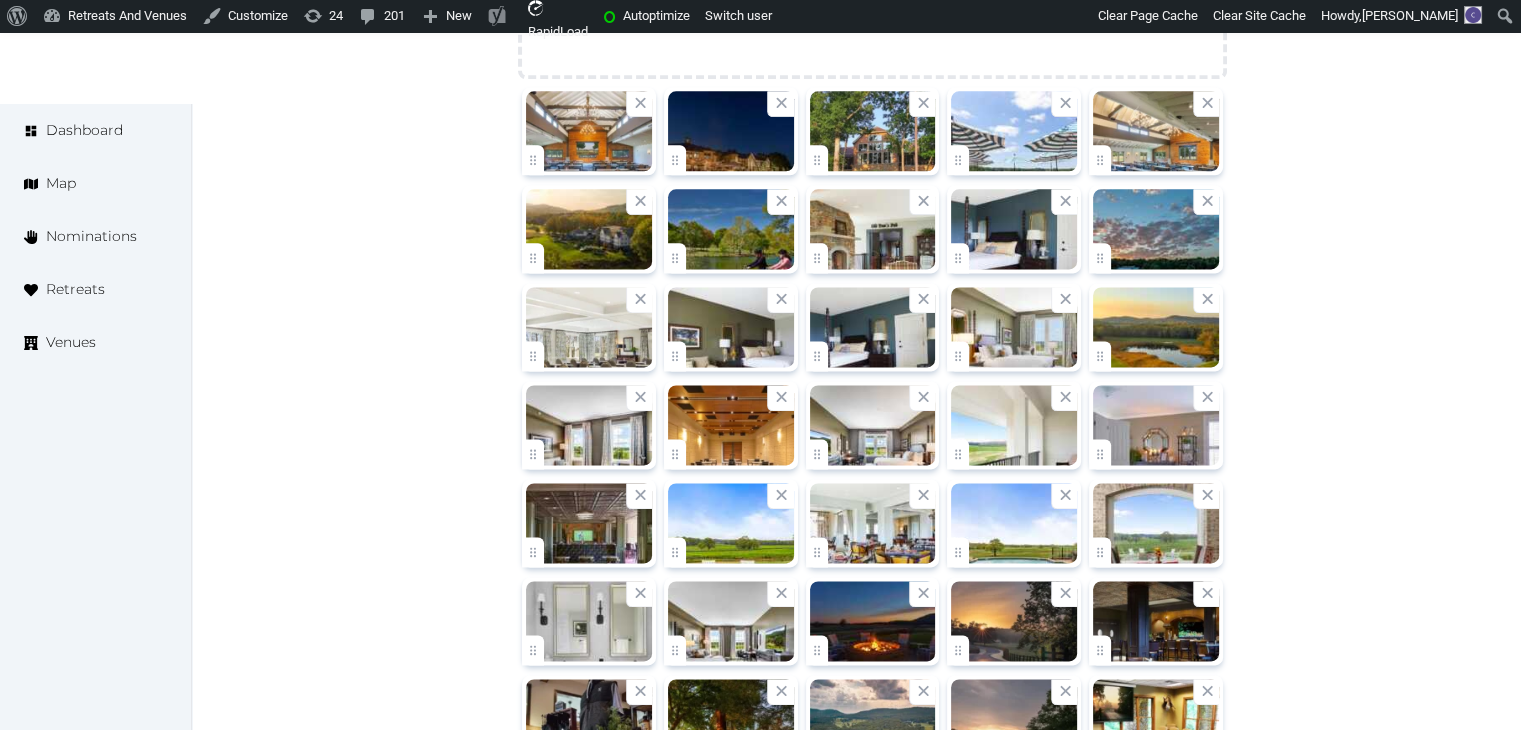 scroll, scrollTop: 2641, scrollLeft: 0, axis: vertical 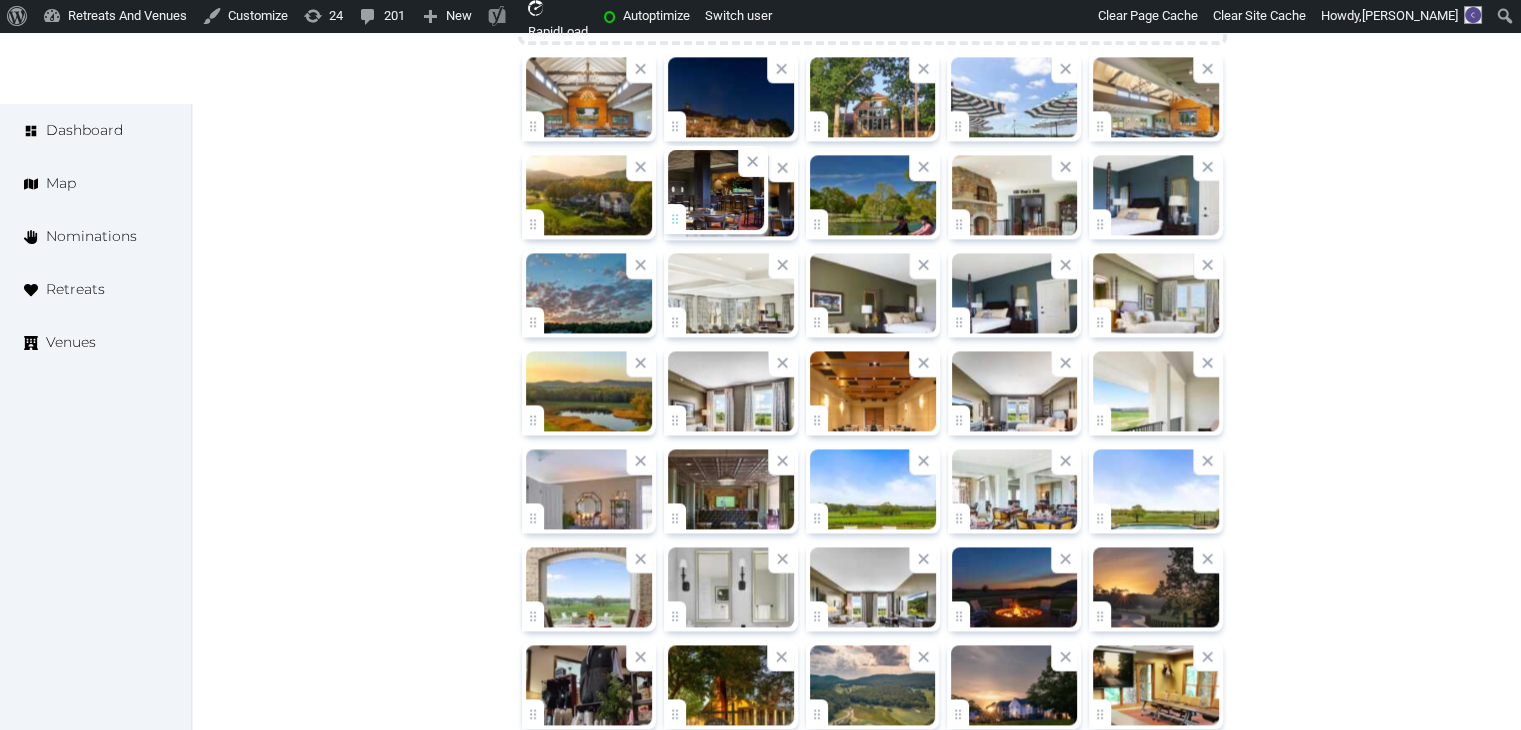 drag, startPoint x: 1108, startPoint y: 612, endPoint x: 732, endPoint y: 209, distance: 551.16693 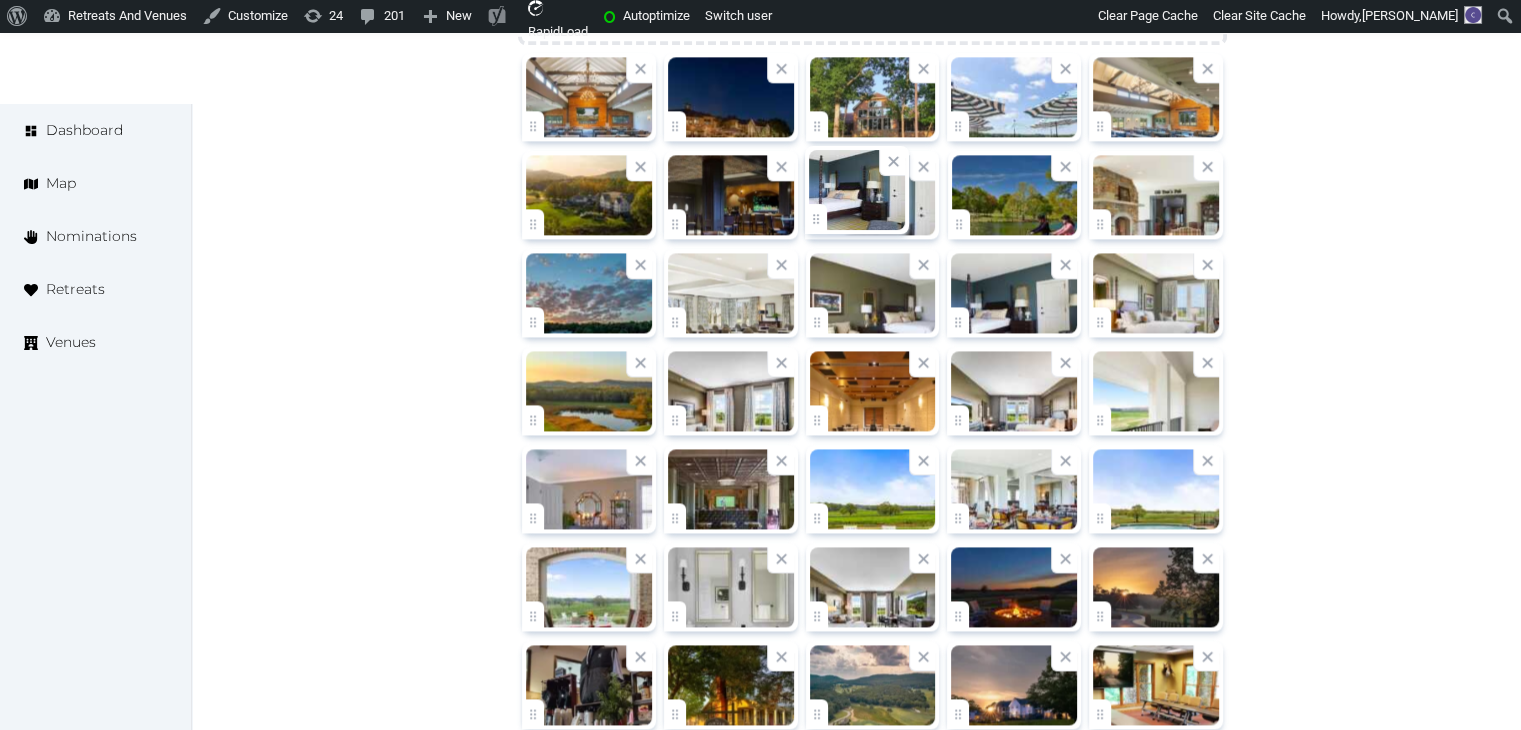 drag, startPoint x: 1101, startPoint y: 215, endPoint x: 882, endPoint y: 226, distance: 219.27608 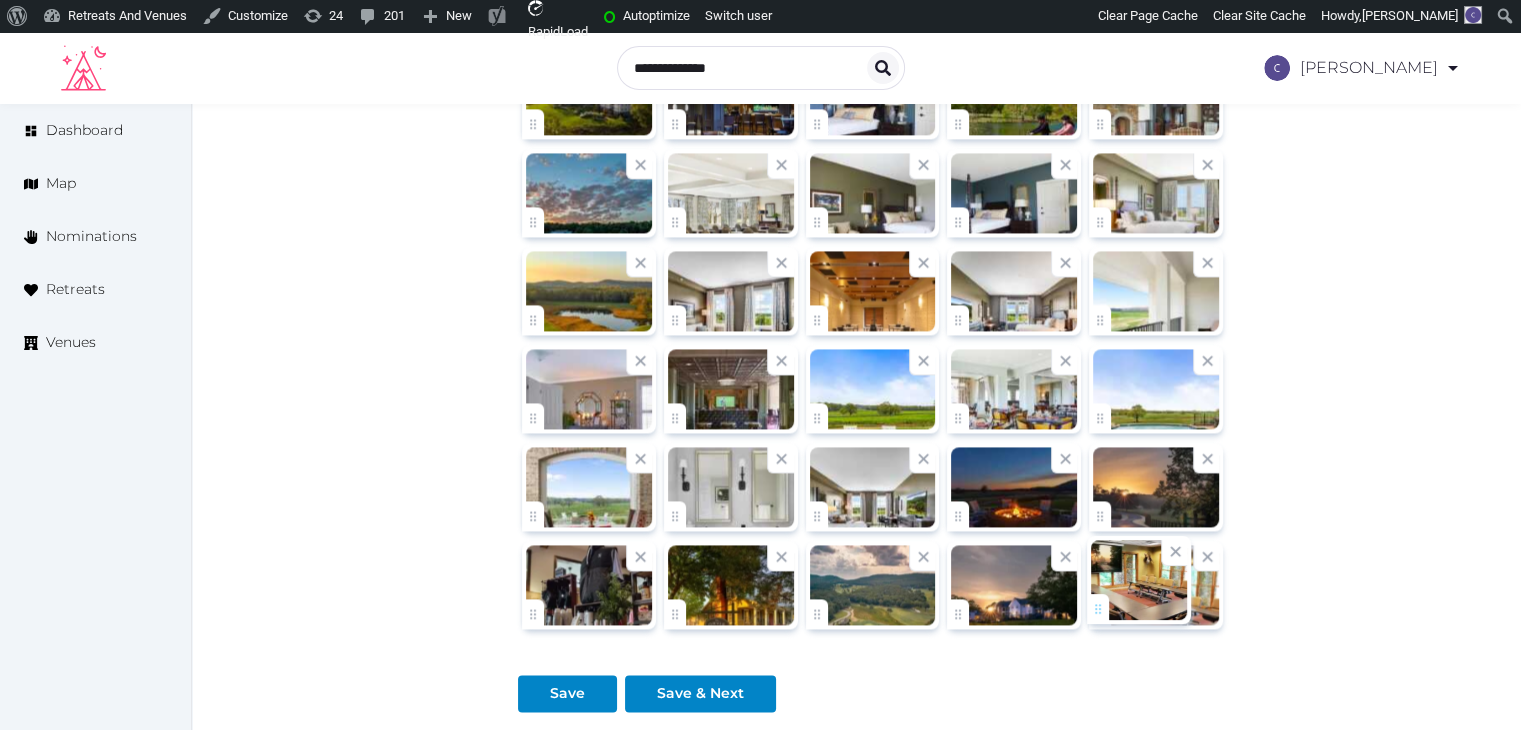 scroll, scrollTop: 2753, scrollLeft: 0, axis: vertical 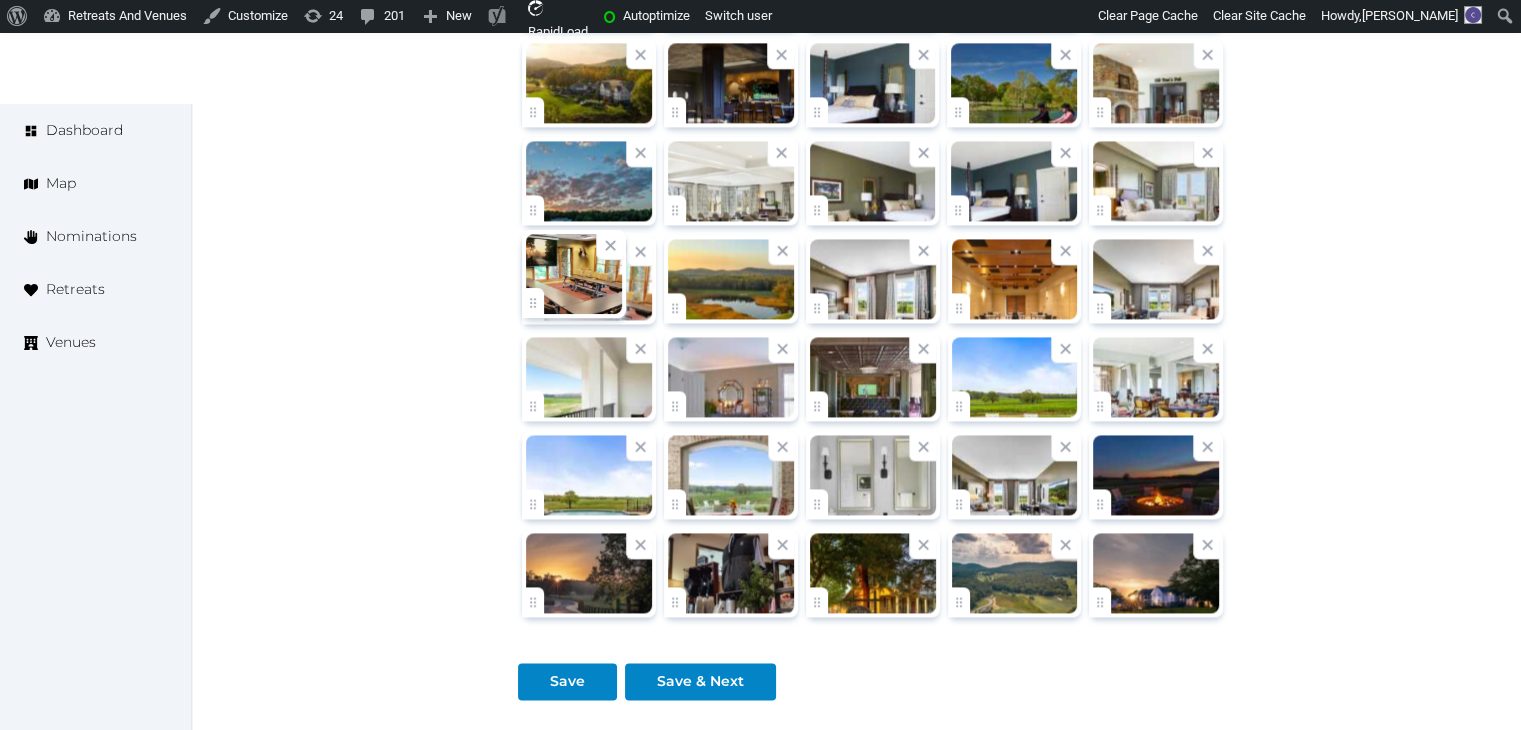 drag, startPoint x: 1106, startPoint y: 606, endPoint x: 619, endPoint y: 321, distance: 564.2641 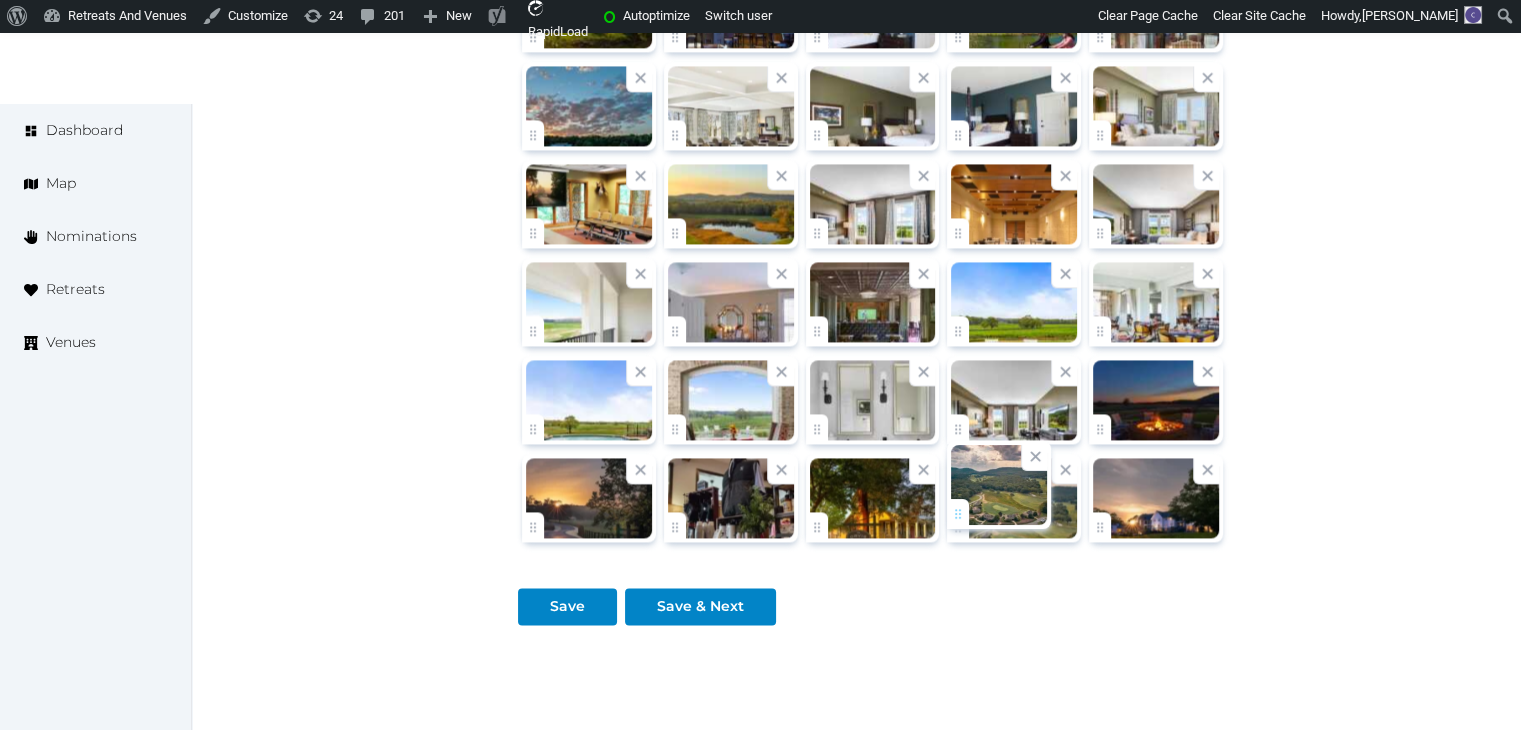 drag, startPoint x: 972, startPoint y: 601, endPoint x: 964, endPoint y: 590, distance: 13.601471 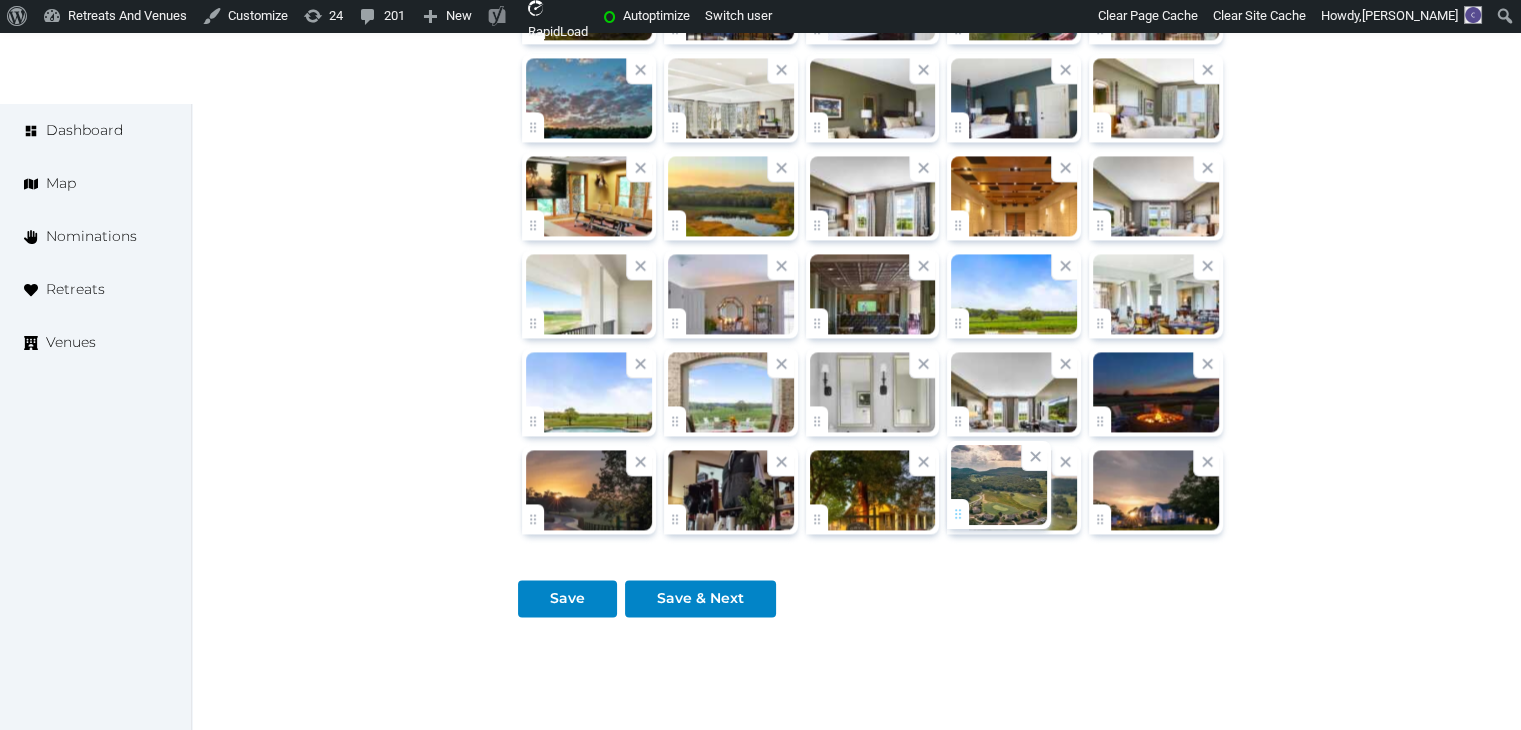 click on "Save  Save & Next" at bounding box center [872, 578] 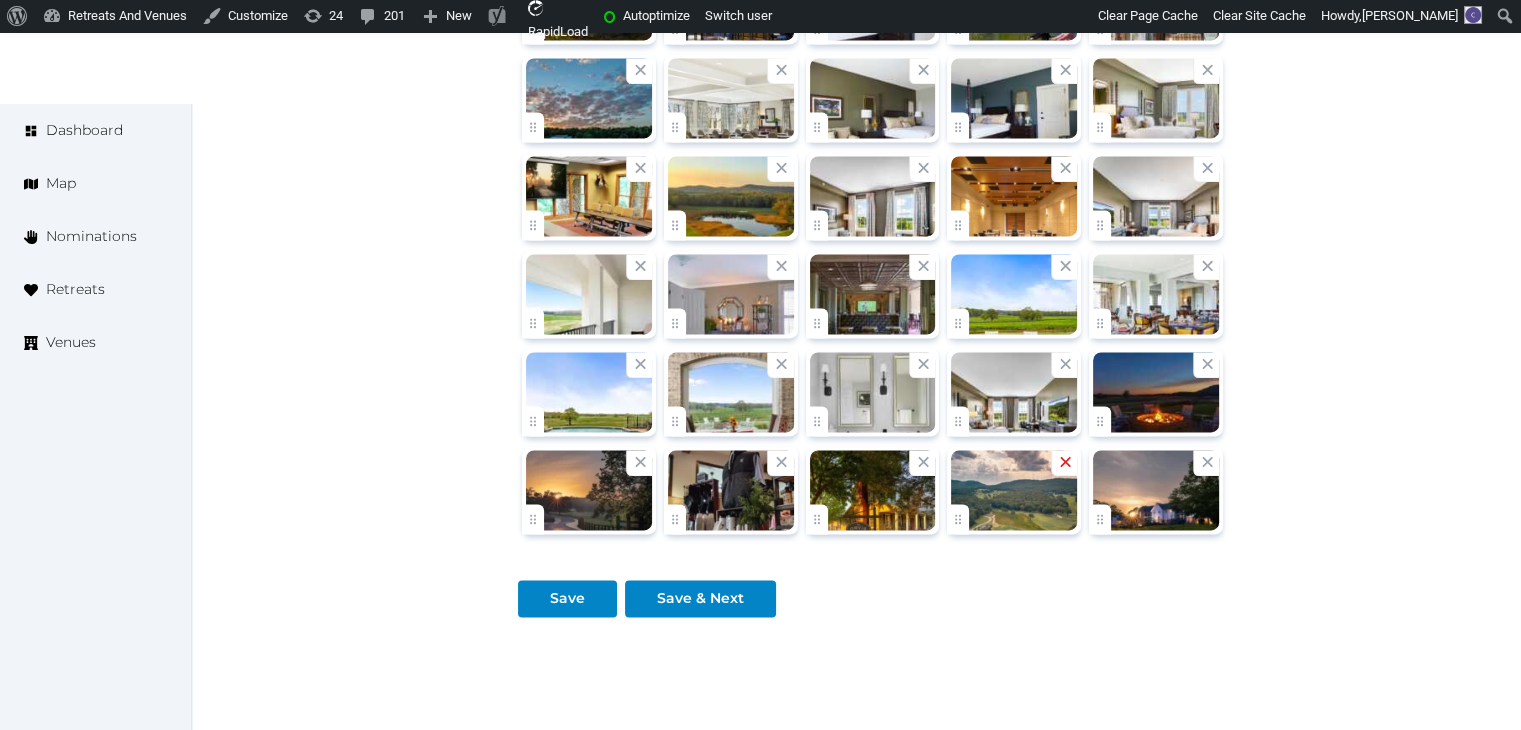 click 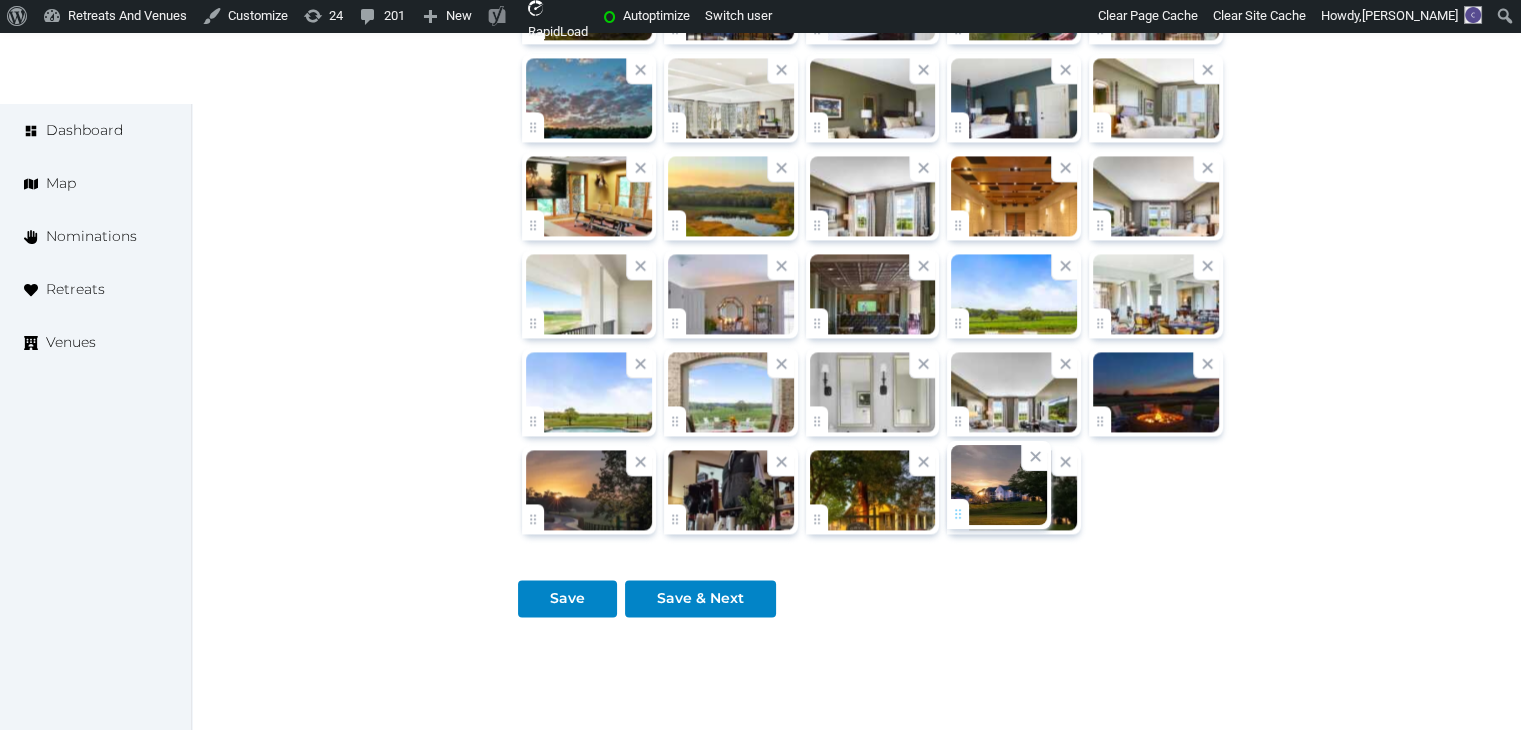 click on "**********" at bounding box center (760, -982) 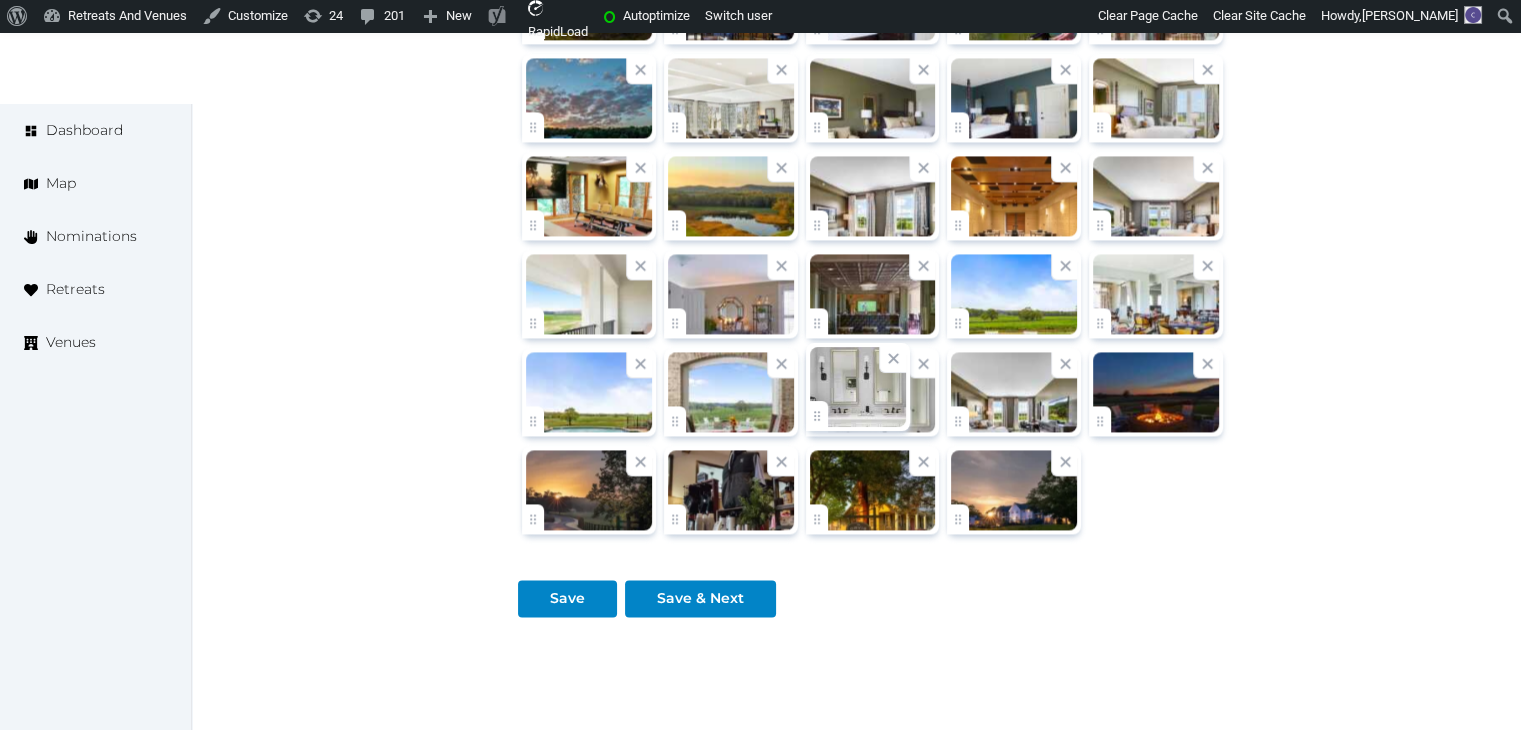 click on "**********" at bounding box center [760, -982] 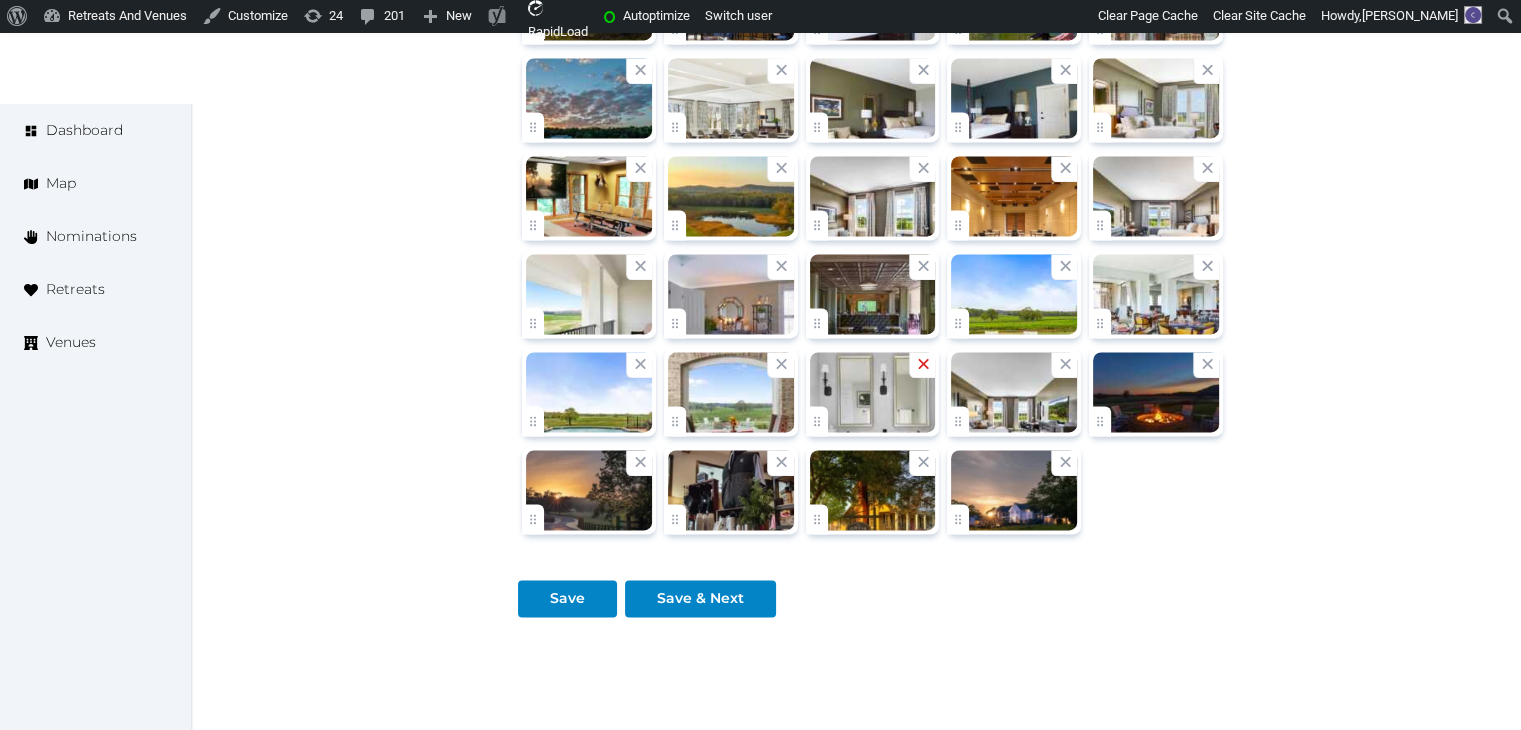 click 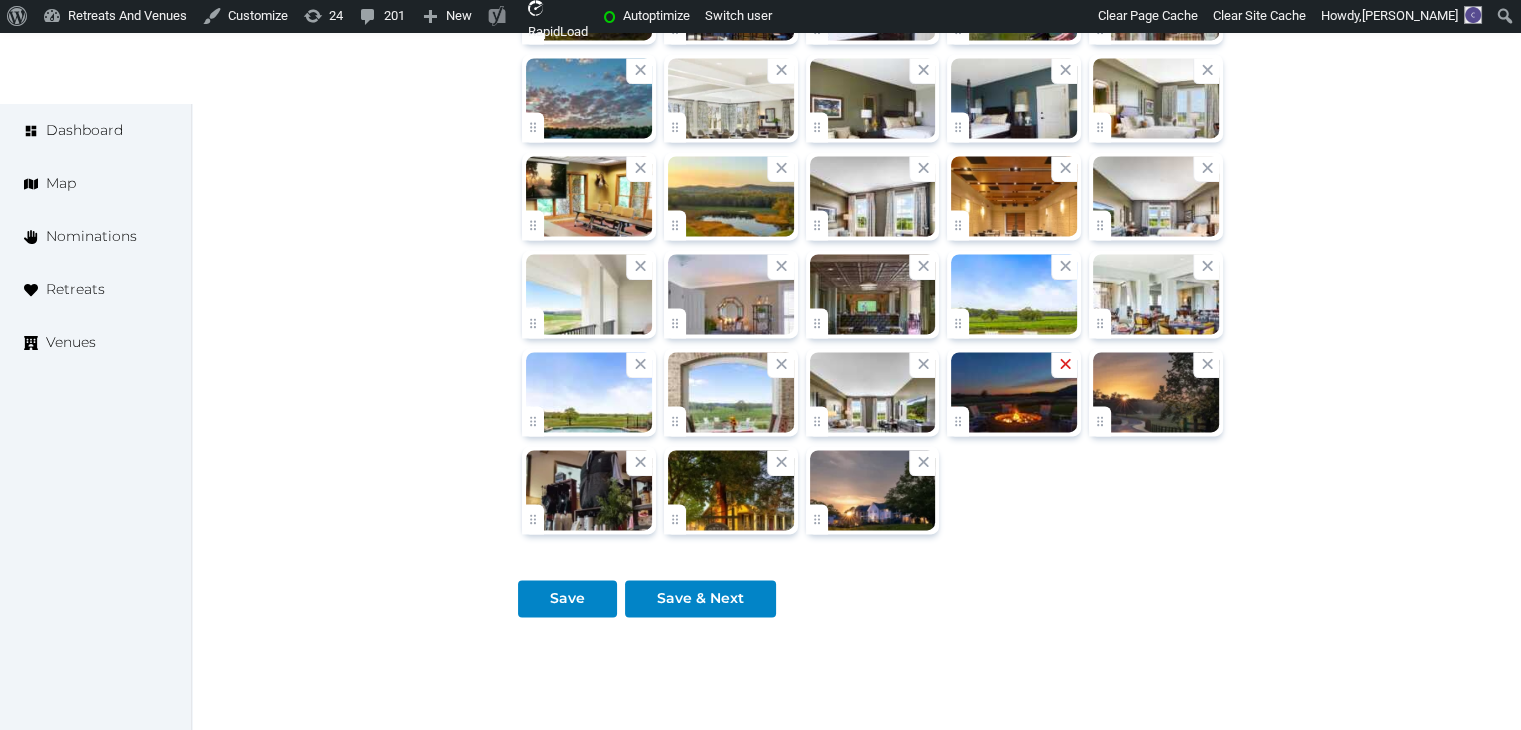 click 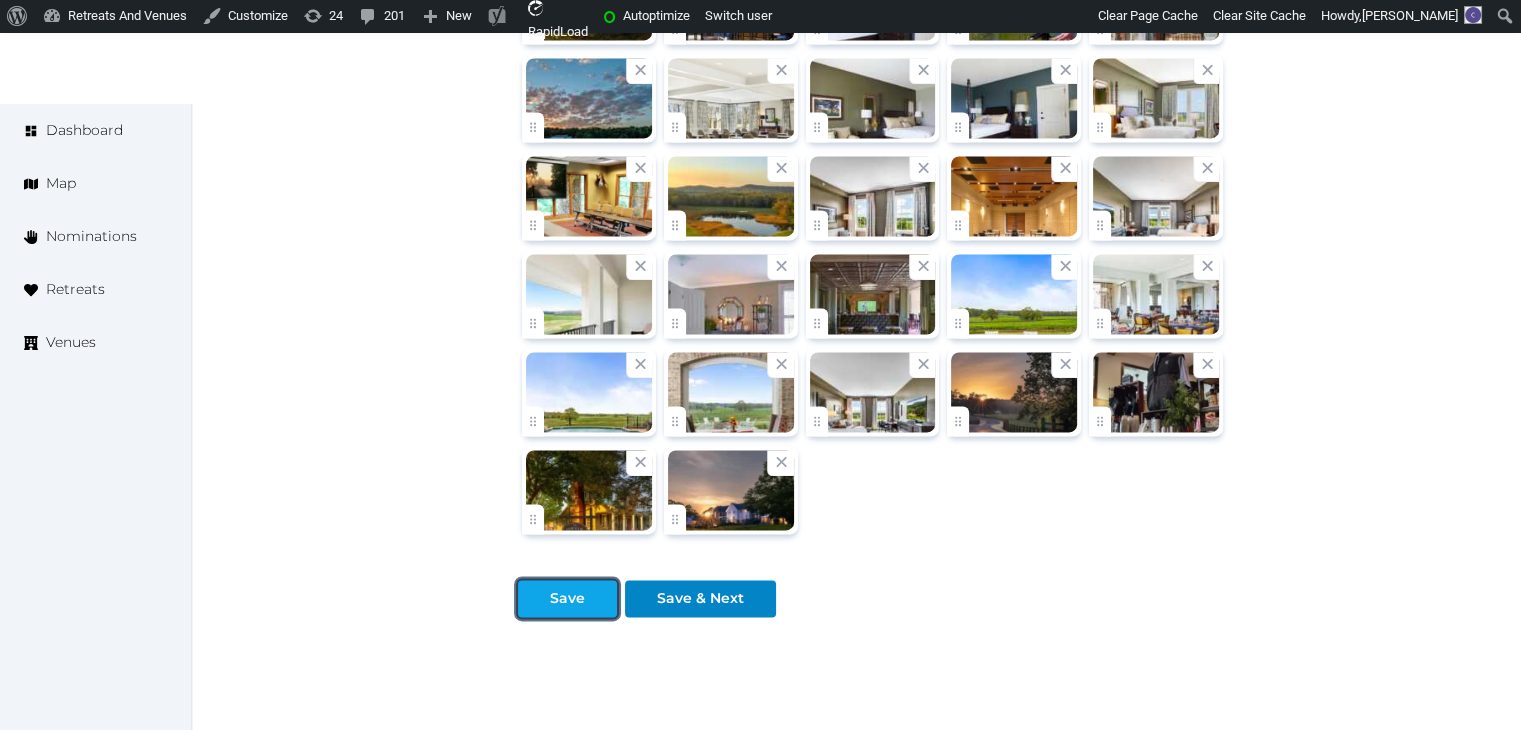 click on "Save" at bounding box center (567, 598) 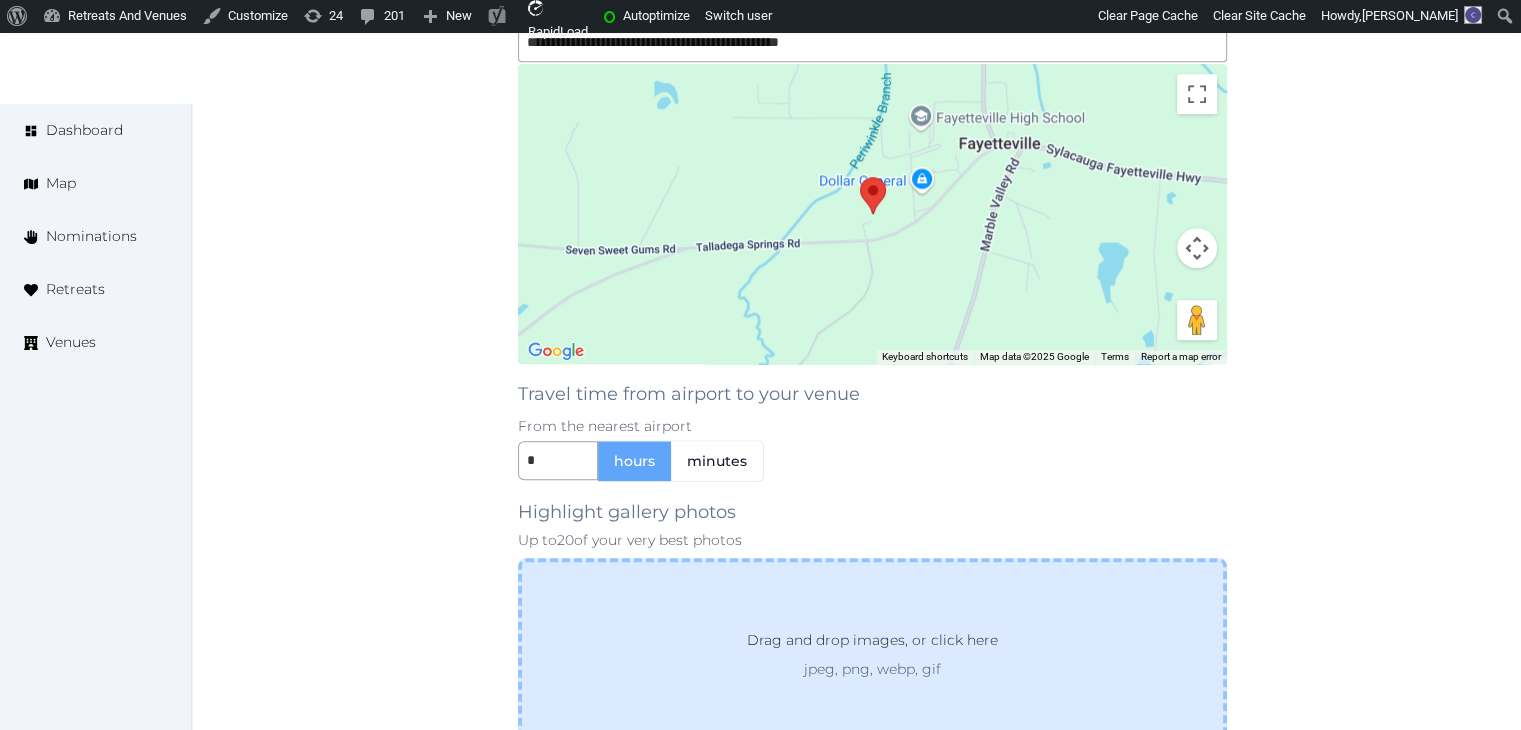 scroll, scrollTop: 2436, scrollLeft: 0, axis: vertical 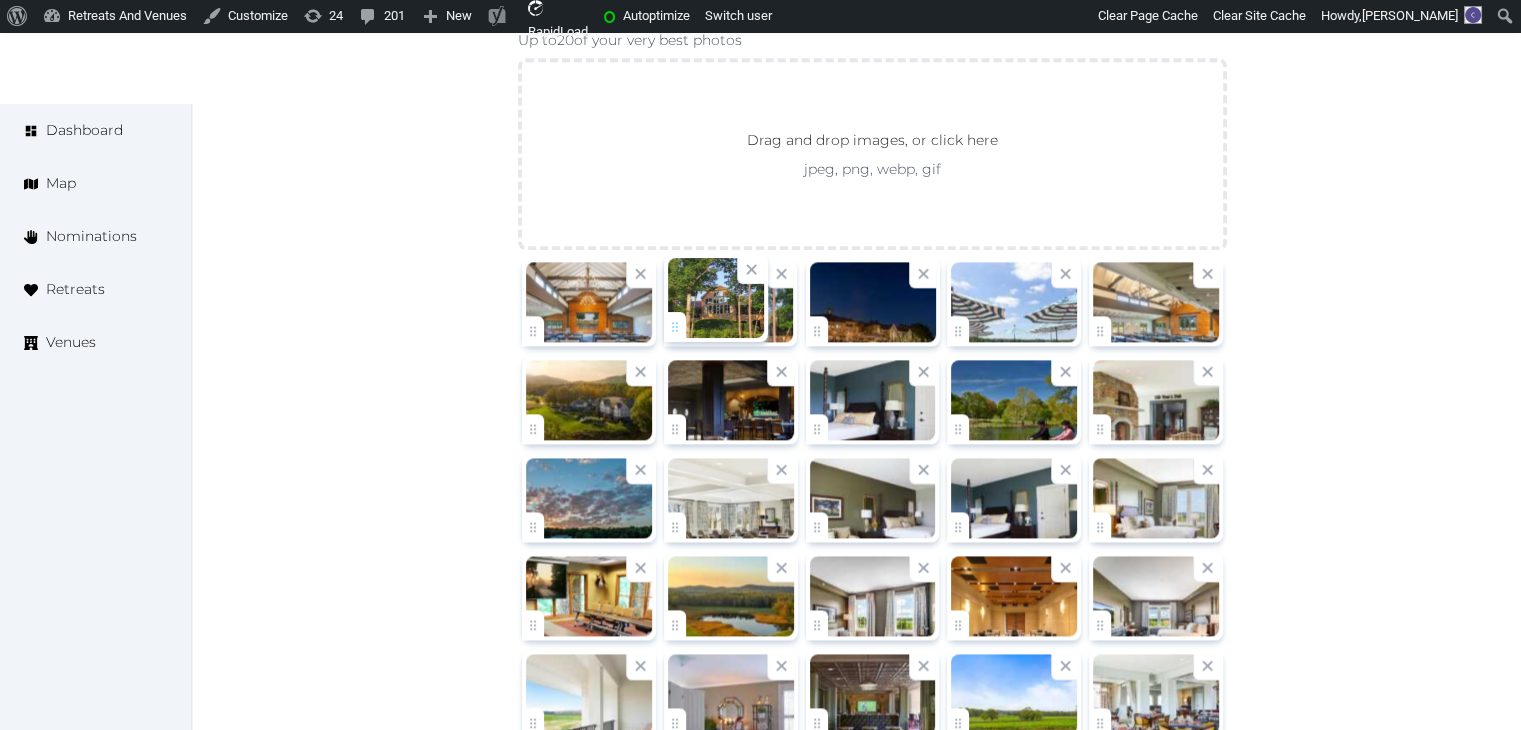 drag, startPoint x: 823, startPoint y: 323, endPoint x: 732, endPoint y: 323, distance: 91 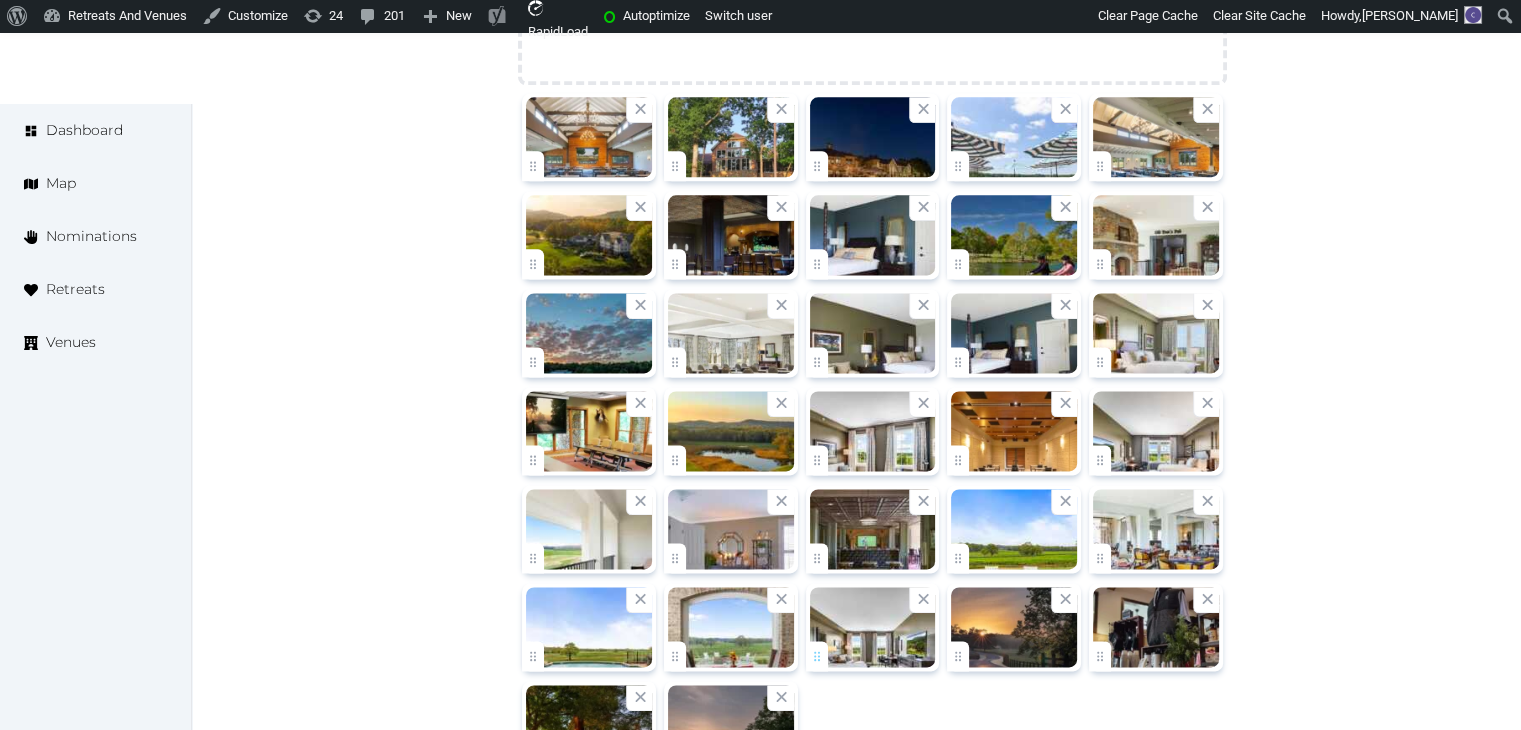 scroll, scrollTop: 2636, scrollLeft: 0, axis: vertical 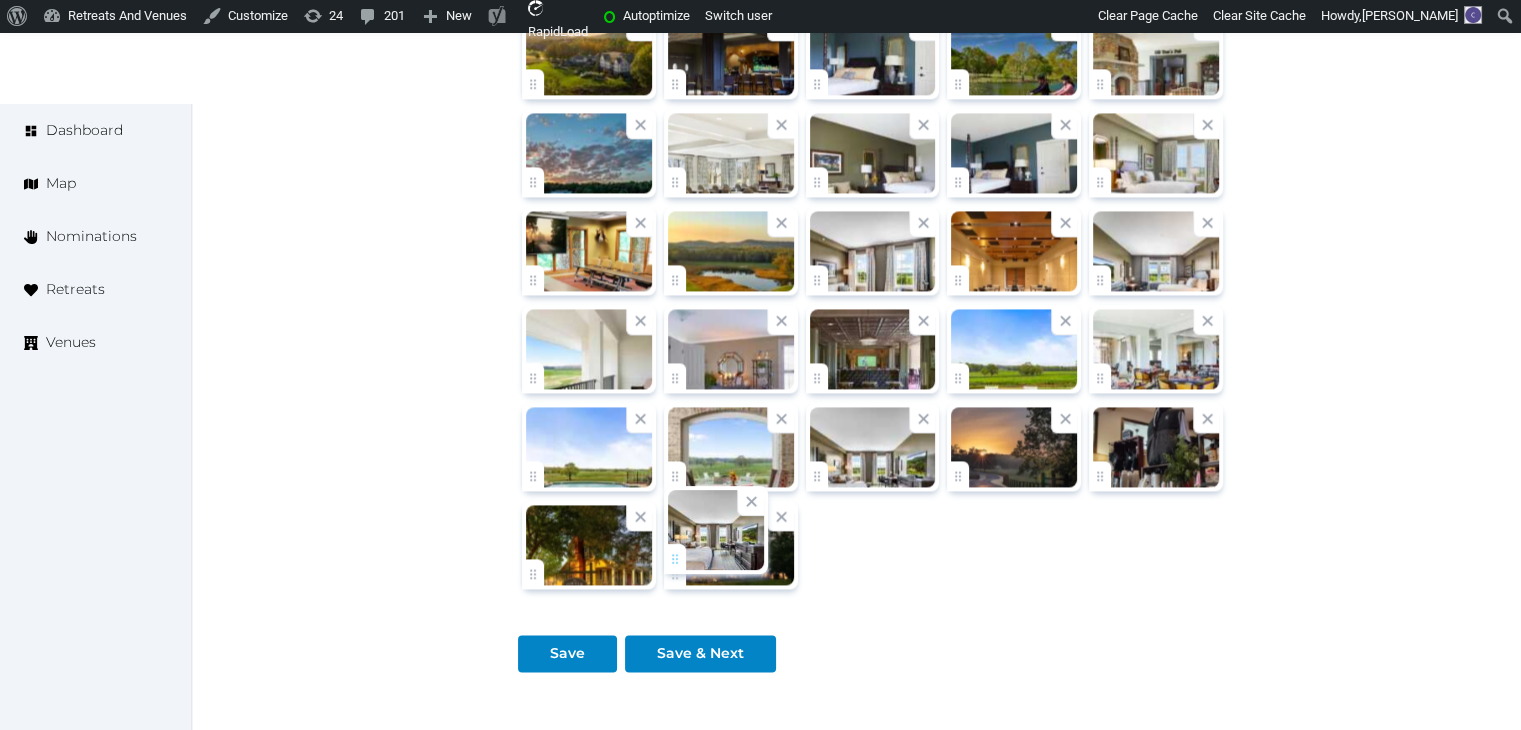 click on "**********" at bounding box center [760, -927] 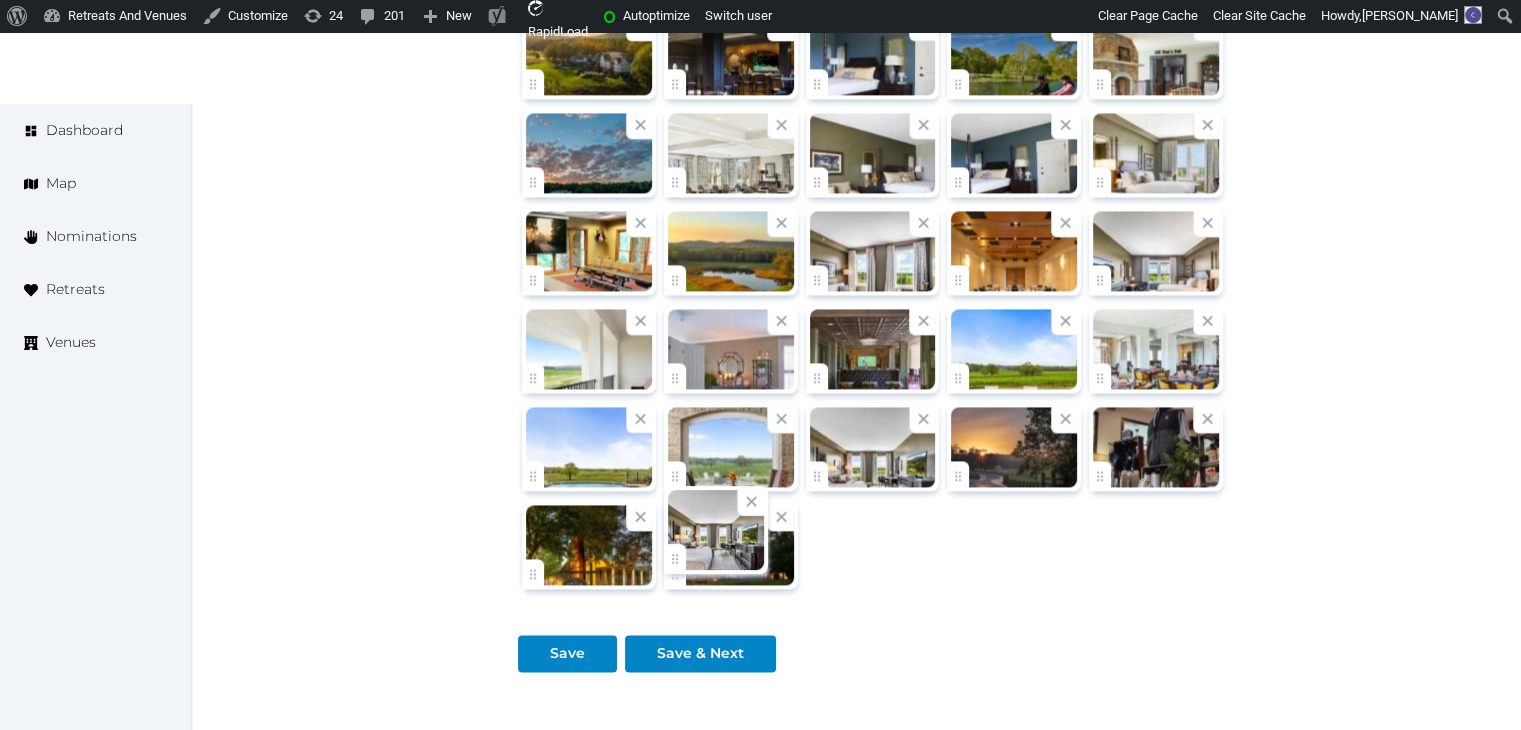 scroll, scrollTop: 2791, scrollLeft: 0, axis: vertical 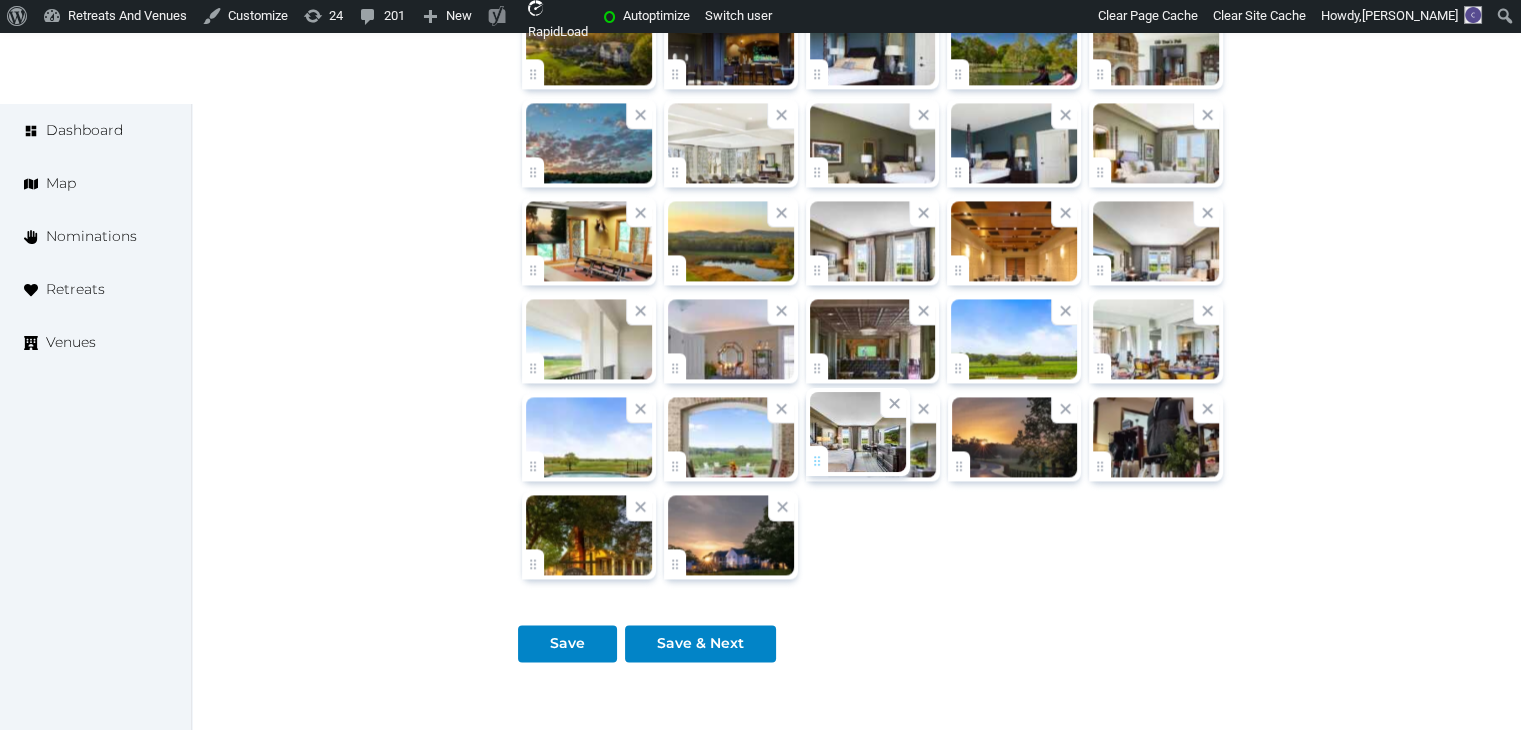 drag, startPoint x: 682, startPoint y: 551, endPoint x: 840, endPoint y: 466, distance: 179.41293 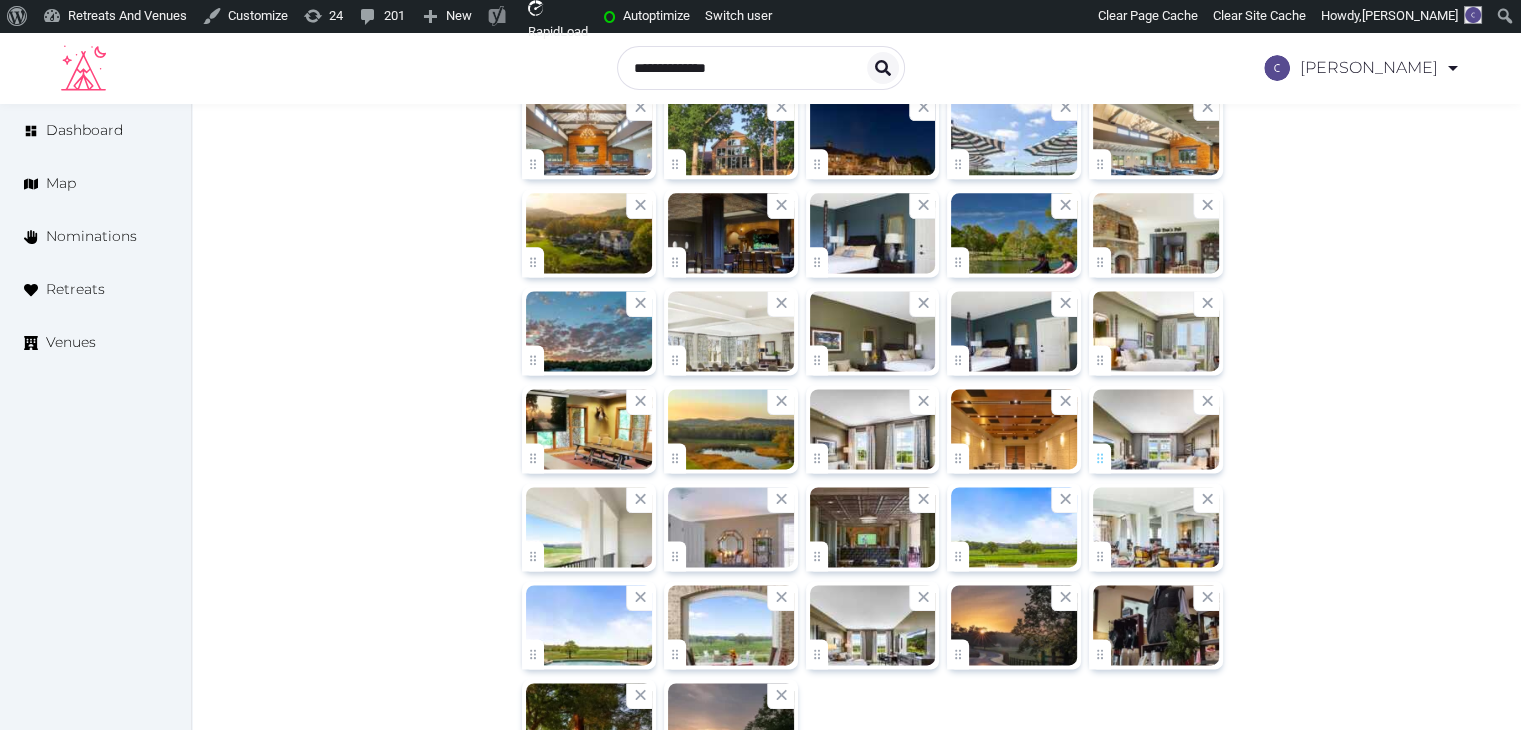 scroll, scrollTop: 2591, scrollLeft: 0, axis: vertical 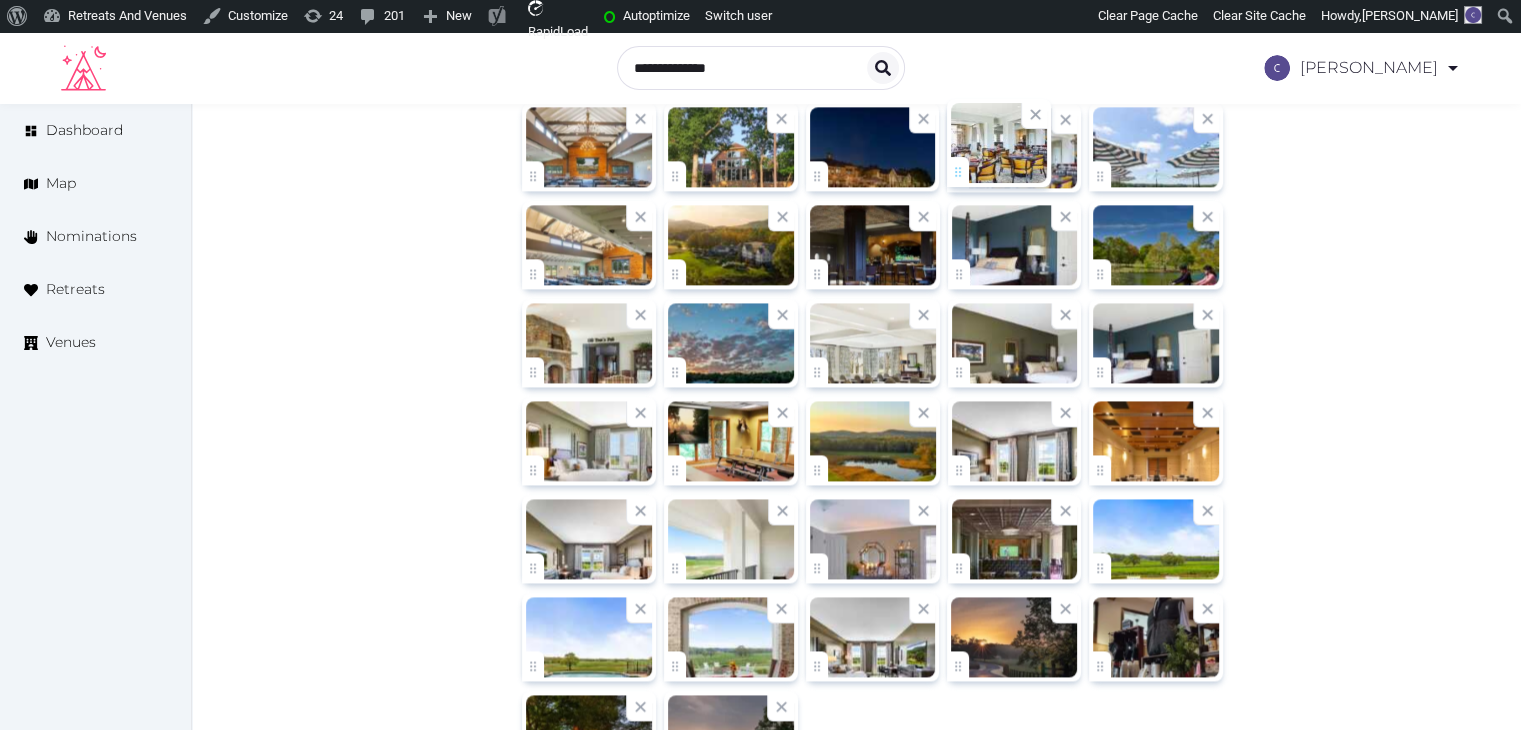 drag, startPoint x: 1095, startPoint y: 557, endPoint x: 987, endPoint y: 159, distance: 412.393 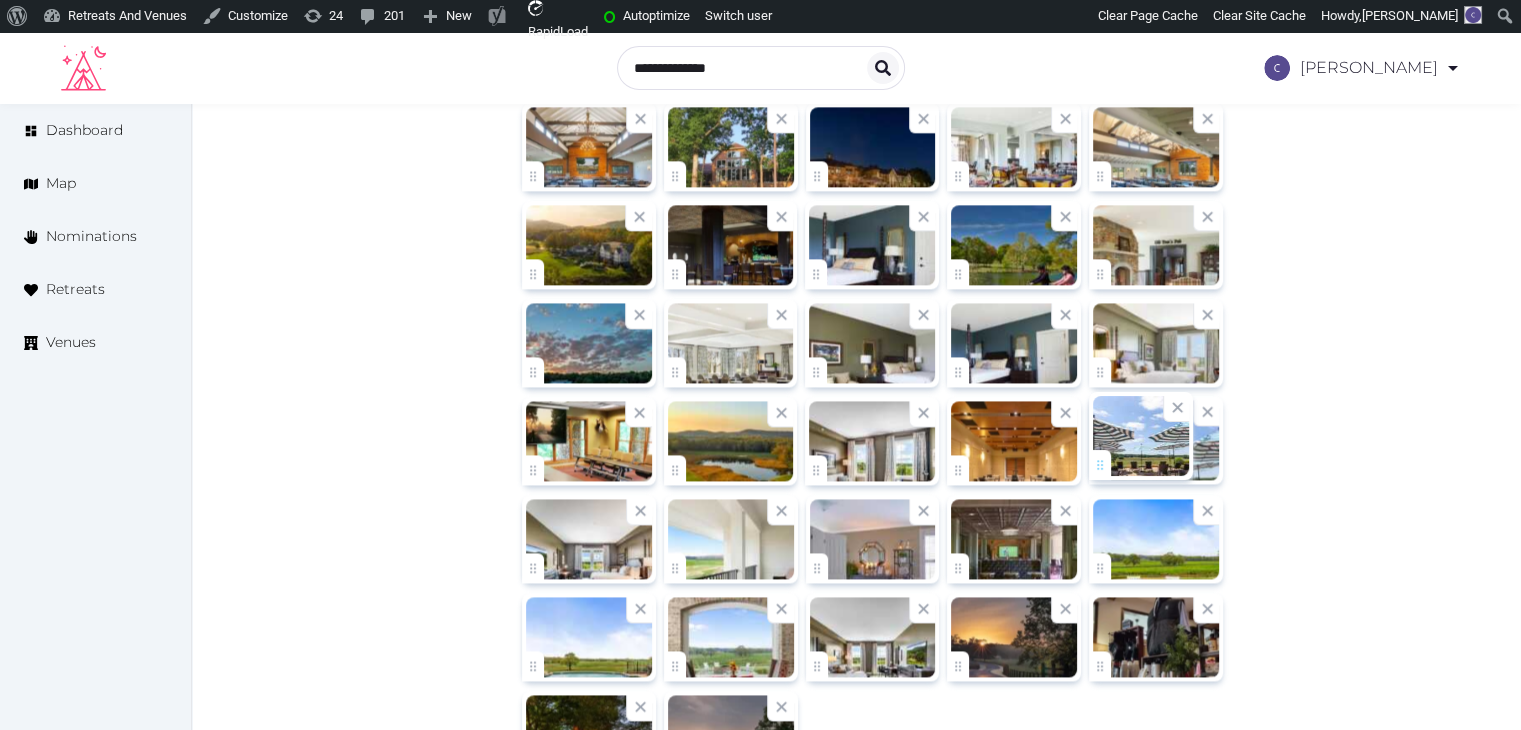 drag, startPoint x: 1099, startPoint y: 165, endPoint x: 1117, endPoint y: 460, distance: 295.54865 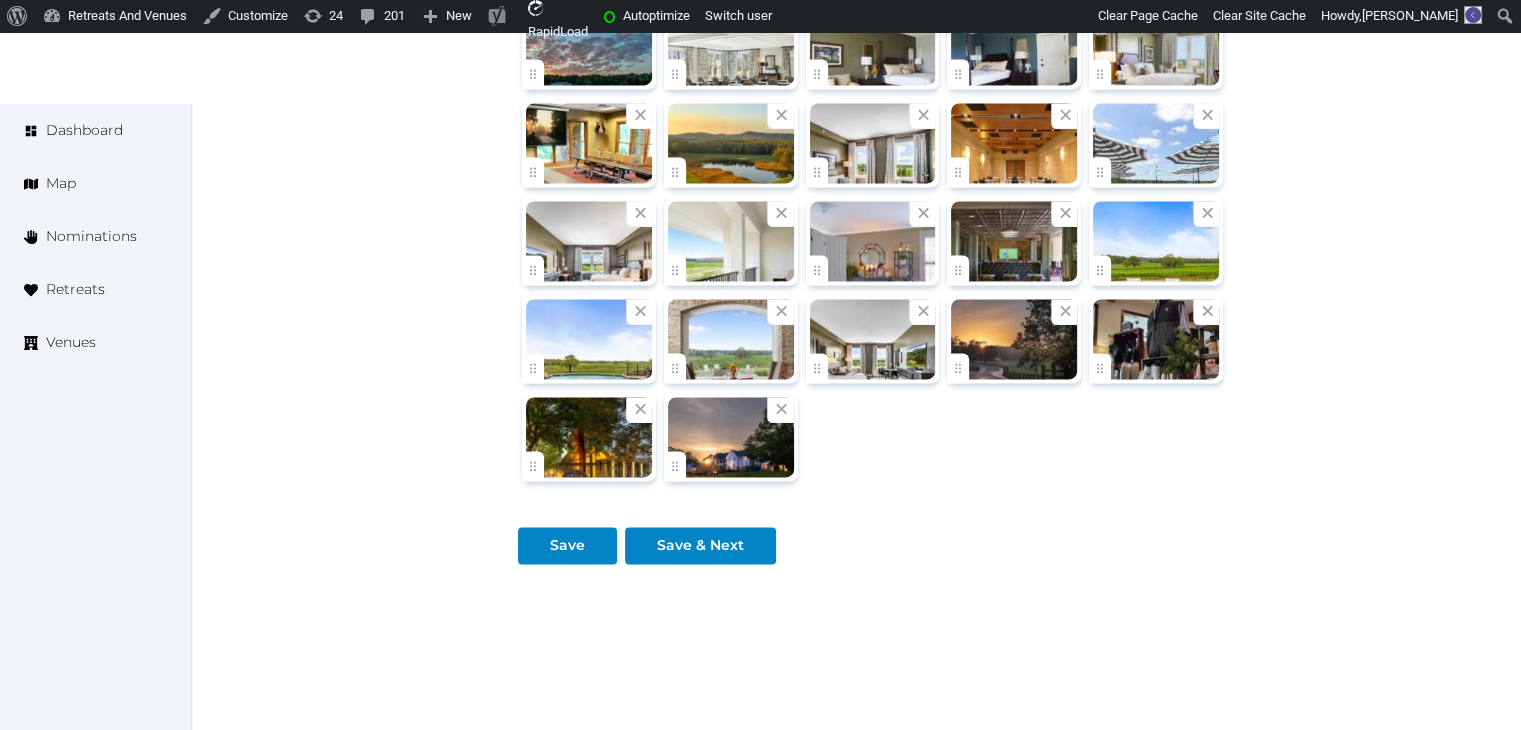 scroll, scrollTop: 2891, scrollLeft: 0, axis: vertical 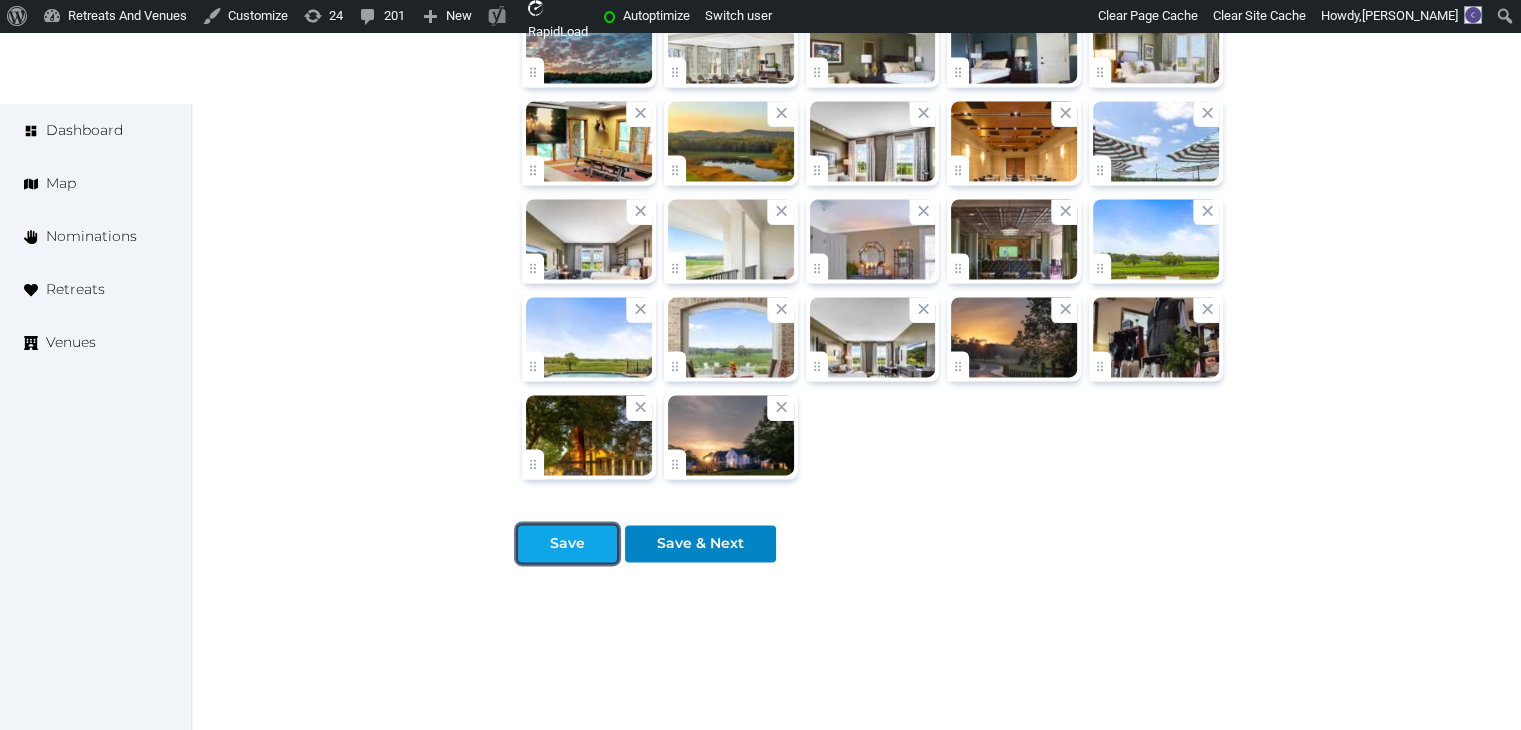 click on "Save" at bounding box center [567, 543] 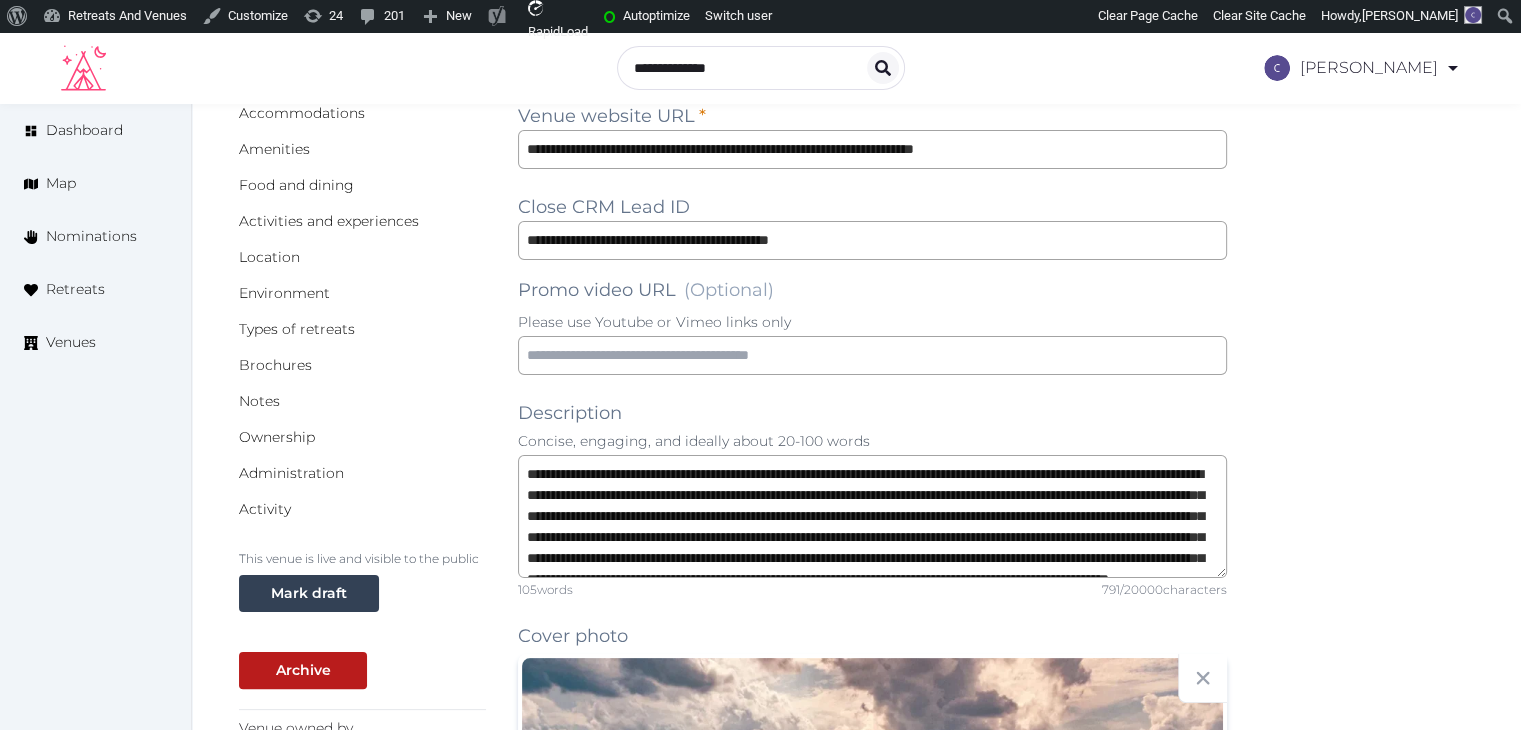 scroll, scrollTop: 191, scrollLeft: 0, axis: vertical 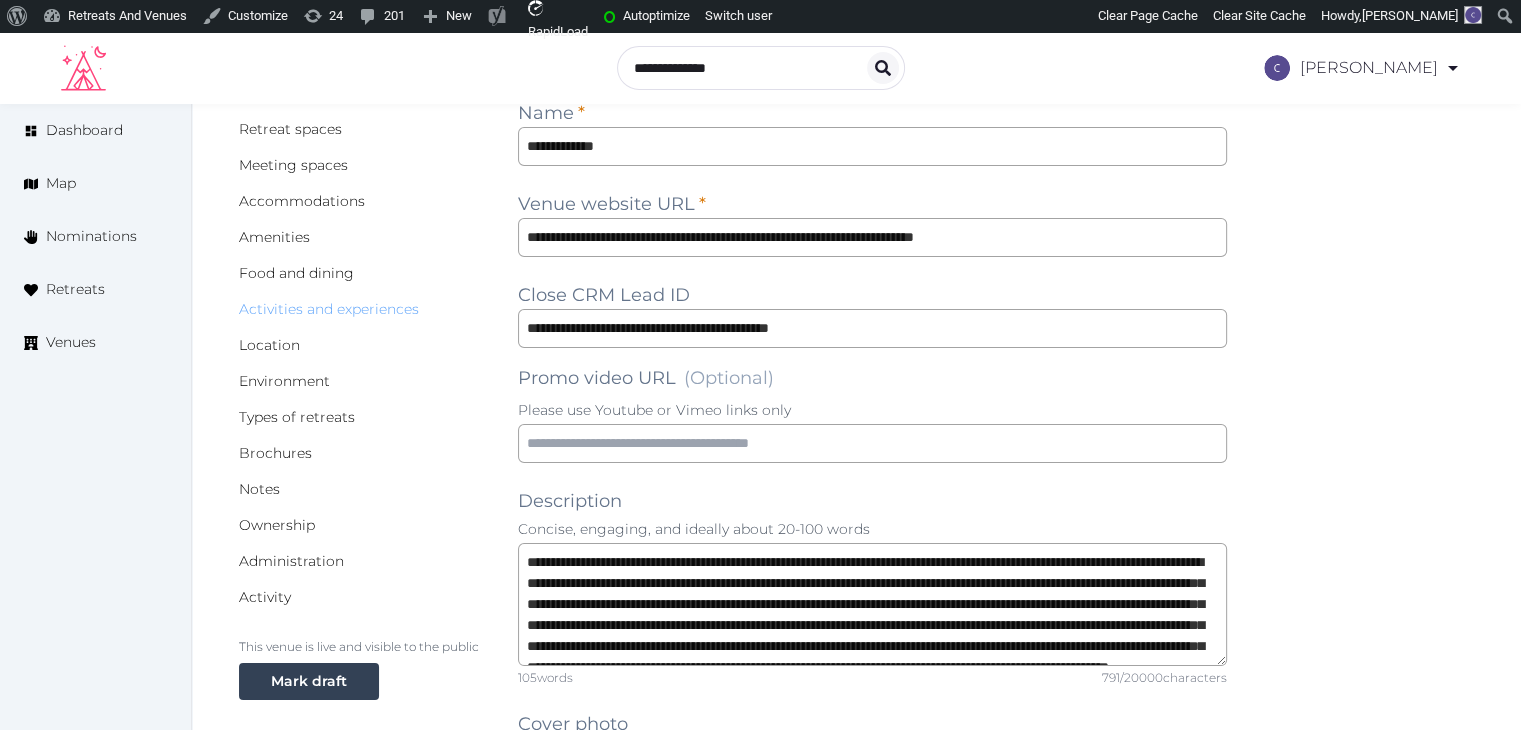 click on "Activities and experiences" at bounding box center (329, 309) 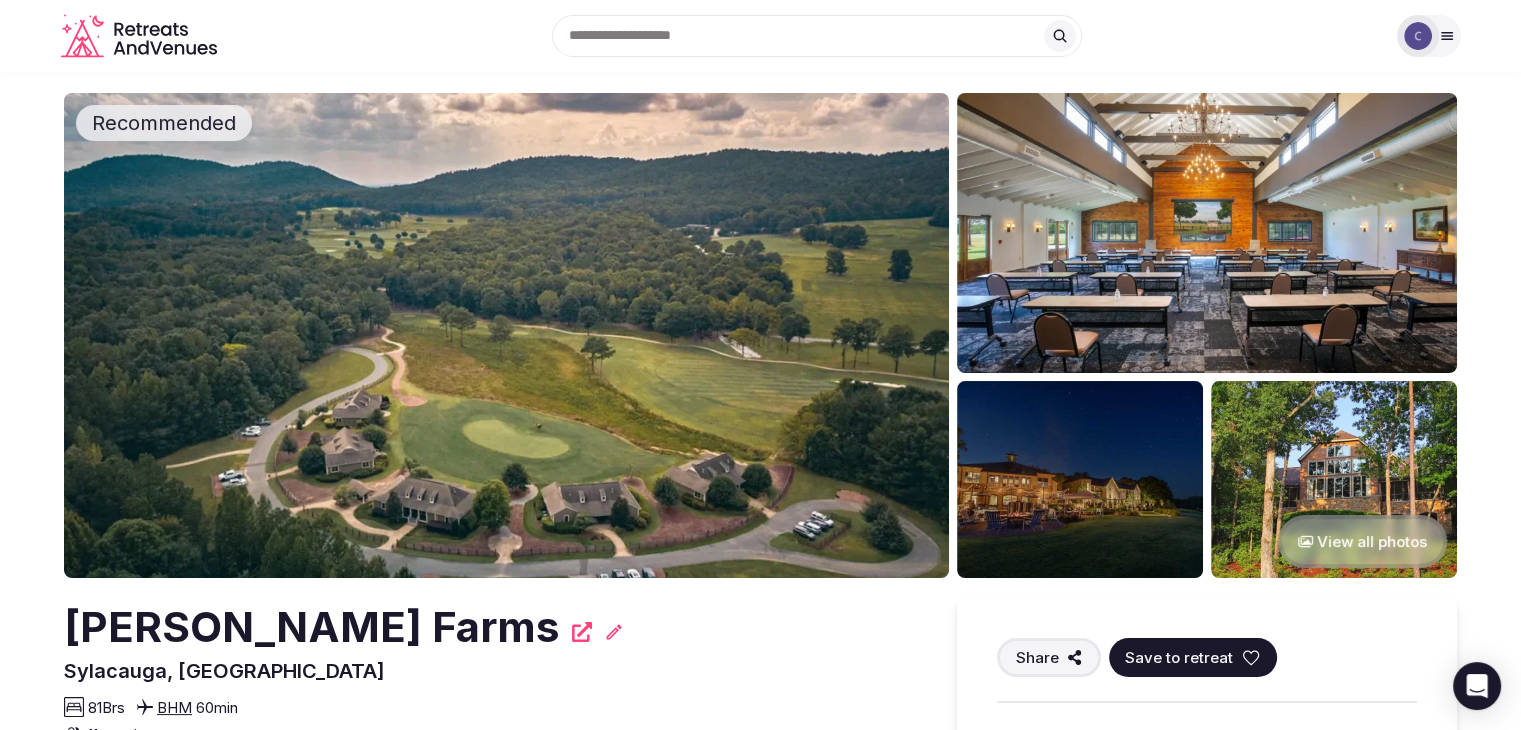 scroll, scrollTop: 0, scrollLeft: 0, axis: both 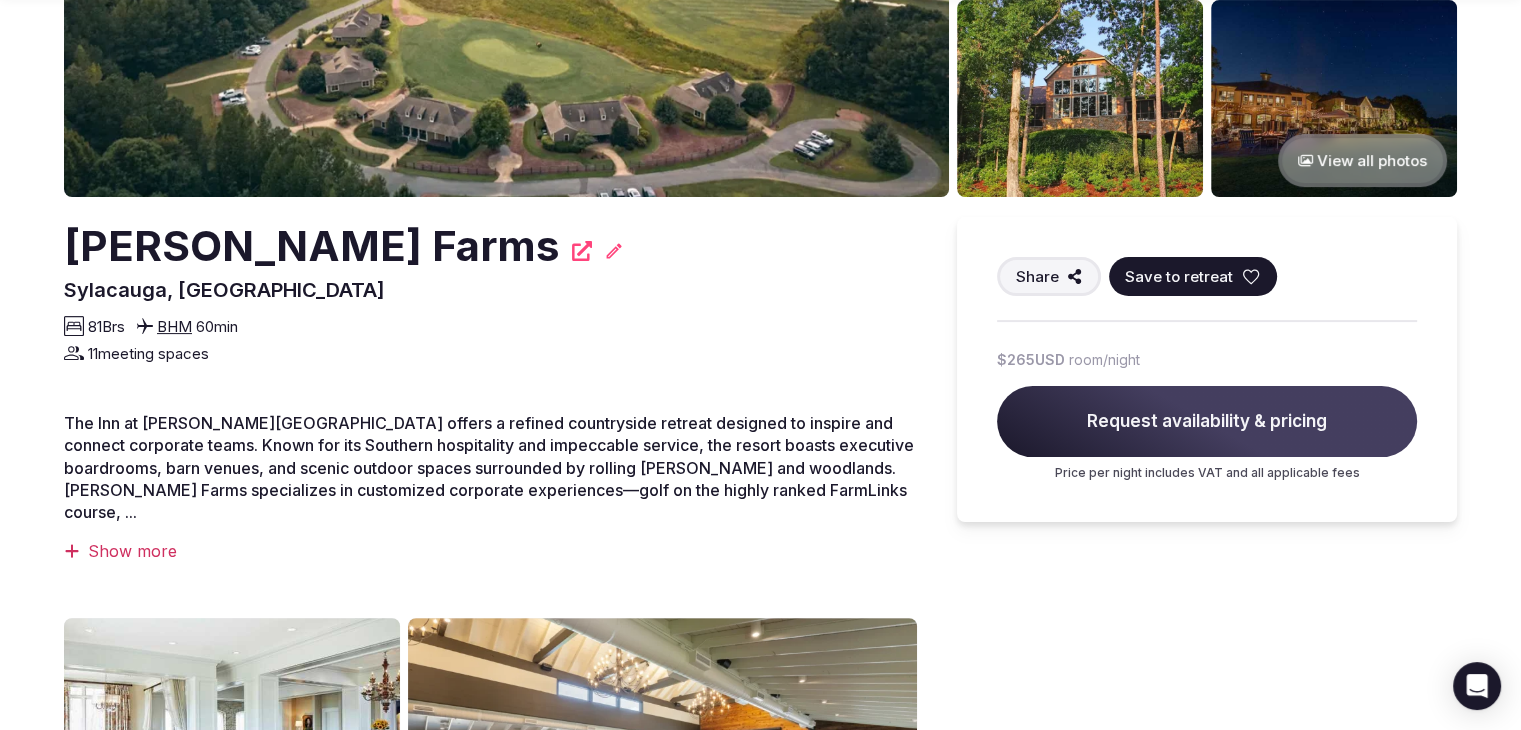 click on "Show more" at bounding box center [490, 551] 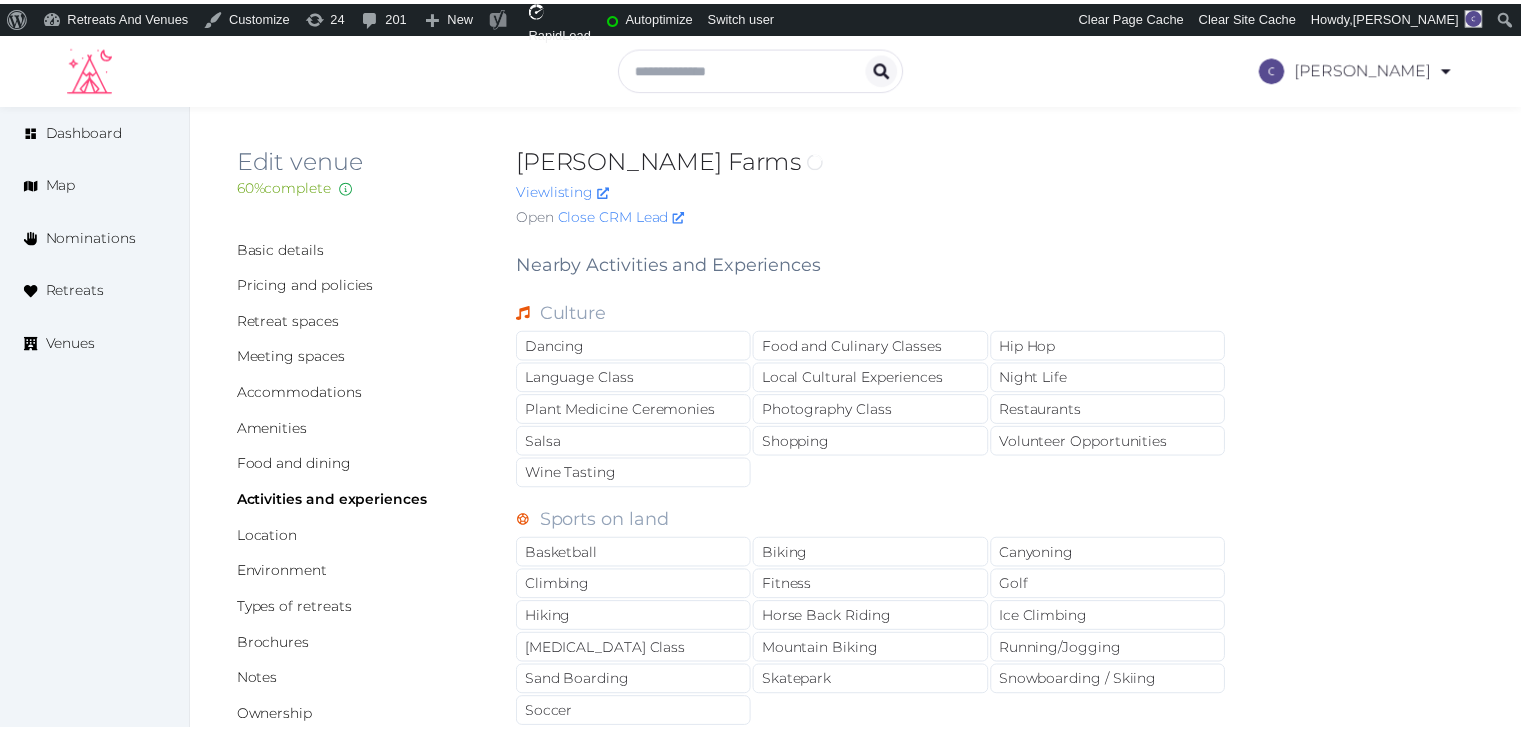 scroll, scrollTop: 0, scrollLeft: 0, axis: both 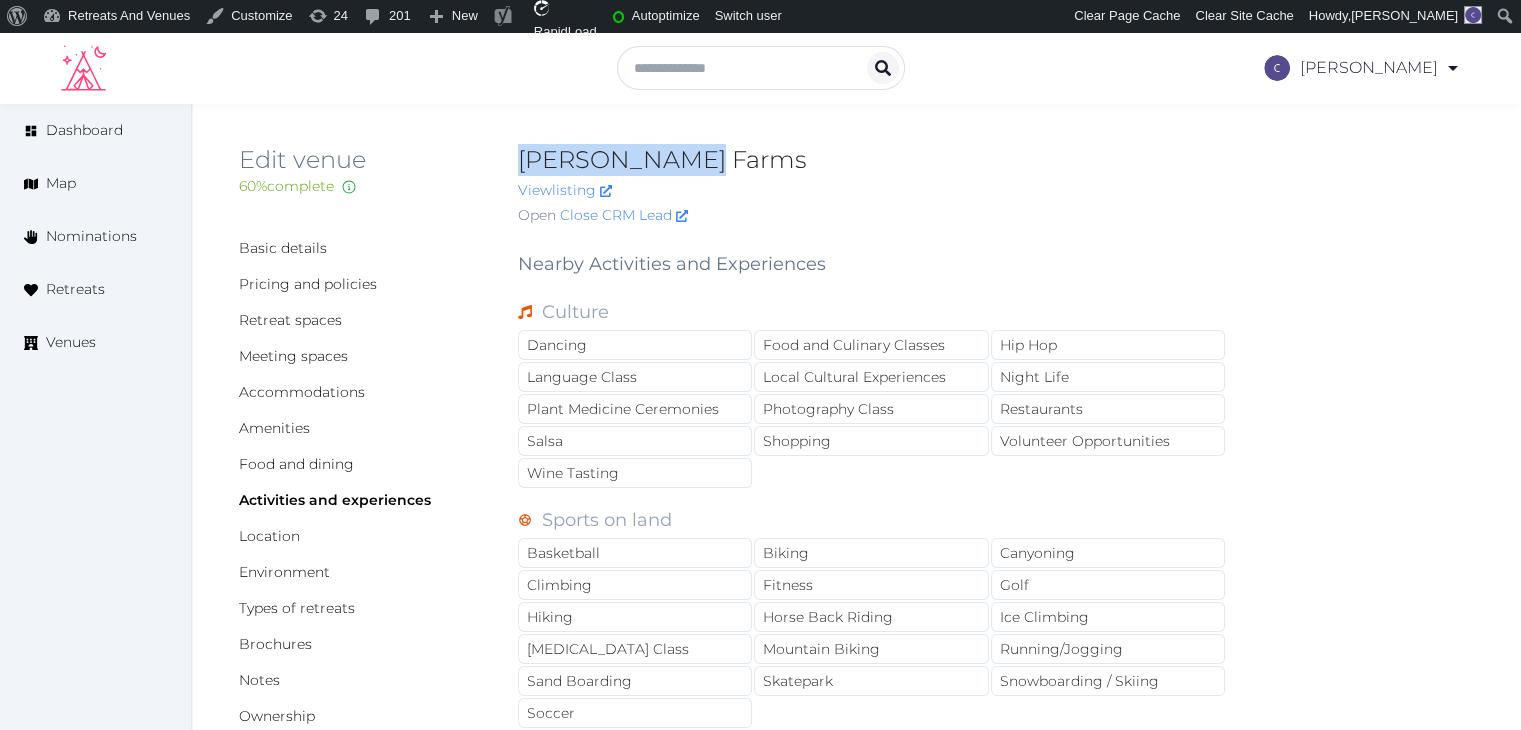 drag, startPoint x: 512, startPoint y: 146, endPoint x: 720, endPoint y: 149, distance: 208.02164 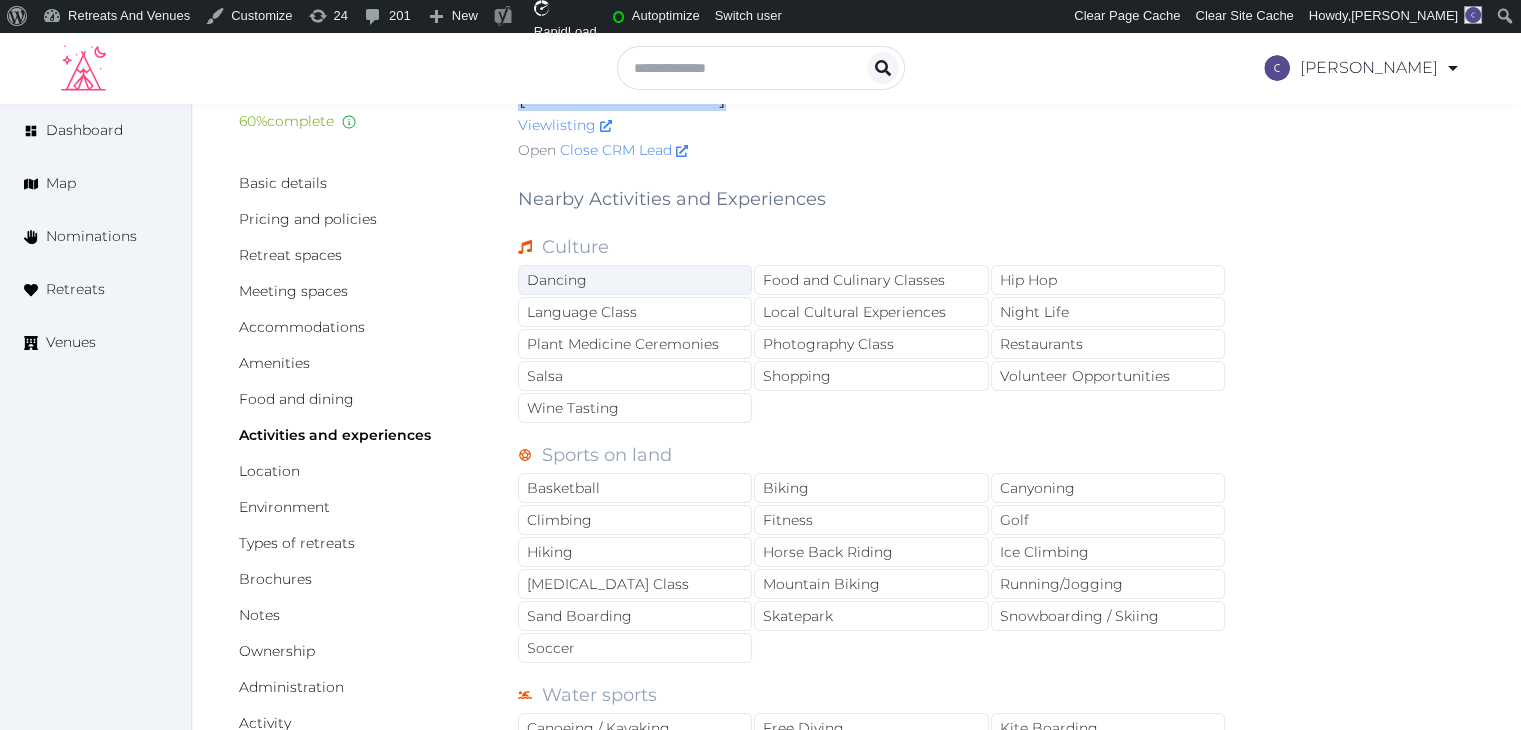 scroll, scrollTop: 100, scrollLeft: 0, axis: vertical 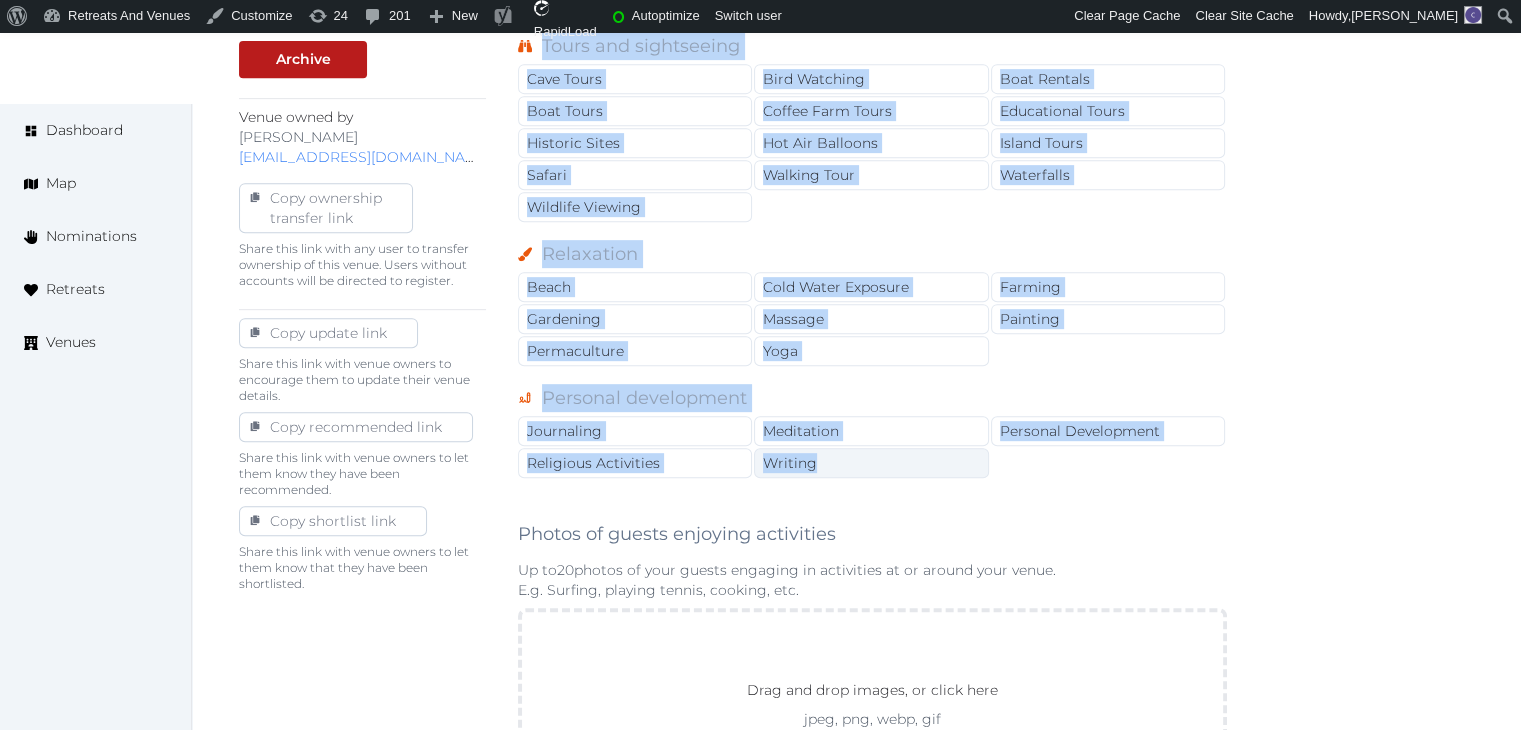 drag, startPoint x: 522, startPoint y: 165, endPoint x: 836, endPoint y: 447, distance: 422.04266 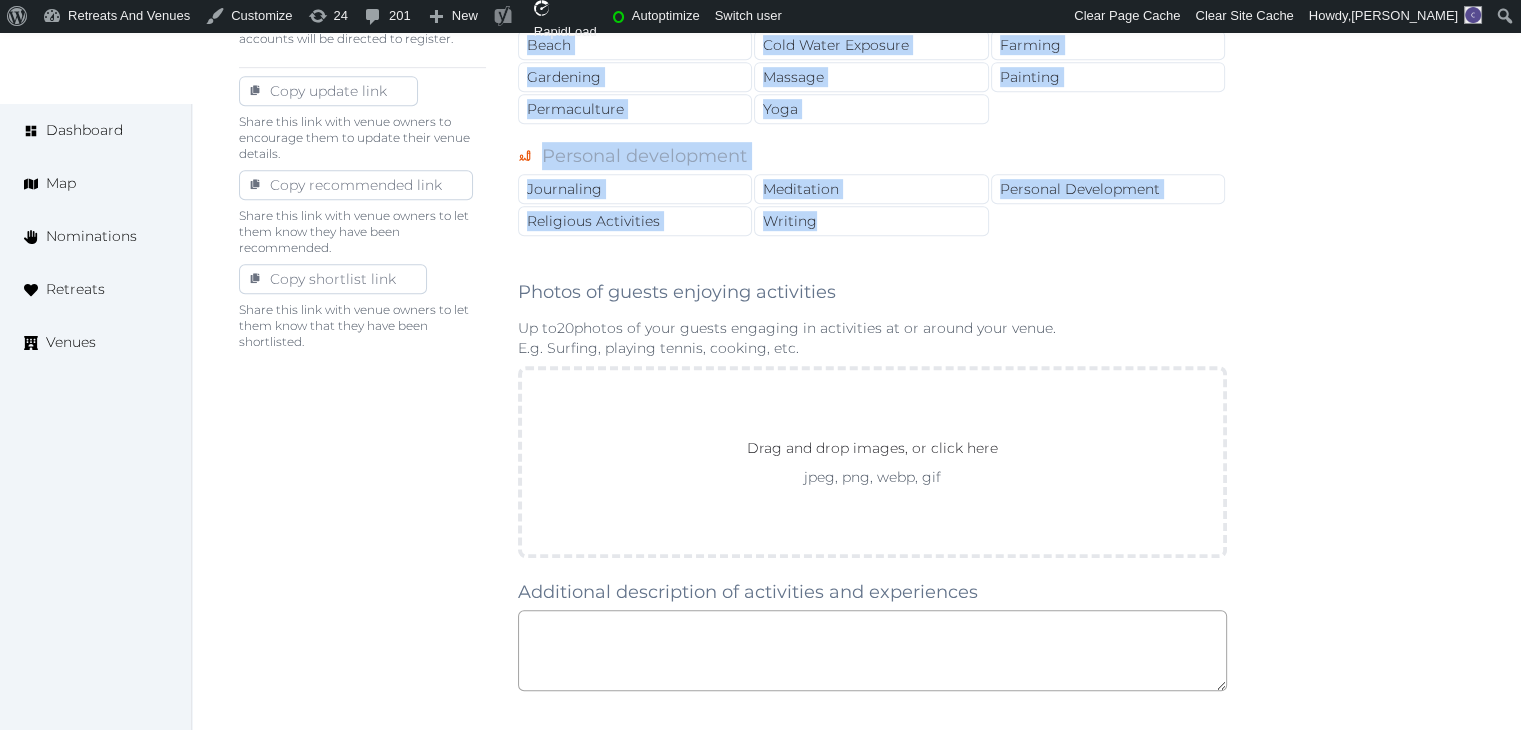 scroll, scrollTop: 1290, scrollLeft: 0, axis: vertical 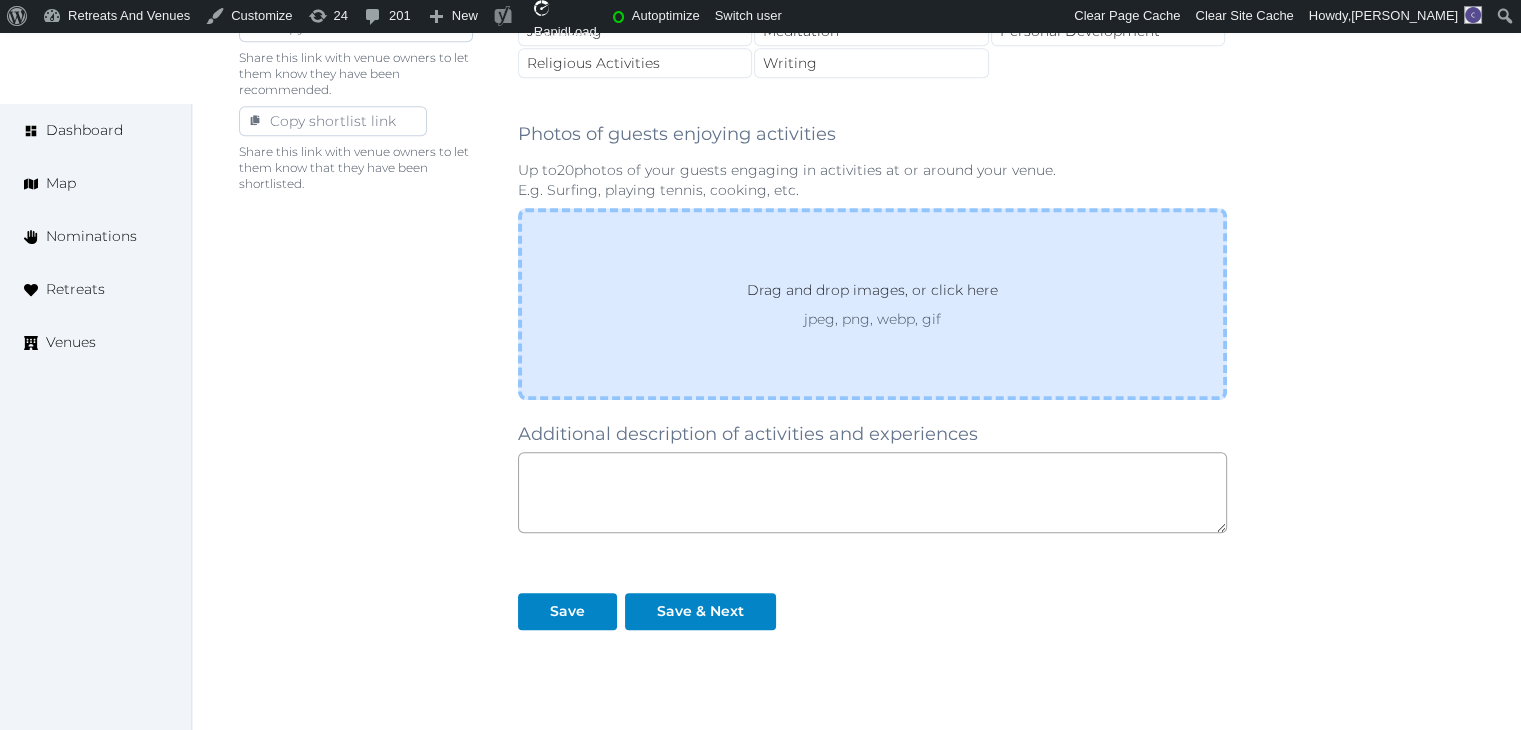 click on "Drag and drop images, or click here" at bounding box center (872, 294) 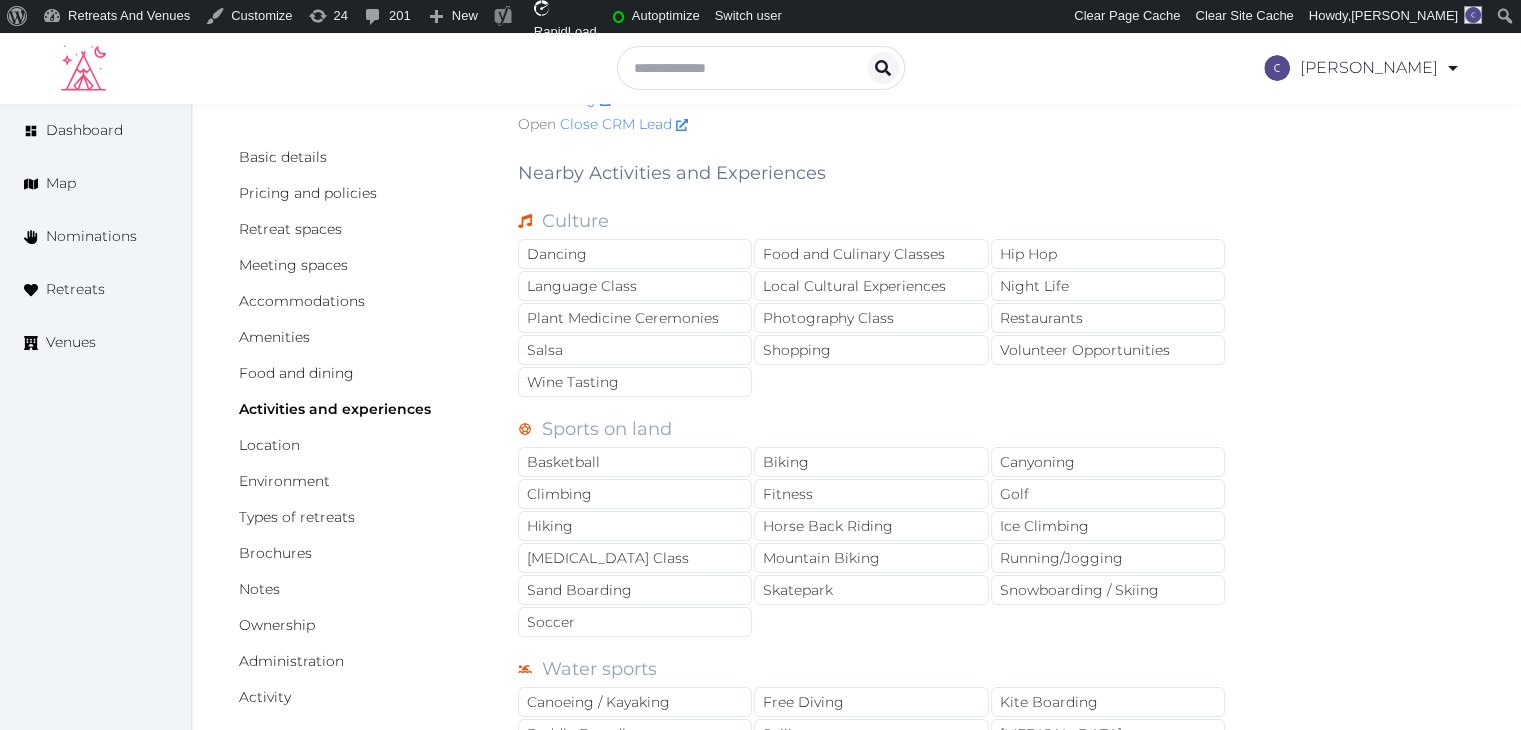 scroll, scrollTop: 200, scrollLeft: 0, axis: vertical 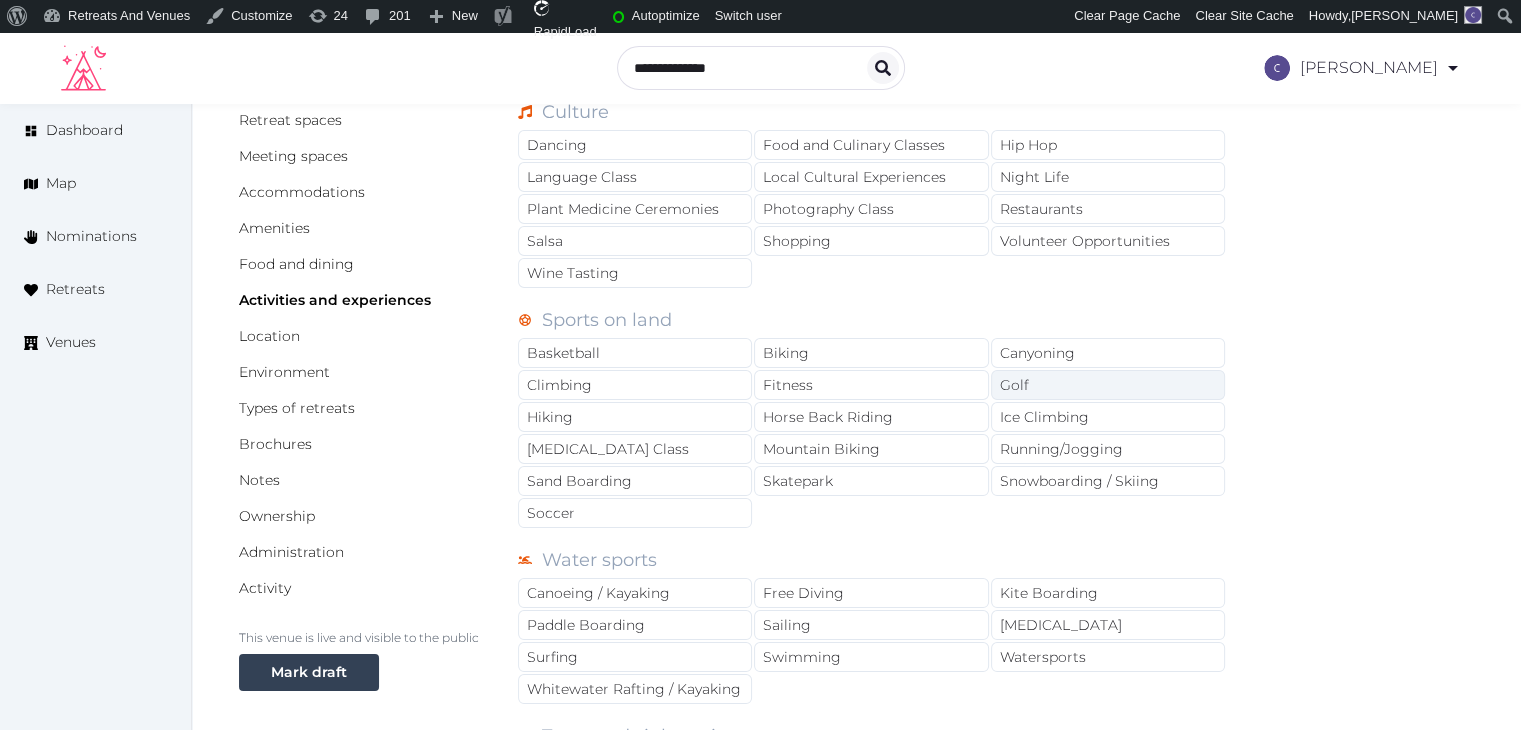 click on "Golf" at bounding box center [1108, 385] 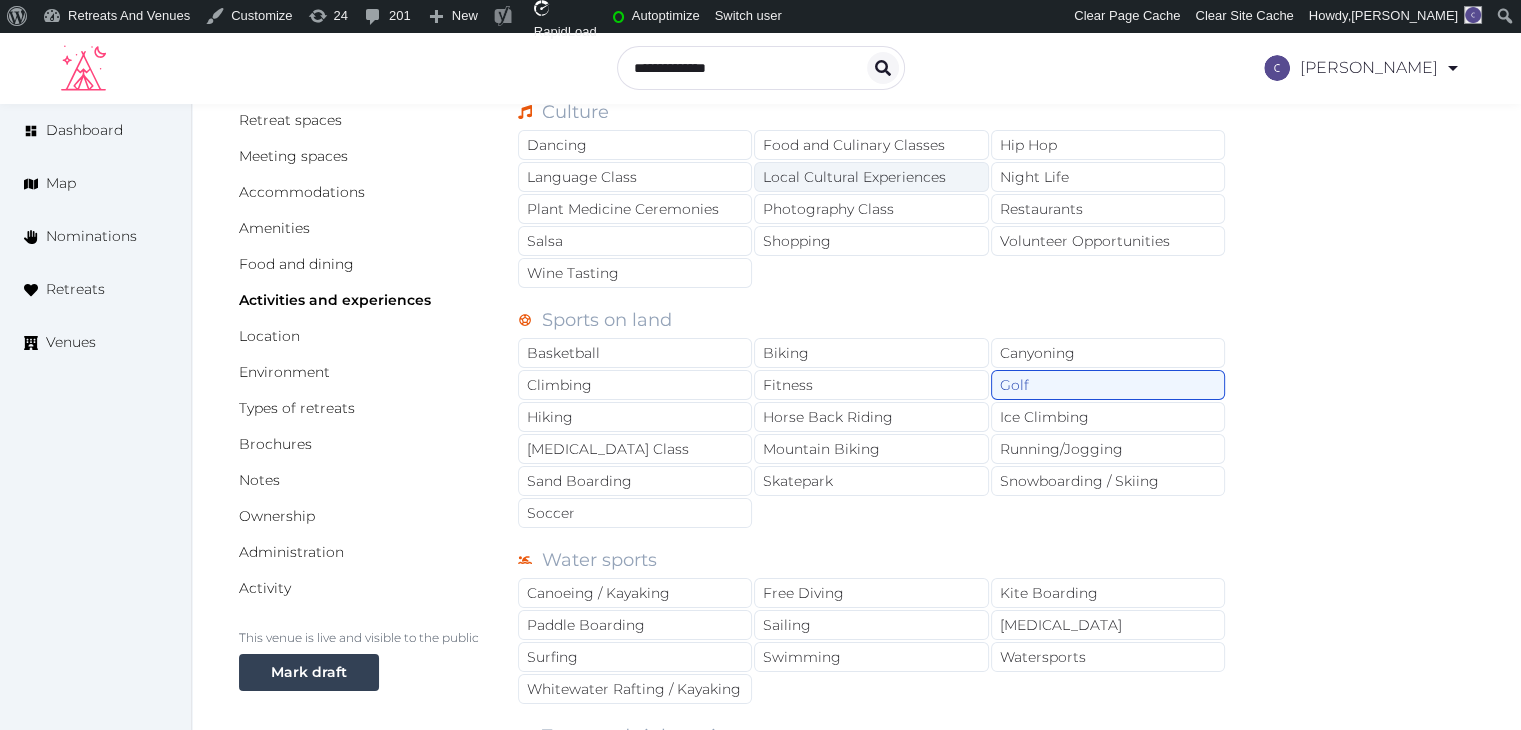 click on "Local Cultural Experiences" at bounding box center (871, 177) 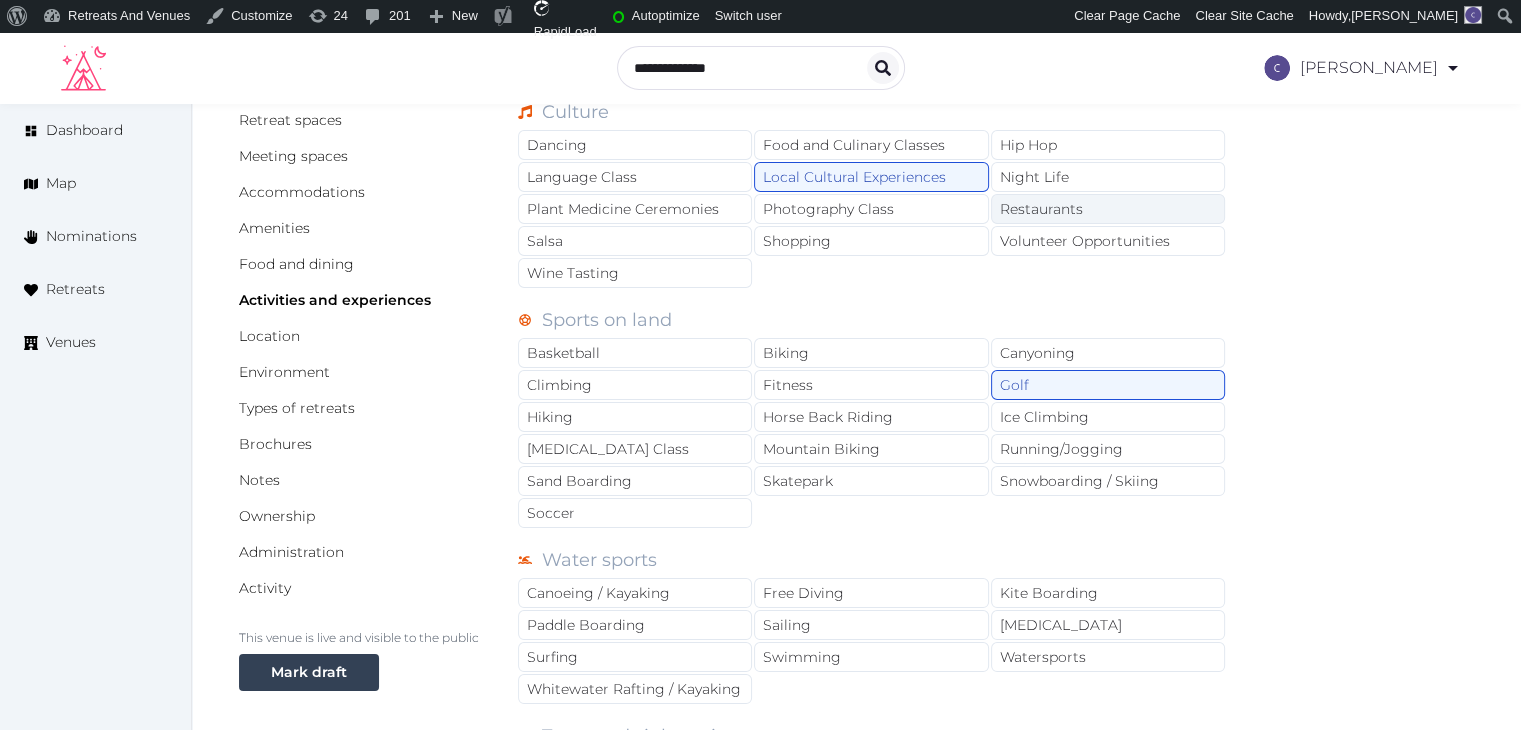 click on "Restaurants" at bounding box center [1108, 209] 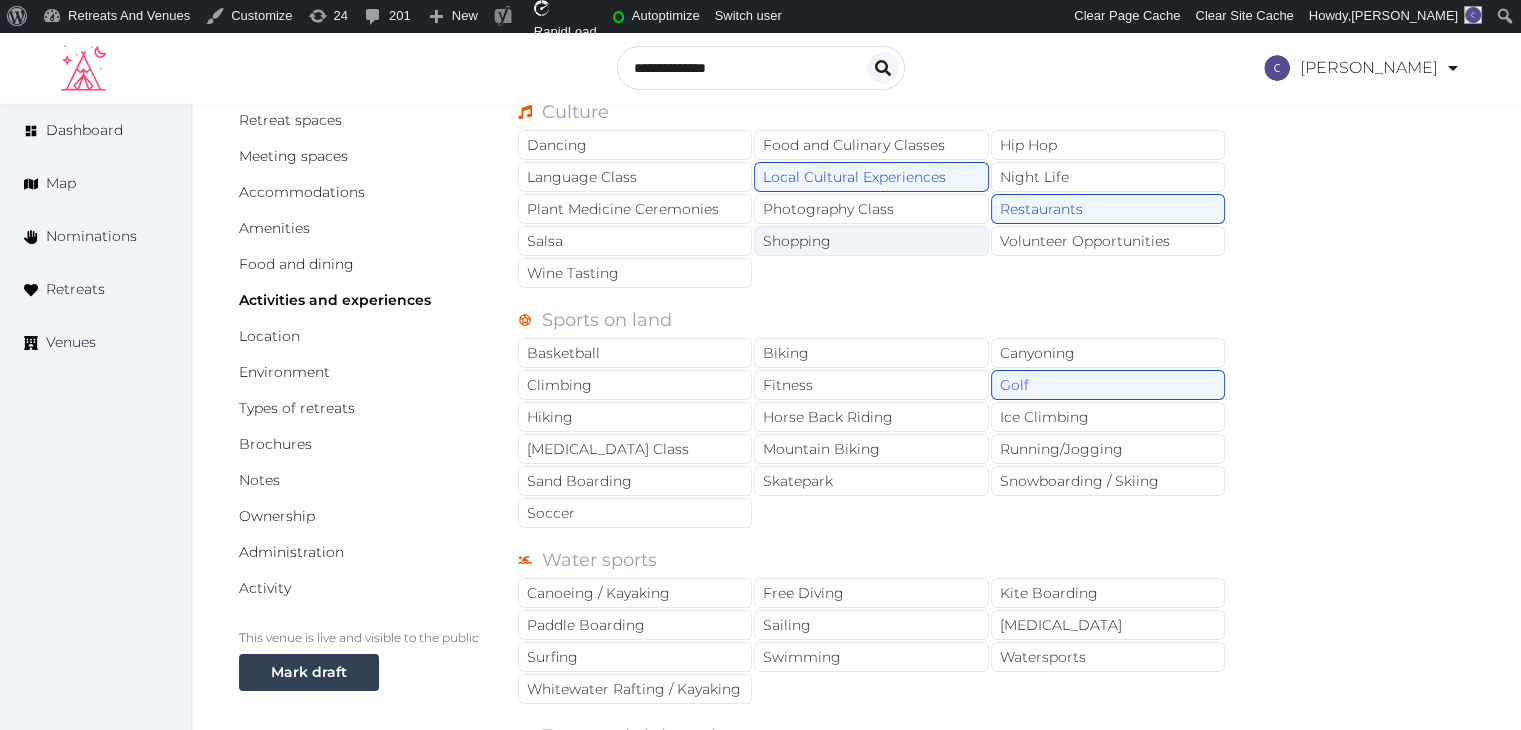 click on "Shopping" at bounding box center [871, 241] 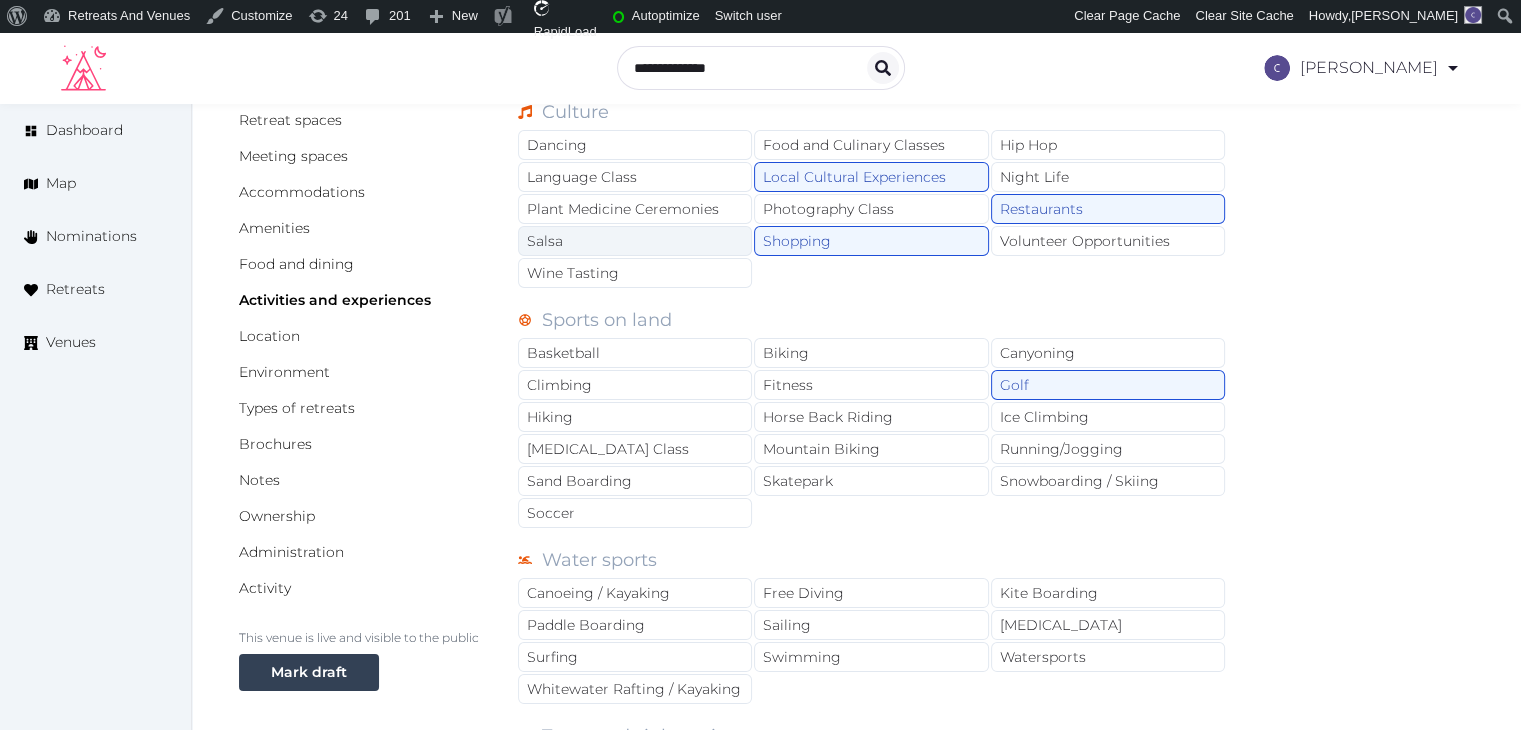 click on "Salsa" at bounding box center [635, 241] 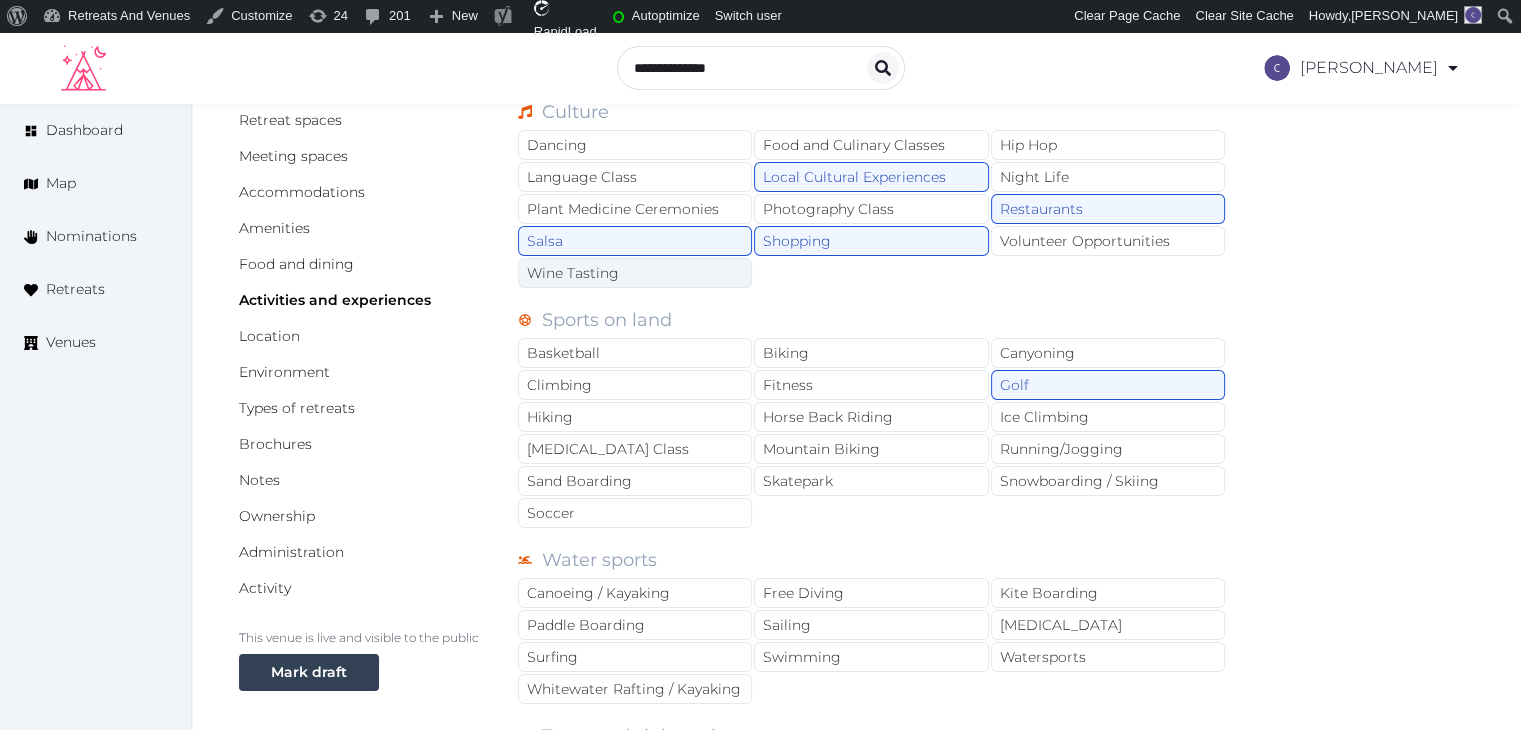 click on "Wine Tasting" at bounding box center [635, 273] 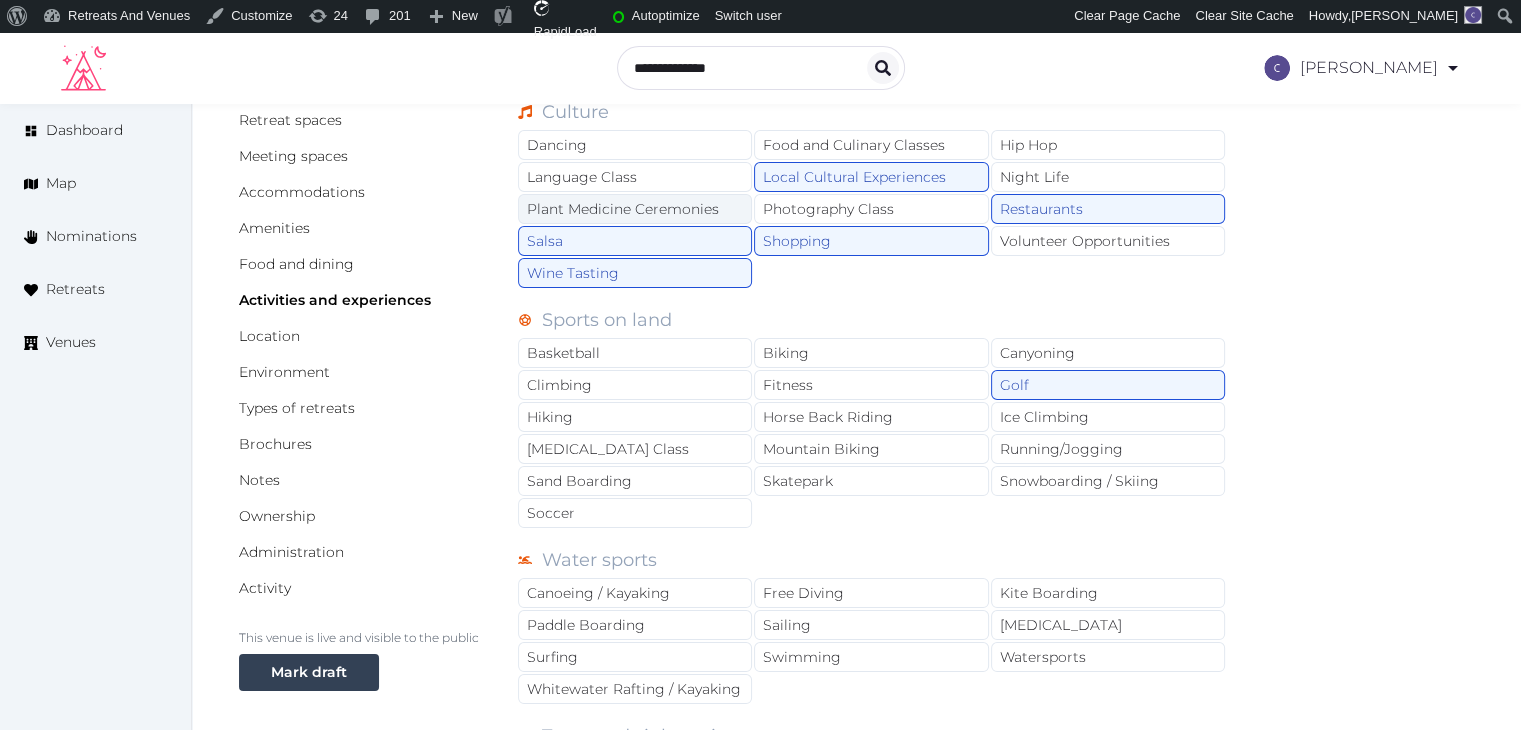drag, startPoint x: 671, startPoint y: 229, endPoint x: 692, endPoint y: 207, distance: 30.413813 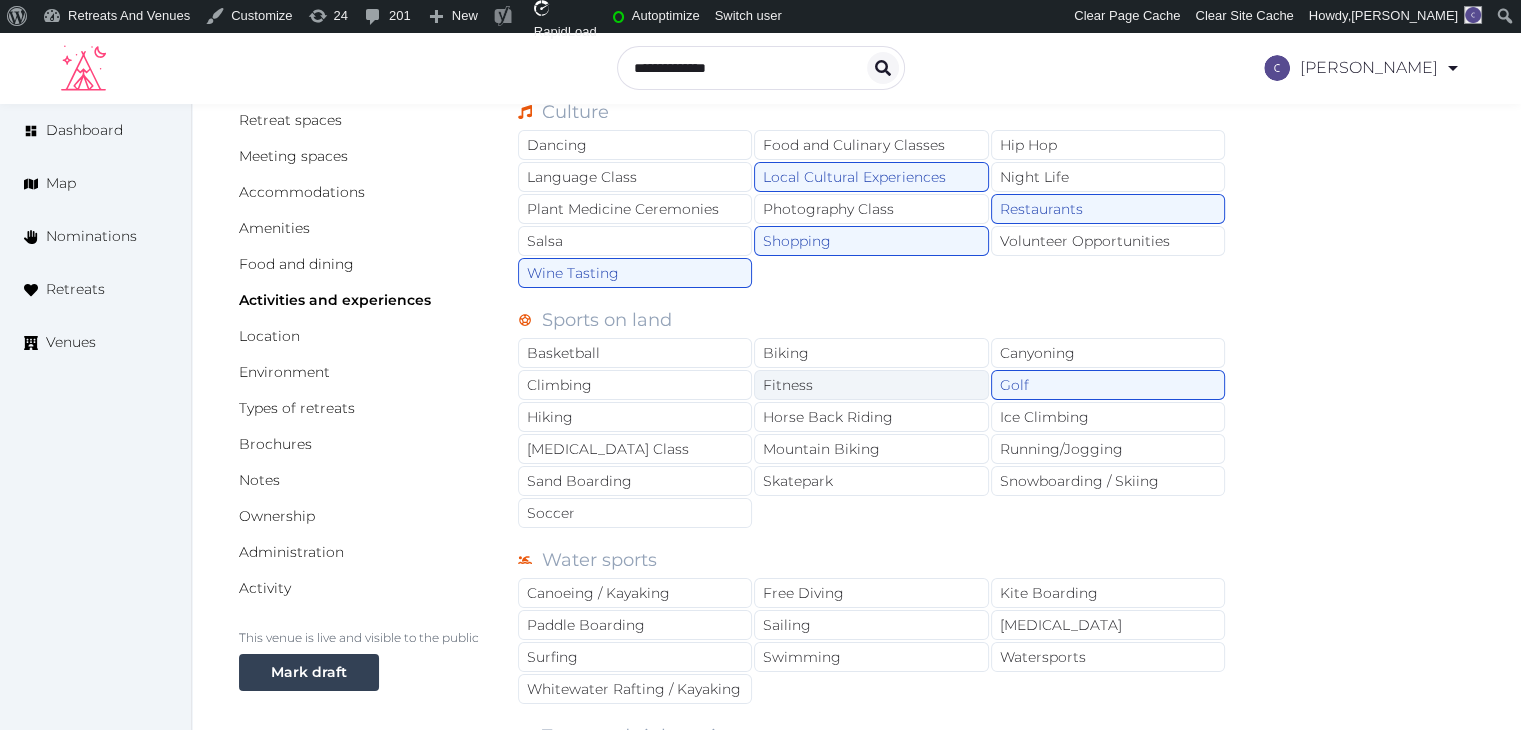 click on "Fitness" at bounding box center (871, 385) 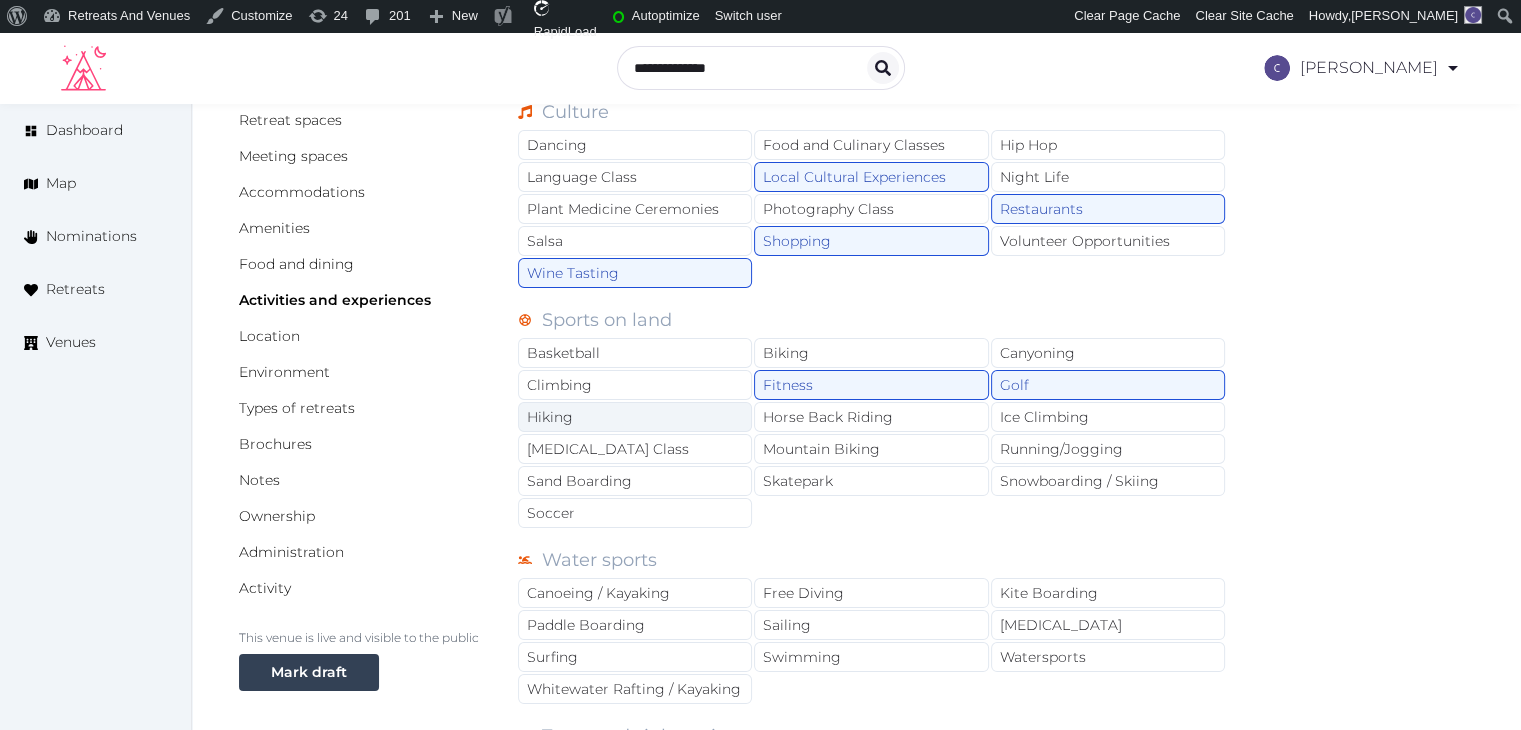 drag, startPoint x: 684, startPoint y: 415, endPoint x: 722, endPoint y: 415, distance: 38 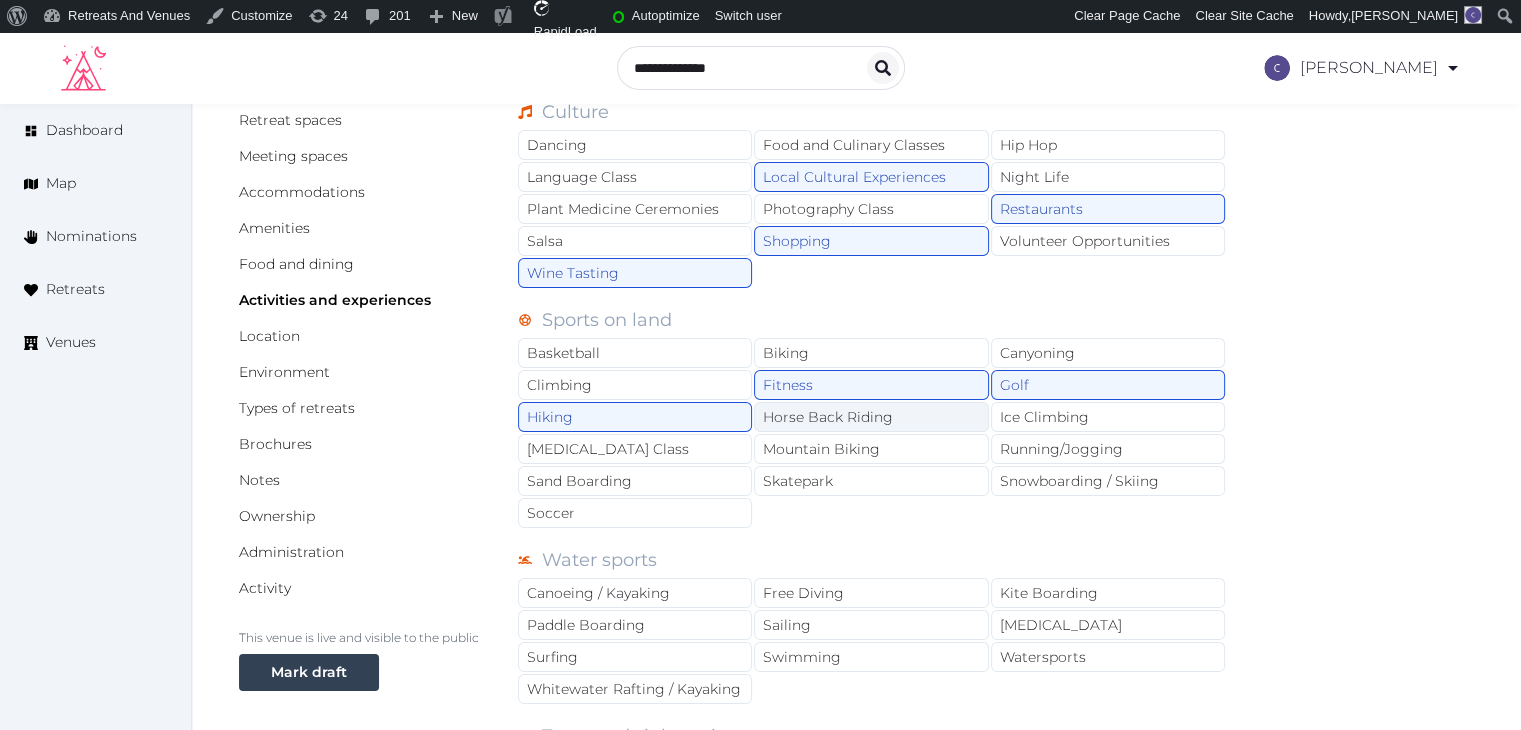 click on "Horse Back Riding" at bounding box center [871, 417] 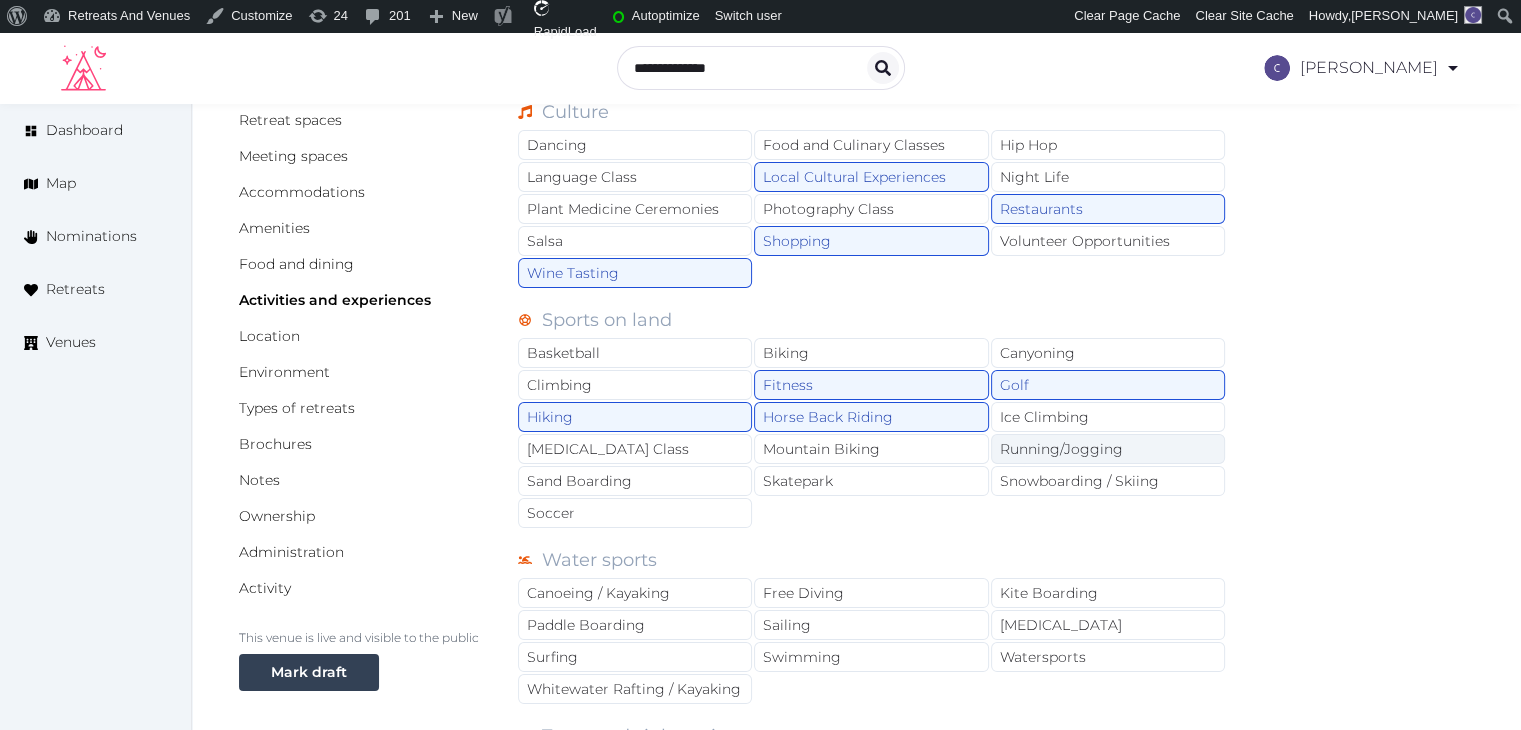 click on "Running/Jogging" at bounding box center (1108, 449) 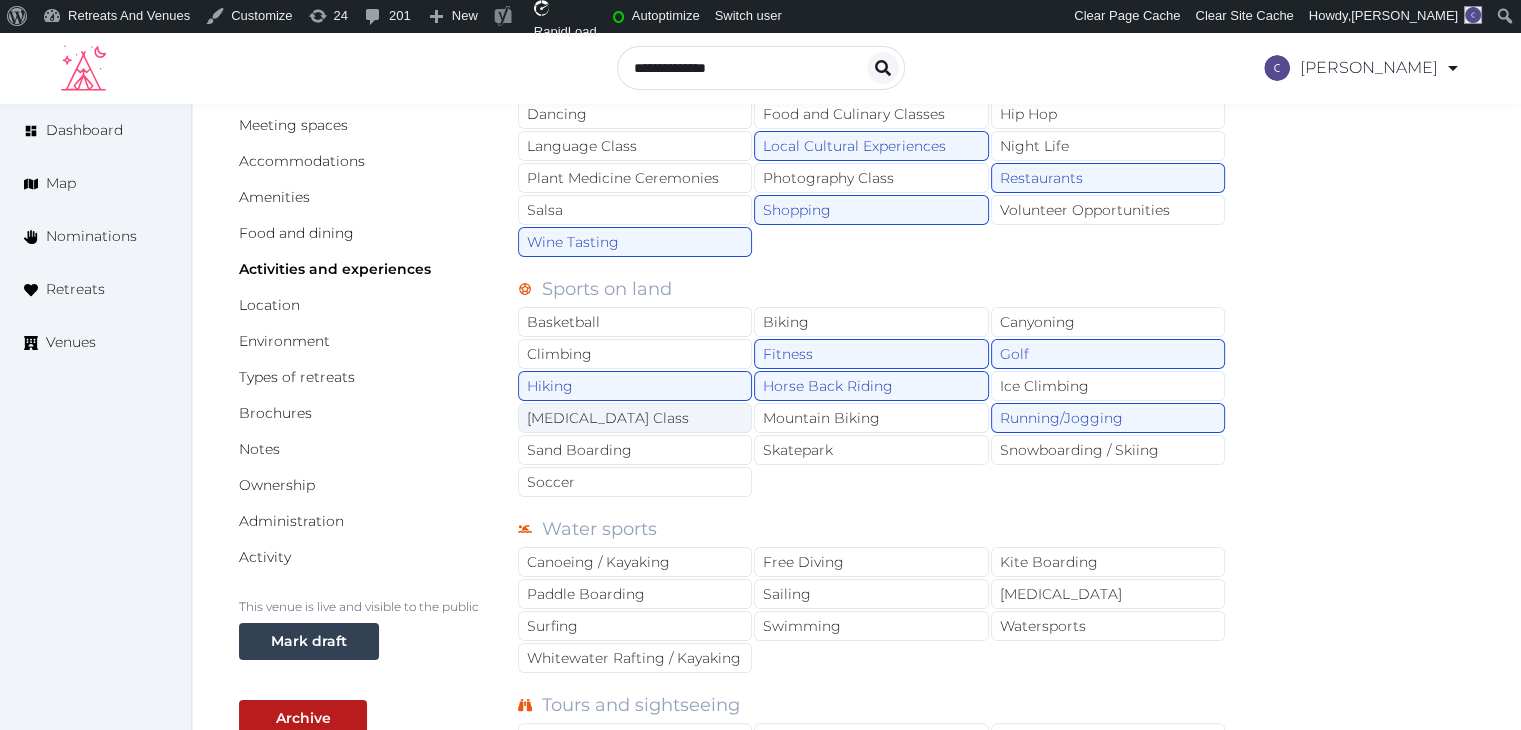 scroll, scrollTop: 400, scrollLeft: 0, axis: vertical 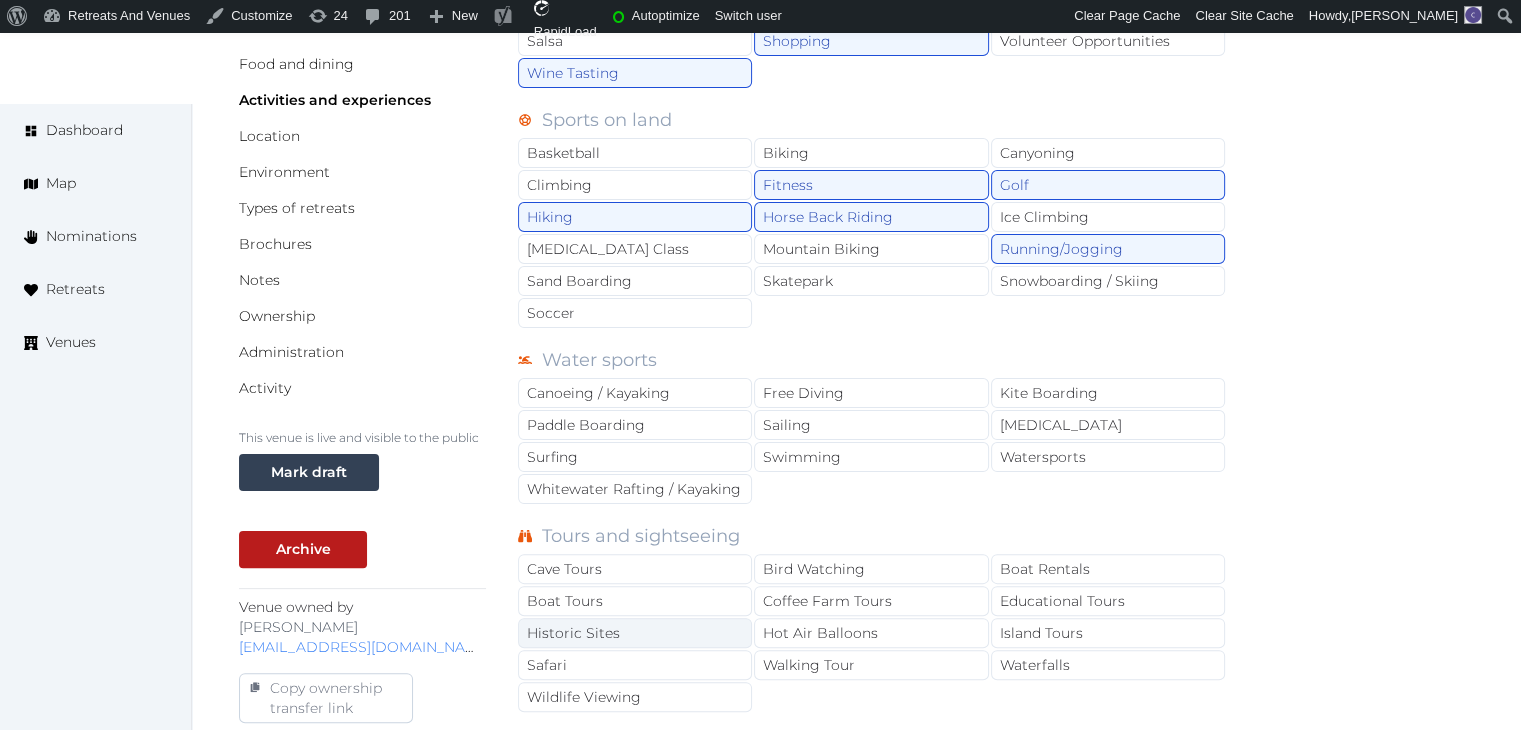click on "Historic Sites" at bounding box center (635, 633) 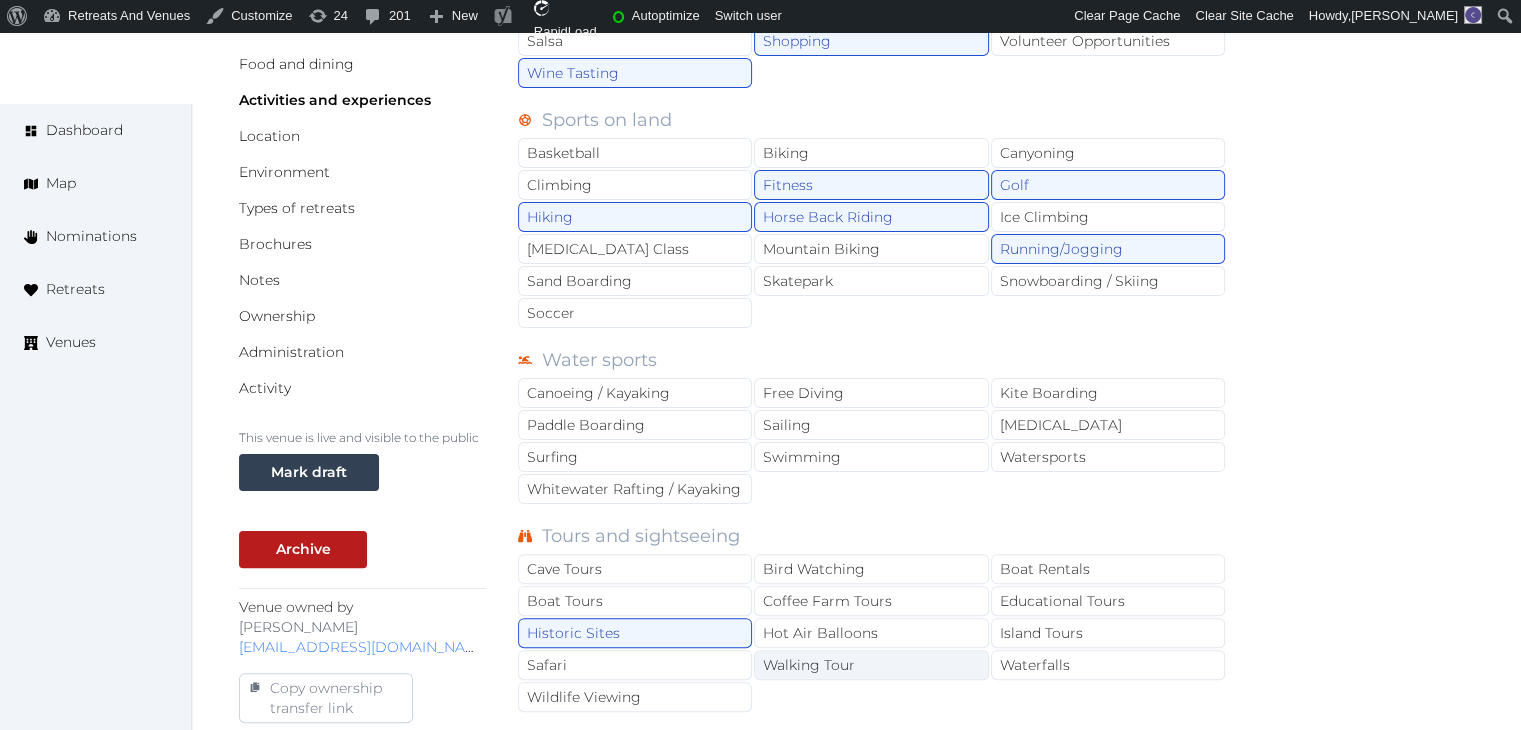 click on "Walking Tour" at bounding box center (871, 665) 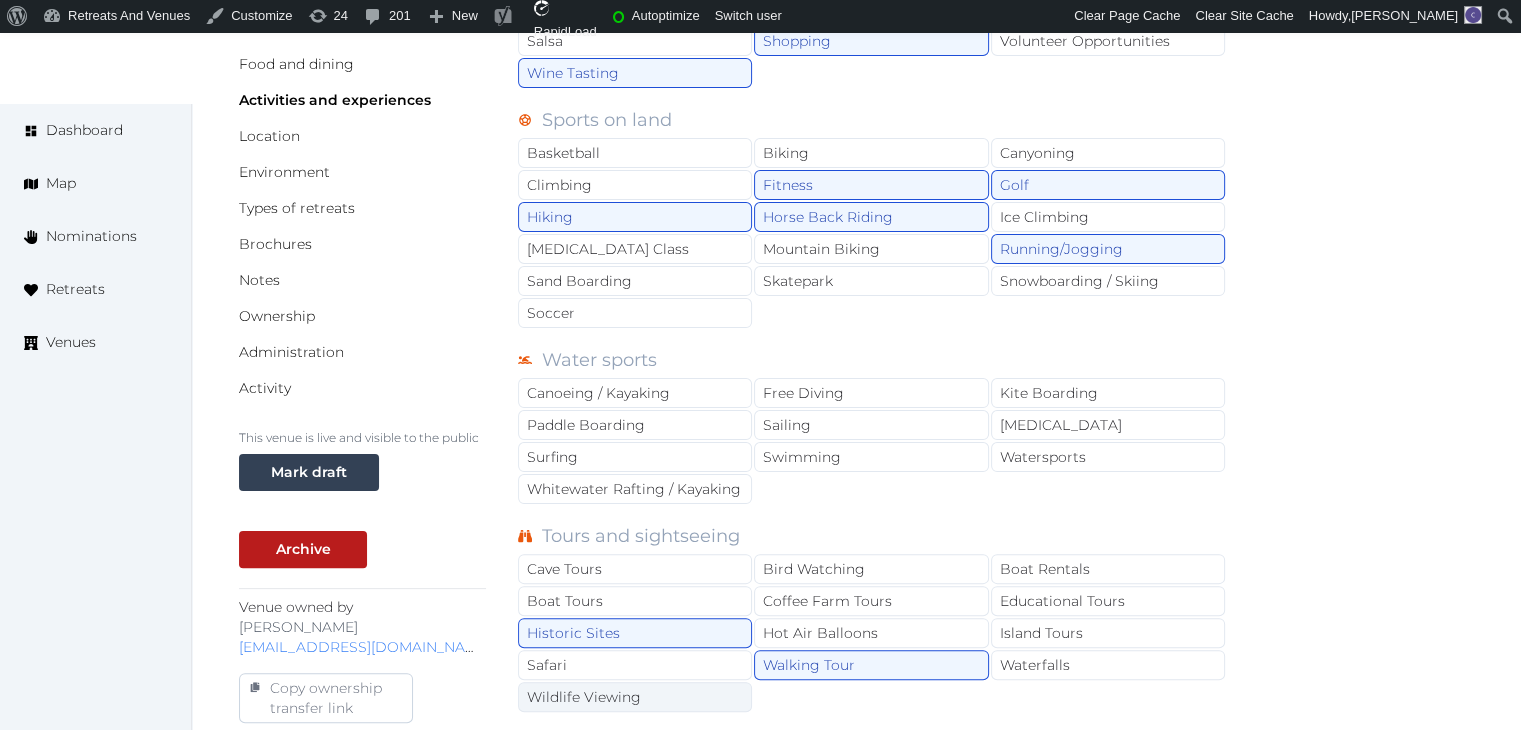 click on "Wildlife Viewing" at bounding box center (635, 697) 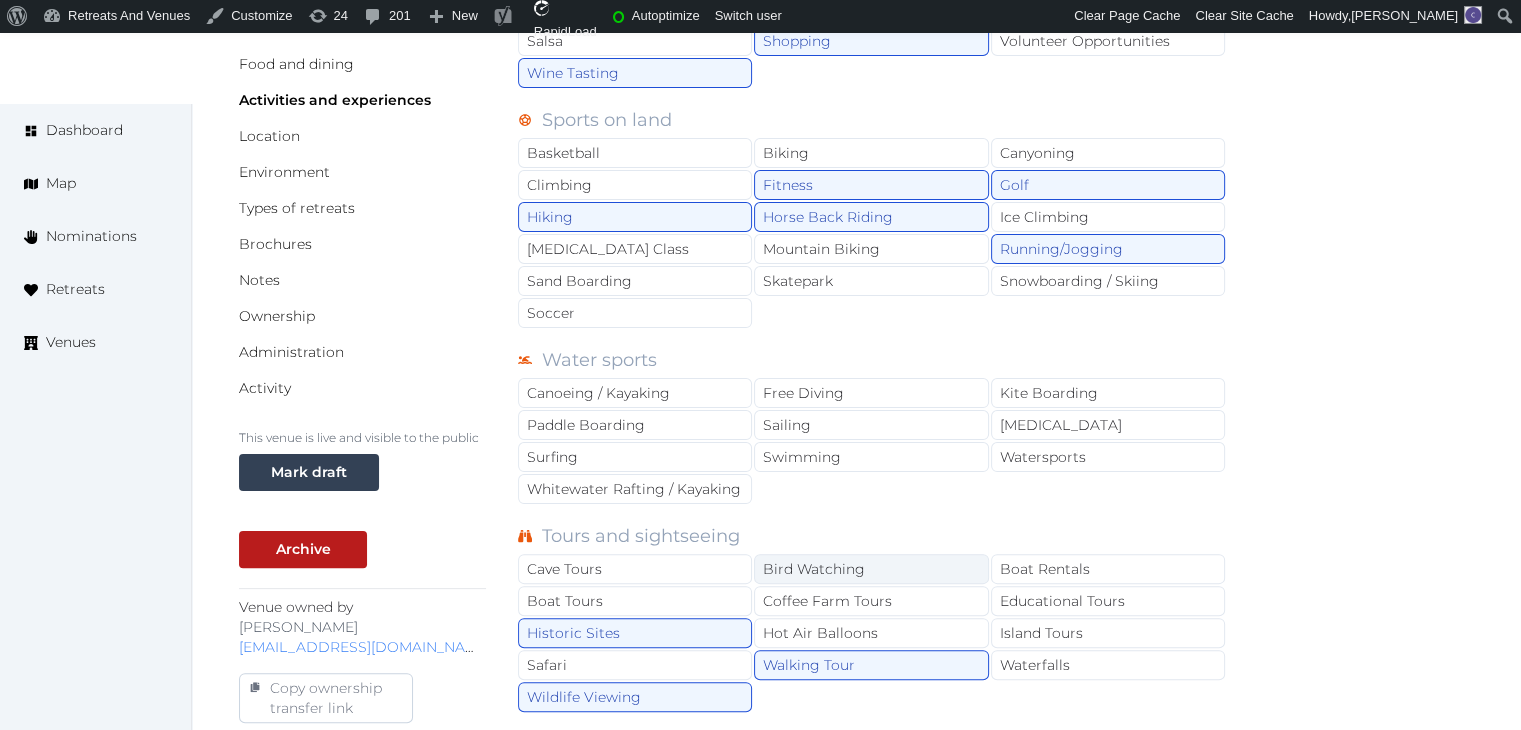 click on "Bird Watching" at bounding box center [871, 569] 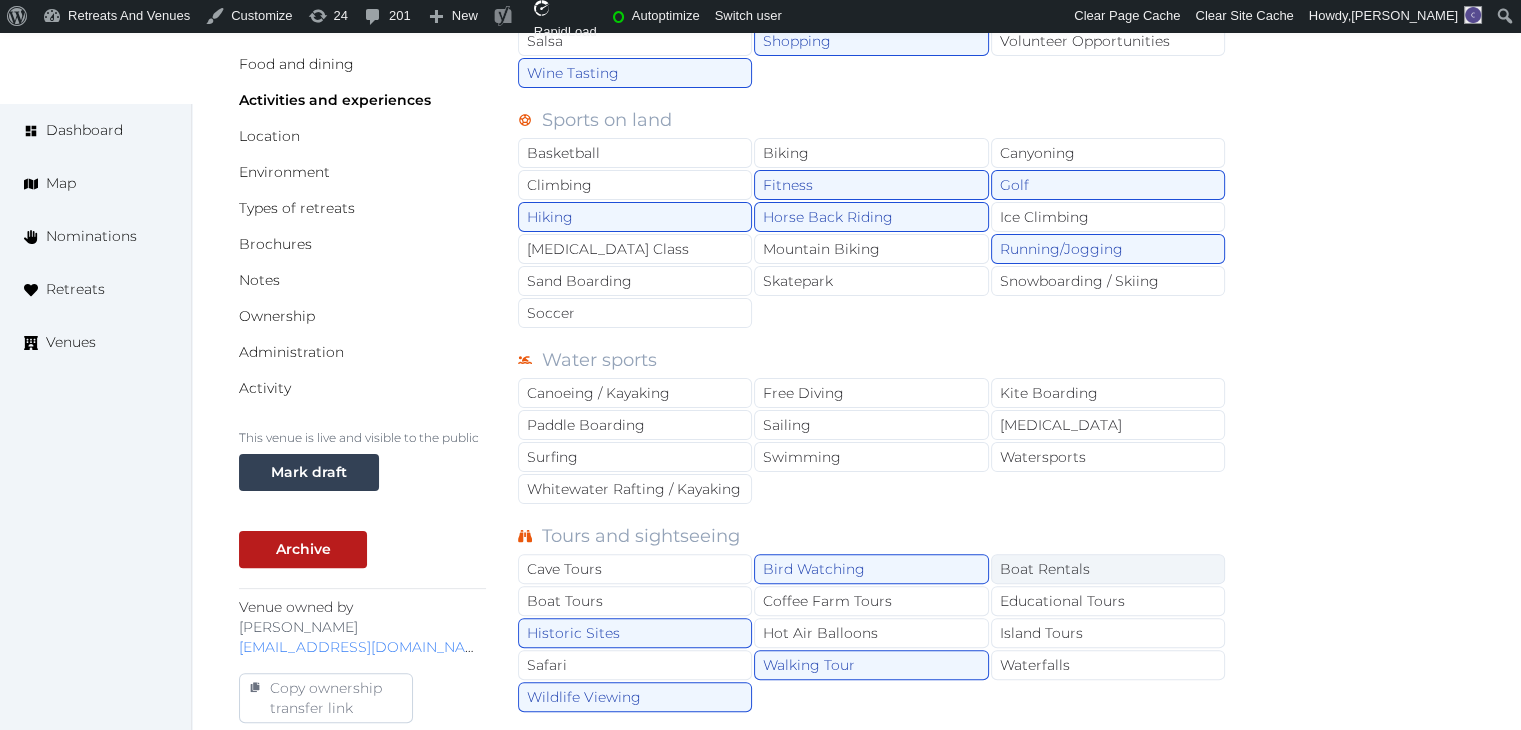 click on "Boat Rentals" at bounding box center [1108, 569] 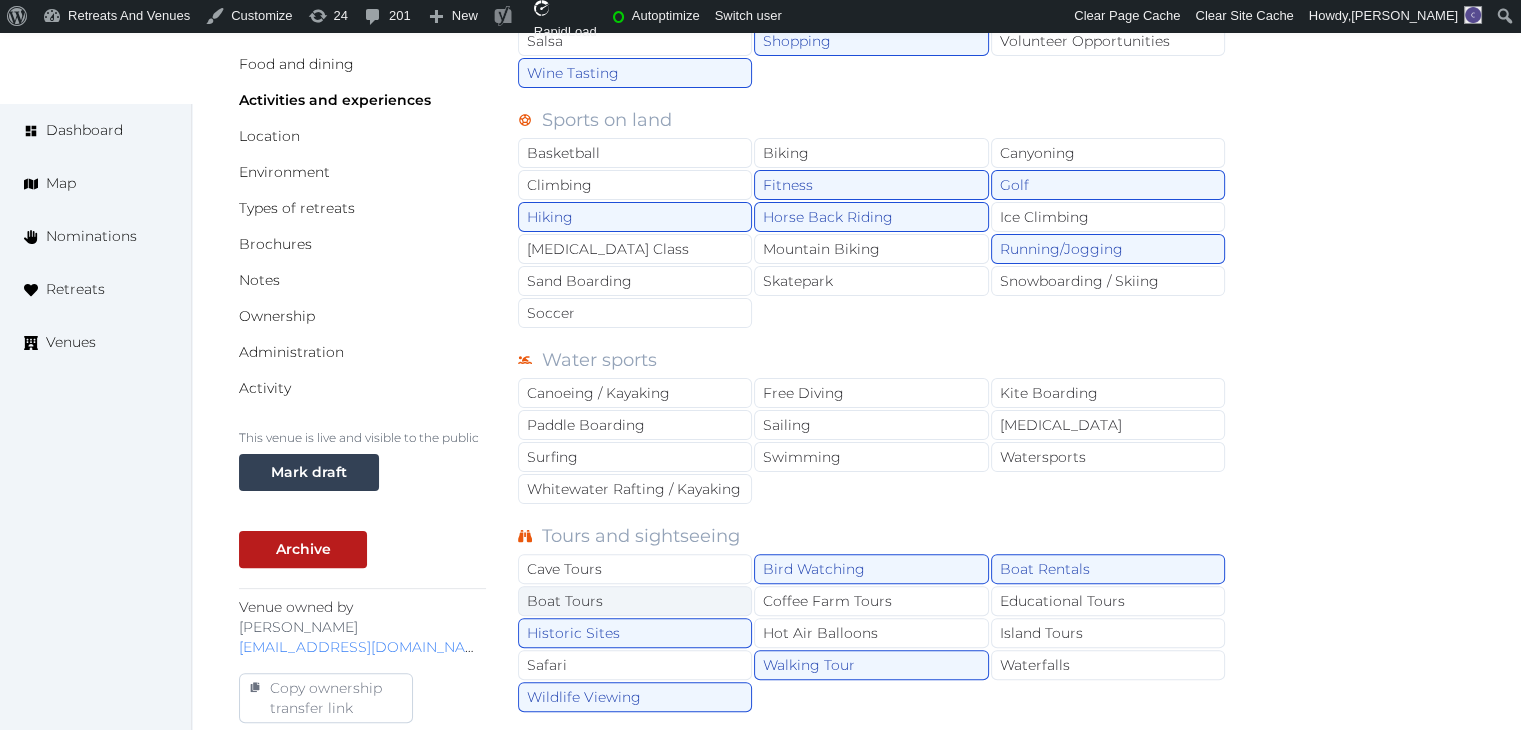 click on "Boat Tours" at bounding box center (635, 601) 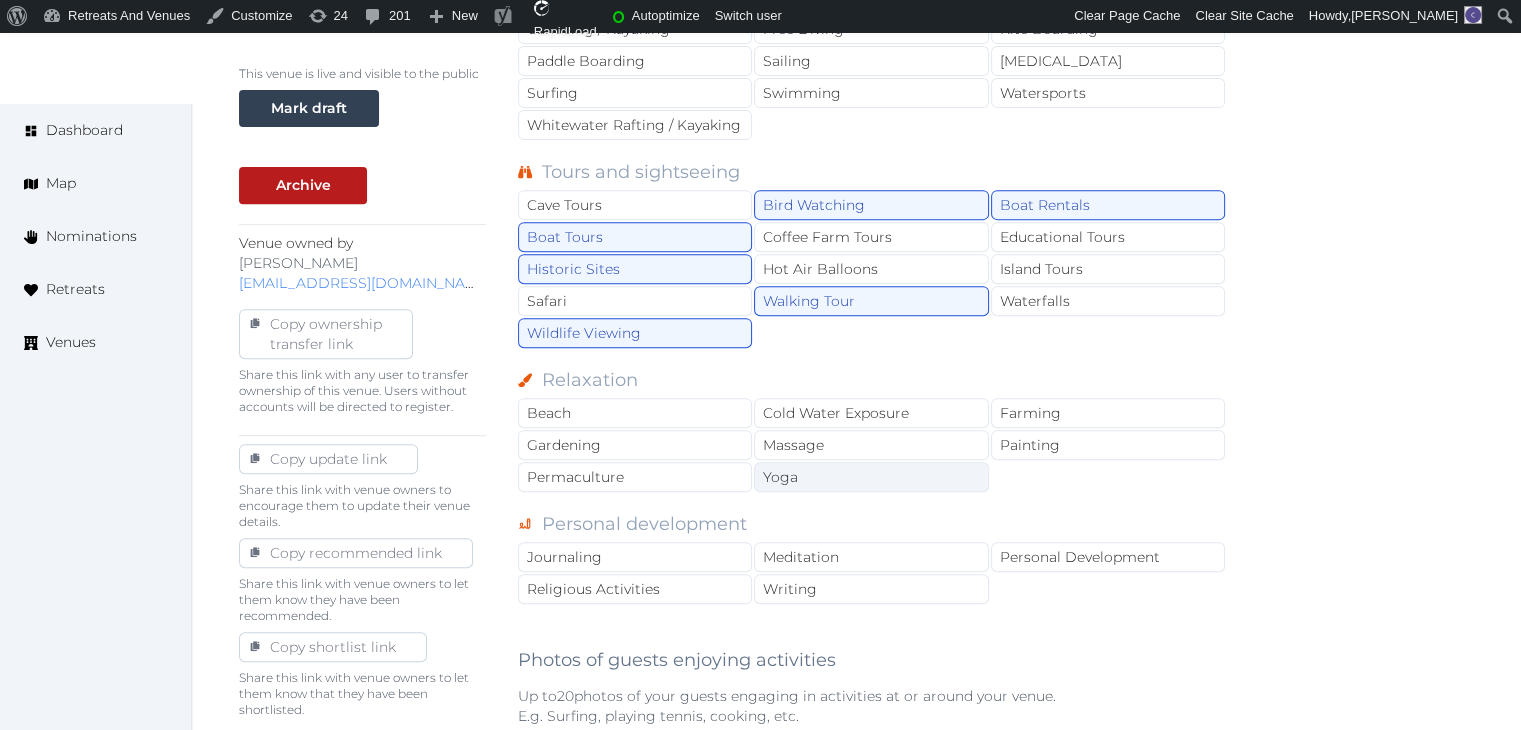 scroll, scrollTop: 800, scrollLeft: 0, axis: vertical 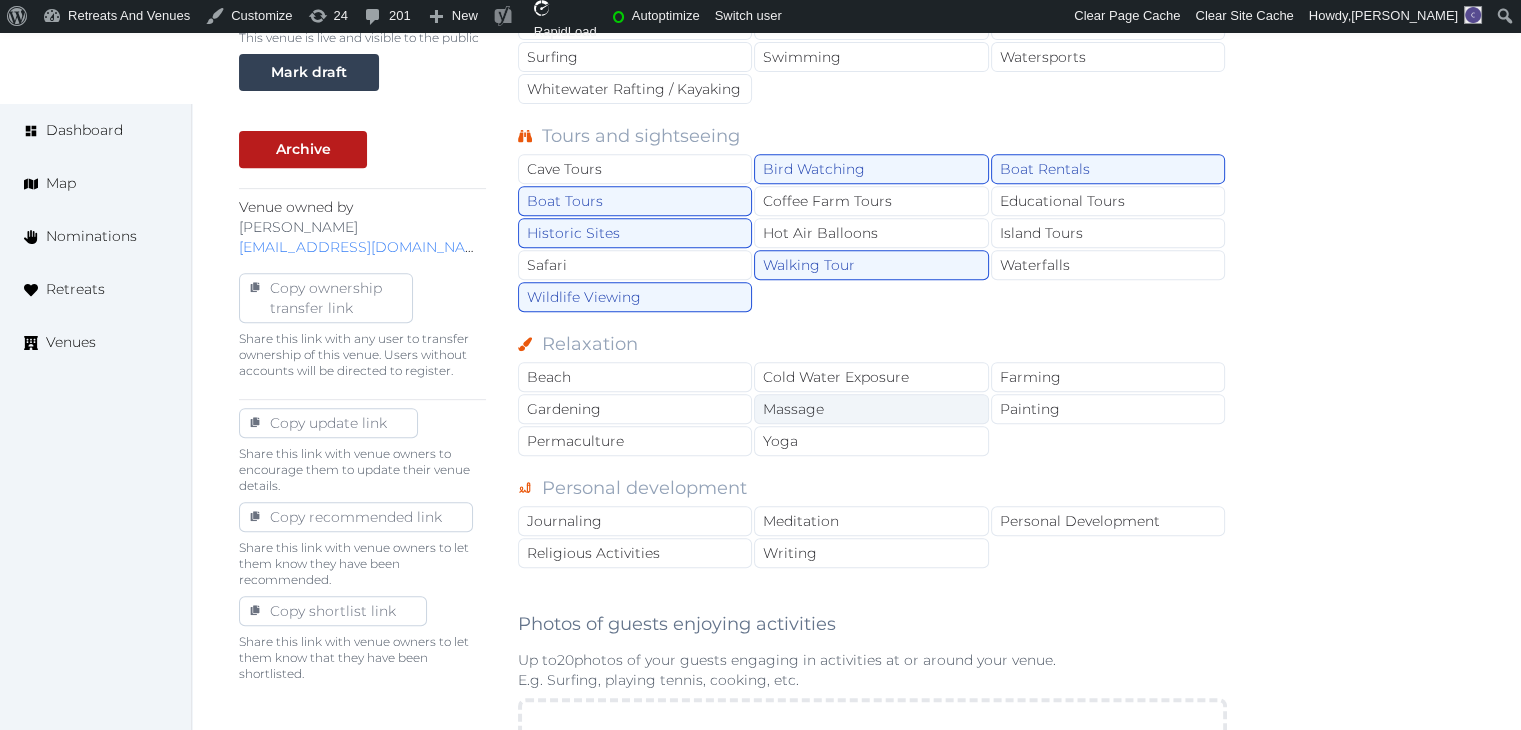 click on "Massage" at bounding box center (871, 409) 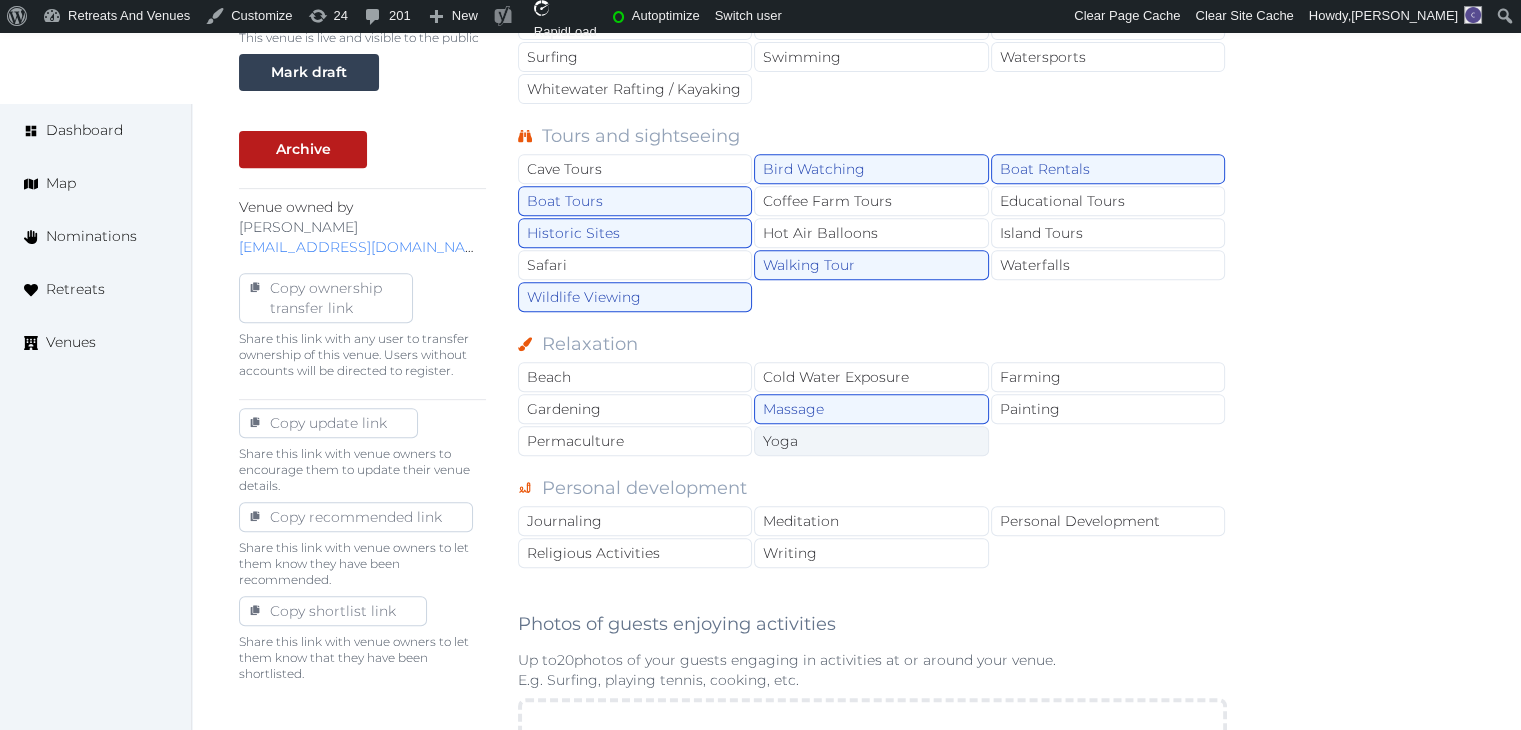 click on "Yoga" at bounding box center (871, 441) 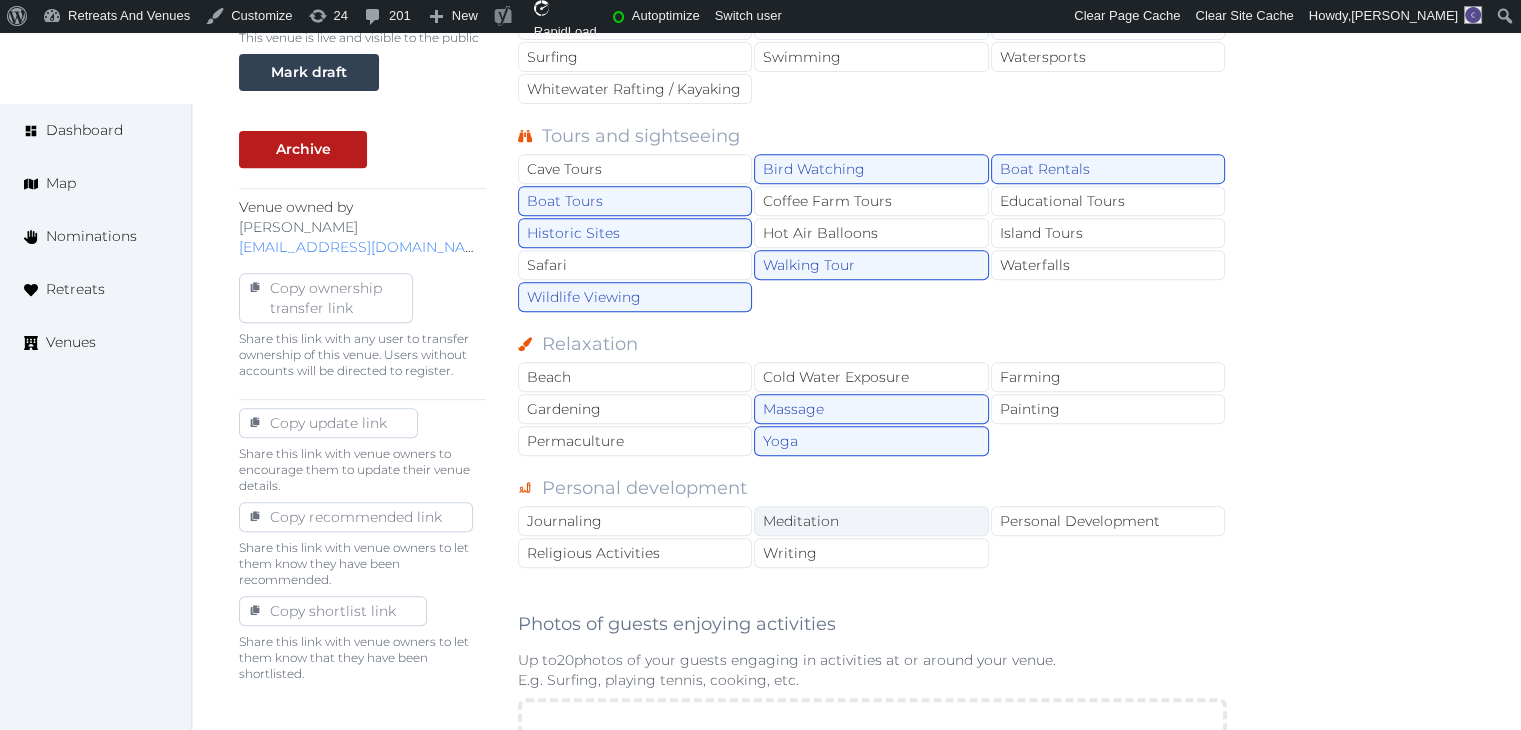 click on "Meditation" at bounding box center [871, 521] 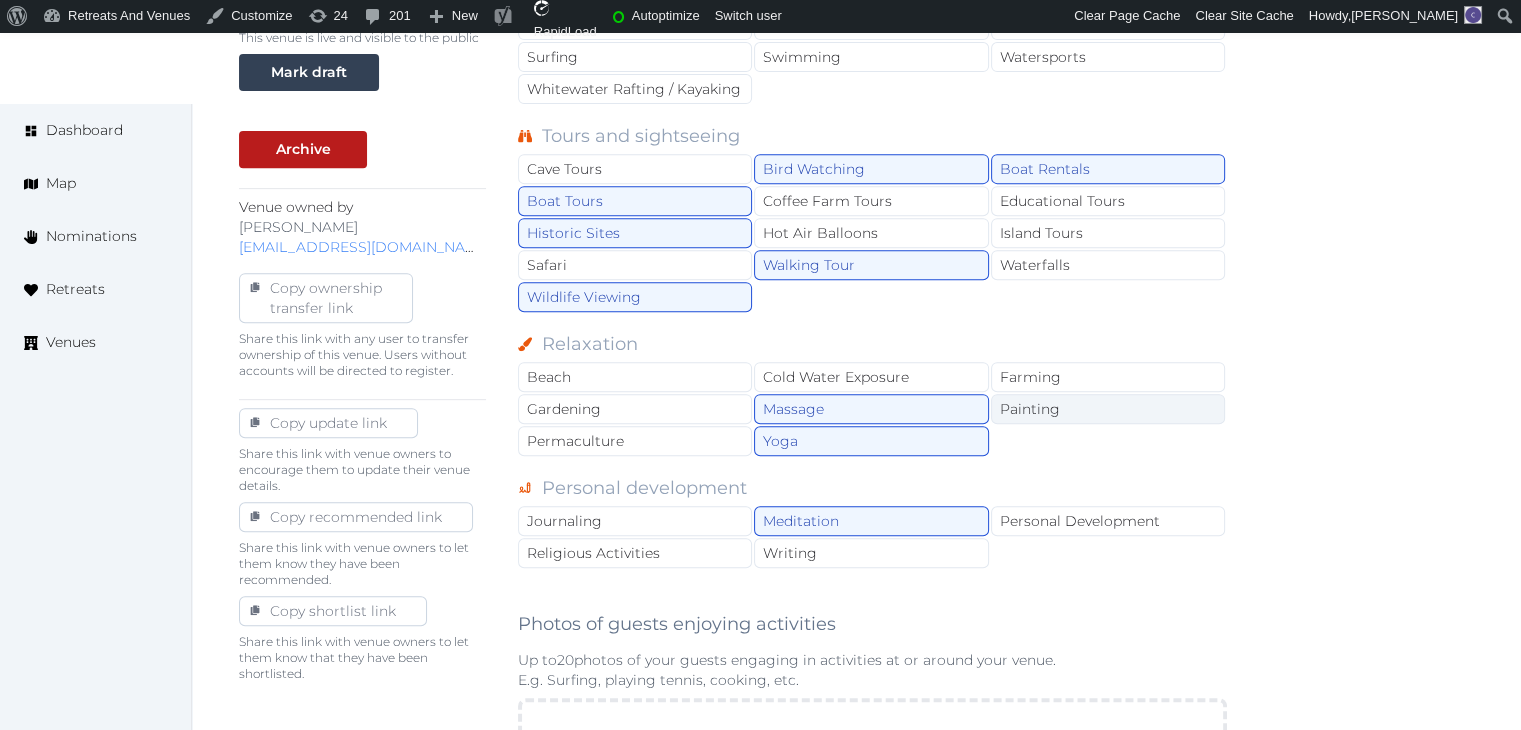 click on "Painting" at bounding box center (1108, 409) 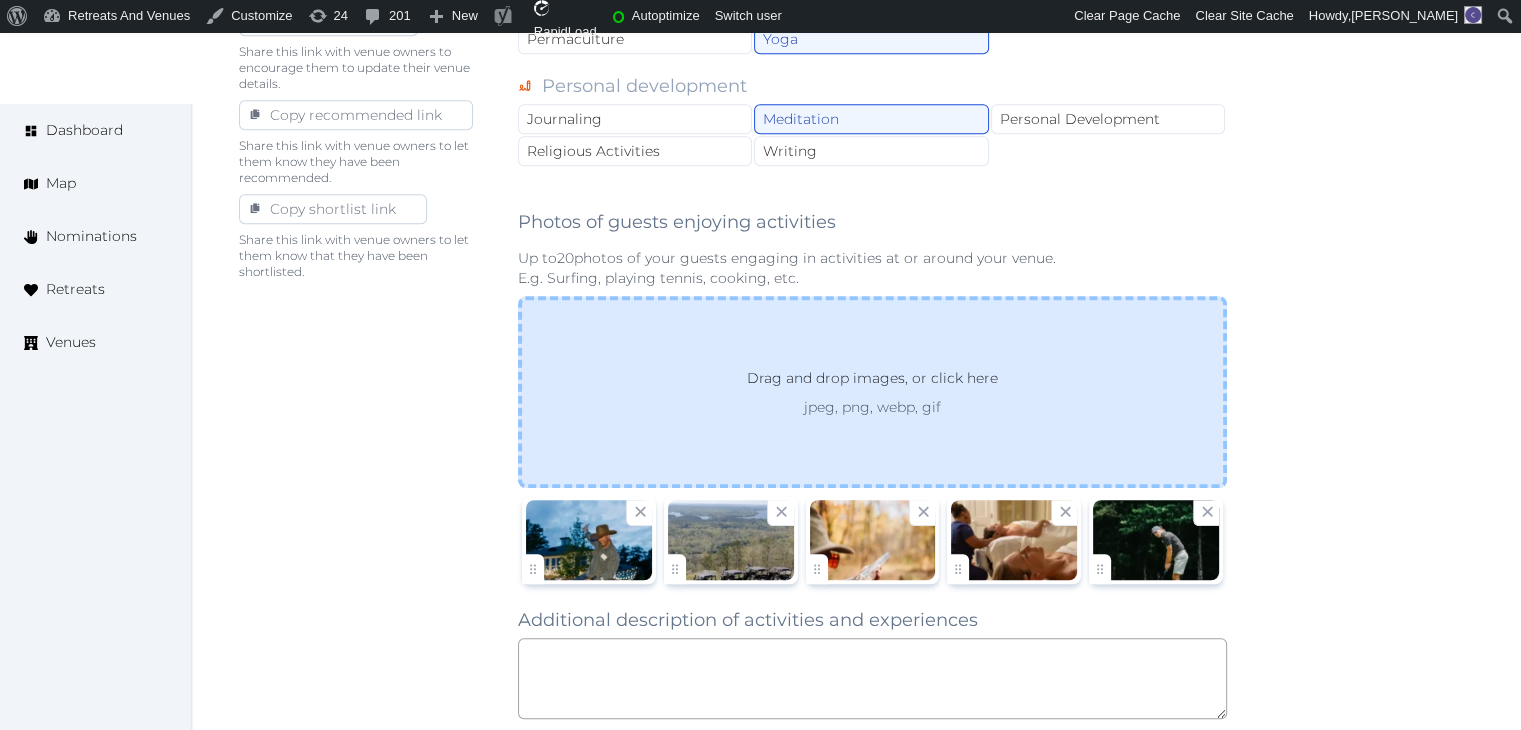 scroll, scrollTop: 1400, scrollLeft: 0, axis: vertical 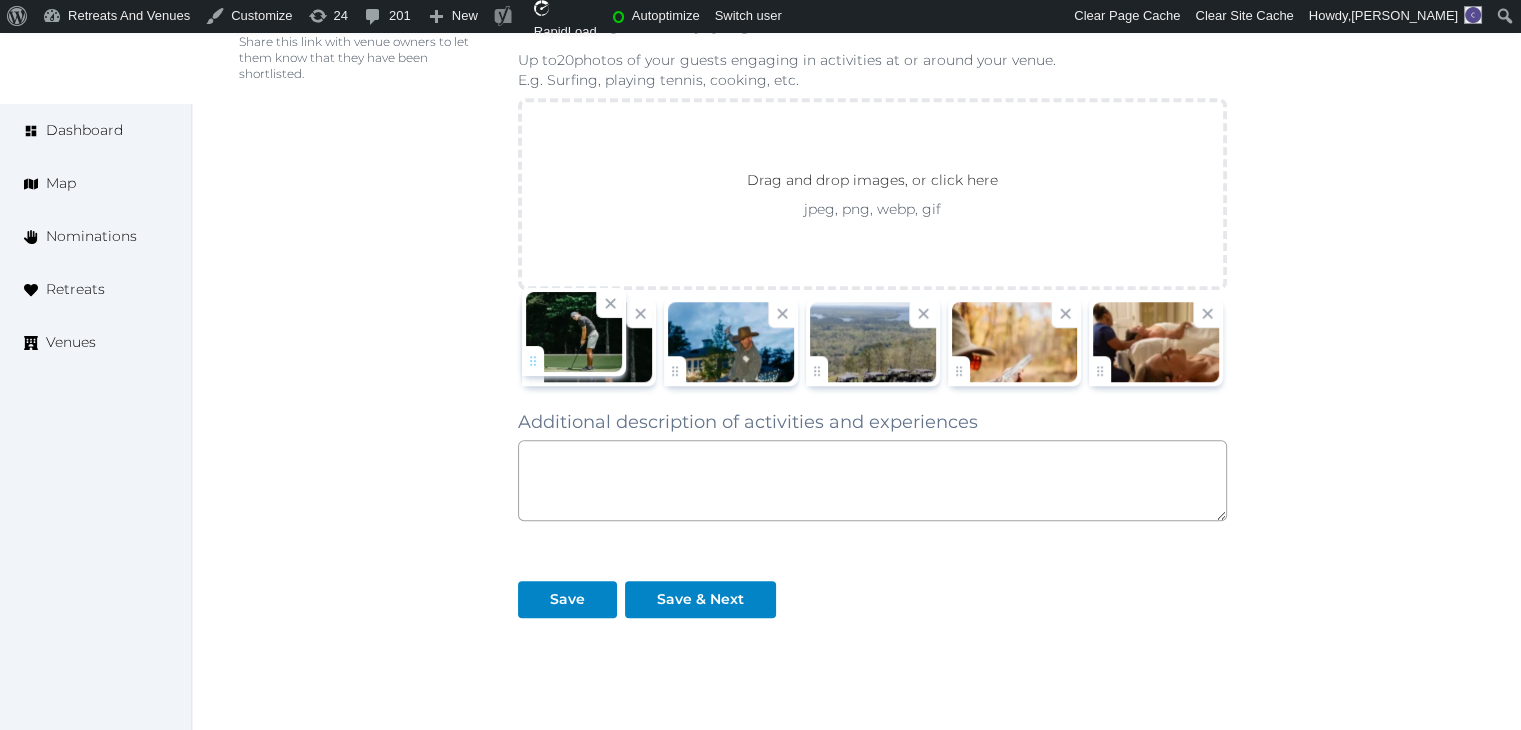 drag, startPoint x: 1115, startPoint y: 352, endPoint x: 535, endPoint y: 351, distance: 580.00085 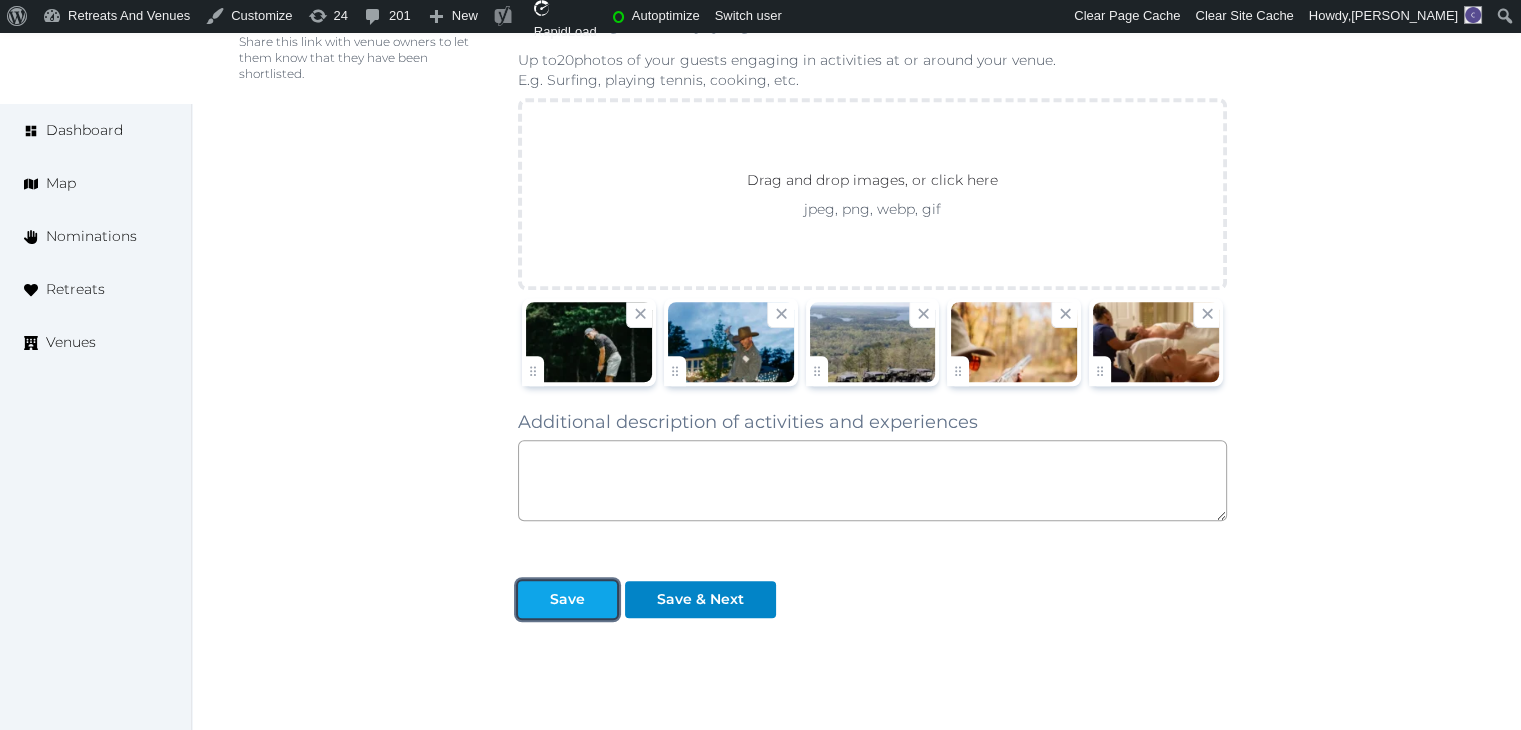 click on "Save" at bounding box center [567, 599] 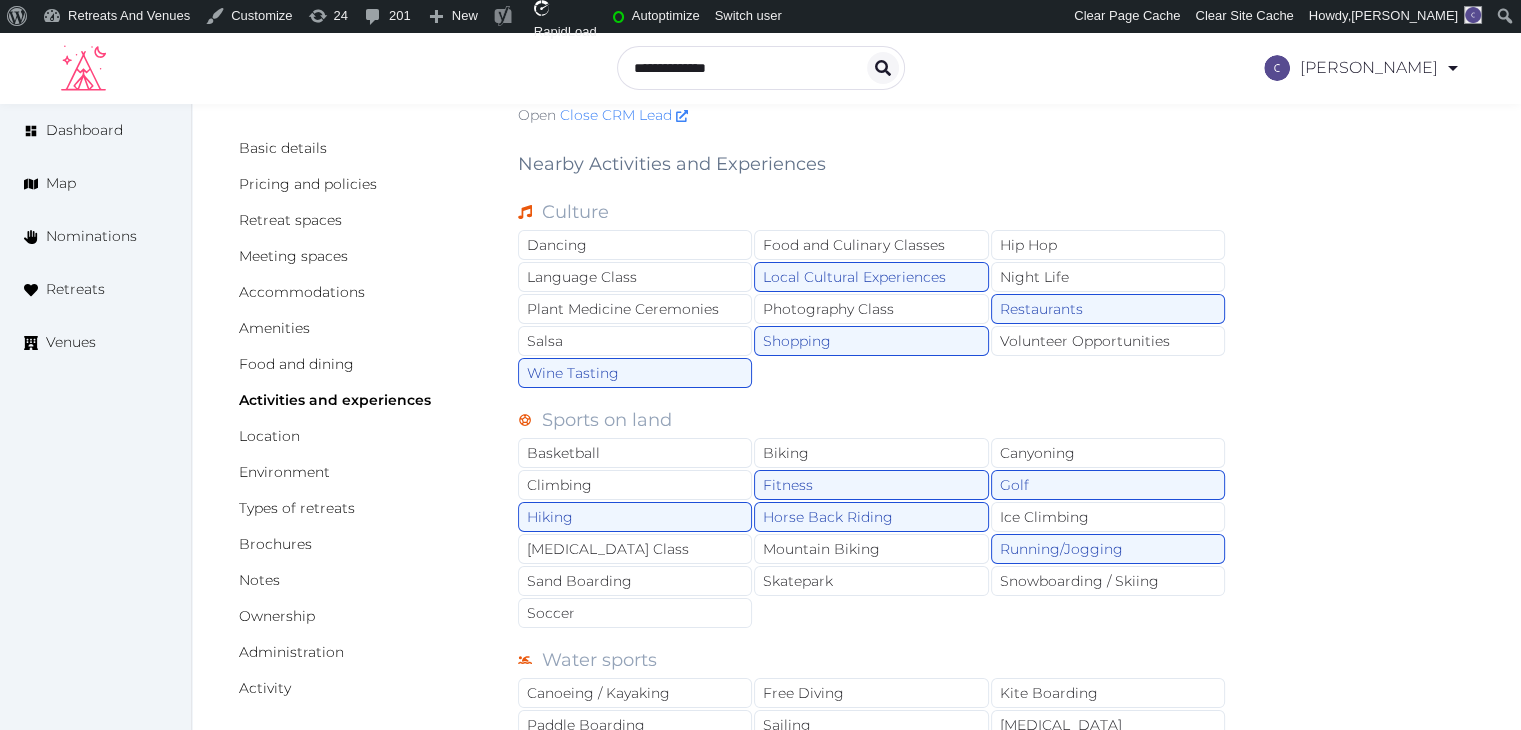 scroll, scrollTop: 100, scrollLeft: 0, axis: vertical 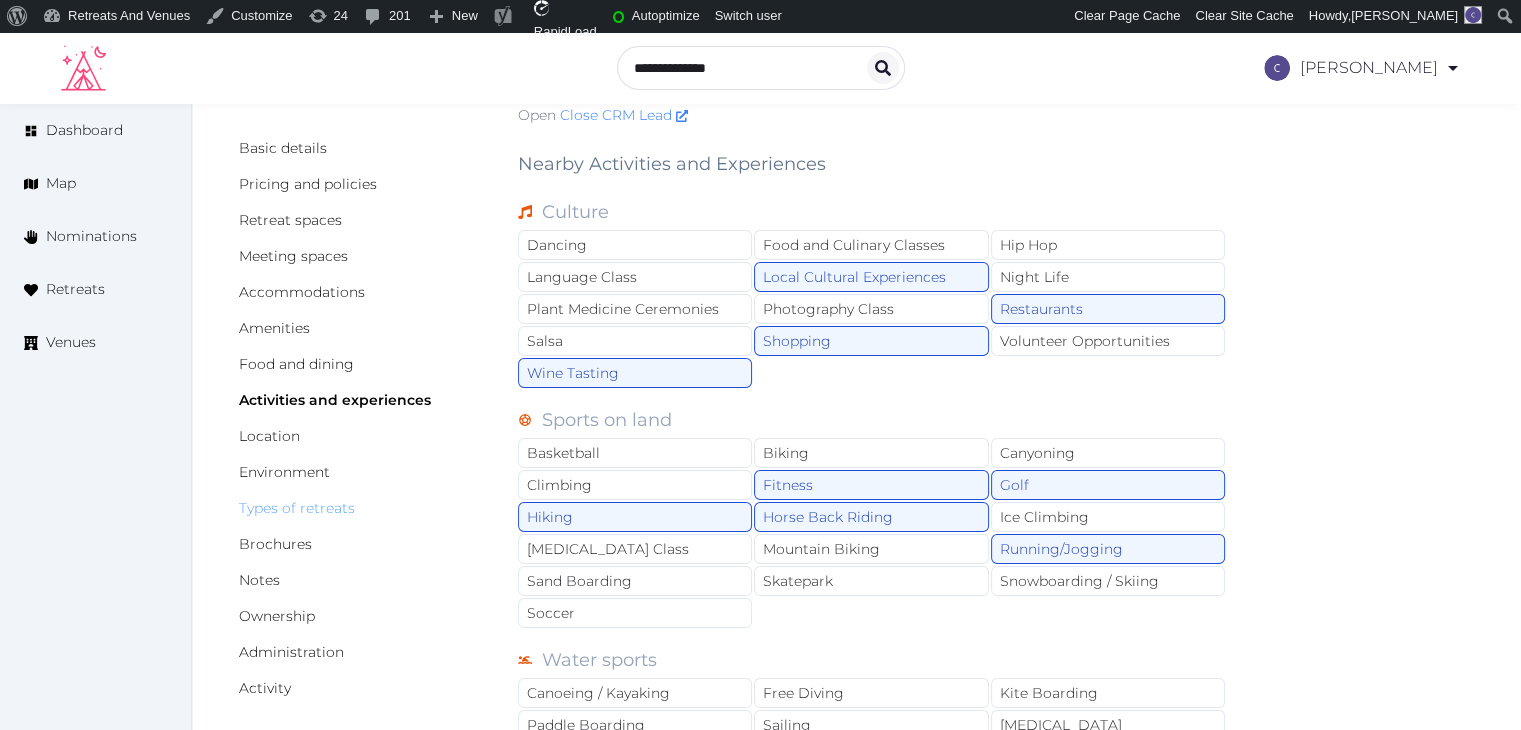click on "Types of retreats" at bounding box center (297, 508) 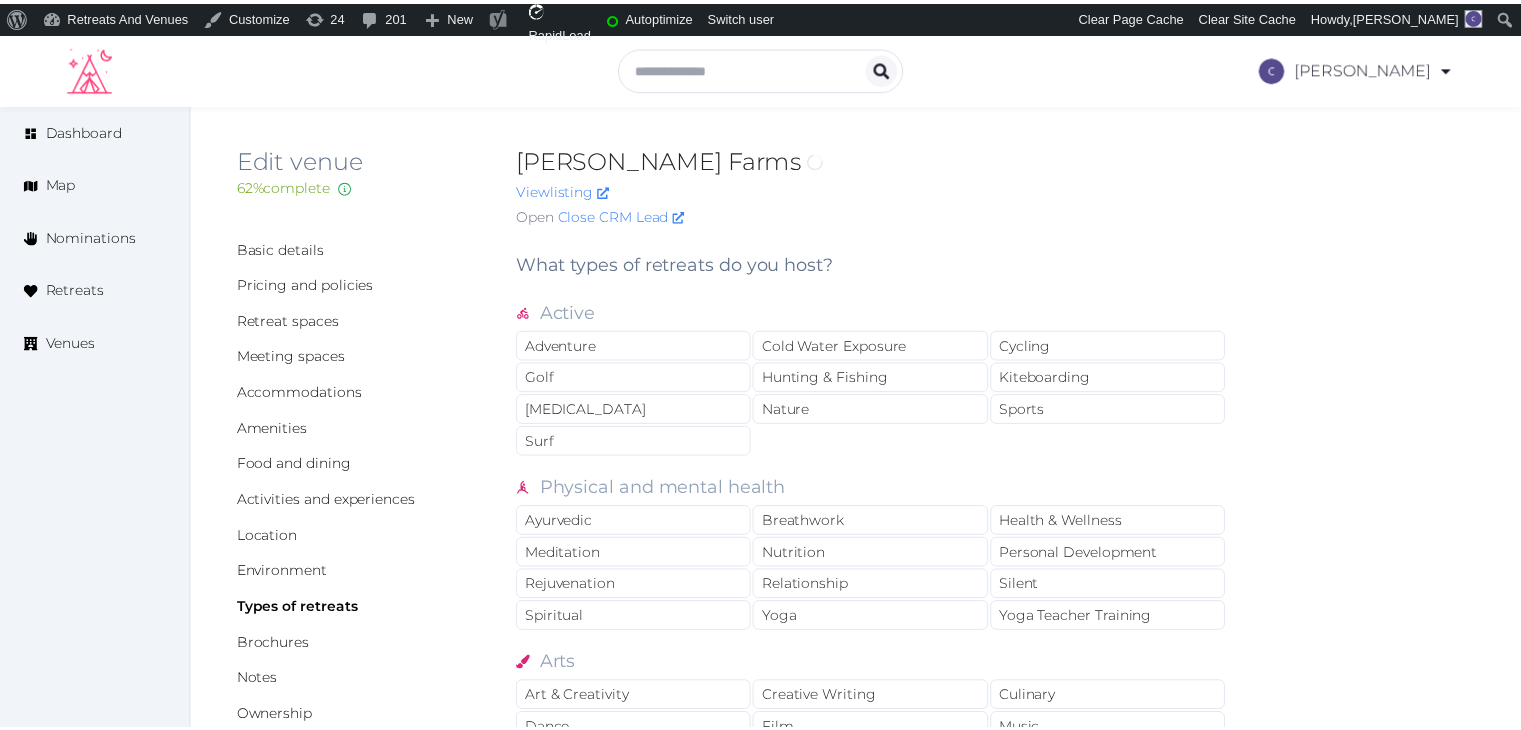 scroll, scrollTop: 0, scrollLeft: 0, axis: both 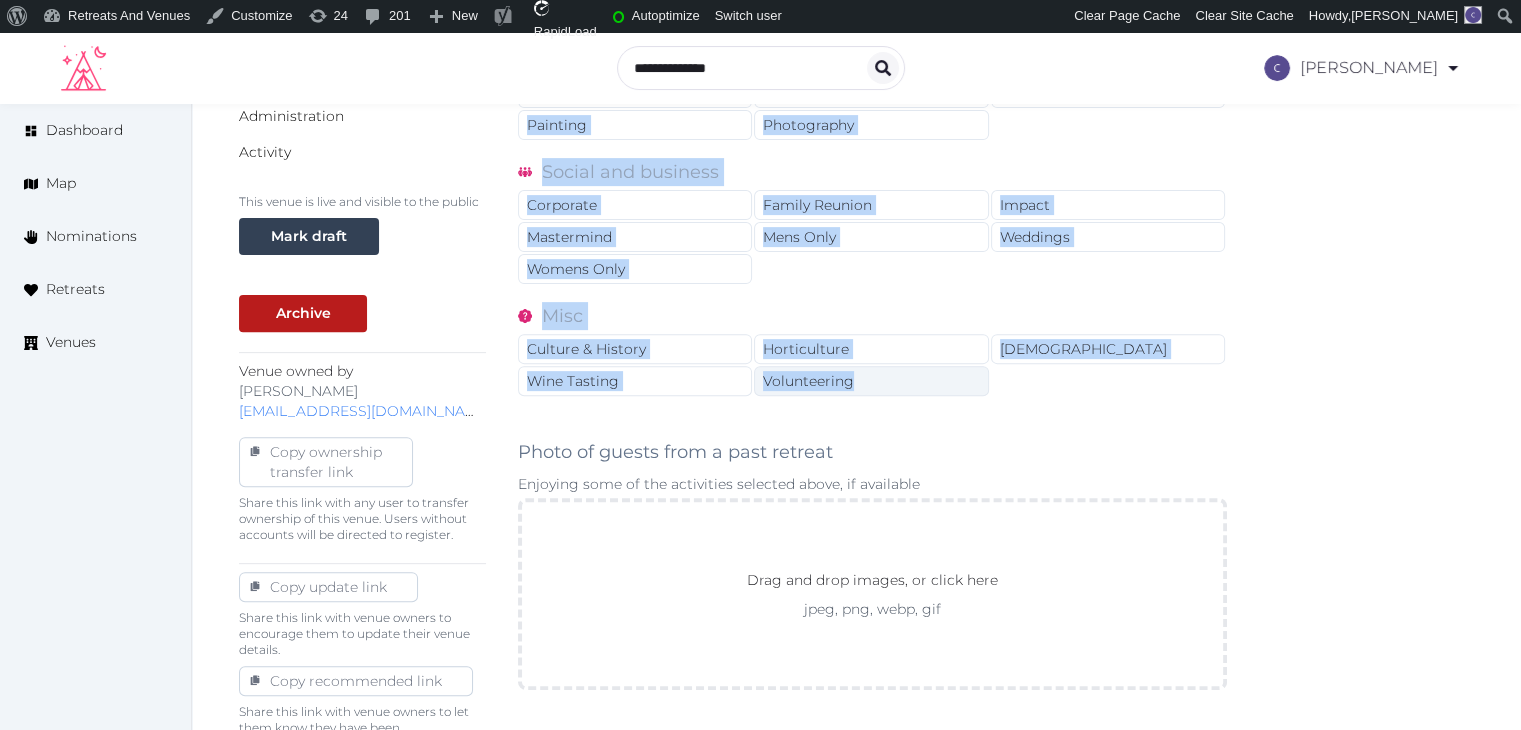 drag, startPoint x: 518, startPoint y: 264, endPoint x: 872, endPoint y: 380, distance: 372.52115 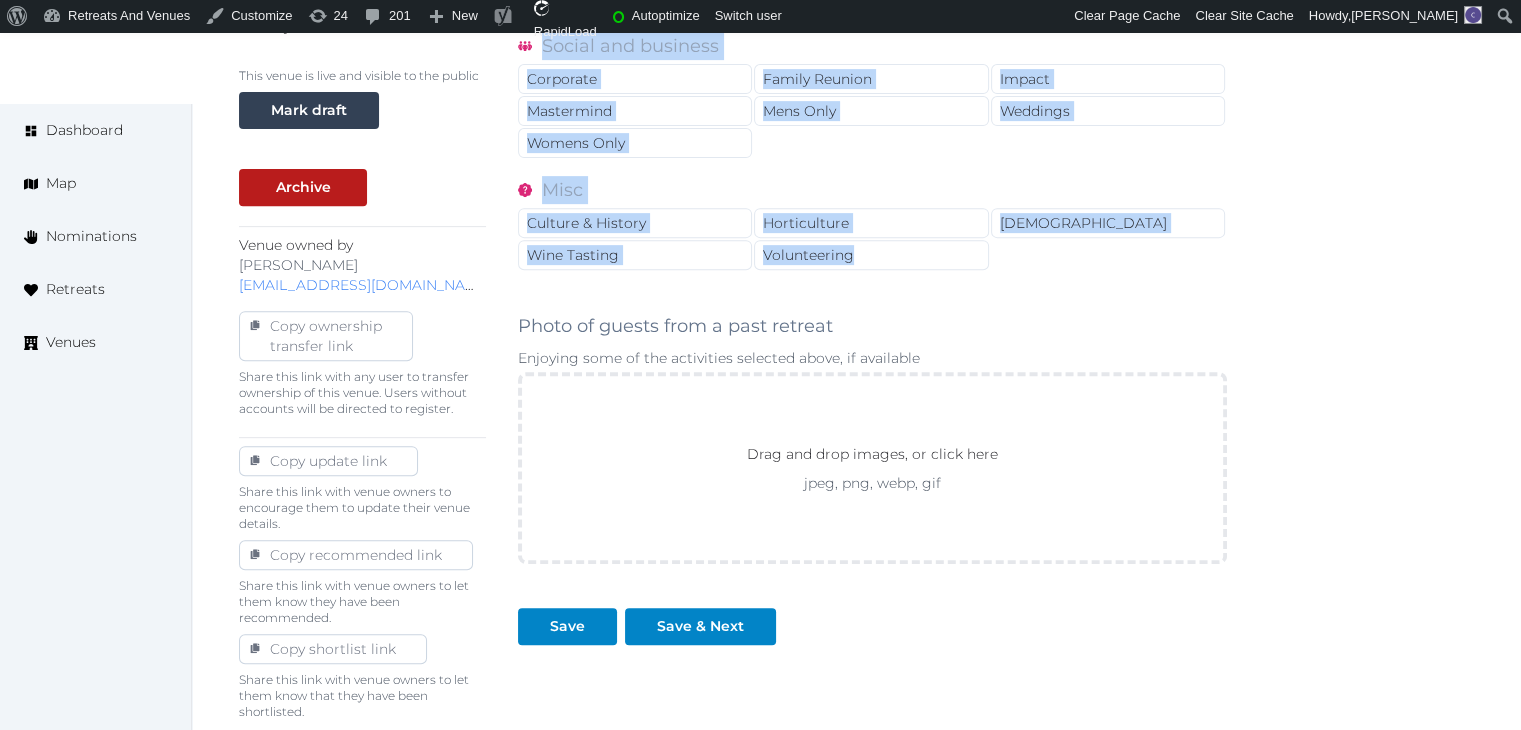 scroll, scrollTop: 895, scrollLeft: 0, axis: vertical 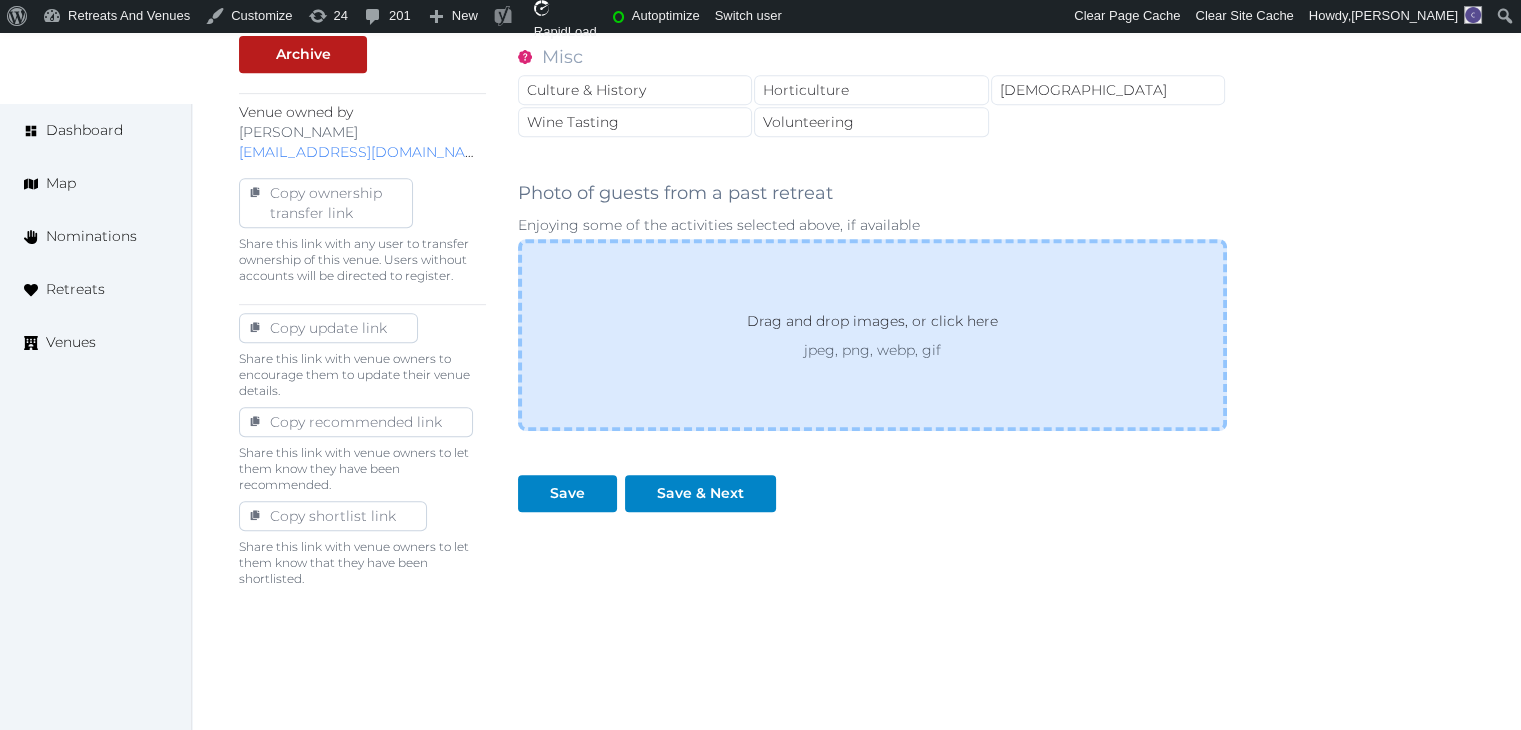click on "jpeg, png, webp, gif" at bounding box center [872, 350] 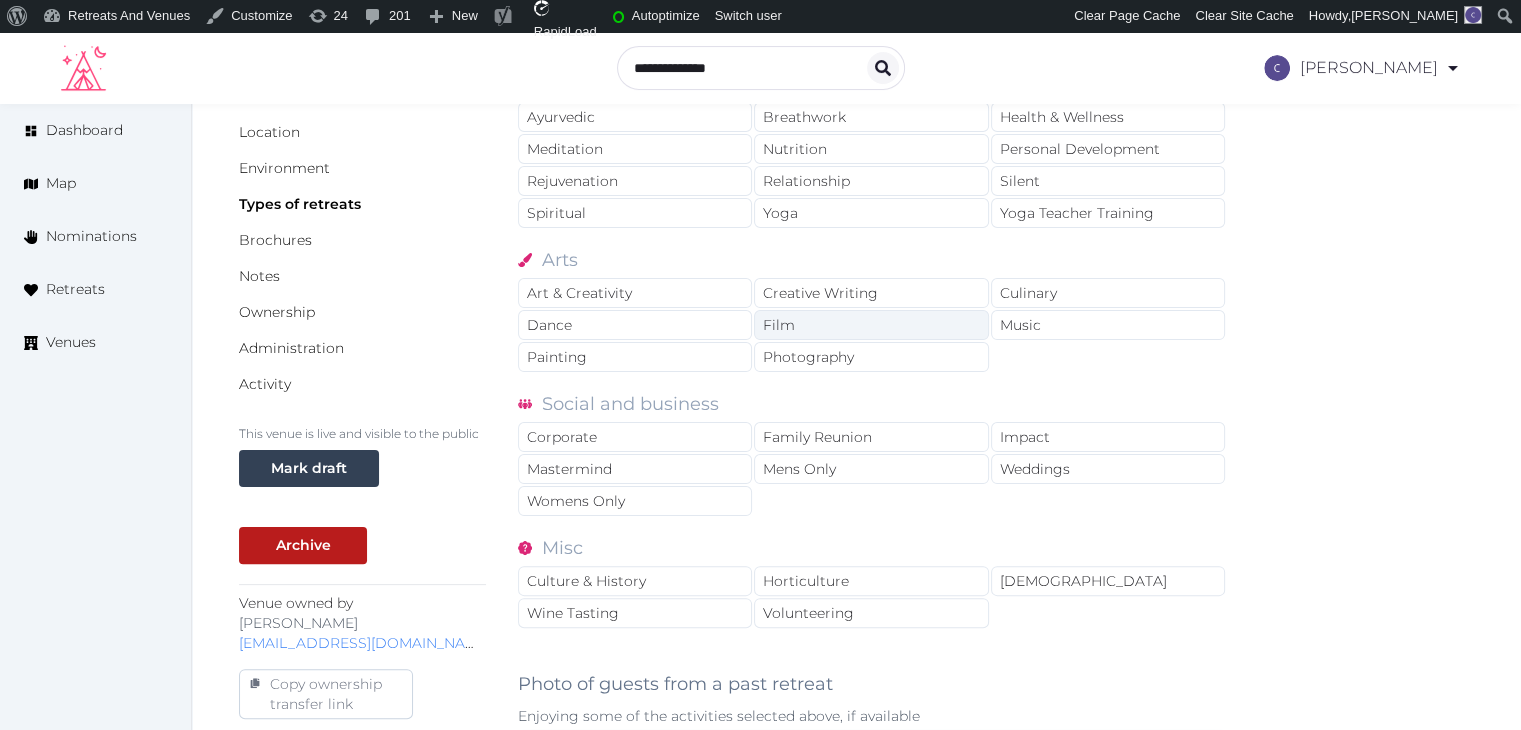 scroll, scrollTop: 395, scrollLeft: 0, axis: vertical 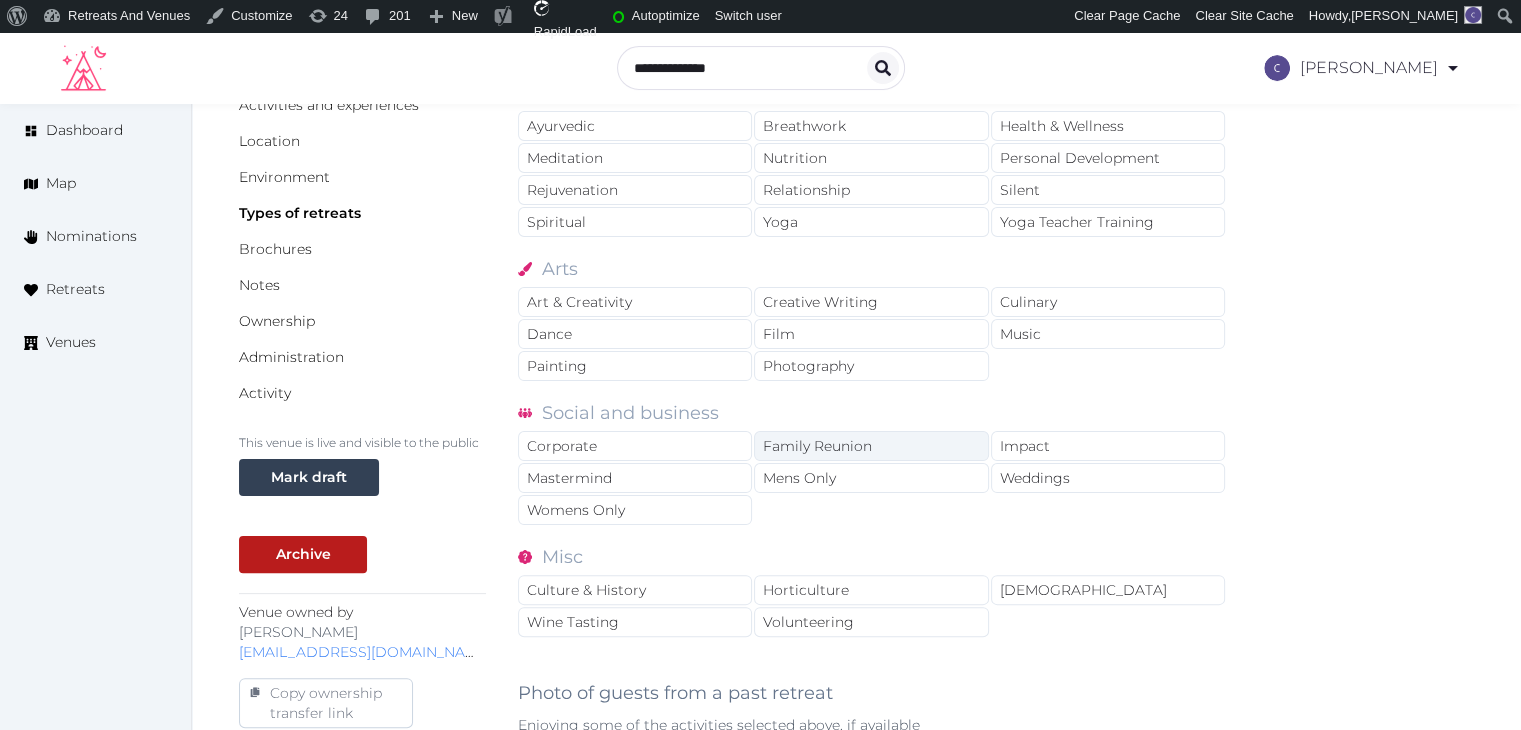drag, startPoint x: 696, startPoint y: 437, endPoint x: 775, endPoint y: 437, distance: 79 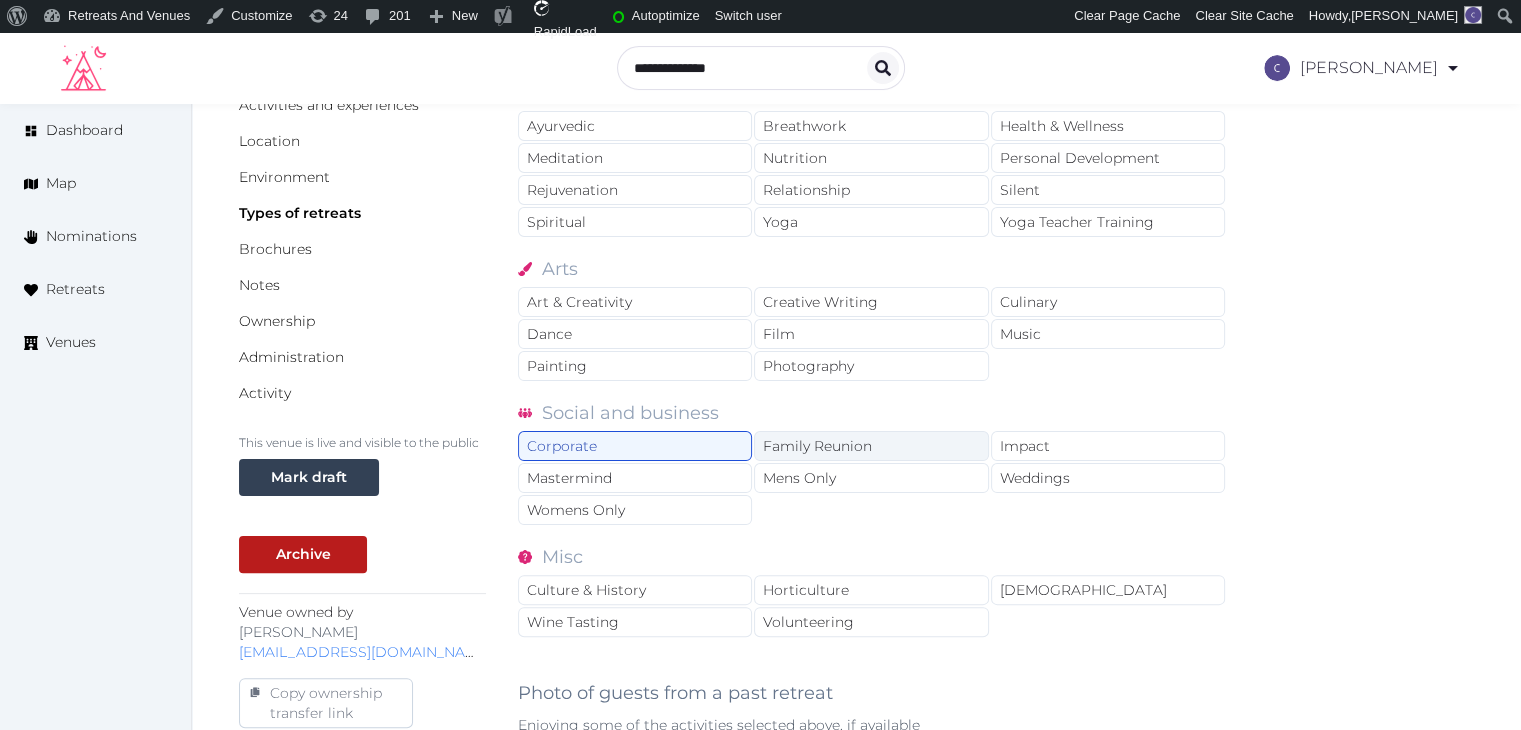 click on "Family Reunion" at bounding box center [871, 446] 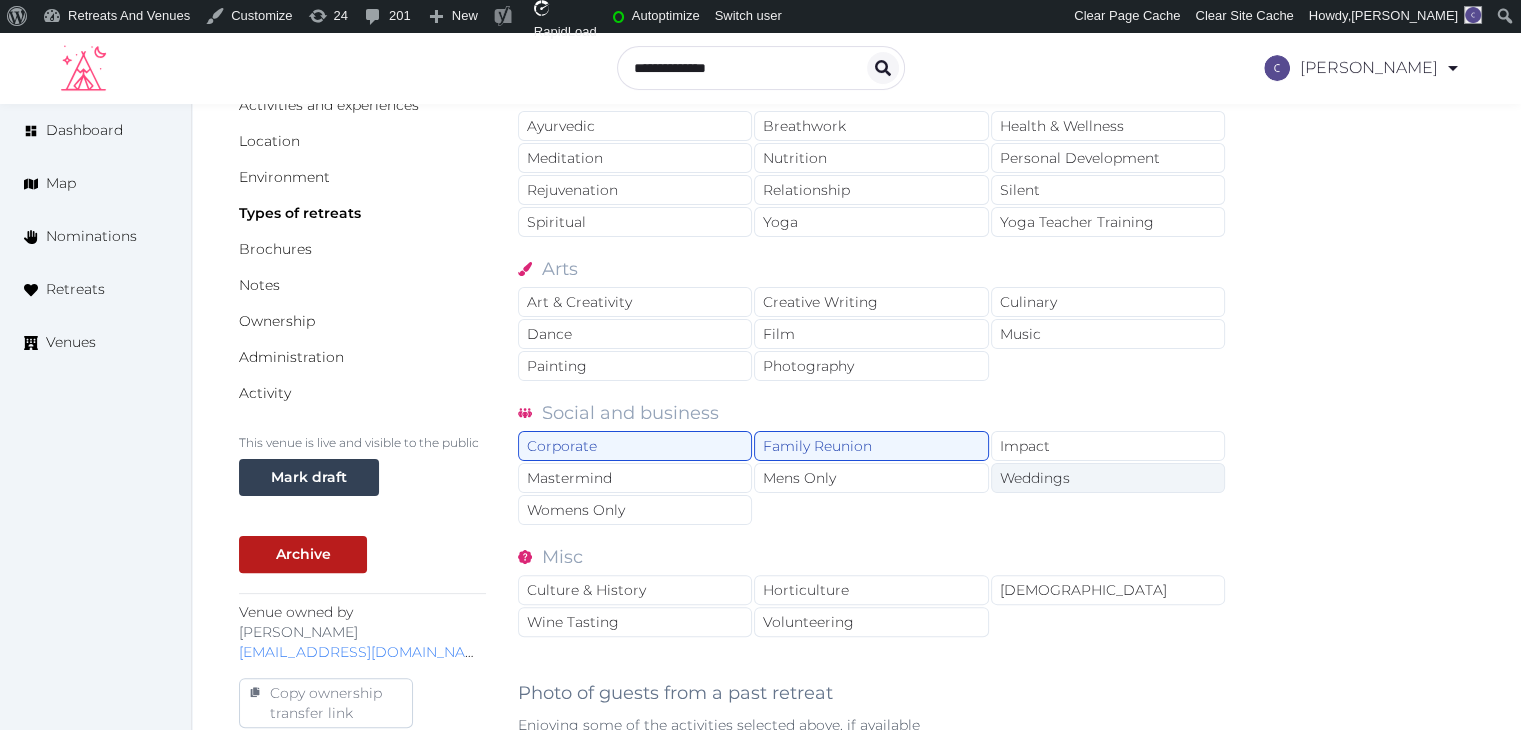 click on "Weddings" at bounding box center (1108, 478) 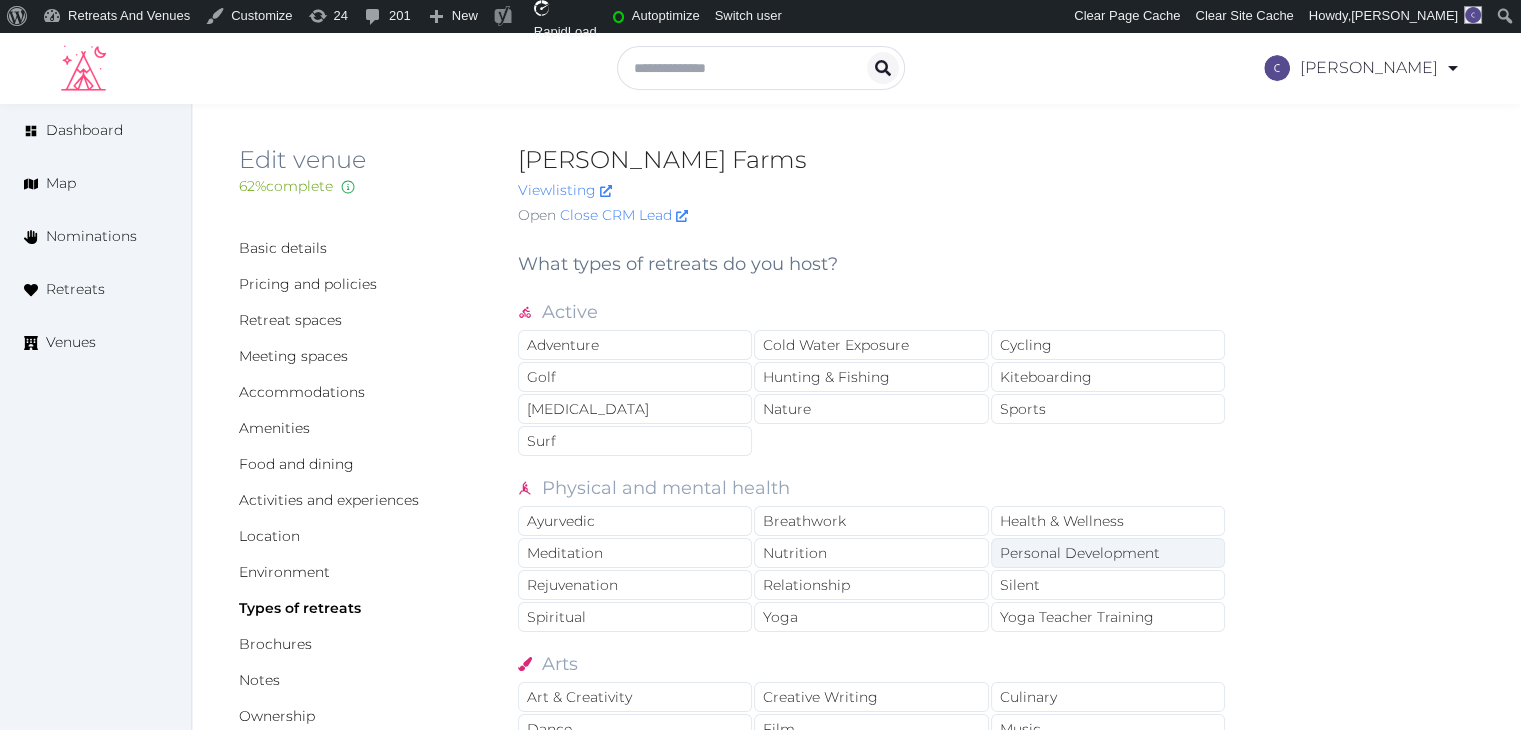 scroll, scrollTop: 0, scrollLeft: 0, axis: both 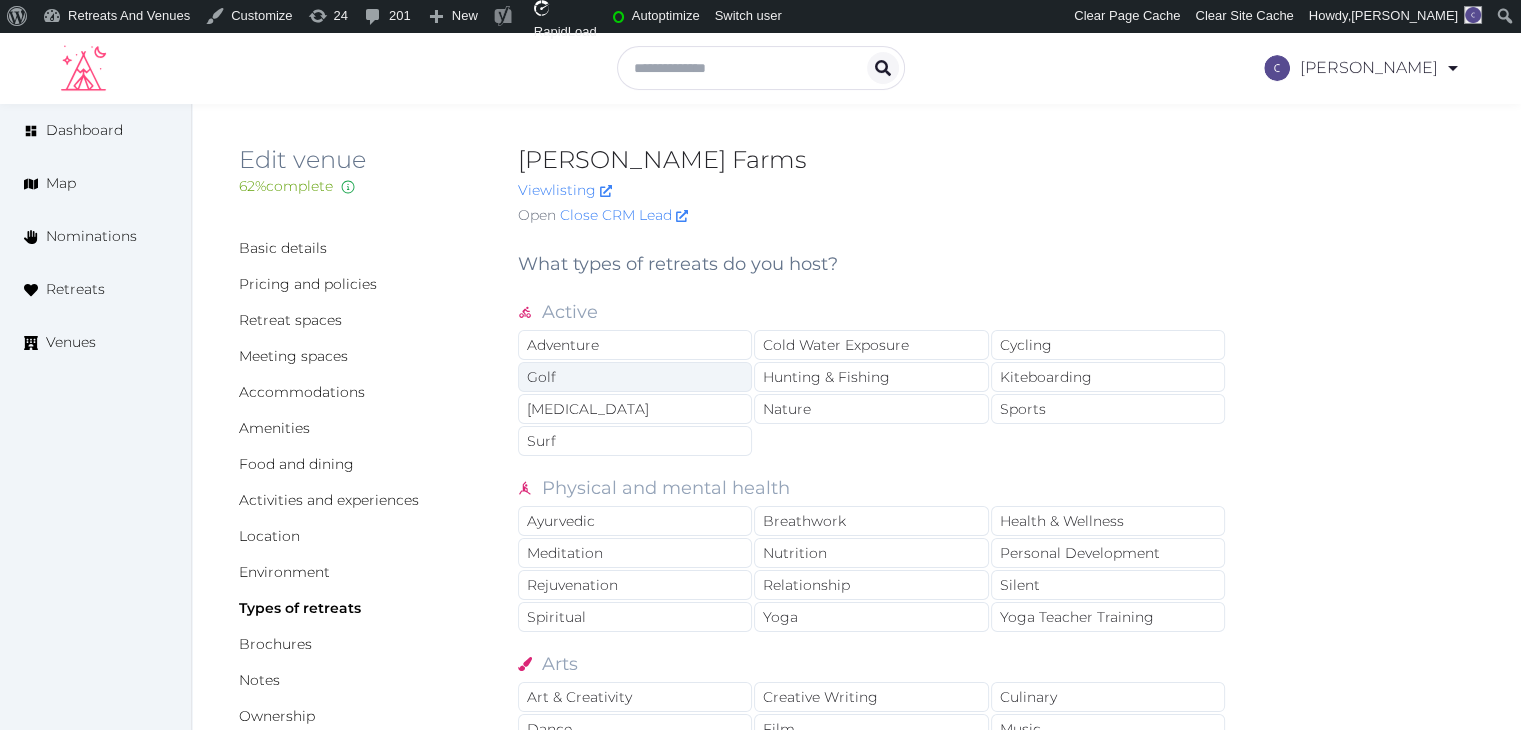 click on "Golf" at bounding box center [635, 377] 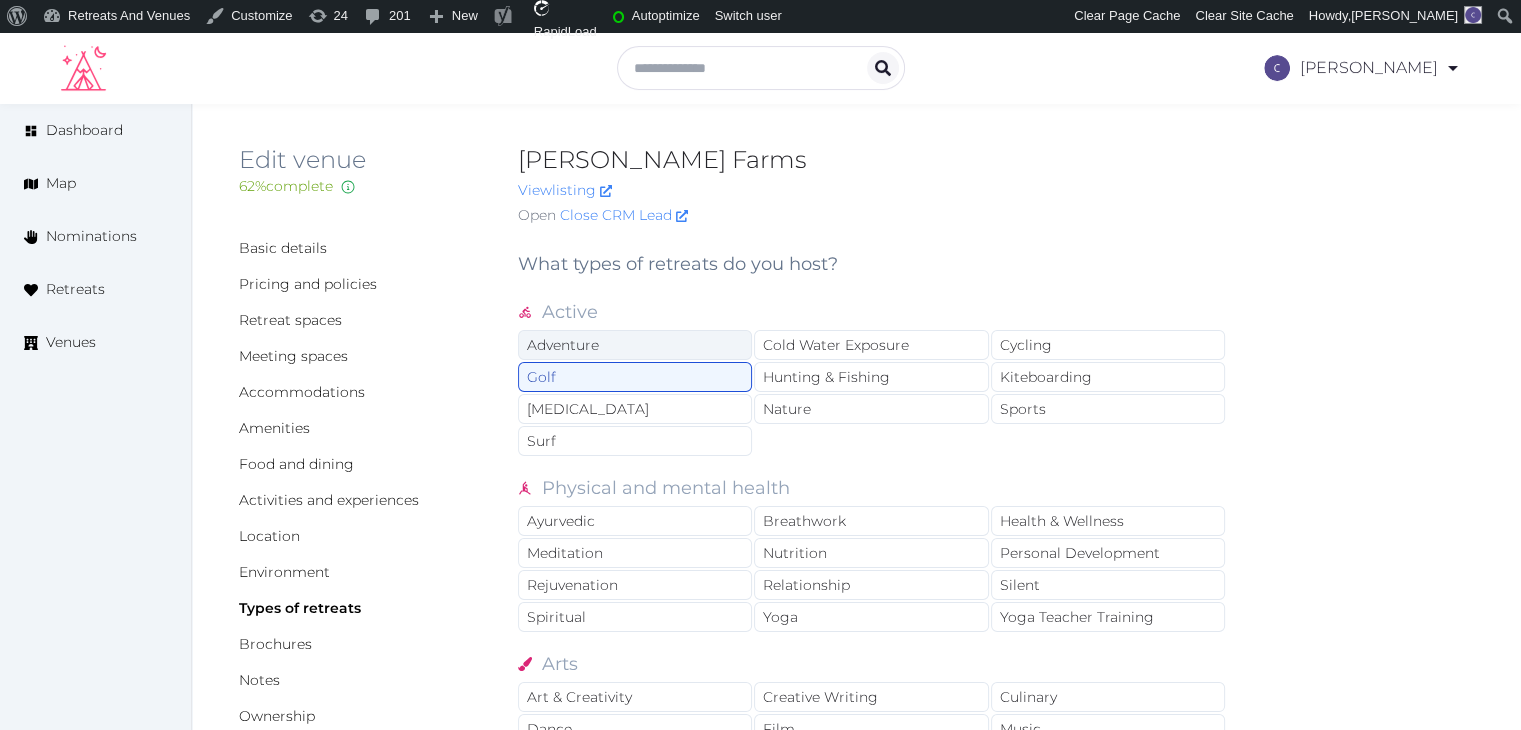 click on "Adventure" at bounding box center (635, 345) 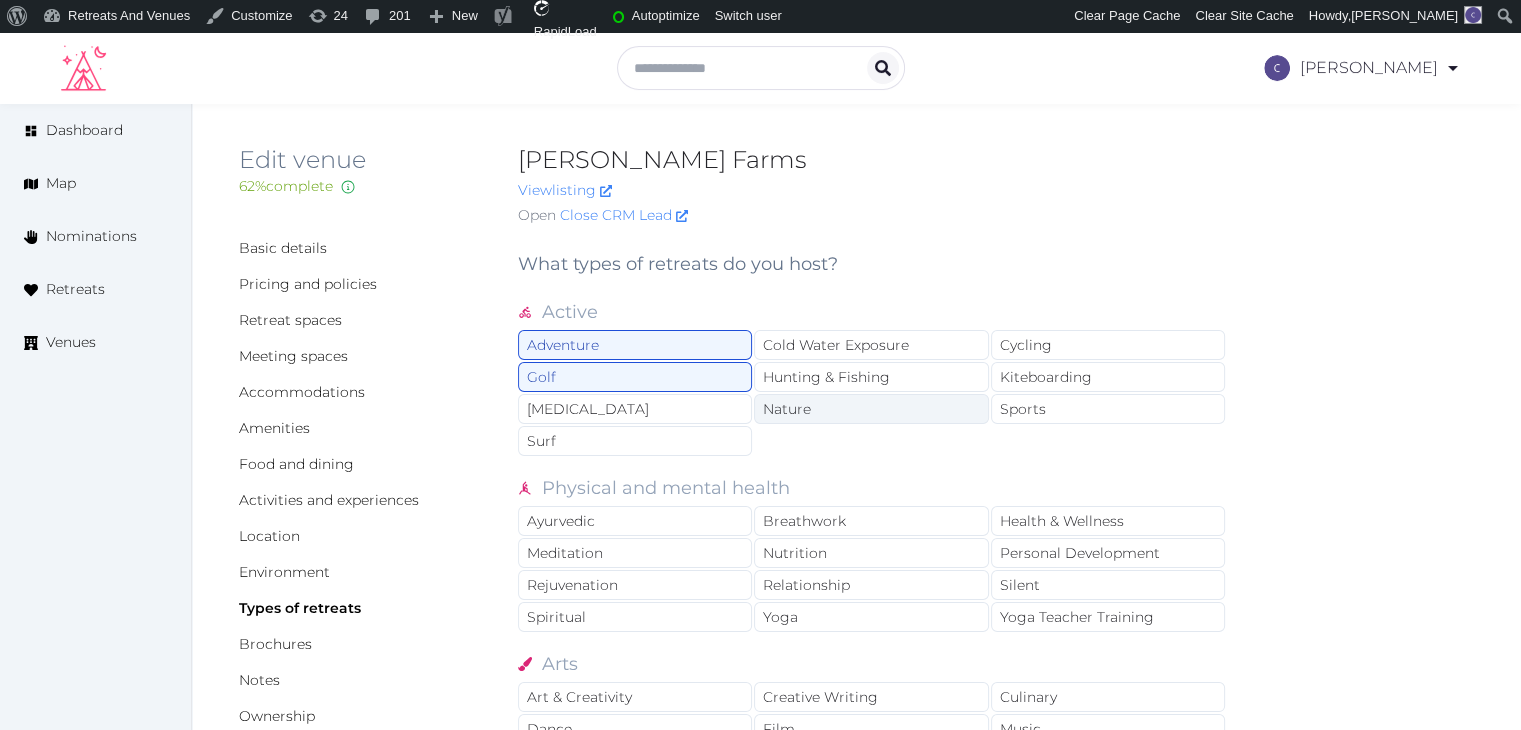 click on "Nature" at bounding box center (871, 409) 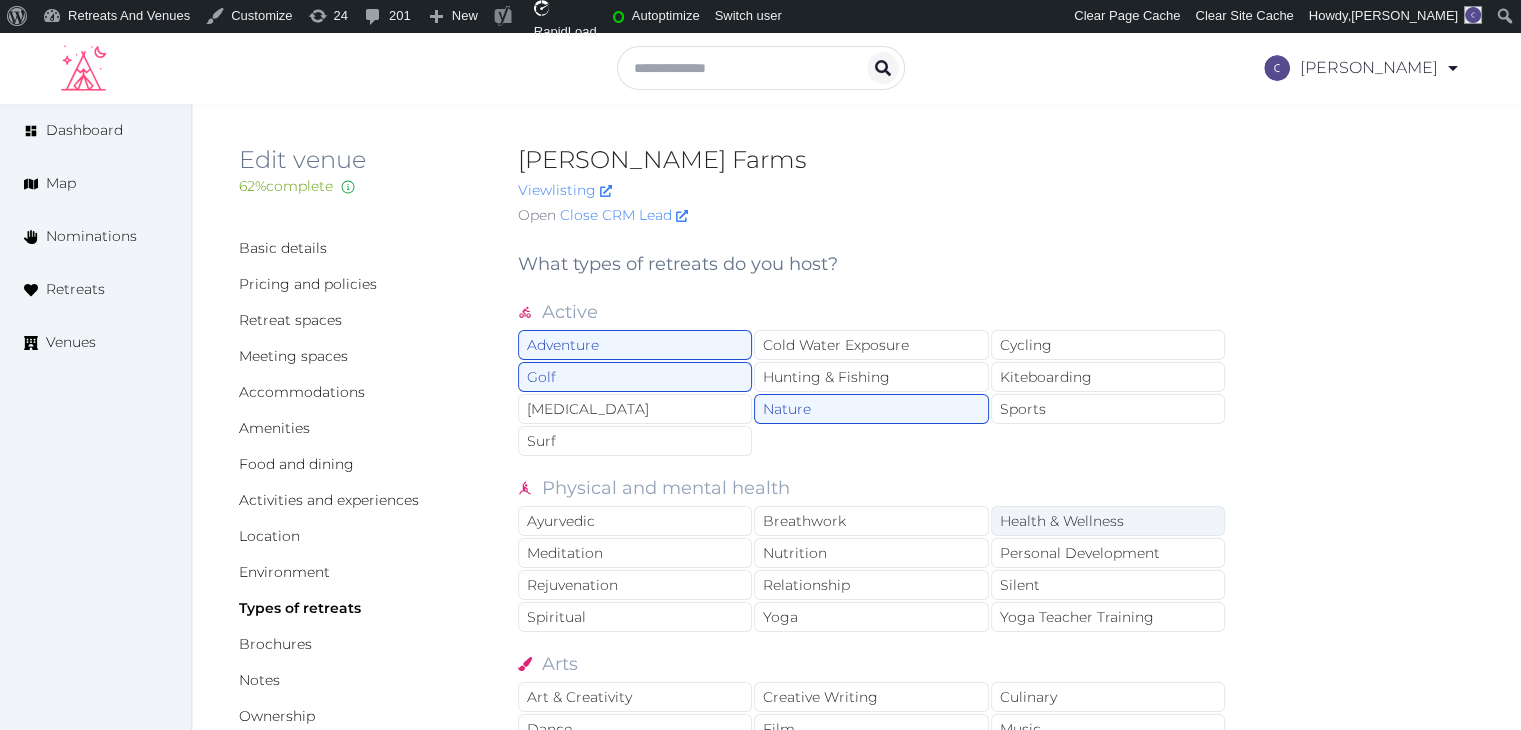 click on "Health & Wellness" at bounding box center [1108, 521] 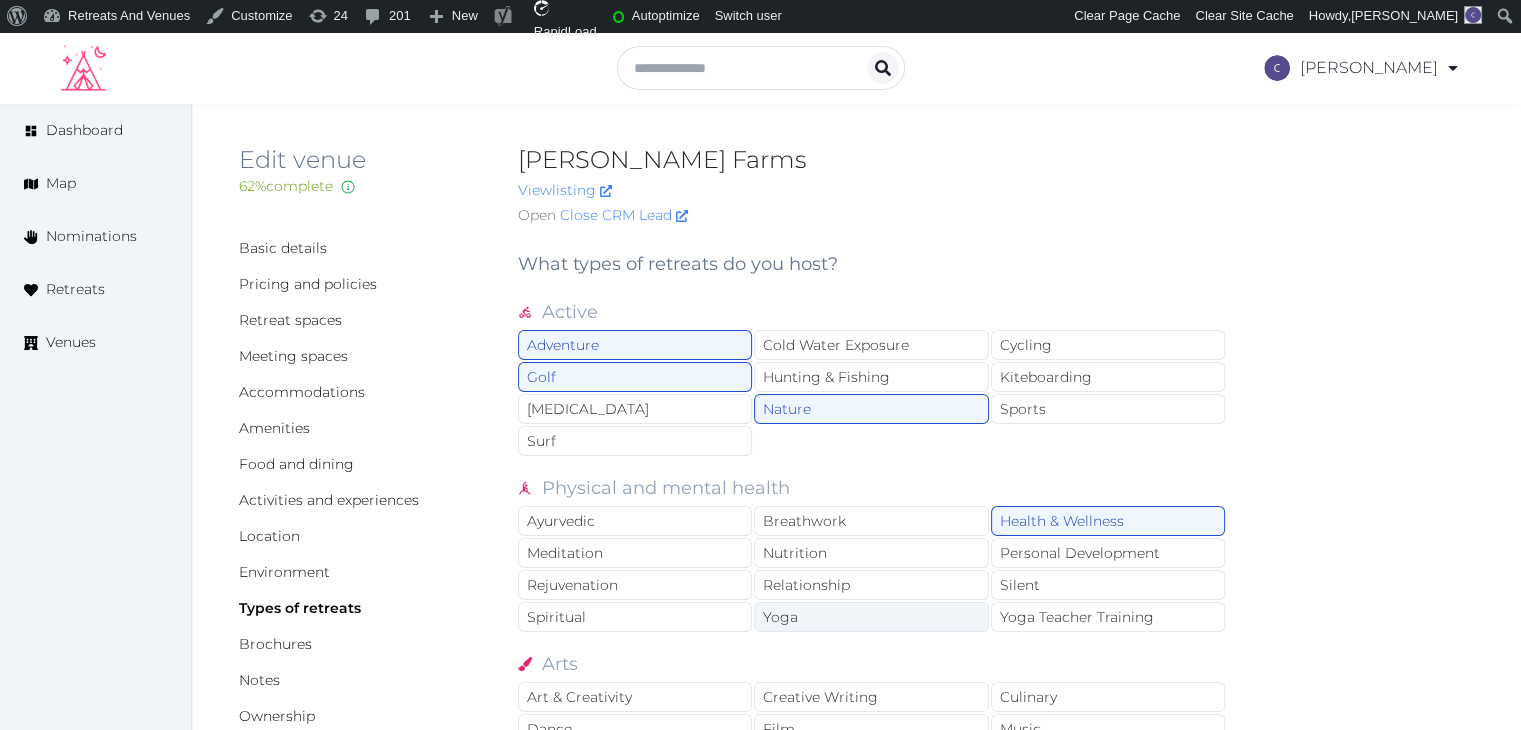 click on "Yoga" at bounding box center [871, 617] 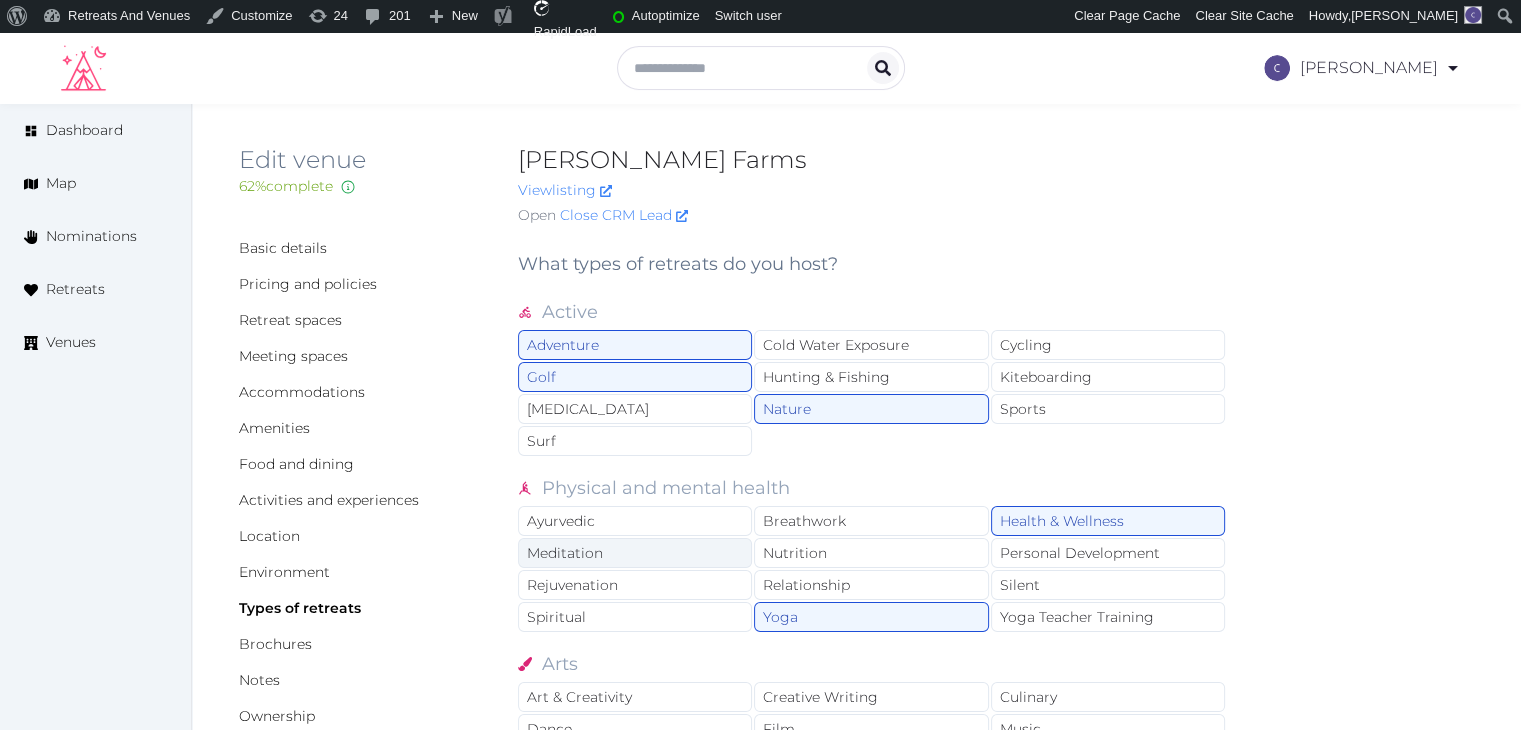 click on "Meditation" at bounding box center (635, 553) 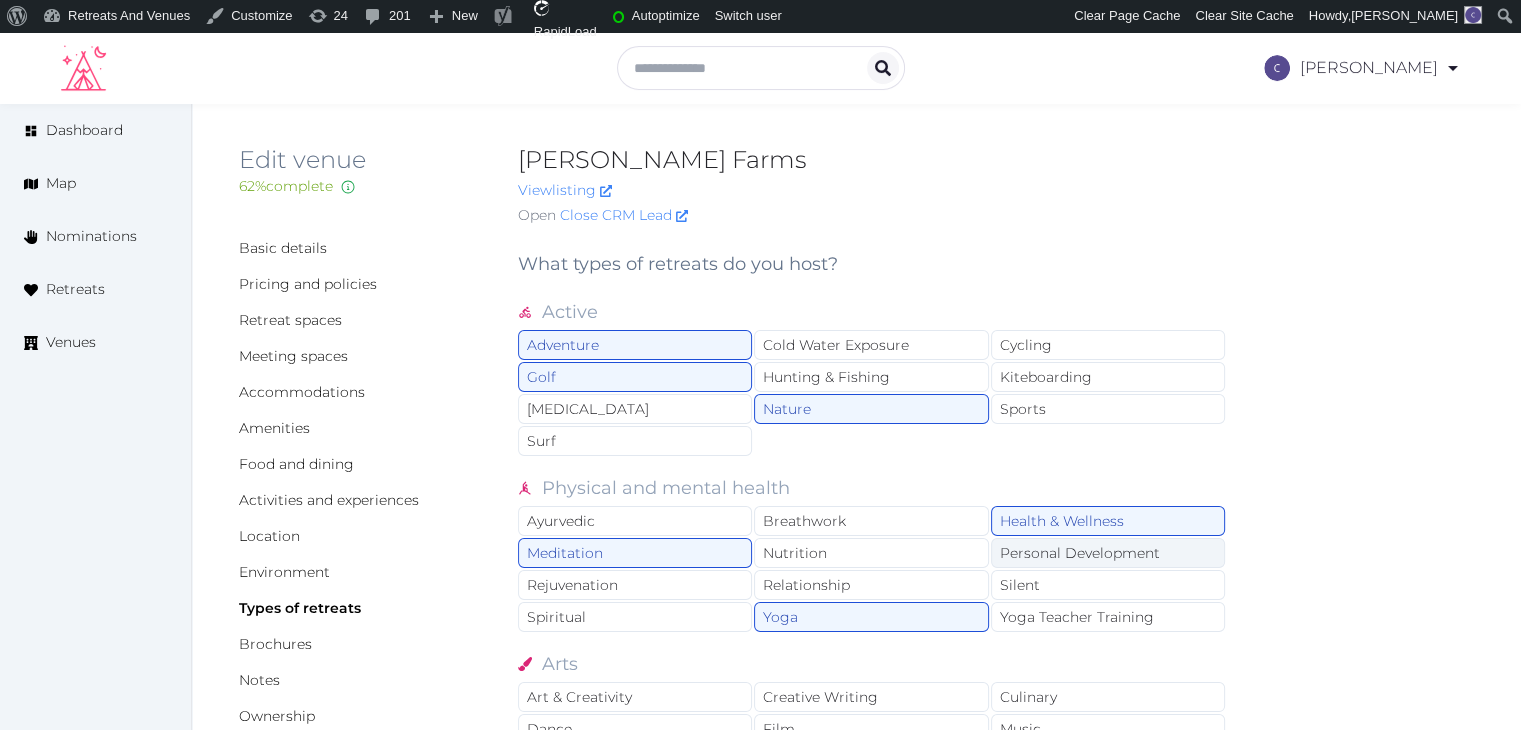 click on "Personal Development" at bounding box center [1108, 553] 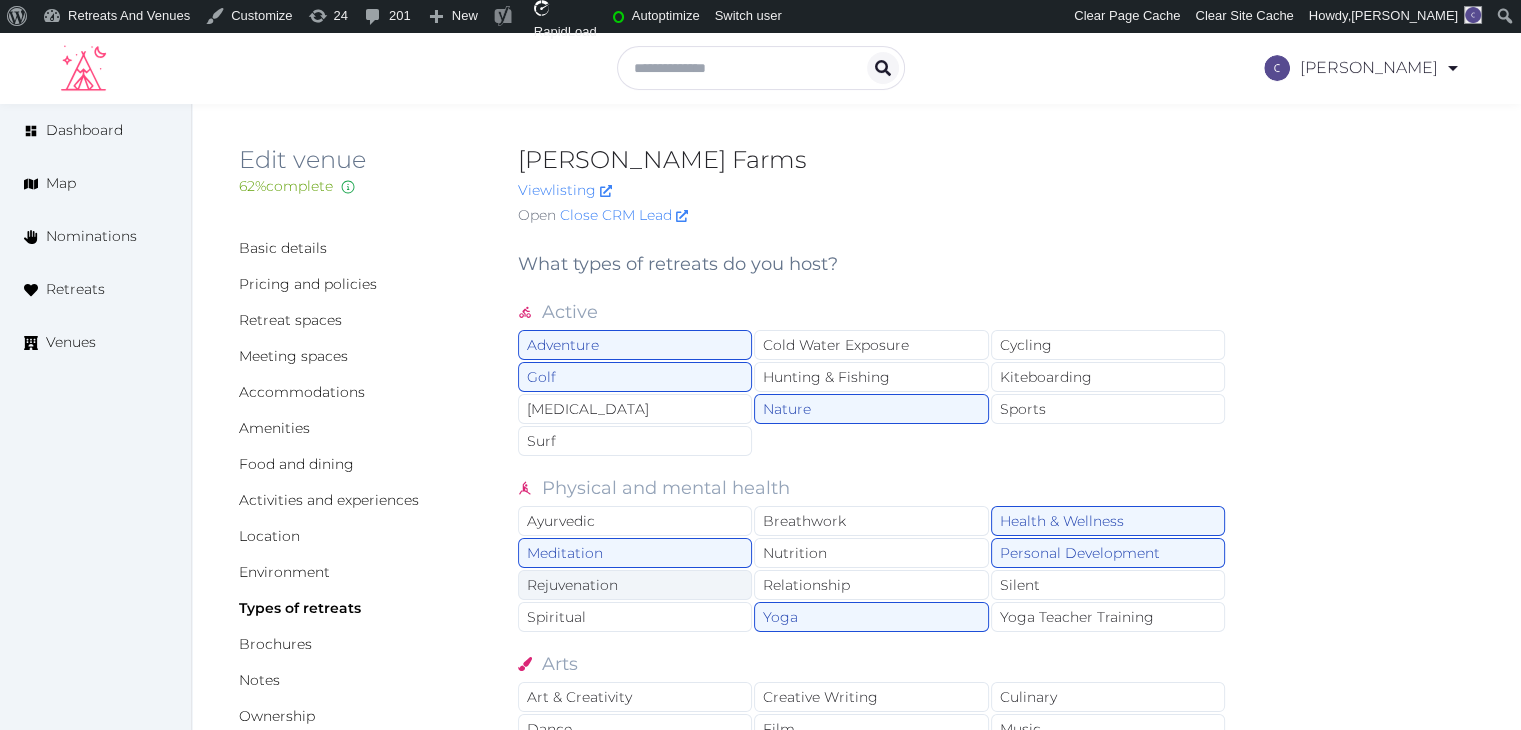 click on "Rejuvenation" at bounding box center [635, 585] 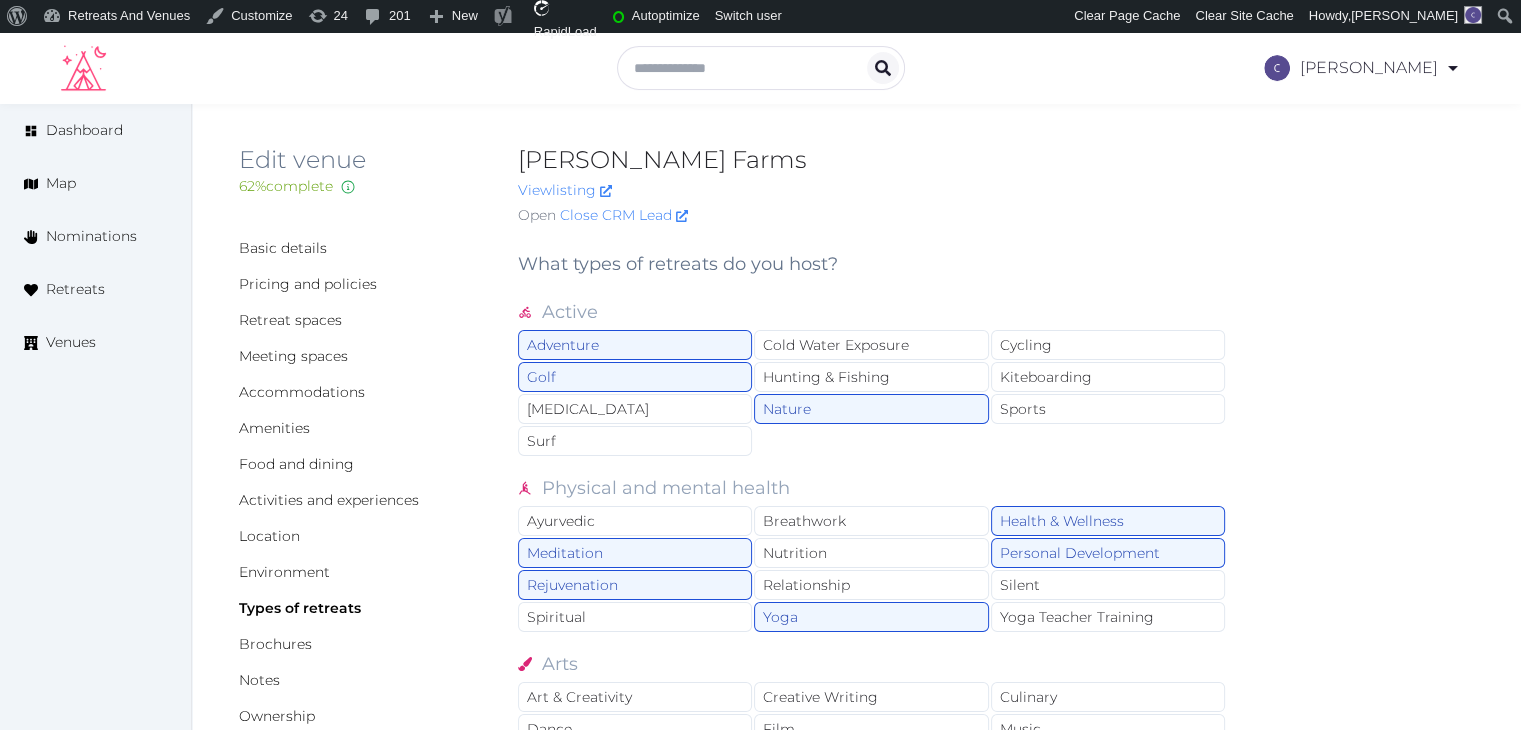 scroll, scrollTop: 200, scrollLeft: 0, axis: vertical 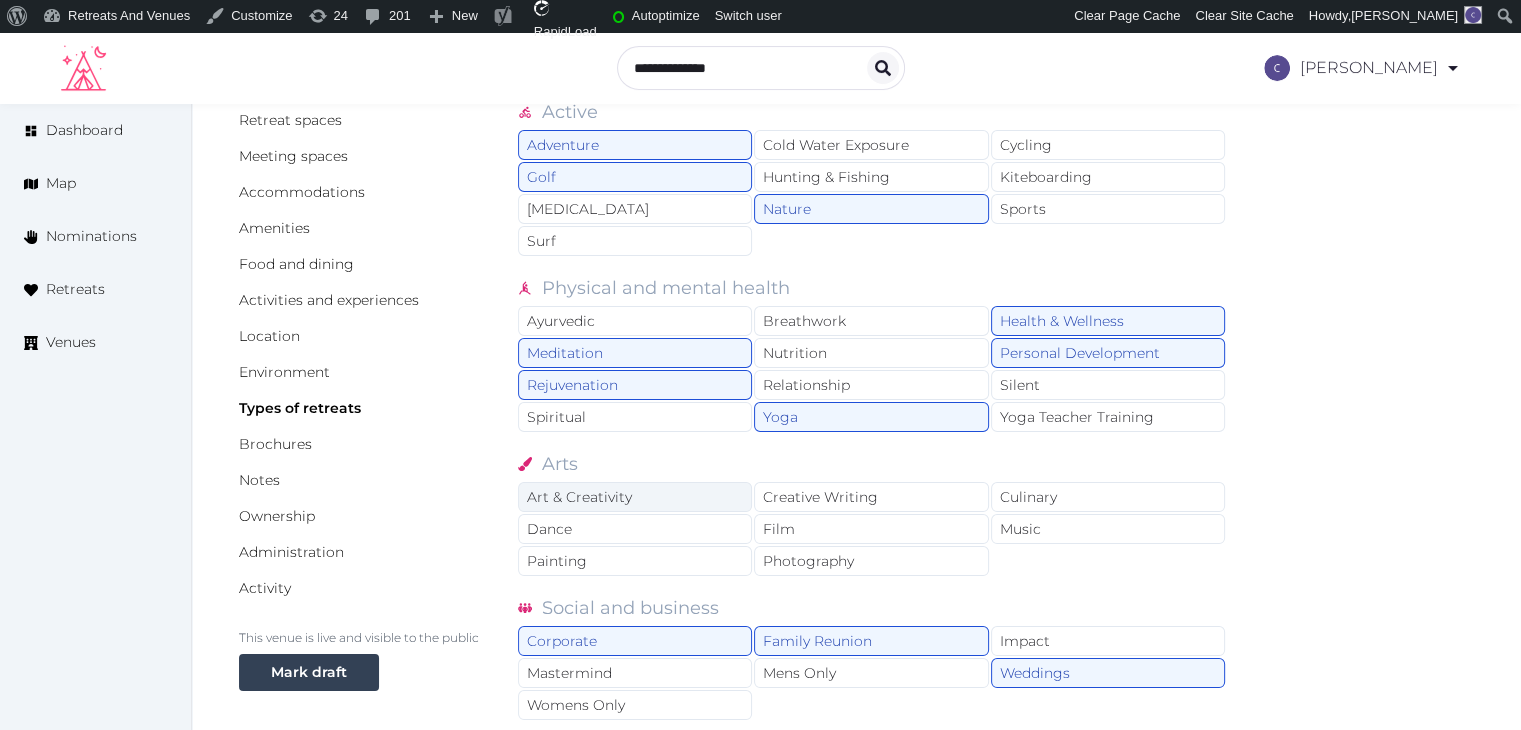 click on "Art & Creativity" at bounding box center (635, 497) 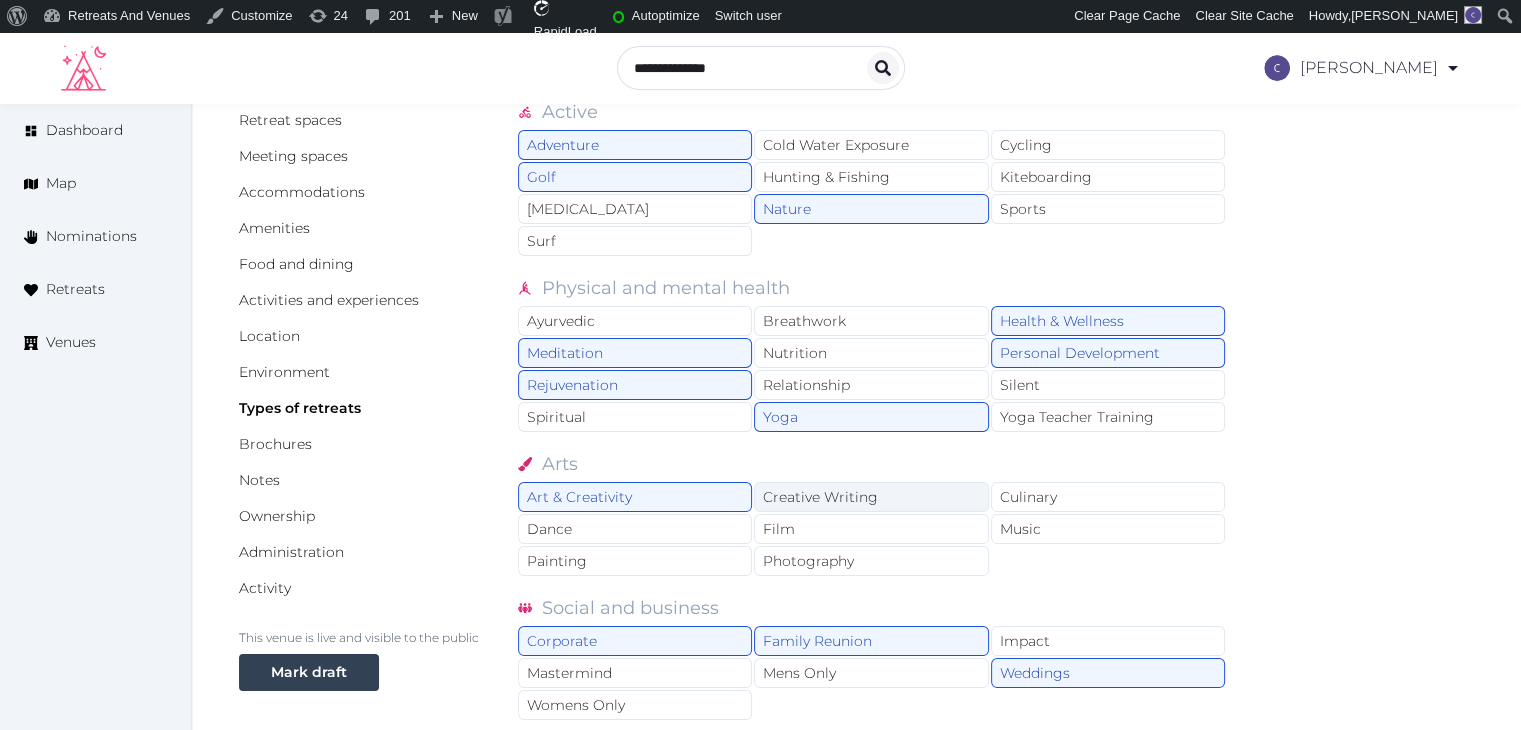click on "Creative Writing" at bounding box center (871, 497) 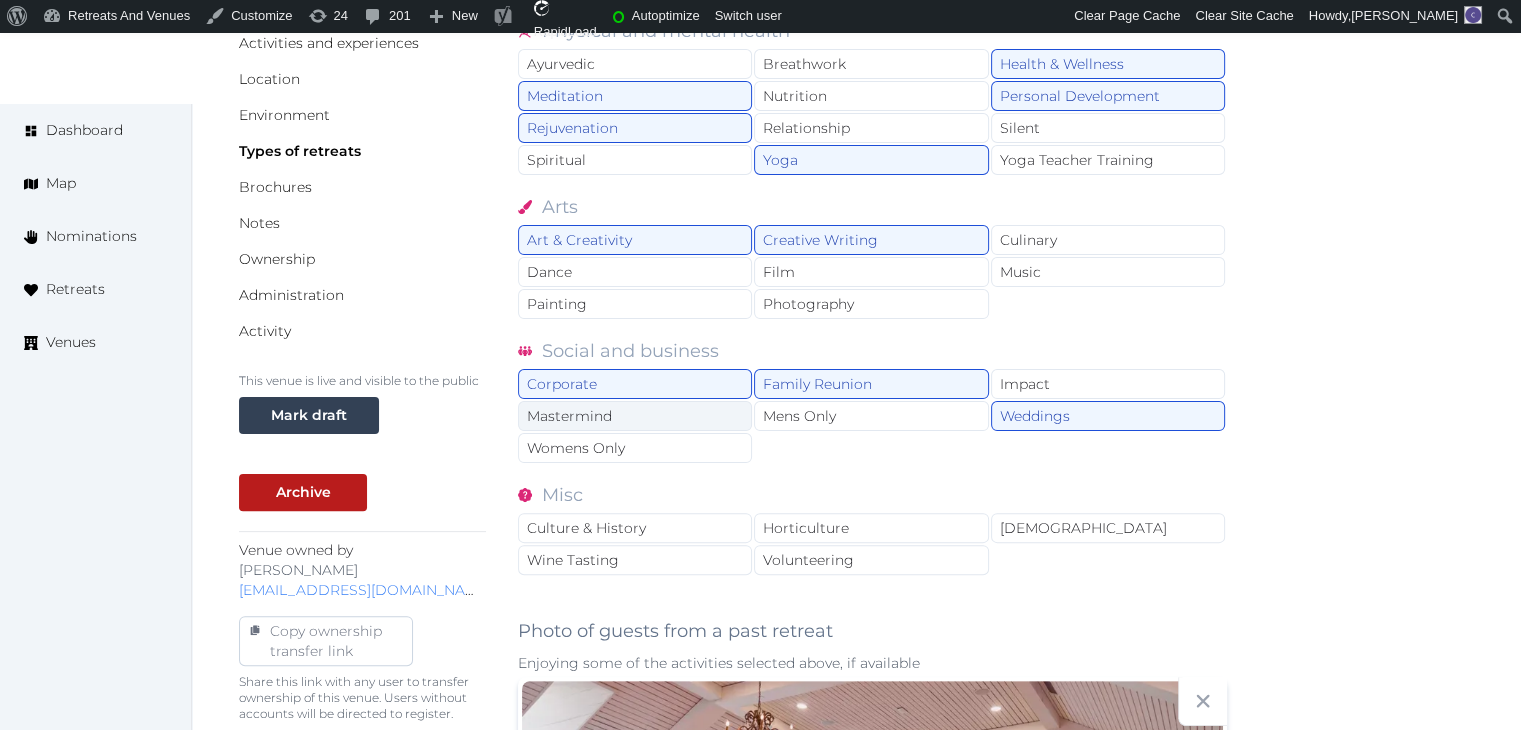 scroll, scrollTop: 500, scrollLeft: 0, axis: vertical 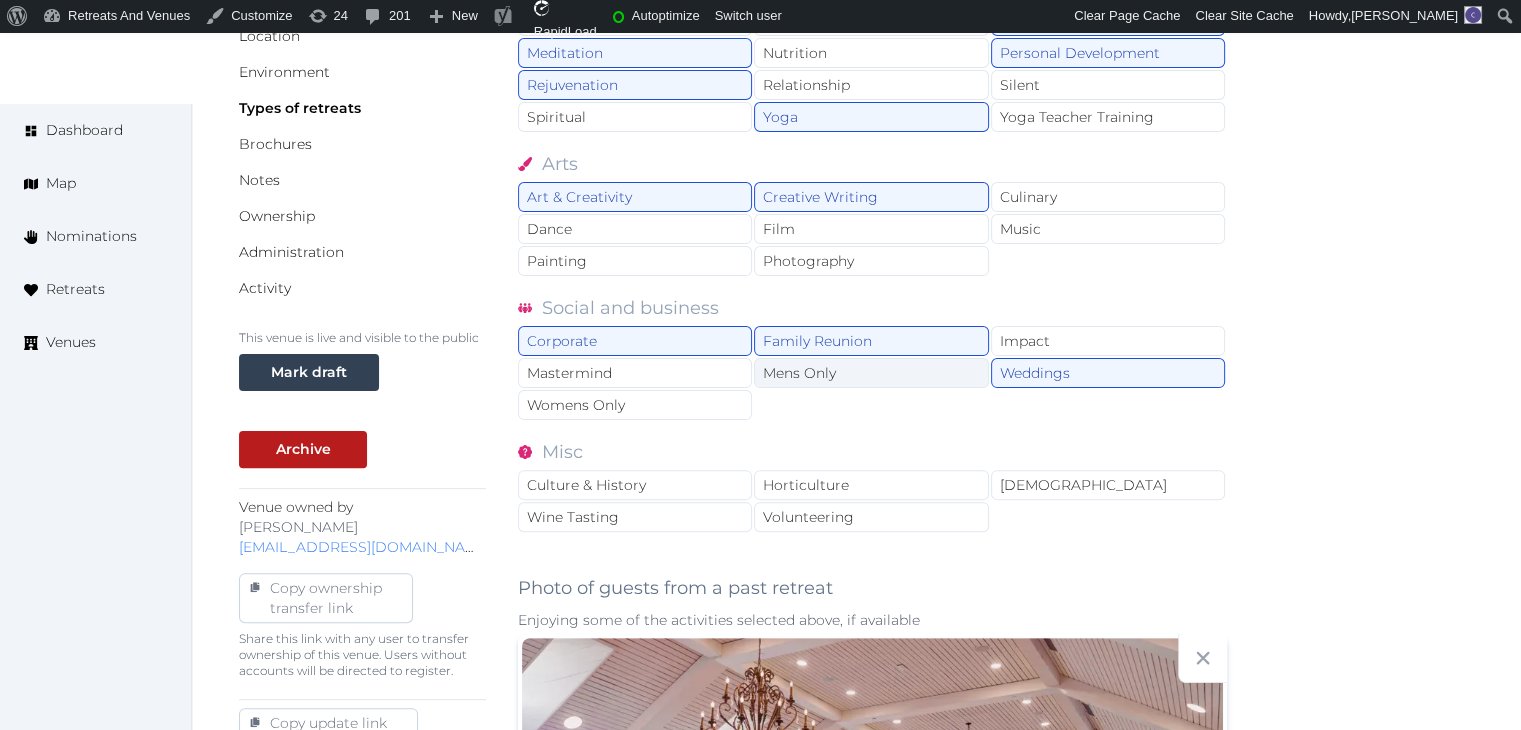 click on "Mens Only" at bounding box center [871, 373] 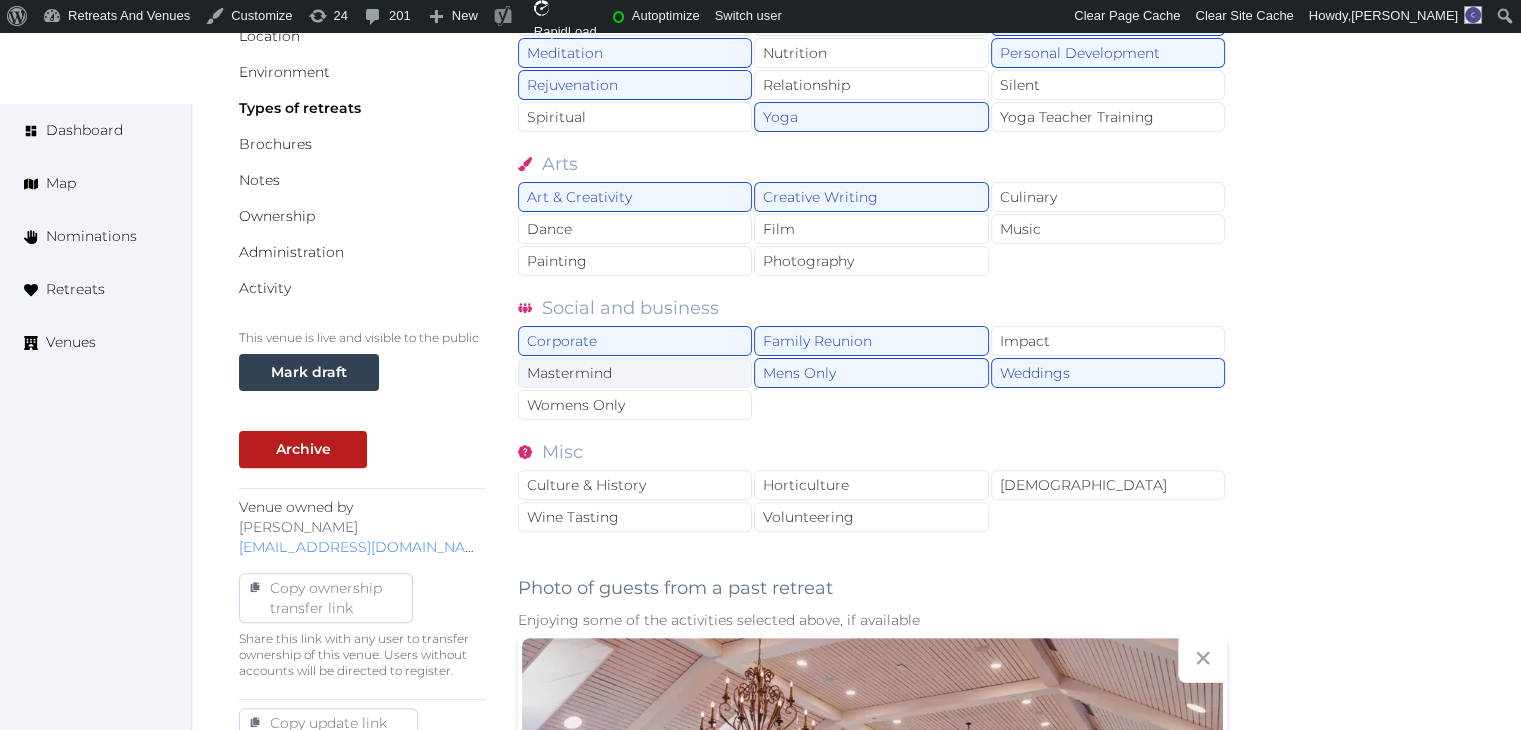 click on "Mastermind" at bounding box center [635, 373] 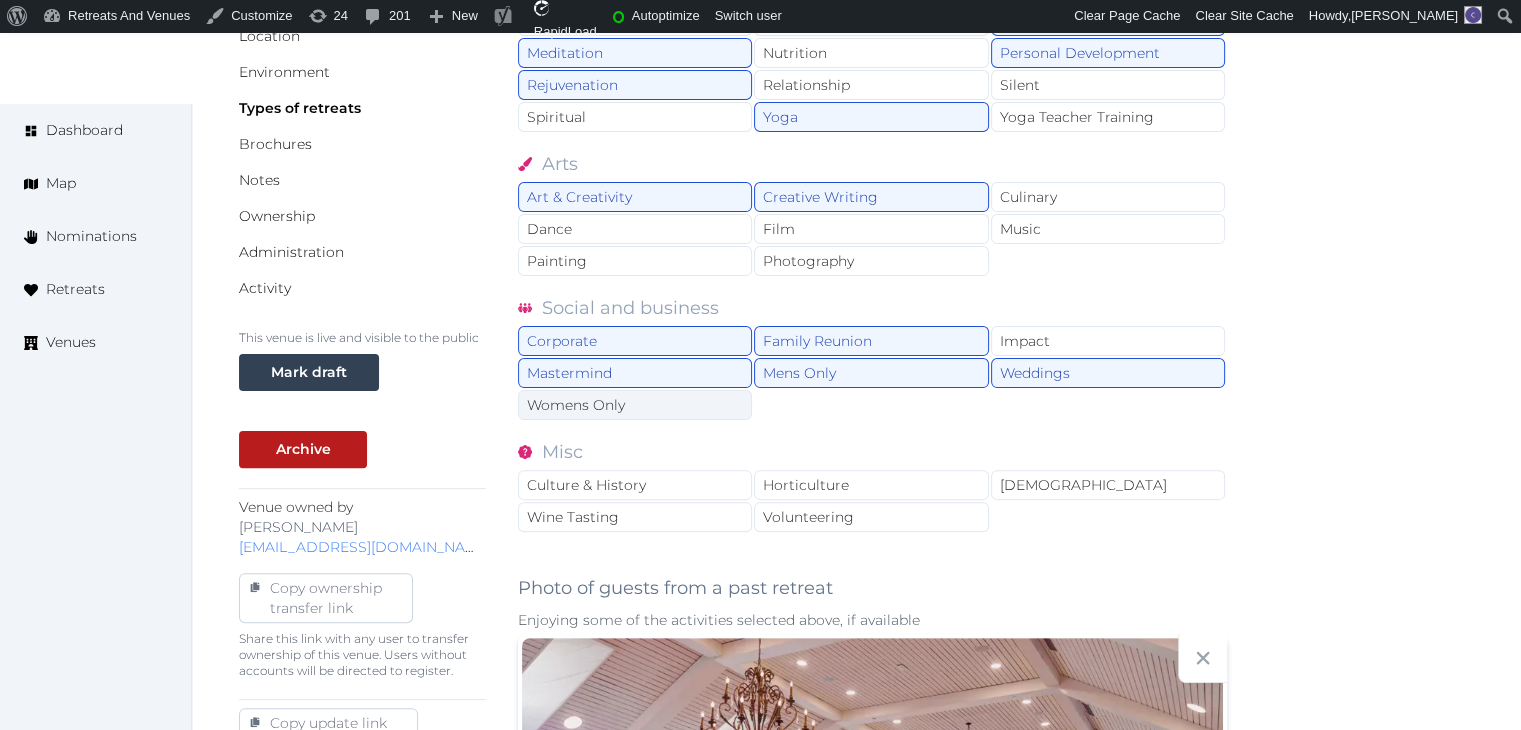 click on "Womens Only" at bounding box center [635, 405] 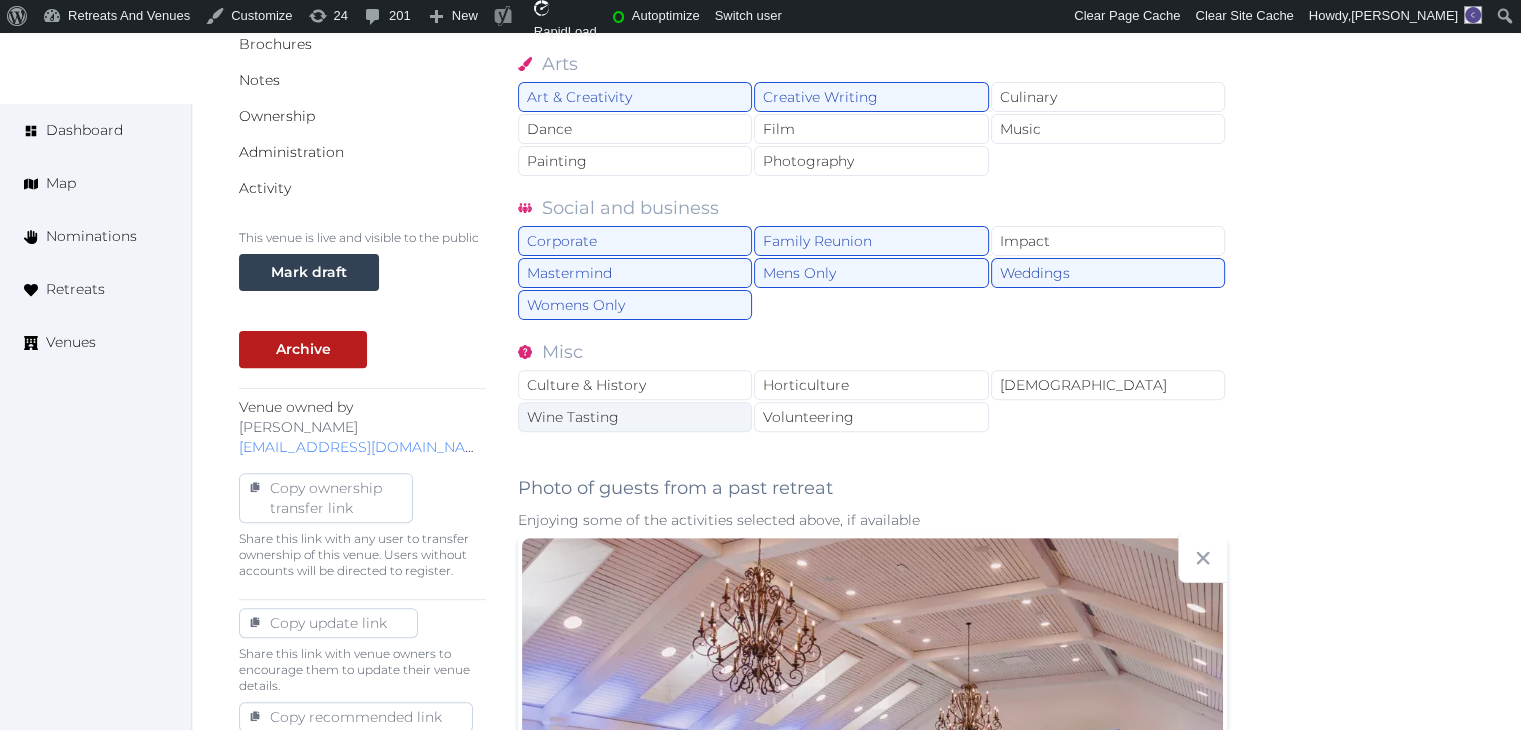 click on "Wine Tasting" at bounding box center (635, 417) 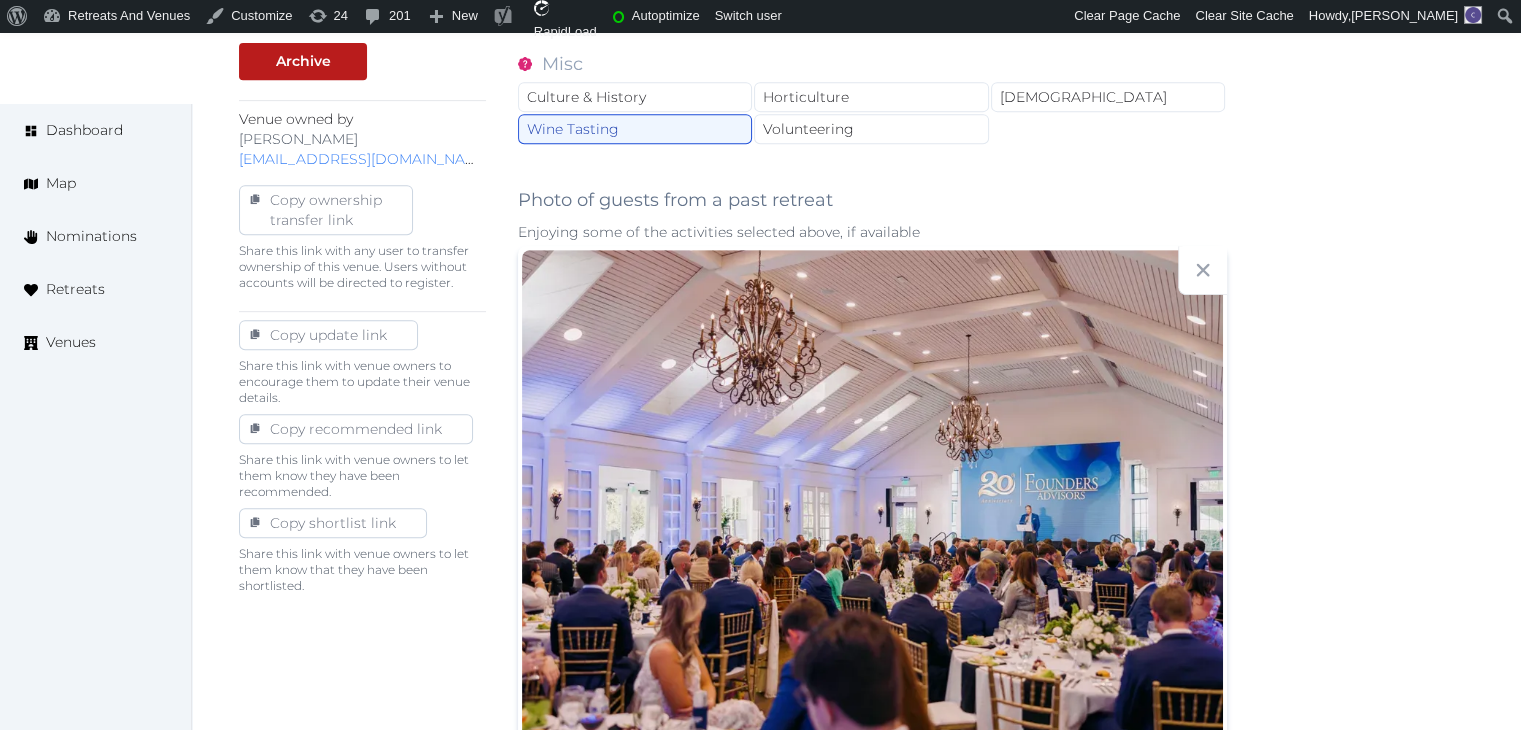 scroll, scrollTop: 1220, scrollLeft: 0, axis: vertical 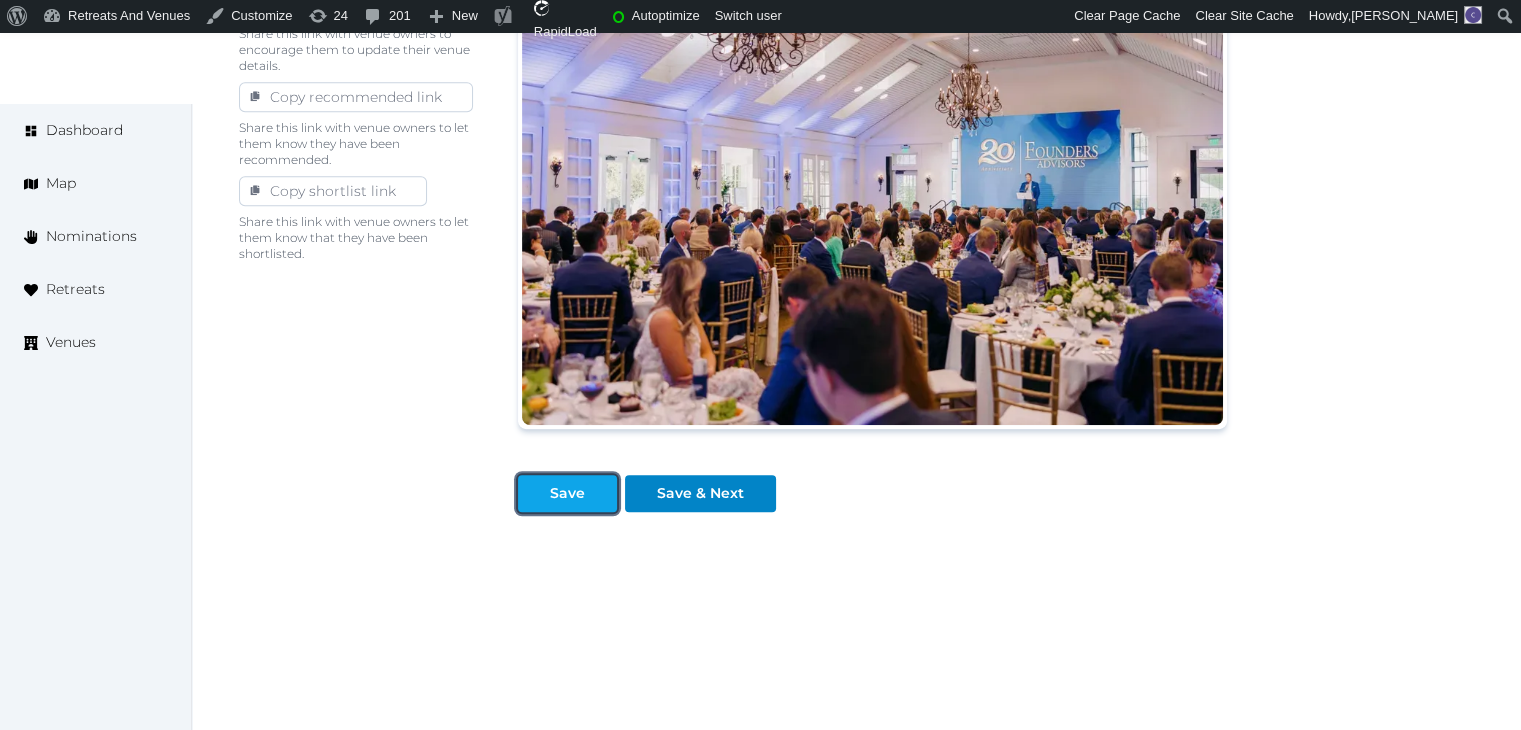 click at bounding box center [601, 493] 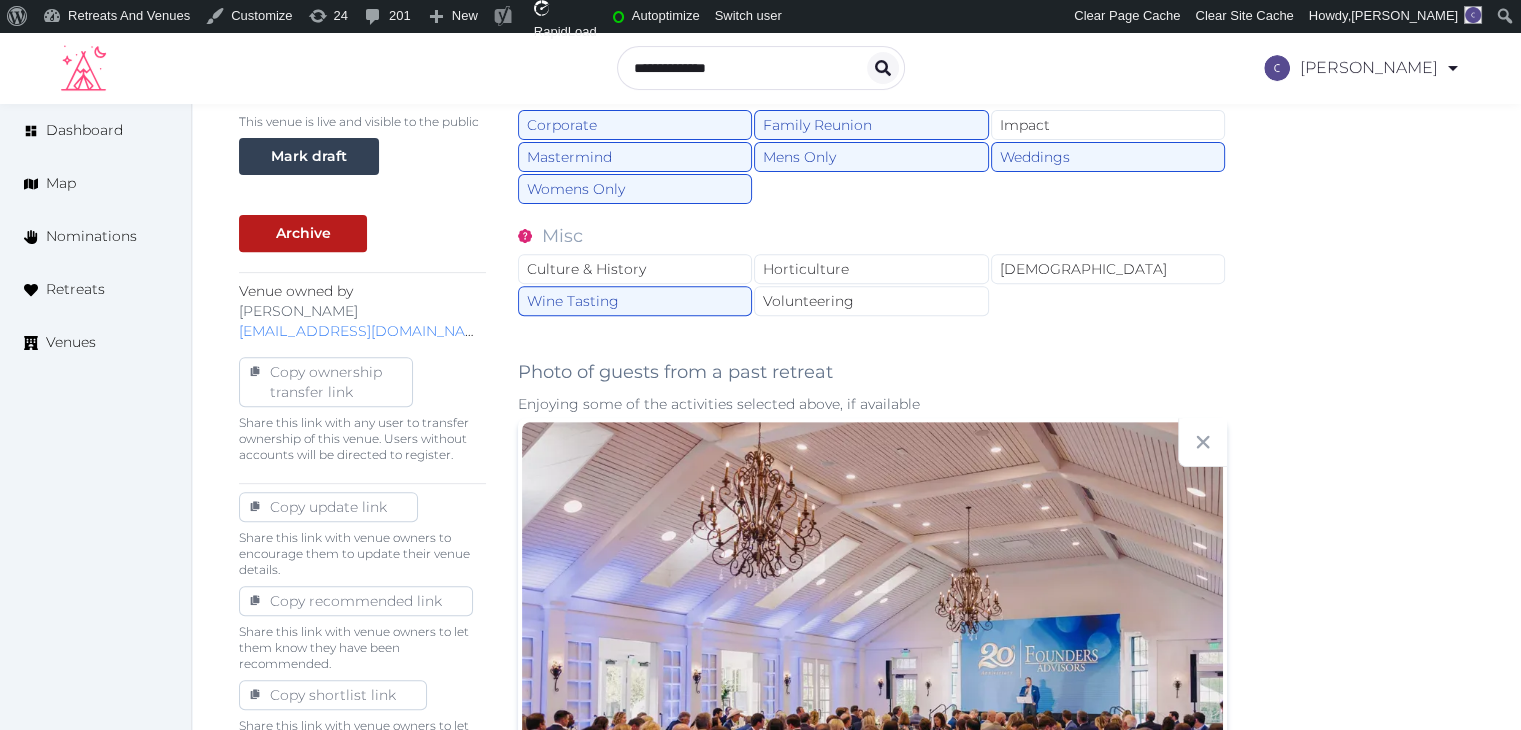 scroll, scrollTop: 320, scrollLeft: 0, axis: vertical 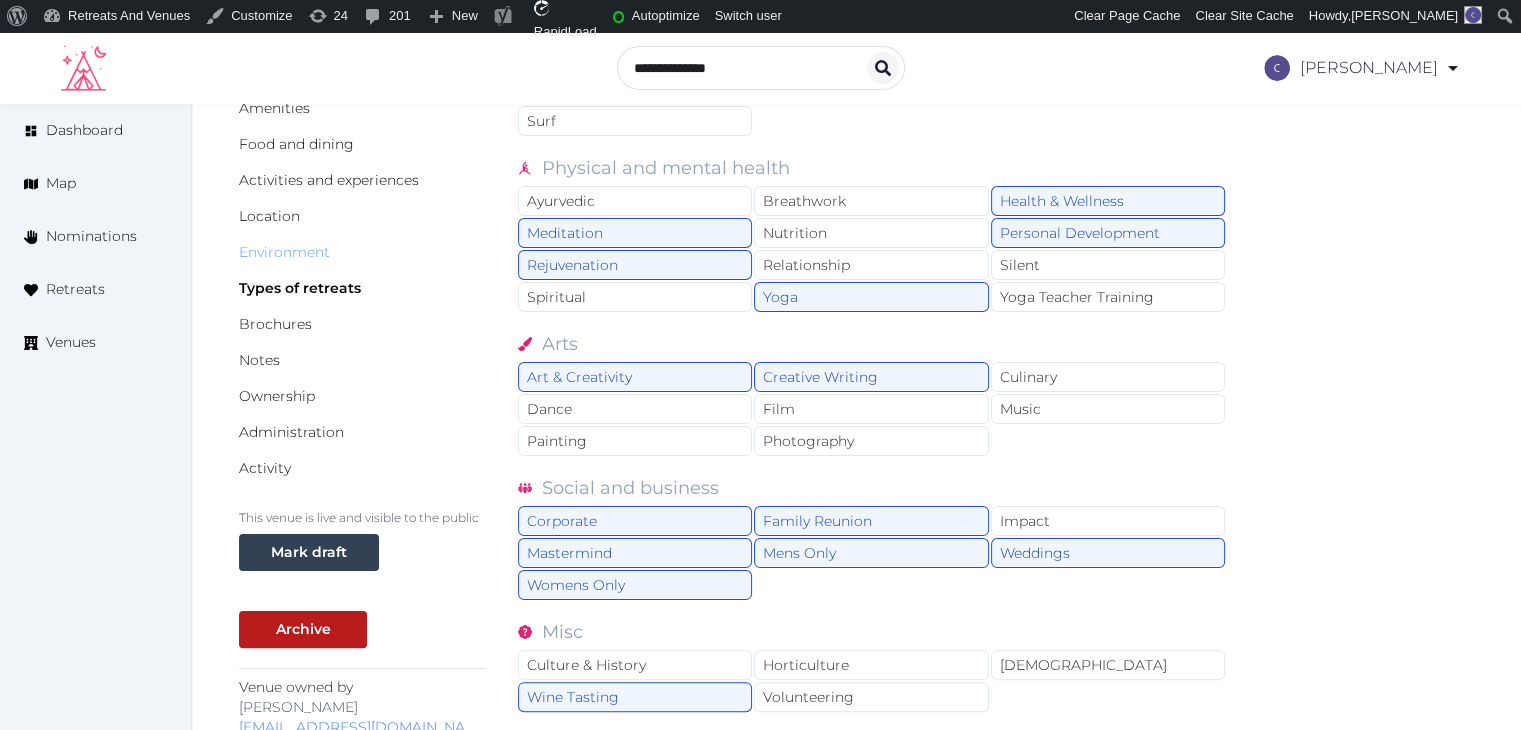 click on "Environment" at bounding box center [284, 252] 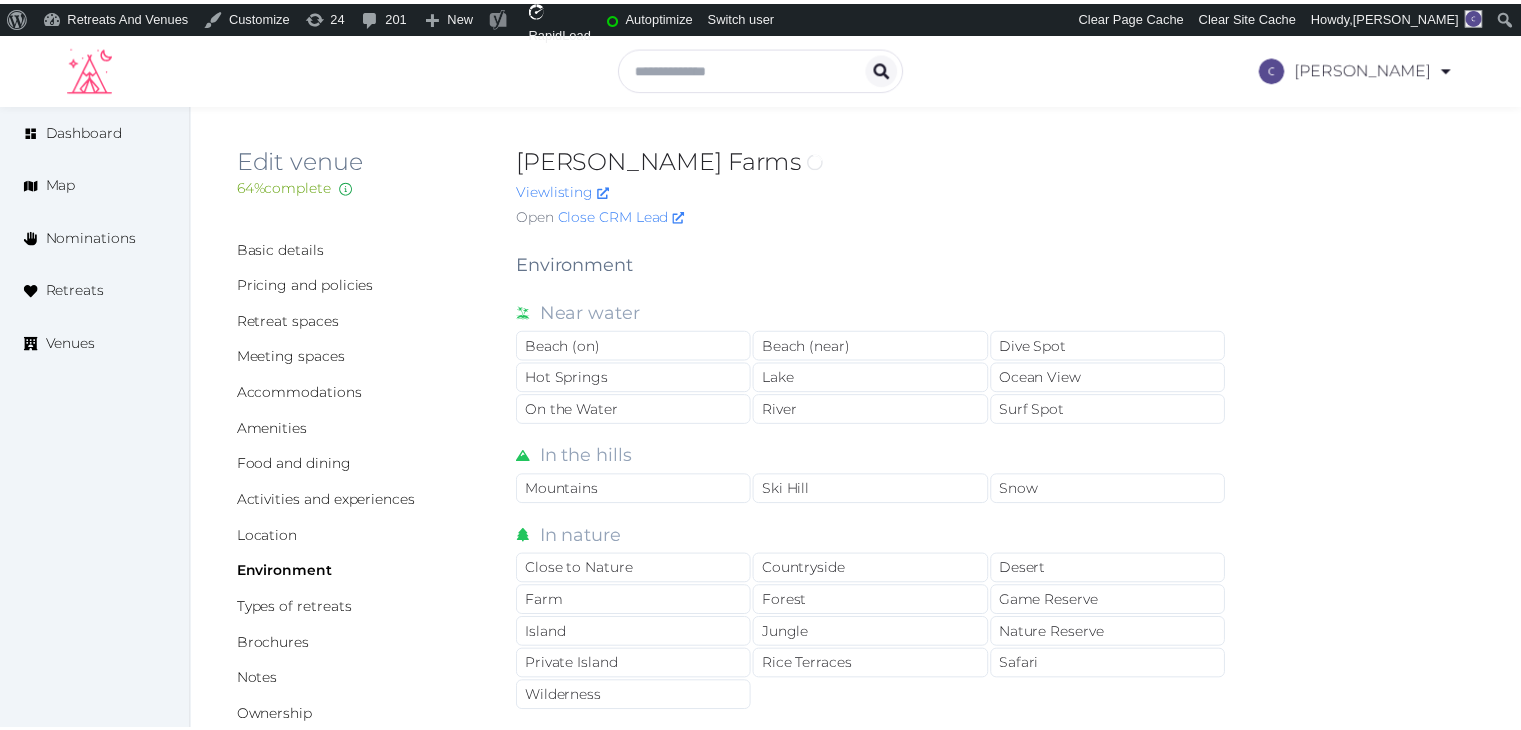 scroll, scrollTop: 0, scrollLeft: 0, axis: both 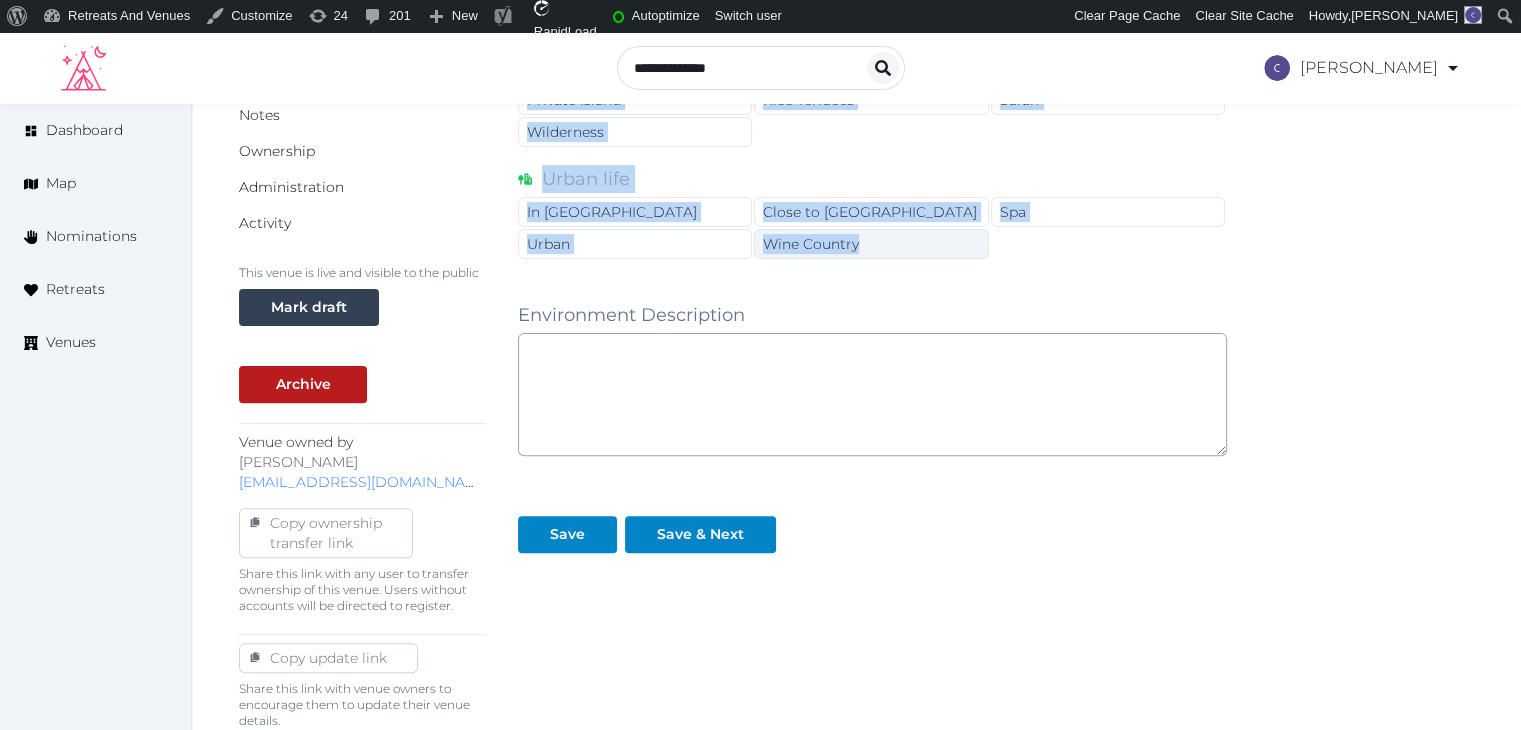 drag, startPoint x: 517, startPoint y: 262, endPoint x: 870, endPoint y: 248, distance: 353.2775 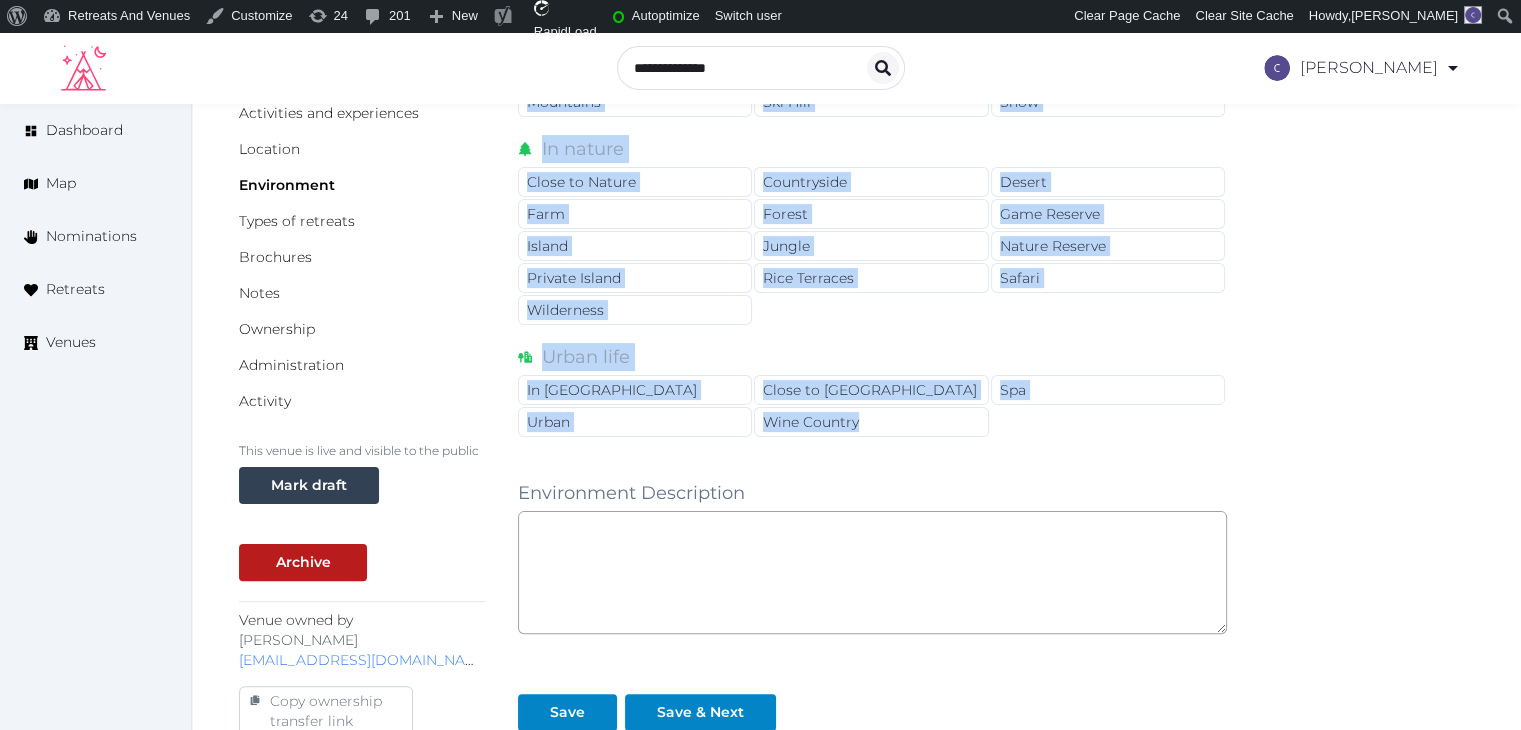 scroll, scrollTop: 165, scrollLeft: 0, axis: vertical 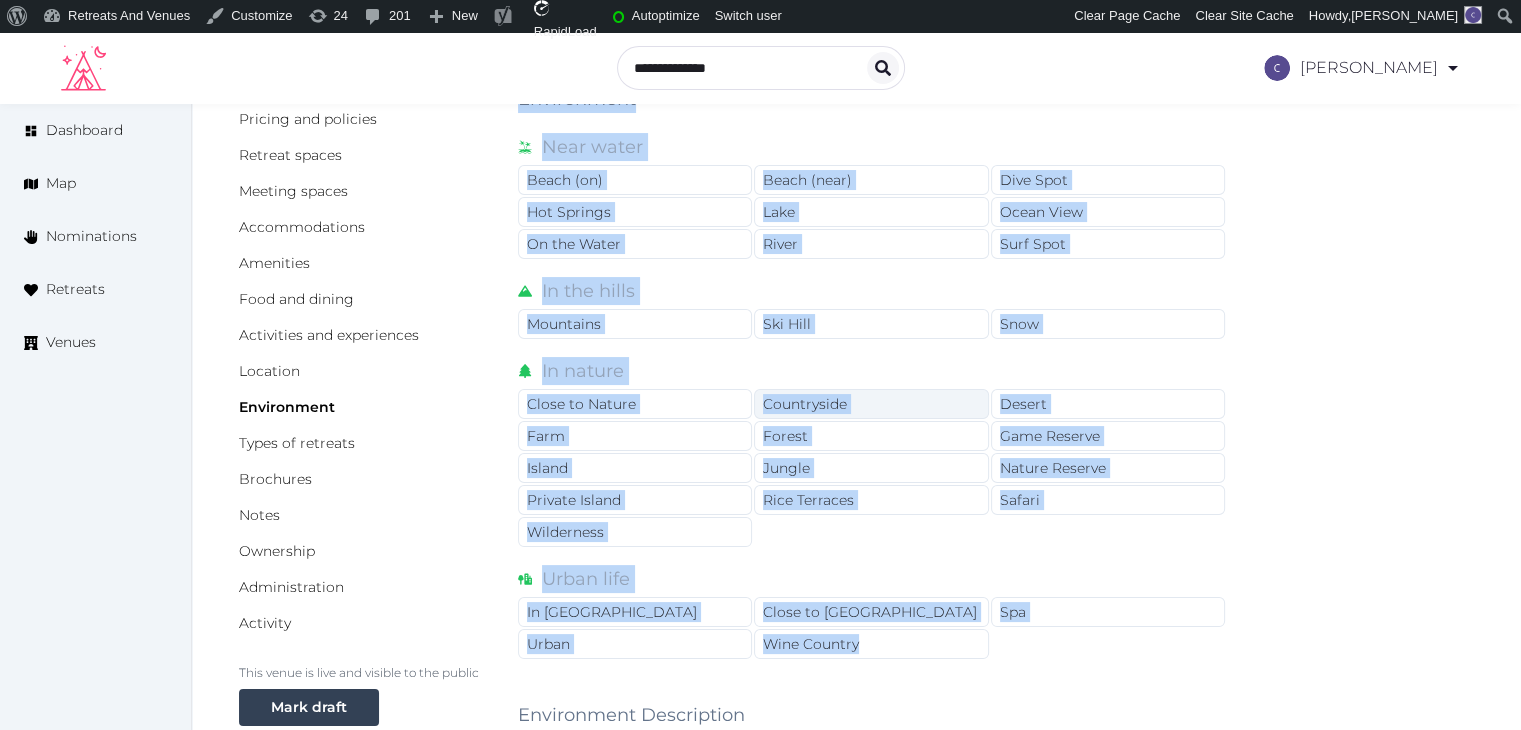 click on "Countryside" at bounding box center [871, 404] 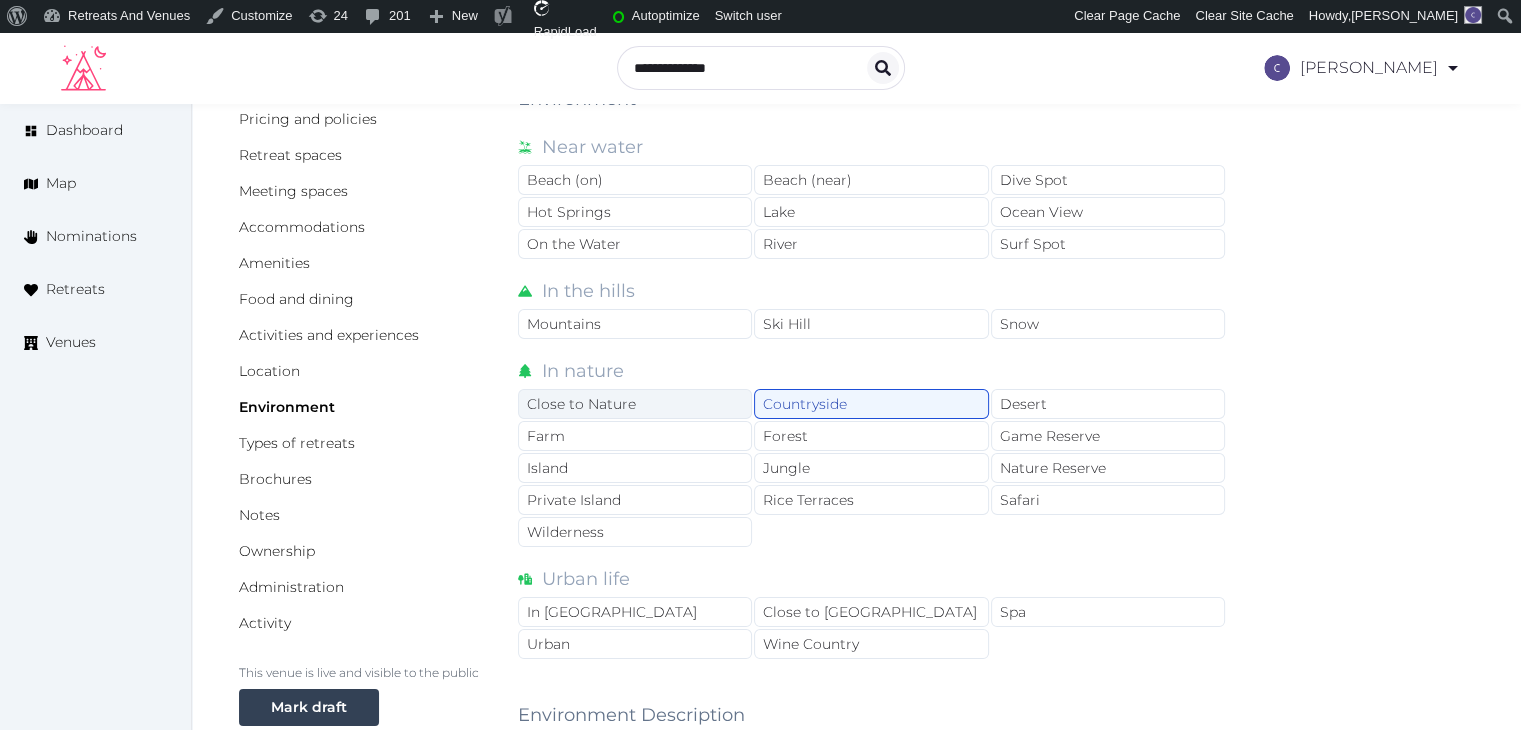 click on "Close to Nature" at bounding box center (635, 404) 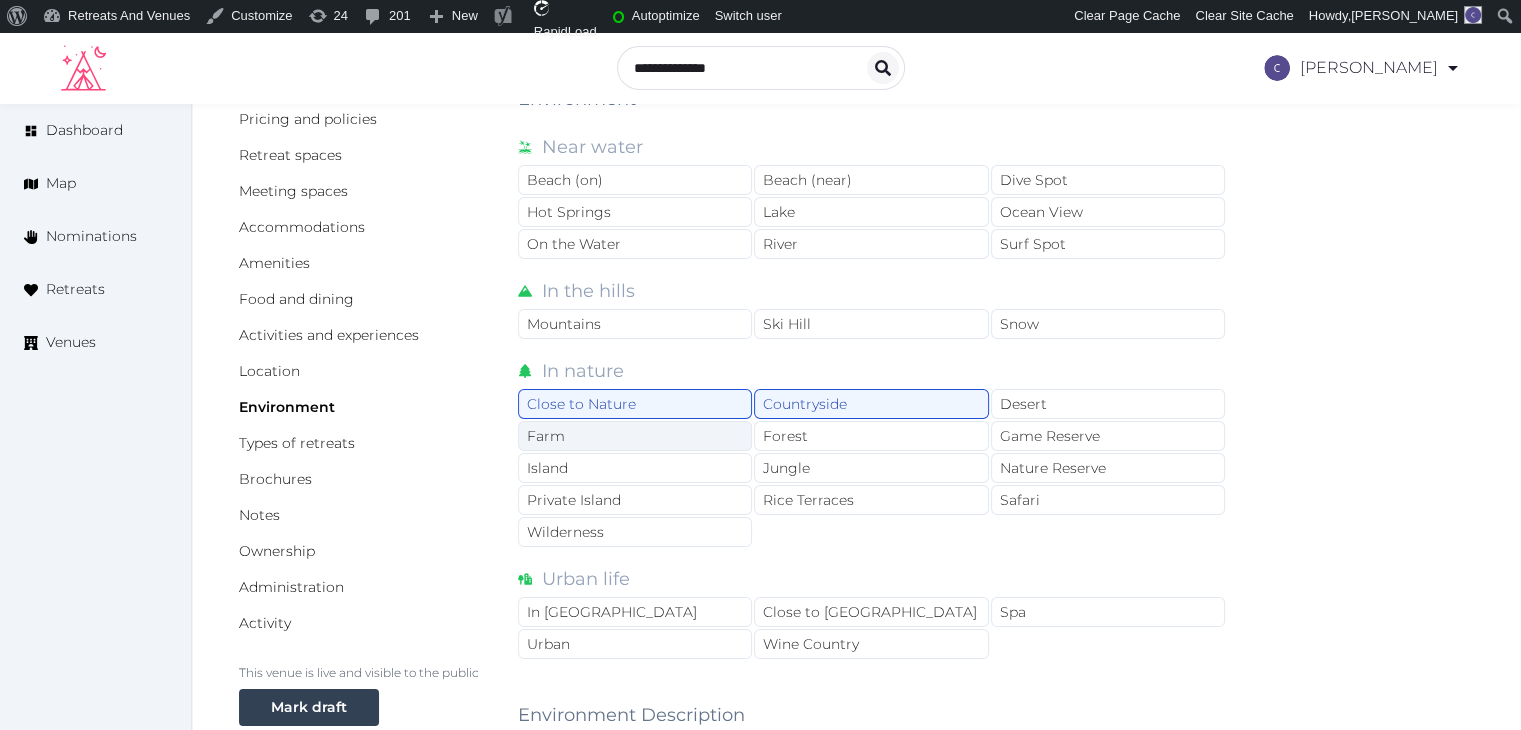 click on "Farm" at bounding box center (635, 436) 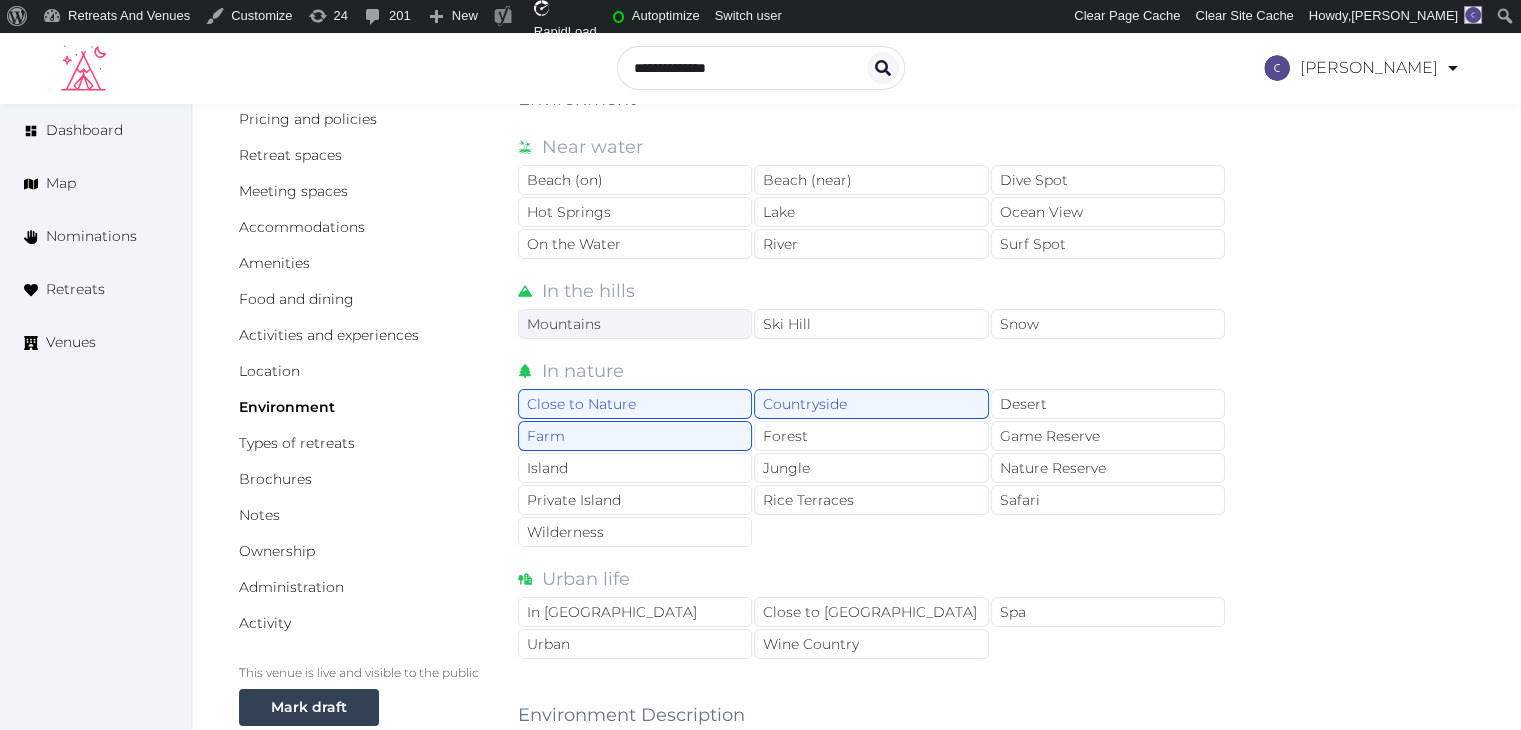 click on "Mountains" at bounding box center [635, 324] 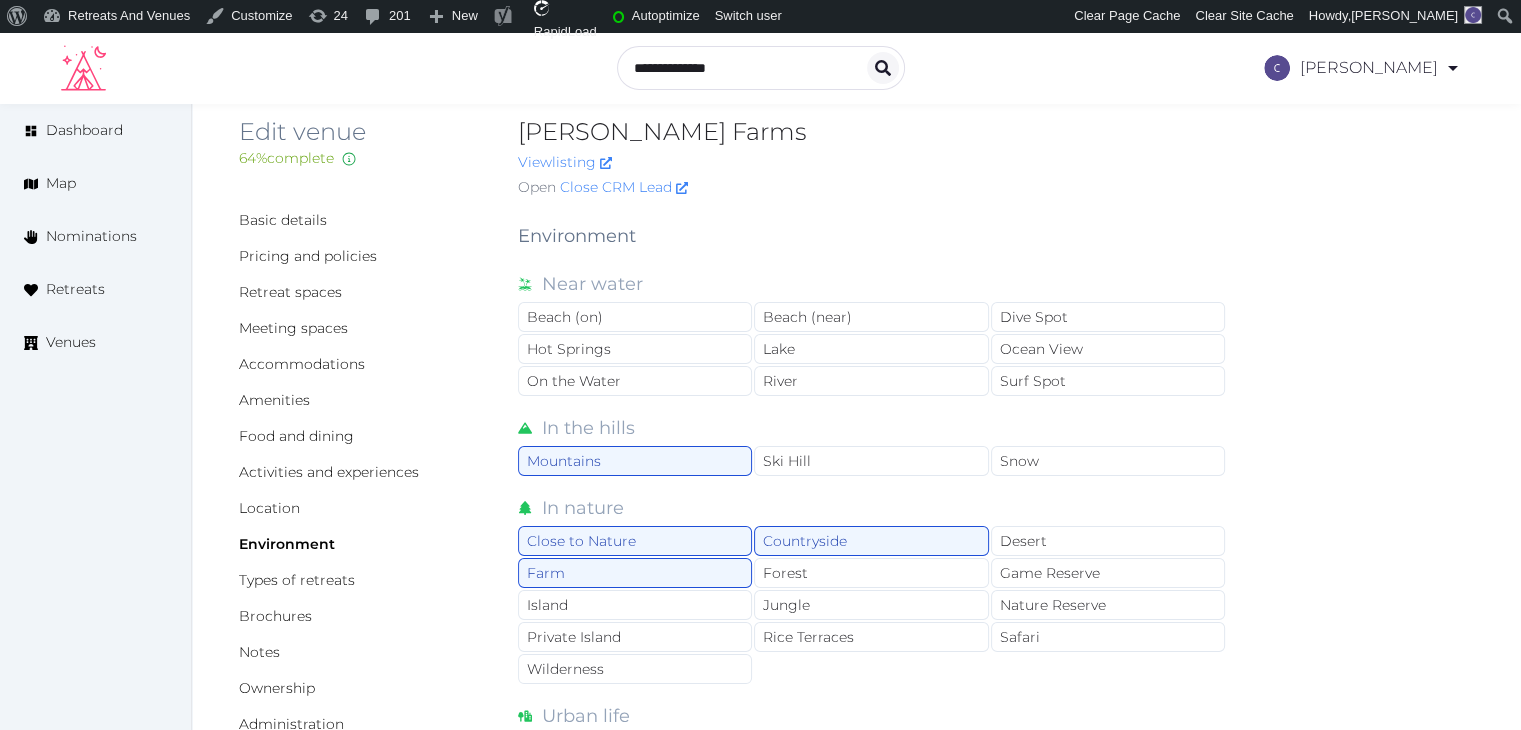 scroll, scrollTop: 0, scrollLeft: 0, axis: both 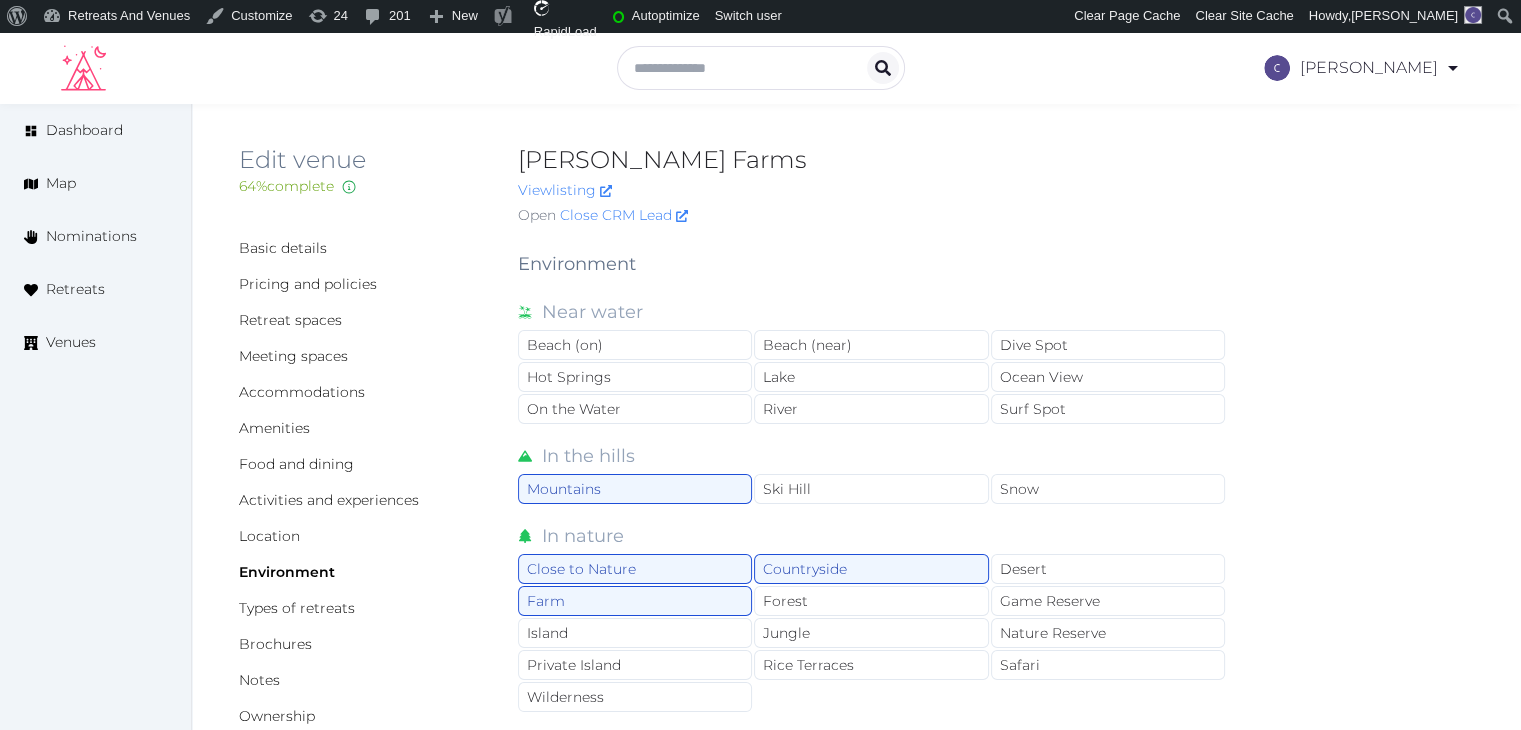 click on "[PERSON_NAME] Farms" at bounding box center (872, 160) 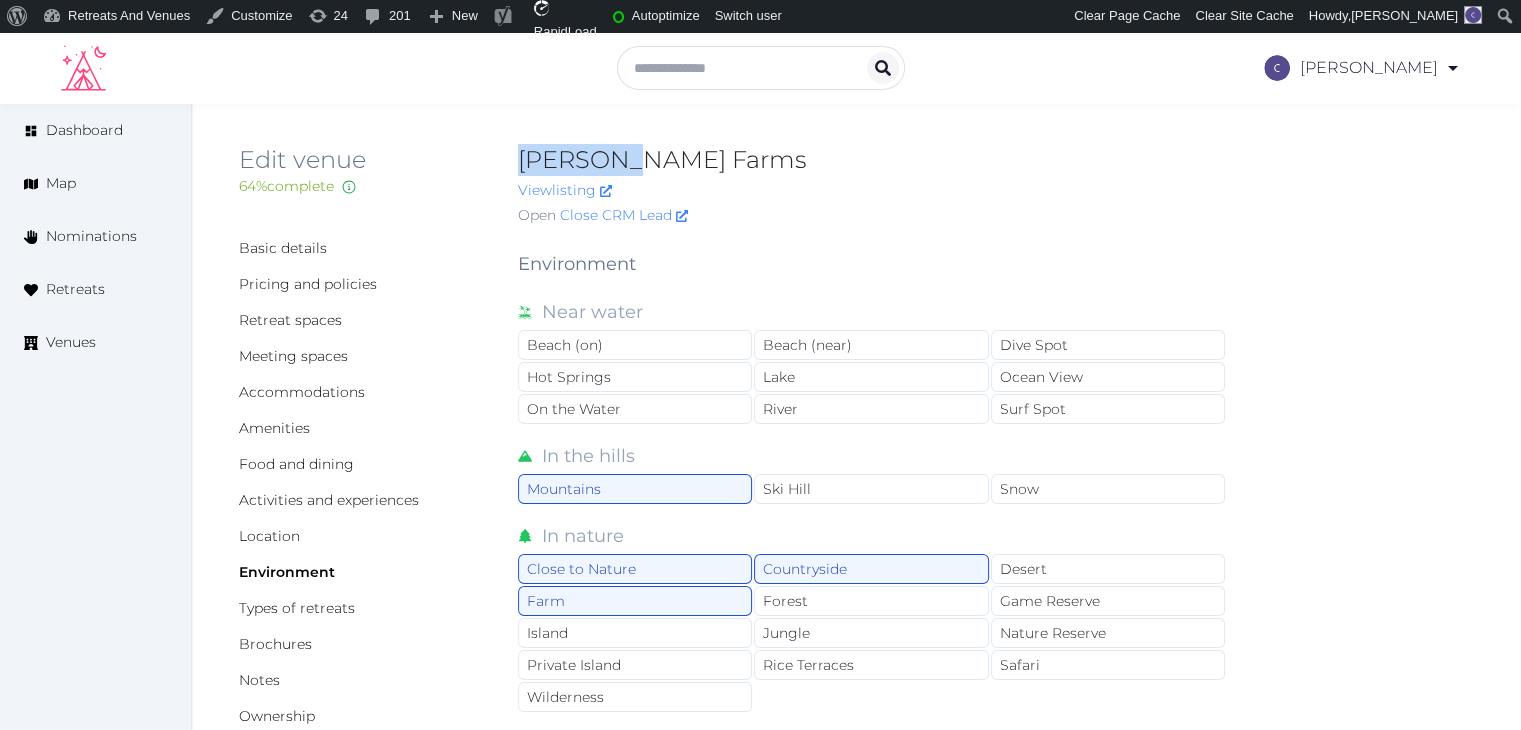 click on "[PERSON_NAME] Farms" at bounding box center [872, 160] 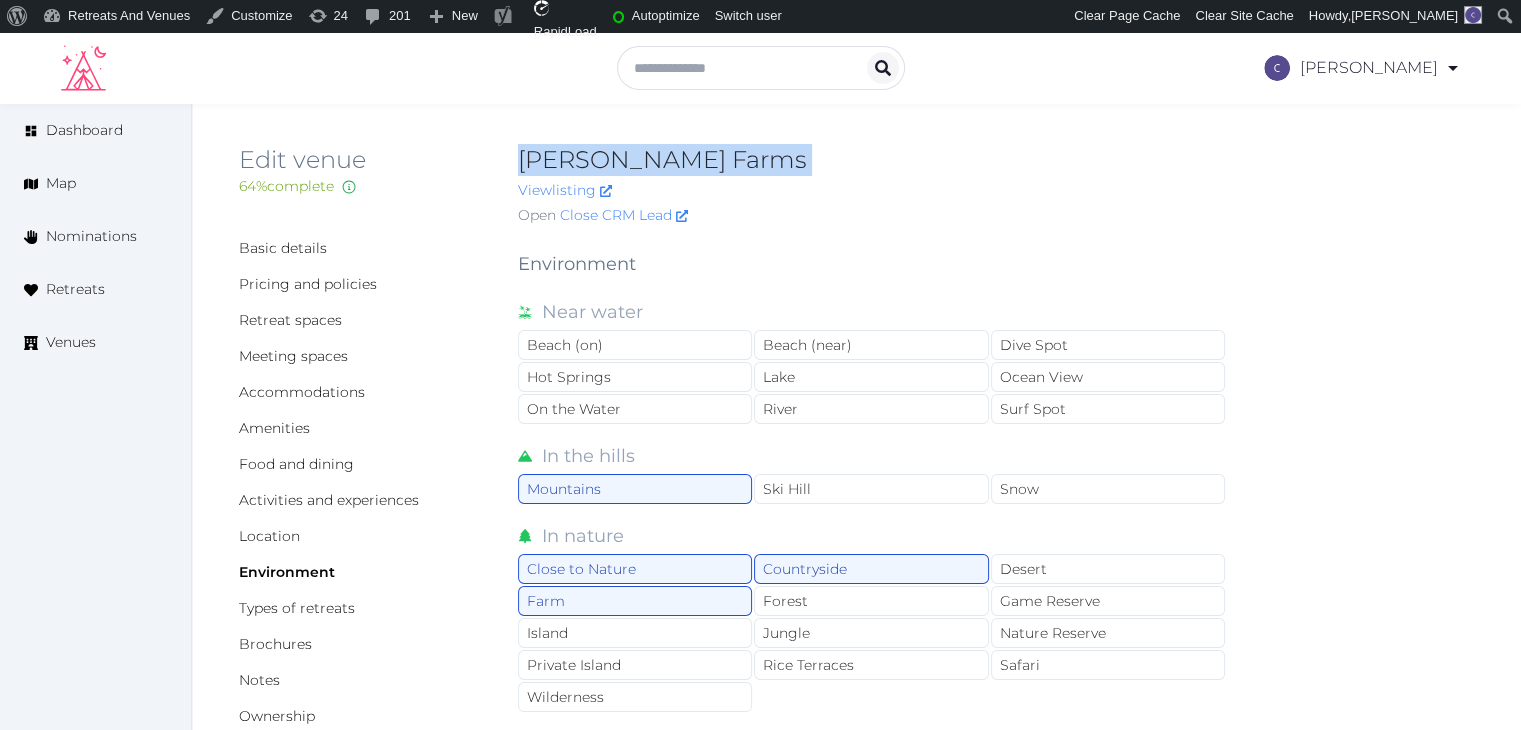 click on "[PERSON_NAME] Farms" at bounding box center [872, 160] 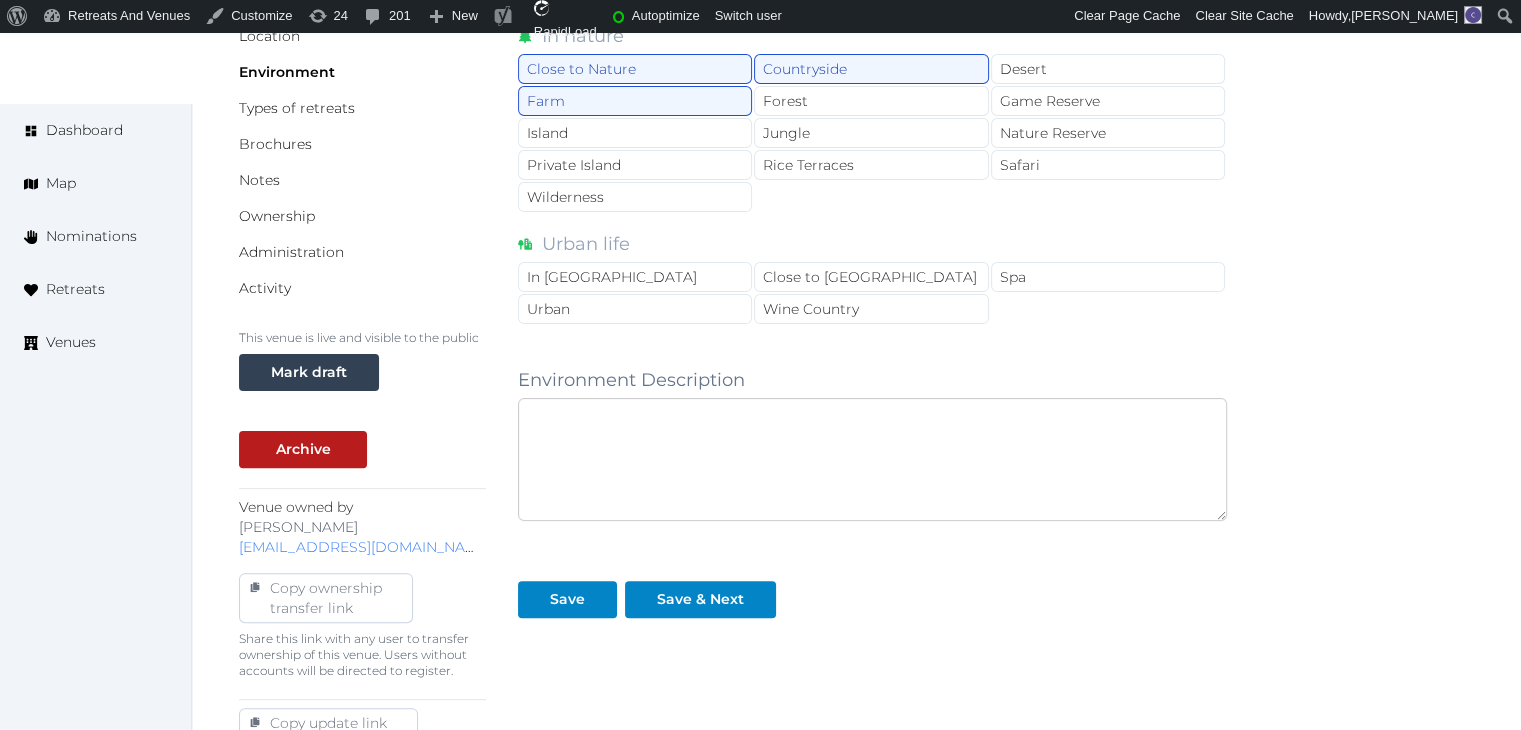 click at bounding box center (872, 459) 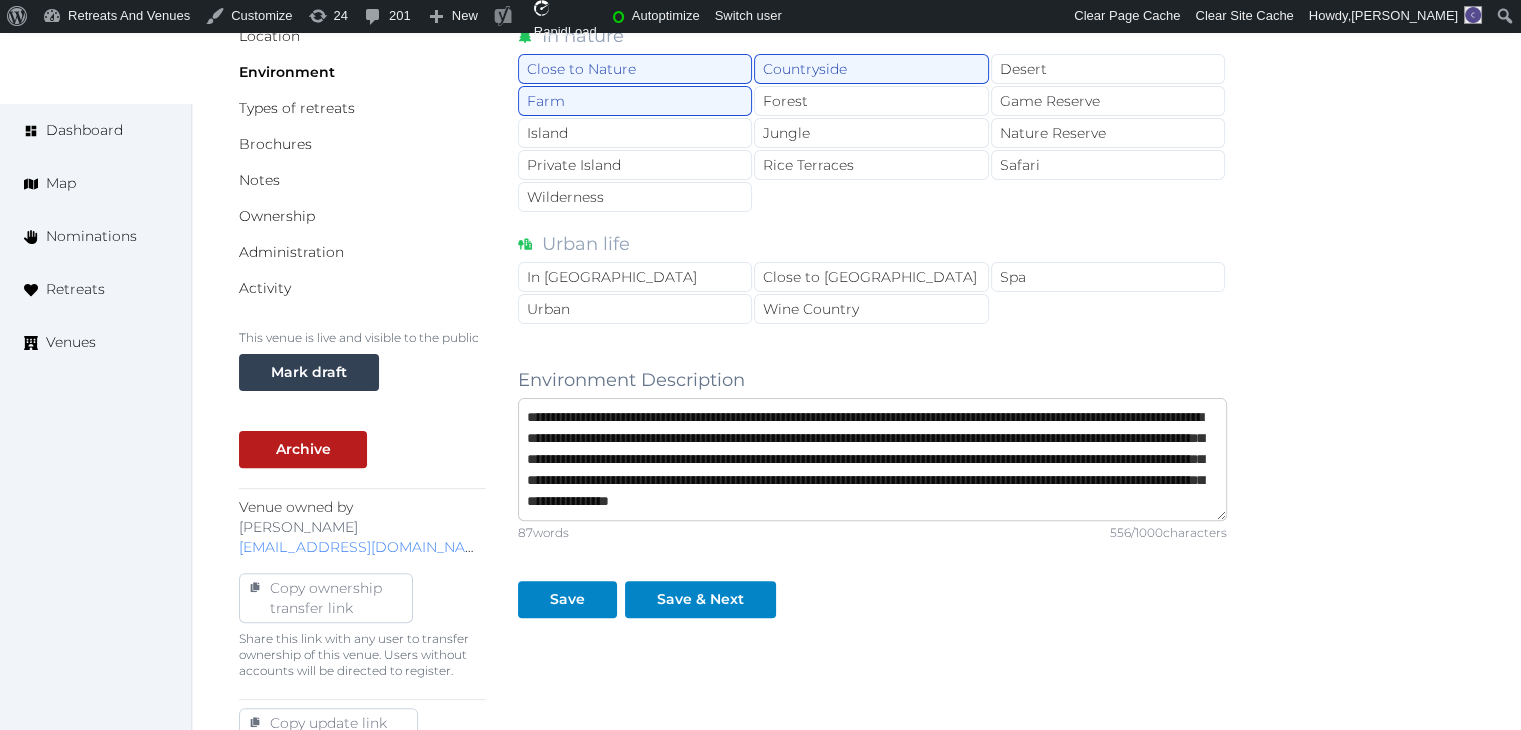 scroll, scrollTop: 32, scrollLeft: 0, axis: vertical 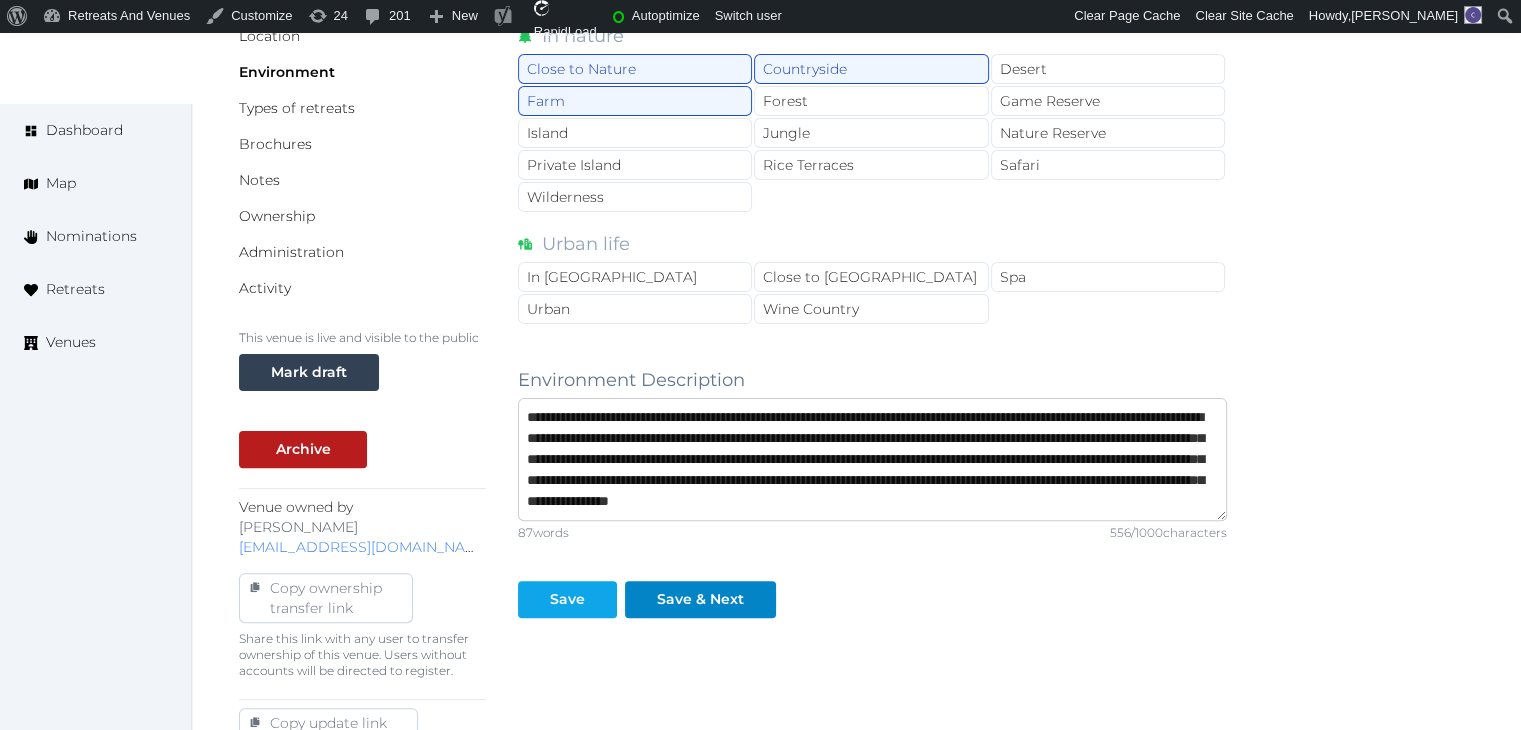 type on "**********" 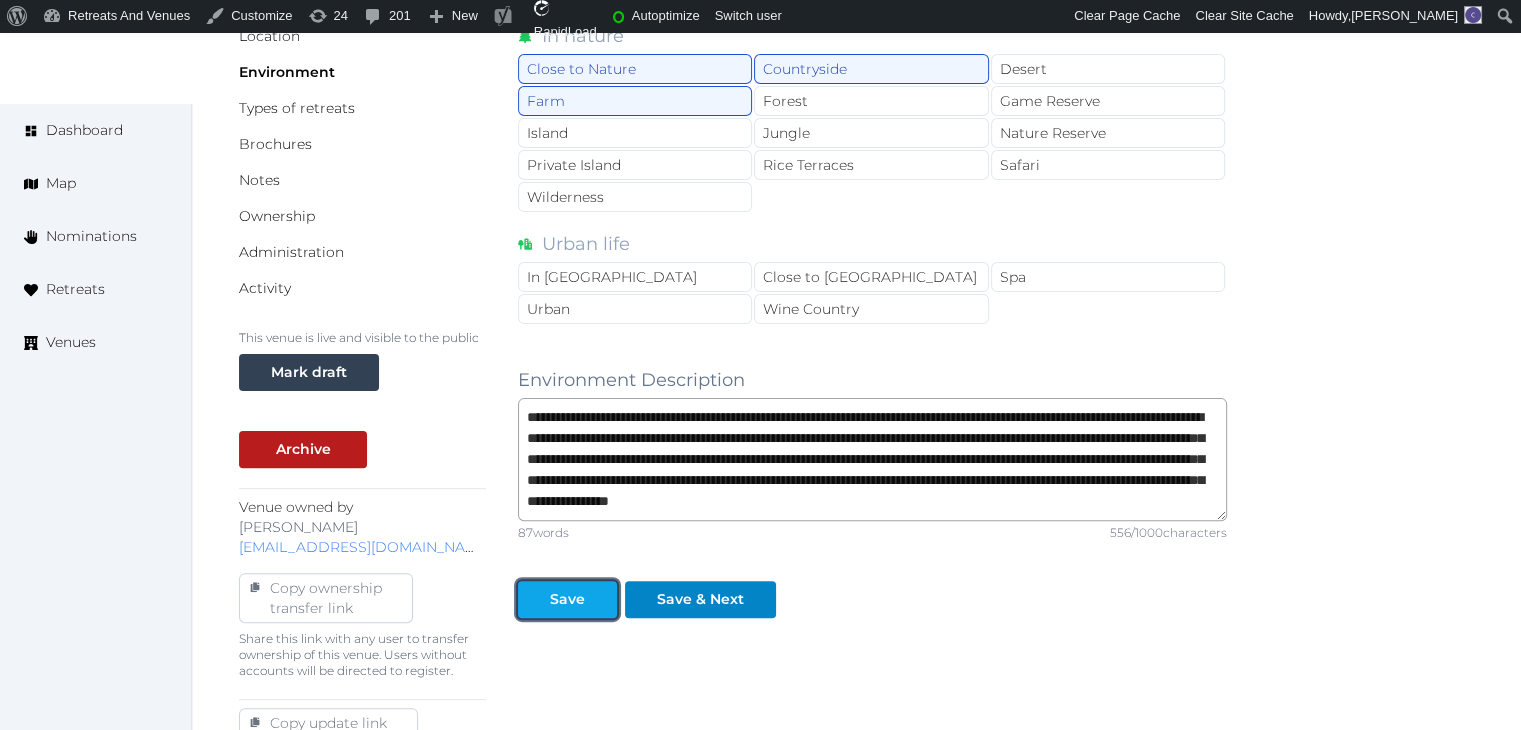 click at bounding box center (601, 599) 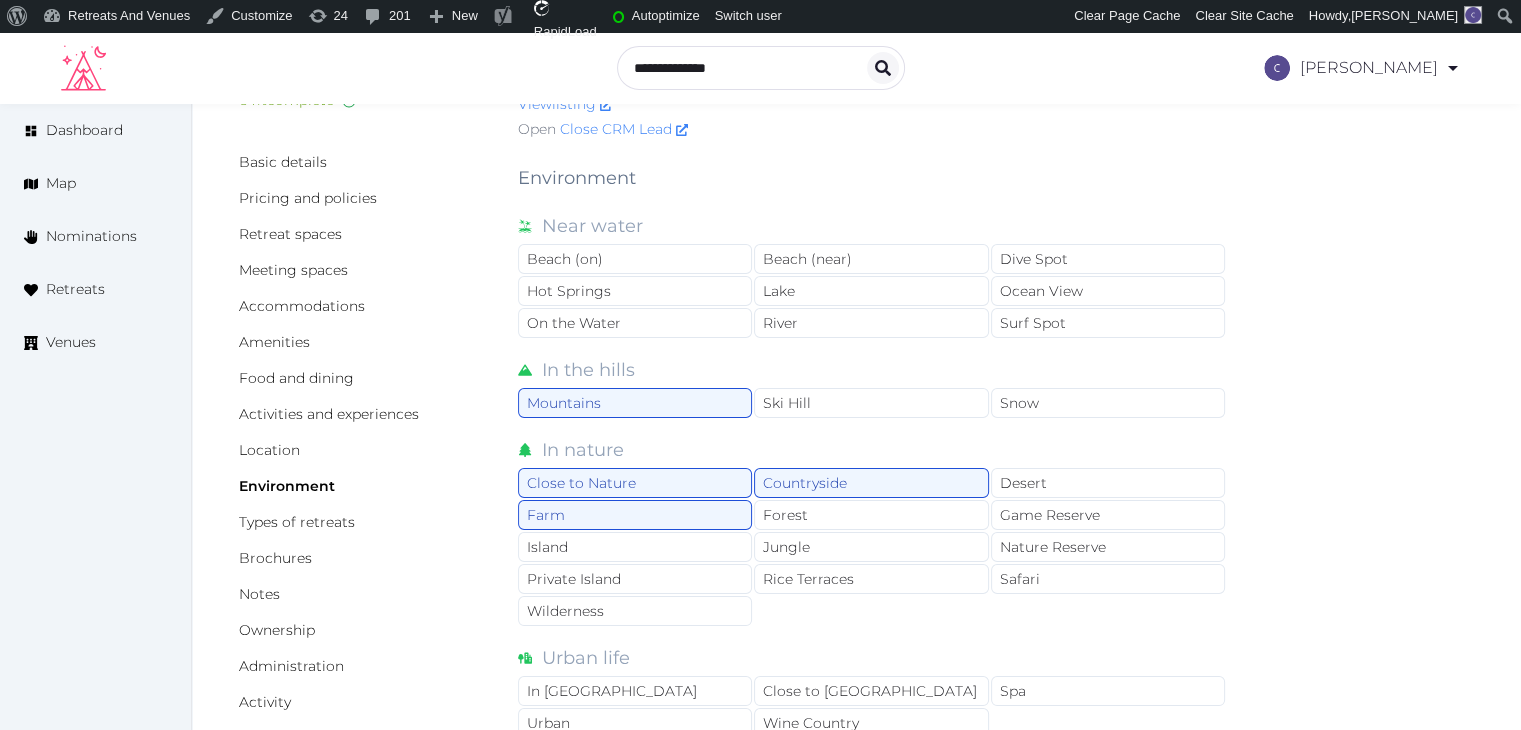 scroll, scrollTop: 0, scrollLeft: 0, axis: both 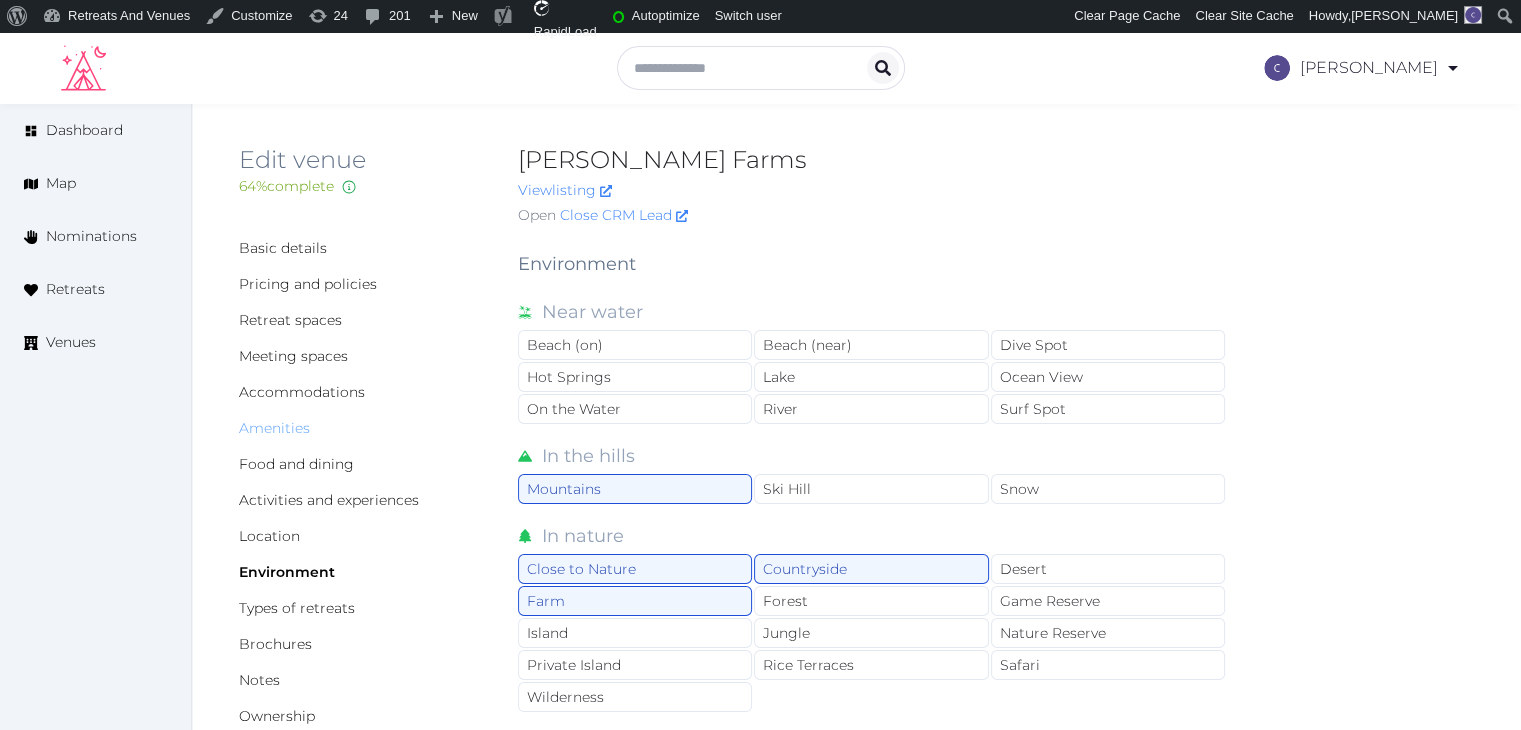click on "Amenities" at bounding box center [274, 428] 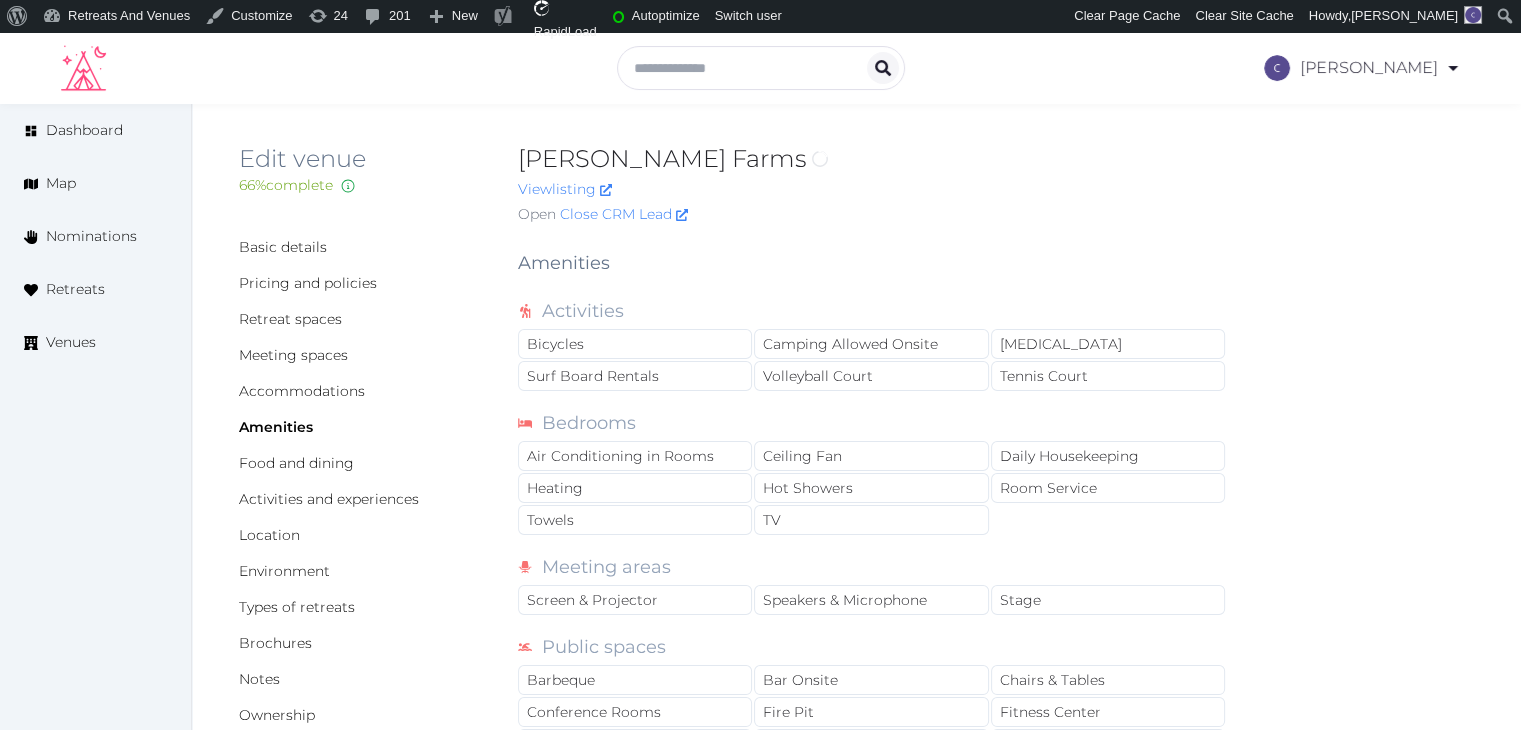 scroll, scrollTop: 200, scrollLeft: 0, axis: vertical 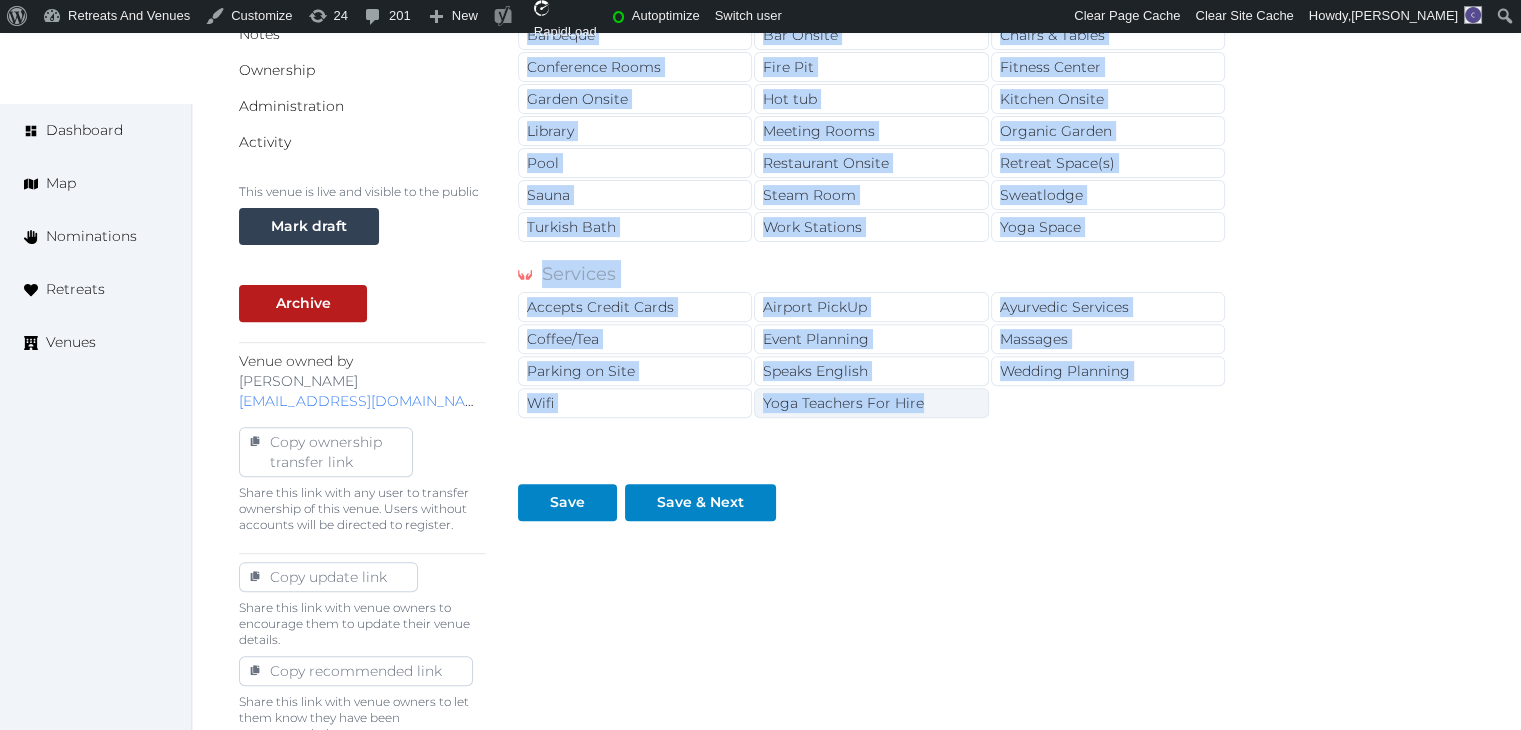 drag, startPoint x: 513, startPoint y: 133, endPoint x: 938, endPoint y: 402, distance: 502.97714 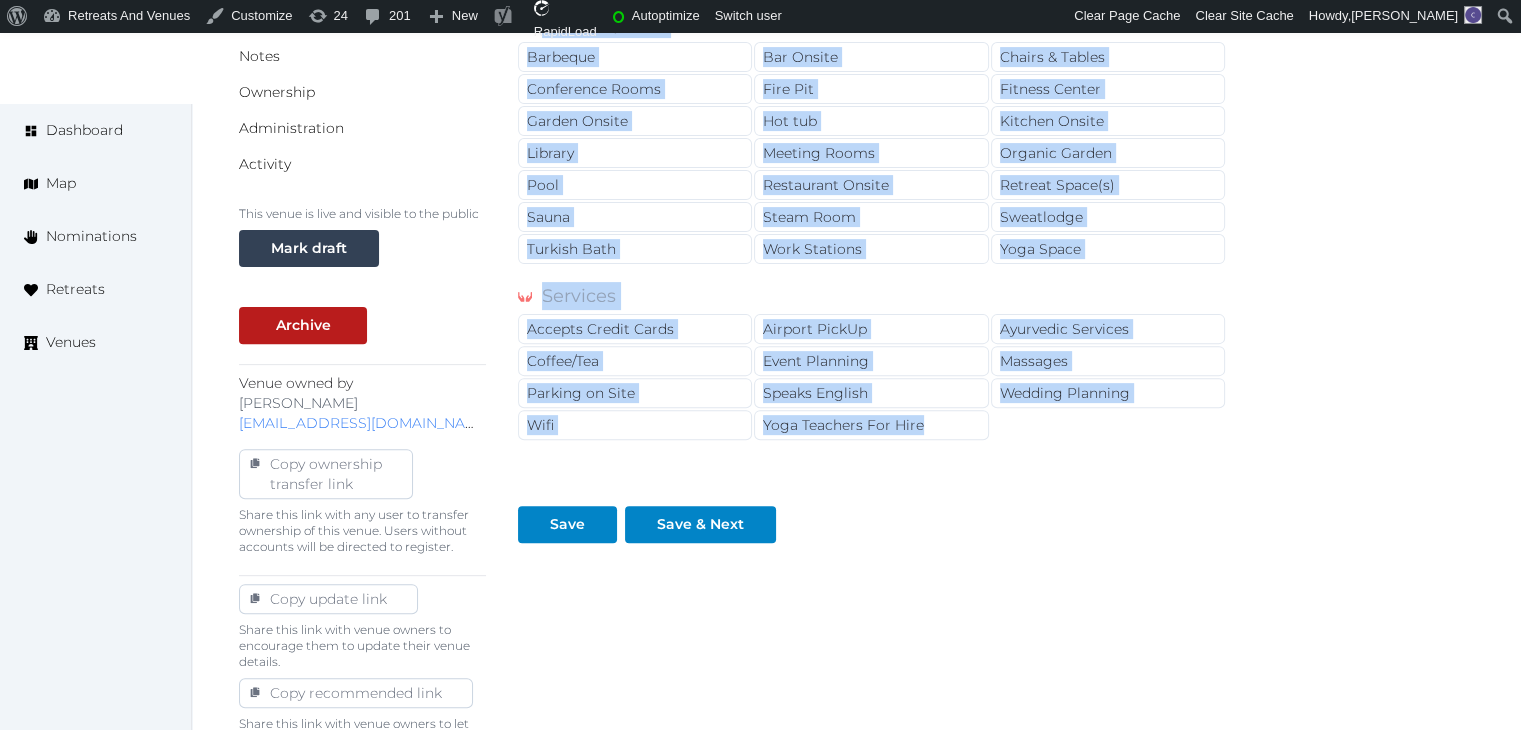 scroll, scrollTop: 46, scrollLeft: 0, axis: vertical 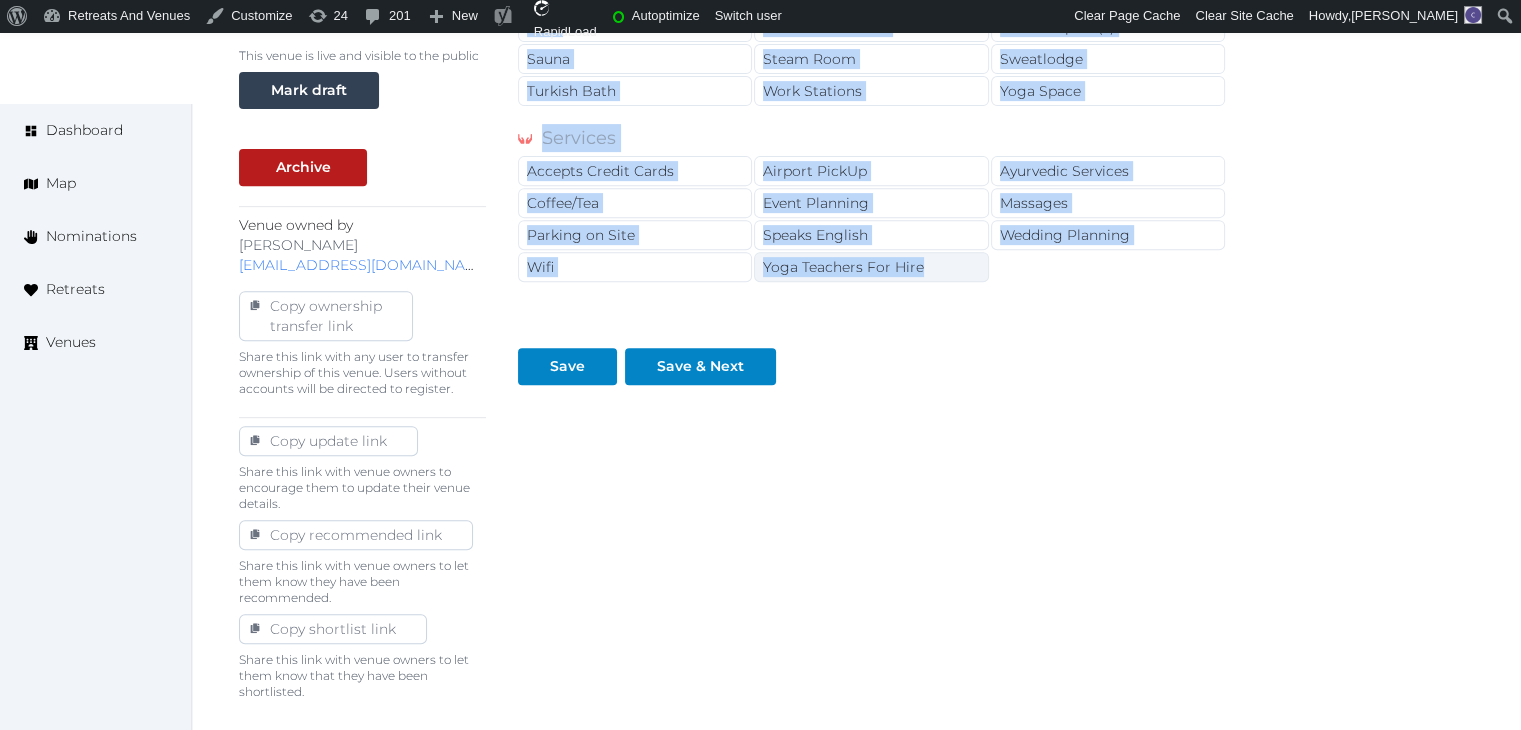 drag, startPoint x: 517, startPoint y: 209, endPoint x: 934, endPoint y: 269, distance: 421.29443 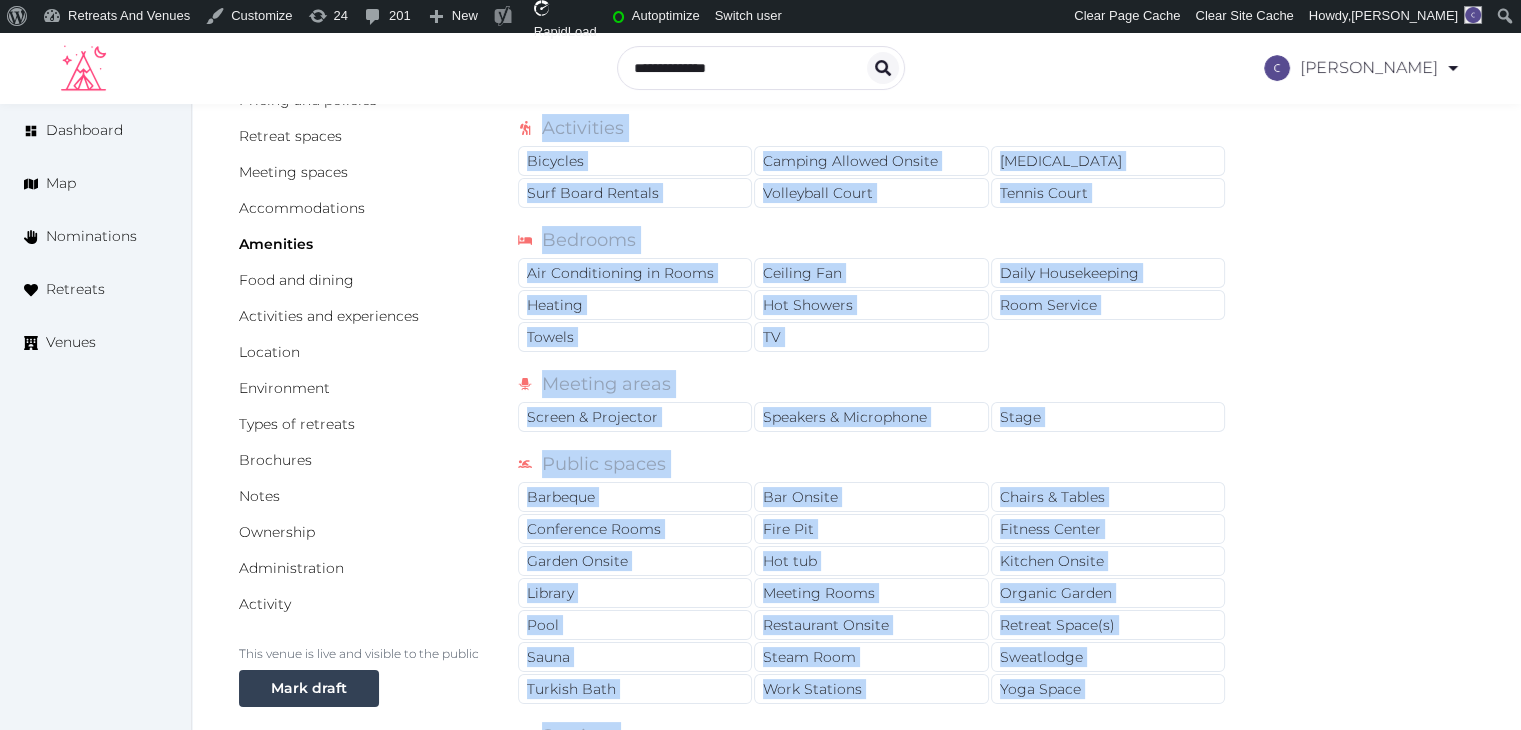 scroll, scrollTop: 182, scrollLeft: 0, axis: vertical 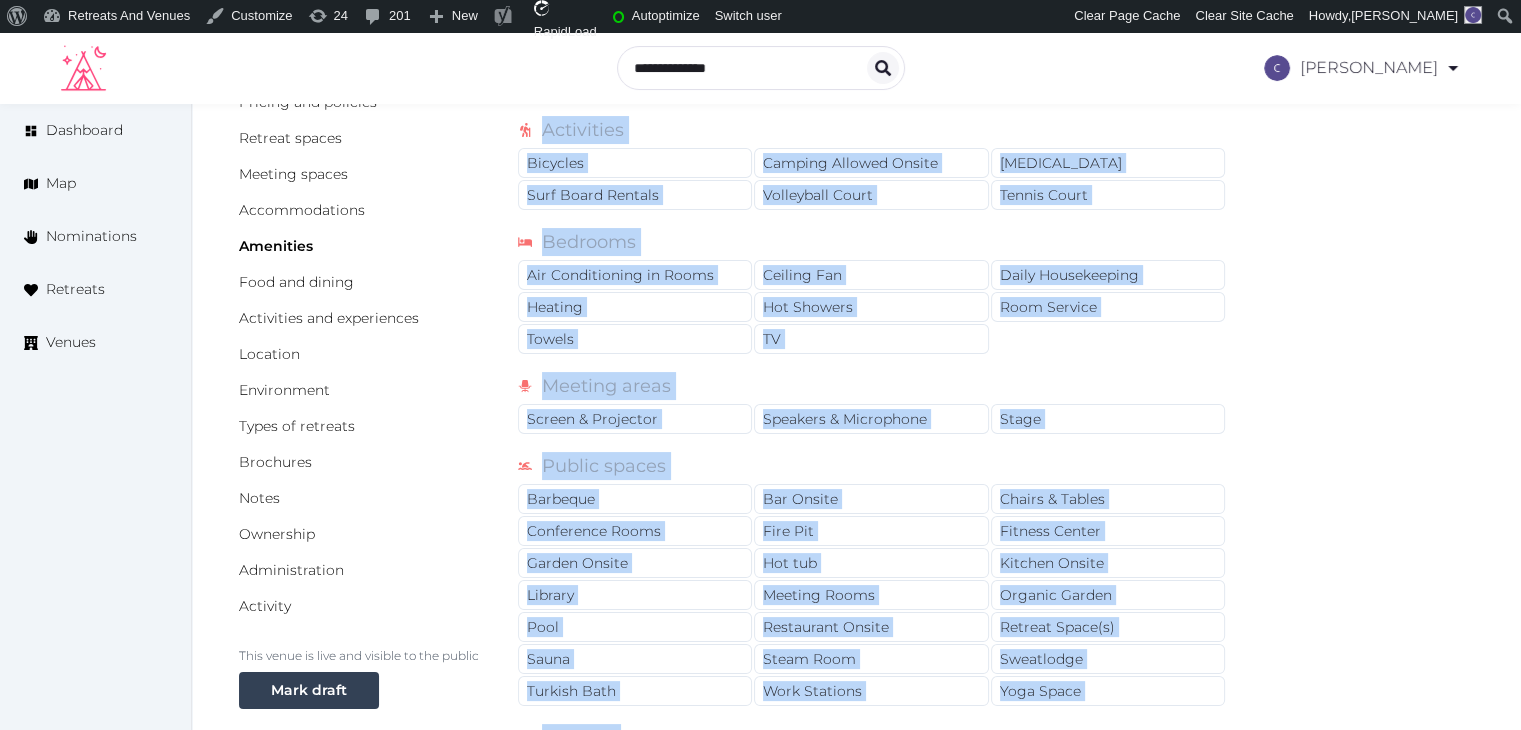 click on "Basic details Pricing and policies Retreat spaces Meeting spaces Accommodations Amenities Food and dining Activities and experiences Location Environment Types of retreats Brochures Notes Ownership Administration Activity This venue is live and visible to the public Mark draft Archive Venue owned by [PERSON_NAME] [EMAIL_ADDRESS][DOMAIN_NAME] Copy ownership transfer link Share this link with any user to transfer ownership of this venue. Users without accounts will be directed to register. Copy update link Share this link with venue owners to encourage them to update their venue details. Copy recommended link Share this link with venue owners to let them know they have been recommended. Copy shortlist link Share this link with venue owners to let them know that they have been shortlisted. Amenities Activities Bicycles Camping Allowed Onsite [MEDICAL_DATA] Surf Board Rentals Volleyball Court Tennis Court Bedrooms Air Conditioning in Rooms Ceiling Fan Daily Housekeeping Heating Hot Showers Room Service Towels TV Stage" at bounding box center (856, 676) 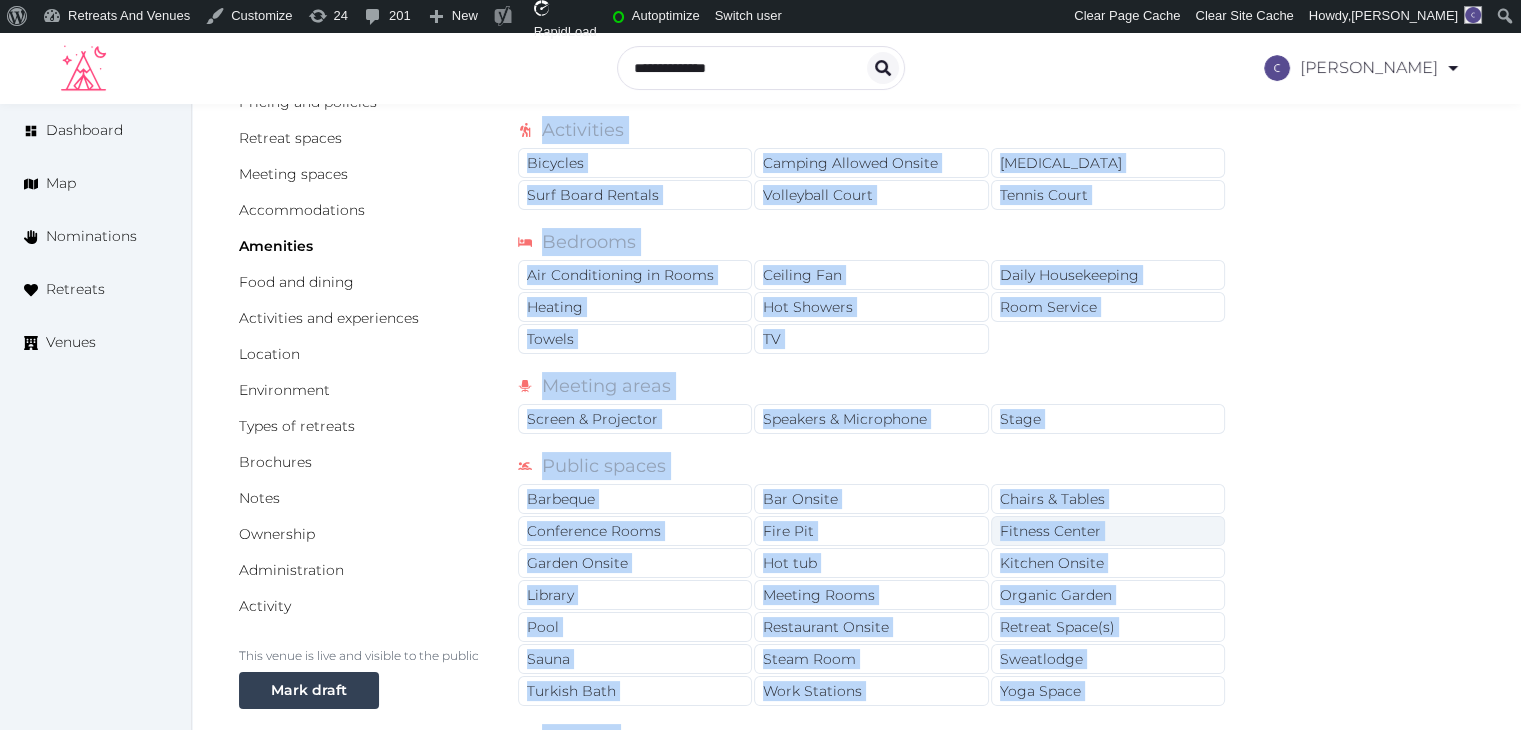 click on "Fitness Center" at bounding box center [1108, 531] 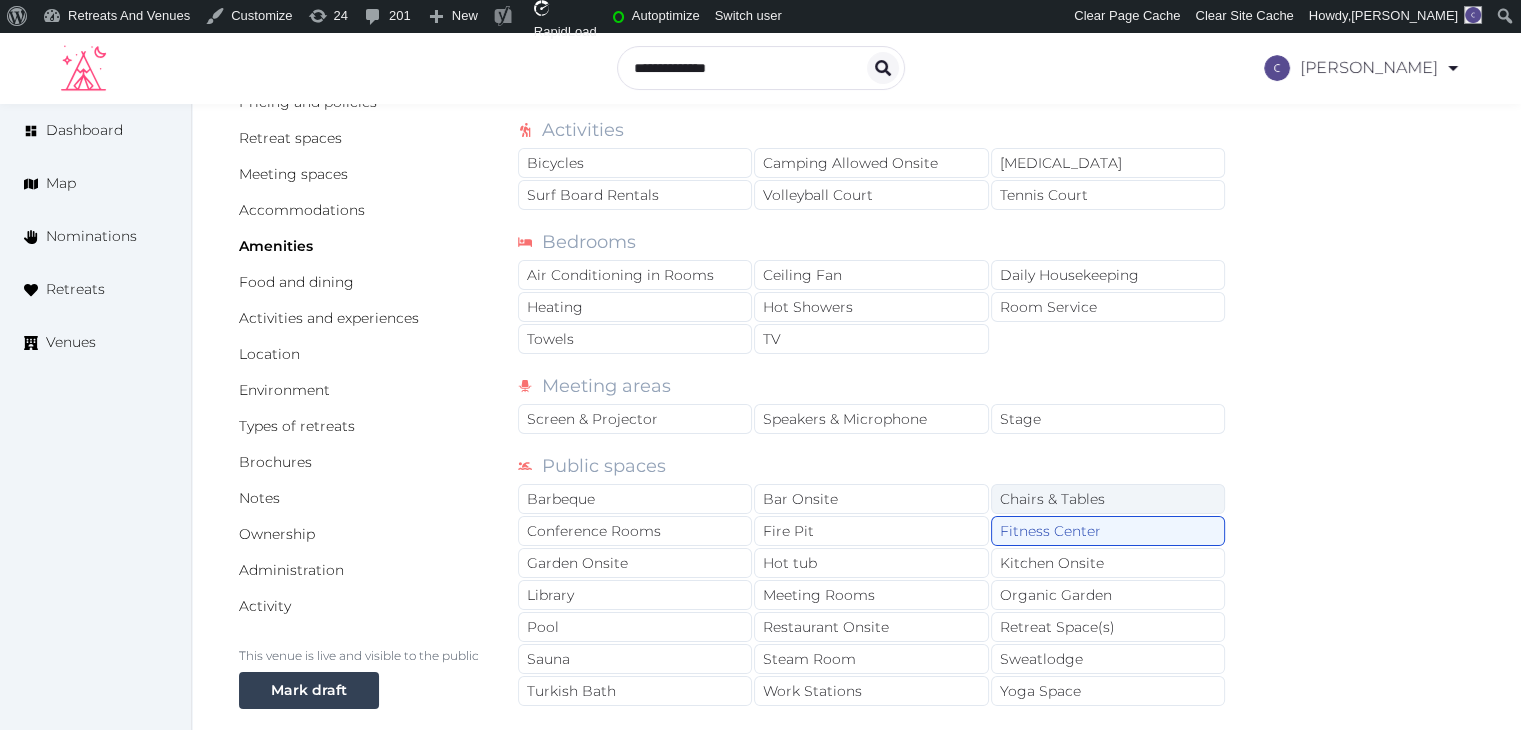 click on "Chairs & Tables" at bounding box center (1108, 499) 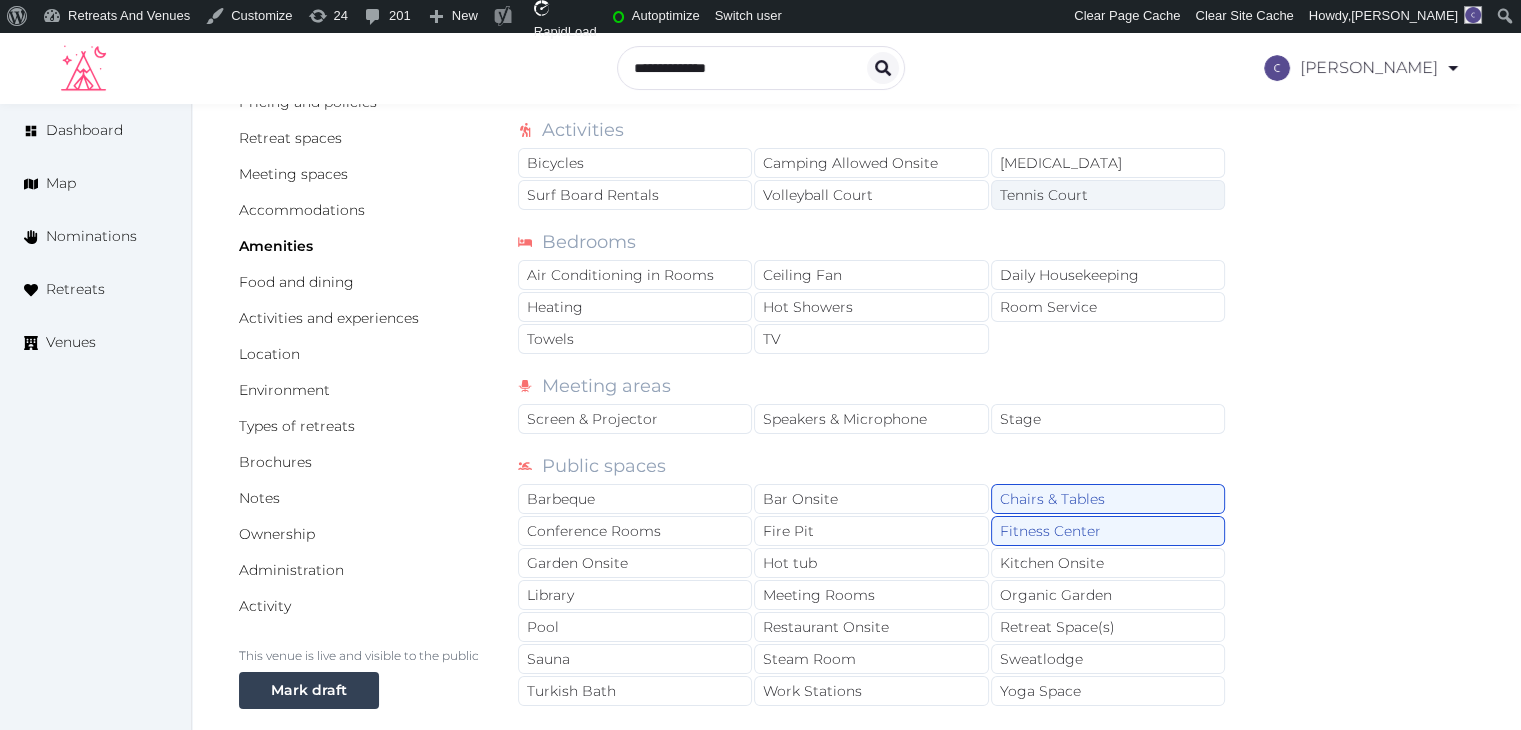 click on "Tennis Court" at bounding box center [1108, 195] 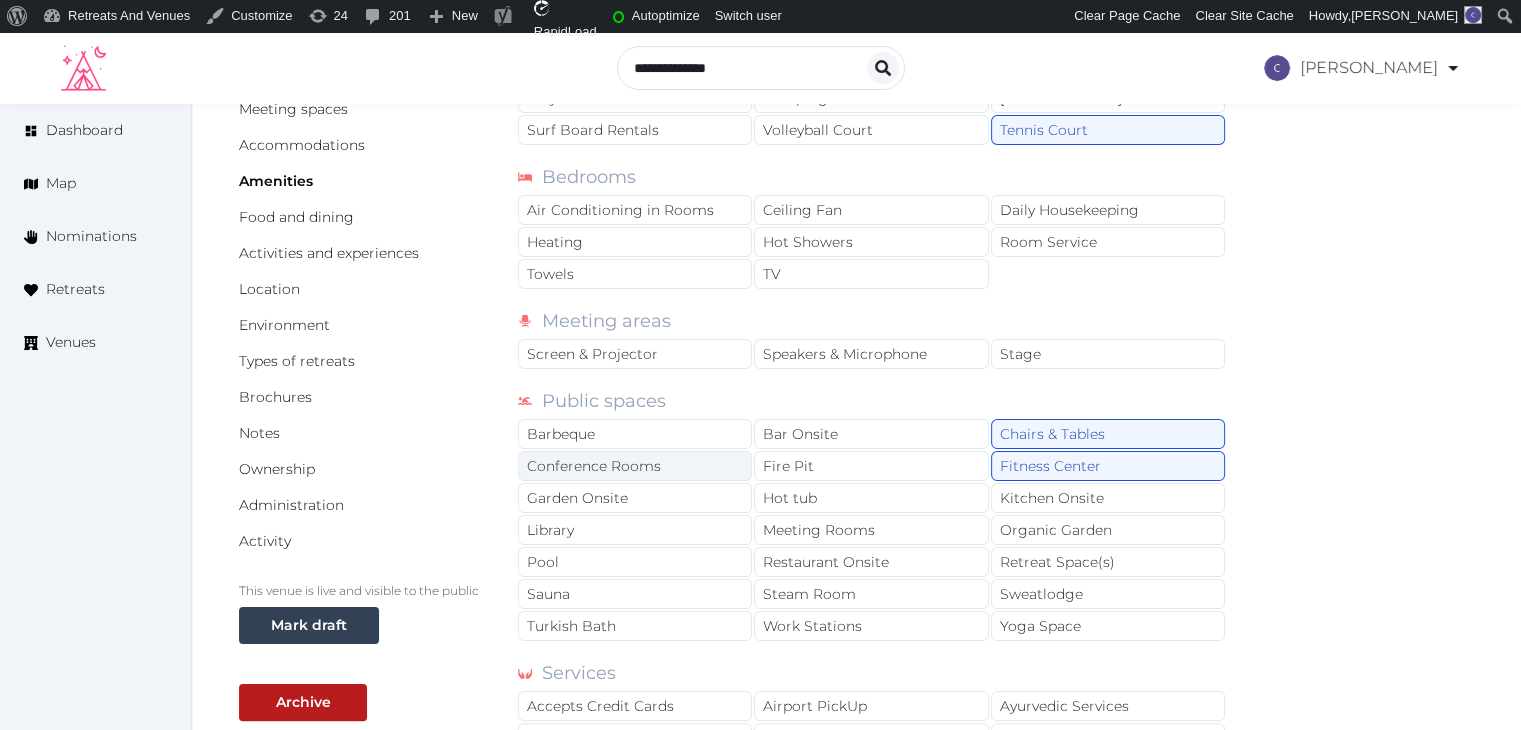 scroll, scrollTop: 282, scrollLeft: 0, axis: vertical 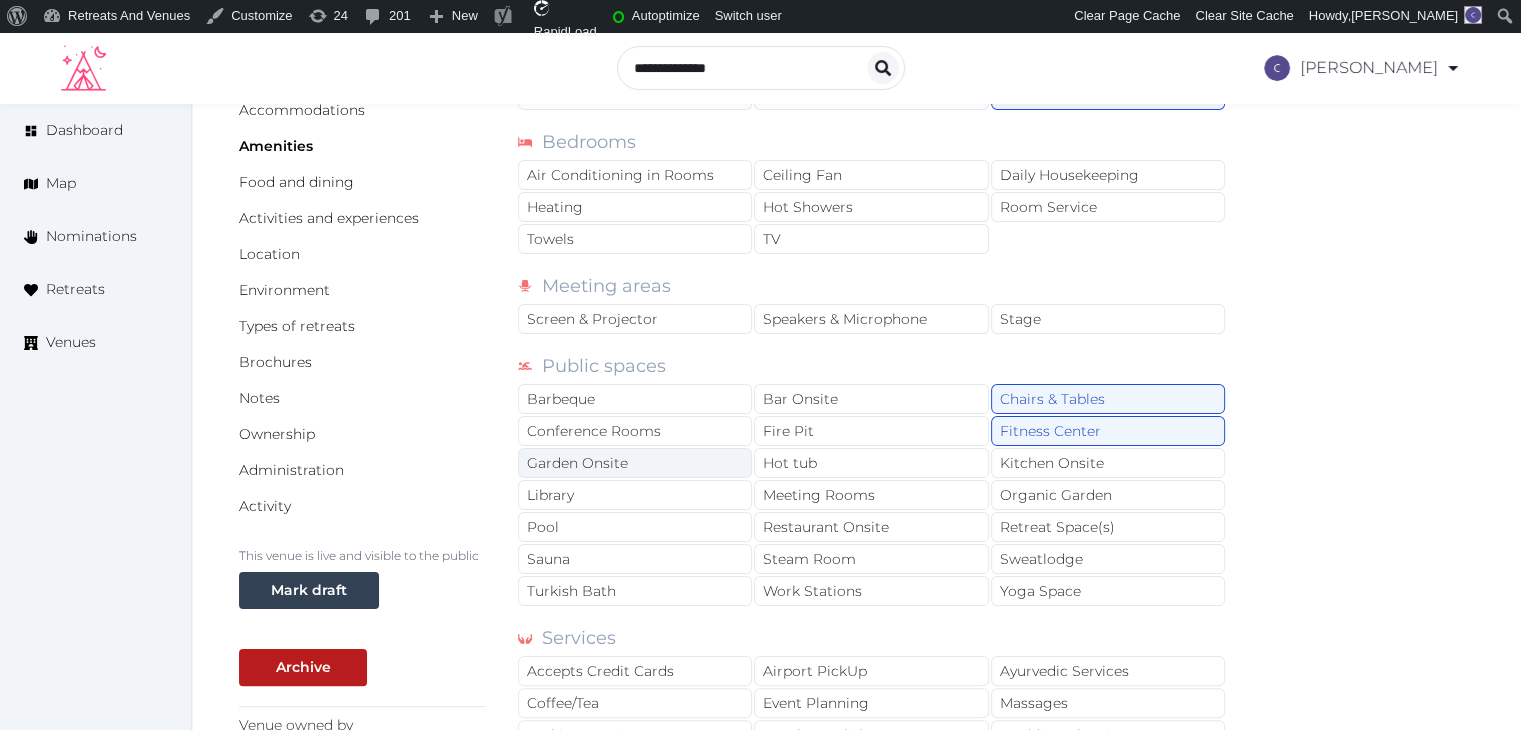 click on "Garden Onsite" at bounding box center [635, 463] 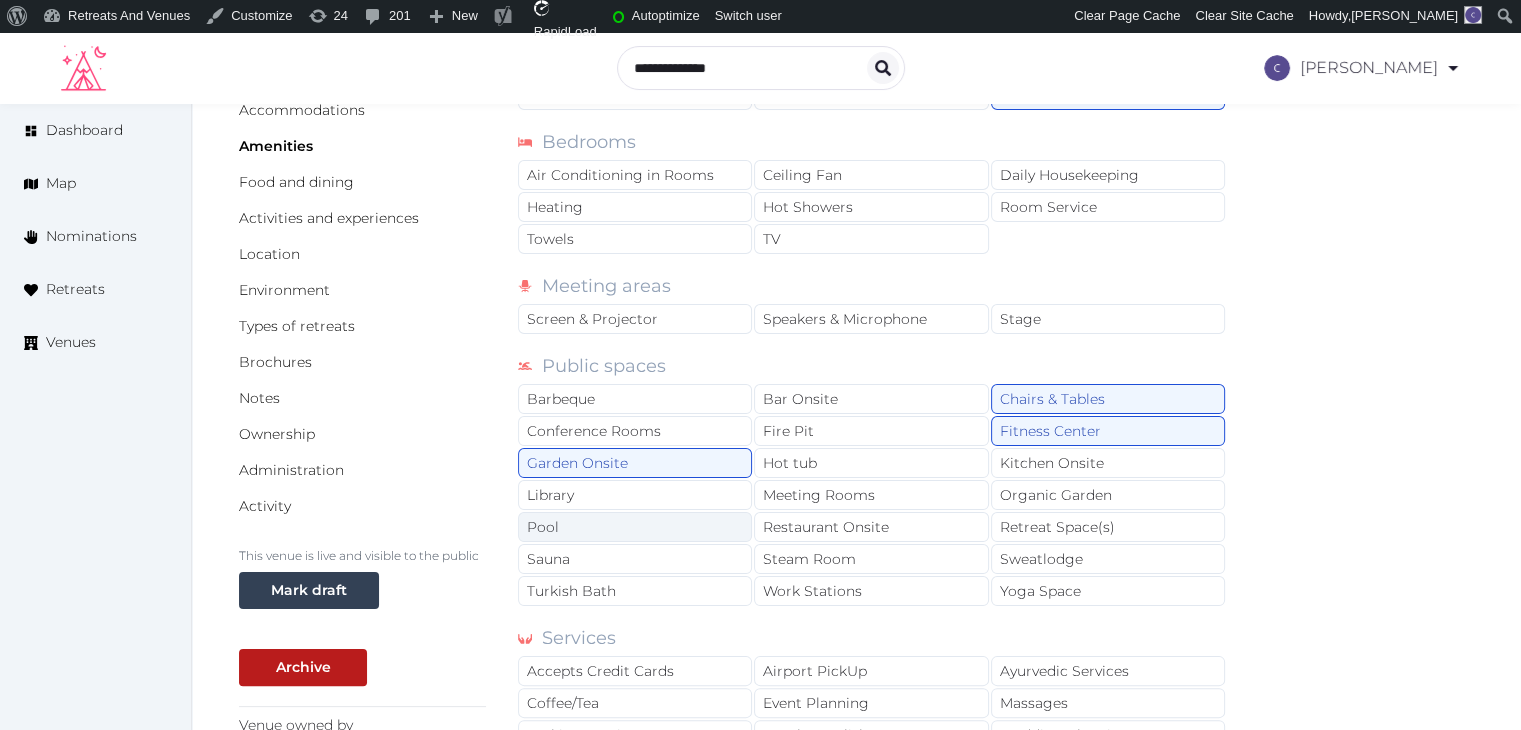 click on "Pool" at bounding box center (635, 527) 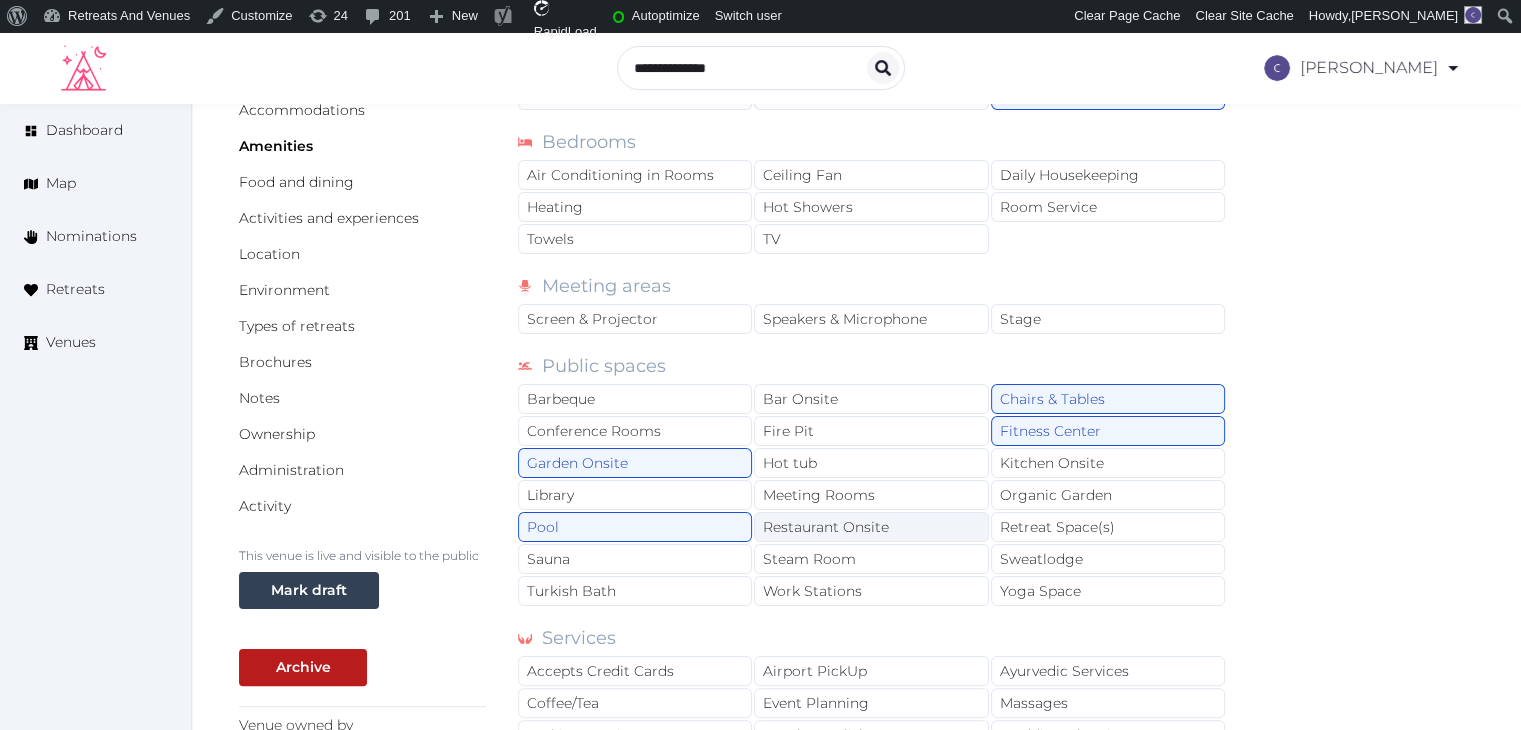 click on "Restaurant Onsite" at bounding box center (871, 527) 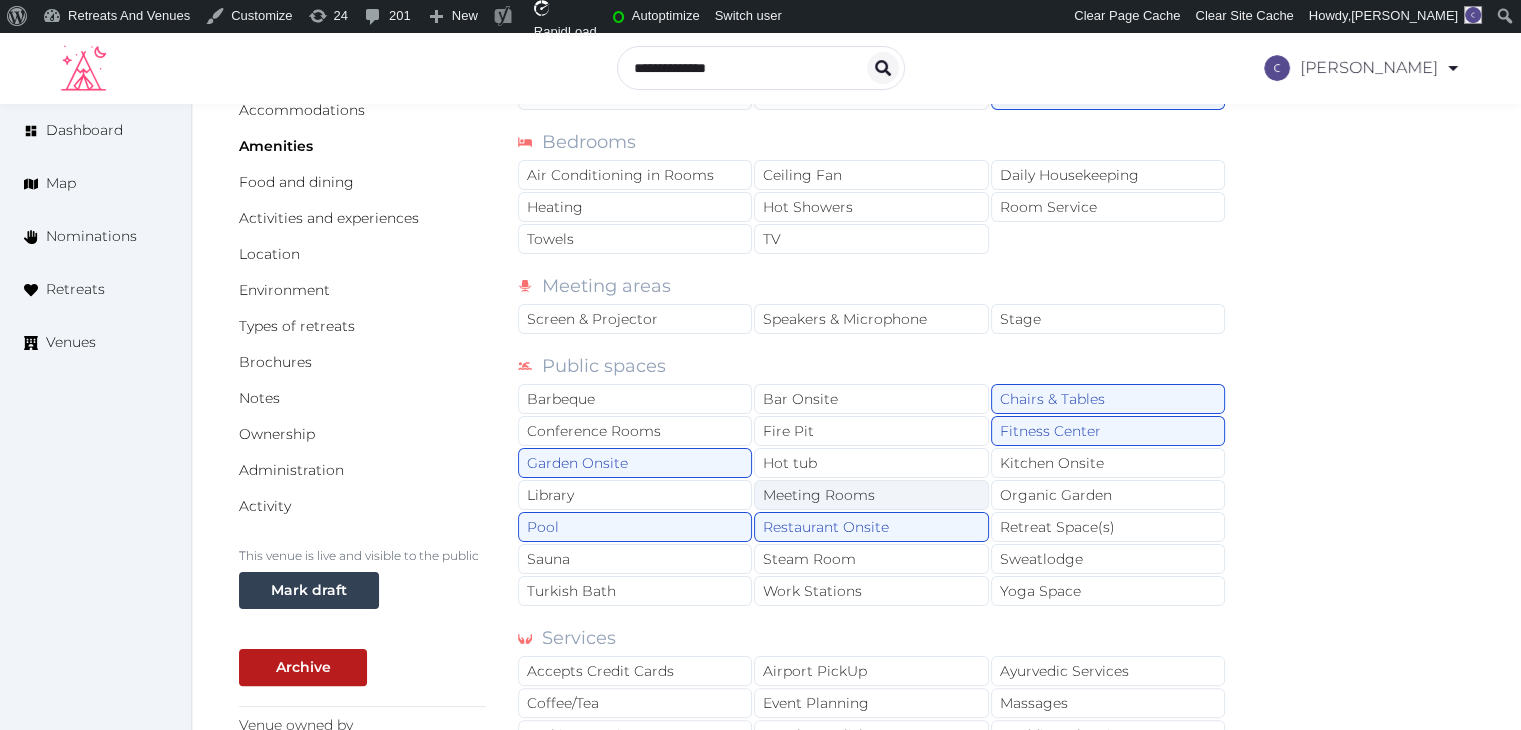 click on "Meeting Rooms" at bounding box center (871, 495) 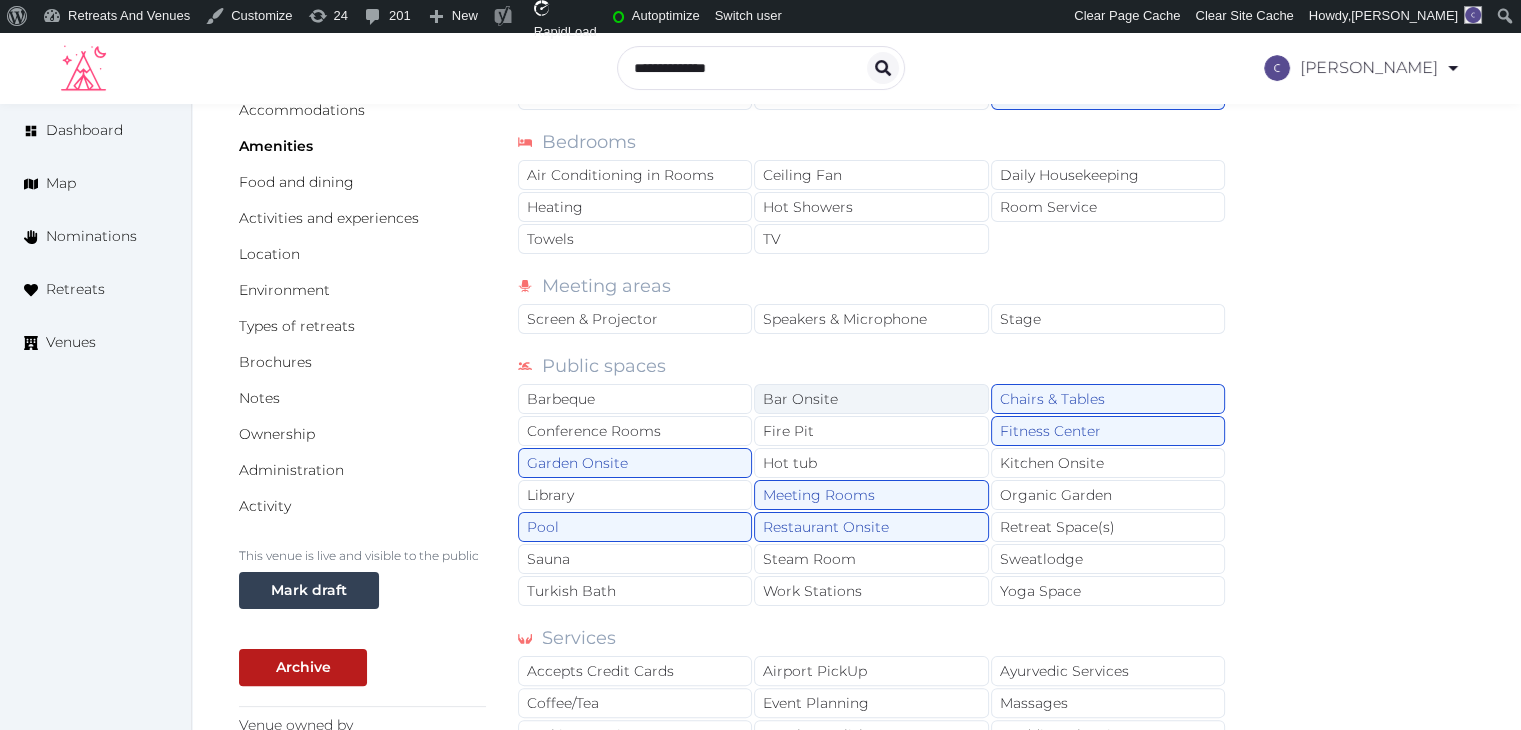 click on "Bar Onsite" at bounding box center (871, 399) 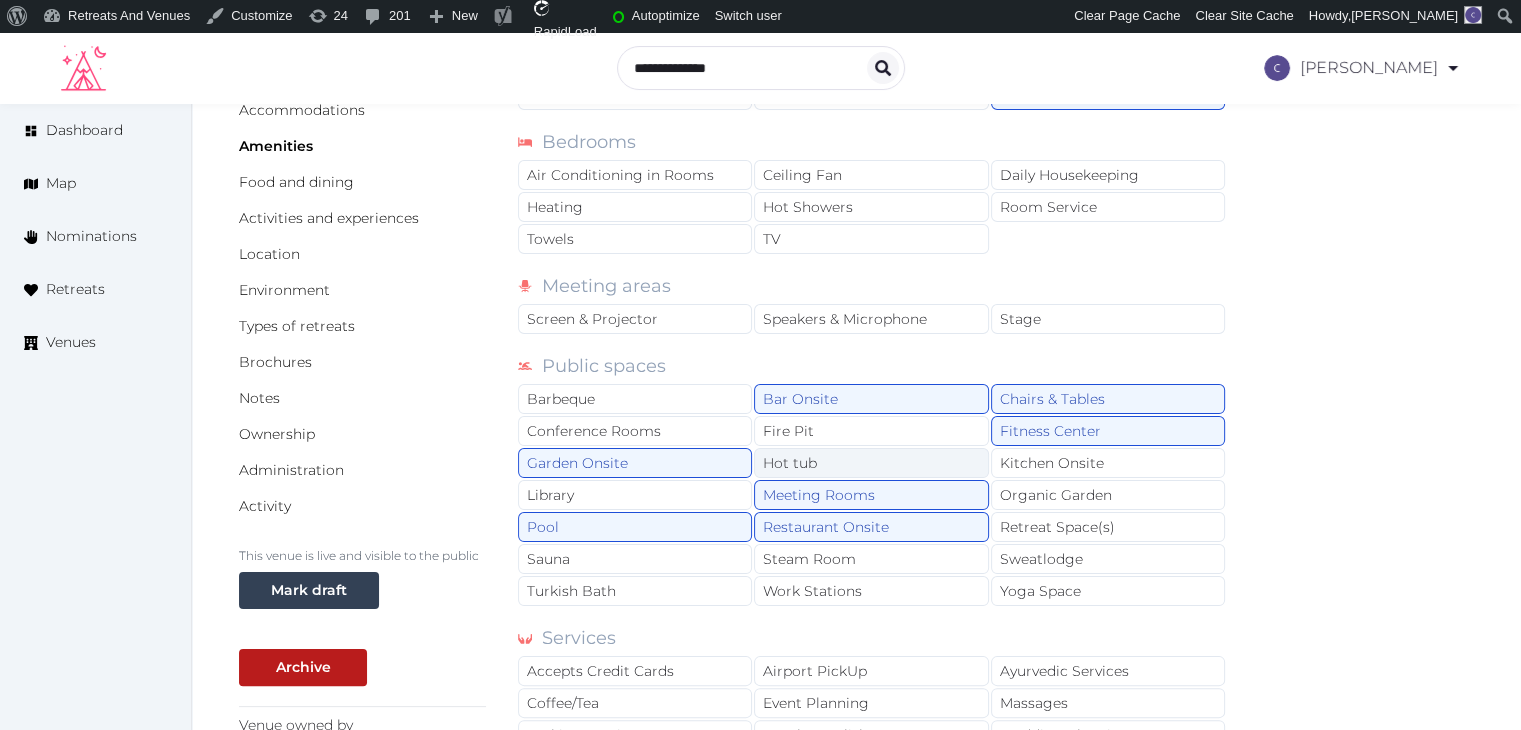 click on "Hot tub" at bounding box center (871, 463) 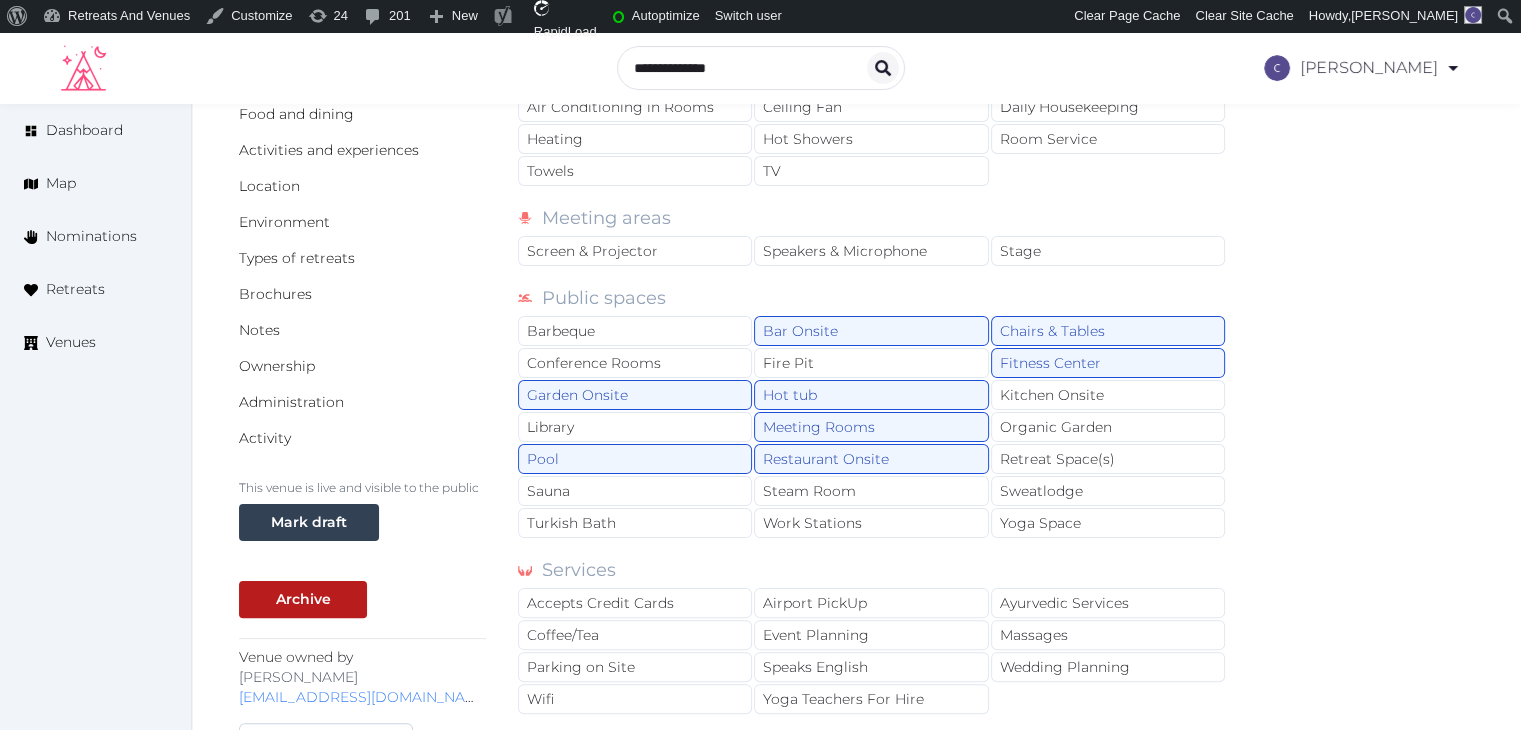 scroll, scrollTop: 382, scrollLeft: 0, axis: vertical 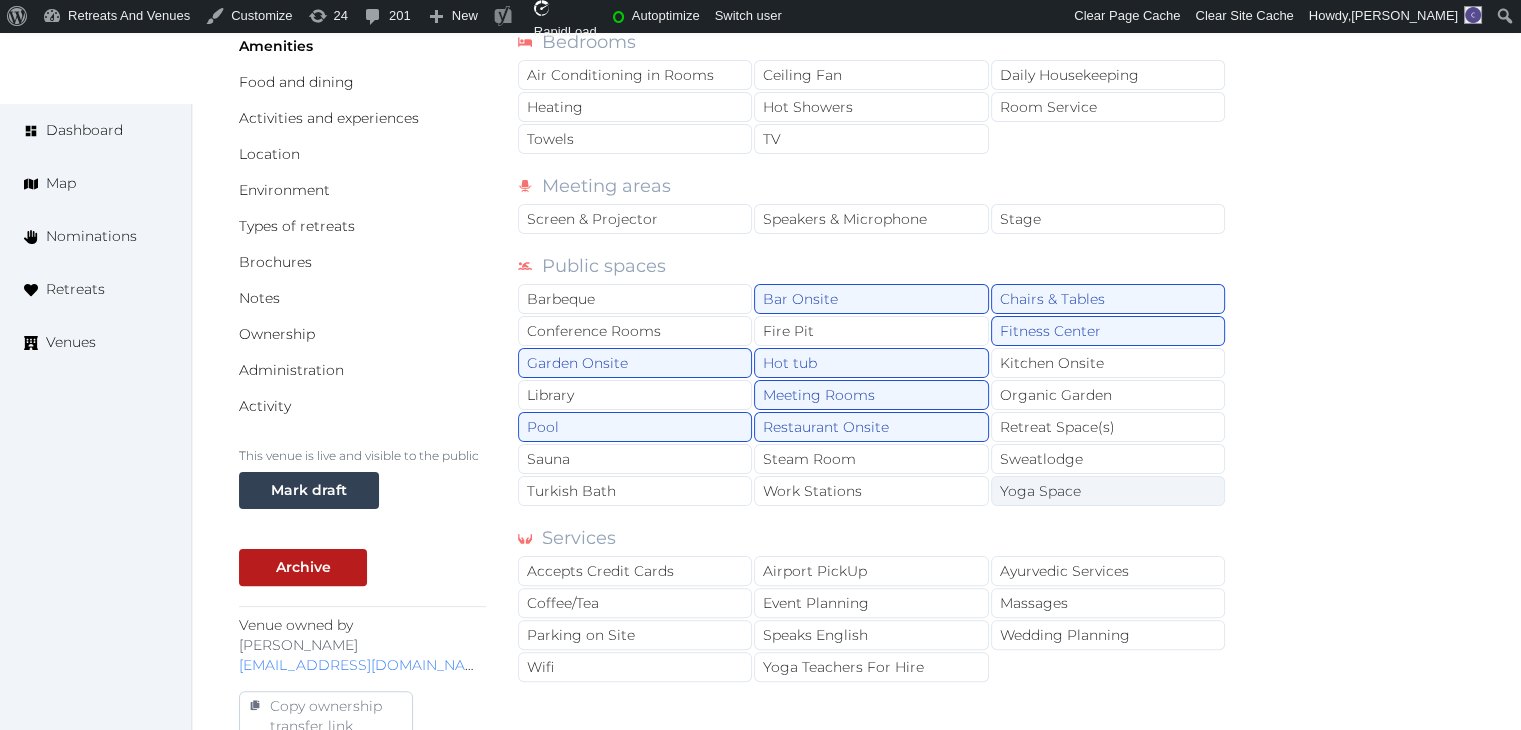 click on "Yoga Space" at bounding box center [1108, 491] 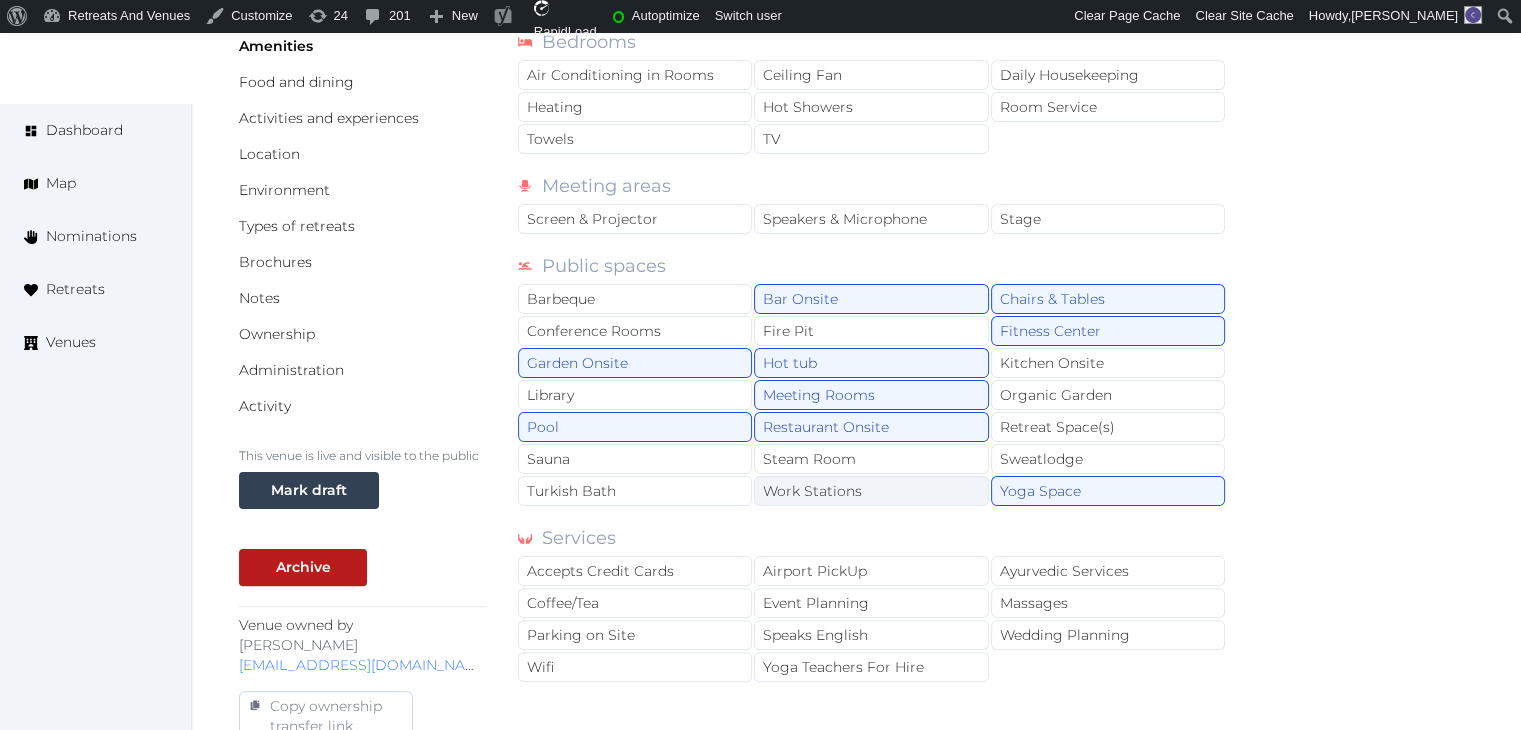 click on "Work Stations" at bounding box center (871, 491) 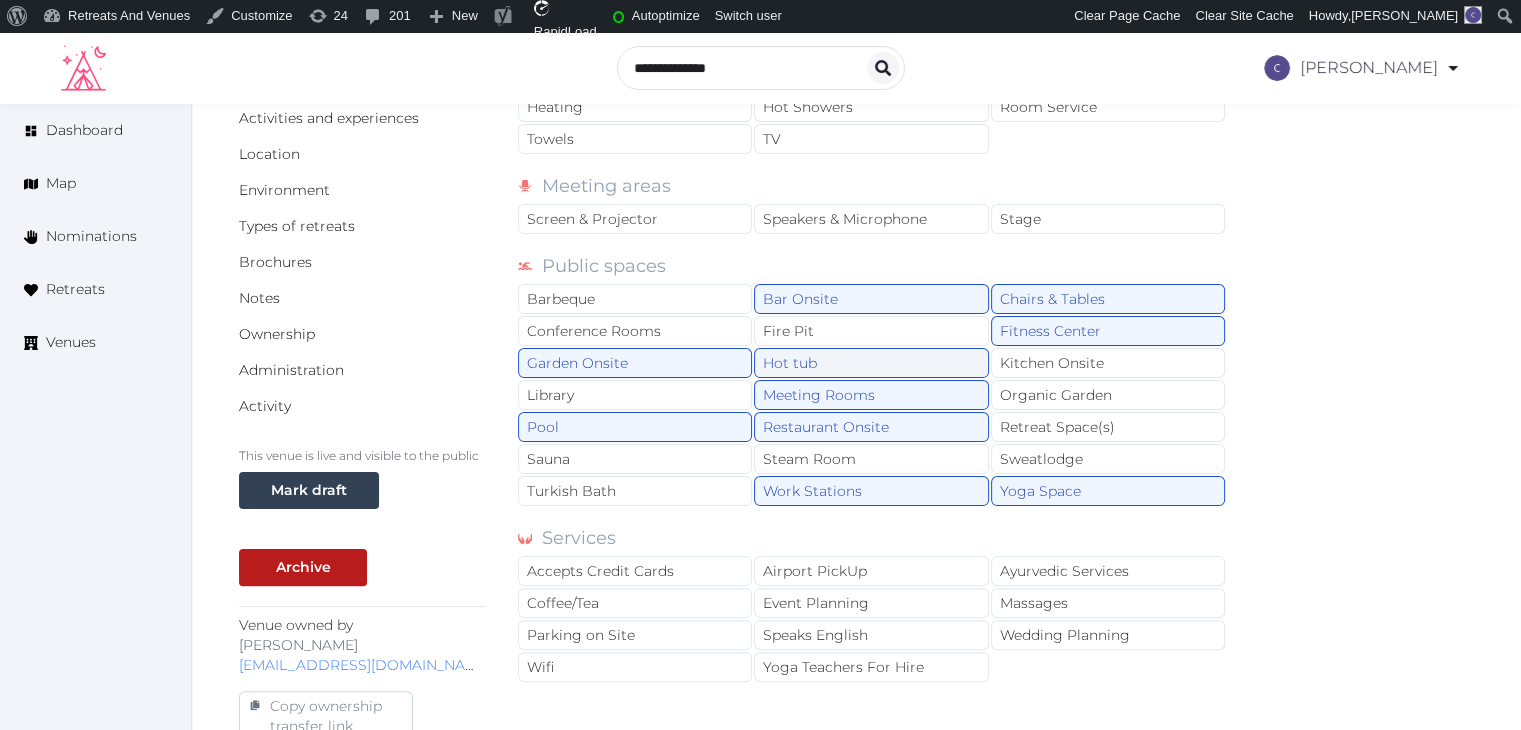 scroll, scrollTop: 0, scrollLeft: 0, axis: both 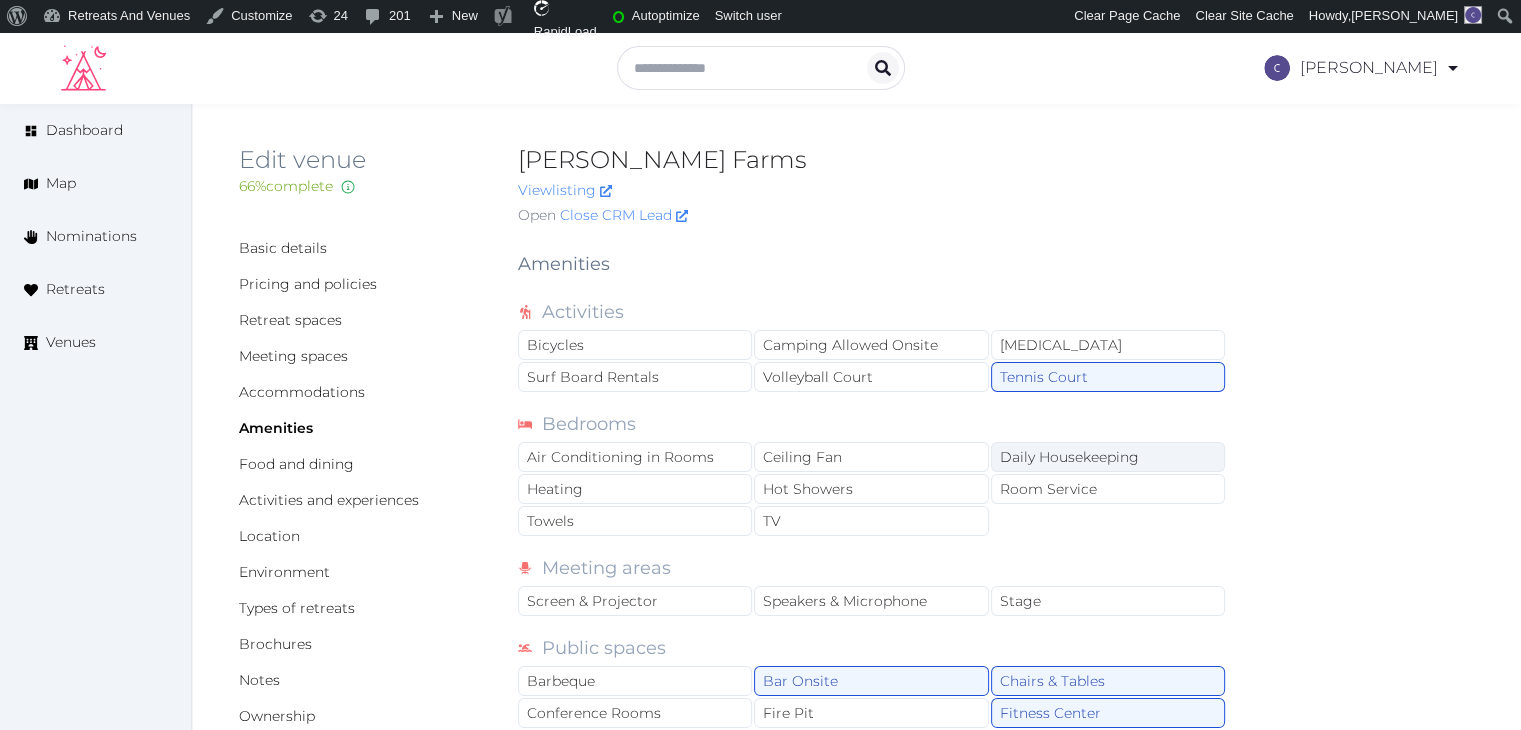 click on "Daily Housekeeping" at bounding box center (1108, 457) 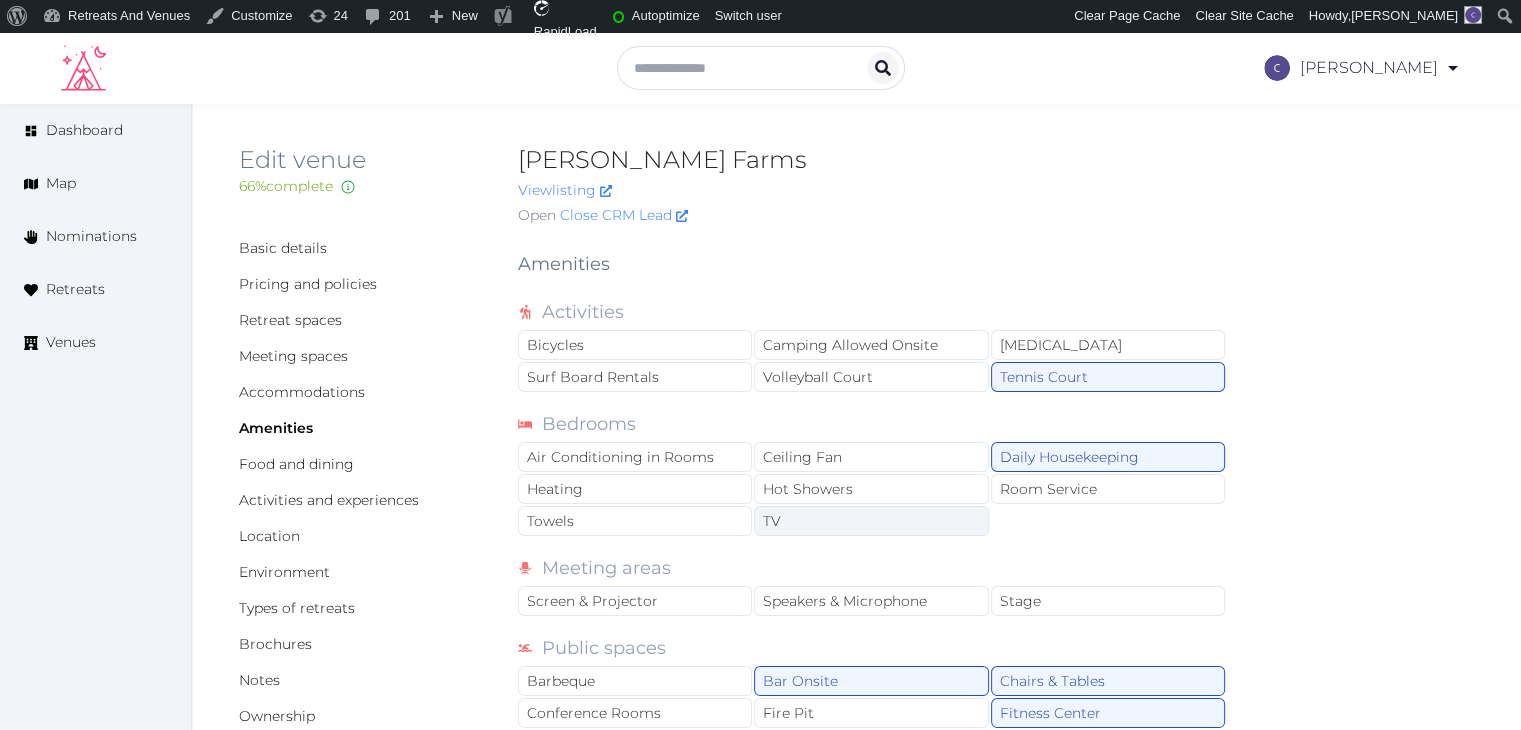 click on "TV" at bounding box center [871, 521] 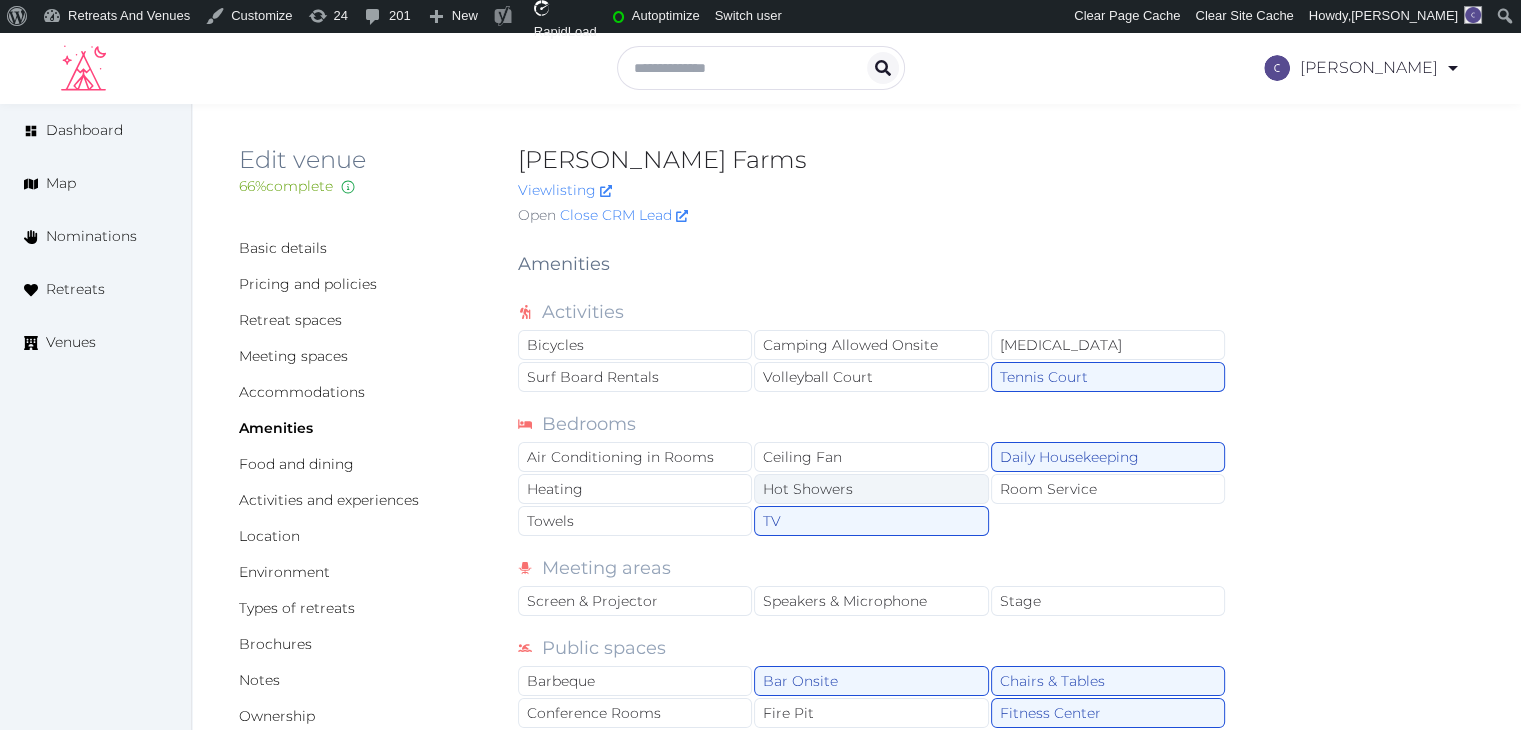 click on "Hot Showers" at bounding box center (871, 489) 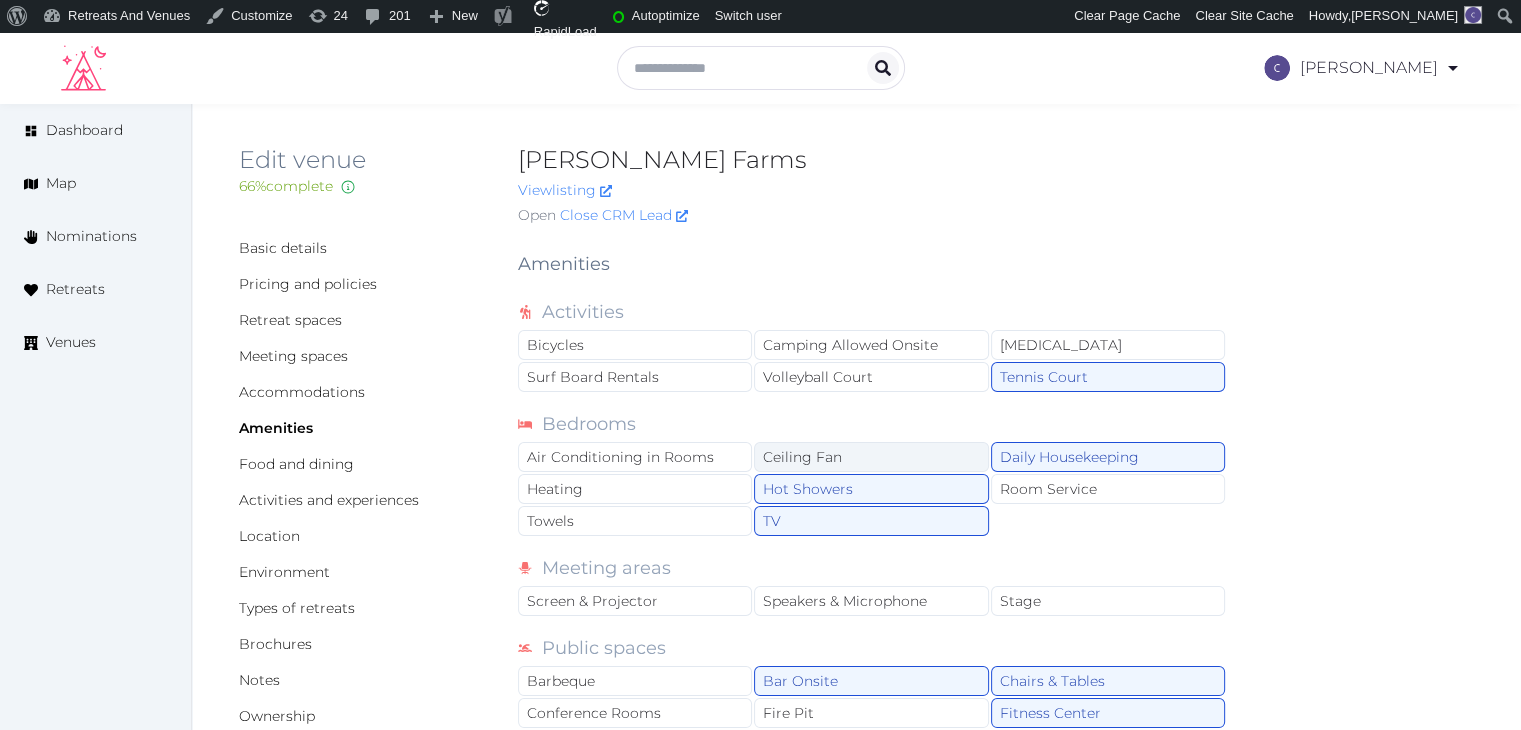 click on "Ceiling Fan" at bounding box center (871, 457) 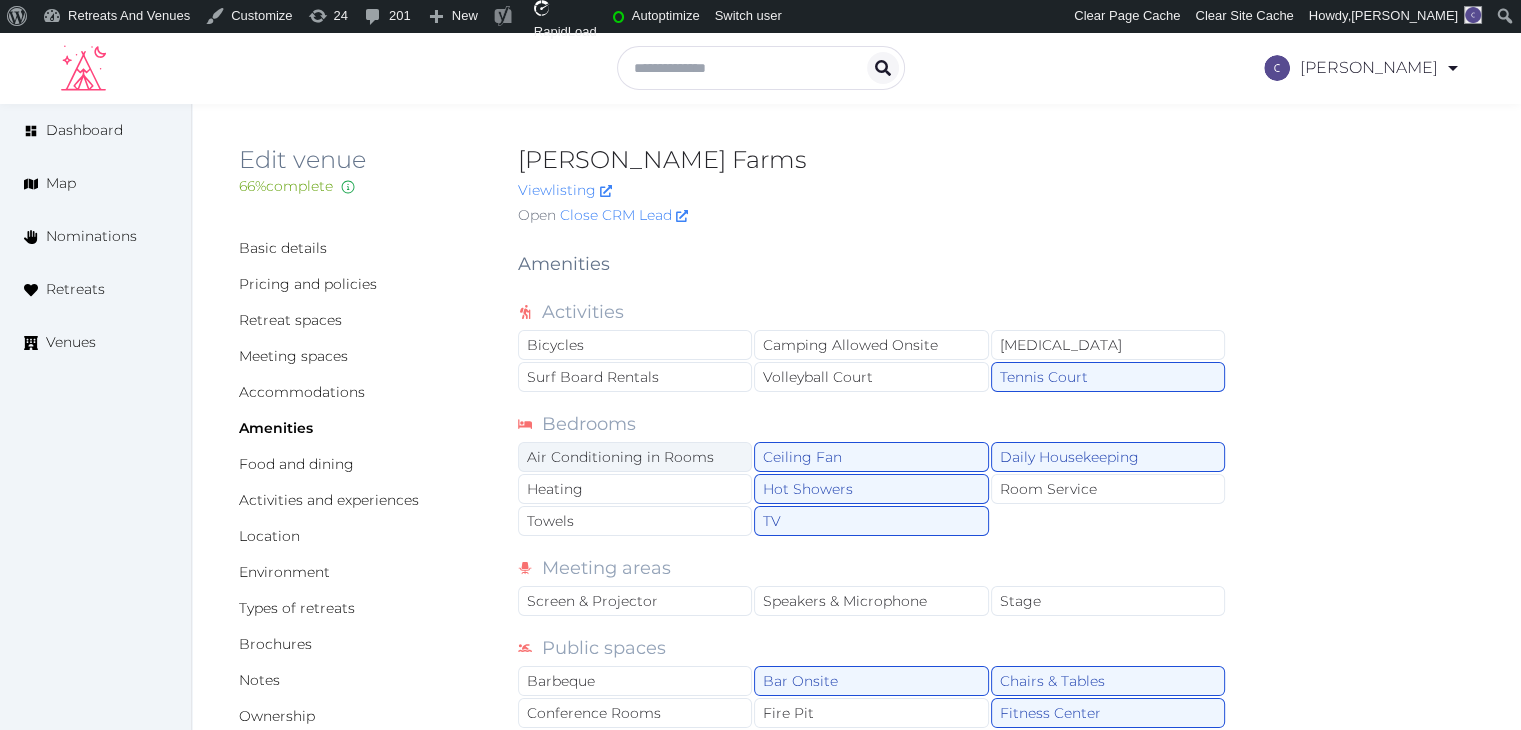 click on "Air Conditioning in Rooms" at bounding box center [635, 457] 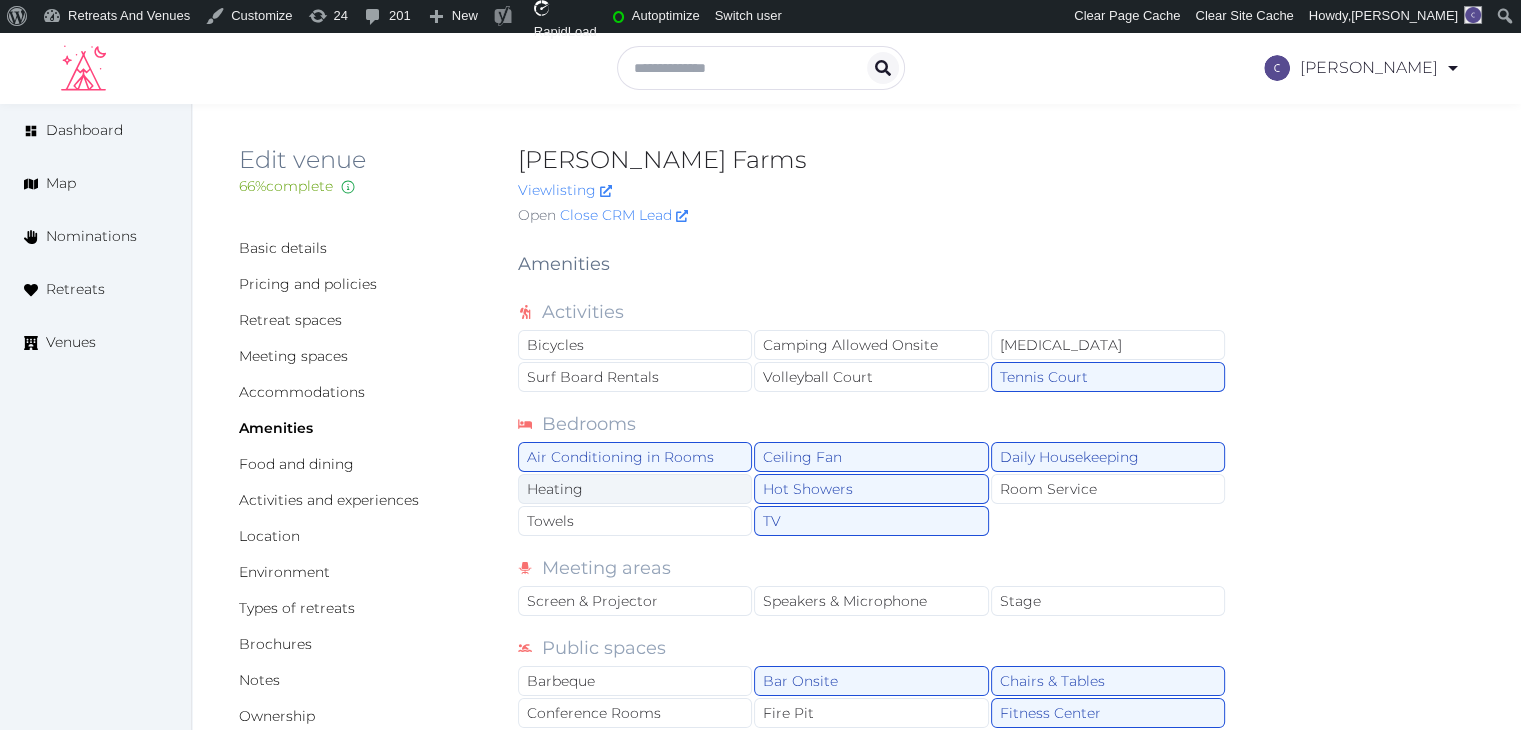 click on "Heating" at bounding box center (635, 489) 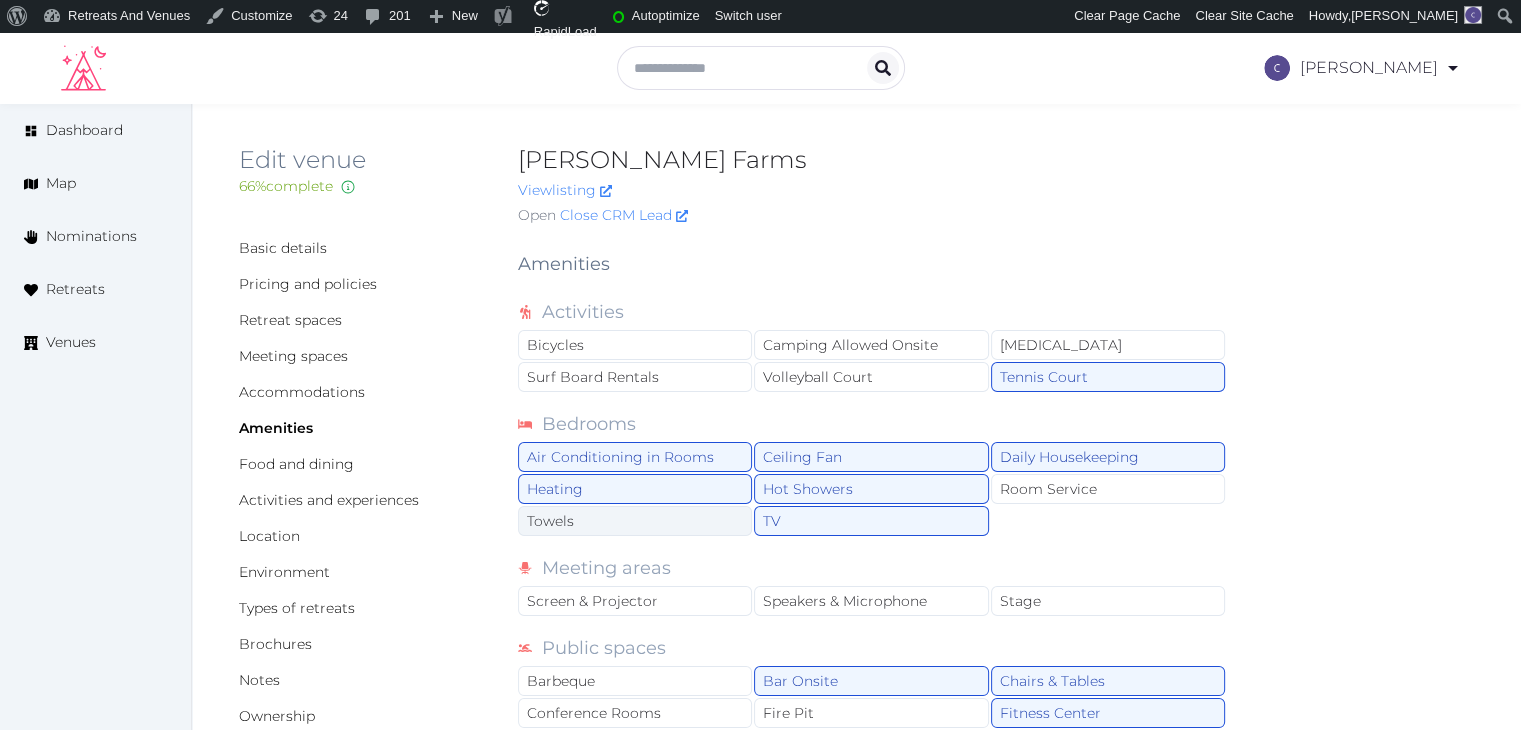 click on "Towels" at bounding box center [635, 521] 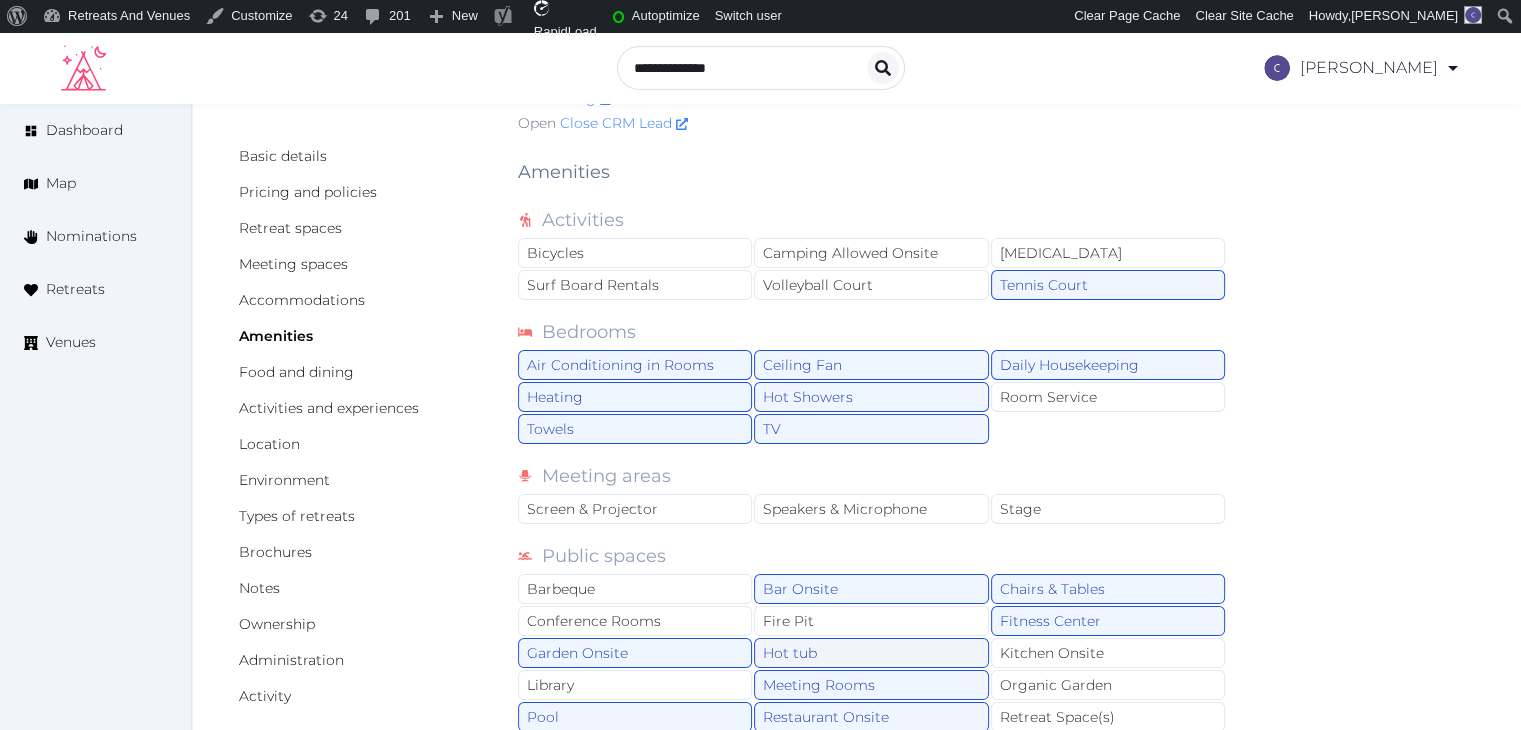 scroll, scrollTop: 200, scrollLeft: 0, axis: vertical 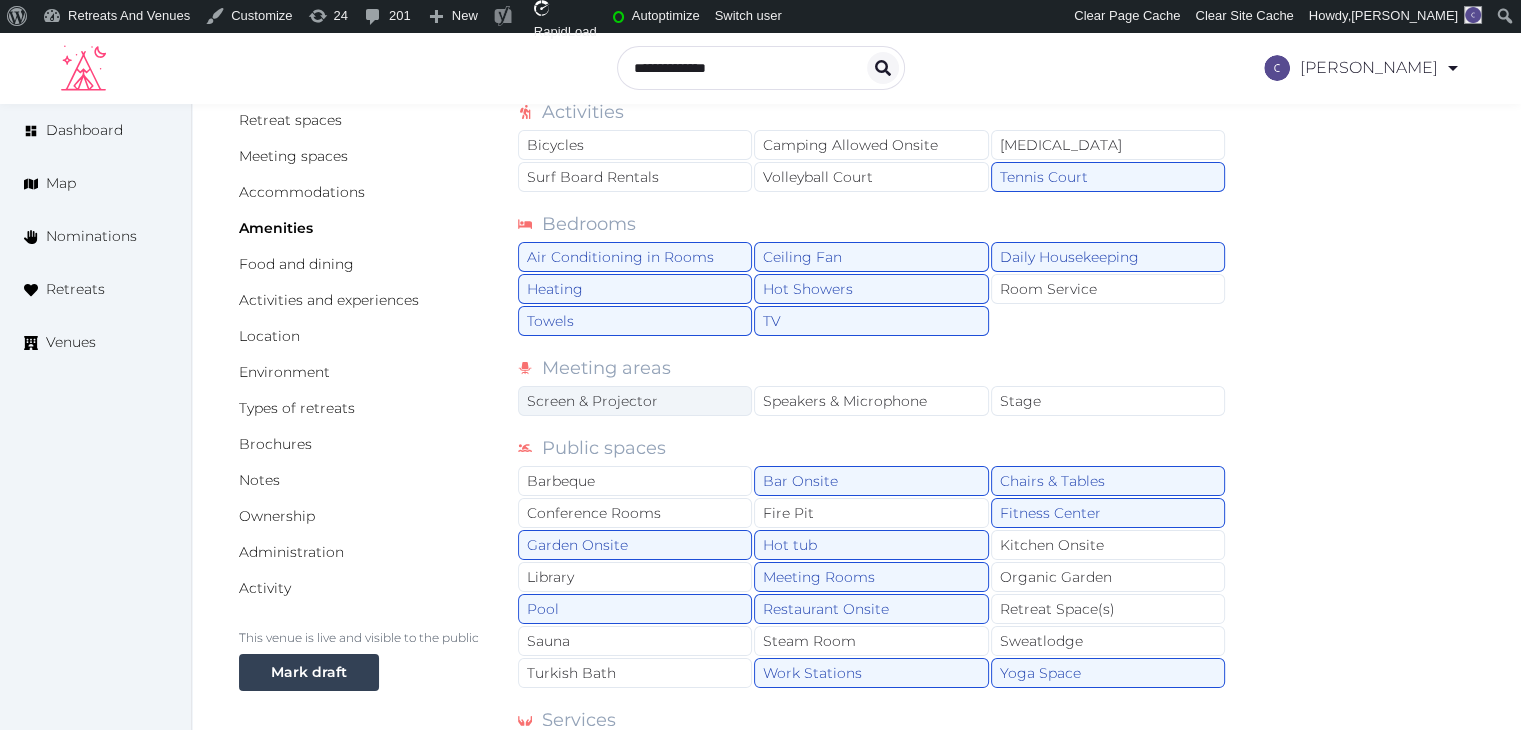 drag, startPoint x: 704, startPoint y: 393, endPoint x: 740, endPoint y: 397, distance: 36.221542 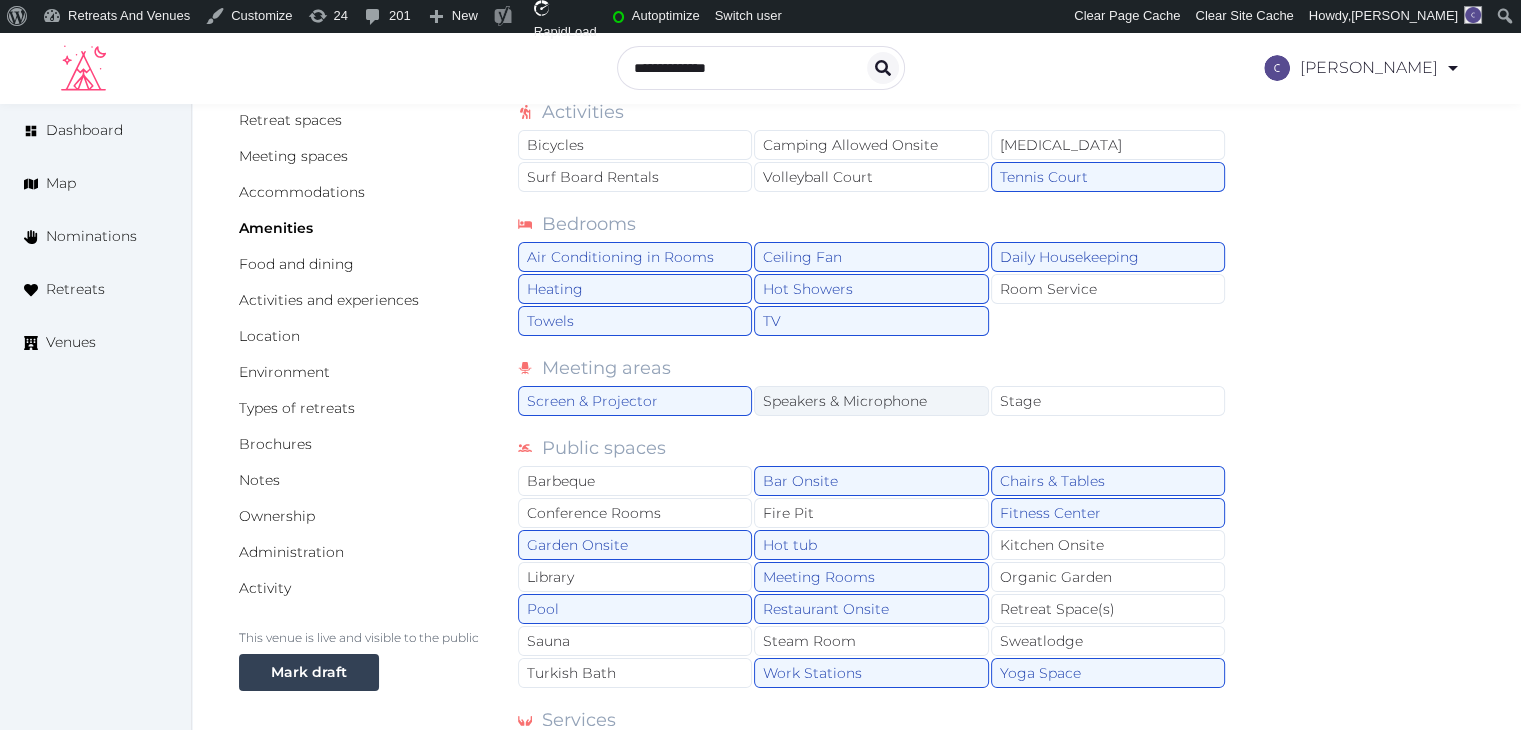 click on "Speakers & Microphone" at bounding box center [871, 401] 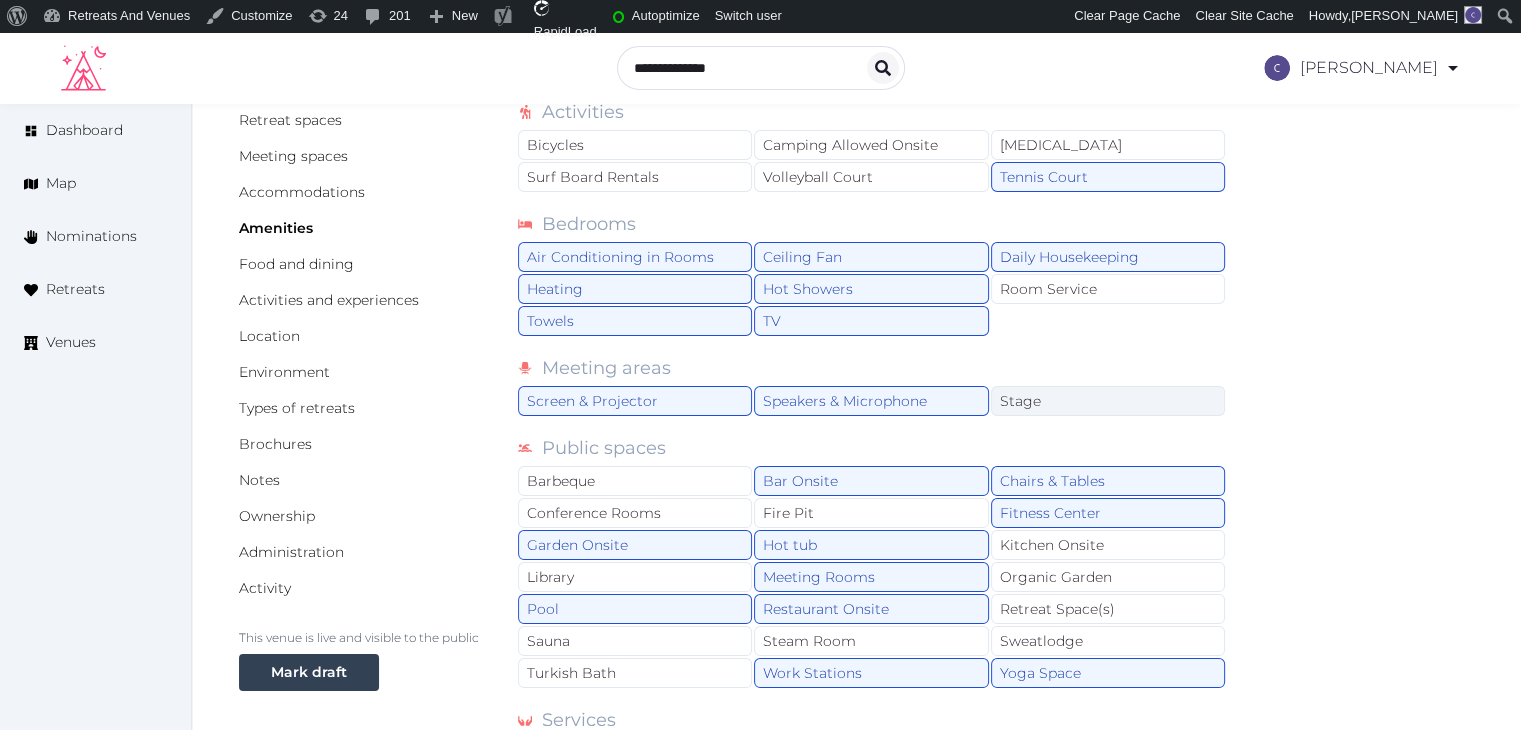 click on "Stage" at bounding box center (1108, 401) 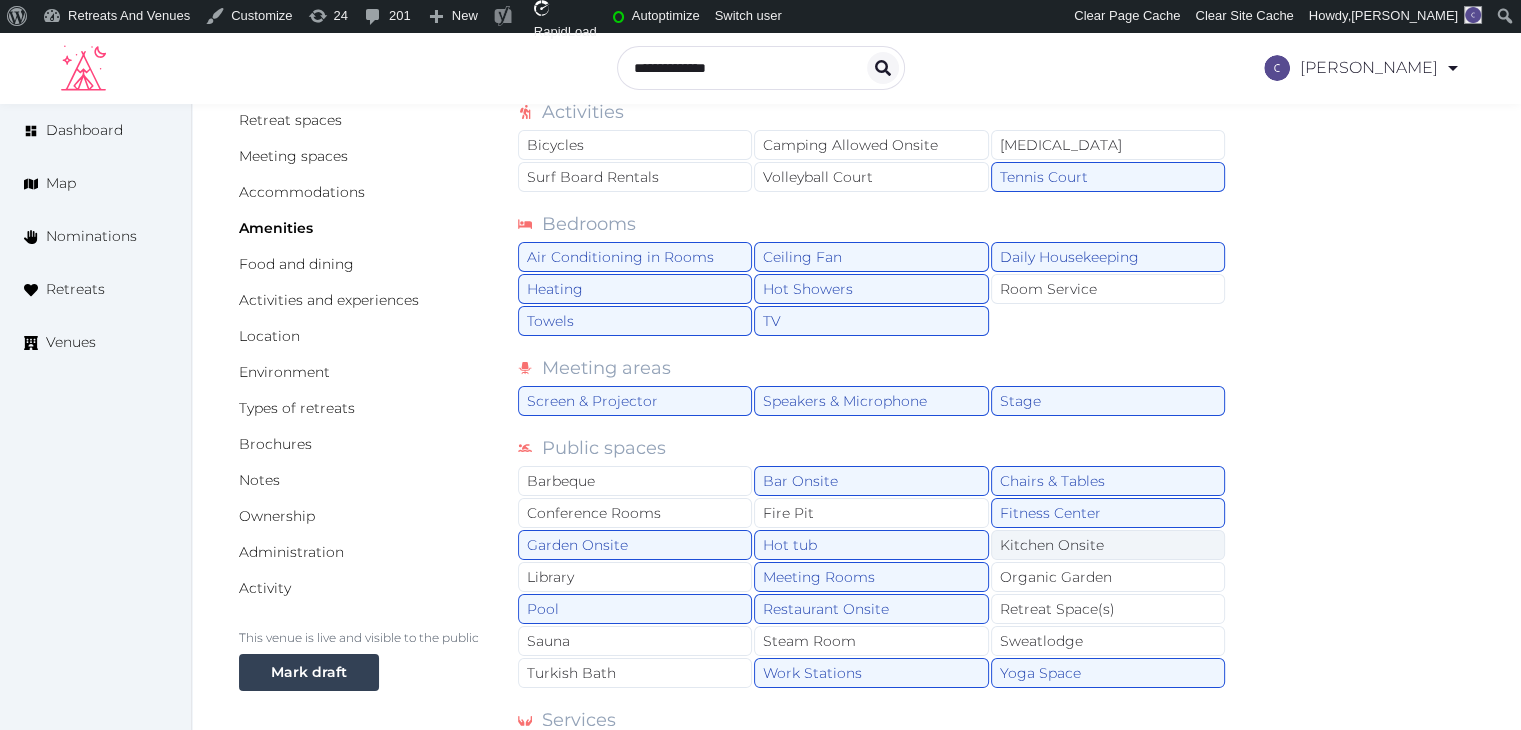 click on "Kitchen Onsite" at bounding box center [1108, 545] 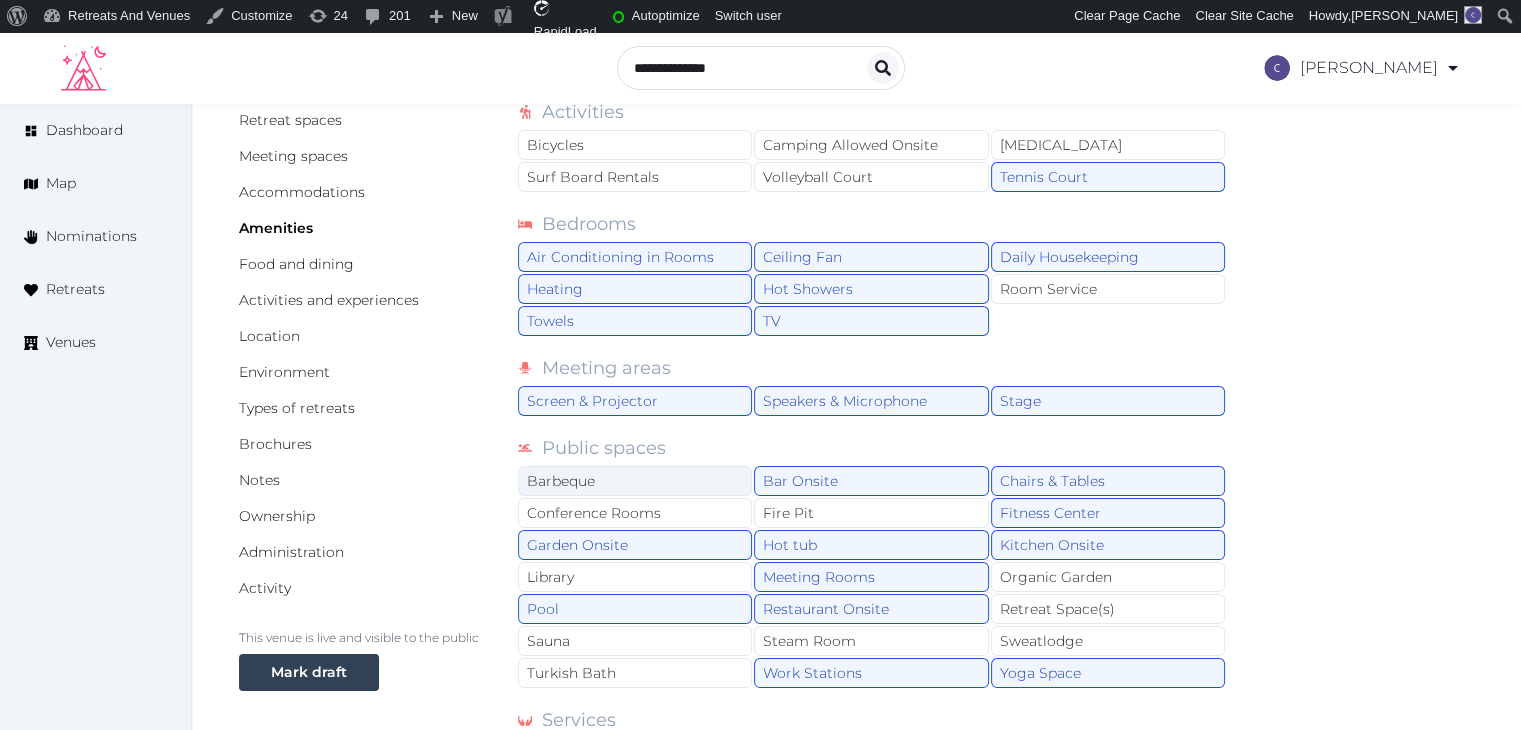 click on "Barbeque" at bounding box center (635, 481) 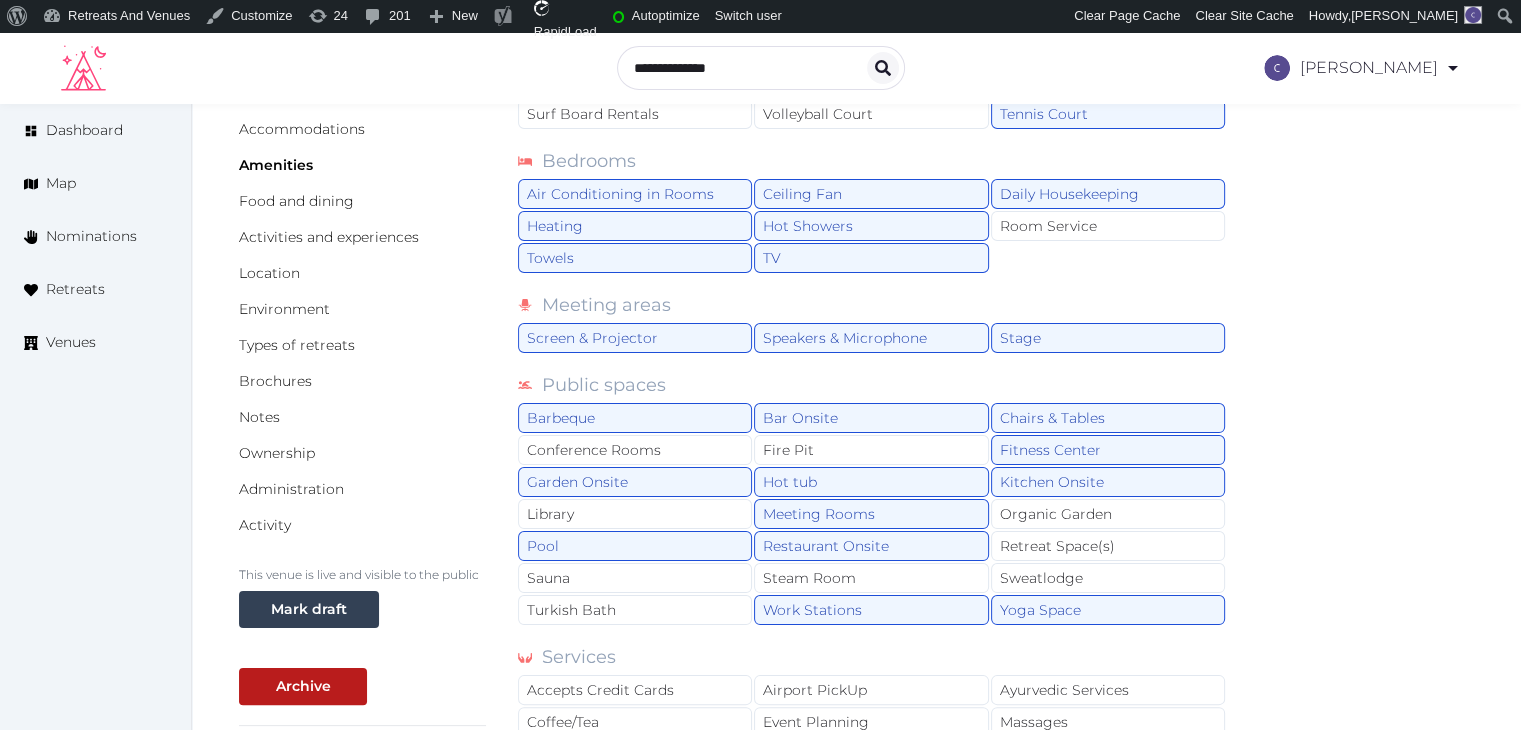 scroll, scrollTop: 782, scrollLeft: 0, axis: vertical 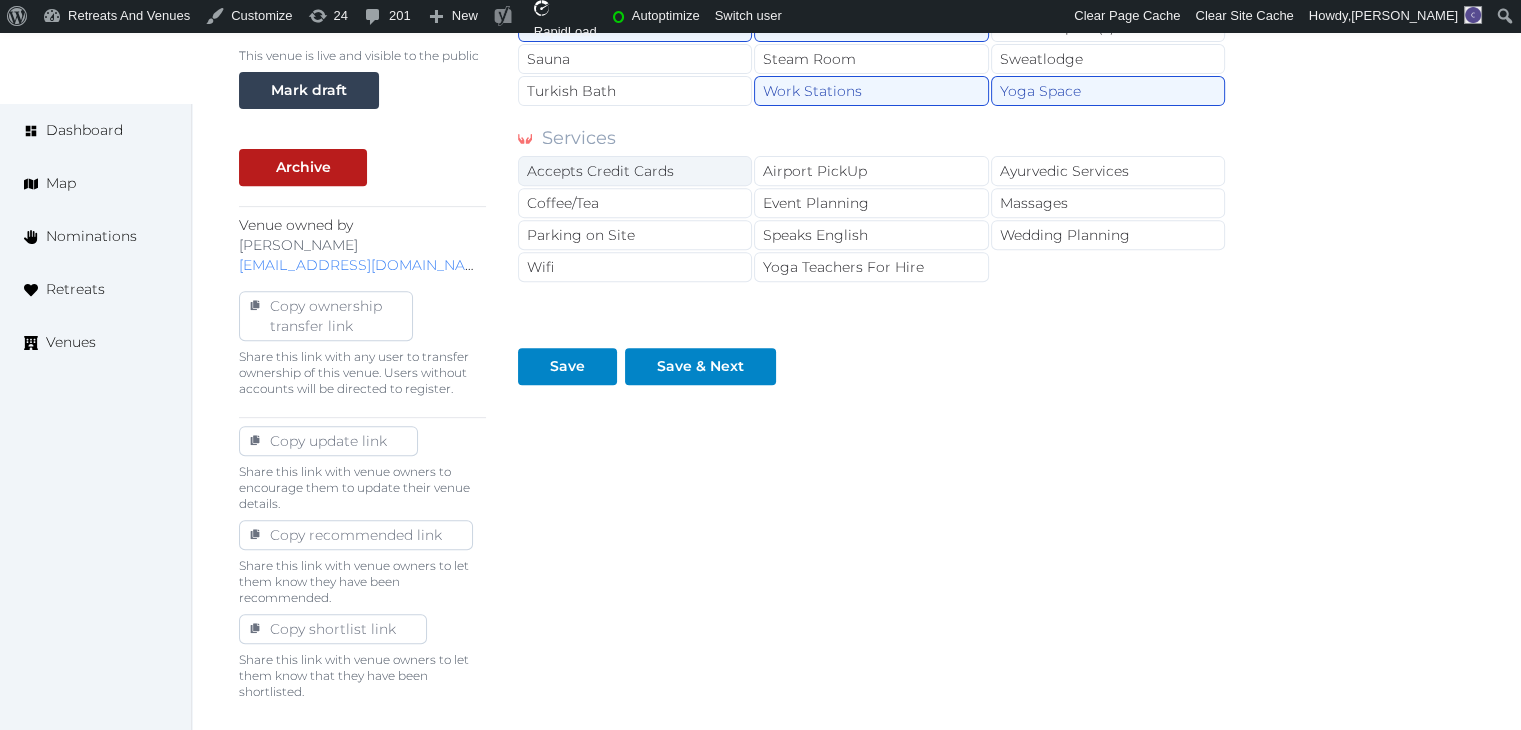 click on "Accepts Credit Cards" at bounding box center (635, 171) 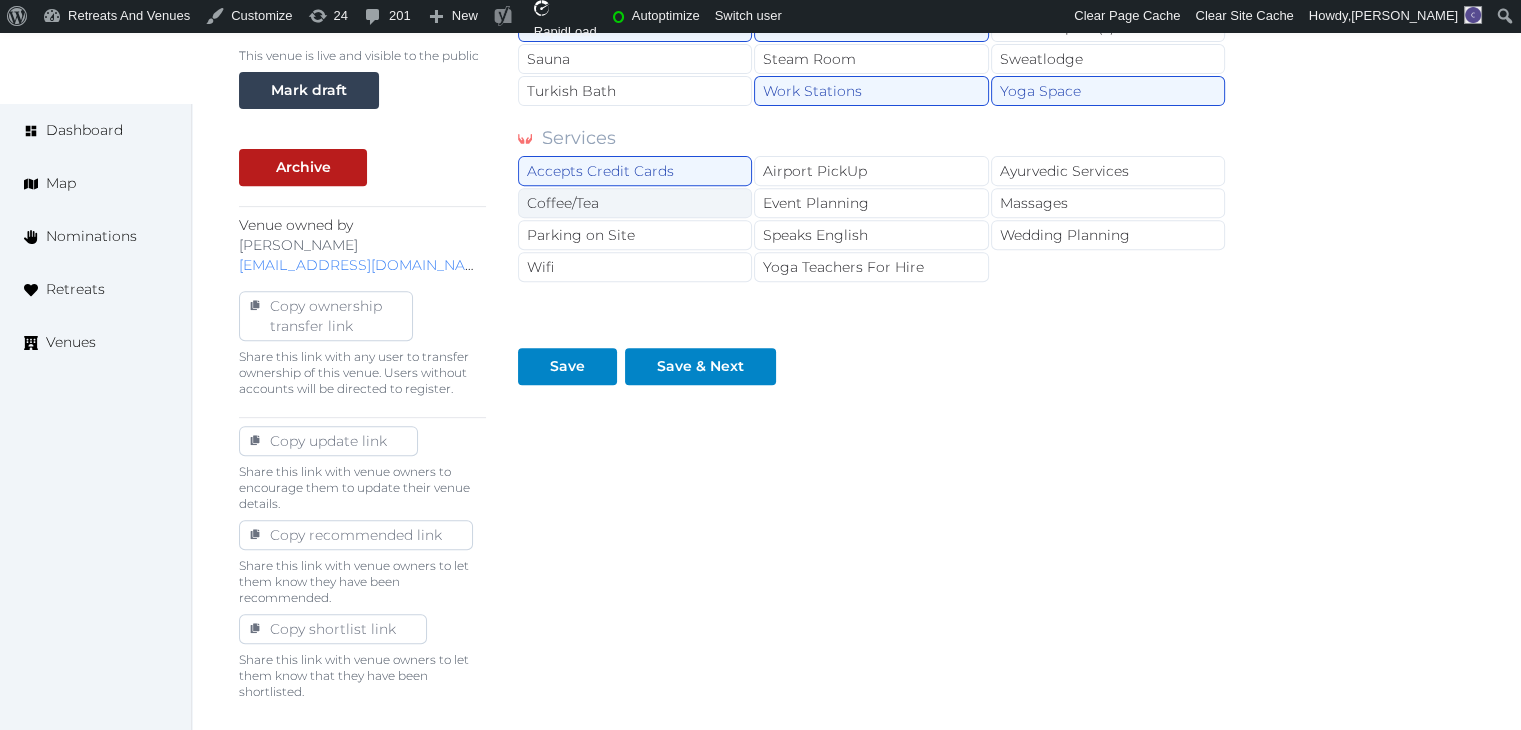 click on "Coffee/Tea" at bounding box center [635, 203] 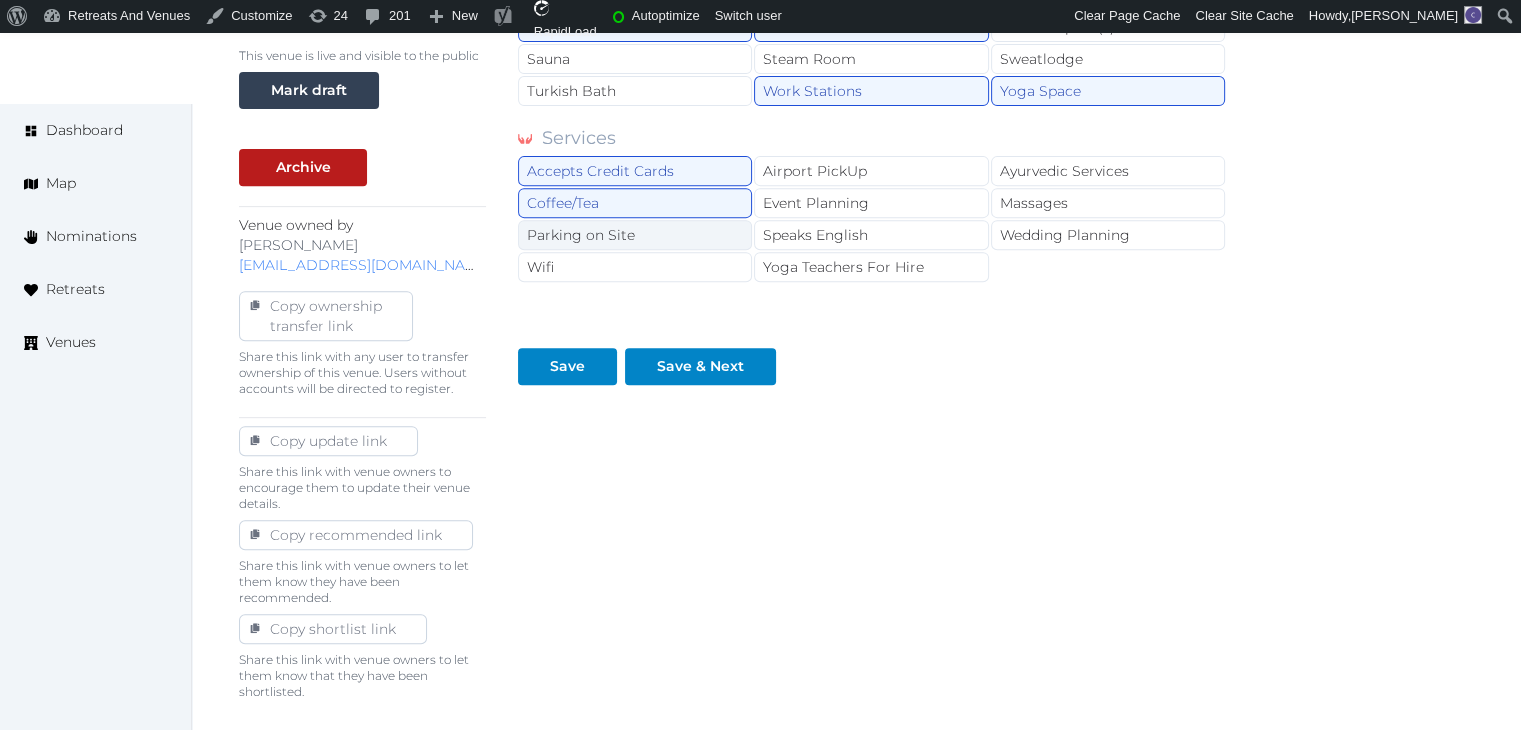 click on "Parking on Site" at bounding box center (635, 235) 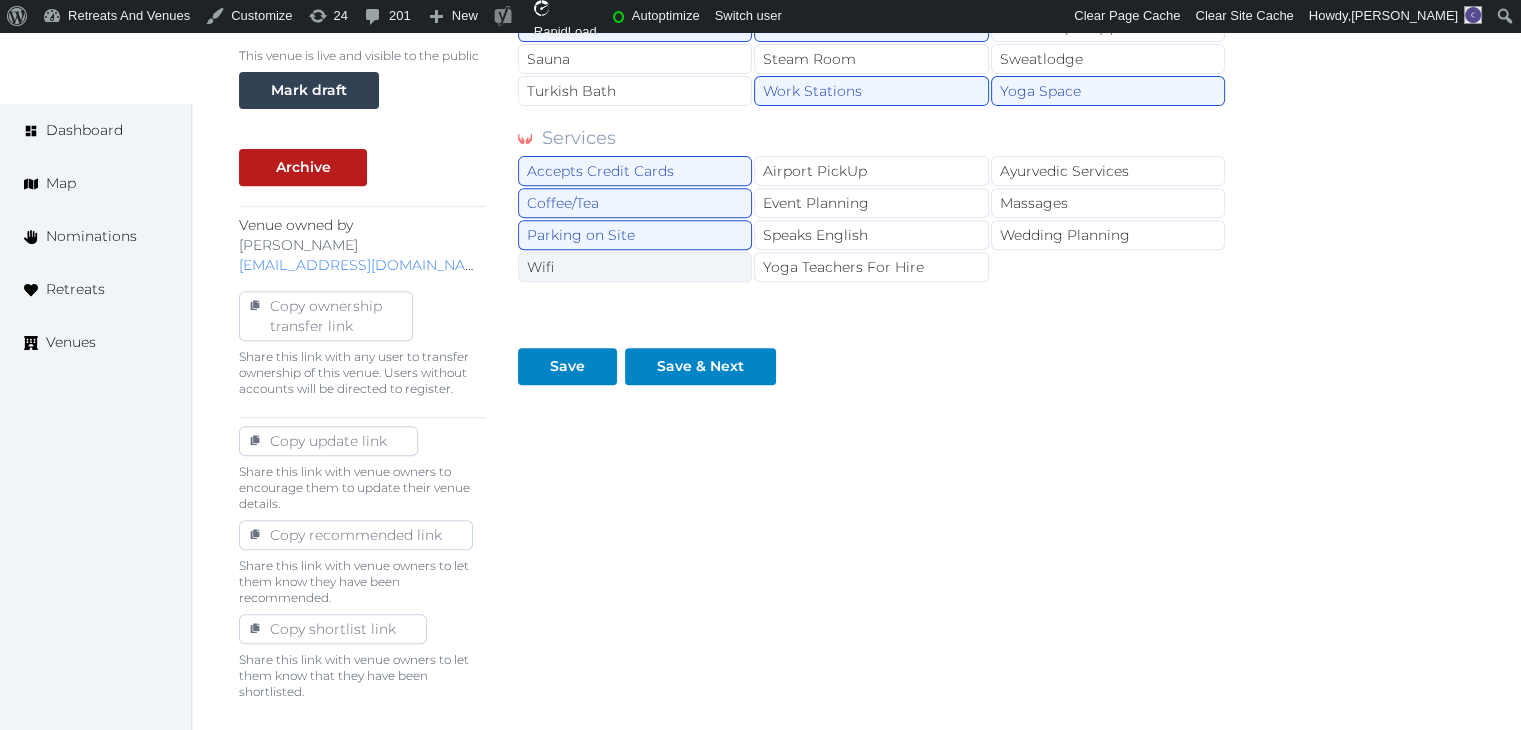 click on "Wifi" at bounding box center (635, 267) 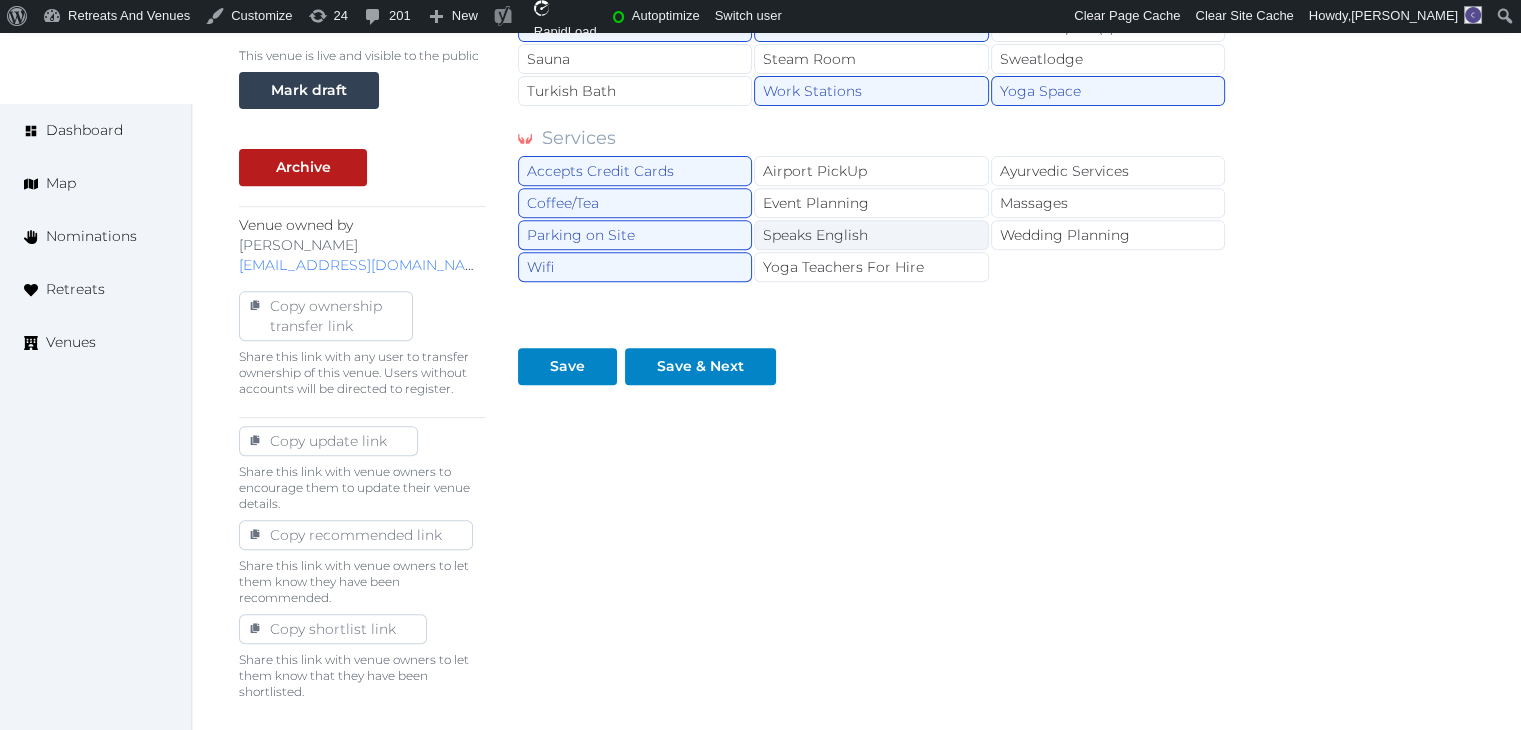 click on "Speaks English" at bounding box center [871, 235] 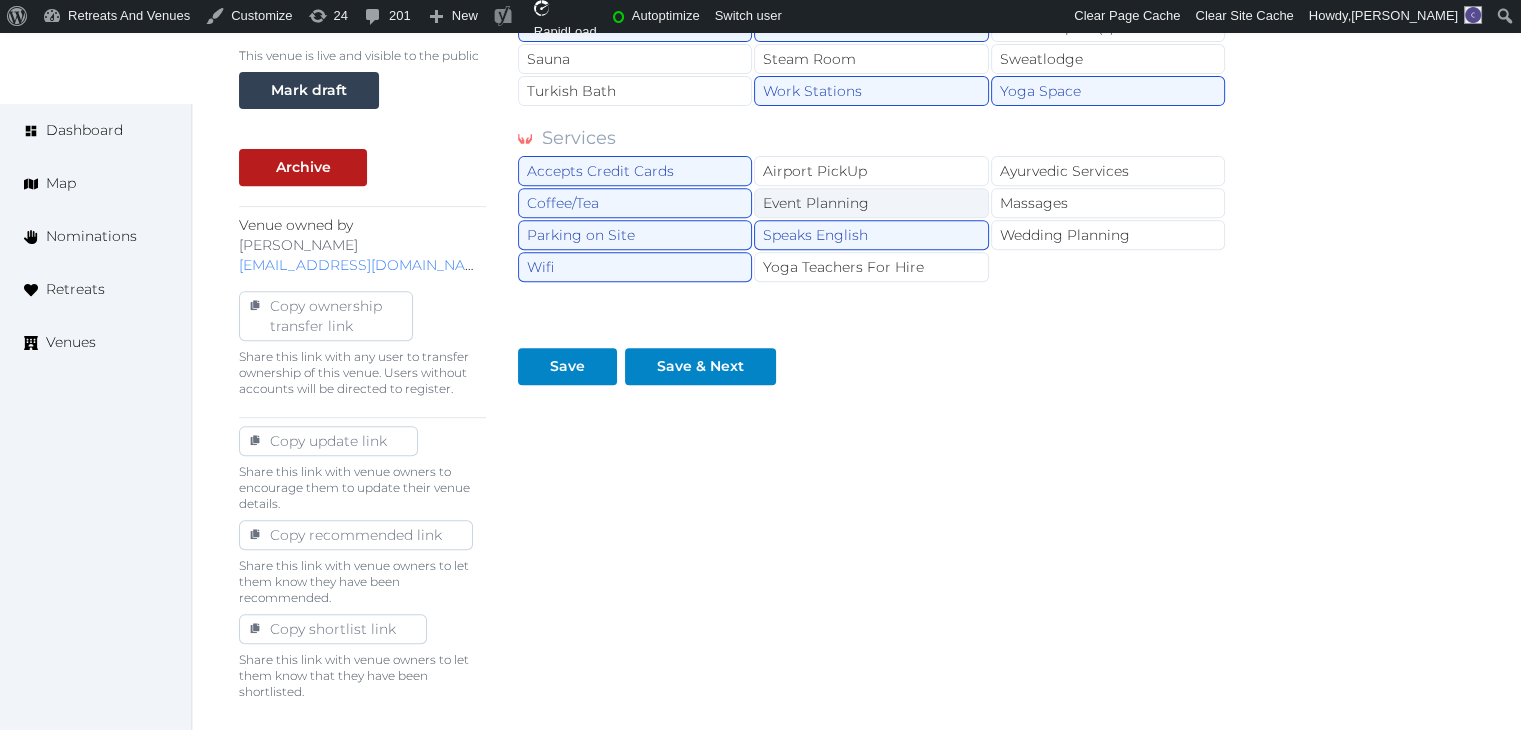 click on "Event Planning" at bounding box center (871, 203) 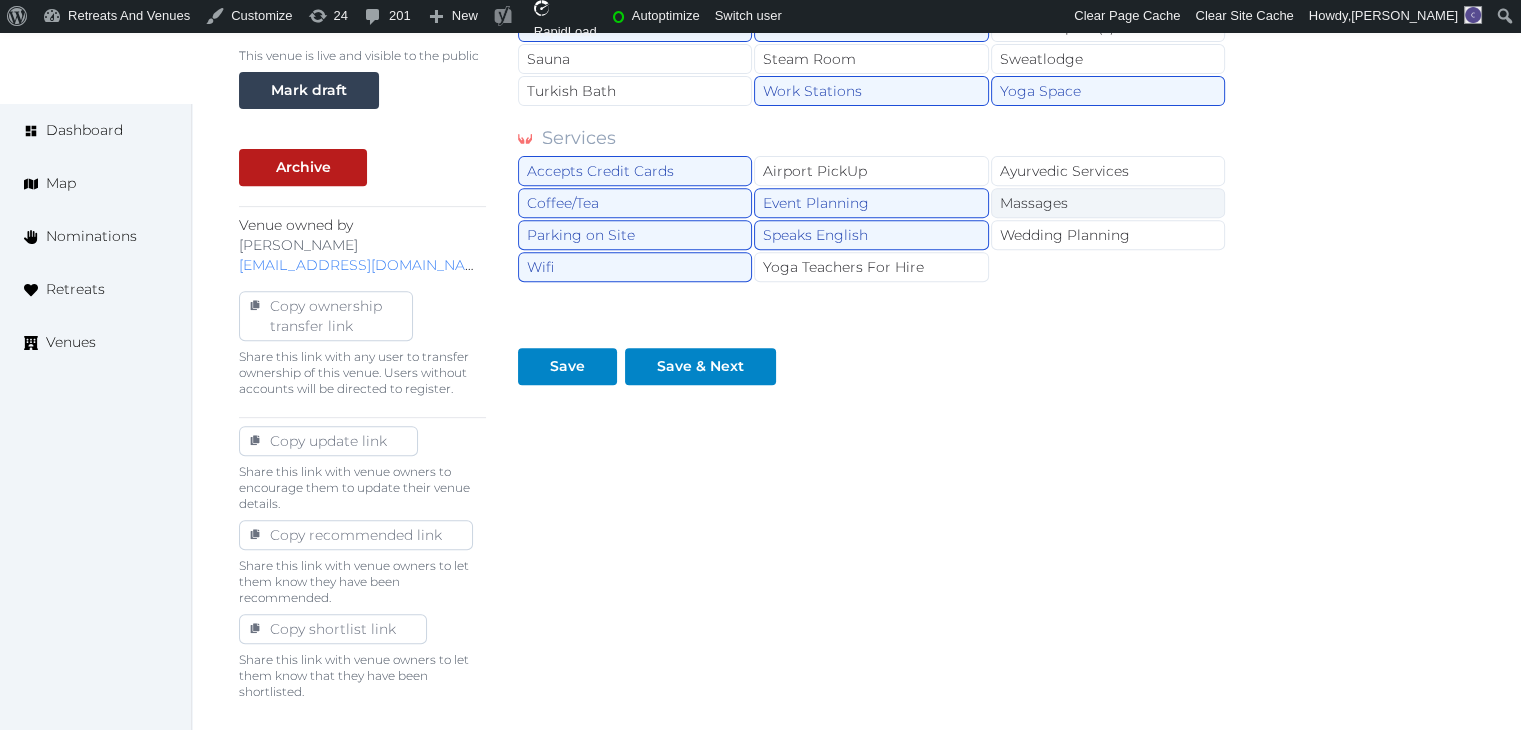 click on "Massages" at bounding box center [1108, 203] 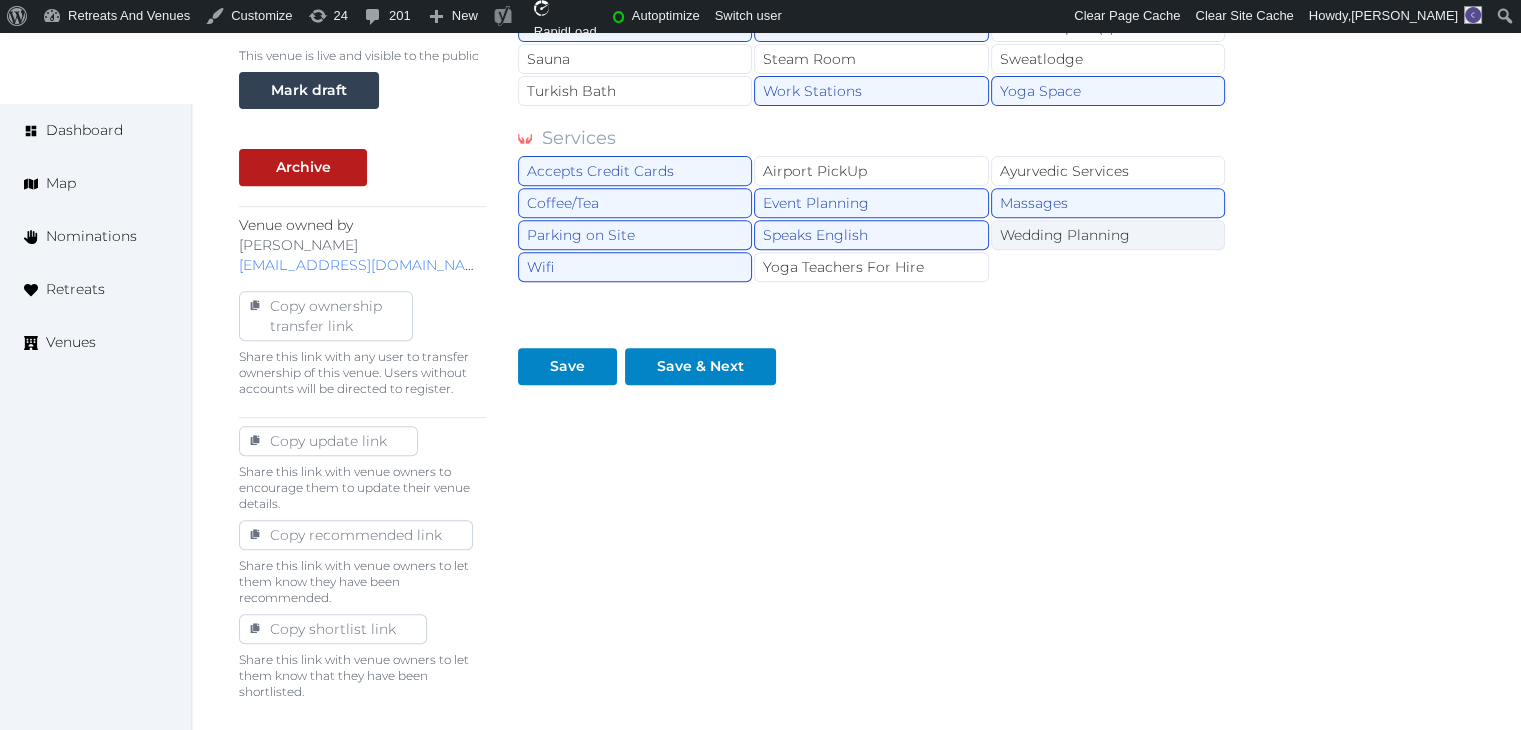 click on "Wedding Planning" at bounding box center (1108, 235) 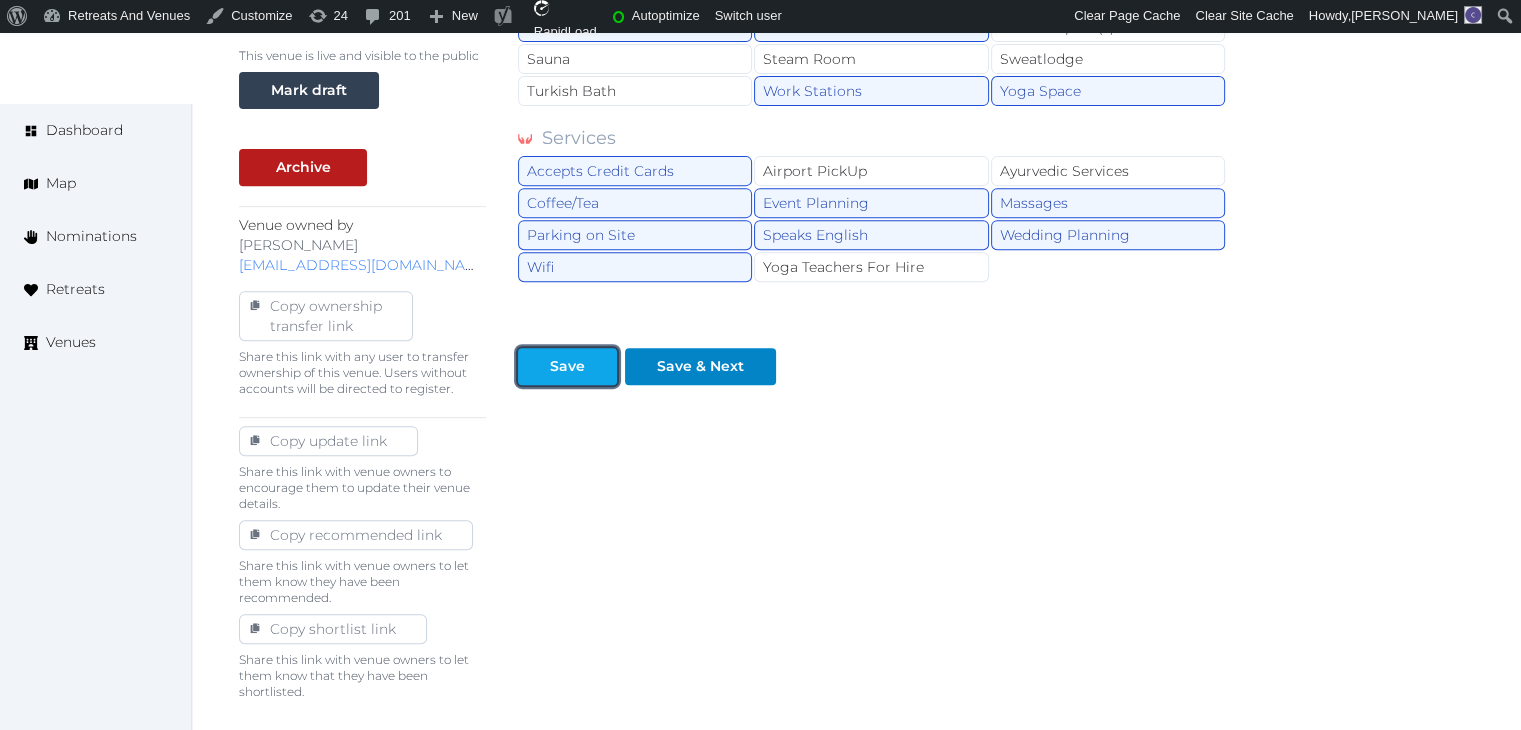 click at bounding box center [601, 366] 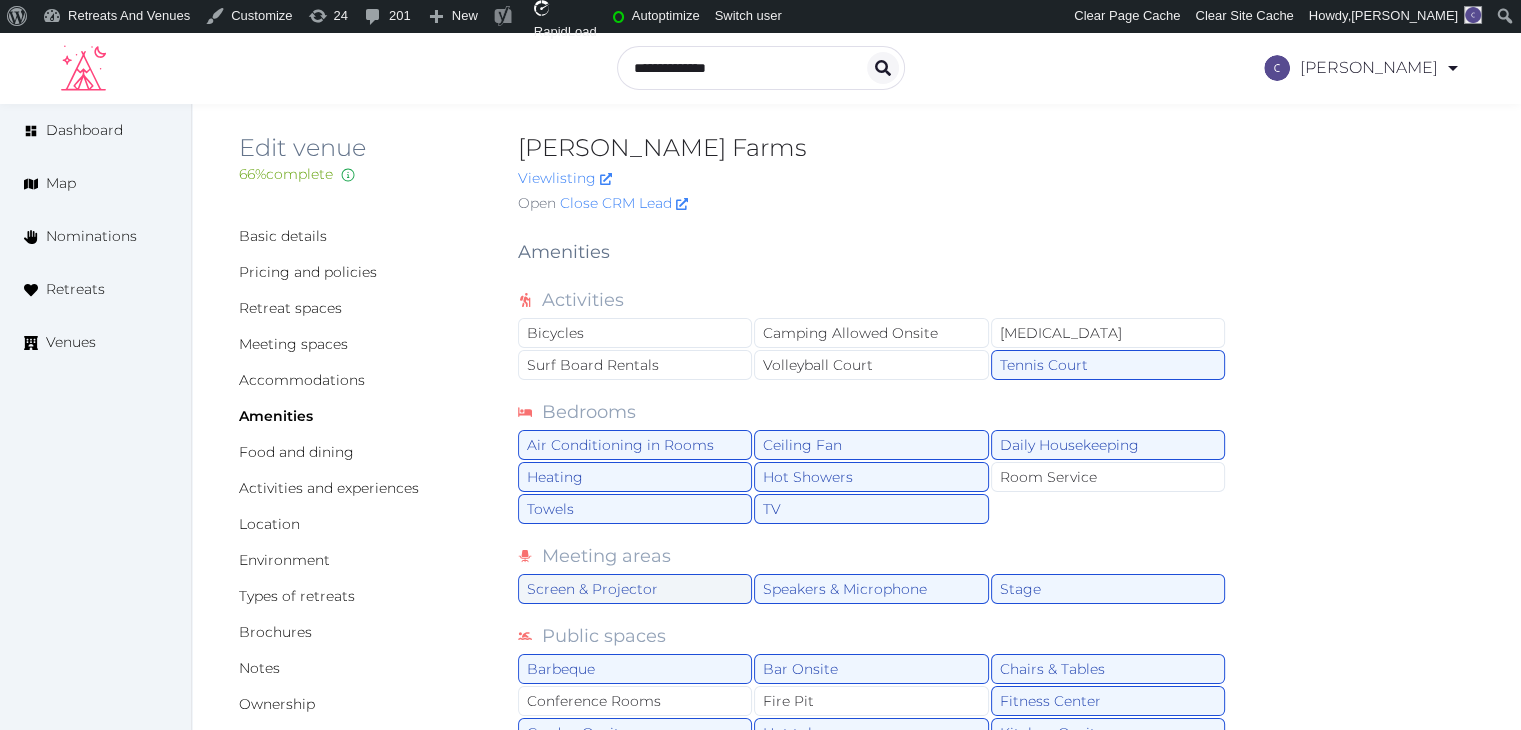 scroll, scrollTop: 0, scrollLeft: 0, axis: both 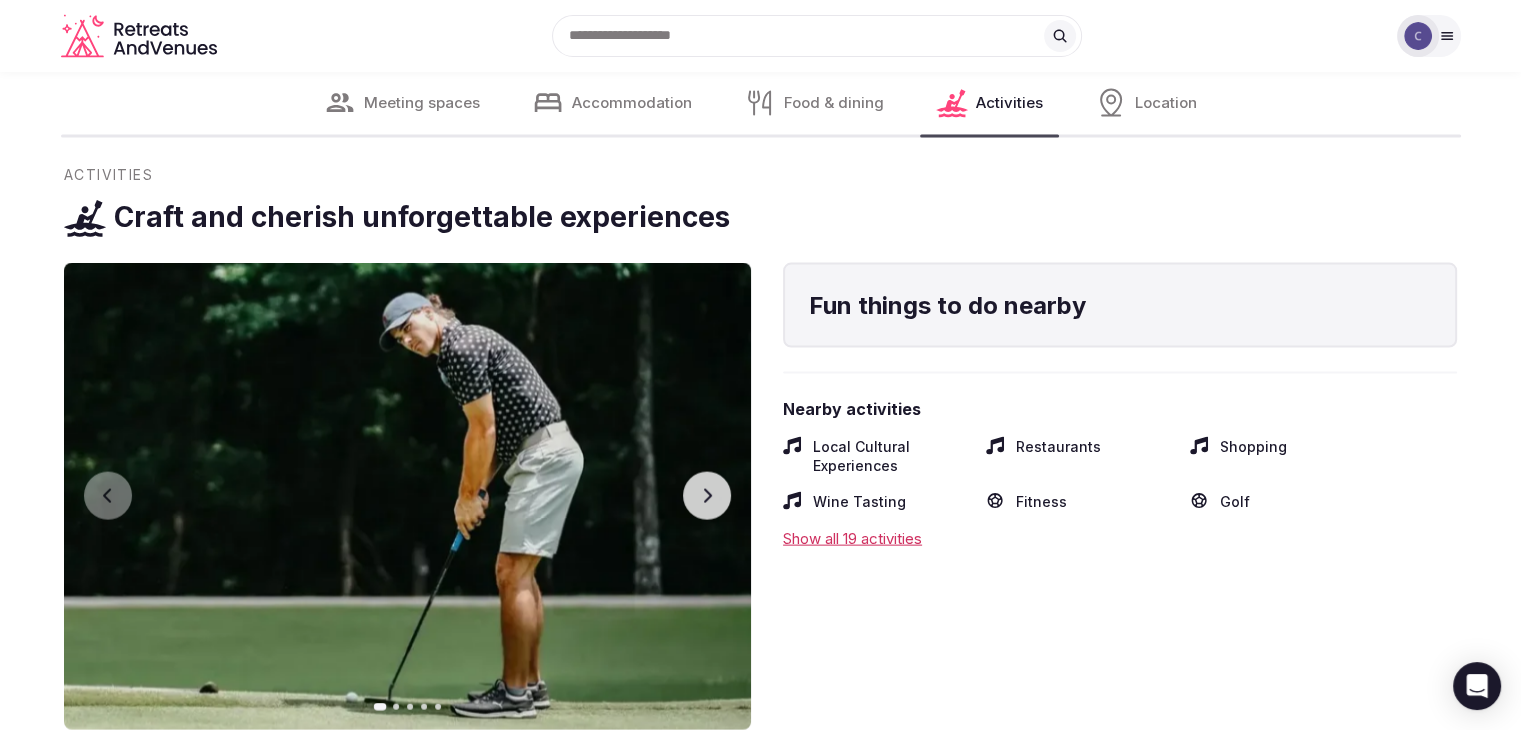 click 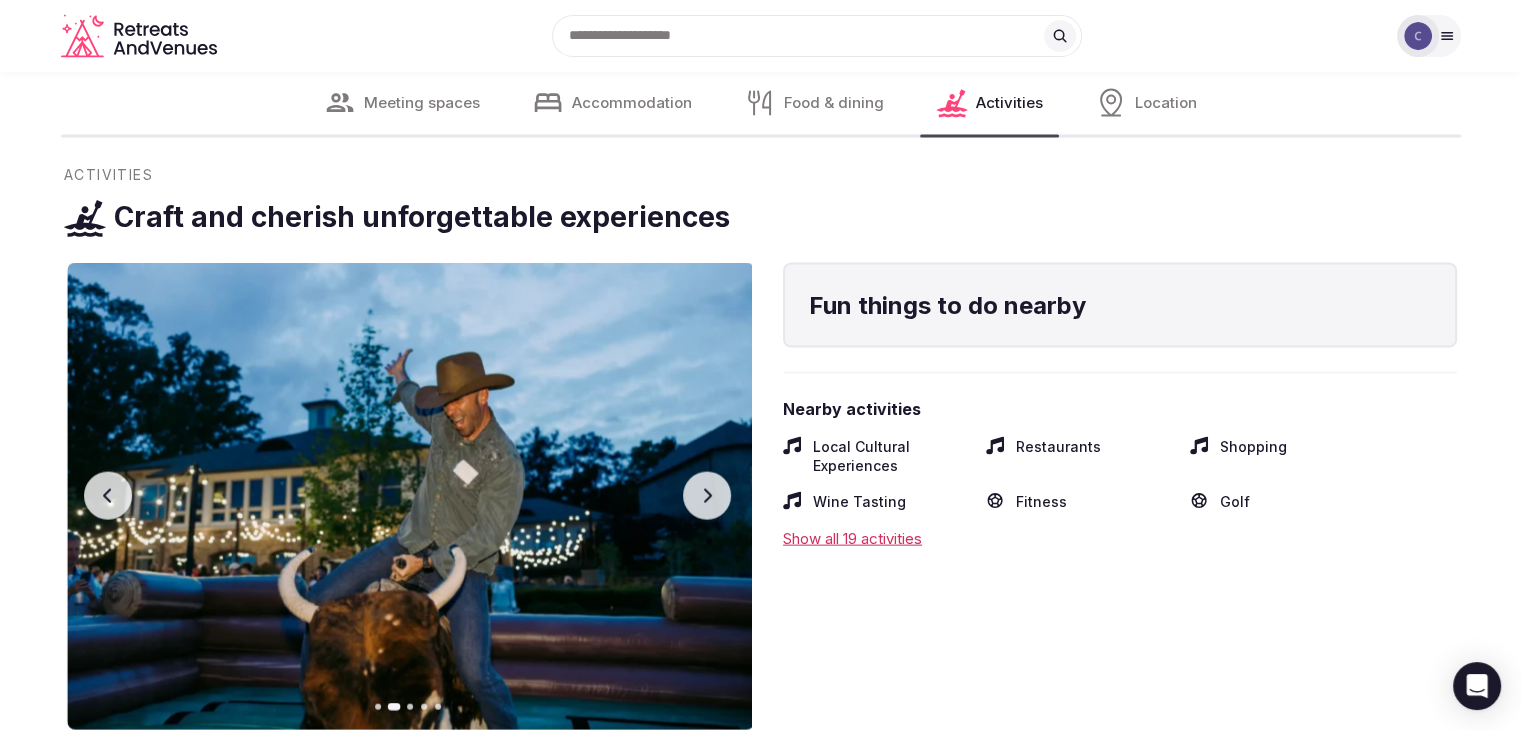 click 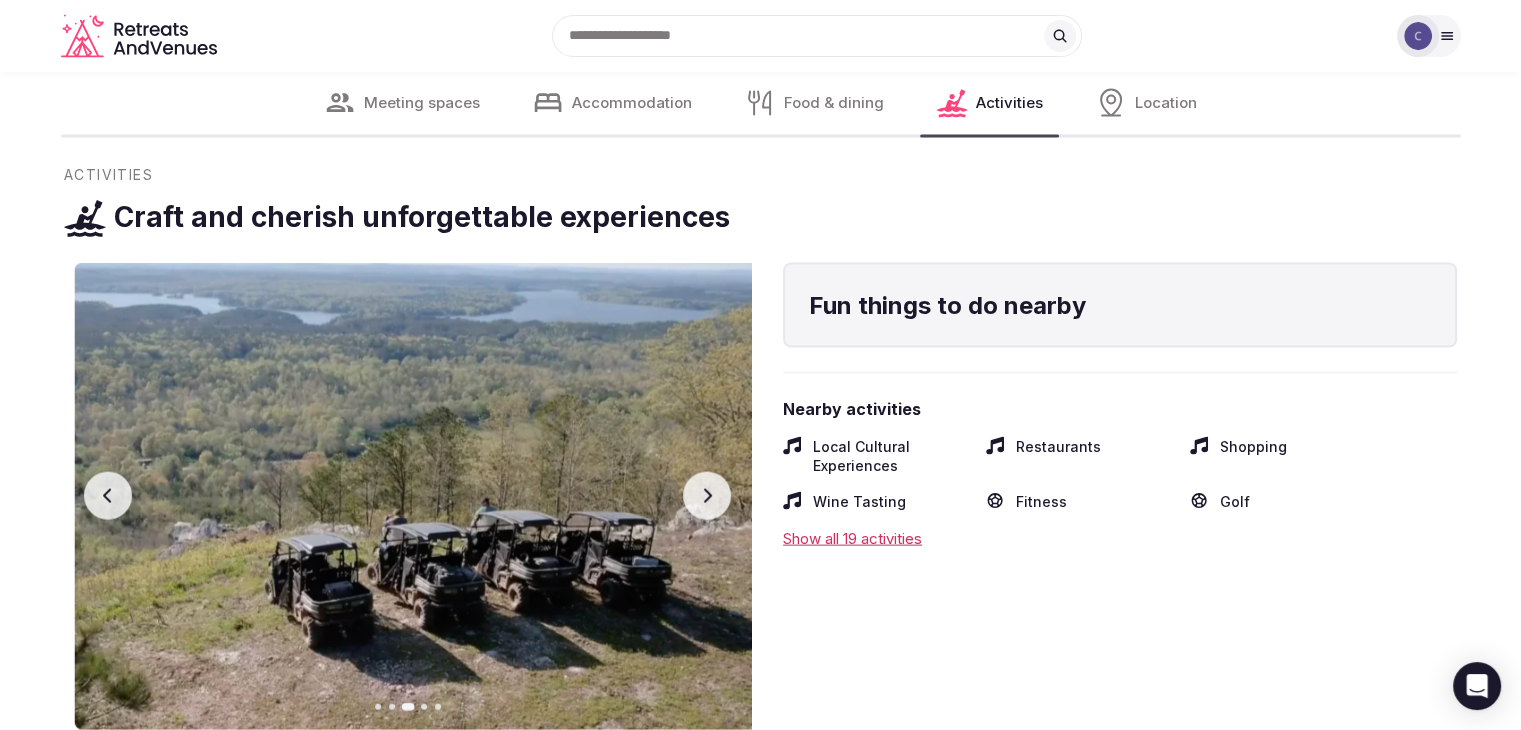 click 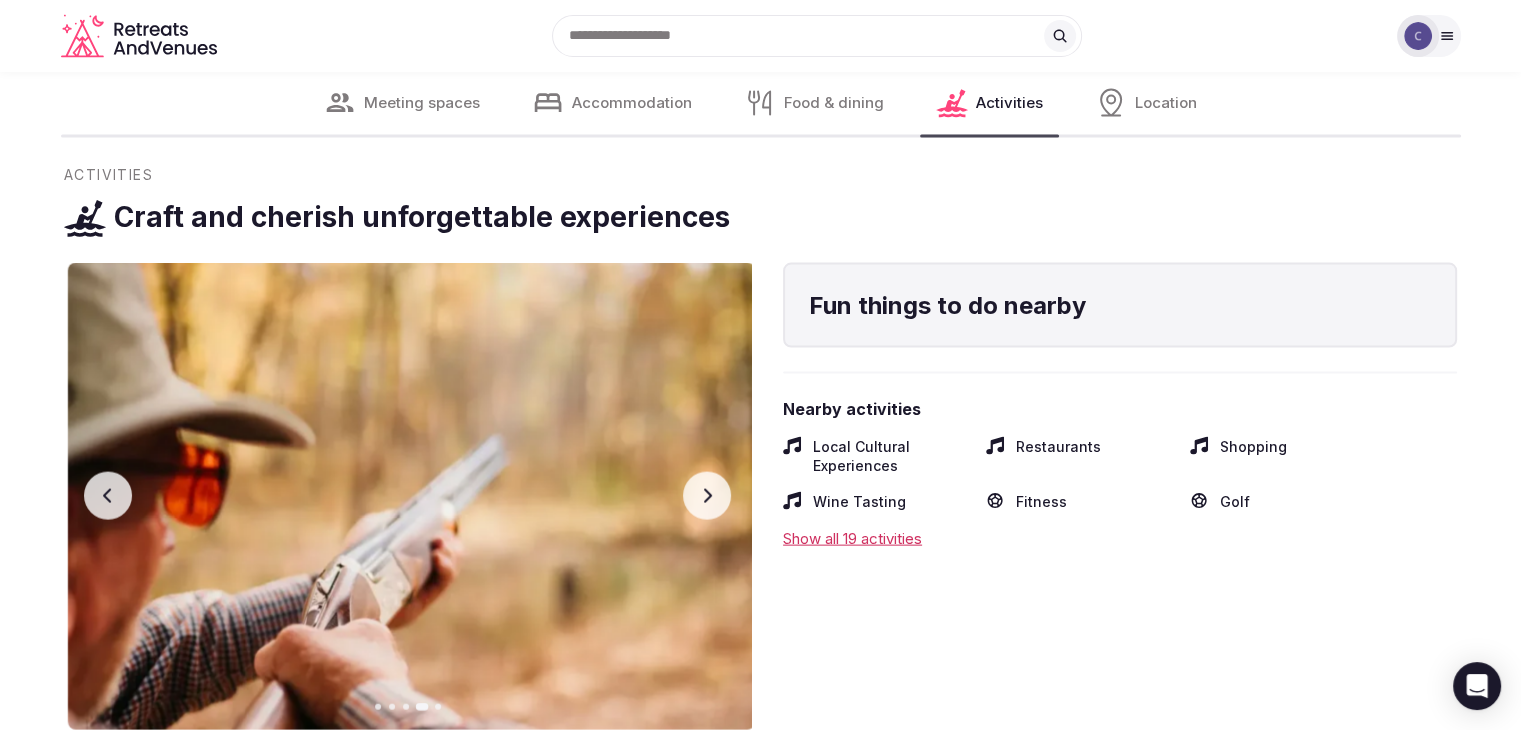 click 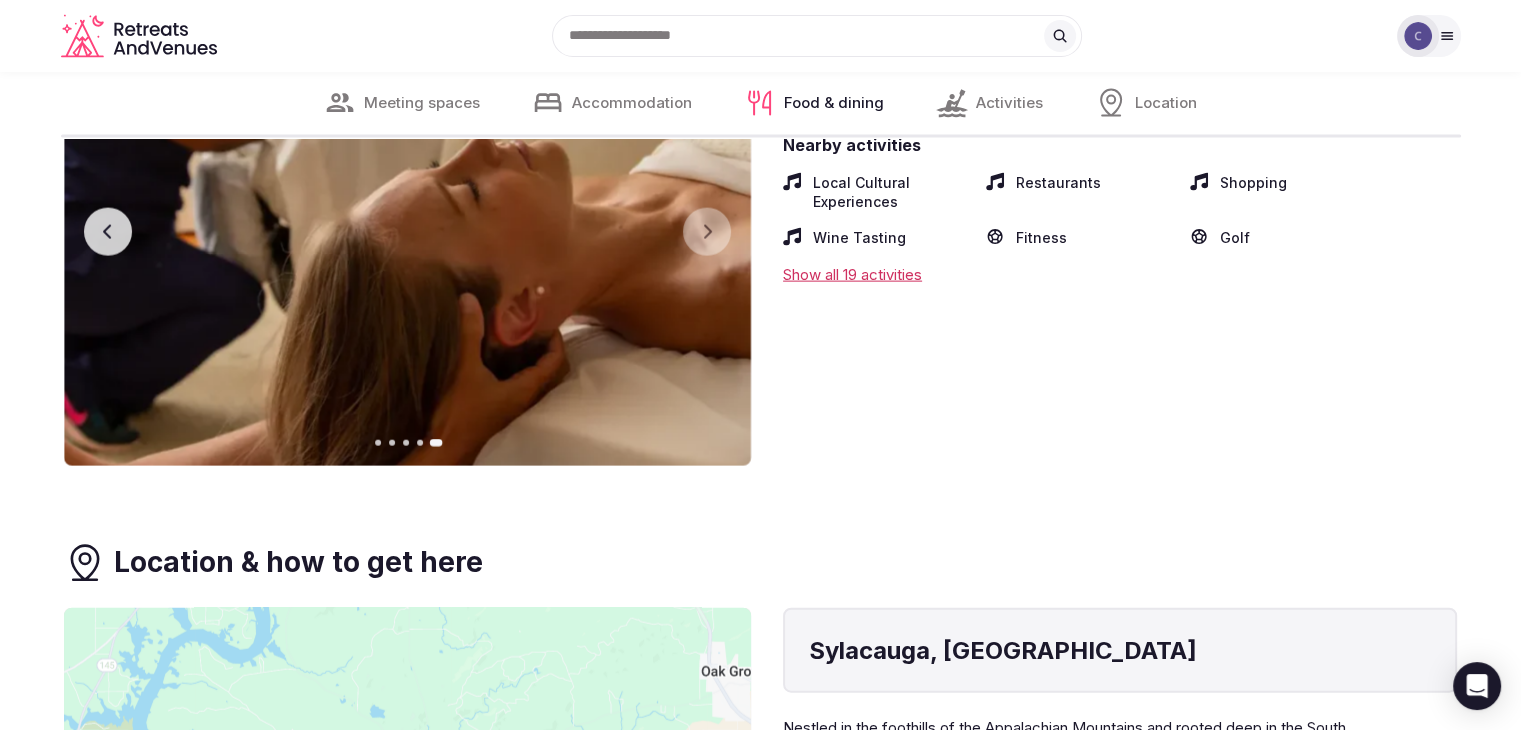 scroll, scrollTop: 4100, scrollLeft: 0, axis: vertical 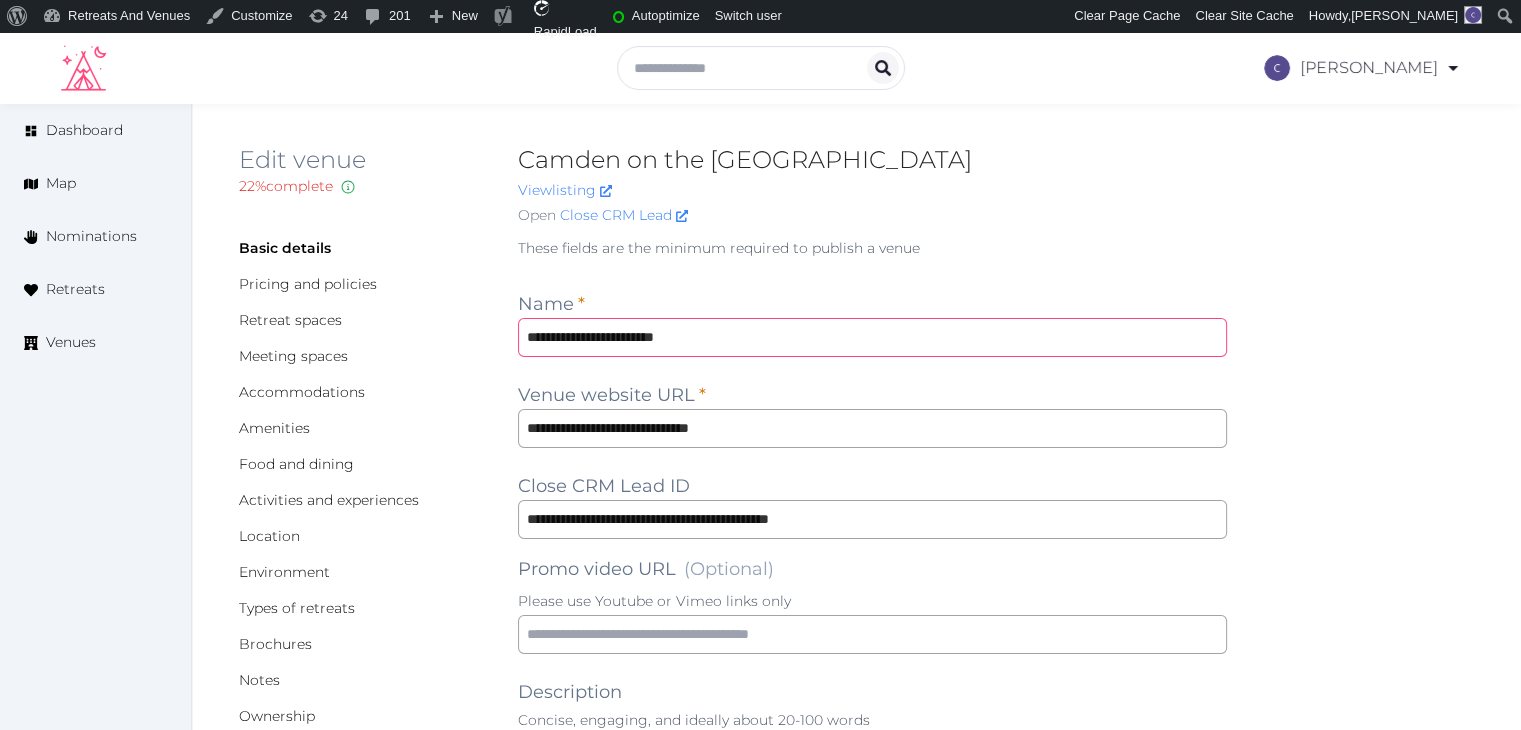 click on "**********" at bounding box center [872, 337] 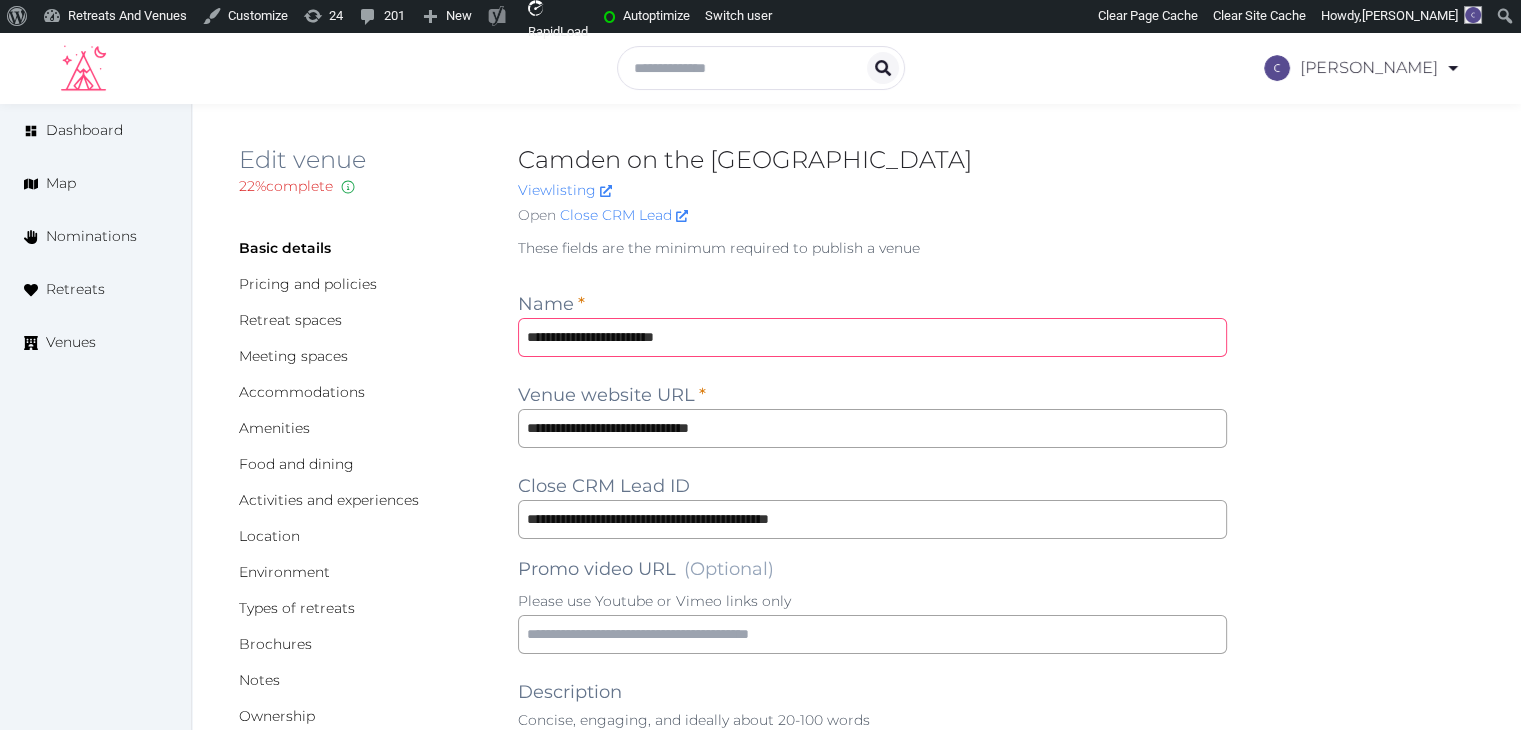 click on "**********" at bounding box center [872, 337] 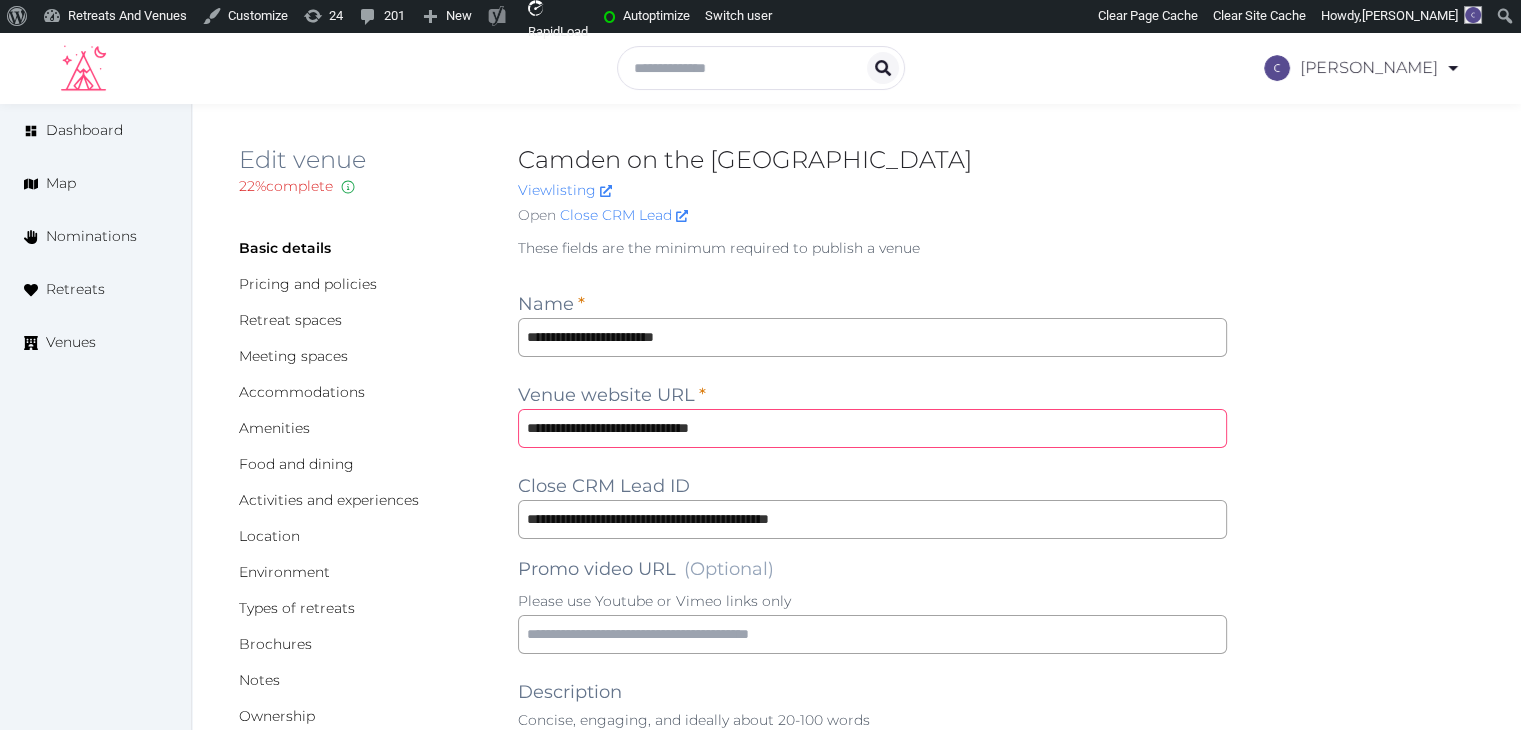click on "**********" at bounding box center (872, 428) 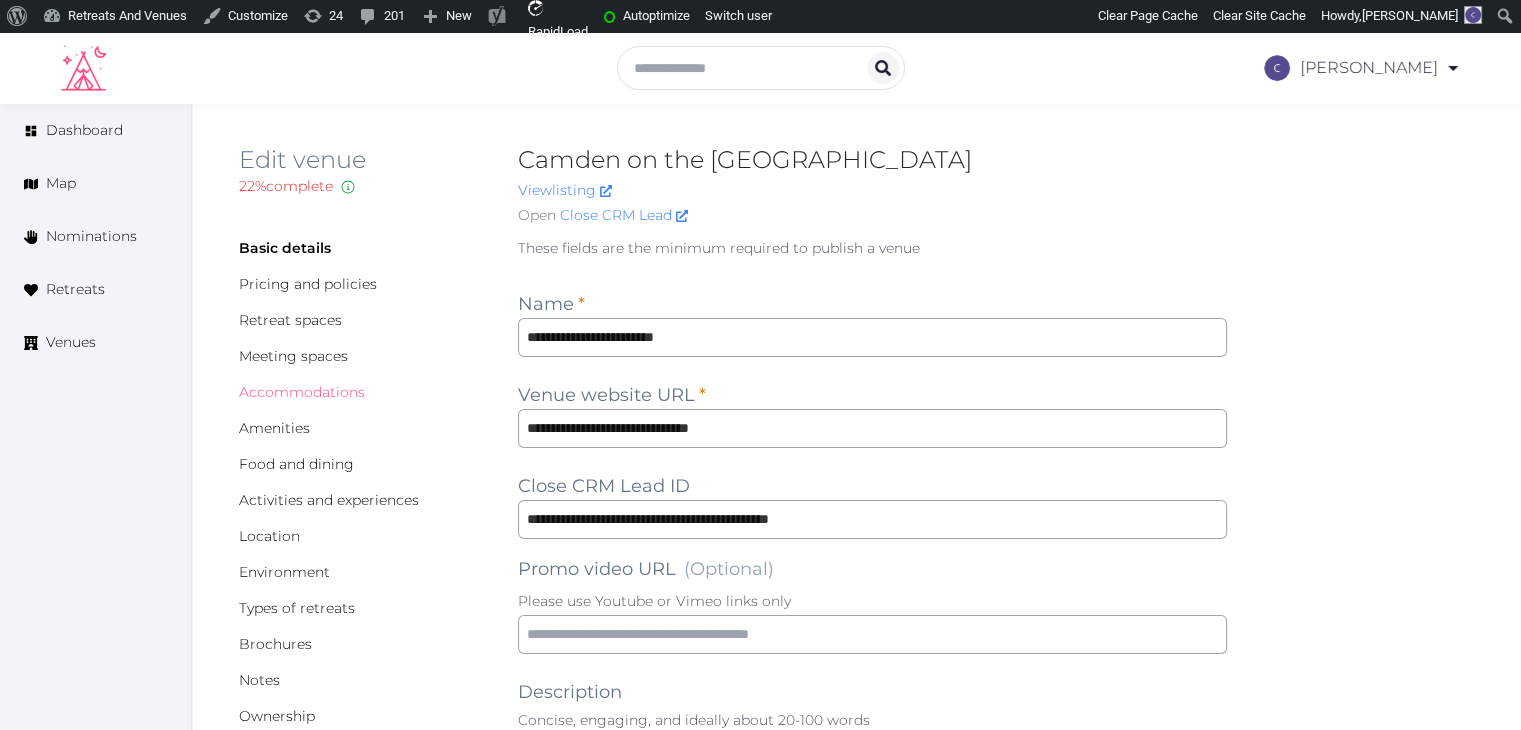 click on "Accommodations" at bounding box center (302, 392) 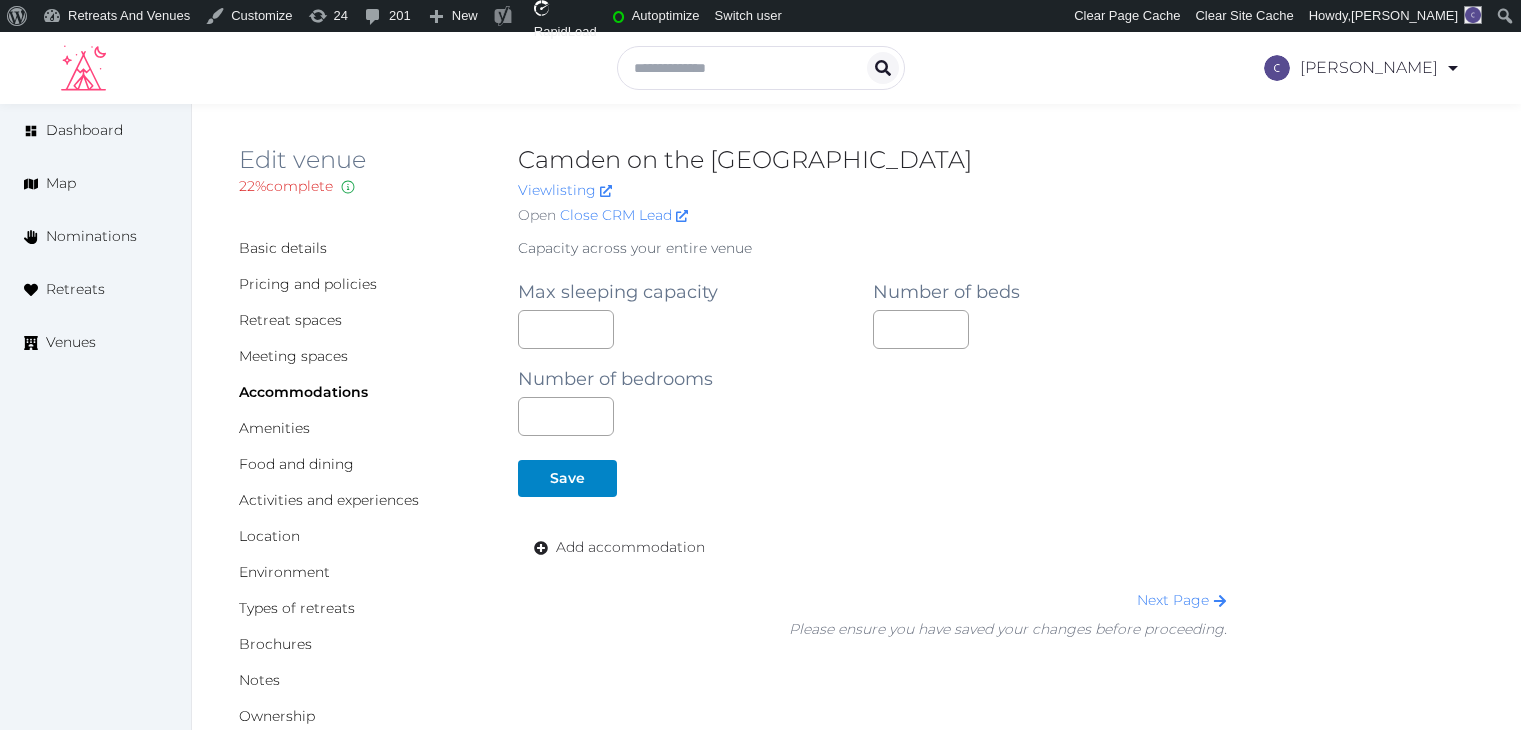 scroll, scrollTop: 0, scrollLeft: 0, axis: both 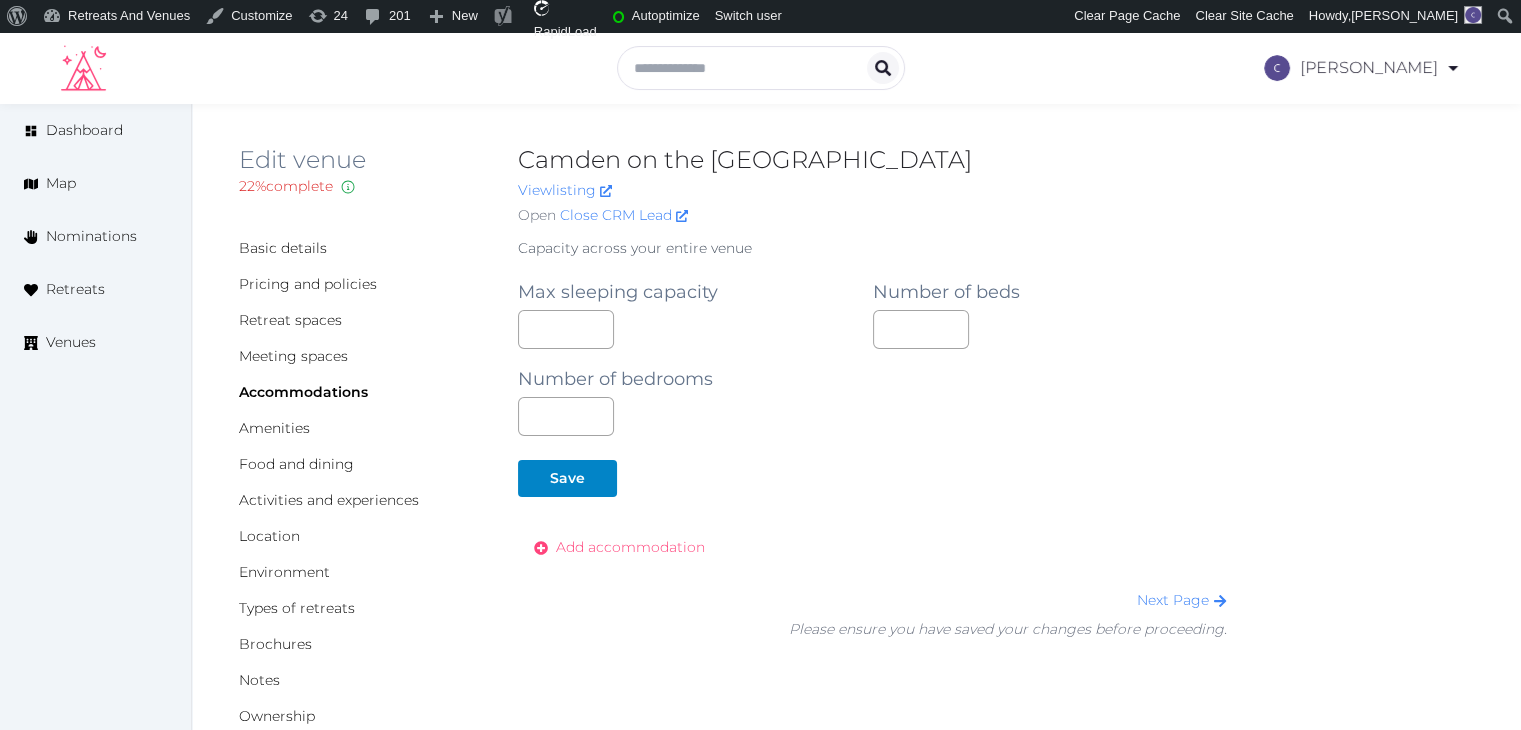 click on "Add accommodation" at bounding box center (630, 547) 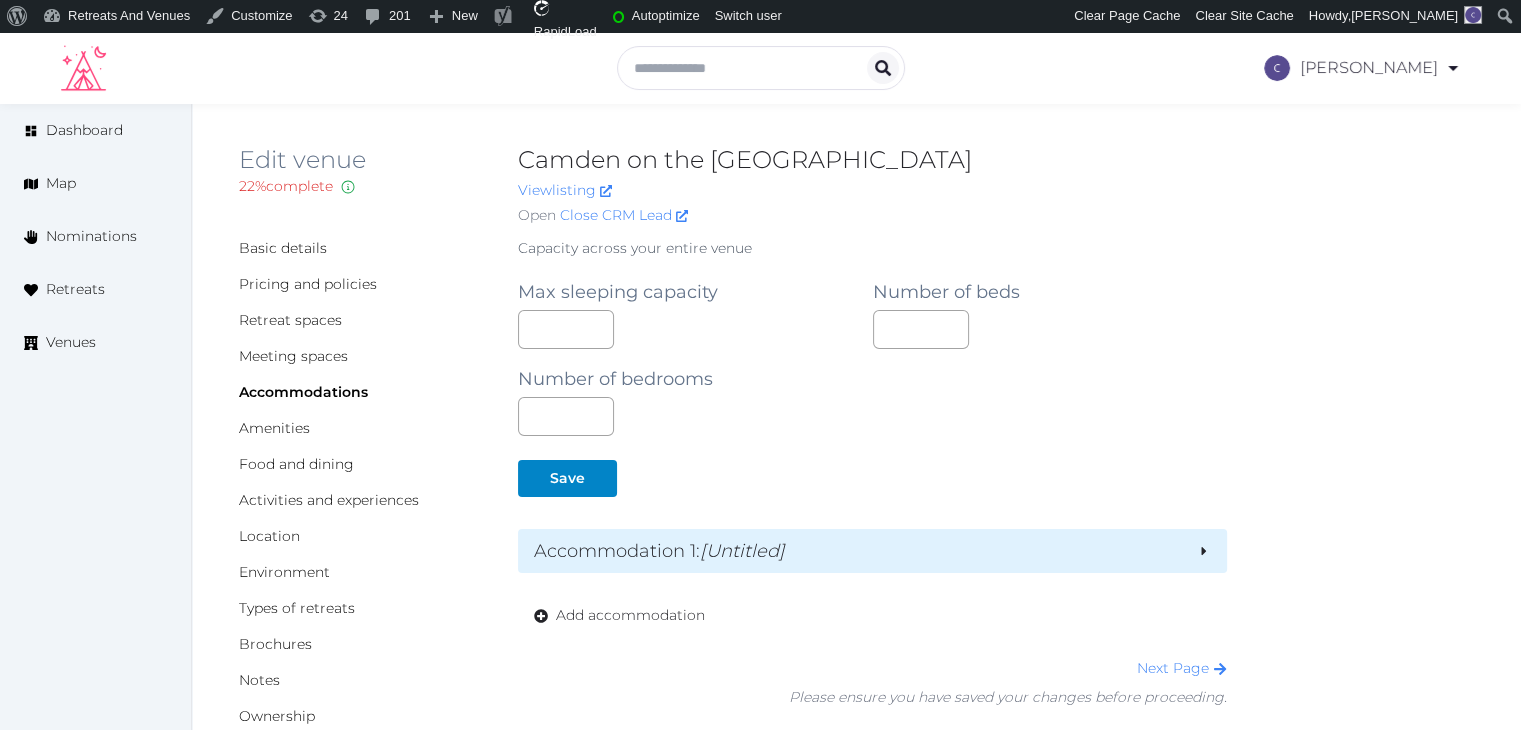 click on "Accommodation 1 :  [Untitled]" at bounding box center [857, 551] 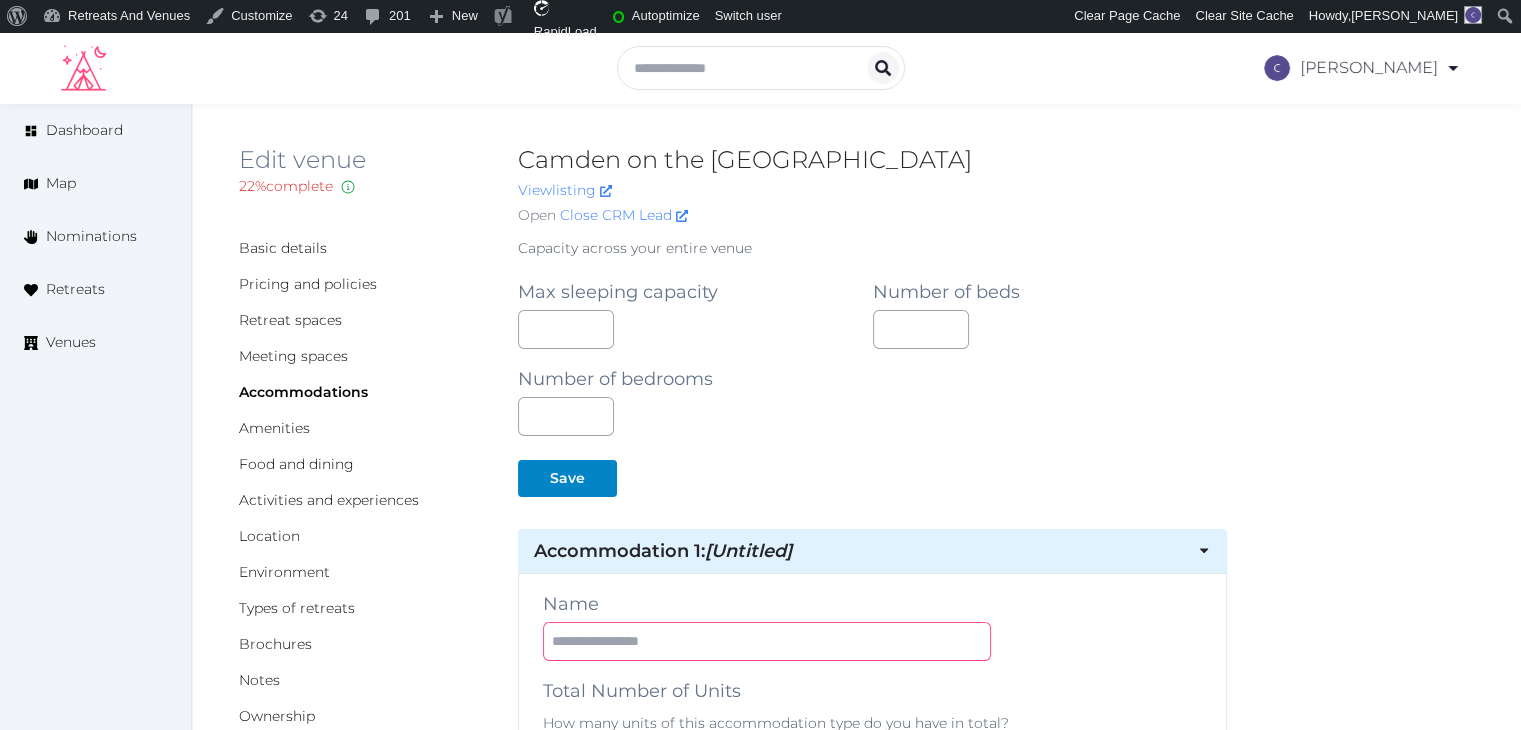 click at bounding box center [767, 641] 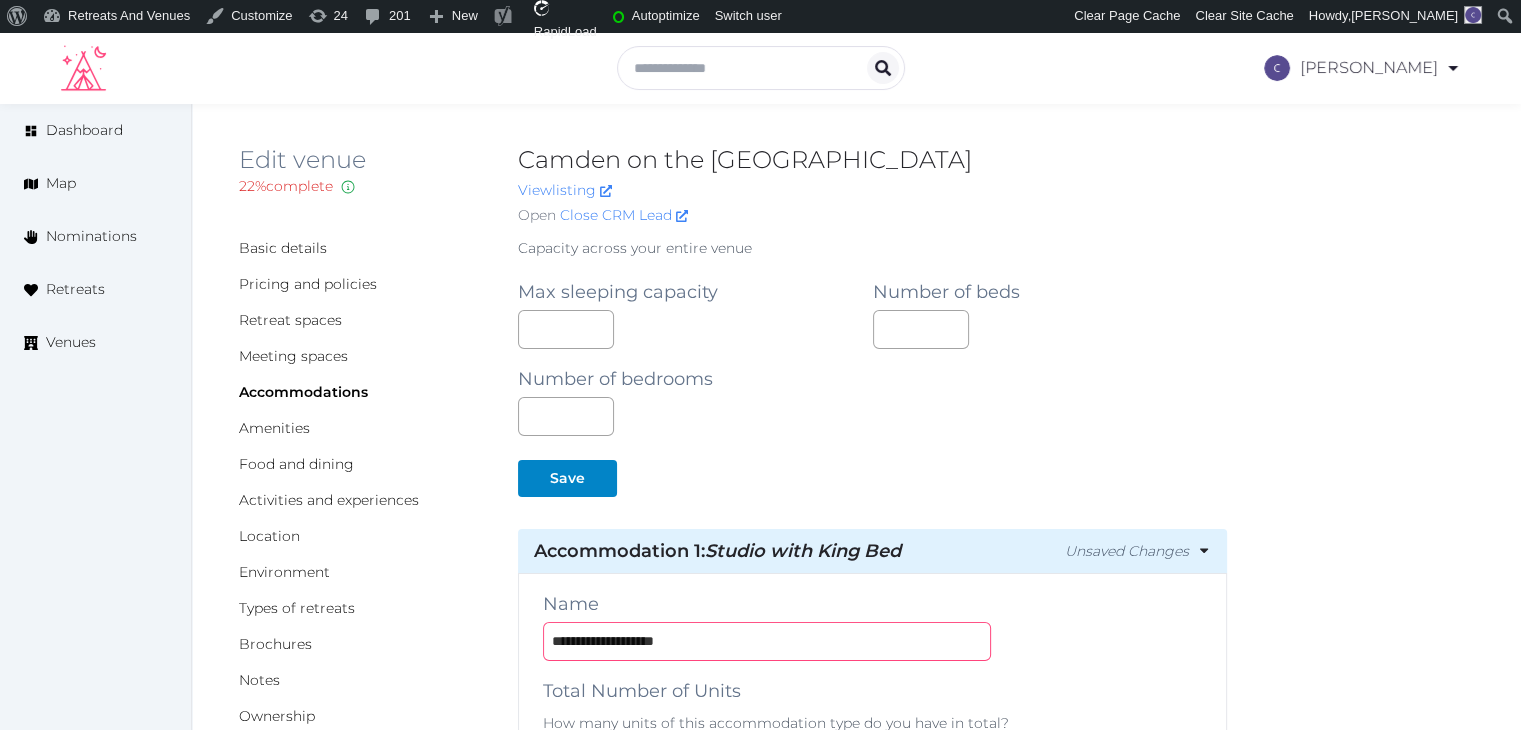 type on "**********" 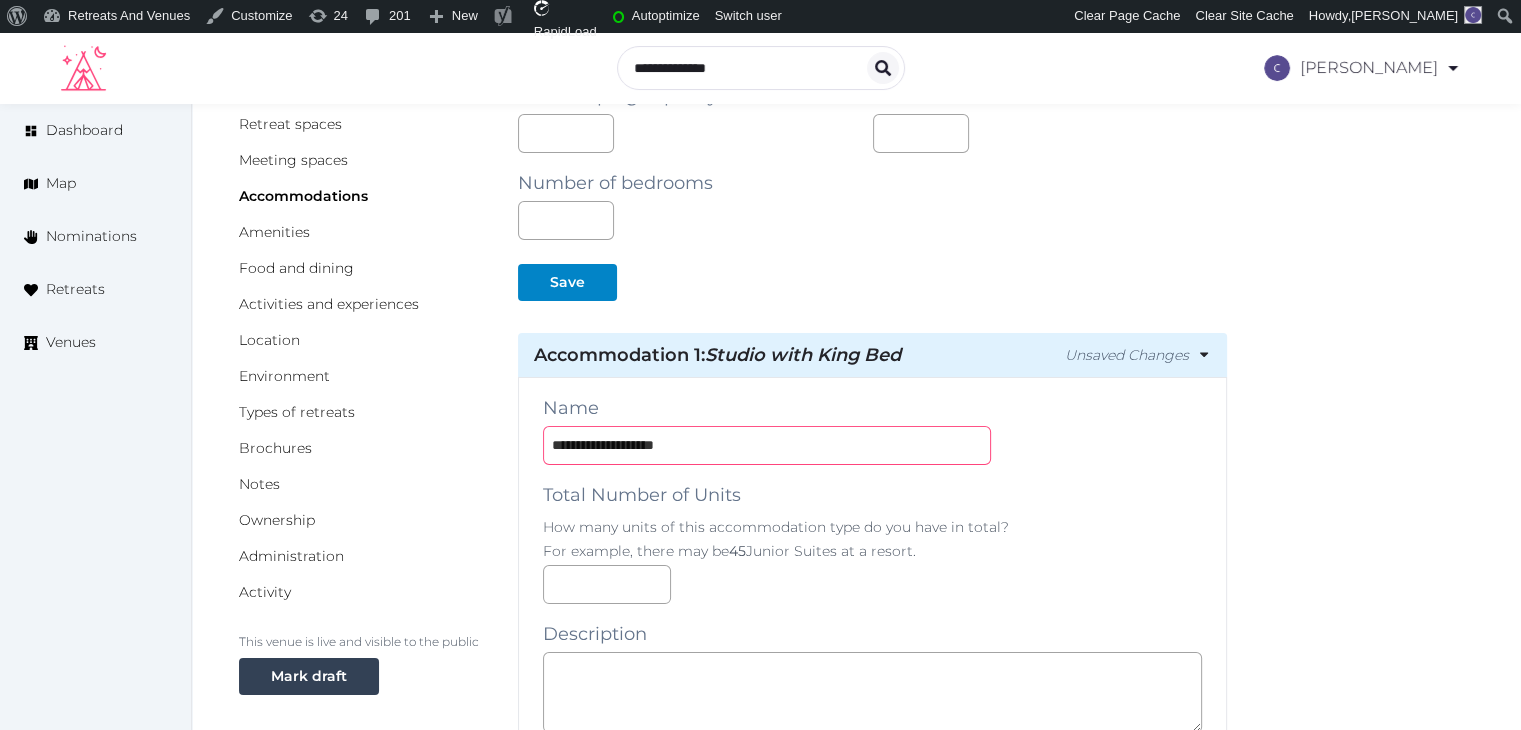 scroll, scrollTop: 200, scrollLeft: 0, axis: vertical 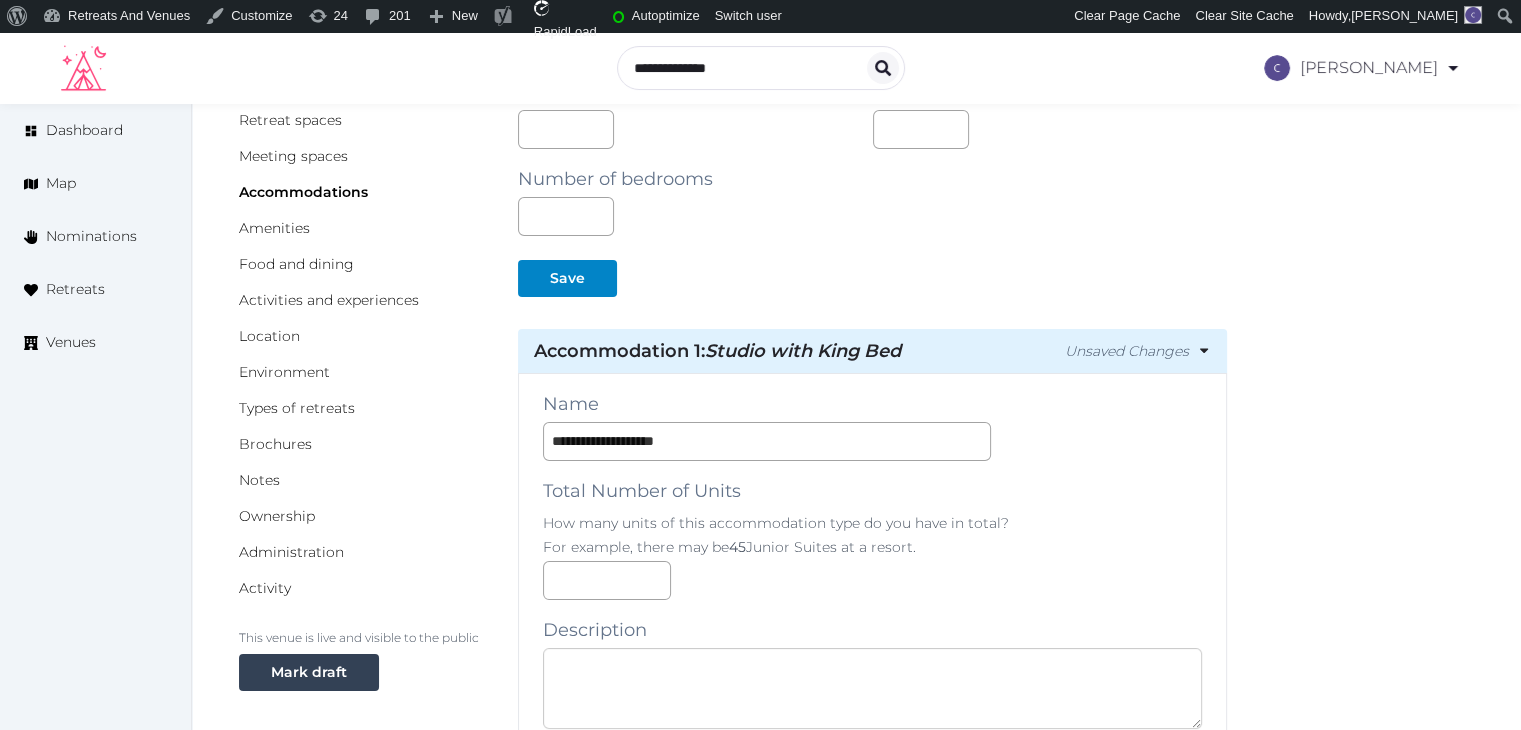 click at bounding box center (872, 688) 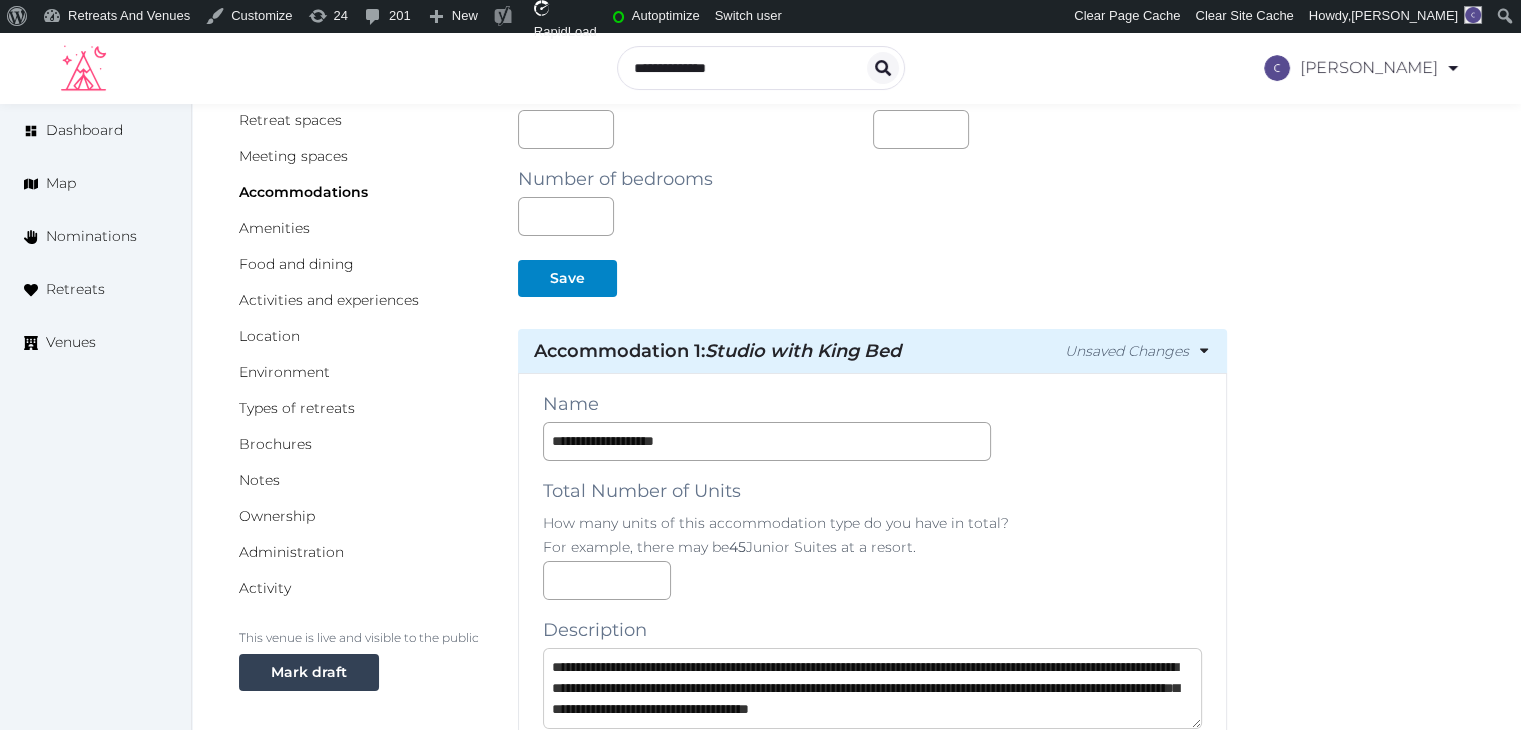 scroll, scrollTop: 20, scrollLeft: 0, axis: vertical 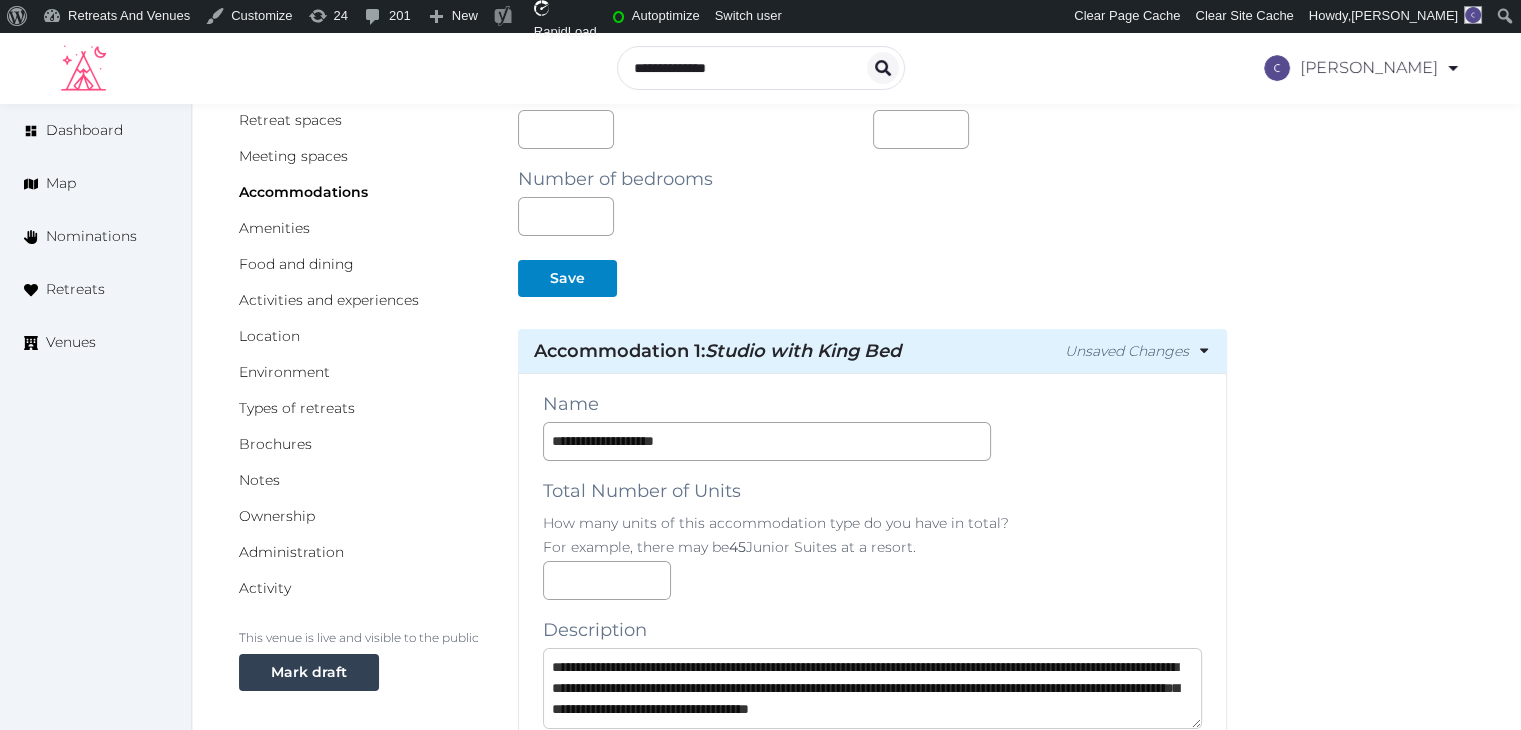 type on "**********" 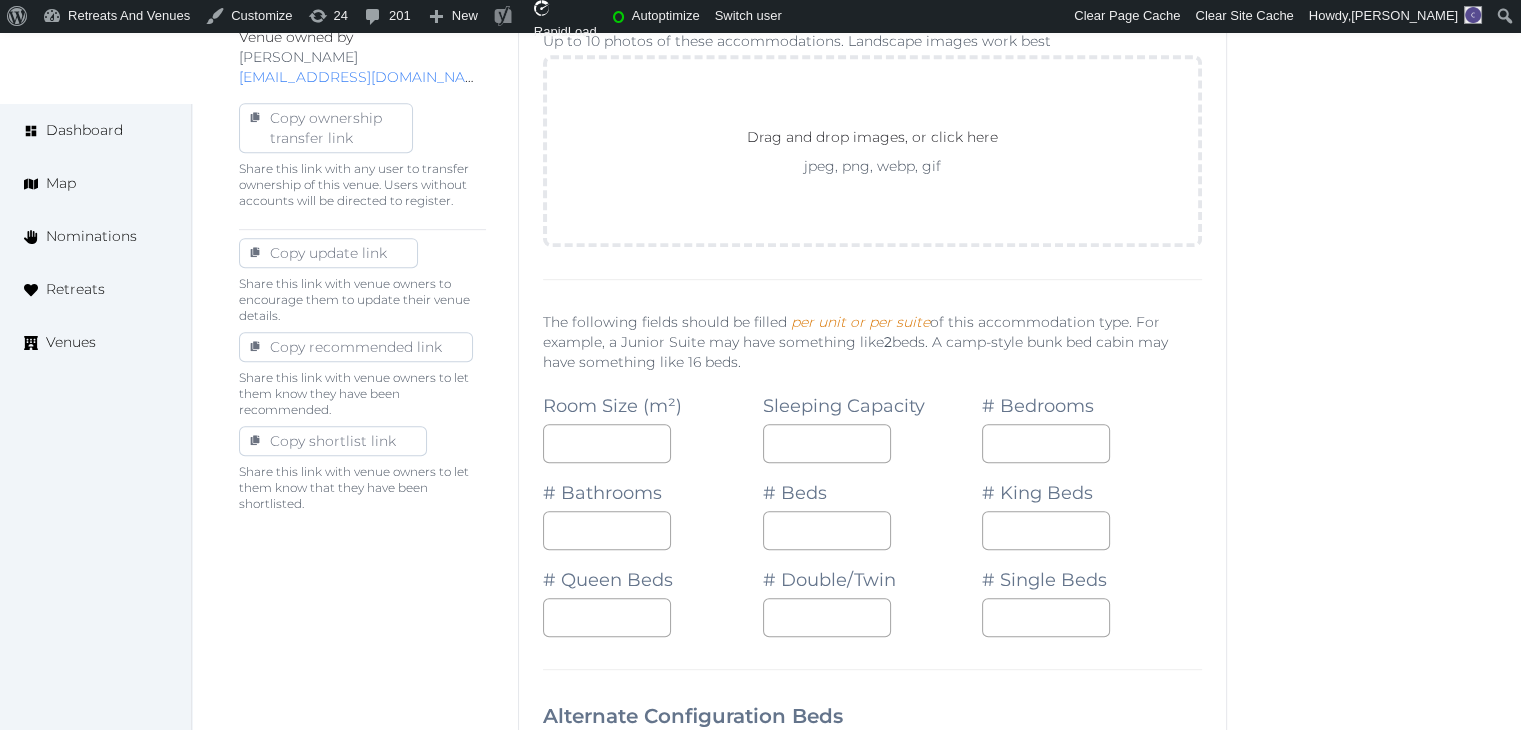 scroll, scrollTop: 1000, scrollLeft: 0, axis: vertical 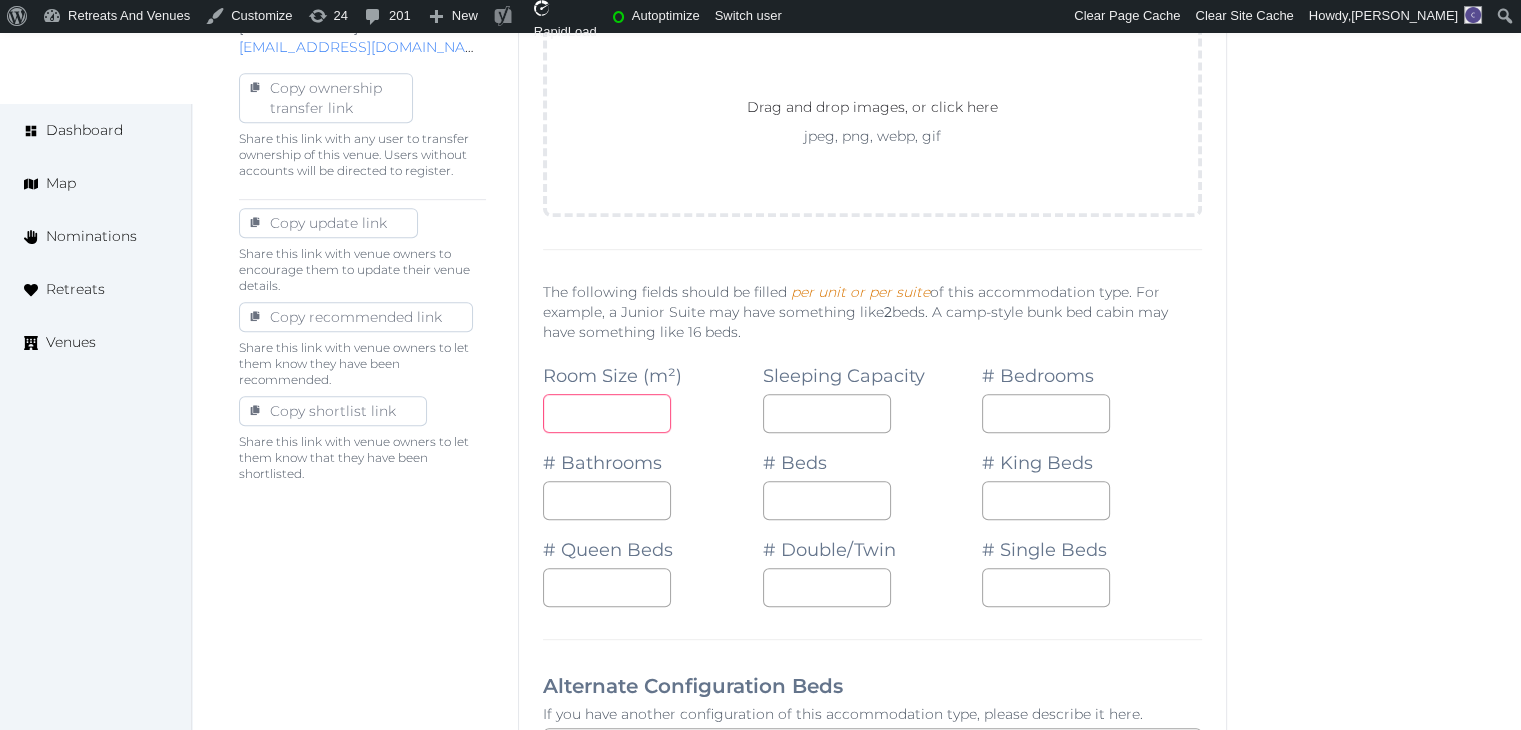 click at bounding box center (607, 413) 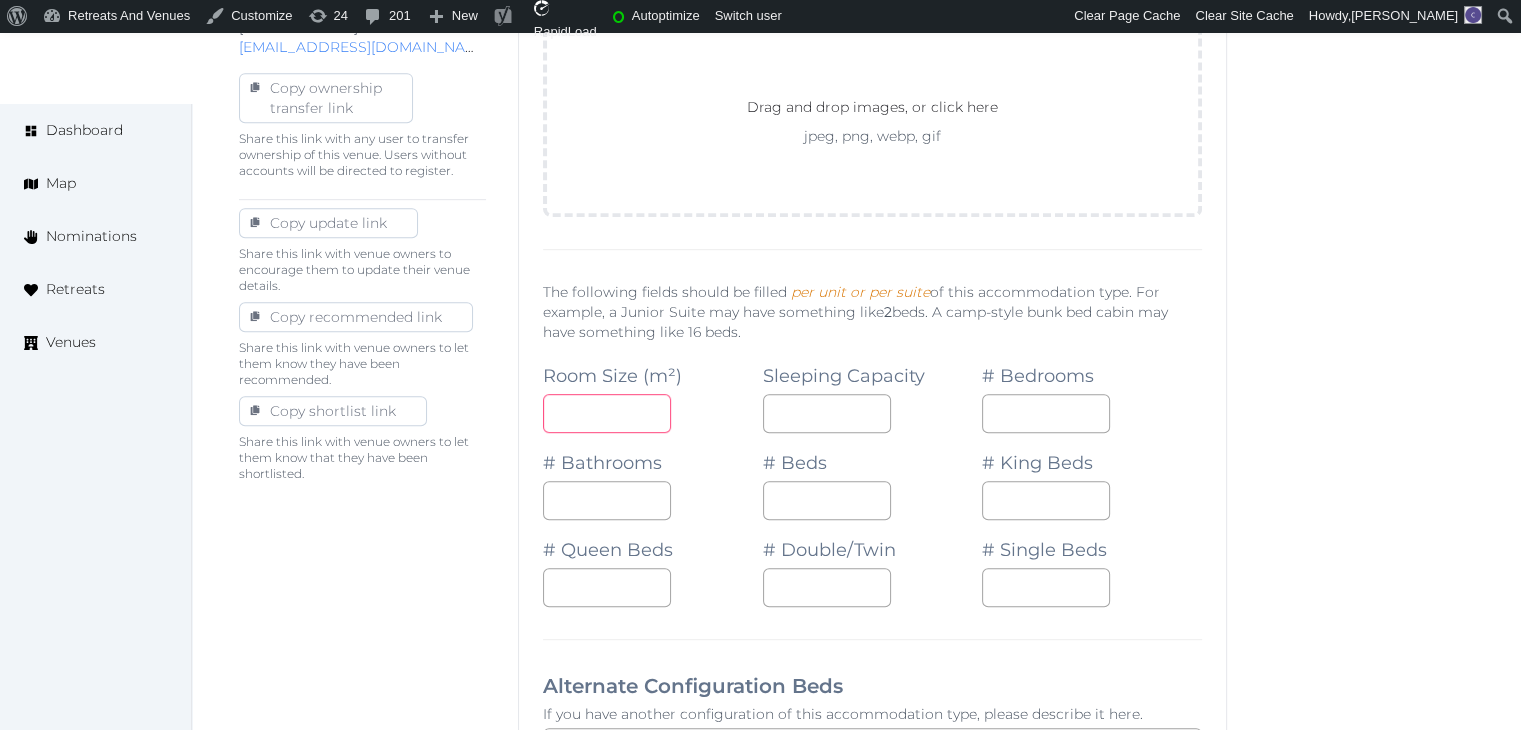 type on "**" 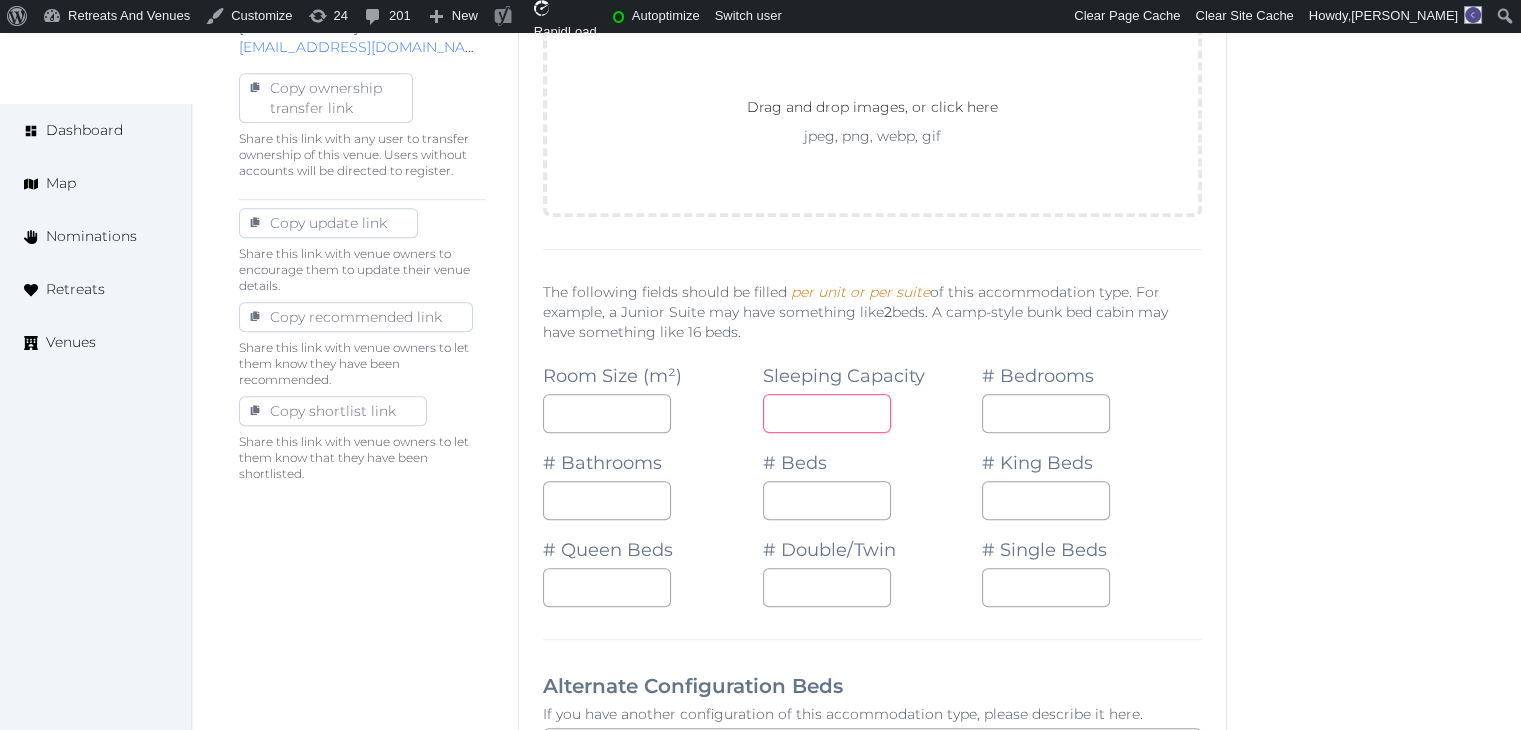click at bounding box center [827, 413] 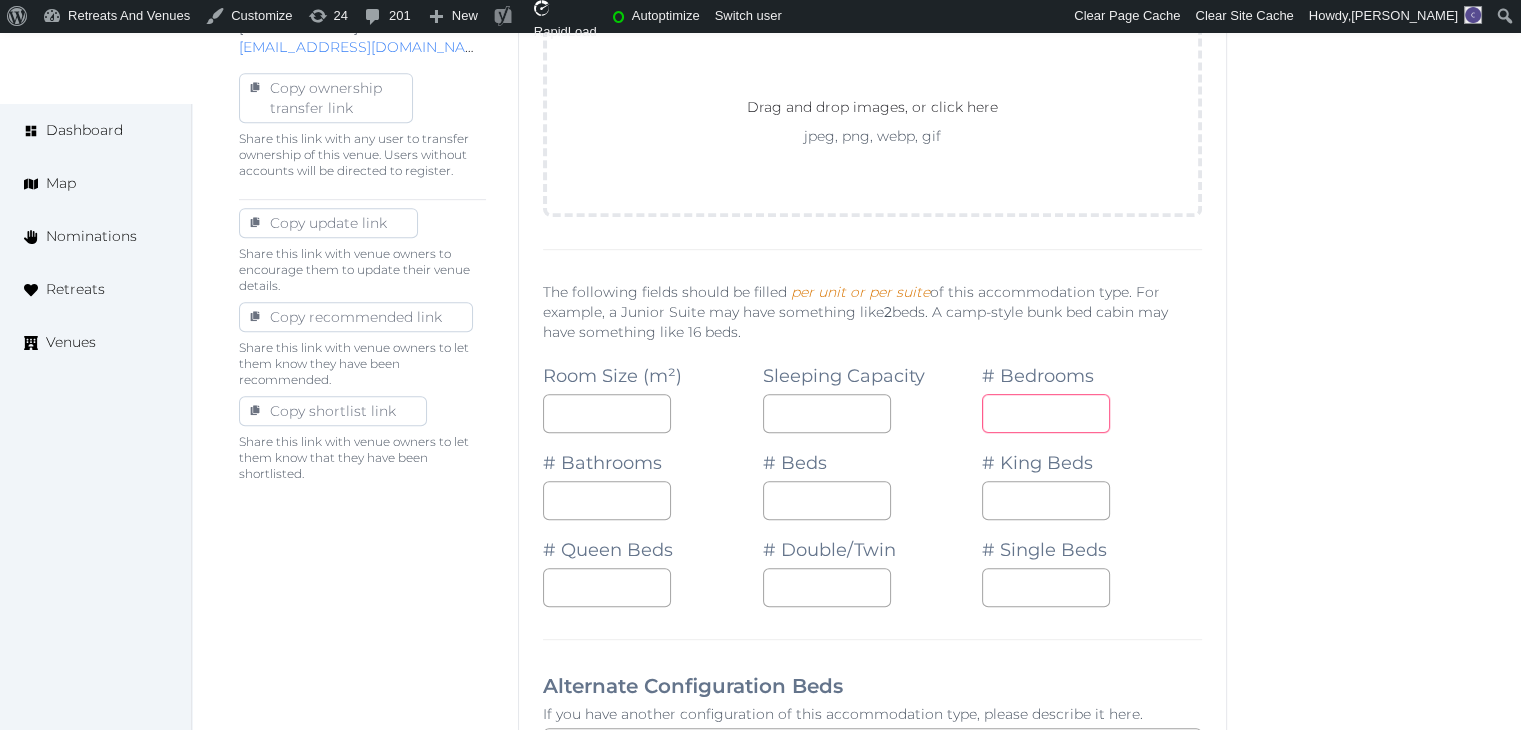 click at bounding box center [1046, 413] 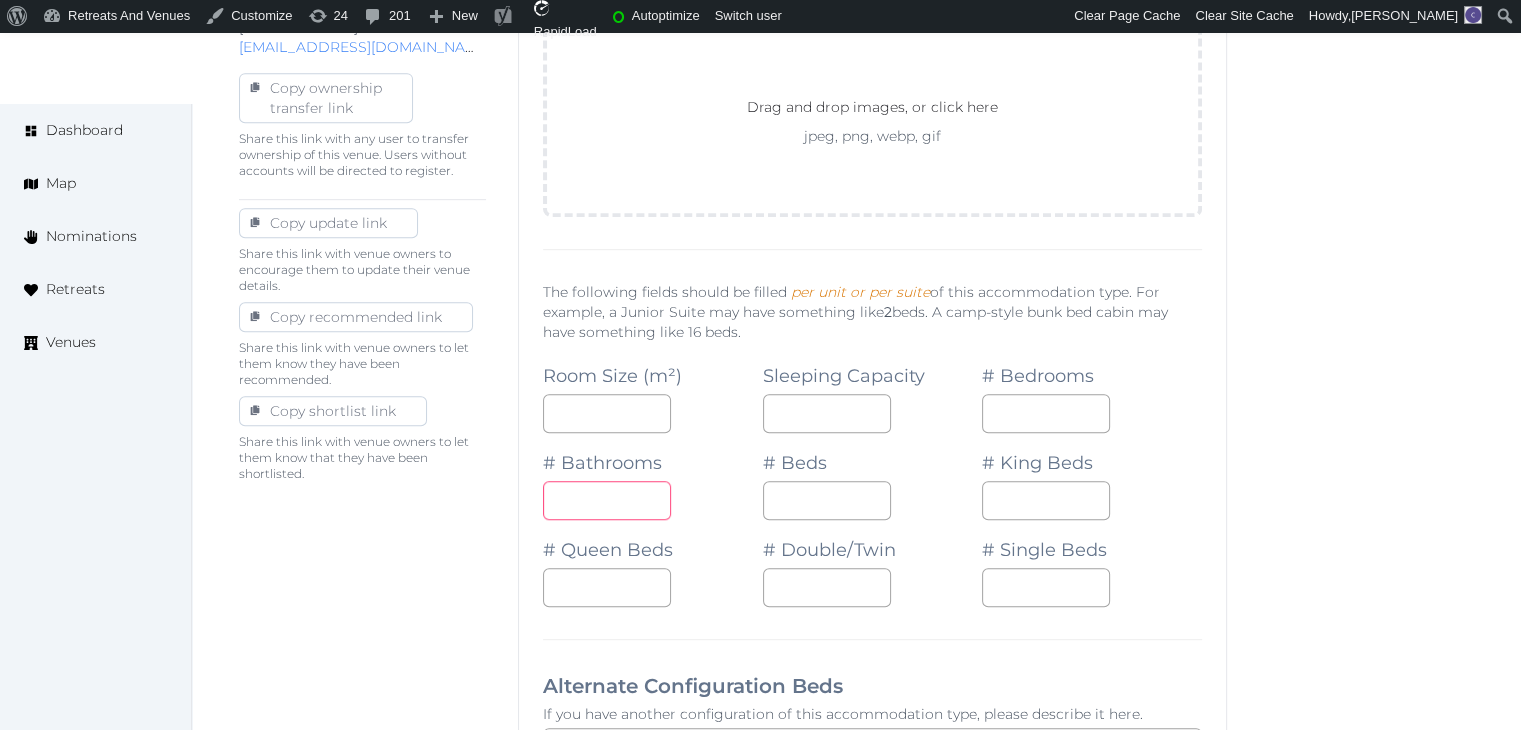 click at bounding box center (607, 500) 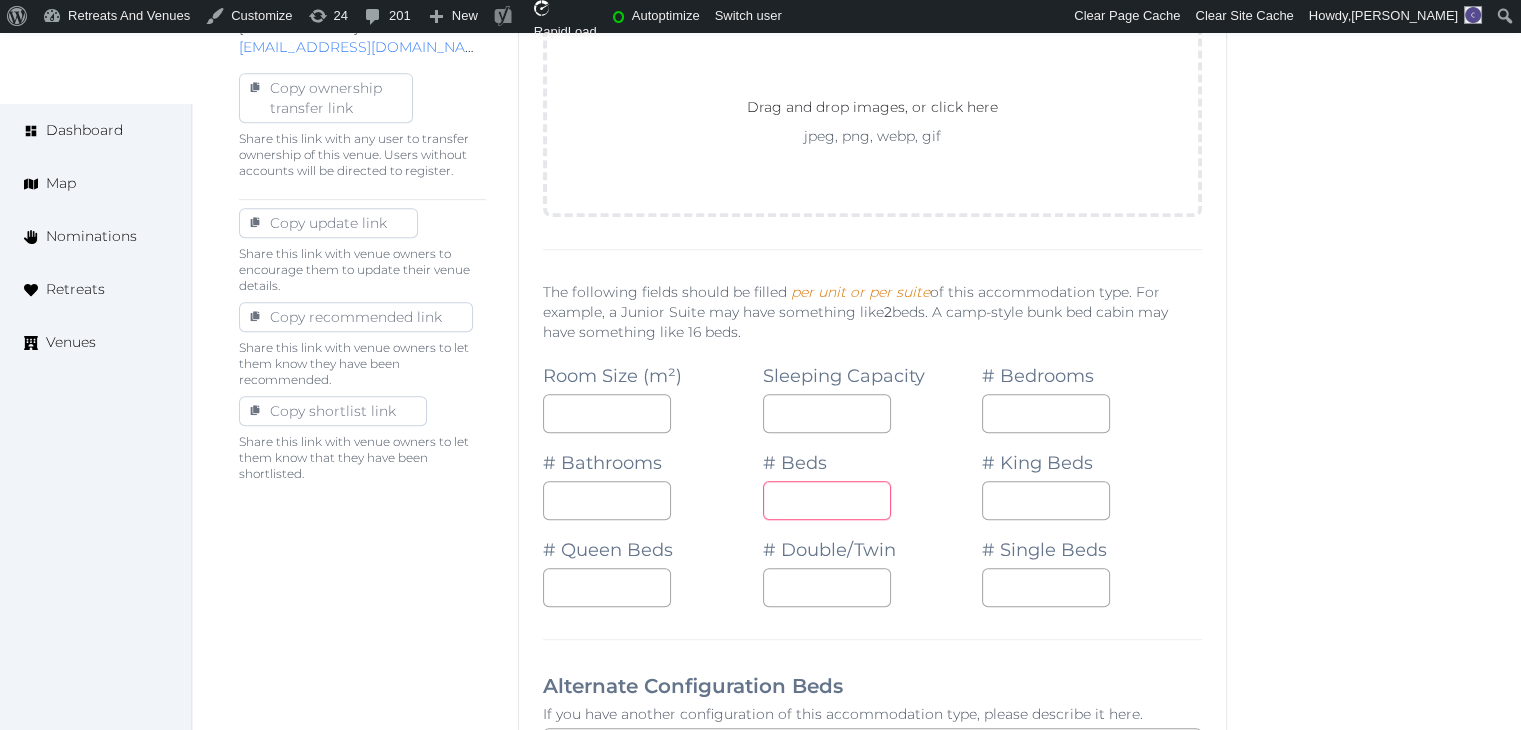 click at bounding box center (827, 500) 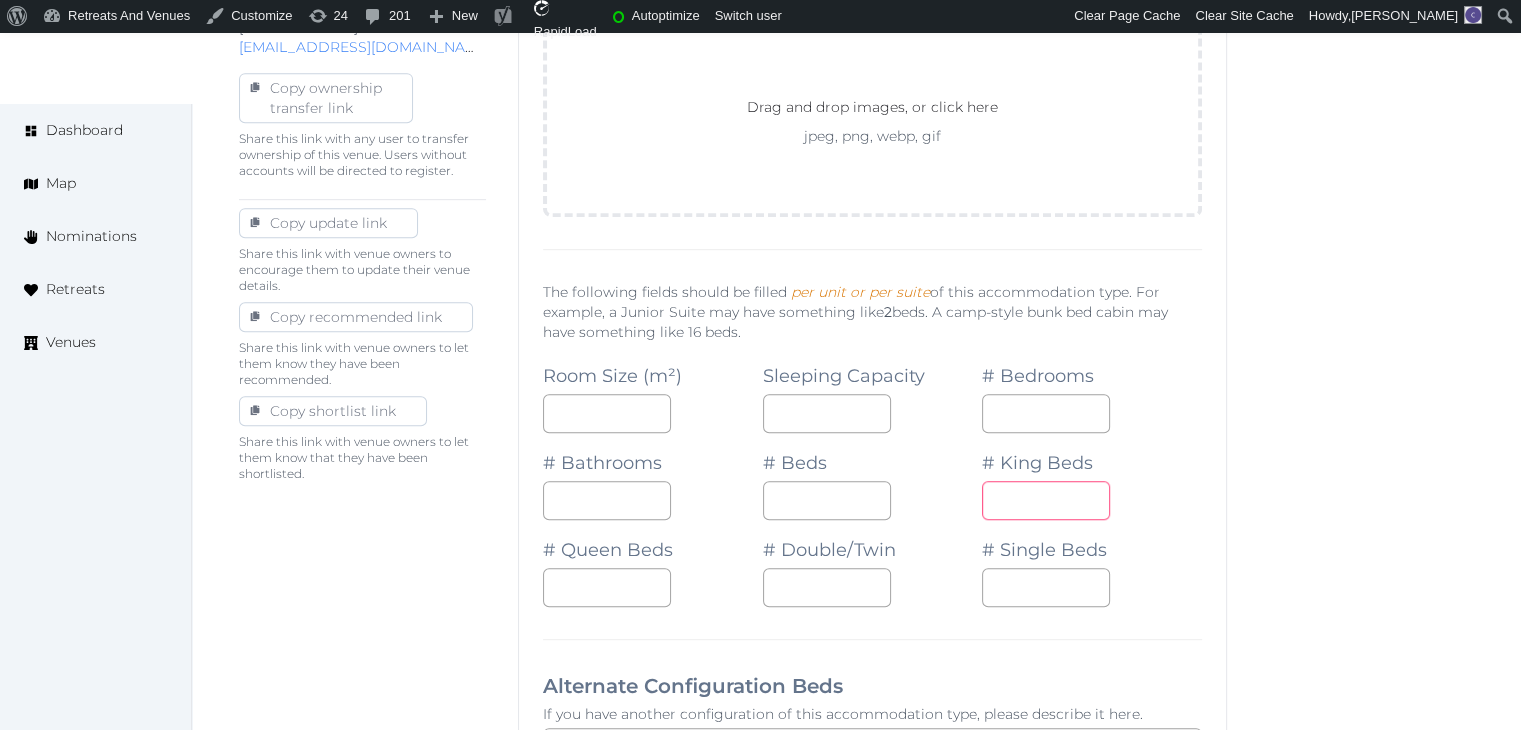 click at bounding box center (1046, 500) 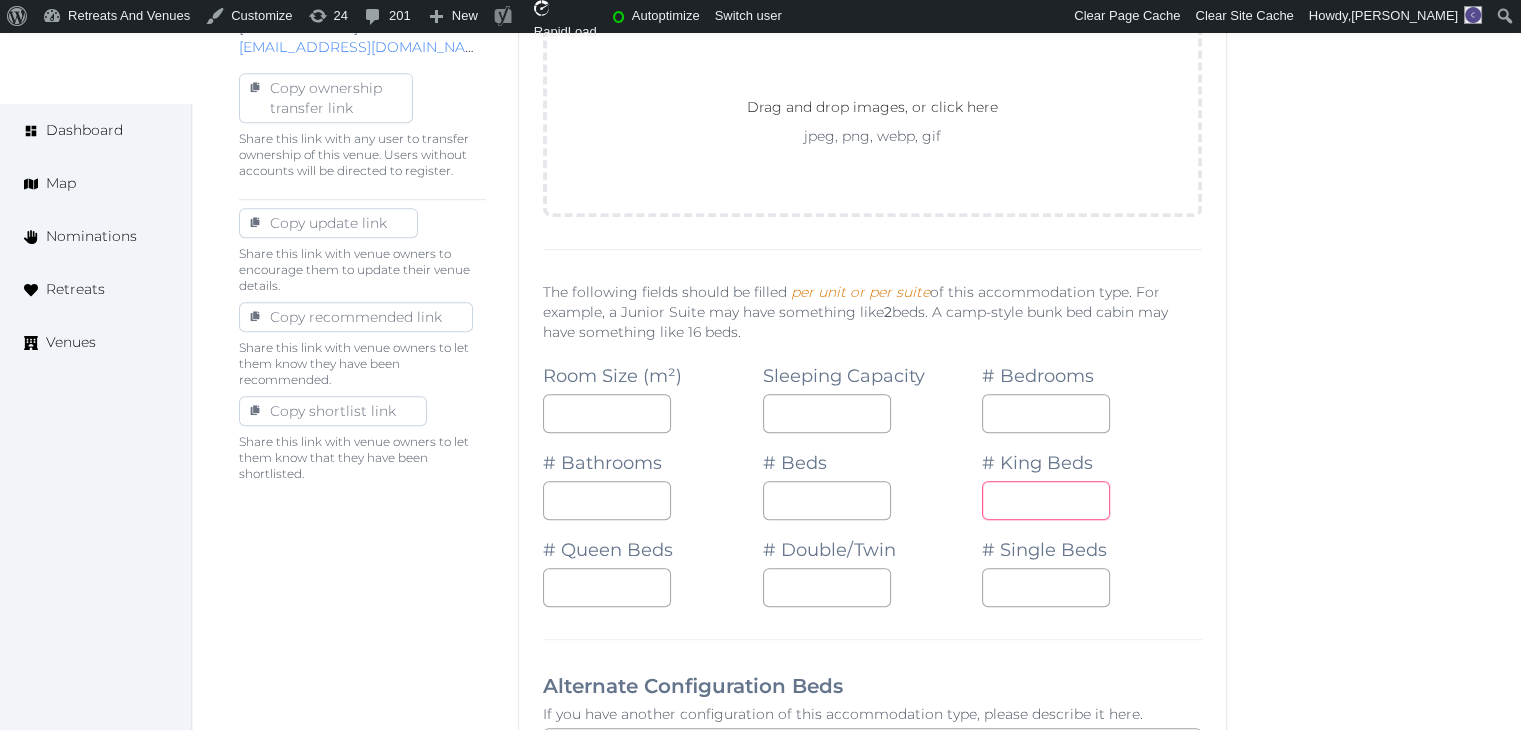 type on "*" 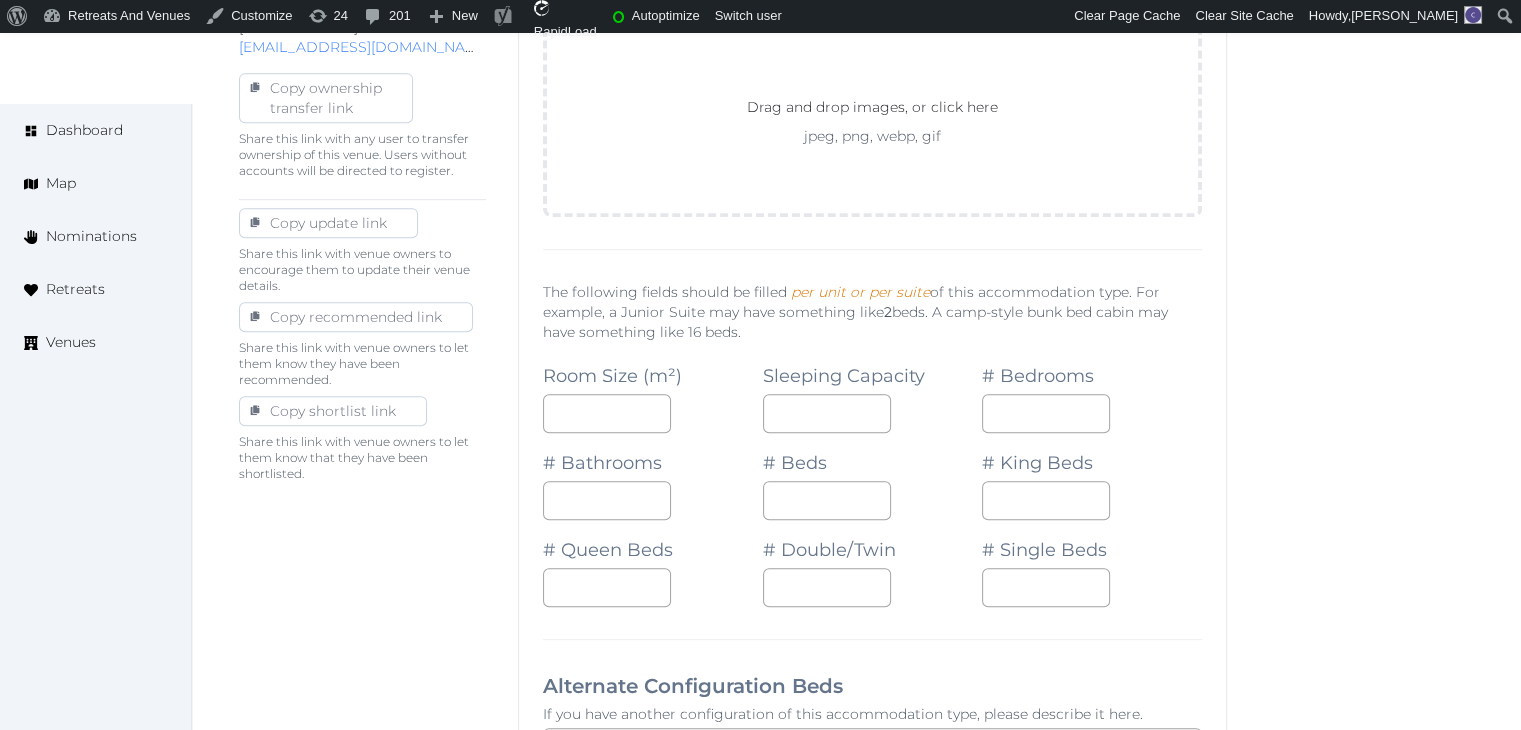 click on "# Single Beds" at bounding box center (1092, 563) 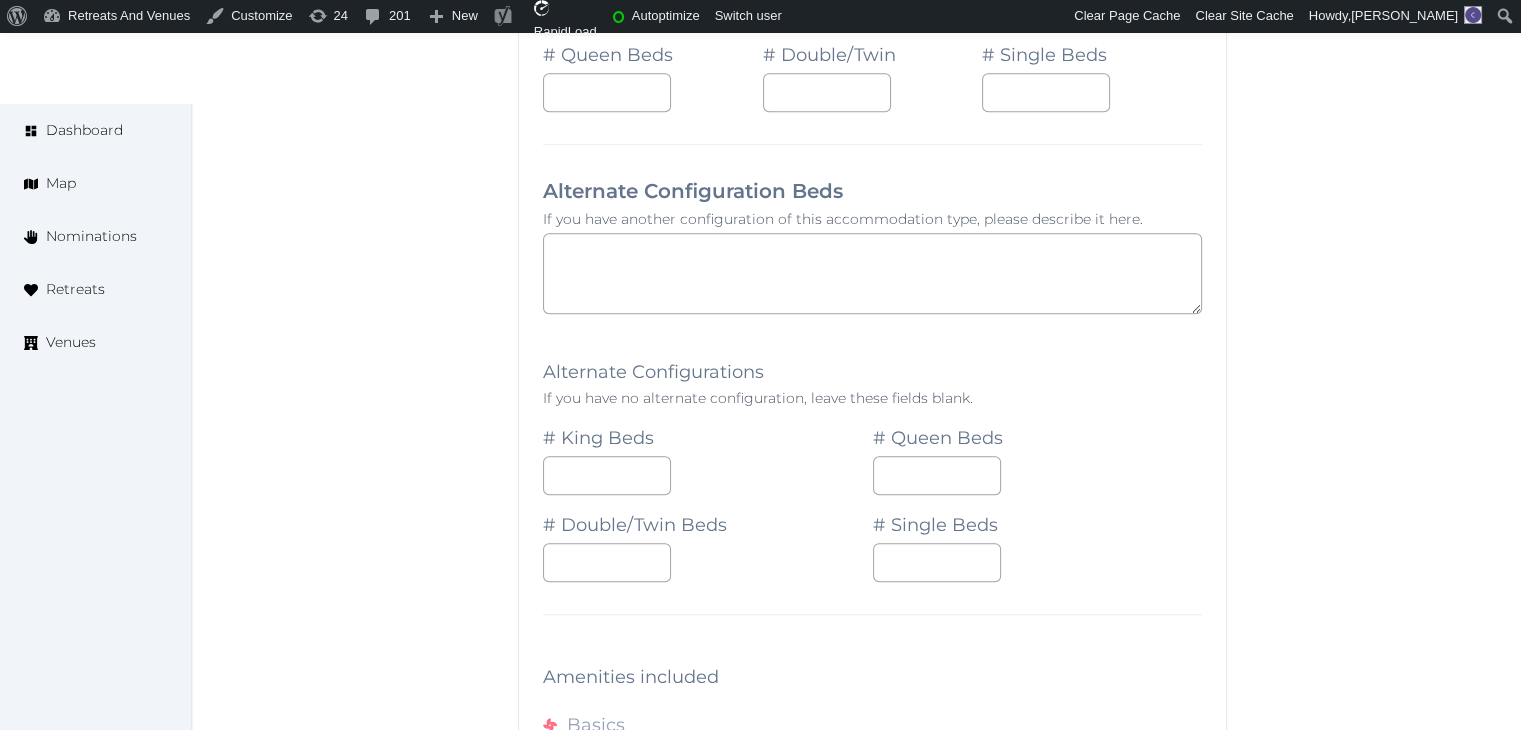 scroll, scrollTop: 1800, scrollLeft: 0, axis: vertical 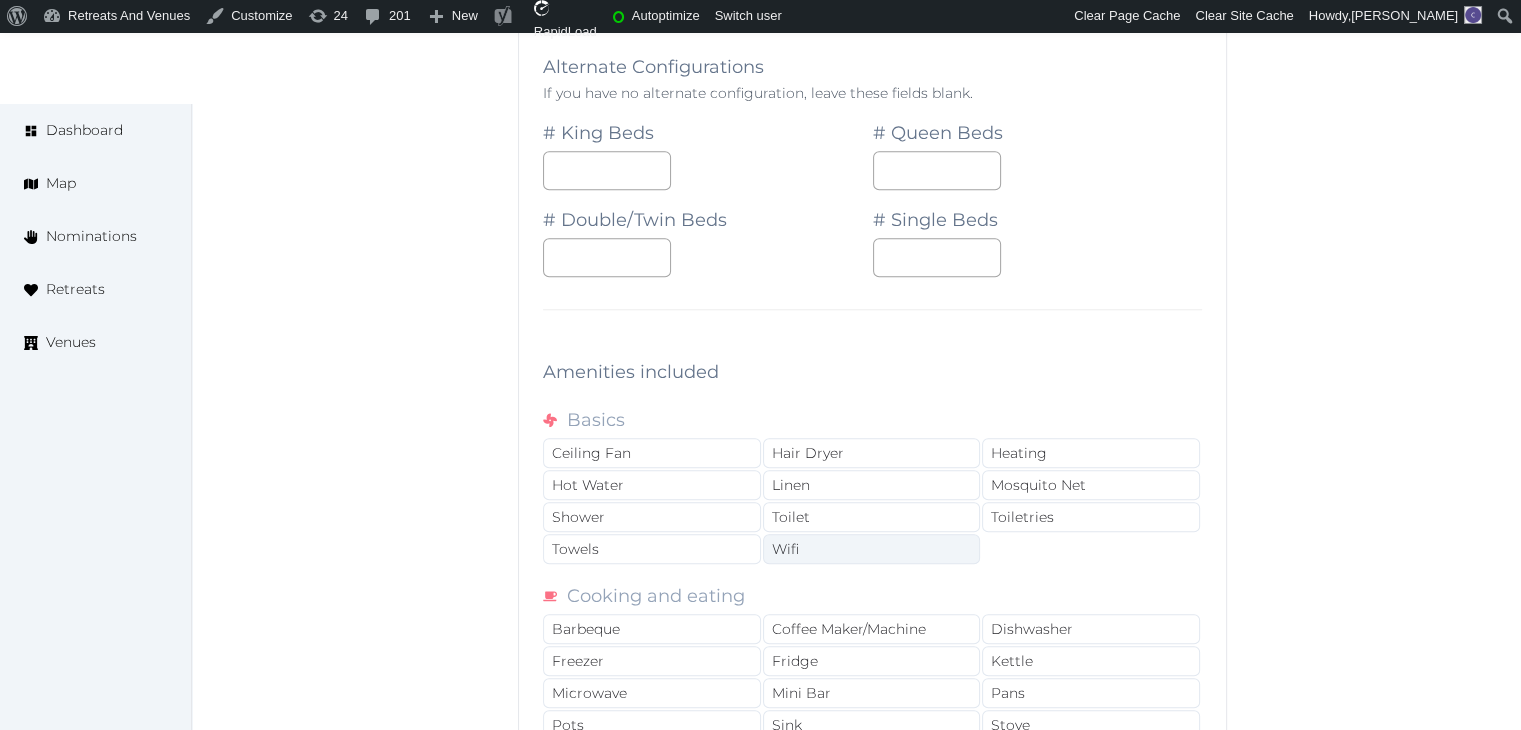 click on "Wifi" at bounding box center [872, 549] 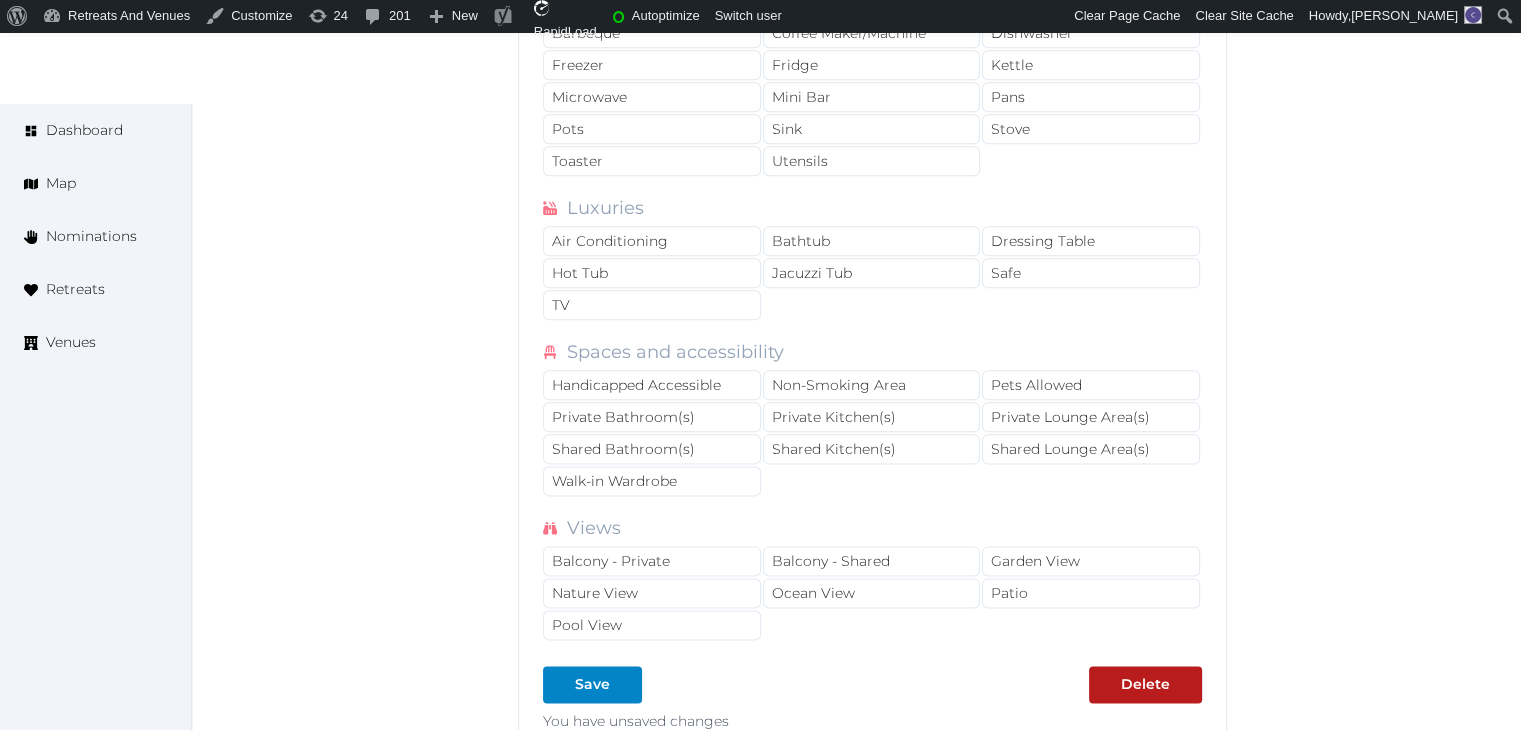 scroll, scrollTop: 2400, scrollLeft: 0, axis: vertical 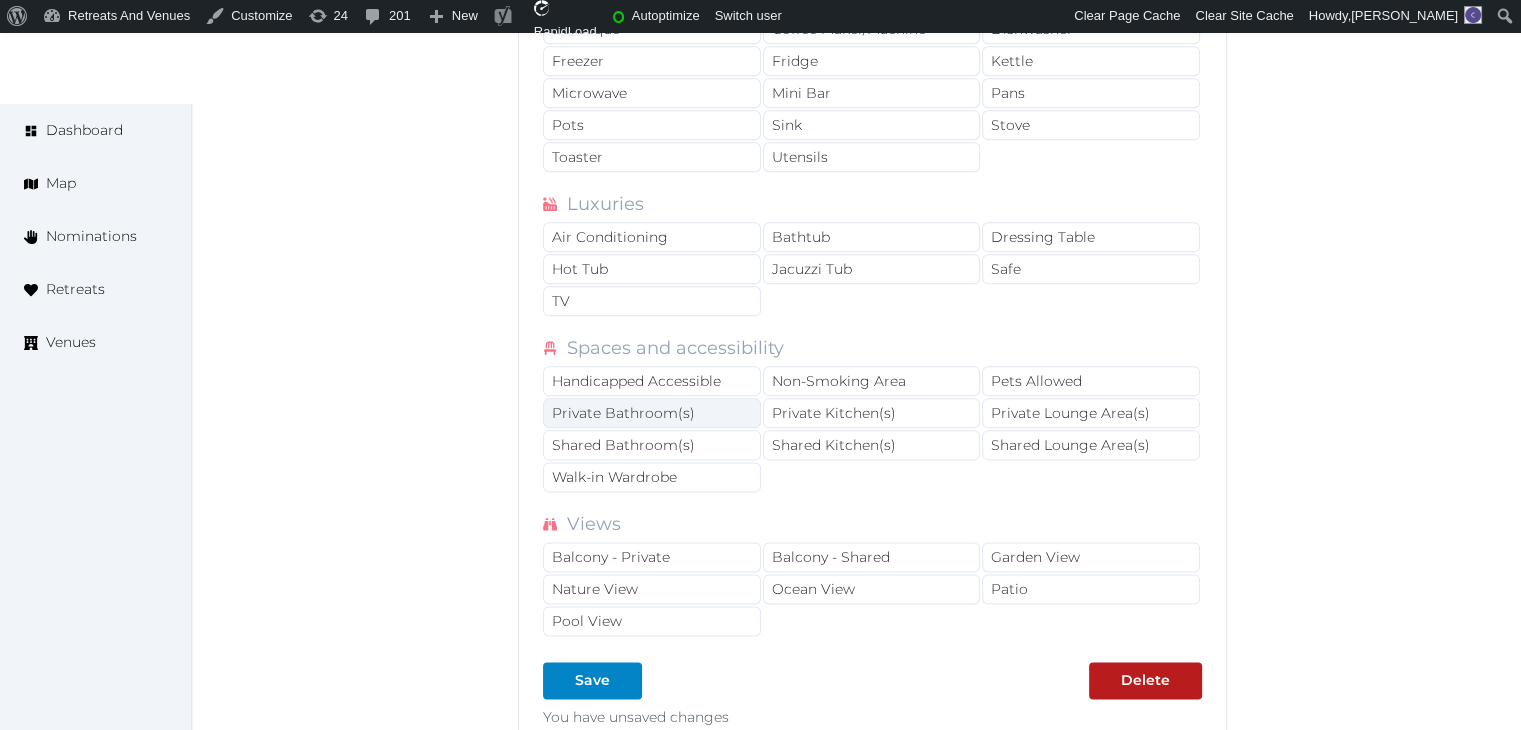 click on "Private Bathroom(s)" at bounding box center (652, 413) 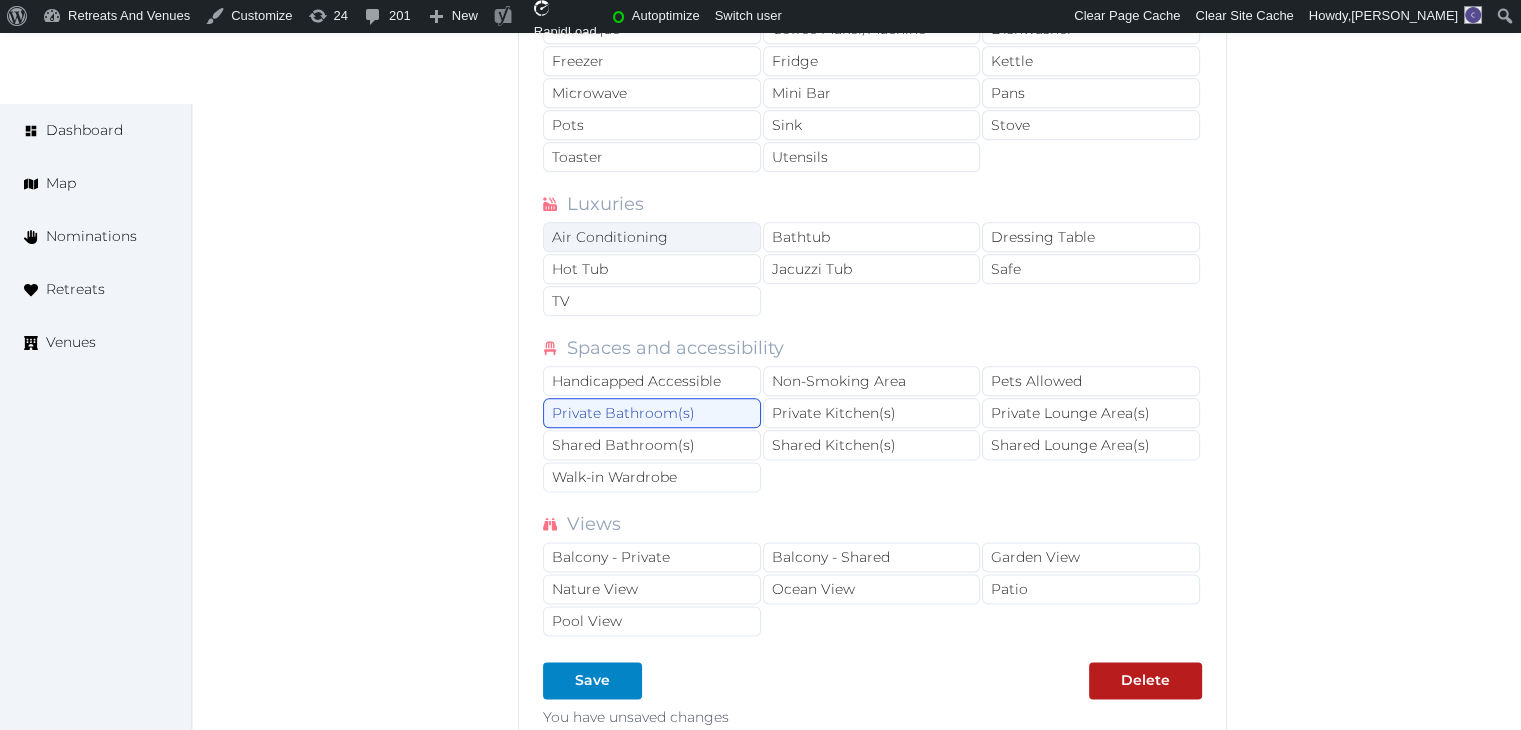 click on "Air Conditioning" at bounding box center (652, 237) 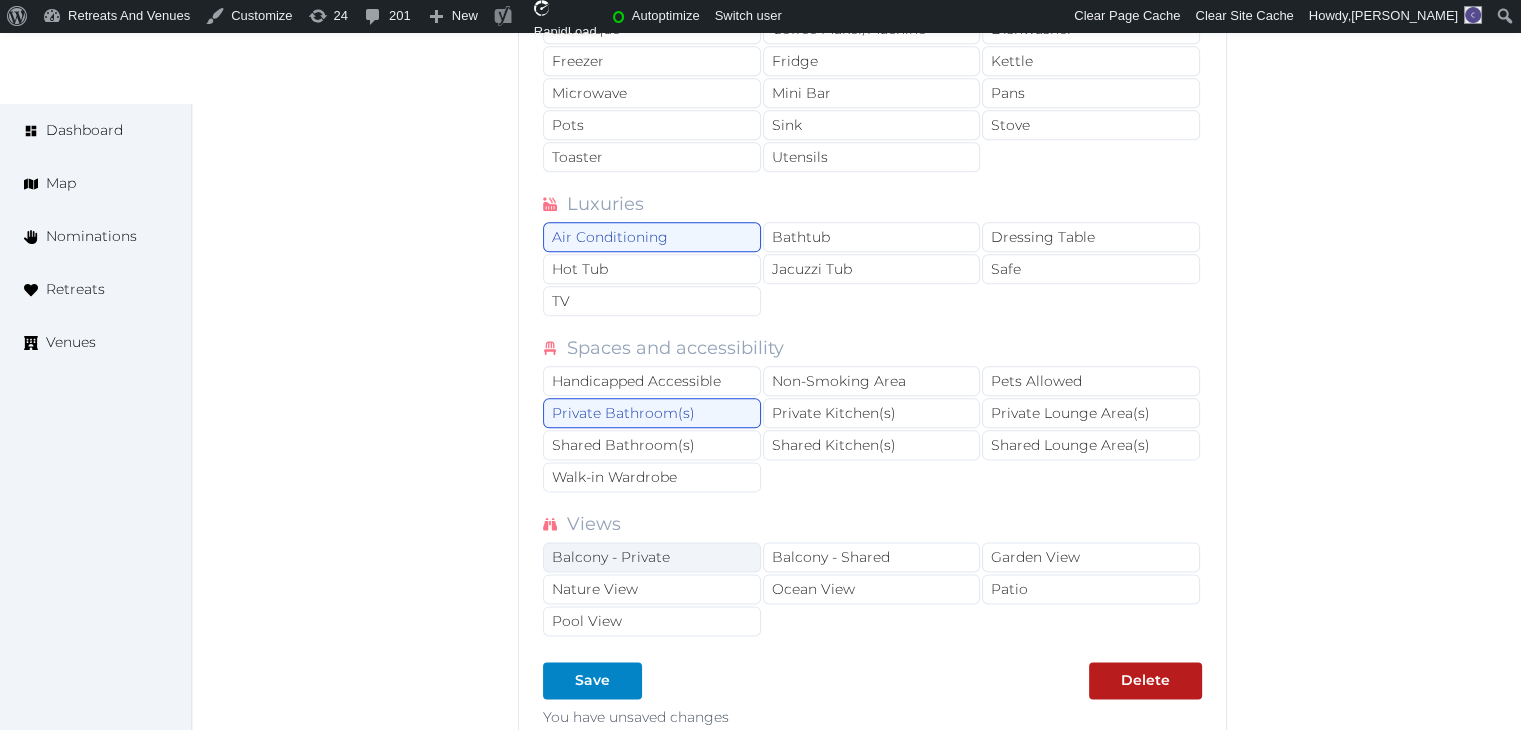 click on "Balcony - Private" at bounding box center (652, 557) 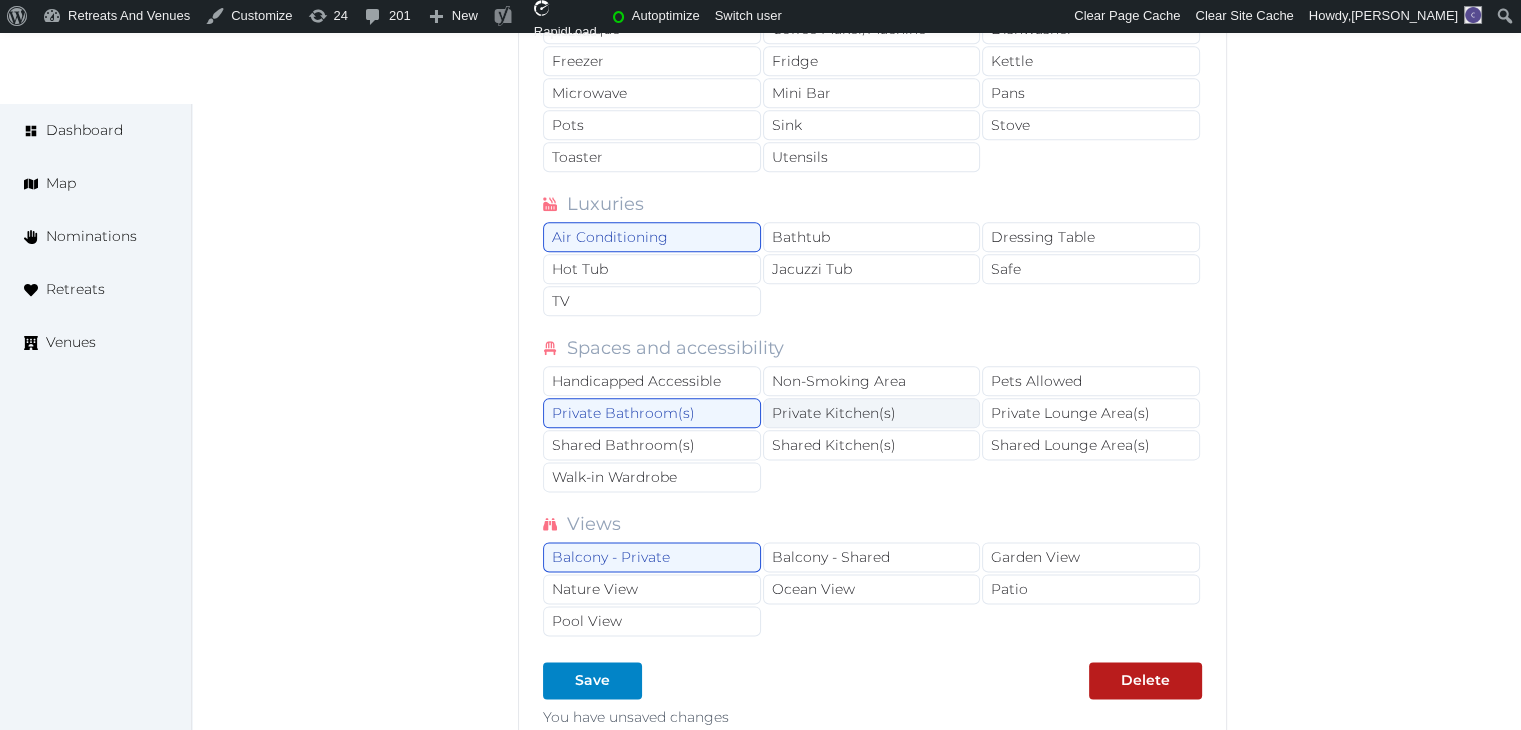 click on "Private Kitchen(s)" at bounding box center [872, 413] 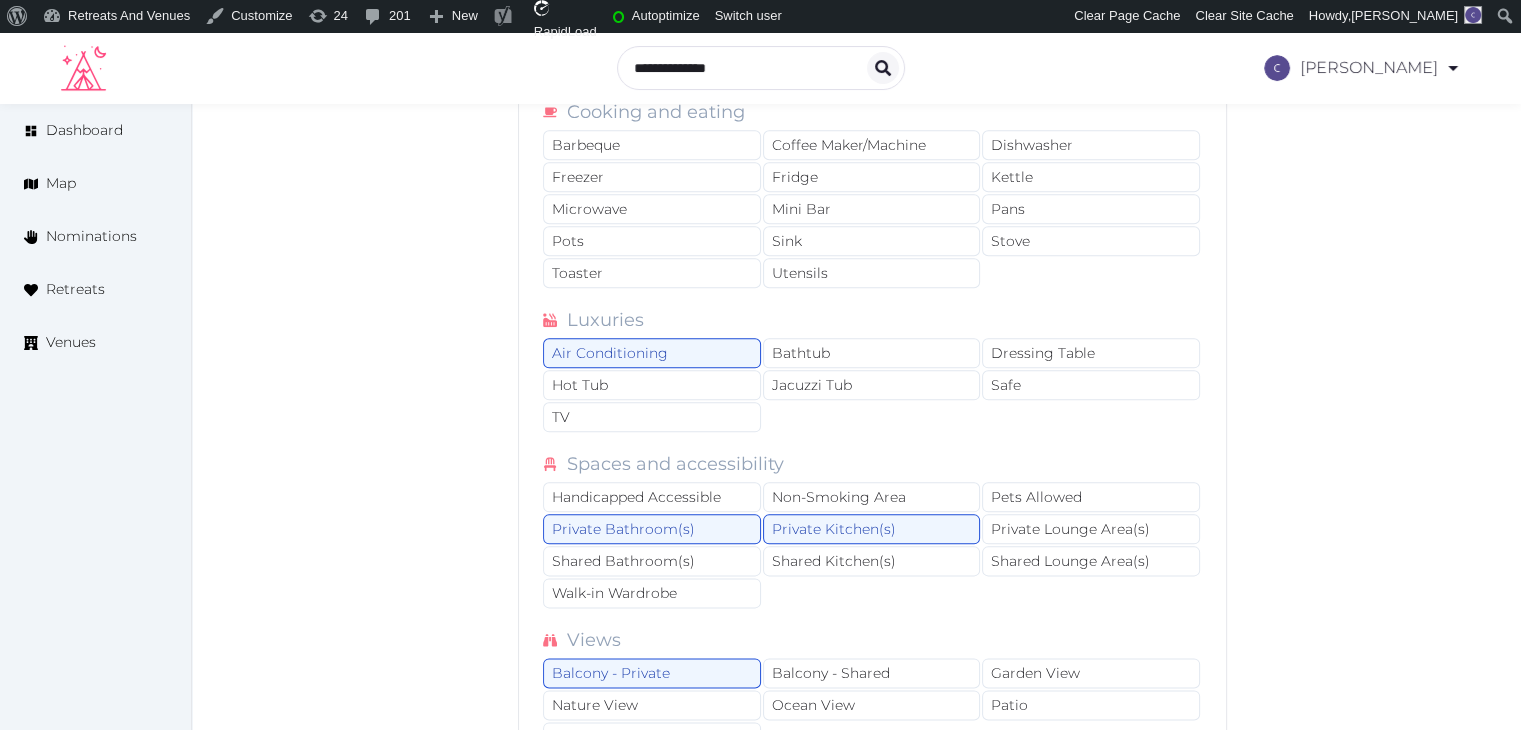 scroll, scrollTop: 2200, scrollLeft: 0, axis: vertical 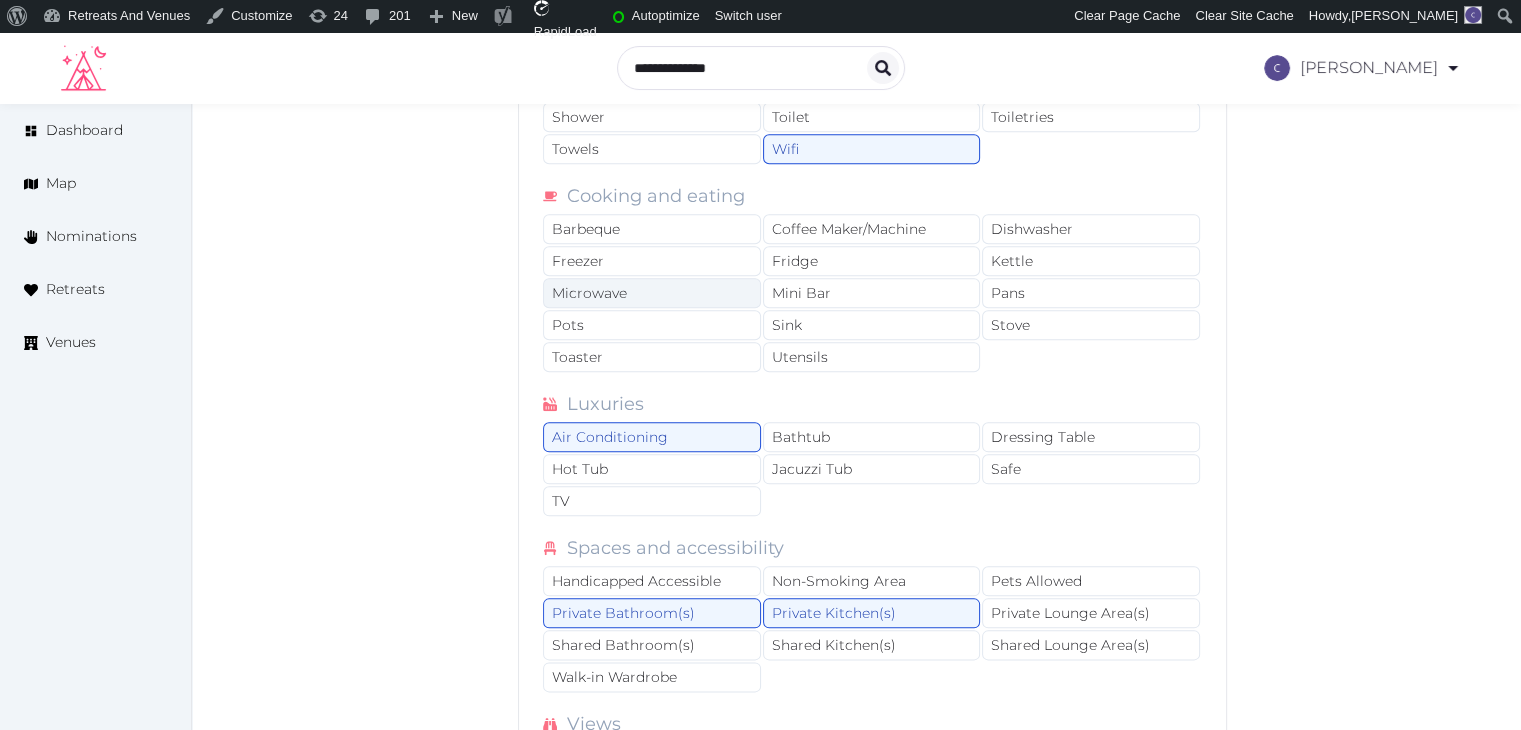 click on "Microwave" at bounding box center [652, 293] 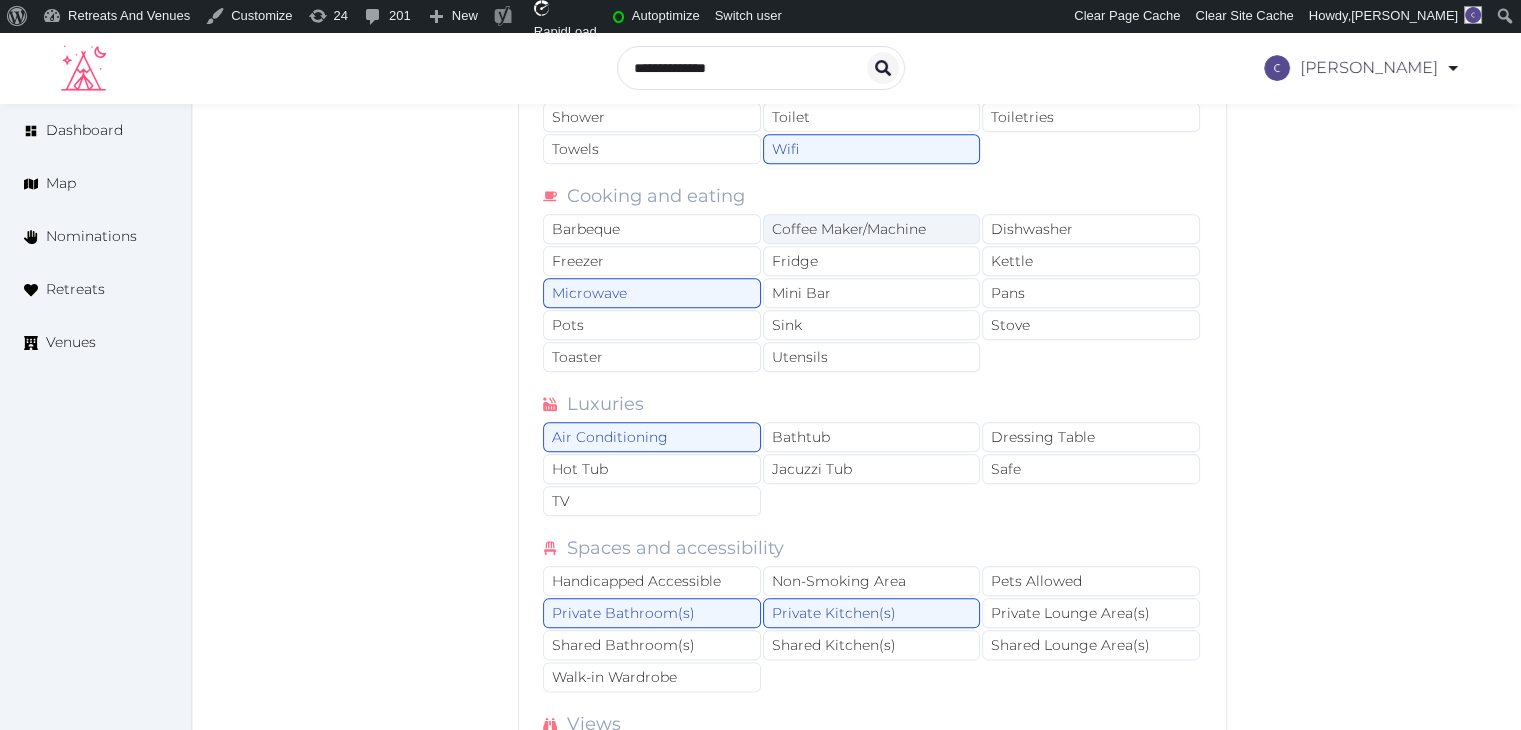 click on "Coffee Maker/Machine" at bounding box center [872, 229] 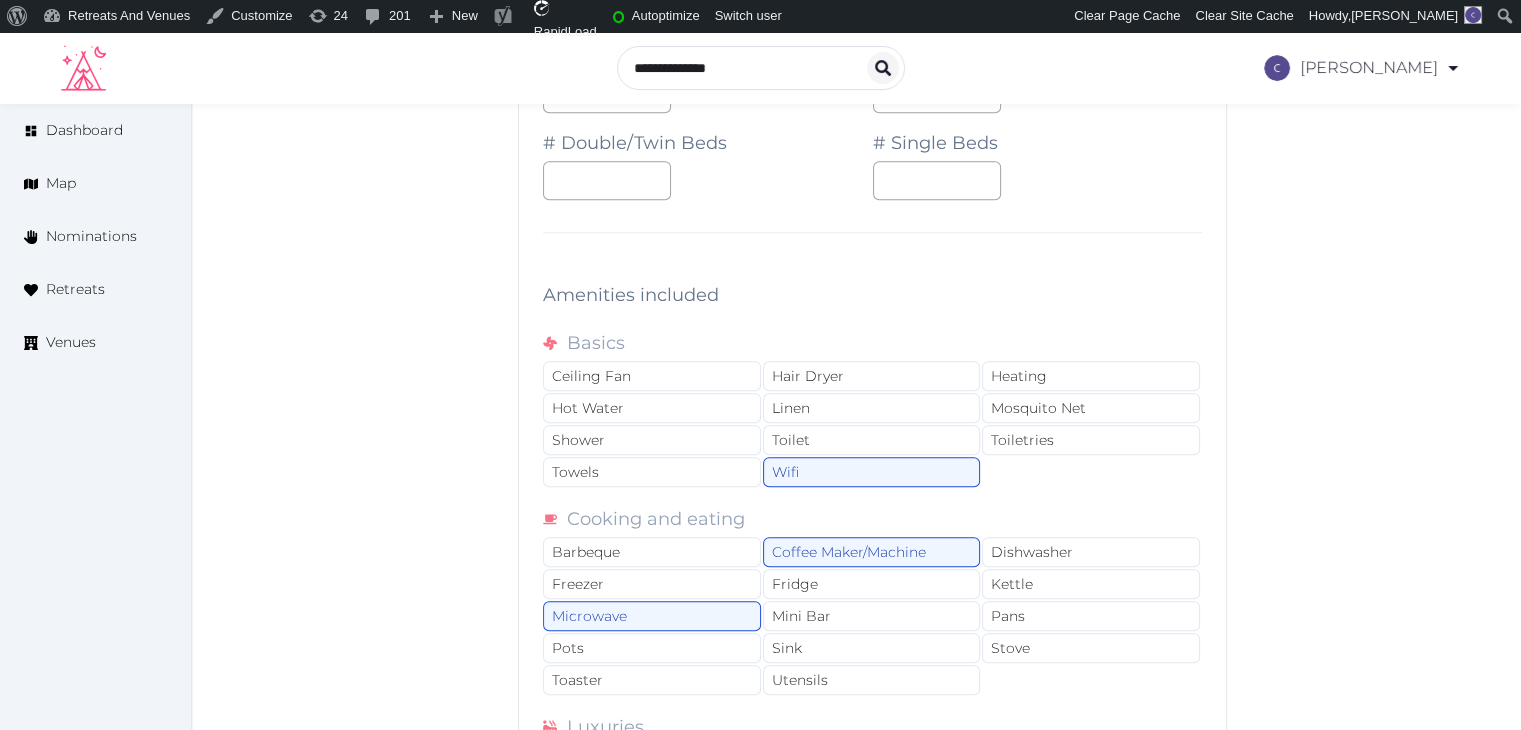 scroll, scrollTop: 1700, scrollLeft: 0, axis: vertical 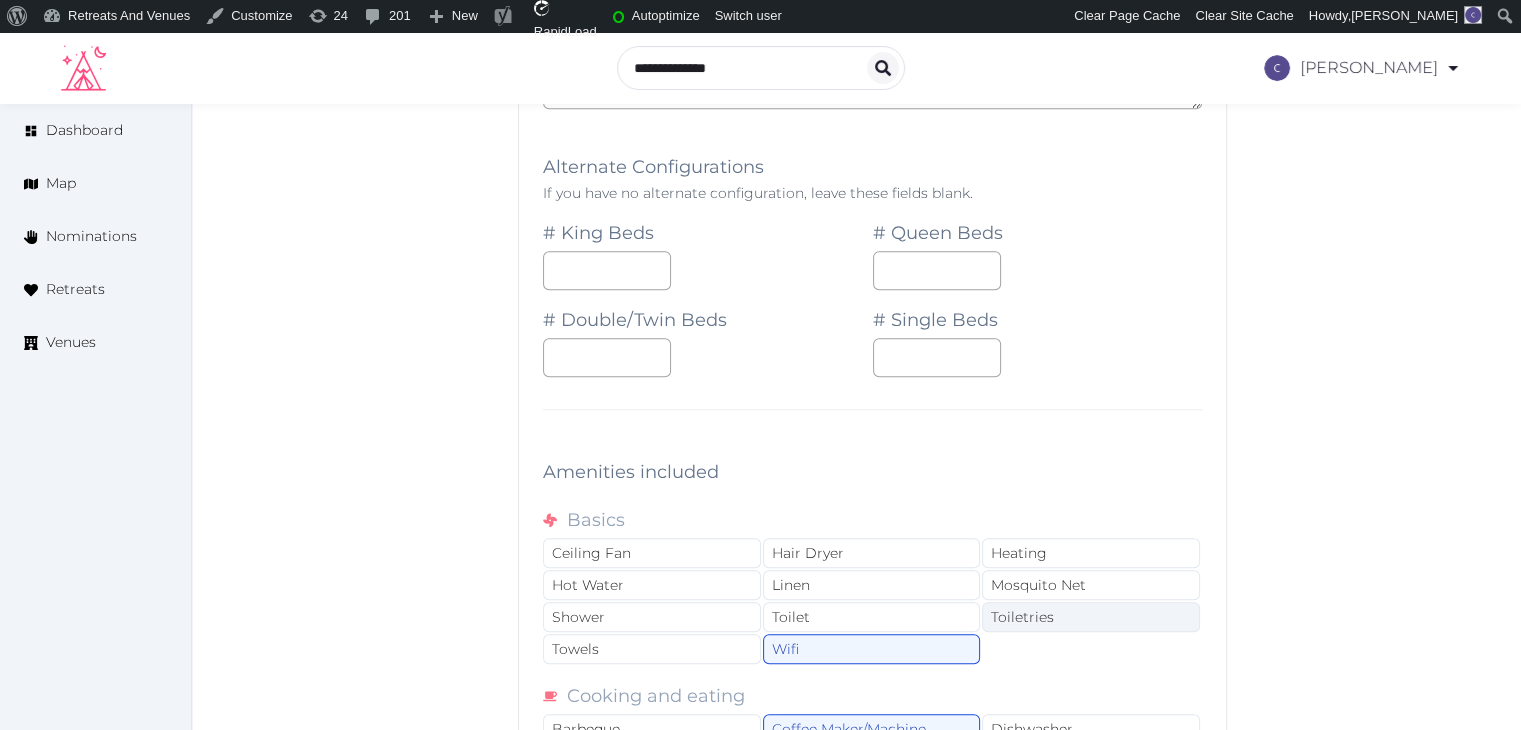 click on "Toiletries" at bounding box center (1091, 617) 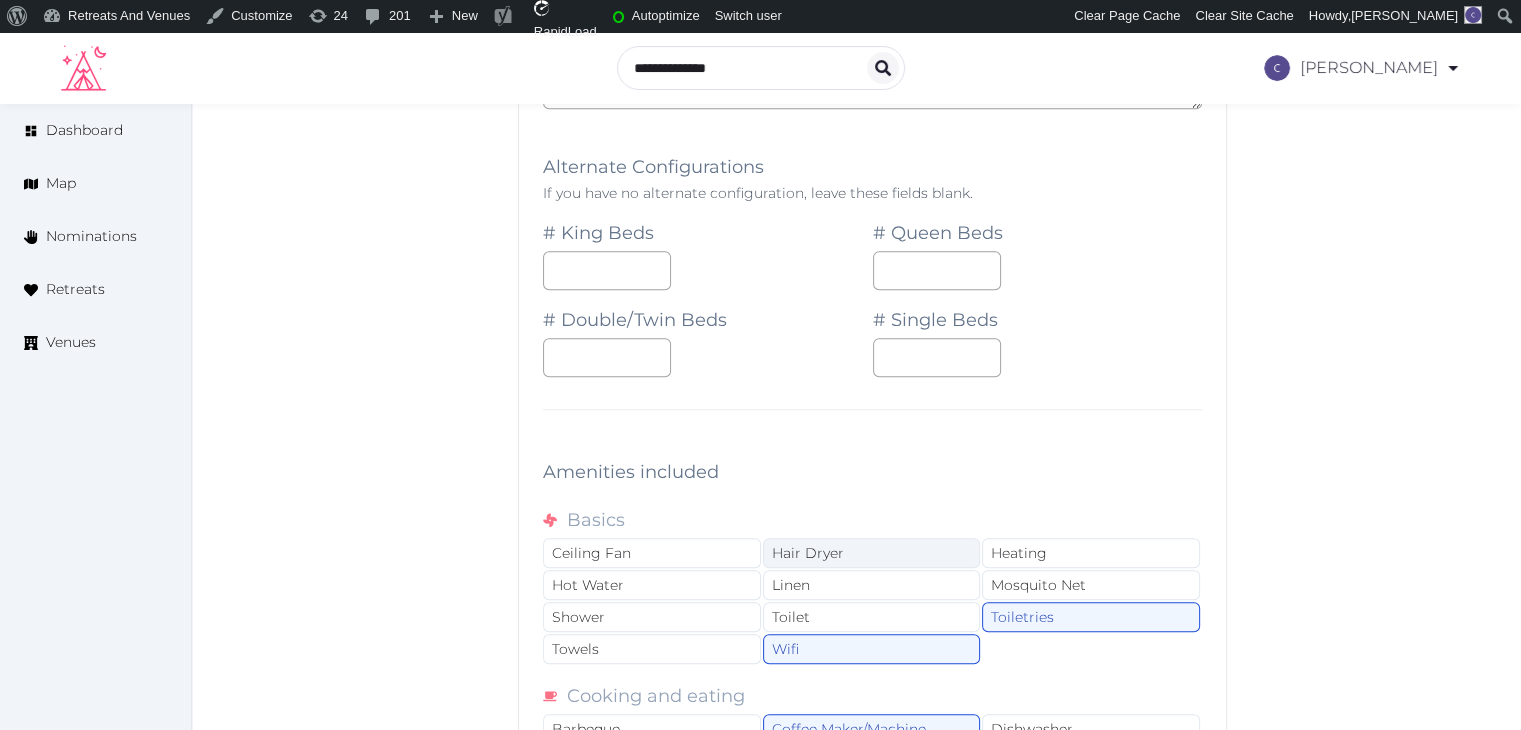 click on "Hair Dryer" at bounding box center (872, 553) 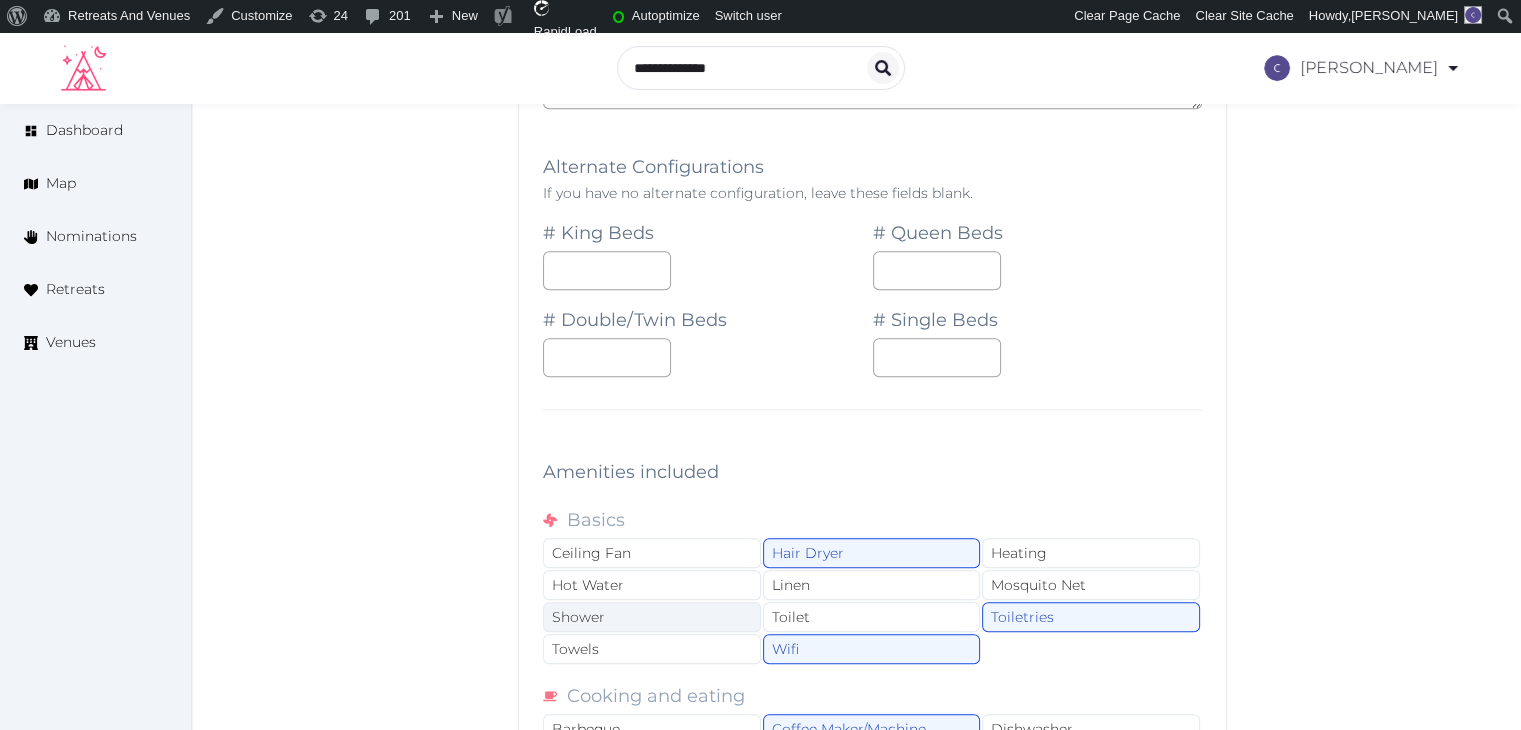 click on "Shower" at bounding box center [652, 617] 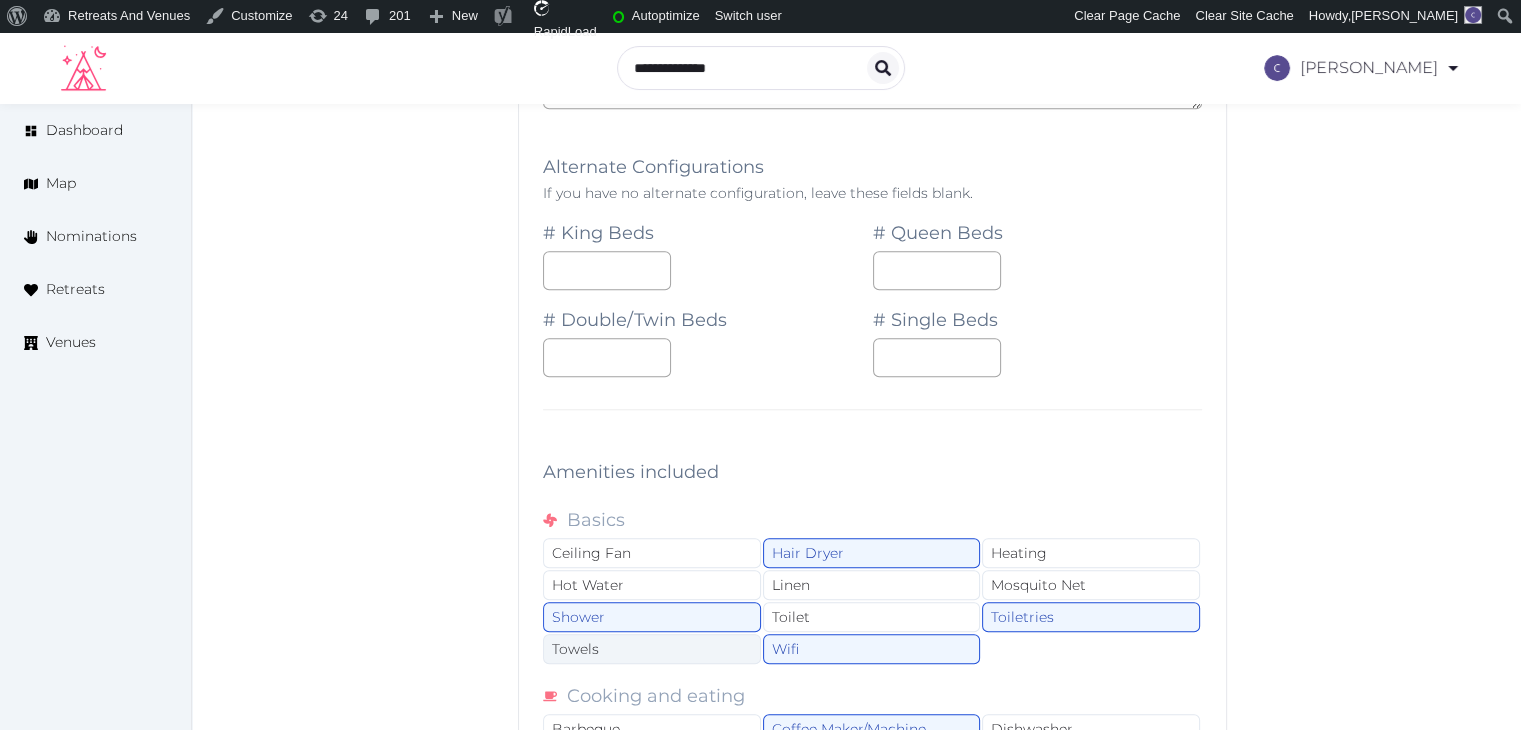 click on "Towels" at bounding box center (652, 649) 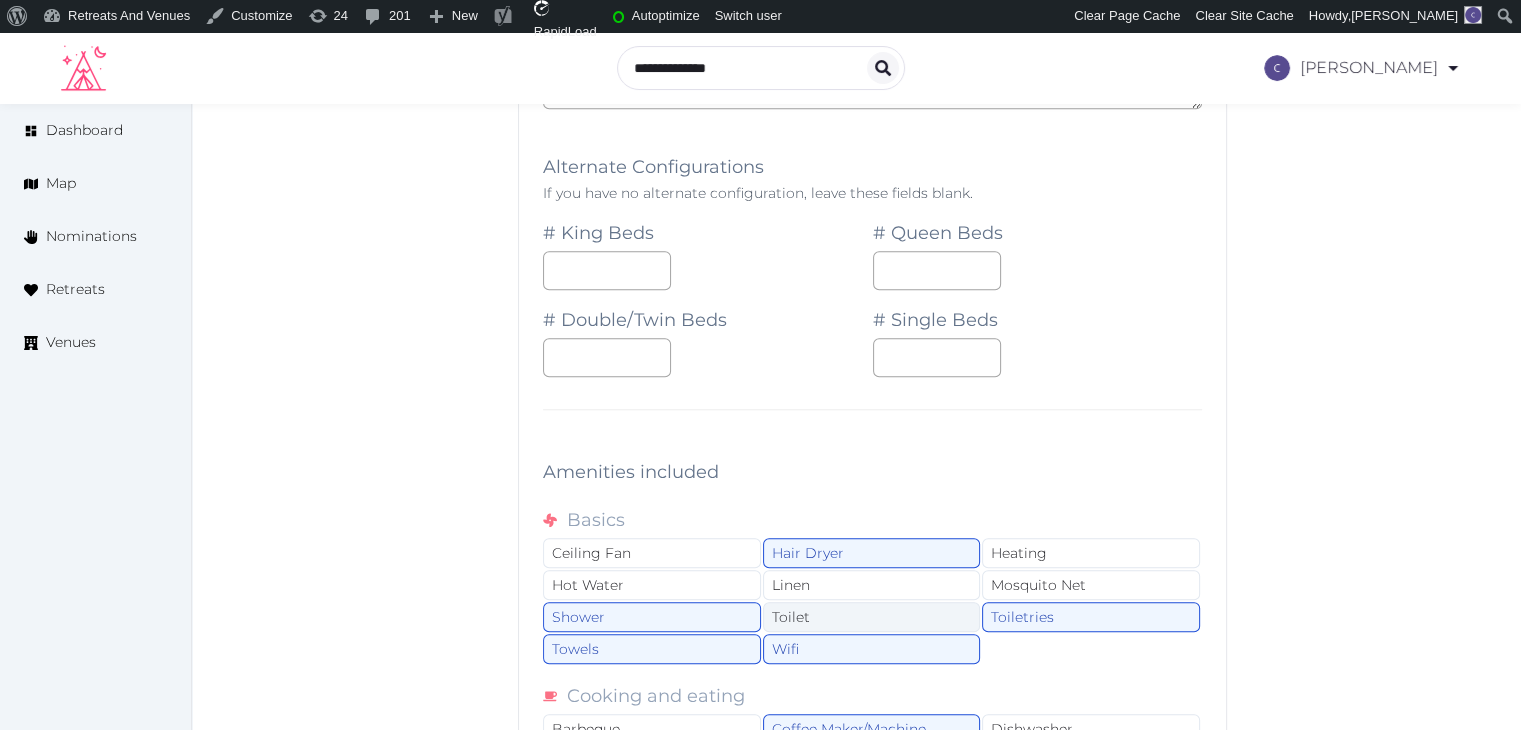 click on "Toilet" at bounding box center [872, 617] 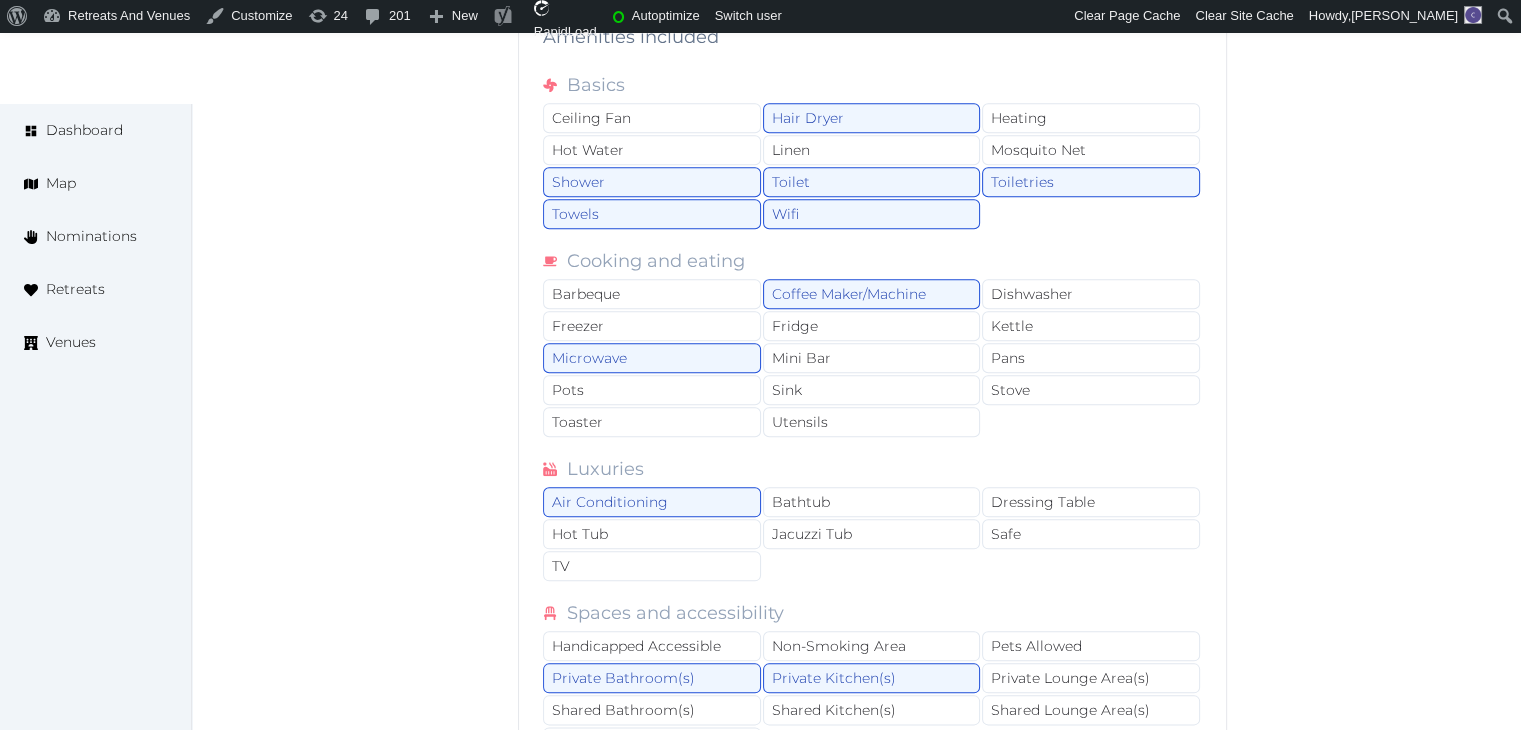 scroll, scrollTop: 2100, scrollLeft: 0, axis: vertical 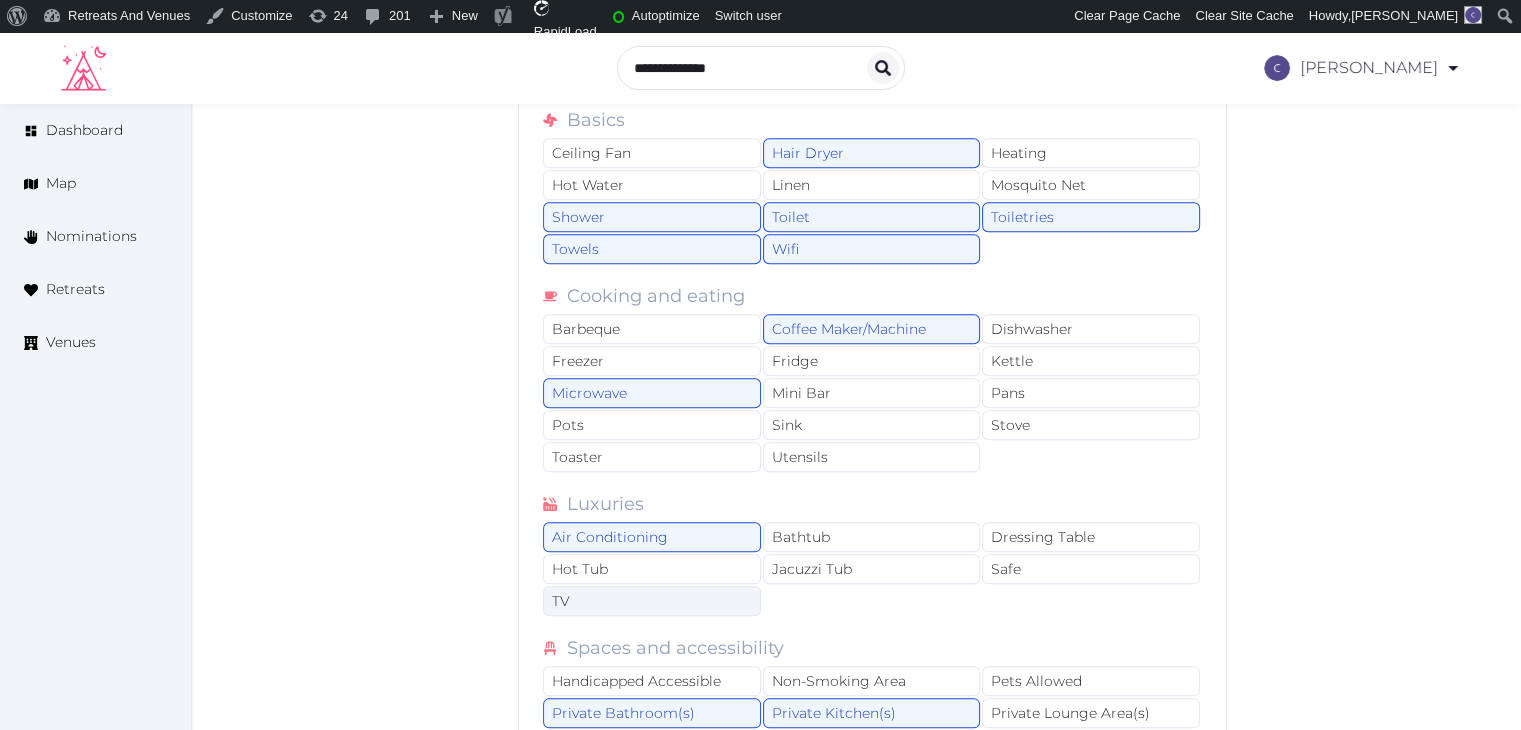 click on "TV" at bounding box center [652, 601] 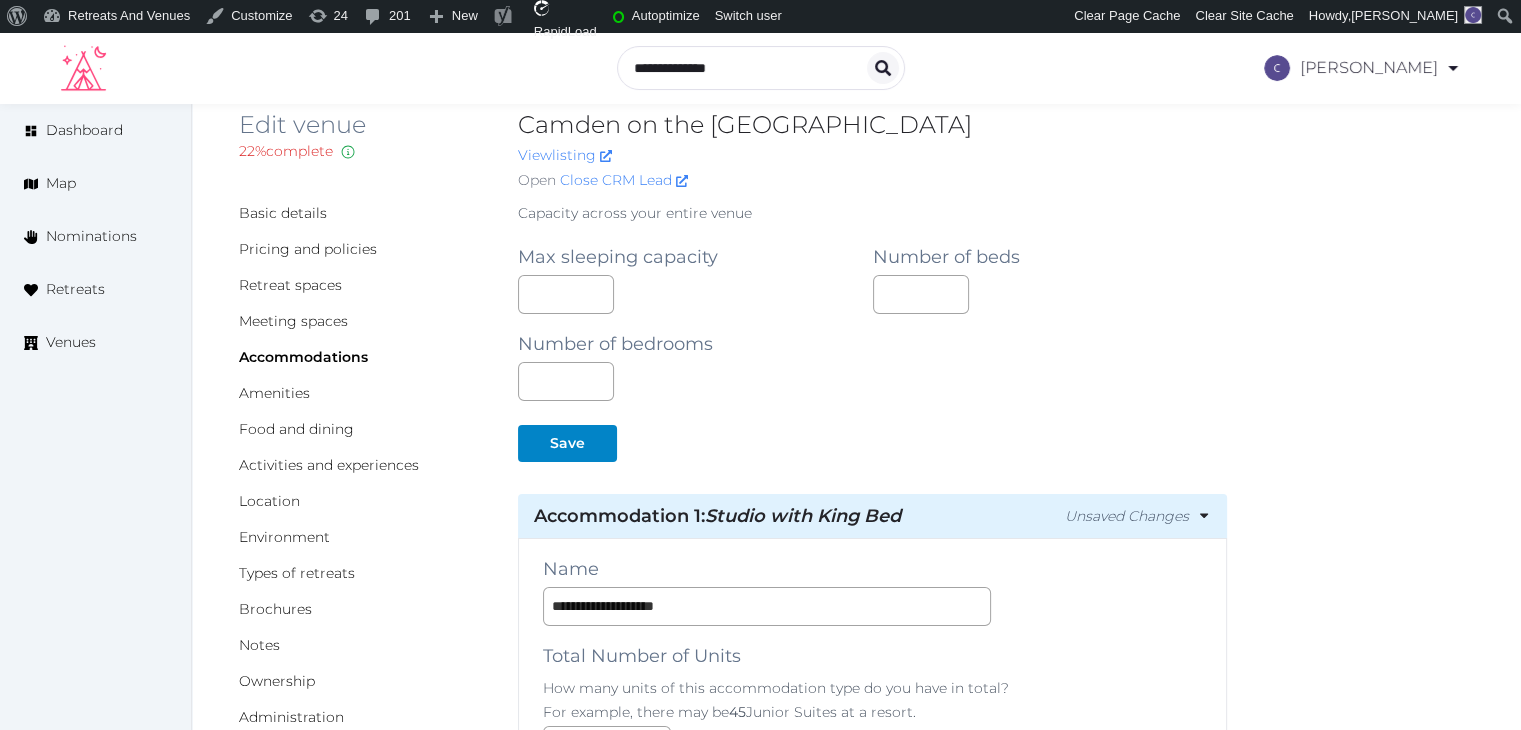 scroll, scrollTop: 0, scrollLeft: 0, axis: both 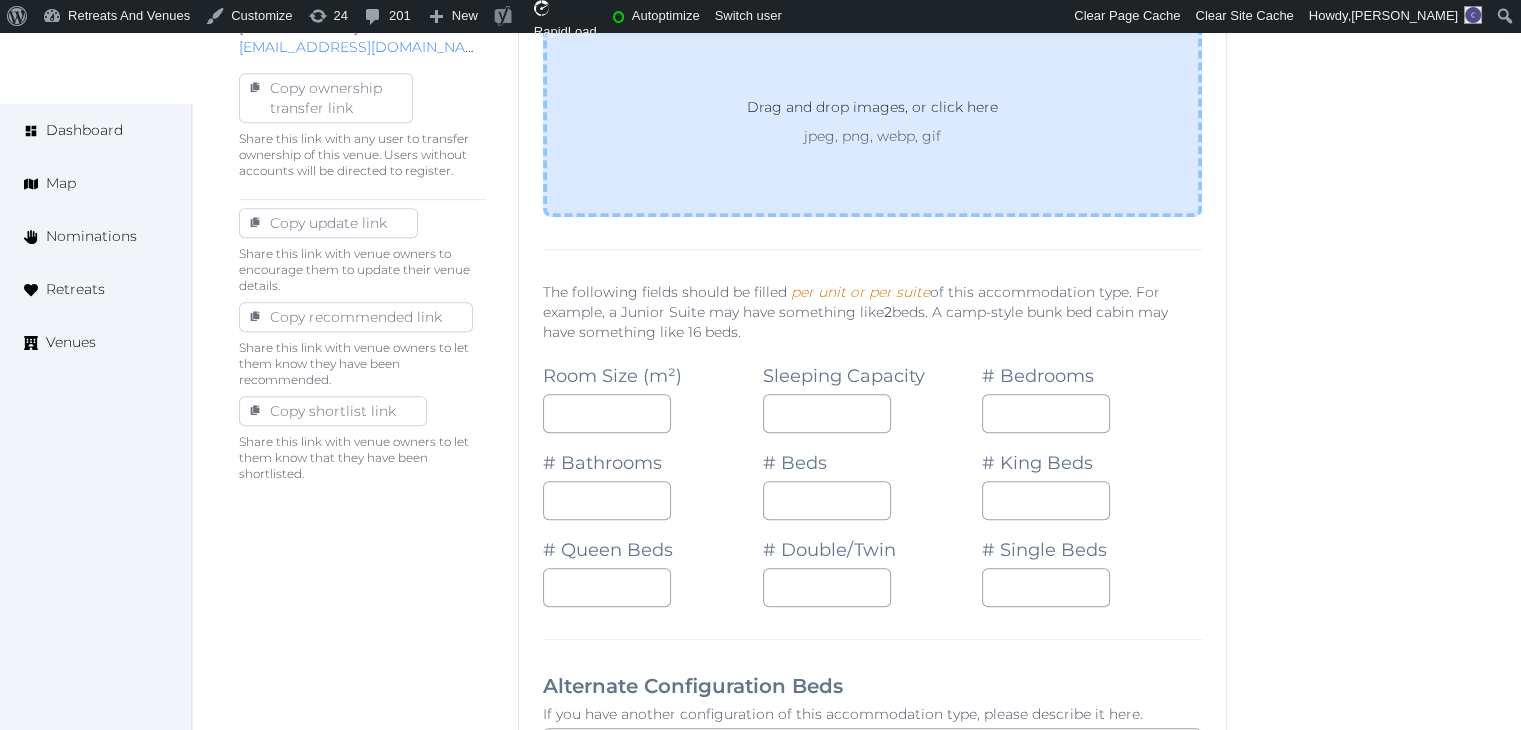click on "Drag and drop images, or click here" at bounding box center [872, 111] 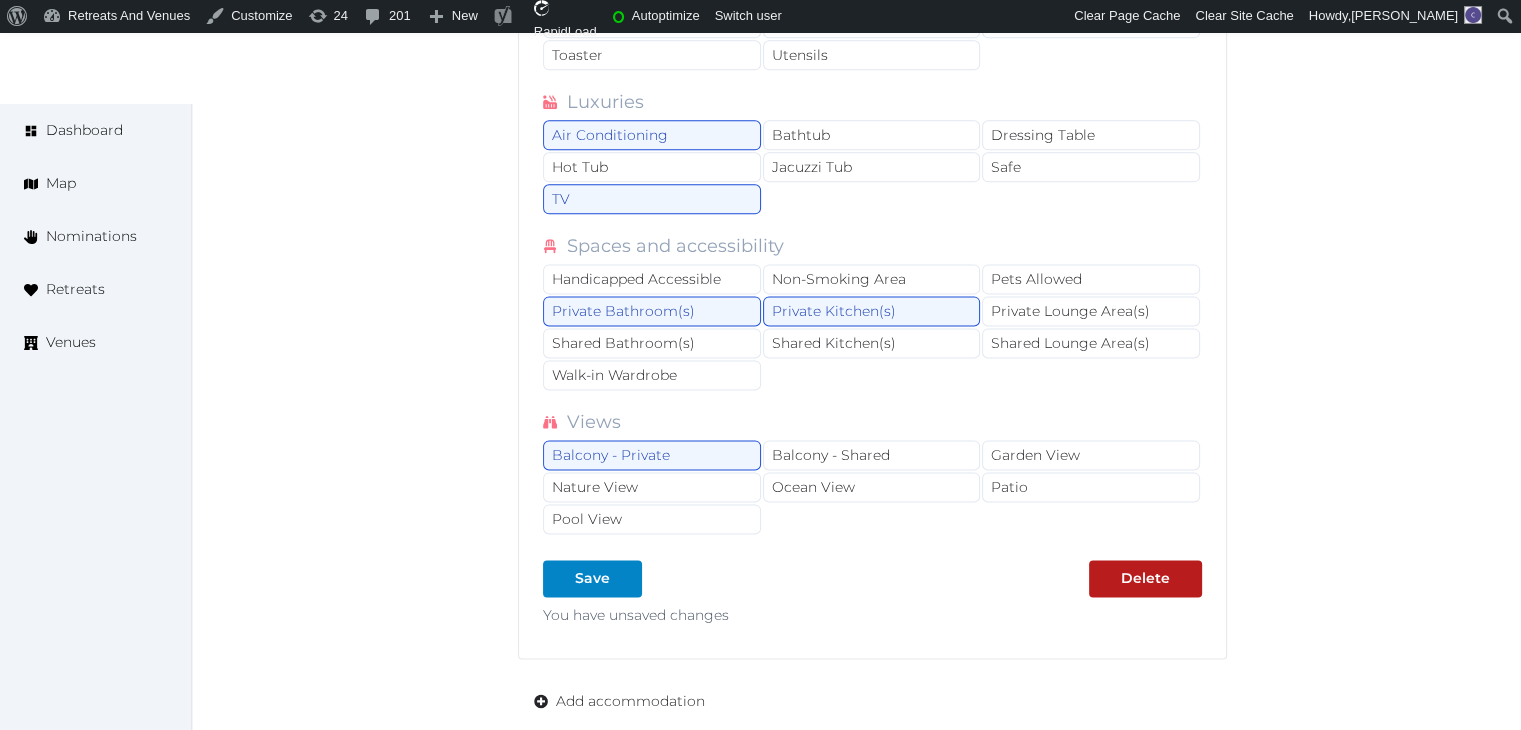 scroll, scrollTop: 2879, scrollLeft: 0, axis: vertical 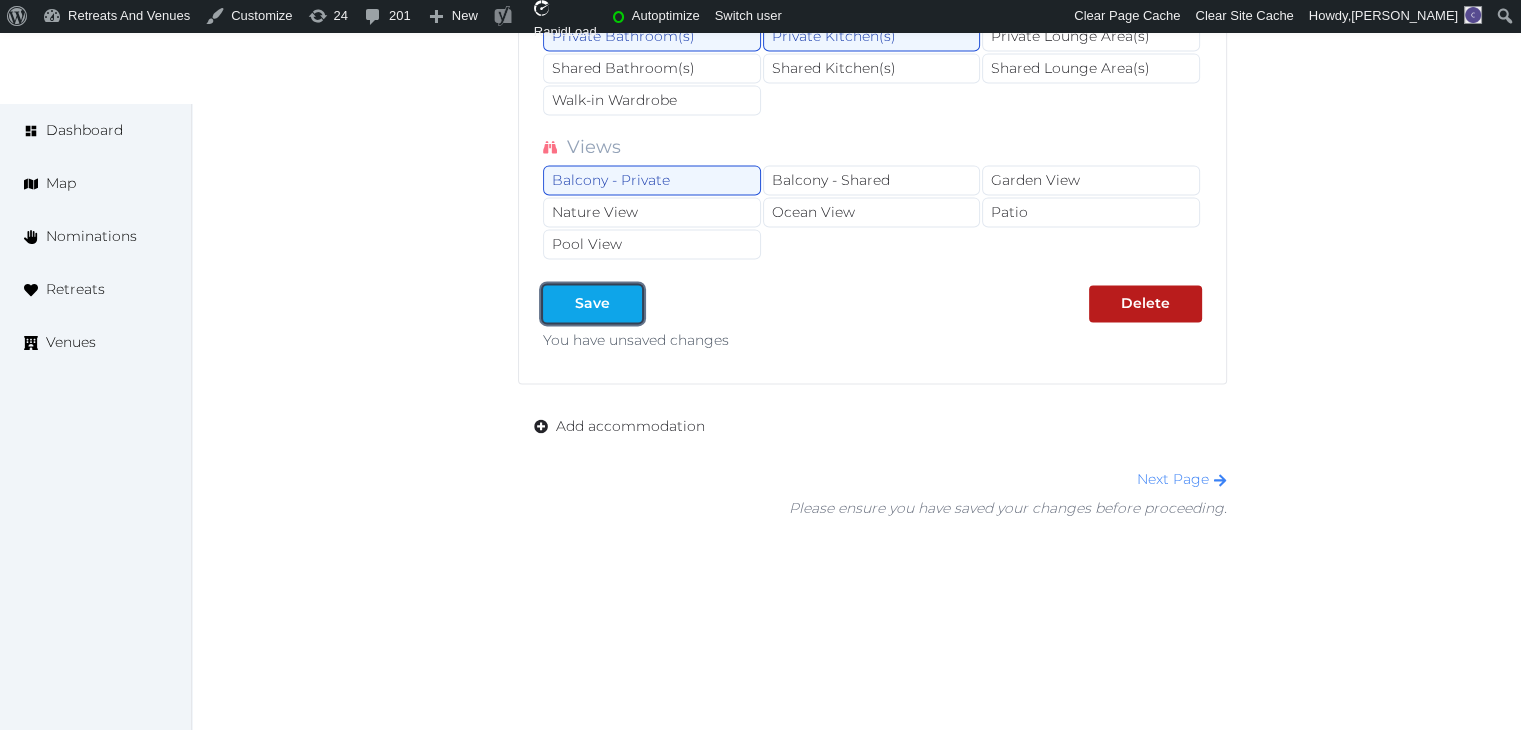 click at bounding box center [626, 303] 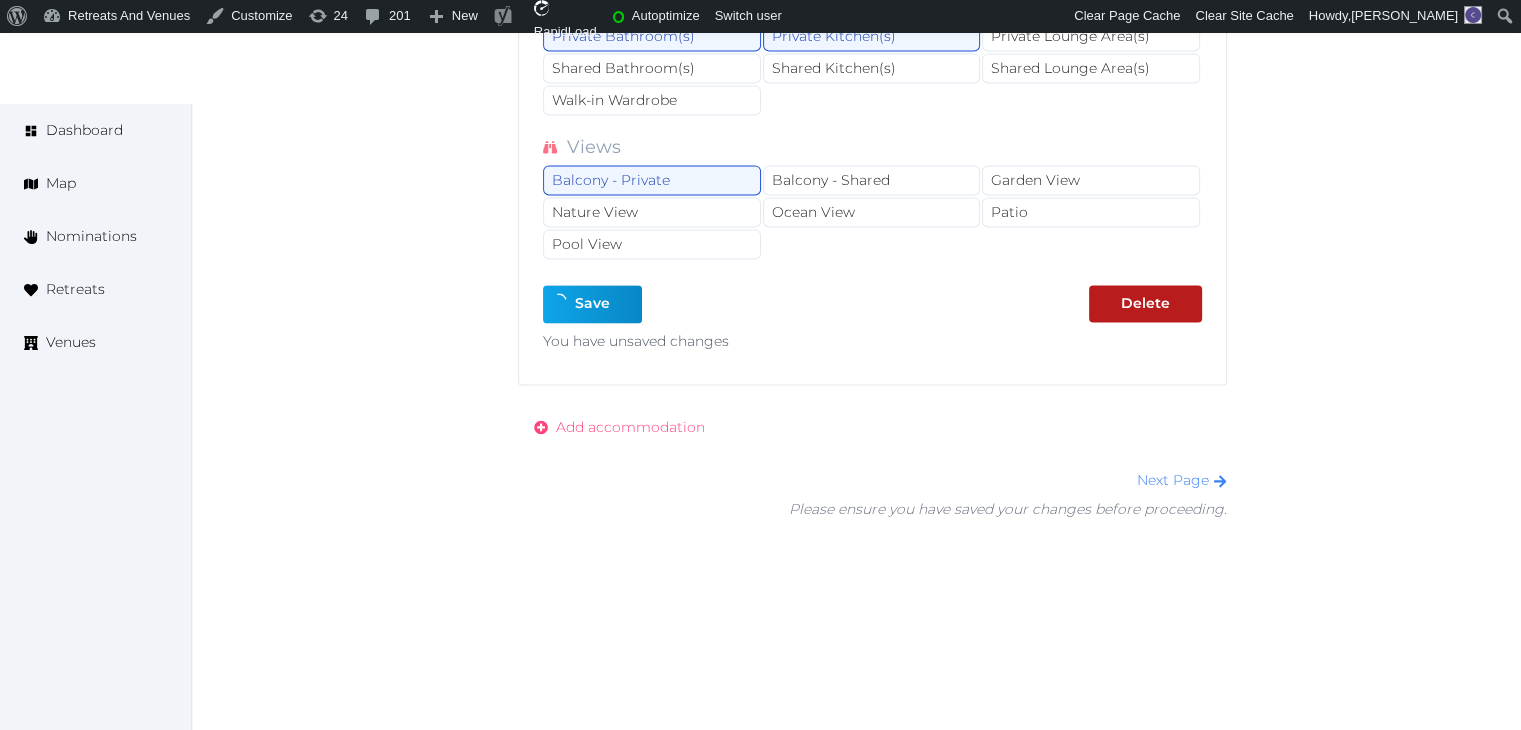 type on "*" 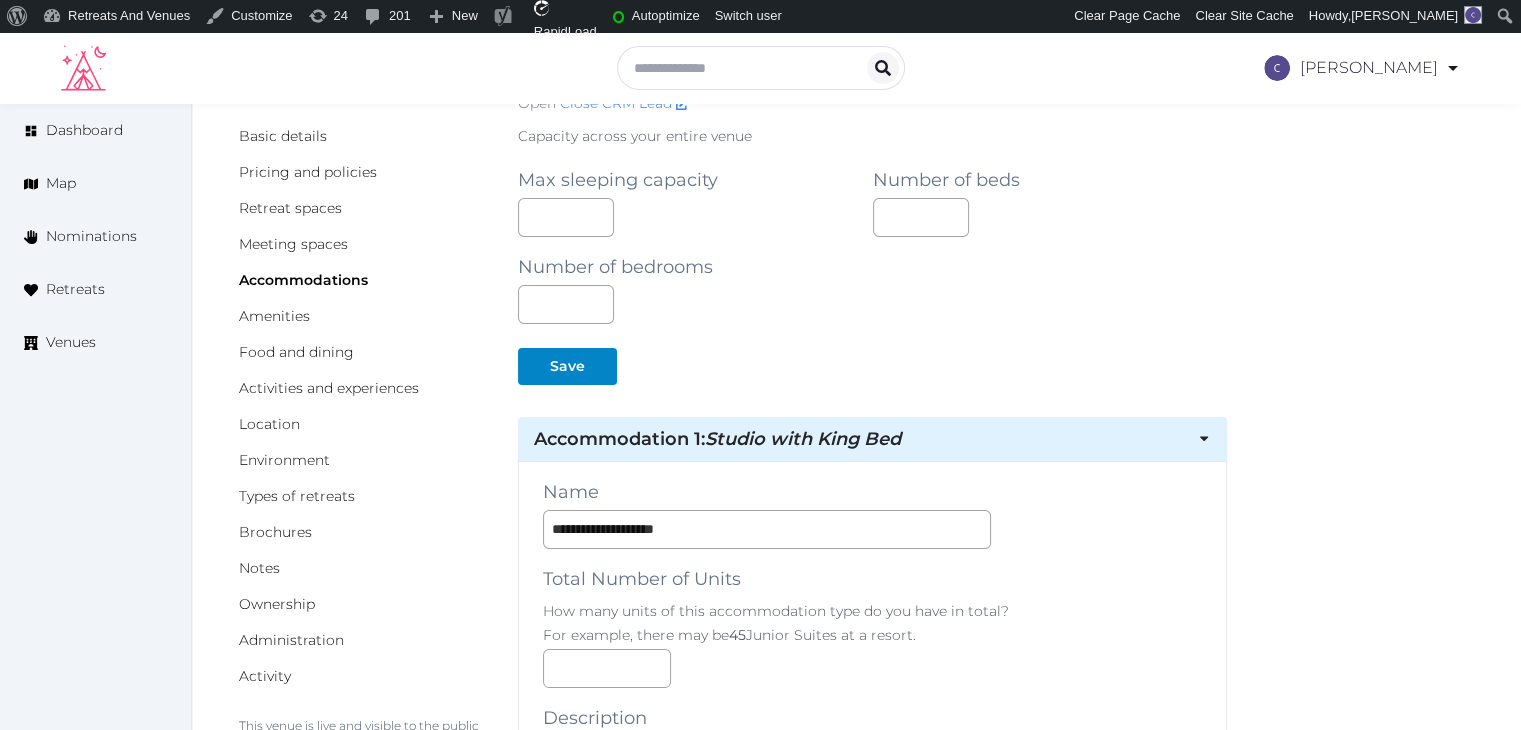 scroll, scrollTop: 0, scrollLeft: 0, axis: both 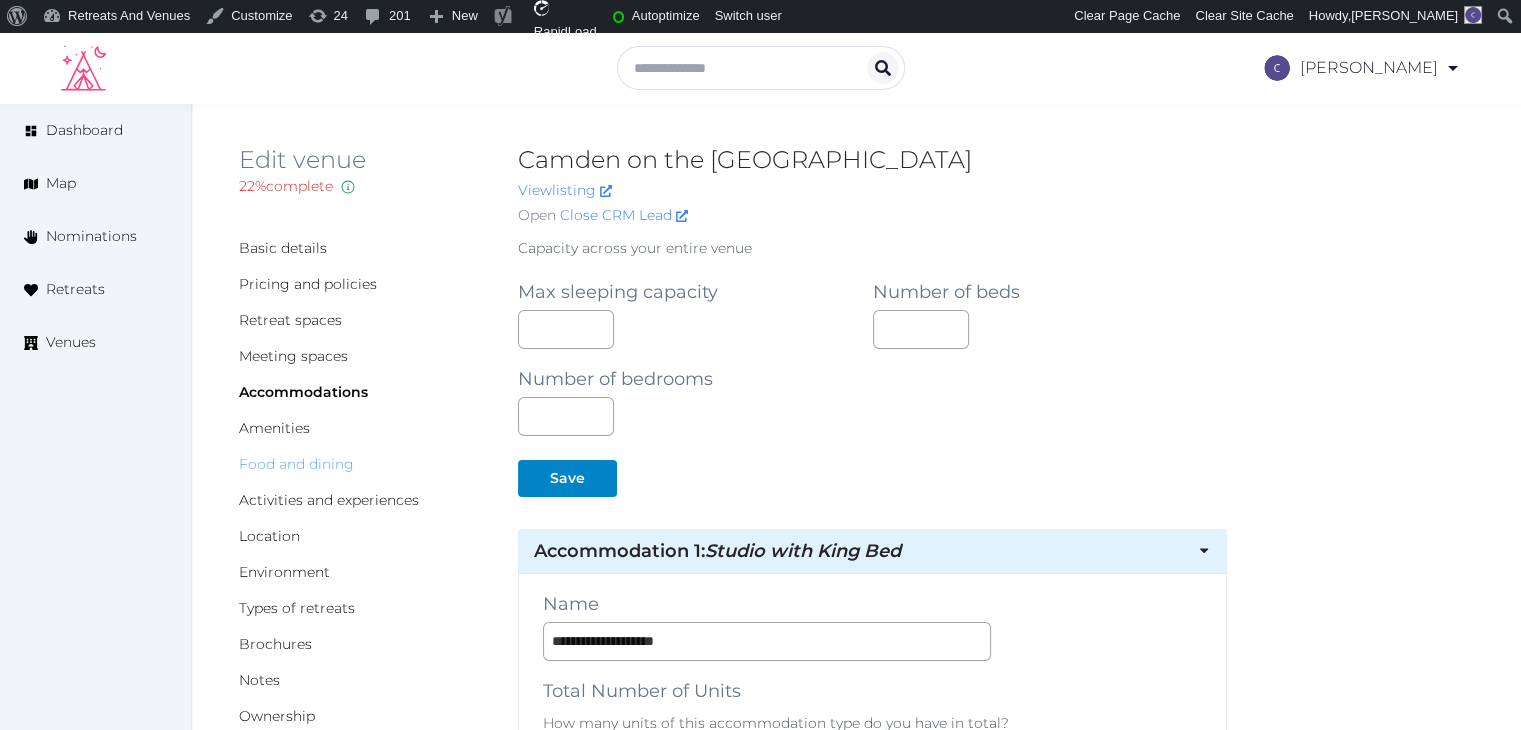 click on "Food and dining" at bounding box center [296, 464] 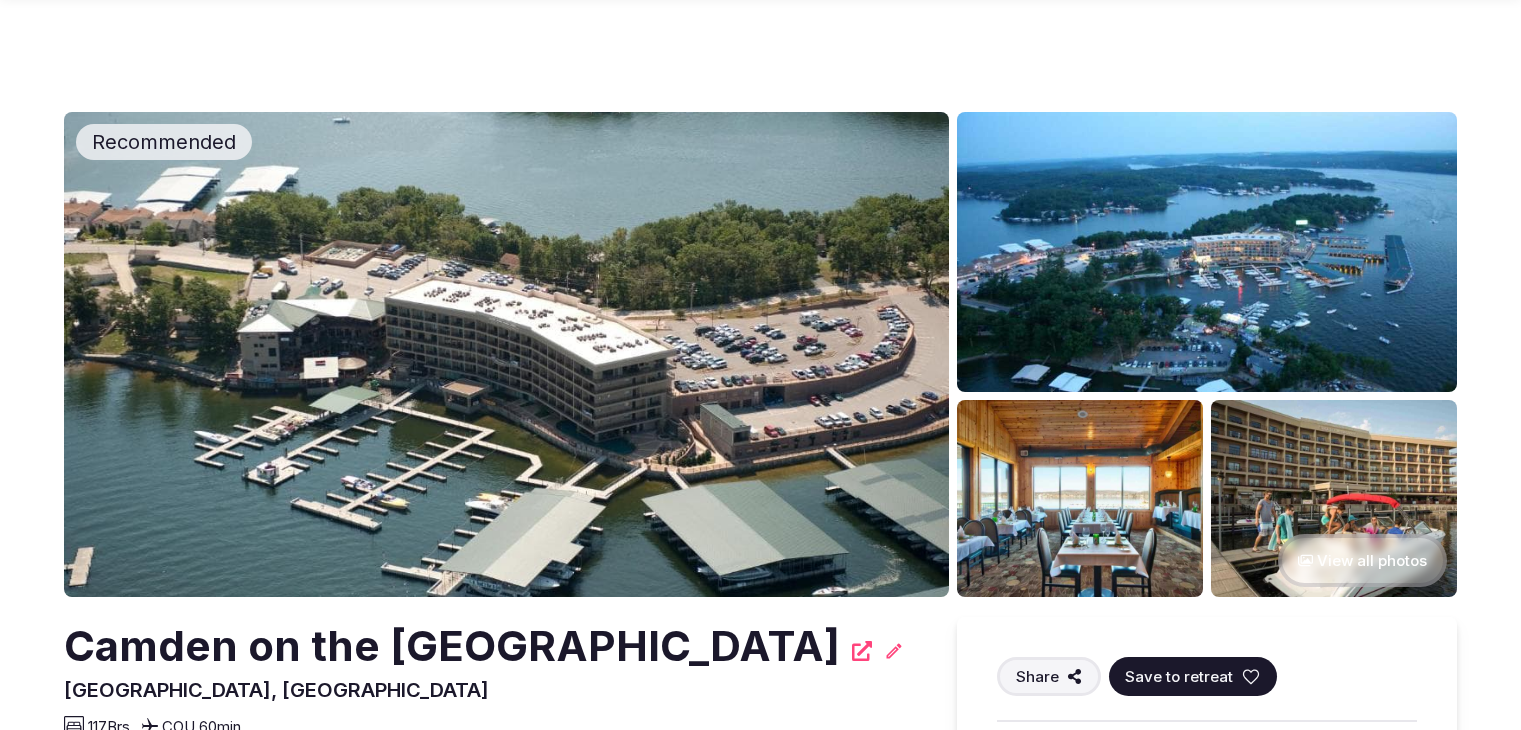 scroll, scrollTop: 300, scrollLeft: 0, axis: vertical 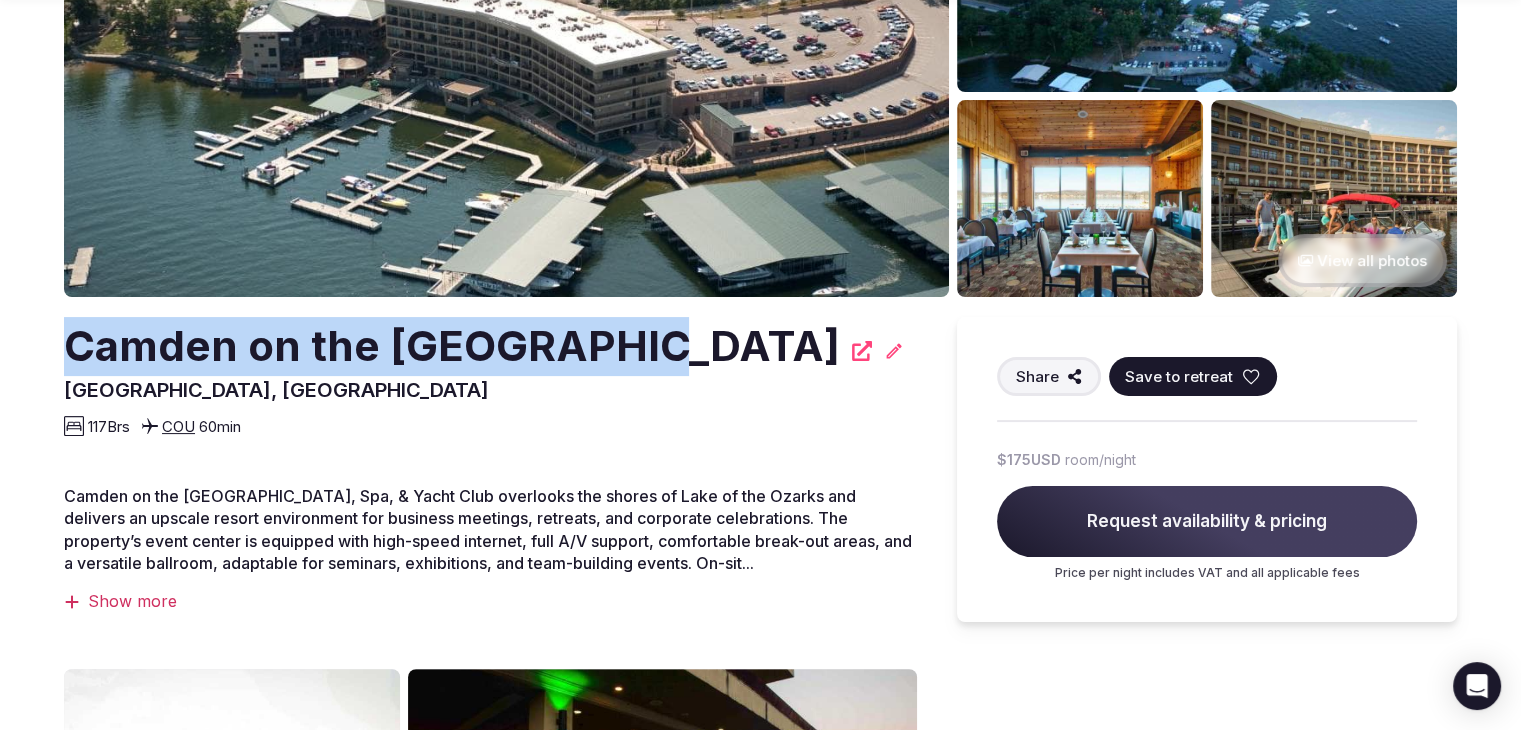 drag, startPoint x: 123, startPoint y: 355, endPoint x: 620, endPoint y: 353, distance: 497.00403 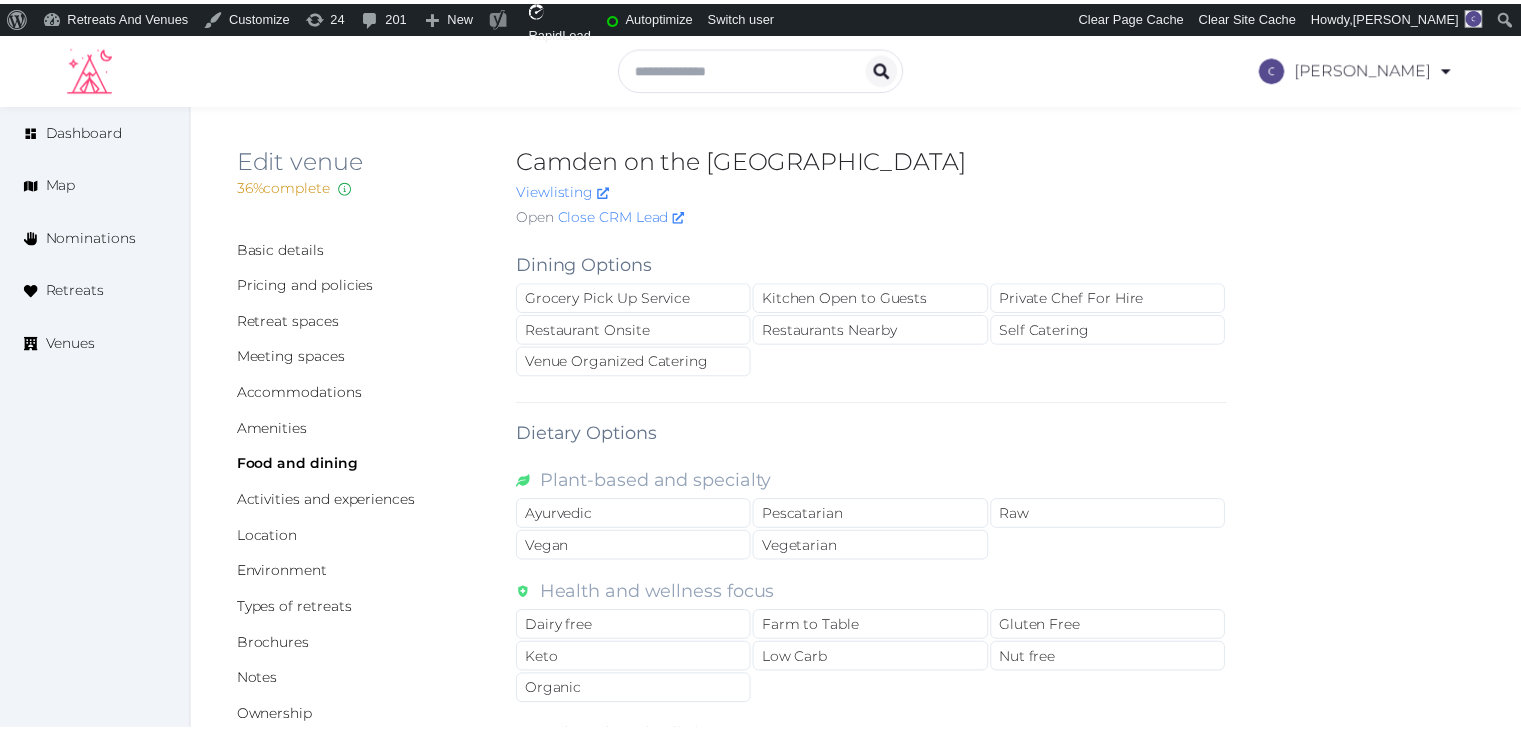 scroll, scrollTop: 0, scrollLeft: 0, axis: both 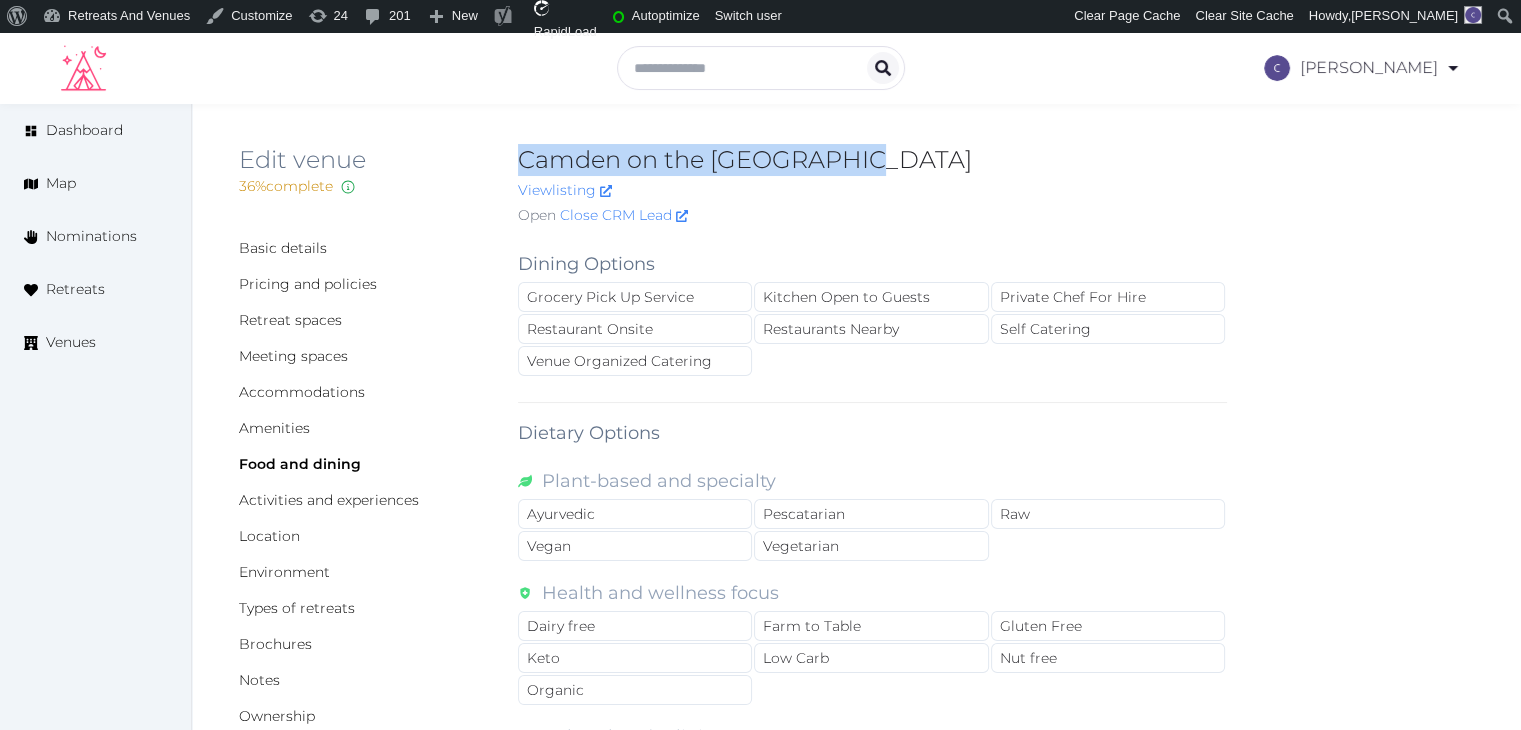 drag, startPoint x: 514, startPoint y: 159, endPoint x: 940, endPoint y: 156, distance: 426.01056 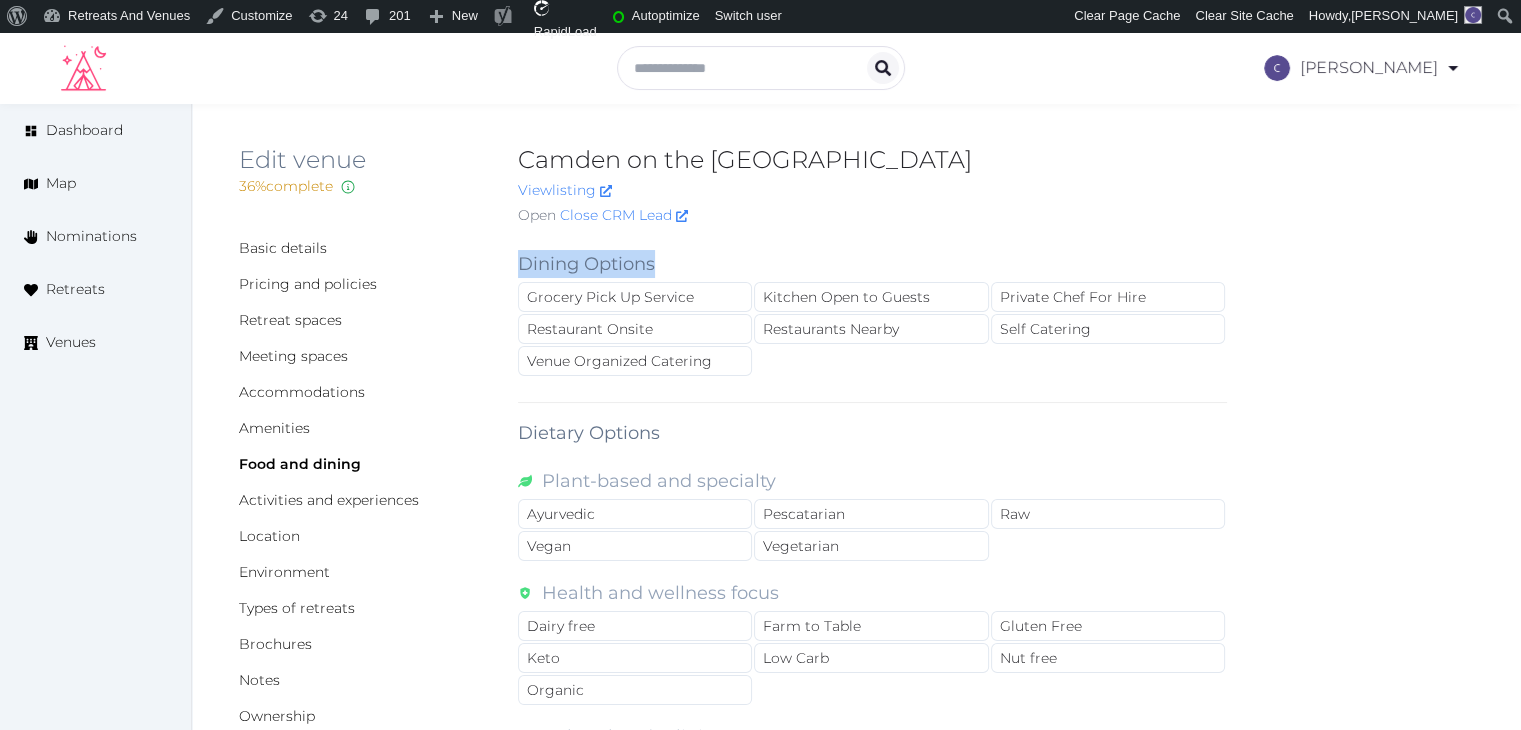drag, startPoint x: 516, startPoint y: 271, endPoint x: 760, endPoint y: 380, distance: 267.2396 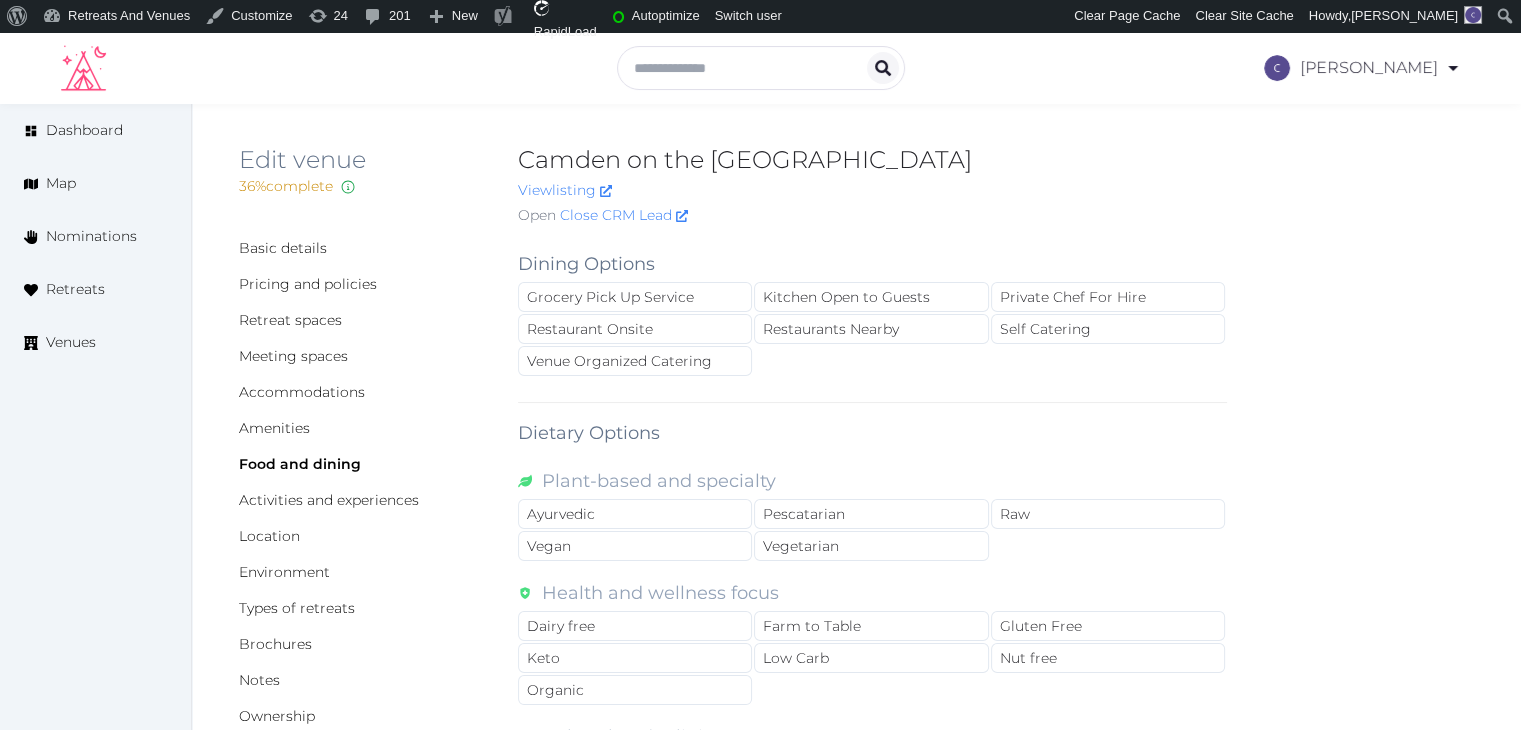 click on "Dining Options Grocery Pick Up Service Kitchen Open to Guests Private Chef For Hire Restaurant Onsite Restaurants Nearby Self Catering Venue Organized Catering Dietary Options Plant-based and specialty Ayurvedic Pescatarian Raw Vegan Vegetarian Health and wellness focus Dairy free Farm to Table Gluten Free Keto Low Carb Nut free Organic Cultural and religious Halal Kosher Other Alcohol free Juices & Smoothies Meat Omnivore Save  Add dining option Next Page  Please ensure you have saved your changes before proceeding." at bounding box center [872, 676] 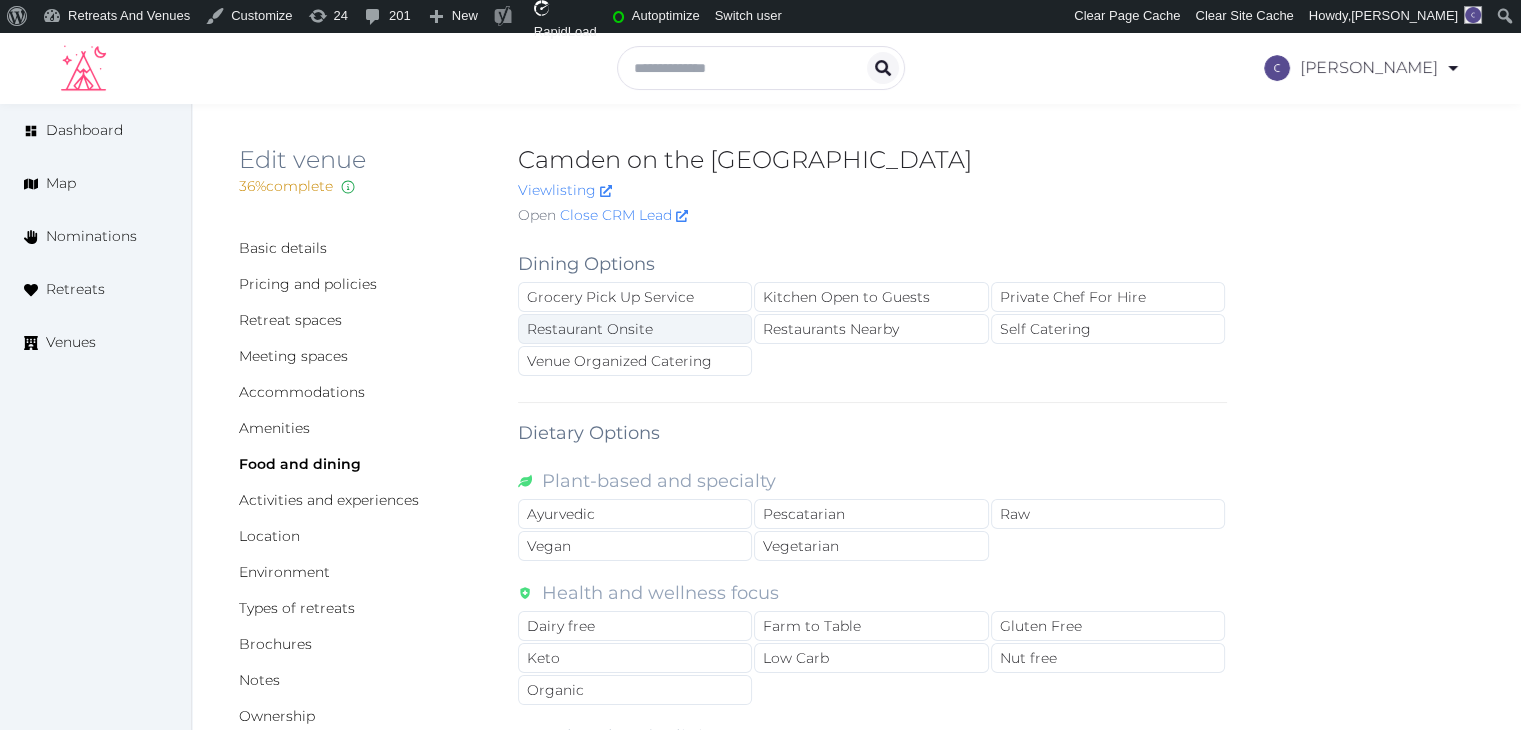 click on "Restaurant Onsite" at bounding box center (635, 329) 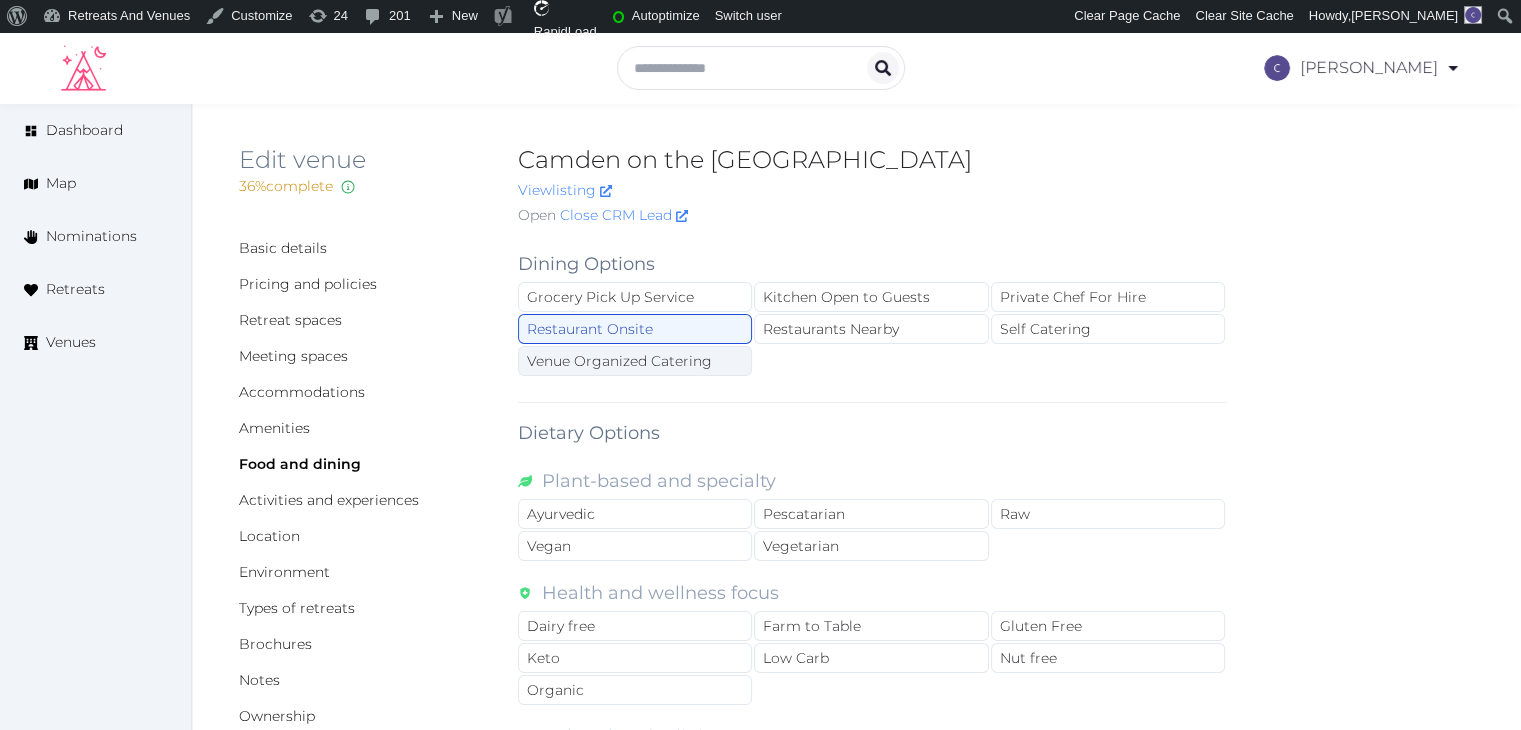 click on "Venue Organized Catering" at bounding box center (635, 361) 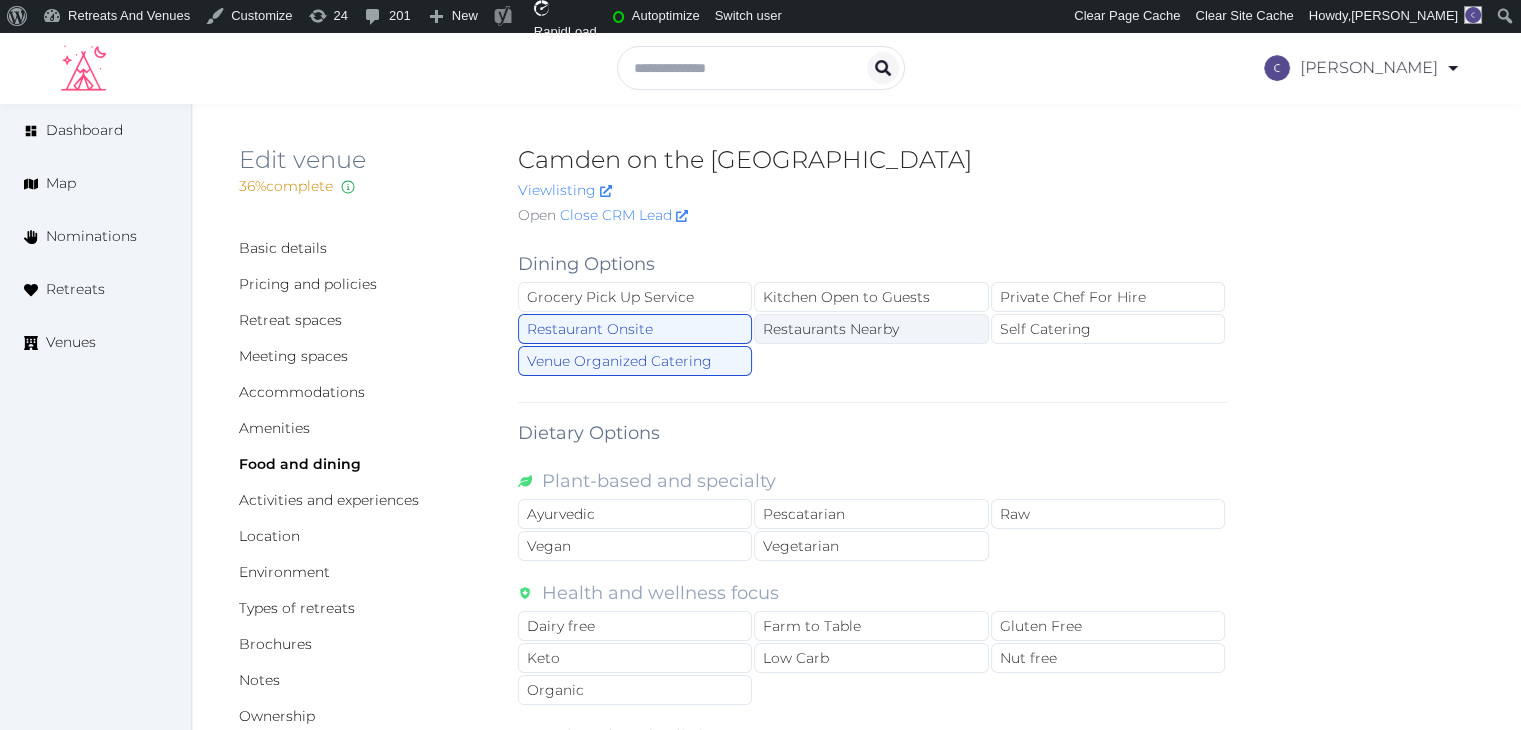 drag, startPoint x: 848, startPoint y: 327, endPoint x: 862, endPoint y: 325, distance: 14.142136 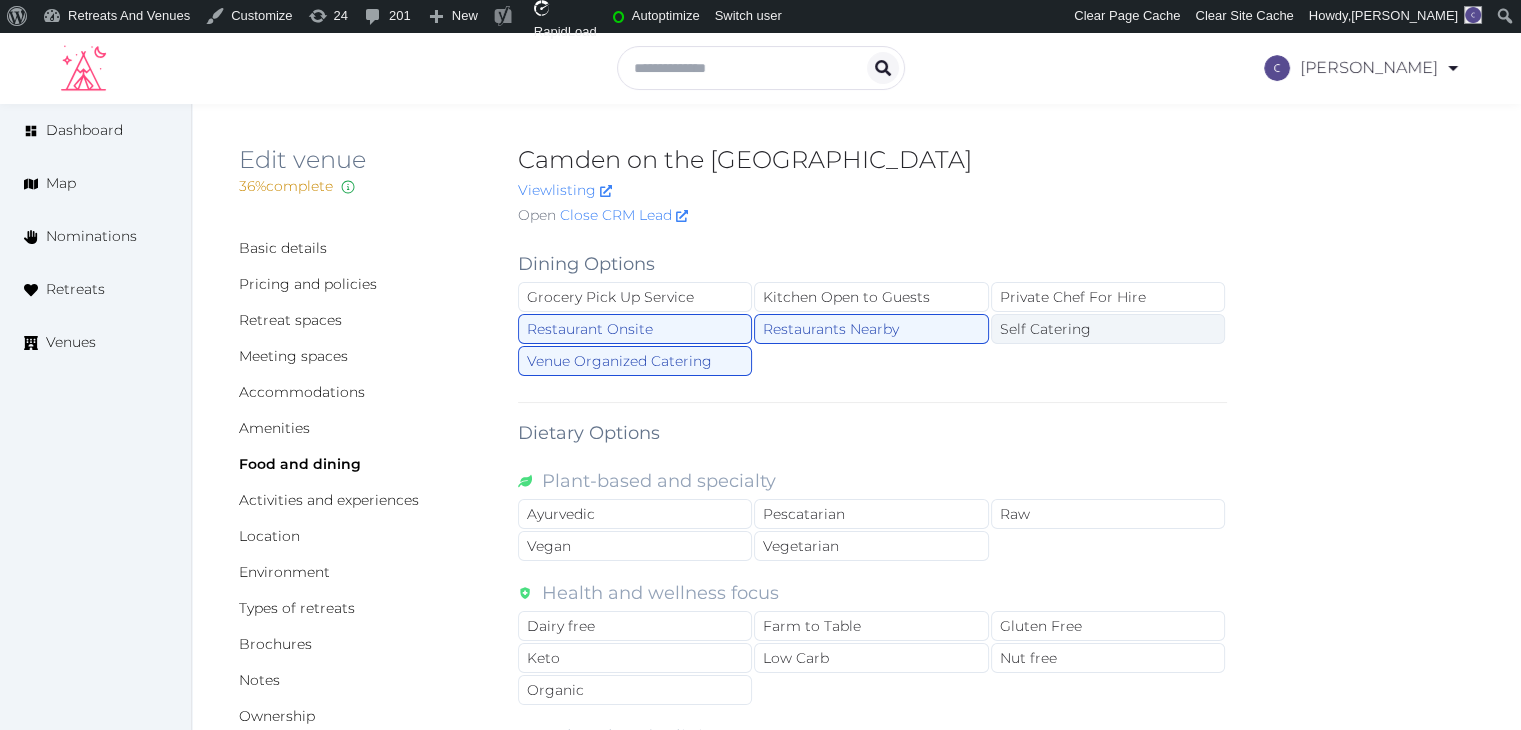 click on "Self Catering" at bounding box center [1108, 329] 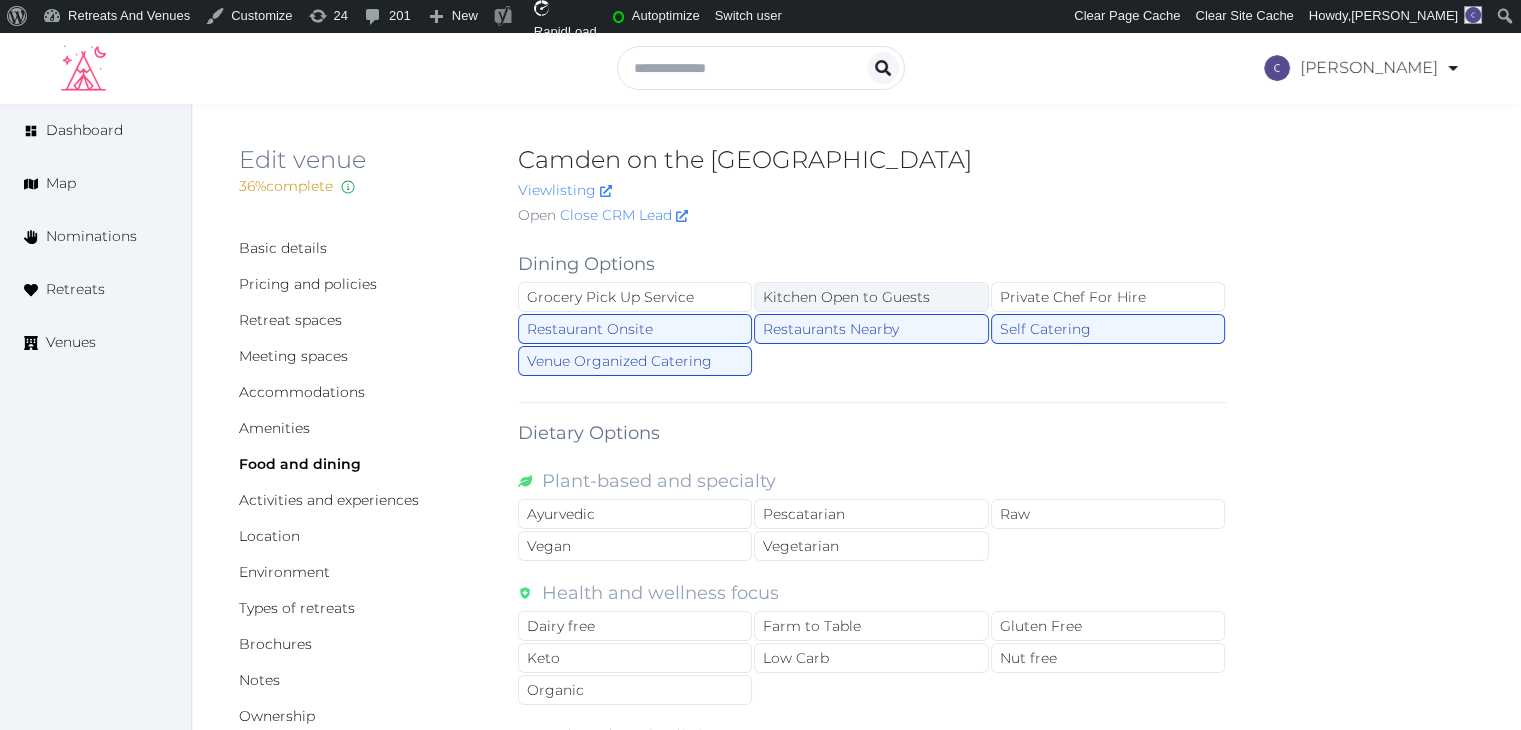 click on "Kitchen Open to Guests" at bounding box center [871, 297] 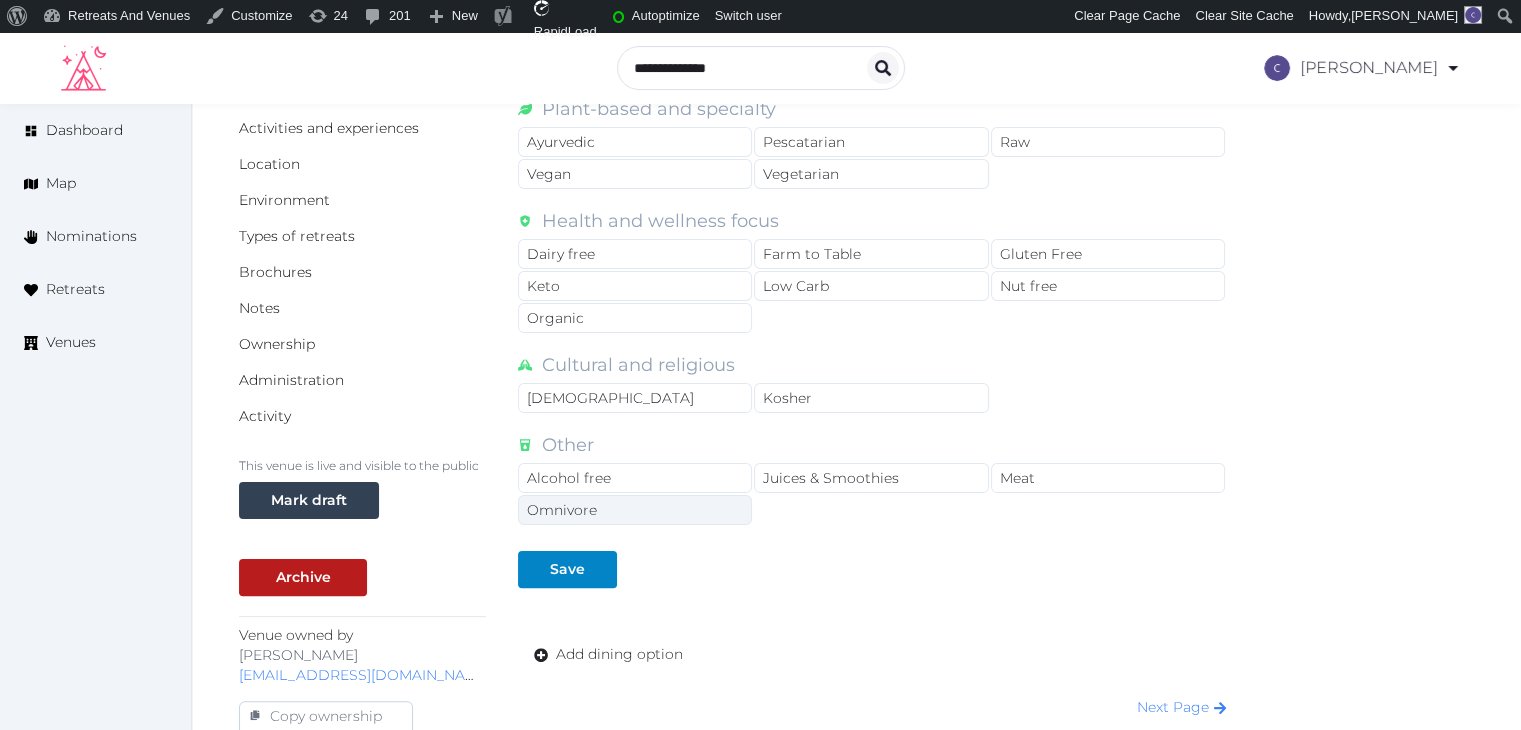 scroll, scrollTop: 500, scrollLeft: 0, axis: vertical 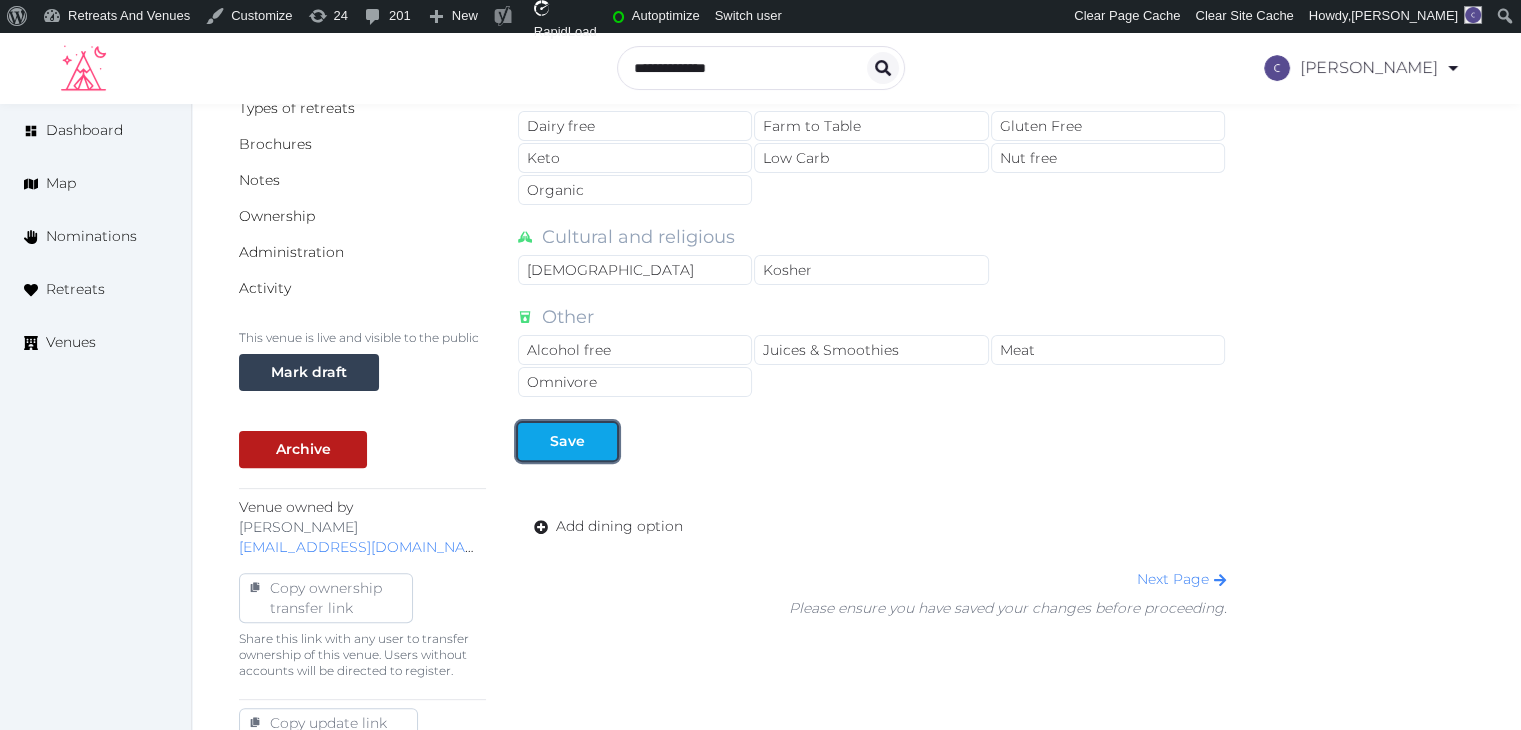 click on "Save" at bounding box center [567, 441] 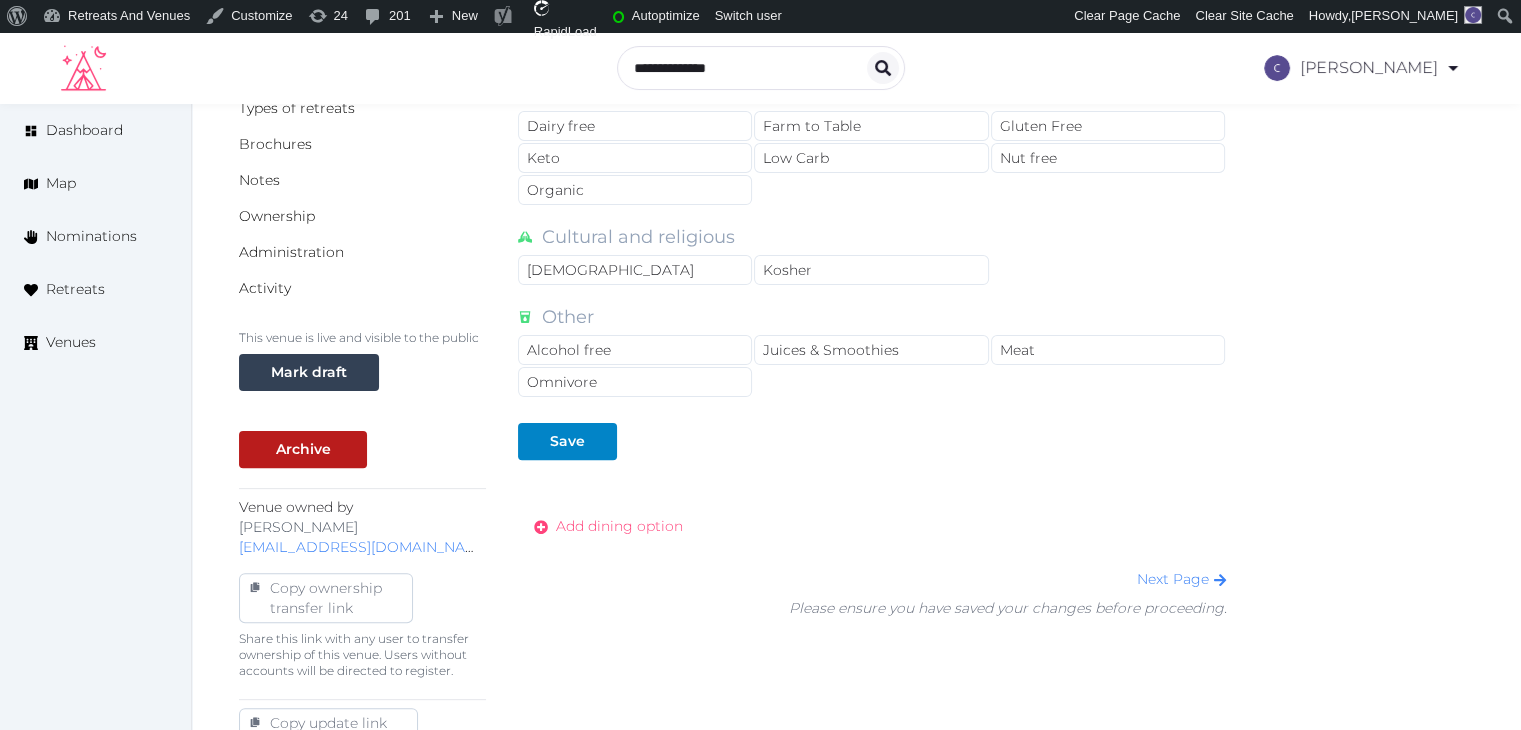 click on "Add dining option" at bounding box center [619, 526] 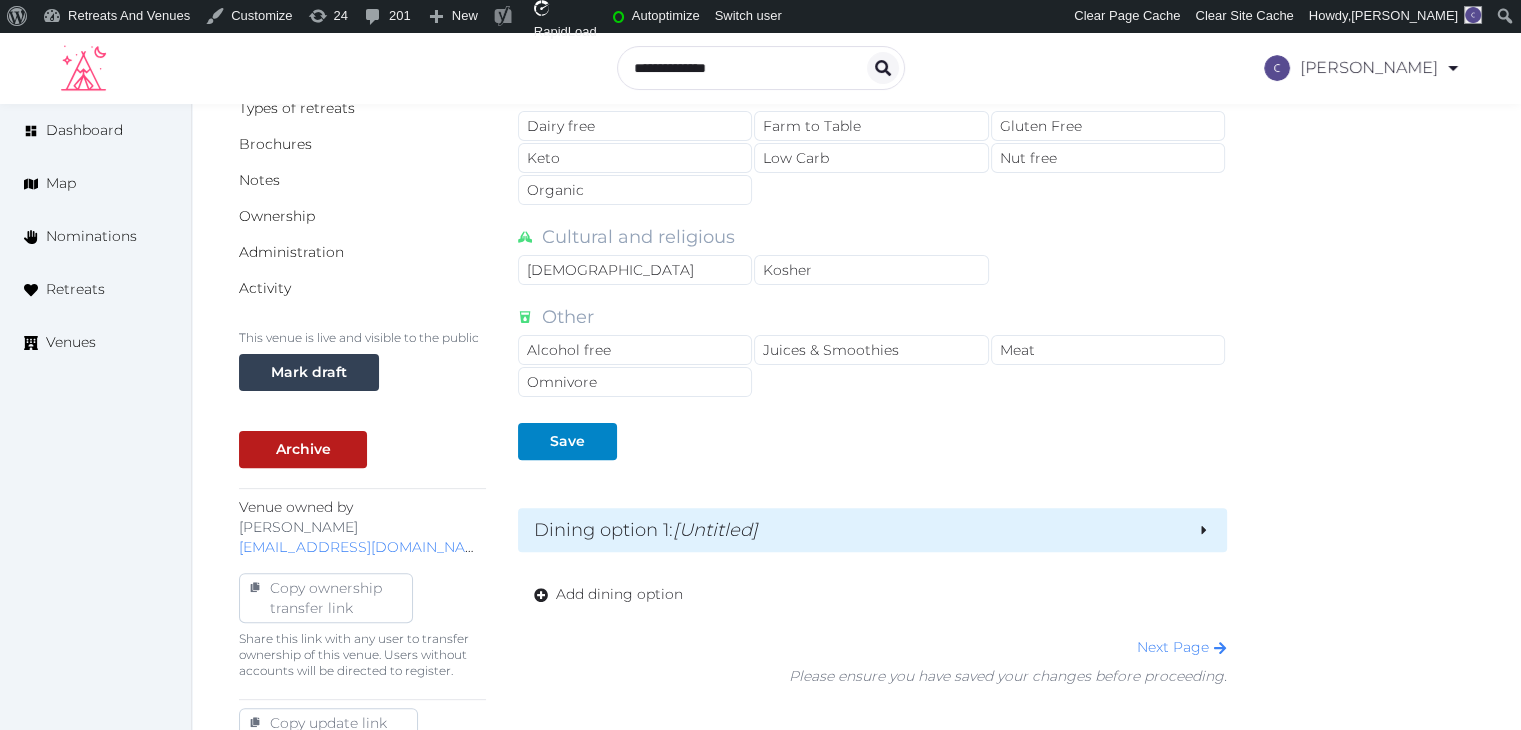 click on "Dining option 1 :  [Untitled]" at bounding box center [857, 530] 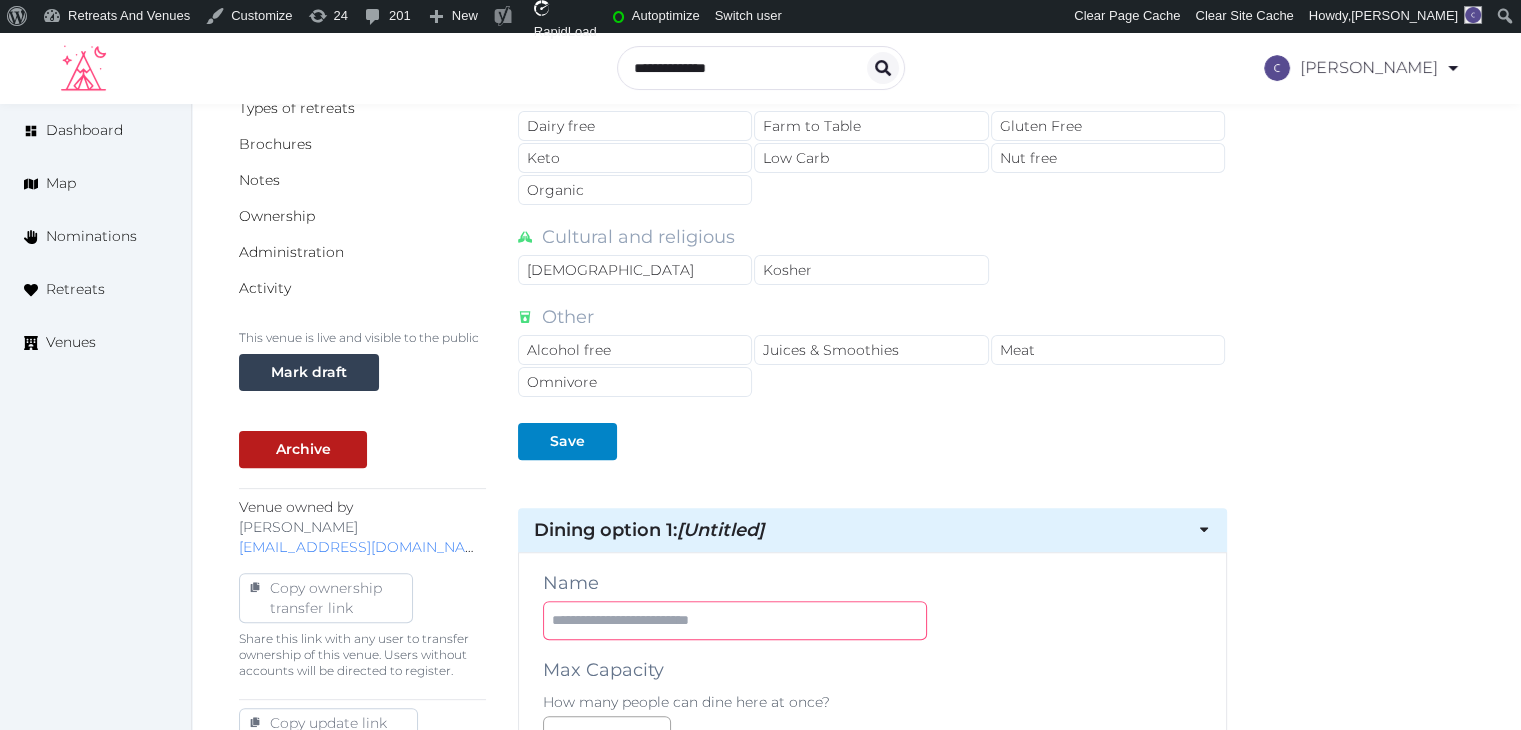 click at bounding box center [735, 620] 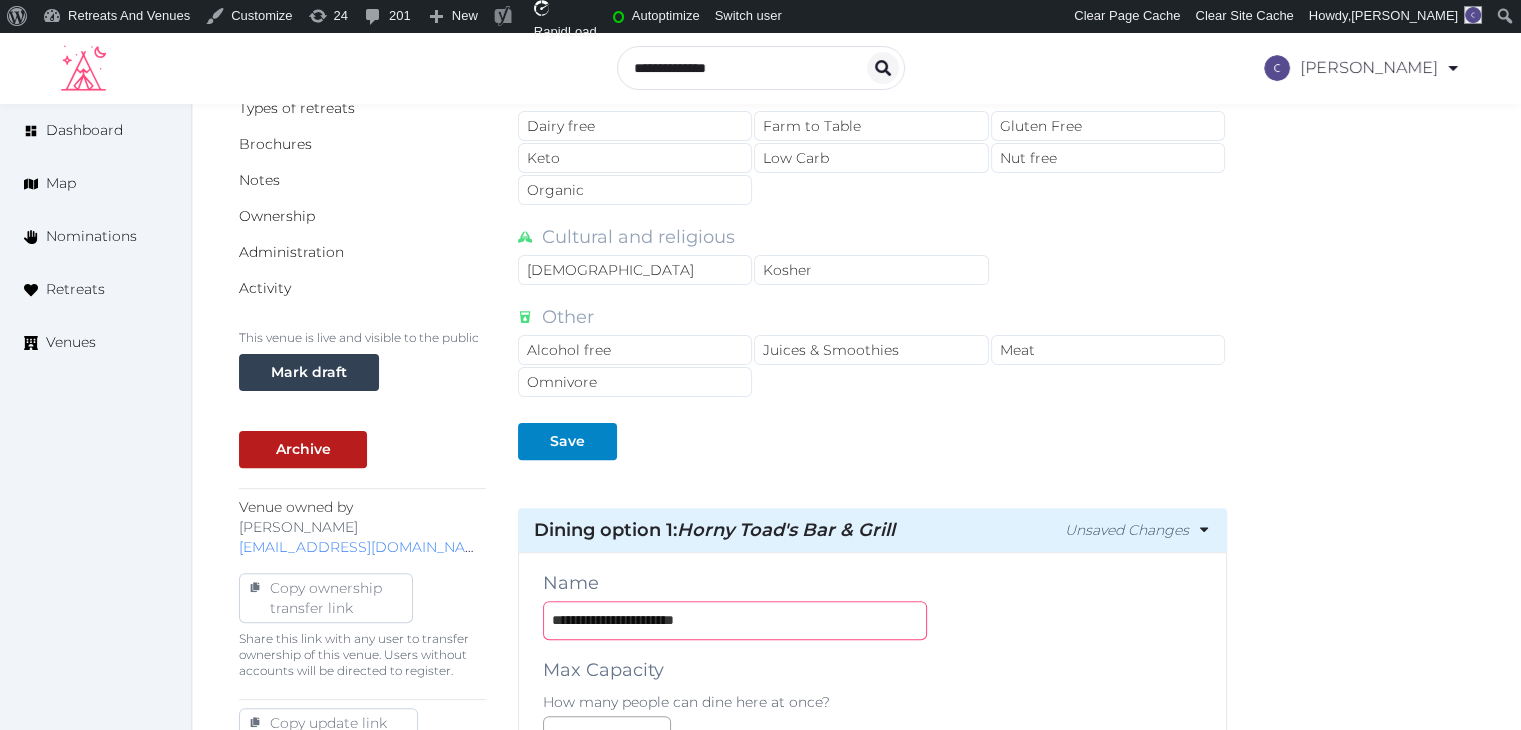 type on "**********" 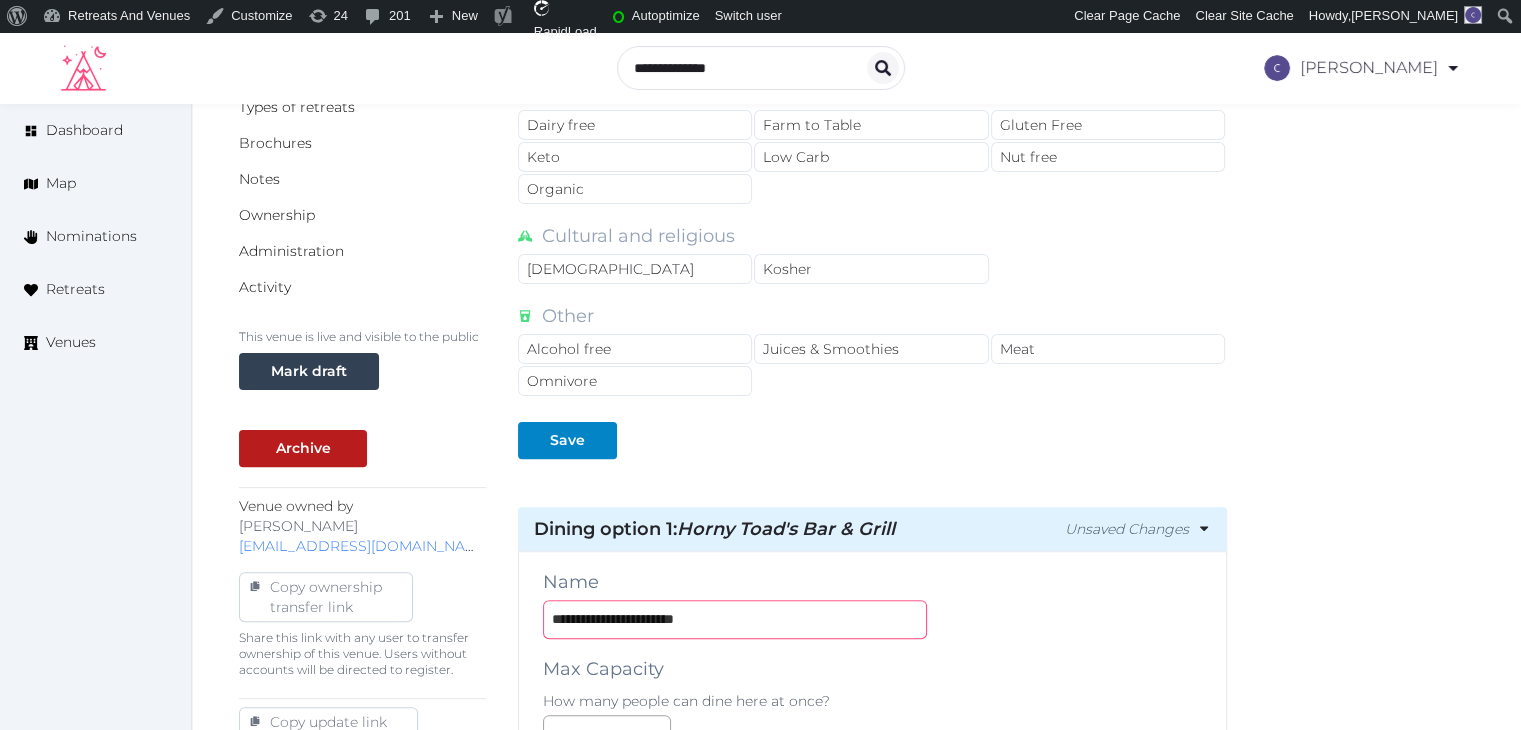 scroll, scrollTop: 800, scrollLeft: 0, axis: vertical 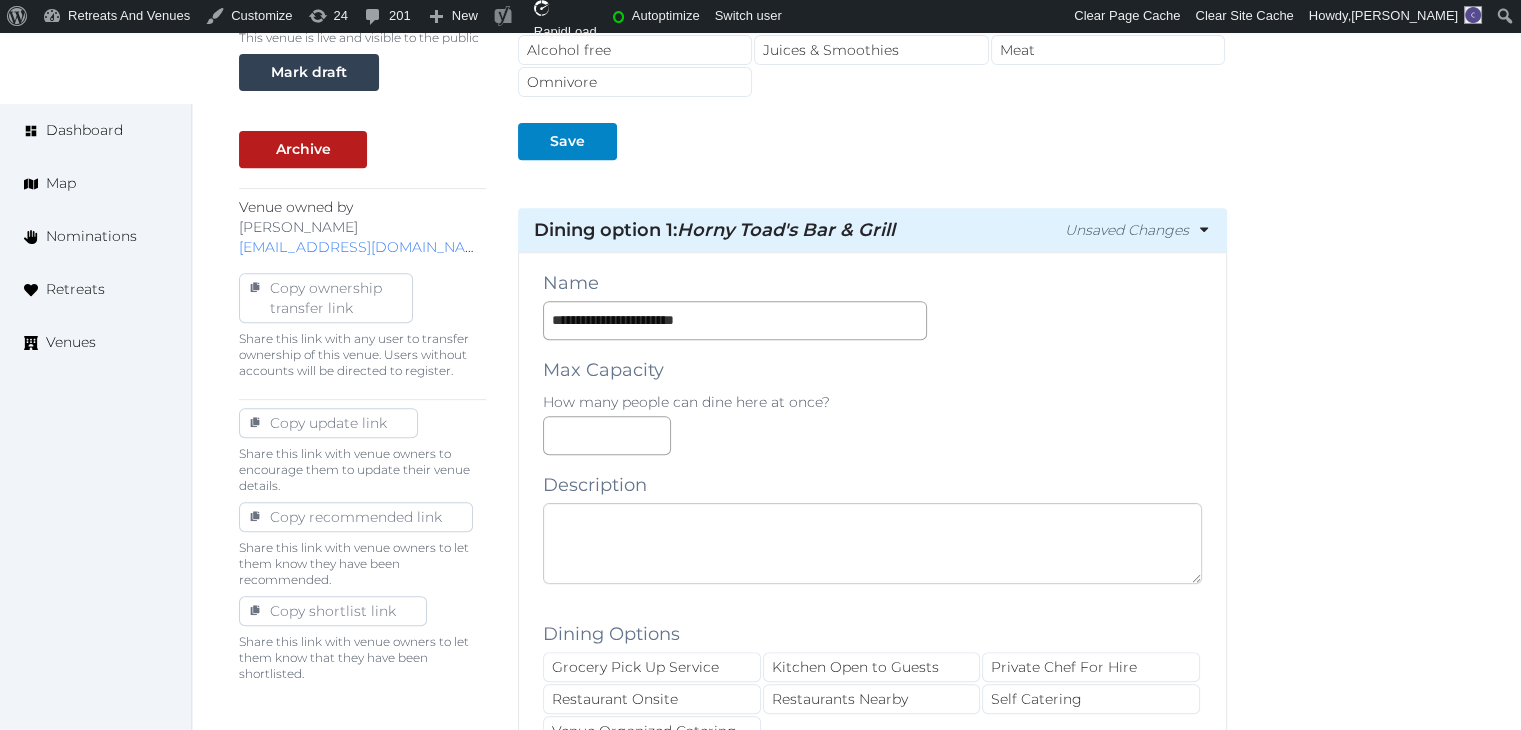 click at bounding box center (872, 543) 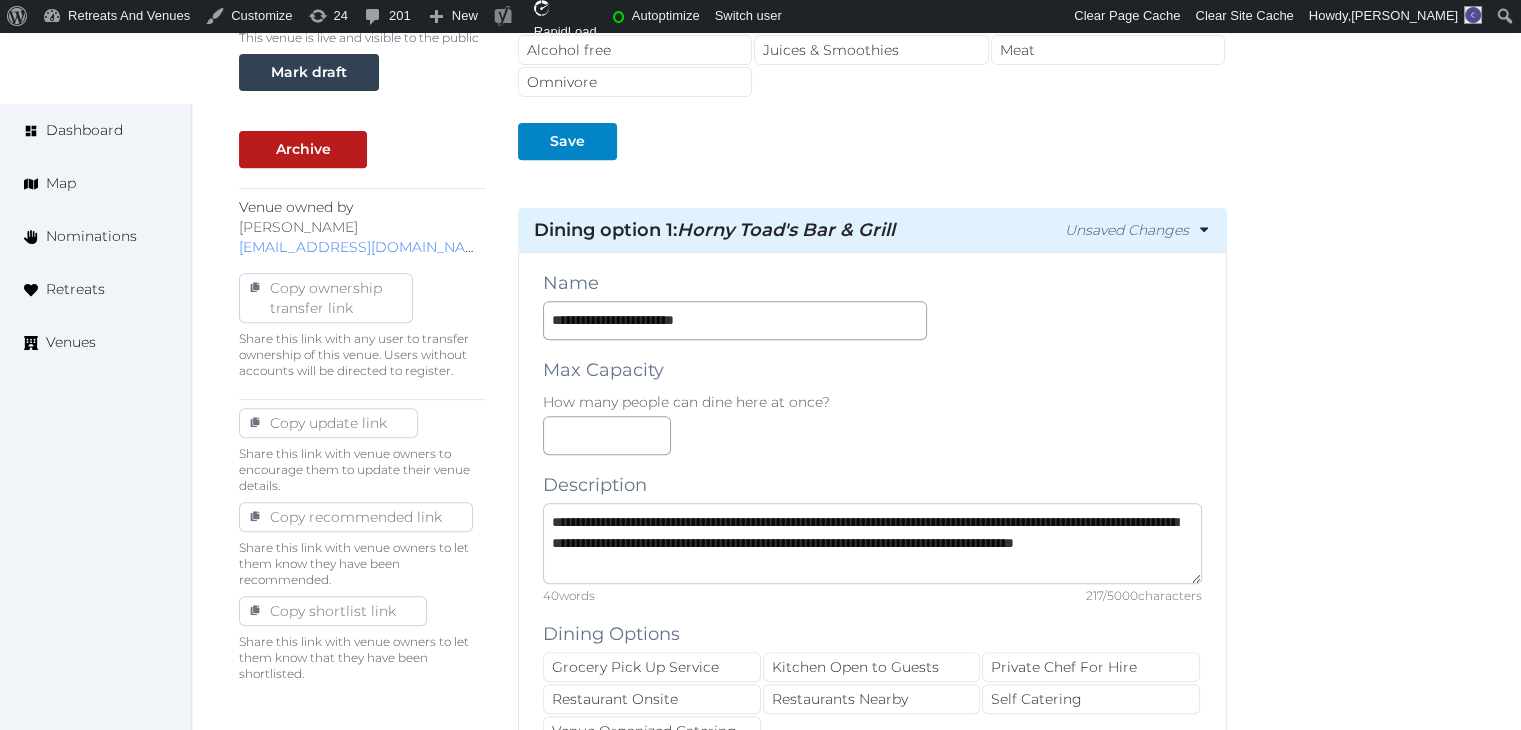 scroll, scrollTop: 41, scrollLeft: 0, axis: vertical 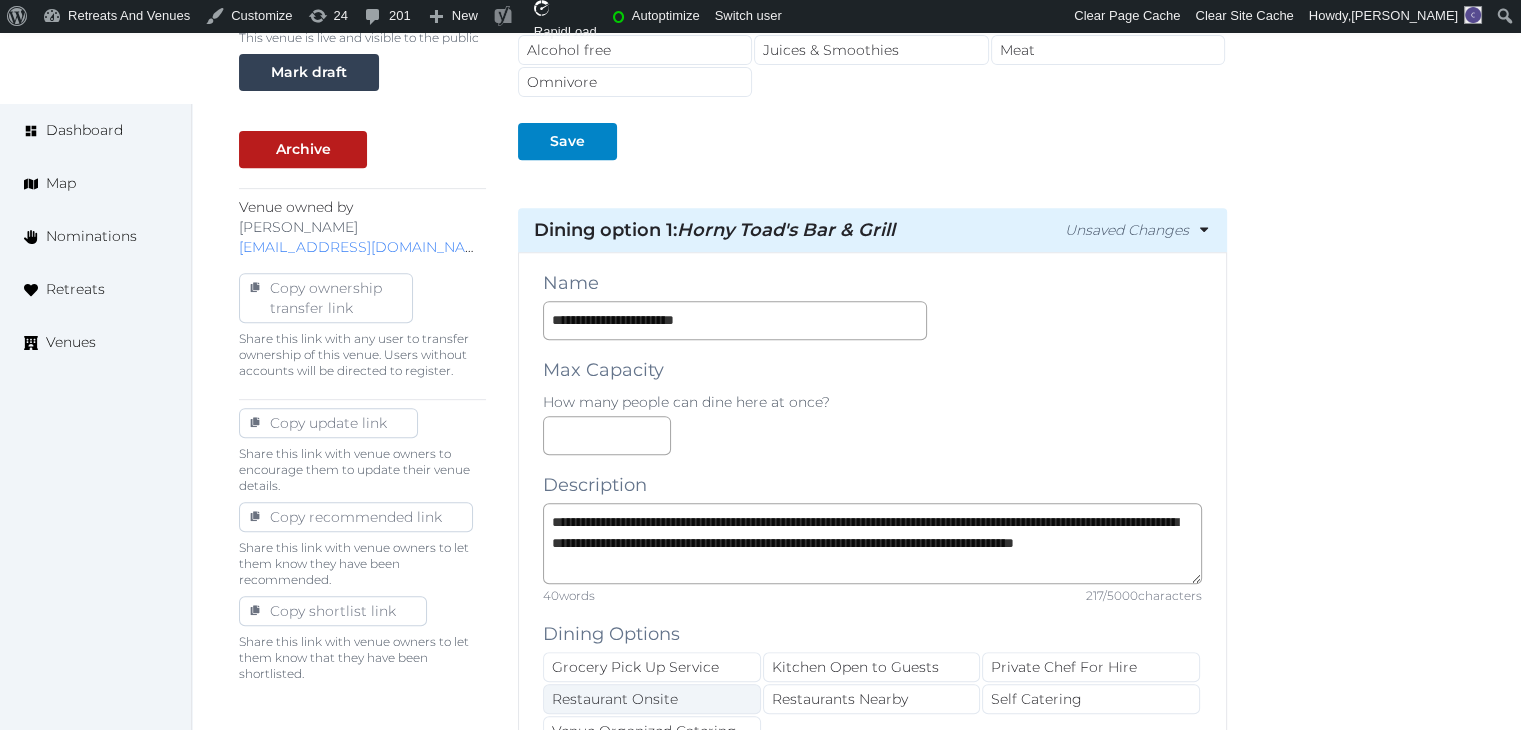 click on "Restaurant Onsite" at bounding box center (652, 699) 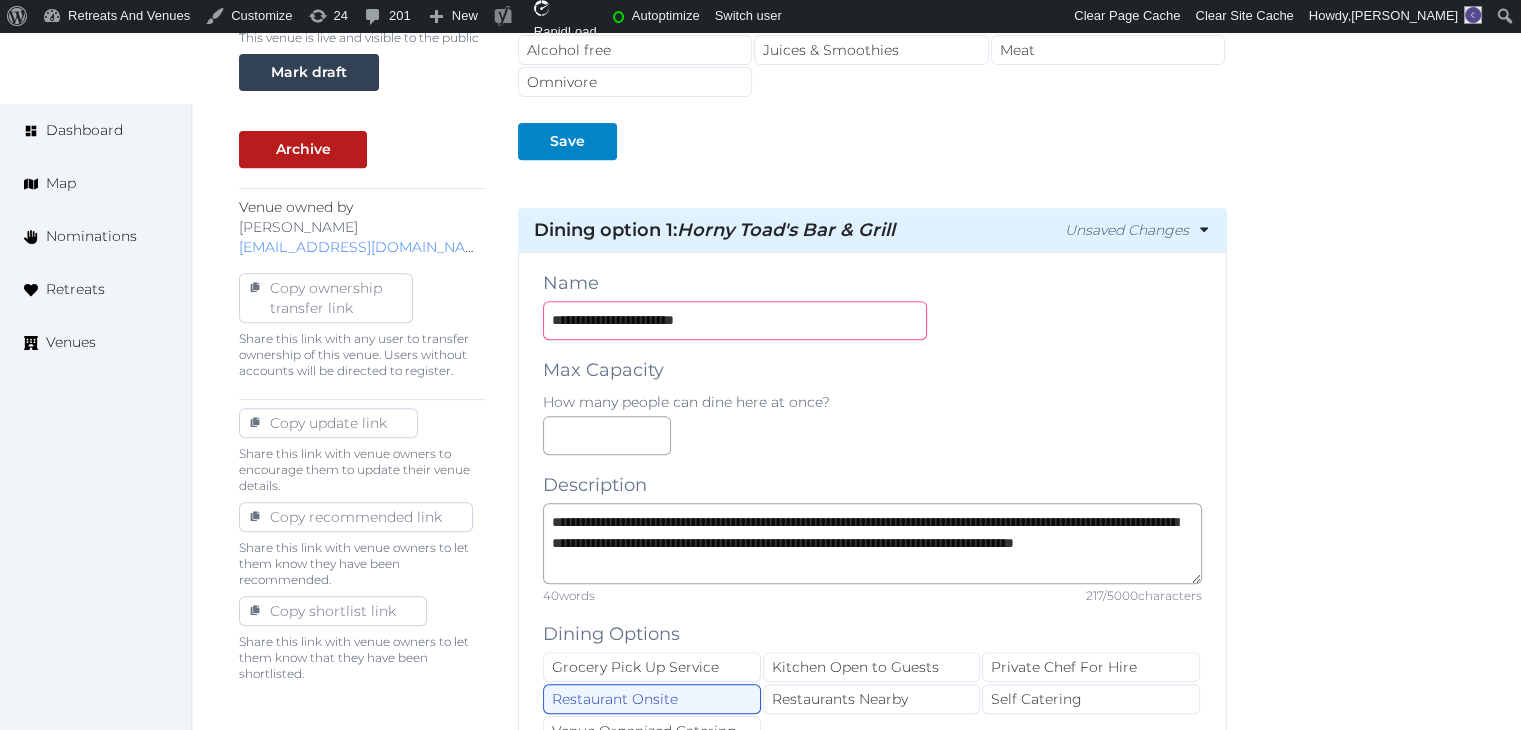 click on "**********" at bounding box center [735, 320] 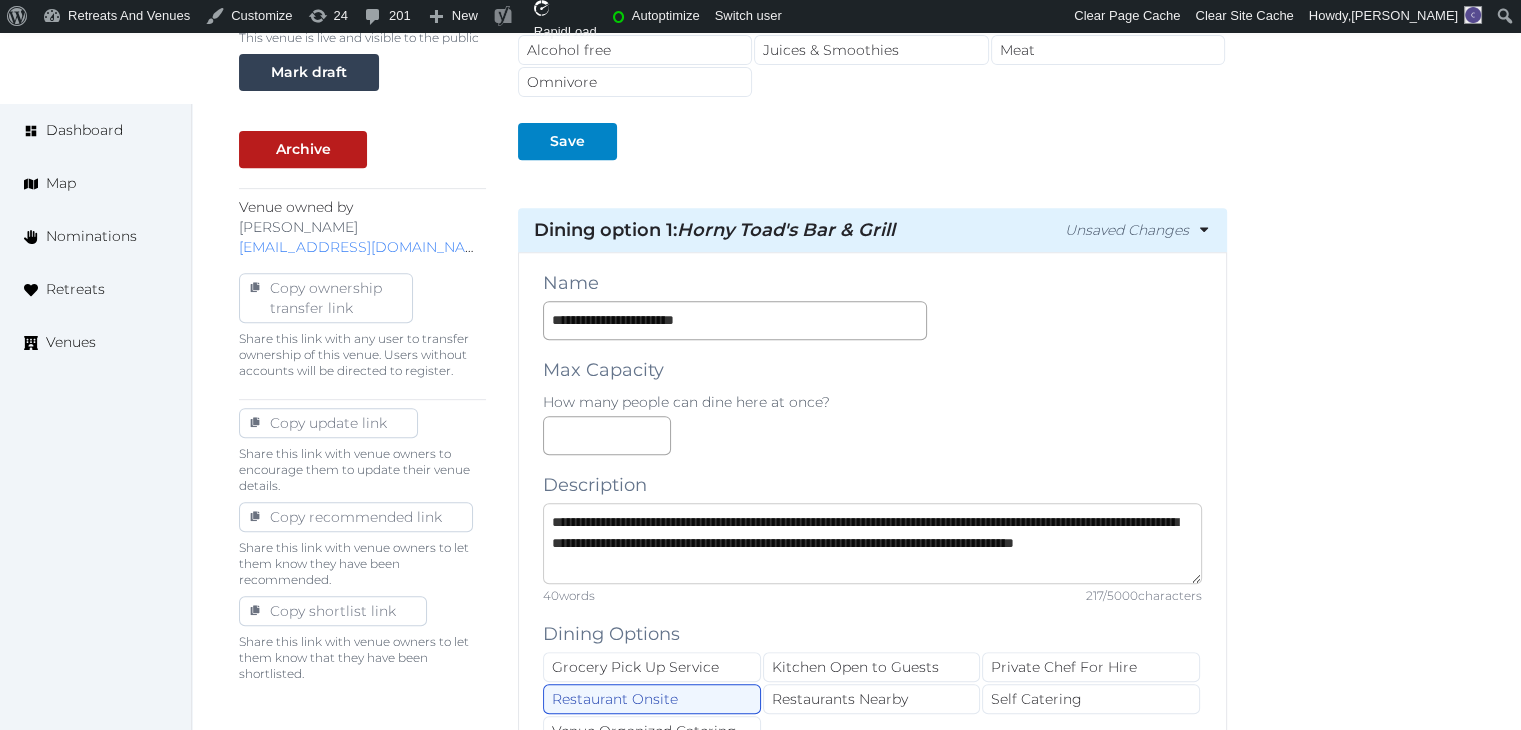 click on "**********" at bounding box center (872, 543) 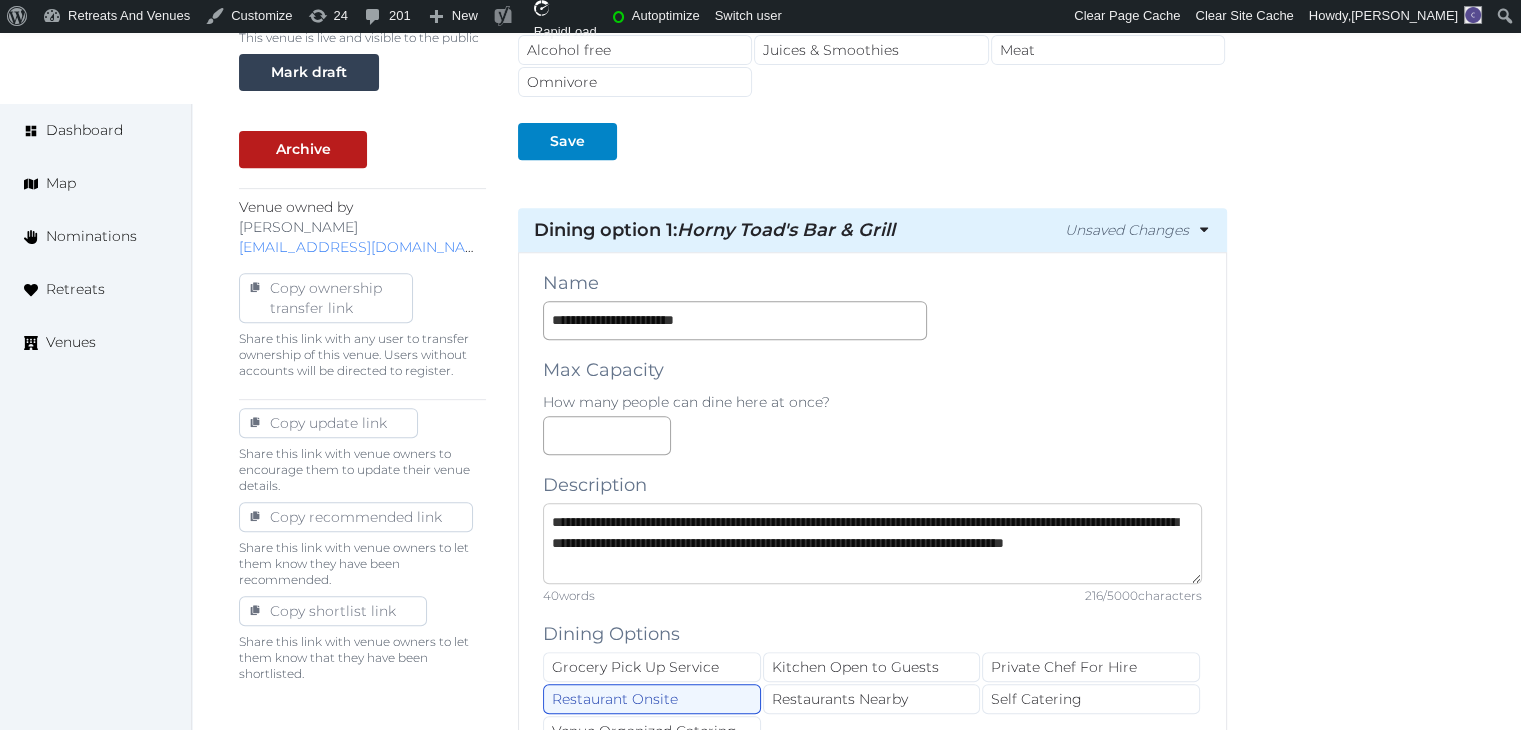 scroll, scrollTop: 0, scrollLeft: 0, axis: both 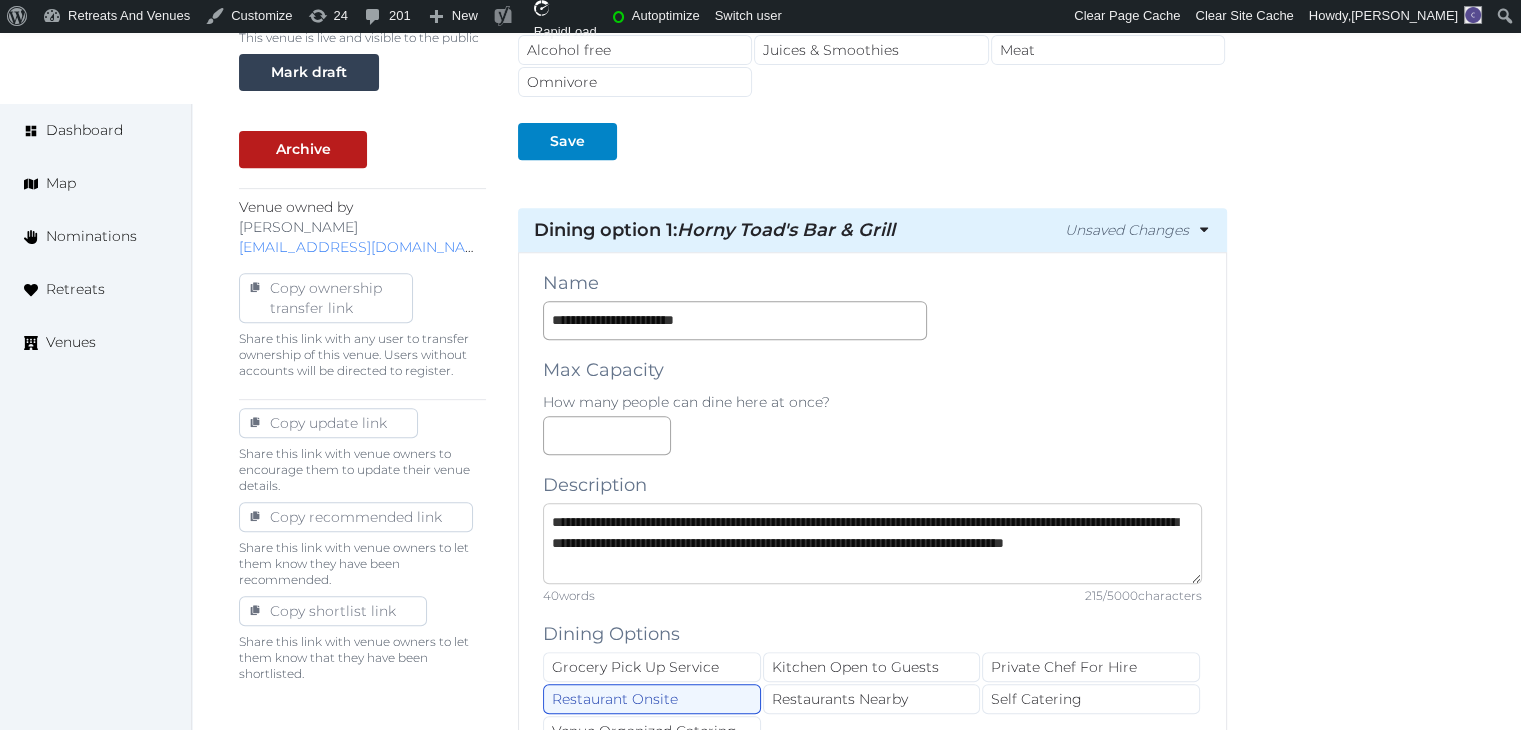 type on "**********" 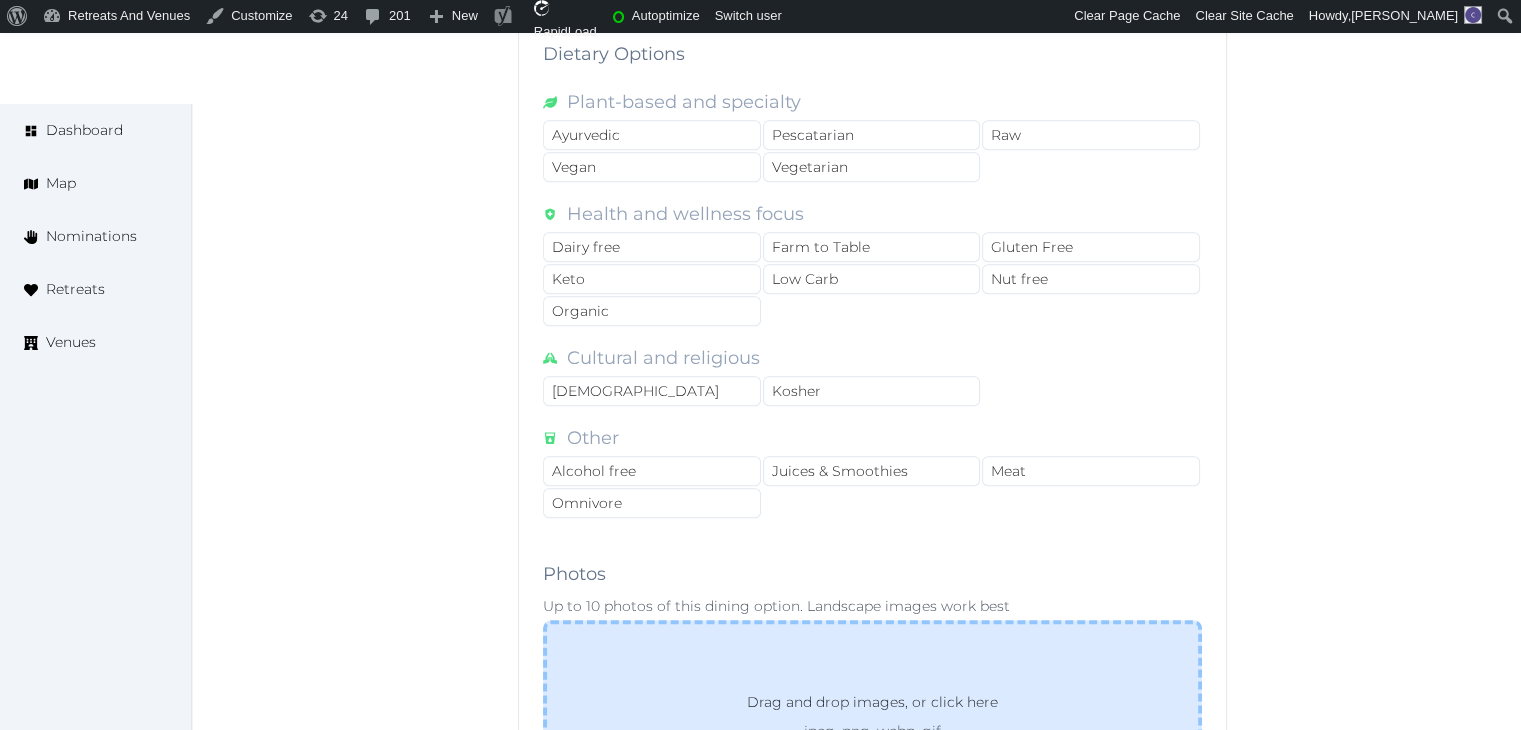 scroll, scrollTop: 1800, scrollLeft: 0, axis: vertical 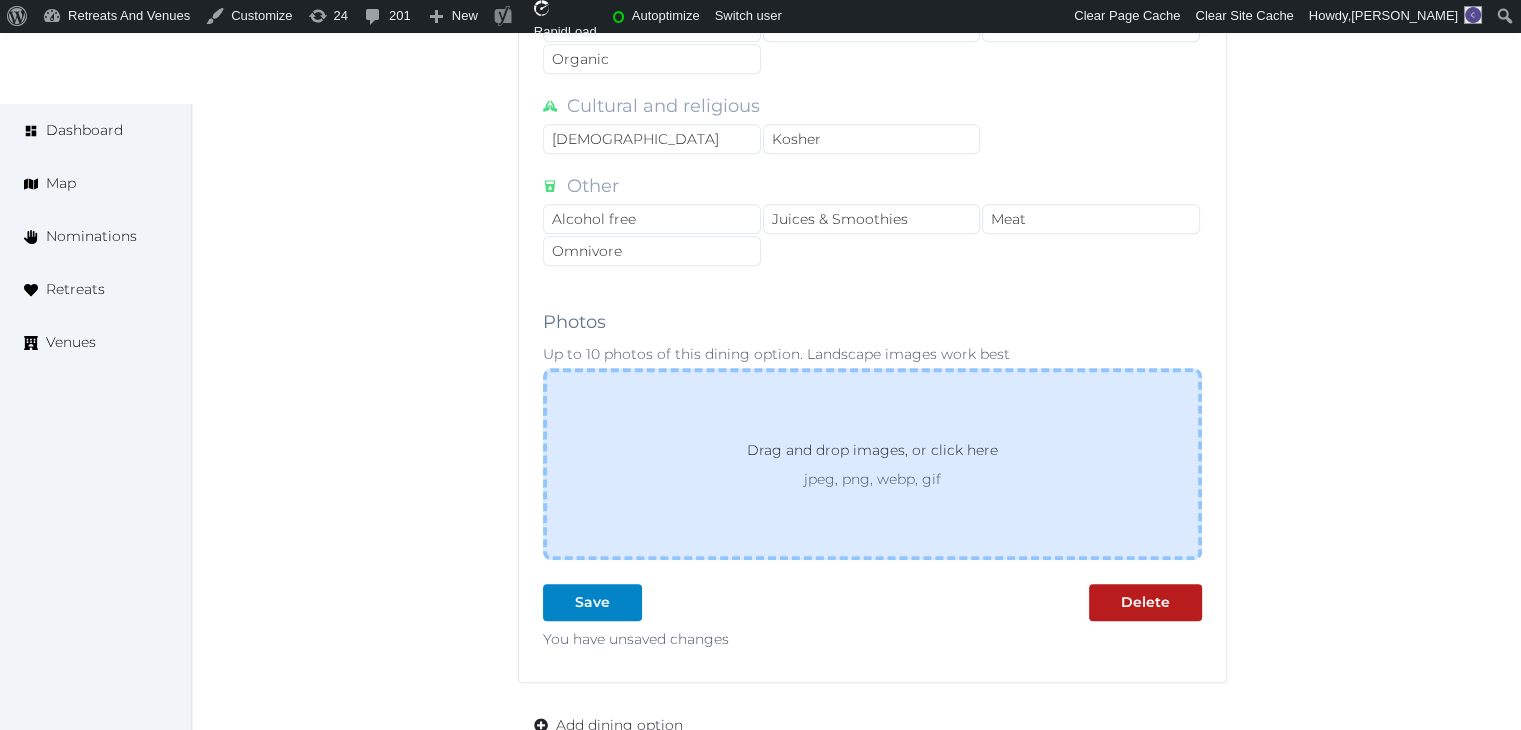 click on "Drag and drop images, or click here jpeg, png, webp, gif" at bounding box center [872, 464] 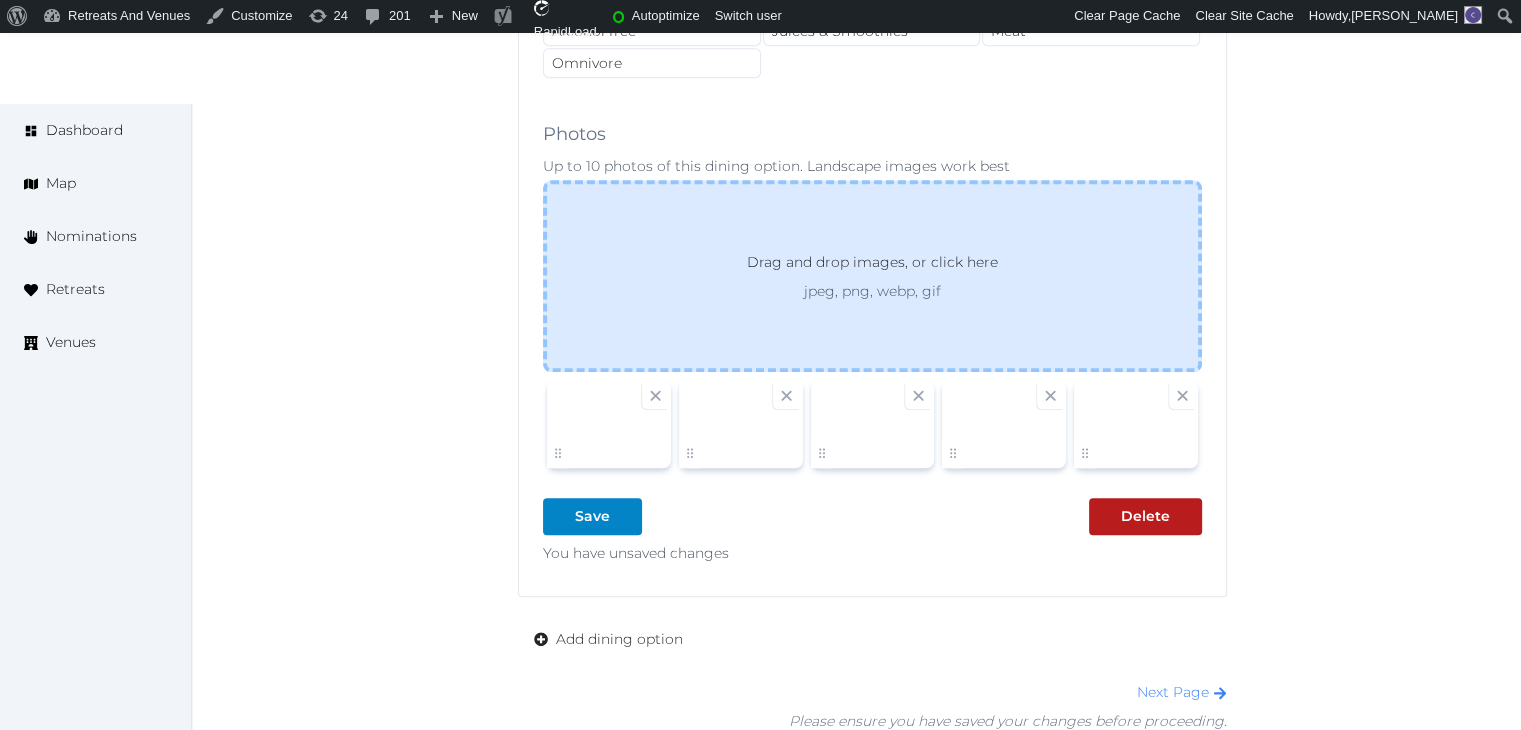 scroll, scrollTop: 2000, scrollLeft: 0, axis: vertical 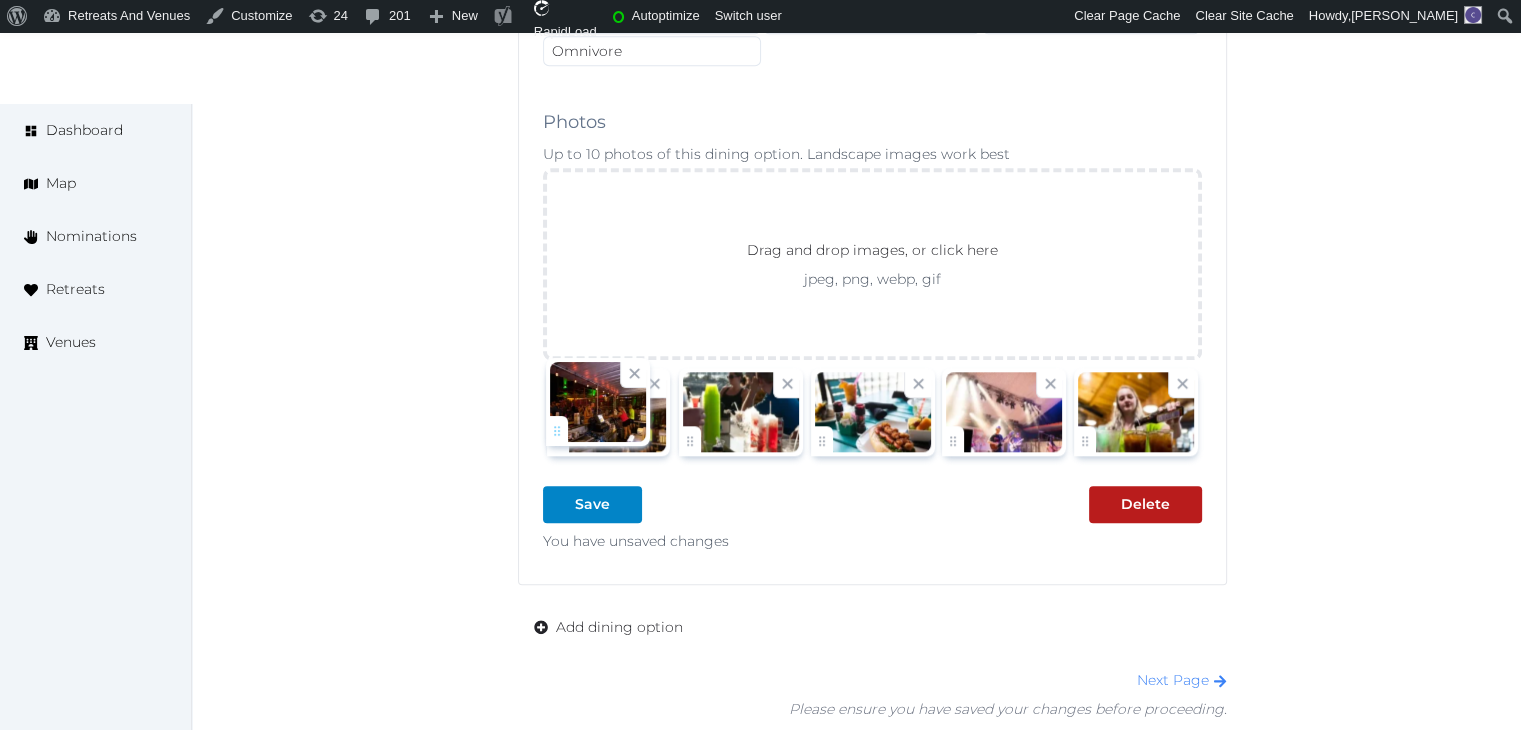 drag, startPoint x: 829, startPoint y: 426, endPoint x: 601, endPoint y: 426, distance: 228 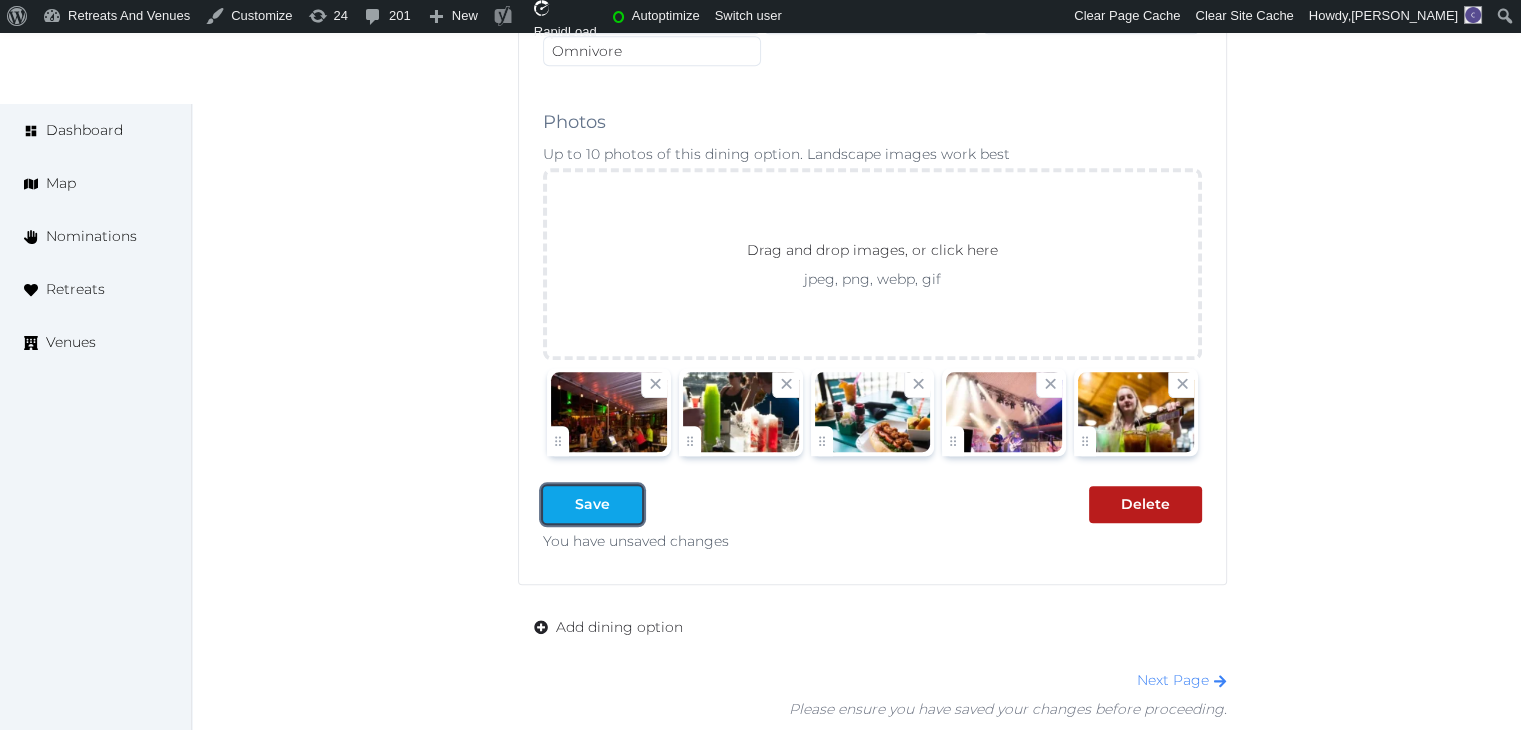 click on "Save" at bounding box center (592, 504) 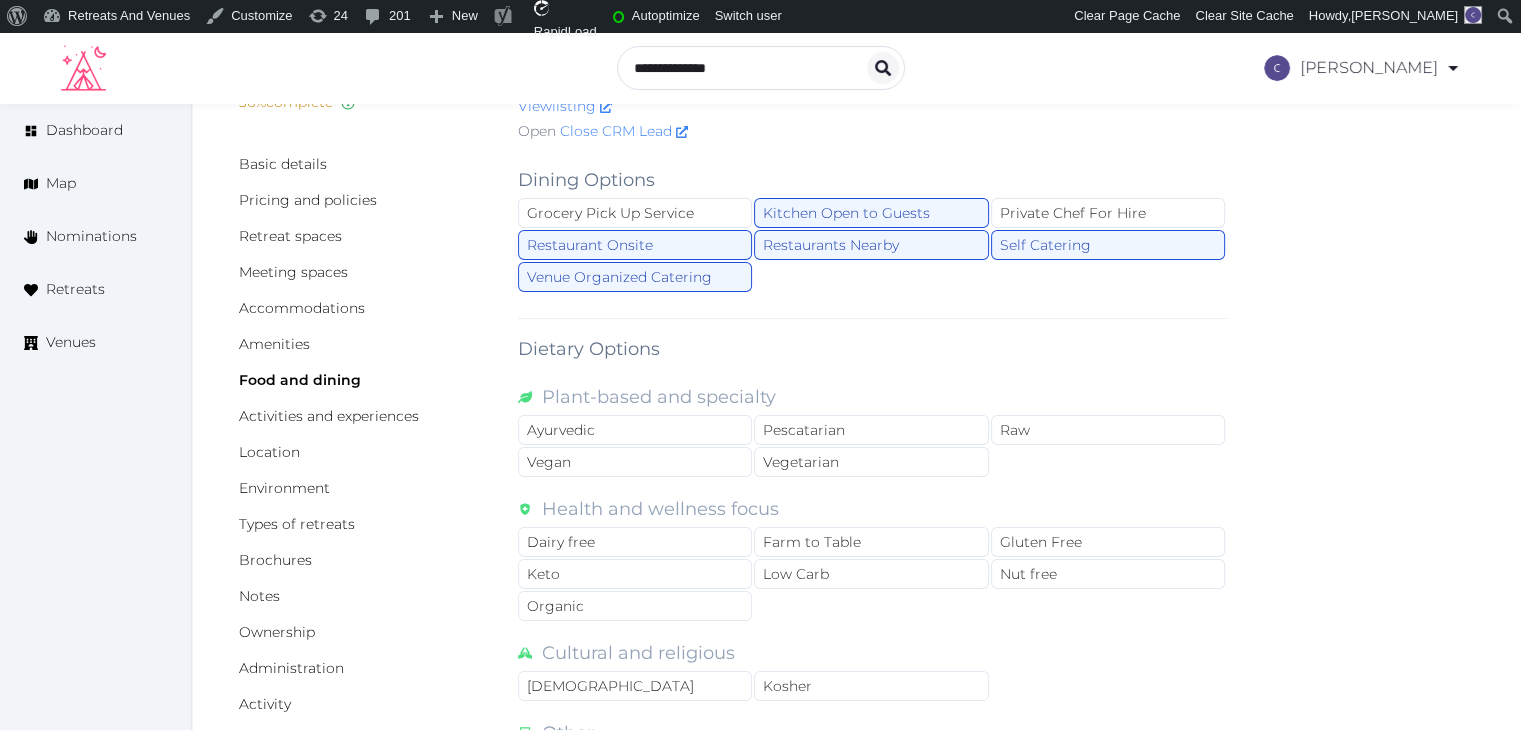 scroll, scrollTop: 0, scrollLeft: 0, axis: both 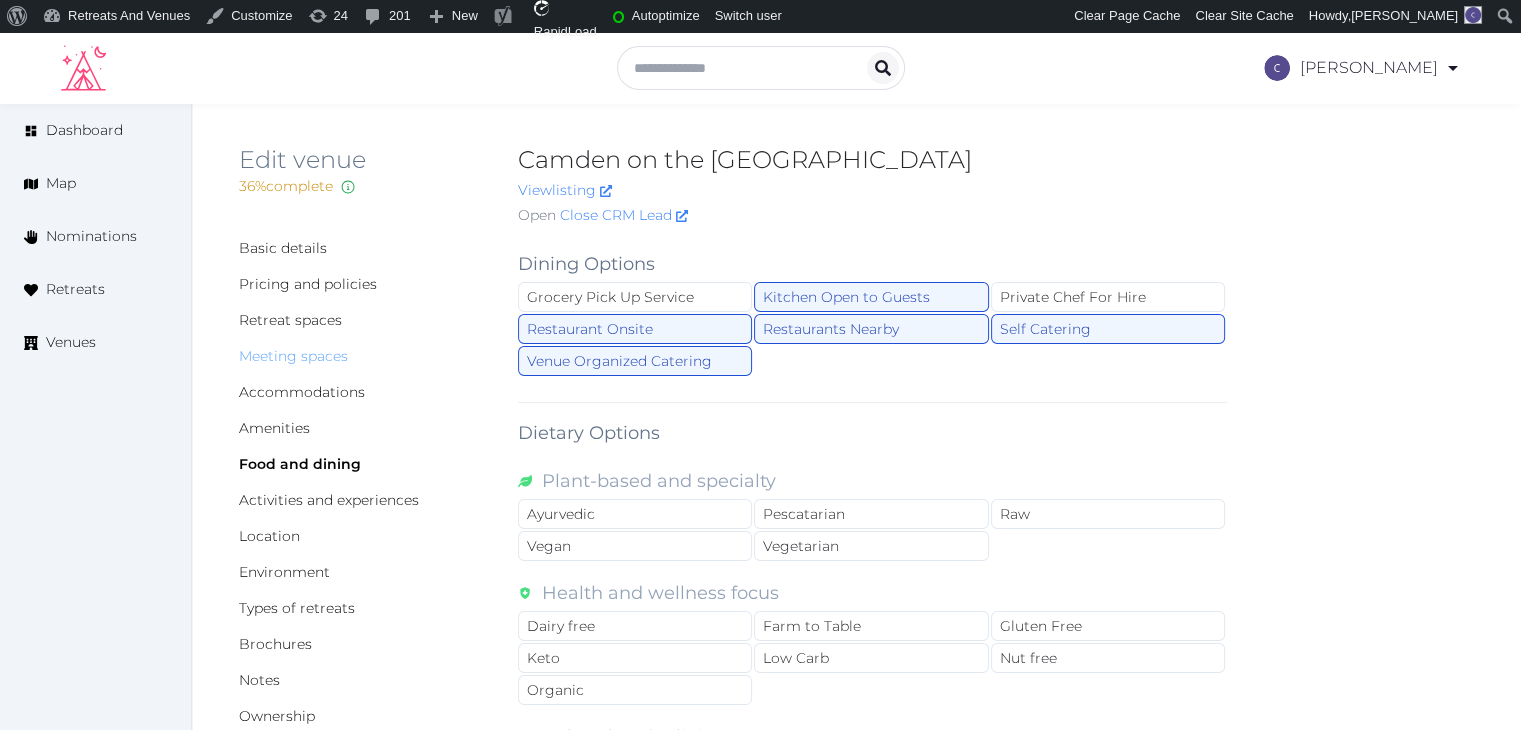 click on "Meeting spaces" at bounding box center (293, 356) 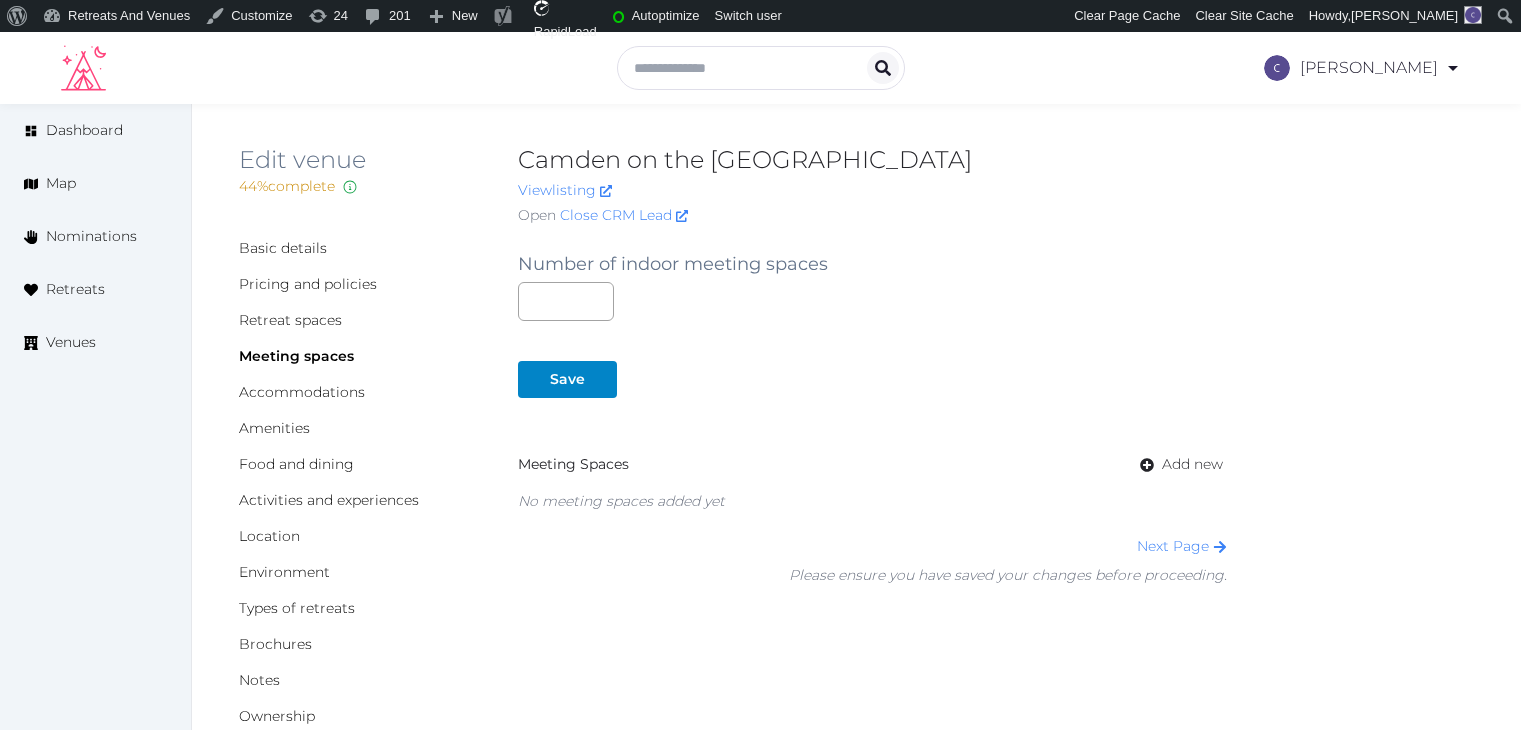 scroll, scrollTop: 0, scrollLeft: 0, axis: both 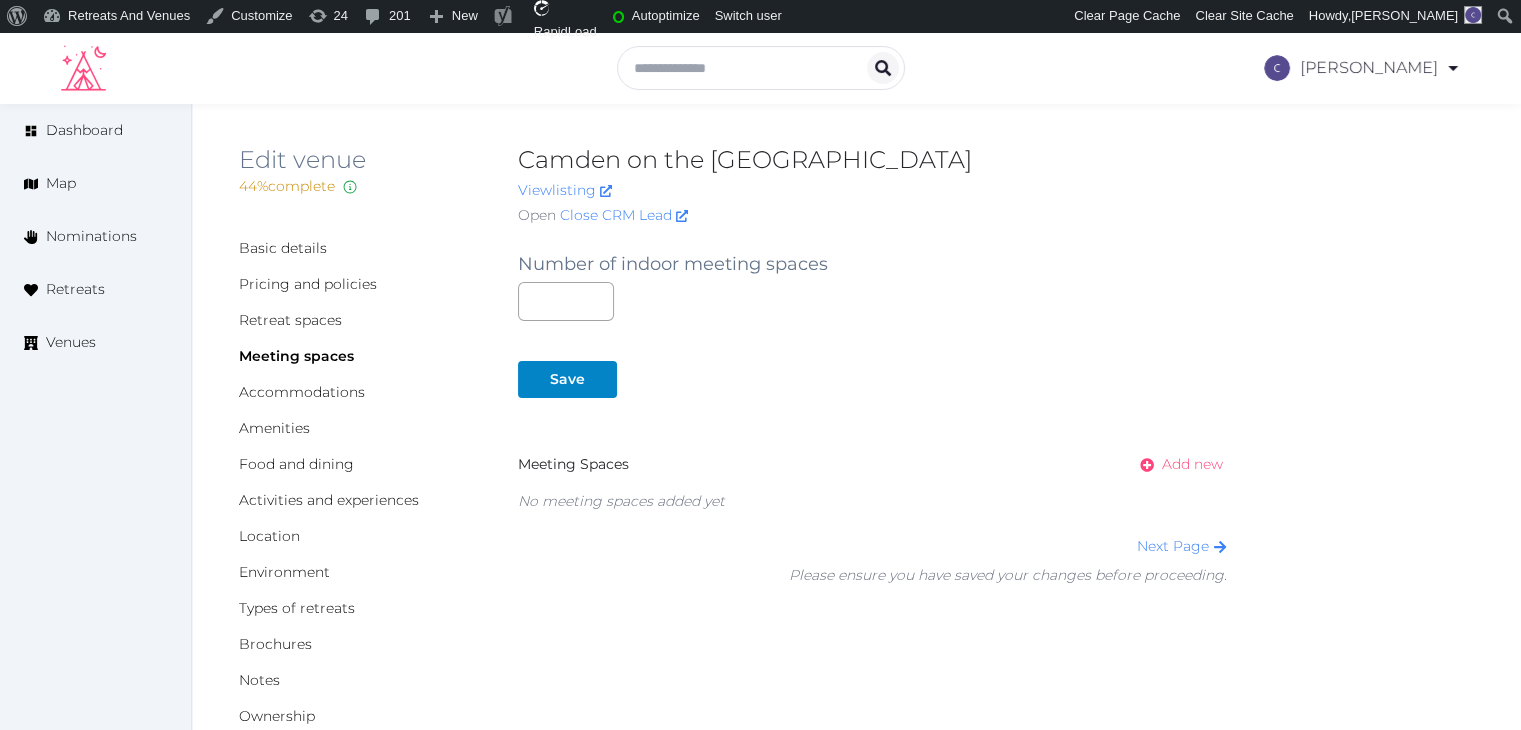 click on "Add new" at bounding box center (1192, 464) 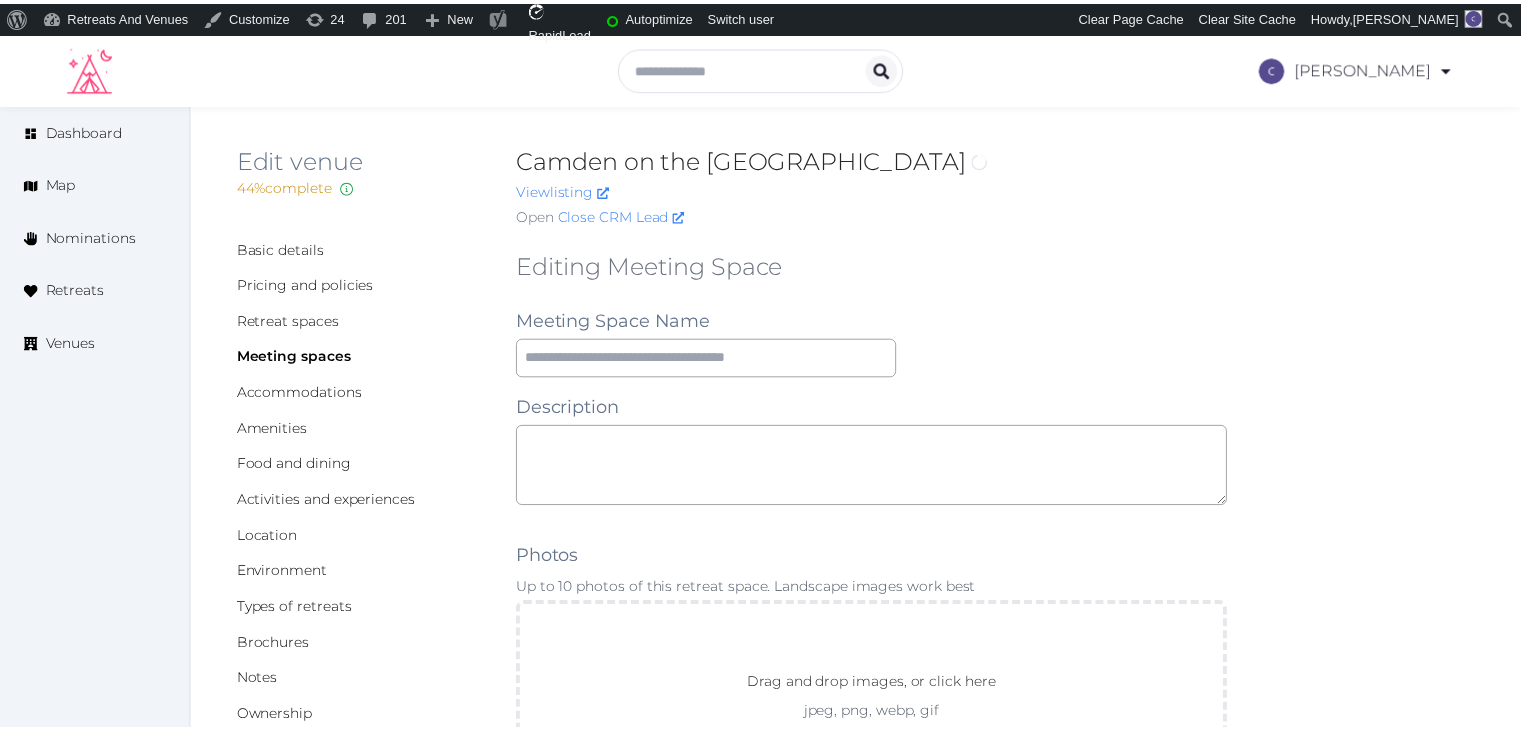scroll, scrollTop: 0, scrollLeft: 0, axis: both 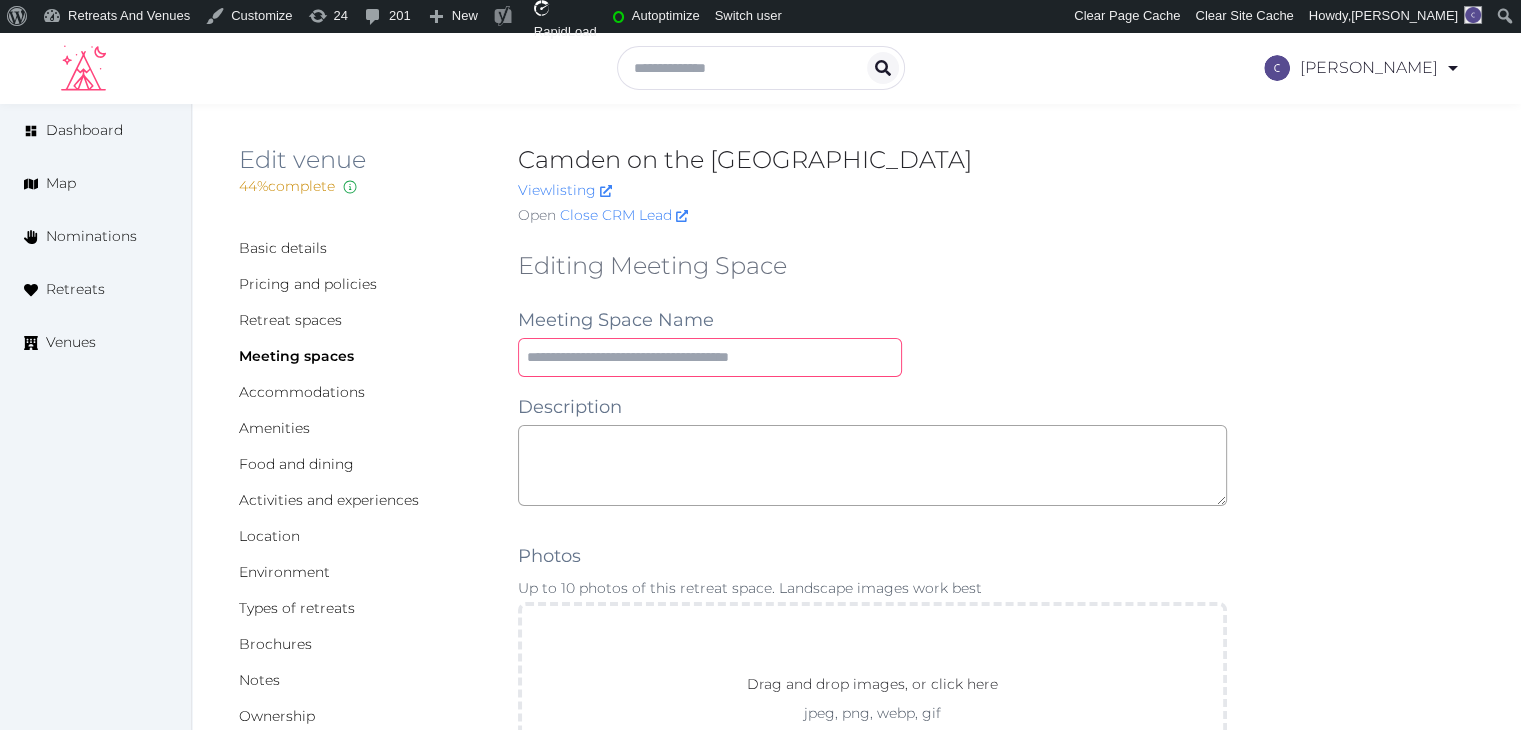 click at bounding box center [710, 357] 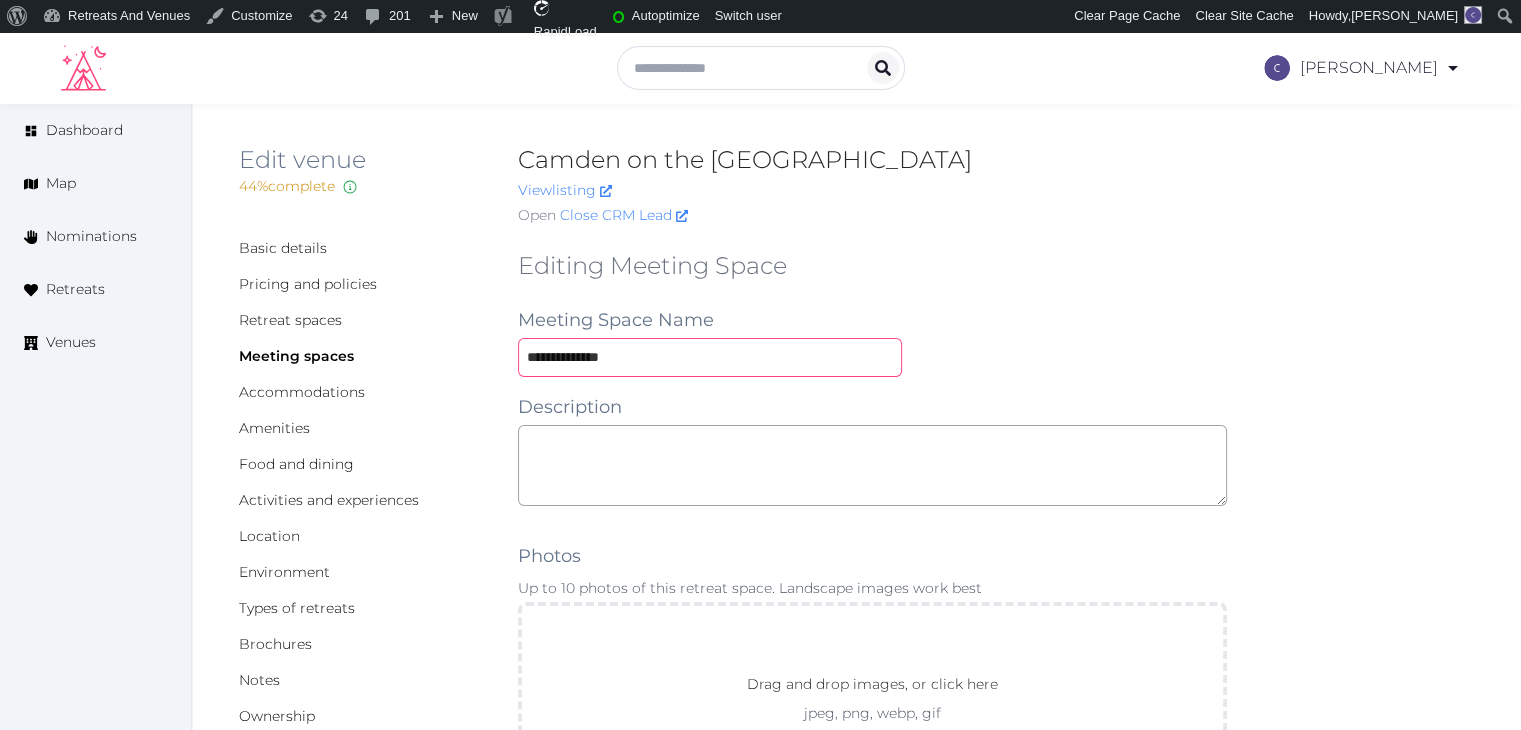 type on "**********" 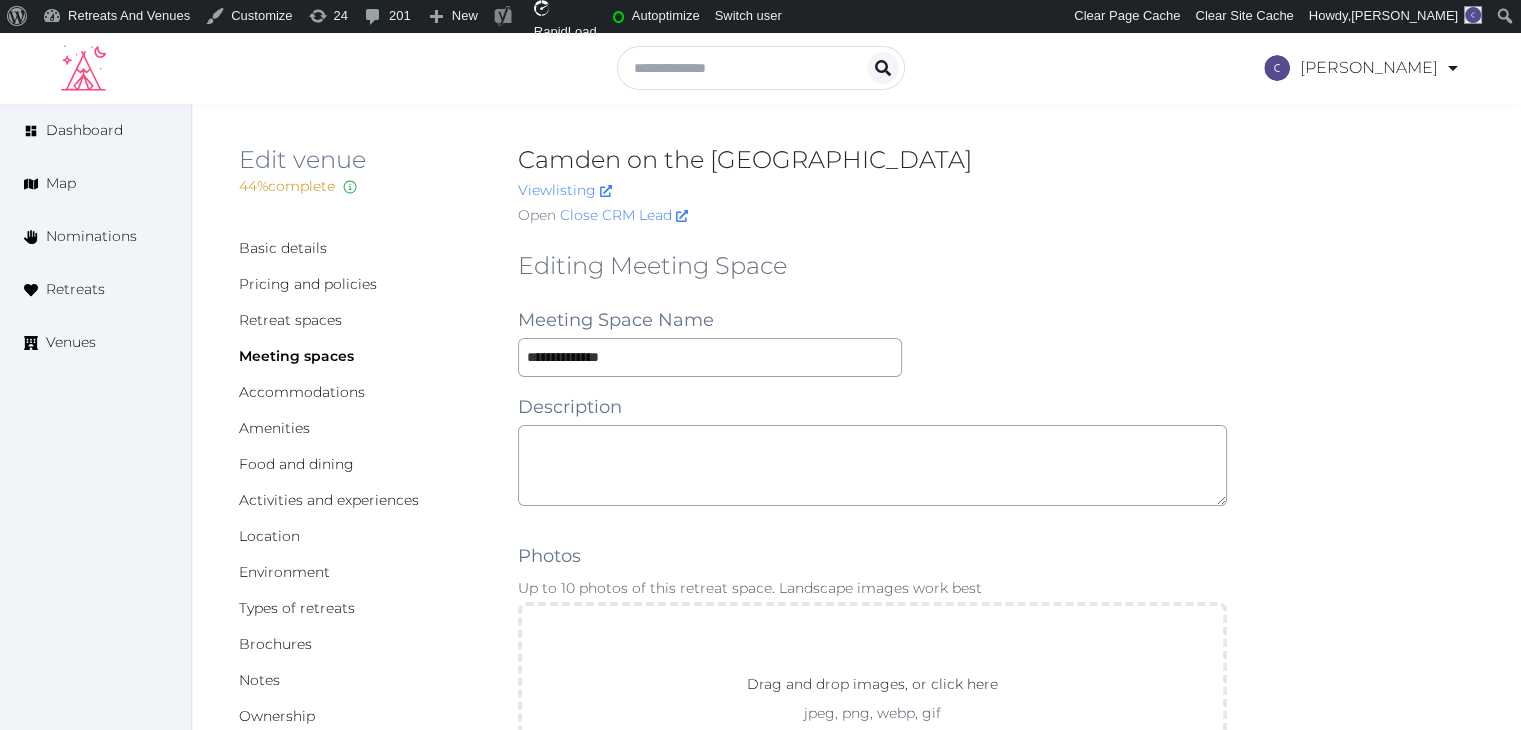 click on "**********" at bounding box center (872, 1378) 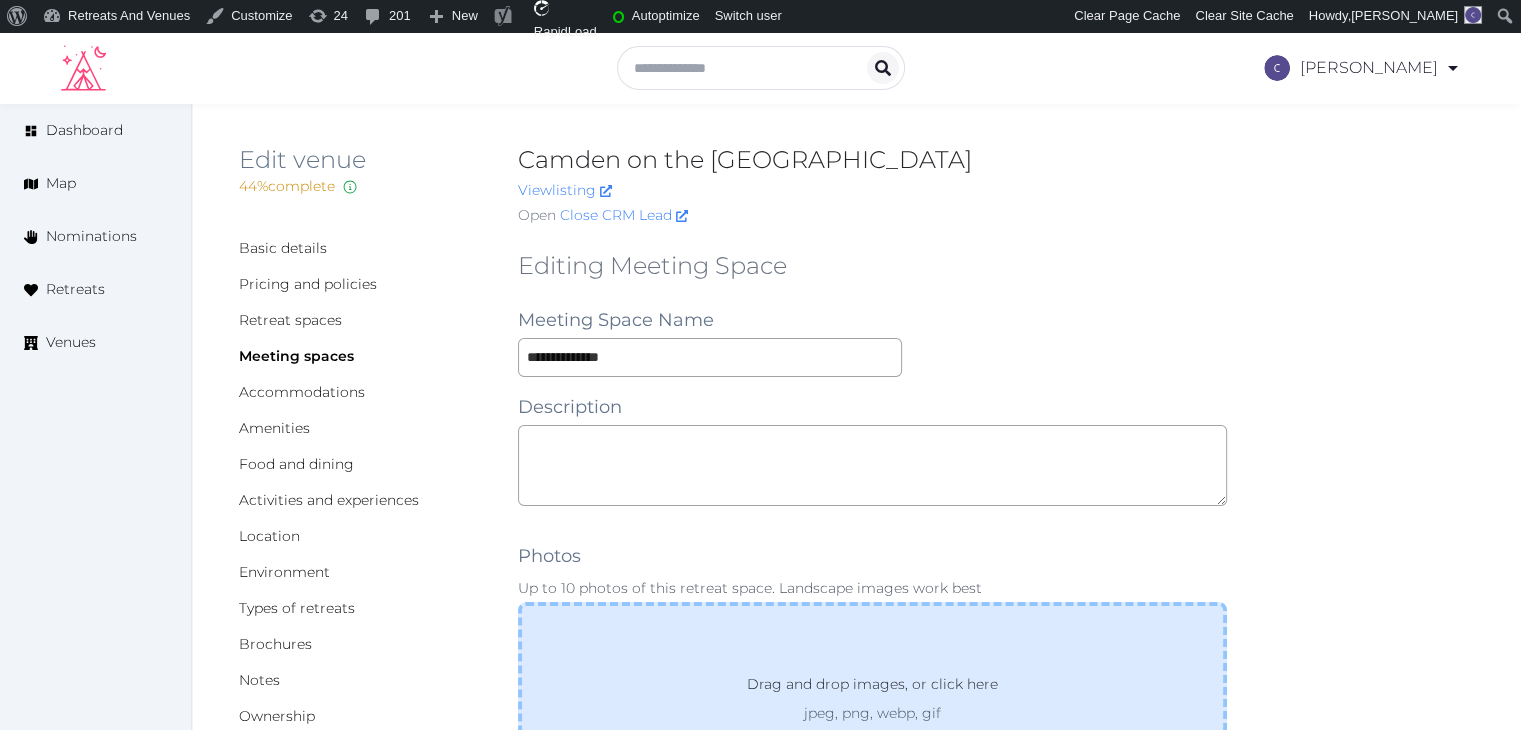 click on "Drag and drop images, or click here jpeg, png, webp, gif" at bounding box center [872, 698] 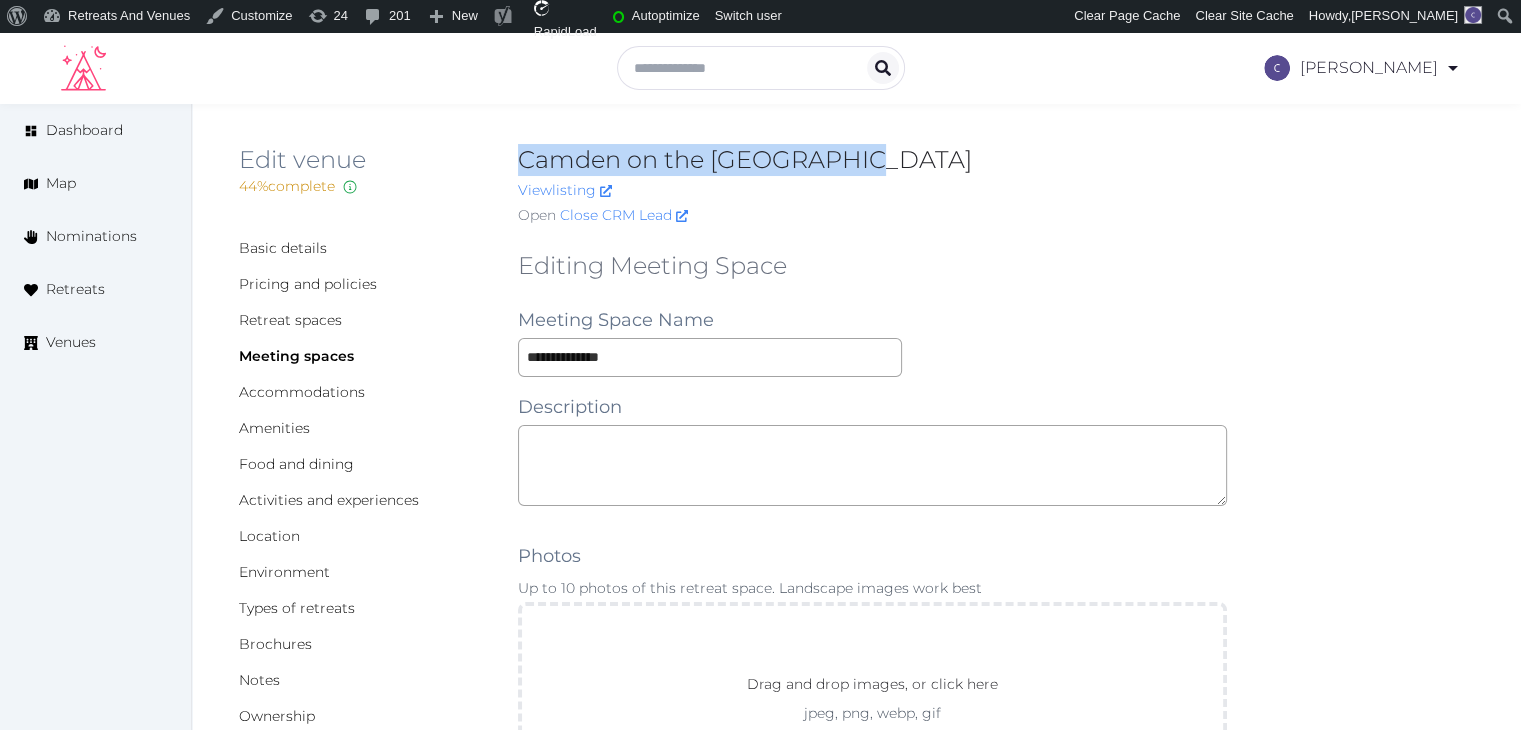 drag, startPoint x: 512, startPoint y: 159, endPoint x: 932, endPoint y: 160, distance: 420.0012 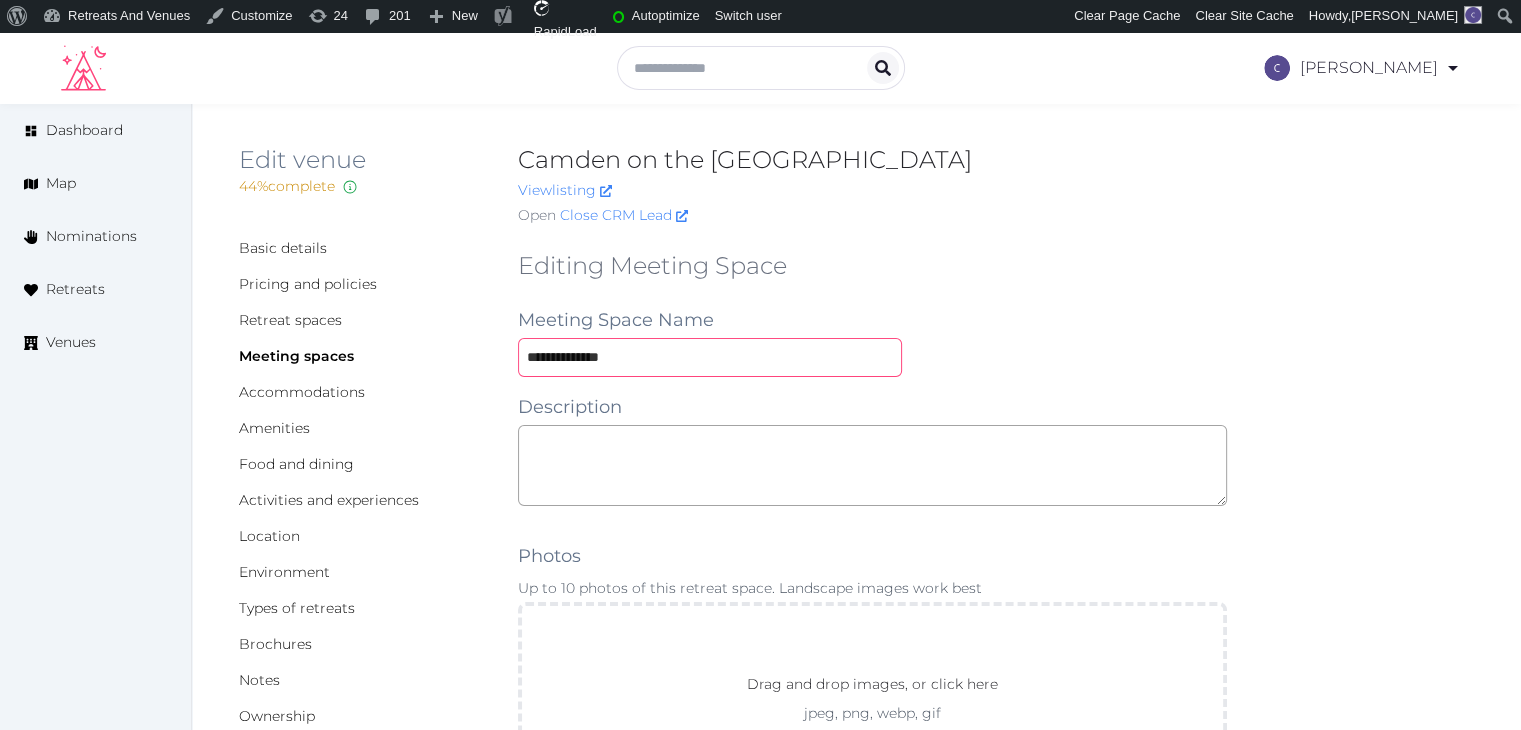 click on "**********" at bounding box center [710, 357] 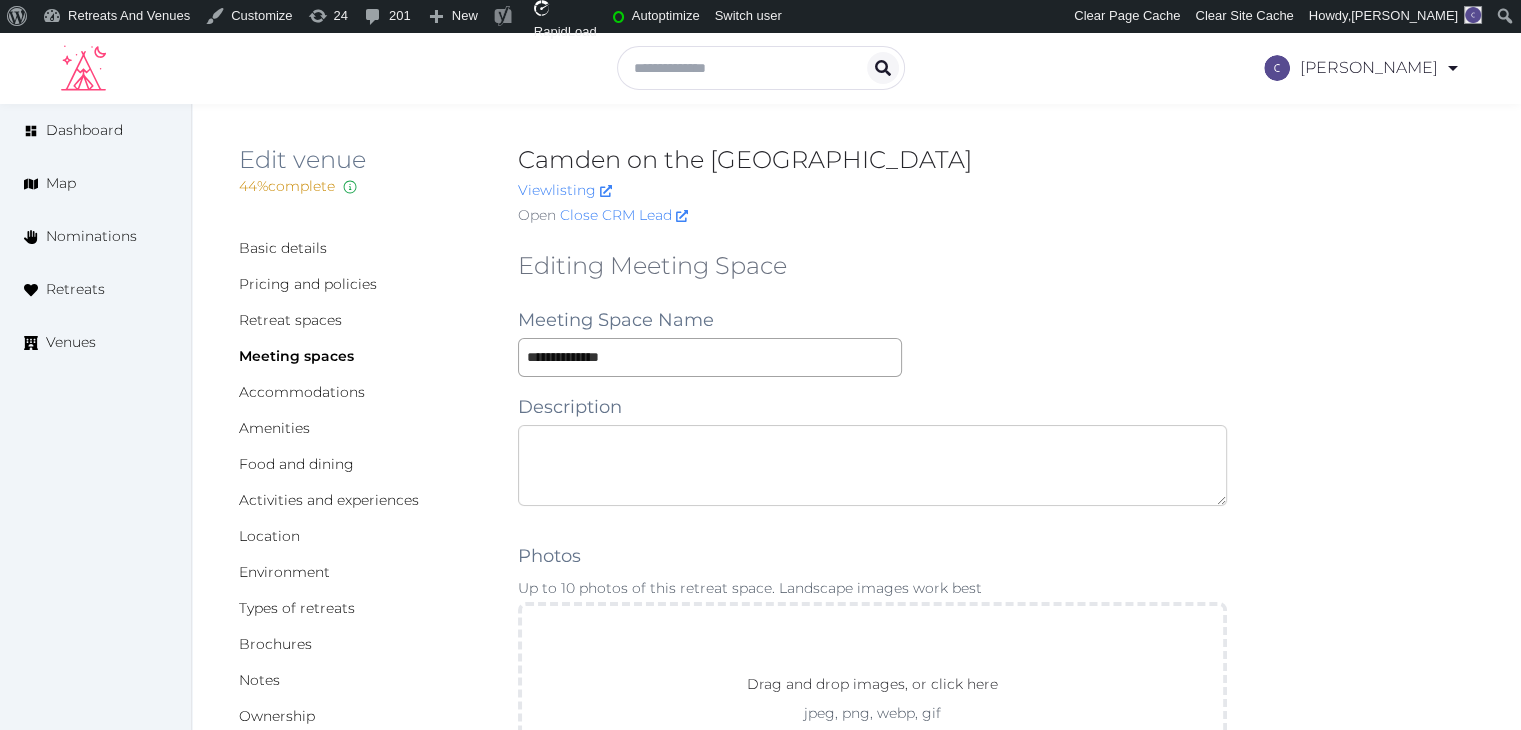 click at bounding box center (872, 465) 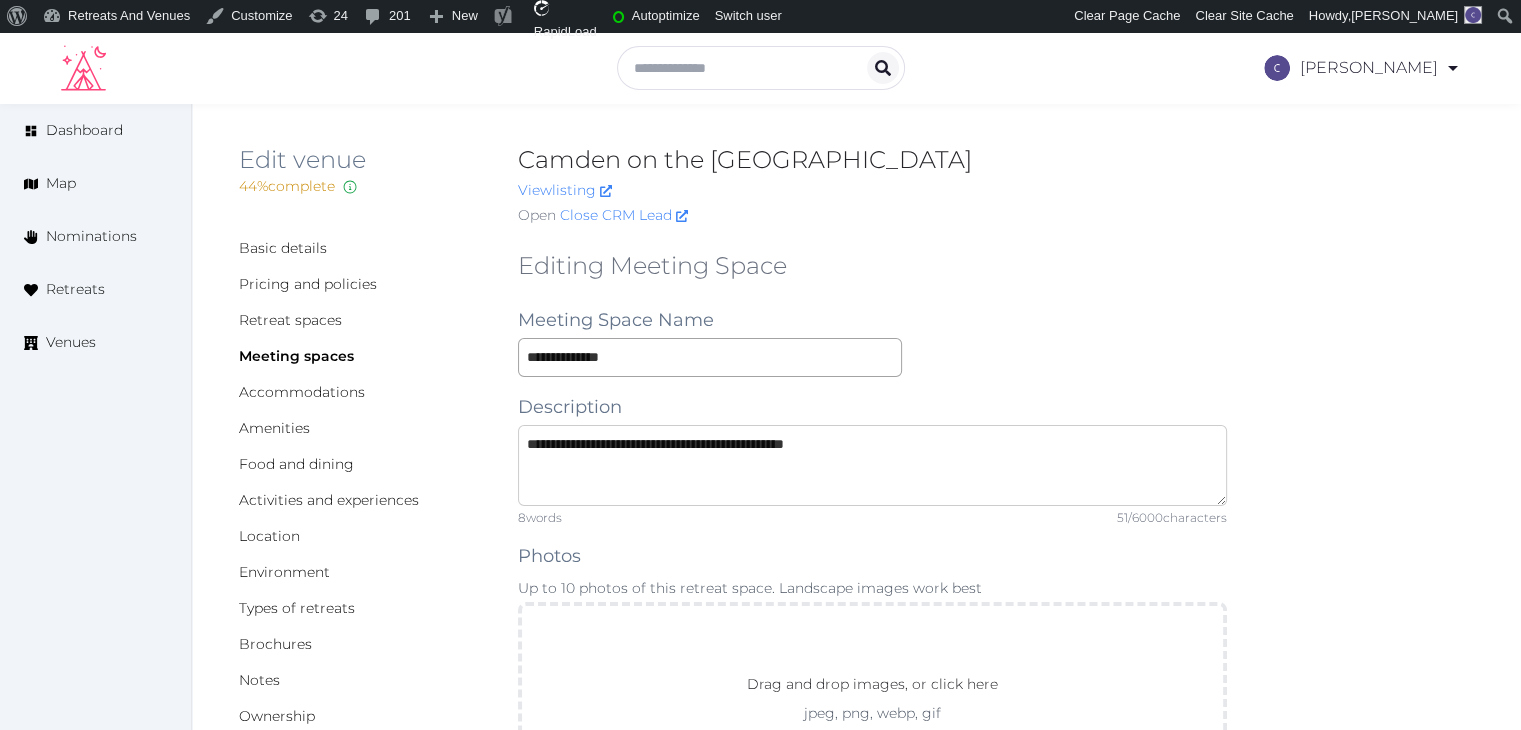 drag, startPoint x: 529, startPoint y: 448, endPoint x: 506, endPoint y: 444, distance: 23.345236 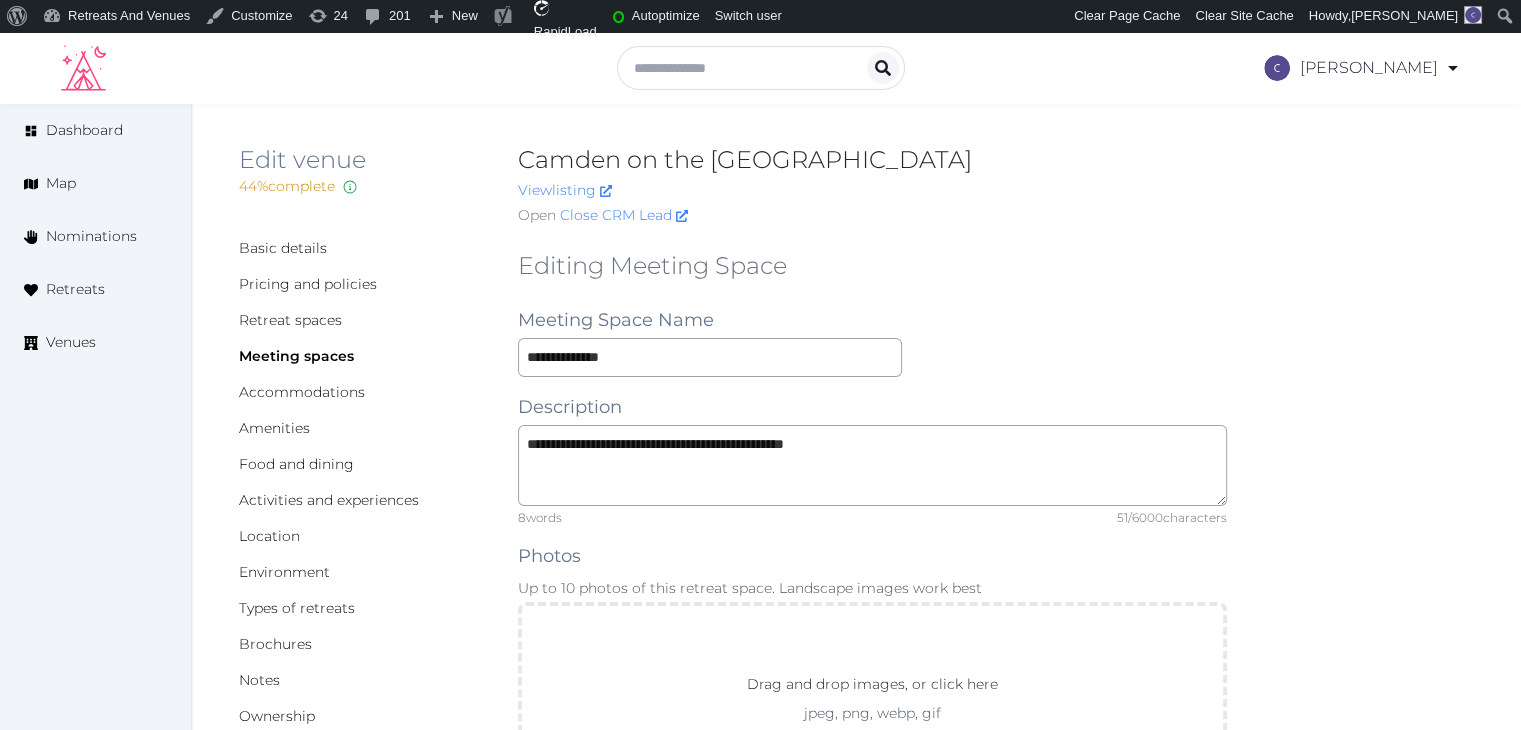 click on "**********" at bounding box center (872, 1427) 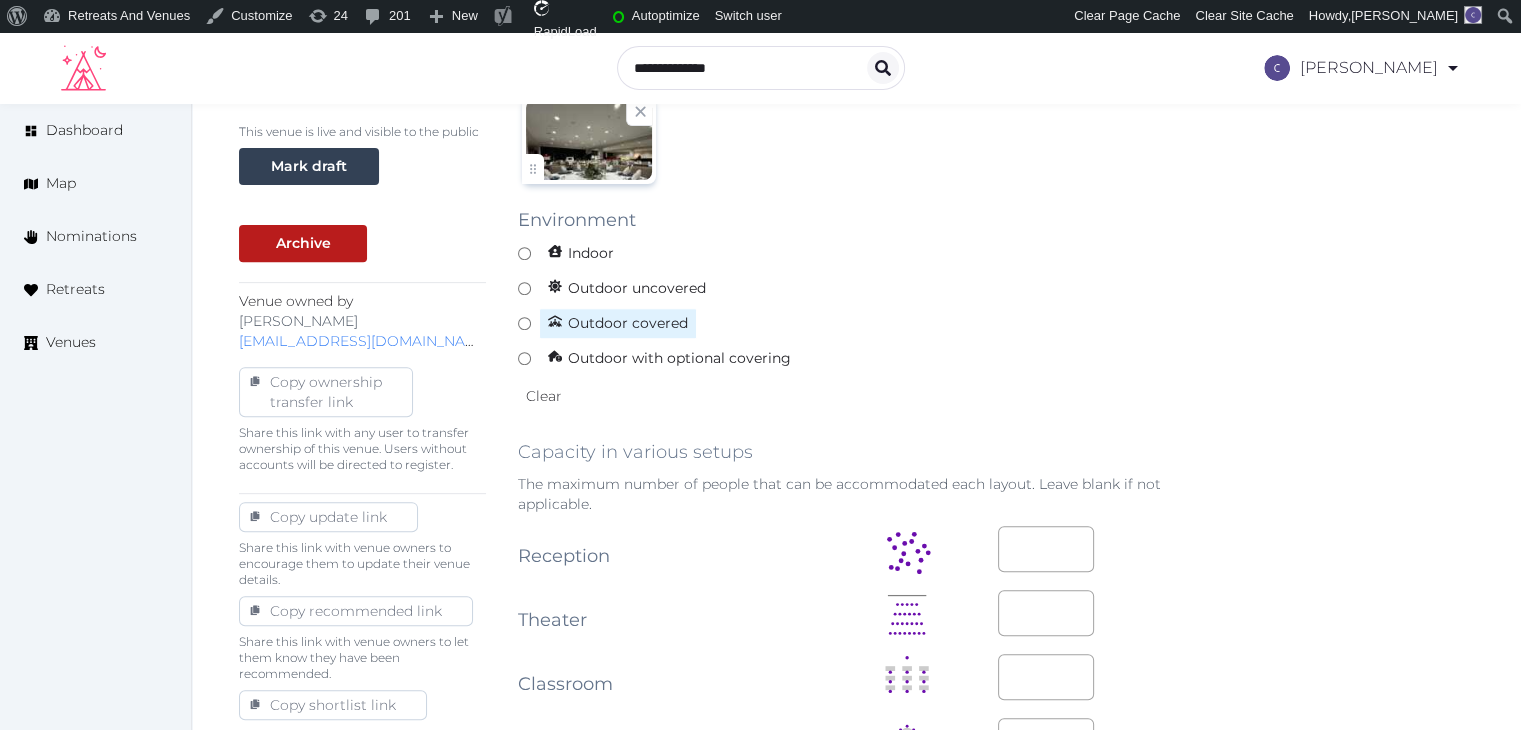 scroll, scrollTop: 700, scrollLeft: 0, axis: vertical 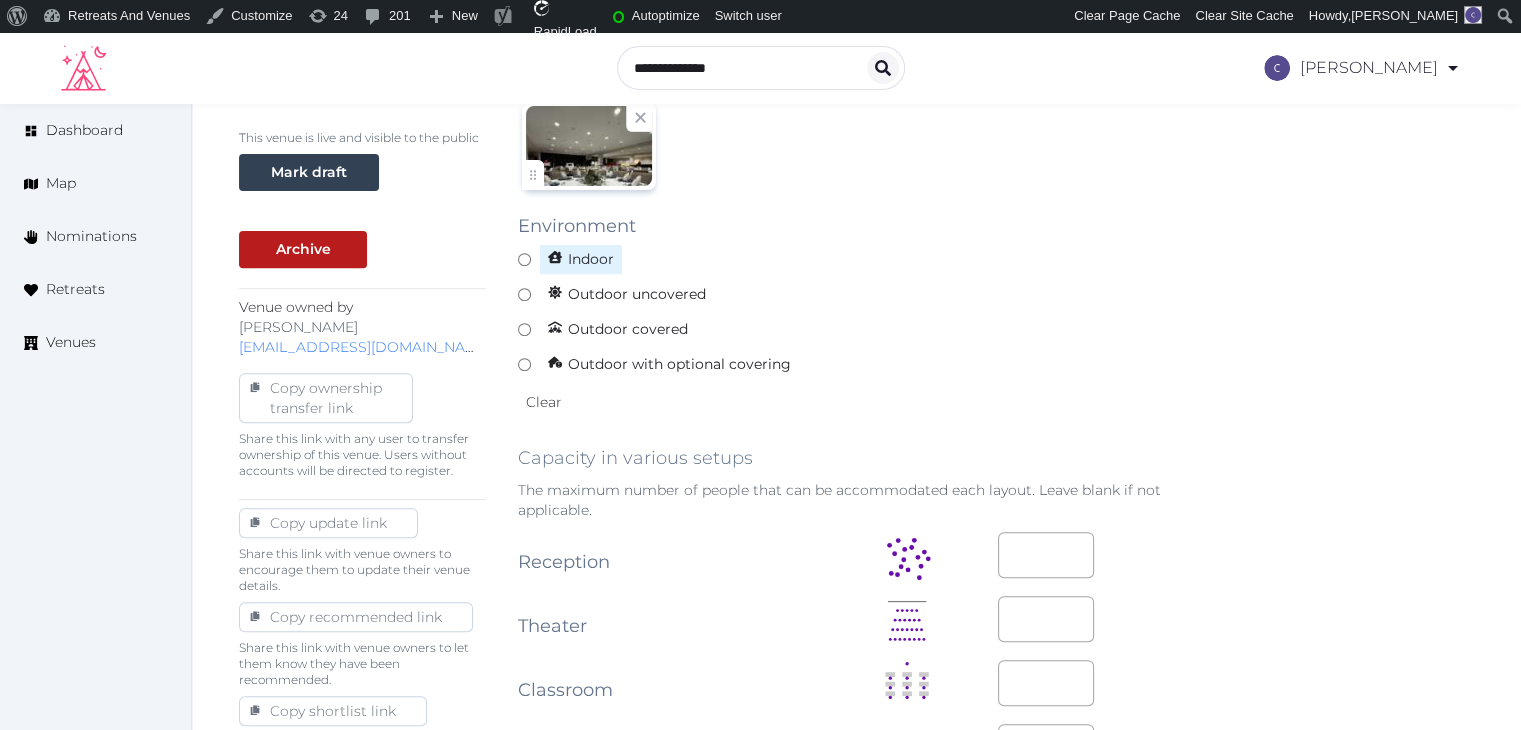 click on "Indoor" at bounding box center [581, 259] 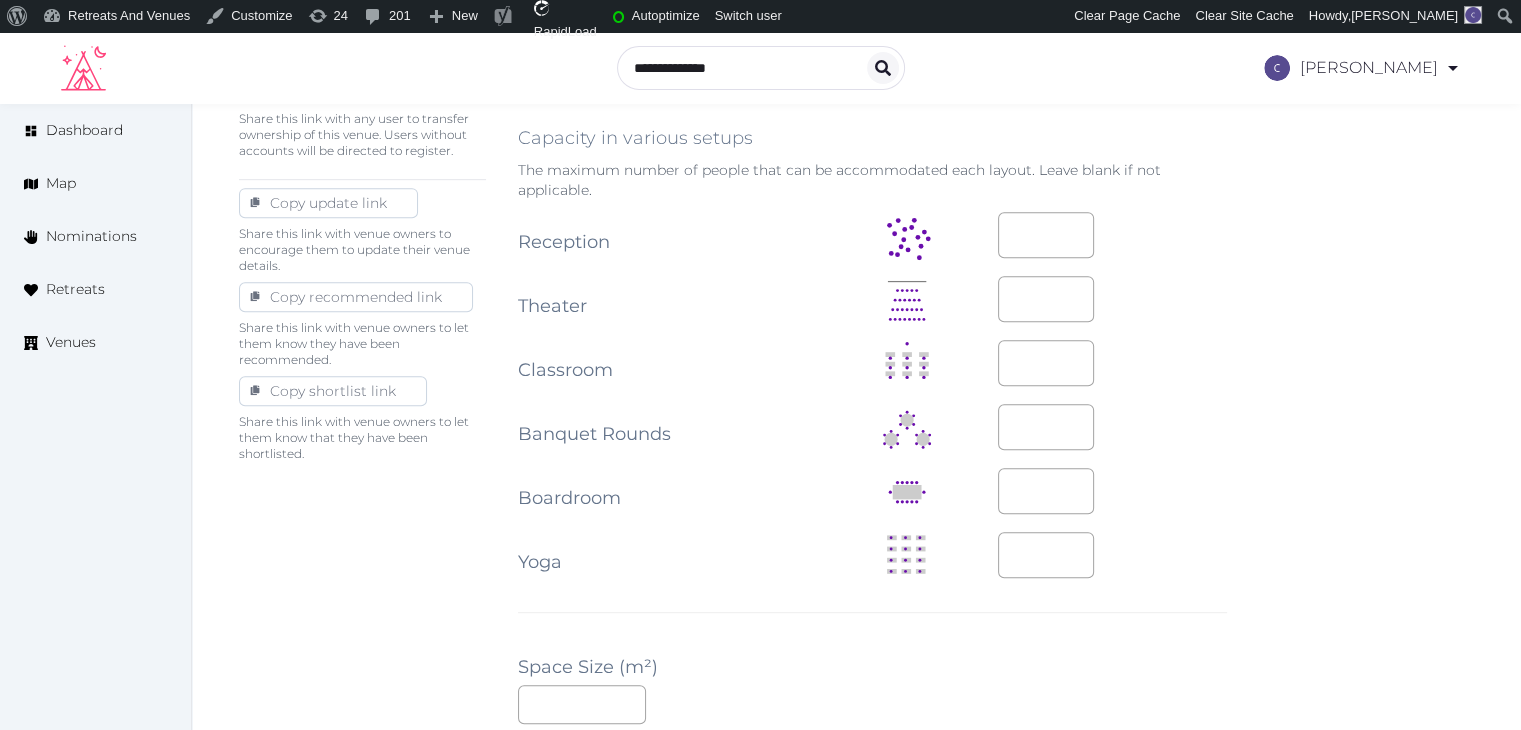 scroll, scrollTop: 1400, scrollLeft: 0, axis: vertical 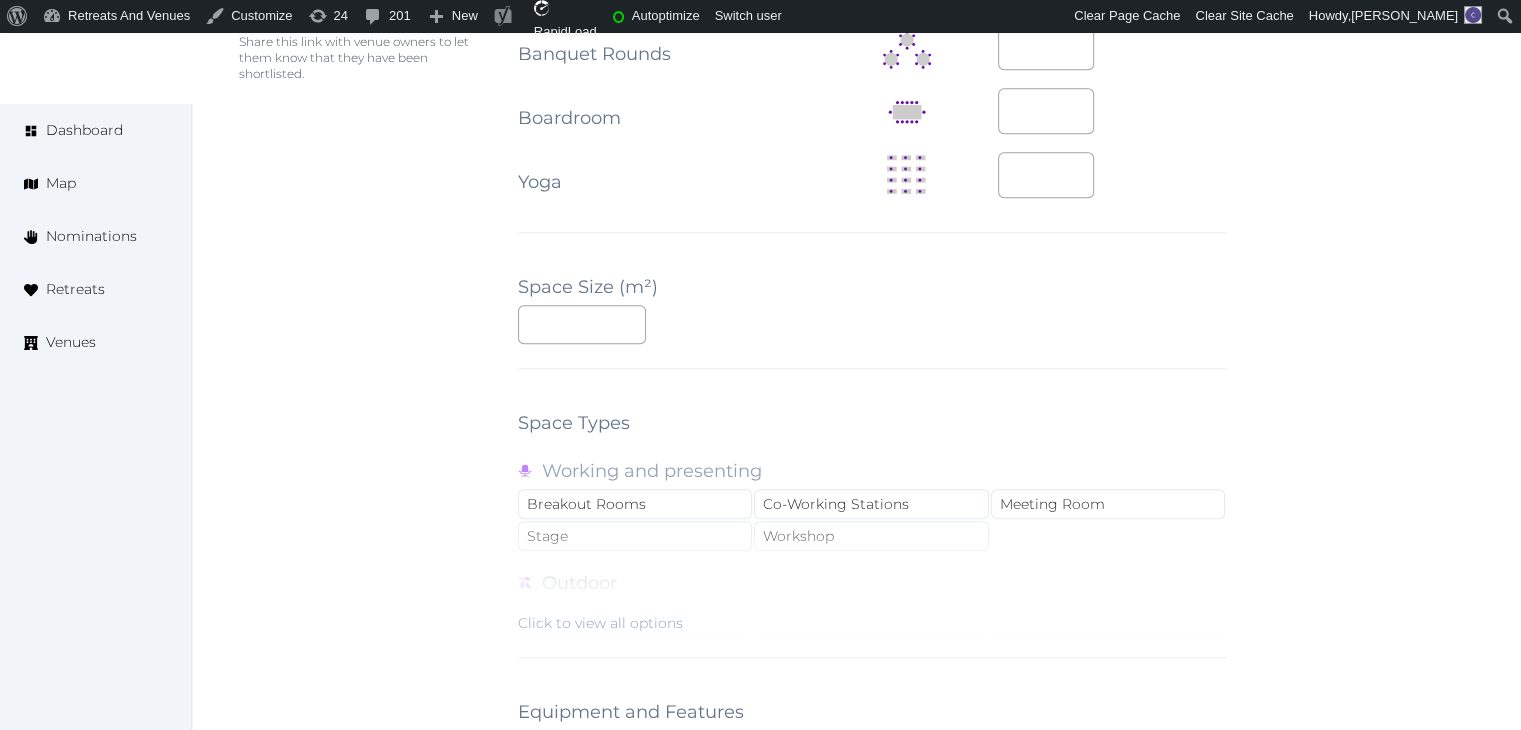 click on "Click to view all options" at bounding box center [600, 623] 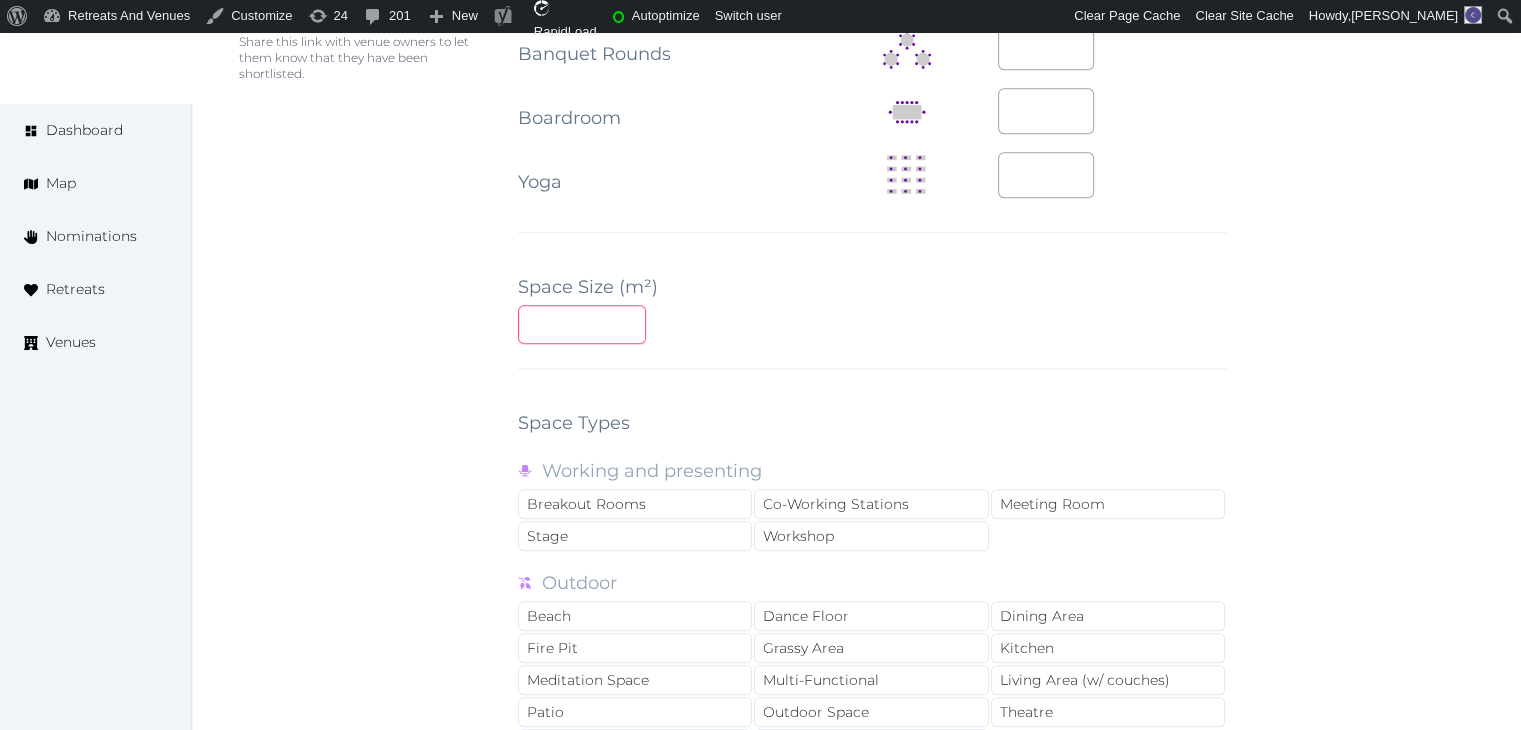 click at bounding box center (582, 324) 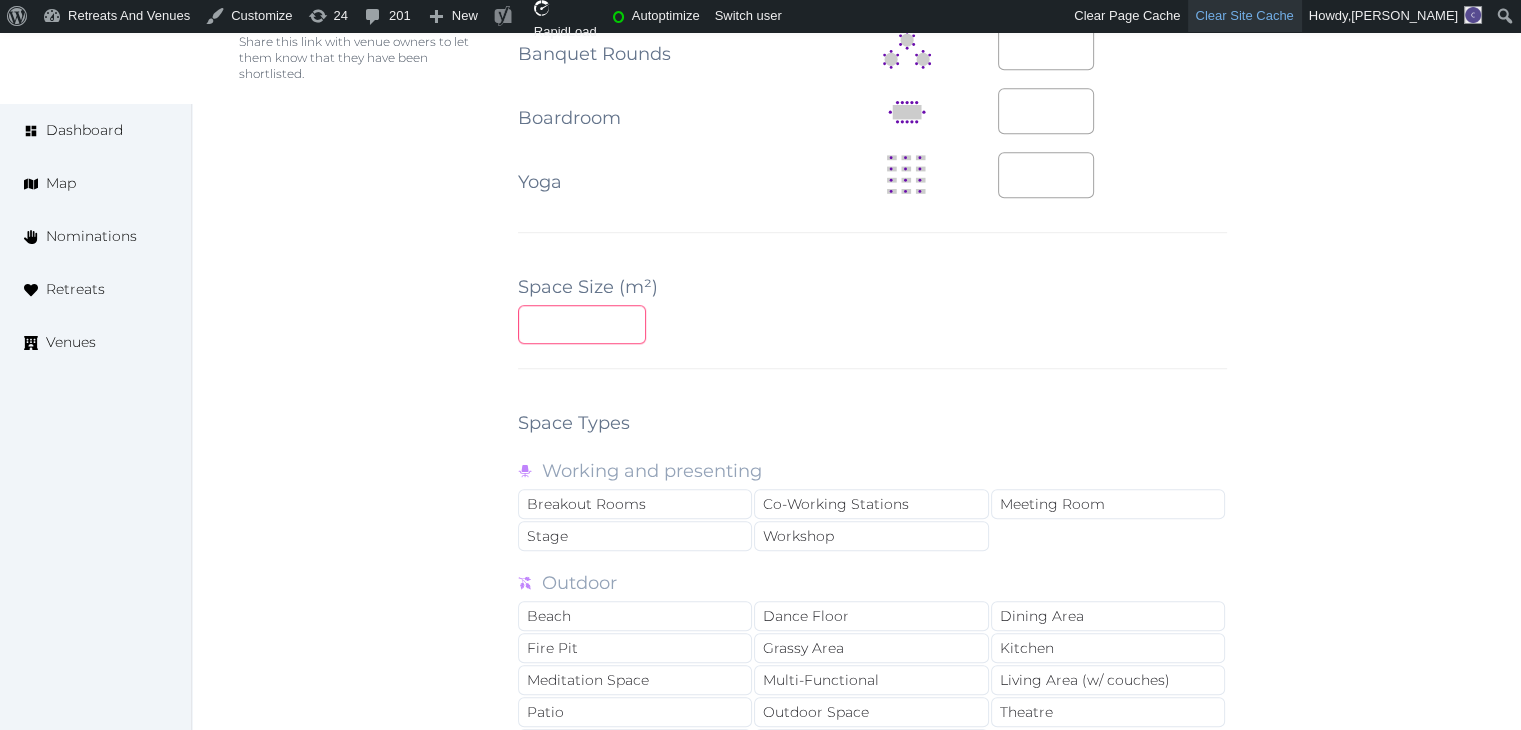 type on "***" 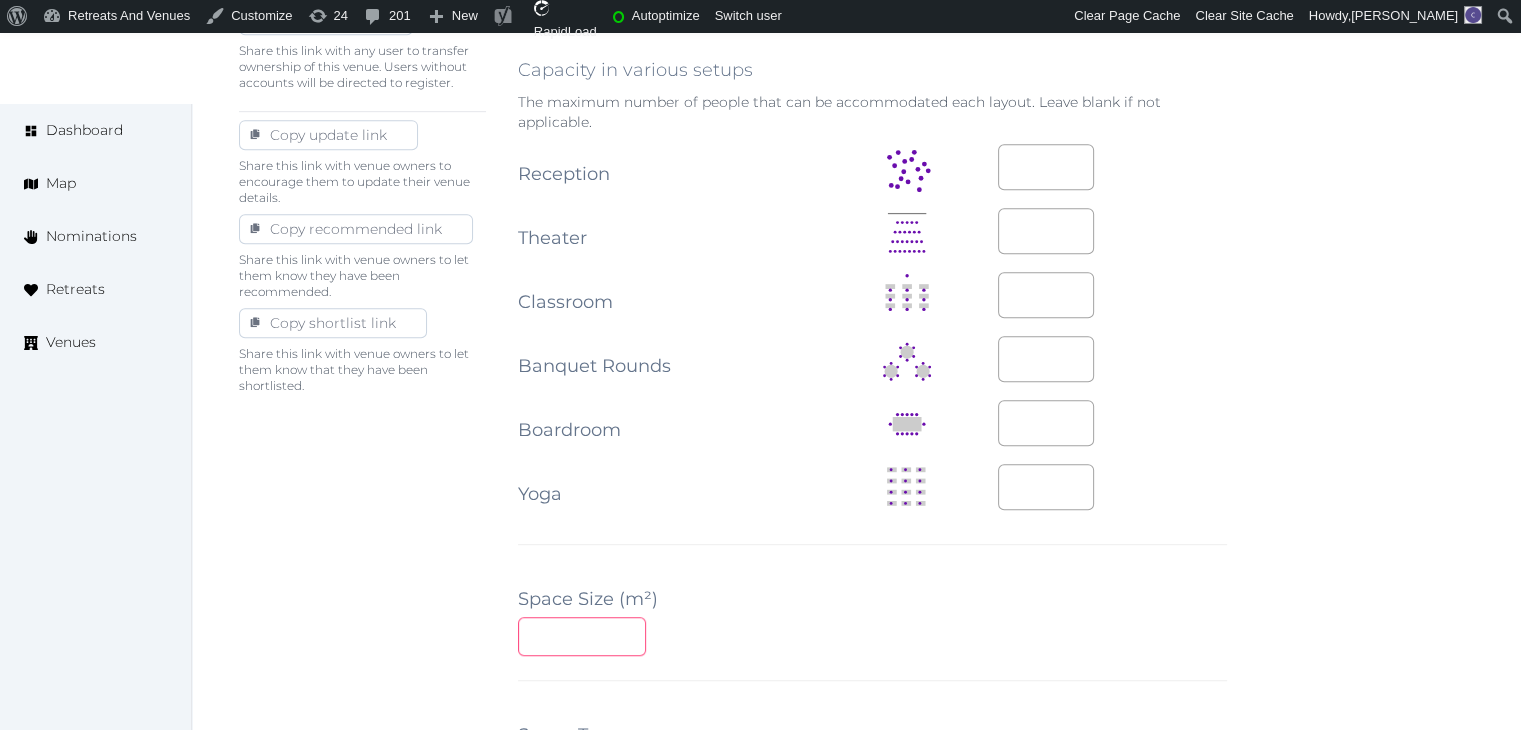scroll, scrollTop: 800, scrollLeft: 0, axis: vertical 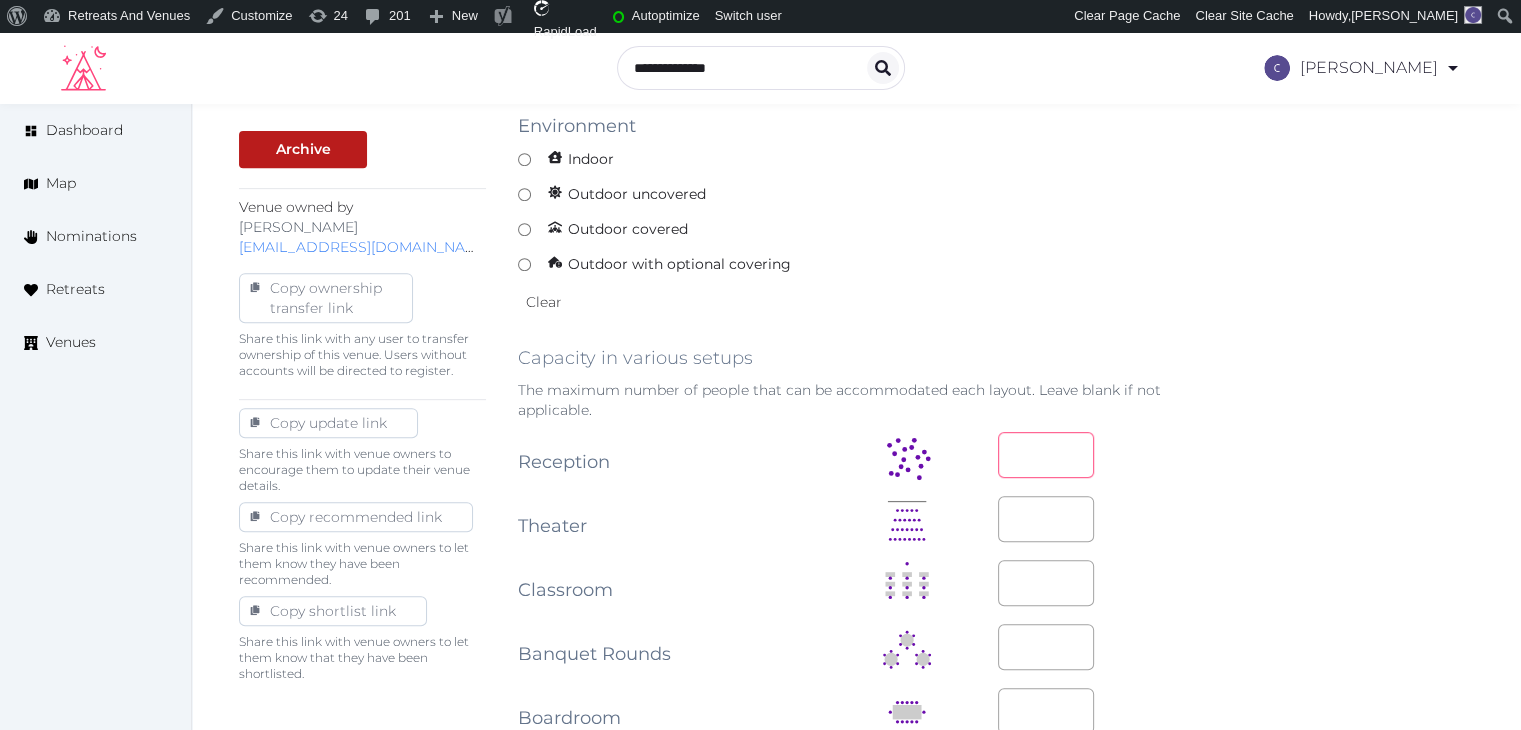 click at bounding box center (1046, 455) 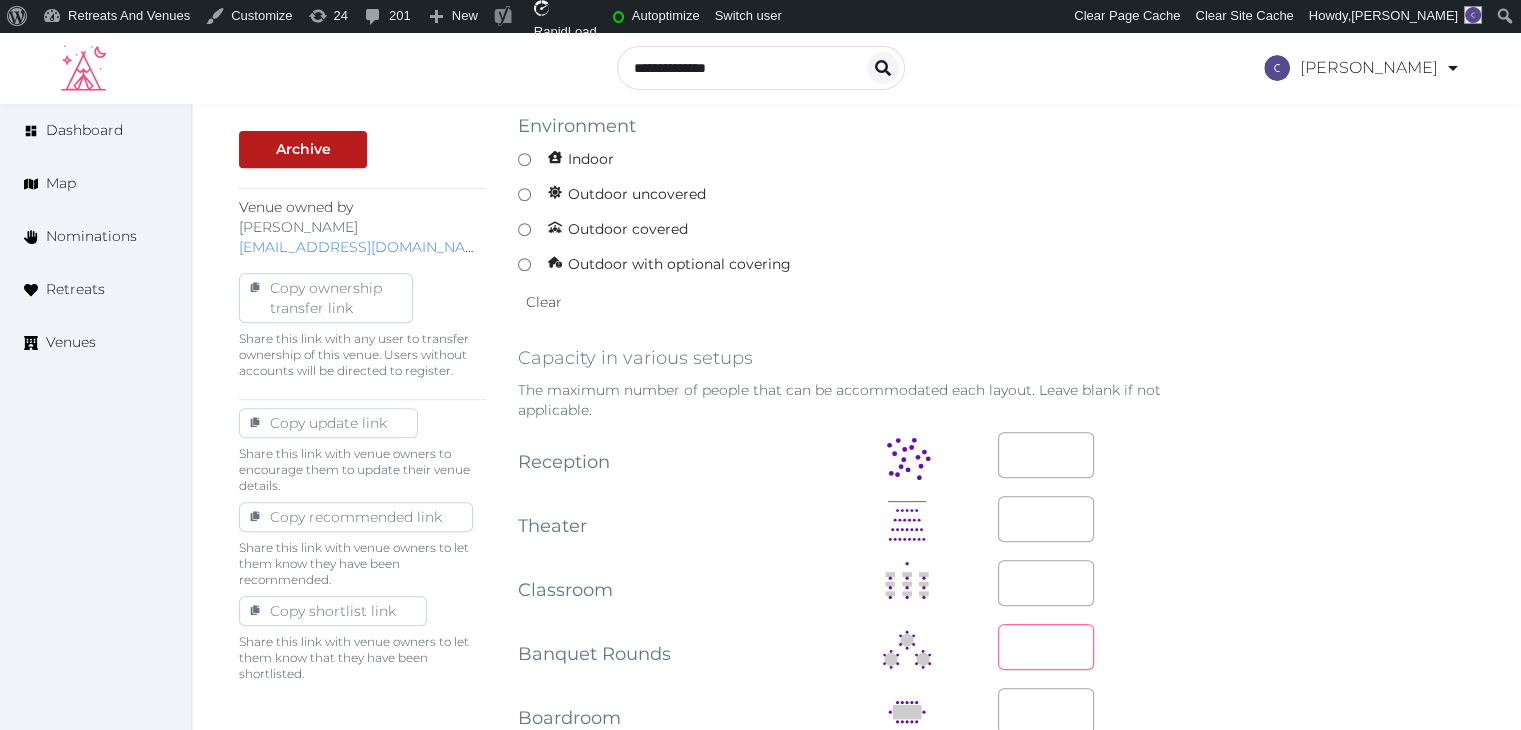 click at bounding box center (1046, 647) 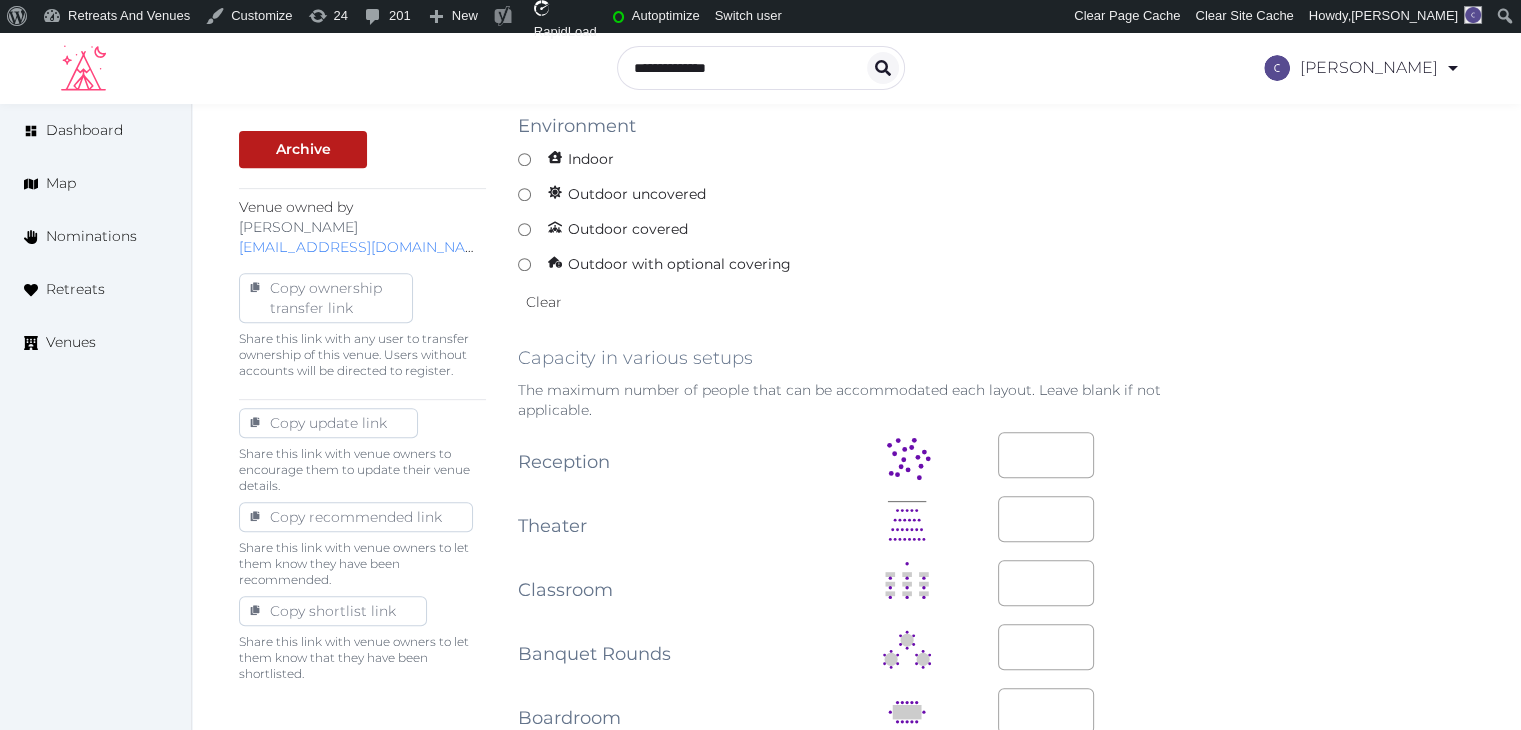 click on "**********" at bounding box center [856, 875] 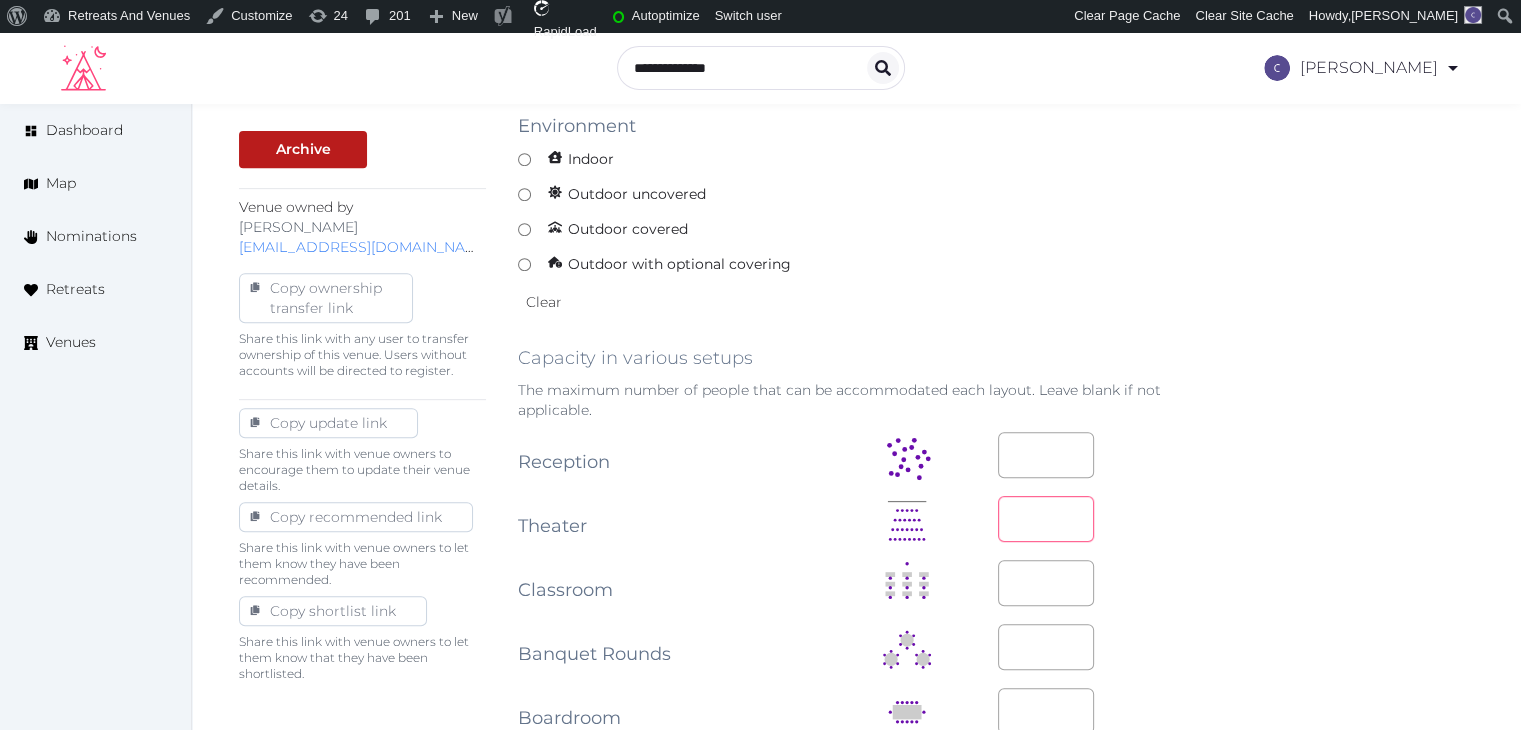 click at bounding box center [1046, 519] 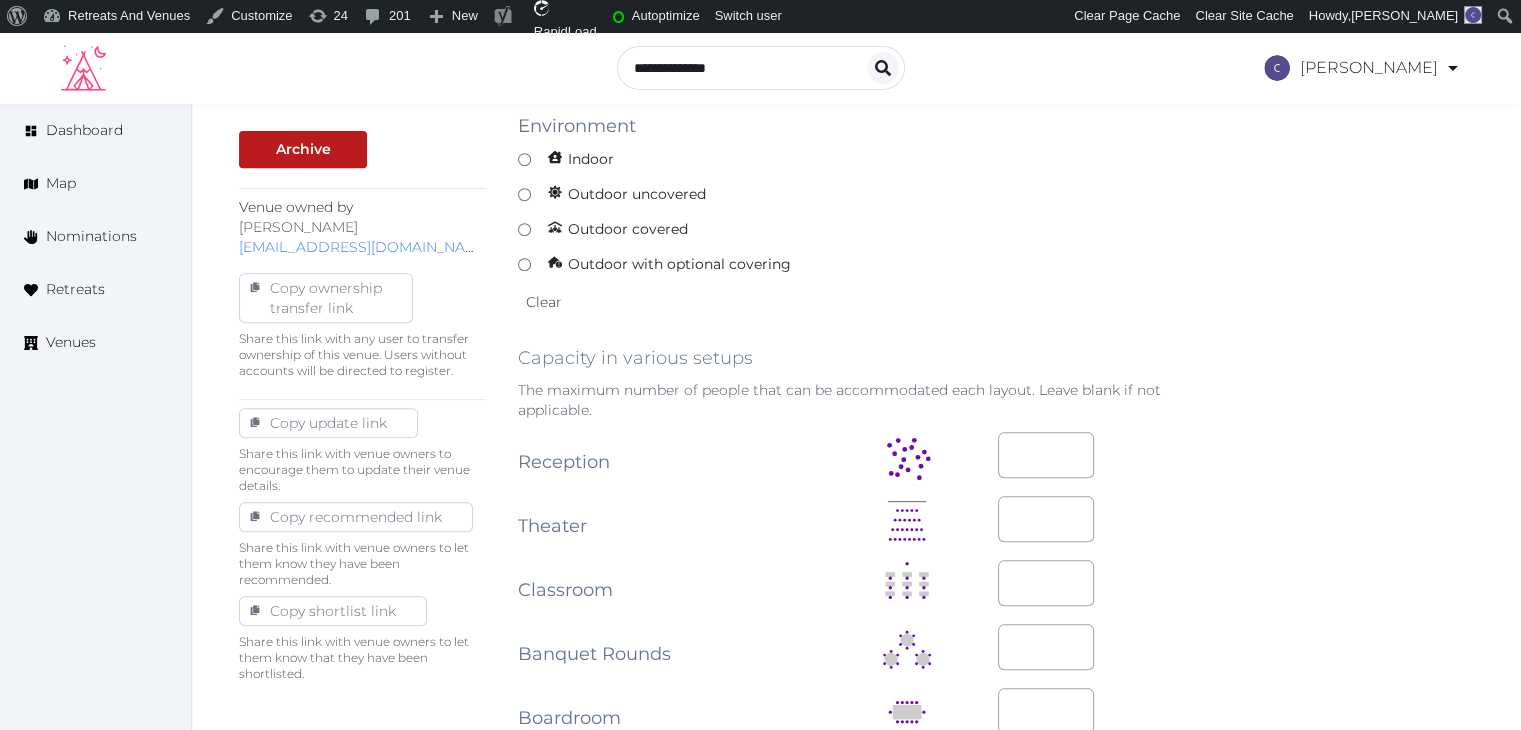 drag, startPoint x: 1307, startPoint y: 577, endPoint x: 1314, endPoint y: 555, distance: 23.086792 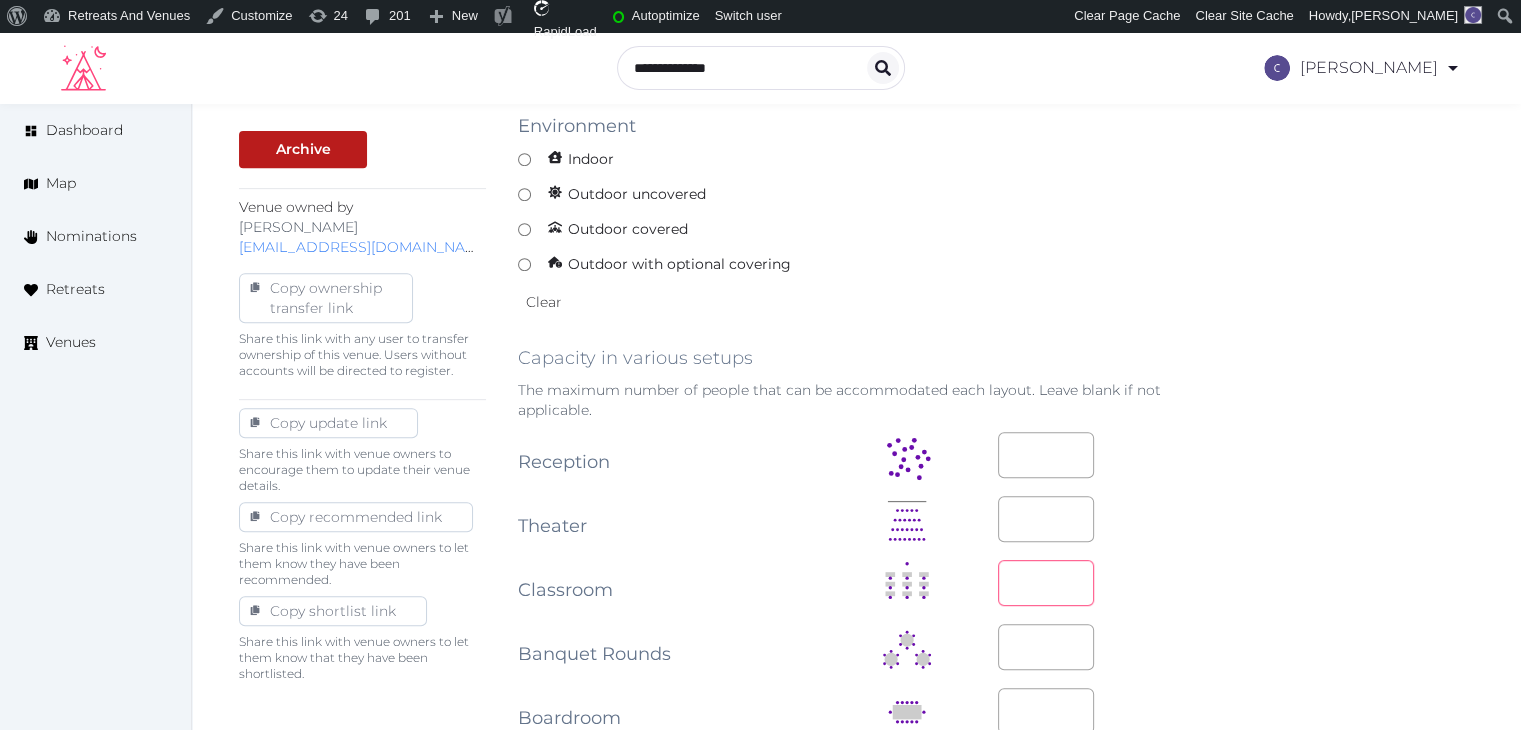 click at bounding box center [1046, 583] 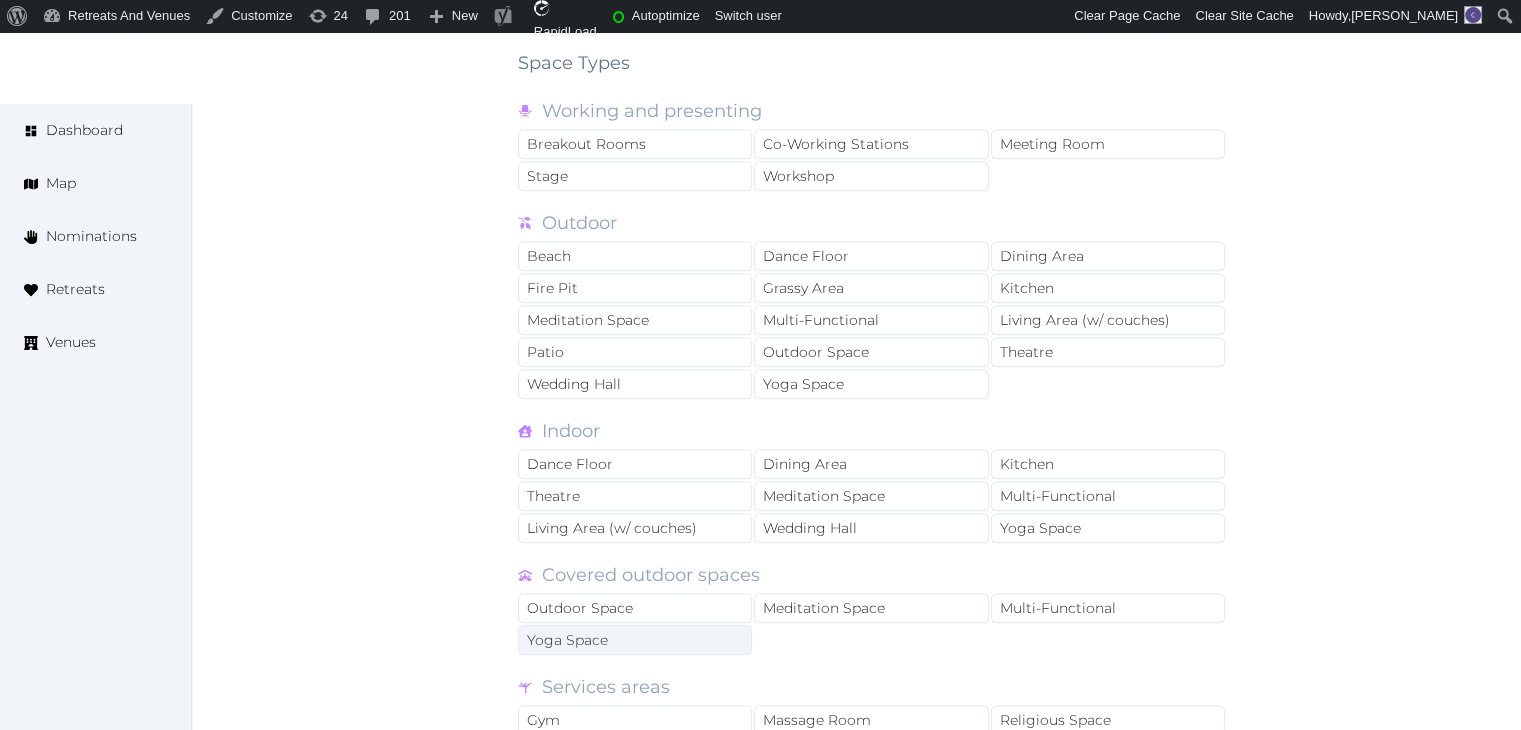 scroll, scrollTop: 1800, scrollLeft: 0, axis: vertical 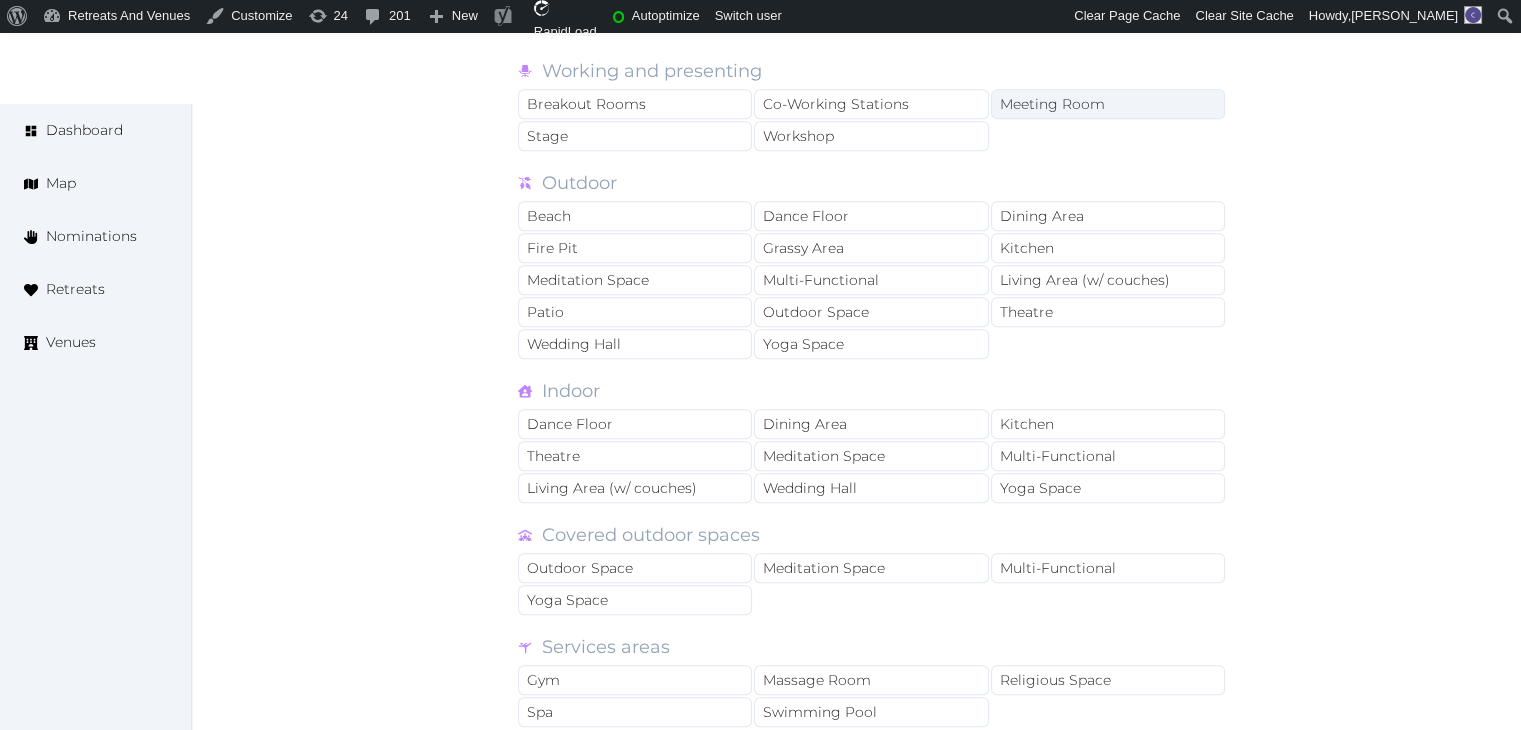 click on "Meeting Room" at bounding box center (1108, 104) 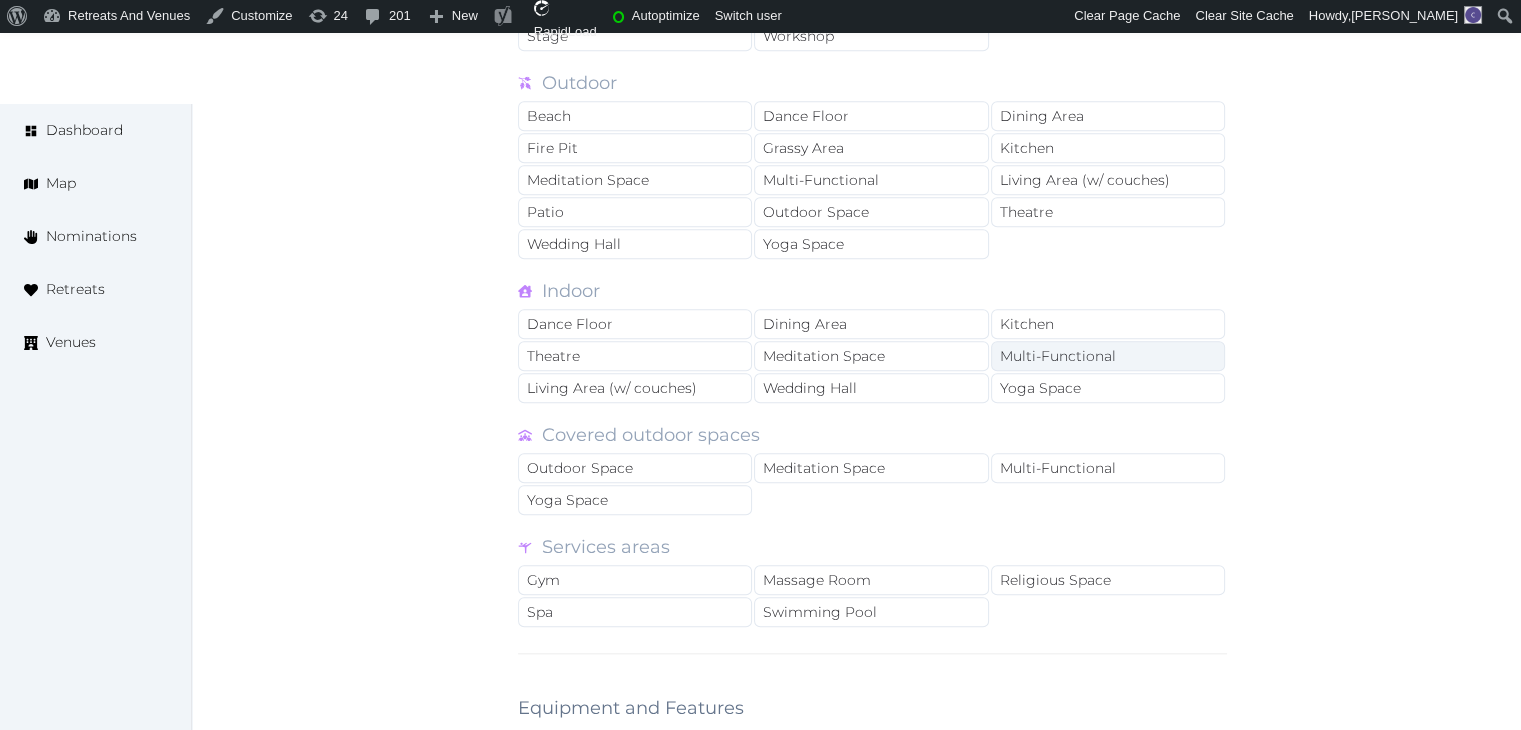 click on "Multi-Functional" at bounding box center (1108, 356) 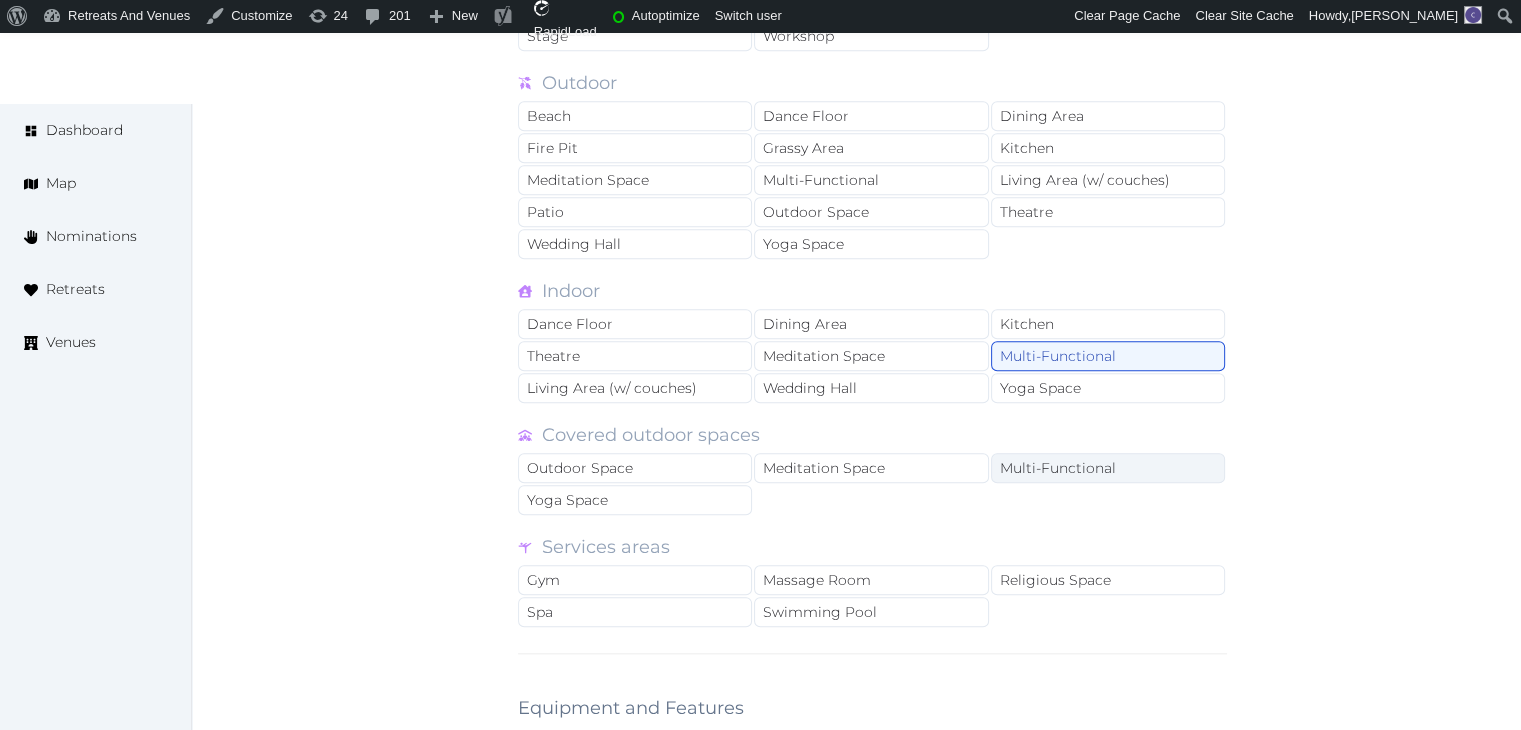 scroll, scrollTop: 2200, scrollLeft: 0, axis: vertical 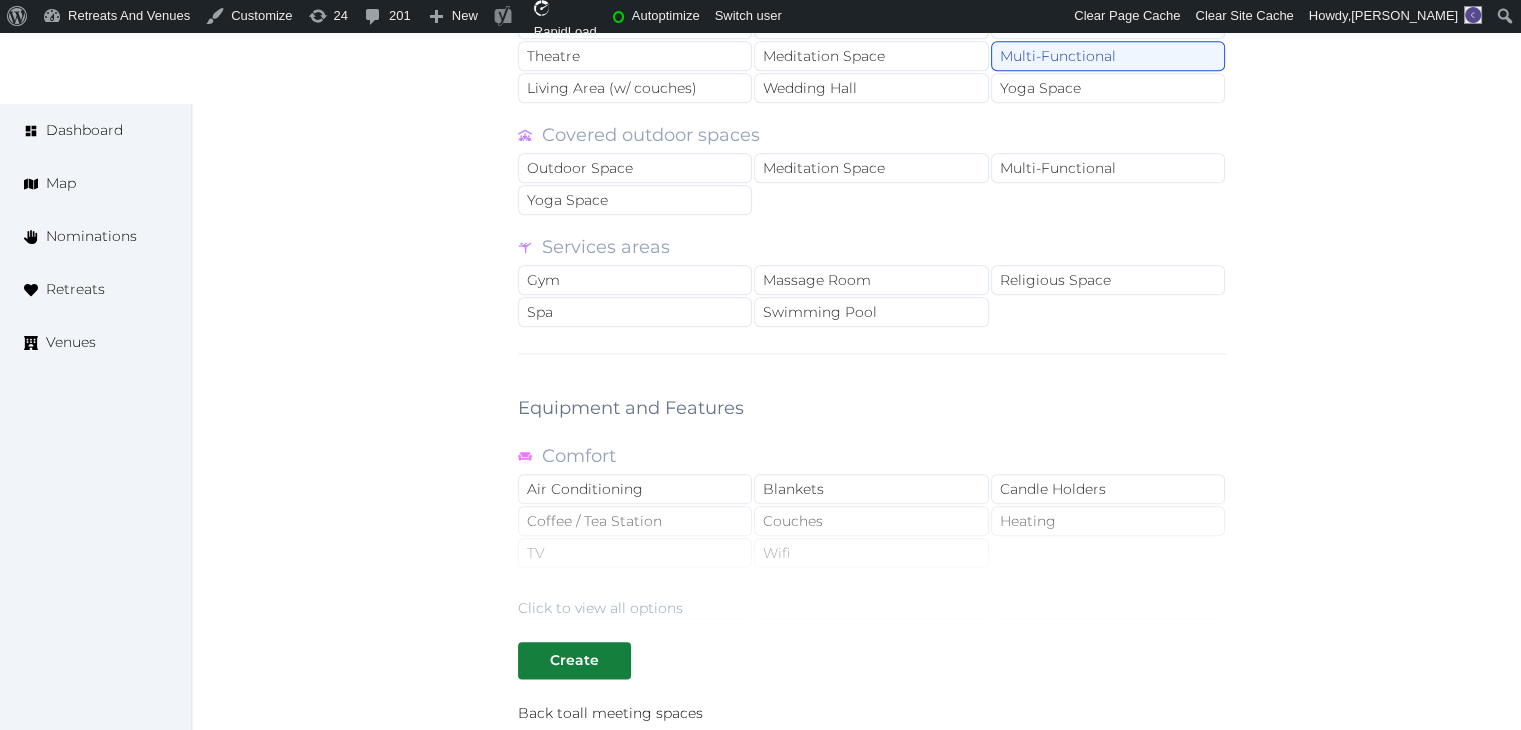 click on "Click to view all options" at bounding box center (600, 608) 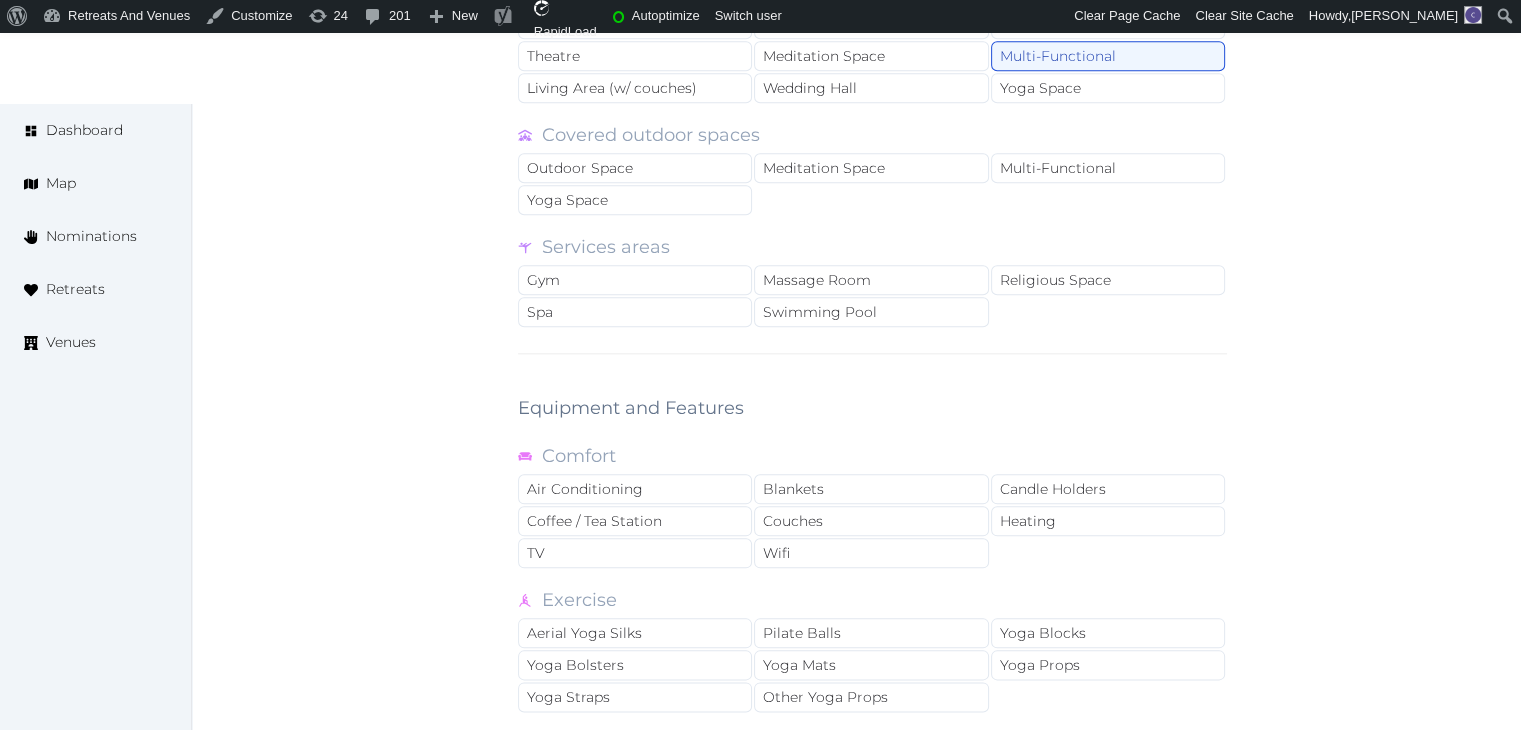 click on "Air Conditioning Blankets Candle Holders Coffee / Tea Station Couches Heating TV Wifi" at bounding box center (872, 522) 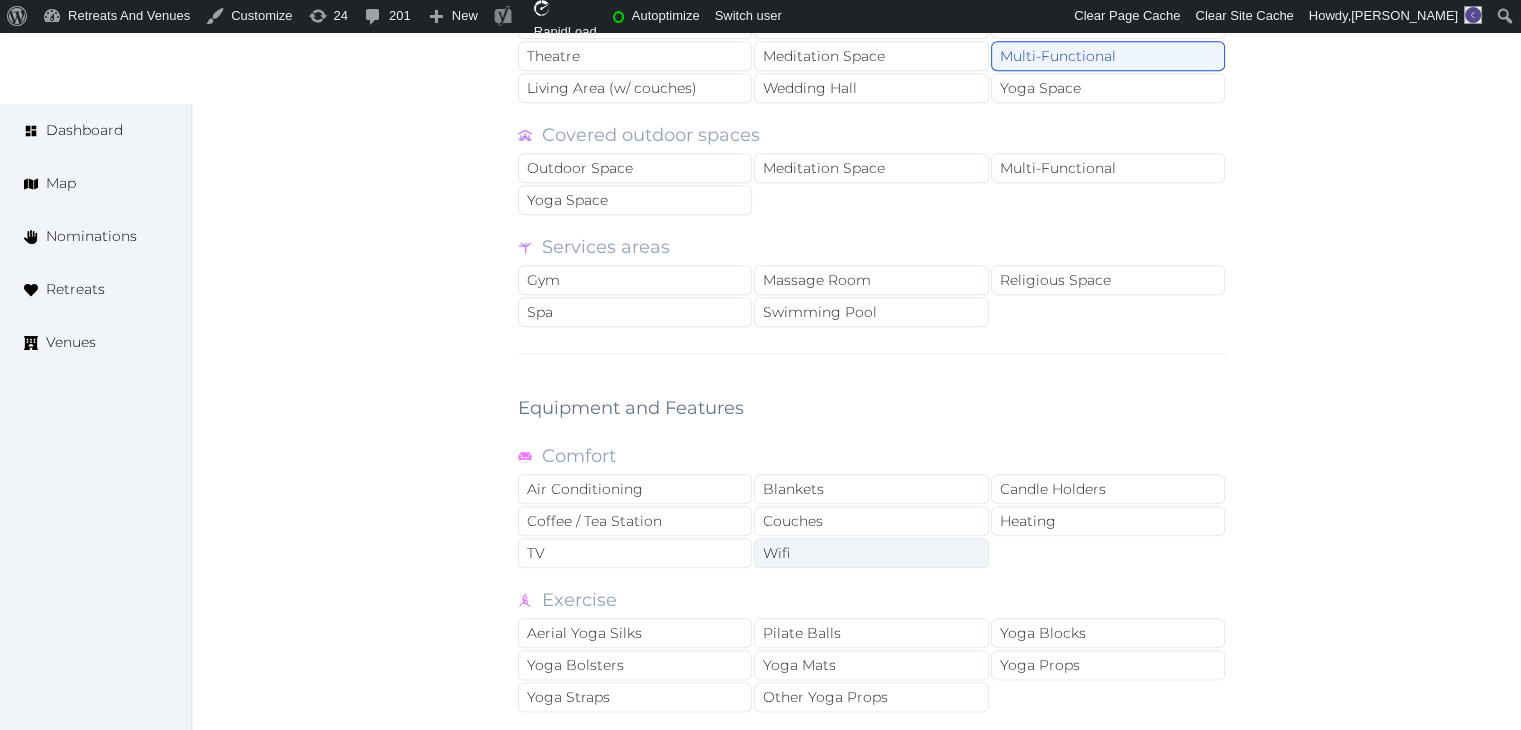 click on "Wifi" at bounding box center (871, 553) 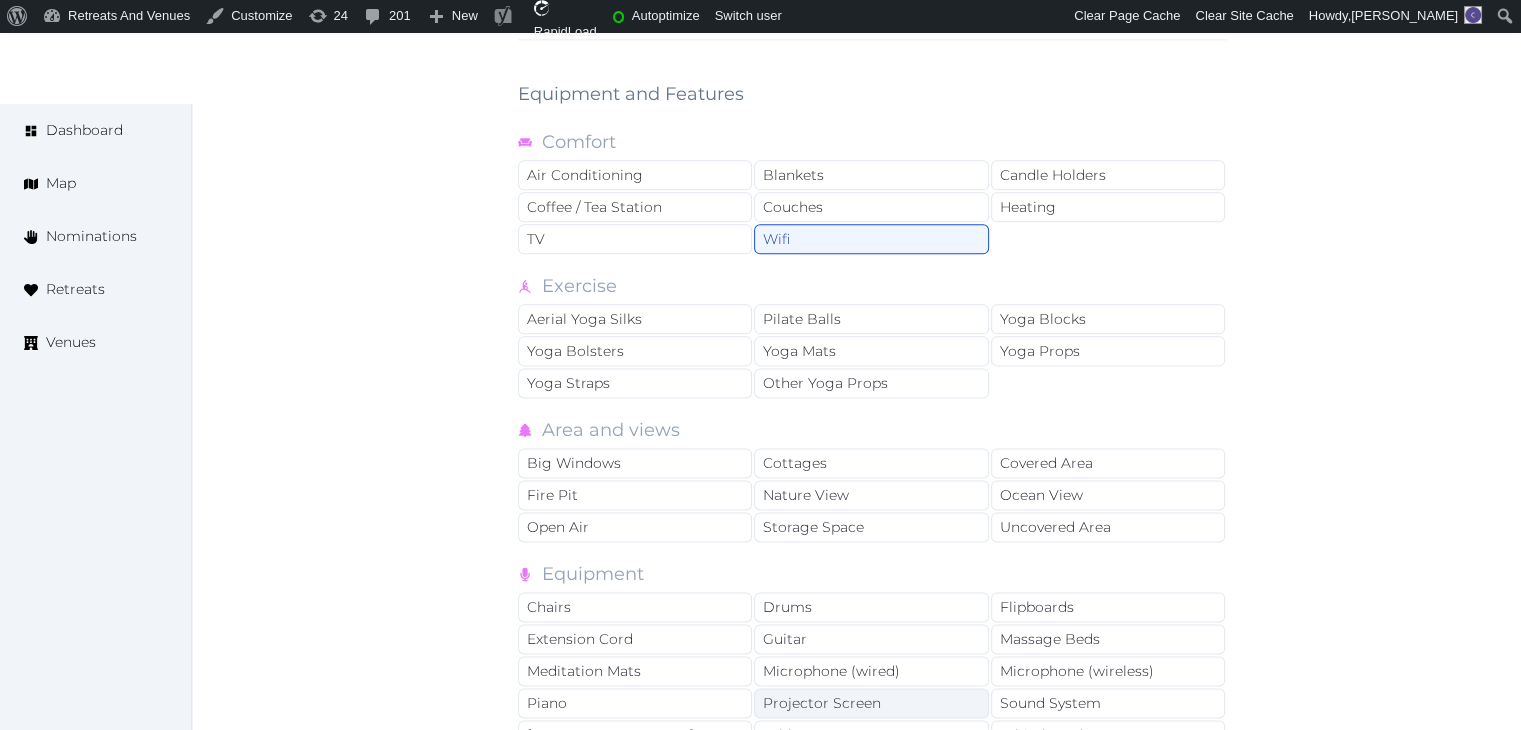 scroll, scrollTop: 2883, scrollLeft: 0, axis: vertical 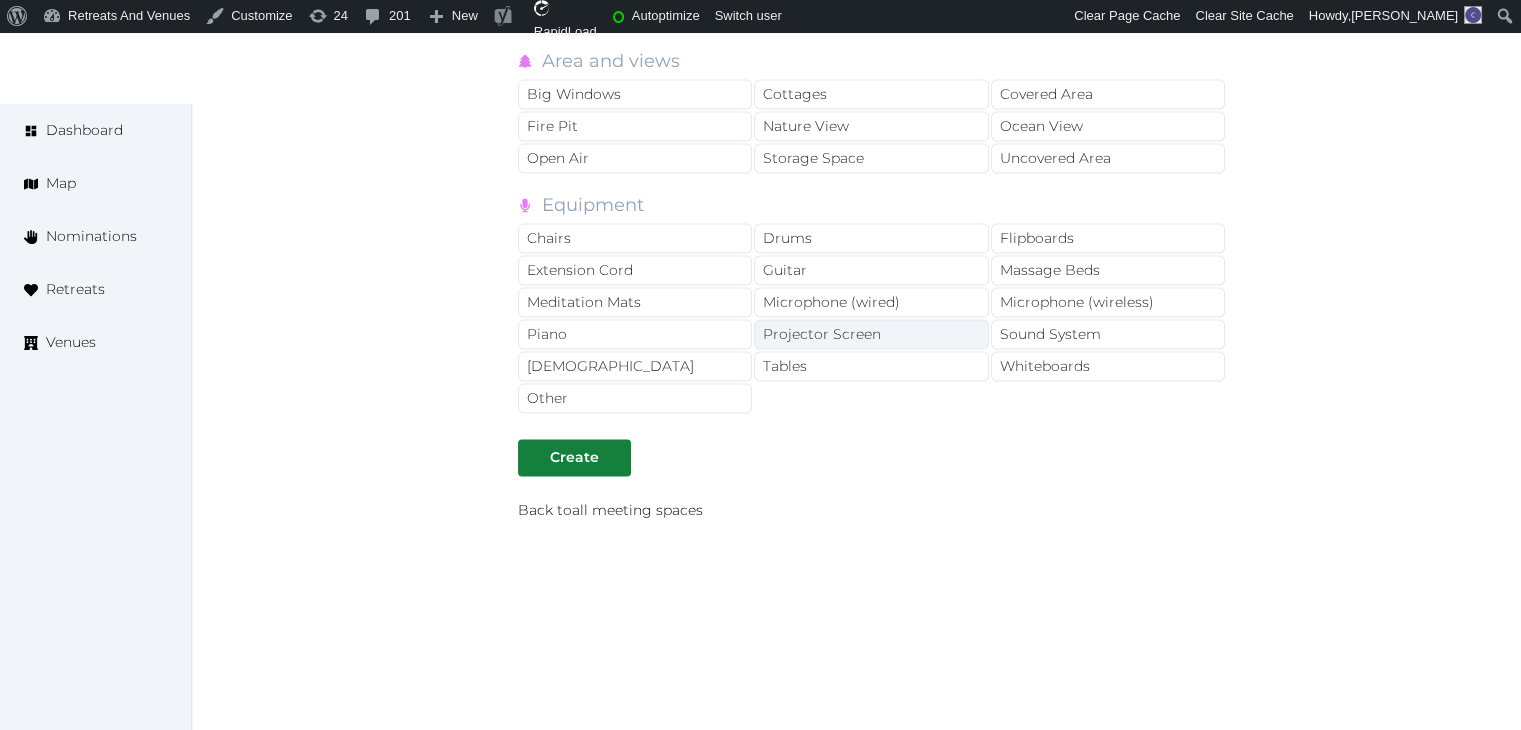 click on "Projector Screen" at bounding box center (871, 334) 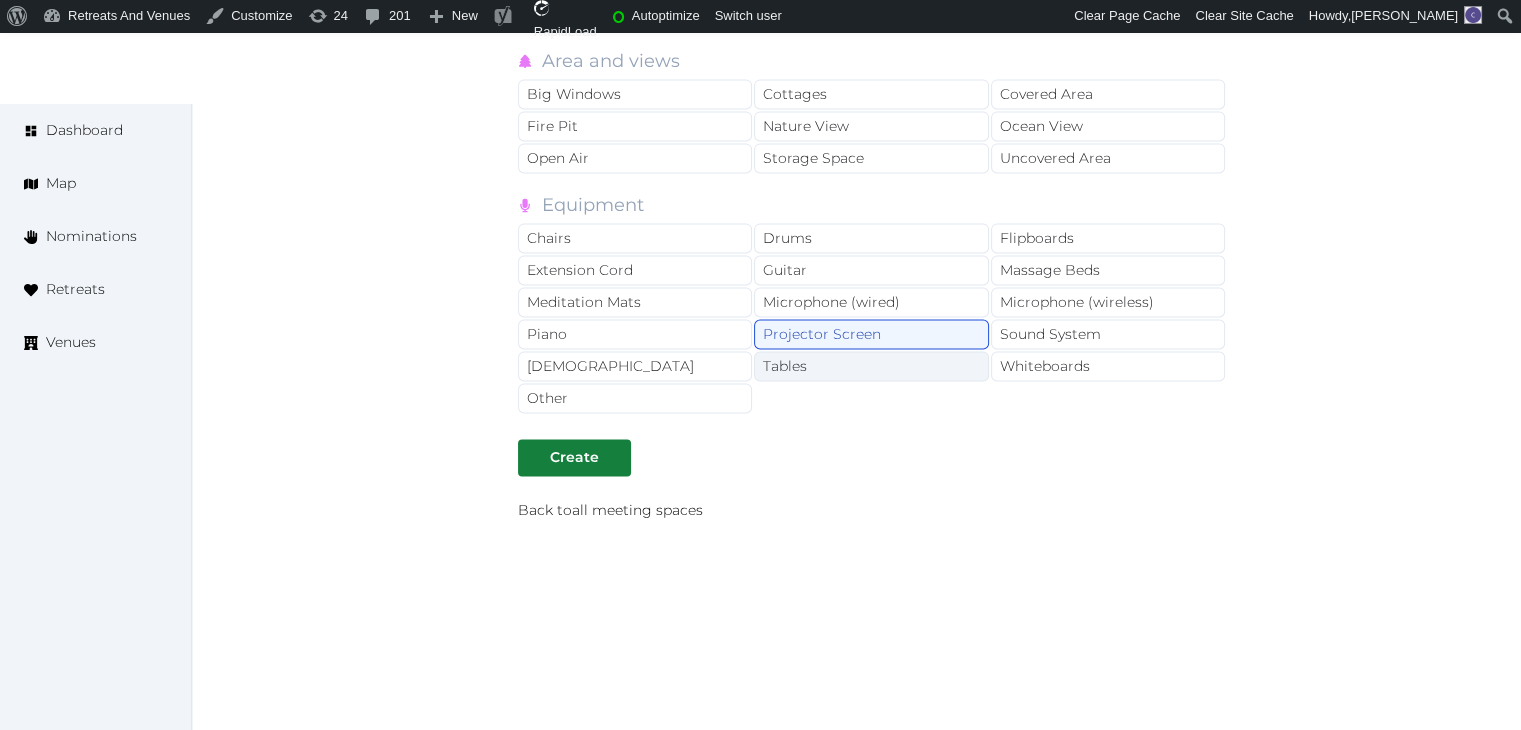 click on "Tables" at bounding box center (871, 366) 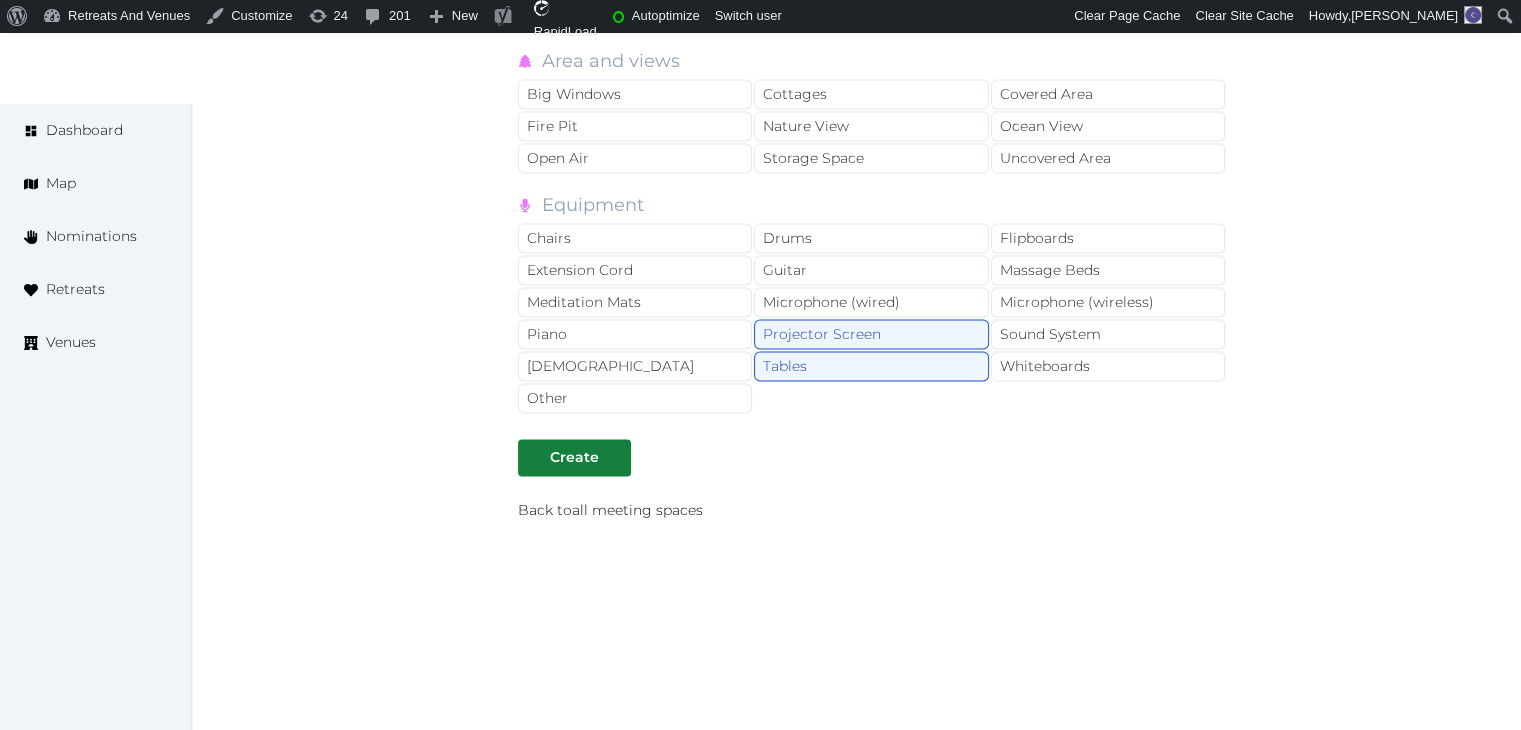 click on "Equipment" at bounding box center [593, 207] 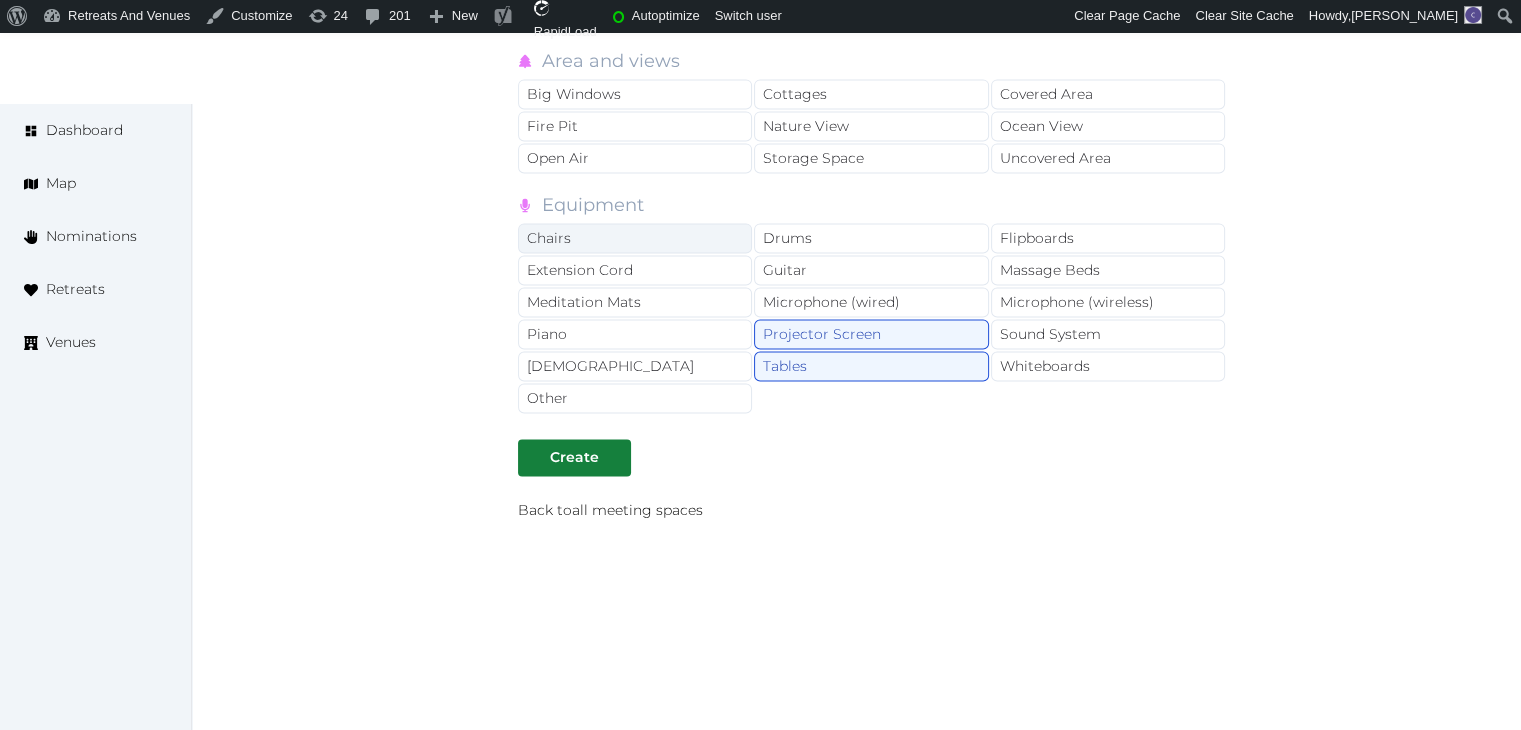 click on "Chairs" at bounding box center [635, 238] 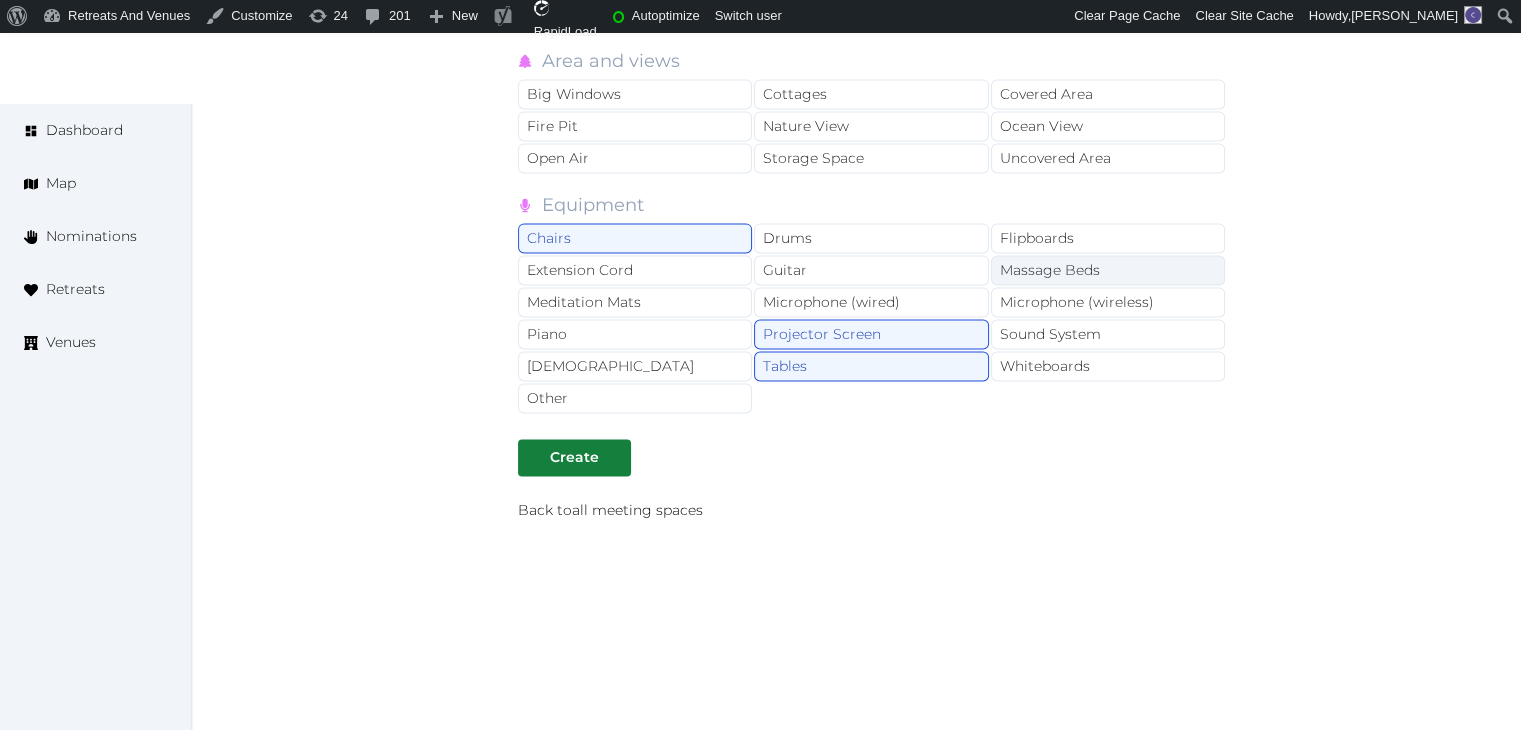 click on "Massage Beds" at bounding box center (1108, 270) 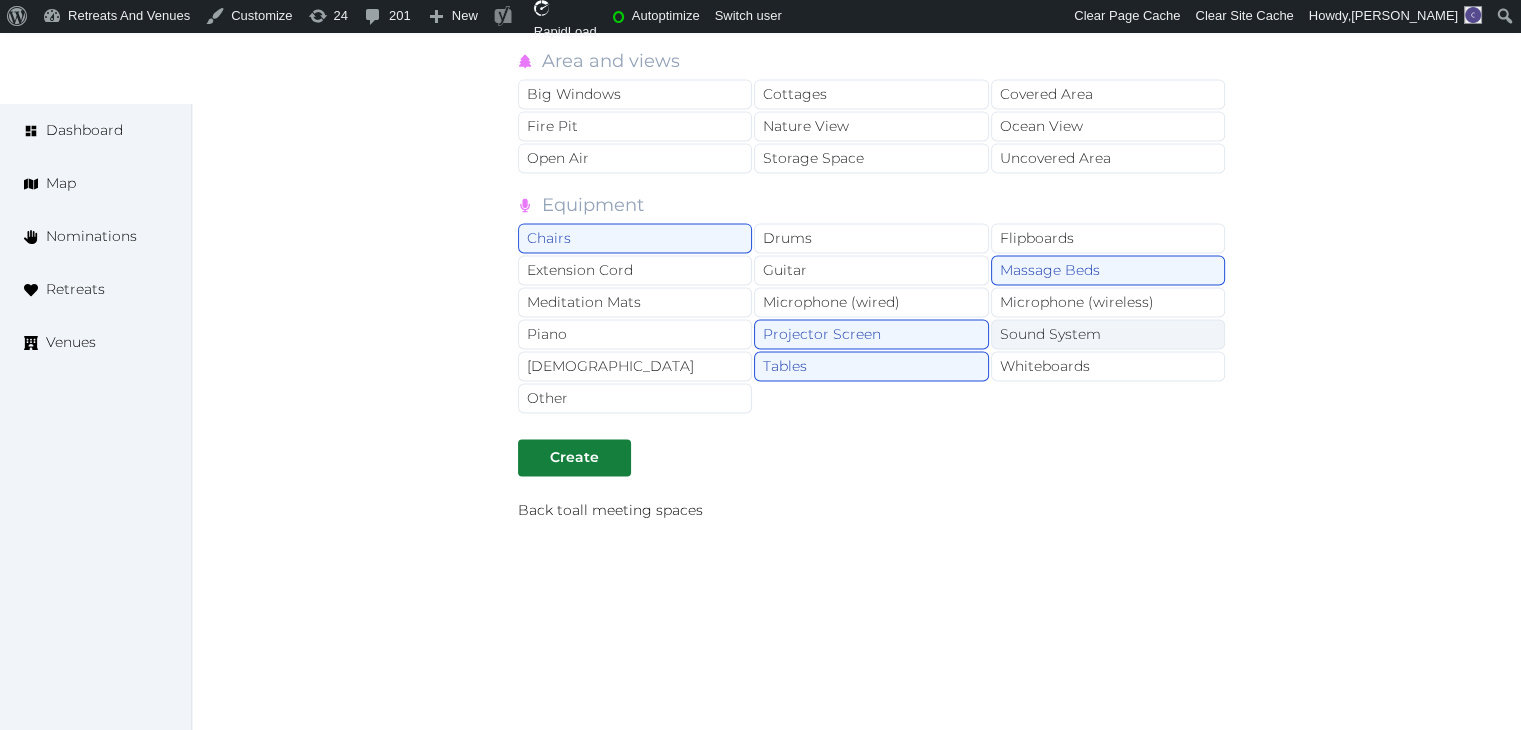 drag, startPoint x: 1093, startPoint y: 293, endPoint x: 1096, endPoint y: 318, distance: 25.179358 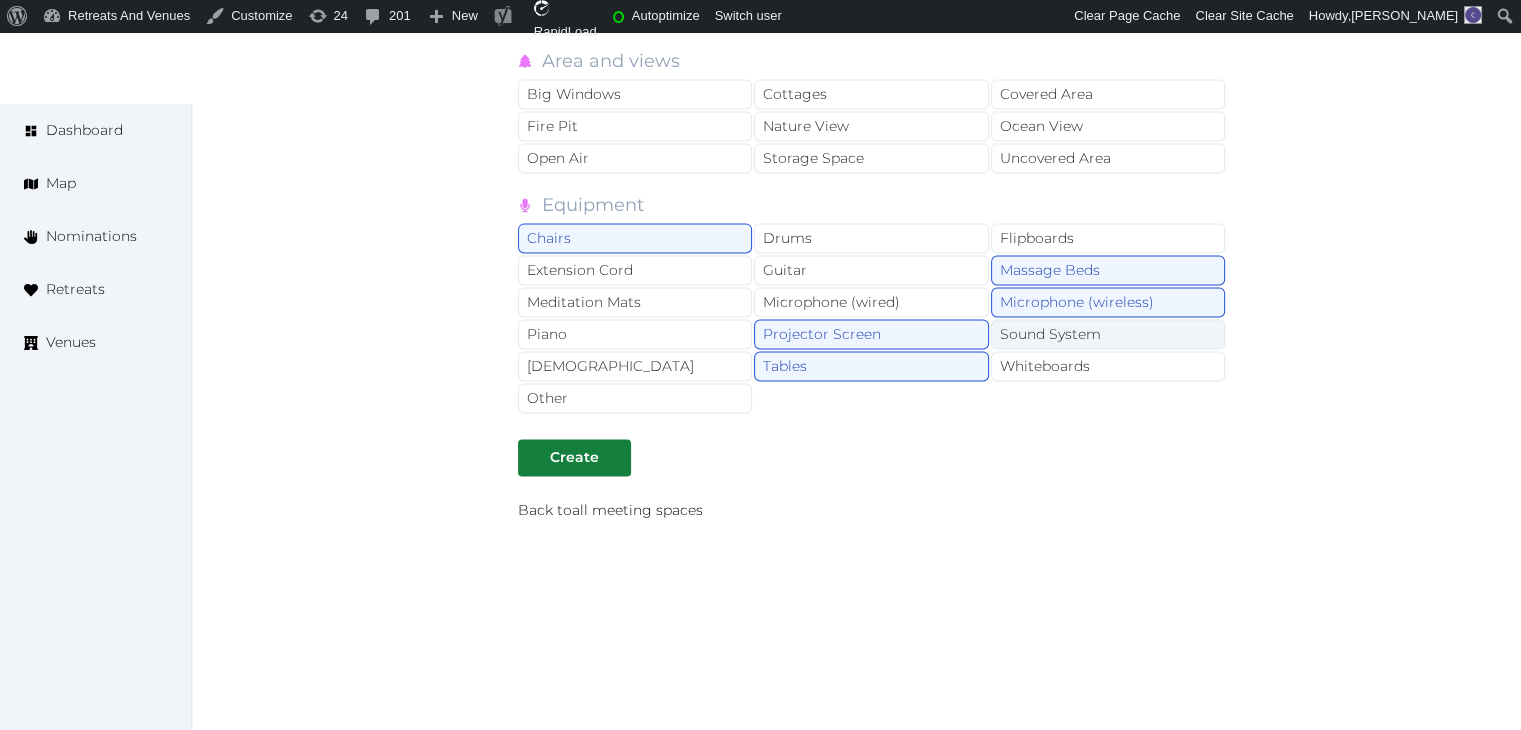 click on "Sound System" at bounding box center [1108, 334] 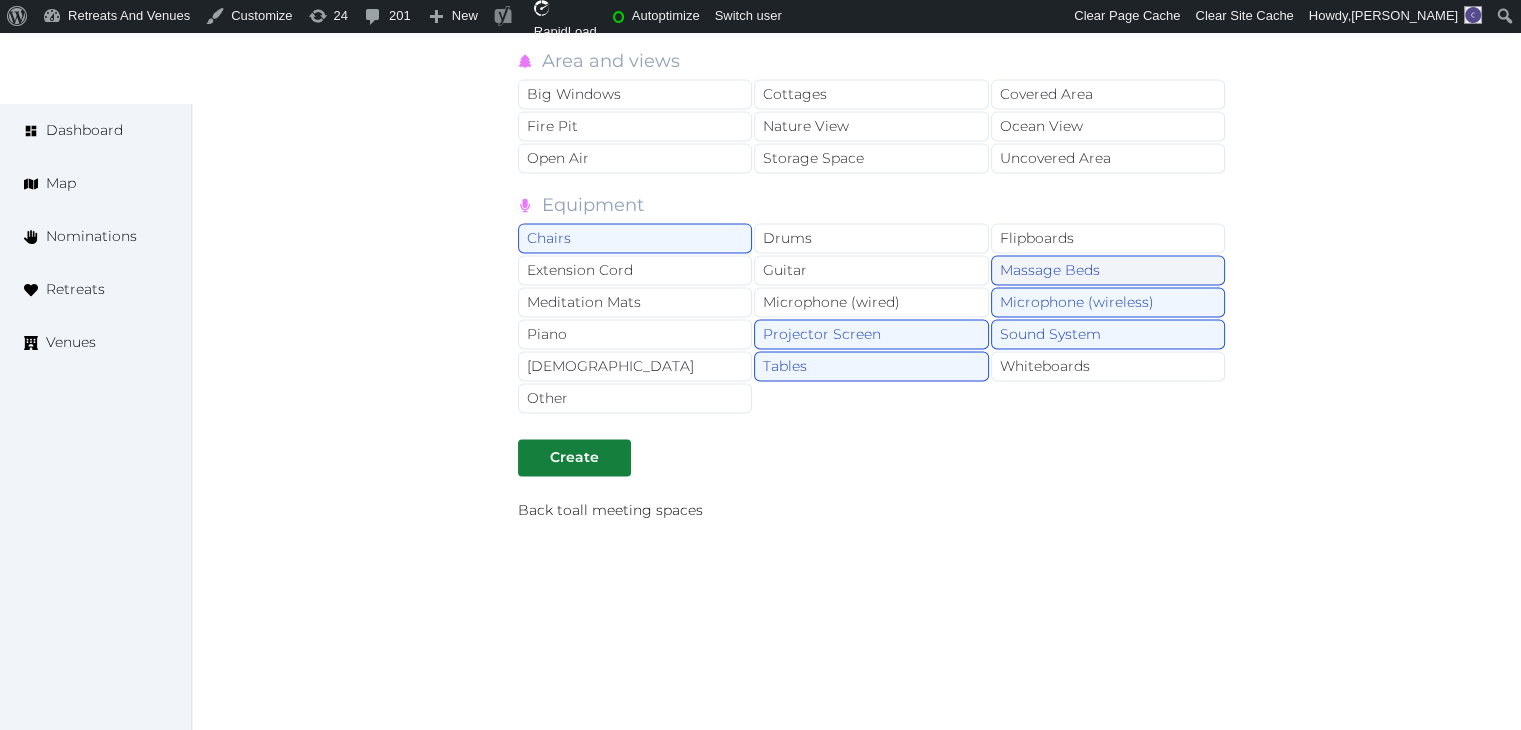 click on "Massage Beds" at bounding box center [1108, 270] 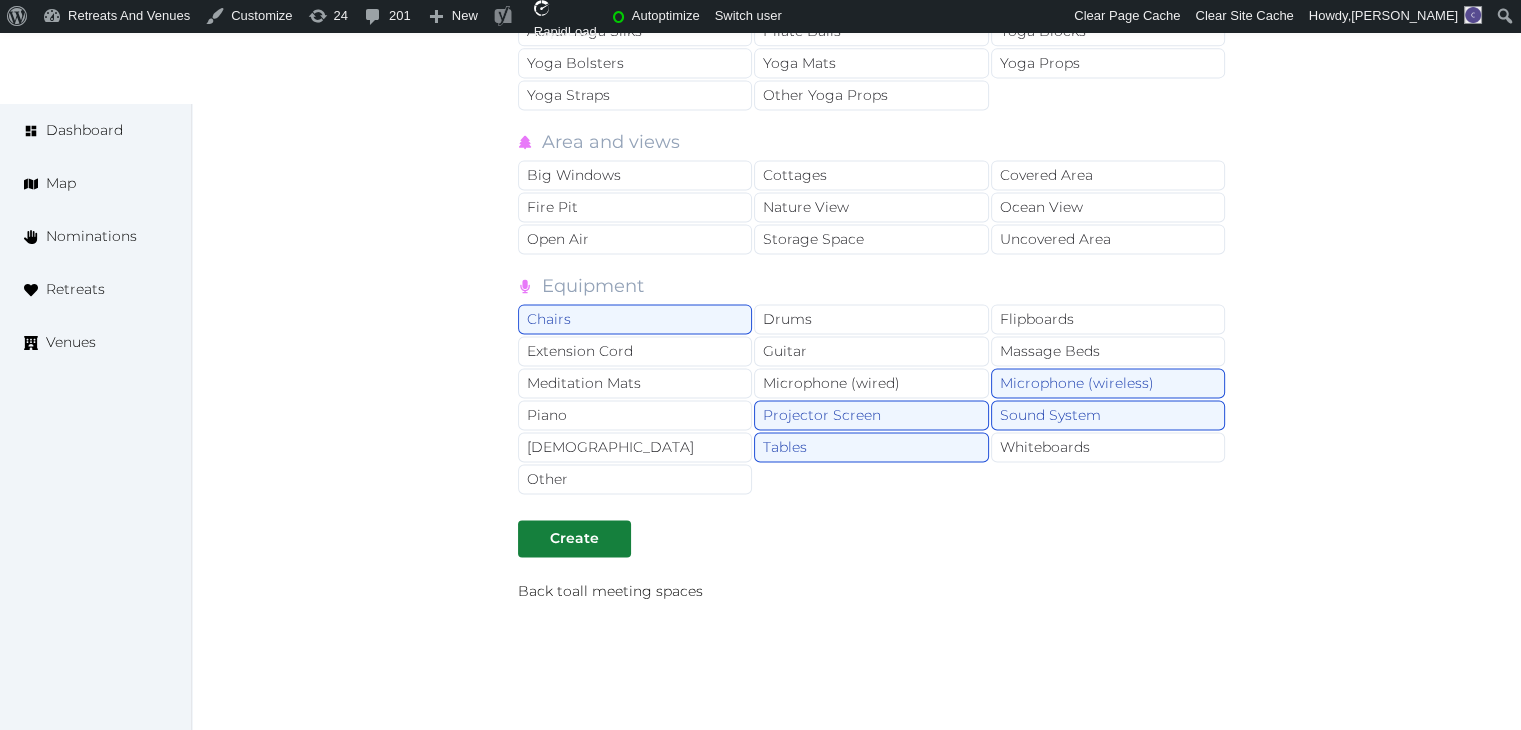 scroll, scrollTop: 2883, scrollLeft: 0, axis: vertical 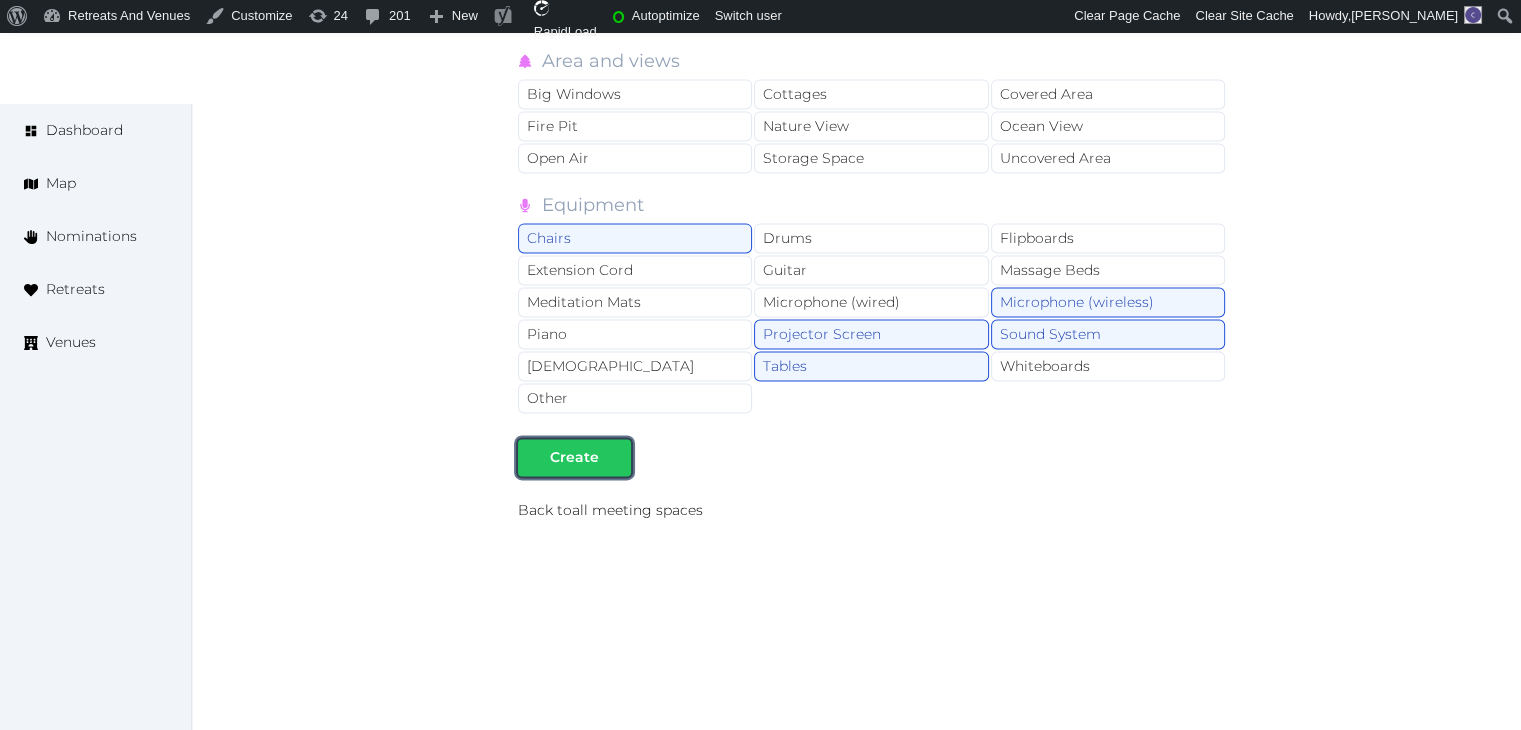 click on "Create" at bounding box center (574, 457) 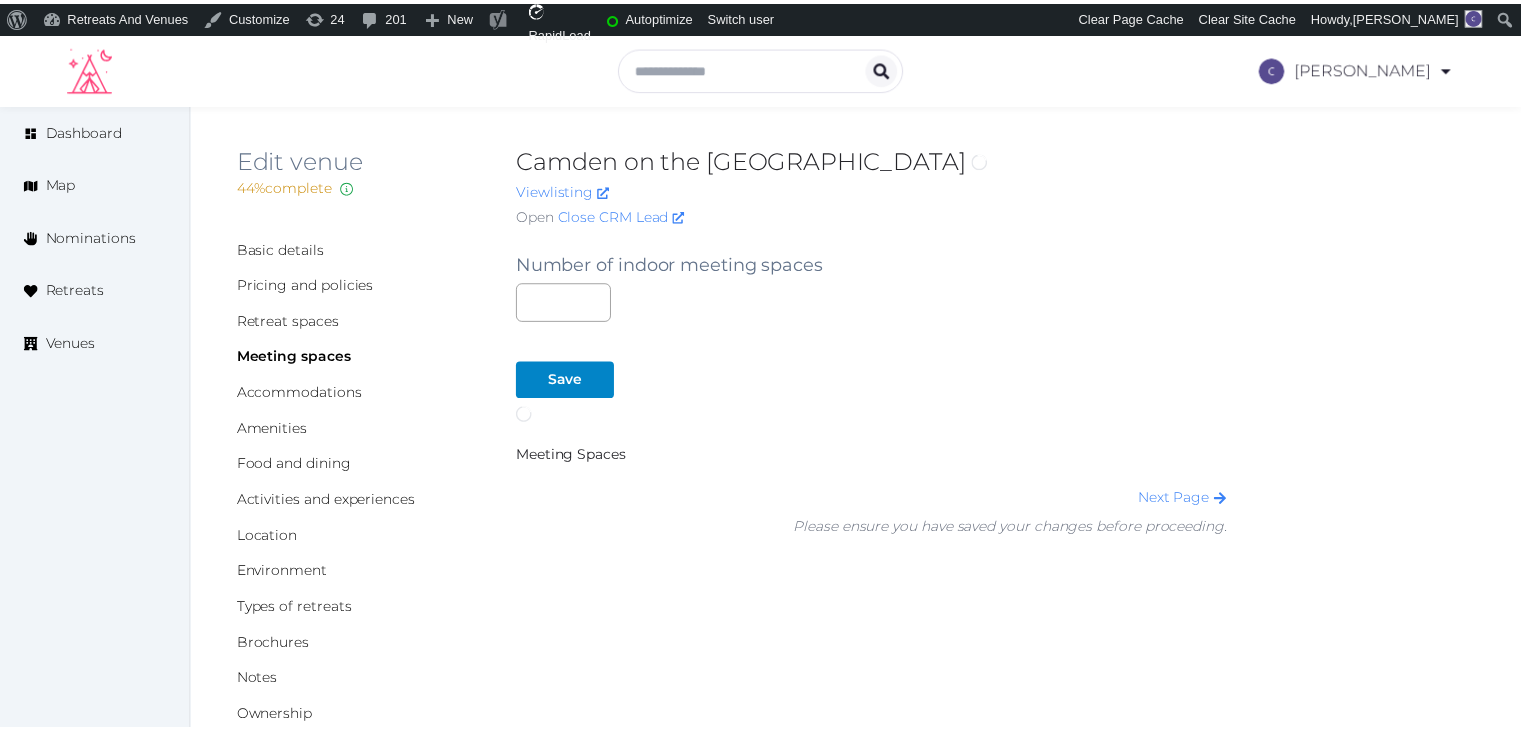 scroll, scrollTop: 0, scrollLeft: 0, axis: both 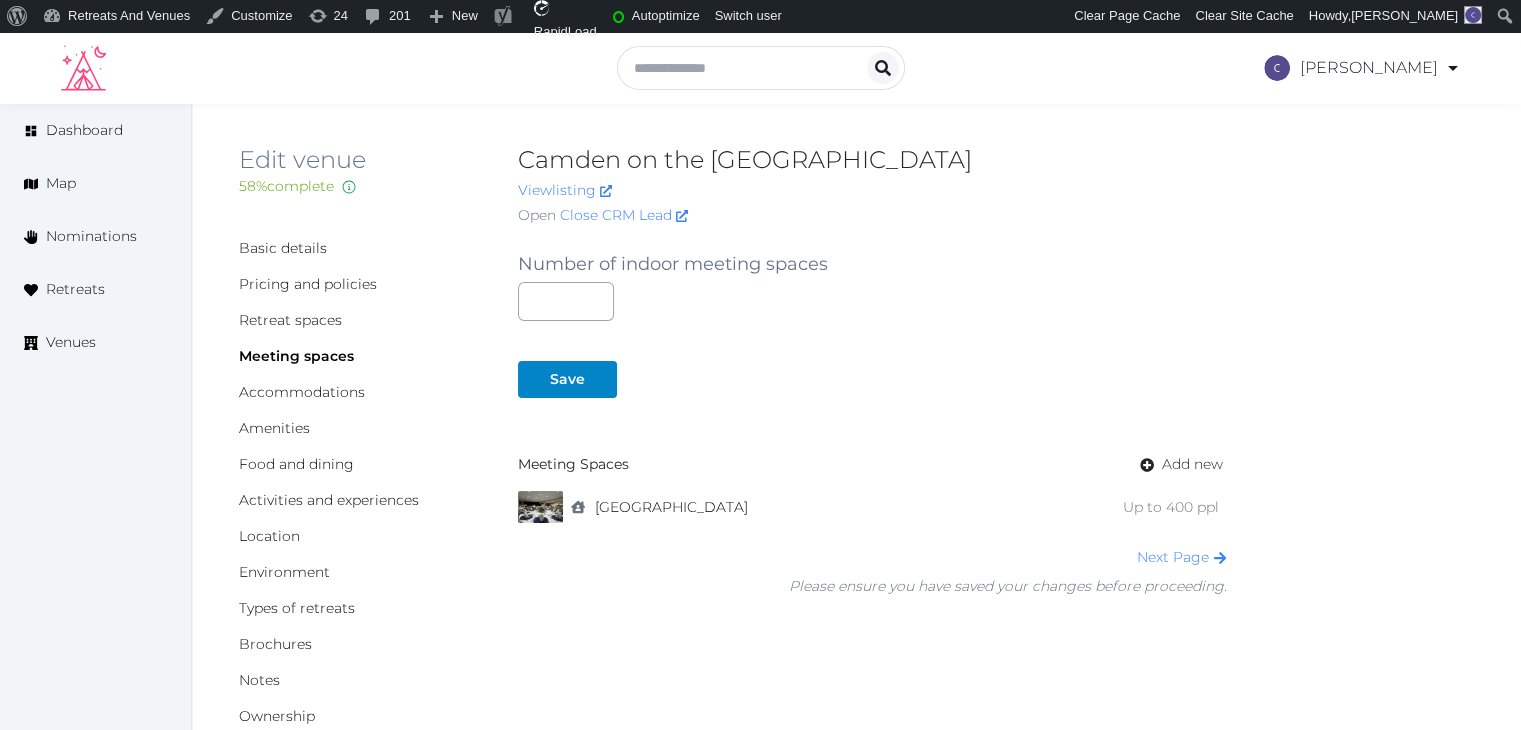 click on "Camden on the [GEOGRAPHIC_DATA]" at bounding box center [872, 160] 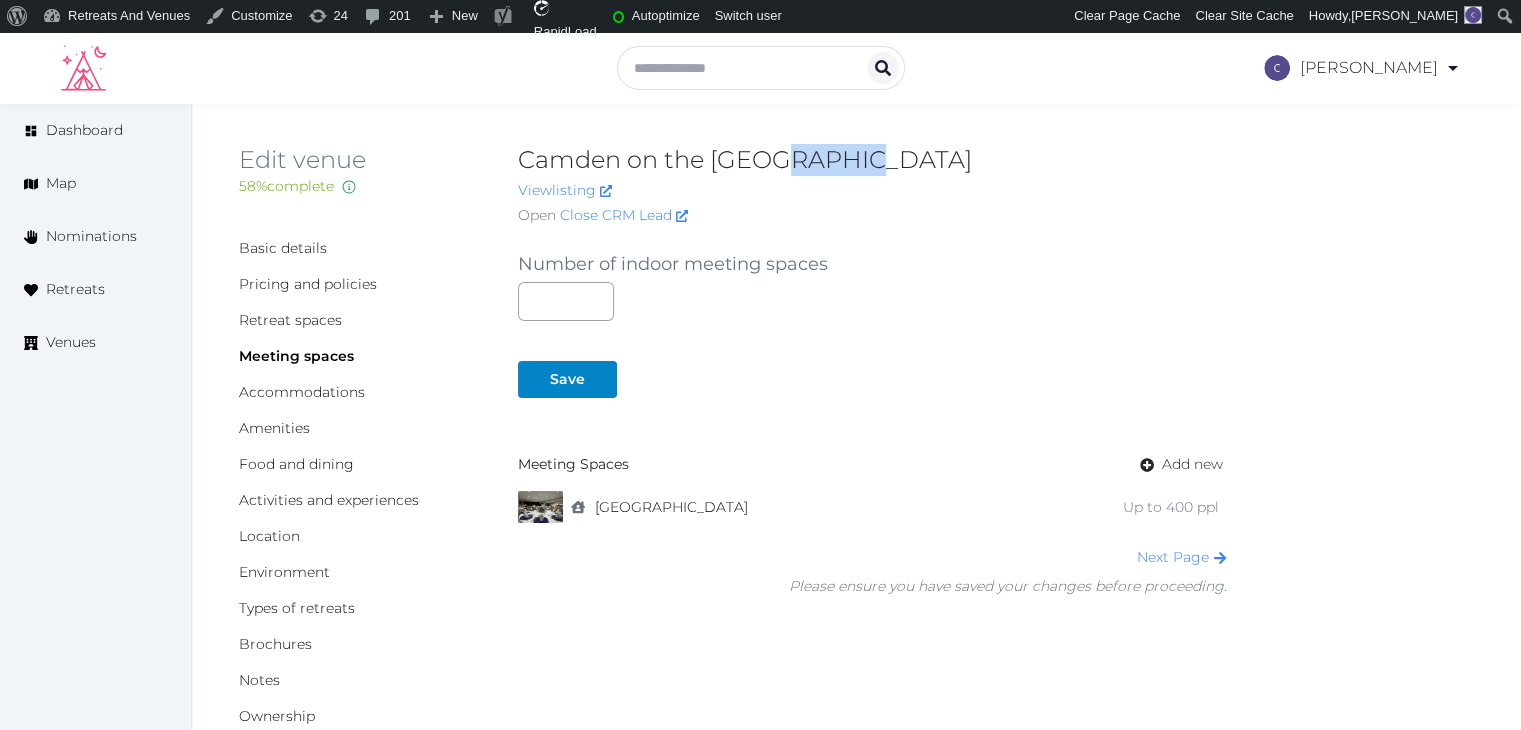 click on "Camden on the [GEOGRAPHIC_DATA]" at bounding box center (872, 160) 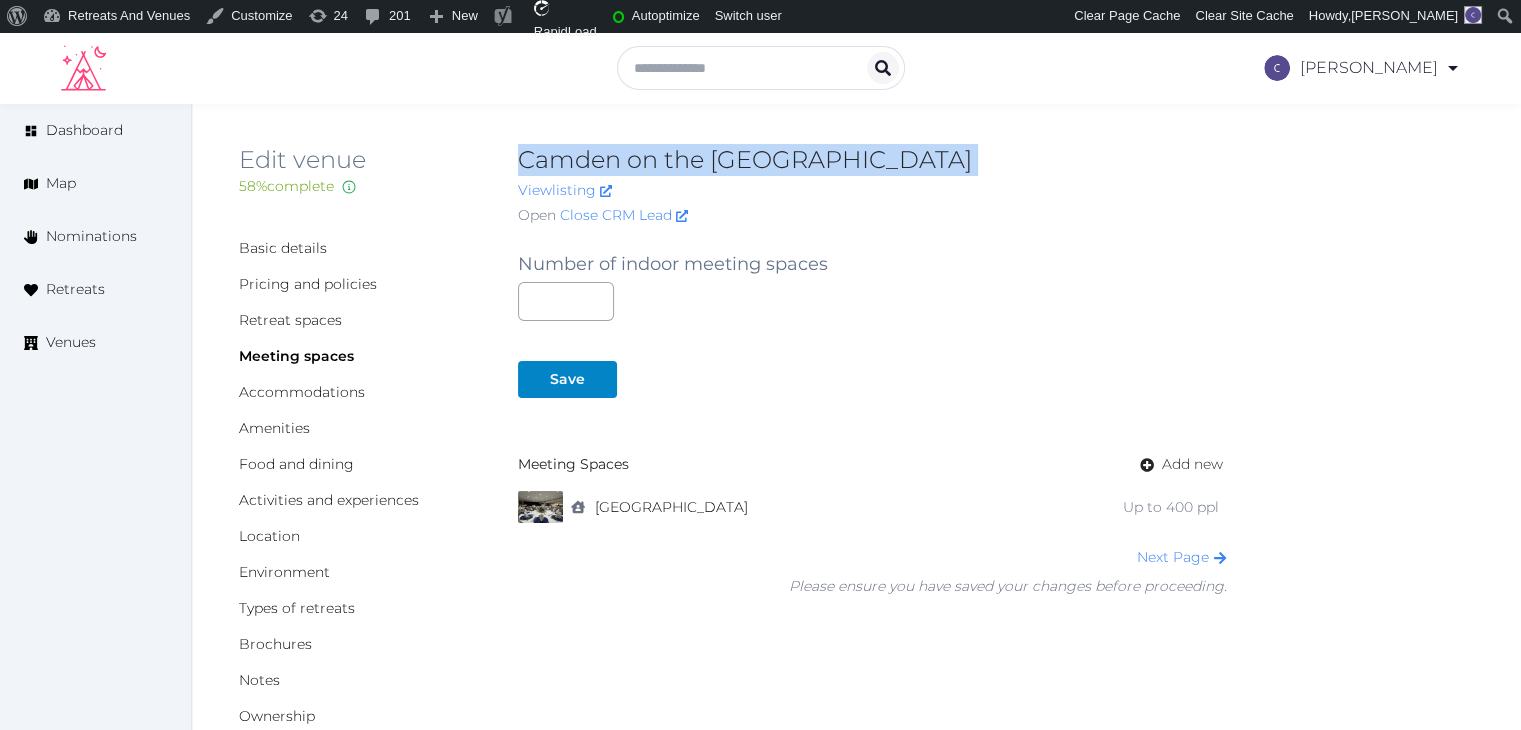 click on "Camden on the [GEOGRAPHIC_DATA]" at bounding box center (872, 160) 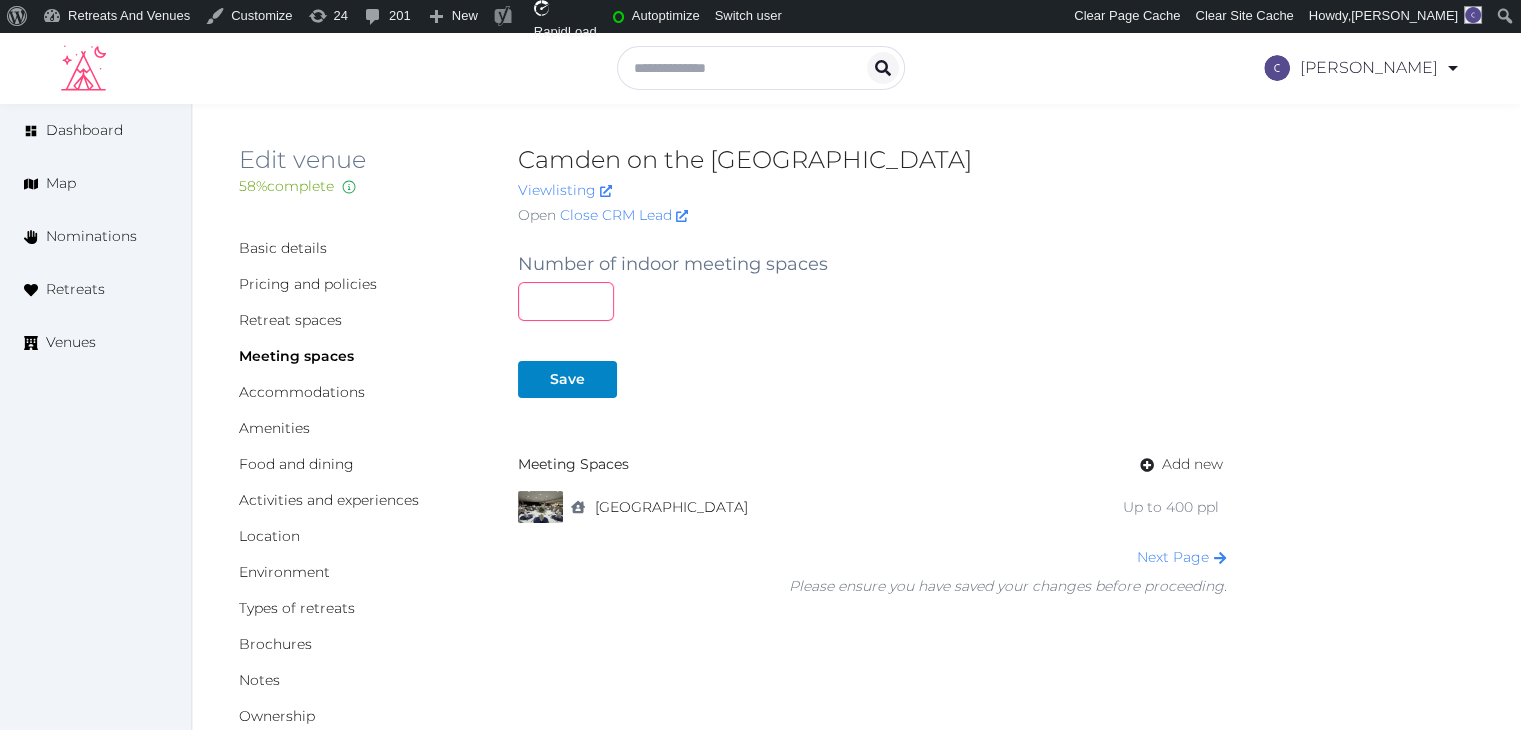 click at bounding box center [566, 301] 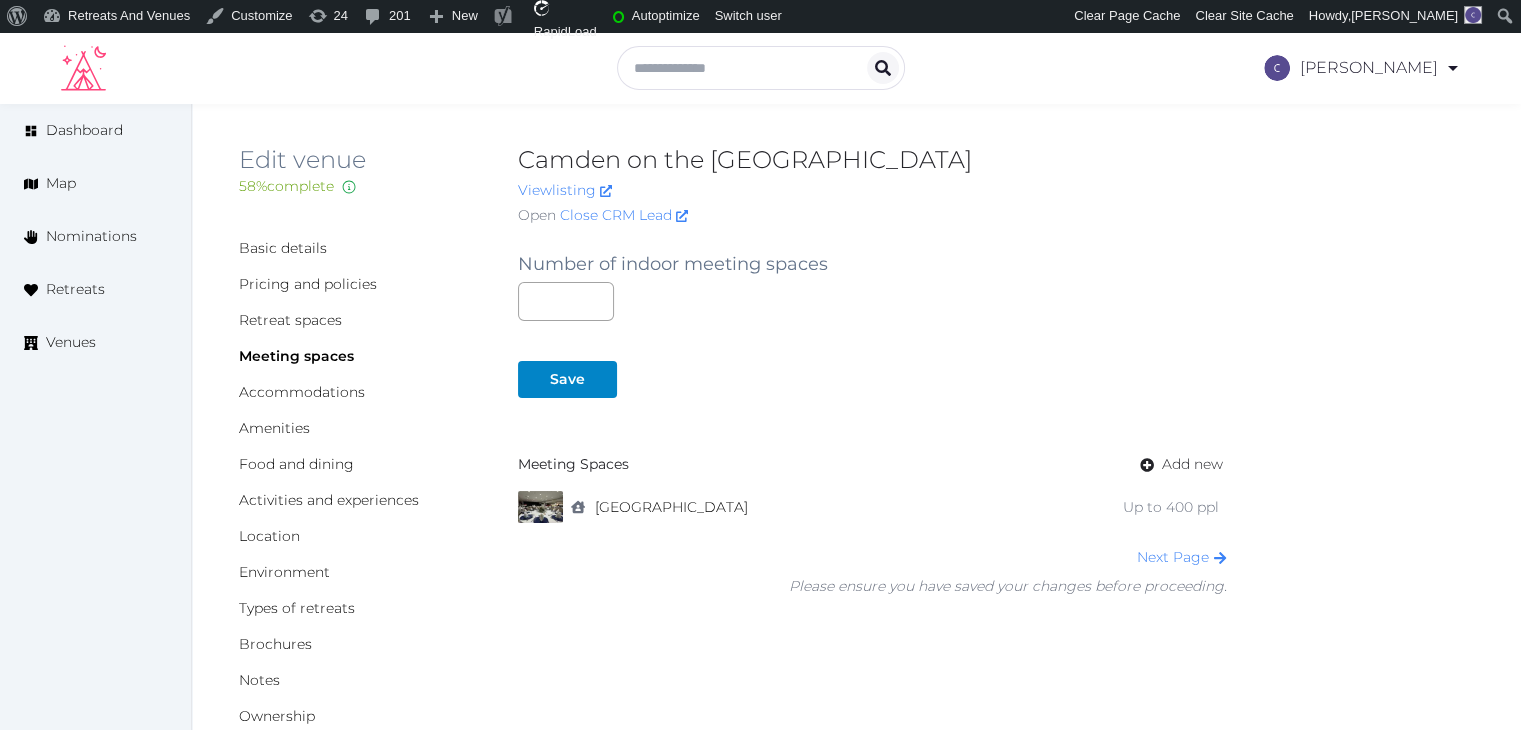 click on "Number of indoor meeting spaces ** Save  Meeting Spaces Add new indoor Grand Ballroom Up to 400 ppl
To pick up a draggable item, press the space bar.
While dragging, use the arrow keys to move the item.
Press space again to drop the item in its new position, or press escape to cancel.
Next Page  Please ensure you have saved your changes before proceeding." at bounding box center (872, 415) 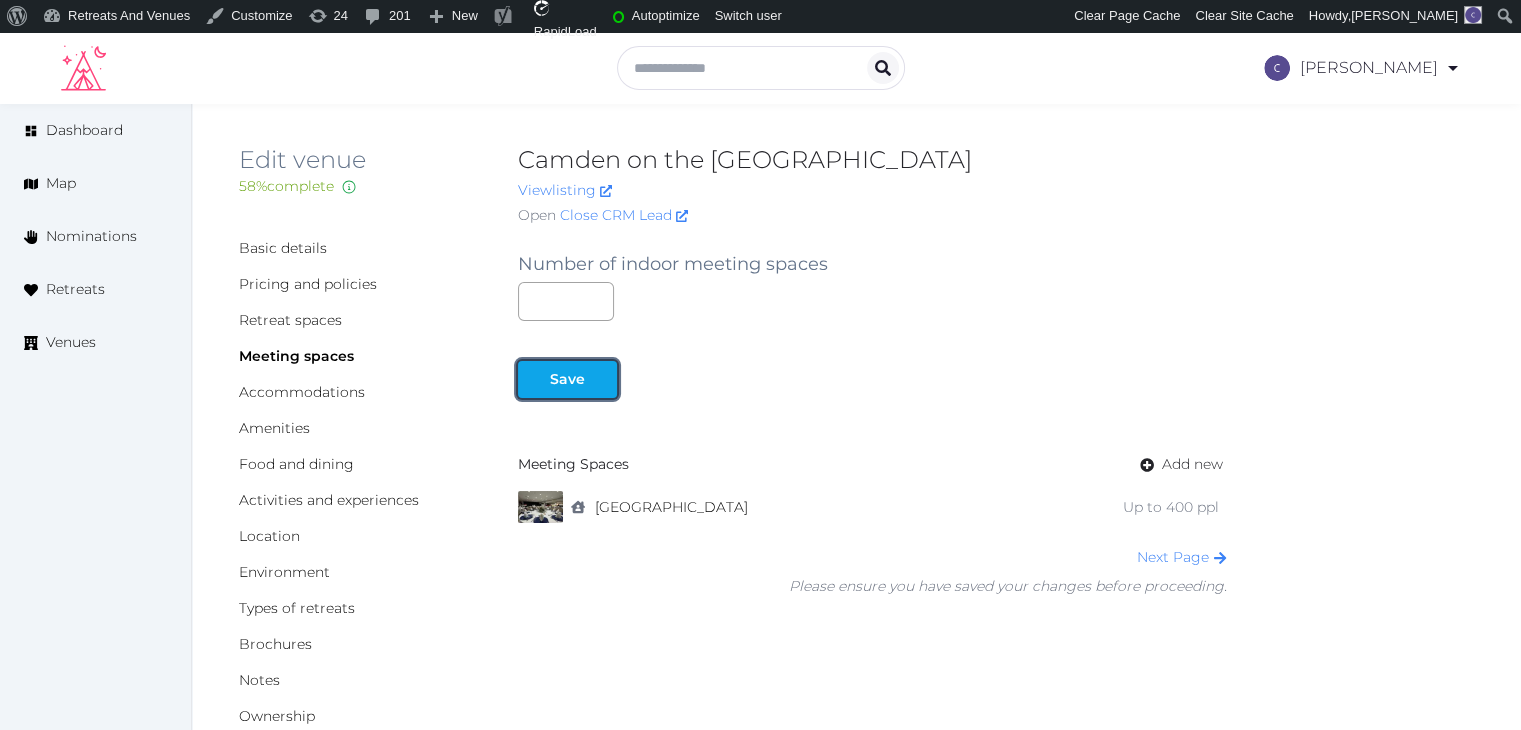 click on "Save" at bounding box center [567, 379] 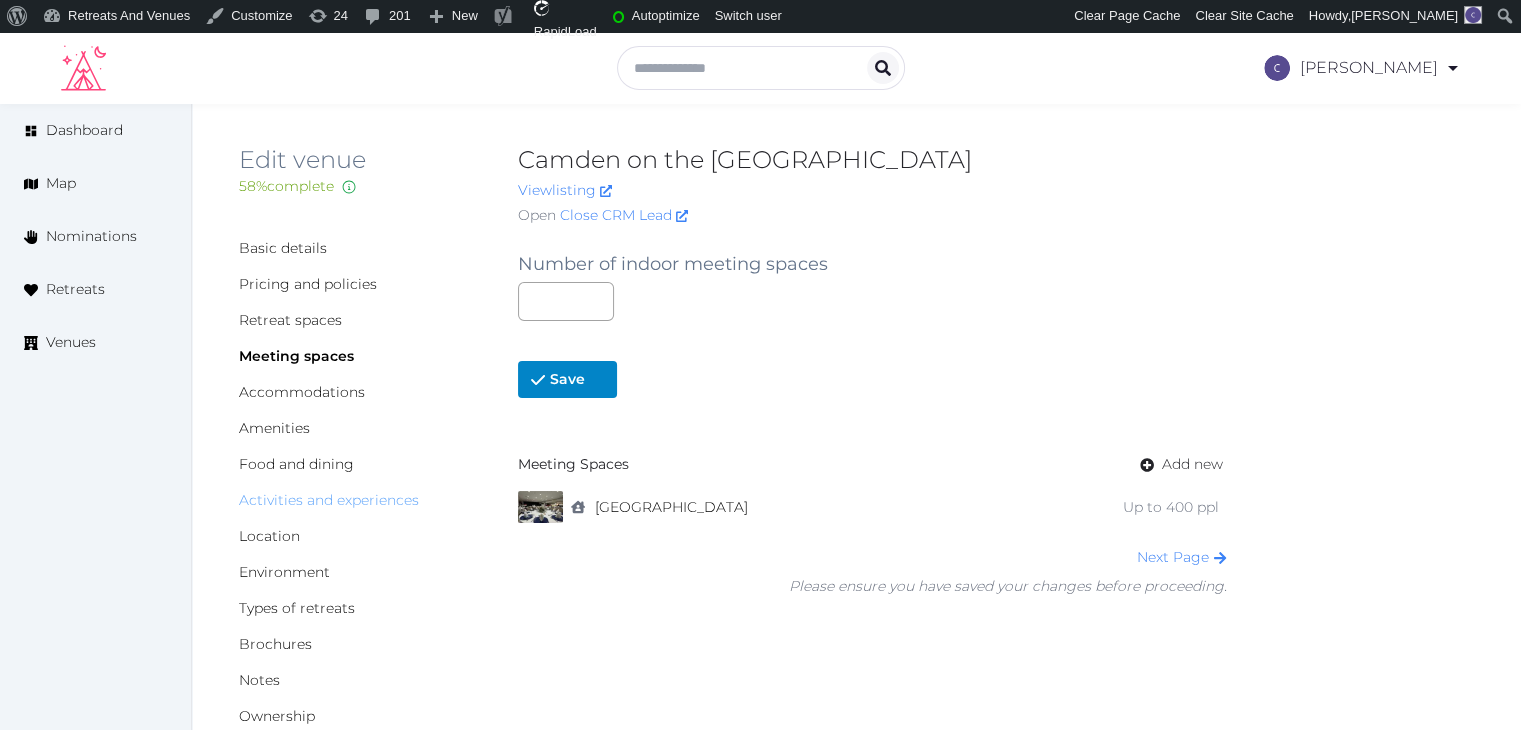 click on "Activities and experiences" at bounding box center [329, 500] 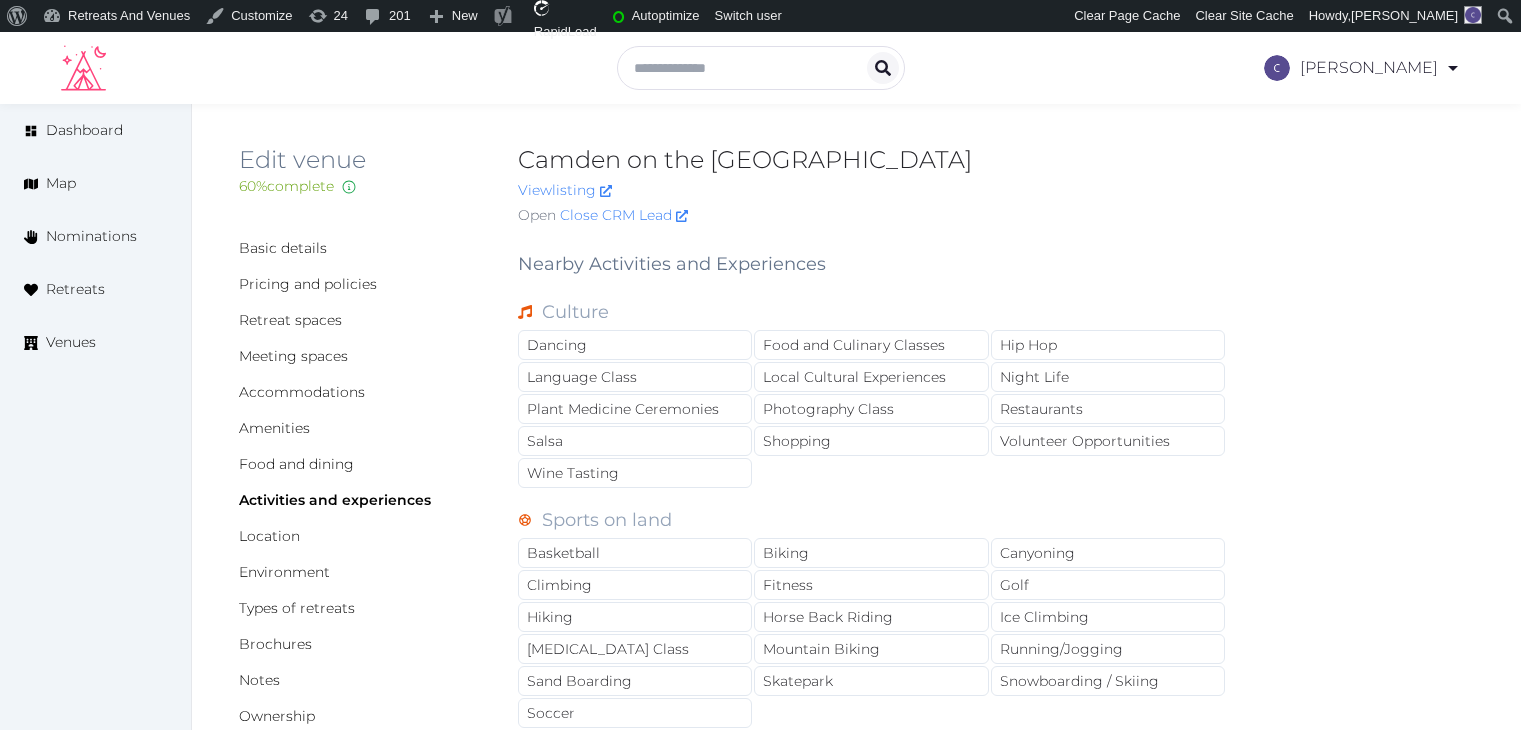scroll, scrollTop: 0, scrollLeft: 0, axis: both 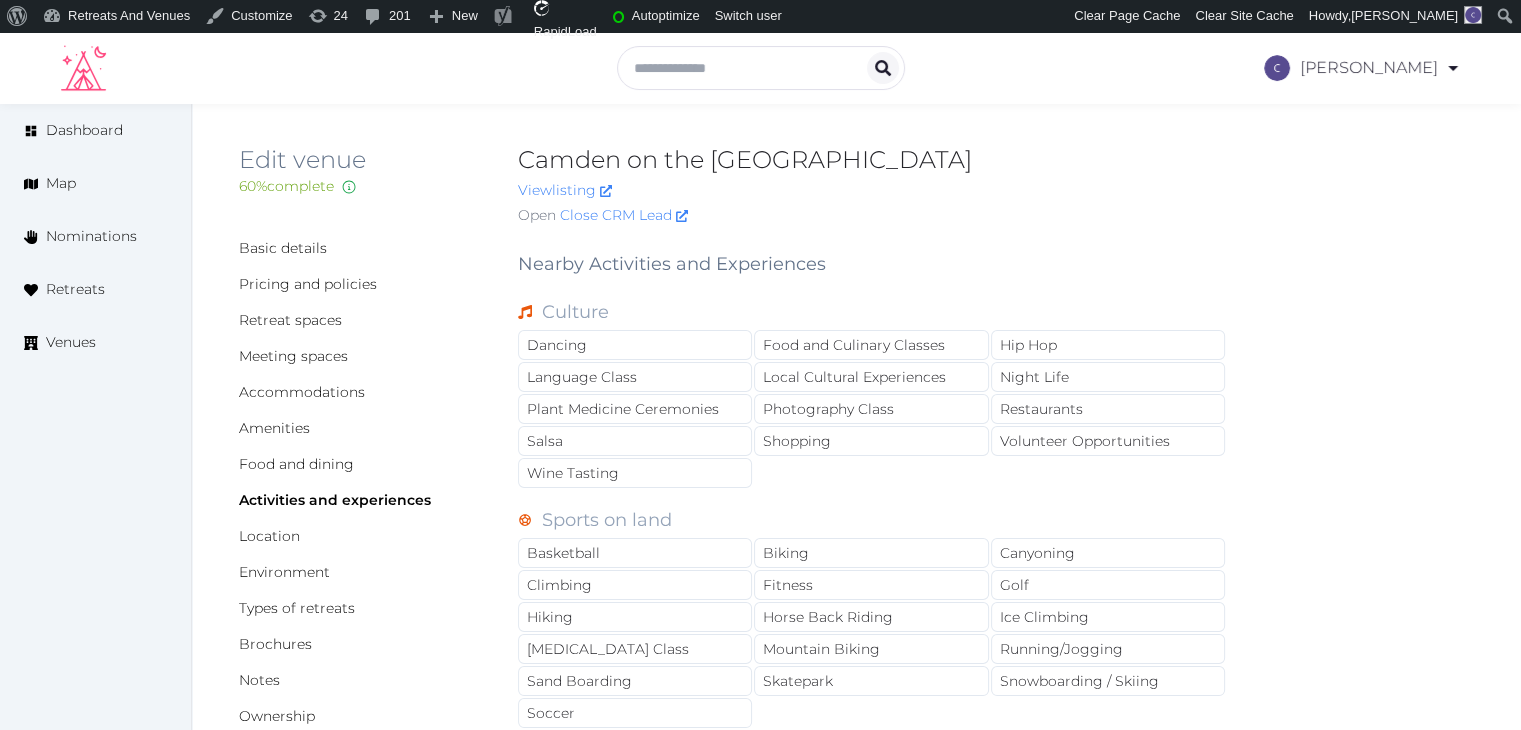 click on "Camden on the [GEOGRAPHIC_DATA]" at bounding box center [872, 160] 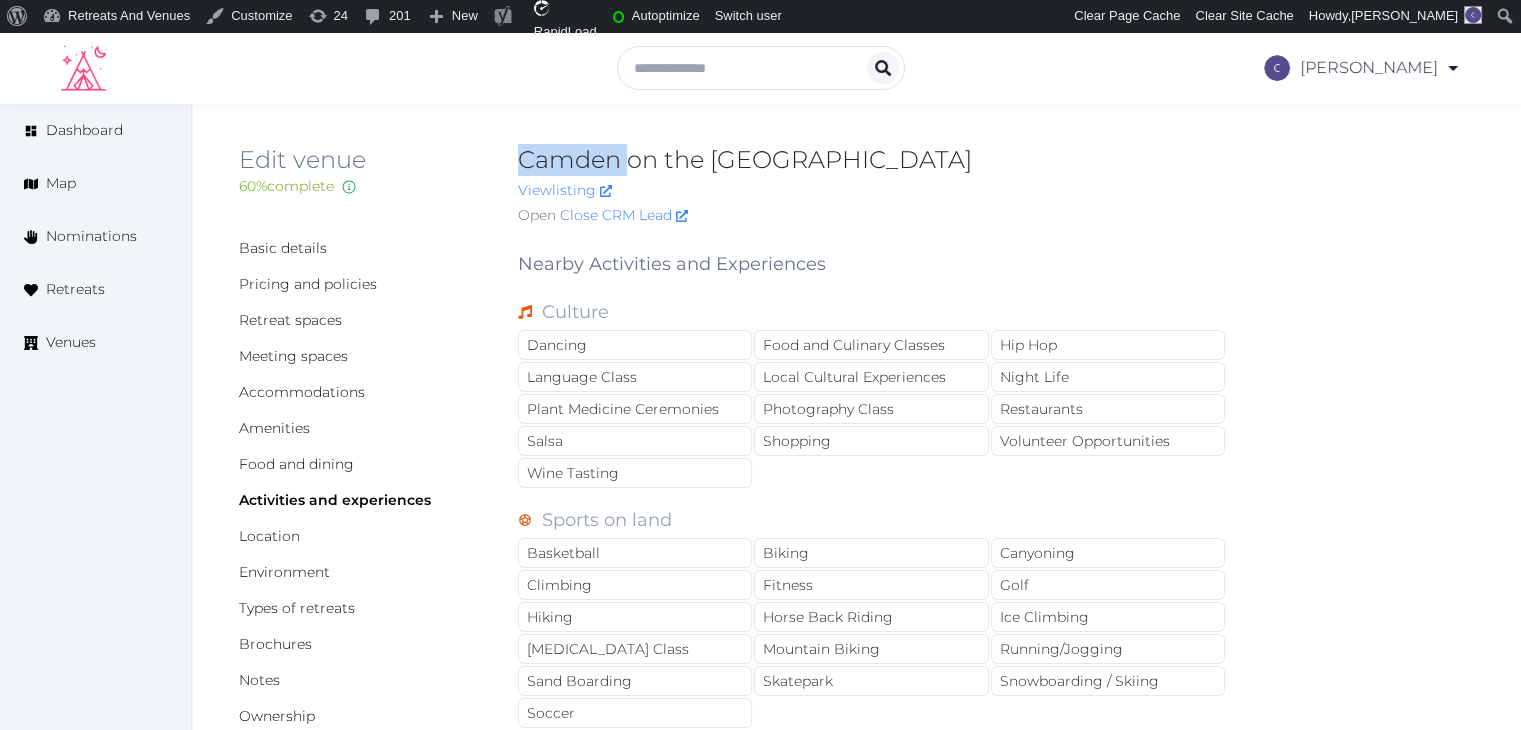 click on "Camden on the [GEOGRAPHIC_DATA]" at bounding box center (872, 160) 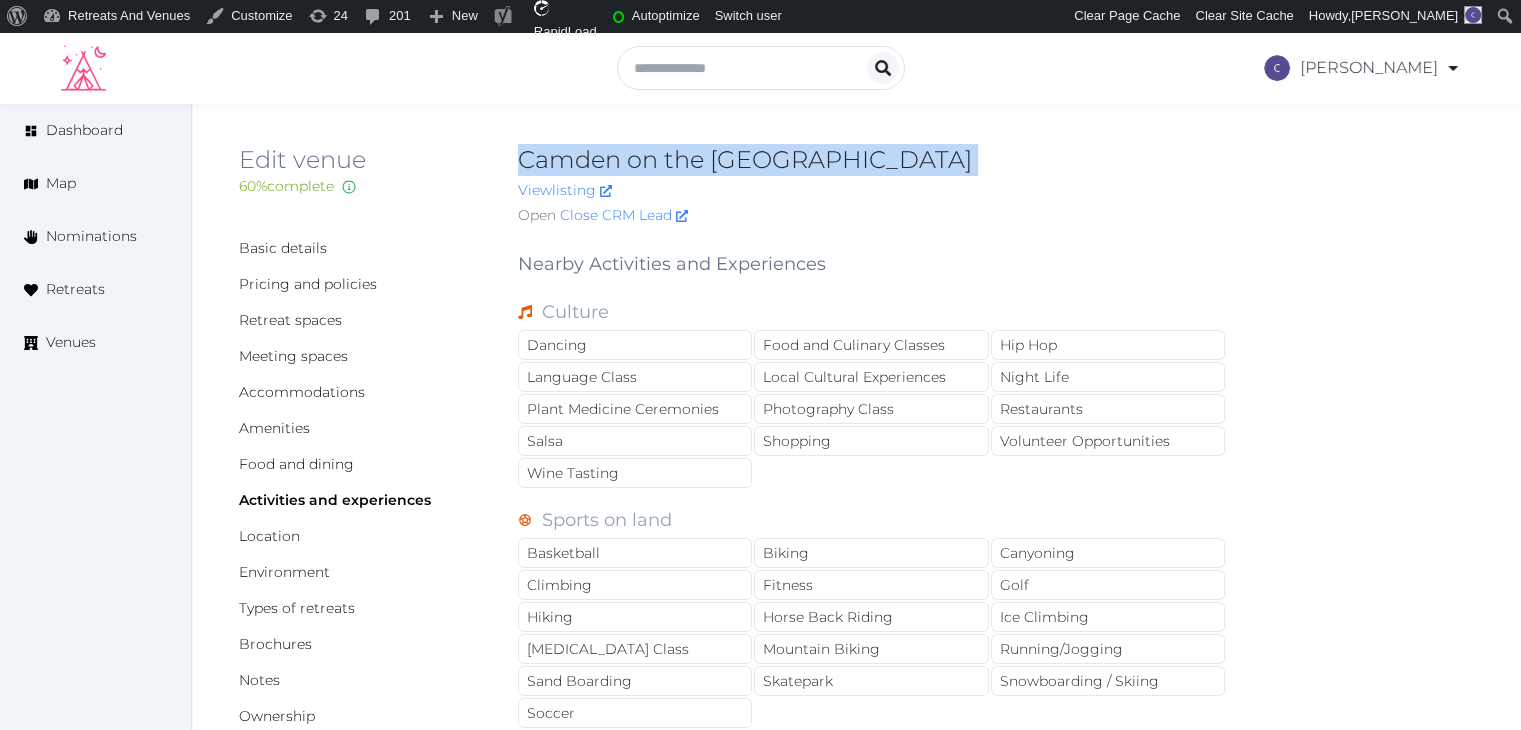 click on "Camden on the [GEOGRAPHIC_DATA]" at bounding box center (872, 160) 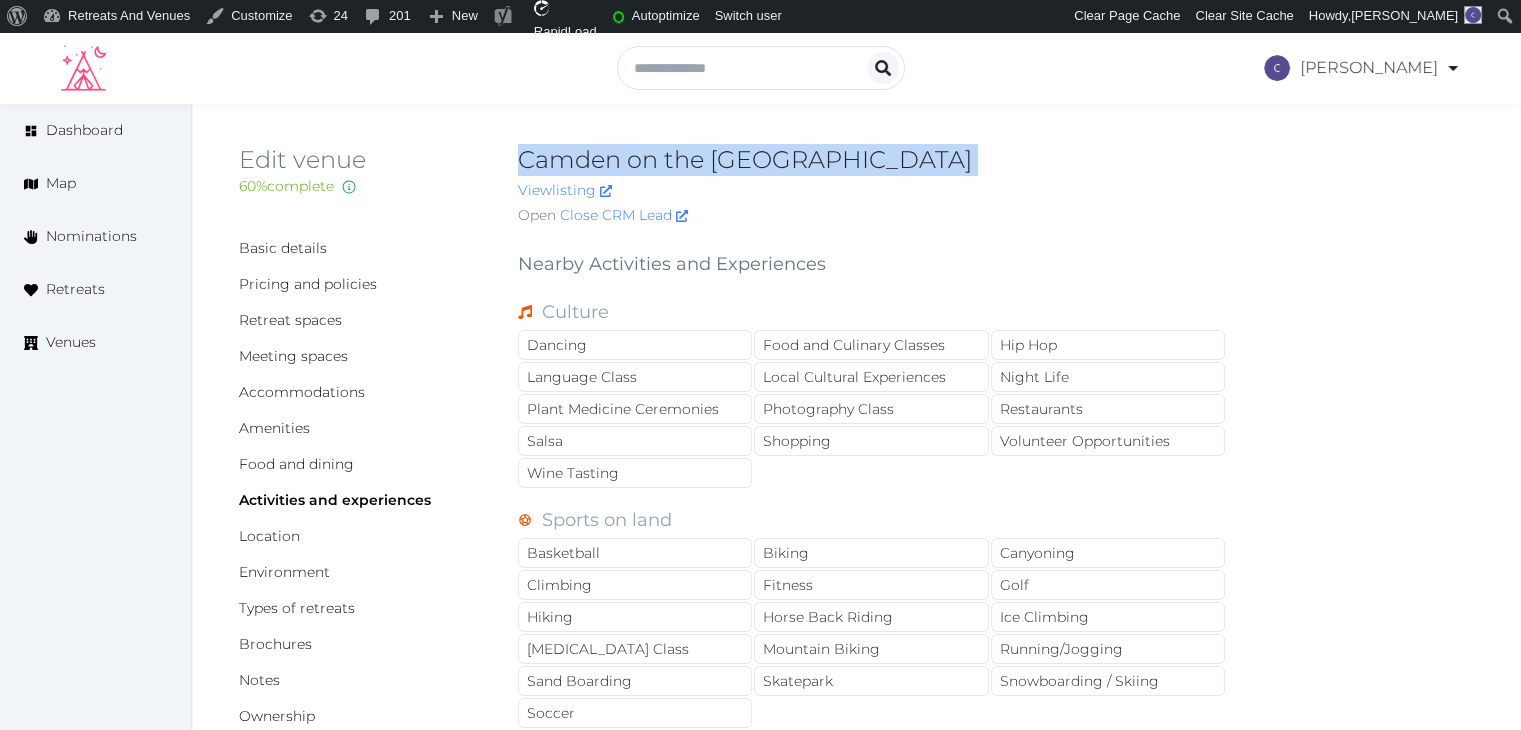 copy on "Camden on the [GEOGRAPHIC_DATA]" 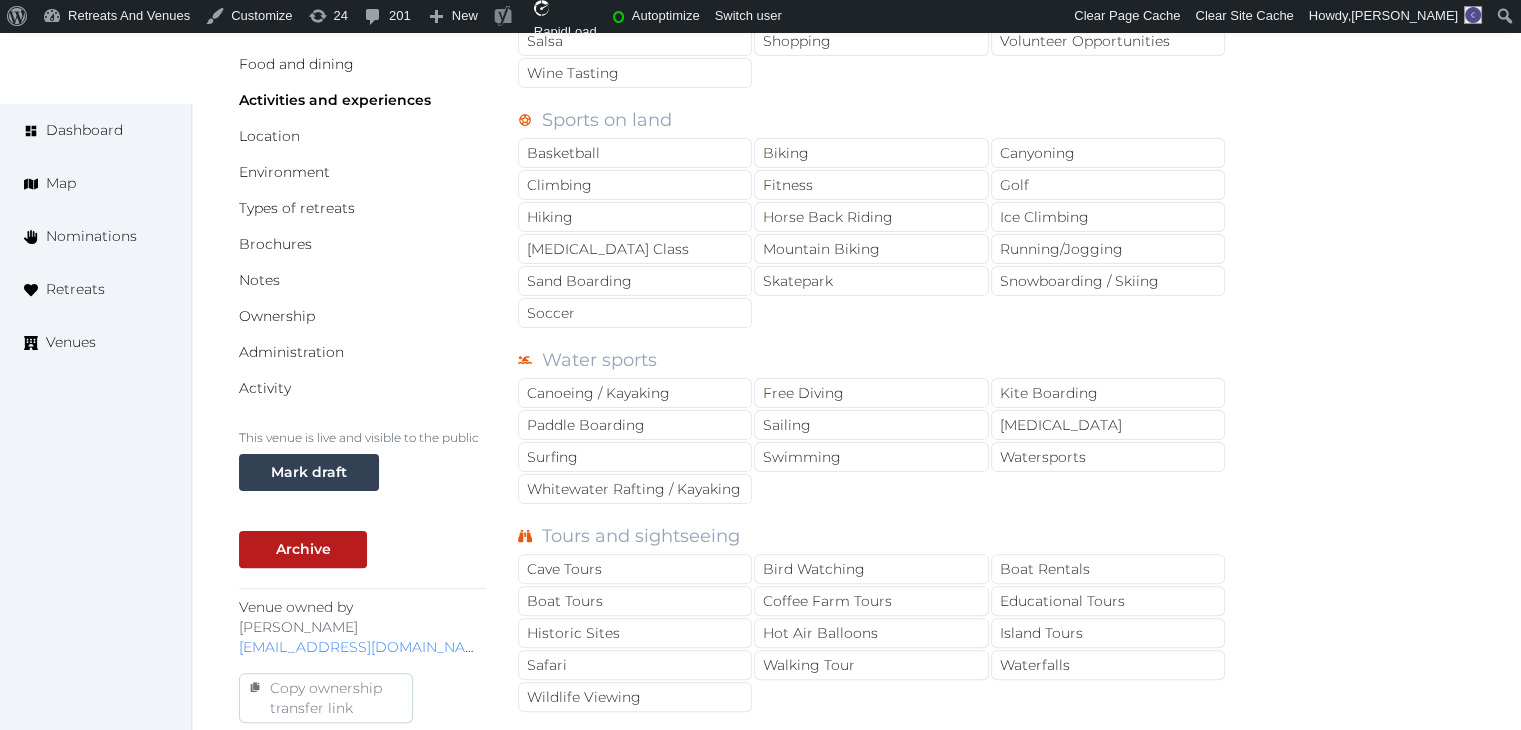 scroll, scrollTop: 1200, scrollLeft: 0, axis: vertical 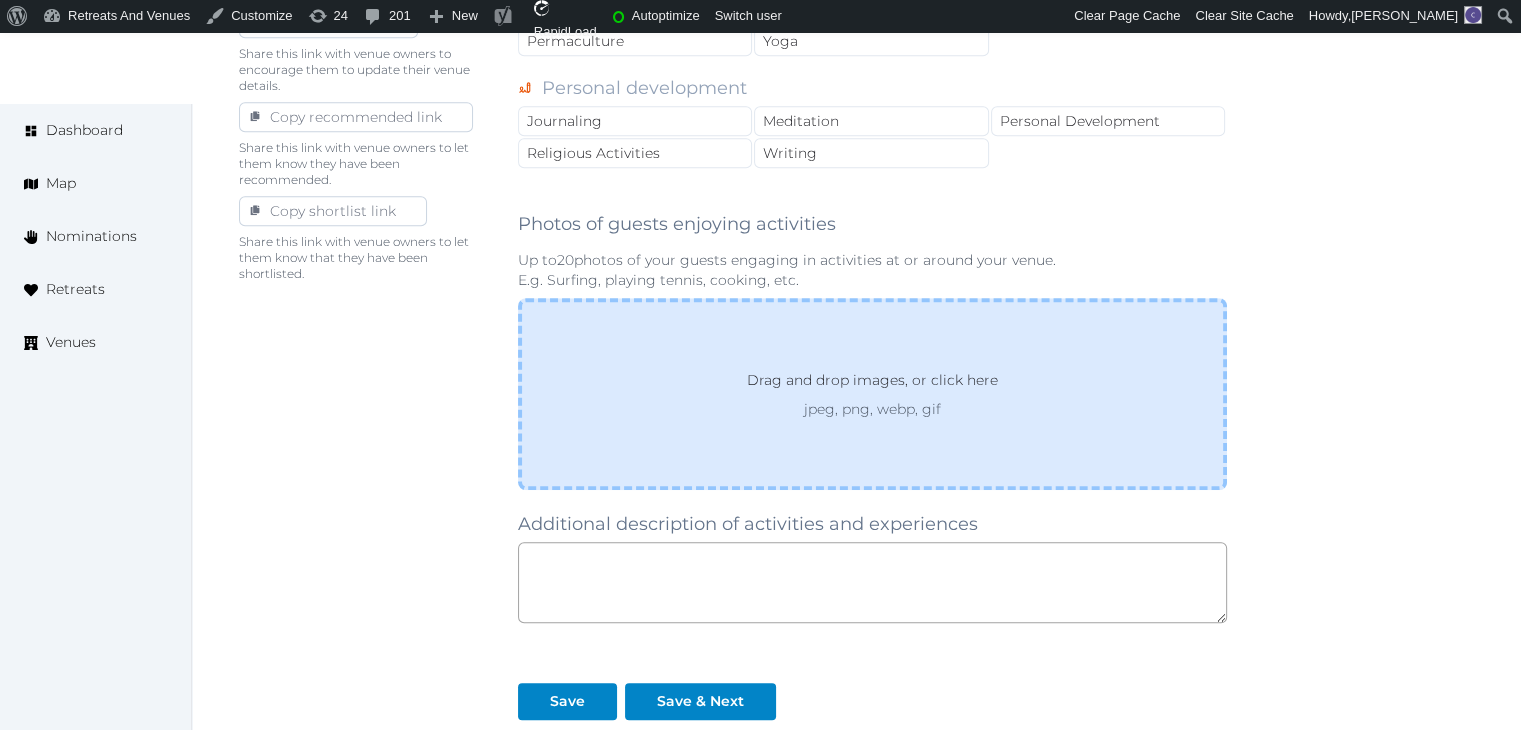 click on "Drag and drop images, or click here jpeg, png, webp, gif" at bounding box center (872, 394) 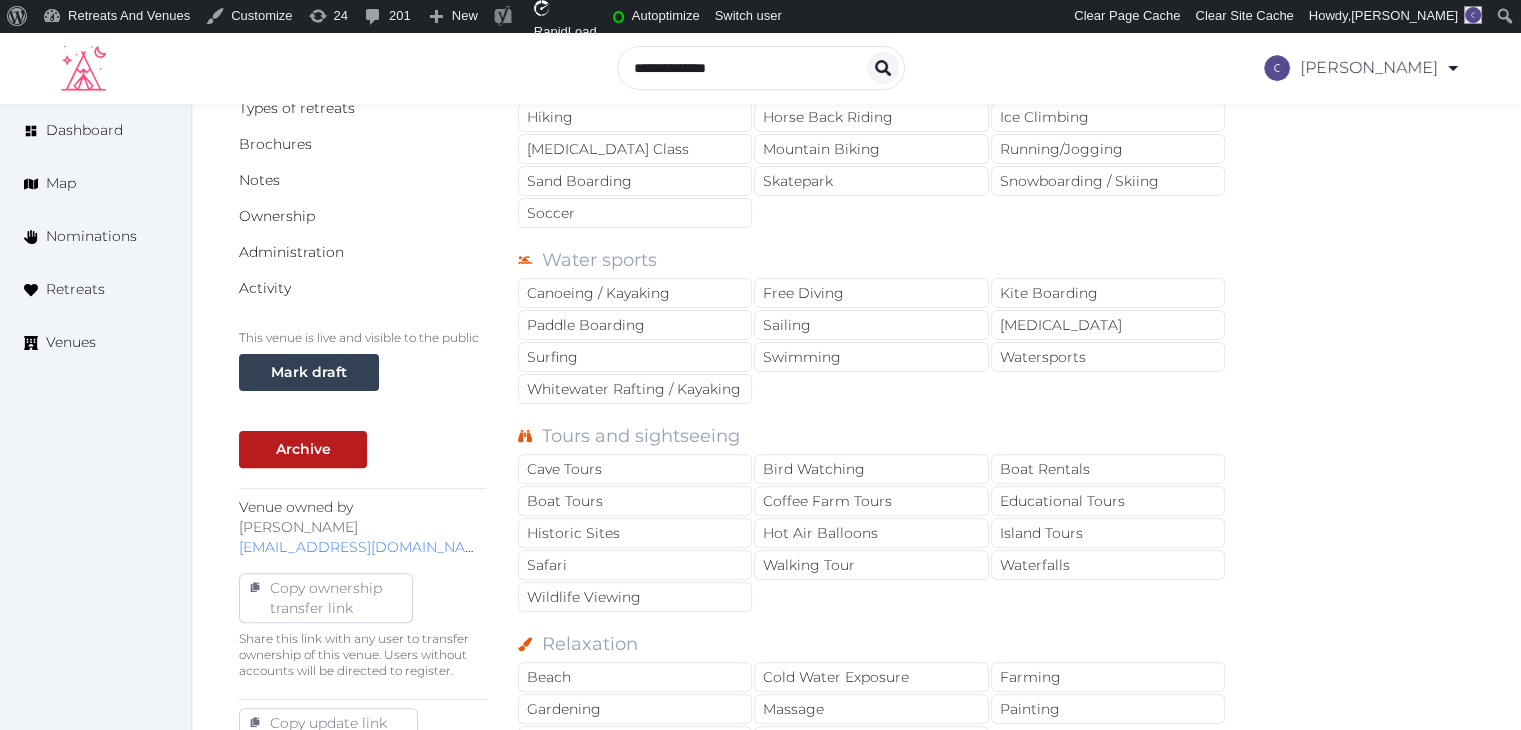 scroll, scrollTop: 0, scrollLeft: 0, axis: both 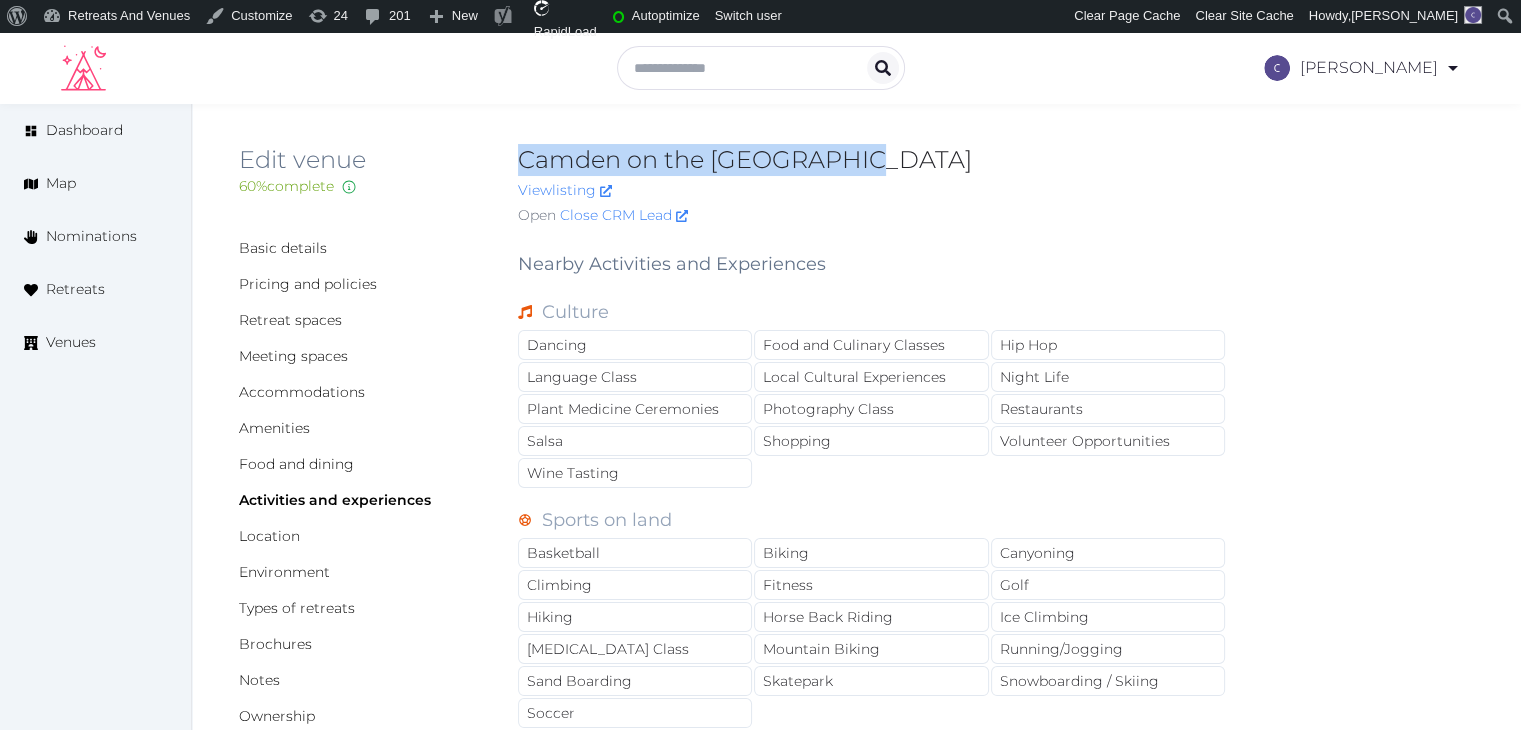 drag, startPoint x: 519, startPoint y: 161, endPoint x: 894, endPoint y: 165, distance: 375.02133 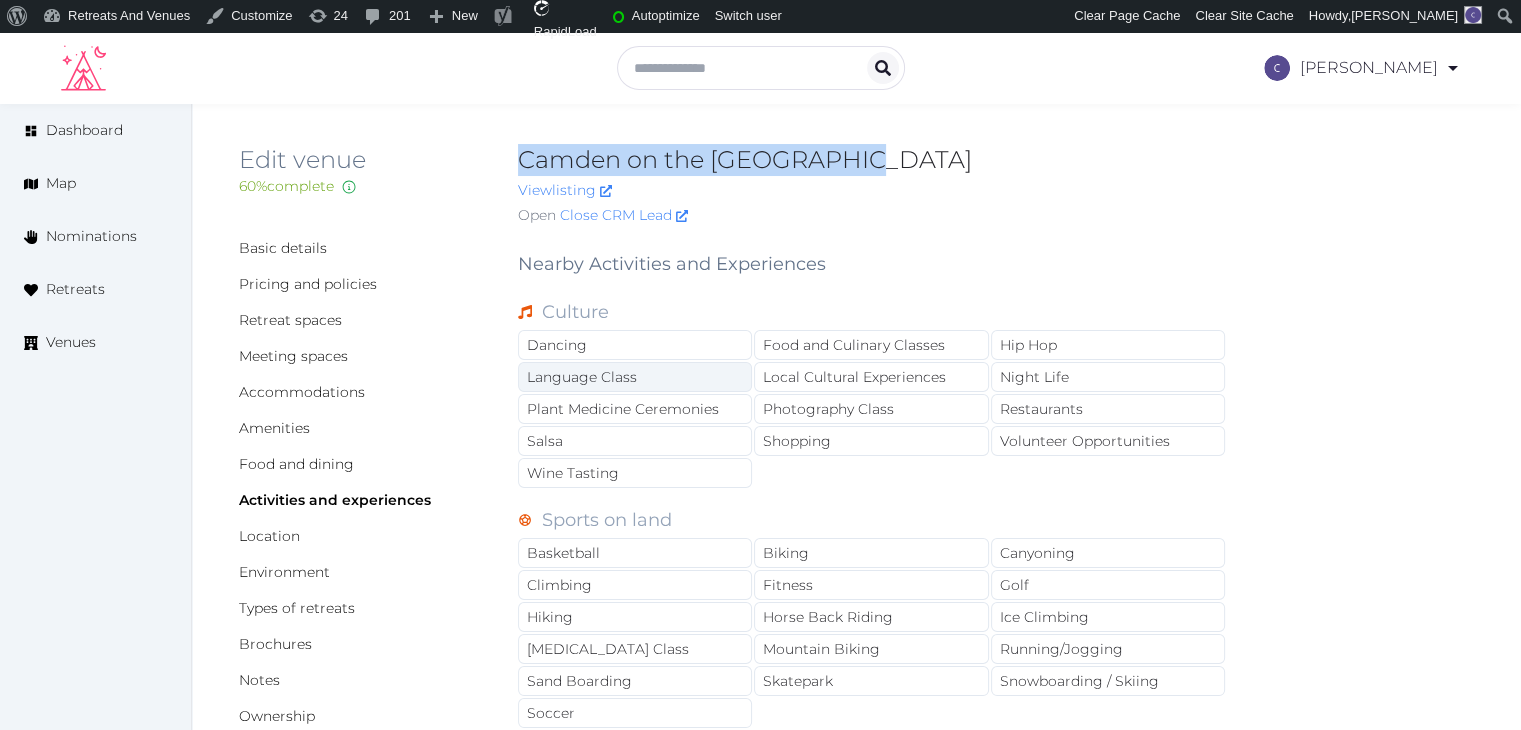 scroll, scrollTop: 100, scrollLeft: 0, axis: vertical 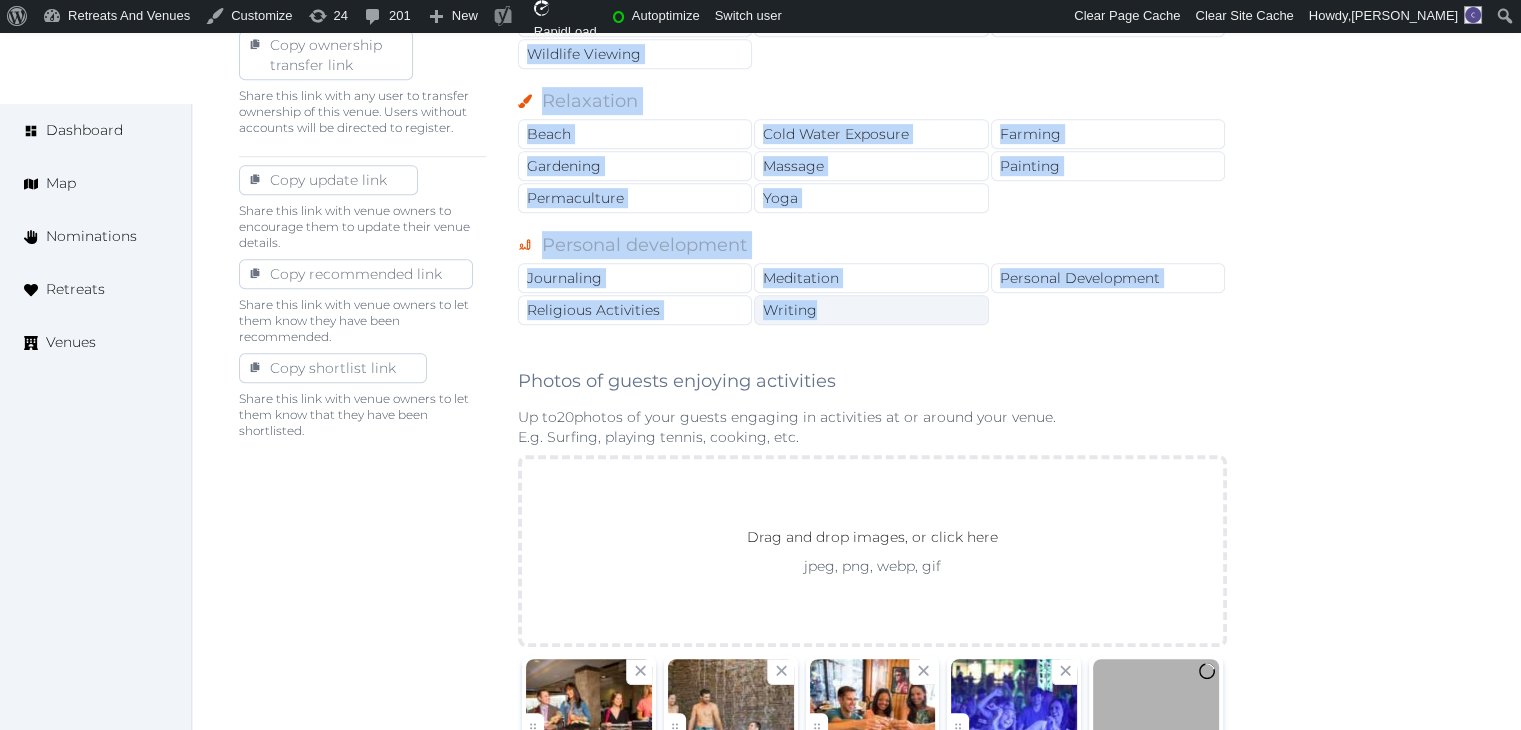 drag, startPoint x: 517, startPoint y: 157, endPoint x: 861, endPoint y: 293, distance: 369.9081 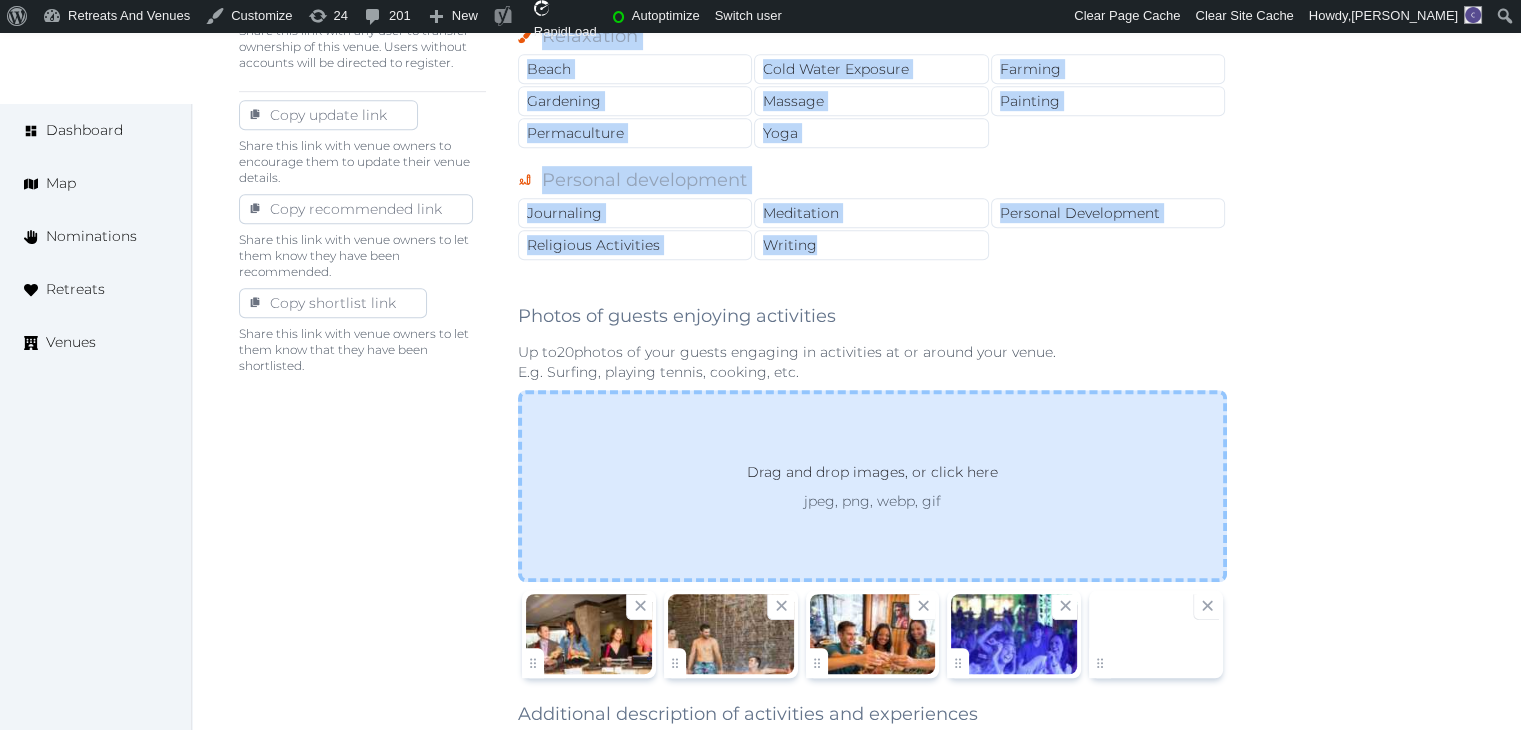 scroll, scrollTop: 1143, scrollLeft: 0, axis: vertical 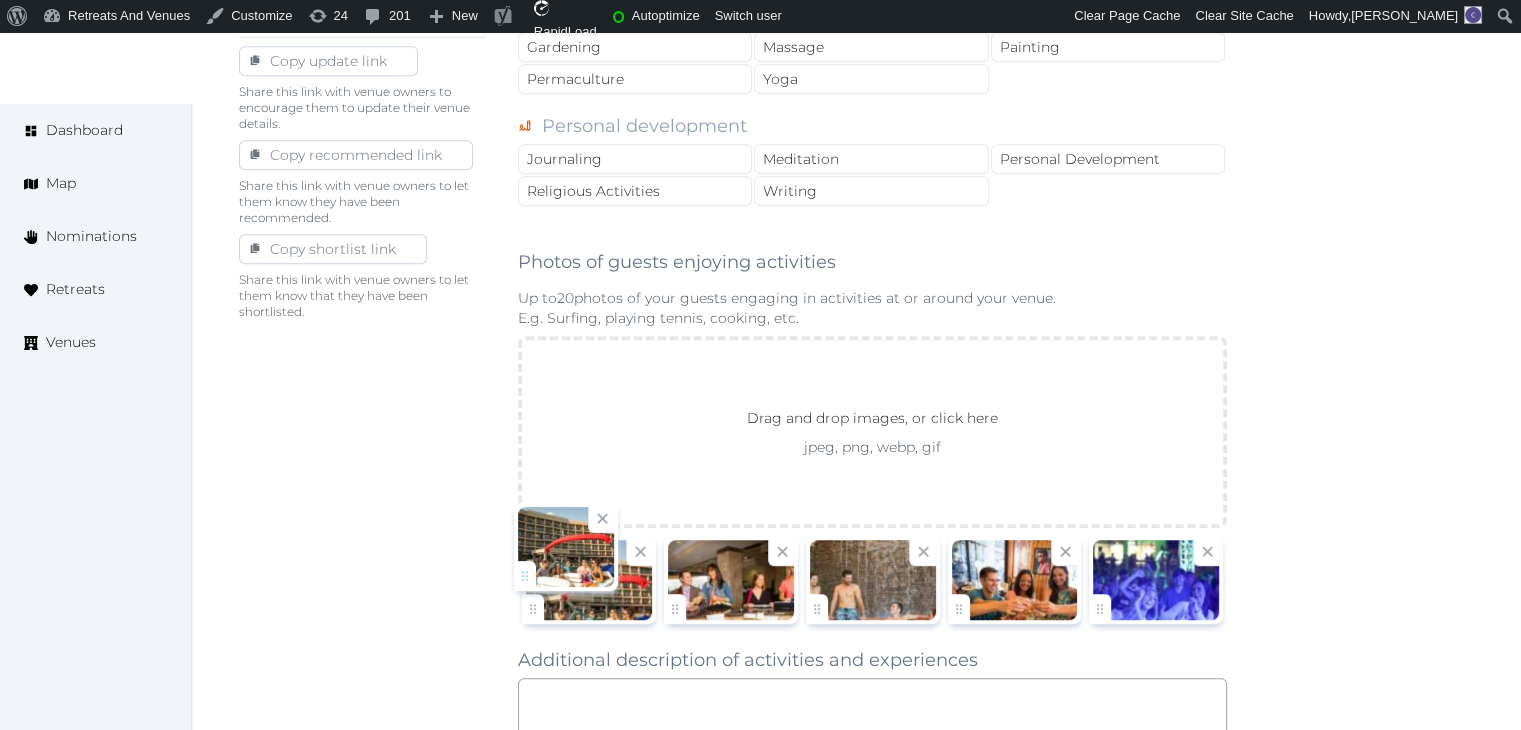 drag, startPoint x: 1102, startPoint y: 619, endPoint x: 538, endPoint y: 601, distance: 564.2872 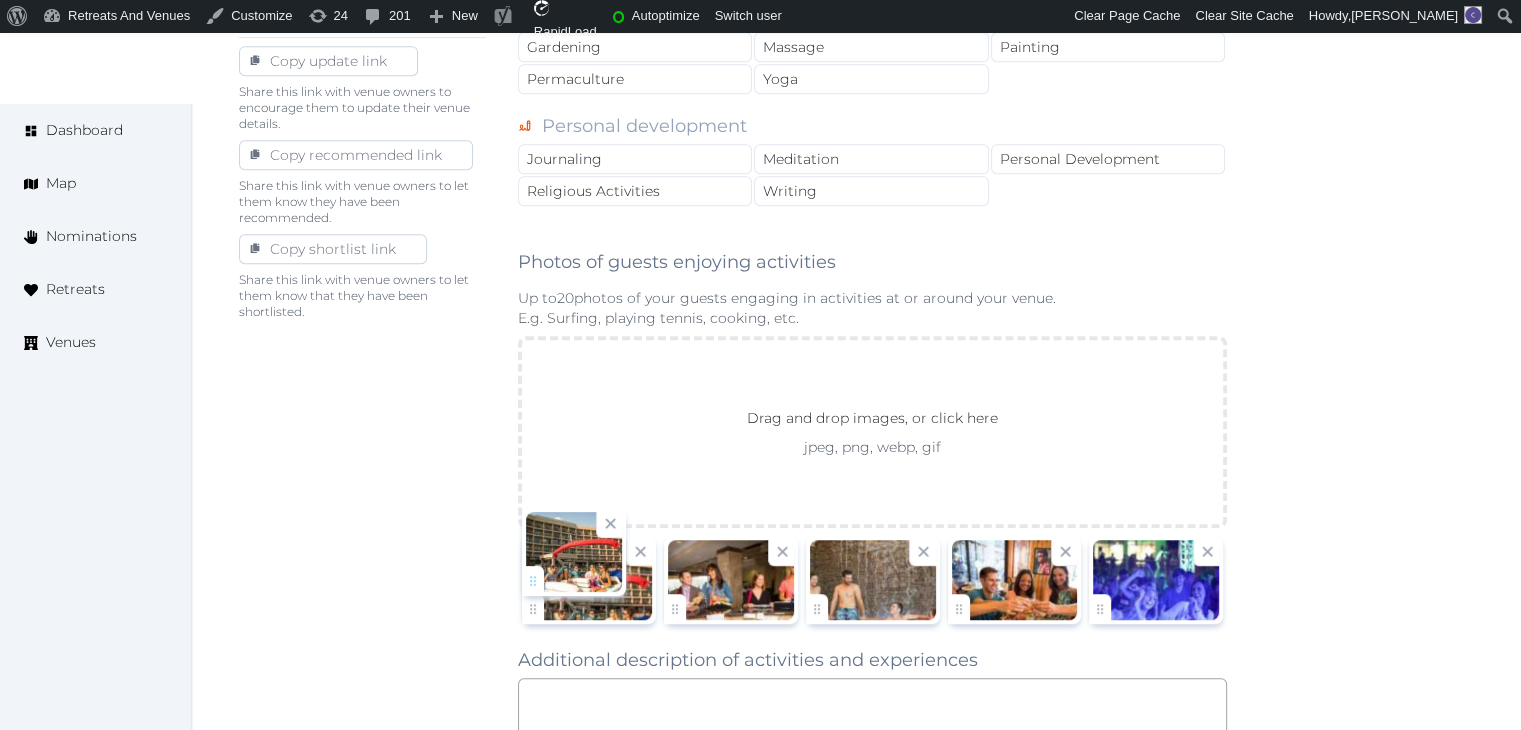 click on "Catherine Mesina   Account My Venue Listings My Retreats Logout      Dashboard Map Nominations Retreats Venues Edit venue 60 %  complete Fill out all the fields in your listing to increase its completion percentage.   A higher completion percentage will make your listing more attractive and result in better matches. Camden on the Lake Resort   View  listing   Open    Close CRM Lead Basic details Pricing and policies Retreat spaces Meeting spaces Accommodations Amenities Food and dining Activities and experiences Location Environment Types of retreats Brochures Notes Ownership Administration Activity This venue is live and visible to the public Mark draft Archive Venue owned by Thiago Martins thiago@retreatsandvenues.com Copy ownership transfer link Share this link with any user to transfer ownership of this venue. Users without accounts will be directed to register. Copy update link Copy recommended link Copy shortlist link Culture Dancing" at bounding box center [760, -25] 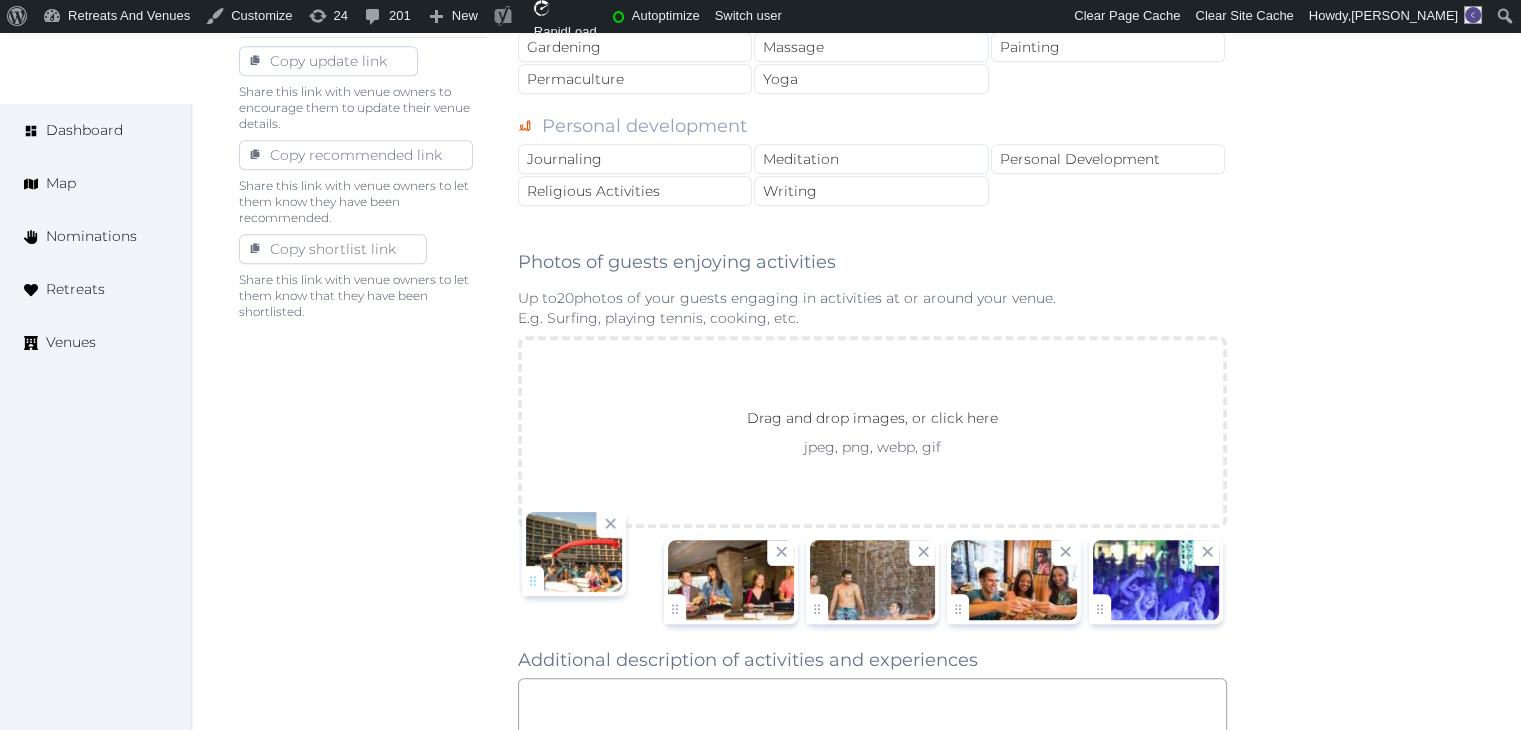 scroll, scrollTop: 1180, scrollLeft: 0, axis: vertical 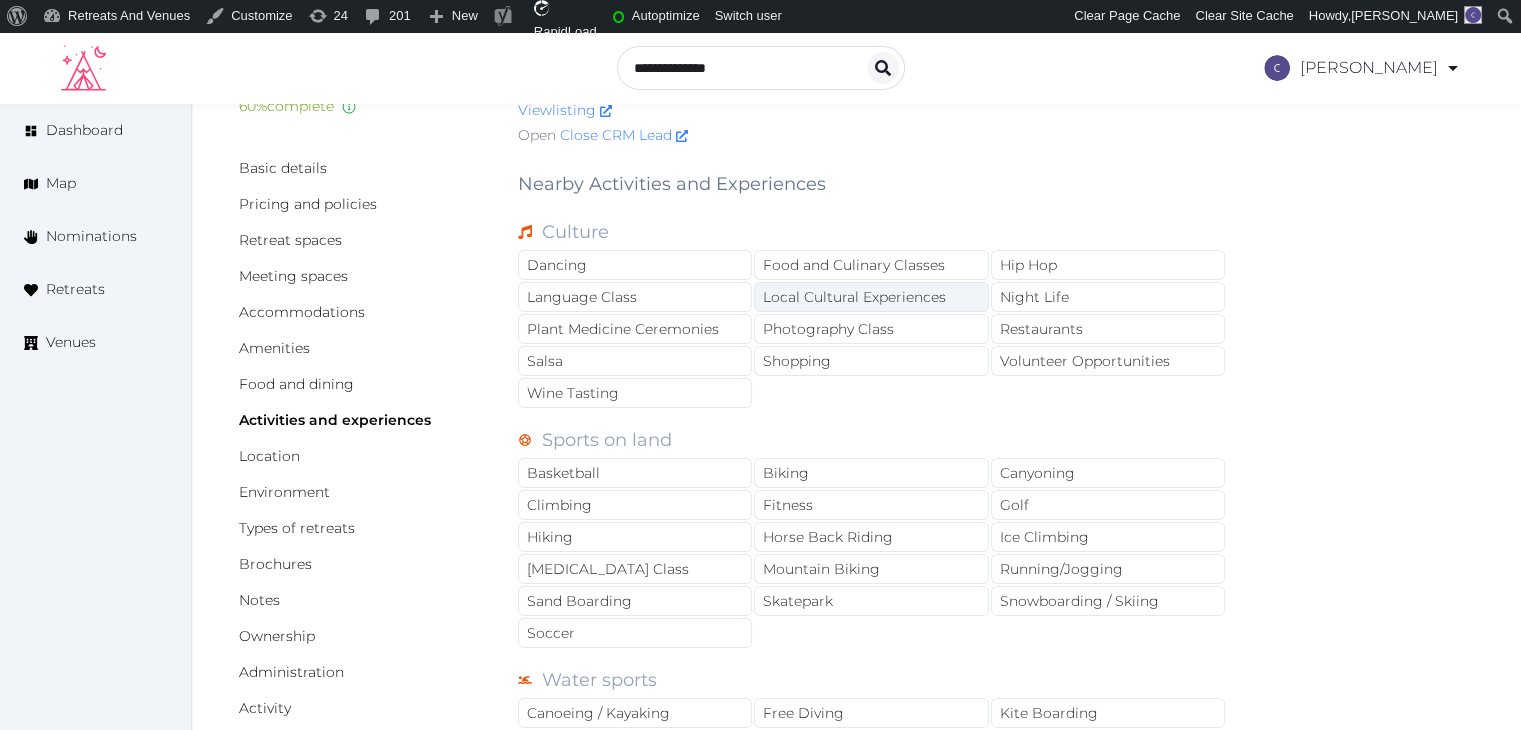 click on "Local Cultural Experiences" at bounding box center [871, 297] 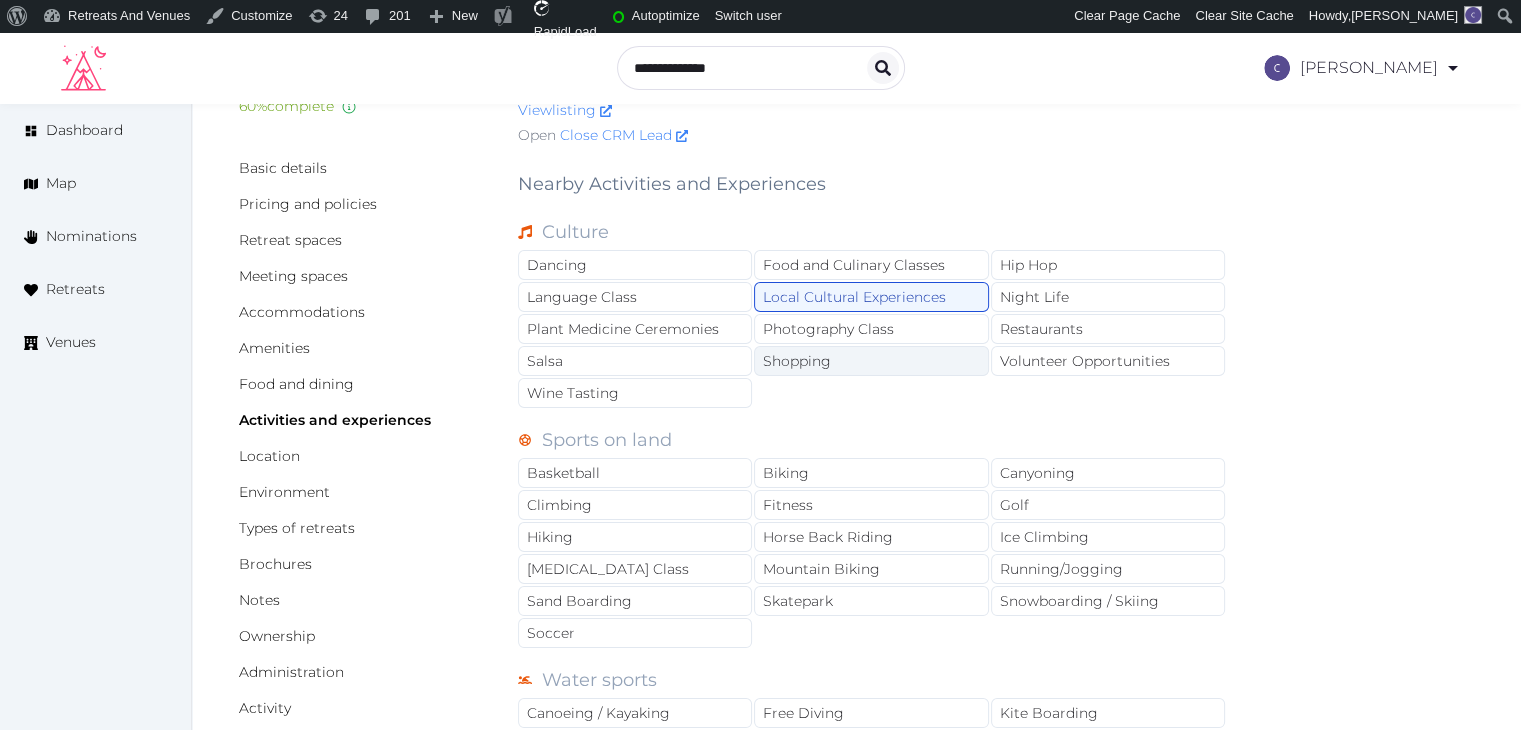 click on "Shopping" at bounding box center [871, 361] 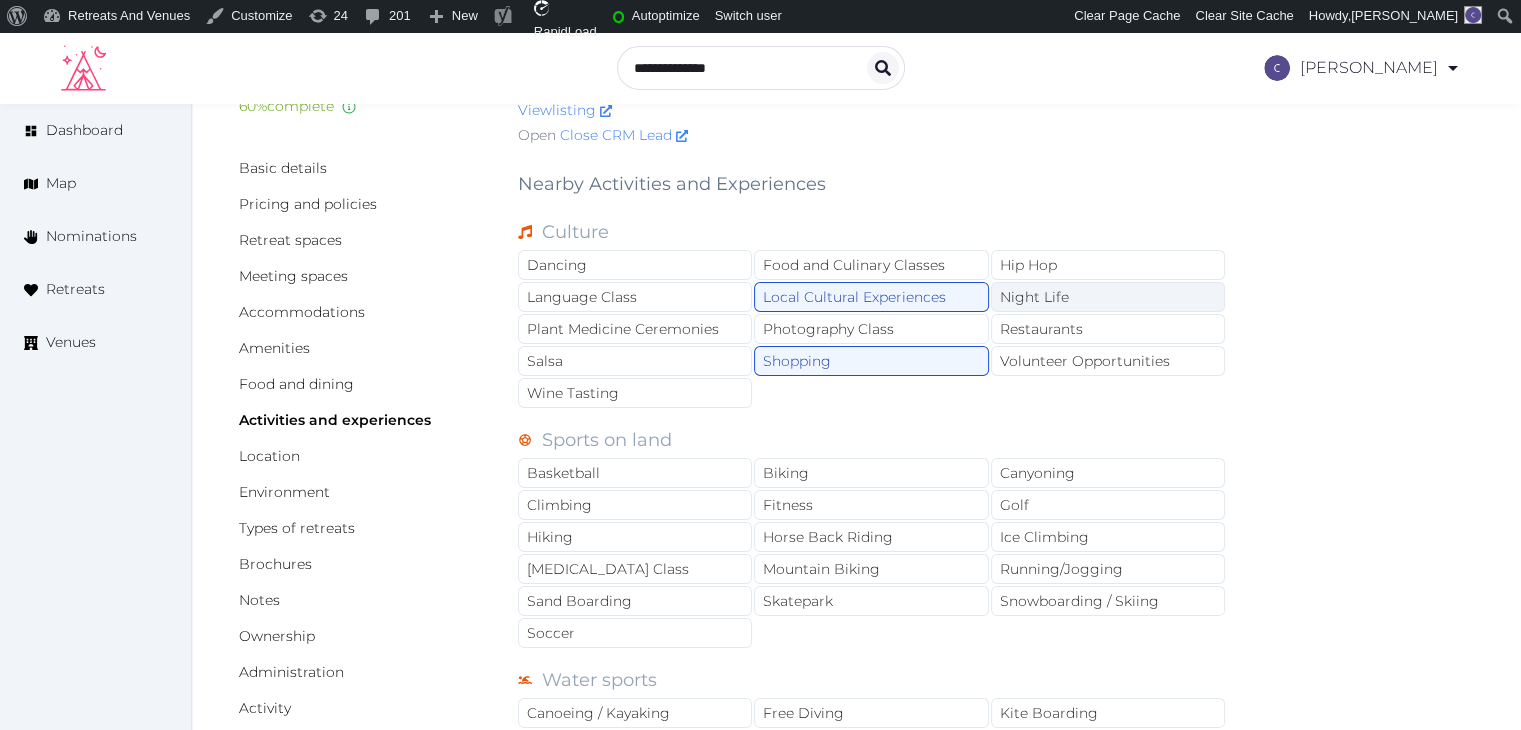 click on "Night Life" at bounding box center (1108, 297) 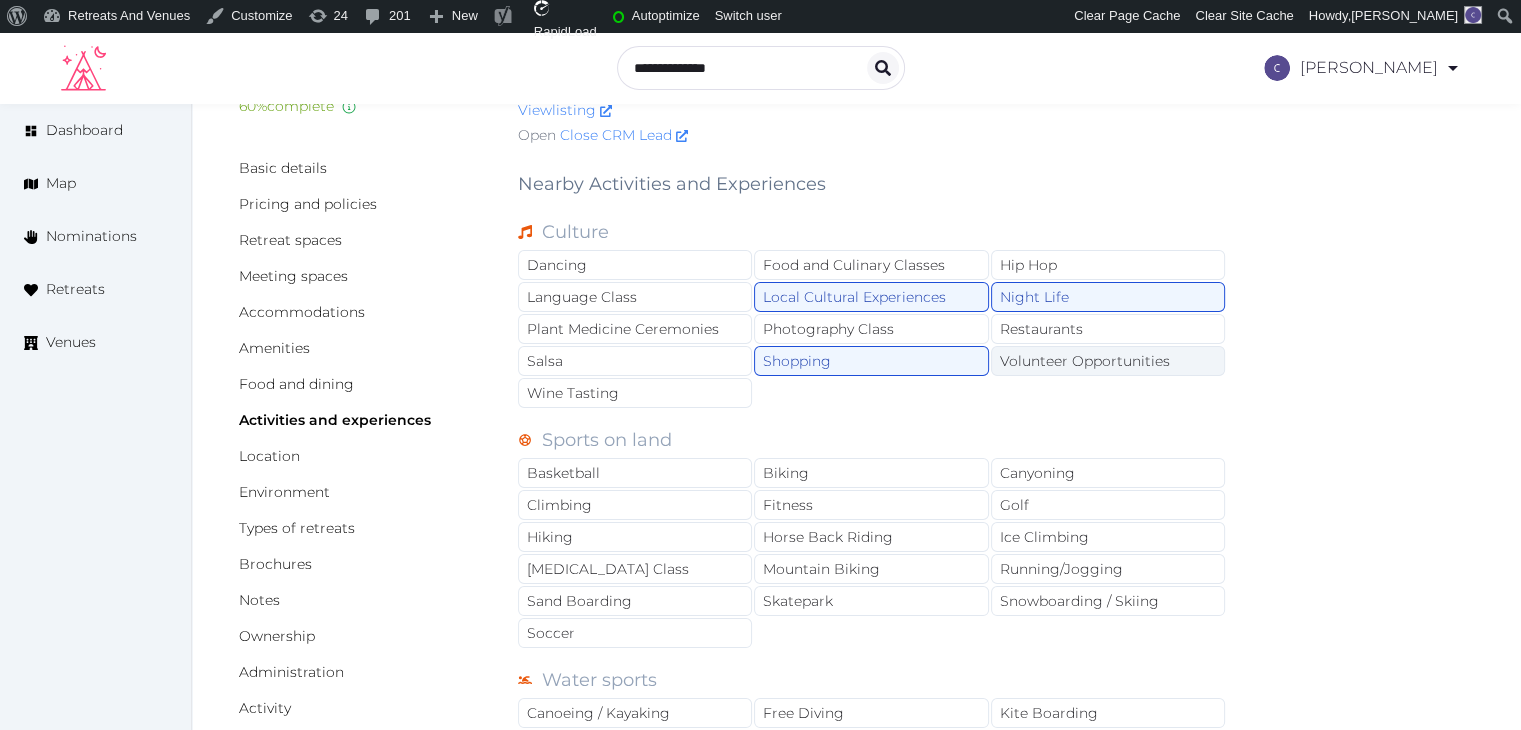 click on "Volunteer Opportunities" at bounding box center (1108, 361) 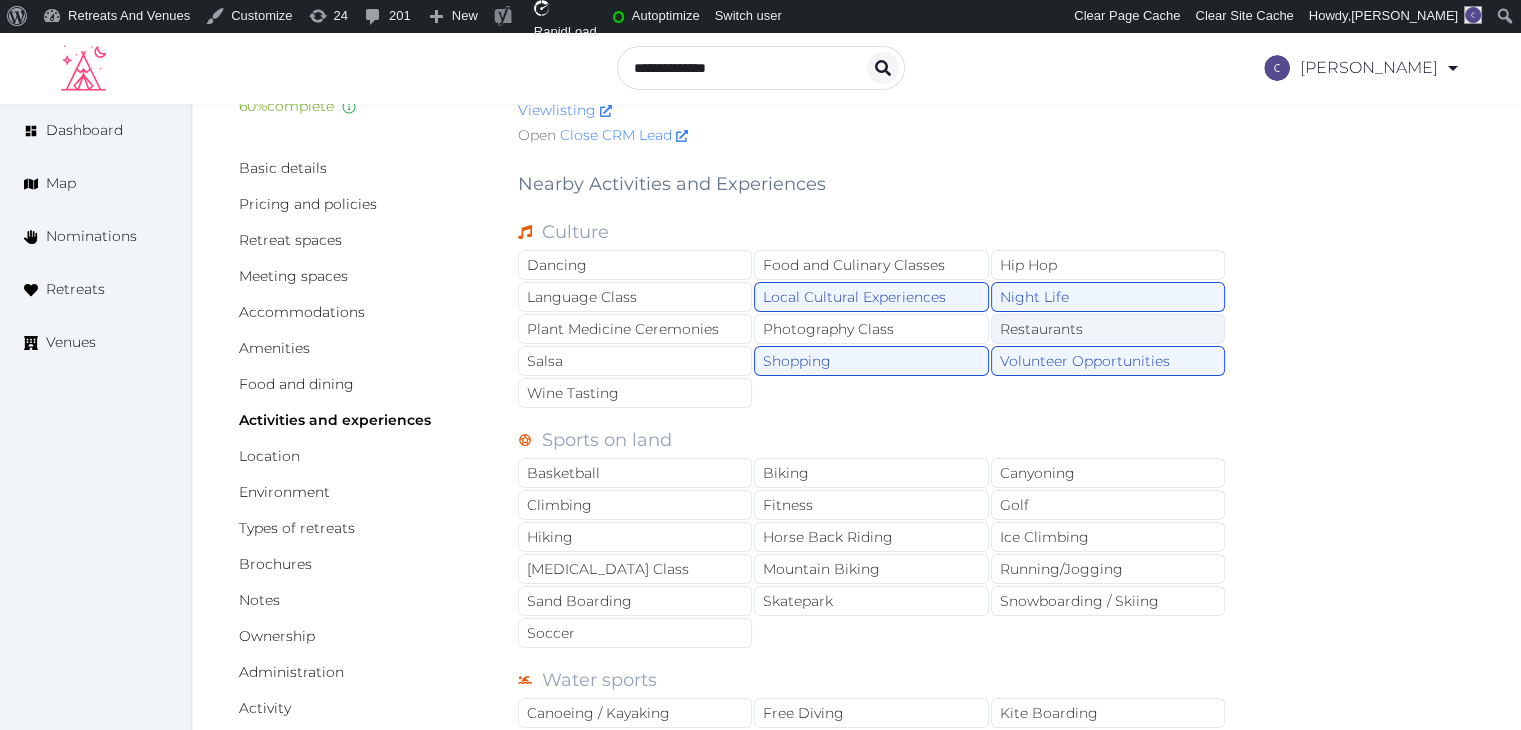 click on "Restaurants" at bounding box center [1108, 329] 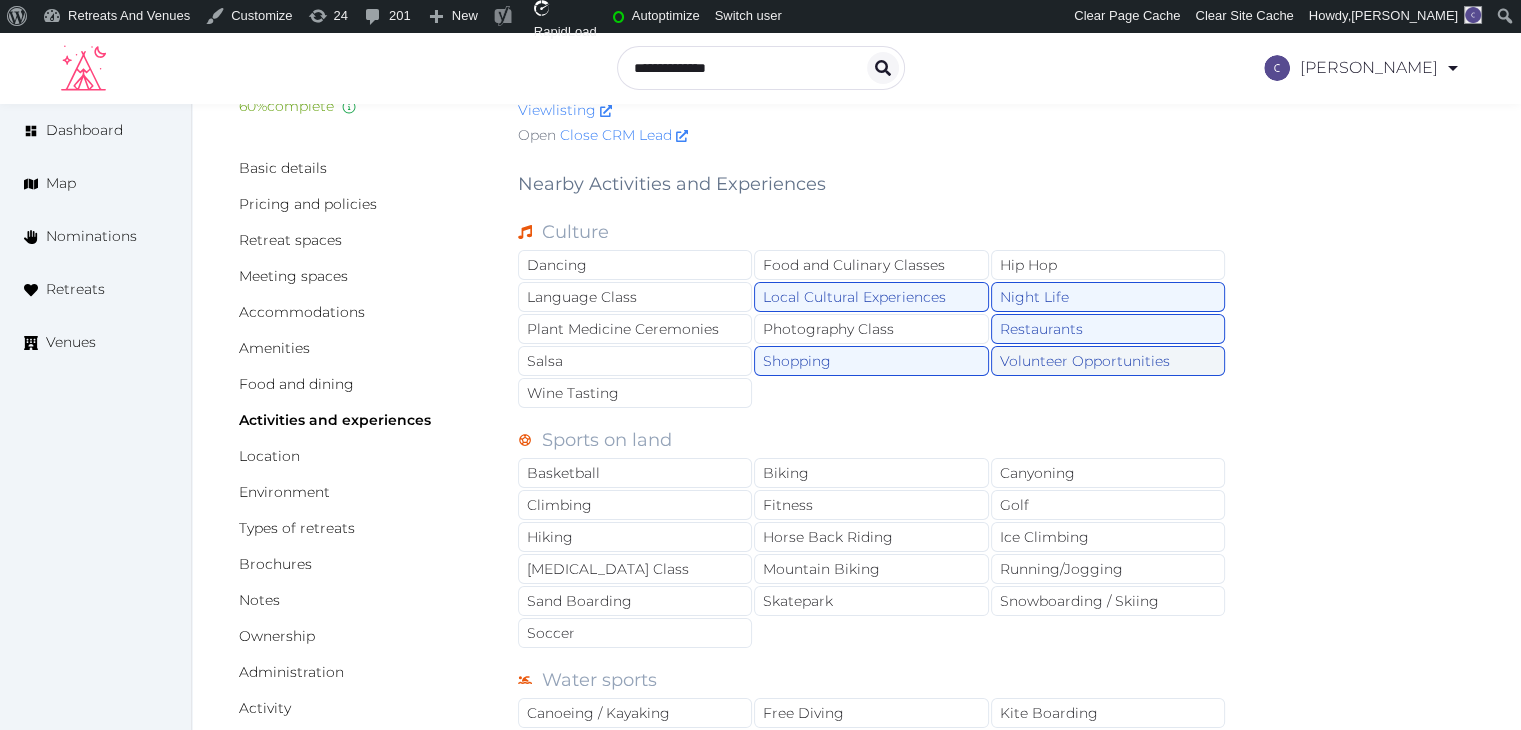 click on "Volunteer Opportunities" at bounding box center [1108, 361] 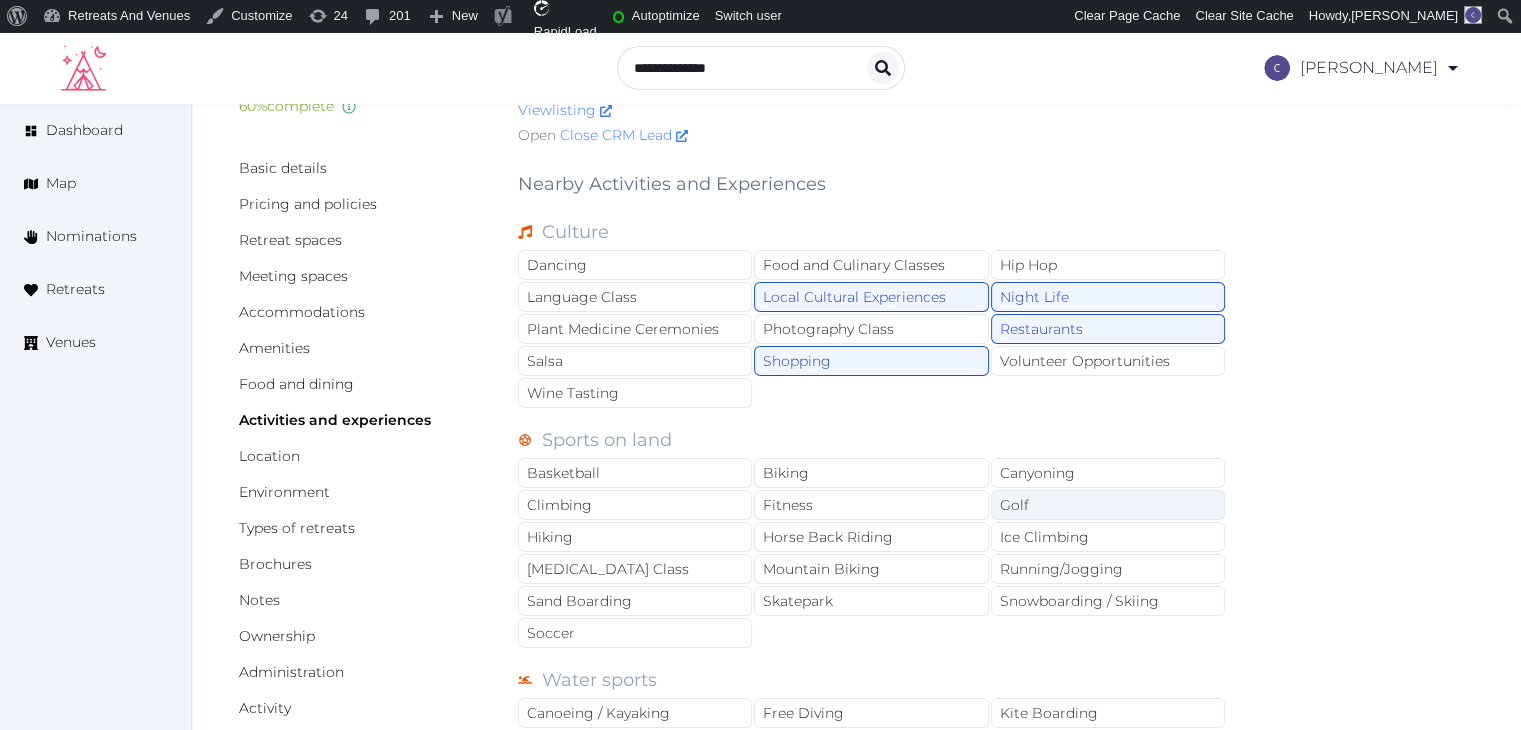 click on "Golf" at bounding box center (1108, 505) 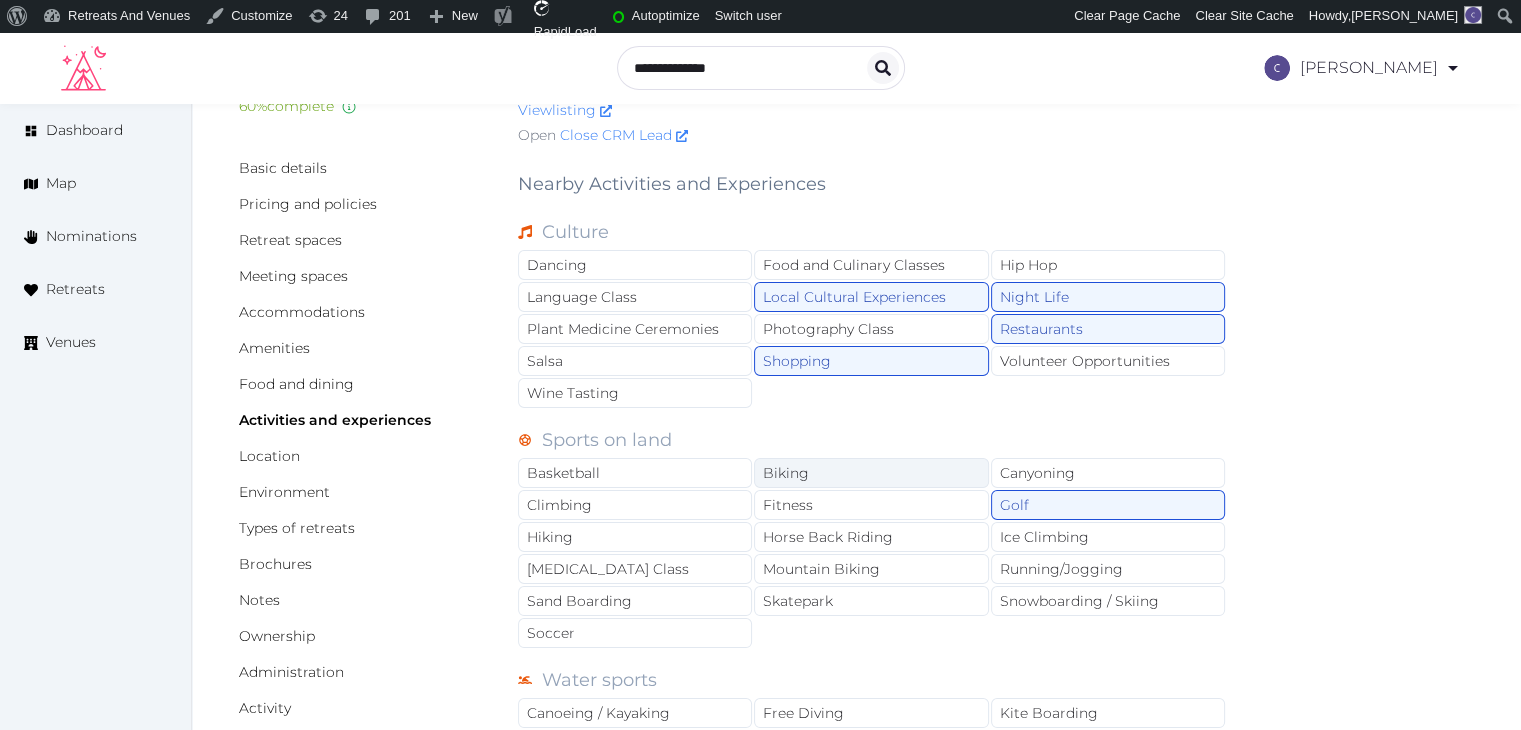 drag, startPoint x: 876, startPoint y: 442, endPoint x: 877, endPoint y: 459, distance: 17.029387 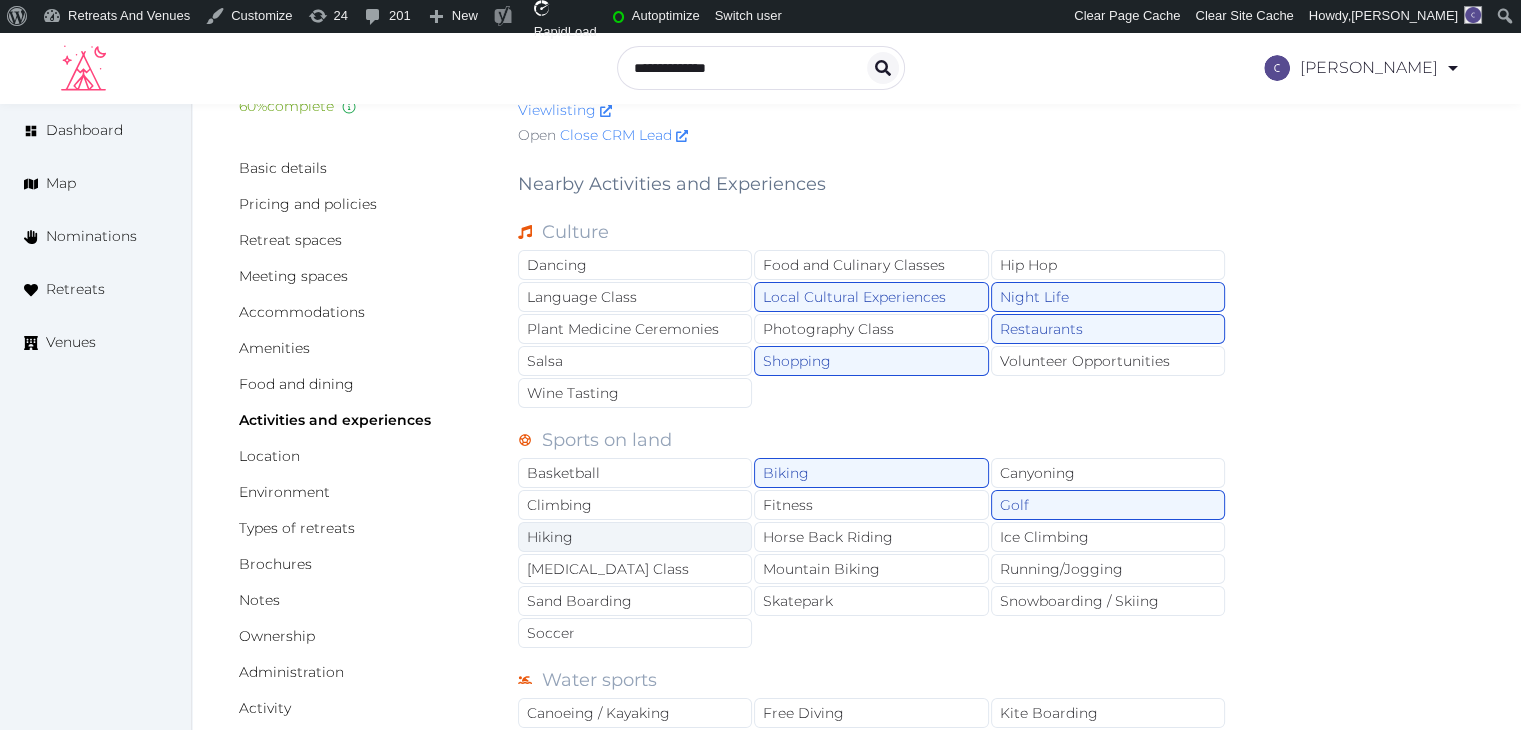 click on "Hiking" at bounding box center (635, 537) 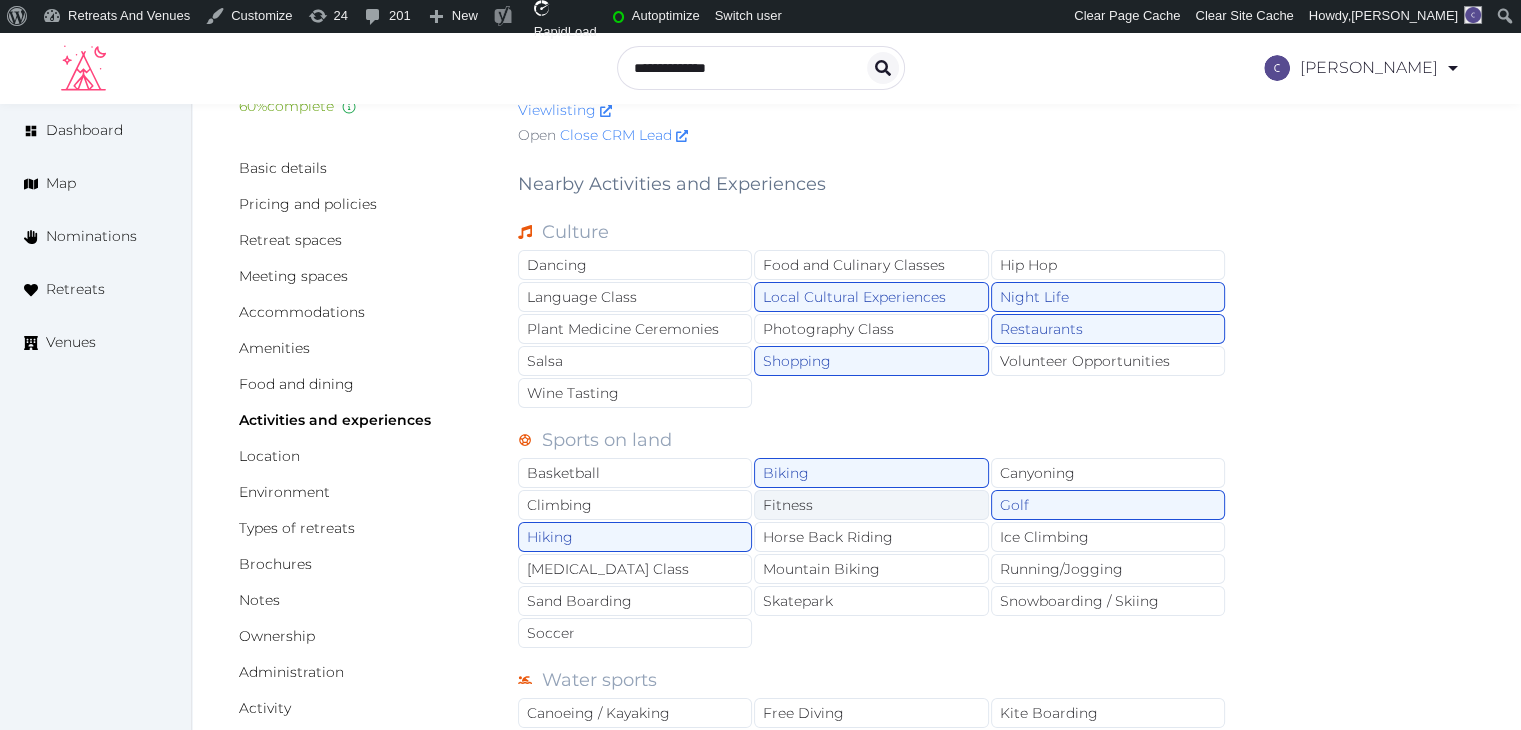 click on "Fitness" at bounding box center [871, 505] 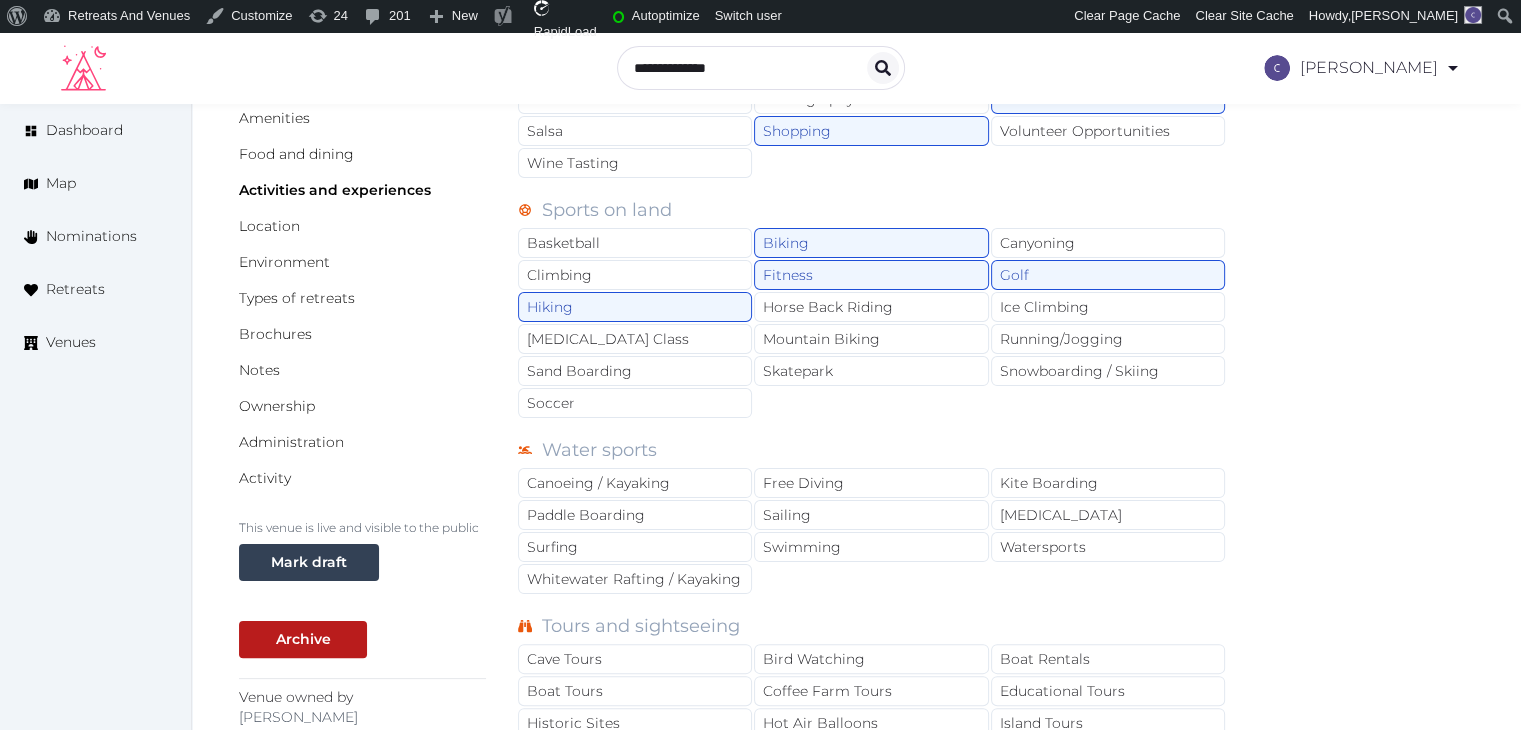 scroll, scrollTop: 380, scrollLeft: 0, axis: vertical 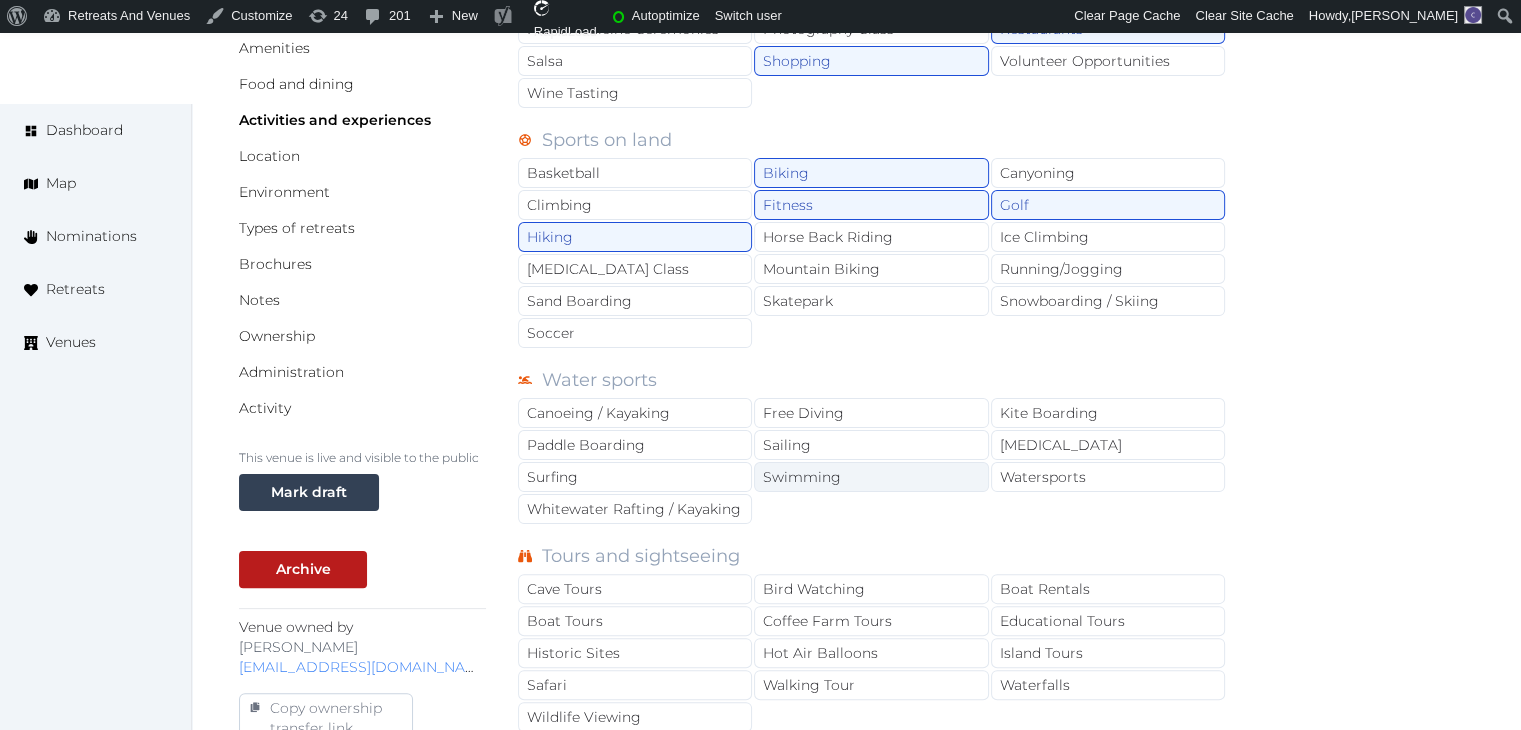 click on "Canoeing / Kayaking Free Diving Kite Boarding Paddle Boarding Sailing Scuba Diving Surfing Swimming Watersports Whitewater Rafting / Kayaking" at bounding box center [872, 462] 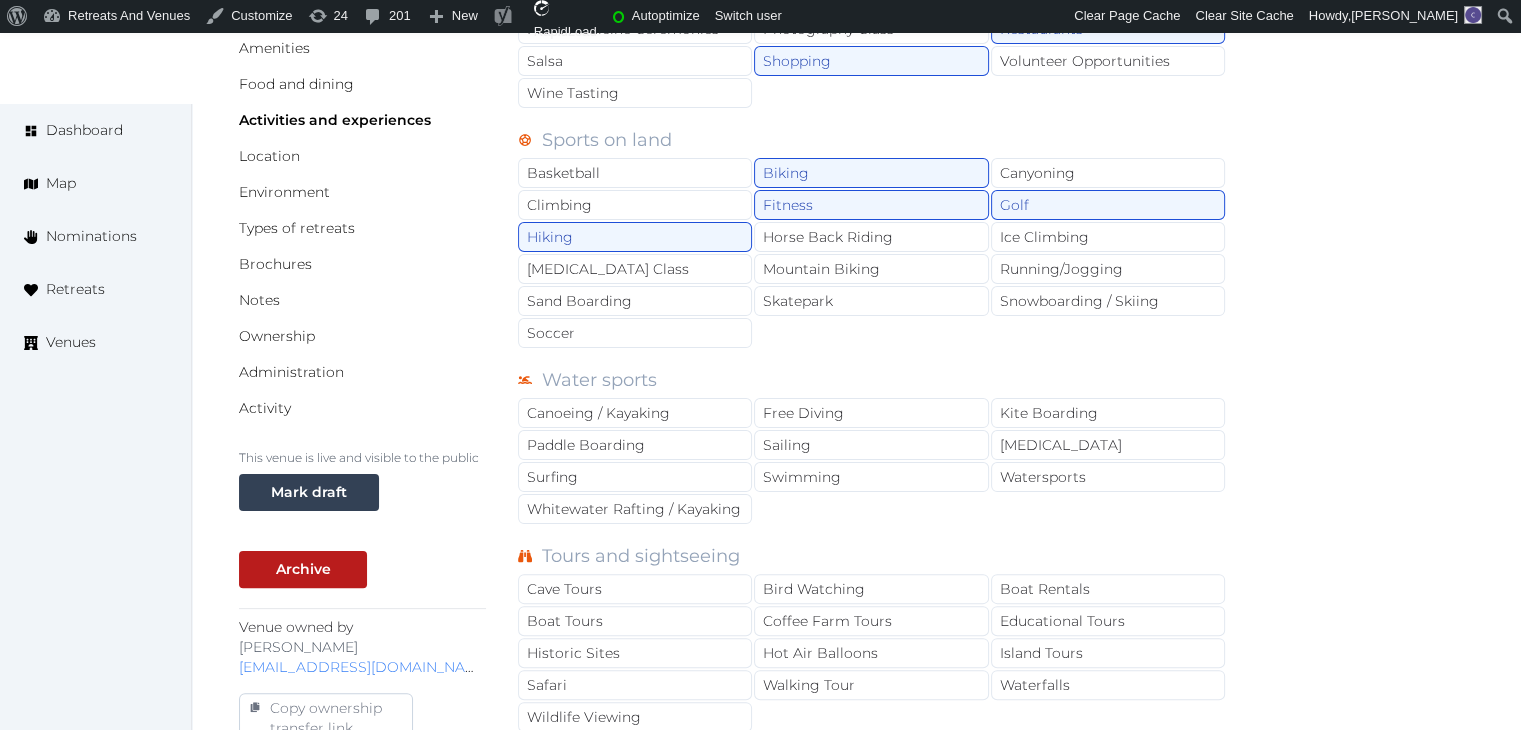 click on "Canoeing / Kayaking Free Diving Kite Boarding Paddle Boarding Sailing Scuba Diving Surfing Swimming Watersports Whitewater Rafting / Kayaking" at bounding box center (872, 462) 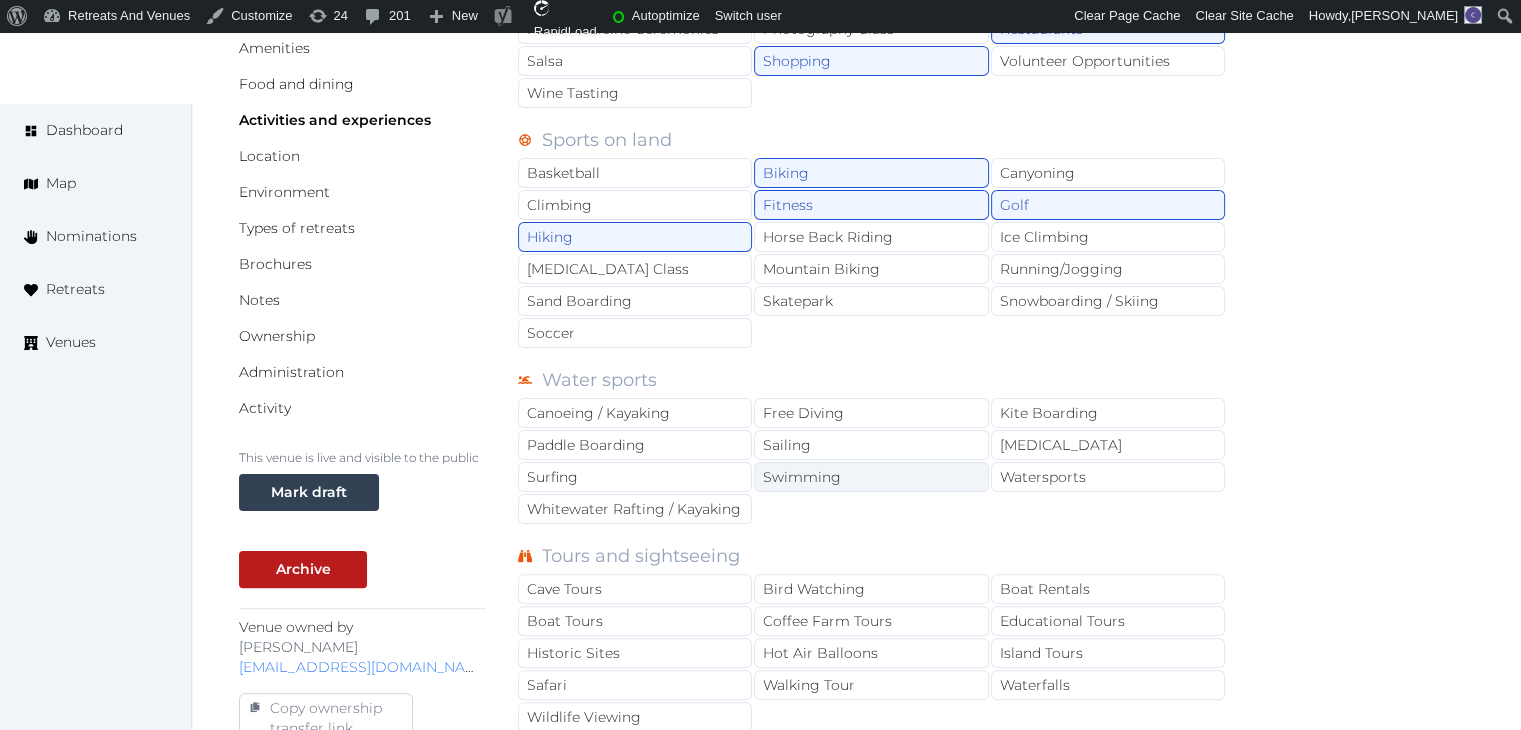 click on "Swimming" at bounding box center [871, 477] 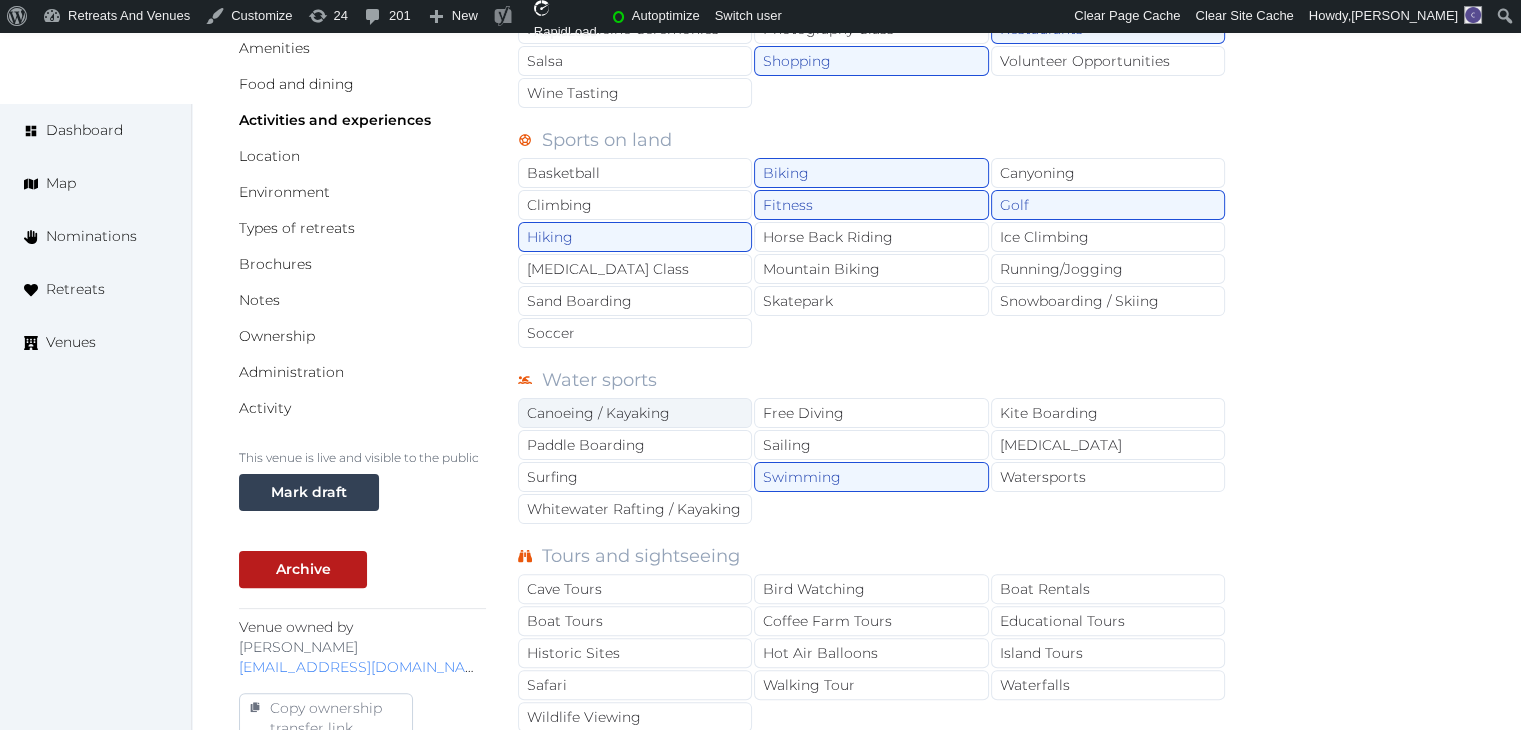 click on "Canoeing / Kayaking" at bounding box center [635, 413] 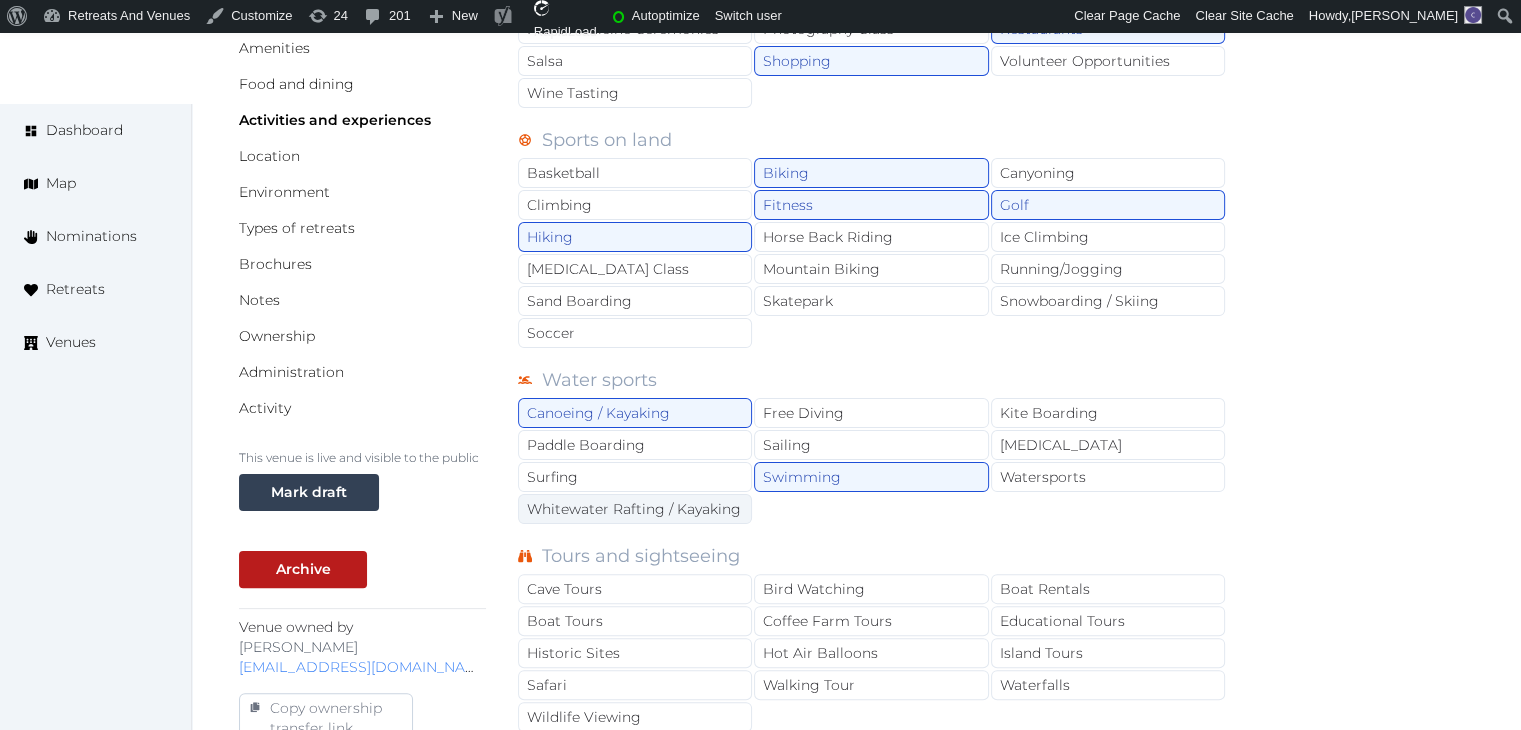 click on "Whitewater Rafting / Kayaking" at bounding box center [635, 509] 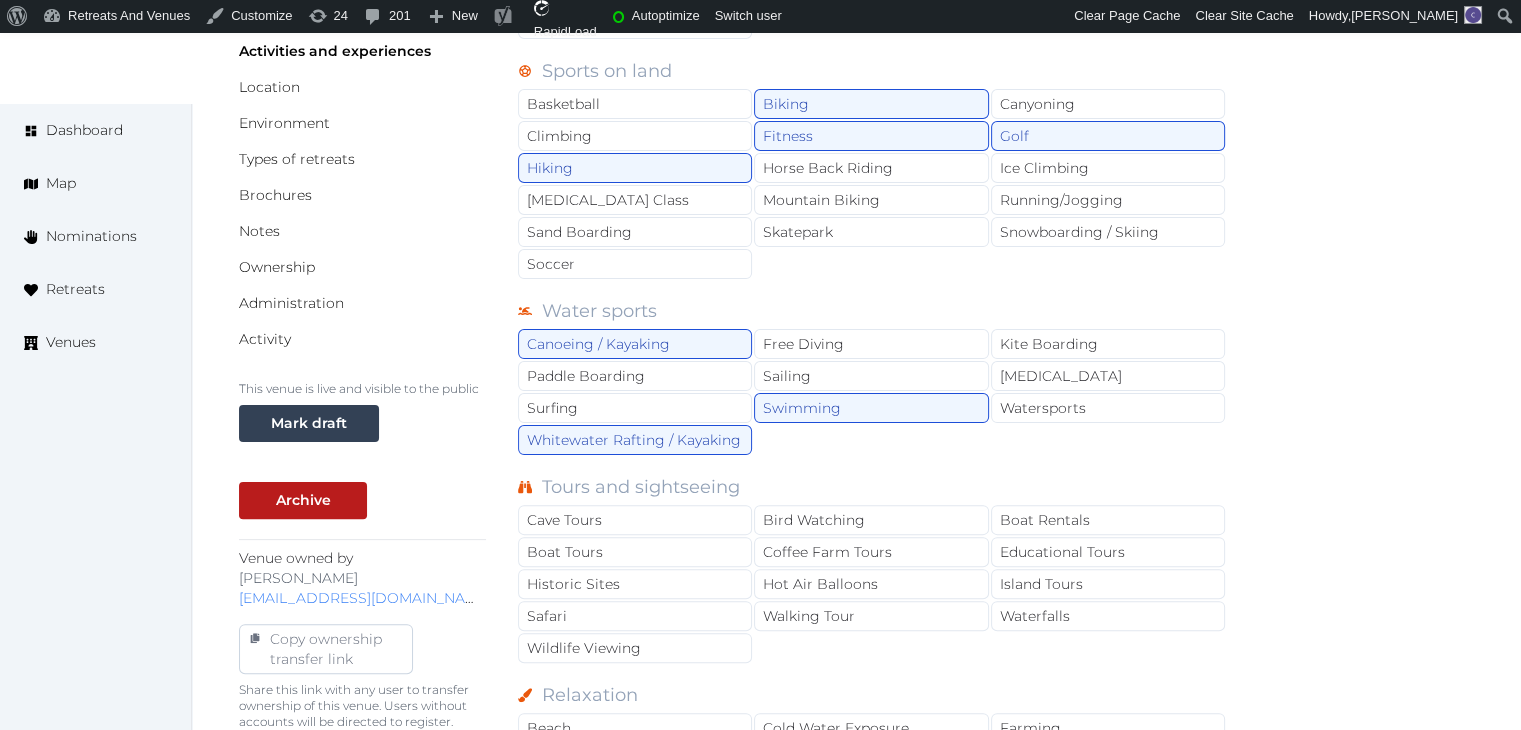 scroll, scrollTop: 480, scrollLeft: 0, axis: vertical 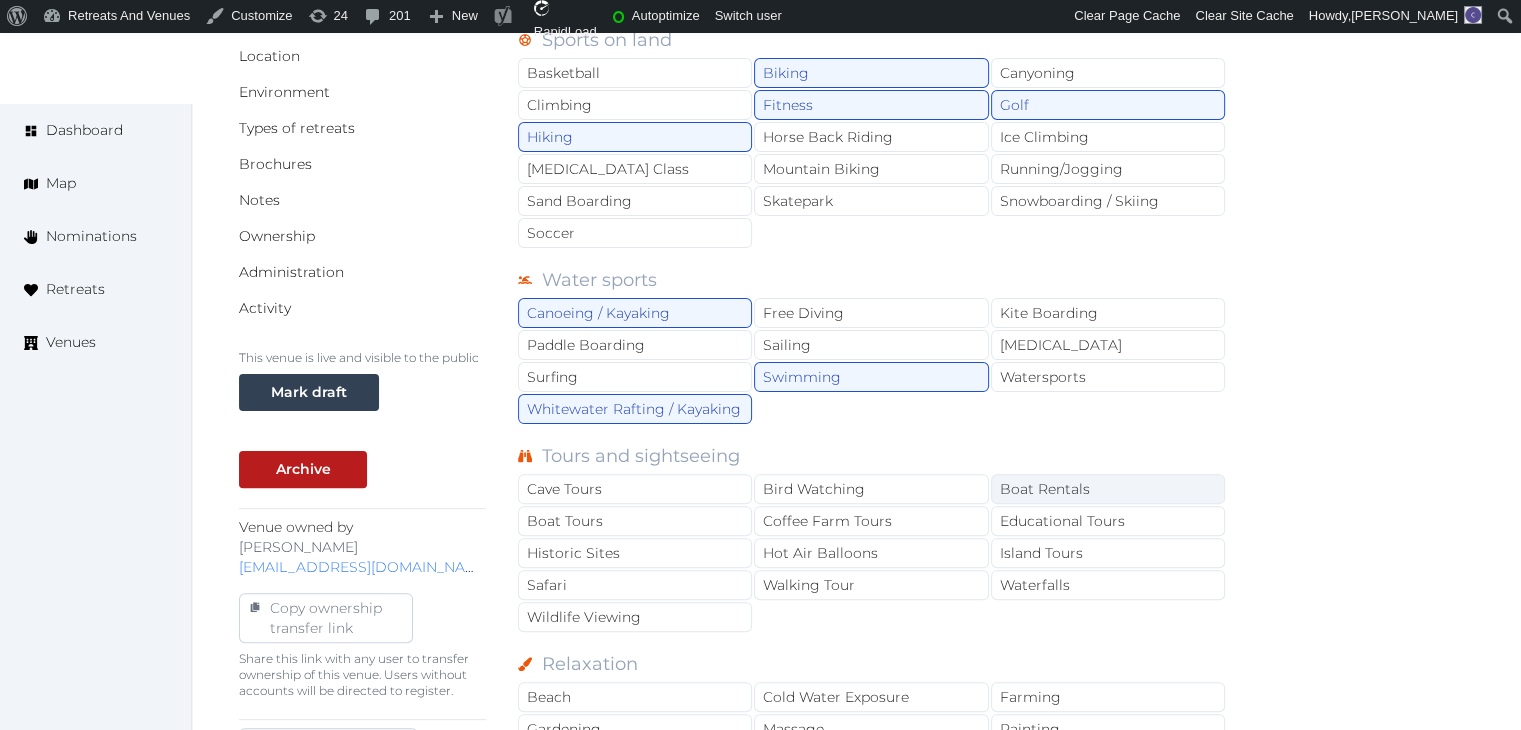click on "Boat Rentals" at bounding box center (1108, 489) 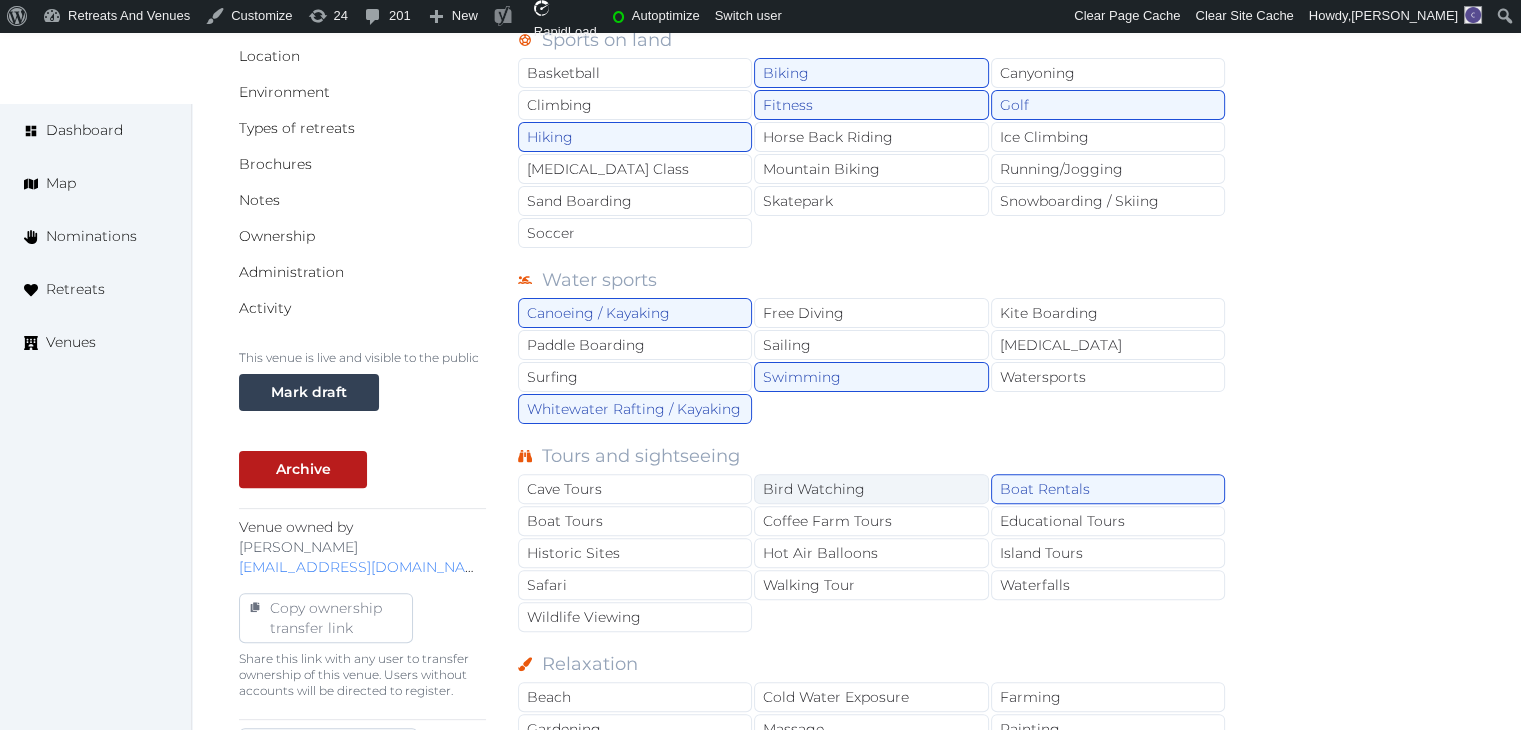 click on "Bird Watching" at bounding box center (871, 489) 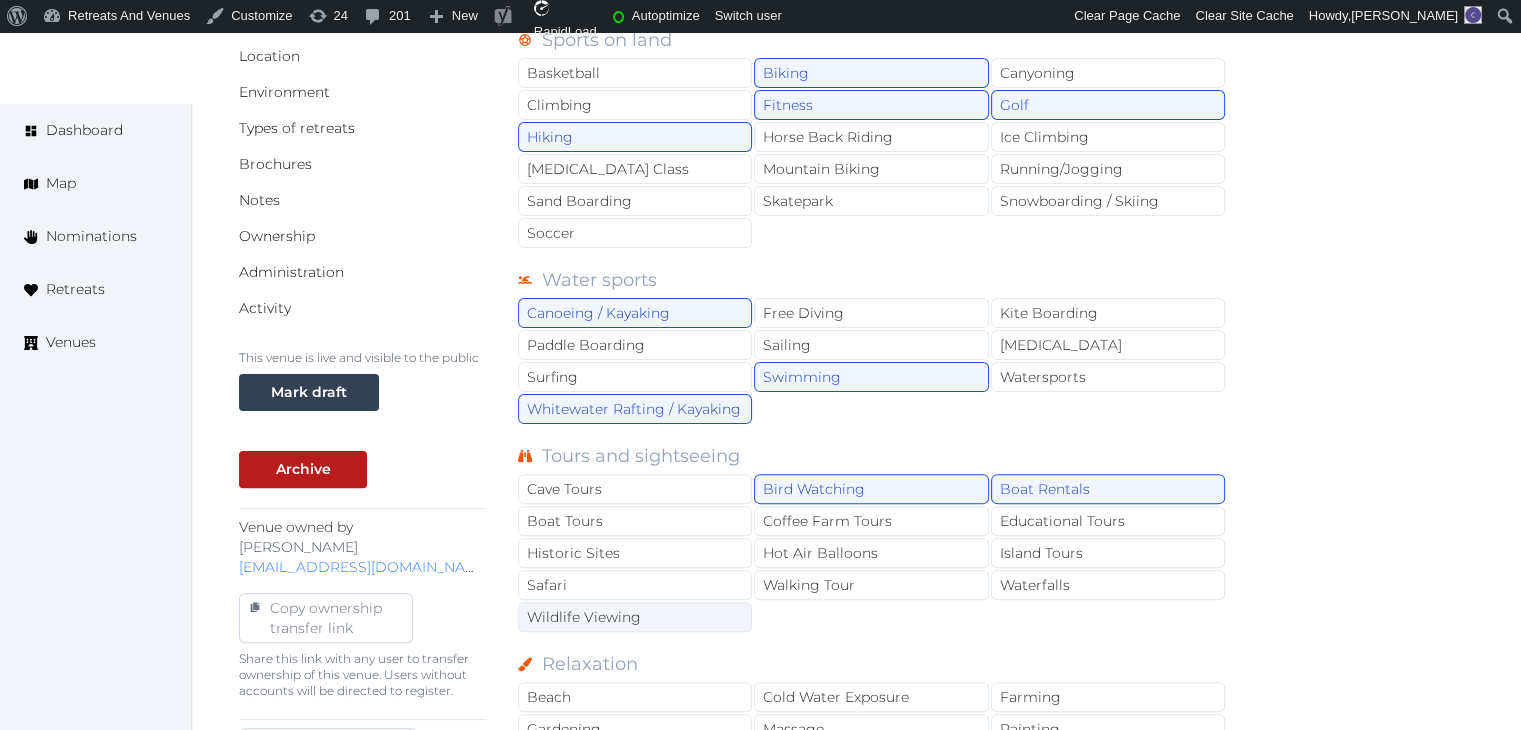 click on "Wildlife Viewing" at bounding box center (635, 617) 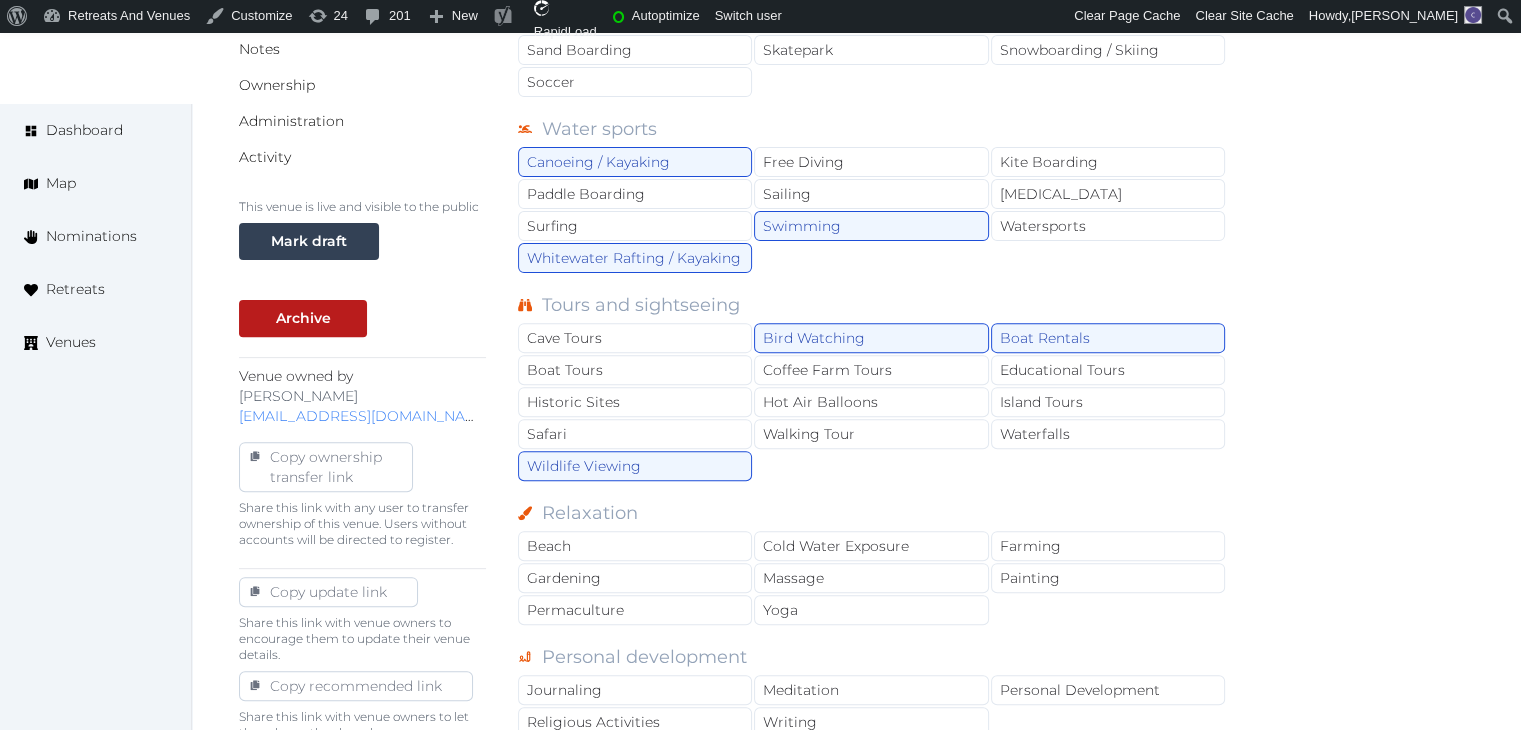 scroll, scrollTop: 780, scrollLeft: 0, axis: vertical 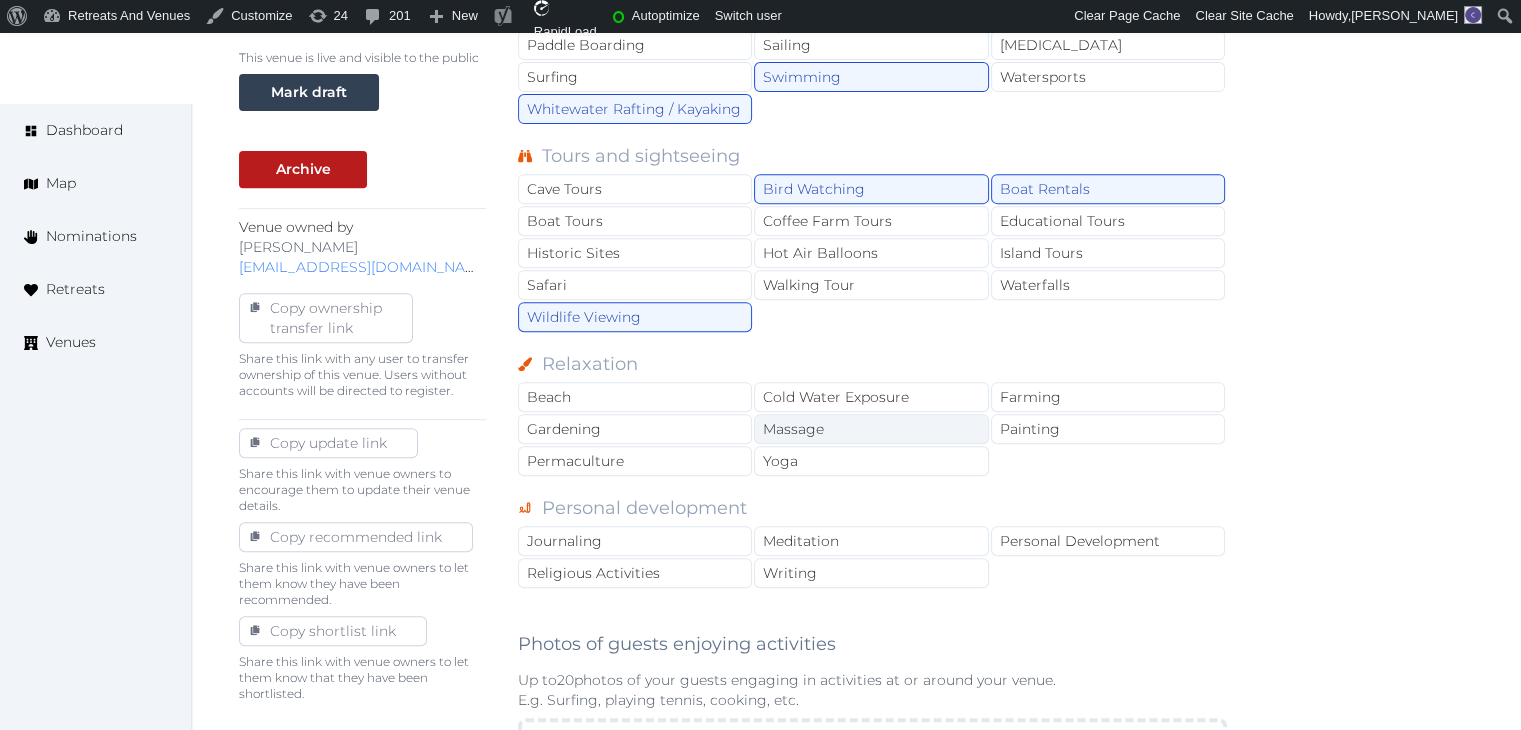 click on "Massage" at bounding box center (871, 429) 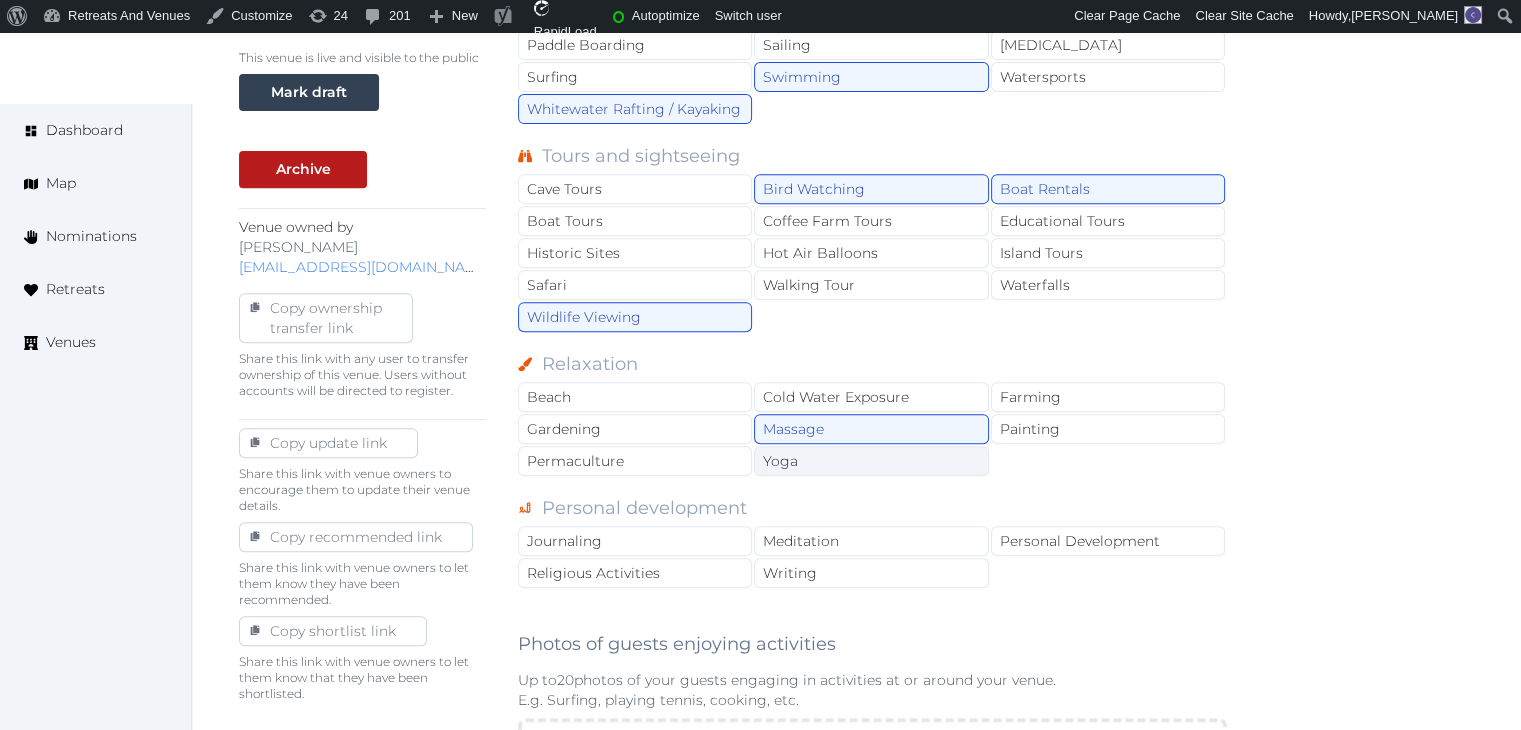 click on "Yoga" at bounding box center (871, 461) 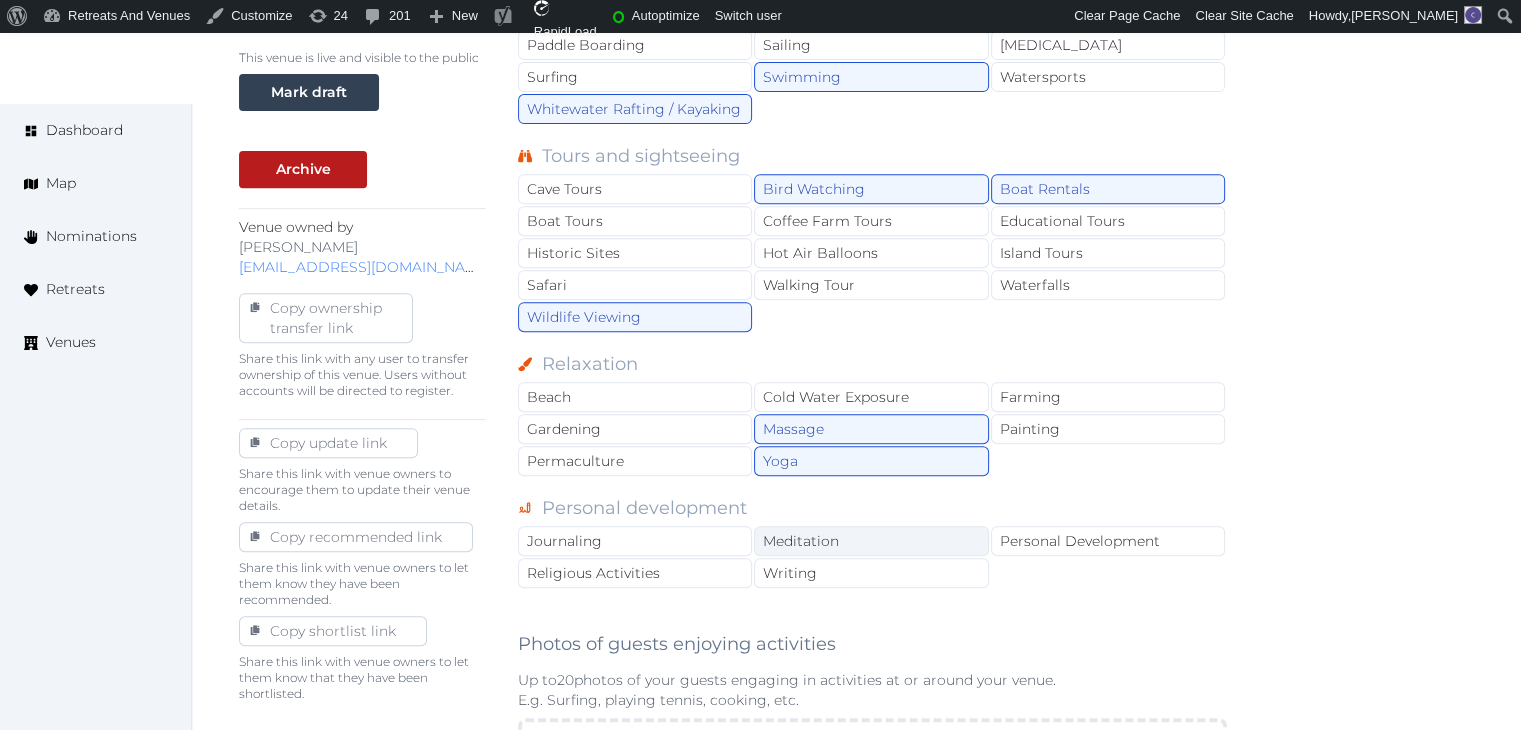 click on "Meditation" at bounding box center (871, 541) 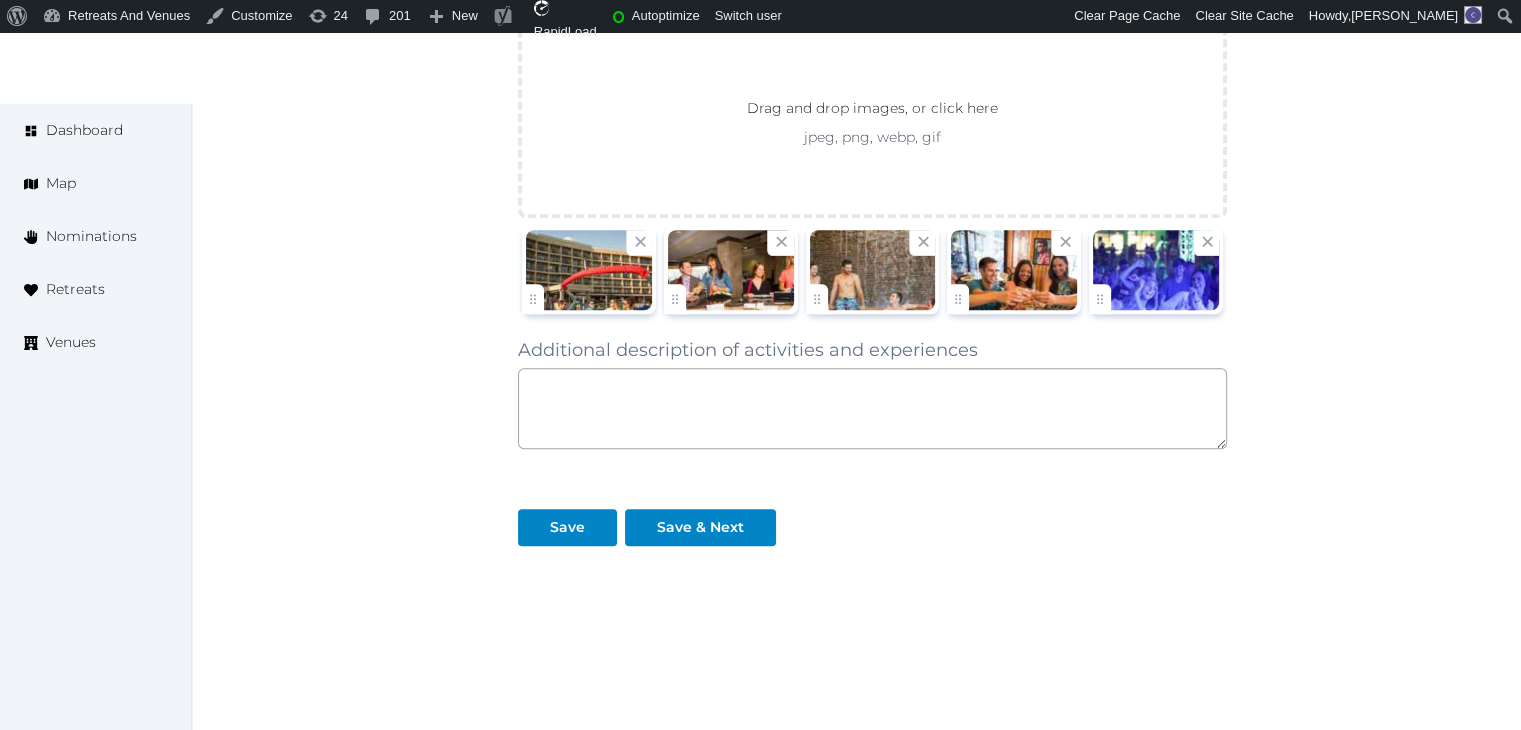 scroll, scrollTop: 1501, scrollLeft: 0, axis: vertical 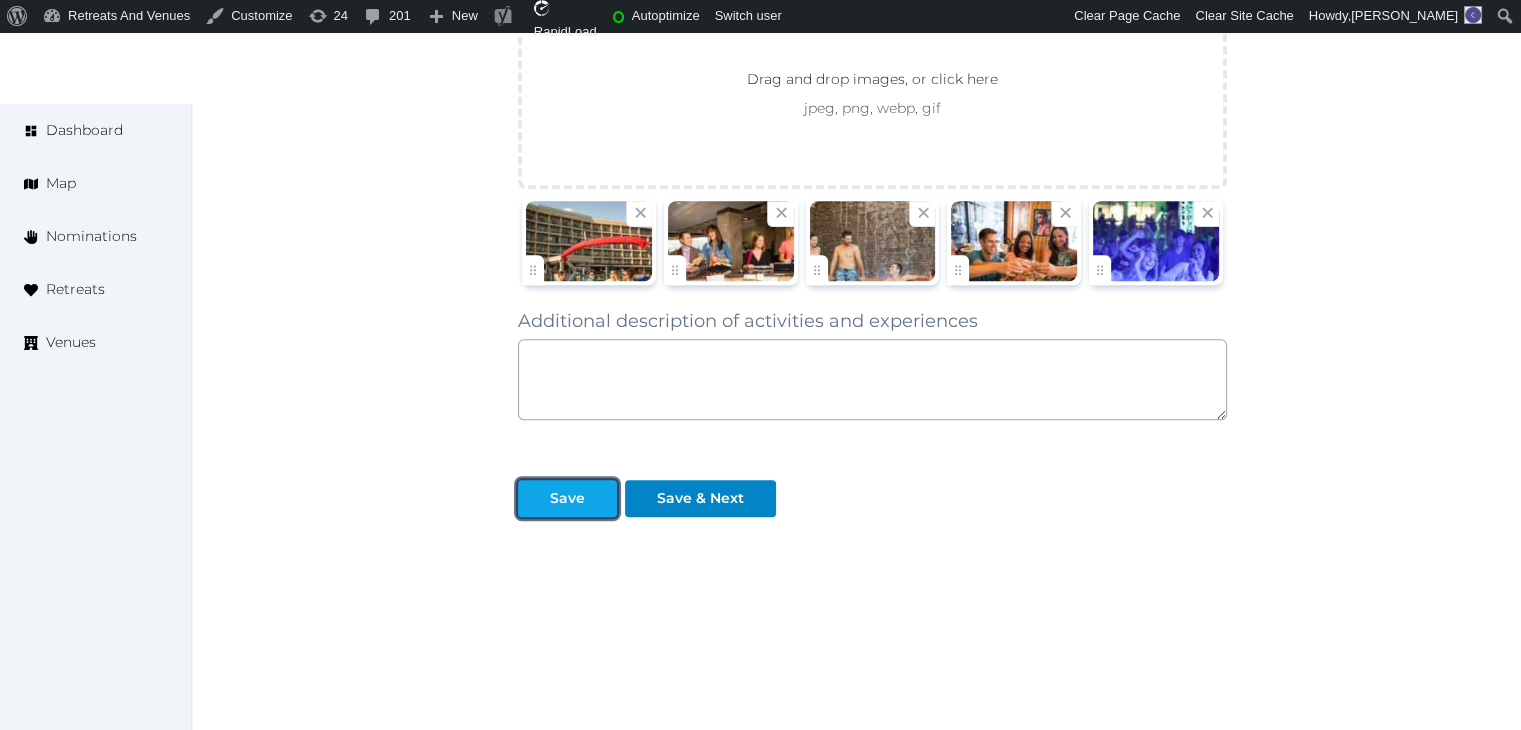 click on "Save" at bounding box center [567, 498] 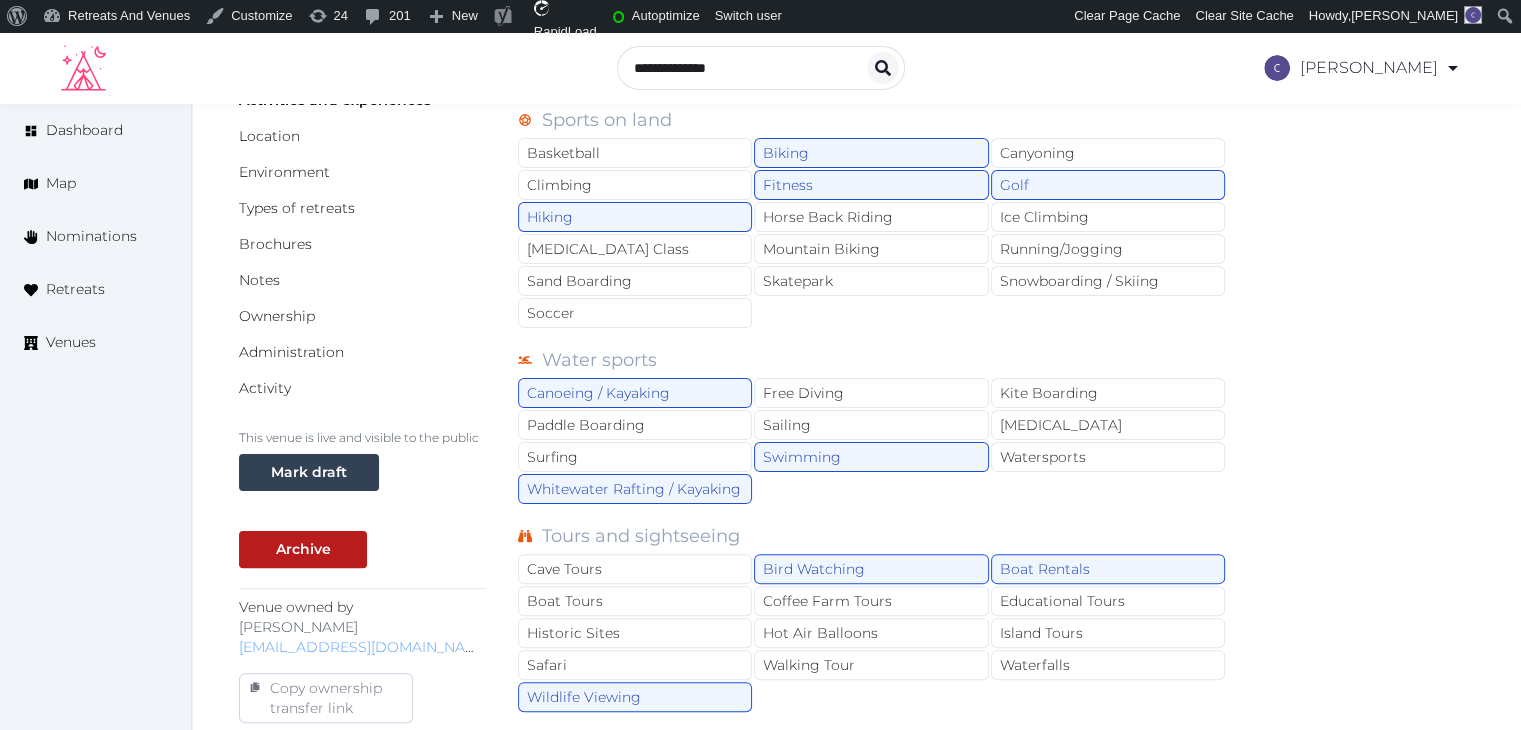 scroll, scrollTop: 301, scrollLeft: 0, axis: vertical 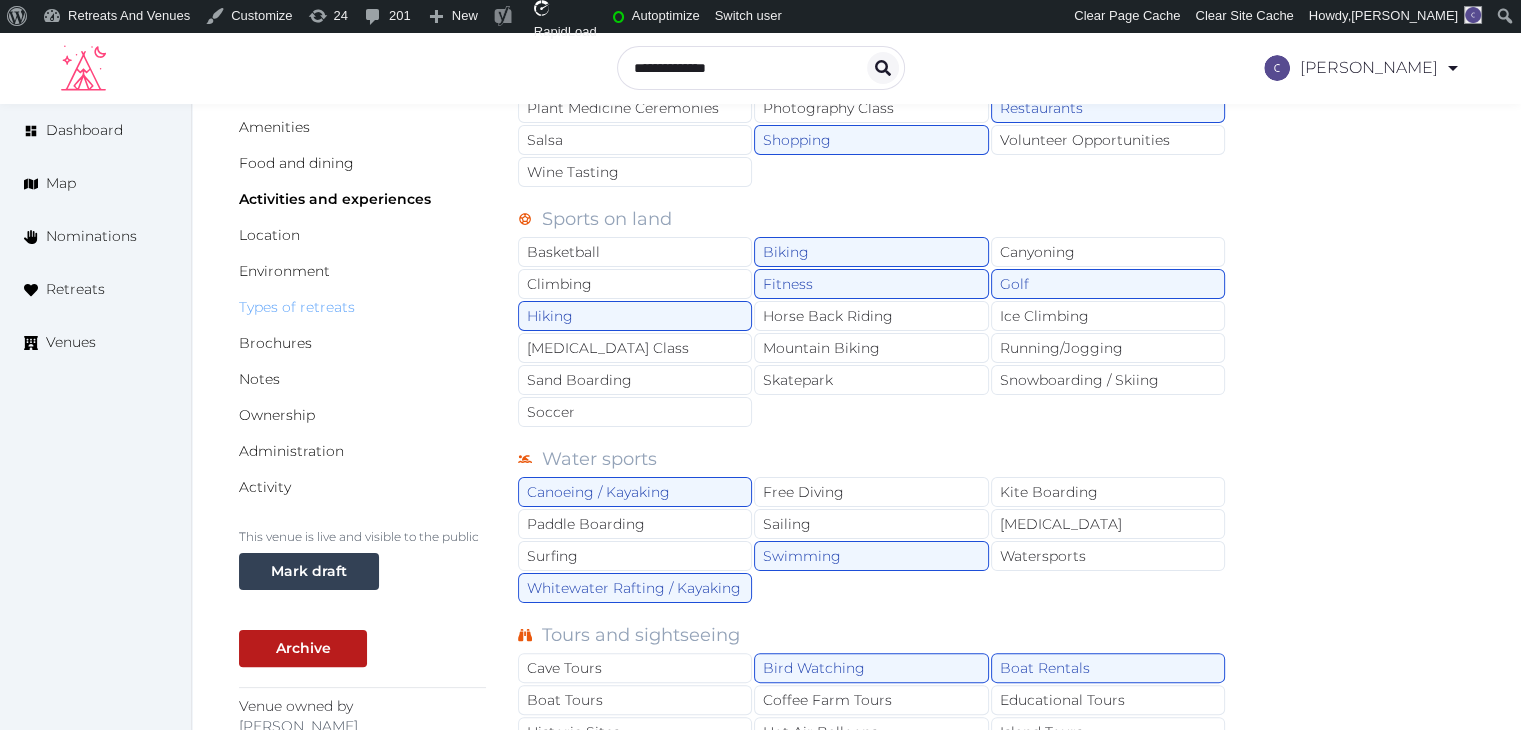 click on "Types of retreats" at bounding box center (297, 307) 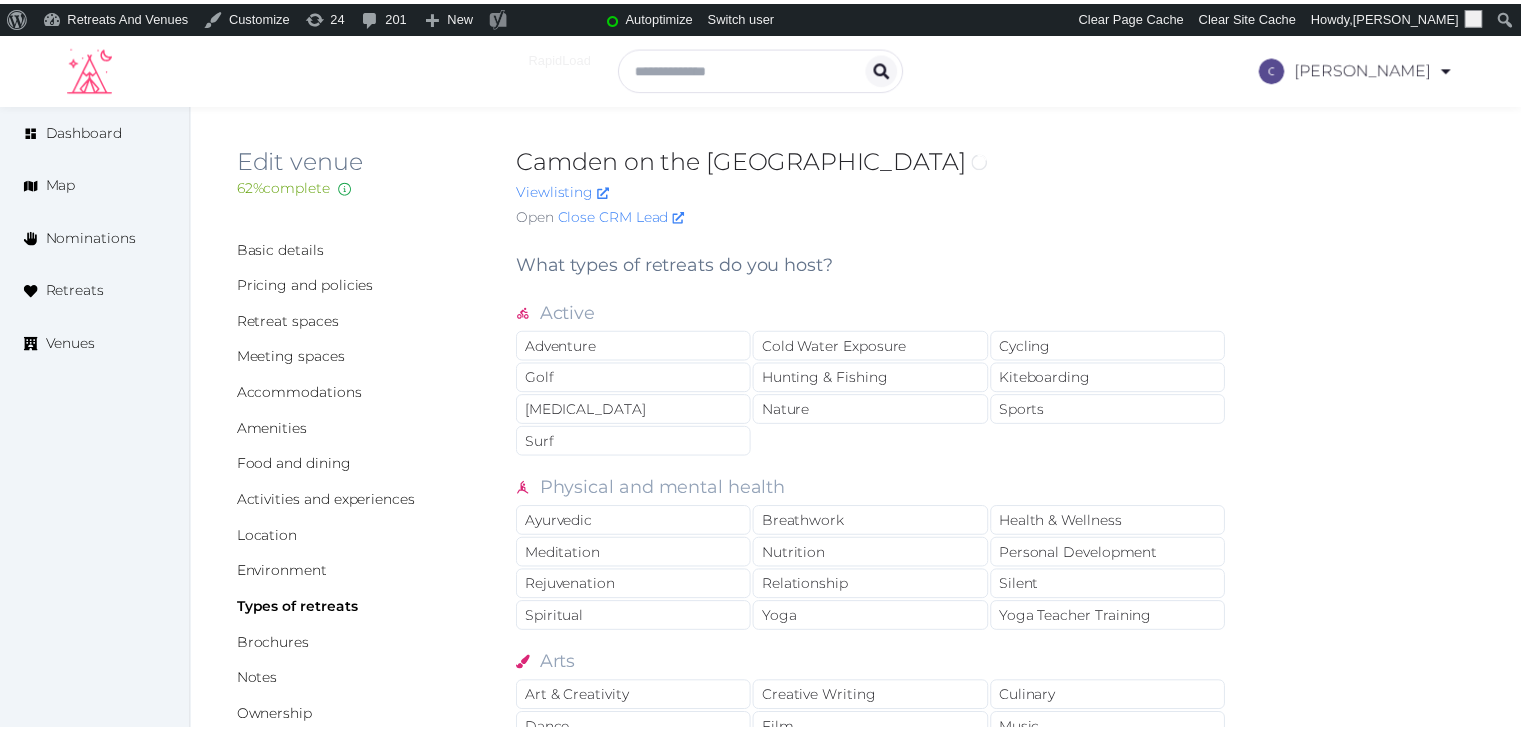 scroll, scrollTop: 0, scrollLeft: 0, axis: both 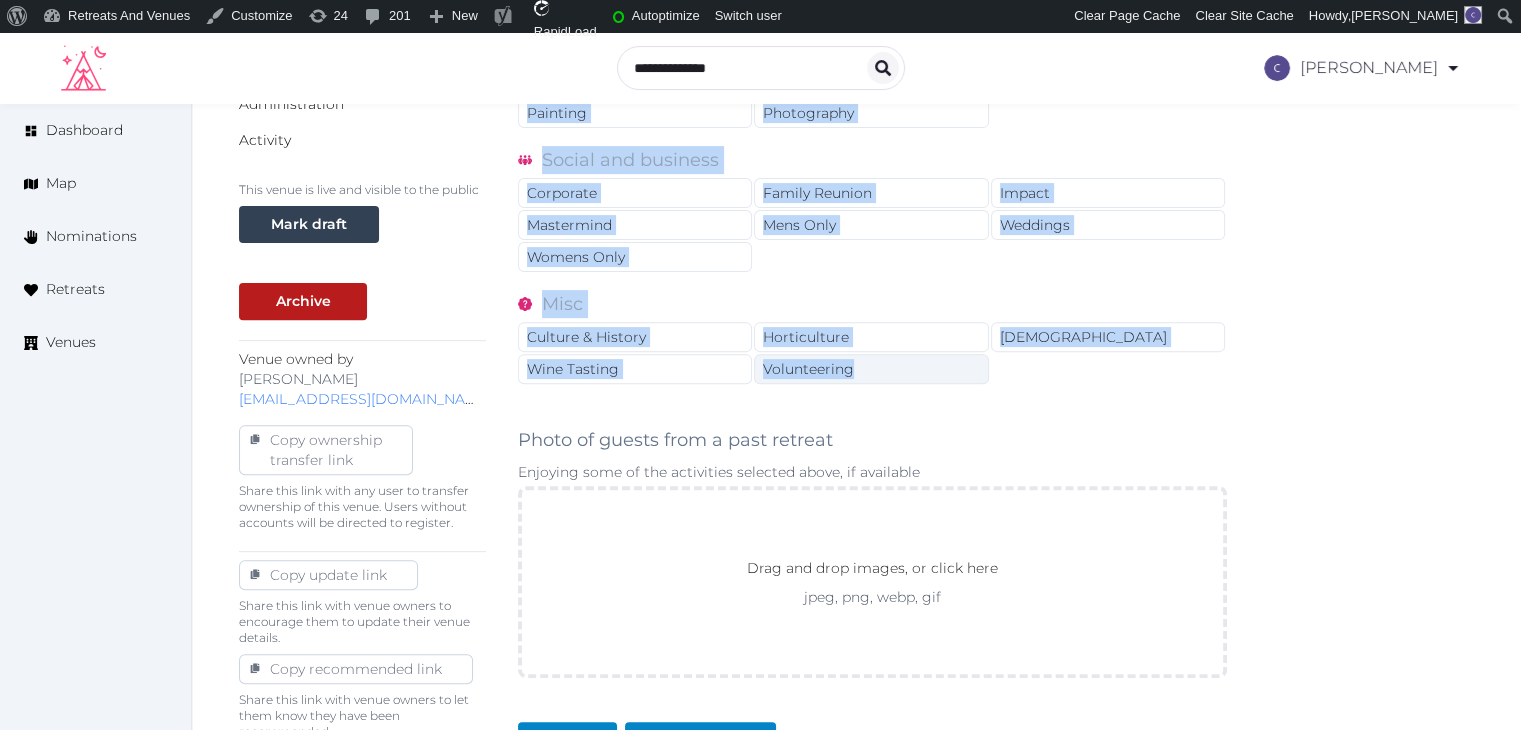 drag, startPoint x: 510, startPoint y: 261, endPoint x: 873, endPoint y: 351, distance: 373.99063 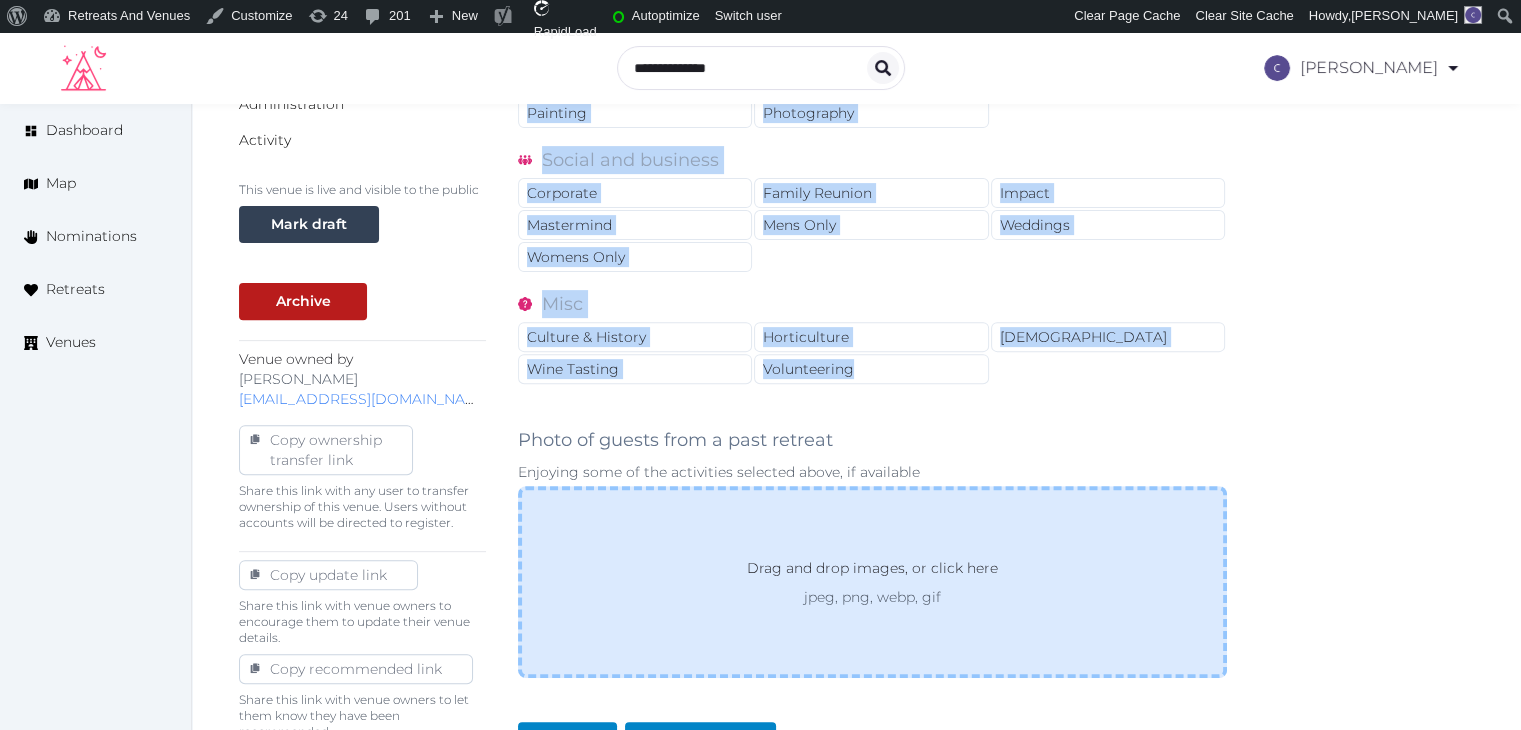 click on "Drag and drop images, or click here jpeg, png, webp, gif" at bounding box center [872, 582] 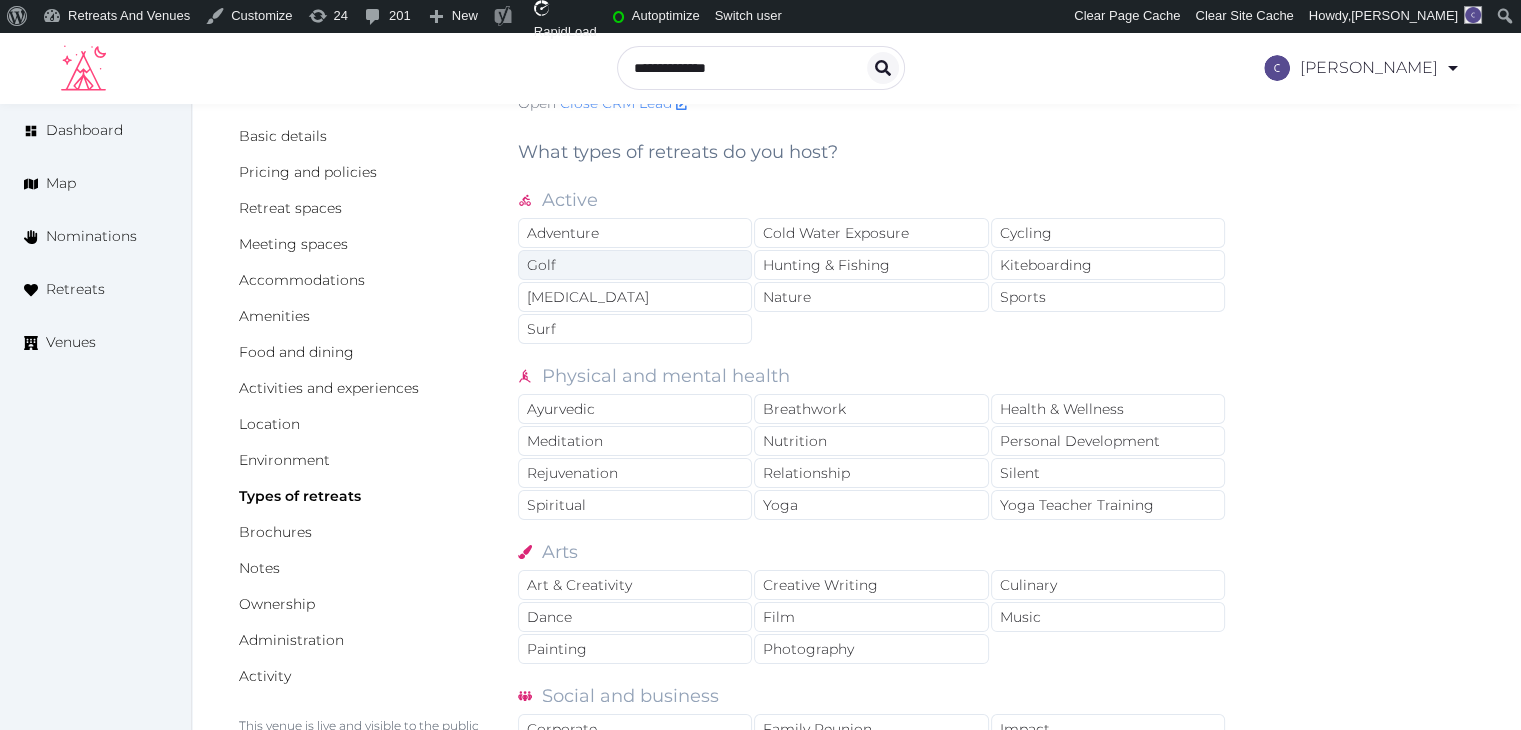 scroll, scrollTop: 0, scrollLeft: 0, axis: both 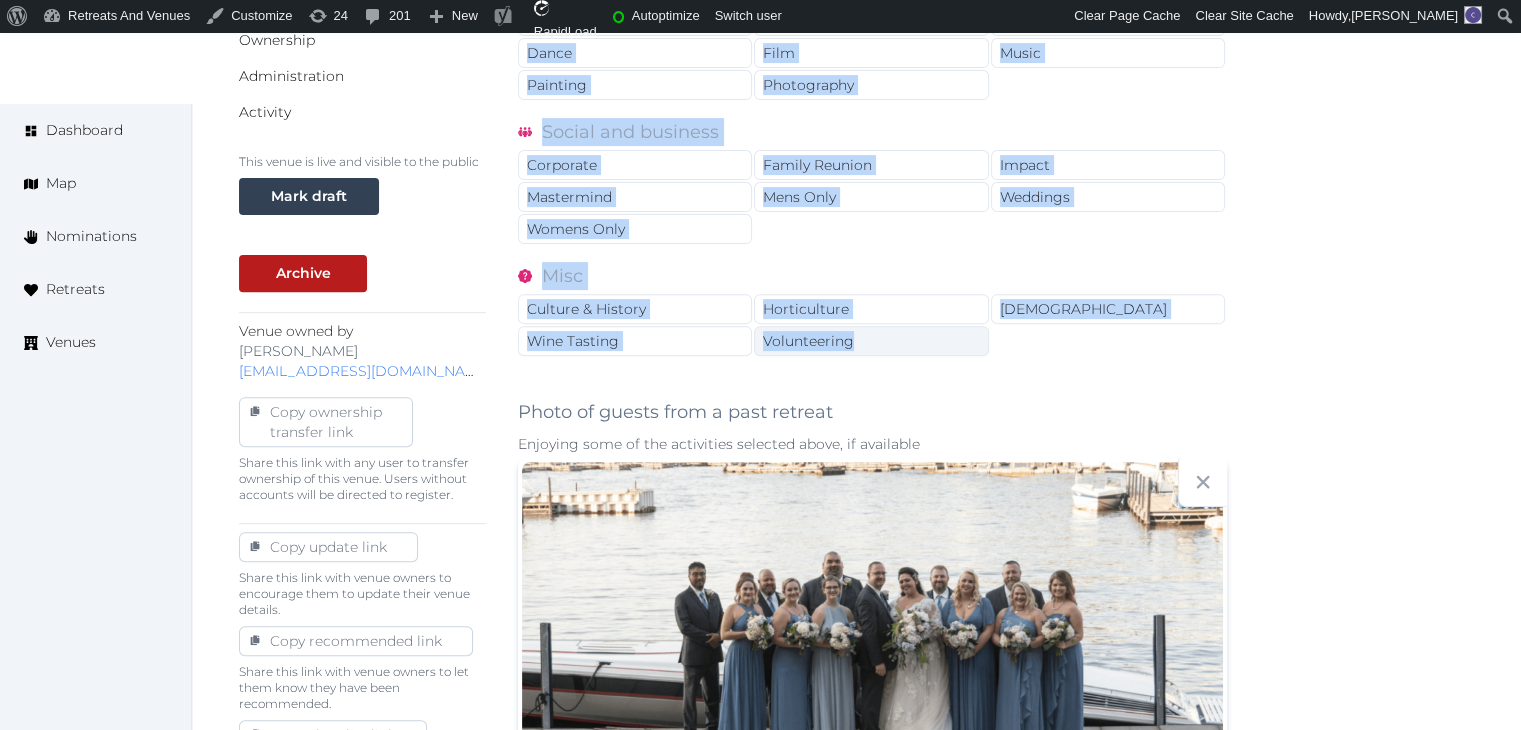 drag, startPoint x: 506, startPoint y: 261, endPoint x: 878, endPoint y: 337, distance: 379.68408 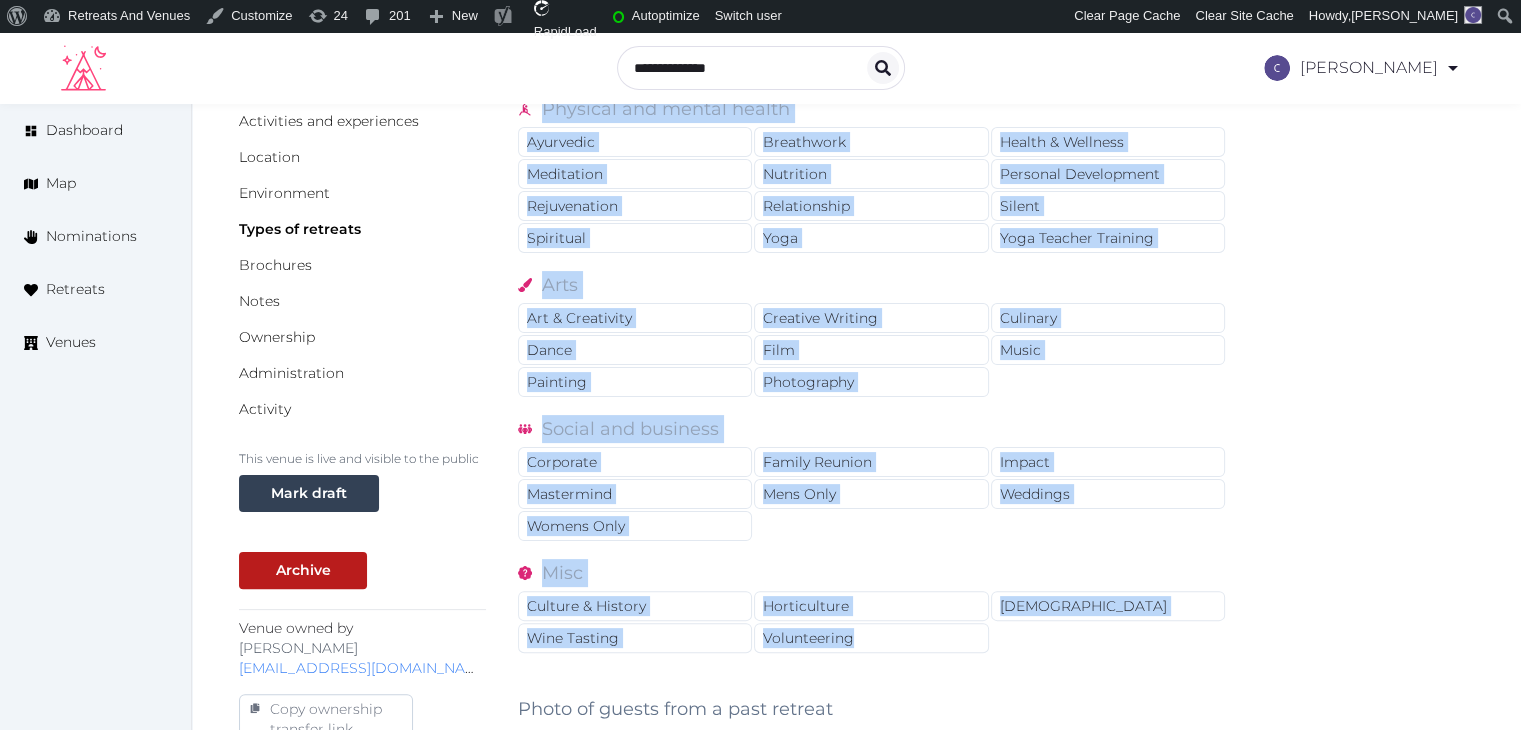 scroll, scrollTop: 376, scrollLeft: 0, axis: vertical 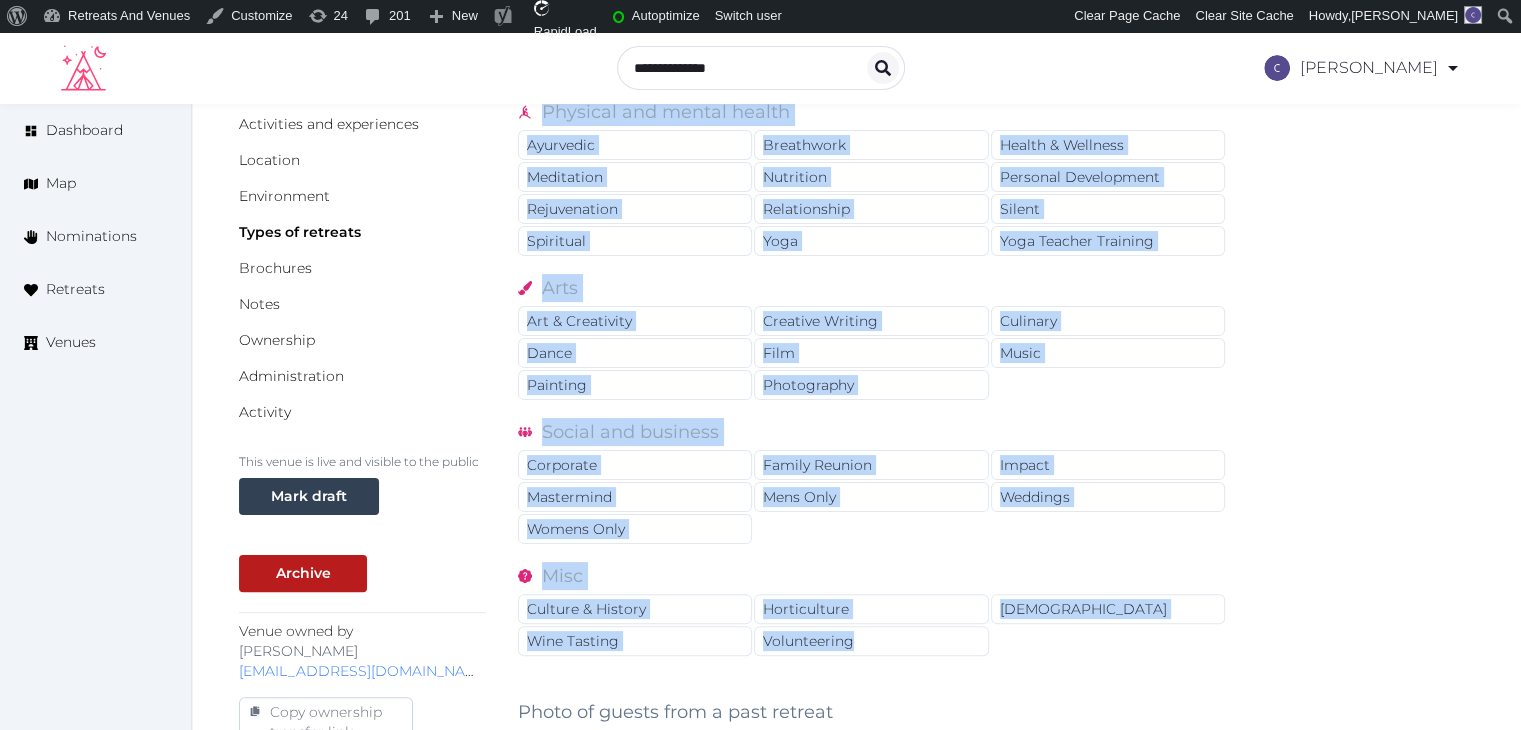 click on "Basic details Pricing and policies Retreat spaces Meeting spaces Accommodations Amenities Food and dining Activities and experiences Location Environment Types of retreats Brochures Notes Ownership Administration Activity This venue is live and visible to the public Mark draft Archive Venue owned by Thiago Martins thiago@retreatsandvenues.com Copy ownership transfer link Share this link with any user to transfer ownership of this venue. Users without accounts will be directed to register. Copy update link Share this link with venue owners to encourage them to update their venue details. Copy recommended link Share this link with venue owners to let them know they have been recommended. Copy shortlist link Share this link with venue owners to let them know that they have been shortlisted. What types of retreats do you host? Active Adventure Cold Water Exposure Cycling Golf Hunting & Fishing Kiteboarding Martial Arts Nature Sports Surf Physical and mental health Ayurvedic Breathwork Health & Wellness Meditation" at bounding box center [856, 683] 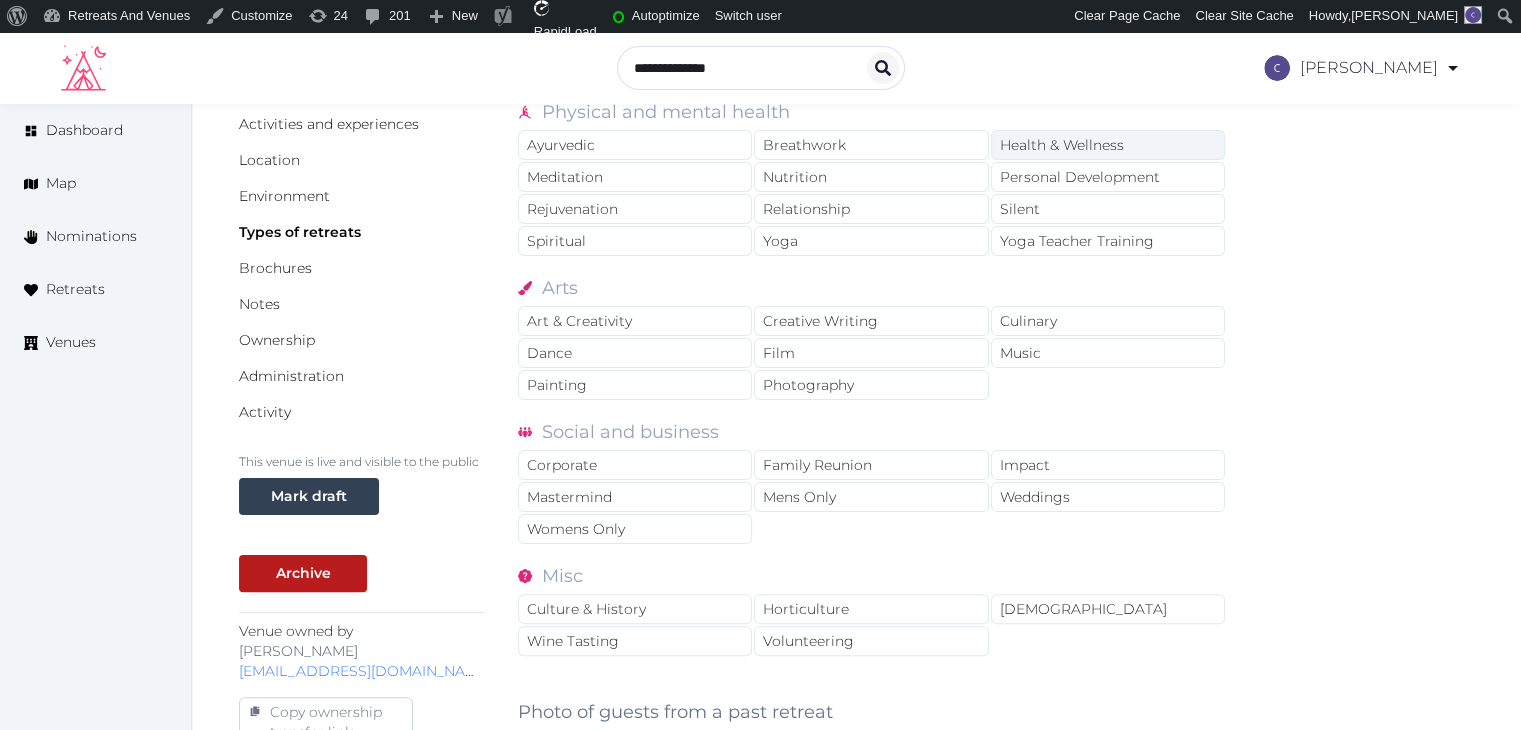 click on "Health & Wellness" at bounding box center [1108, 145] 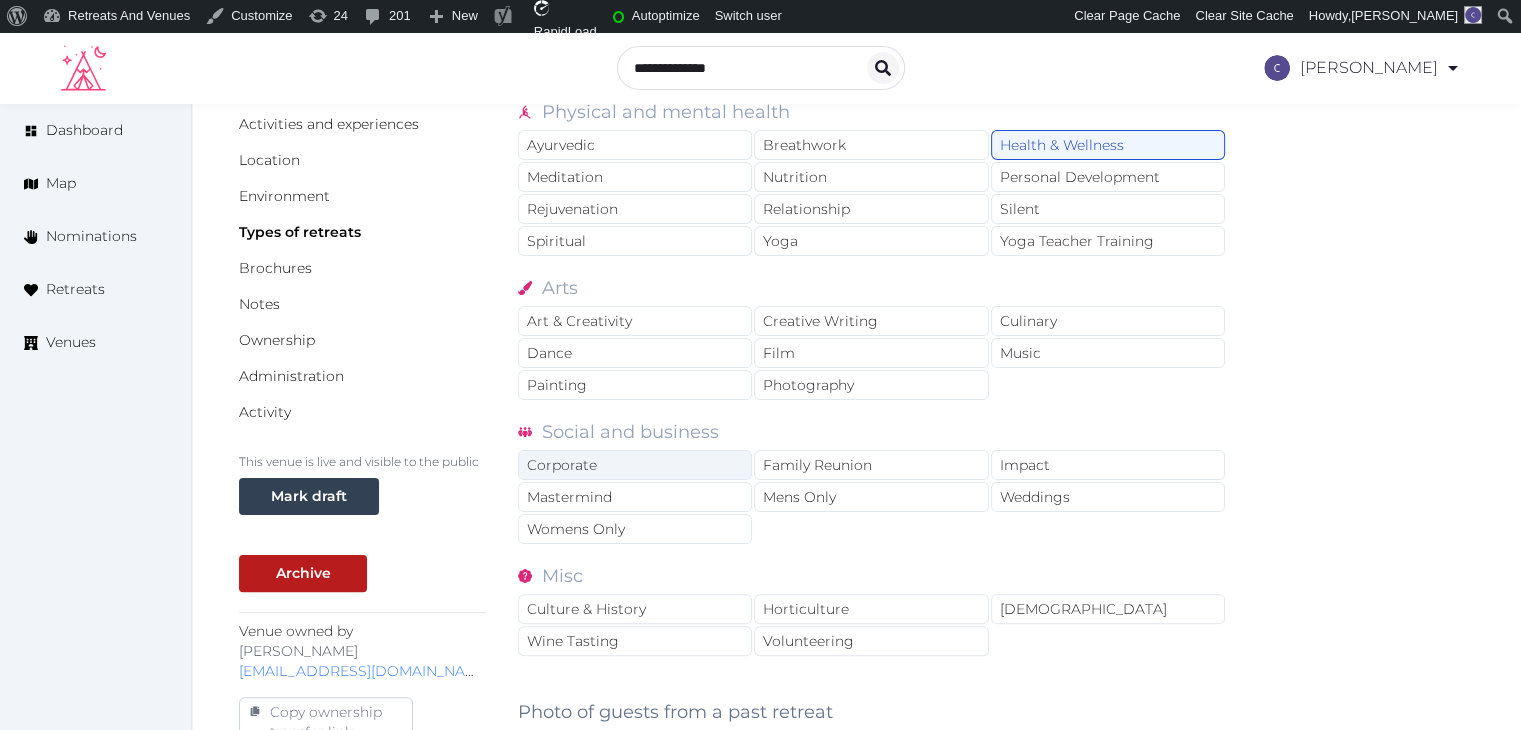 click on "Corporate" at bounding box center [635, 465] 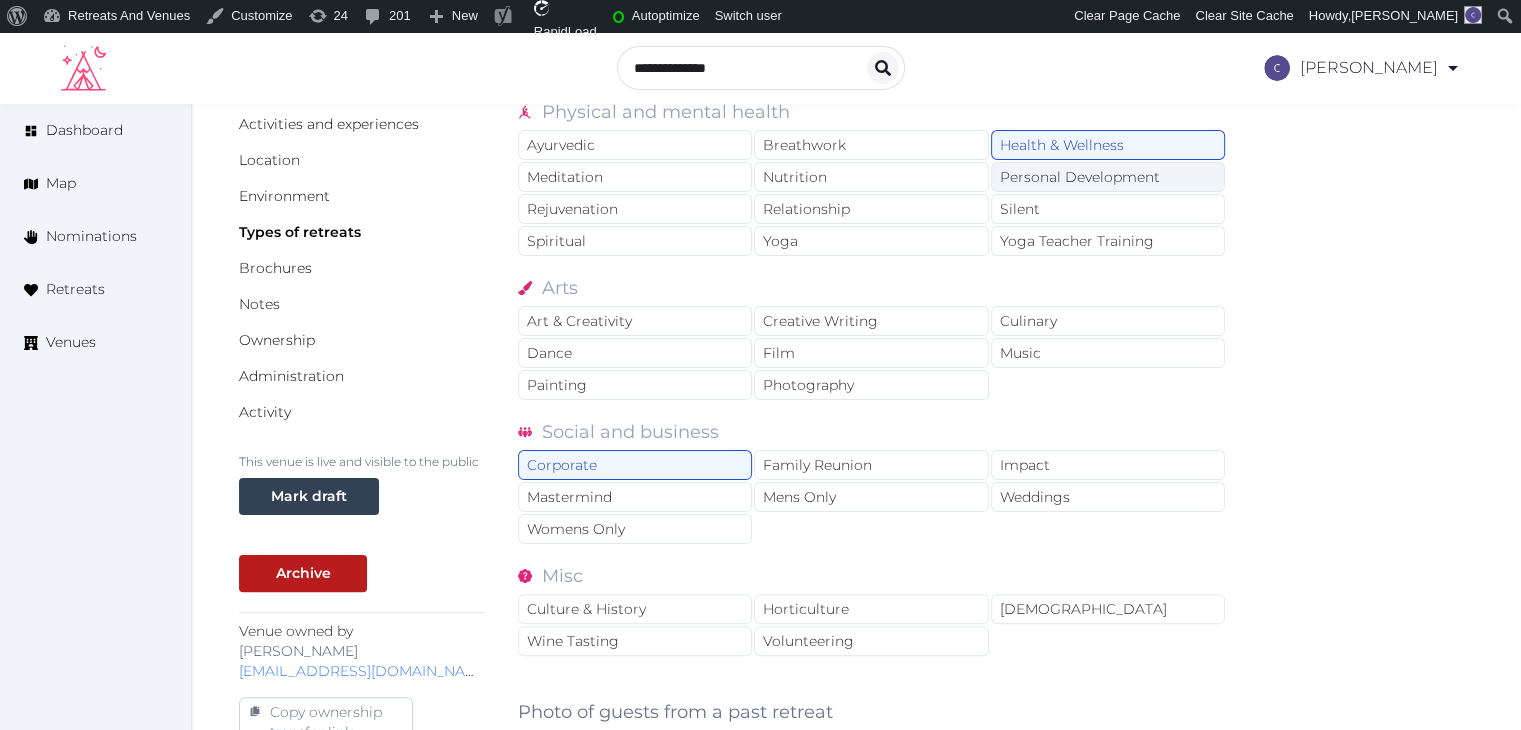 click on "Personal Development" at bounding box center (1108, 177) 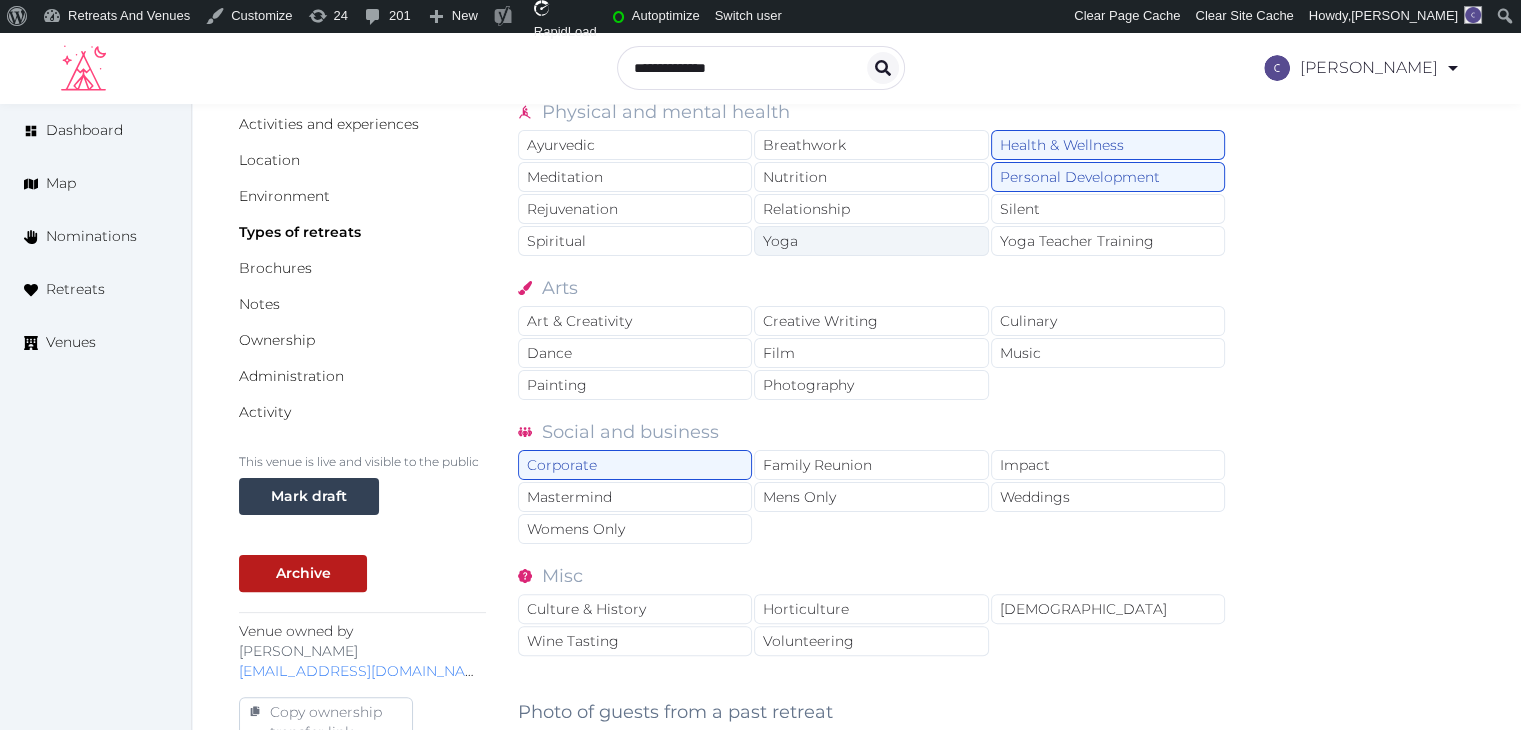 click on "Yoga" at bounding box center [871, 241] 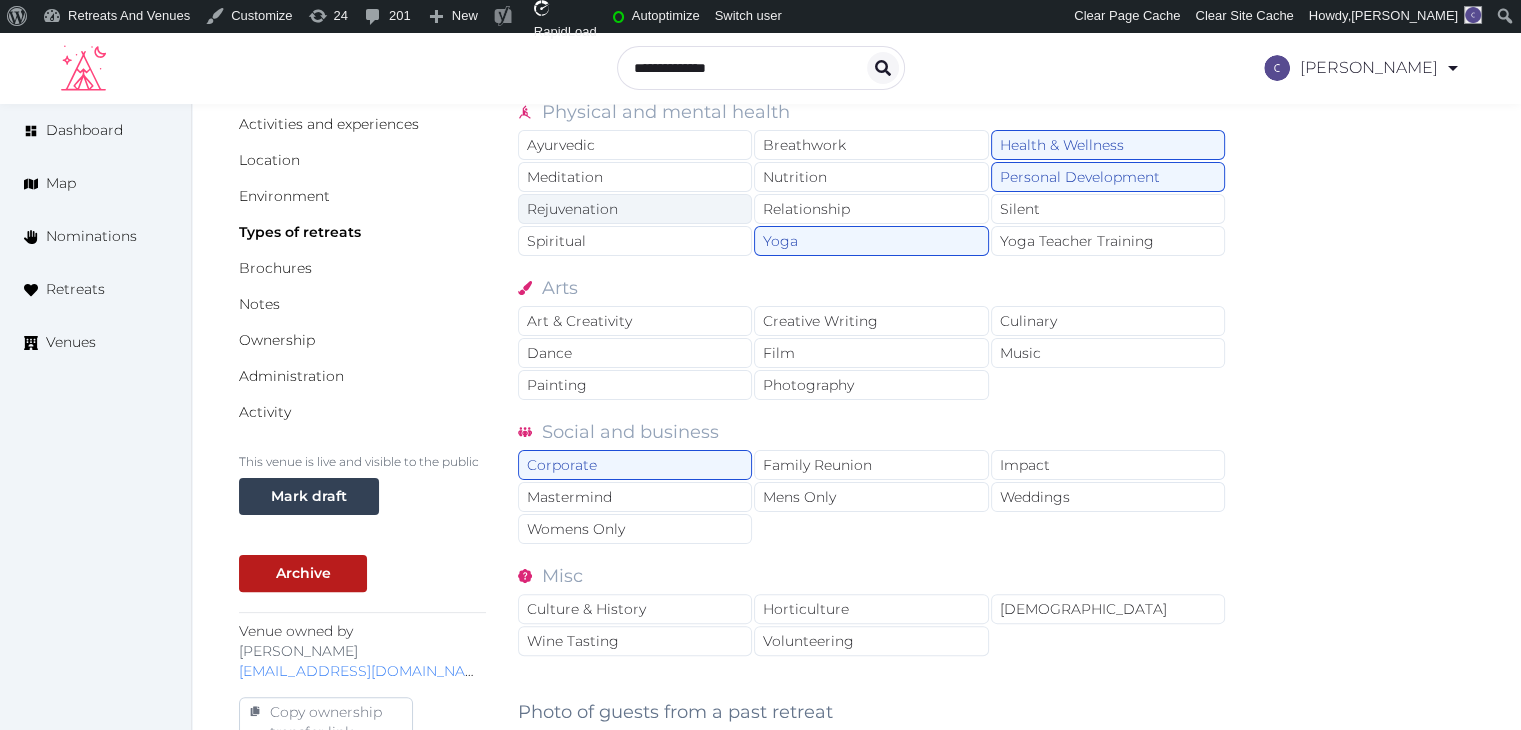 click on "Rejuvenation" at bounding box center [635, 209] 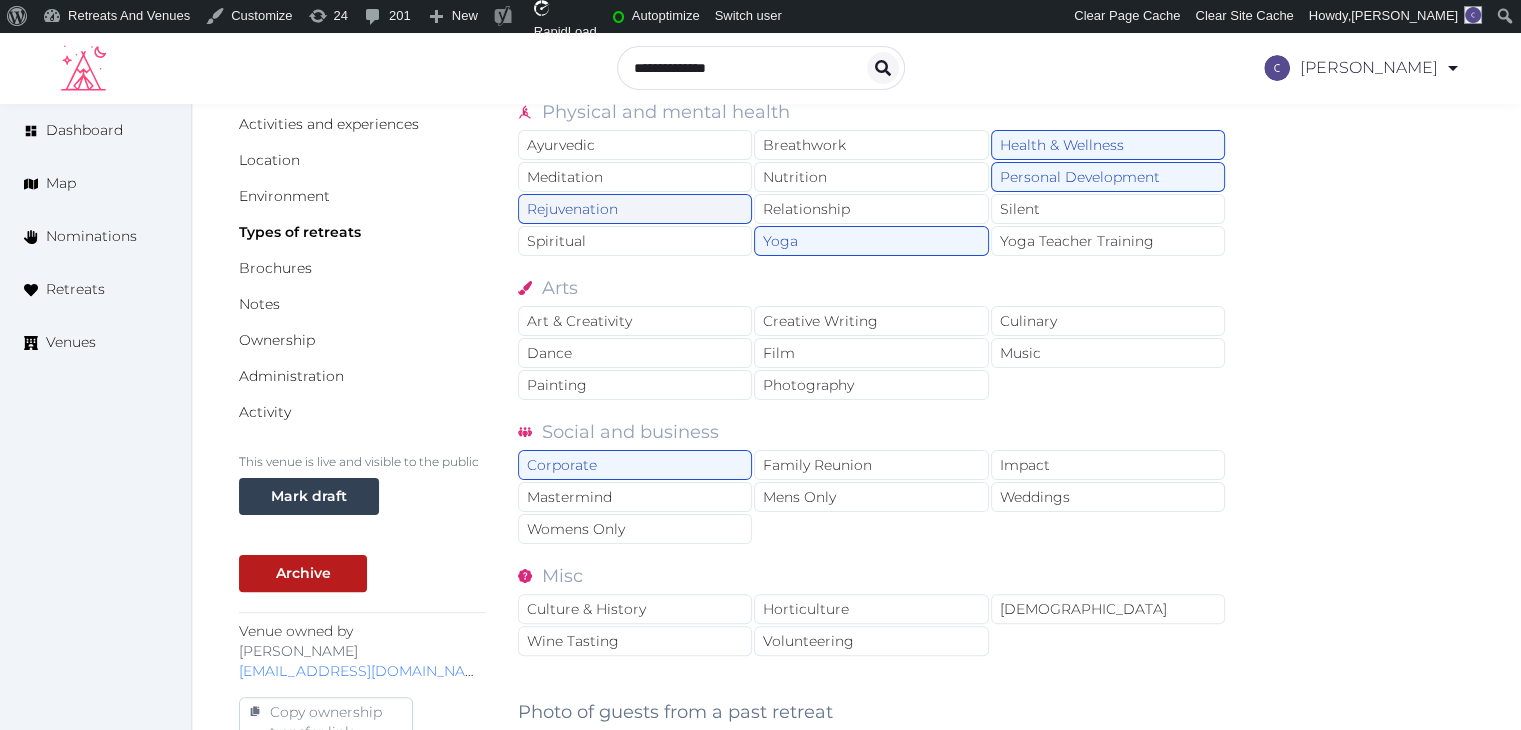 click on "Rejuvenation" at bounding box center (635, 209) 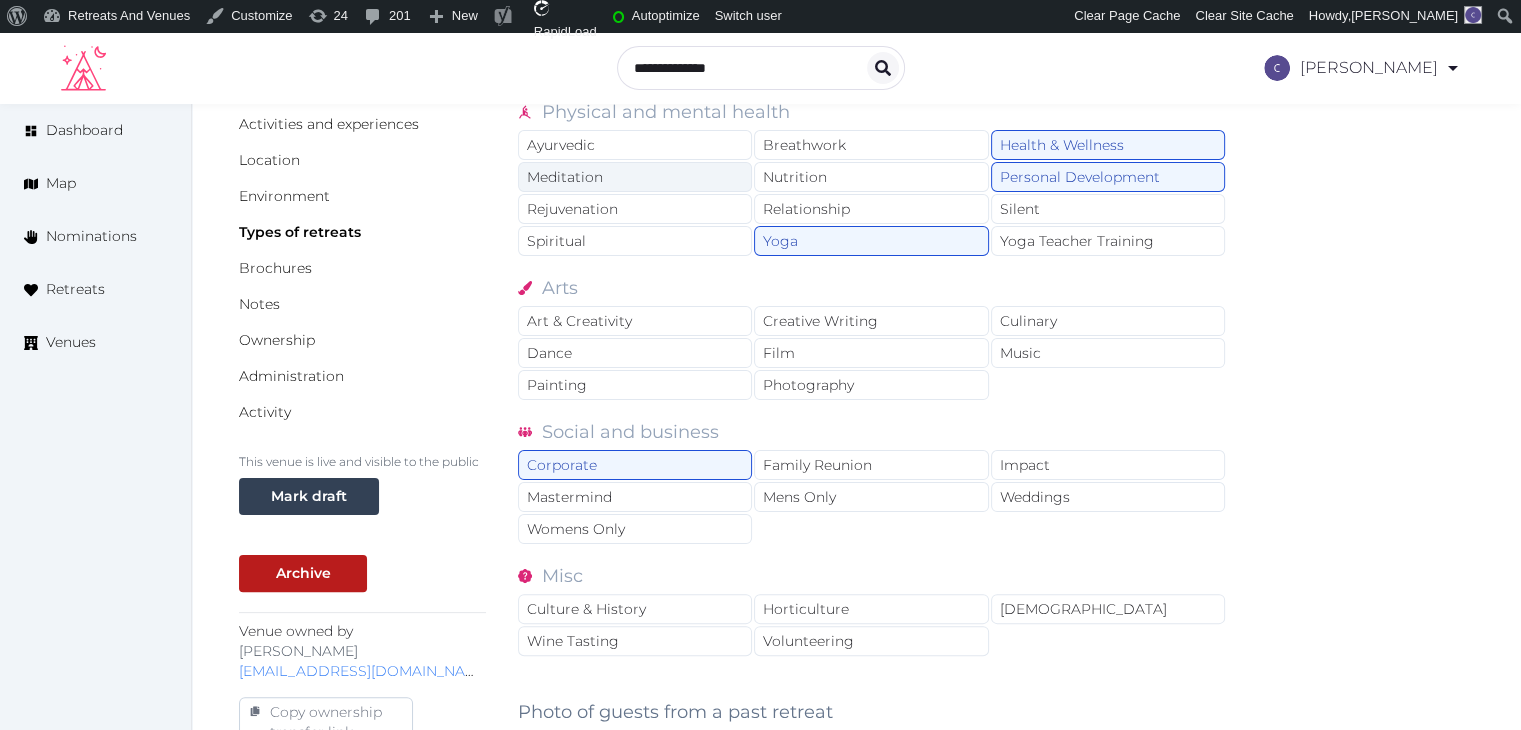 click on "Meditation" at bounding box center [635, 177] 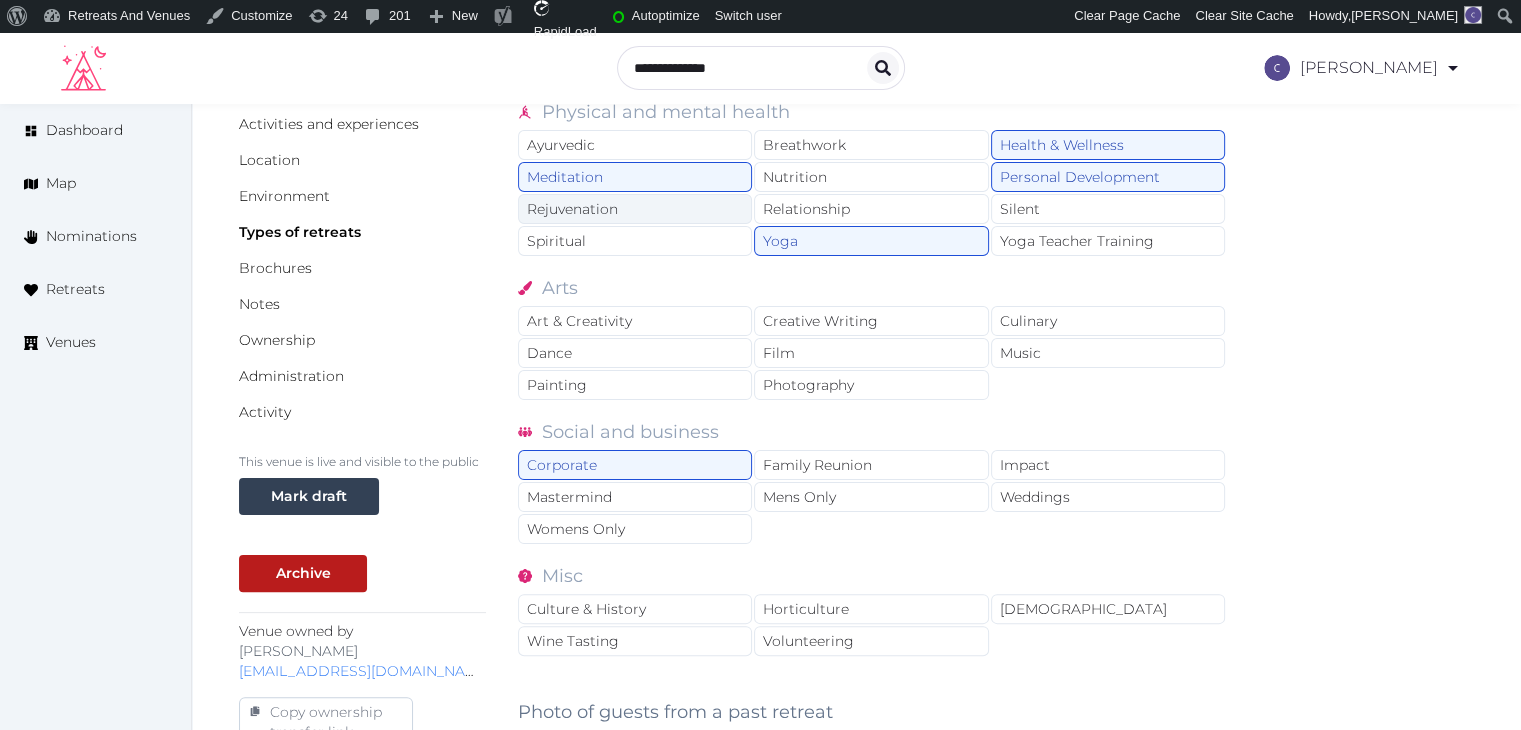 click on "Rejuvenation" at bounding box center [635, 209] 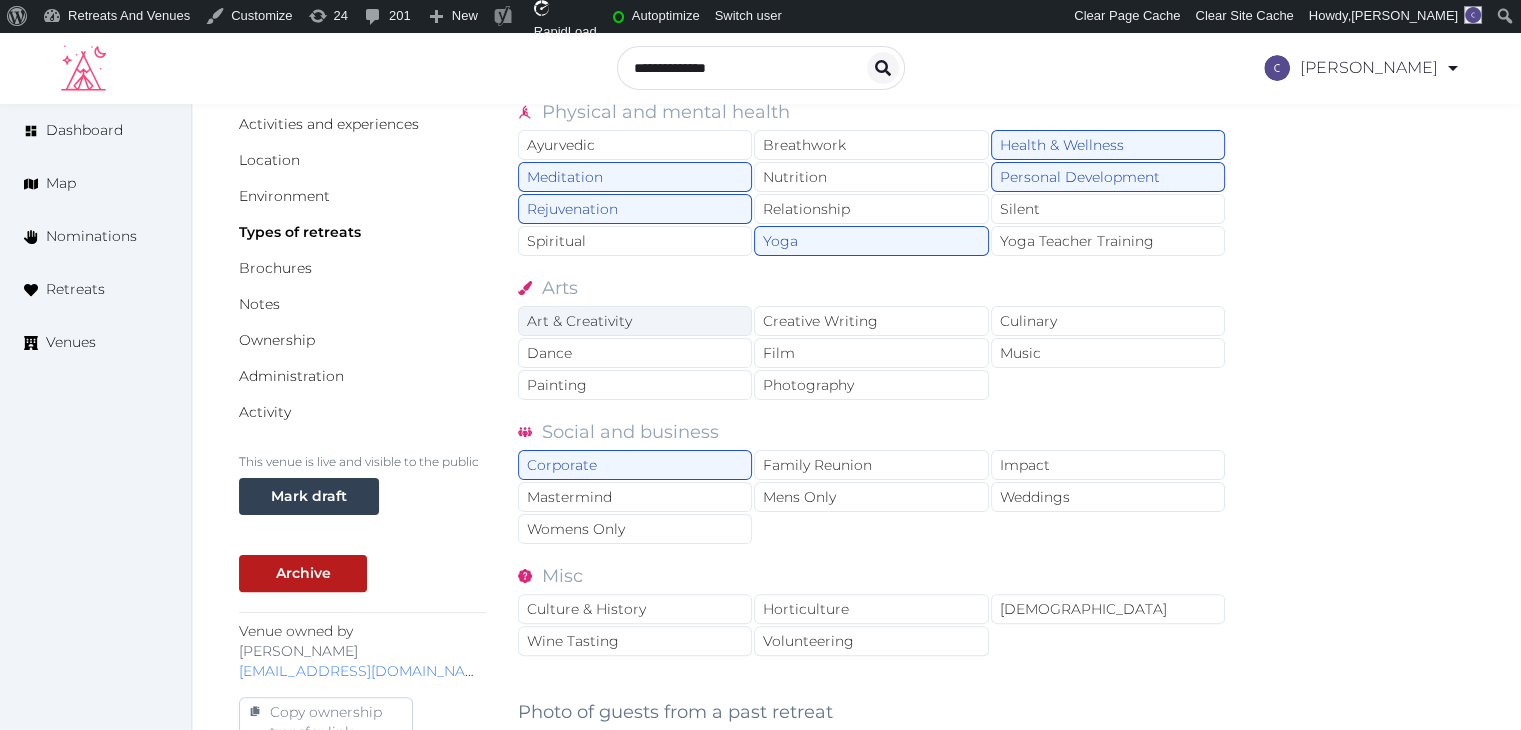 click on "Art & Creativity" at bounding box center (635, 321) 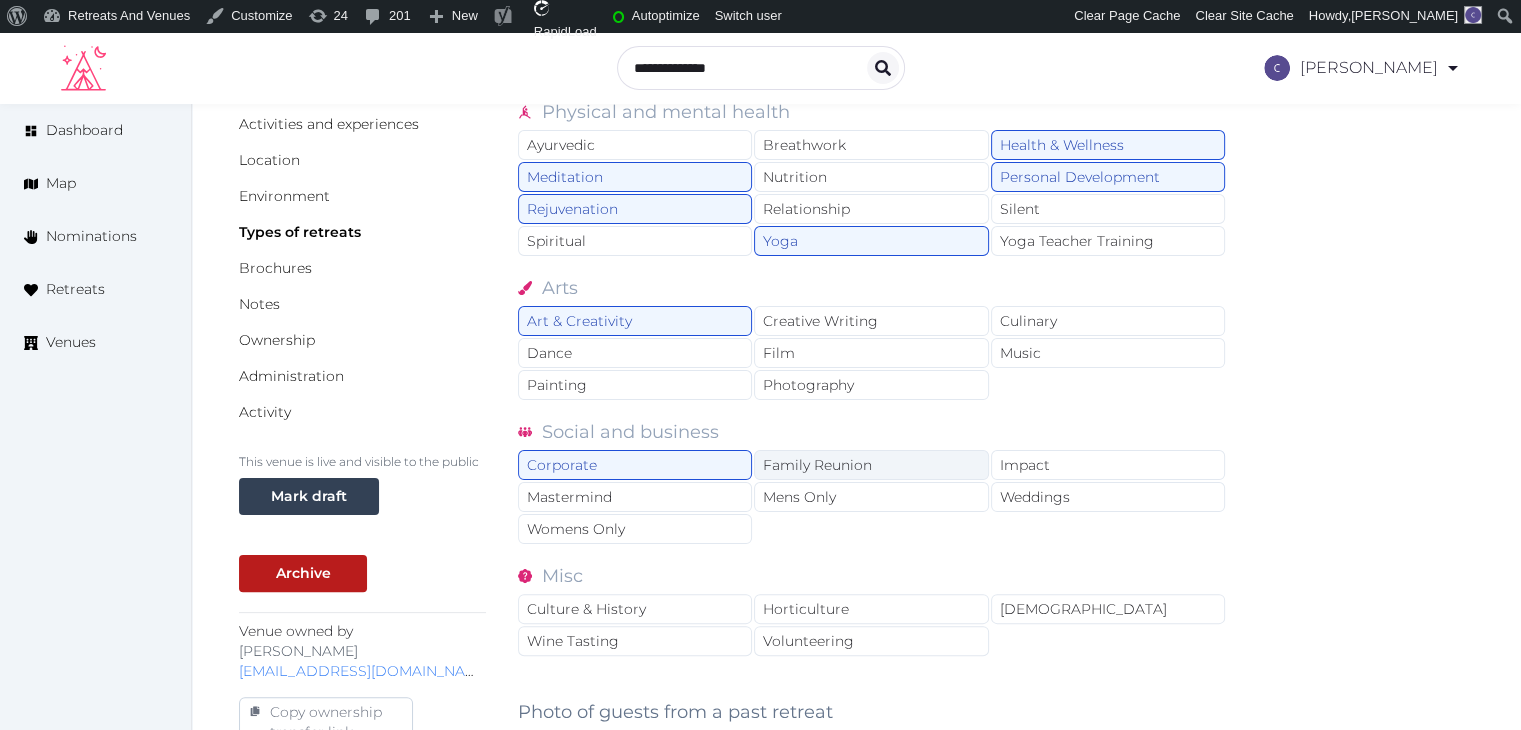 click on "Family Reunion" at bounding box center [871, 465] 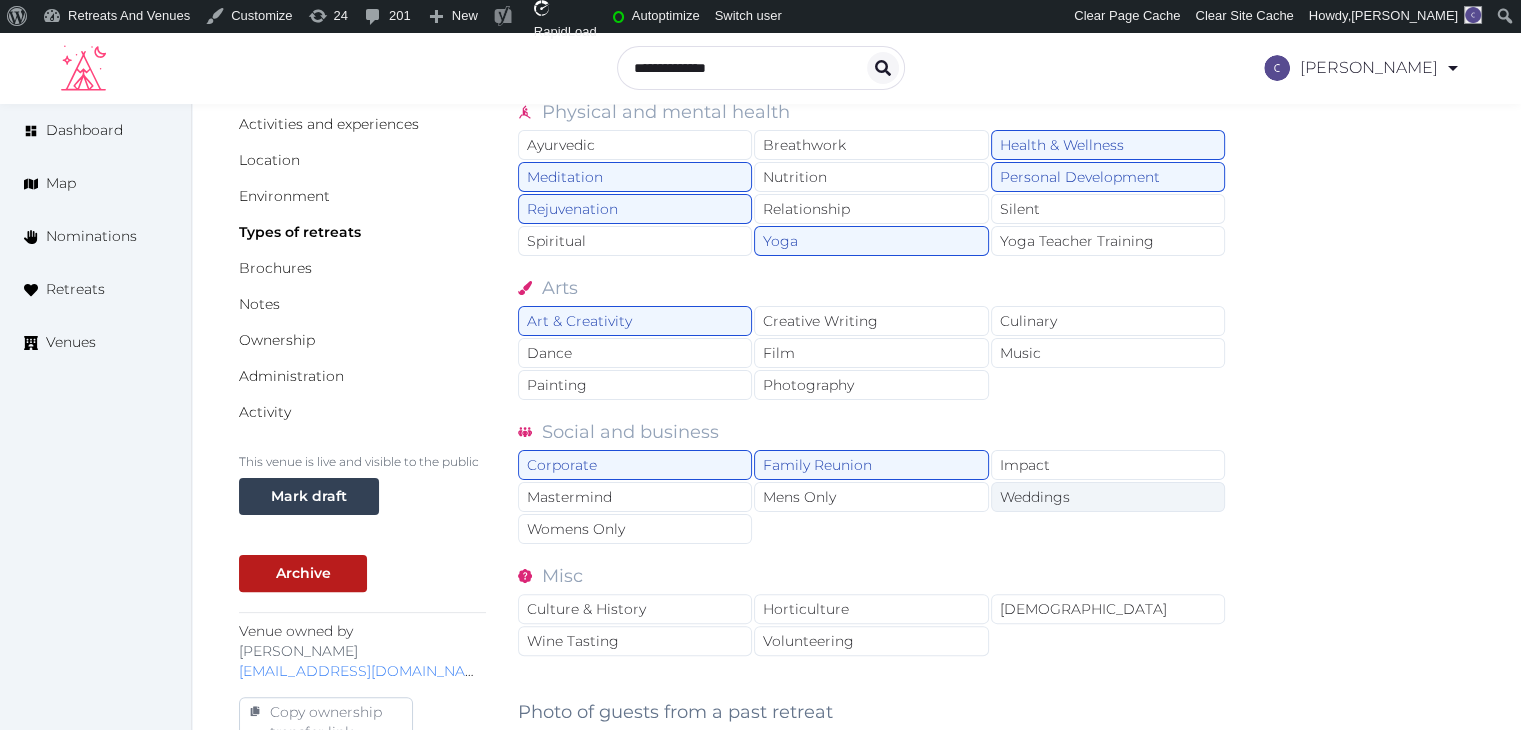 click on "Weddings" at bounding box center (1108, 497) 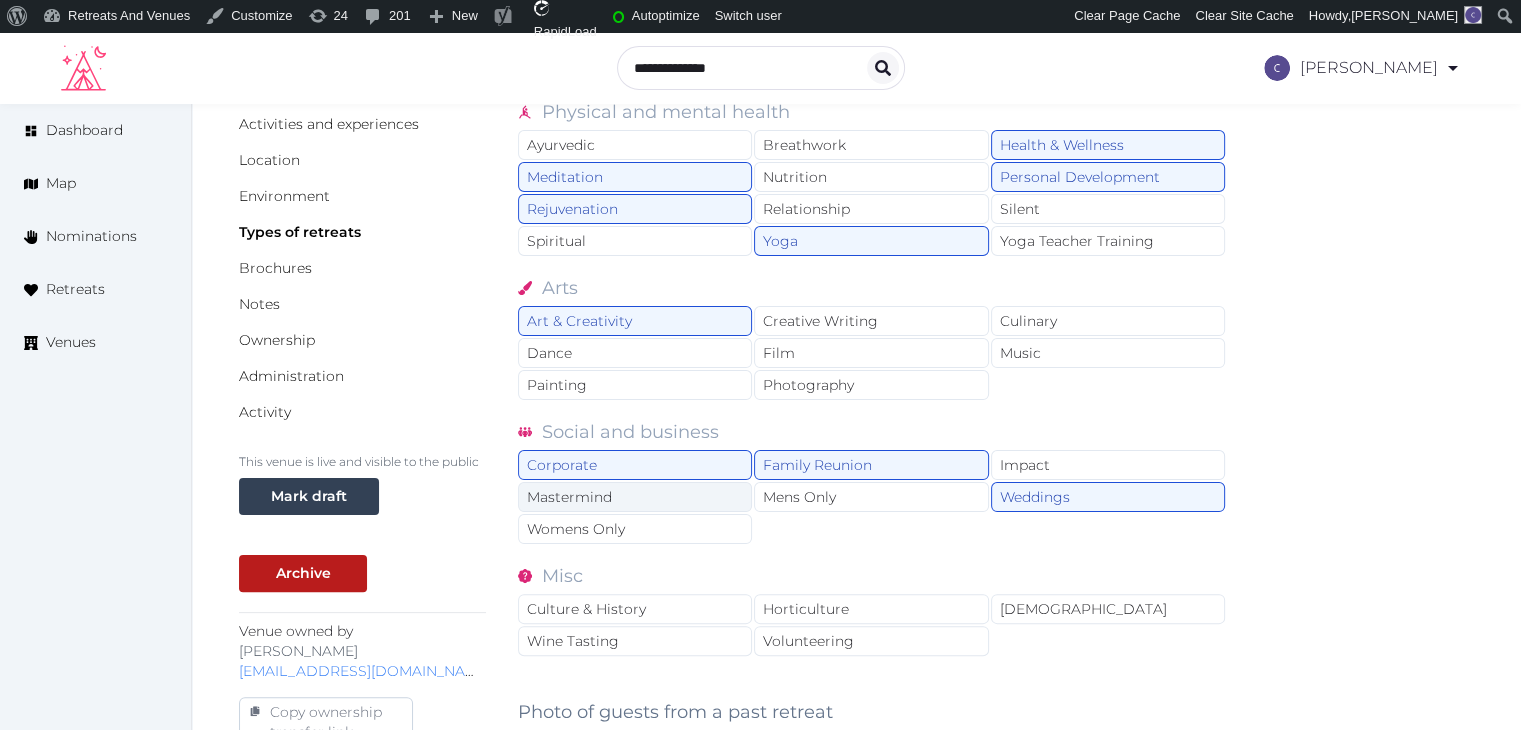 click on "Mastermind" at bounding box center [635, 497] 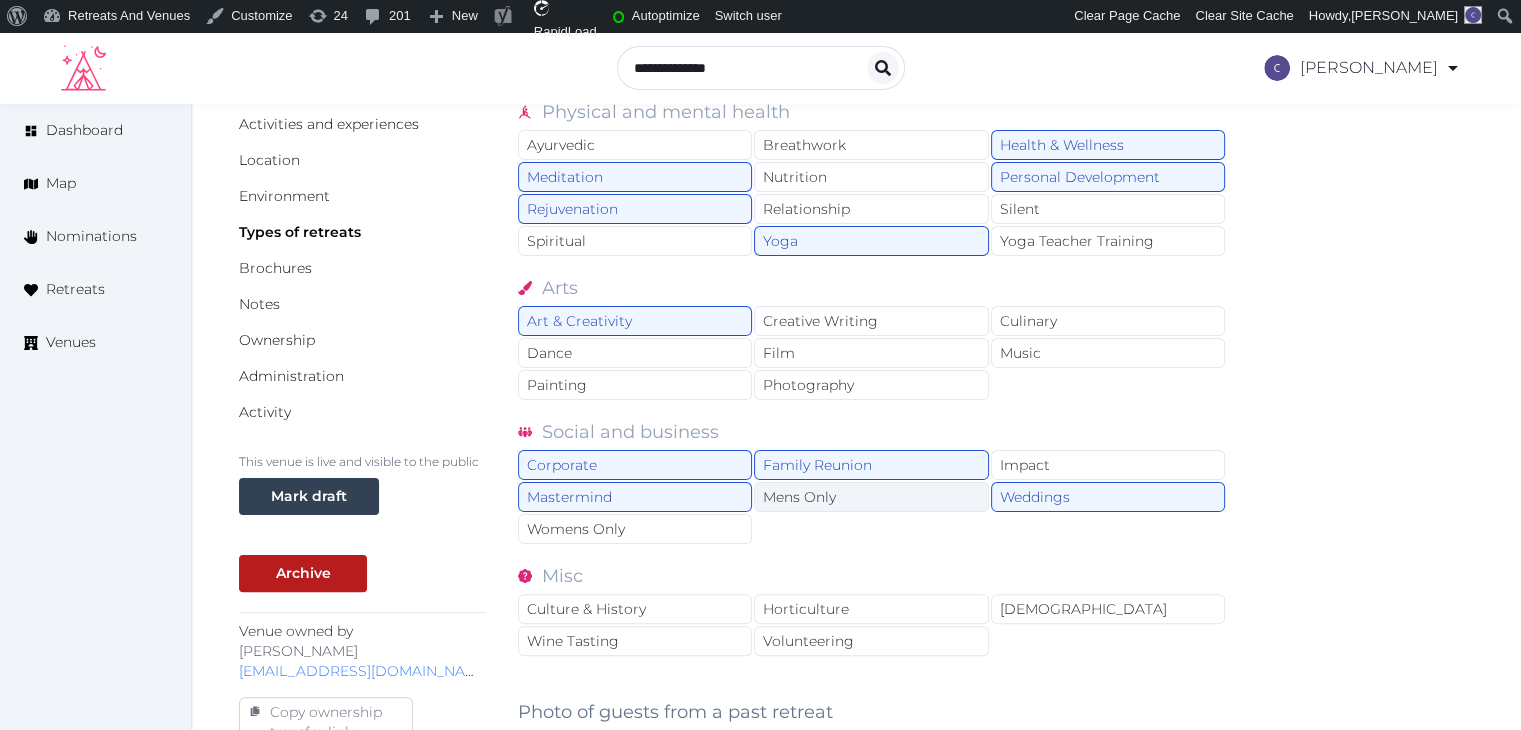 click on "Mens Only" at bounding box center (871, 497) 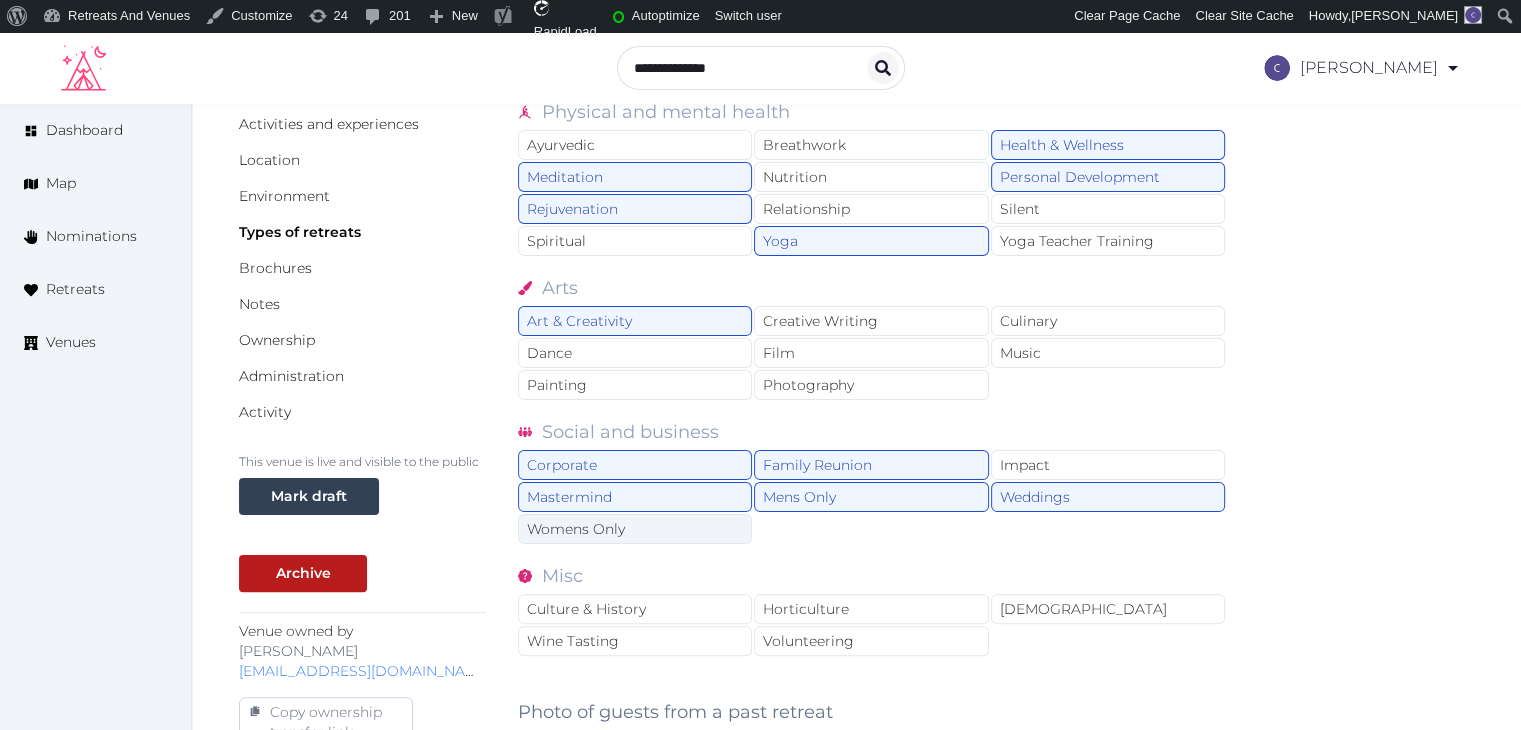 click on "Womens Only" at bounding box center (635, 529) 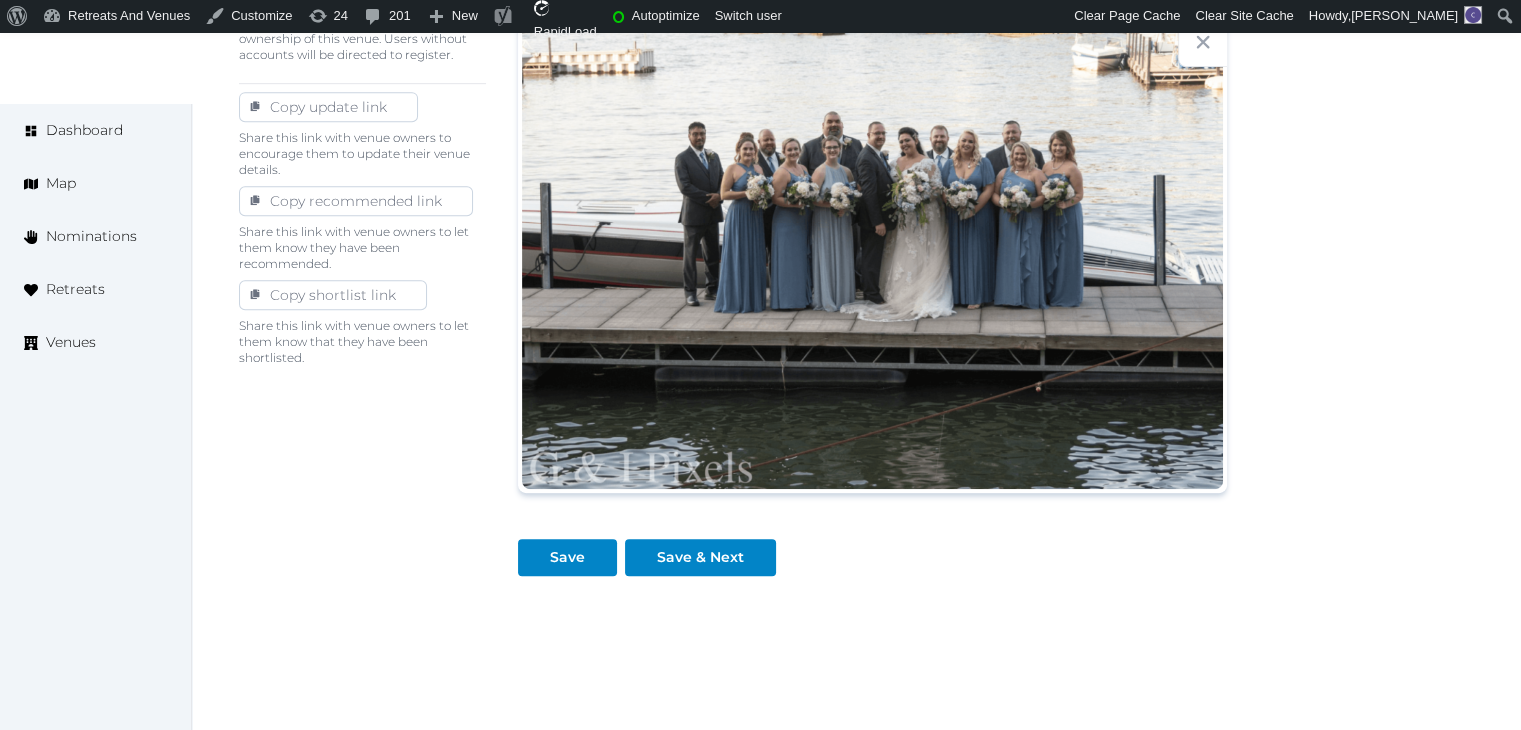 scroll, scrollTop: 1180, scrollLeft: 0, axis: vertical 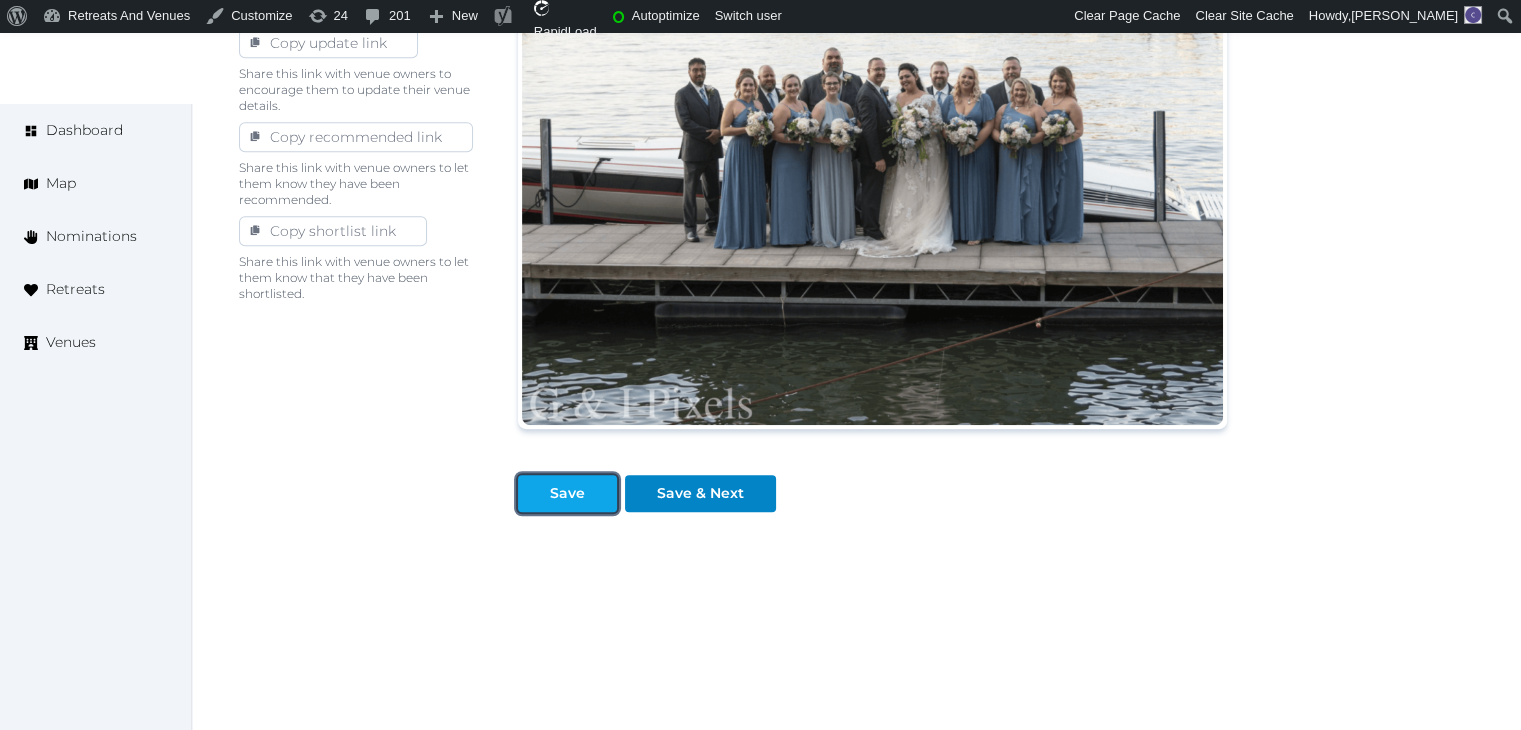 click on "Save" at bounding box center [567, 493] 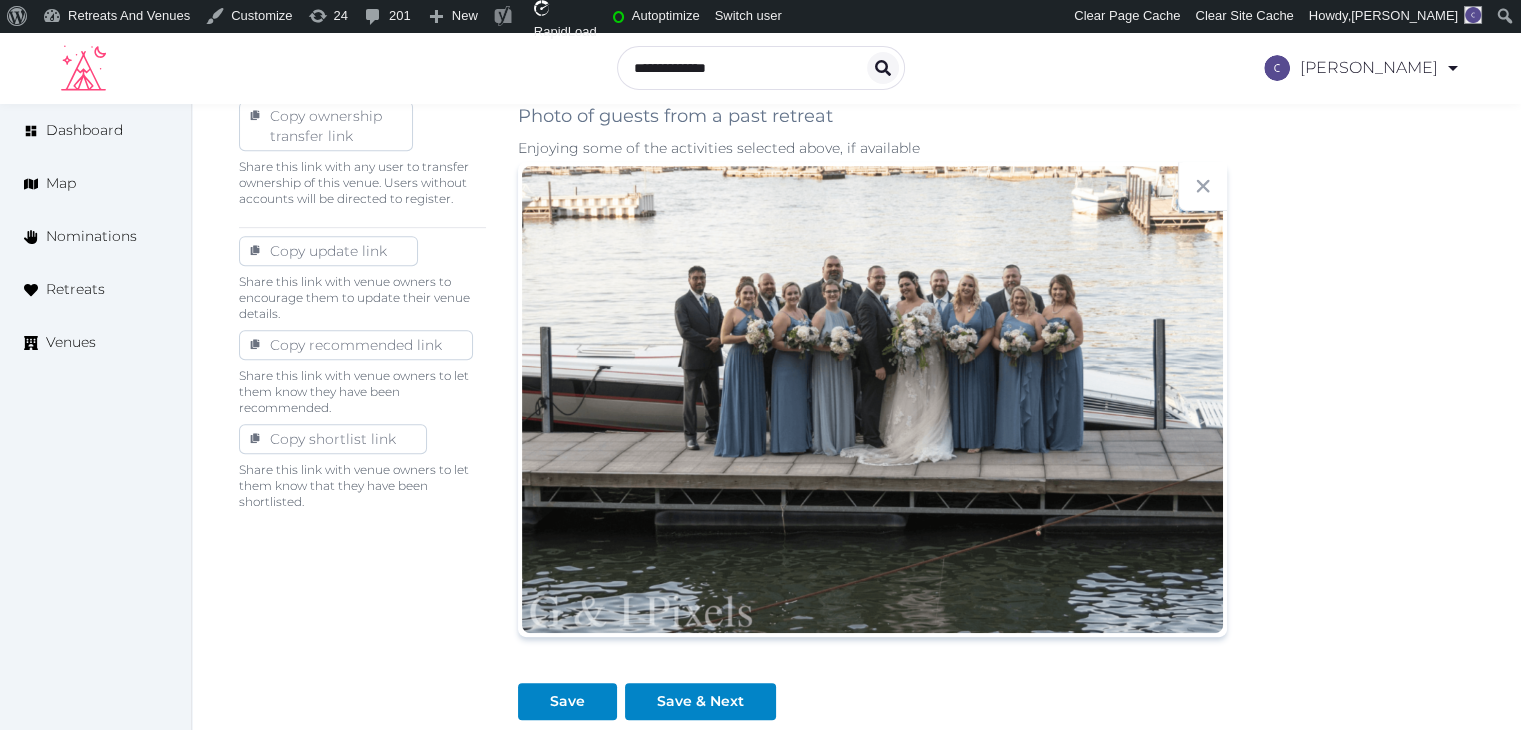 scroll, scrollTop: 780, scrollLeft: 0, axis: vertical 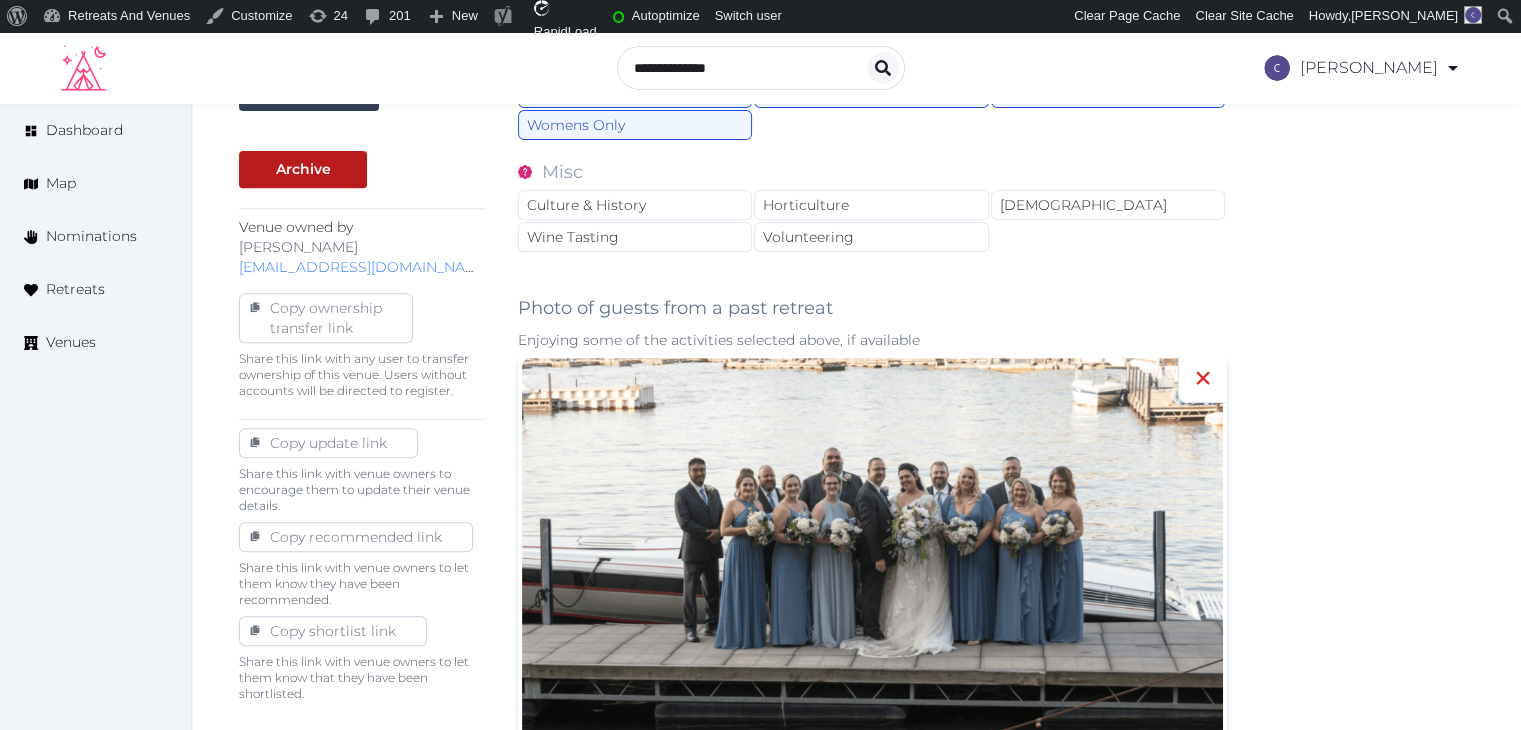 click 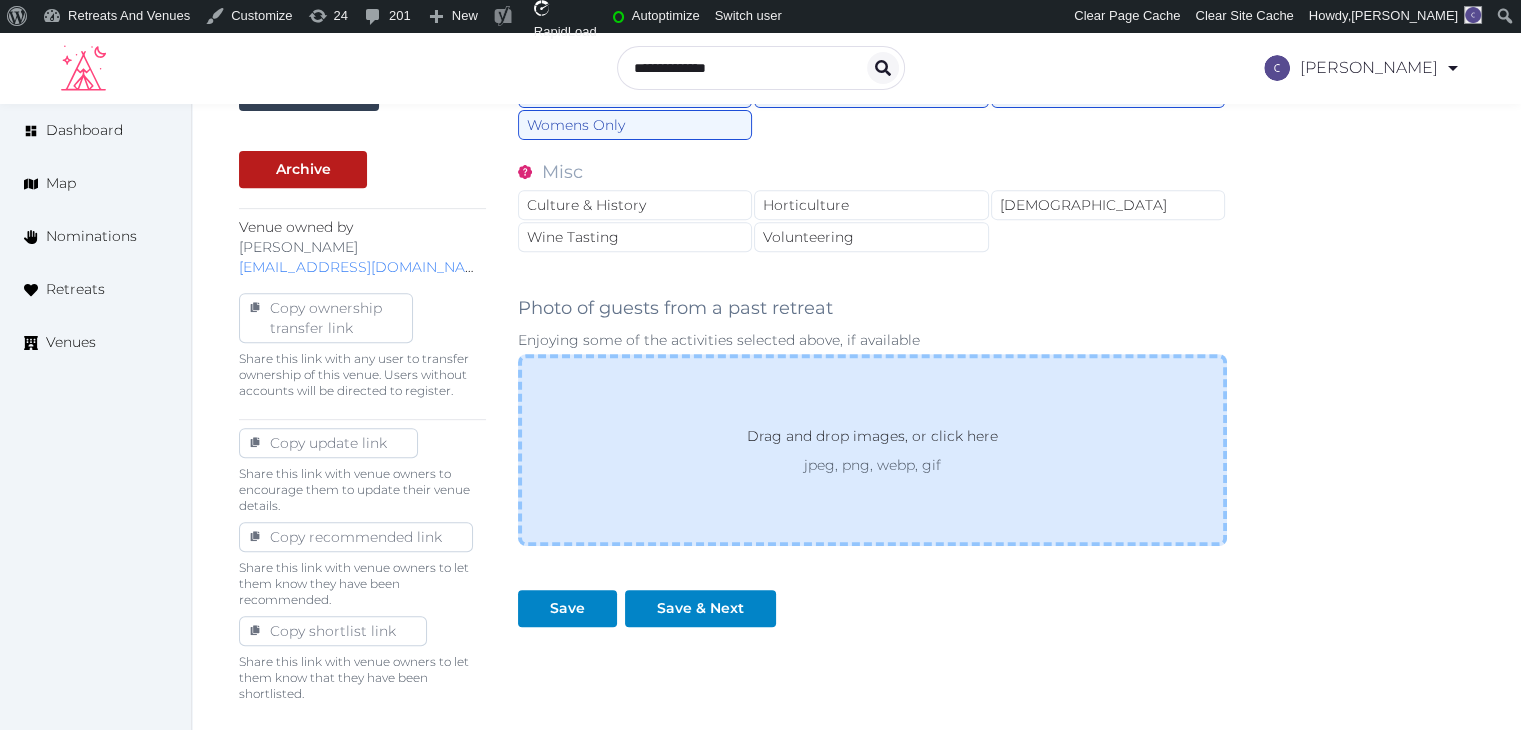 click on "jpeg, png, webp, gif" at bounding box center (872, 465) 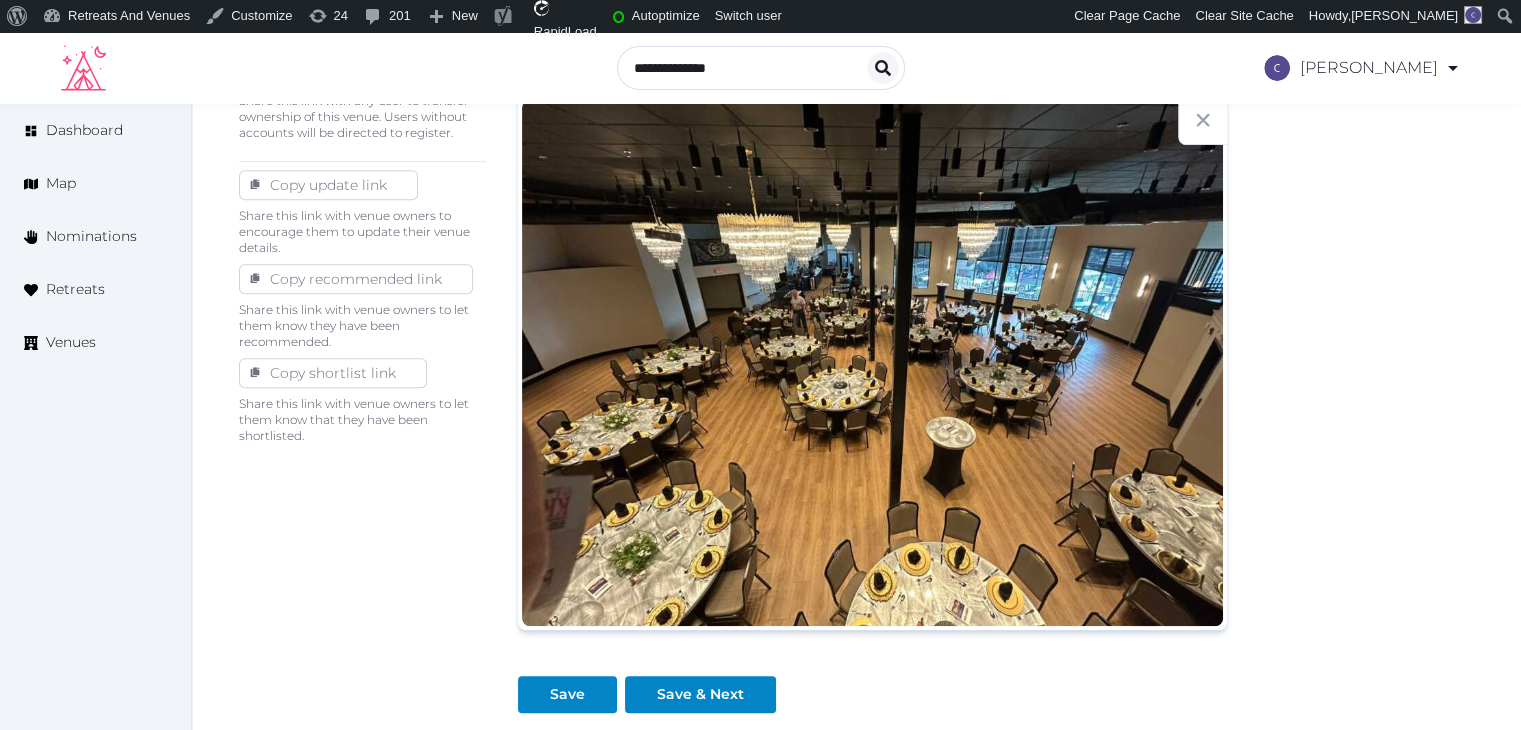 scroll, scrollTop: 1238, scrollLeft: 0, axis: vertical 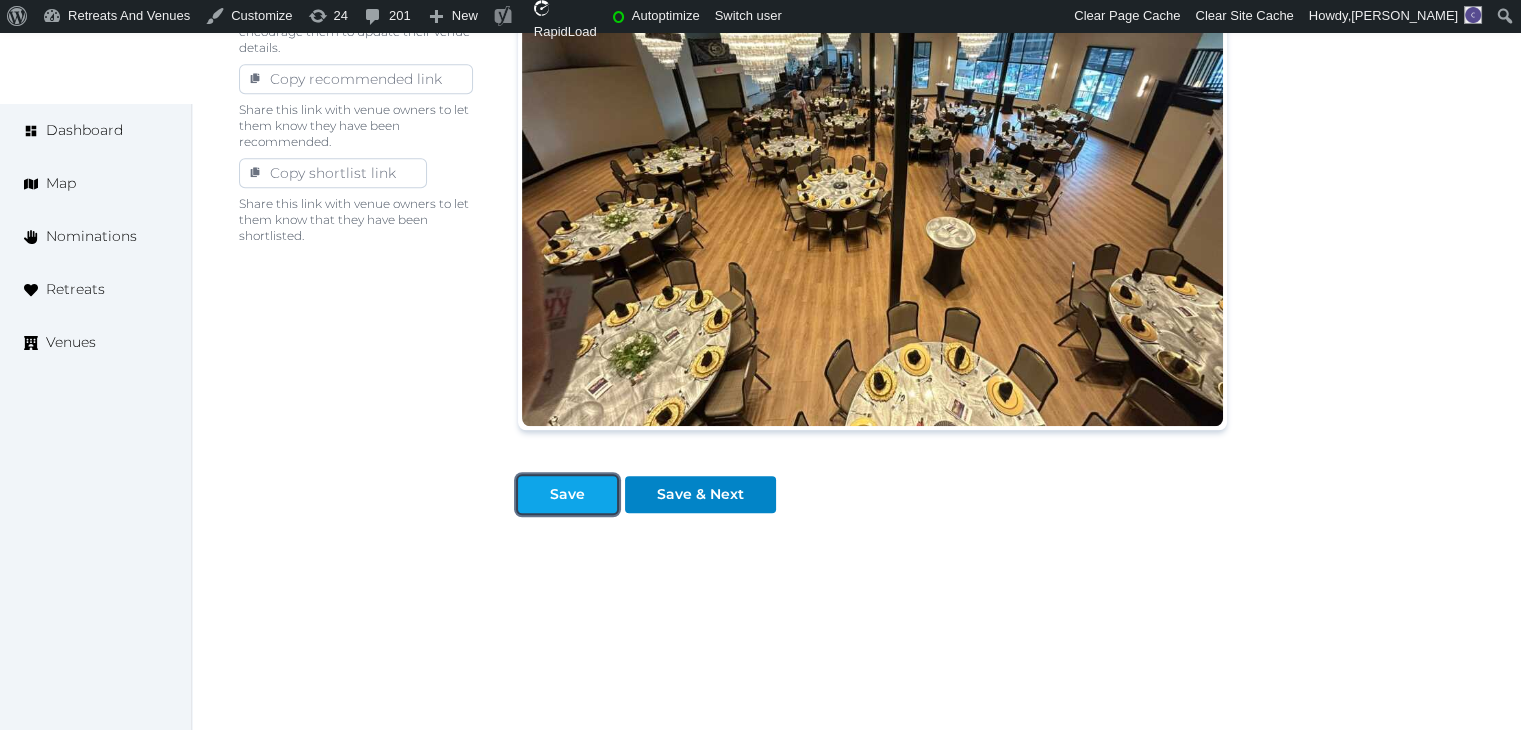 click on "Save" at bounding box center (567, 494) 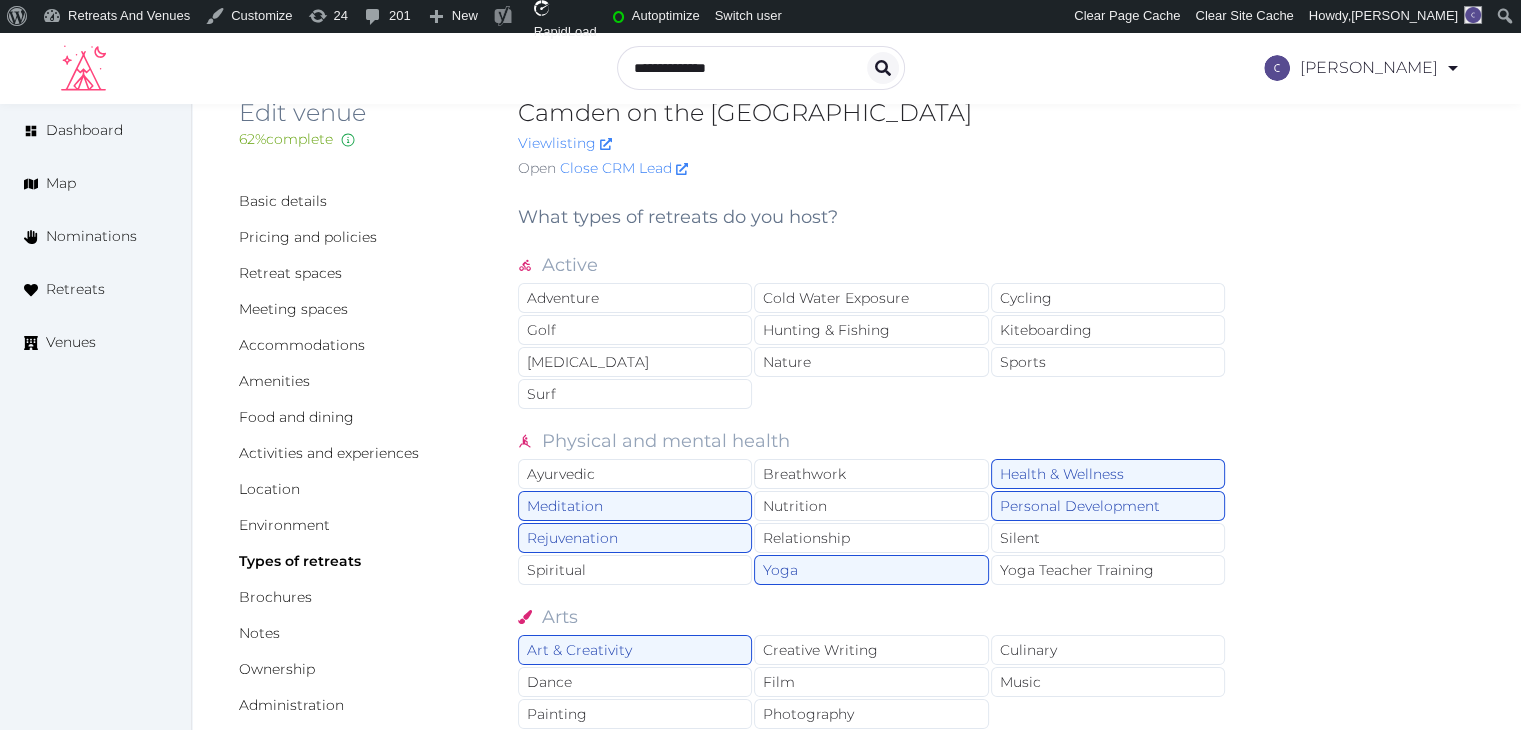 scroll, scrollTop: 0, scrollLeft: 0, axis: both 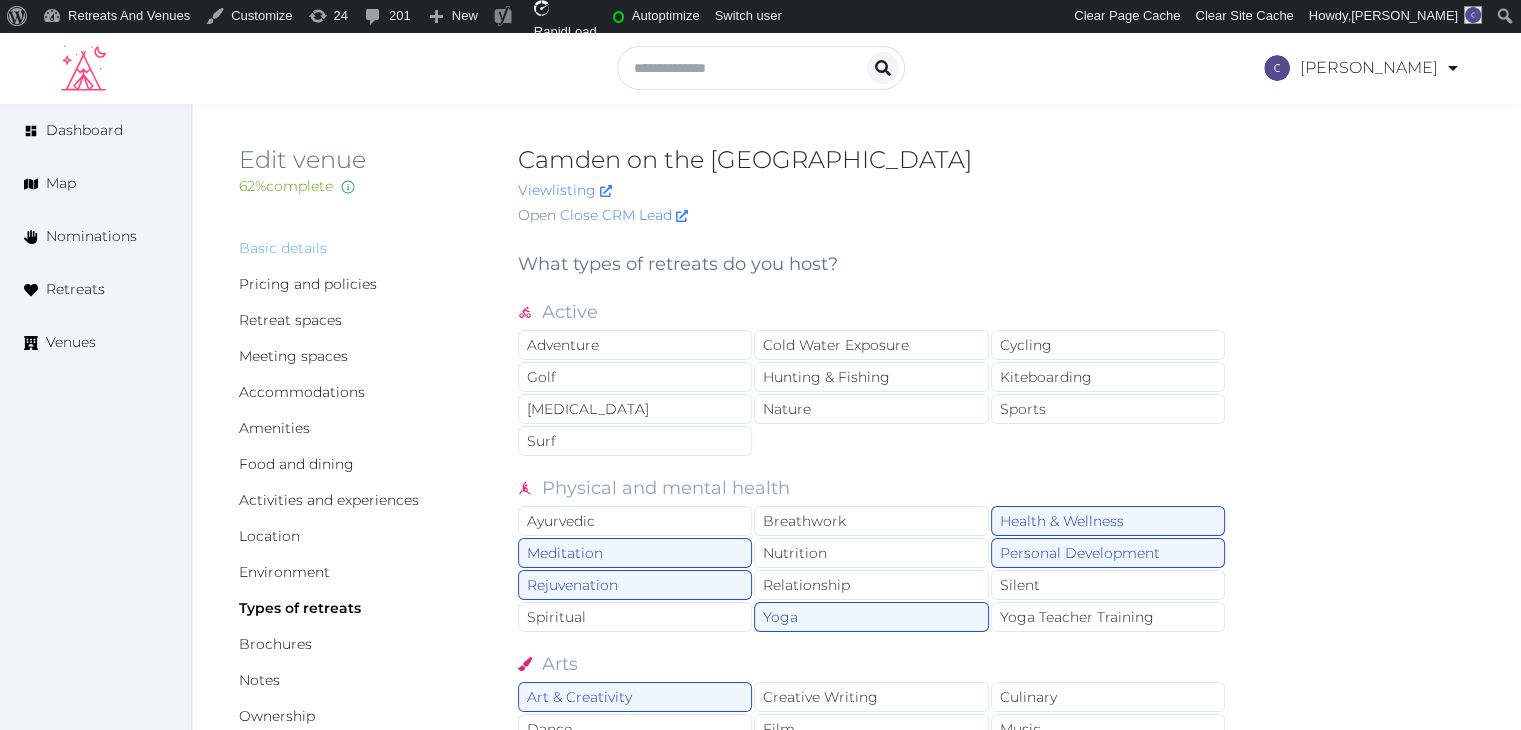 click on "Basic details" at bounding box center (283, 248) 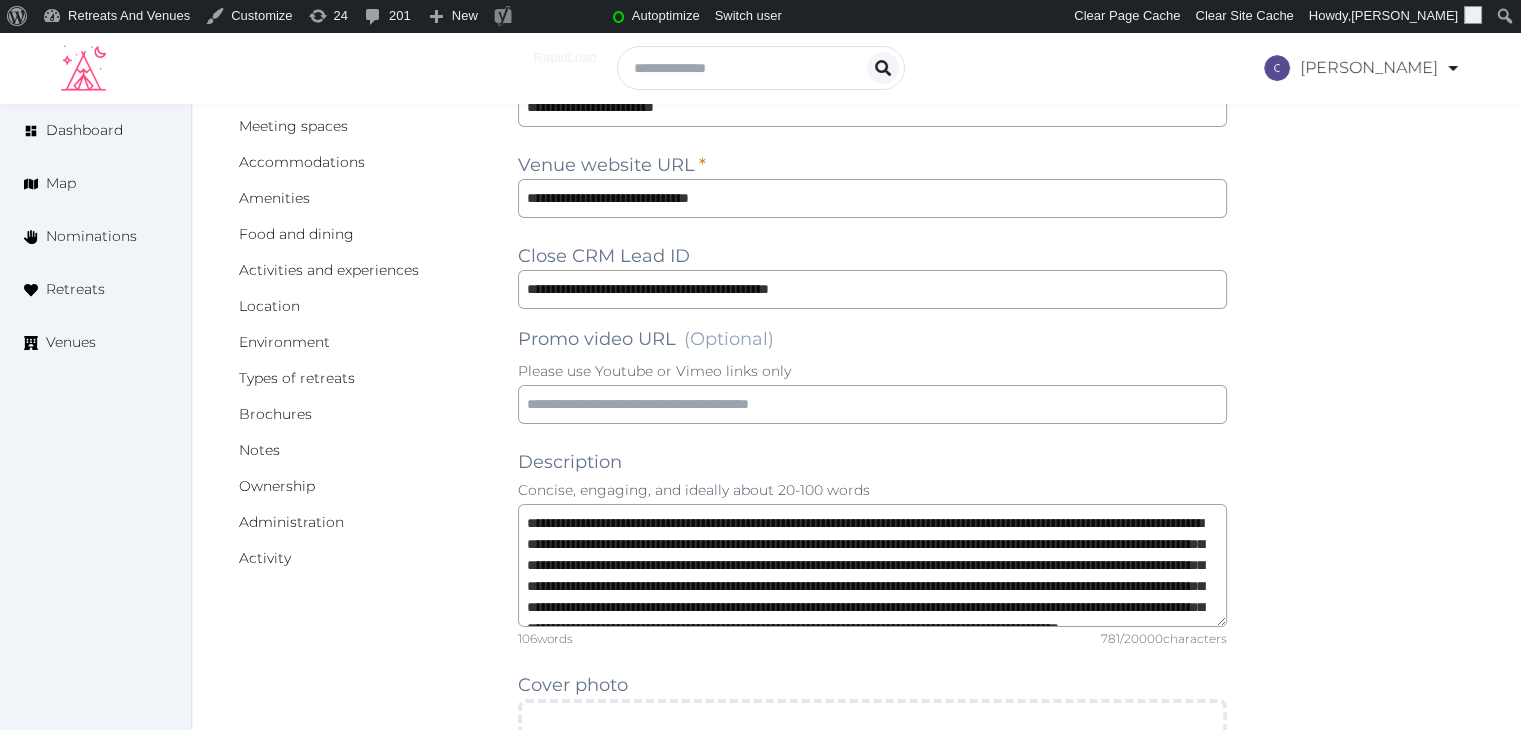 type on "*" 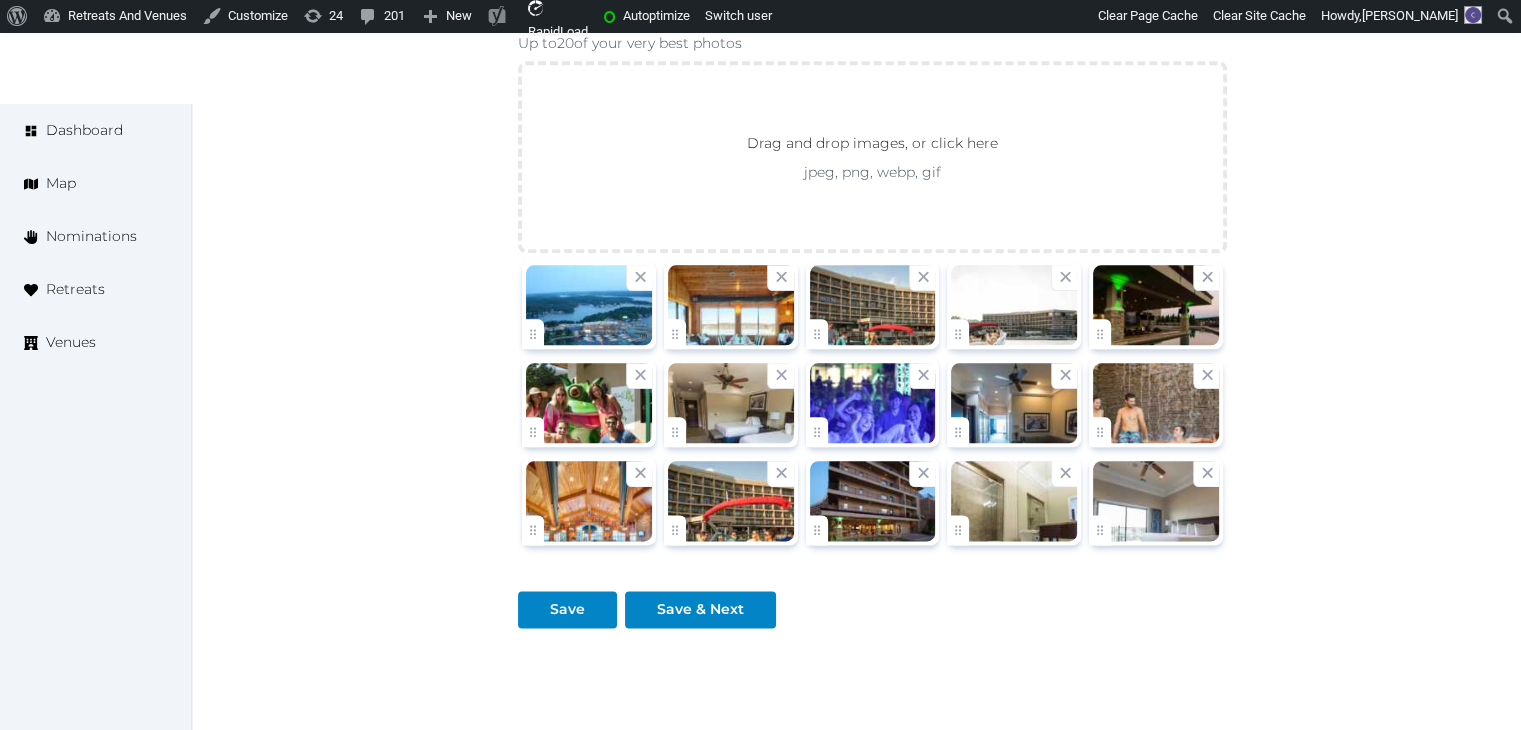 scroll, scrollTop: 2492, scrollLeft: 0, axis: vertical 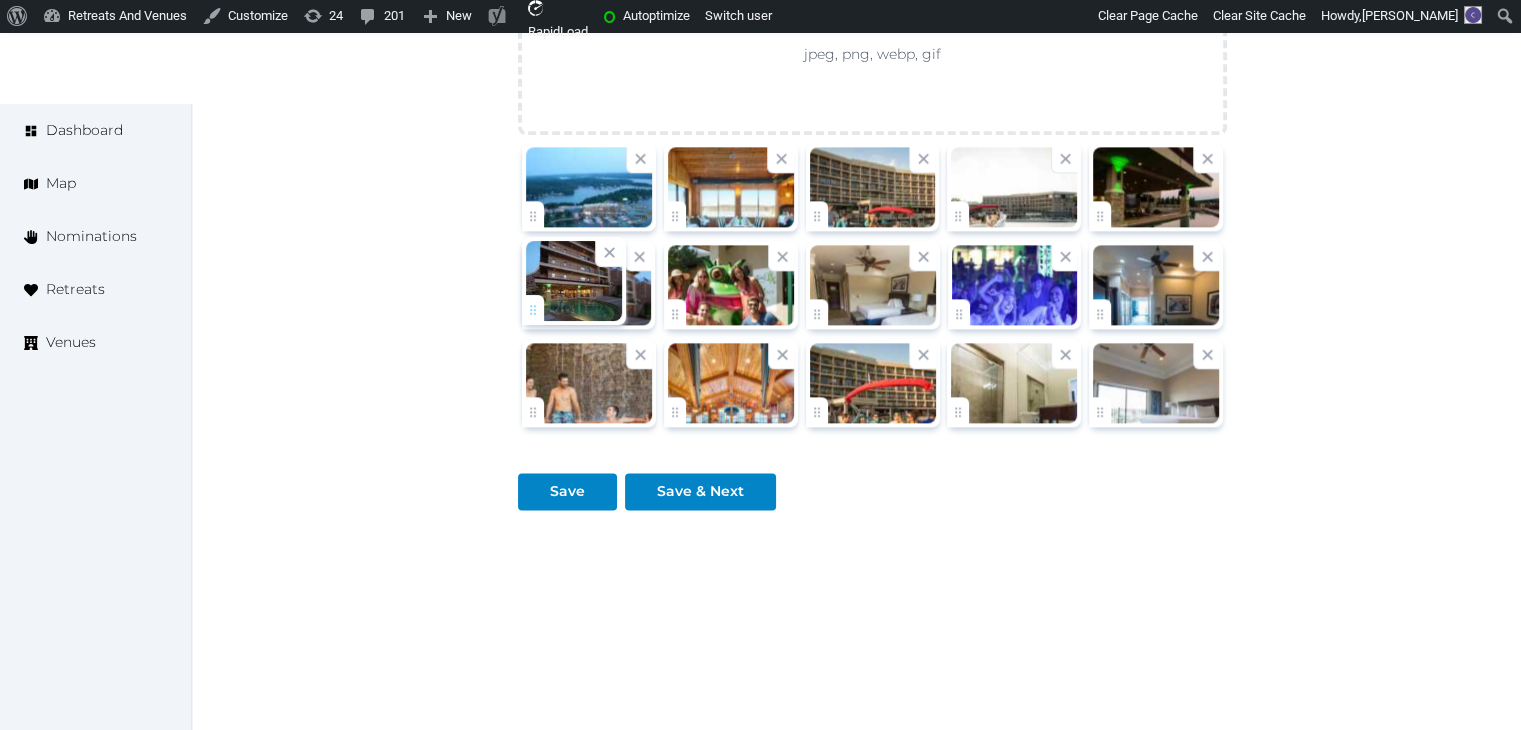 drag, startPoint x: 812, startPoint y: 396, endPoint x: 582, endPoint y: 297, distance: 250.40167 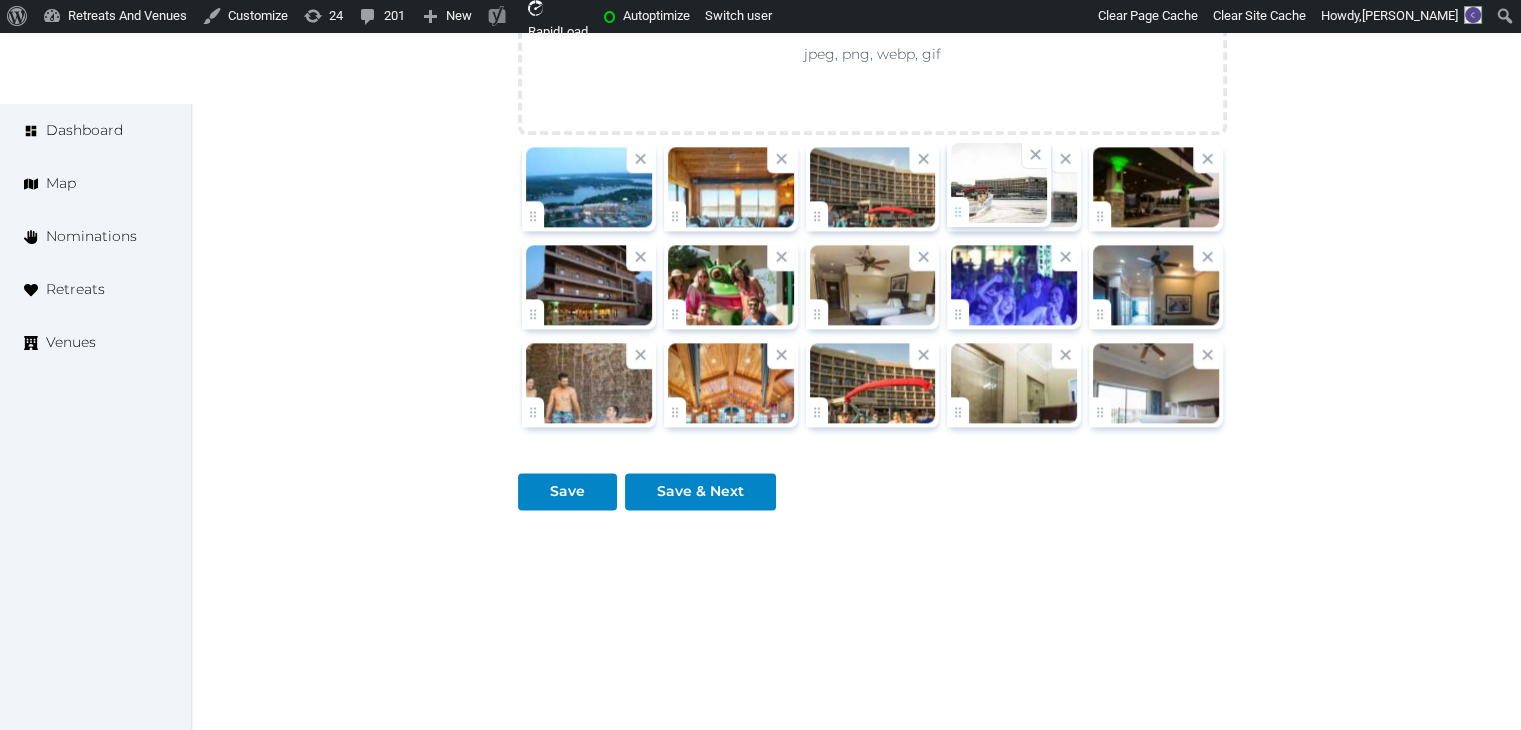 click on "Catherine Mesina   Account My Venue Listings My Retreats Logout      Dashboard Map Nominations Retreats Venues Edit venue 64 %  complete Fill out all the fields in your listing to increase its completion percentage.   A higher completion percentage will make your listing more attractive and result in better matches. Camden on the Lake Resort   View  listing   Open    Close CRM Lead Basic details Pricing and policies Retreat spaces Meeting spaces Accommodations Amenities Food and dining Activities and experiences Location Environment Types of retreats Brochures Notes Ownership Administration Activity This venue is live and visible to the public Mark draft Archive Venue owned by Thiago Martins thiago@retreatsandvenues.com Copy ownership transfer link Share this link with any user to transfer ownership of this venue. Users without accounts will be directed to register. Copy update link Copy recommended link Copy shortlist link Name * * 106 781" at bounding box center (760, -863) 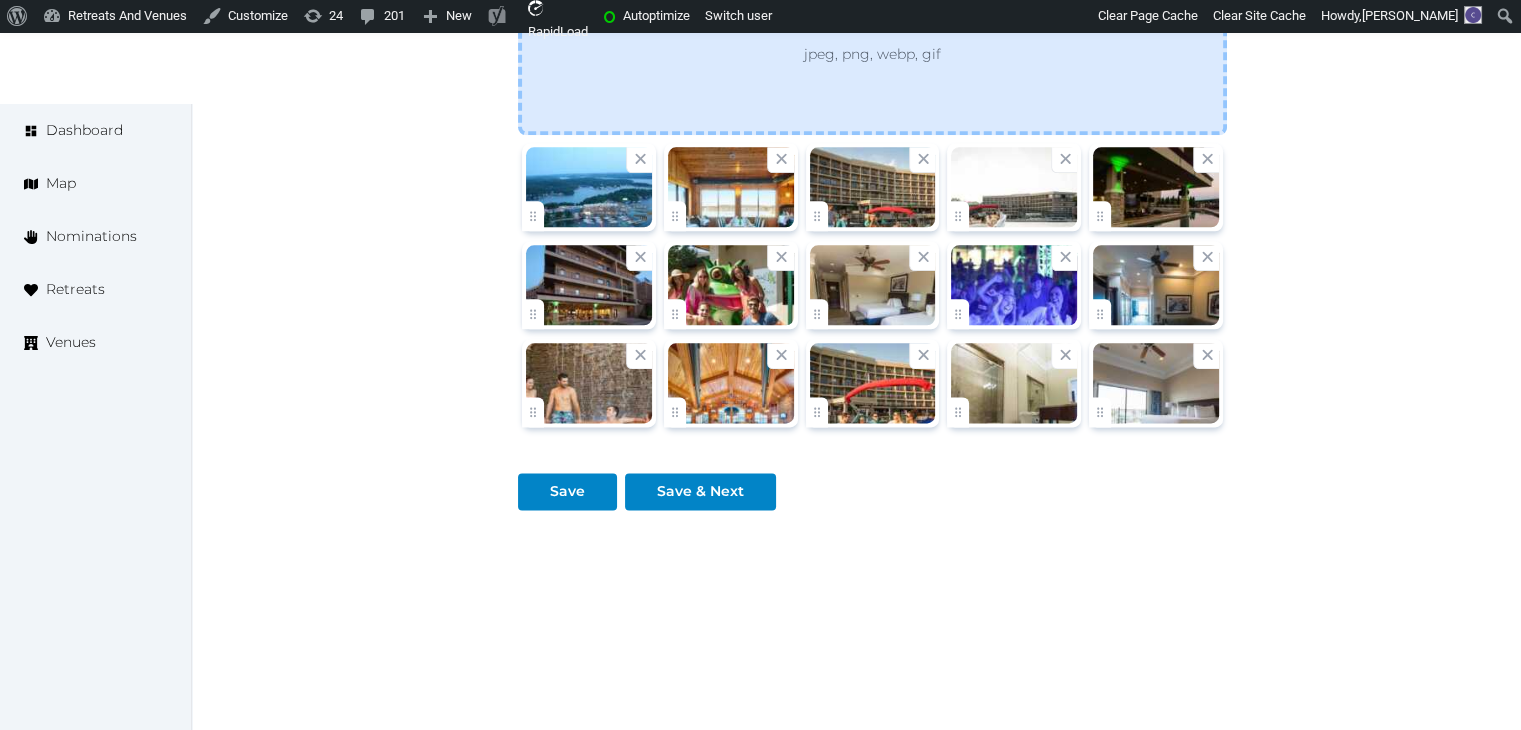 click on "Drag and drop images, or click here jpeg, png, webp, gif" at bounding box center (872, 39) 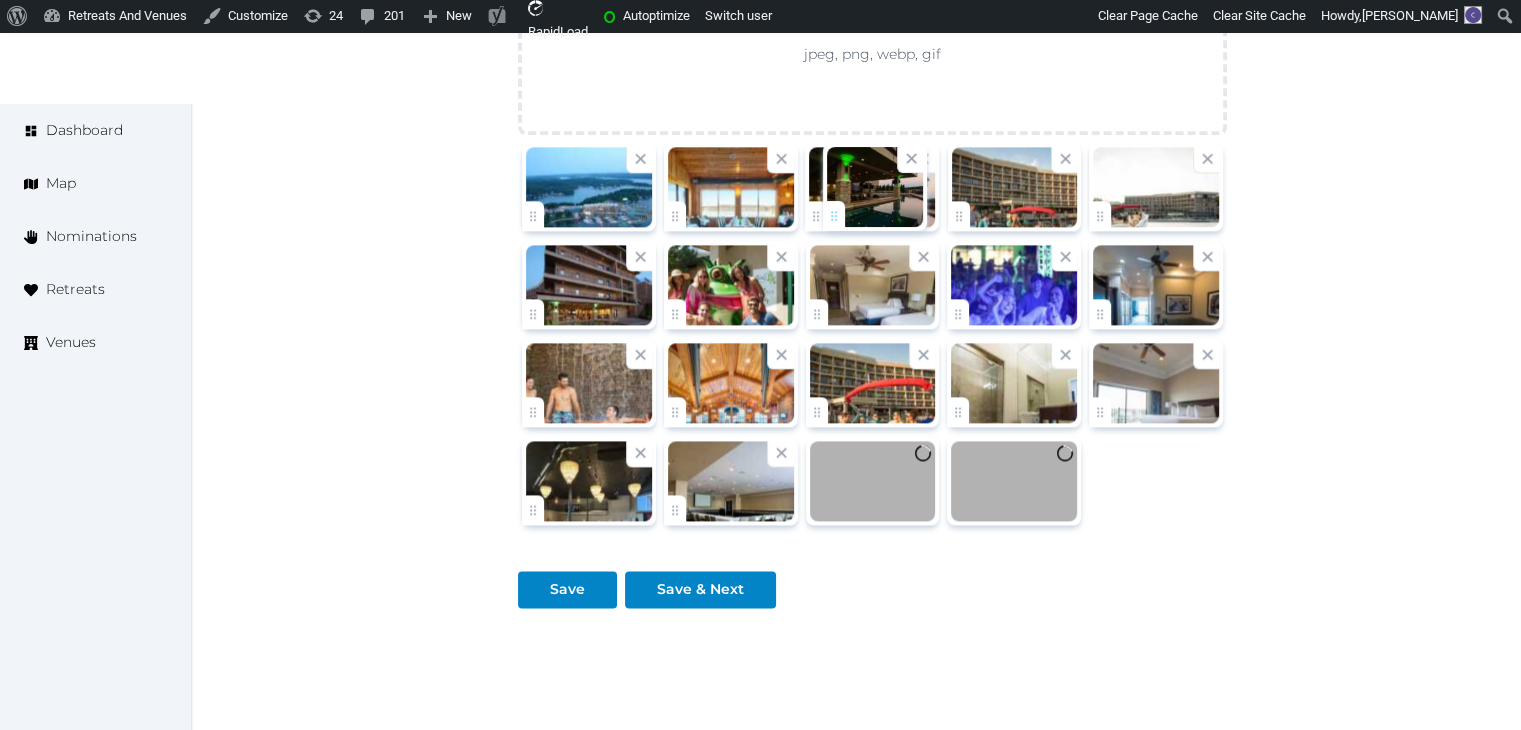 drag, startPoint x: 1110, startPoint y: 210, endPoint x: 844, endPoint y: 214, distance: 266.03006 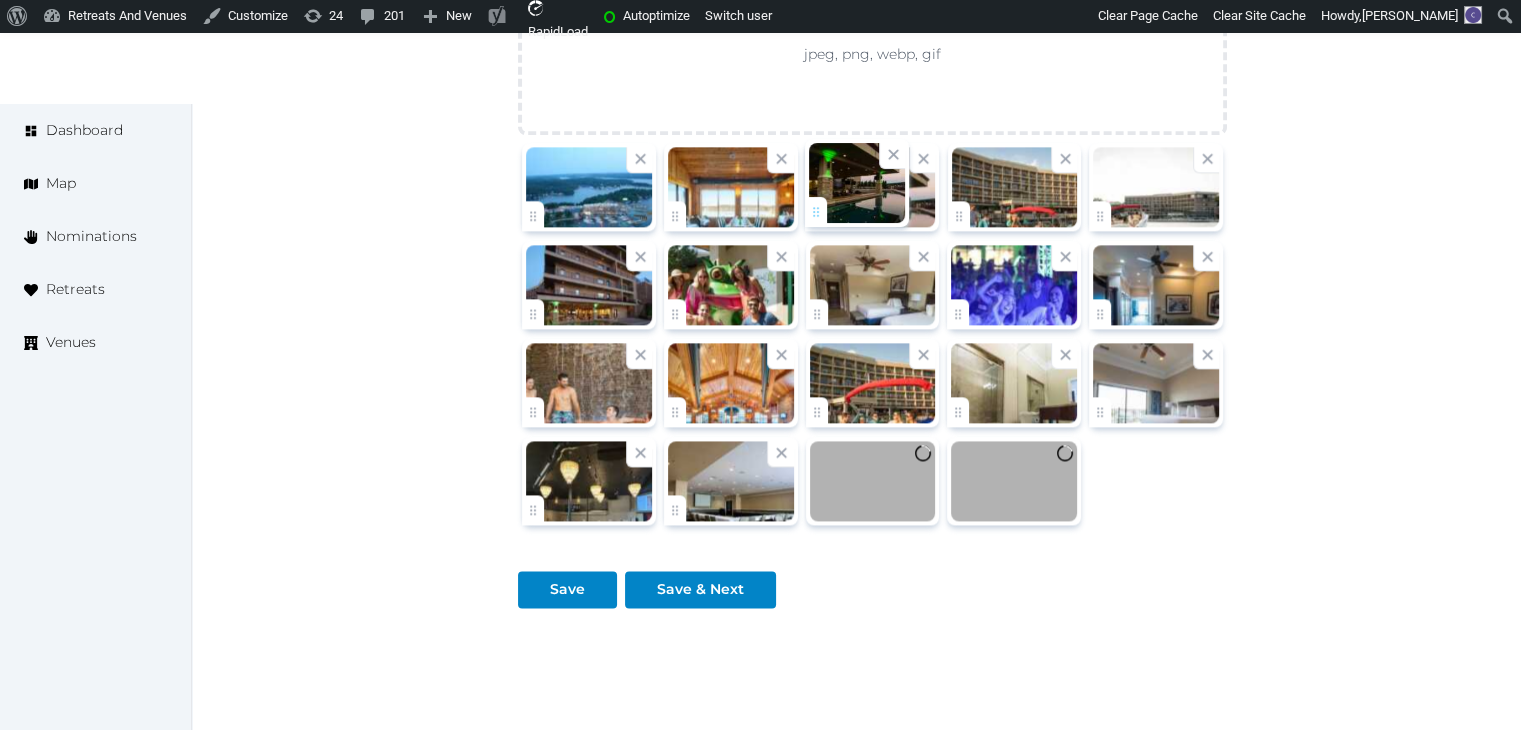 click on "Catherine Mesina   Account My Venue Listings My Retreats Logout      Dashboard Map Nominations Retreats Venues Edit venue 64 %  complete Fill out all the fields in your listing to increase its completion percentage.   A higher completion percentage will make your listing more attractive and result in better matches. Camden on the Lake Resort   View  listing   Open    Close CRM Lead Basic details Pricing and policies Retreat spaces Meeting spaces Accommodations Amenities Food and dining Activities and experiences Location Environment Types of retreats Brochures Notes Ownership Administration Activity This venue is live and visible to the public Mark draft Archive Venue owned by Thiago Martins thiago@retreatsandvenues.com Copy ownership transfer link Share this link with any user to transfer ownership of this venue. Users without accounts will be directed to register. Copy update link Copy recommended link Copy shortlist link Name * * 106 781" at bounding box center (760, -814) 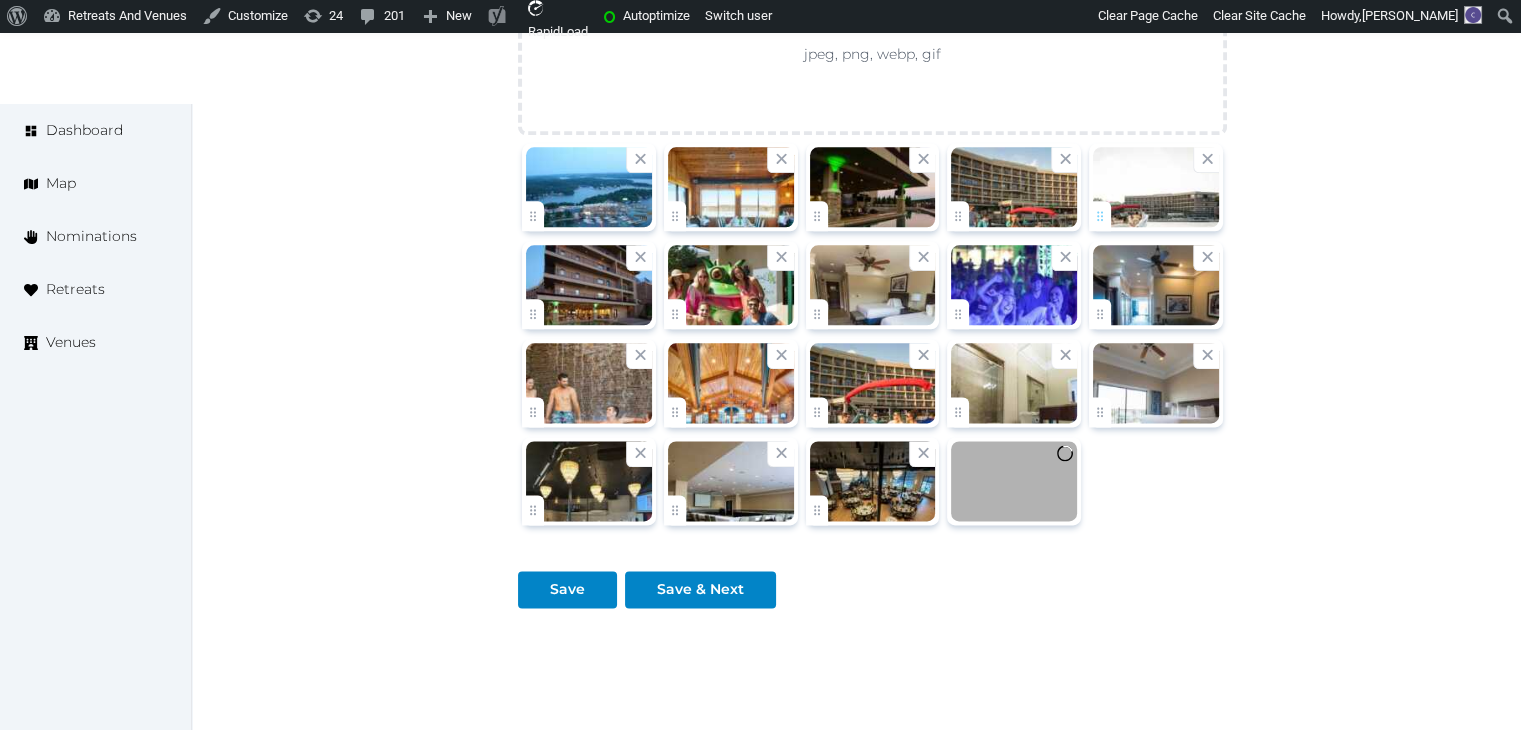 drag, startPoint x: 1128, startPoint y: 202, endPoint x: 1096, endPoint y: 209, distance: 32.75668 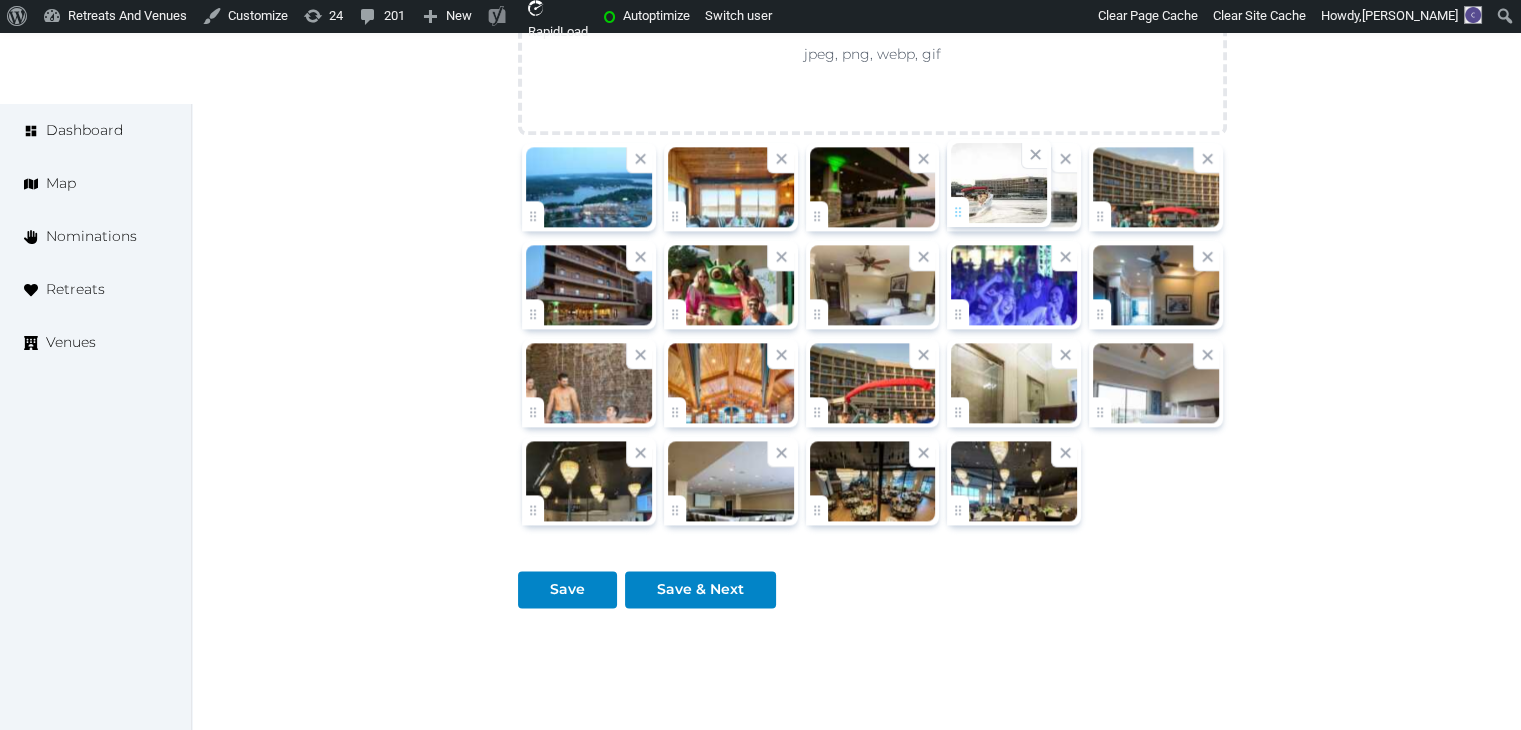 drag, startPoint x: 1108, startPoint y: 209, endPoint x: 975, endPoint y: 208, distance: 133.00375 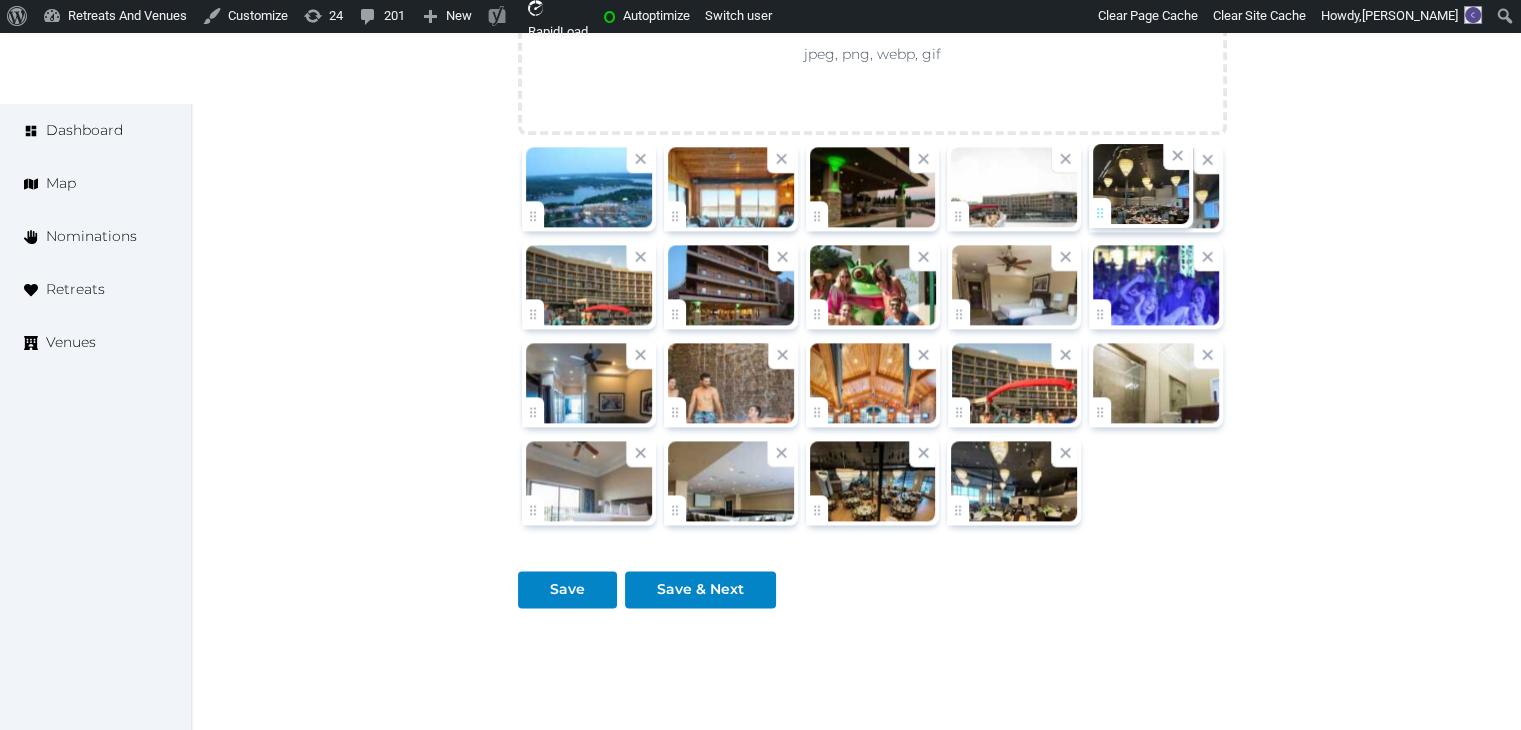 drag, startPoint x: 544, startPoint y: 503, endPoint x: 1143, endPoint y: 213, distance: 665.50806 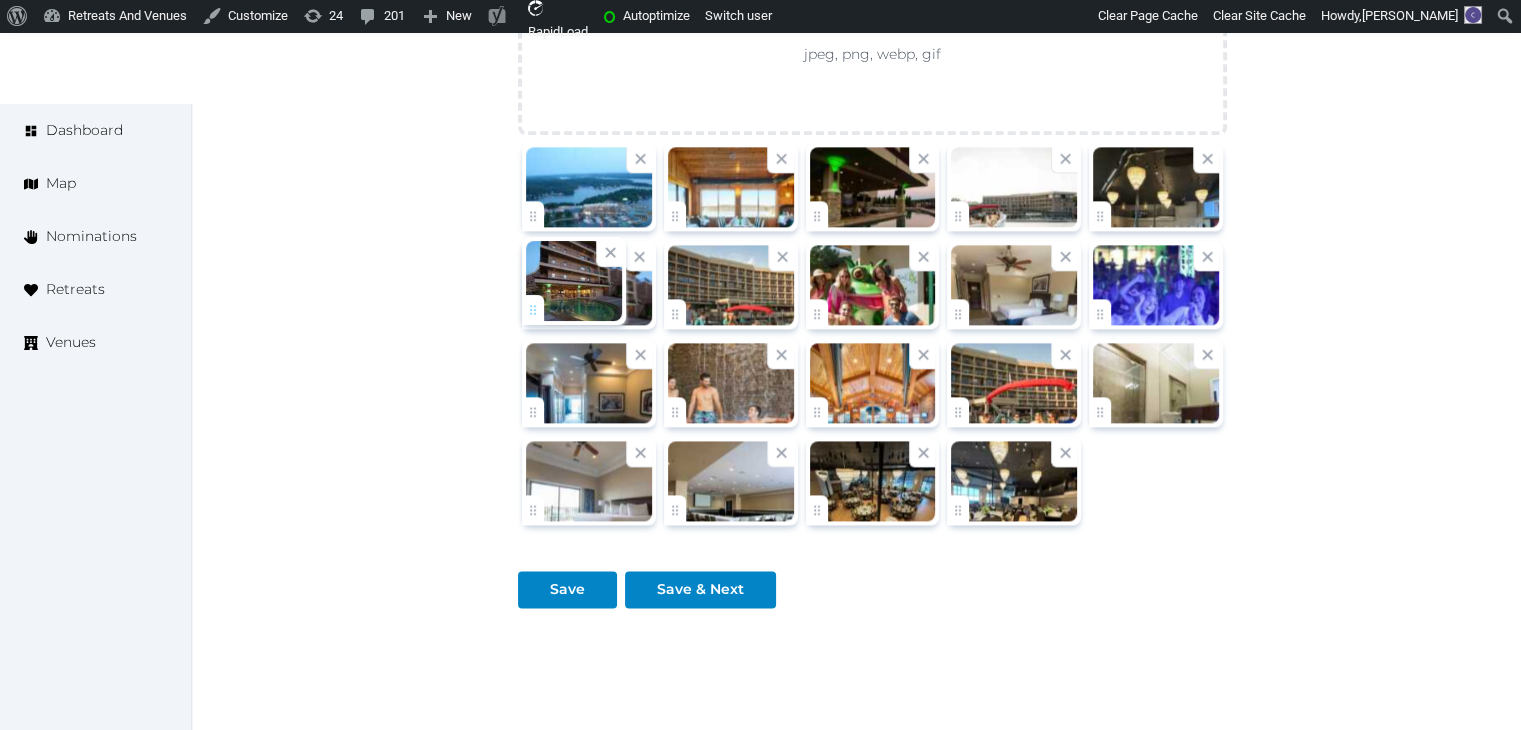 drag, startPoint x: 687, startPoint y: 307, endPoint x: 578, endPoint y: 309, distance: 109.01835 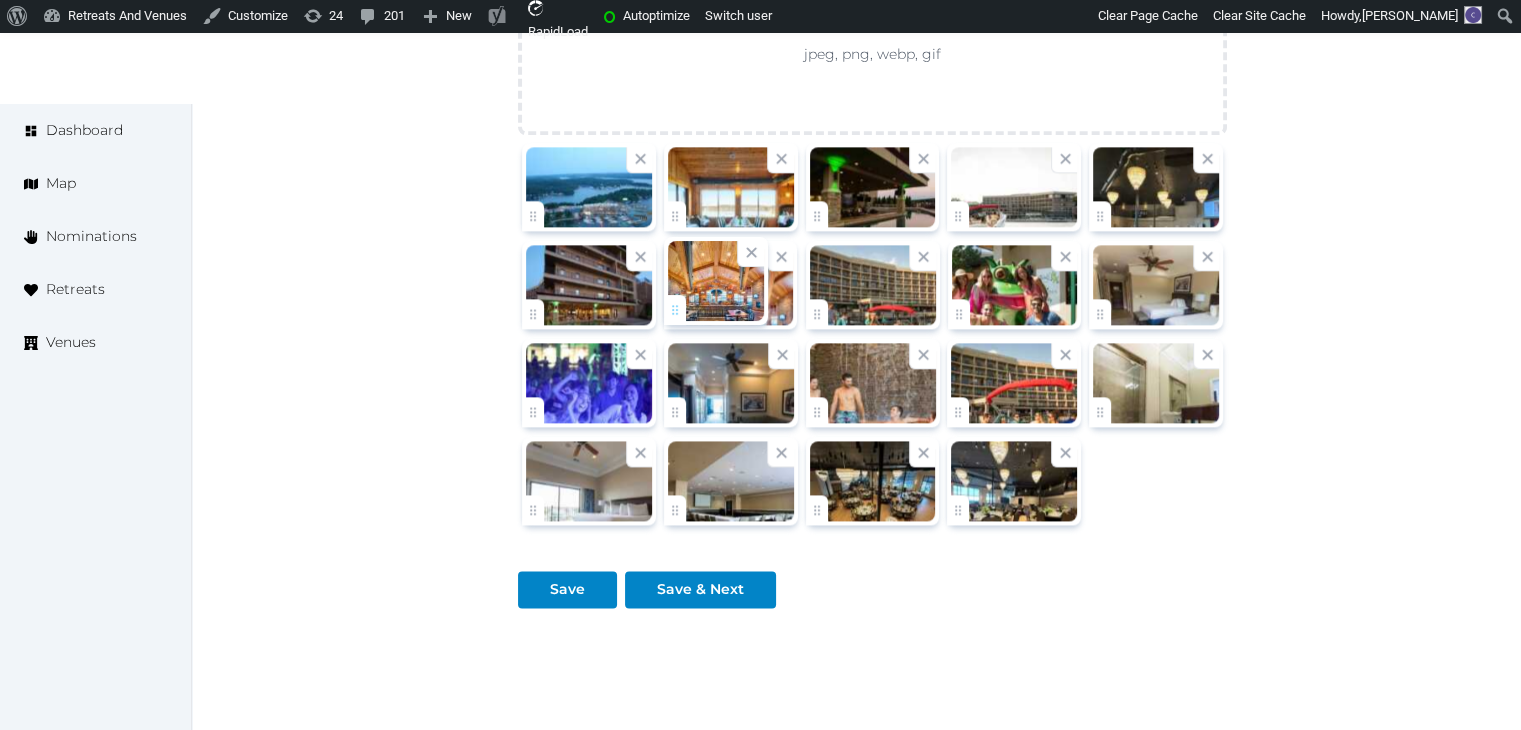 drag, startPoint x: 820, startPoint y: 398, endPoint x: 732, endPoint y: 323, distance: 115.62439 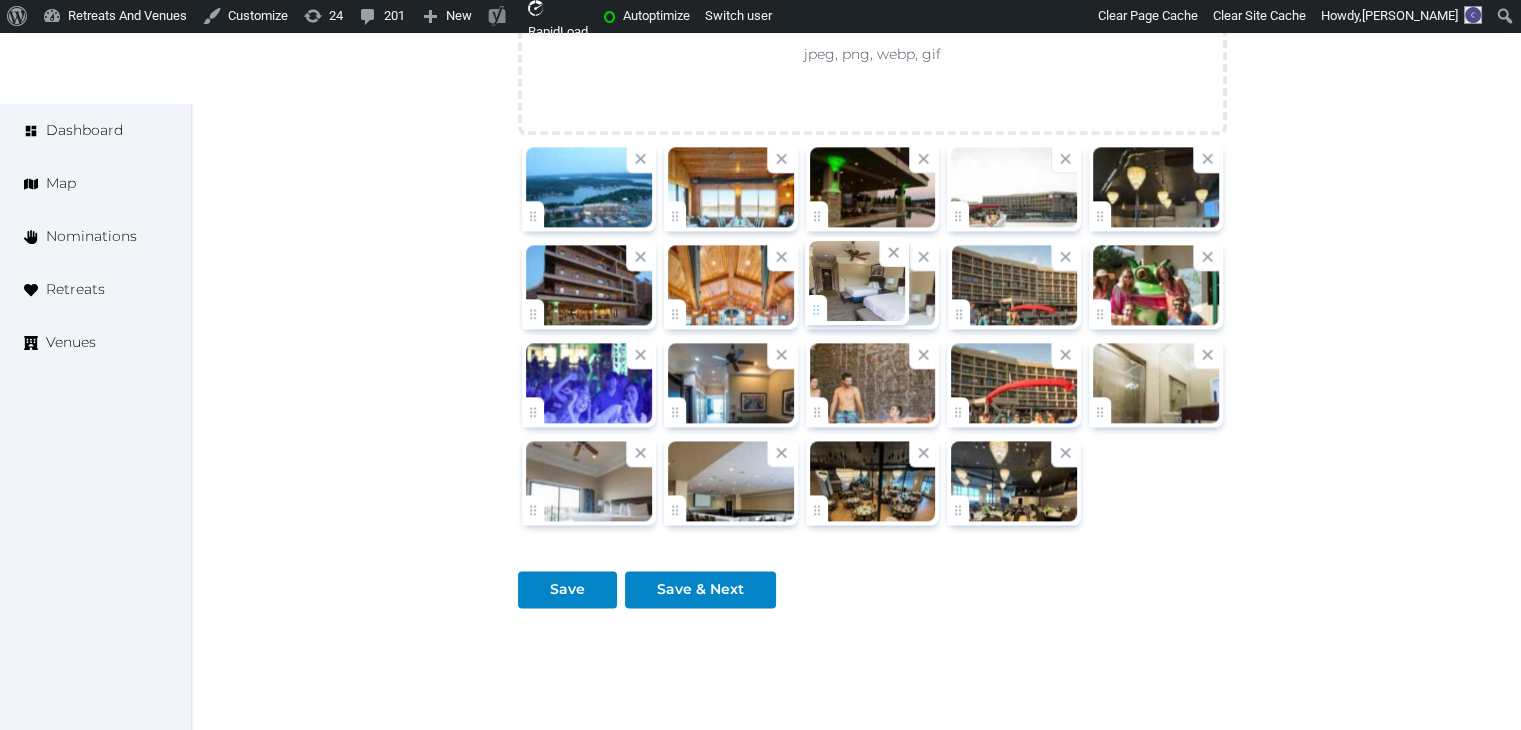 drag, startPoint x: 1113, startPoint y: 308, endPoint x: 861, endPoint y: 310, distance: 252.00793 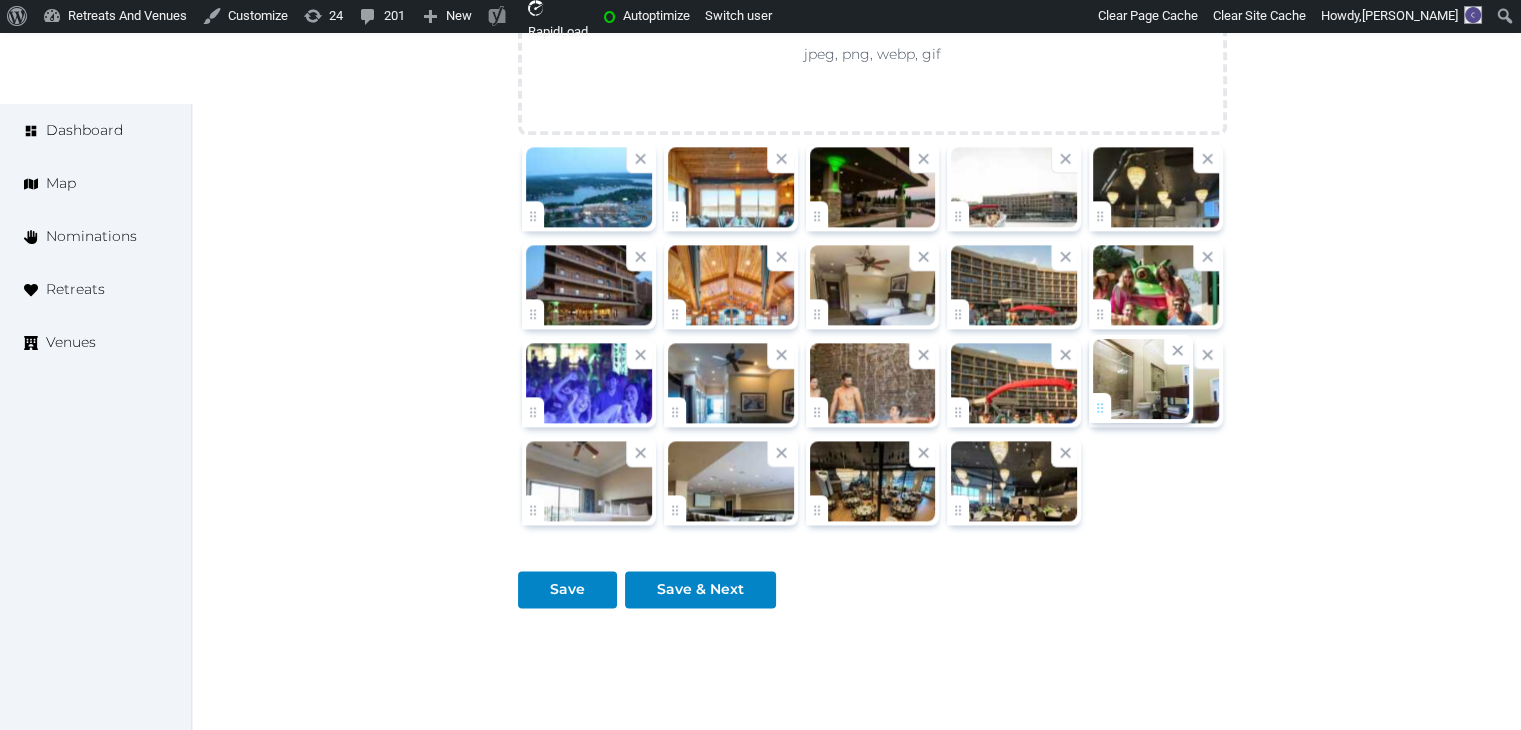 click on "Catherine Mesina   Account My Venue Listings My Retreats Logout      Dashboard Map Nominations Retreats Venues Edit venue 64 %  complete Fill out all the fields in your listing to increase its completion percentage.   A higher completion percentage will make your listing more attractive and result in better matches. Camden on the Lake Resort   View  listing   Open    Close CRM Lead Basic details Pricing and policies Retreat spaces Meeting spaces Accommodations Amenities Food and dining Activities and experiences Location Environment Types of retreats Brochures Notes Ownership Administration Activity This venue is live and visible to the public Mark draft Archive Venue owned by Thiago Martins thiago@retreatsandvenues.com Copy ownership transfer link Share this link with any user to transfer ownership of this venue. Users without accounts will be directed to register. Copy update link Copy recommended link Copy shortlist link Name * * 106 781" at bounding box center [760, -814] 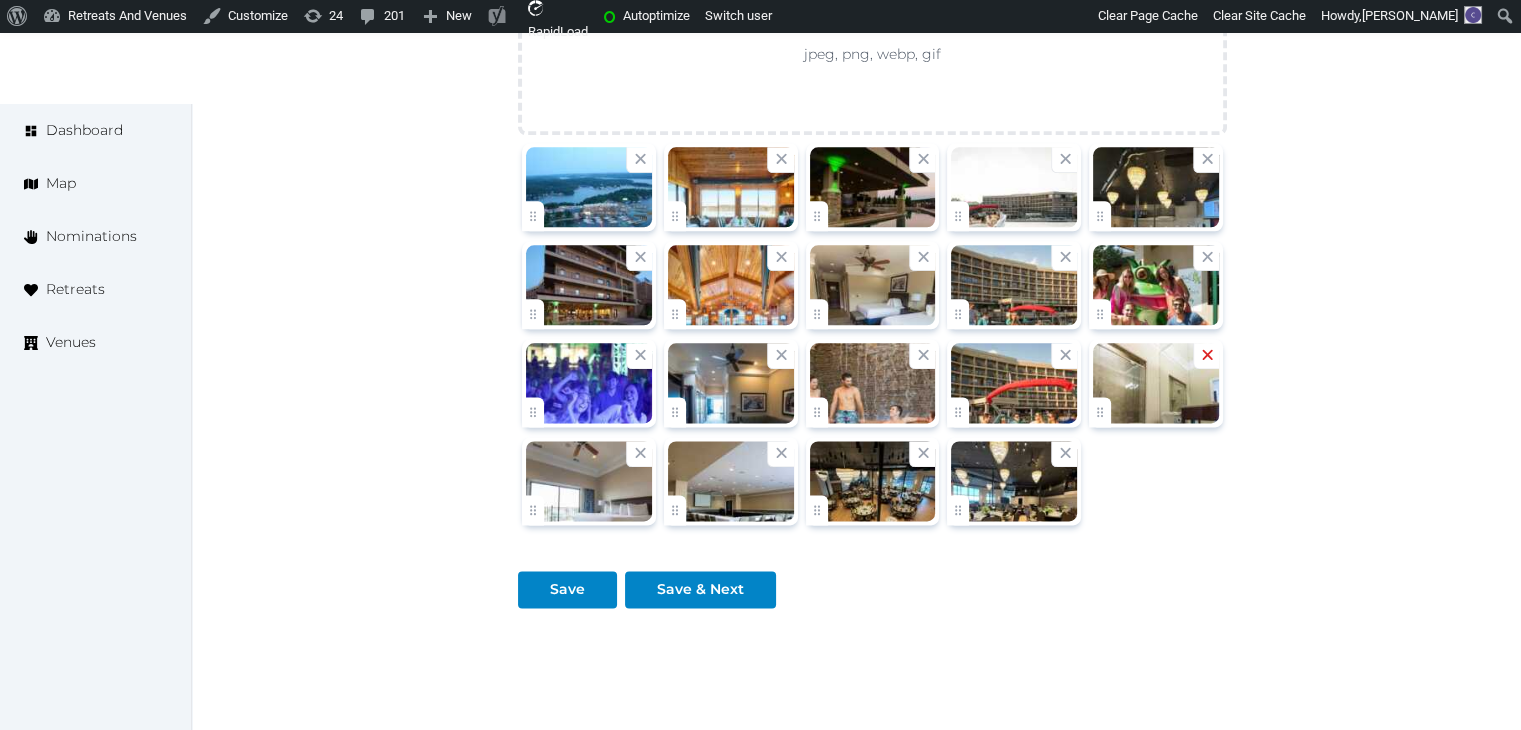 click 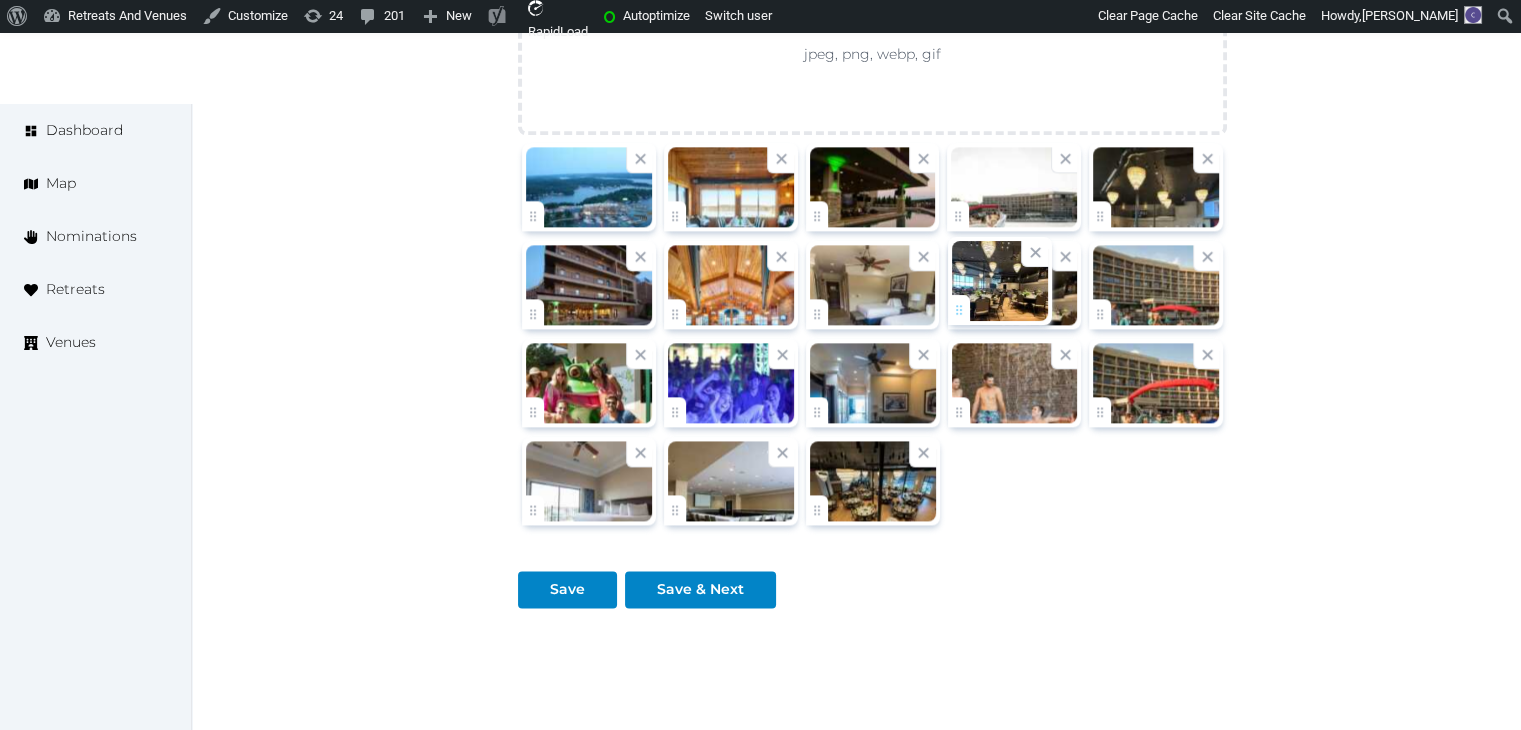 drag, startPoint x: 815, startPoint y: 505, endPoint x: 972, endPoint y: 313, distance: 248.01814 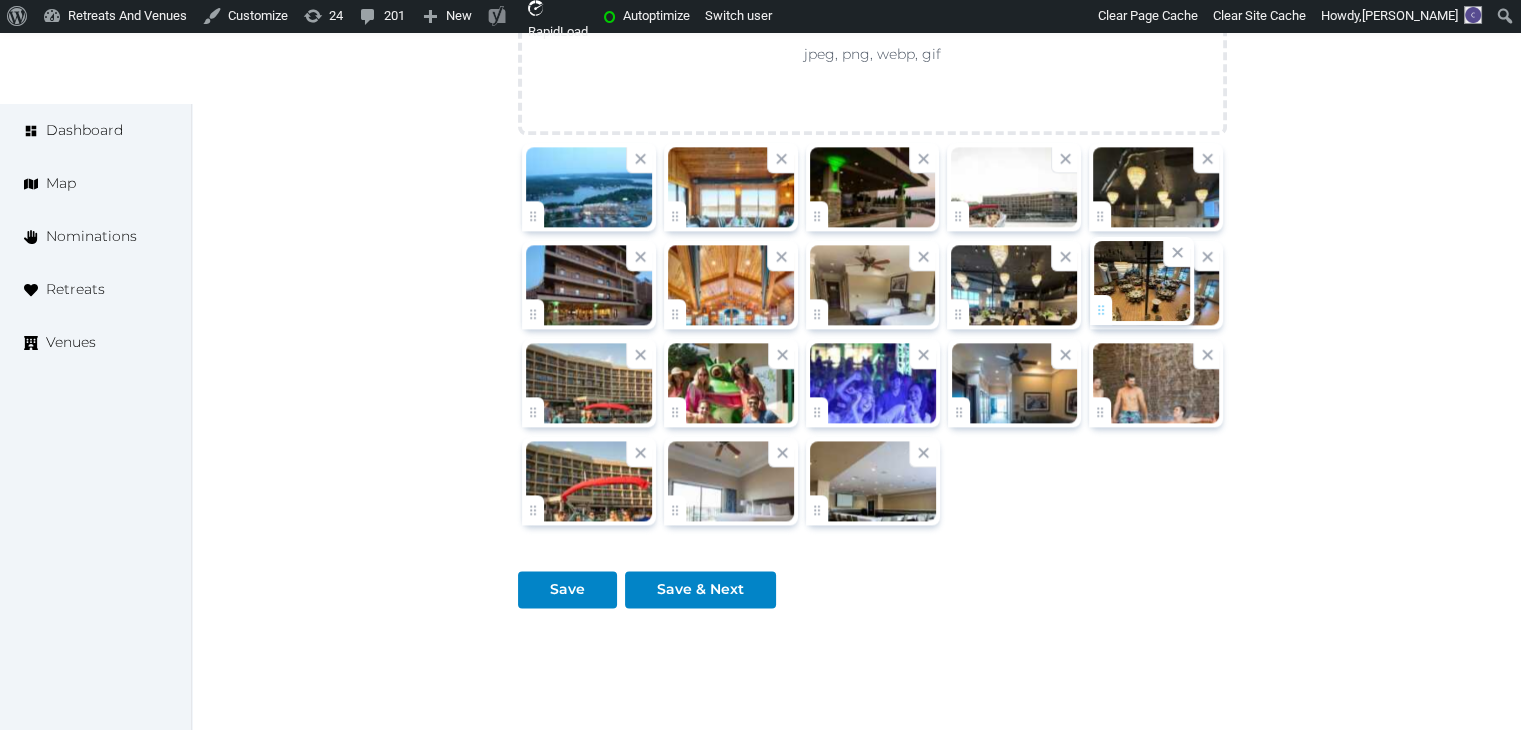 drag, startPoint x: 821, startPoint y: 510, endPoint x: 1105, endPoint y: 300, distance: 353.20816 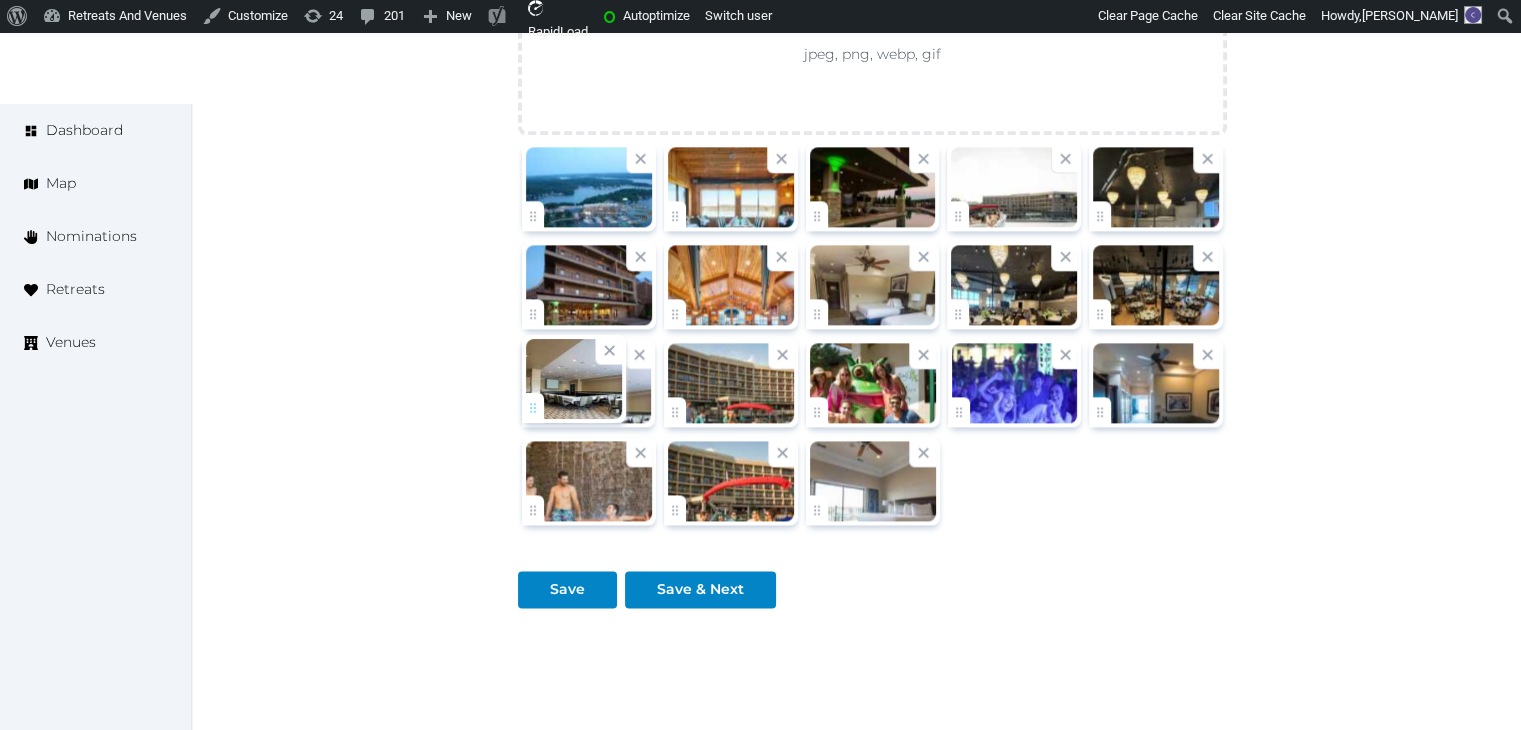 drag, startPoint x: 816, startPoint y: 501, endPoint x: 585, endPoint y: 387, distance: 257.5985 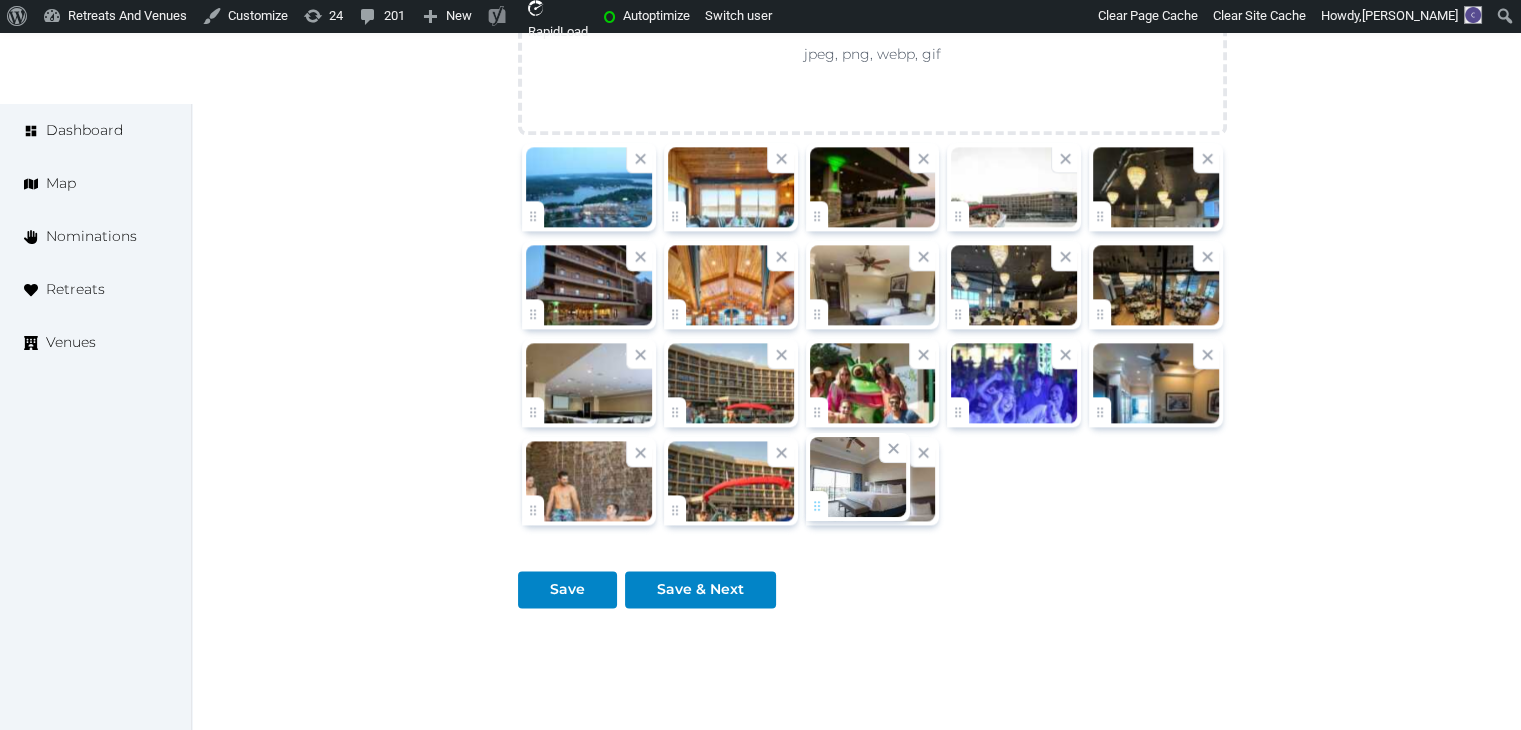 click on "Catherine Mesina   Account My Venue Listings My Retreats Logout      Dashboard Map Nominations Retreats Venues Edit venue 64 %  complete Fill out all the fields in your listing to increase its completion percentage.   A higher completion percentage will make your listing more attractive and result in better matches. Camden on the Lake Resort   View  listing   Open    Close CRM Lead Basic details Pricing and policies Retreat spaces Meeting spaces Accommodations Amenities Food and dining Activities and experiences Location Environment Types of retreats Brochures Notes Ownership Administration Activity This venue is live and visible to the public Mark draft Archive Venue owned by Thiago Martins thiago@retreatsandvenues.com Copy ownership transfer link Share this link with any user to transfer ownership of this venue. Users without accounts will be directed to register. Copy update link Copy recommended link Copy shortlist link Name * * 106 781" at bounding box center [760, -814] 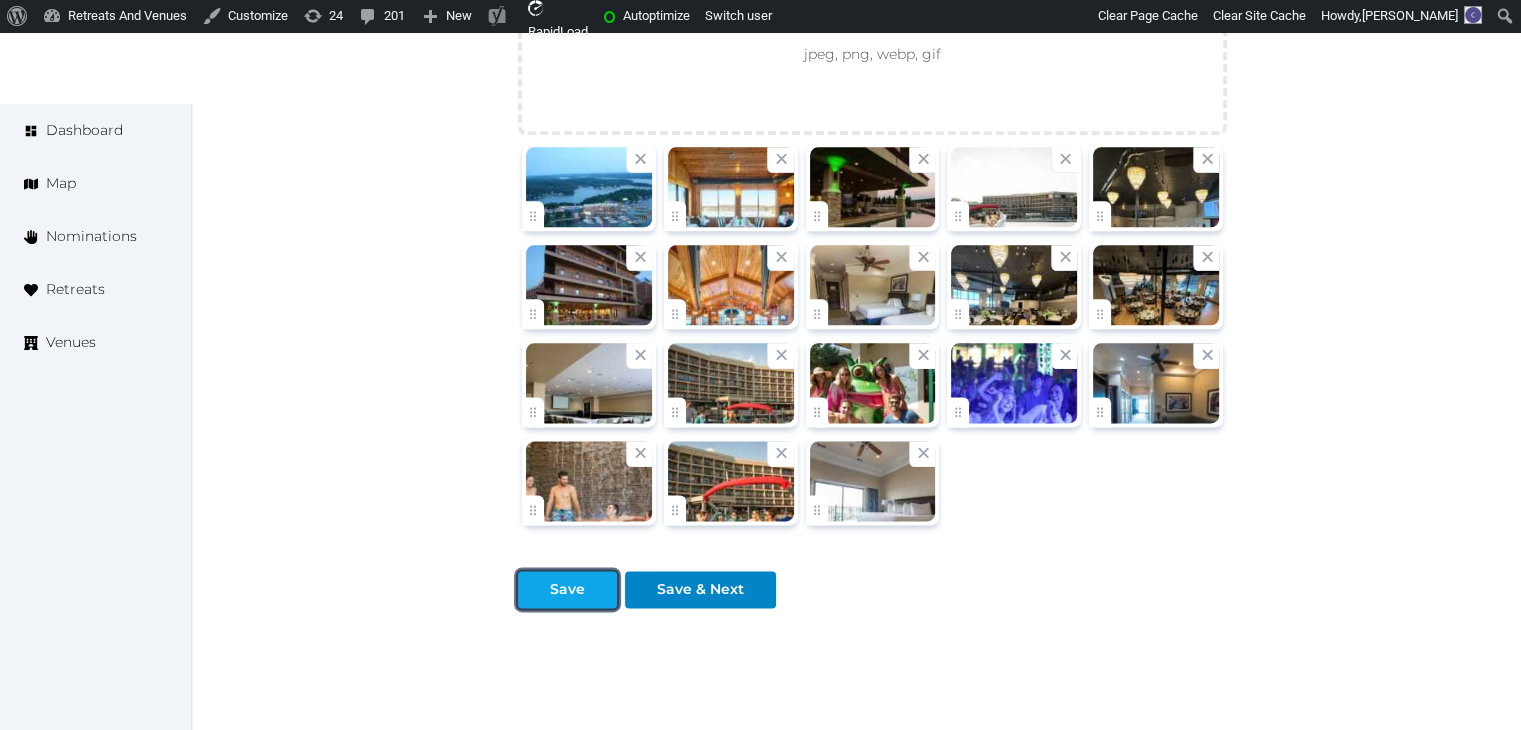 click on "Save" at bounding box center (567, 589) 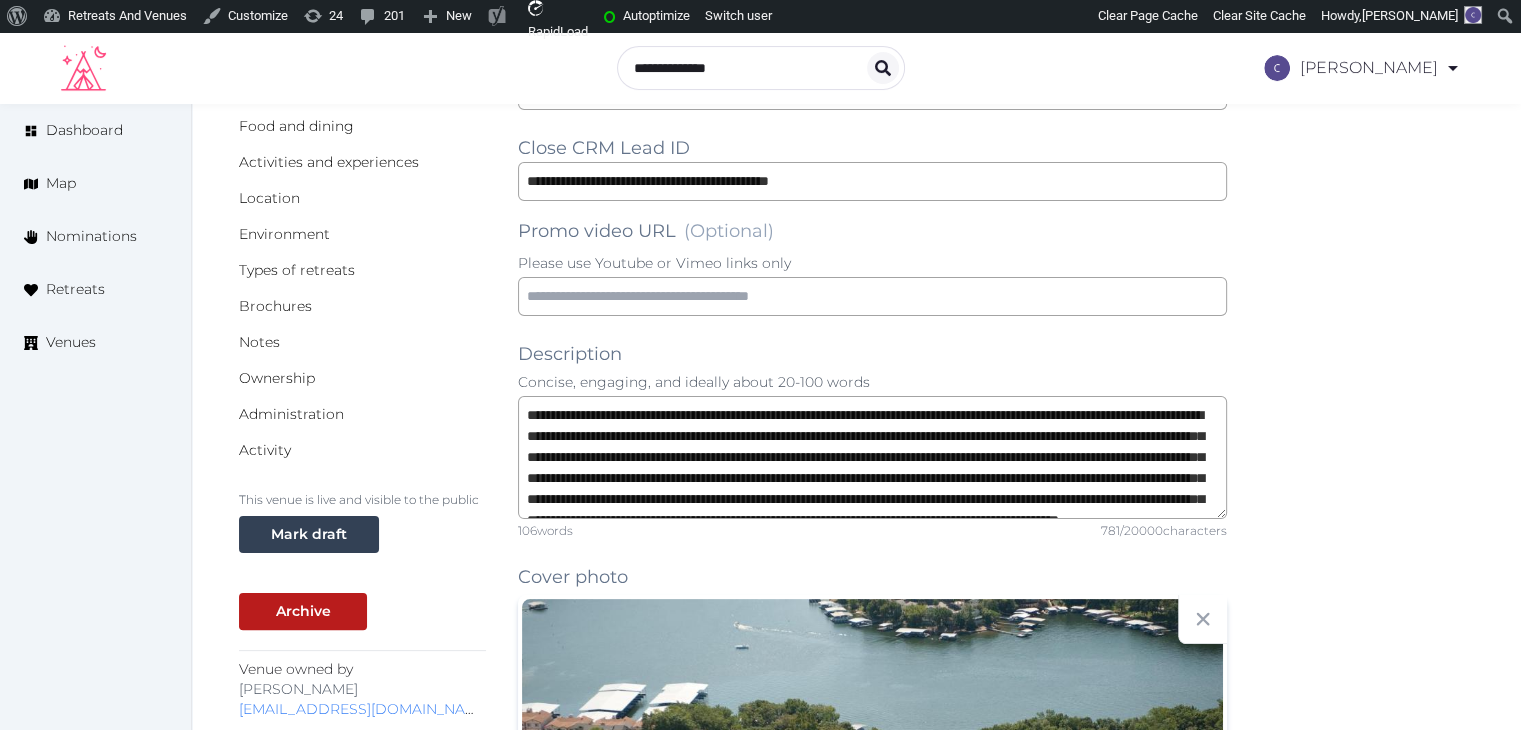 scroll, scrollTop: 0, scrollLeft: 0, axis: both 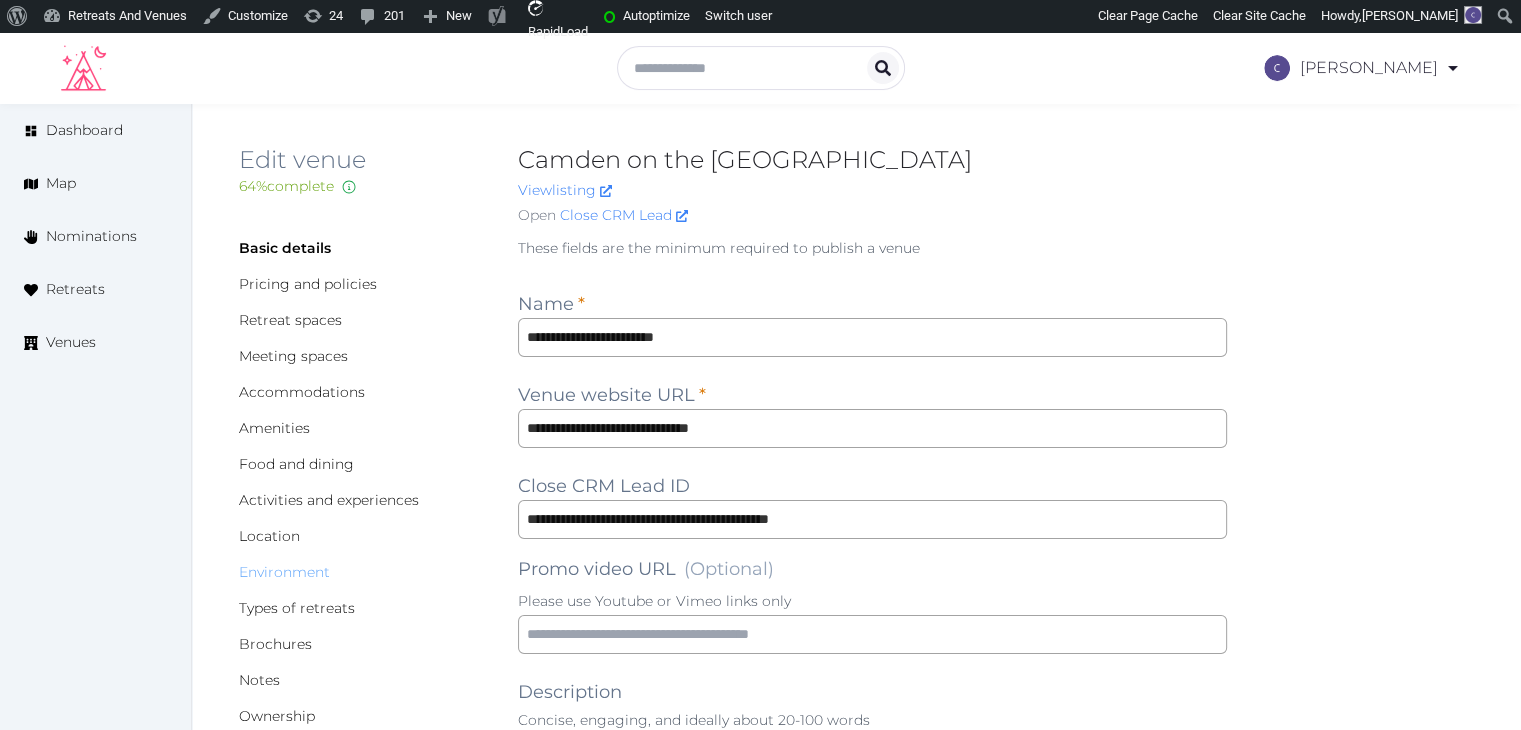 click on "Environment" at bounding box center (284, 572) 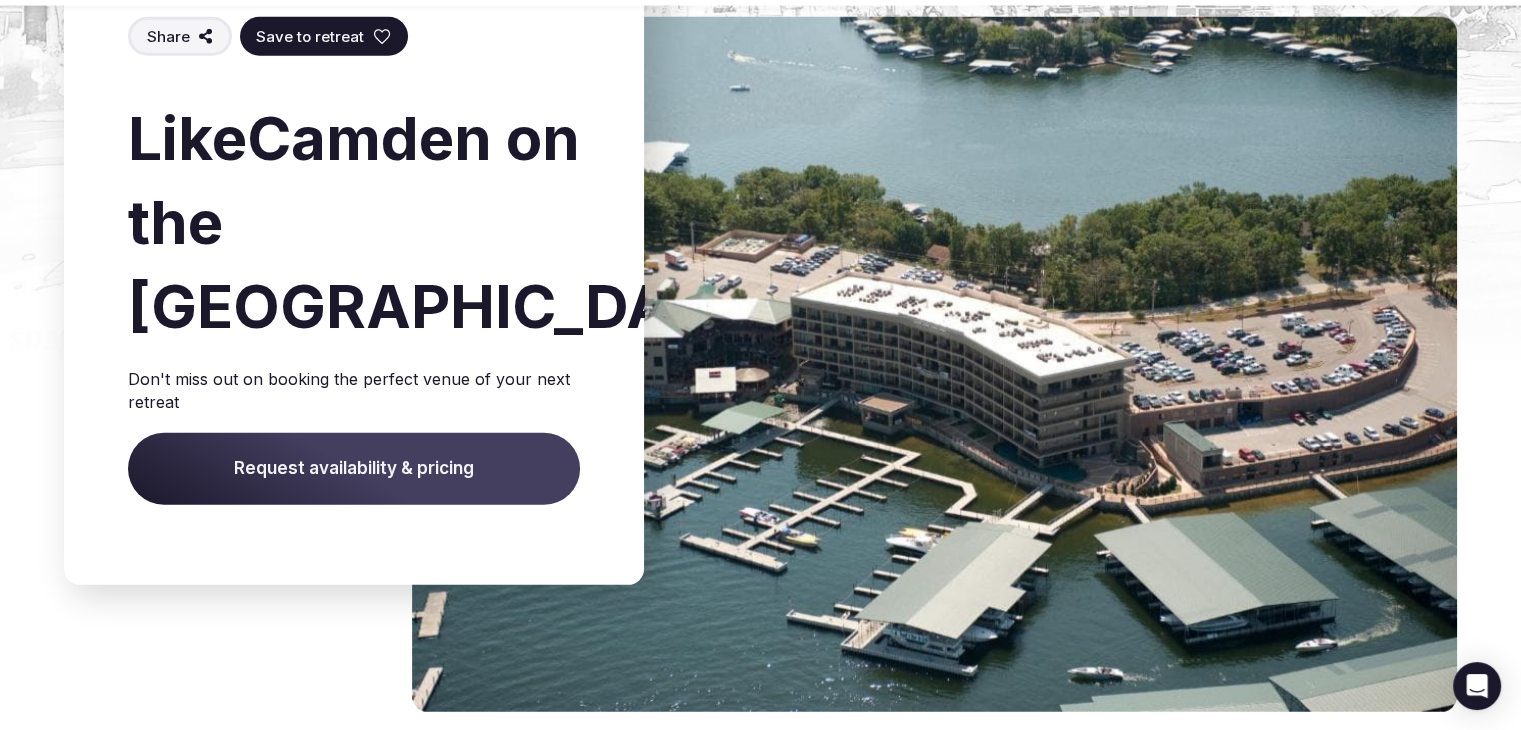 scroll, scrollTop: 5600, scrollLeft: 0, axis: vertical 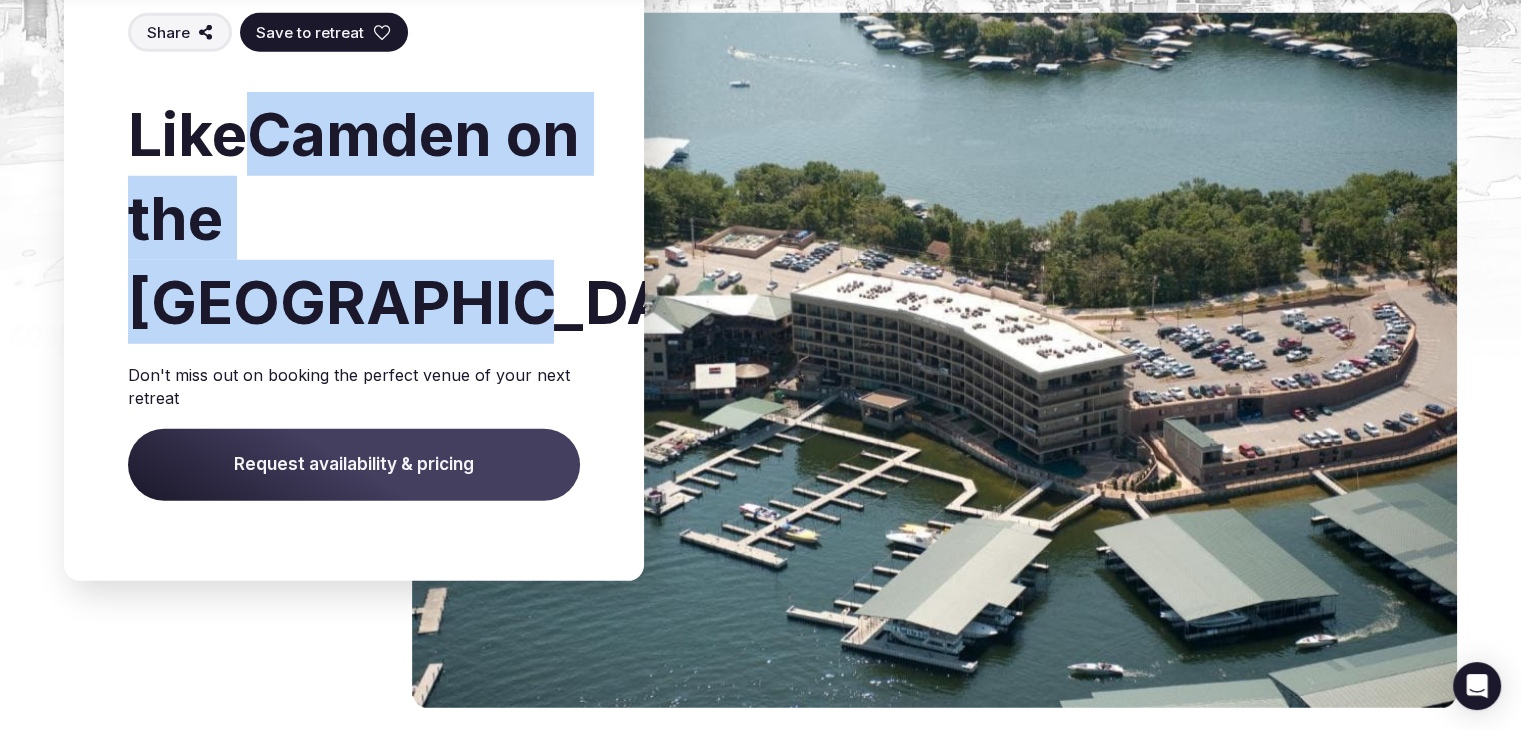 drag, startPoint x: 273, startPoint y: 141, endPoint x: 321, endPoint y: 312, distance: 177.60912 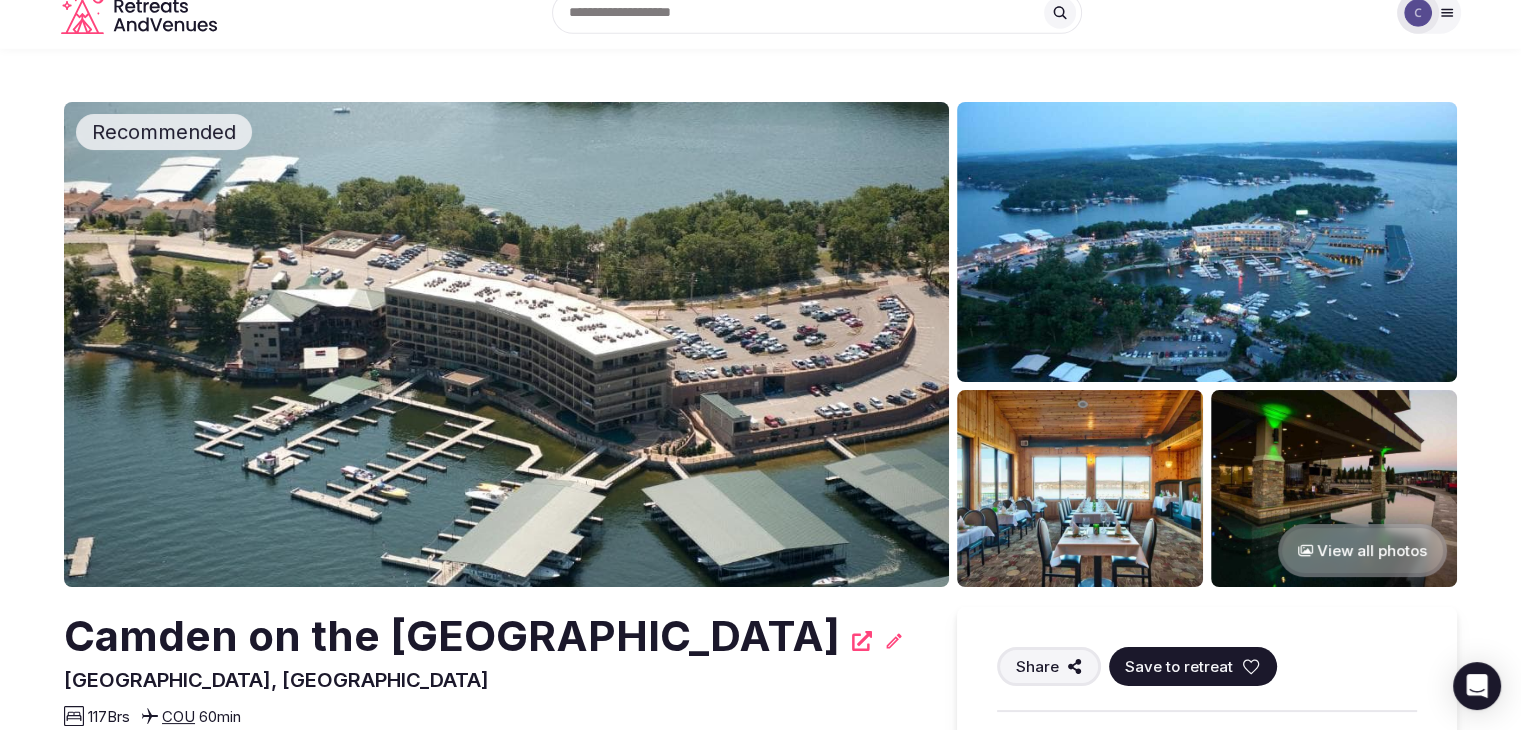 scroll, scrollTop: 309, scrollLeft: 0, axis: vertical 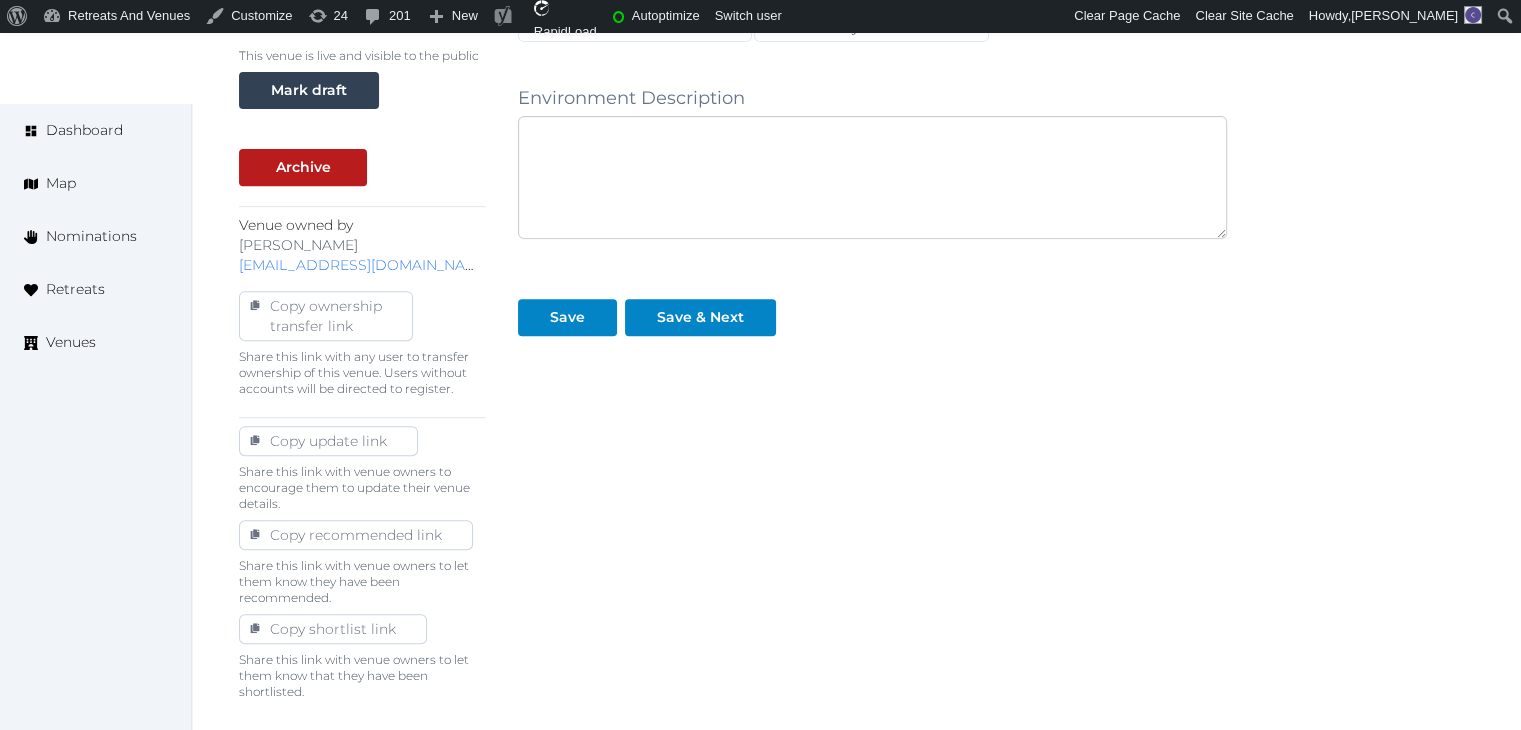 click at bounding box center (872, 177) 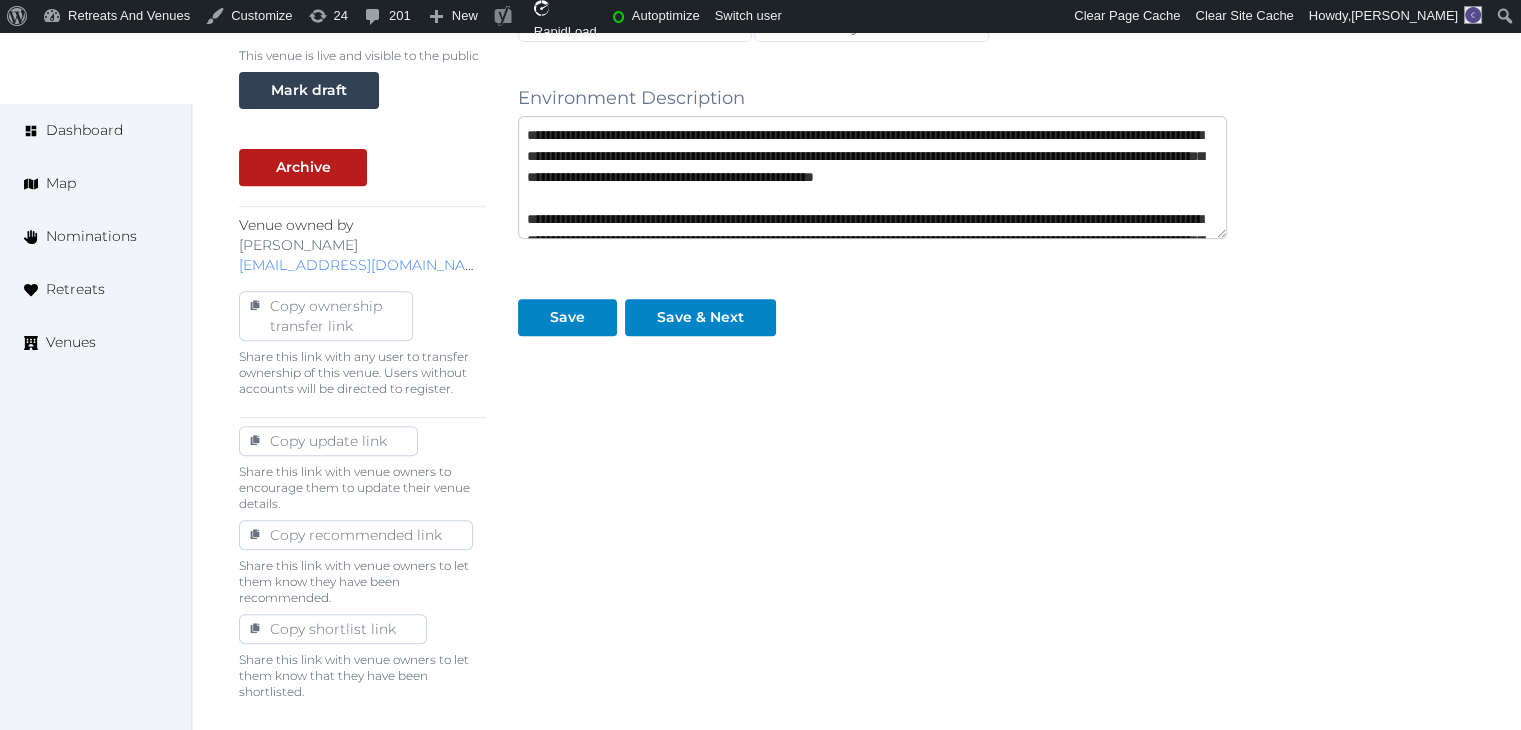 scroll, scrollTop: 157, scrollLeft: 0, axis: vertical 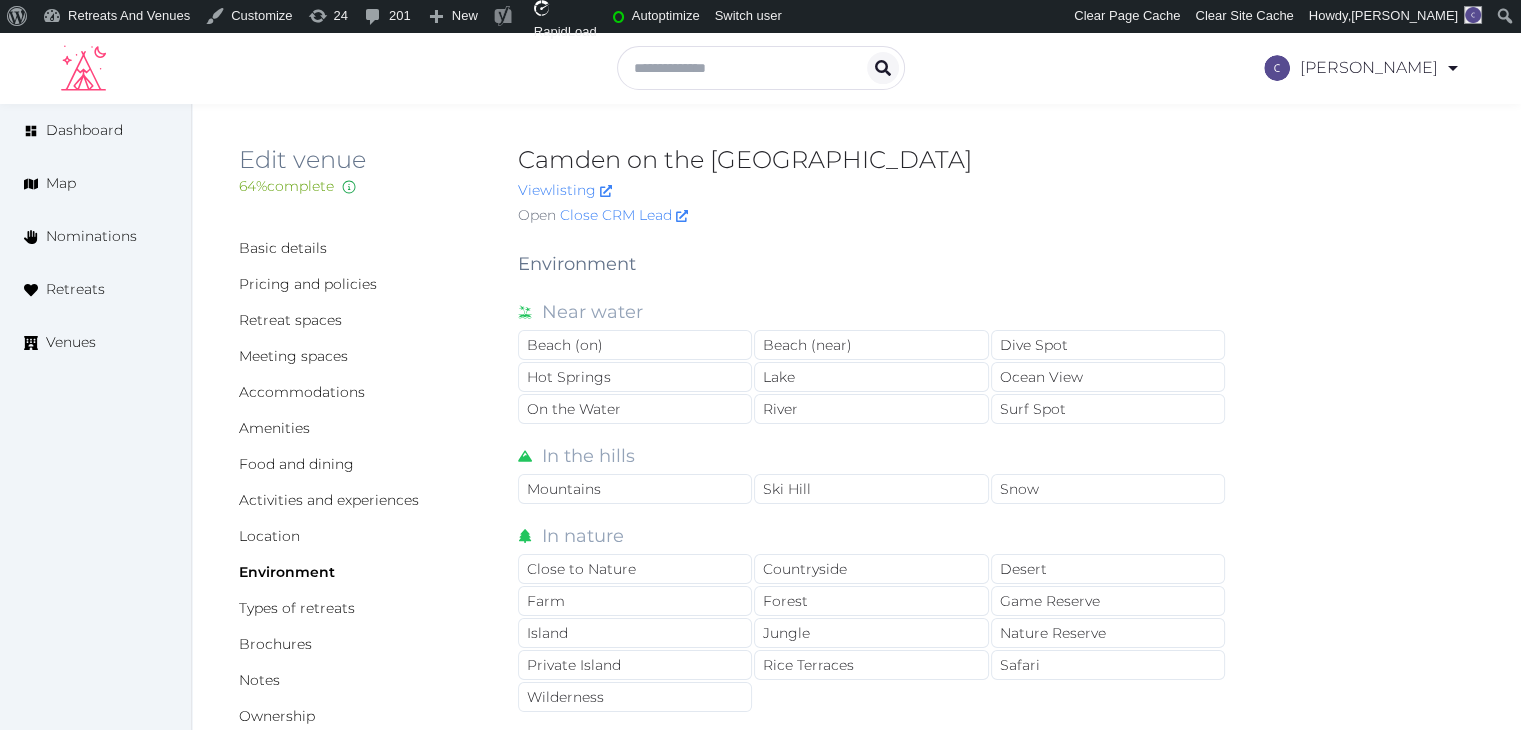 type on "**********" 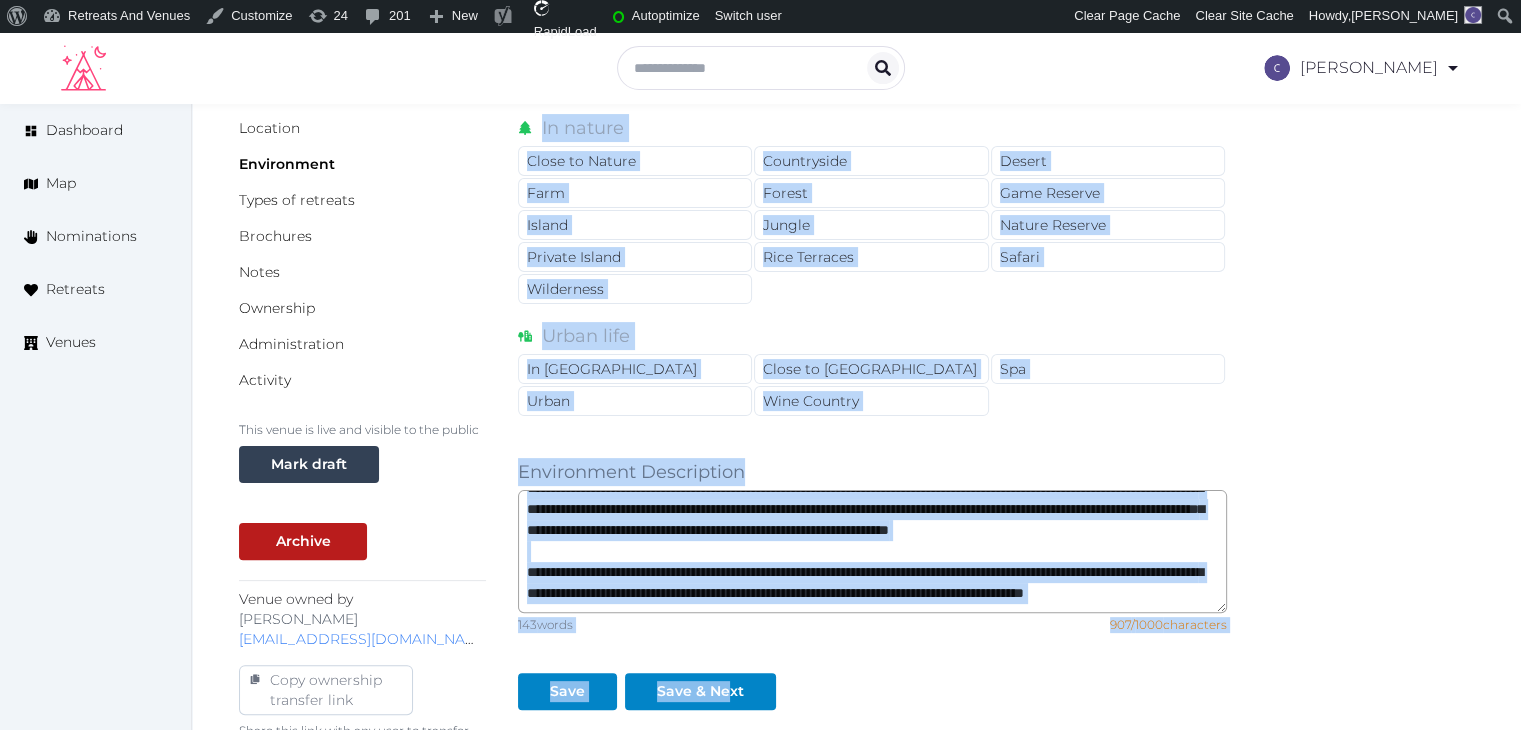 scroll, scrollTop: 606, scrollLeft: 0, axis: vertical 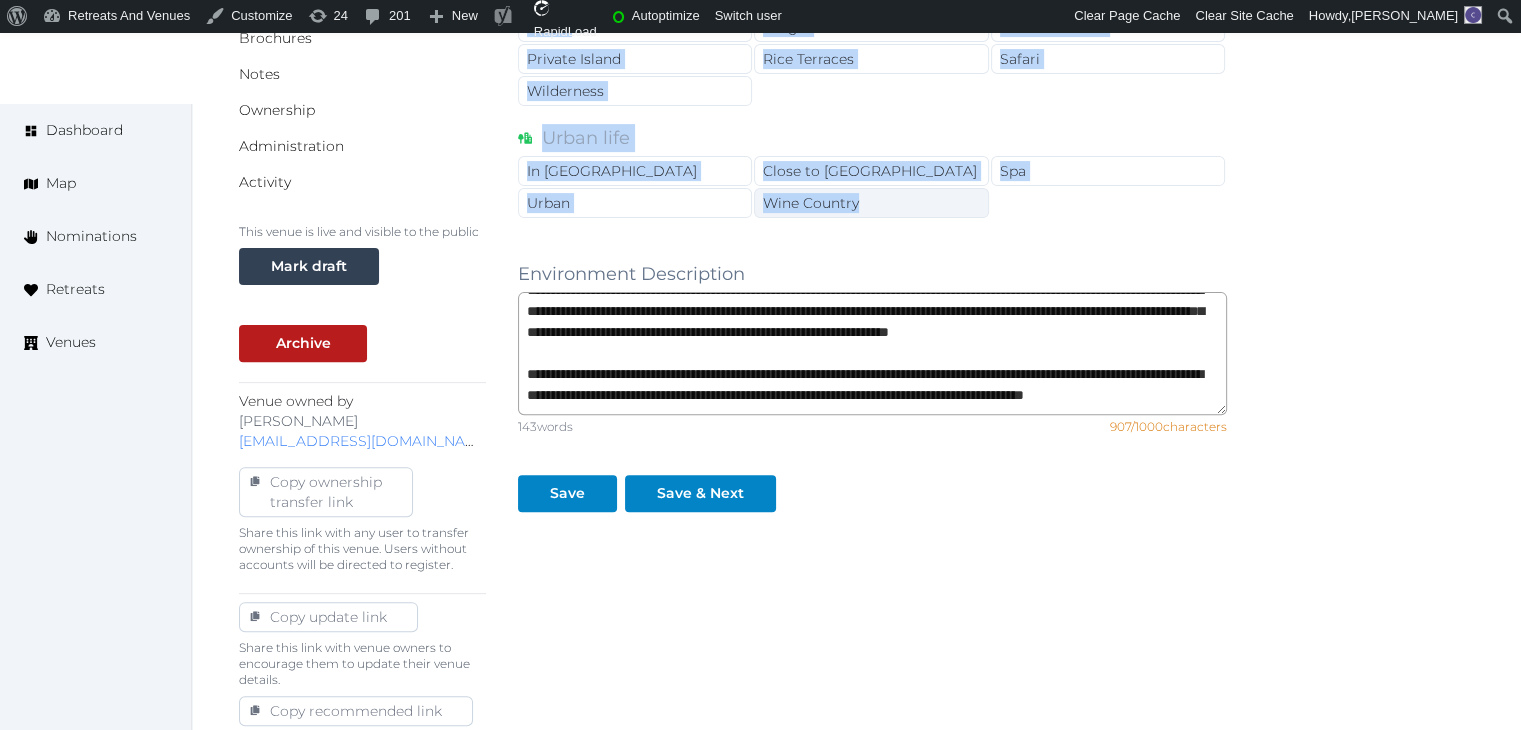 drag, startPoint x: 515, startPoint y: 249, endPoint x: 870, endPoint y: 209, distance: 357.2464 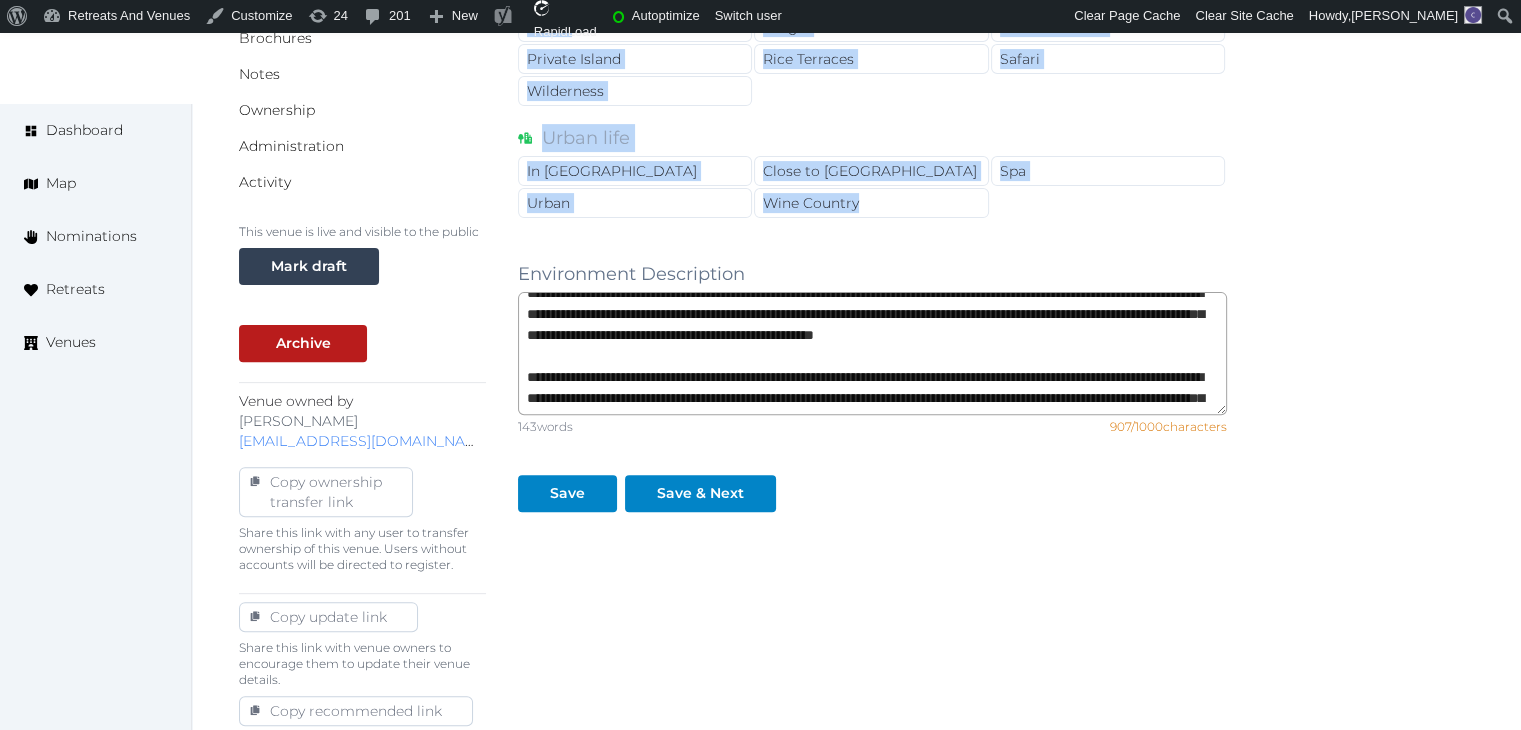scroll, scrollTop: 0, scrollLeft: 0, axis: both 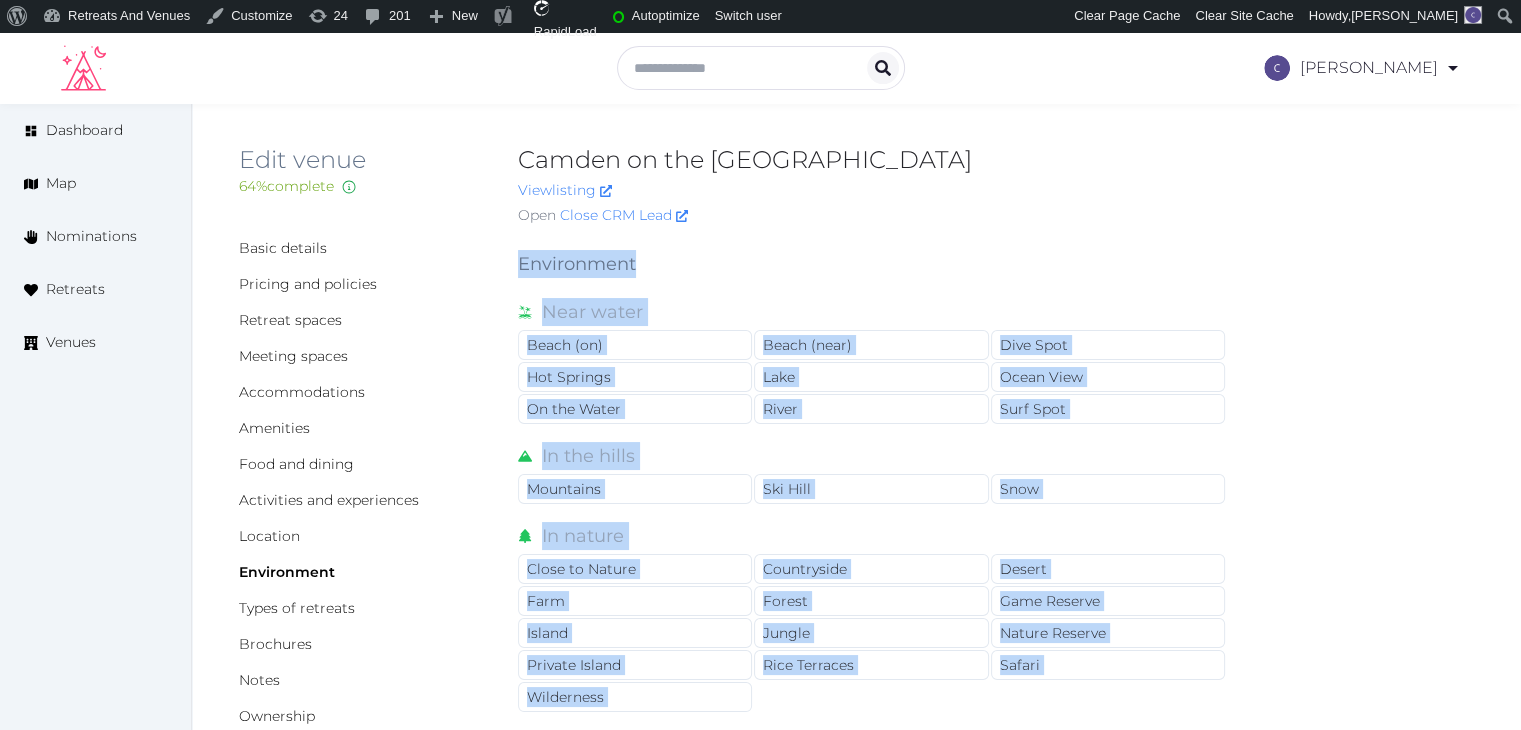 click on "Basic details Pricing and policies Retreat spaces Meeting spaces Accommodations Amenities Food and dining Activities and experiences Location Environment Types of retreats Brochures Notes Ownership Administration Activity This venue is live and visible to the public Mark draft Archive Venue owned by Thiago Martins thiago@retreatsandvenues.com Copy ownership transfer link Share this link with any user to transfer ownership of this venue. Users without accounts will be directed to register. Copy update link Share this link with venue owners to encourage them to update their venue details. Copy recommended link Share this link with venue owners to let them know they have been recommended. Copy shortlist link Share this link with venue owners to let them know that they have been shortlisted. Environment Near water Beach (on) Beach (near) Dive Spot Hot Springs Lake Ocean View On the Water River Surf Spot In the hills Mountains Ski Hill Snow In nature Close to Nature Countryside Desert Farm Forest Game Reserve Spa" at bounding box center (856, 858) 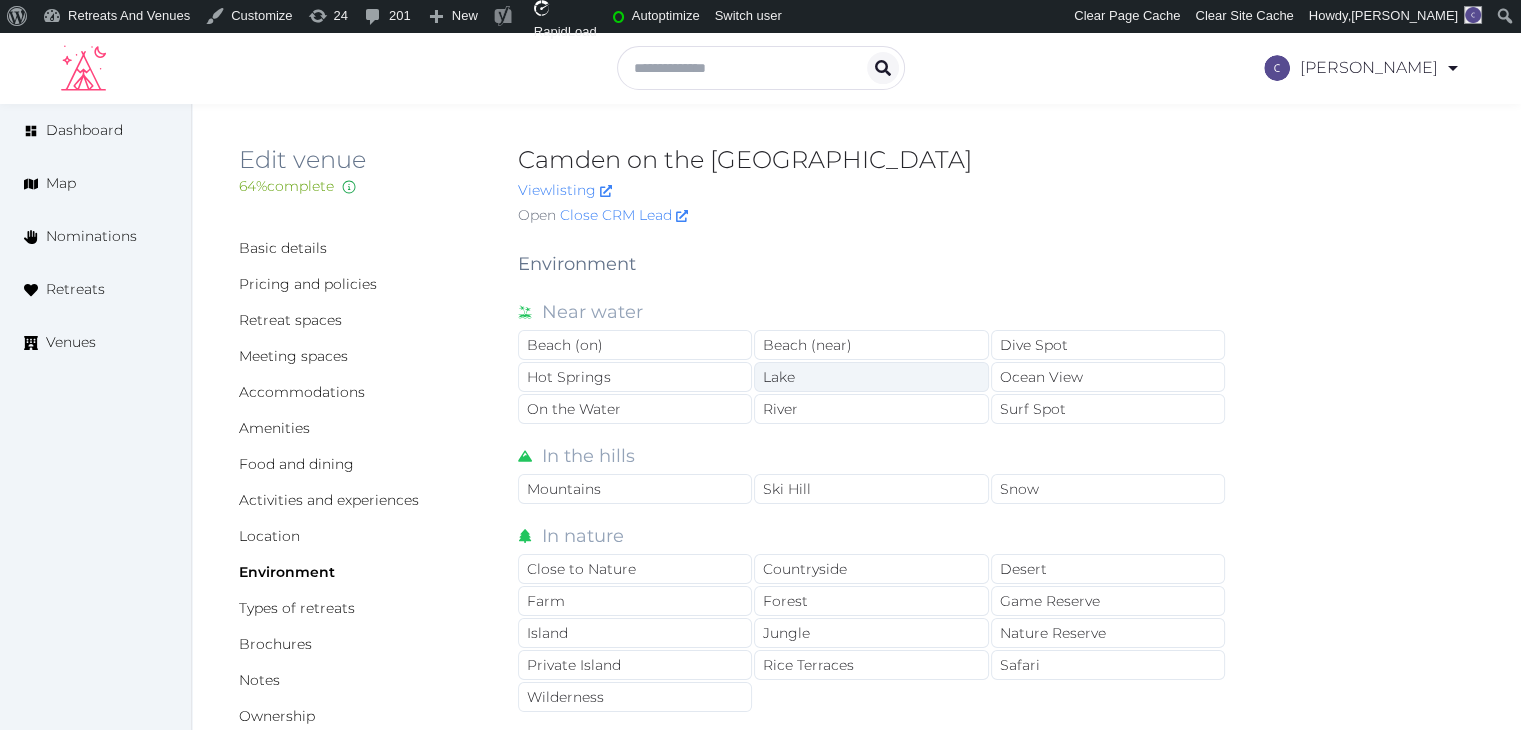 click on "Lake" at bounding box center [871, 377] 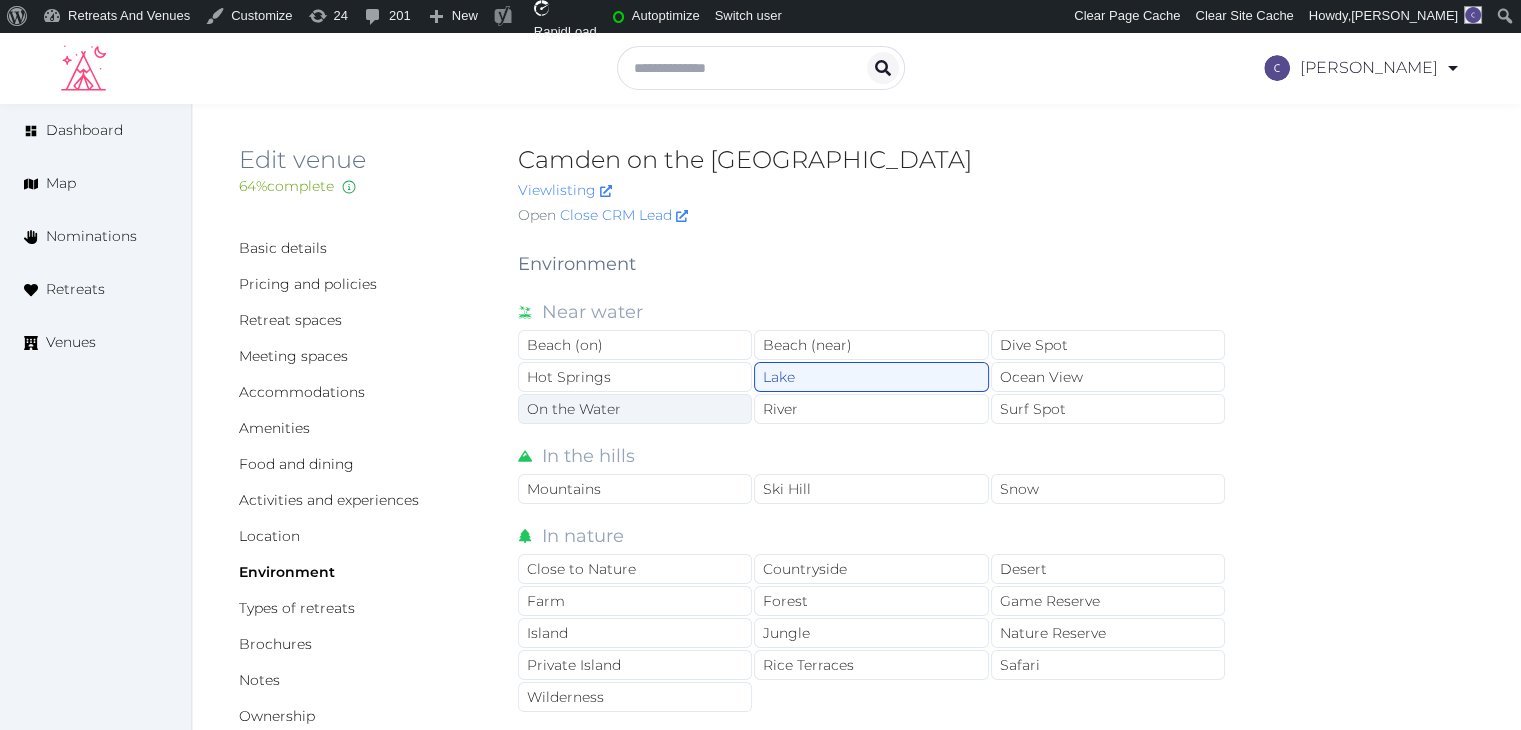 click on "On the Water" at bounding box center (635, 409) 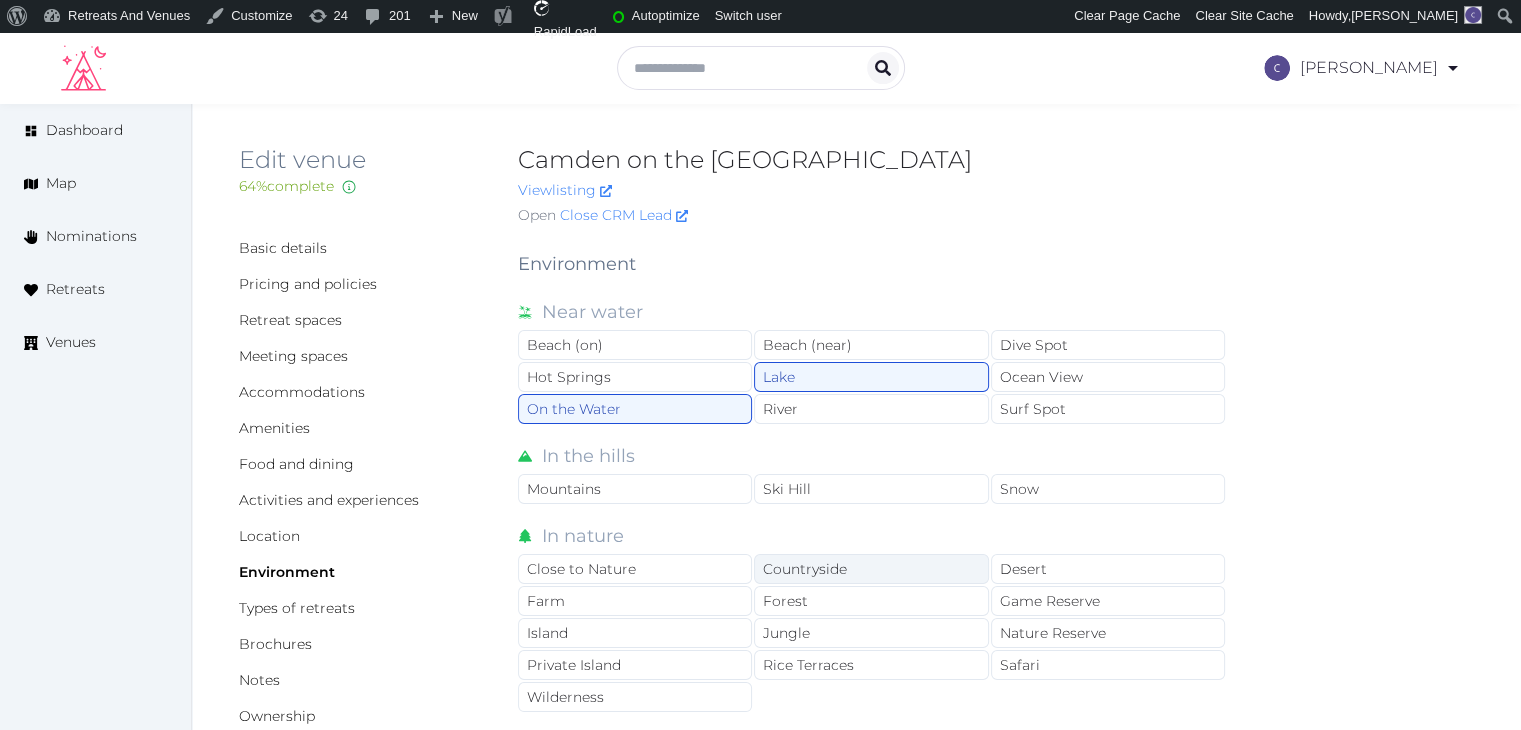 click on "Countryside" at bounding box center [871, 569] 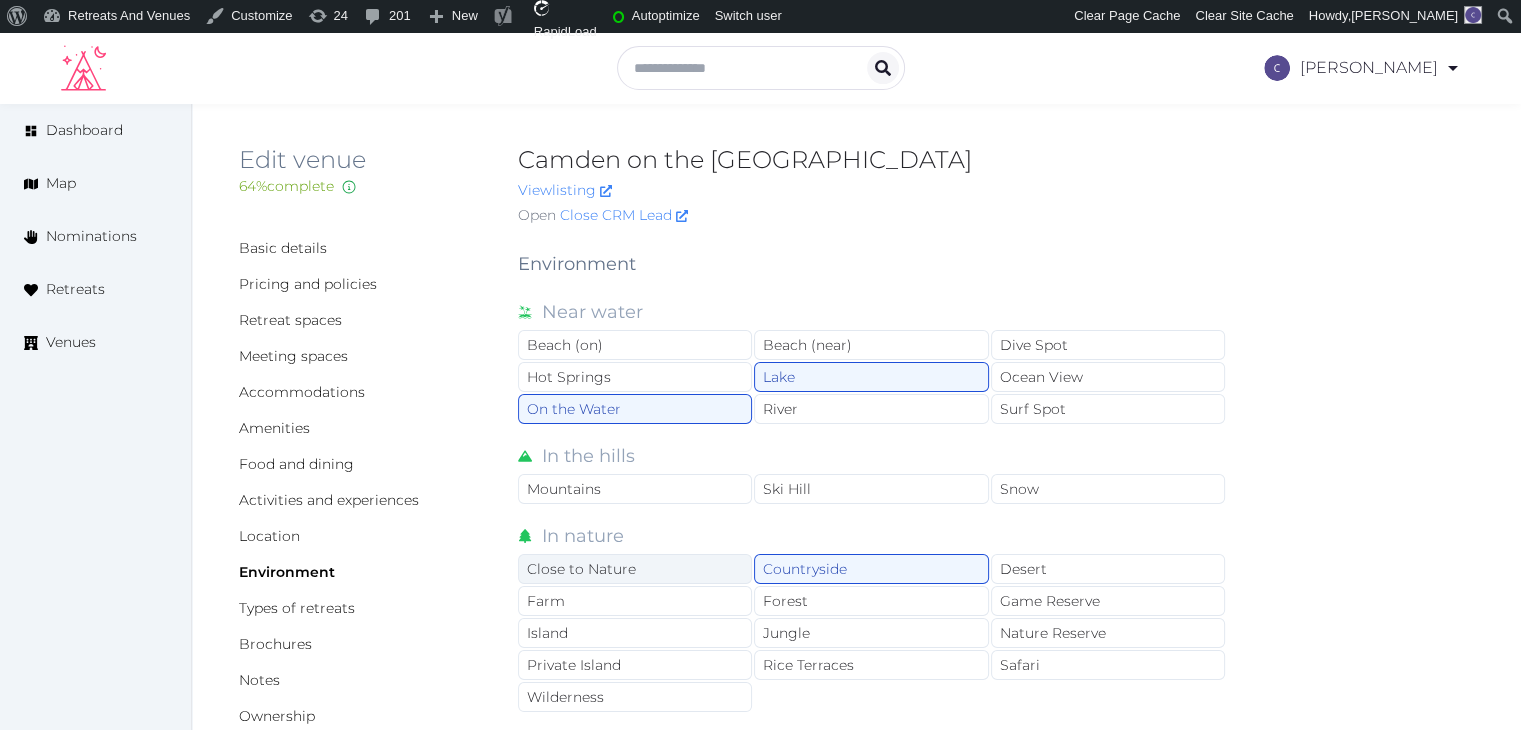 click on "Close to Nature" at bounding box center [635, 569] 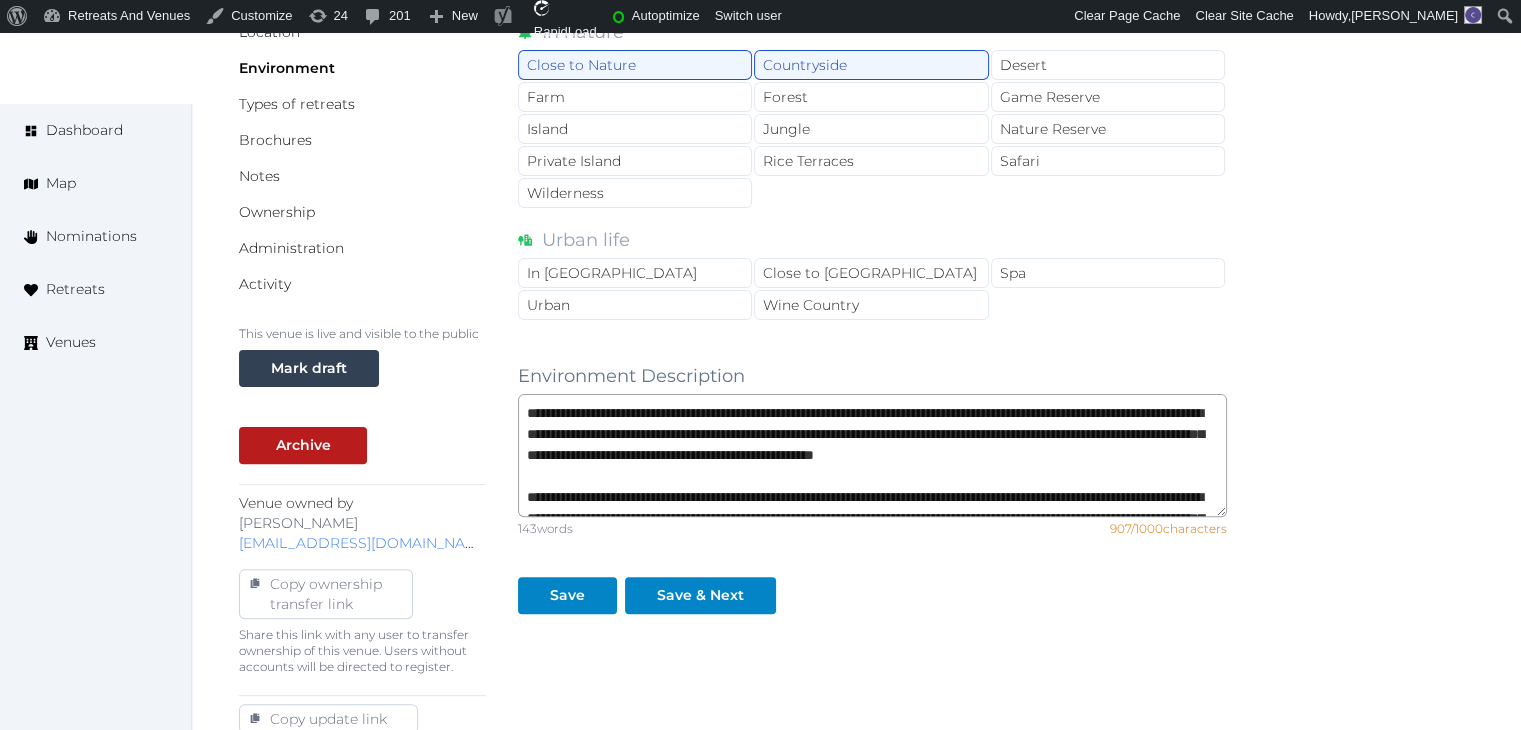 scroll, scrollTop: 782, scrollLeft: 0, axis: vertical 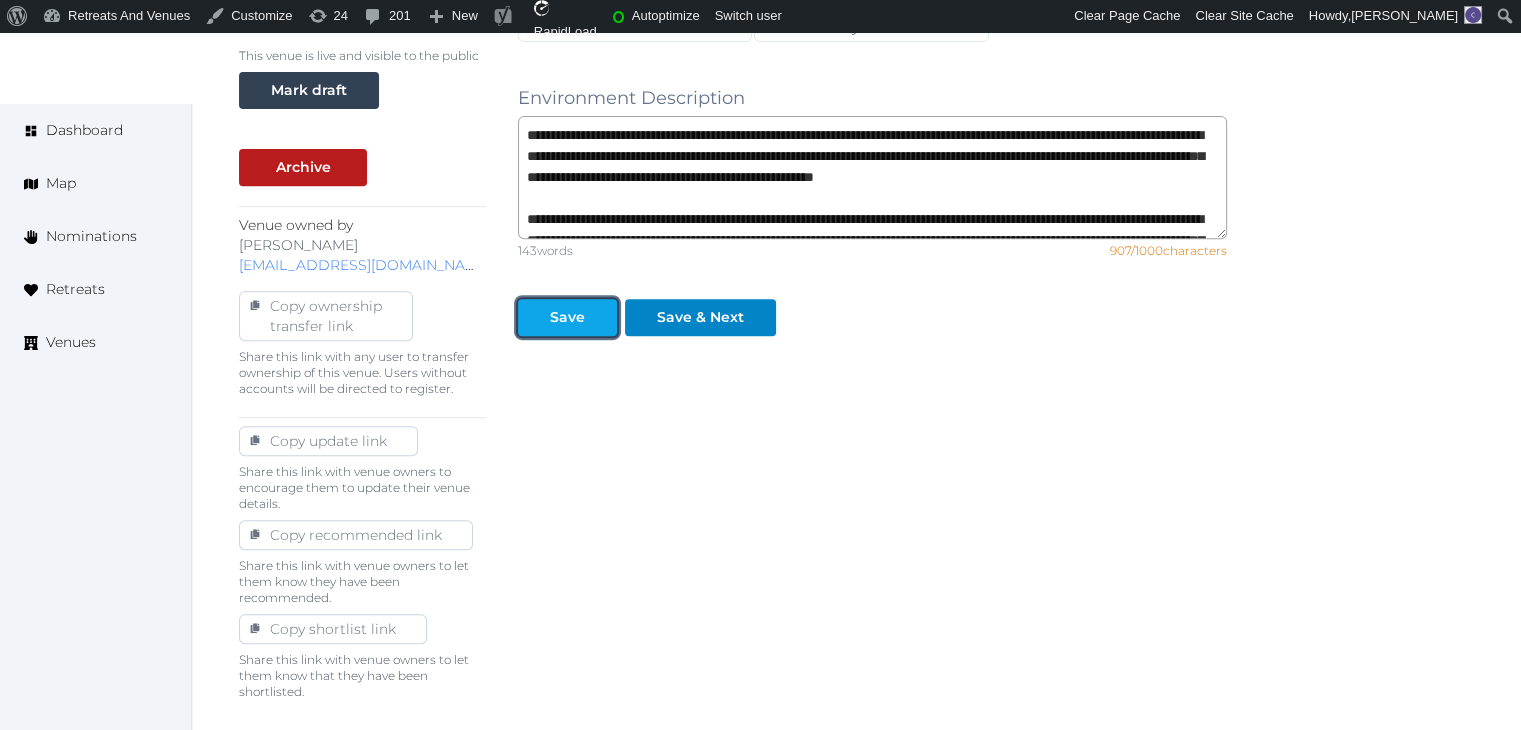 click on "Save" at bounding box center (567, 317) 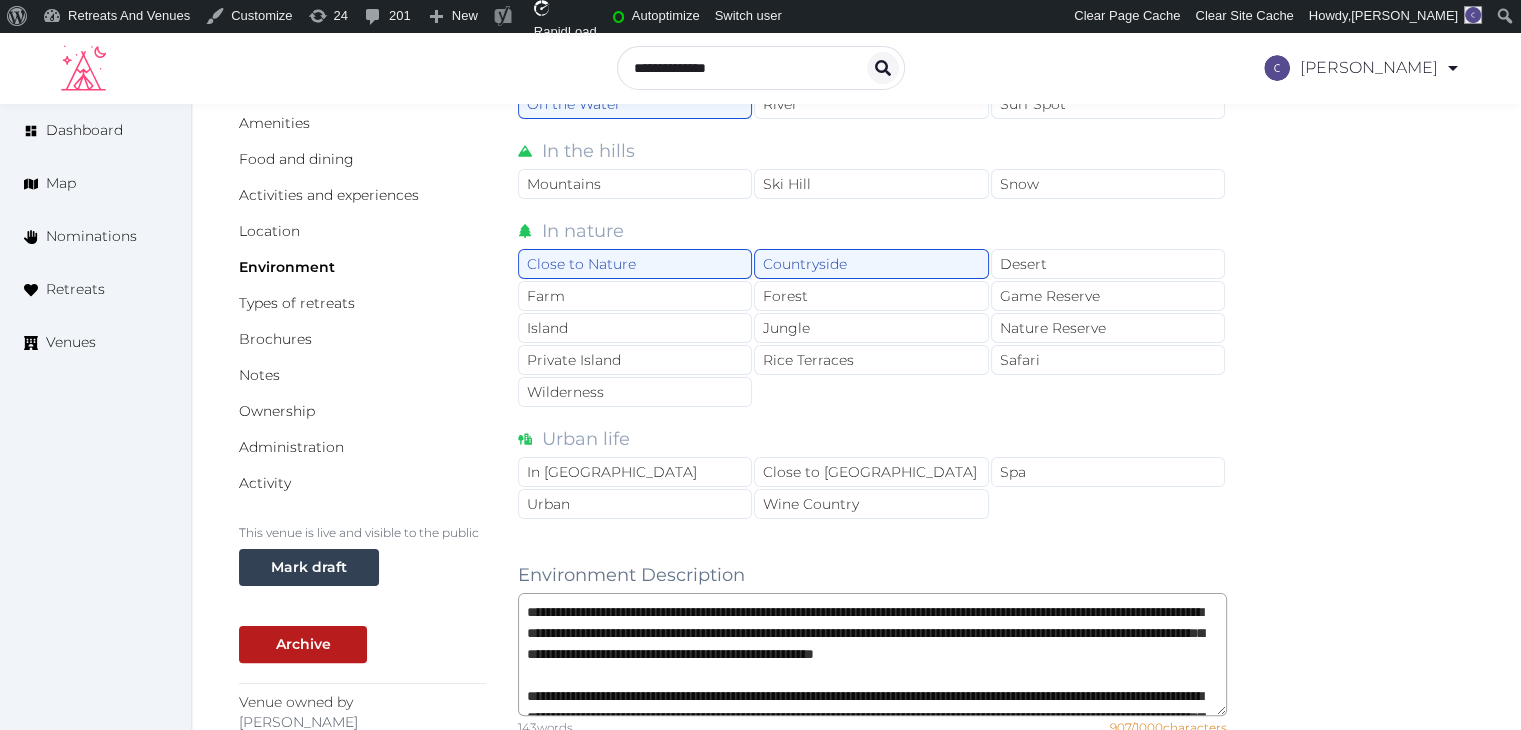 scroll, scrollTop: 182, scrollLeft: 0, axis: vertical 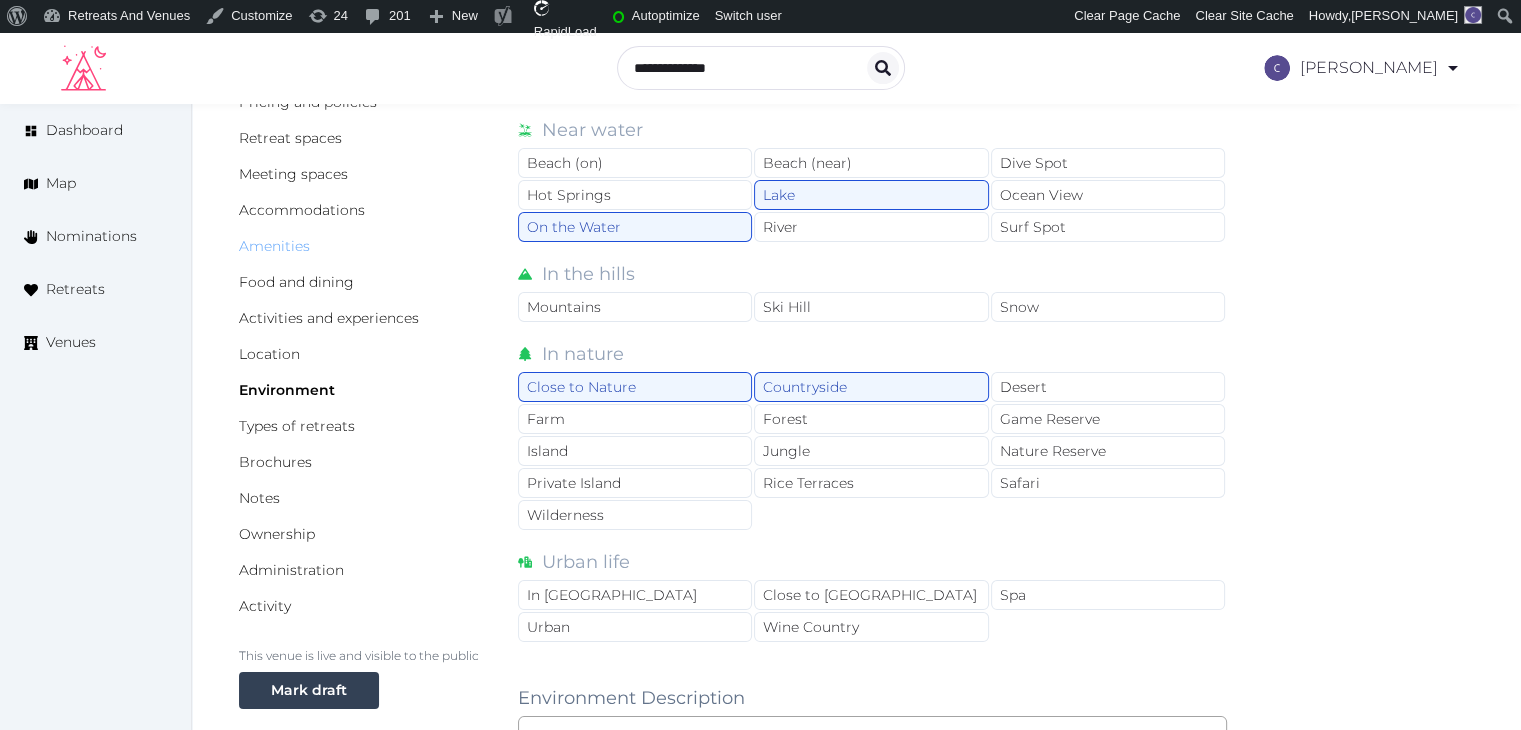 click on "Amenities" at bounding box center [274, 246] 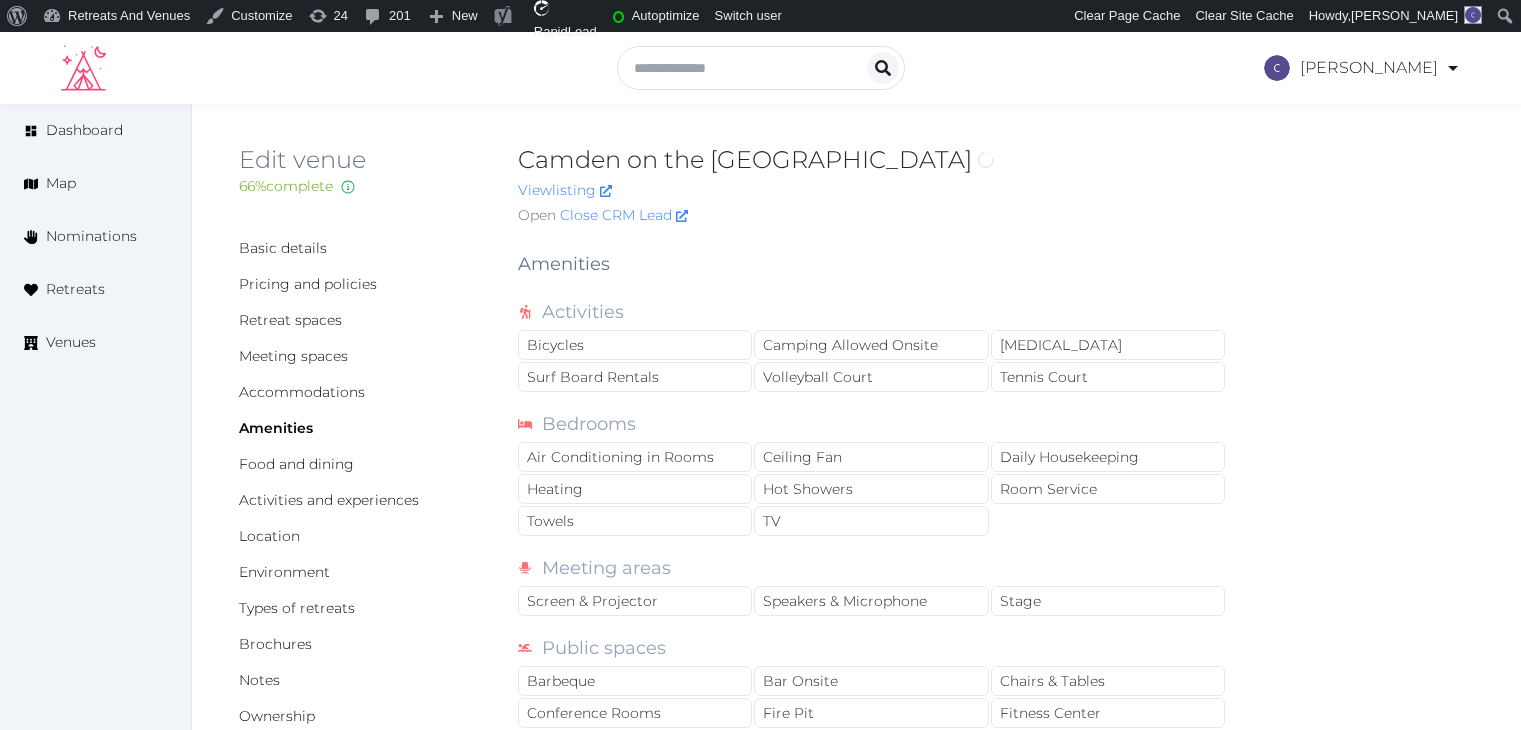 scroll, scrollTop: 0, scrollLeft: 0, axis: both 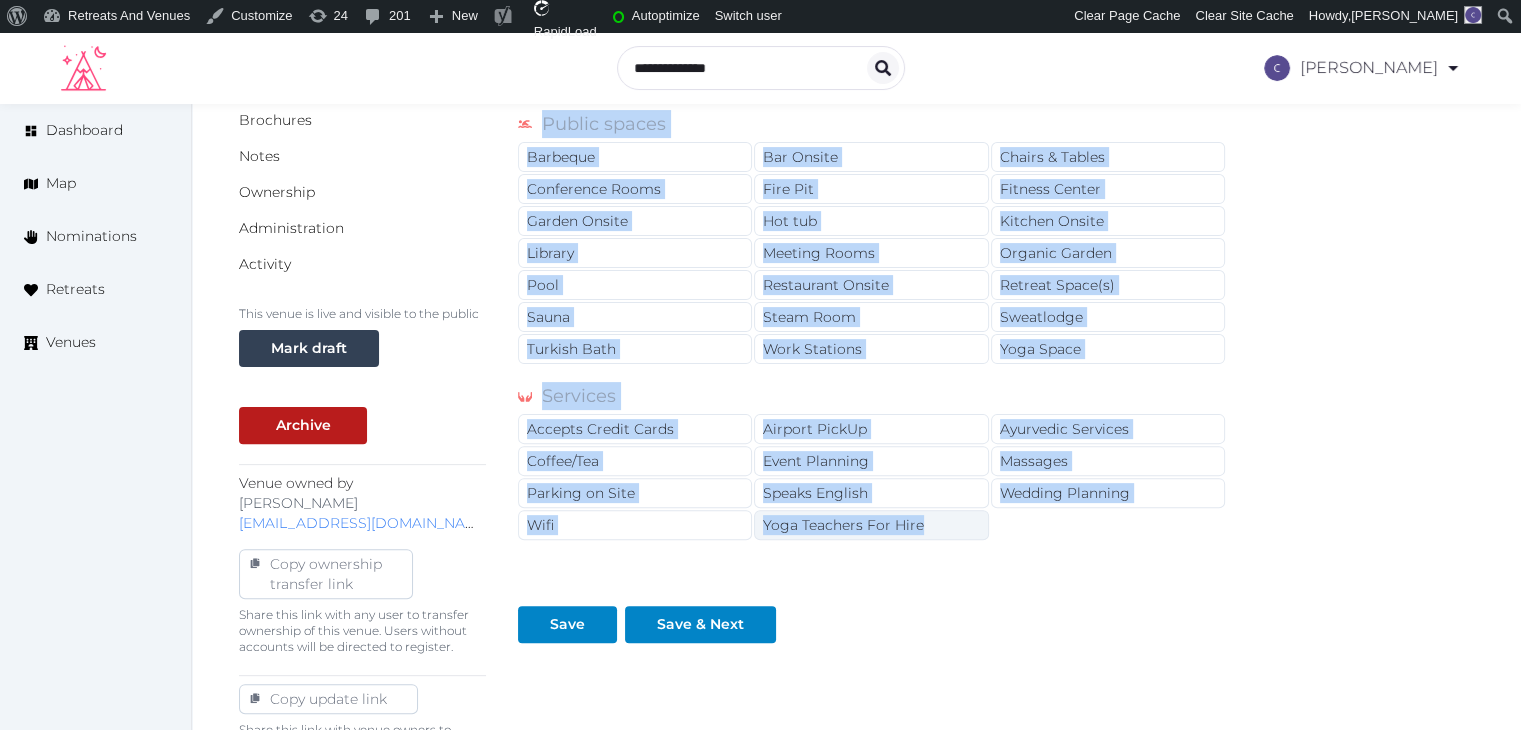 drag, startPoint x: 516, startPoint y: 261, endPoint x: 941, endPoint y: 525, distance: 500.3209 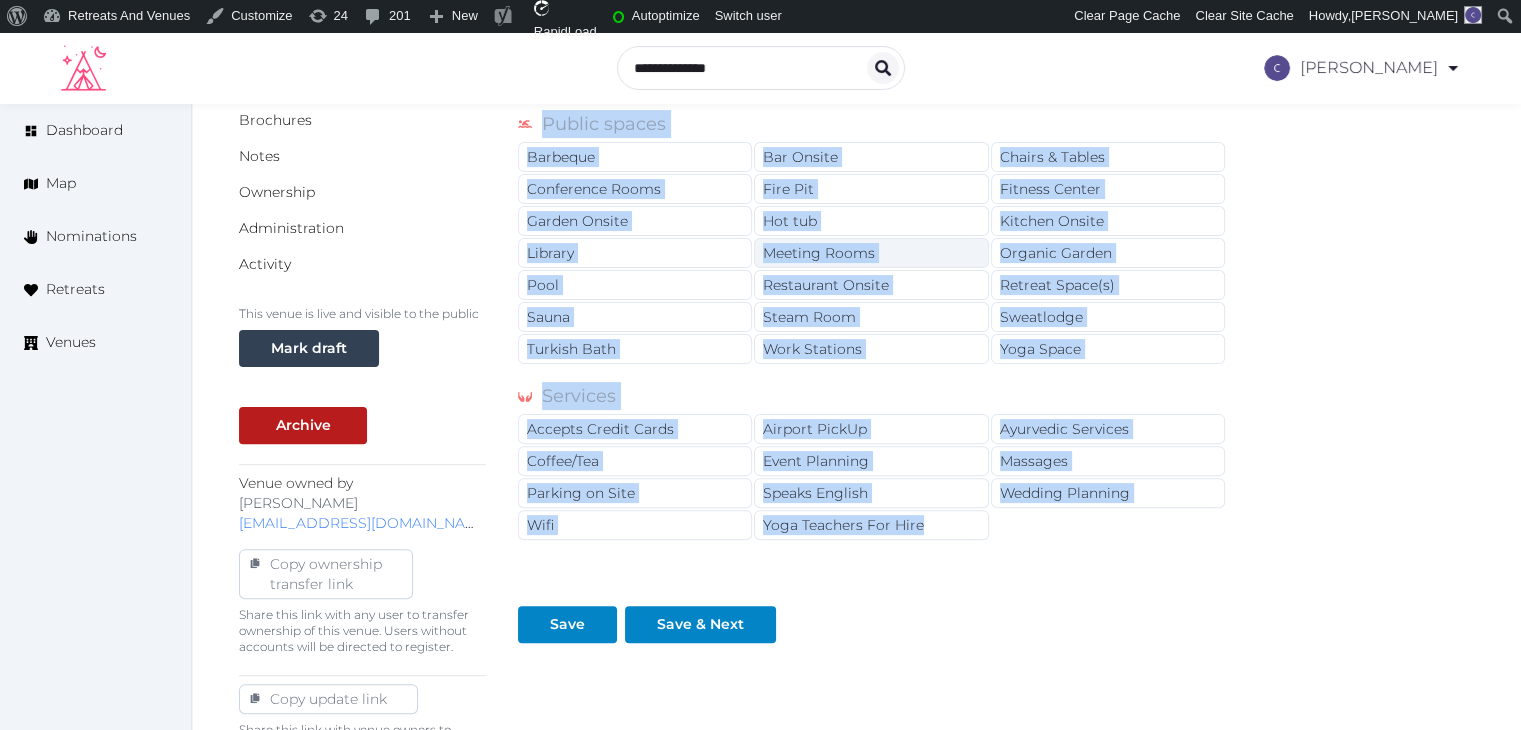 scroll, scrollTop: 0, scrollLeft: 0, axis: both 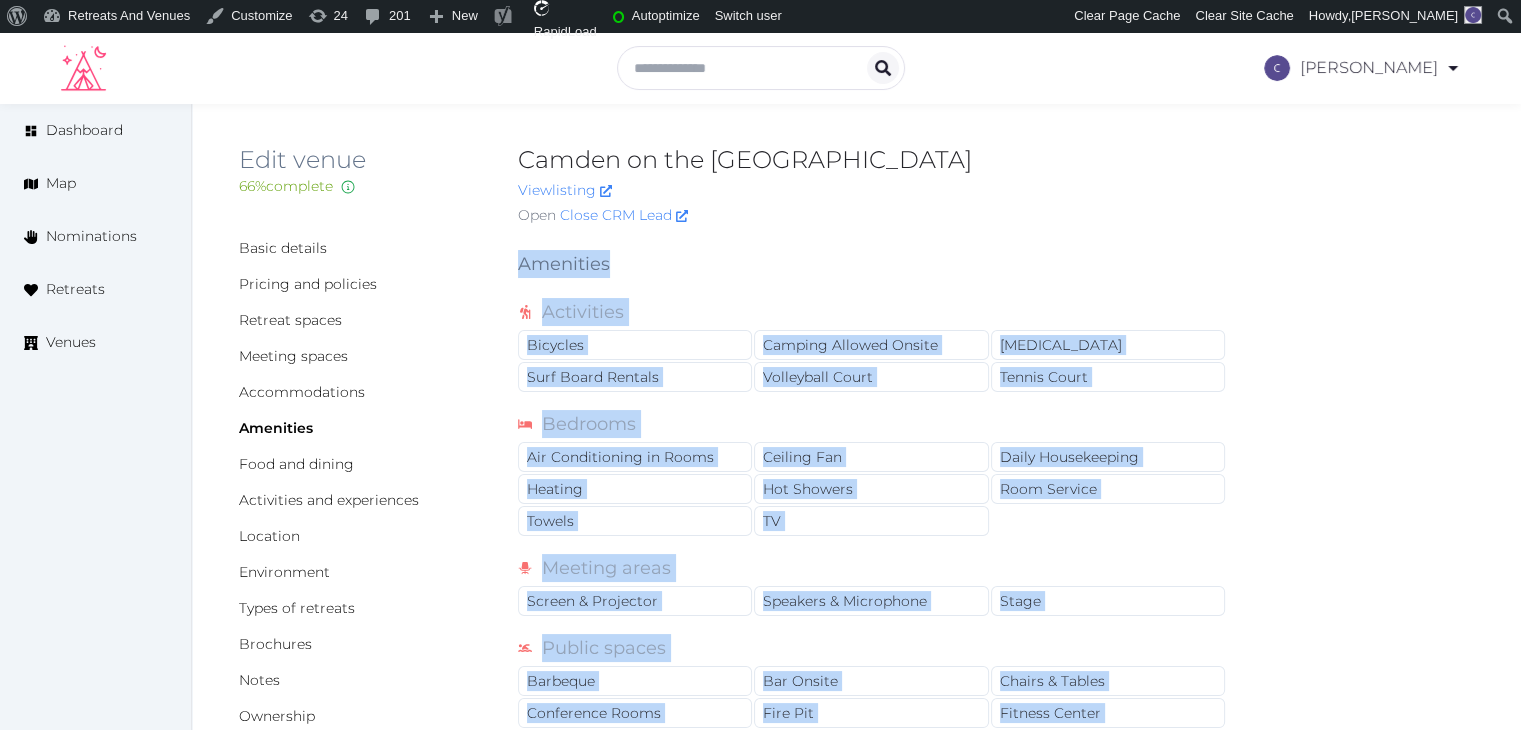click on "Basic details Pricing and policies Retreat spaces Meeting spaces Accommodations Amenities Food and dining Activities and experiences Location Environment Types of retreats Brochures Notes Ownership Administration Activity This venue is live and visible to the public Mark draft Archive Venue owned by [PERSON_NAME] [EMAIL_ADDRESS][DOMAIN_NAME] Copy ownership transfer link Share this link with any user to transfer ownership of this venue. Users without accounts will be directed to register. Copy update link Share this link with venue owners to encourage them to update their venue details. Copy recommended link Share this link with venue owners to let them know they have been recommended. Copy shortlist link Share this link with venue owners to let them know that they have been shortlisted. Amenities Activities Bicycles Camping Allowed Onsite [MEDICAL_DATA] Surf Board Rentals Volleyball Court Tennis Court Bedrooms Air Conditioning in Rooms Ceiling Fan Daily Housekeeping Heating Hot Showers Room Service Towels TV Stage" at bounding box center (856, 858) 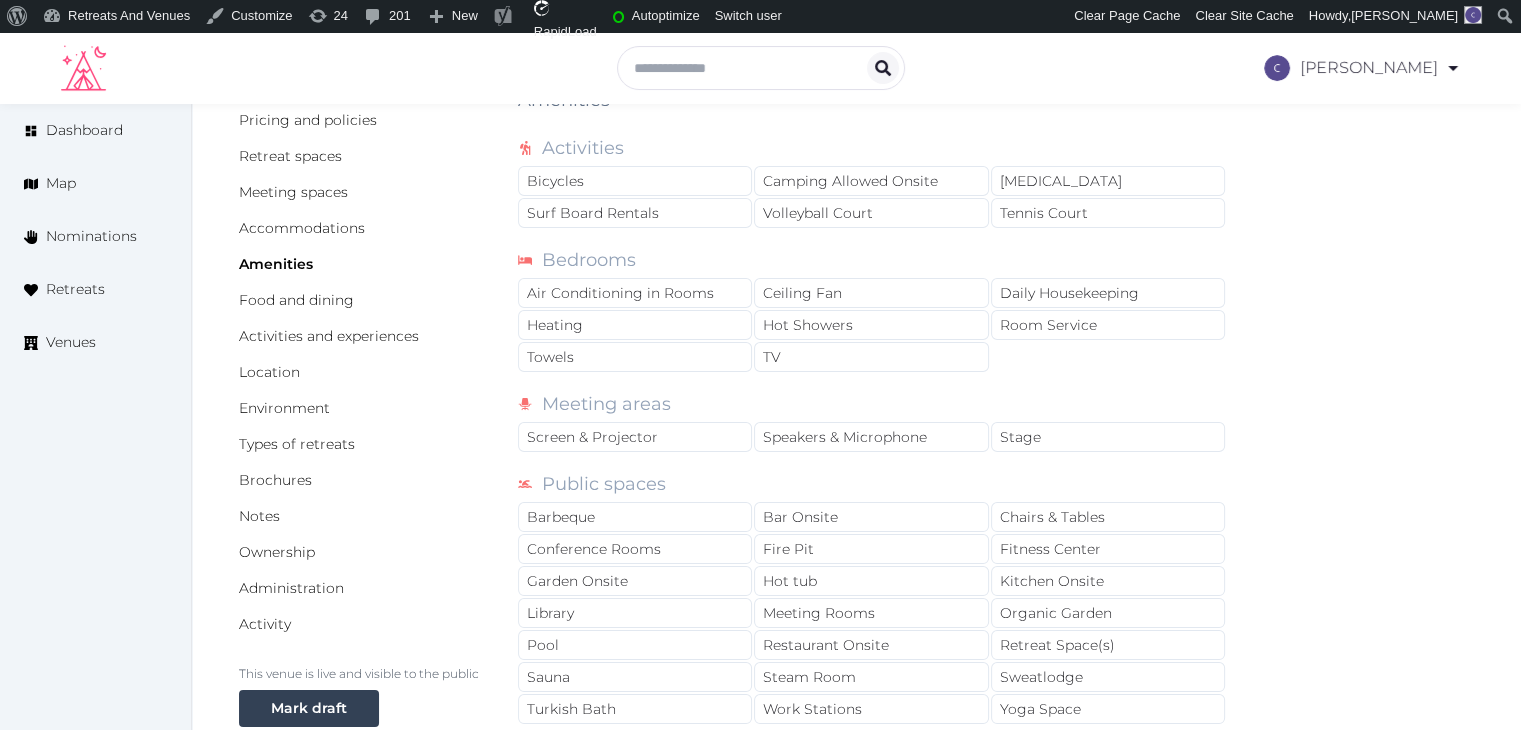 scroll, scrollTop: 300, scrollLeft: 0, axis: vertical 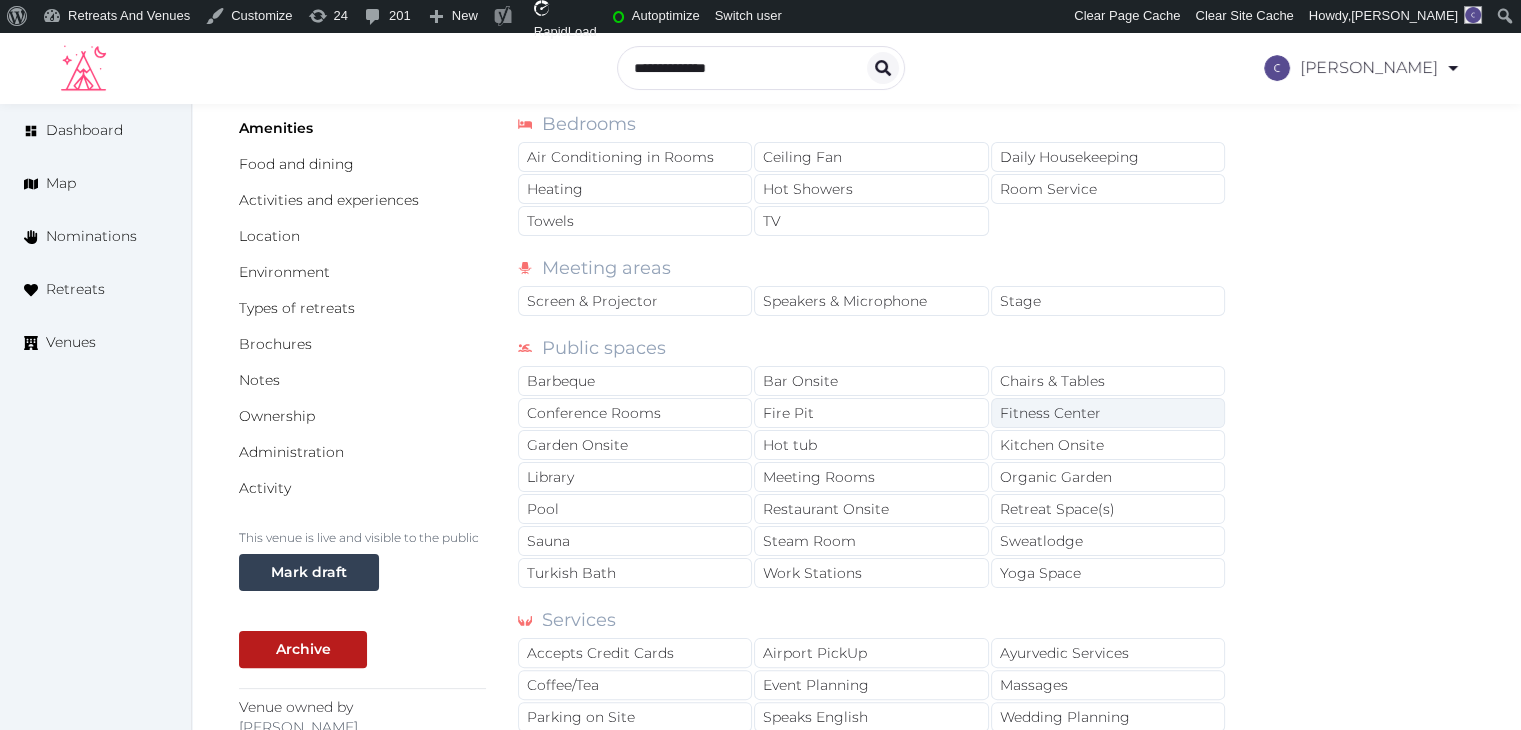click on "Fitness Center" at bounding box center [1108, 413] 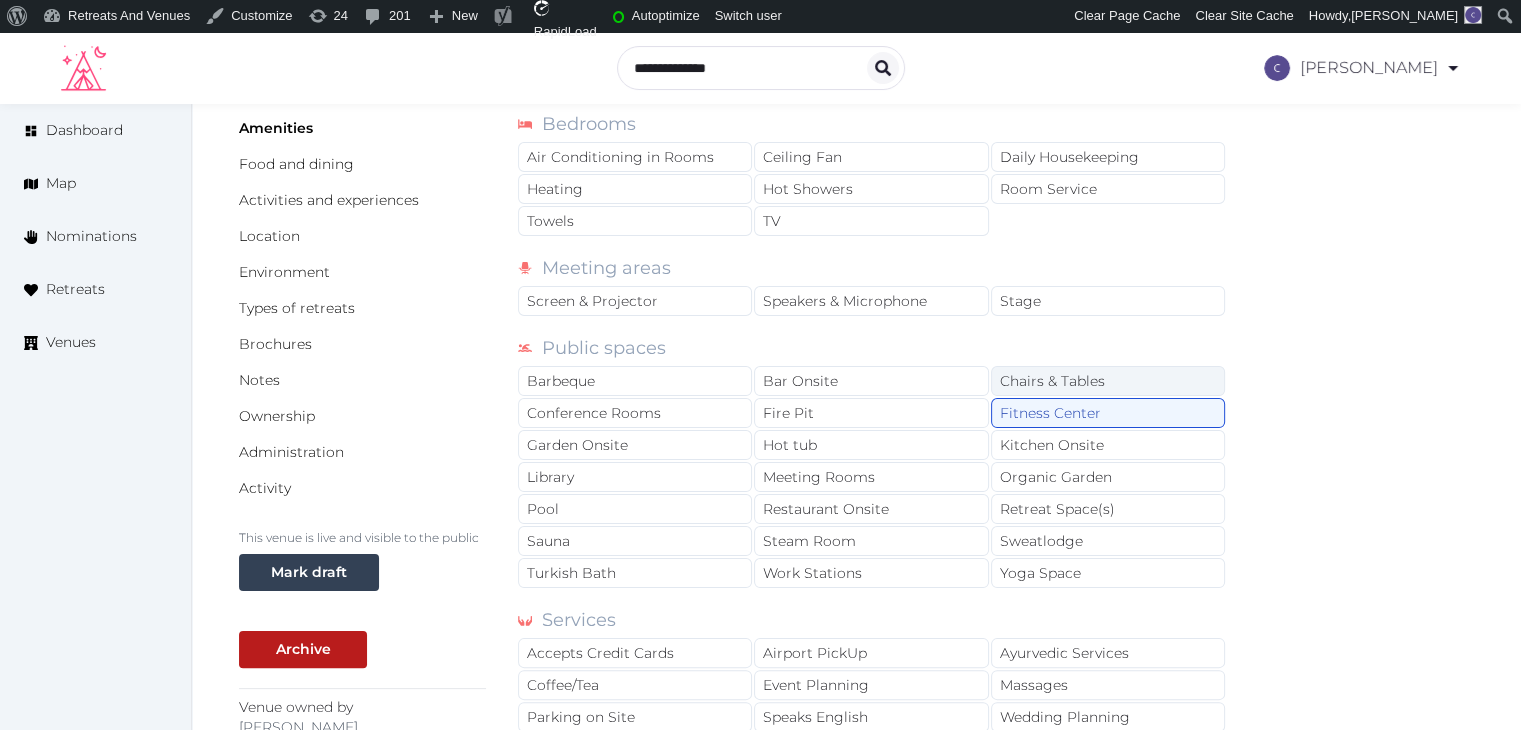 click on "Chairs & Tables" at bounding box center (1108, 381) 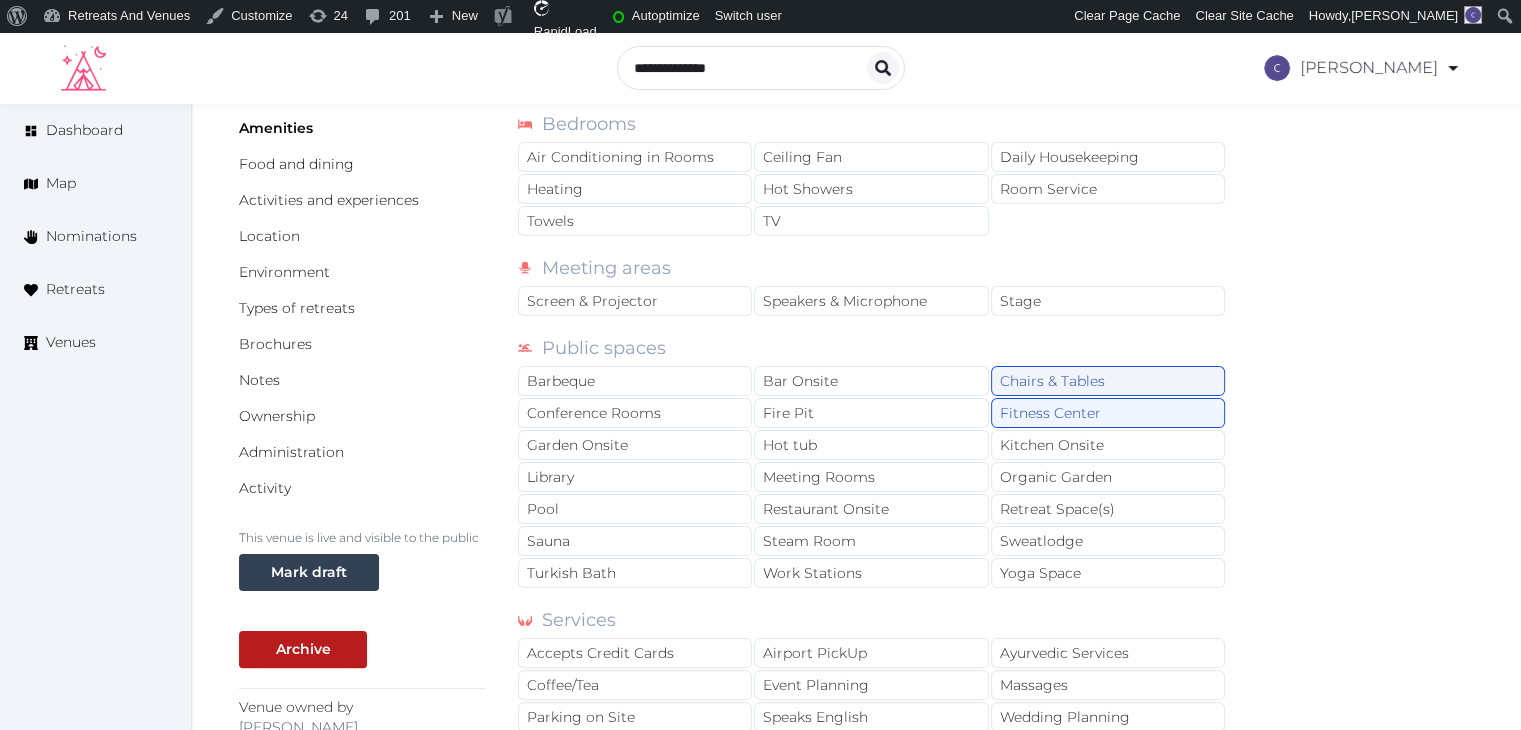 click on "Chairs & Tables" at bounding box center (1108, 381) 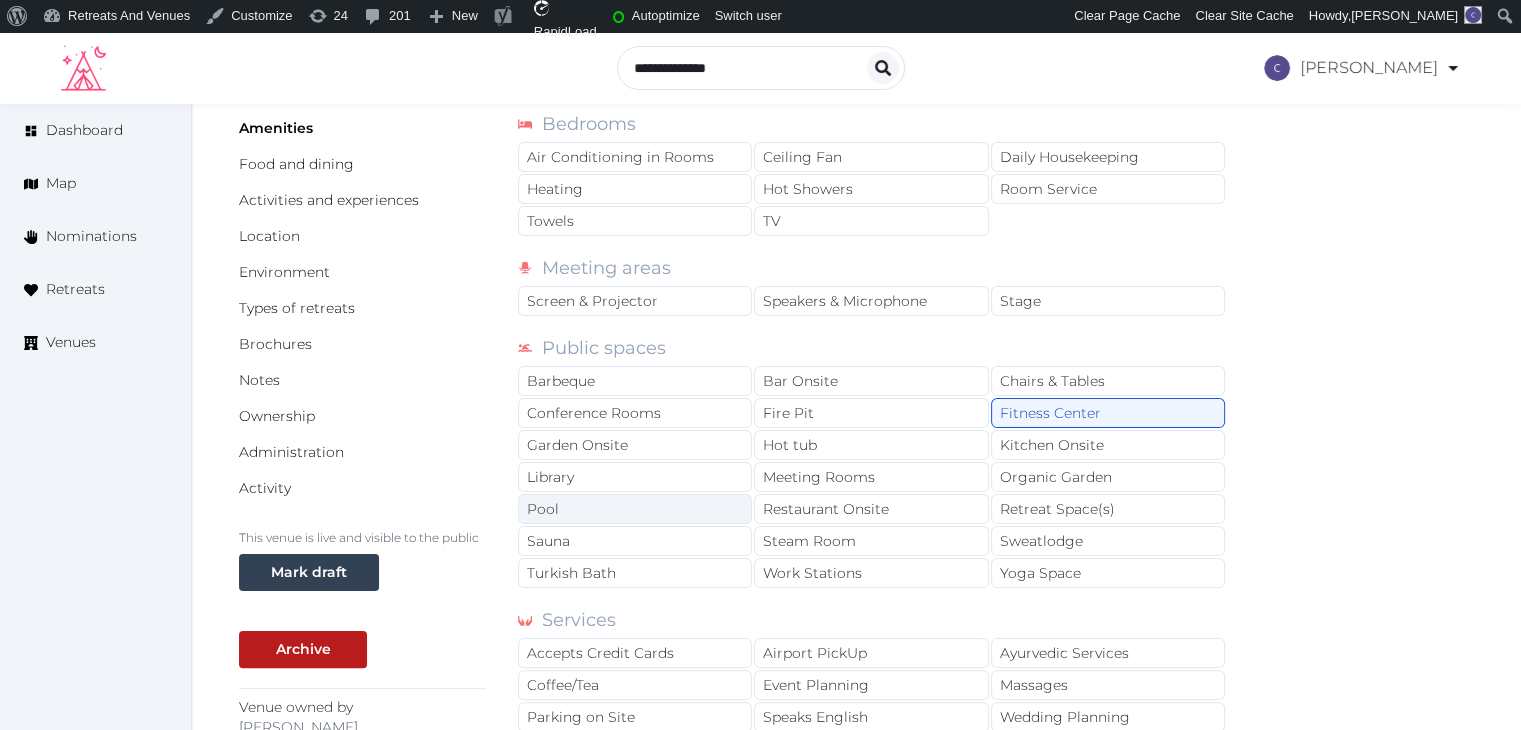 click on "Pool" at bounding box center (635, 509) 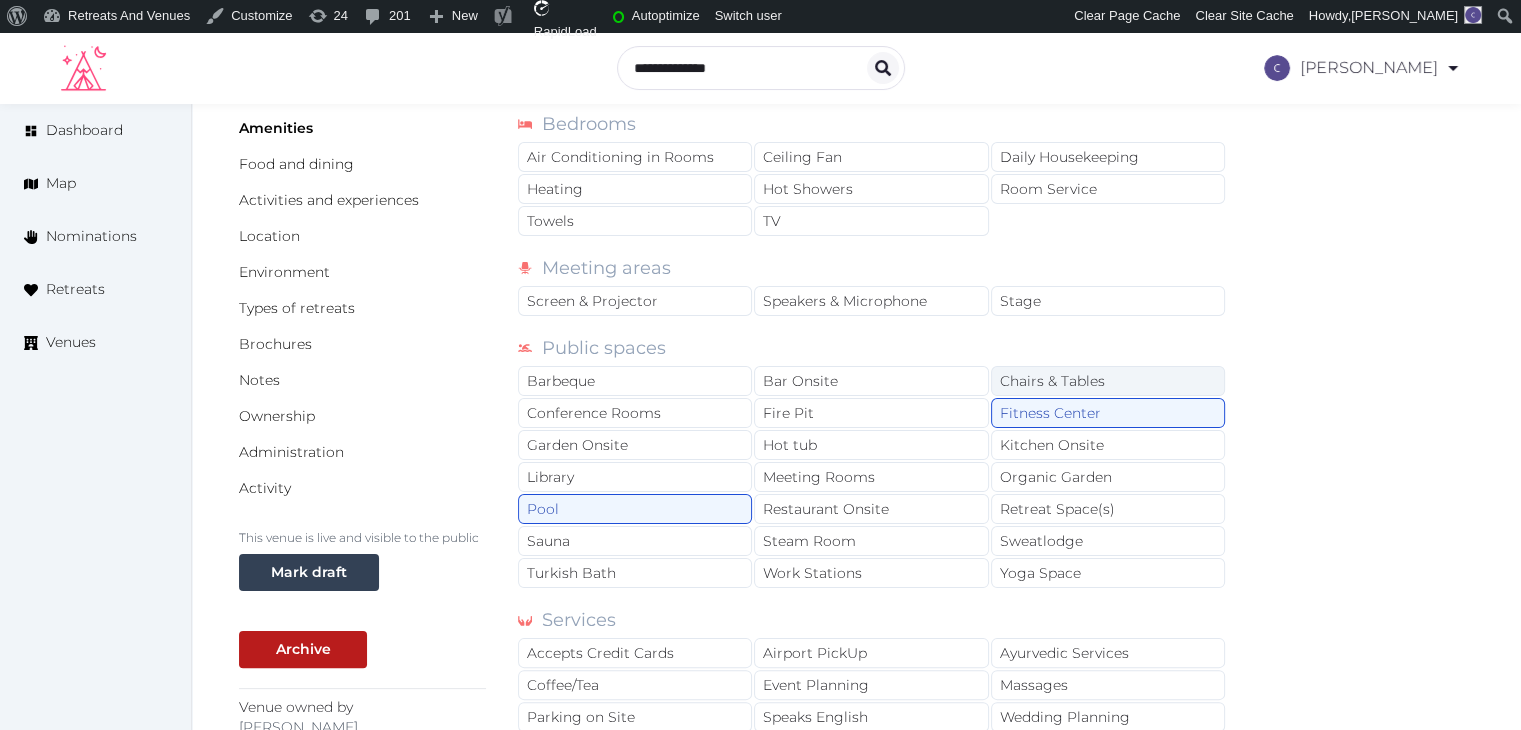 click on "Chairs & Tables" at bounding box center [1108, 381] 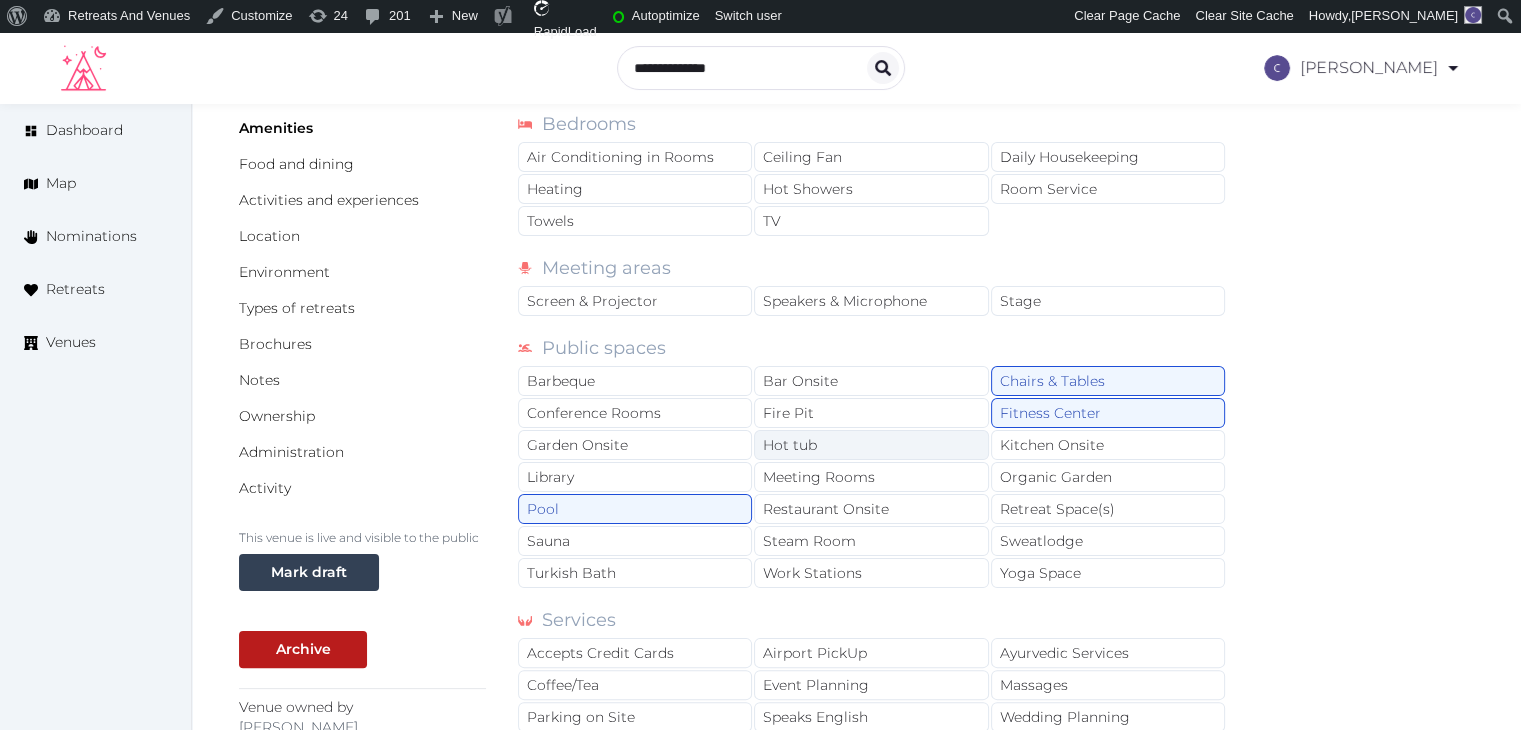 click on "Hot tub" at bounding box center [871, 445] 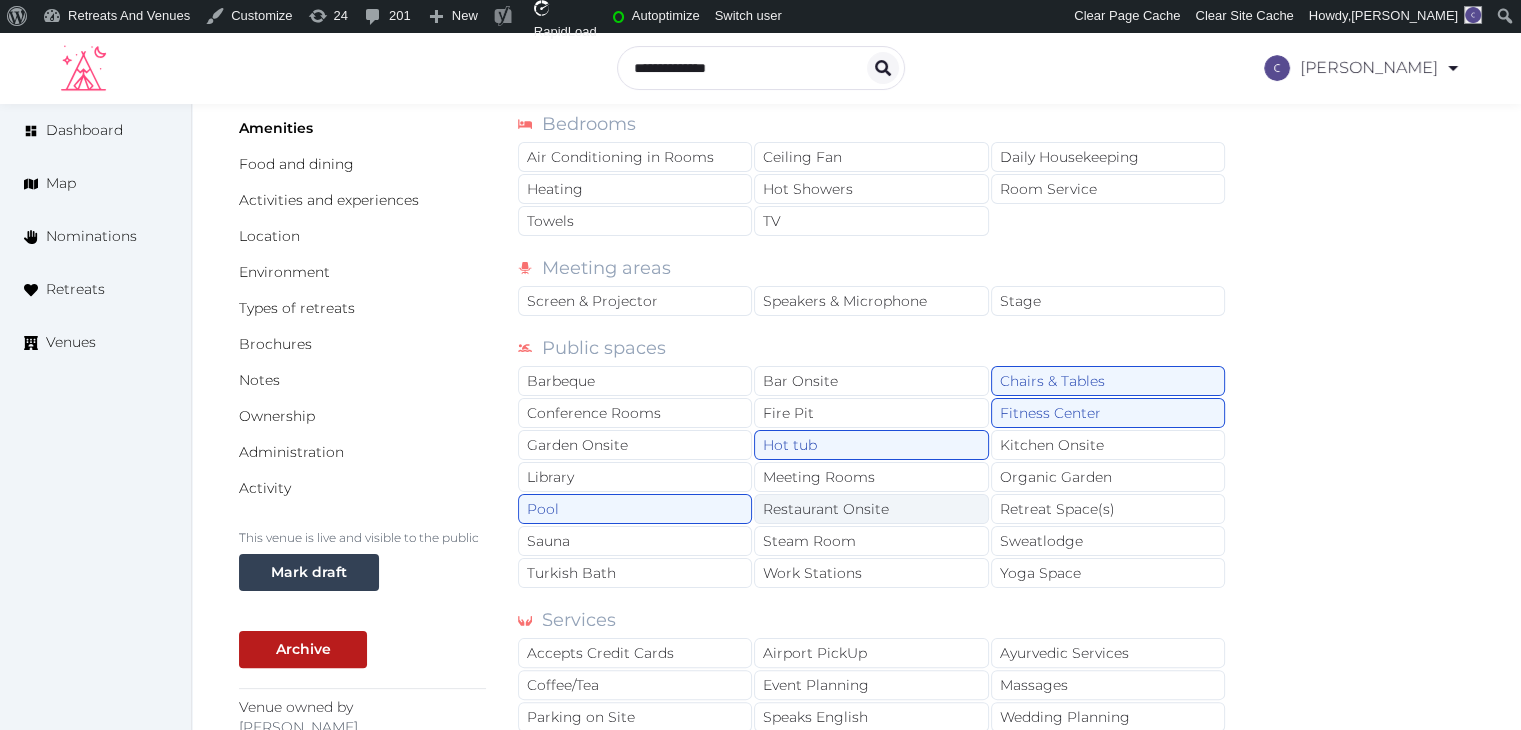 click on "Restaurant Onsite" at bounding box center [871, 509] 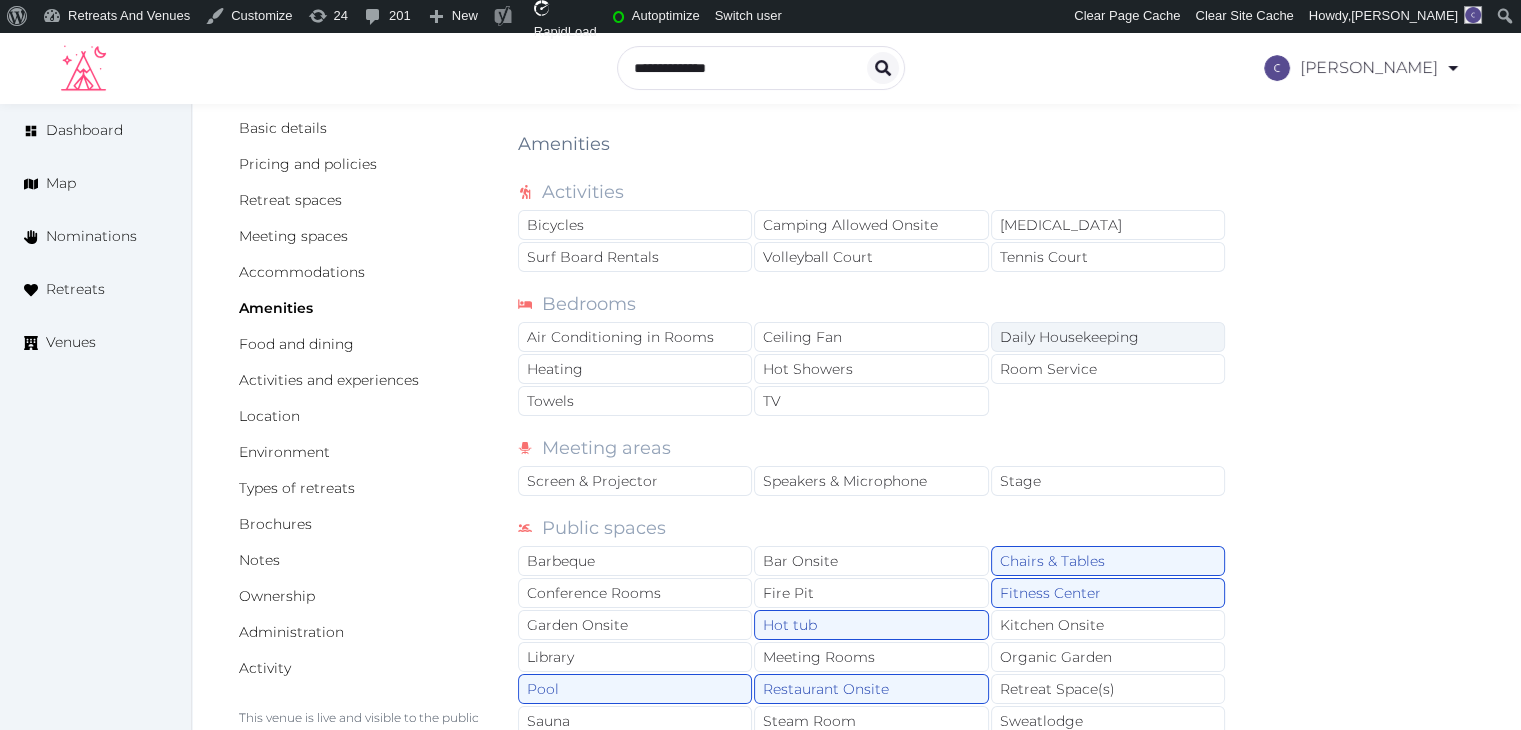 scroll, scrollTop: 100, scrollLeft: 0, axis: vertical 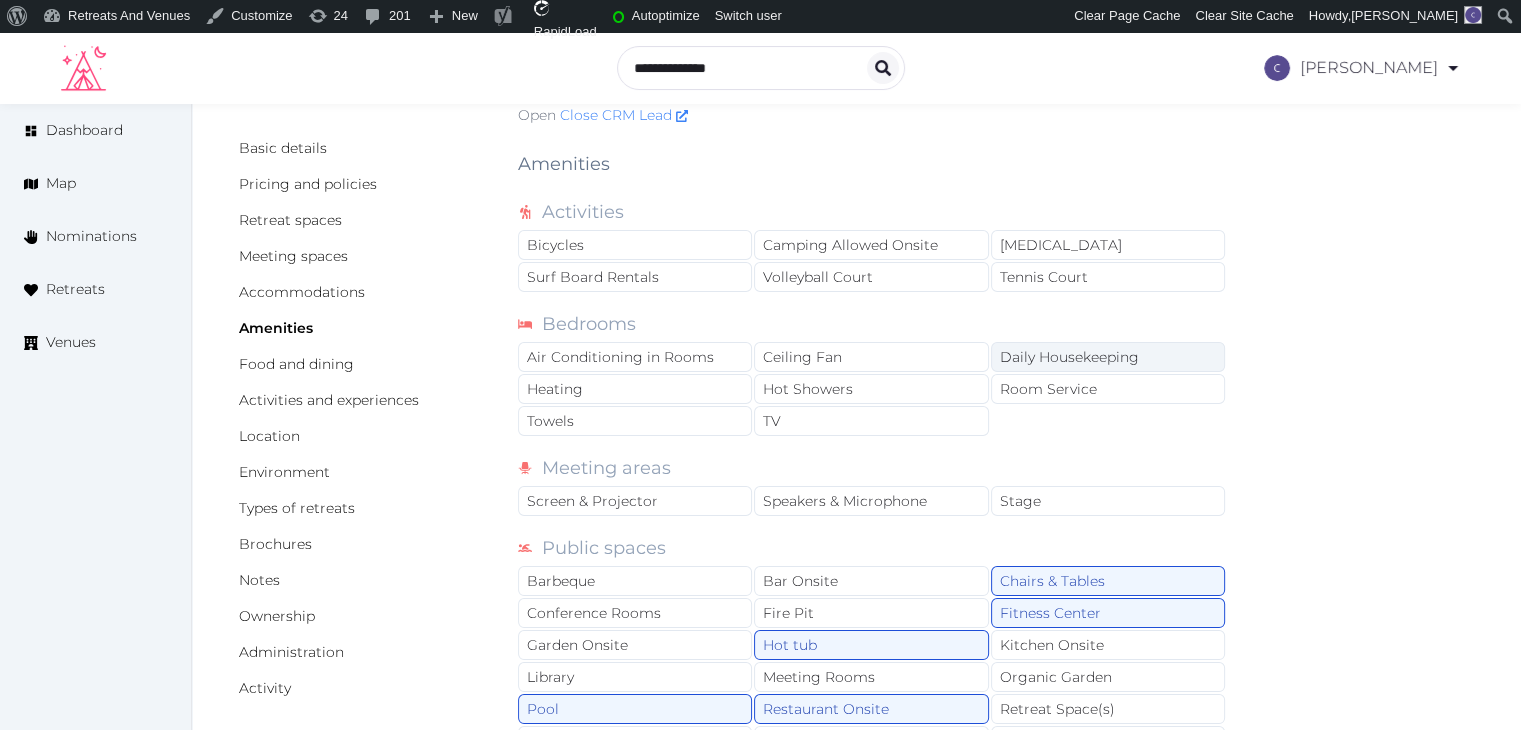 click on "Daily Housekeeping" at bounding box center [1108, 357] 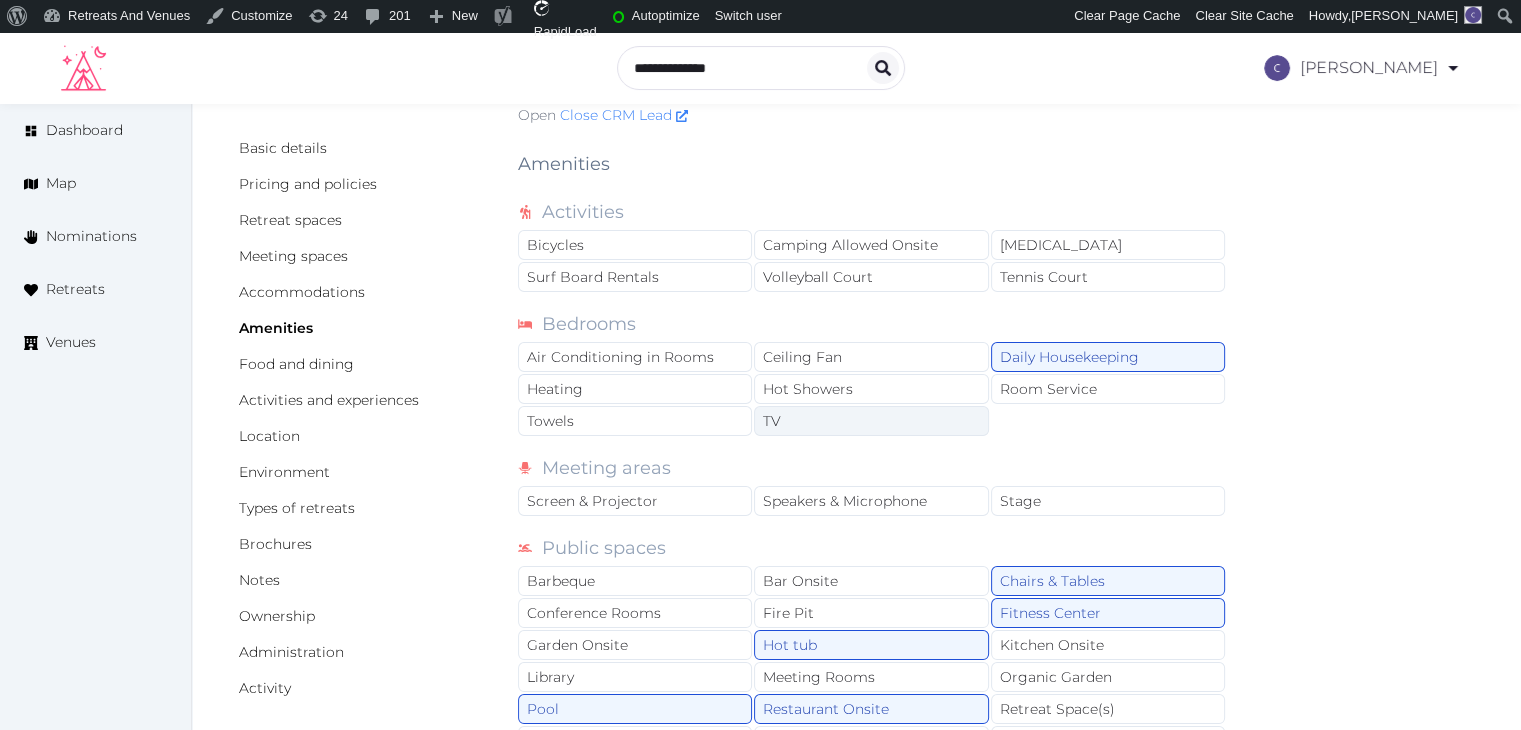 click on "TV" at bounding box center [871, 421] 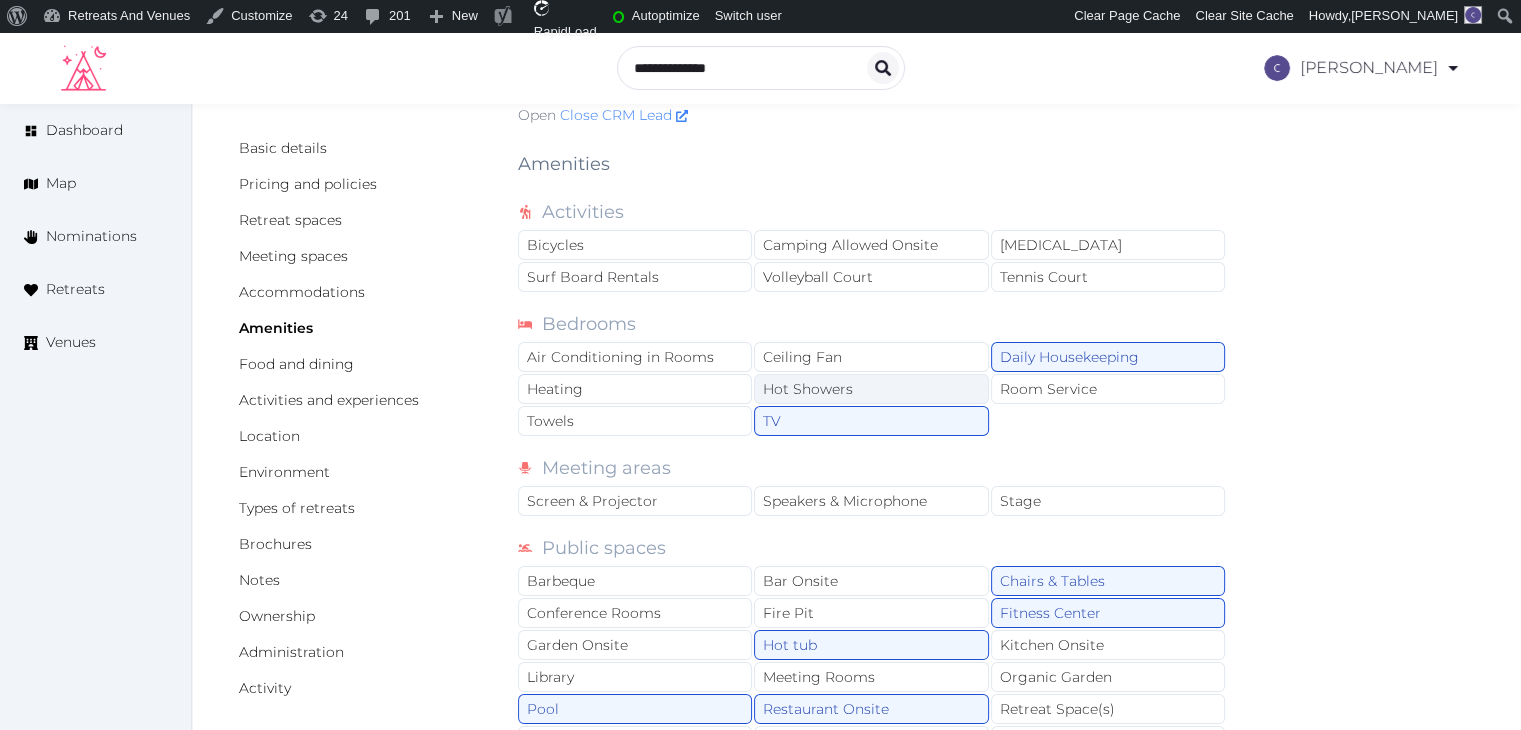 click on "Hot Showers" at bounding box center (871, 389) 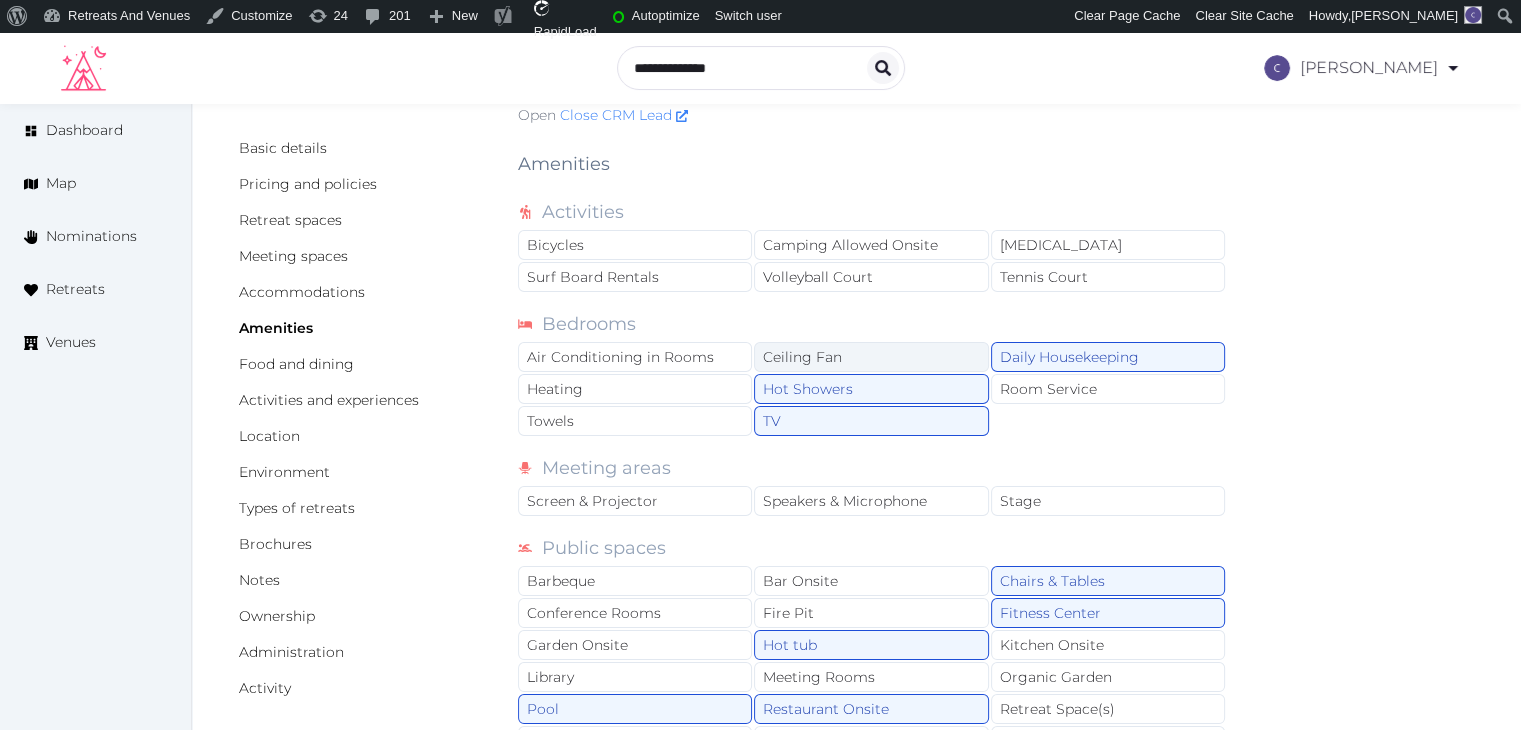 click on "Ceiling Fan" at bounding box center [871, 357] 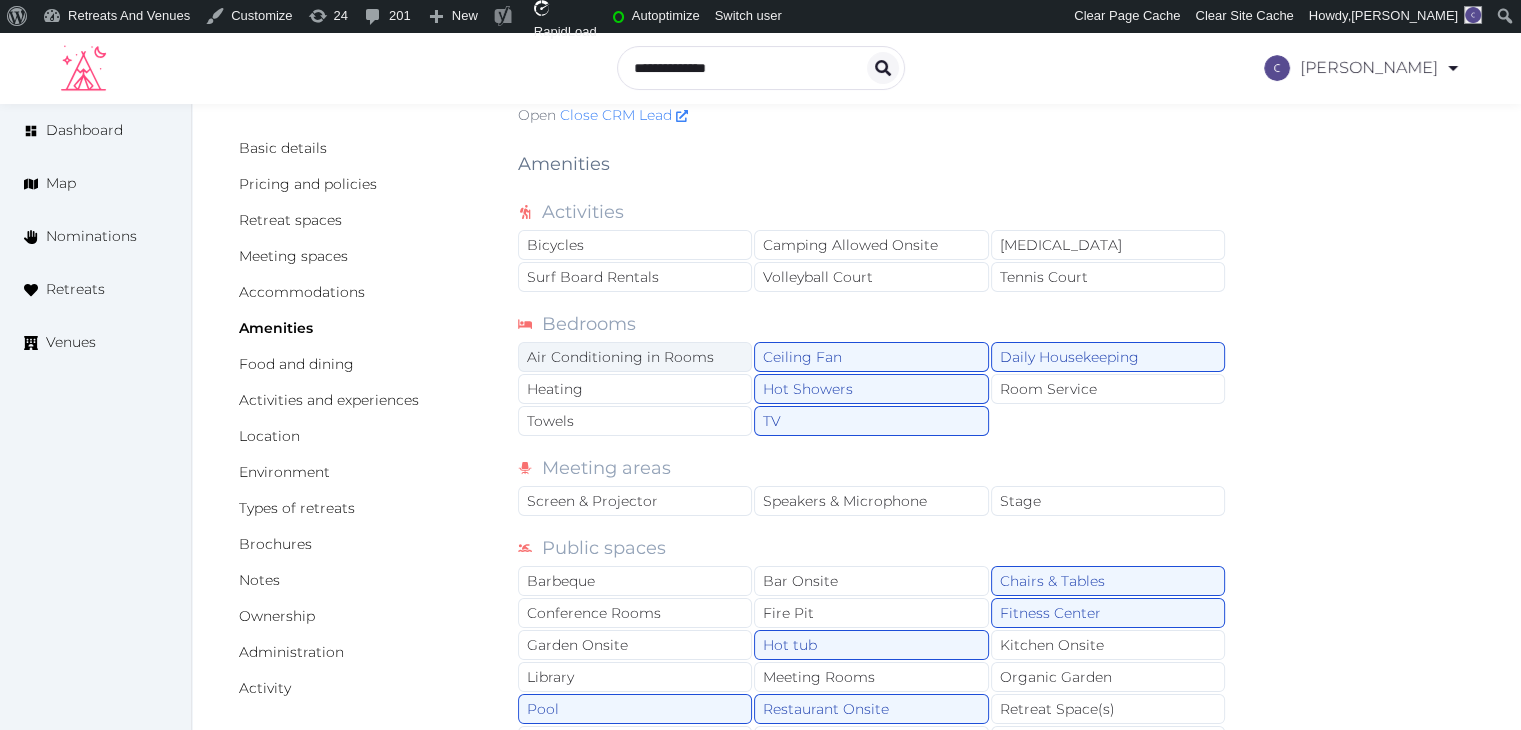 click on "Air Conditioning in Rooms" at bounding box center [635, 357] 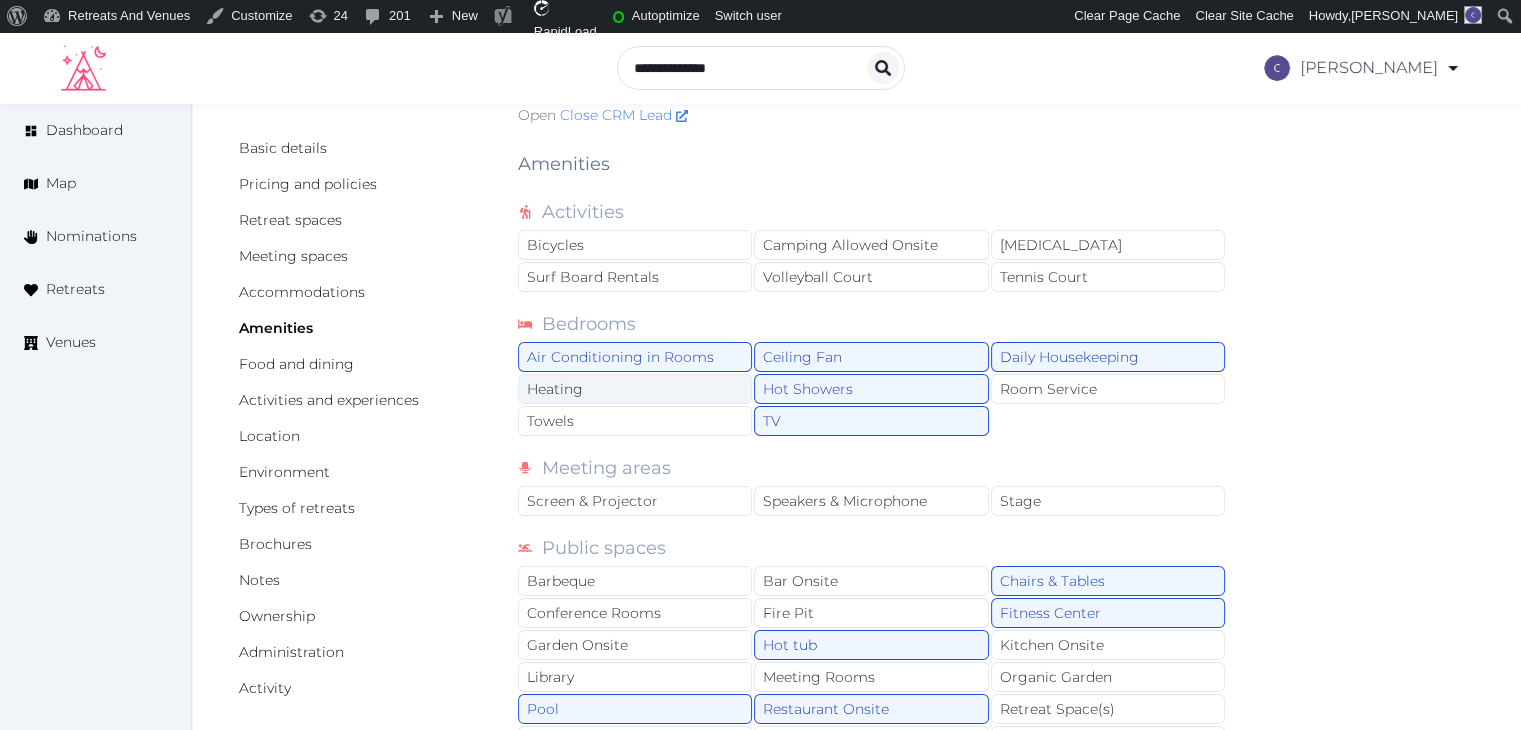click on "Heating" at bounding box center (635, 389) 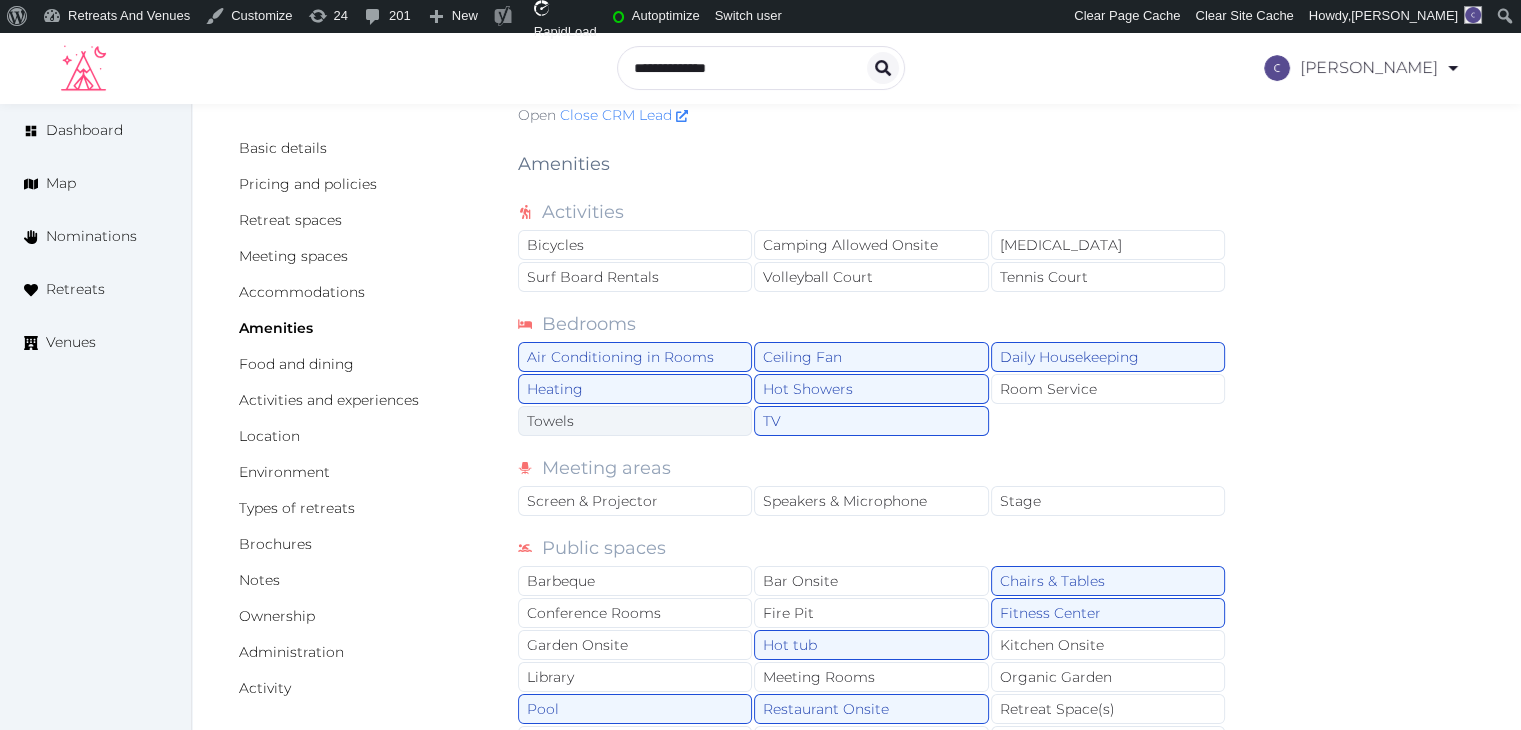 click on "Towels" at bounding box center (635, 421) 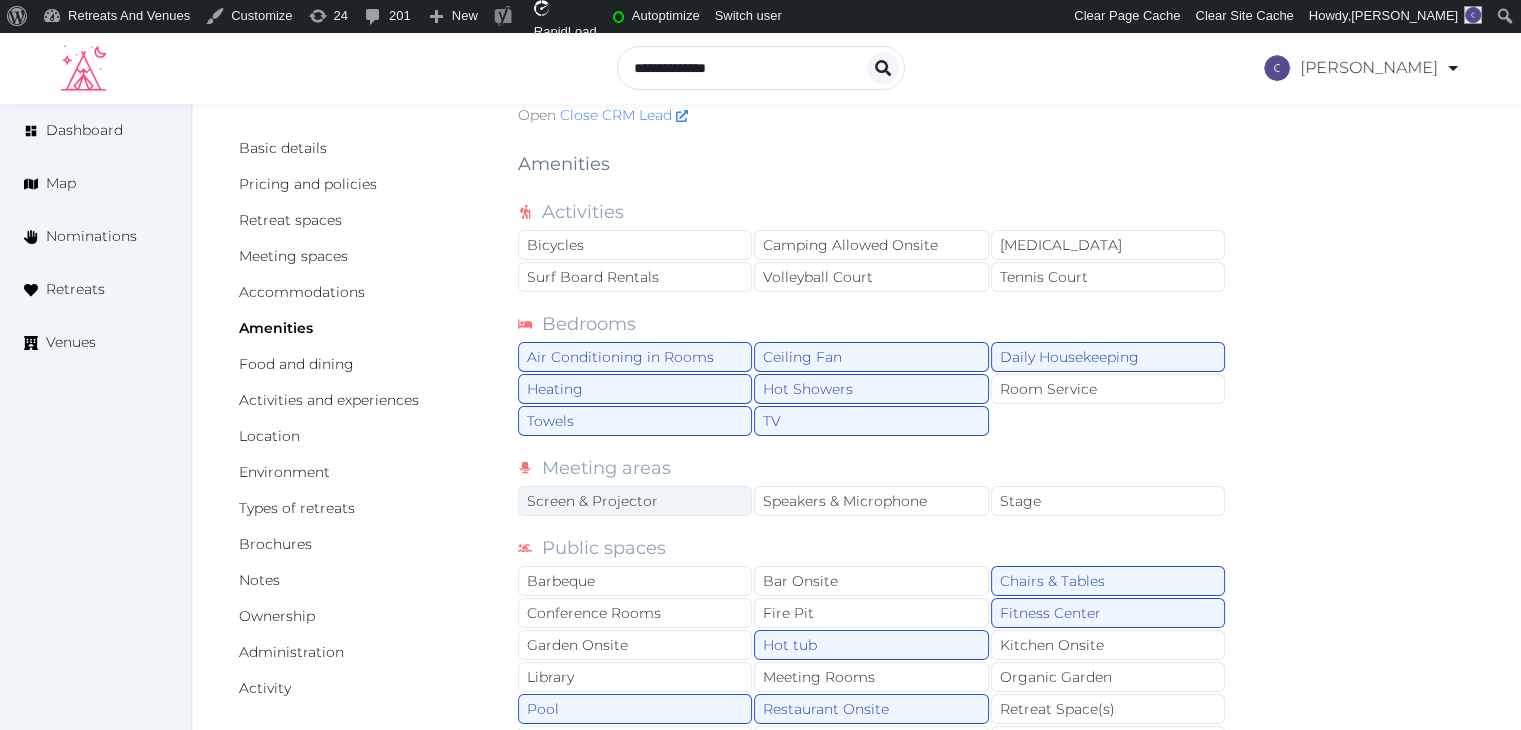 click on "Screen & Projector" at bounding box center (635, 501) 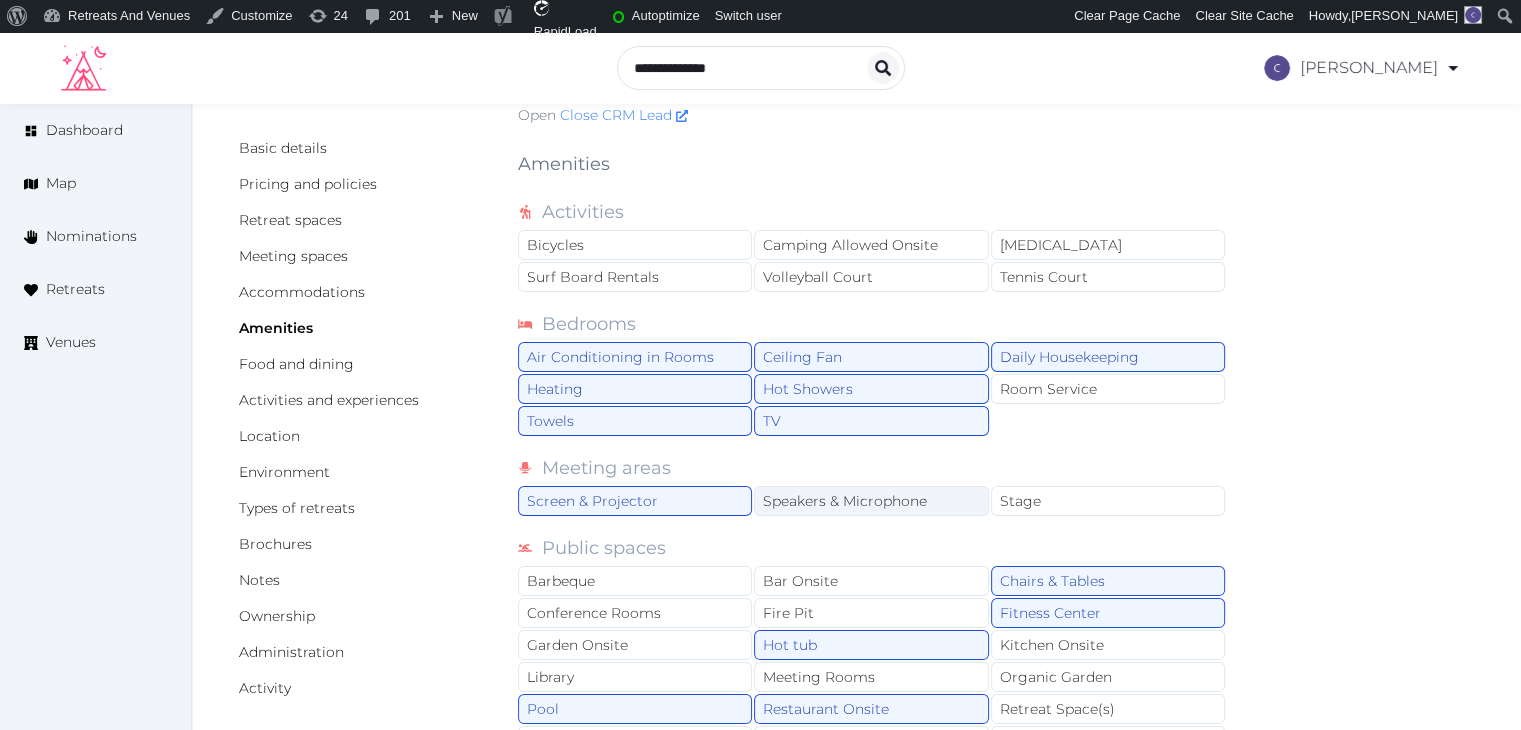 click on "Speakers & Microphone" at bounding box center (871, 501) 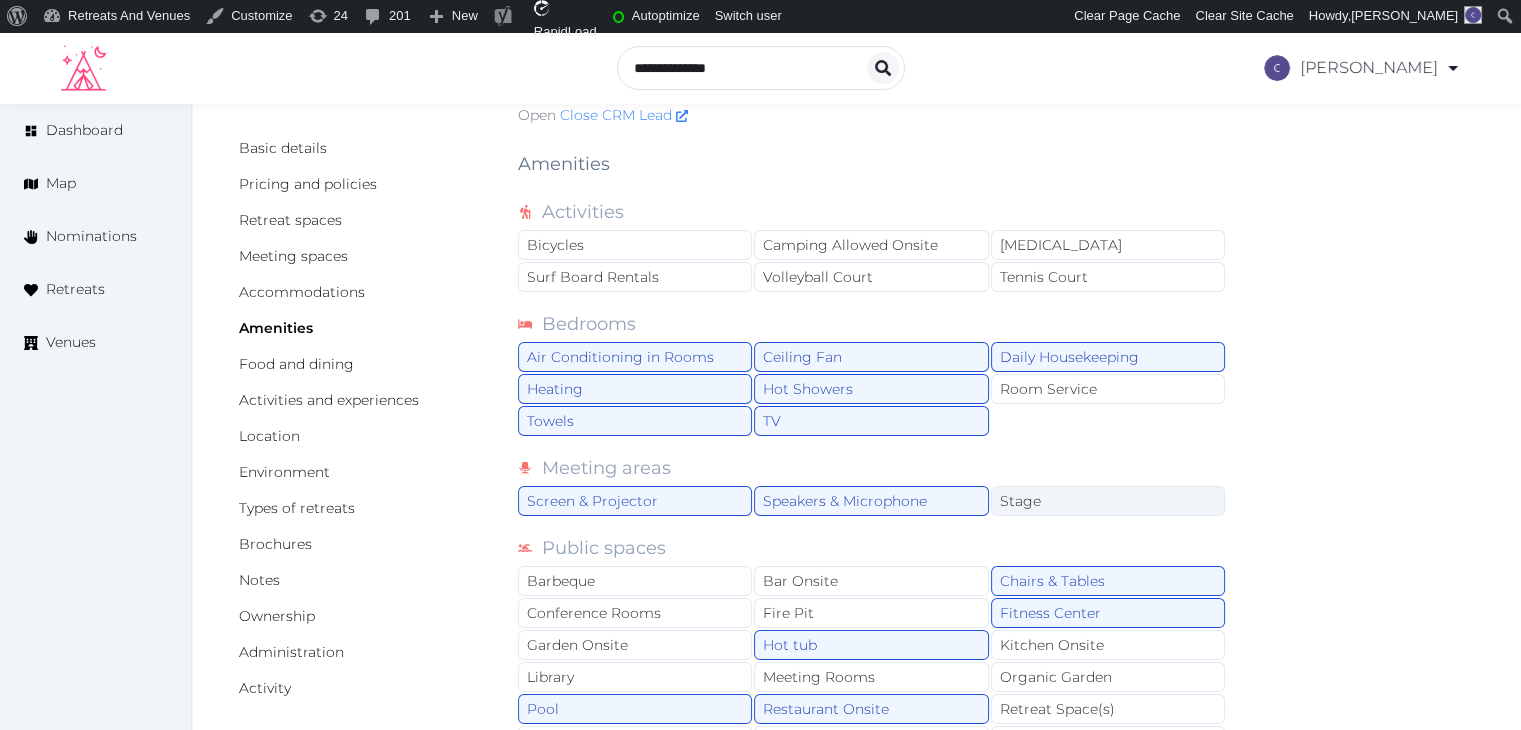 click on "Stage" at bounding box center [1108, 501] 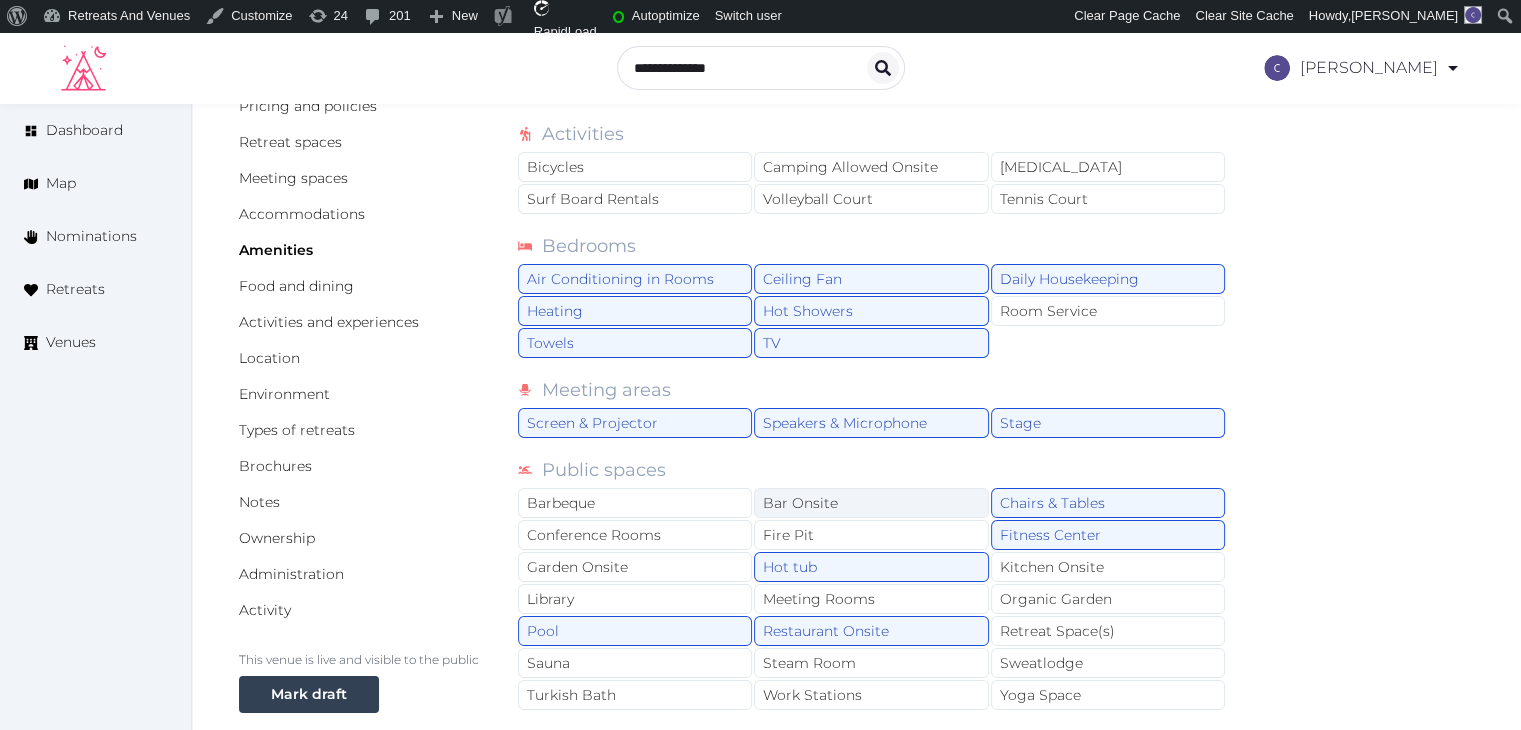 scroll, scrollTop: 200, scrollLeft: 0, axis: vertical 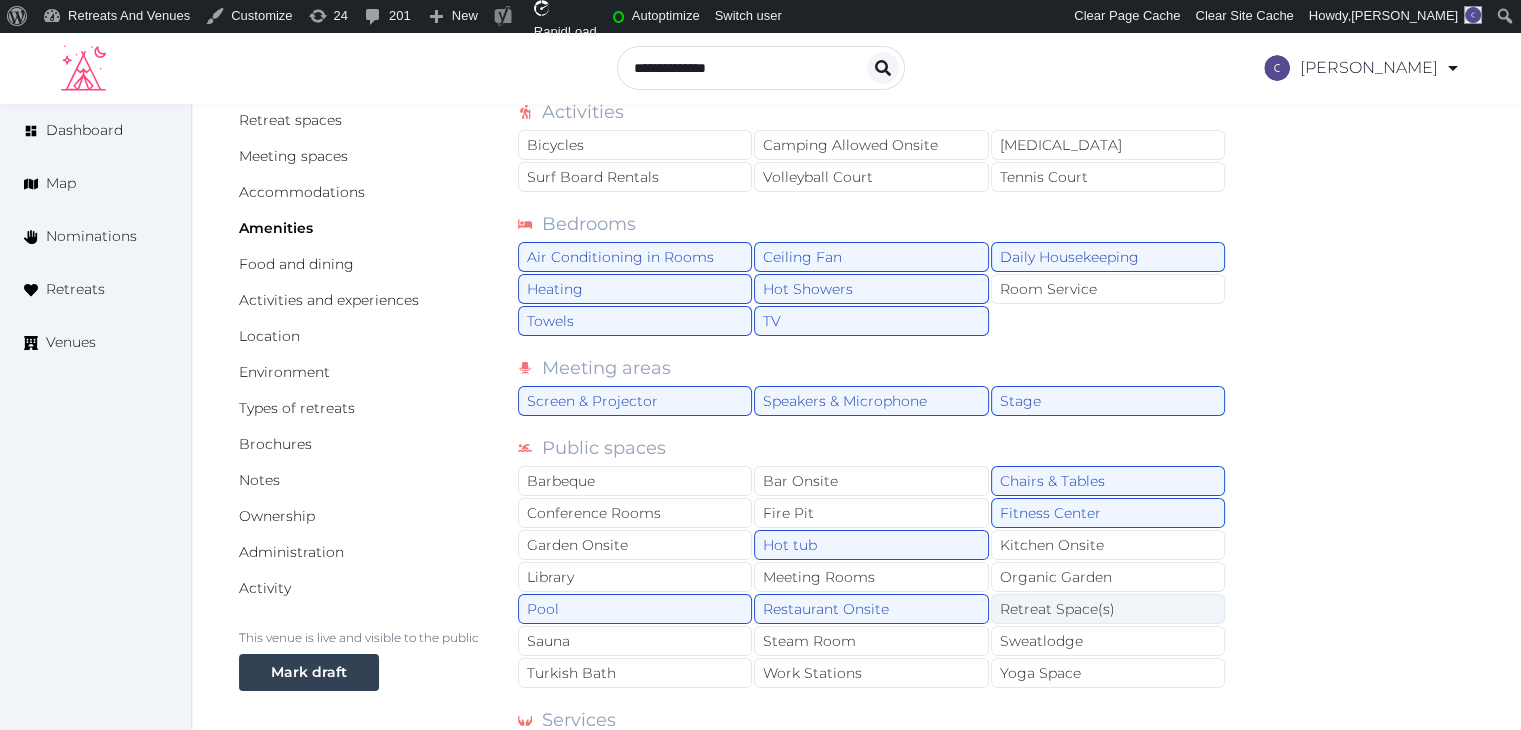 click on "Retreat Space(s)" at bounding box center (1108, 609) 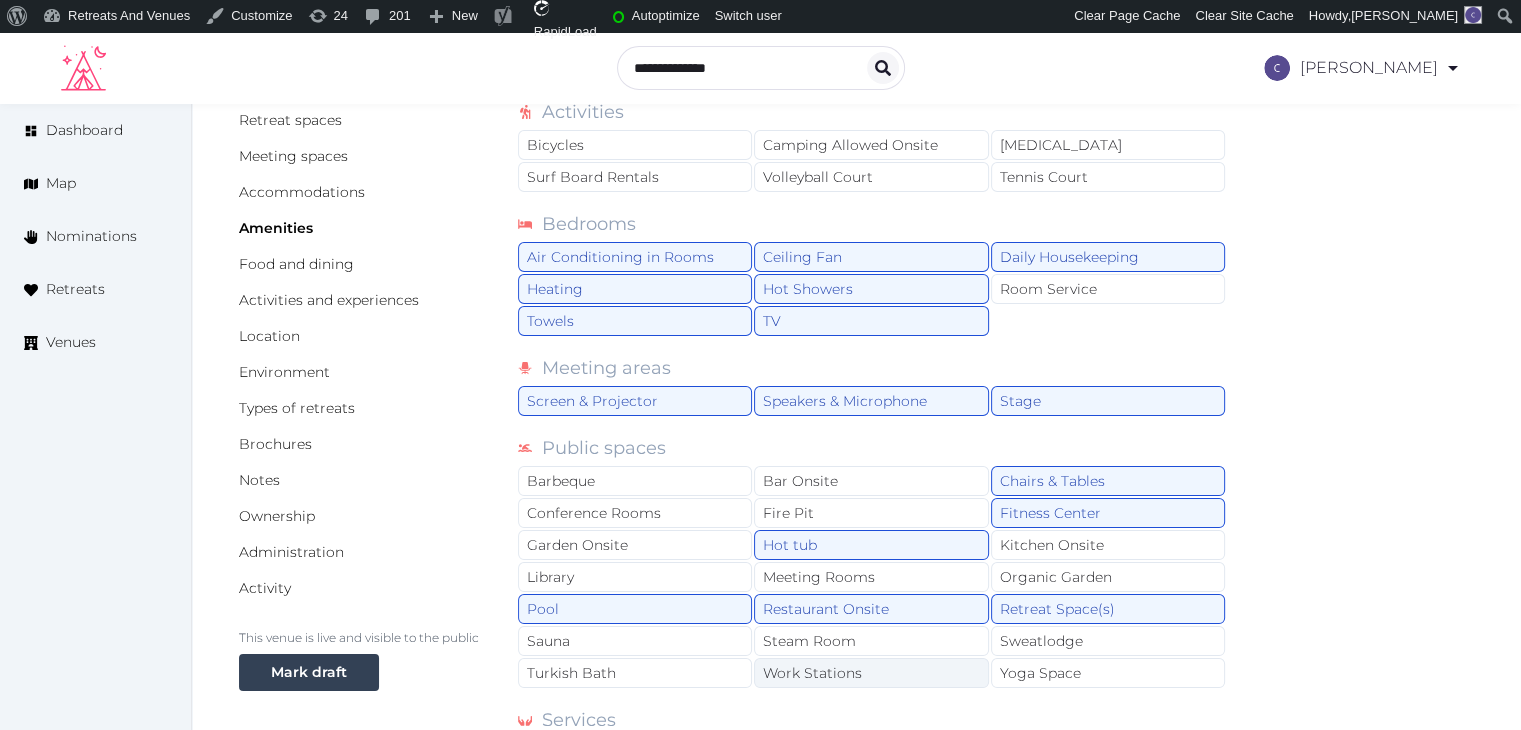 click on "Work Stations" at bounding box center [871, 673] 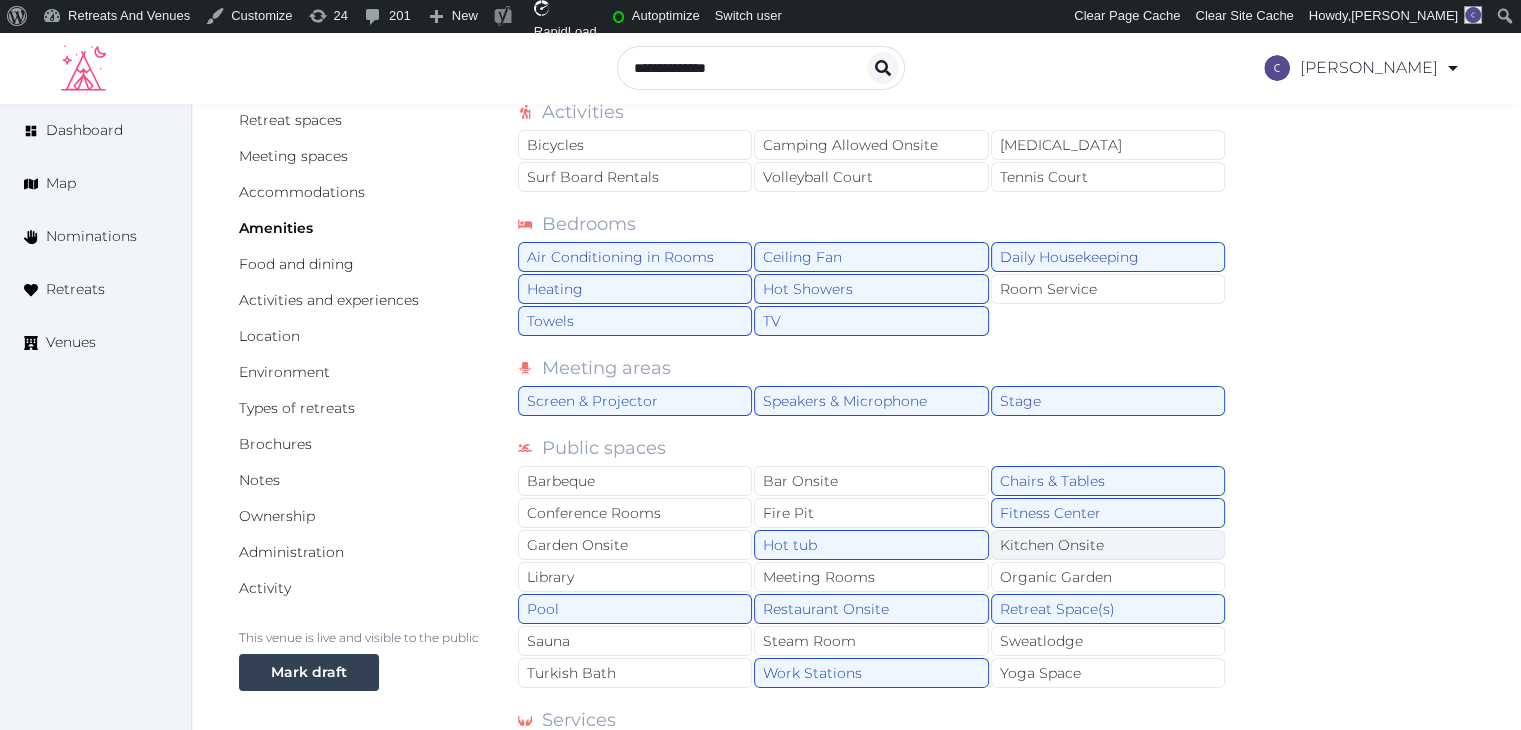 click on "Kitchen Onsite" at bounding box center [1108, 545] 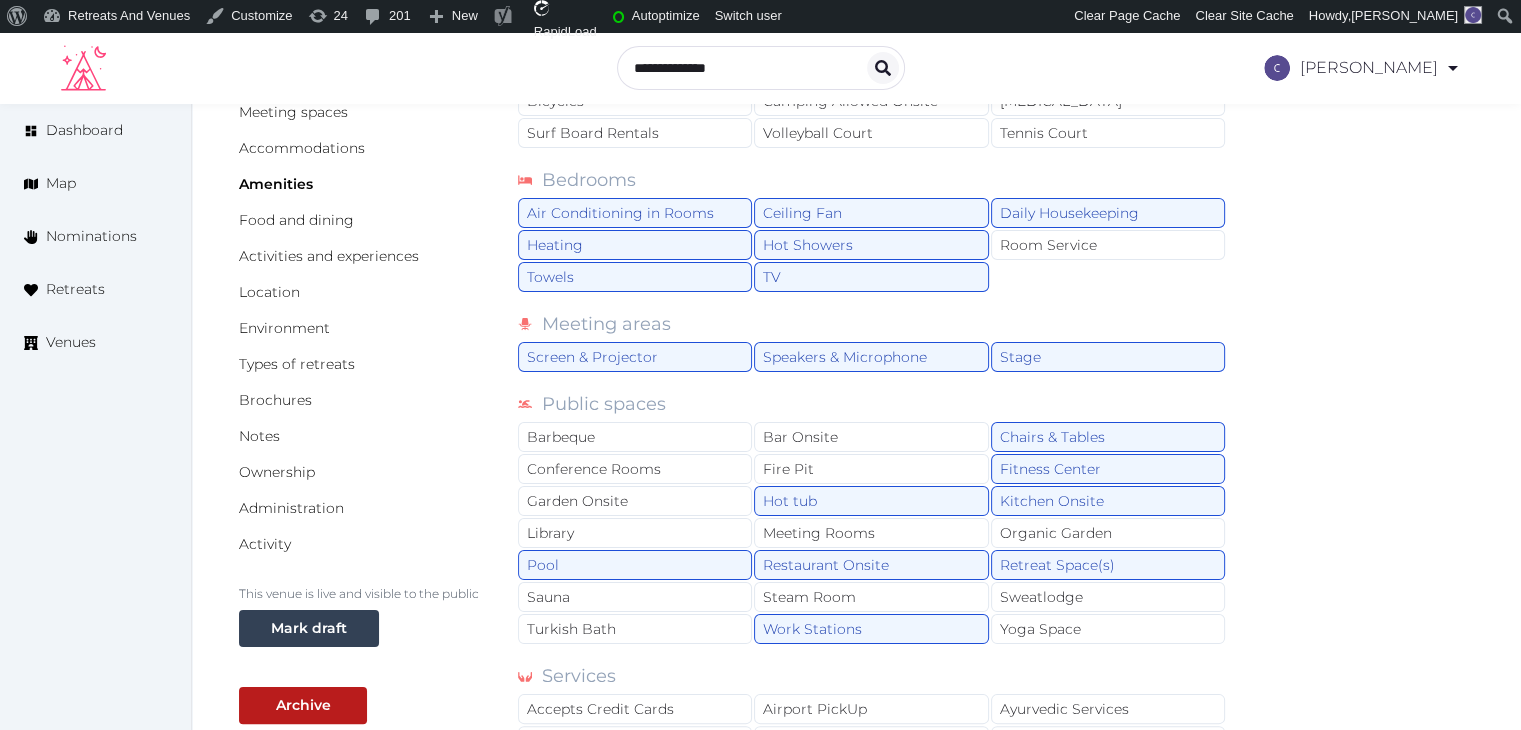 scroll, scrollTop: 782, scrollLeft: 0, axis: vertical 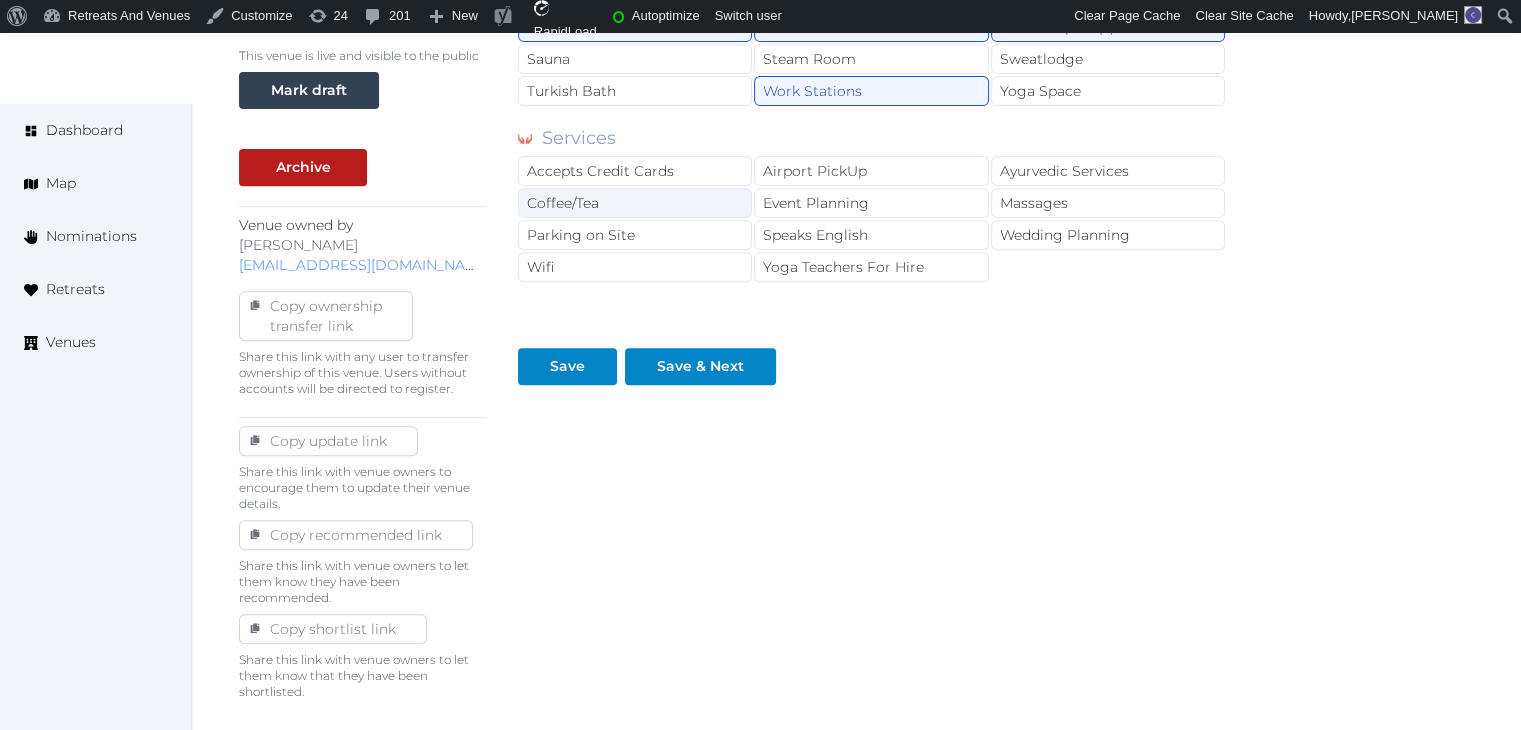 click on "Coffee/Tea" at bounding box center [635, 203] 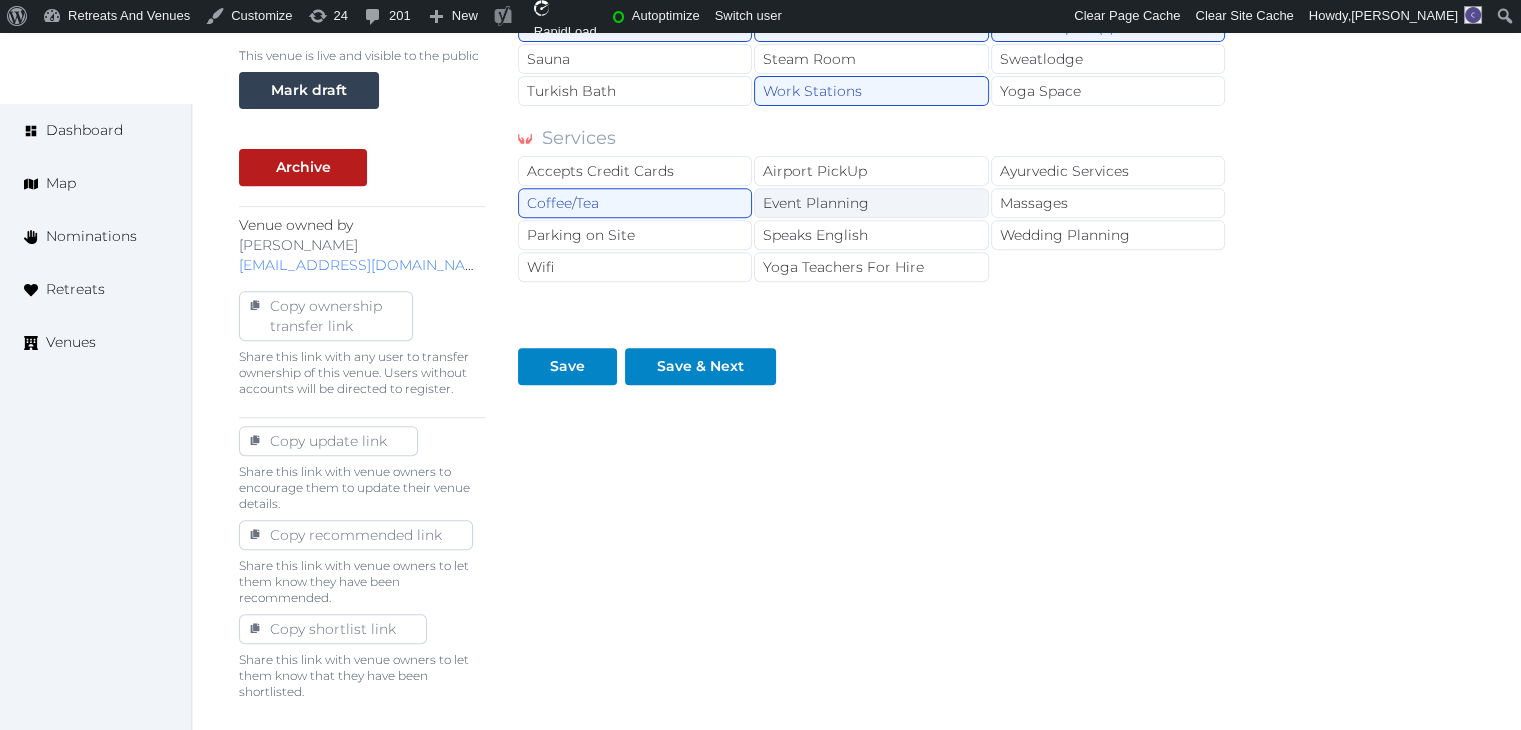 click on "Event Planning" at bounding box center [871, 203] 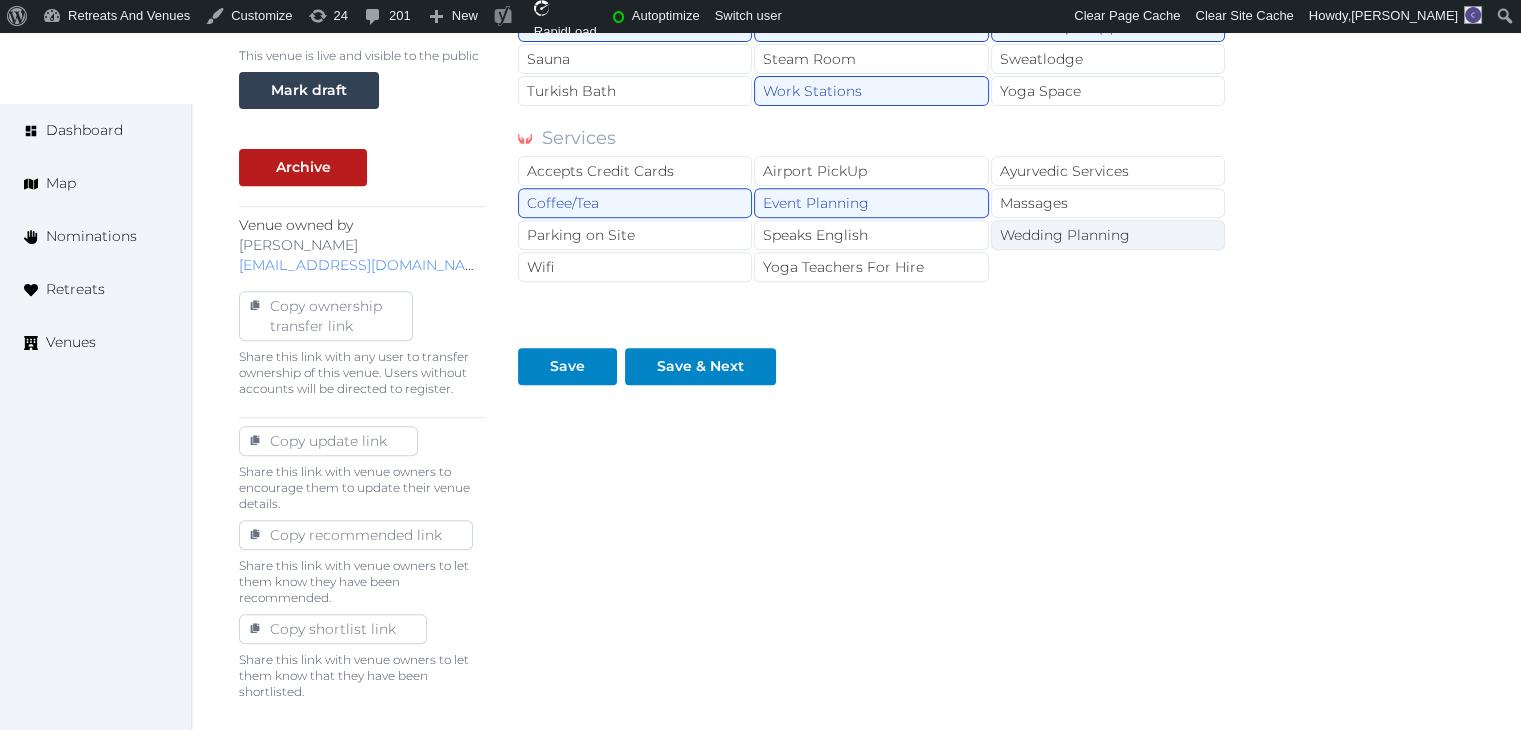 click on "Wedding Planning" at bounding box center [1108, 235] 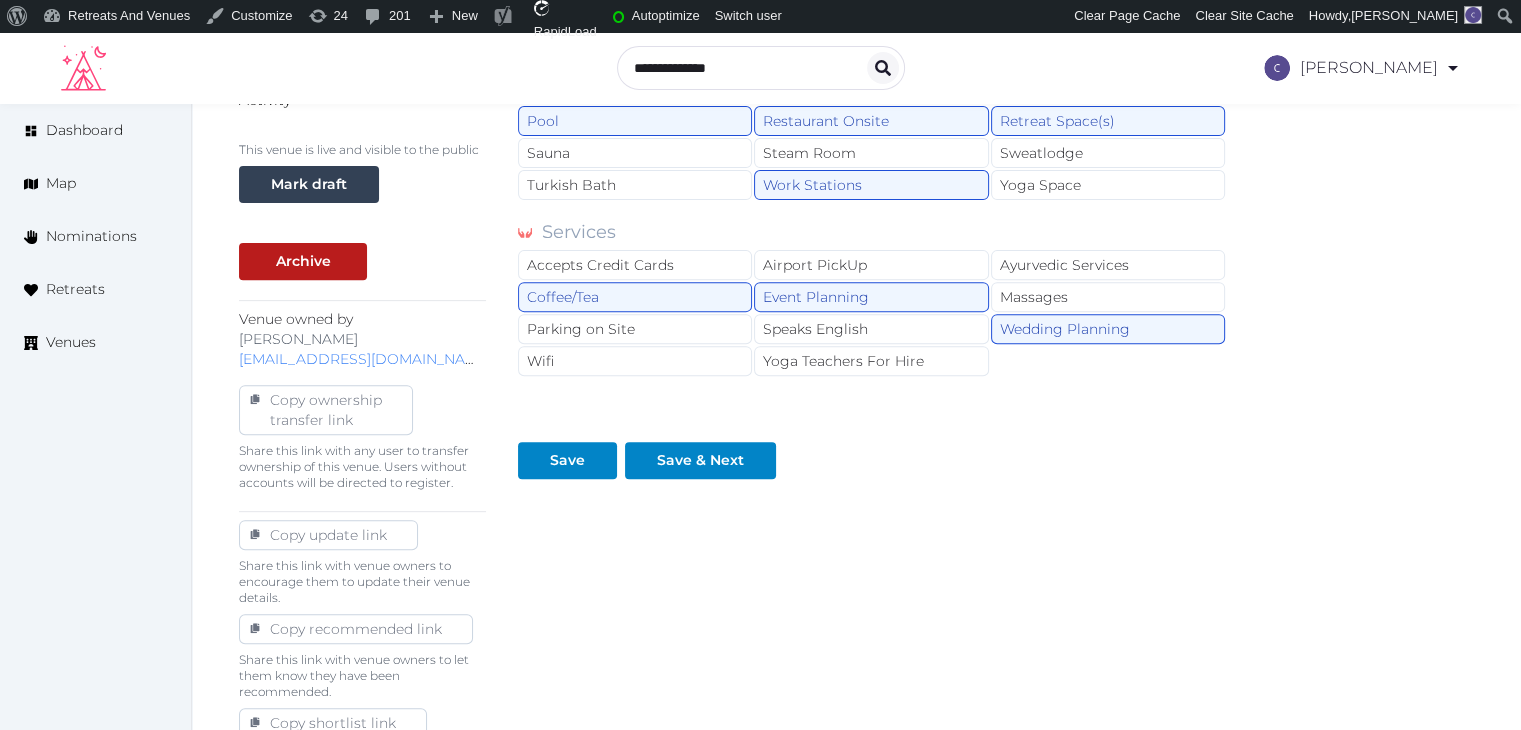 scroll, scrollTop: 582, scrollLeft: 0, axis: vertical 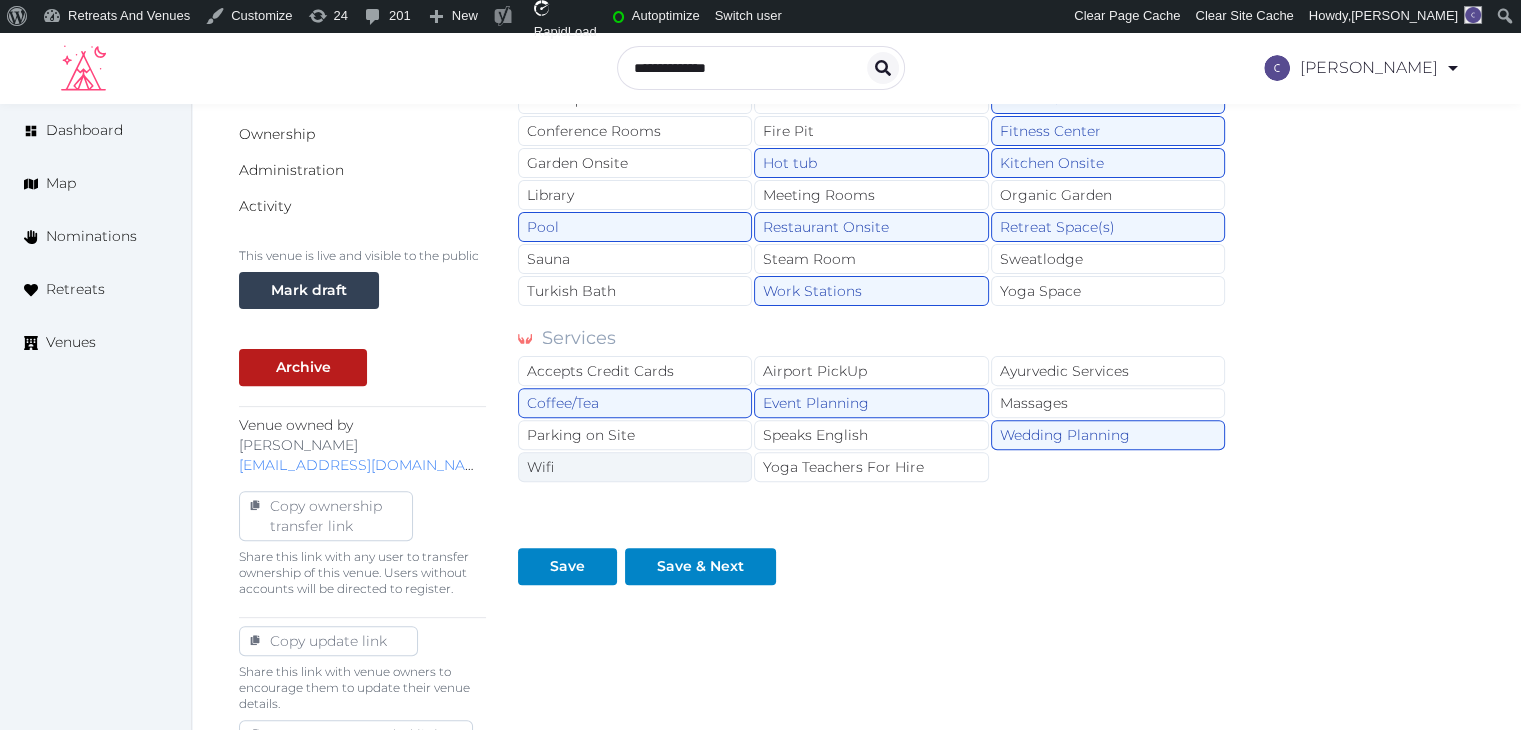 click on "Wifi" at bounding box center [635, 467] 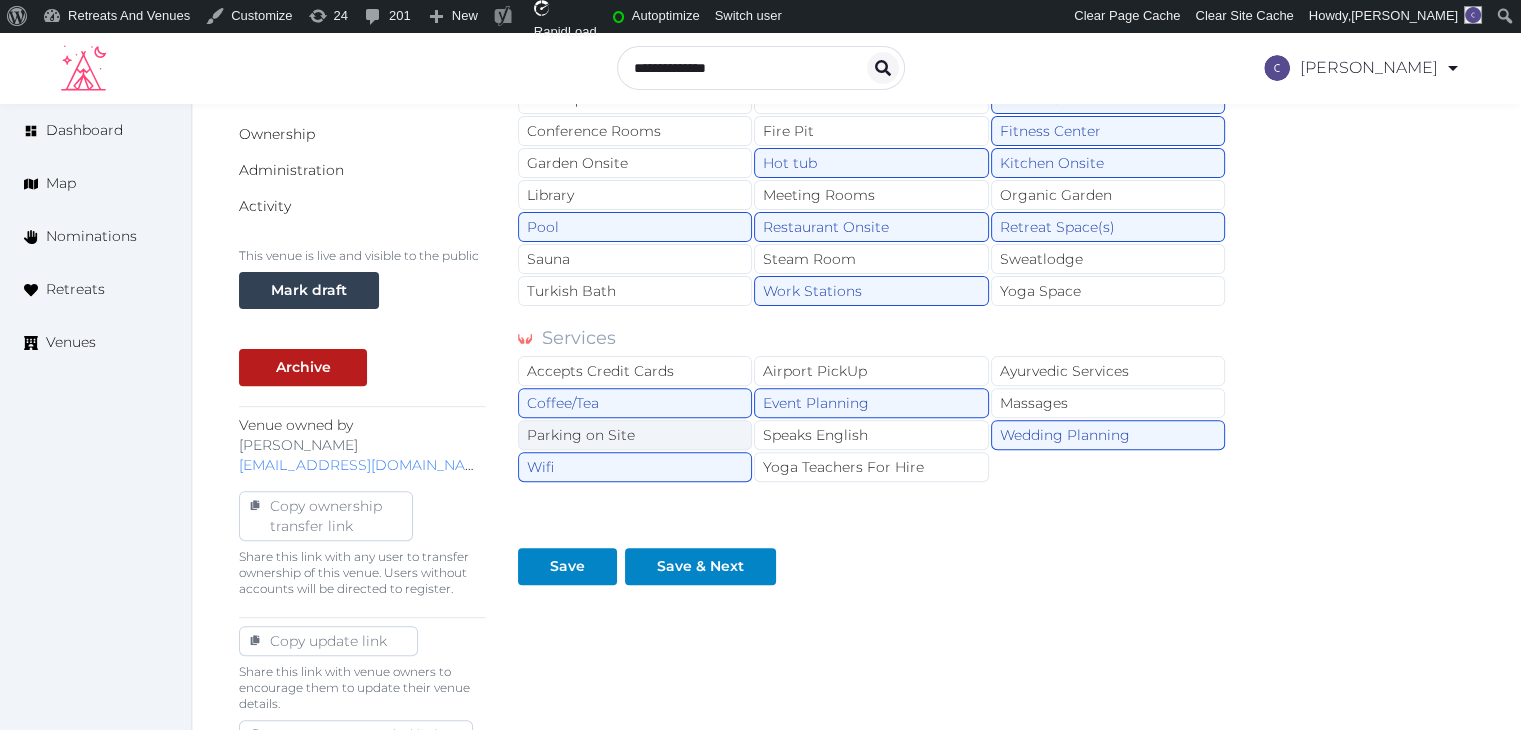 click on "Parking on Site" at bounding box center [635, 435] 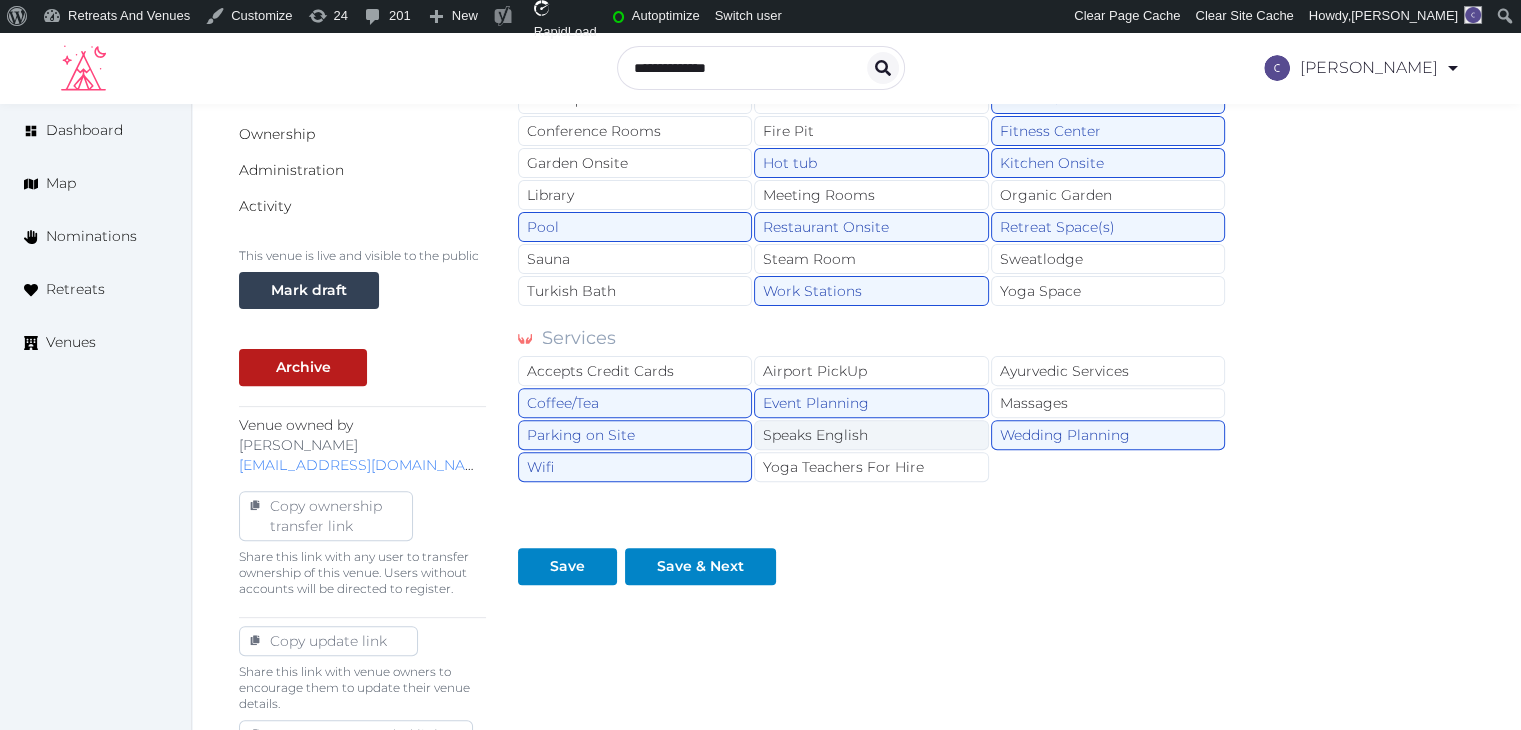 click on "Speaks English" at bounding box center [871, 435] 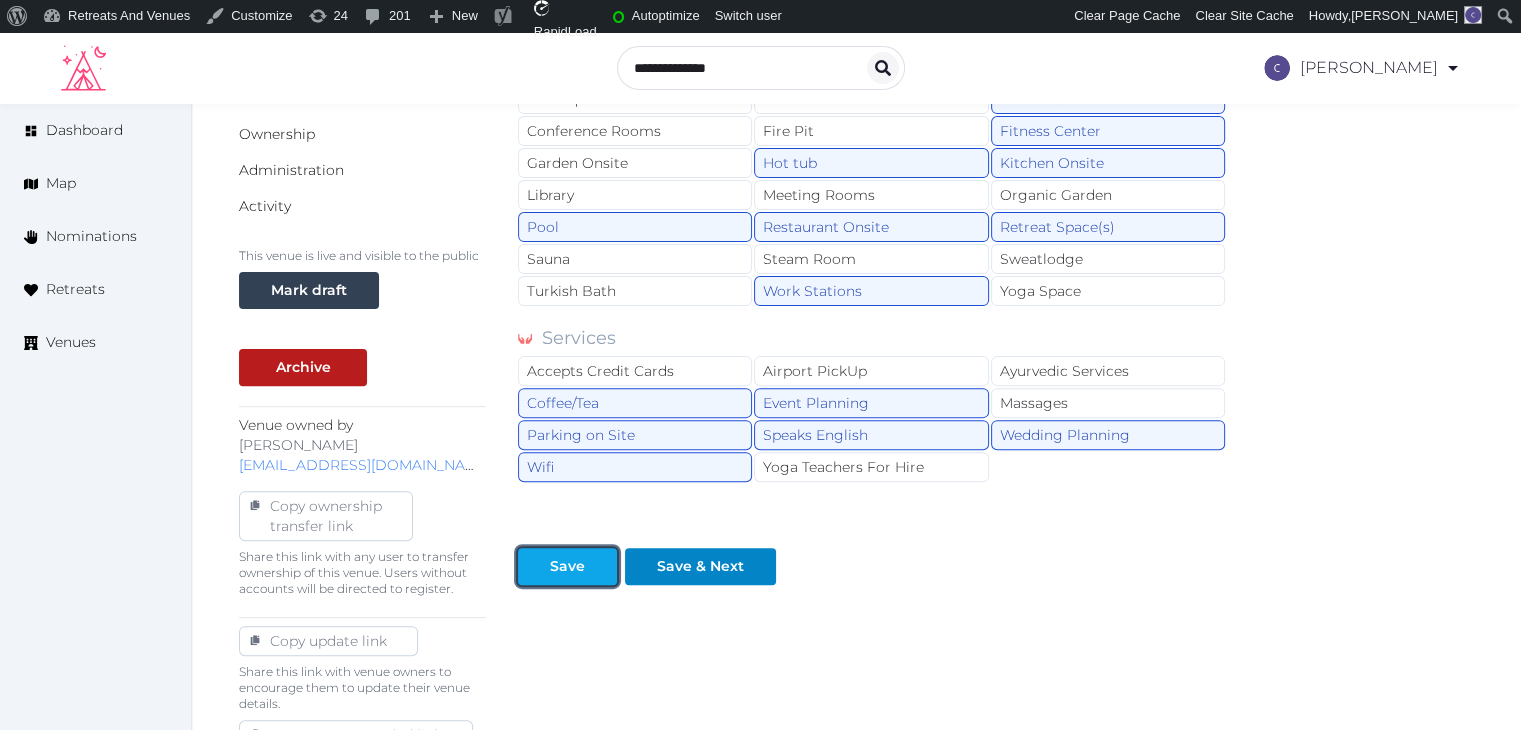 click on "Save" at bounding box center [567, 566] 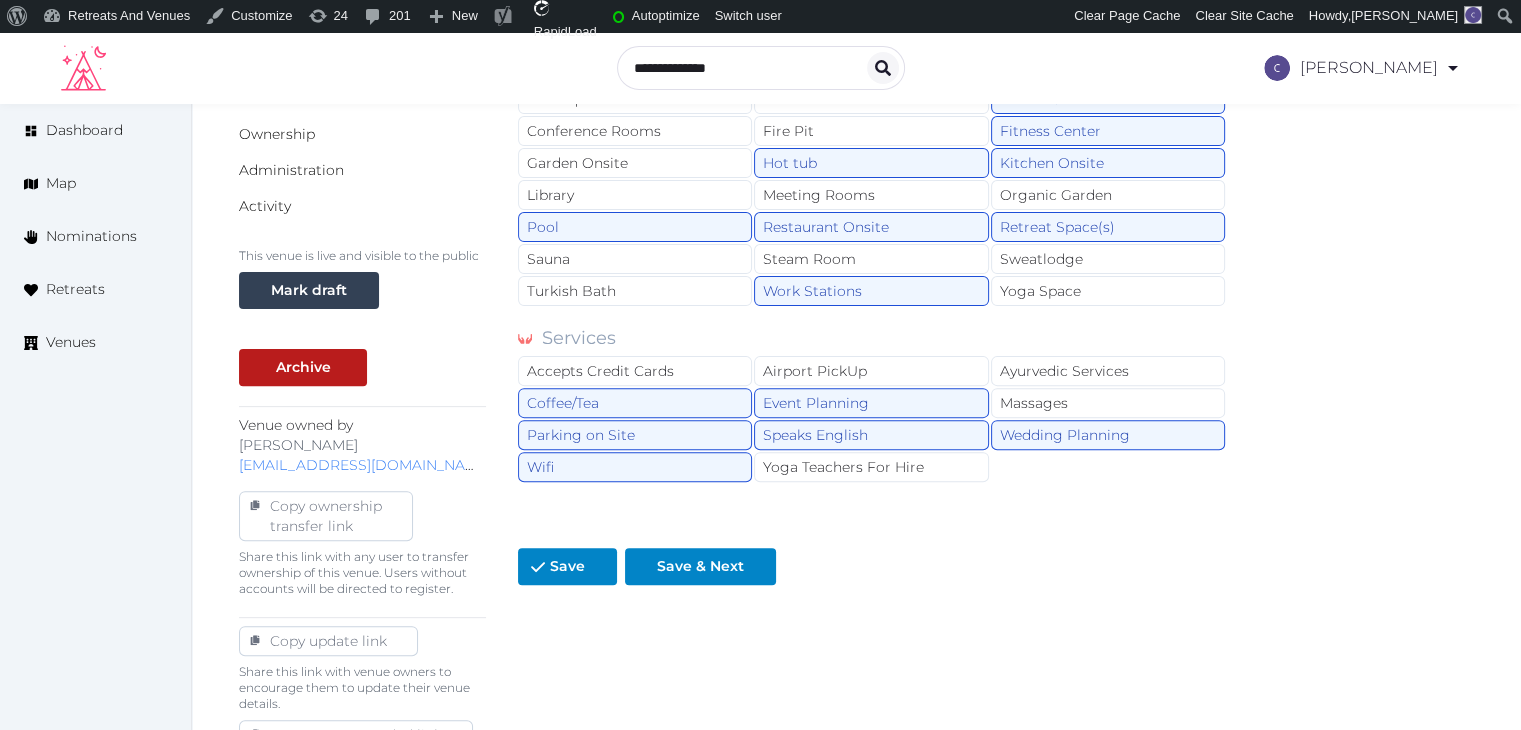 scroll, scrollTop: 82, scrollLeft: 0, axis: vertical 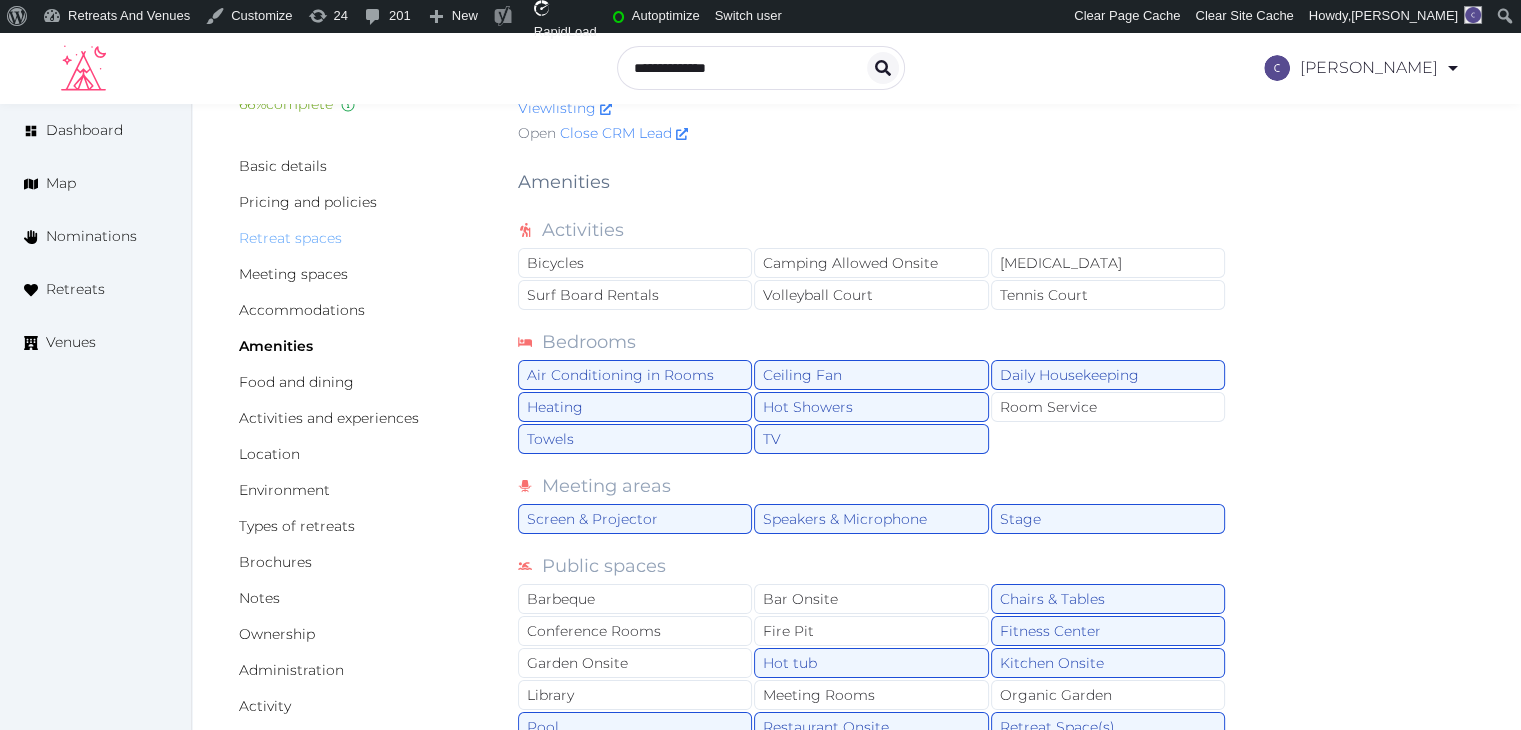 click on "Retreat spaces" at bounding box center (290, 238) 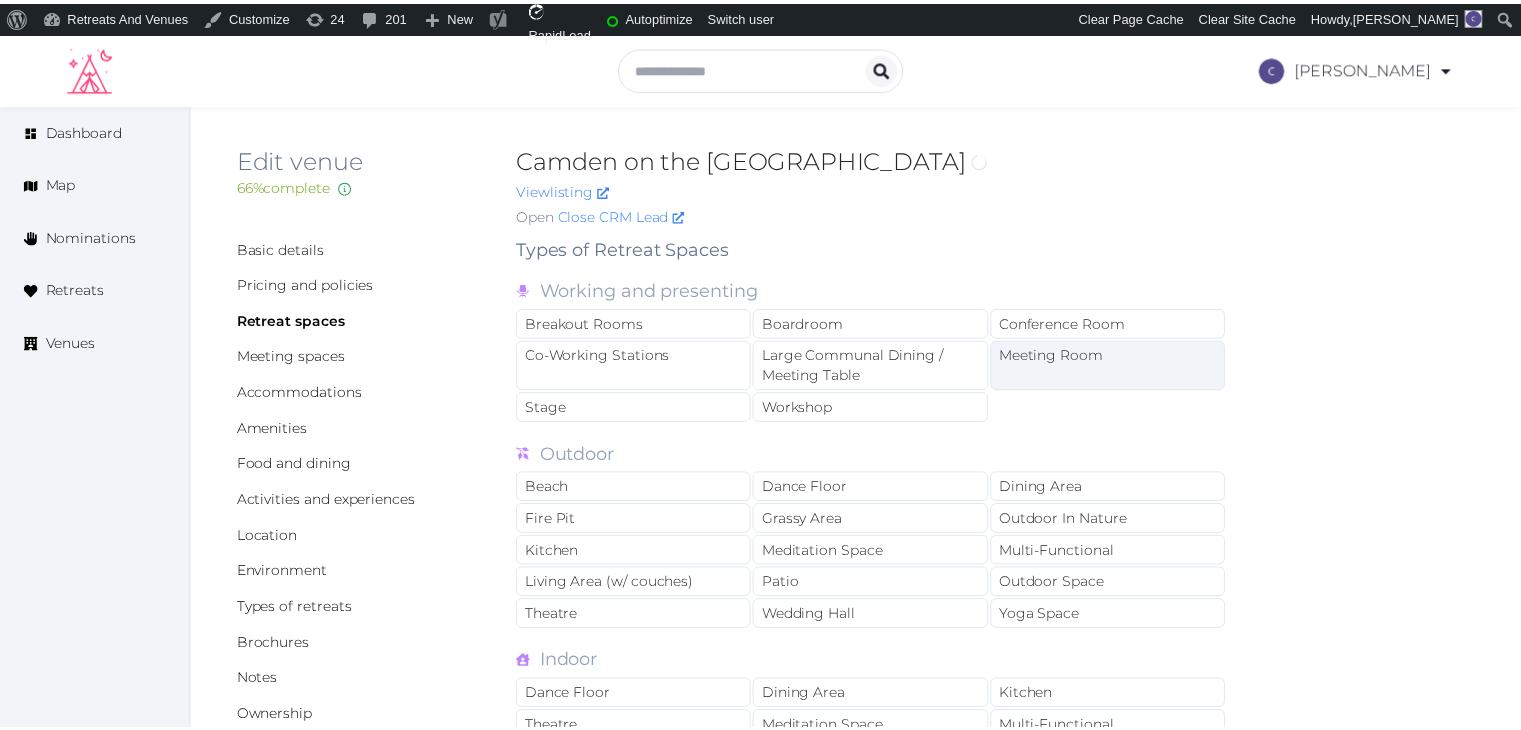 scroll, scrollTop: 0, scrollLeft: 0, axis: both 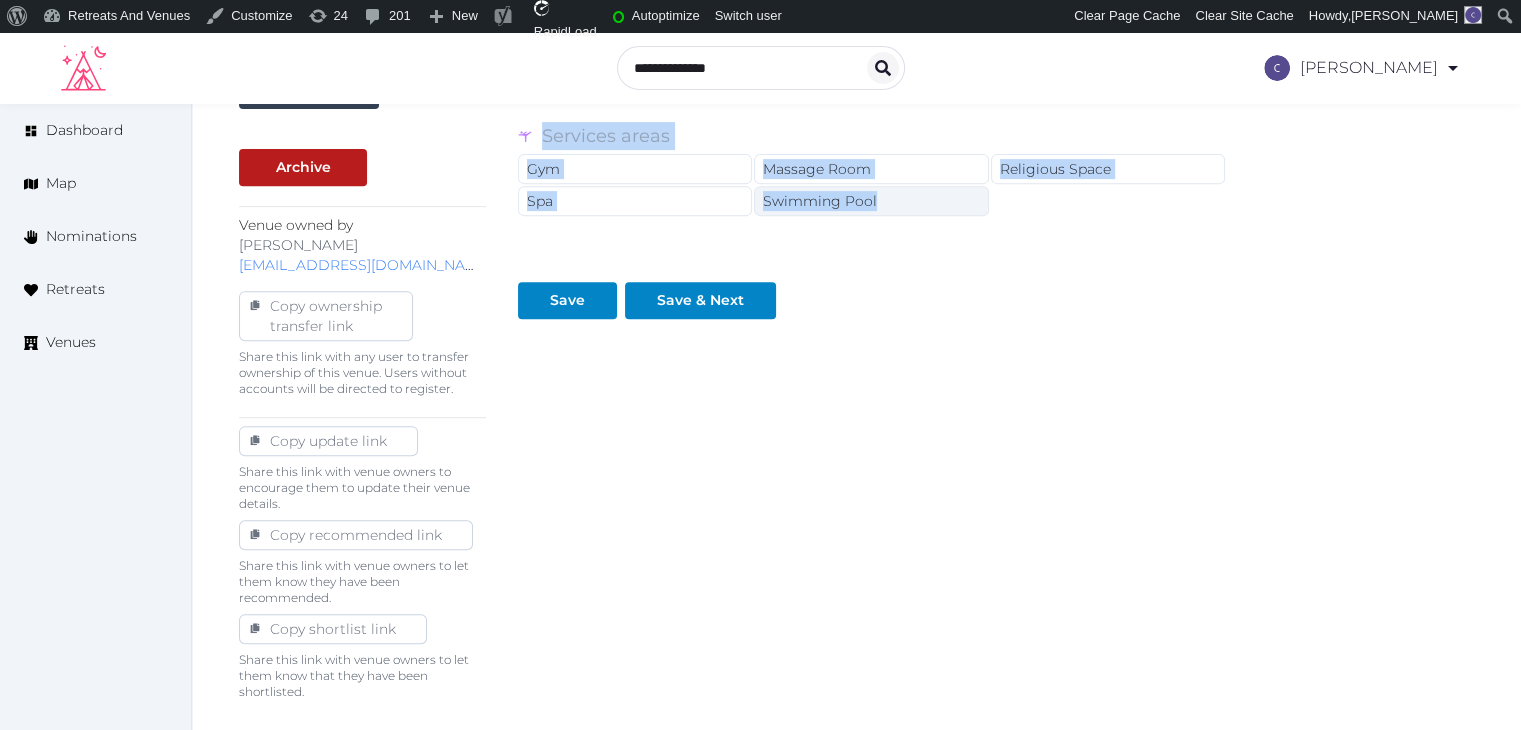 drag, startPoint x: 524, startPoint y: 285, endPoint x: 896, endPoint y: 200, distance: 381.58746 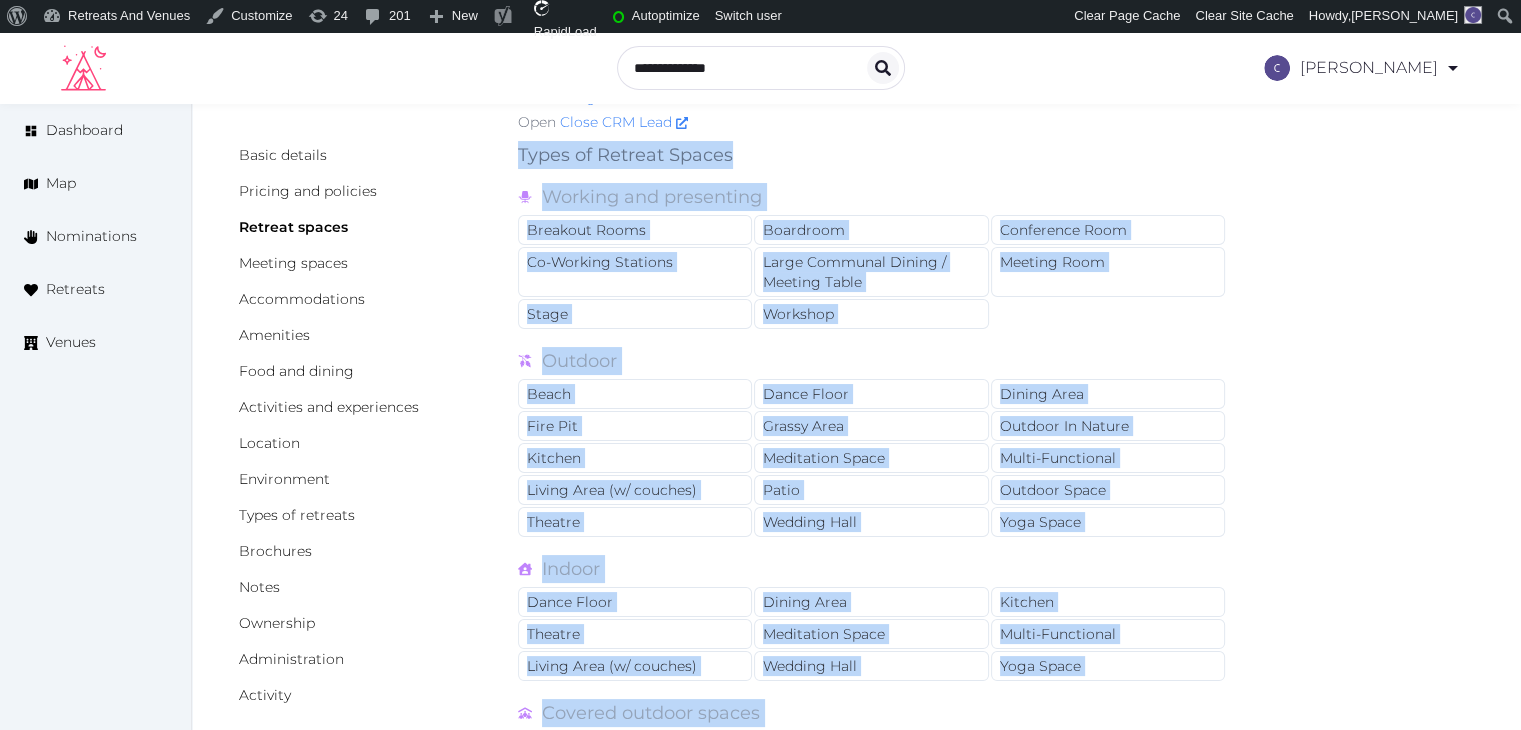 scroll, scrollTop: 0, scrollLeft: 0, axis: both 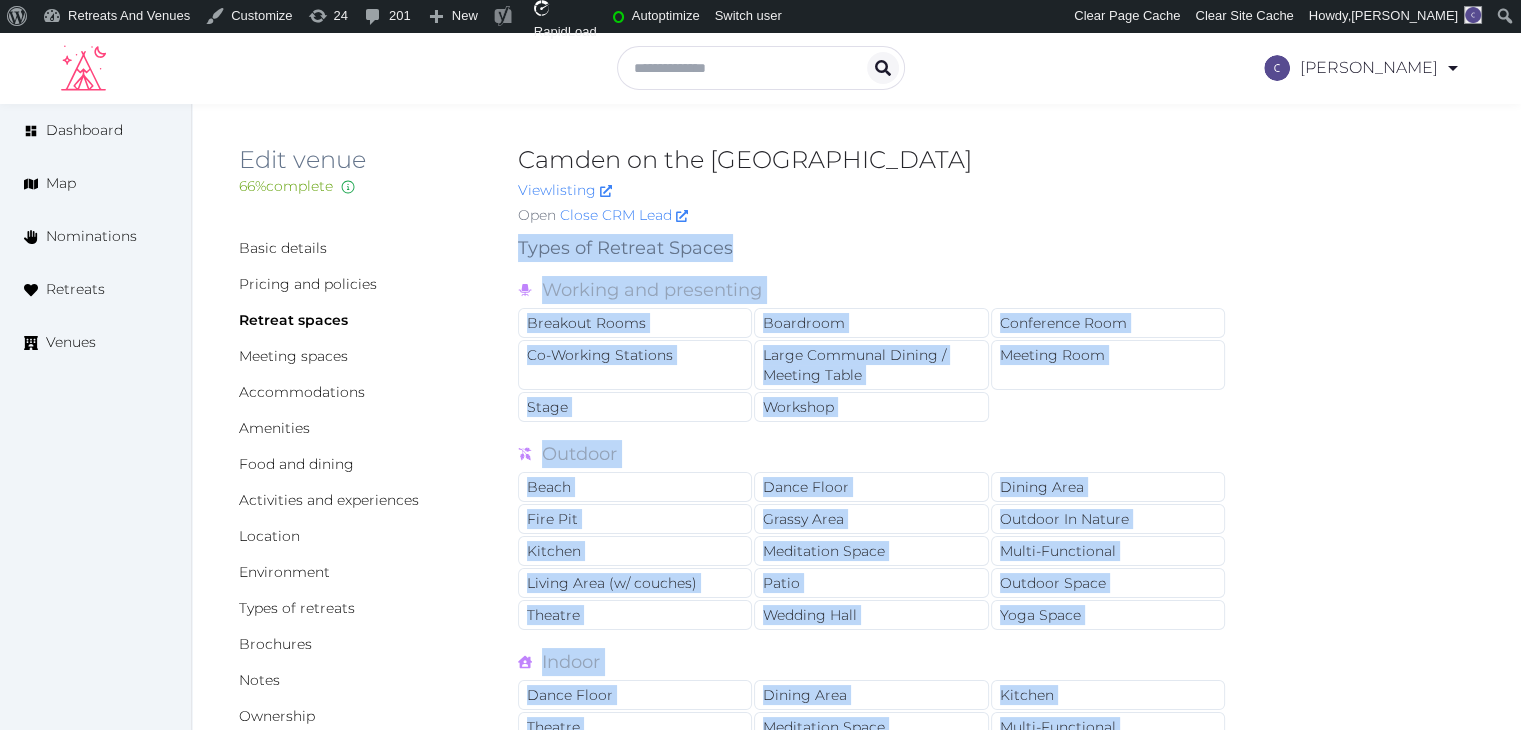 click on "Basic details Pricing and policies Retreat spaces Meeting spaces Accommodations Amenities Food and dining Activities and experiences Location Environment Types of retreats Brochures Notes Ownership Administration Activity This venue is live and visible to the public Mark draft Archive Venue owned by [PERSON_NAME] [EMAIL_ADDRESS][DOMAIN_NAME] Copy ownership transfer link Share this link with any user to transfer ownership of this venue. Users without accounts will be directed to register. Copy update link Share this link with venue owners to encourage them to update their venue details. Copy recommended link Share this link with venue owners to let them know they have been recommended. Copy shortlist link Share this link with venue owners to let them know that they have been shortlisted. Types of Retreat Spaces Working and presenting Breakout Rooms Boardroom Conference Room Co-Working Stations Large Communal Dining / Meeting Table Meeting Room Stage Workshop Outdoor Beach Dance Floor Dining Area Fire Pit Gym" at bounding box center [856, 858] 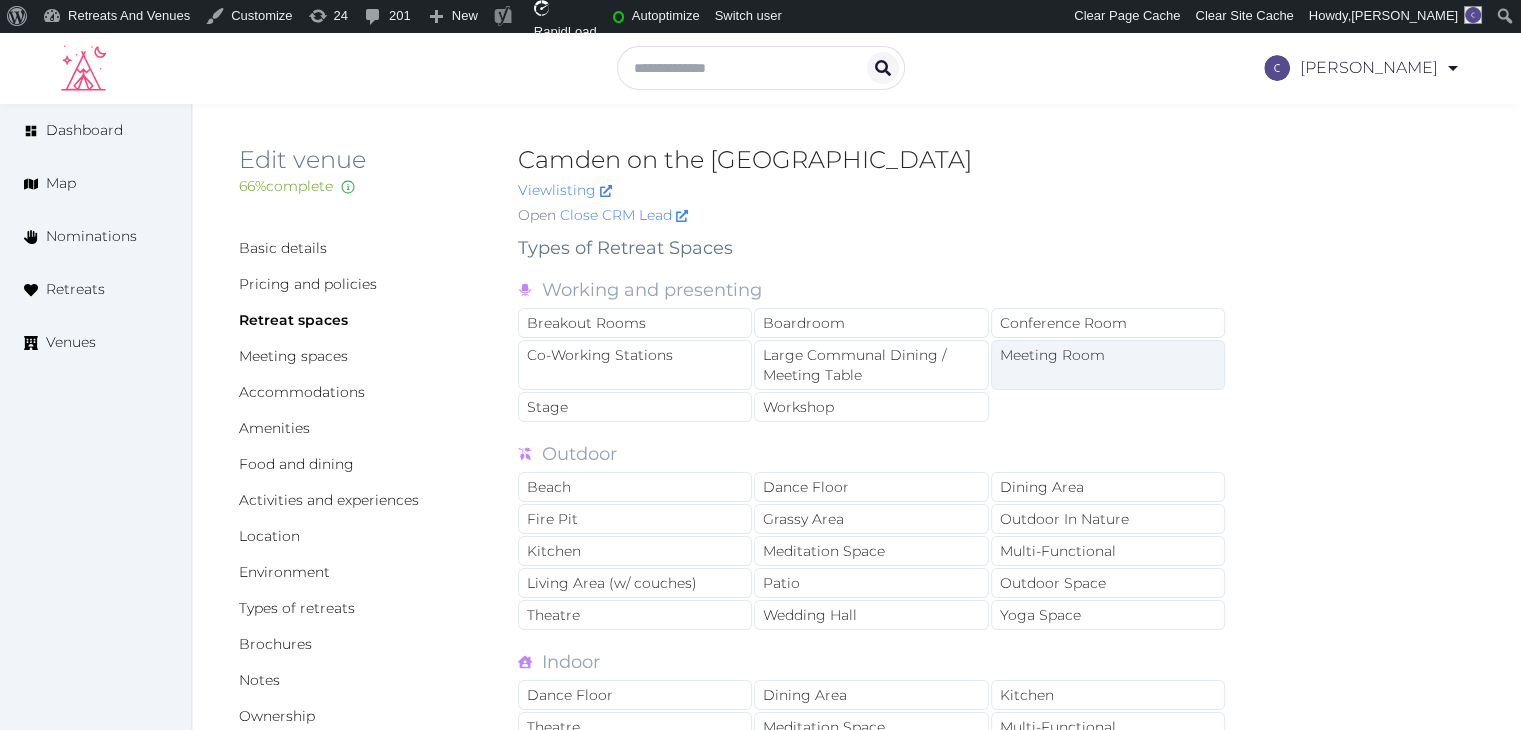 click on "Meeting Room" at bounding box center (1108, 365) 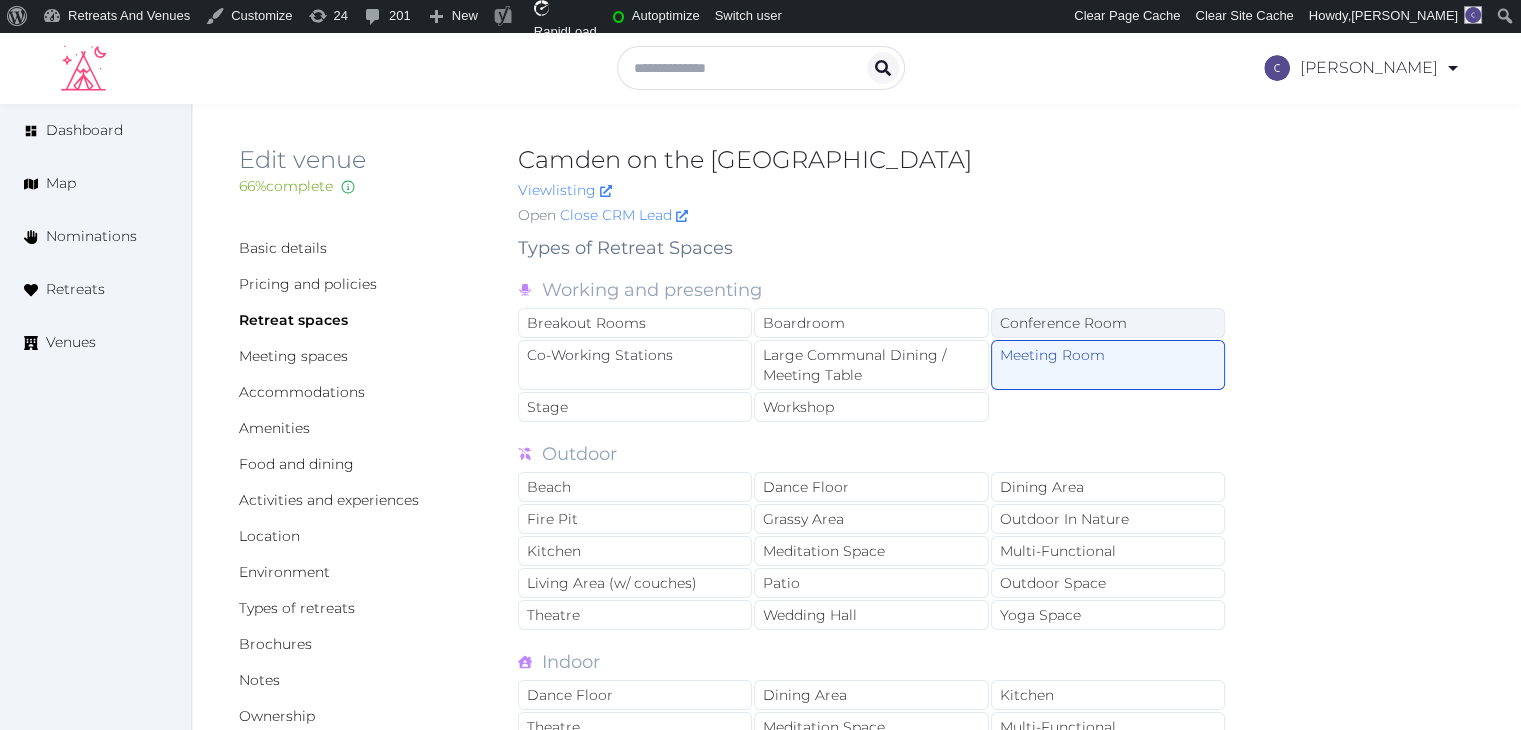 click on "Conference Room" at bounding box center (1108, 323) 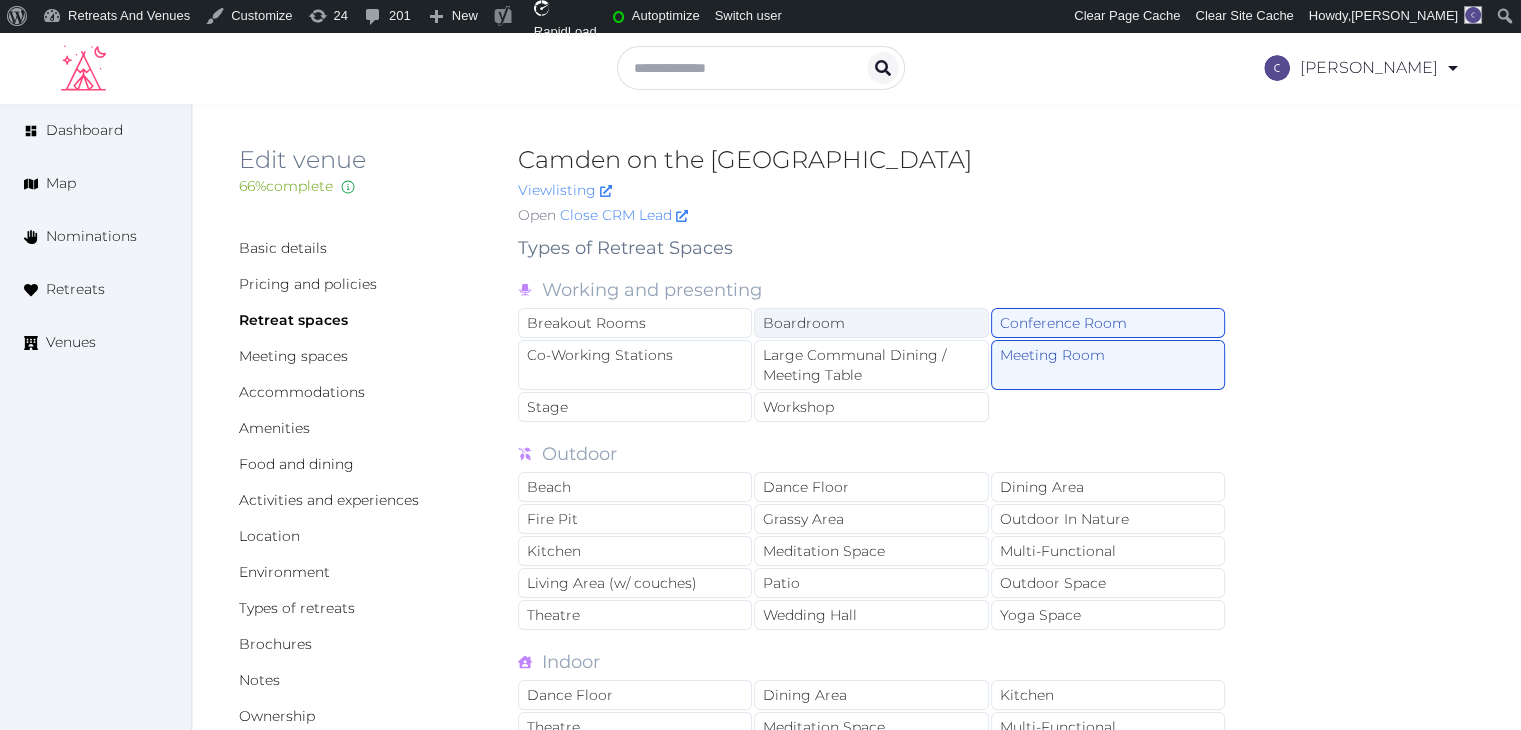 click on "Boardroom" at bounding box center (871, 323) 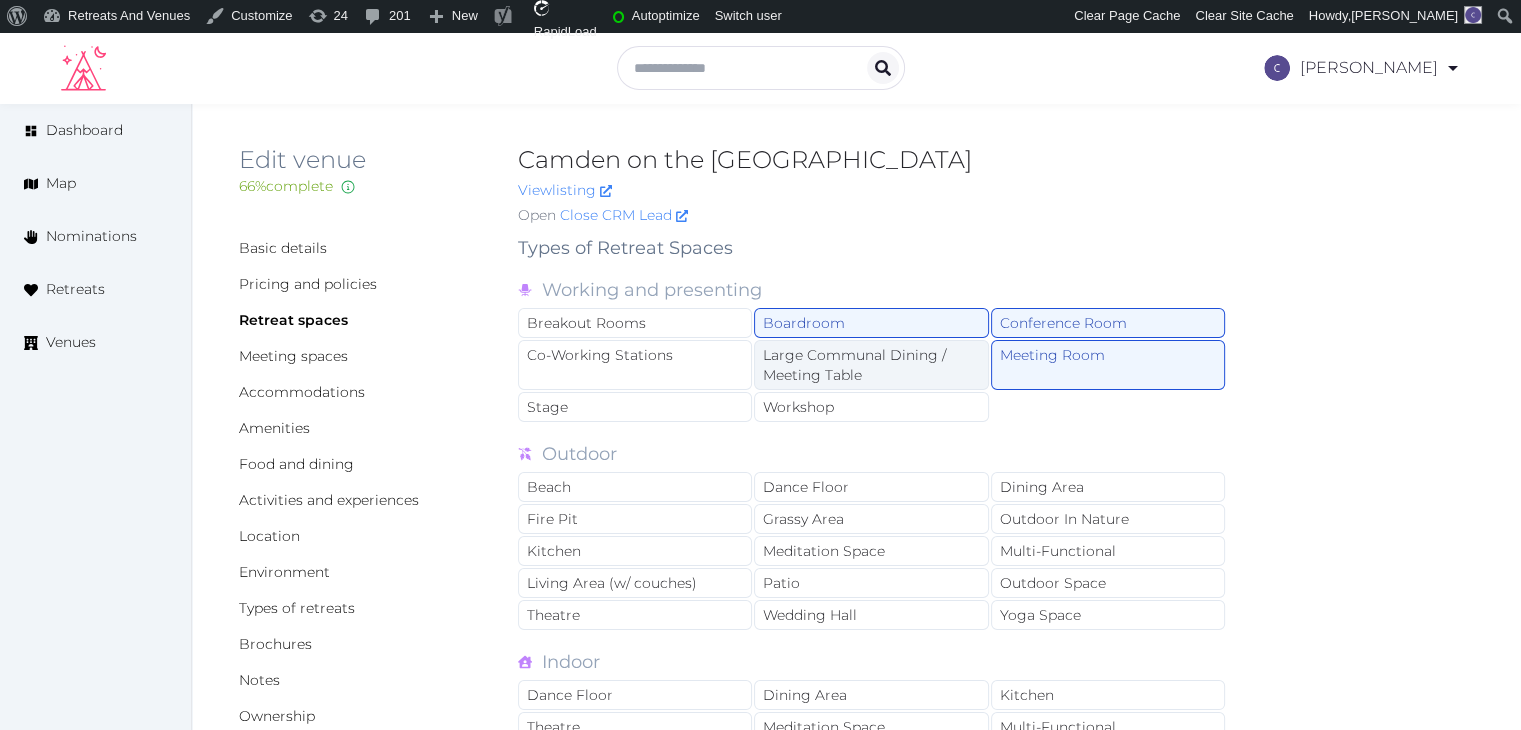 click on "Large Communal Dining / Meeting Table" at bounding box center [871, 365] 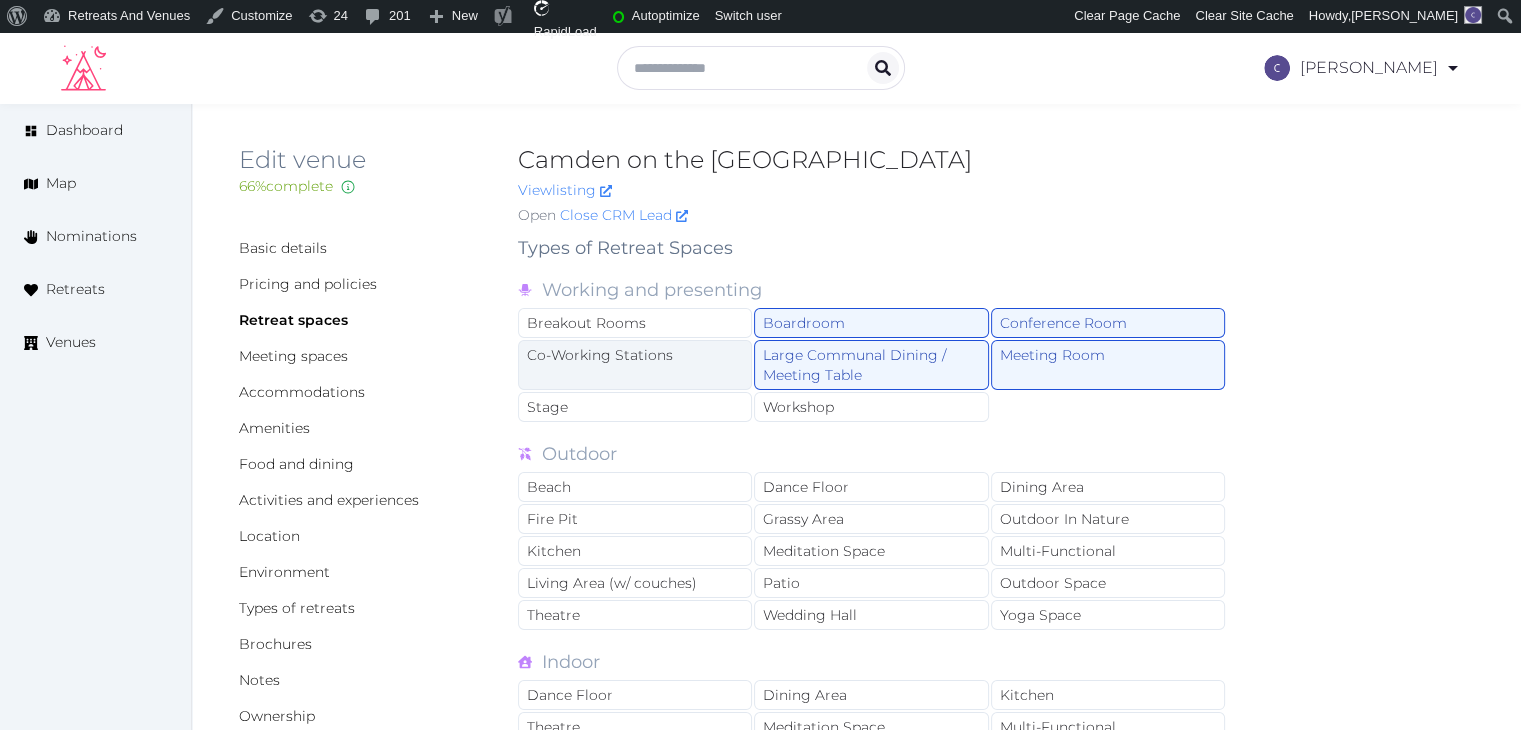 click on "Co-Working Stations" at bounding box center [635, 365] 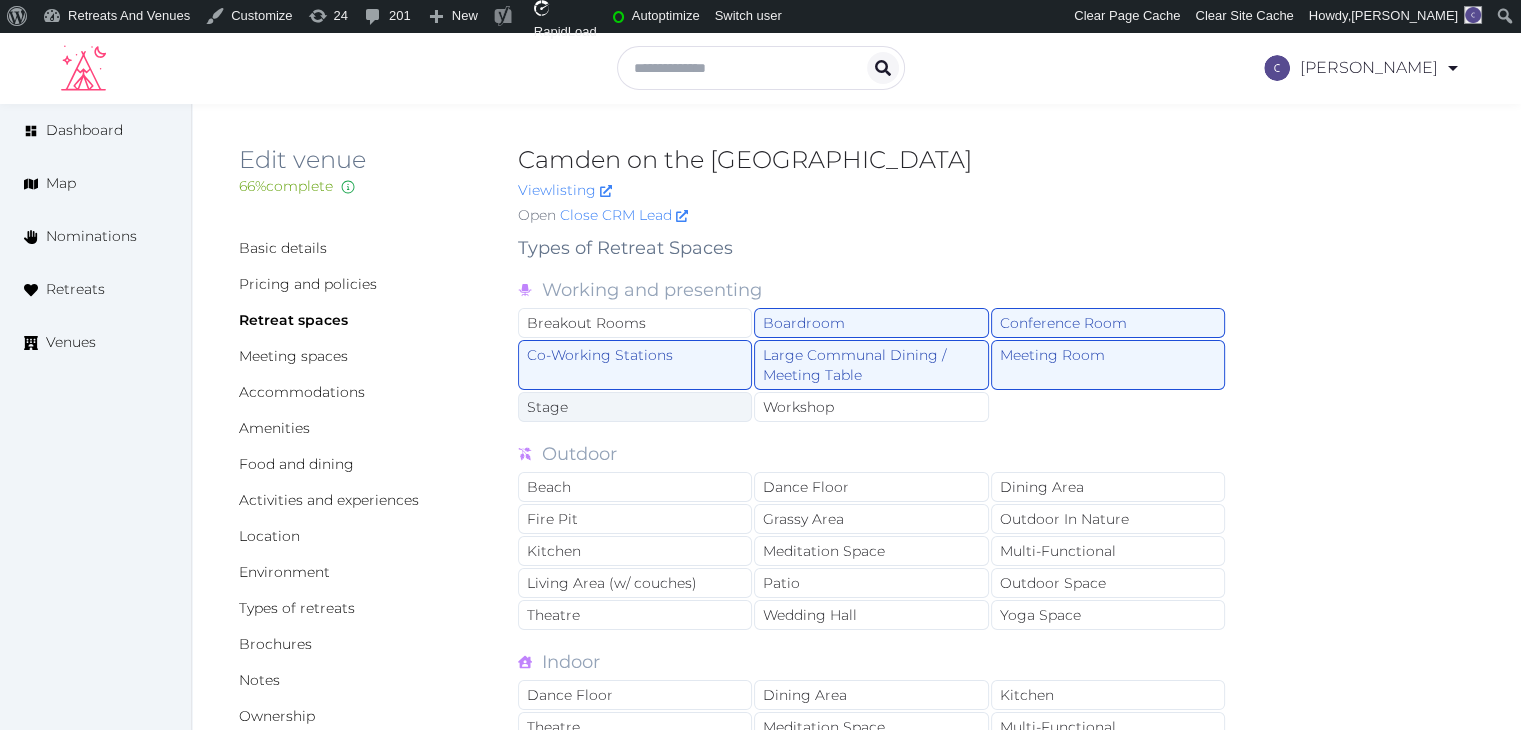 click on "Stage" at bounding box center [635, 407] 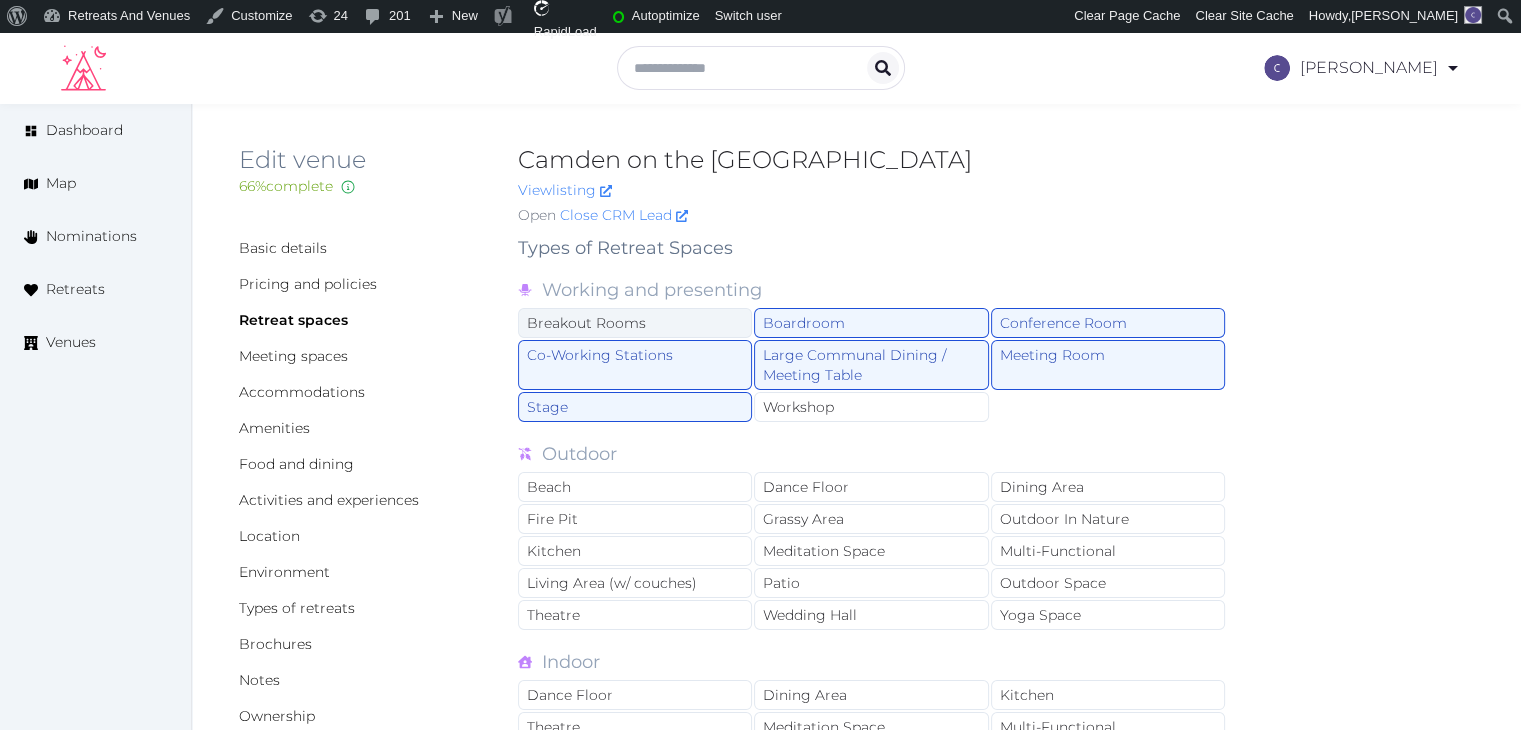 click on "Breakout Rooms" at bounding box center [635, 323] 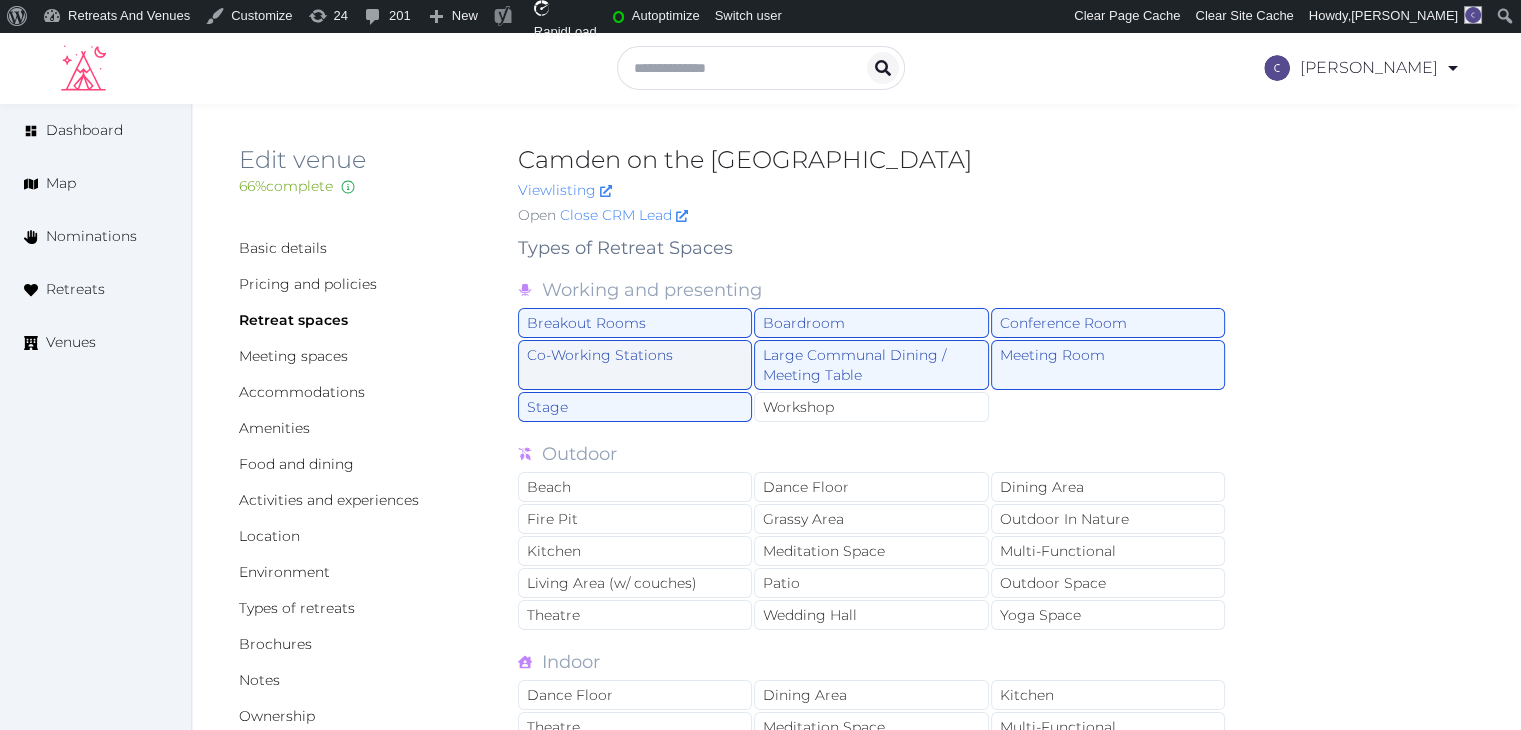 click on "Co-Working Stations" at bounding box center [635, 365] 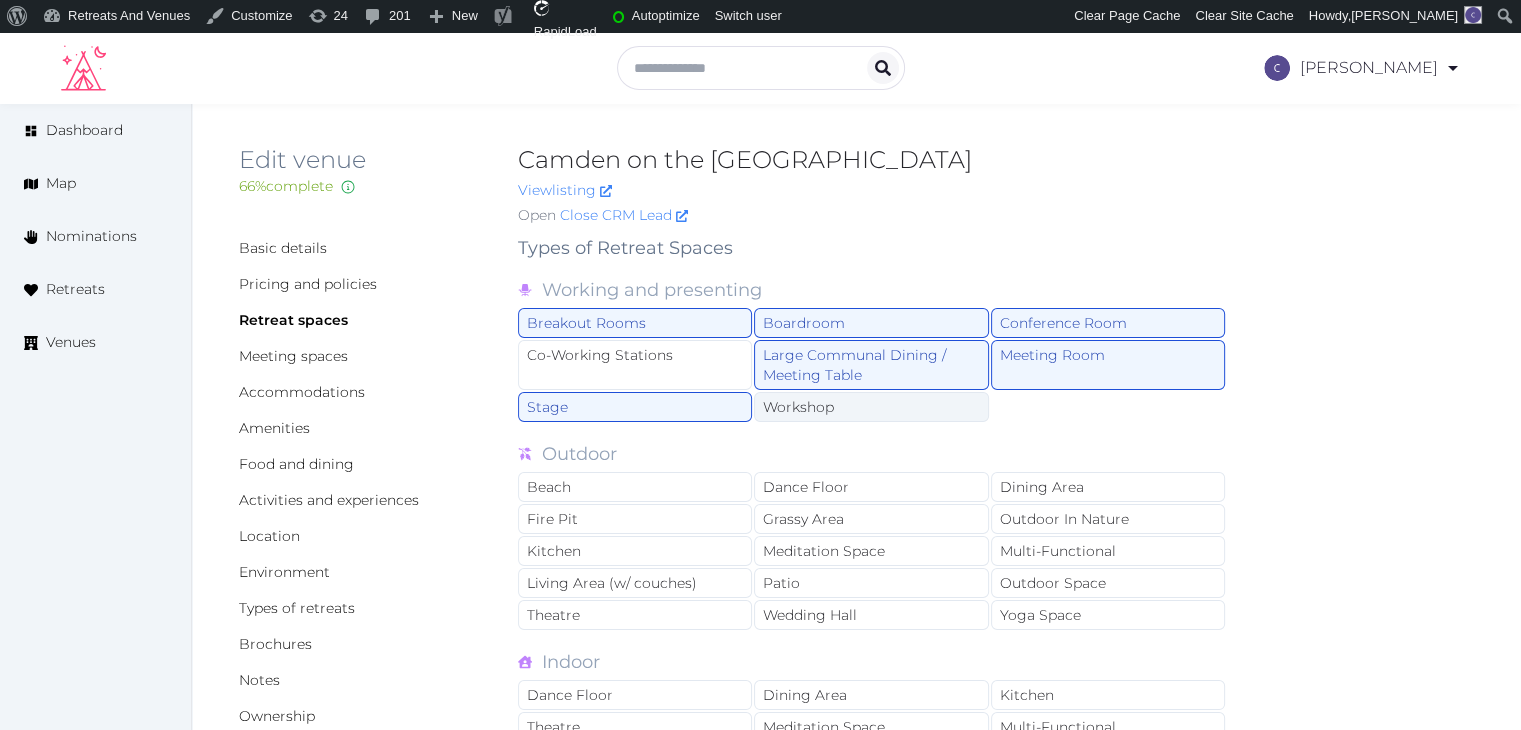 click on "Workshop" at bounding box center [871, 407] 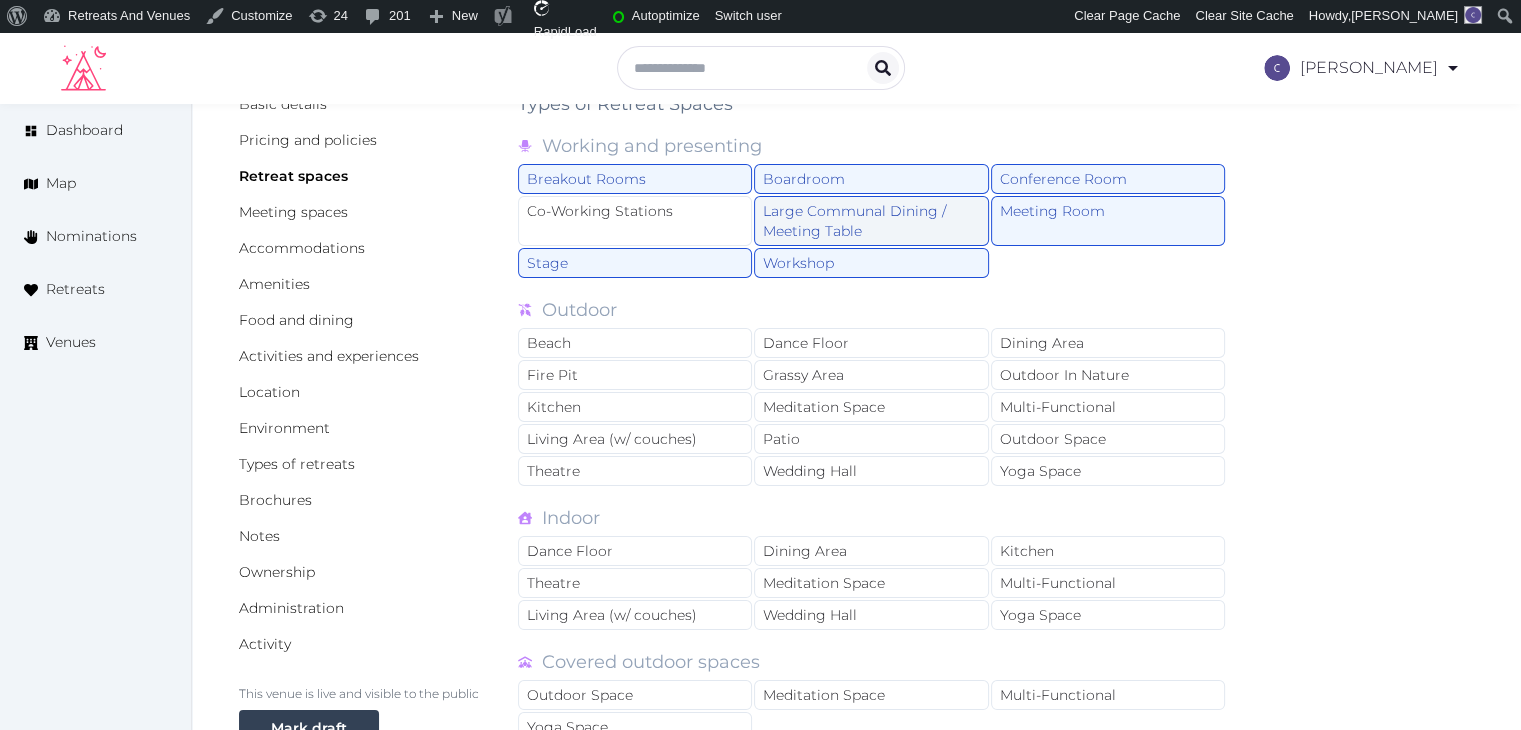 scroll, scrollTop: 300, scrollLeft: 0, axis: vertical 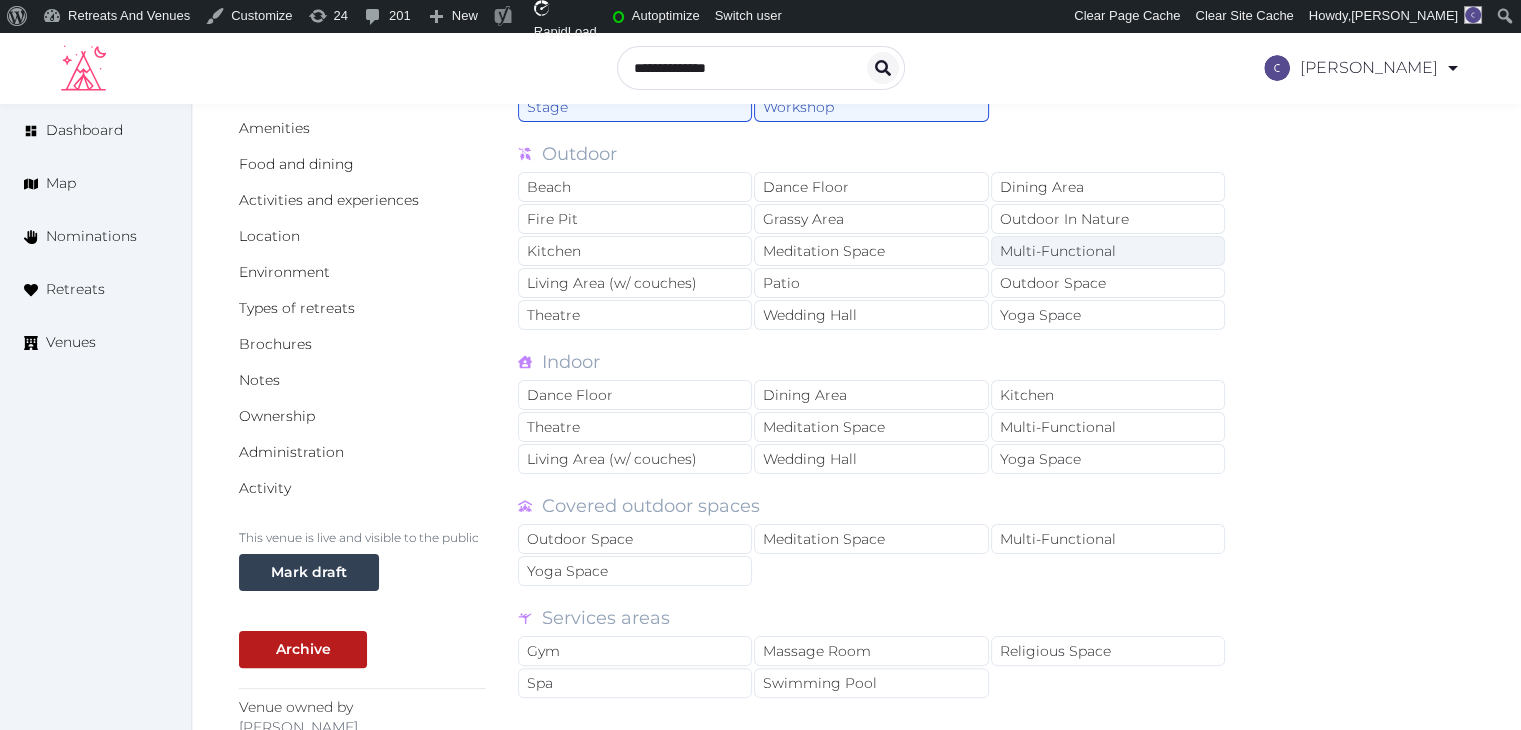 drag, startPoint x: 1042, startPoint y: 250, endPoint x: 1038, endPoint y: 262, distance: 12.649111 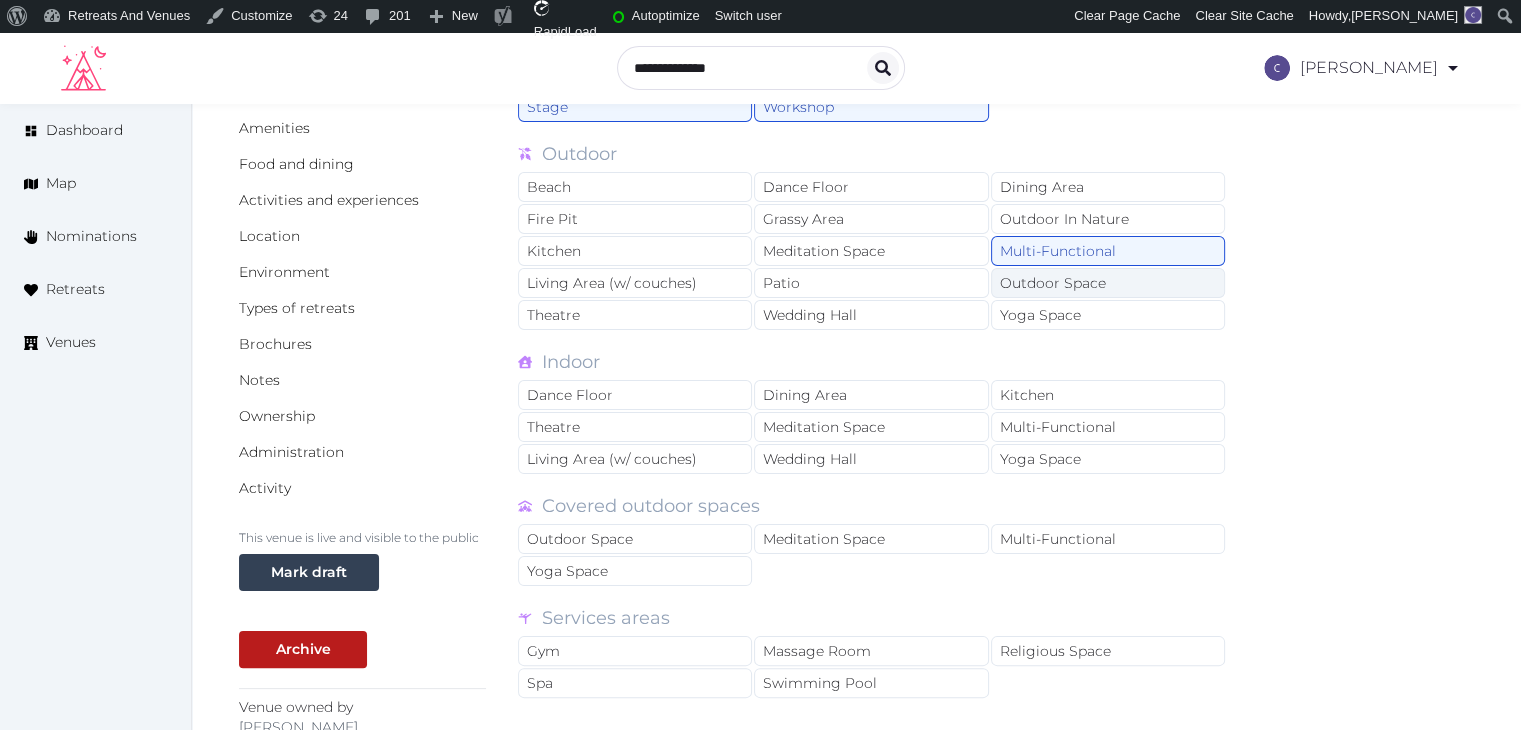 click on "Outdoor Space" at bounding box center (1108, 283) 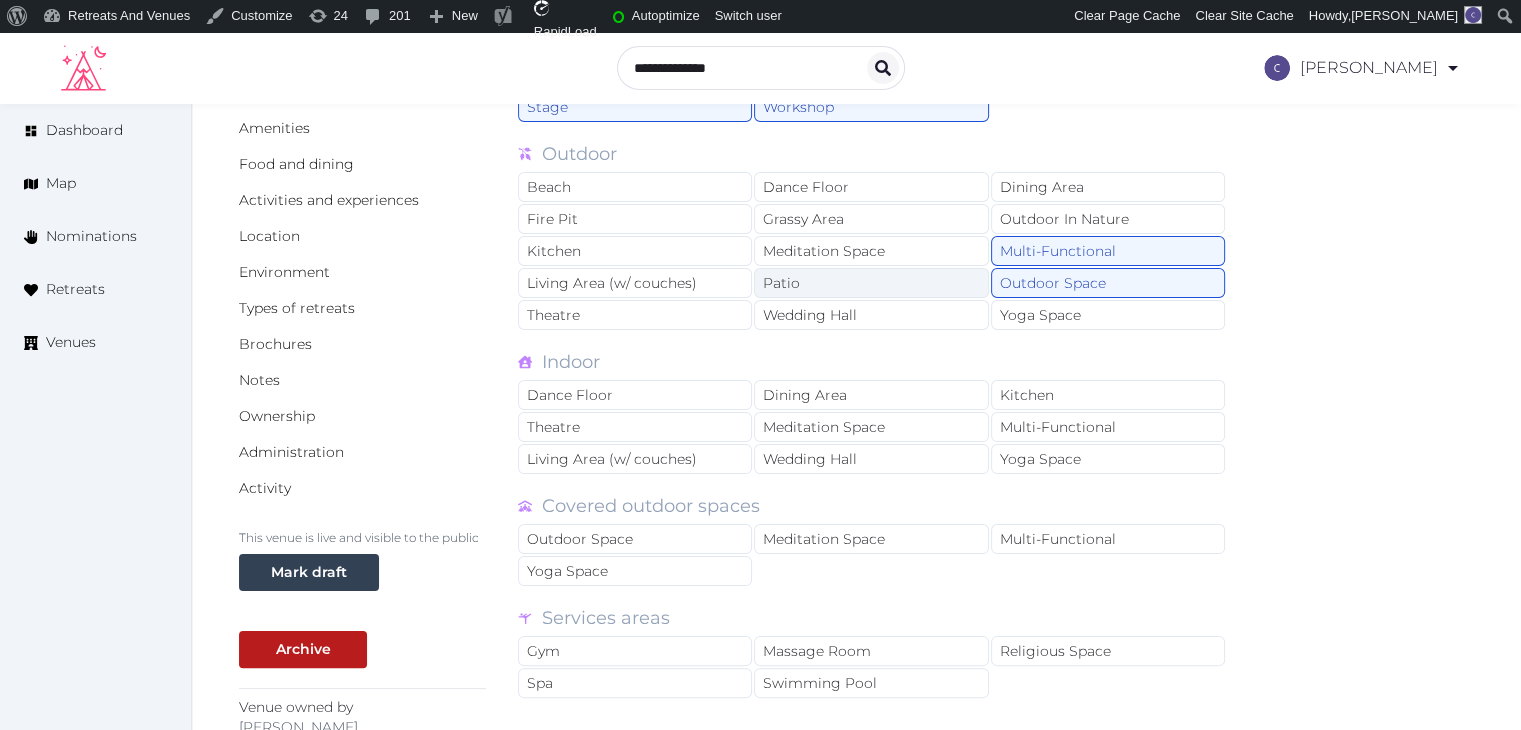 click on "Patio" at bounding box center (871, 283) 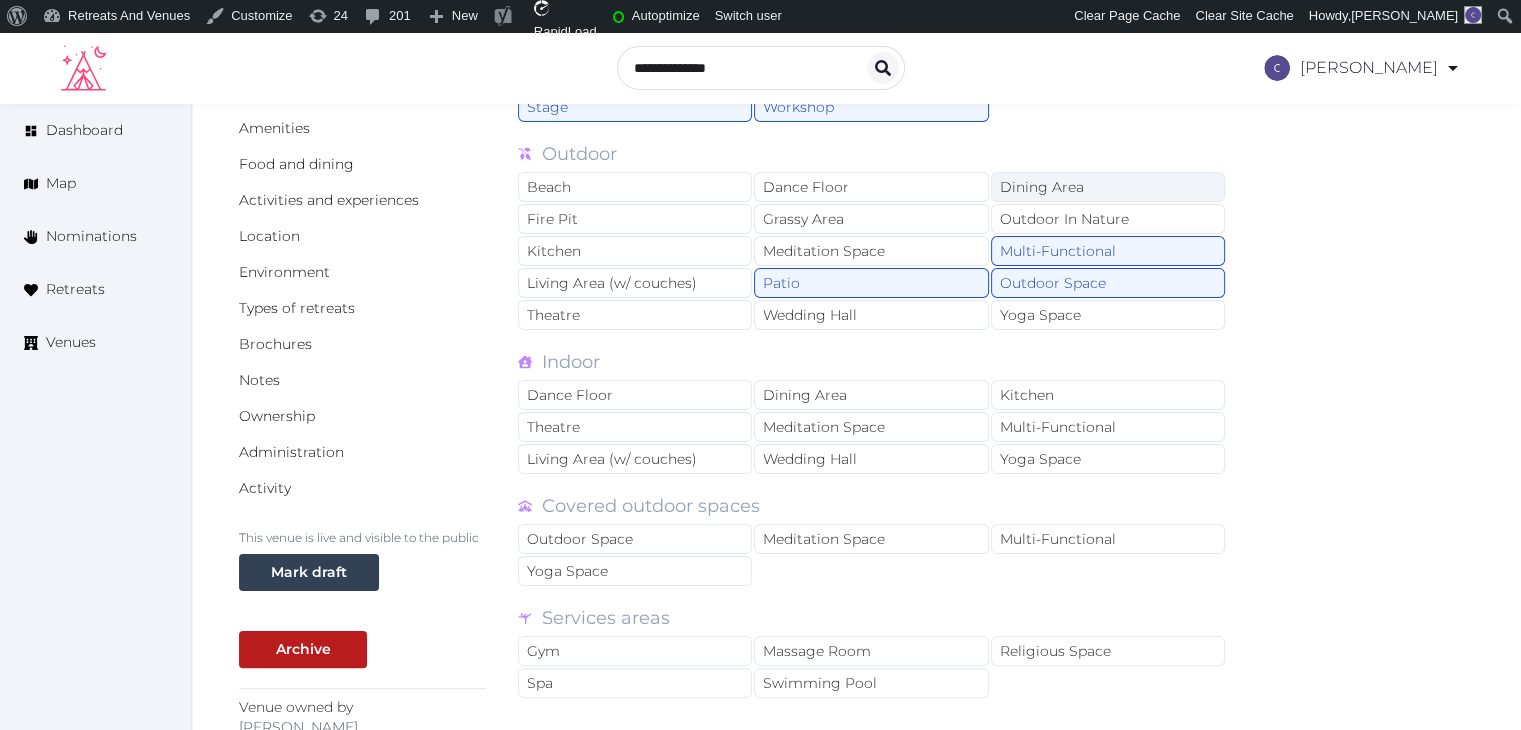 click on "Dining Area" at bounding box center [1108, 187] 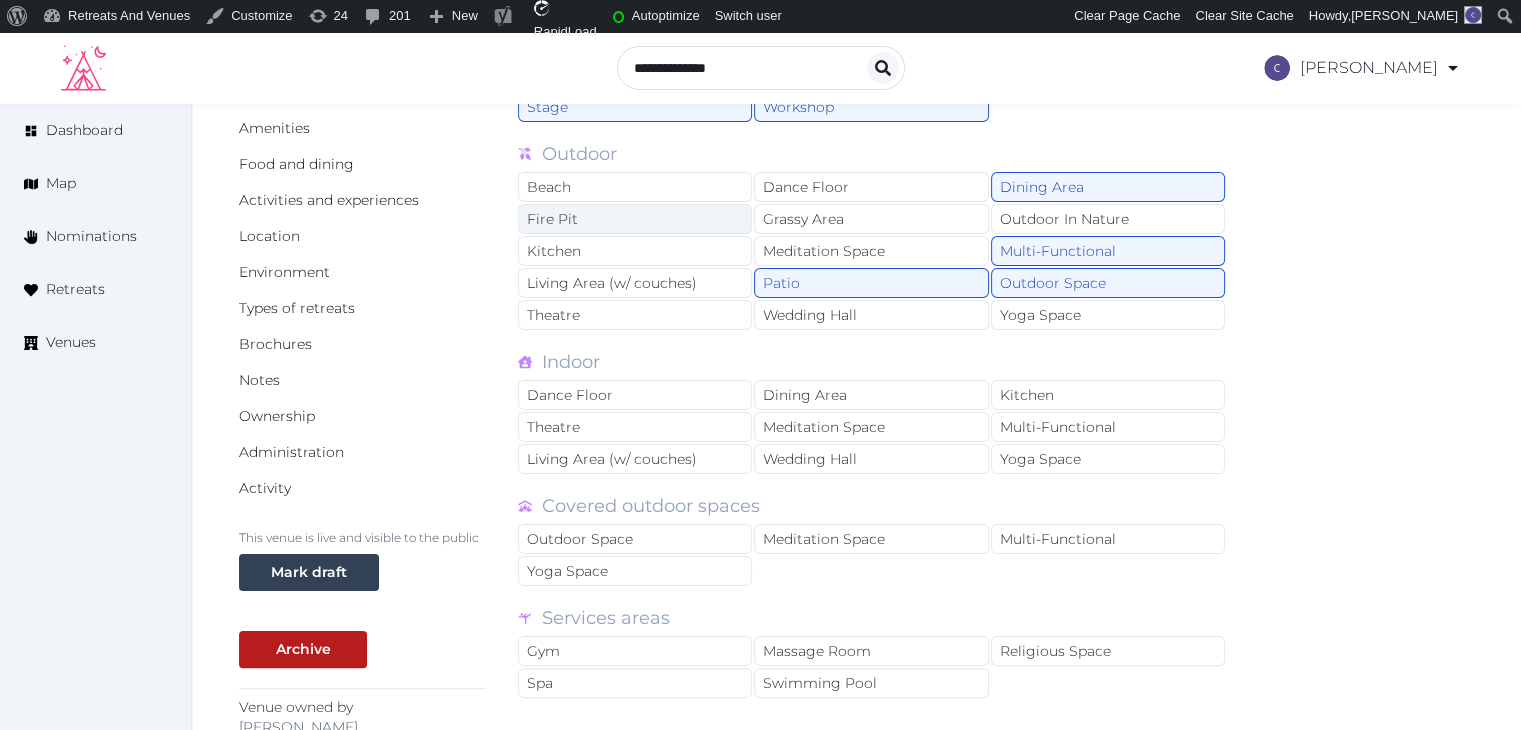 click on "Fire Pit" at bounding box center (635, 219) 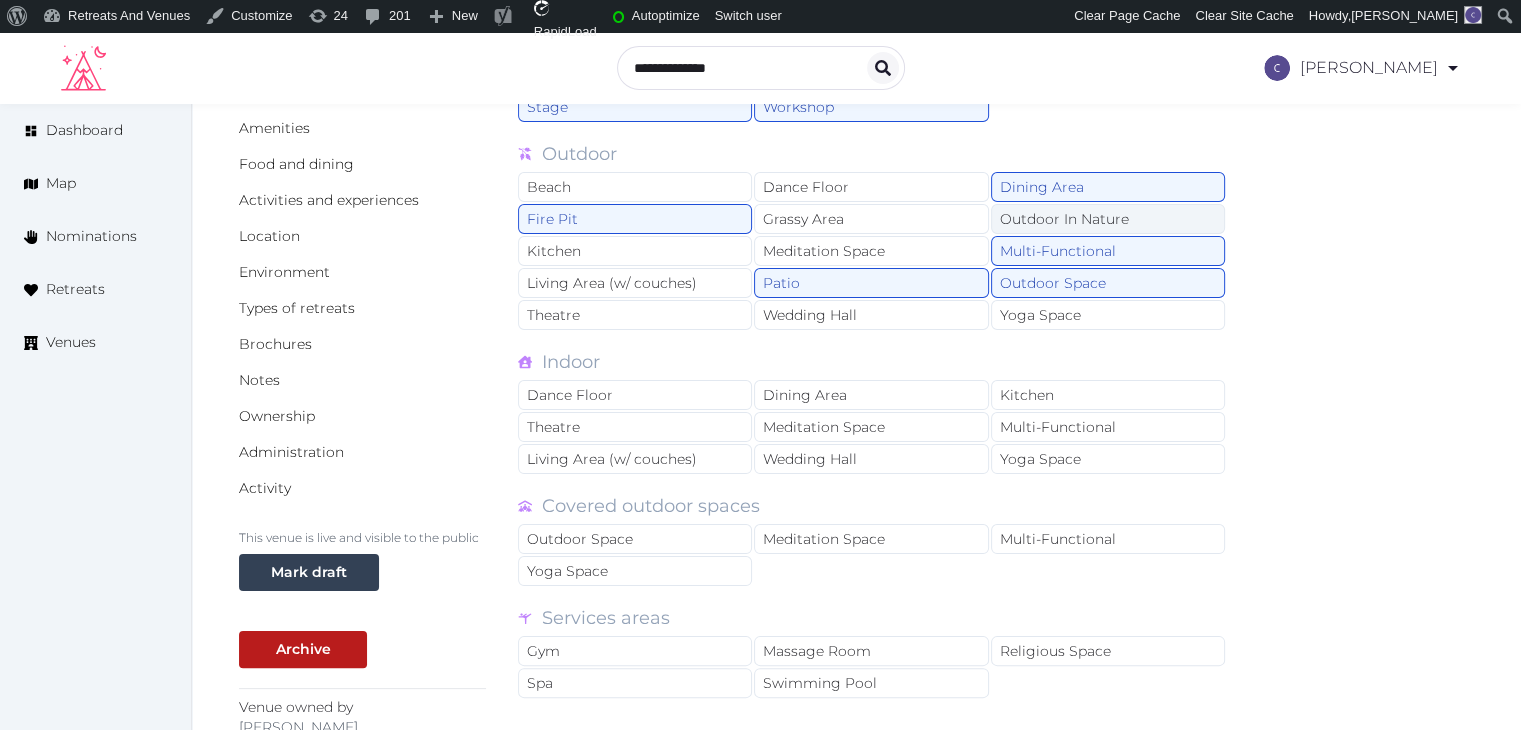 click on "Outdoor In Nature" at bounding box center (1108, 219) 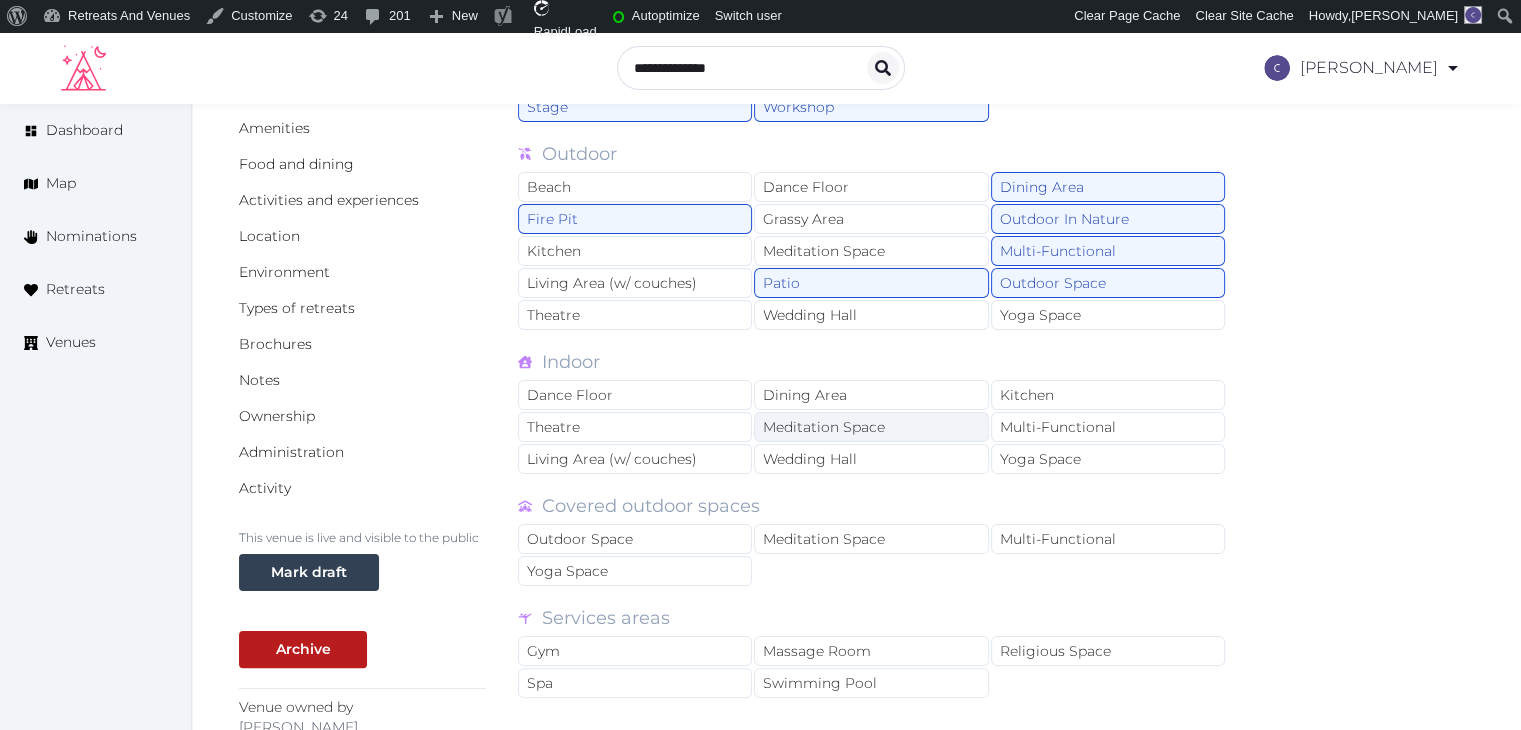 scroll, scrollTop: 400, scrollLeft: 0, axis: vertical 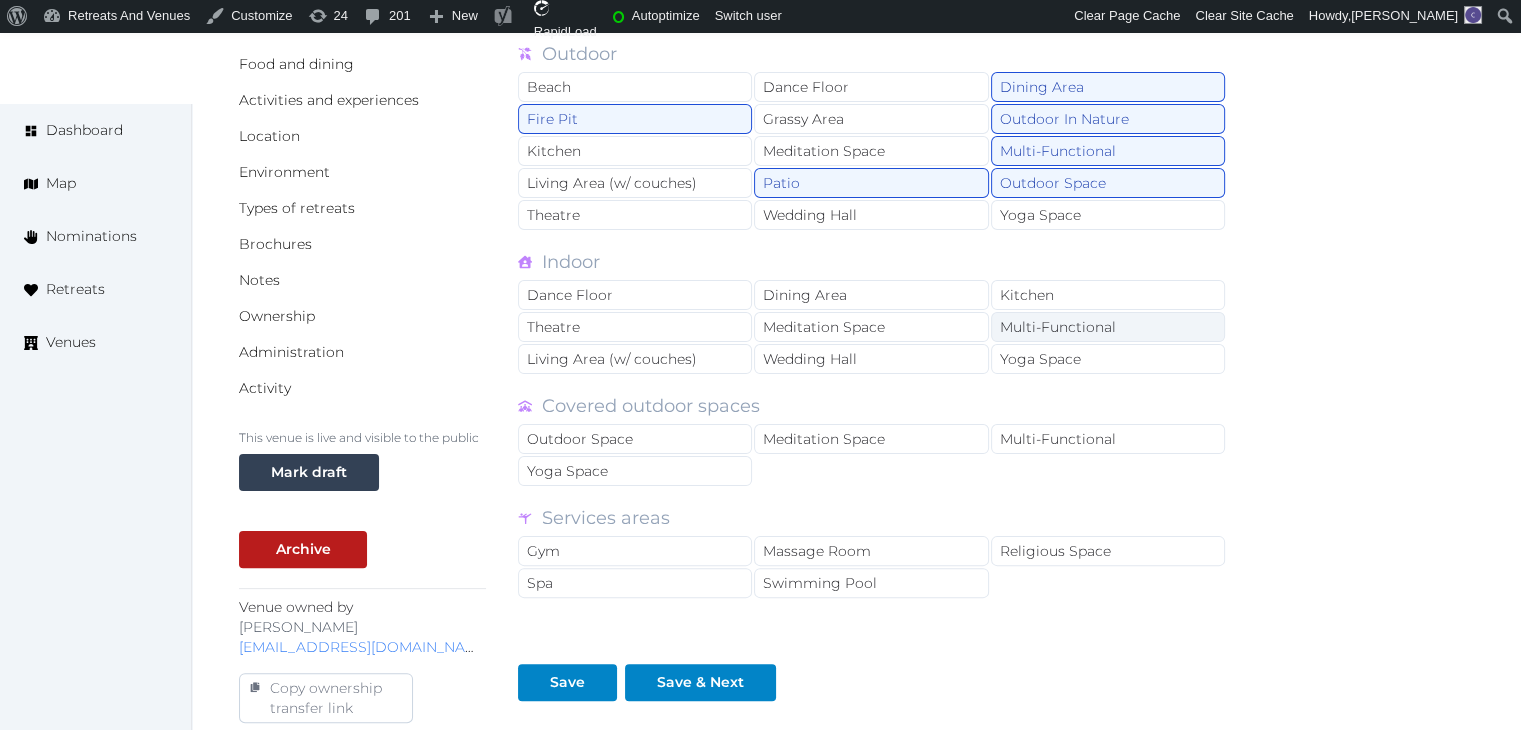 click on "Multi-Functional" at bounding box center [1108, 327] 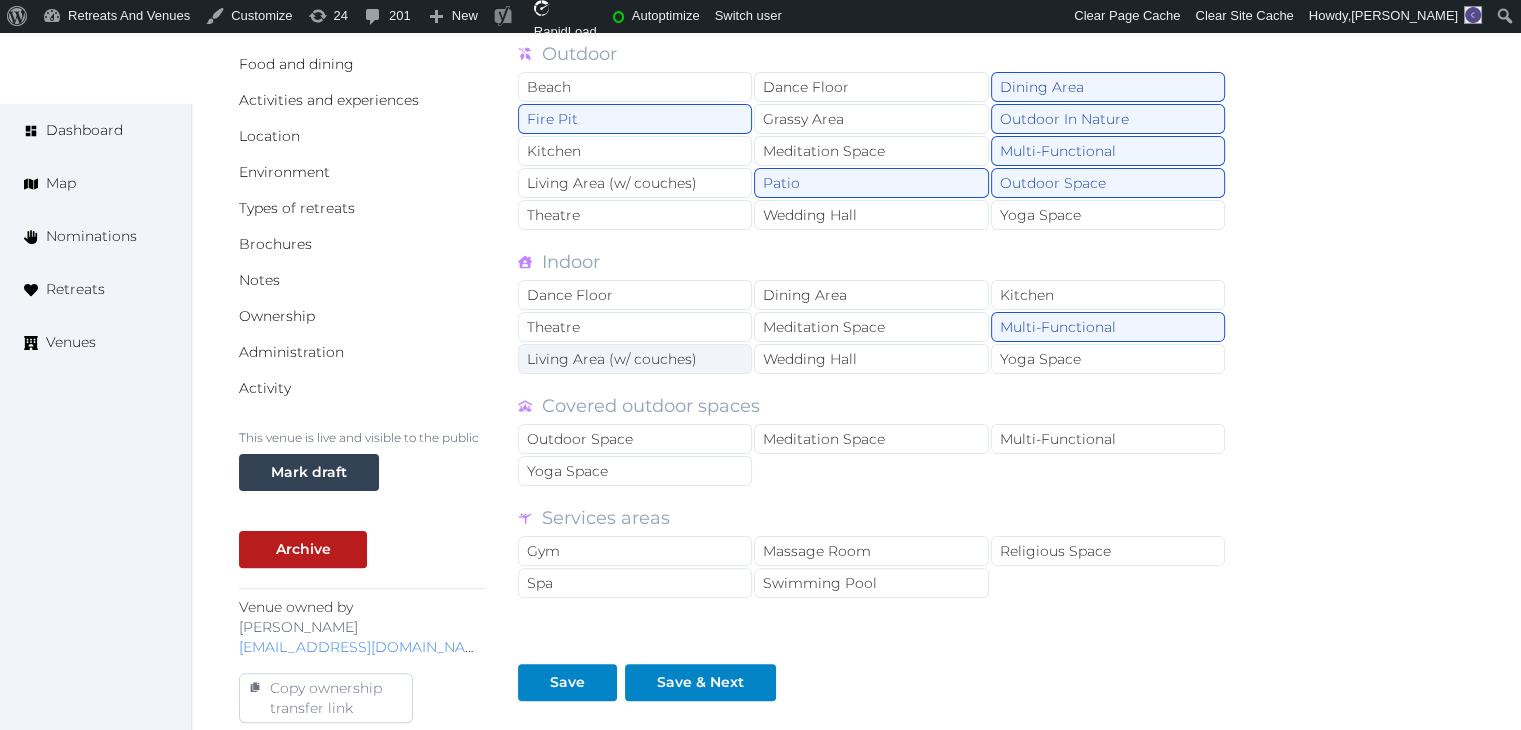 click on "Living Area (w/ couches)" at bounding box center [635, 359] 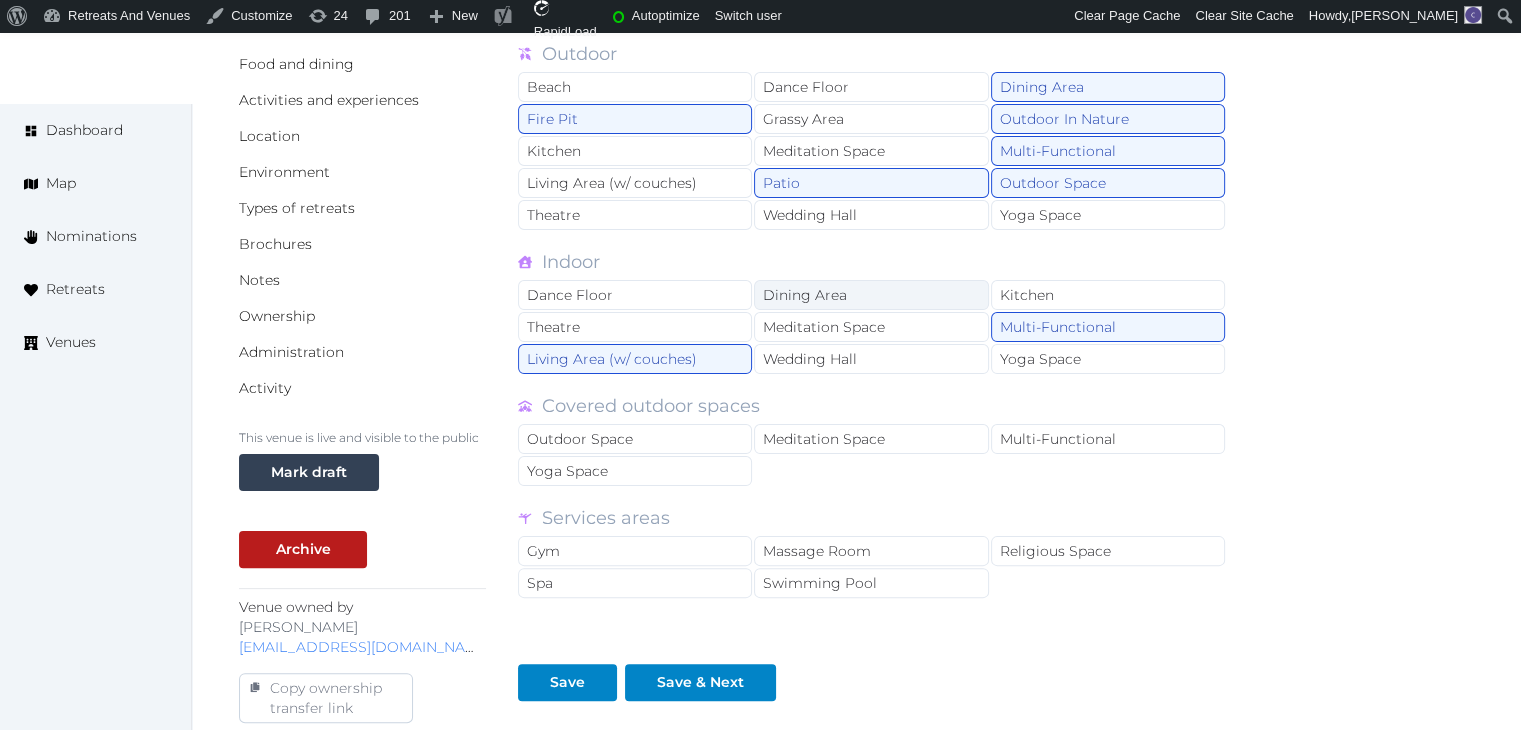 click on "Dining Area" at bounding box center (871, 295) 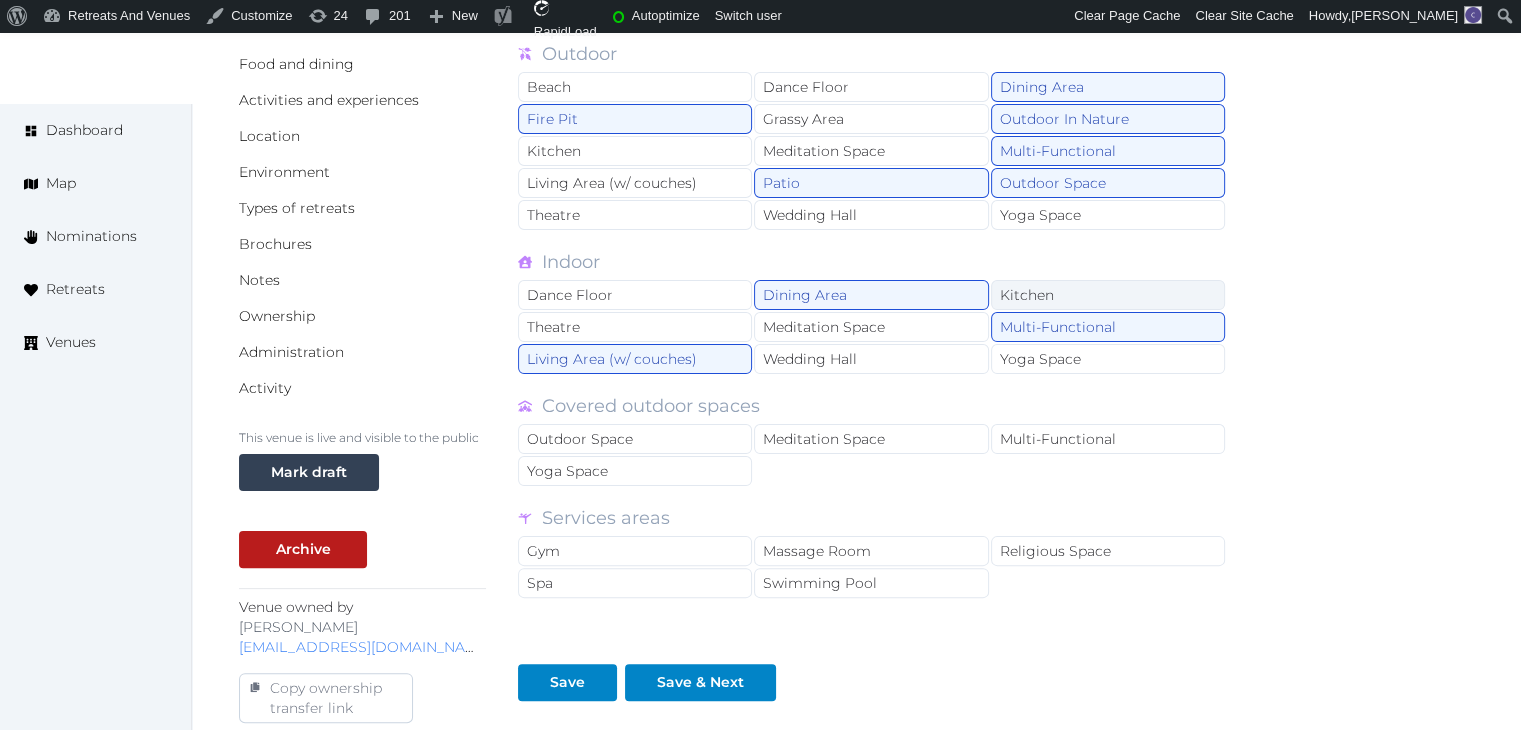 click on "Kitchen" at bounding box center (1108, 295) 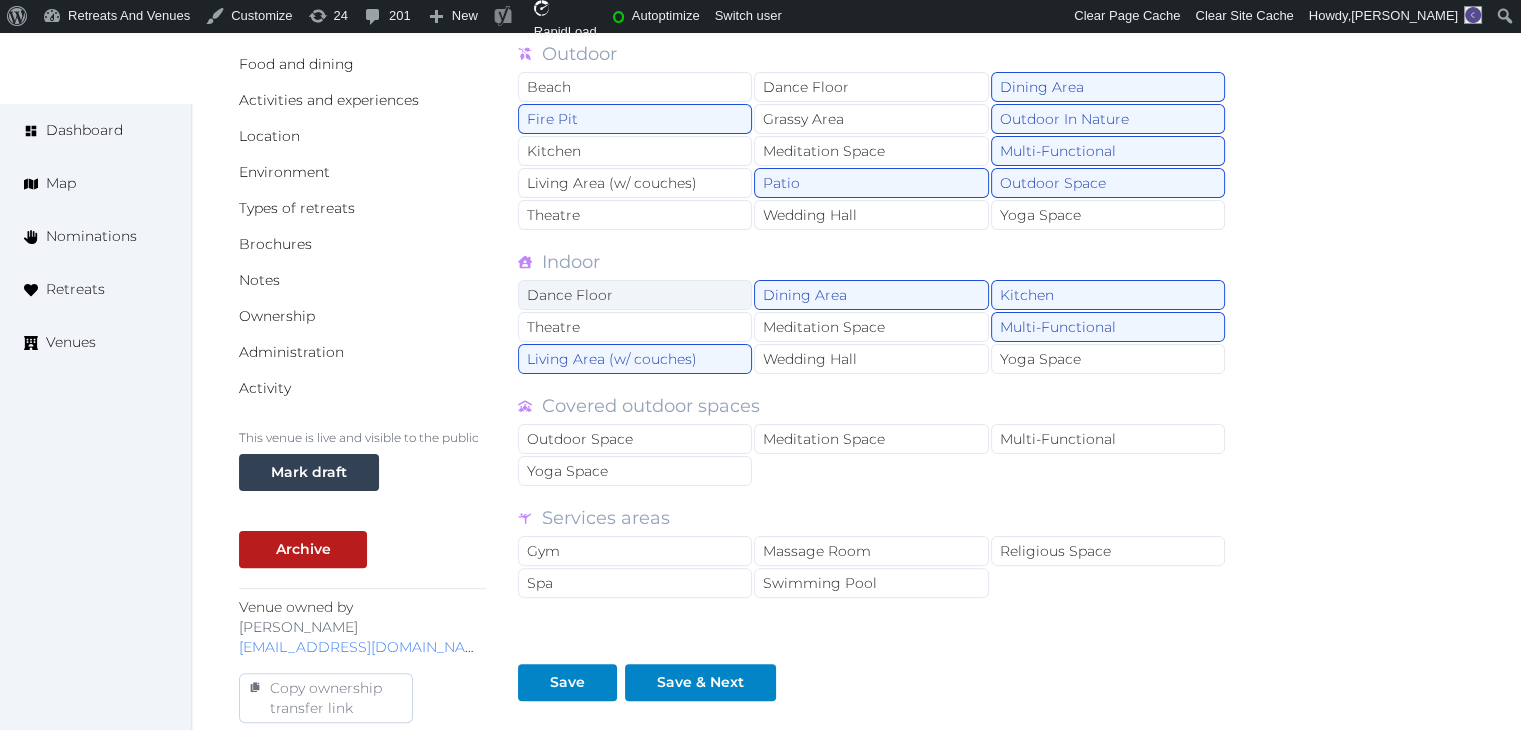 click on "Dance Floor" at bounding box center [635, 295] 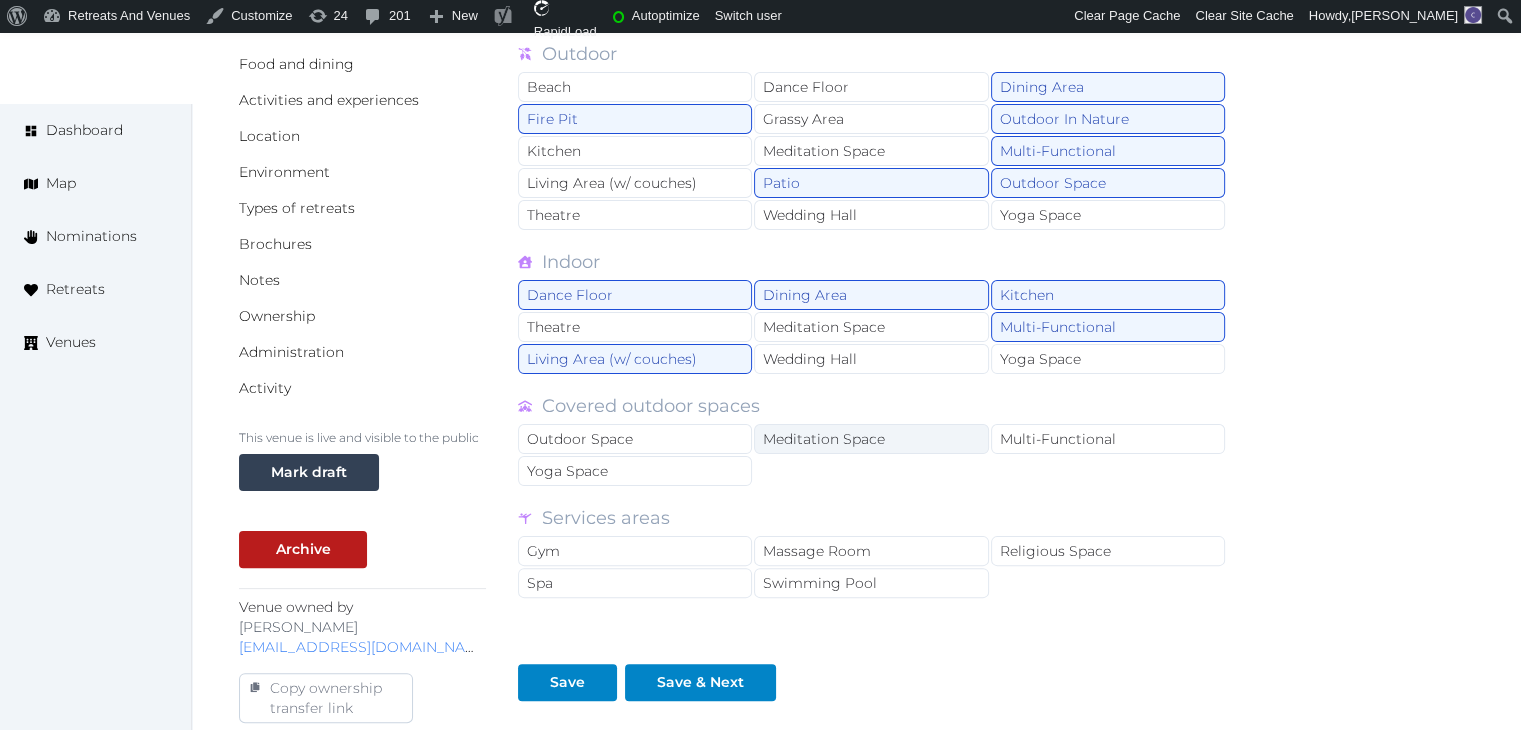 click on "Meditation Space" at bounding box center [871, 439] 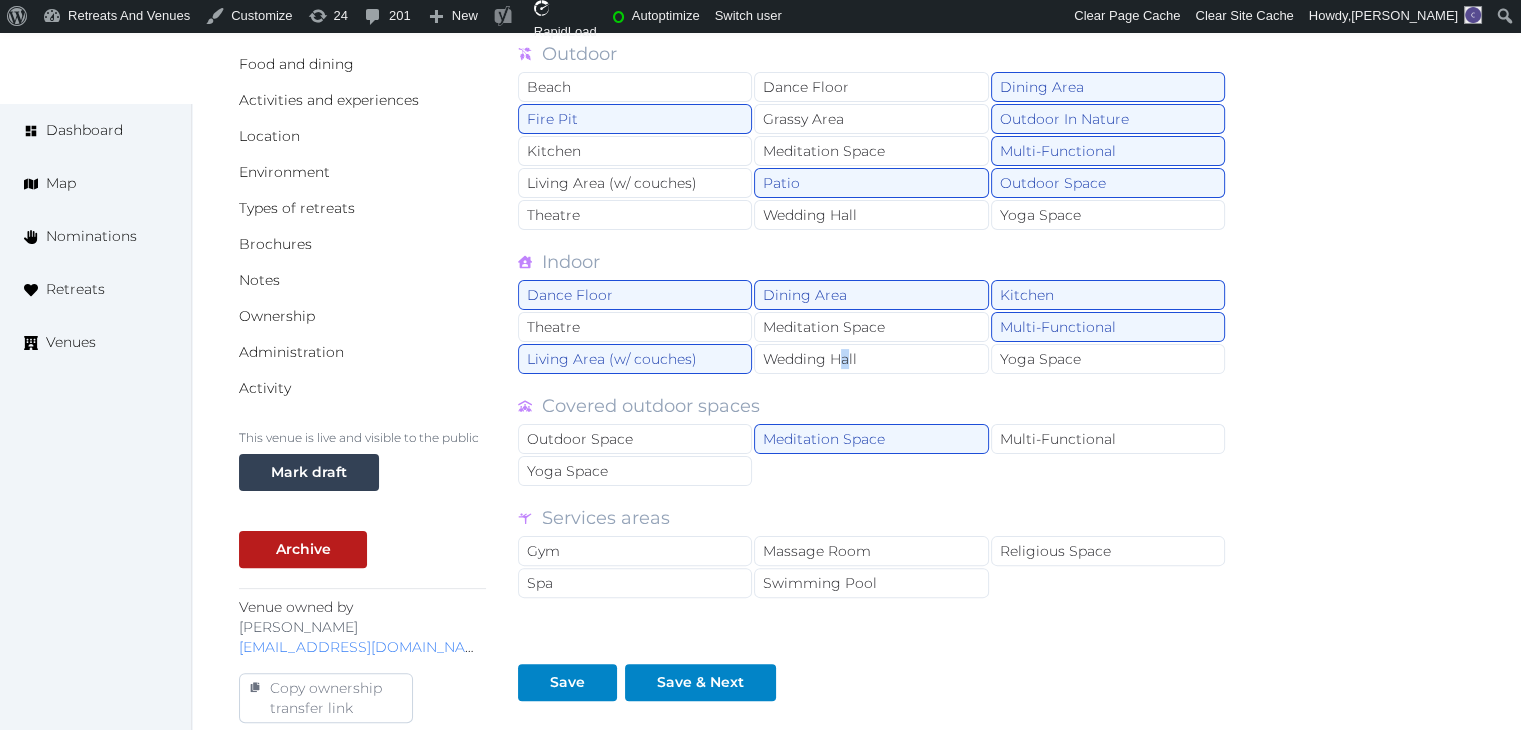 drag, startPoint x: 844, startPoint y: 348, endPoint x: 850, endPoint y: 388, distance: 40.4475 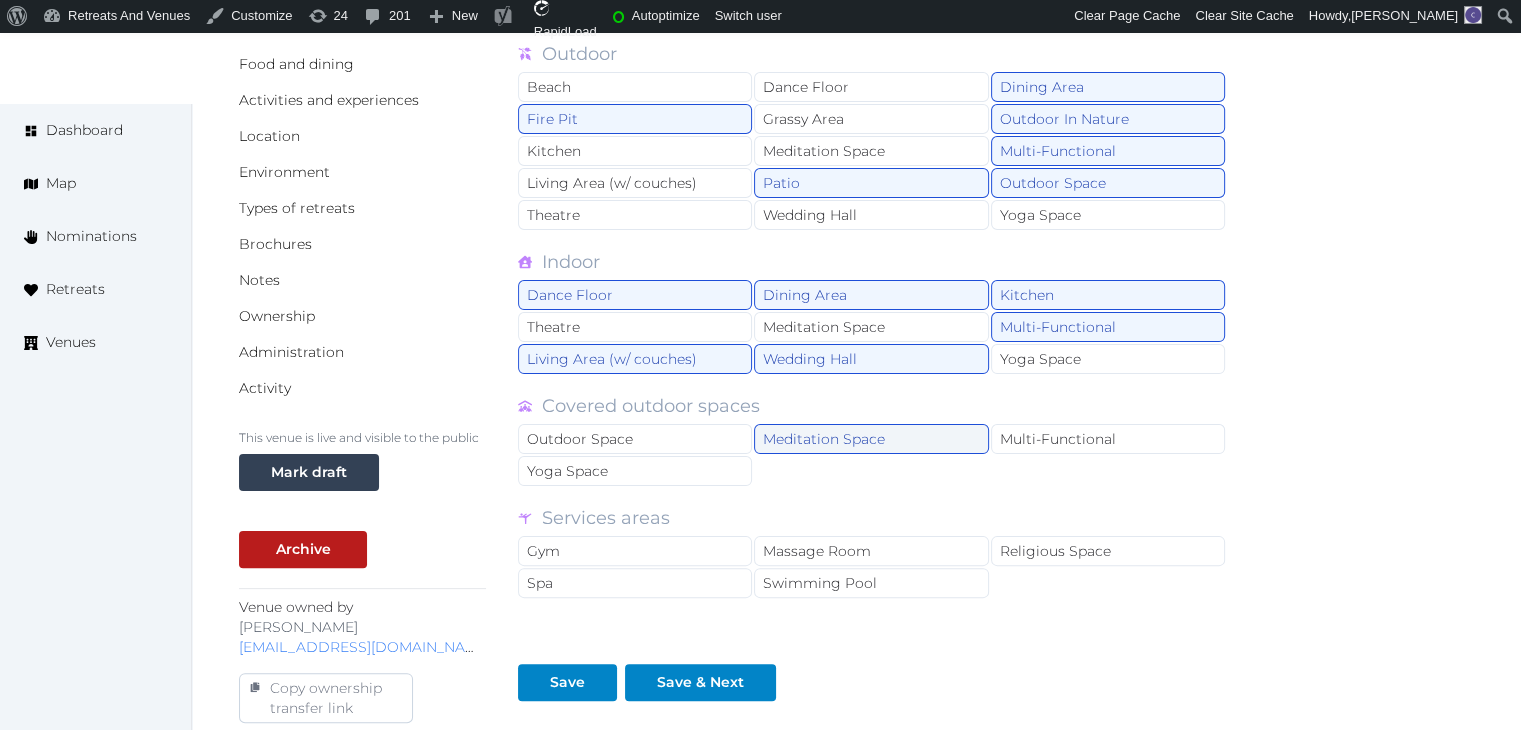 click on "Meditation Space" at bounding box center [871, 439] 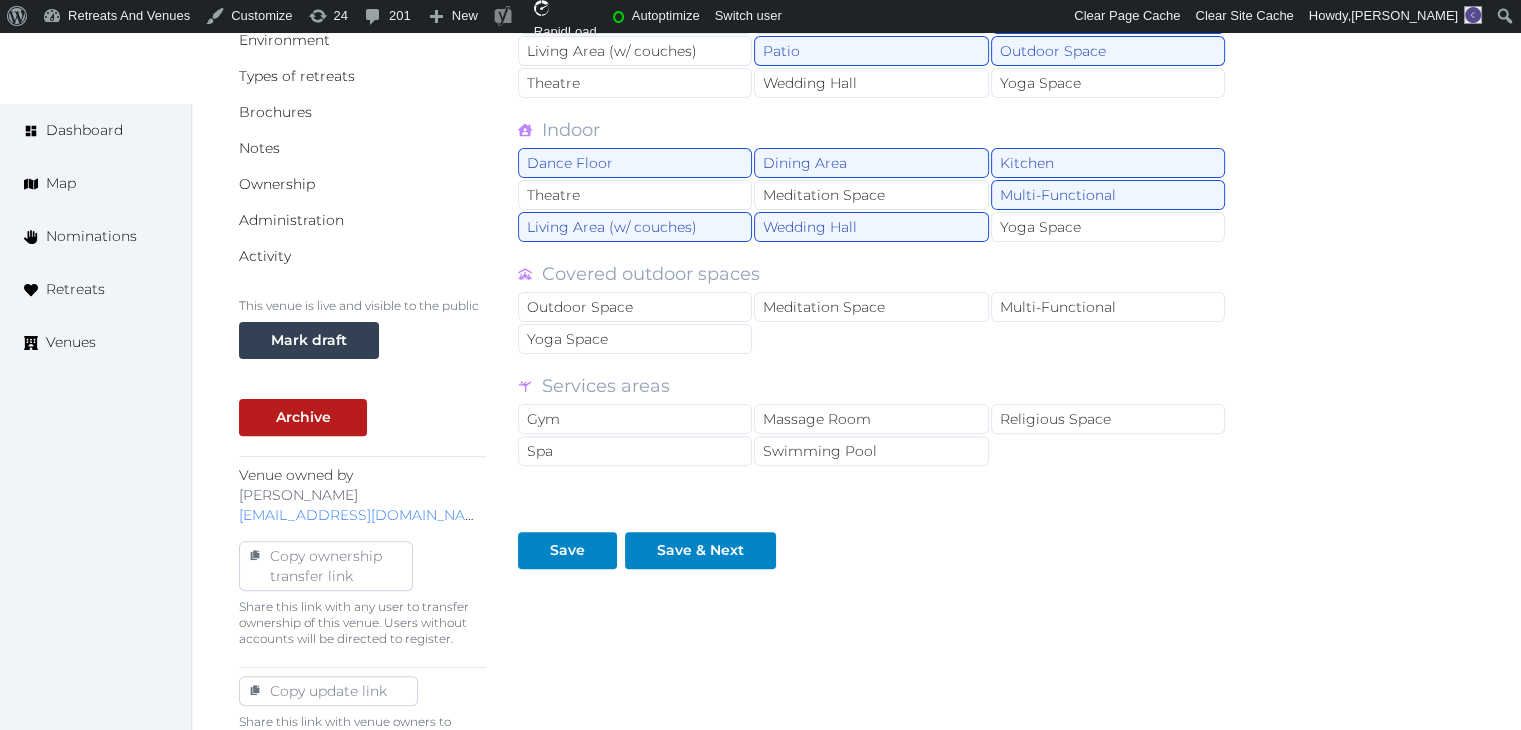 scroll, scrollTop: 600, scrollLeft: 0, axis: vertical 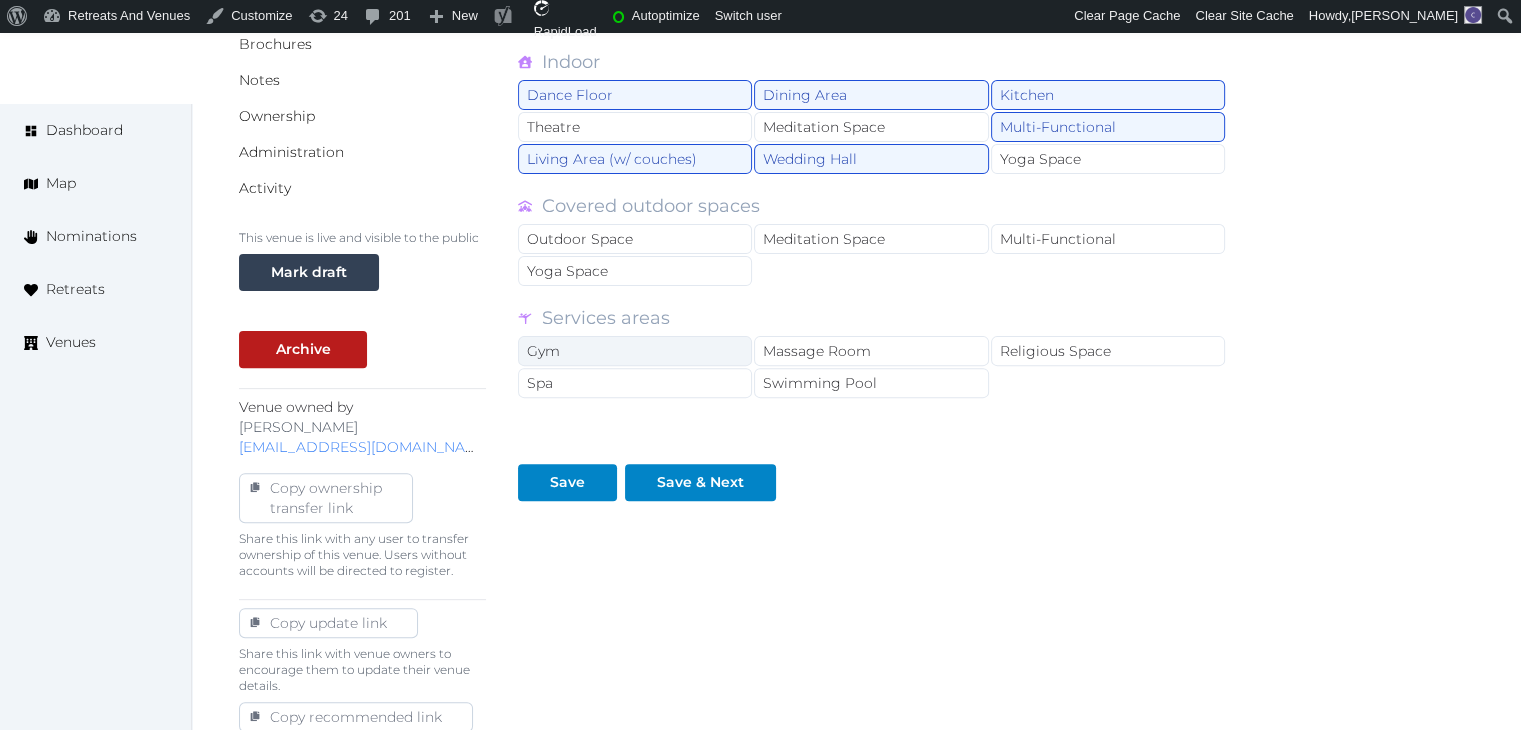 click on "Gym" at bounding box center [635, 351] 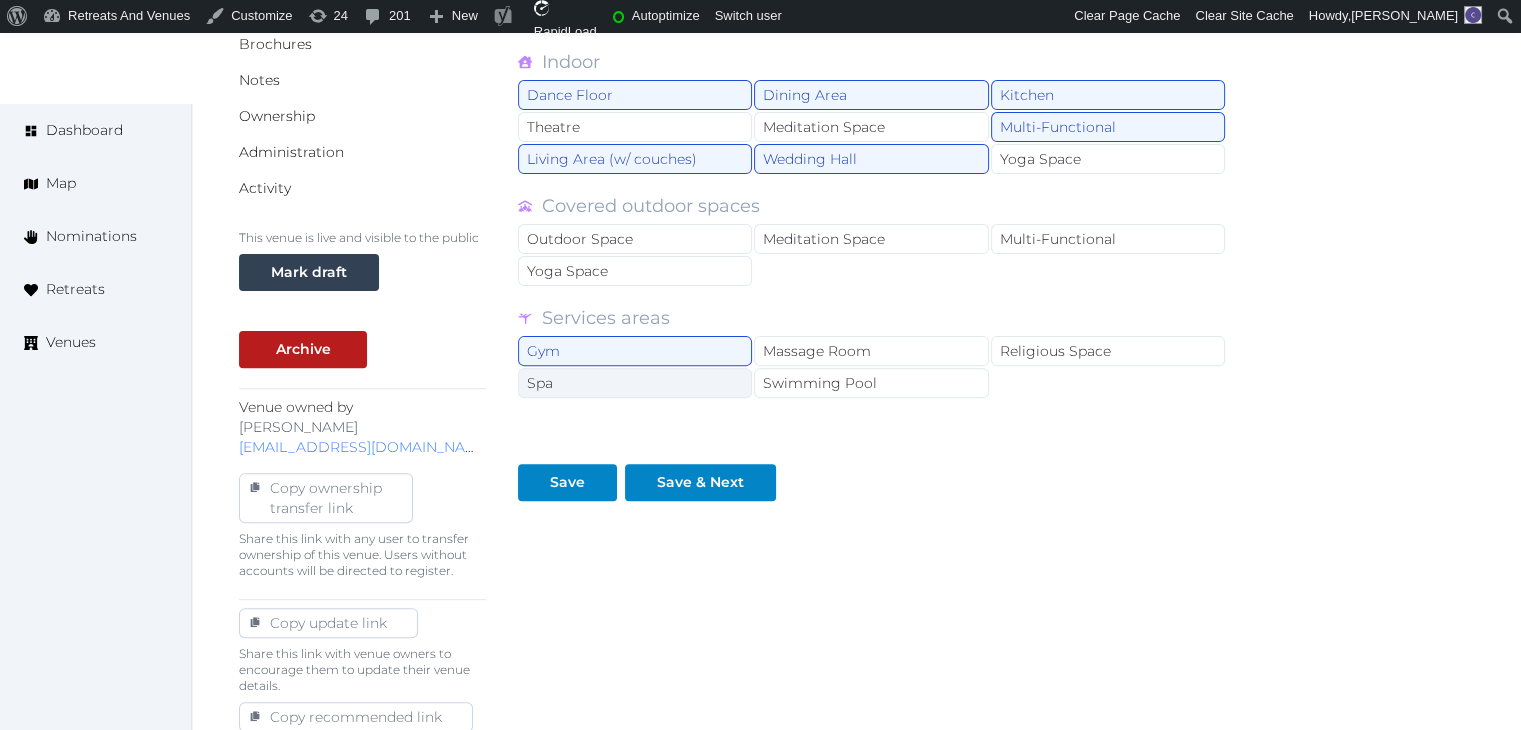 click on "Spa" at bounding box center (635, 383) 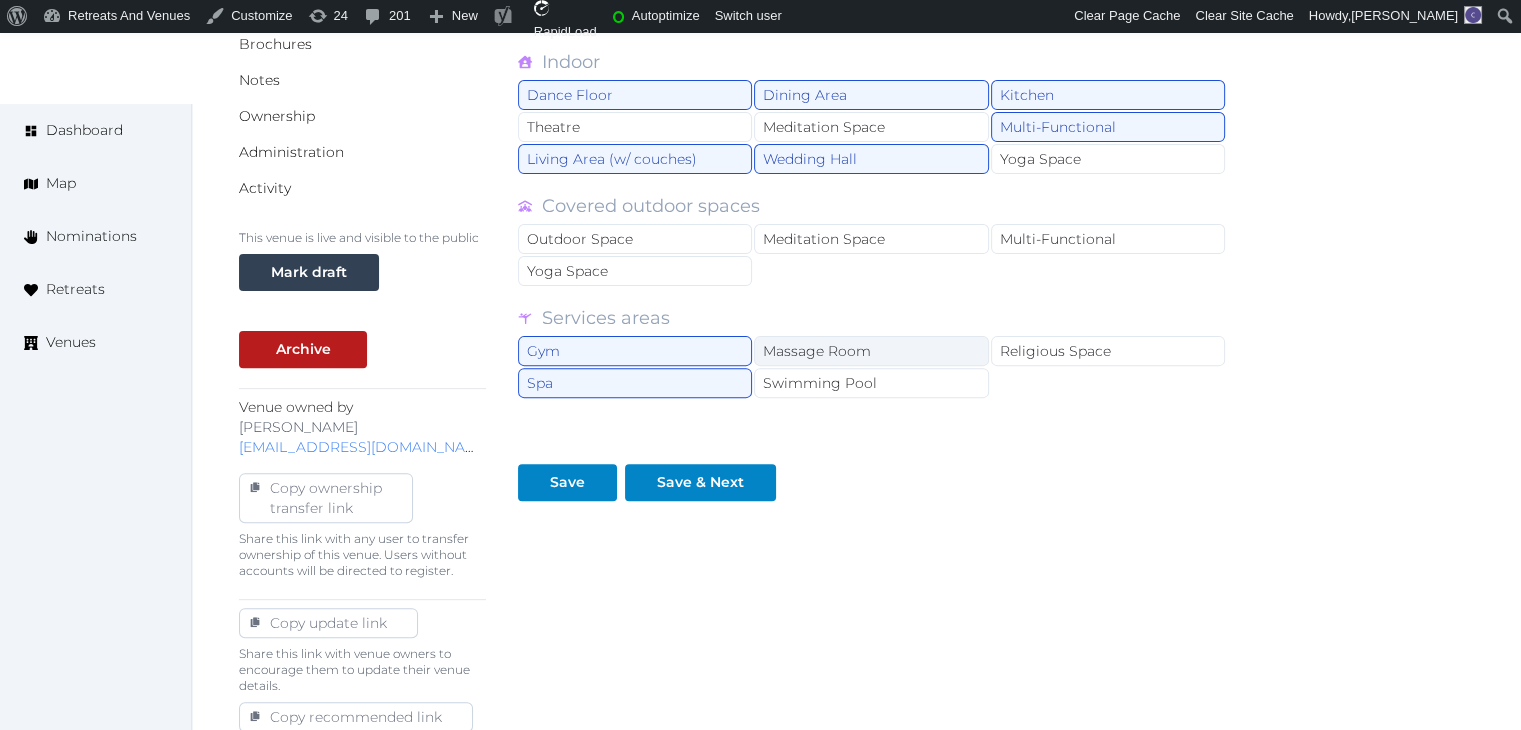 drag, startPoint x: 811, startPoint y: 385, endPoint x: 818, endPoint y: 353, distance: 32.75668 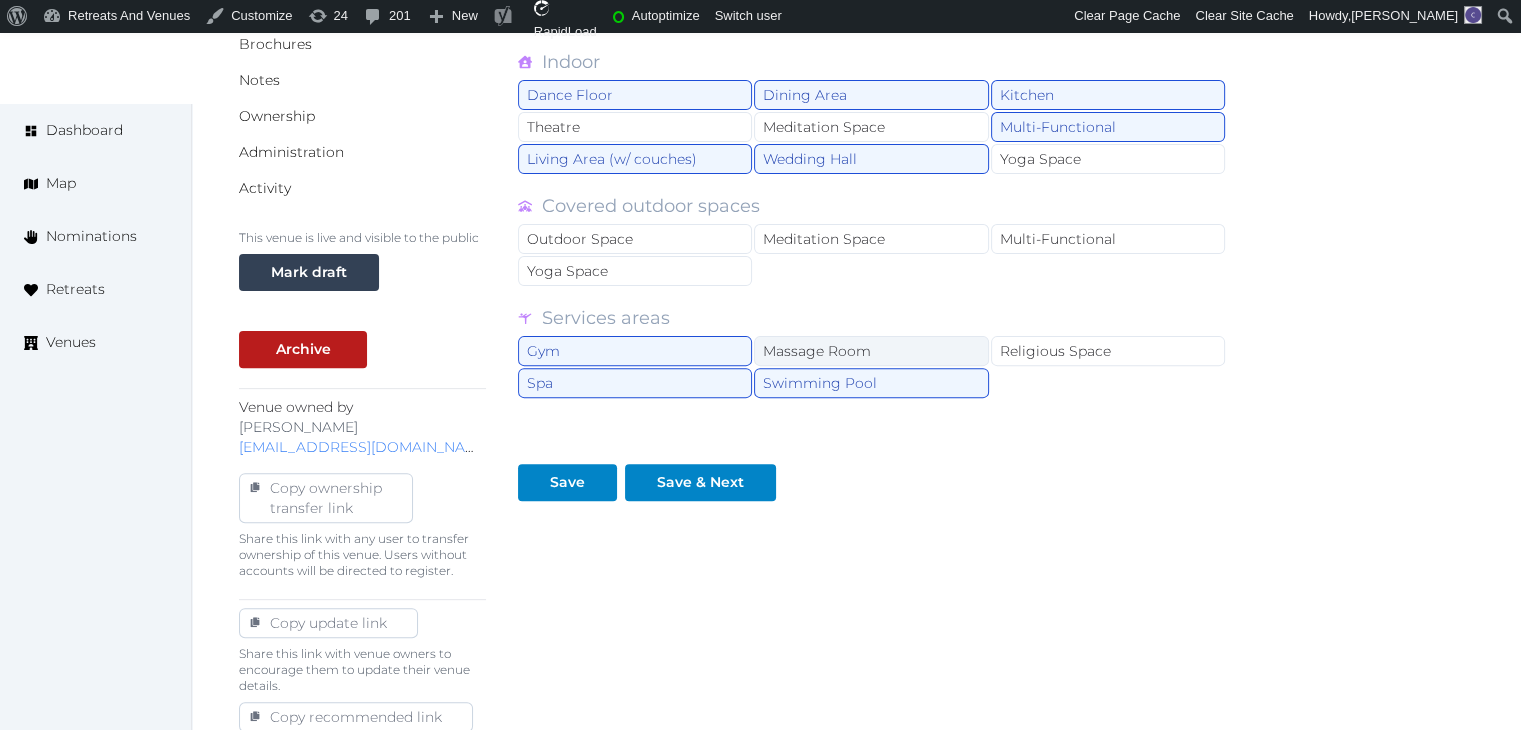 click on "Massage Room" at bounding box center [871, 351] 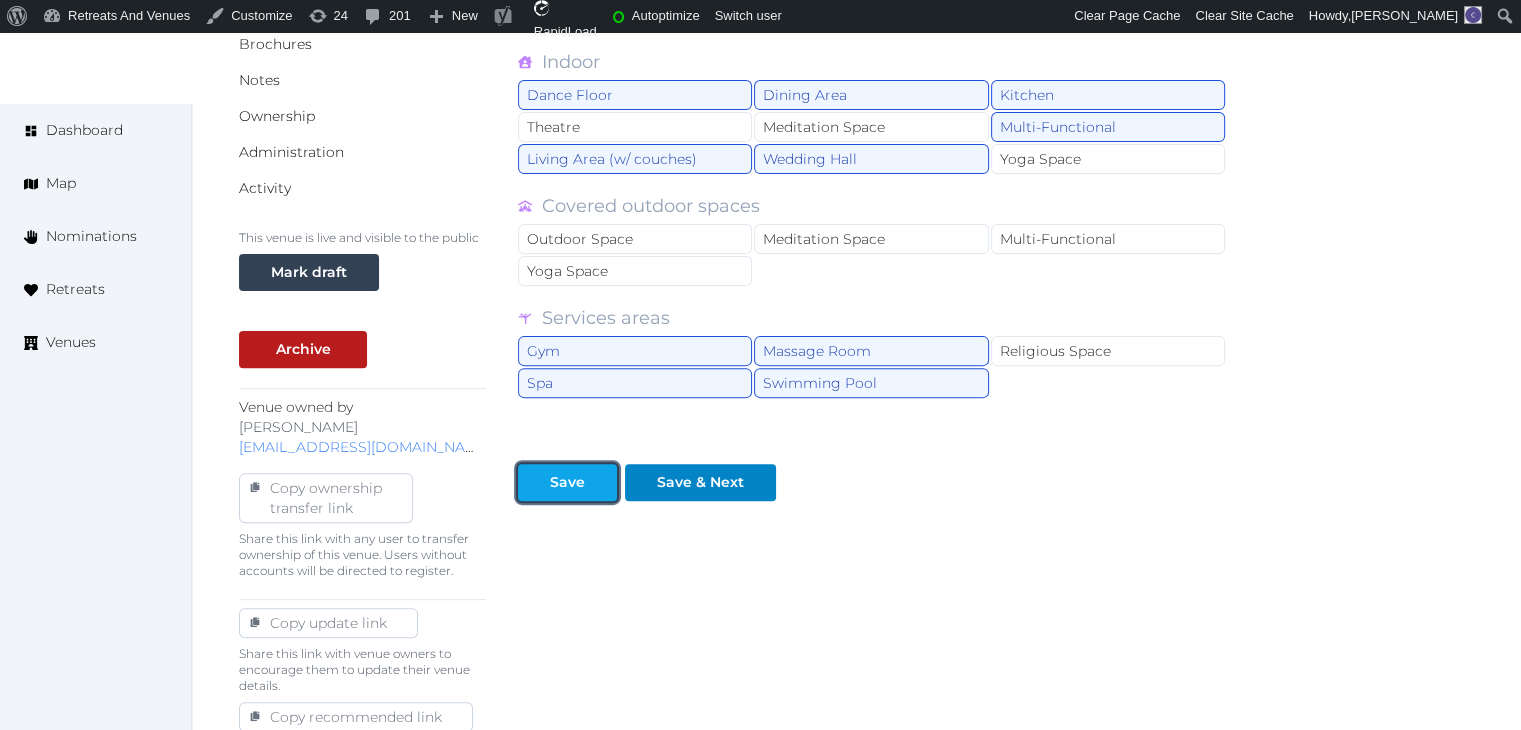 click on "Save" at bounding box center [567, 482] 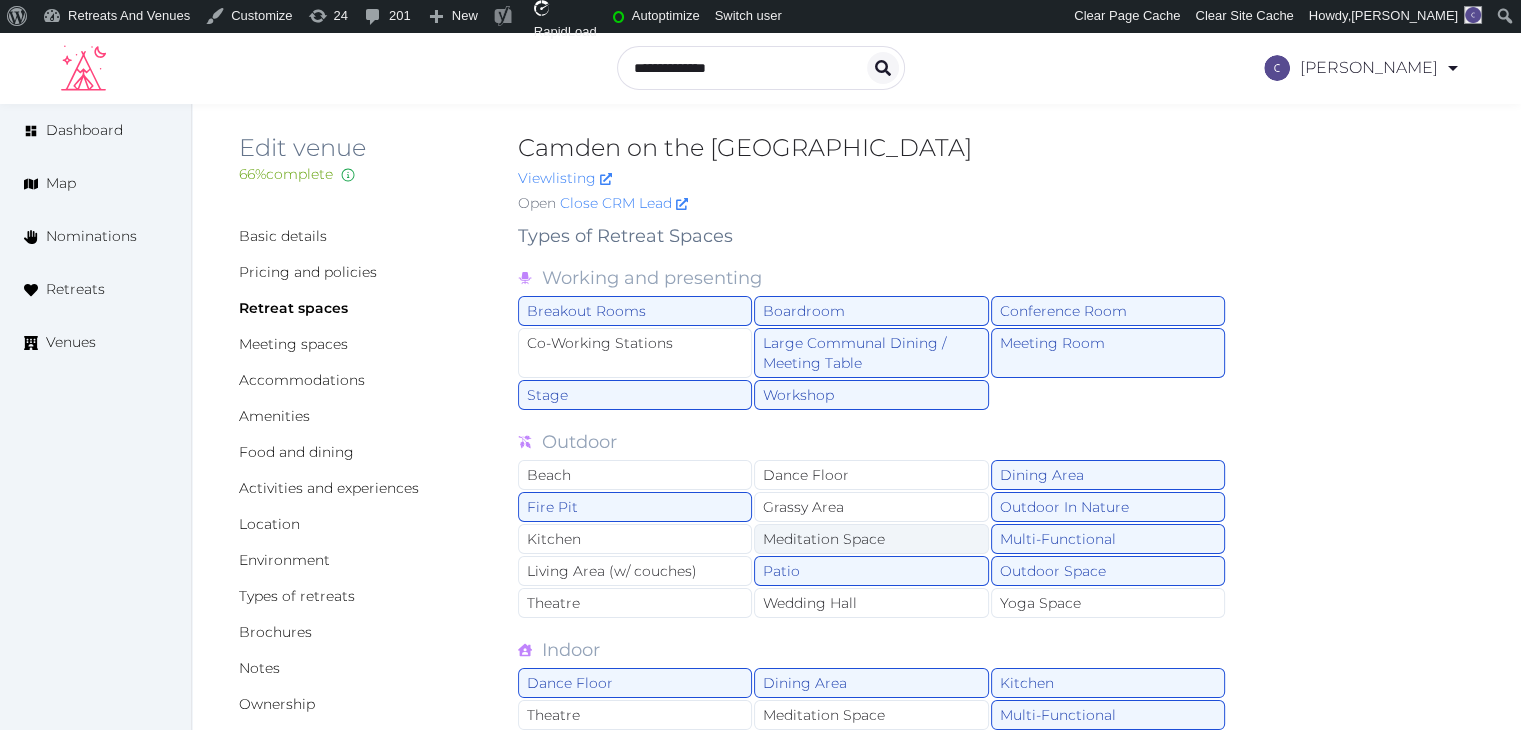 scroll, scrollTop: 0, scrollLeft: 0, axis: both 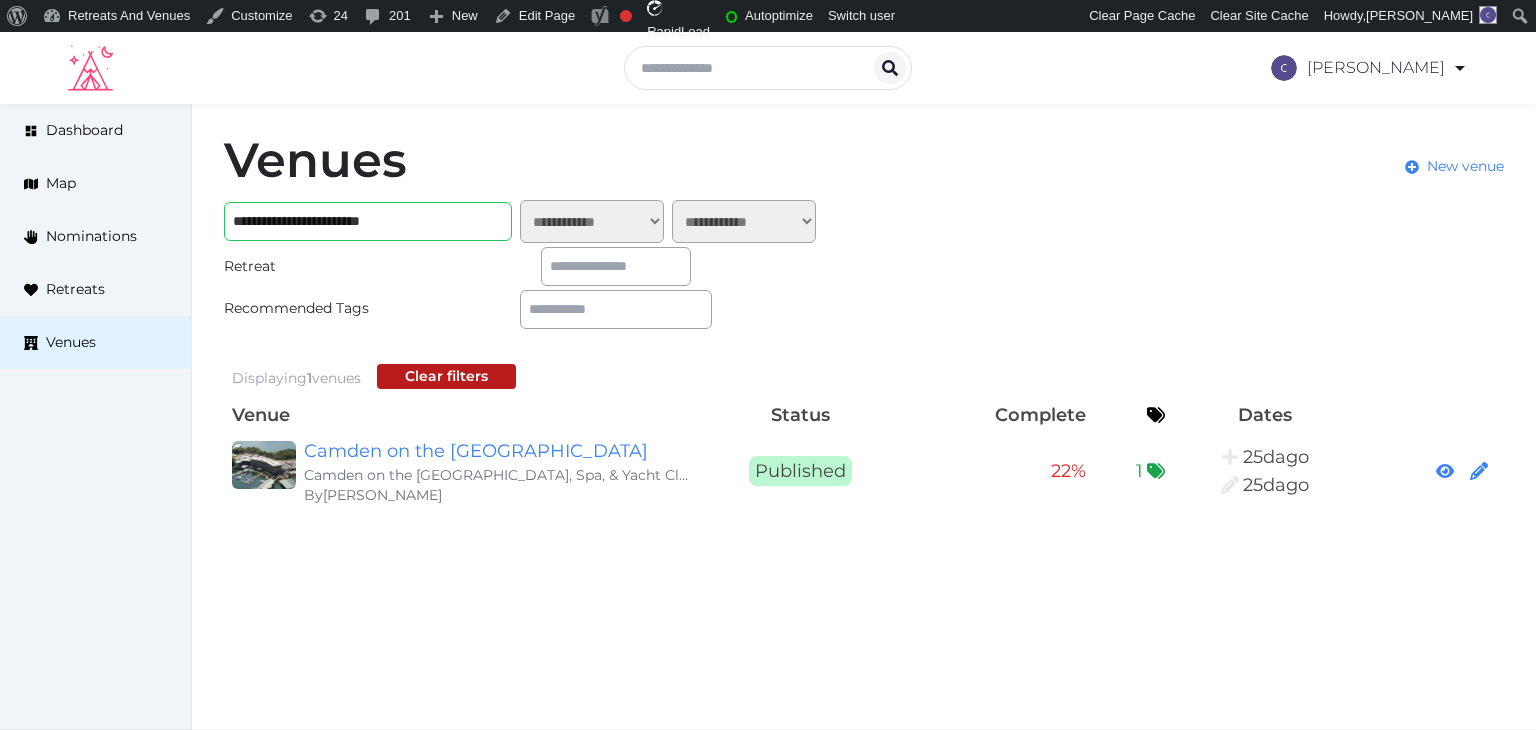 click on "**********" at bounding box center (368, 221) 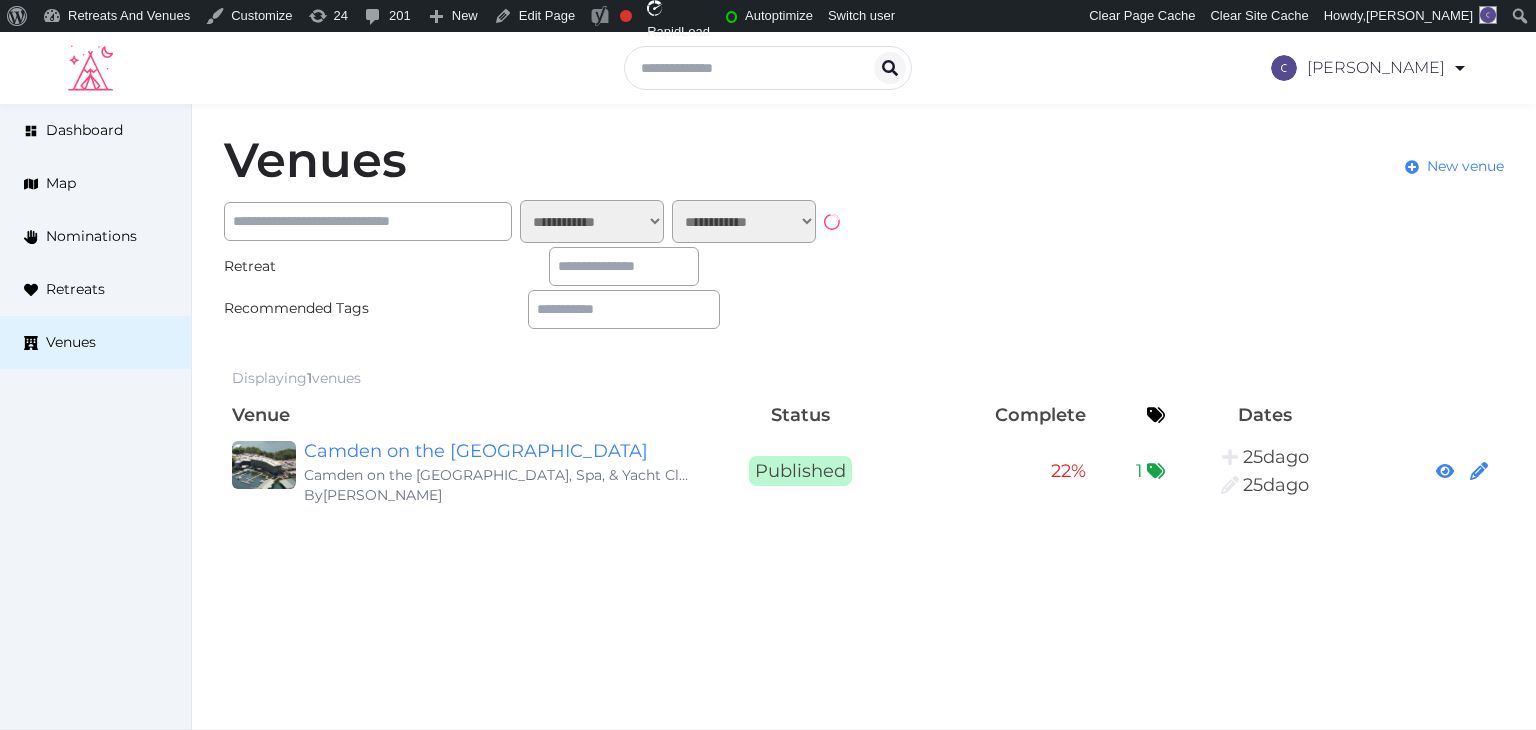 type 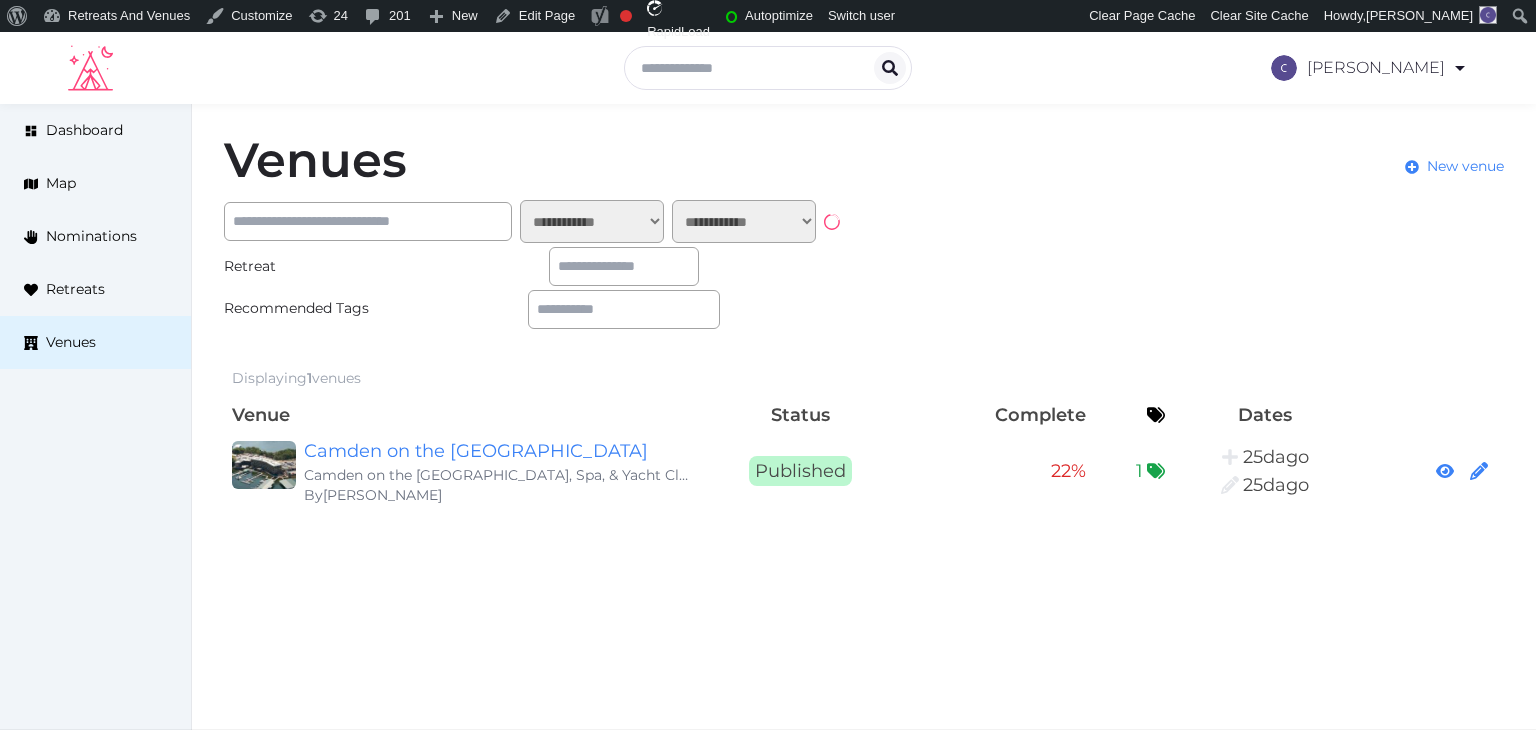 click at bounding box center [624, 266] 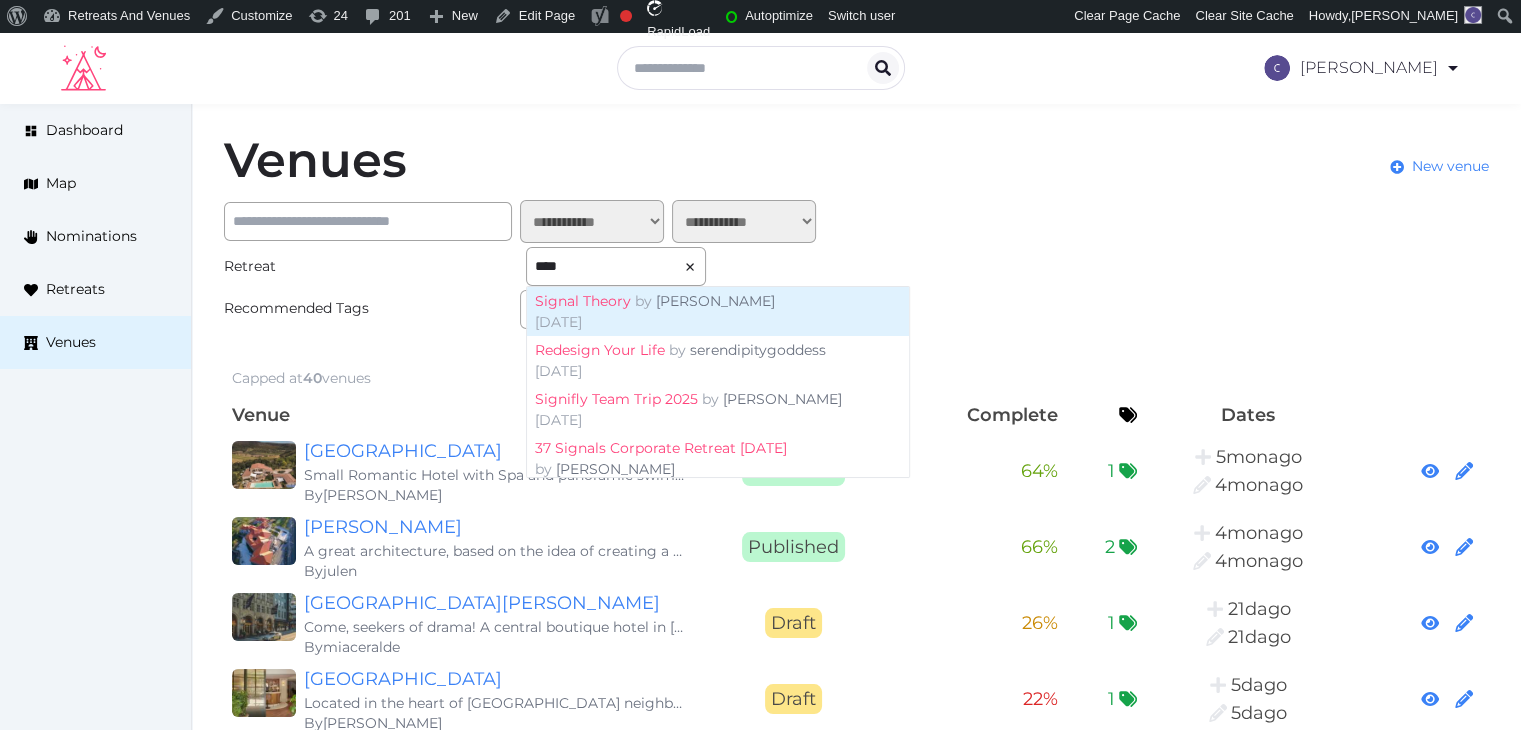 type on "****" 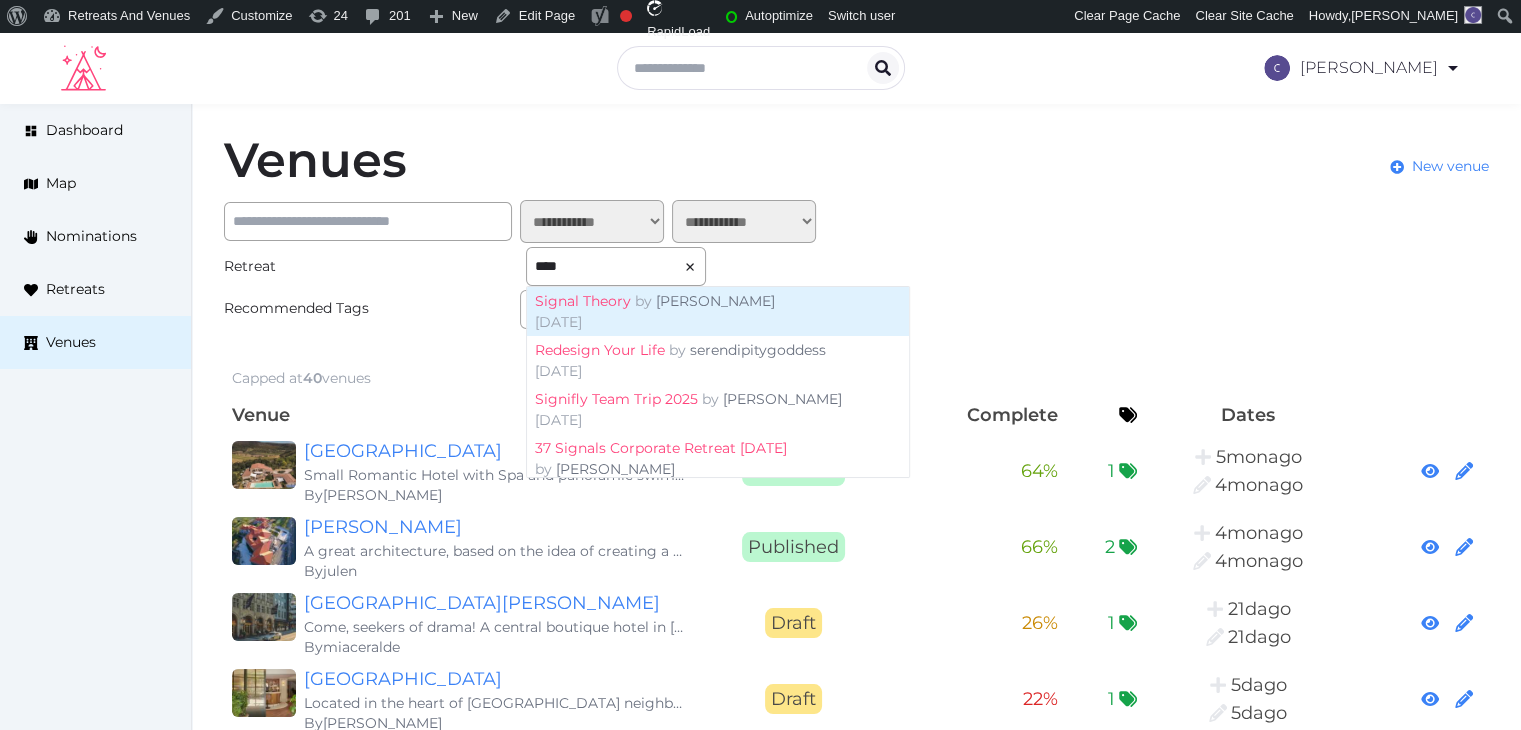 click on "Signal Theory" at bounding box center (583, 301) 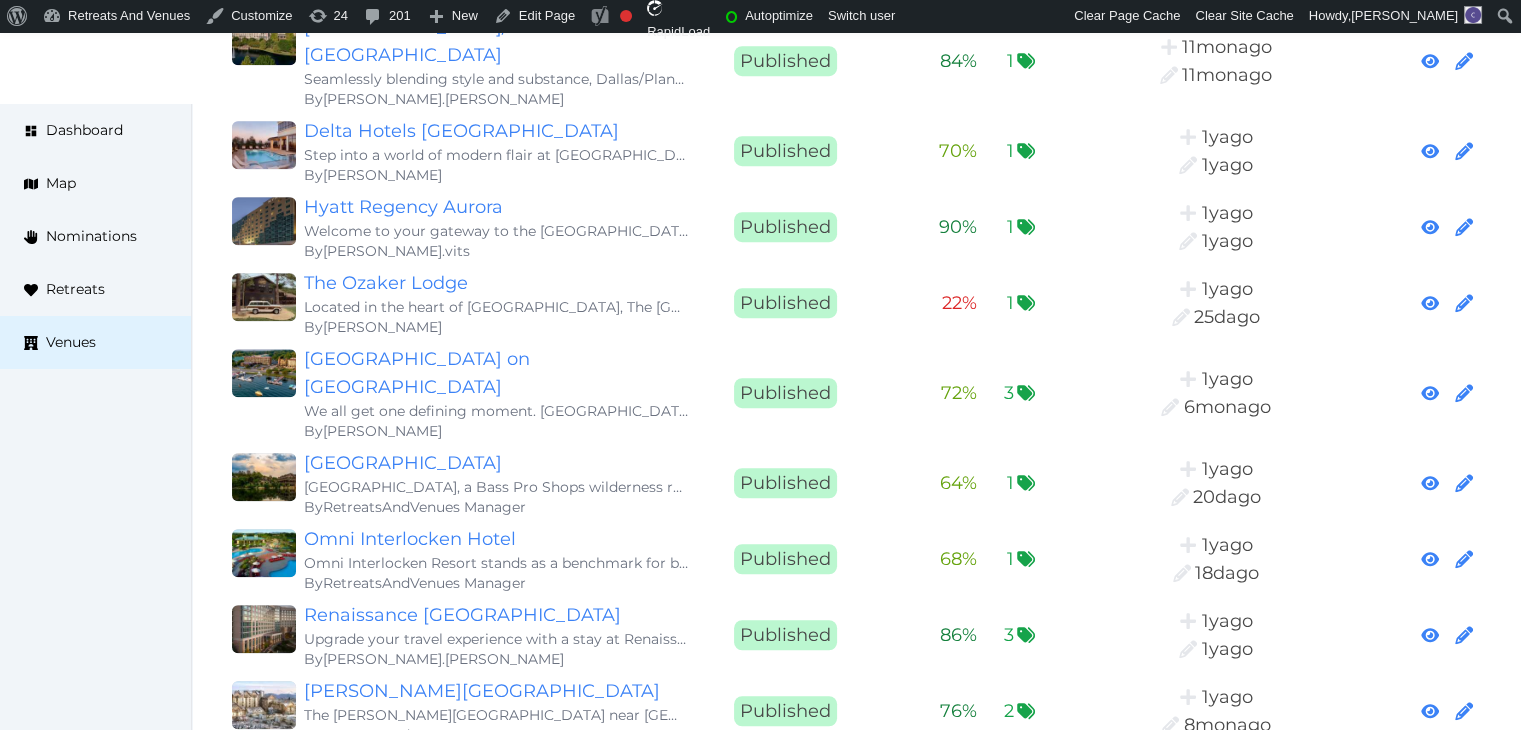 scroll, scrollTop: 1200, scrollLeft: 0, axis: vertical 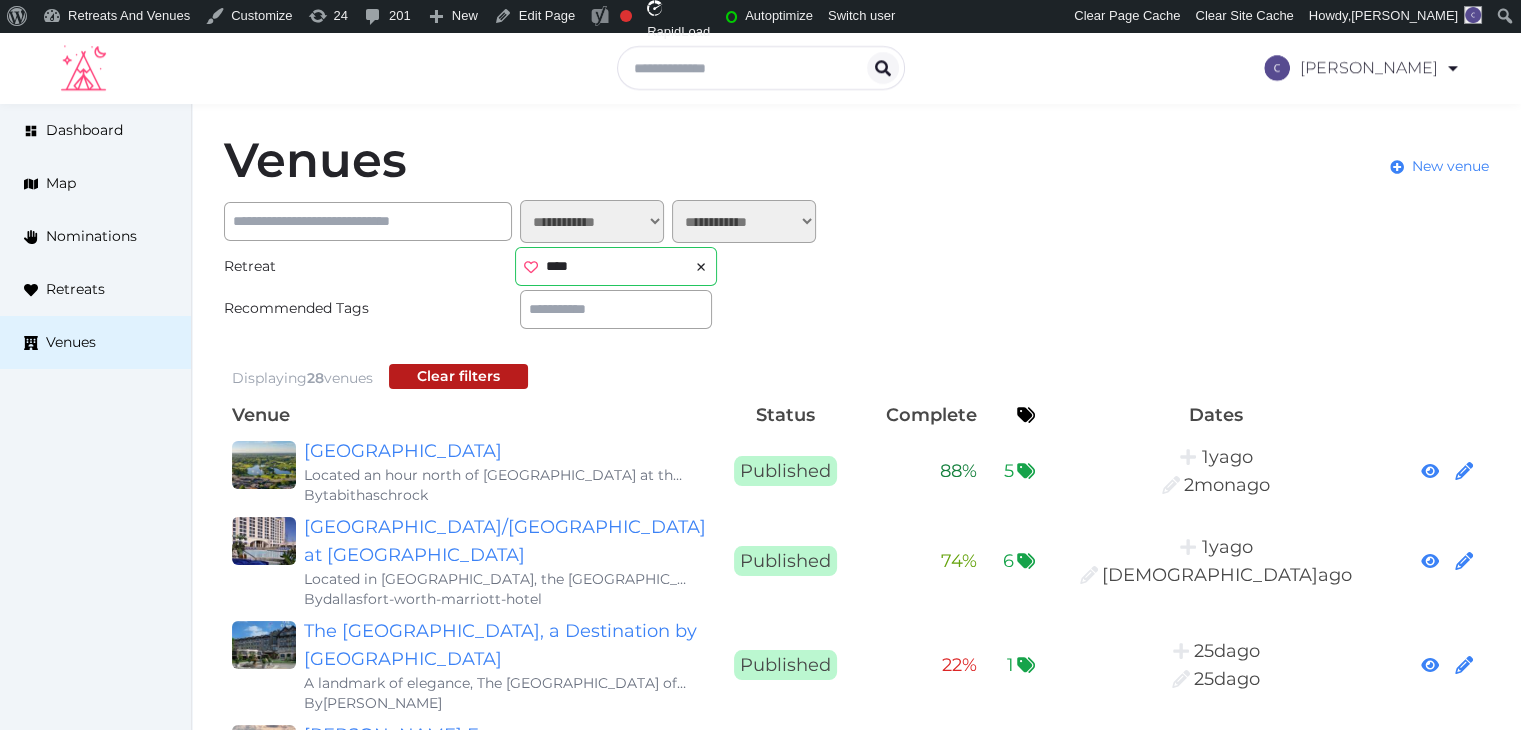 click 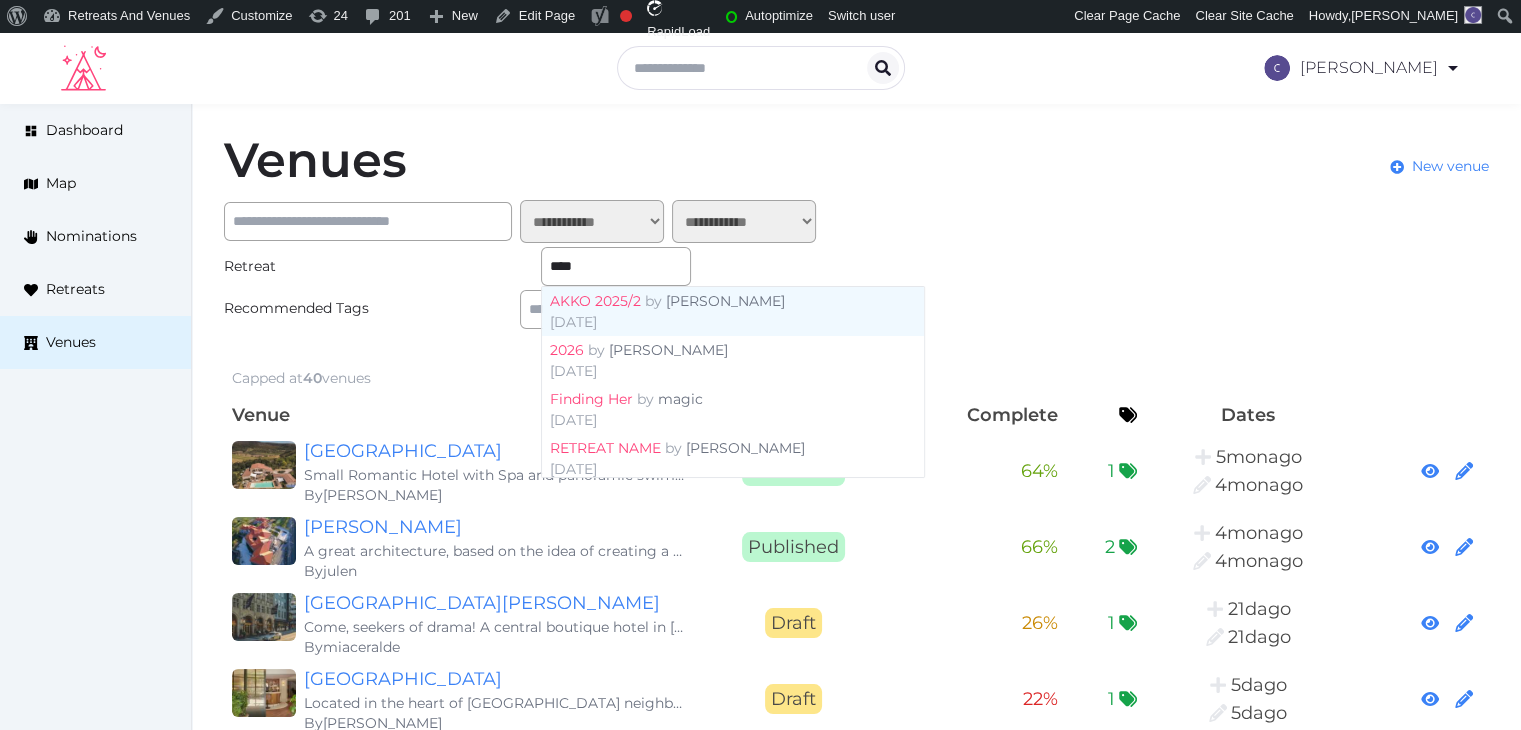 click on "****" at bounding box center (616, 266) 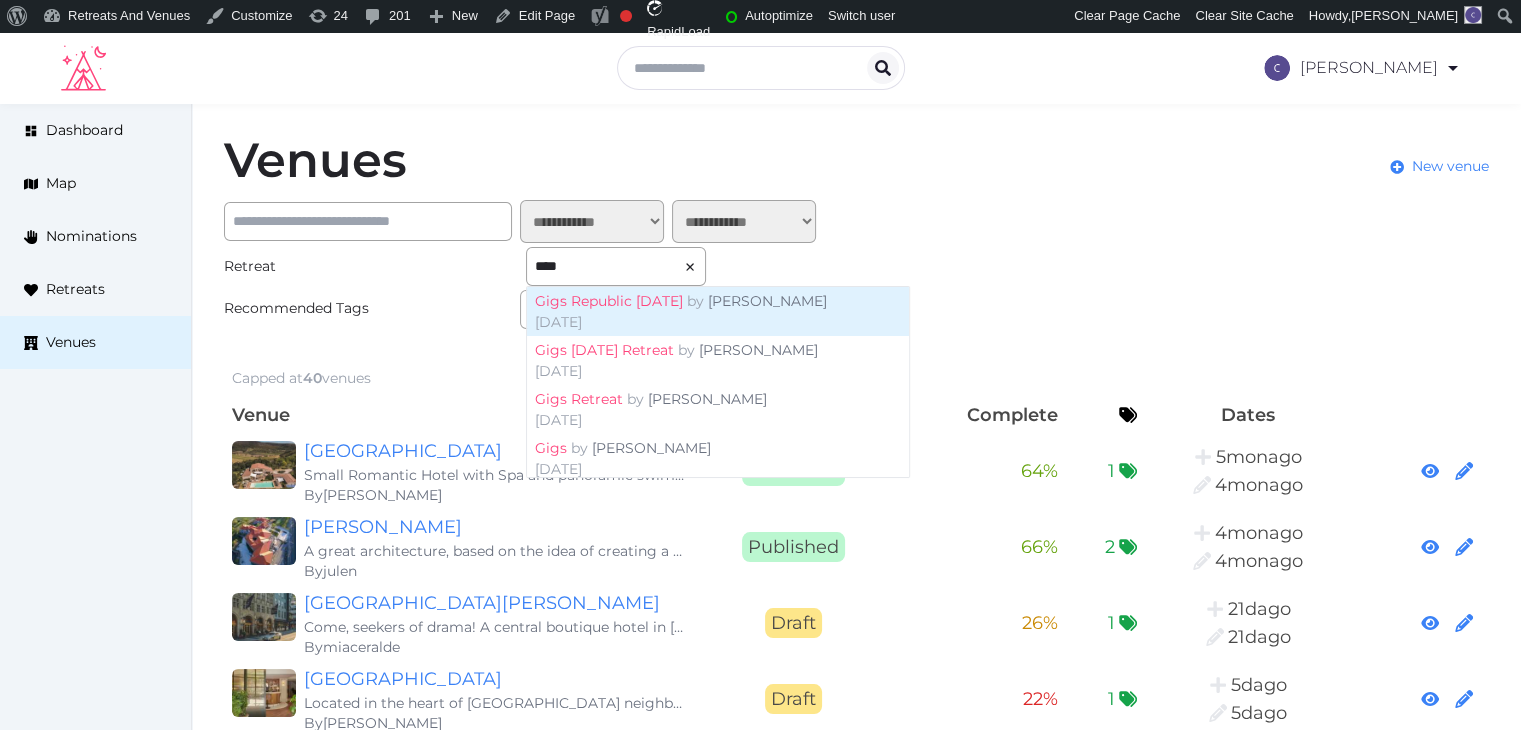 type on "****" 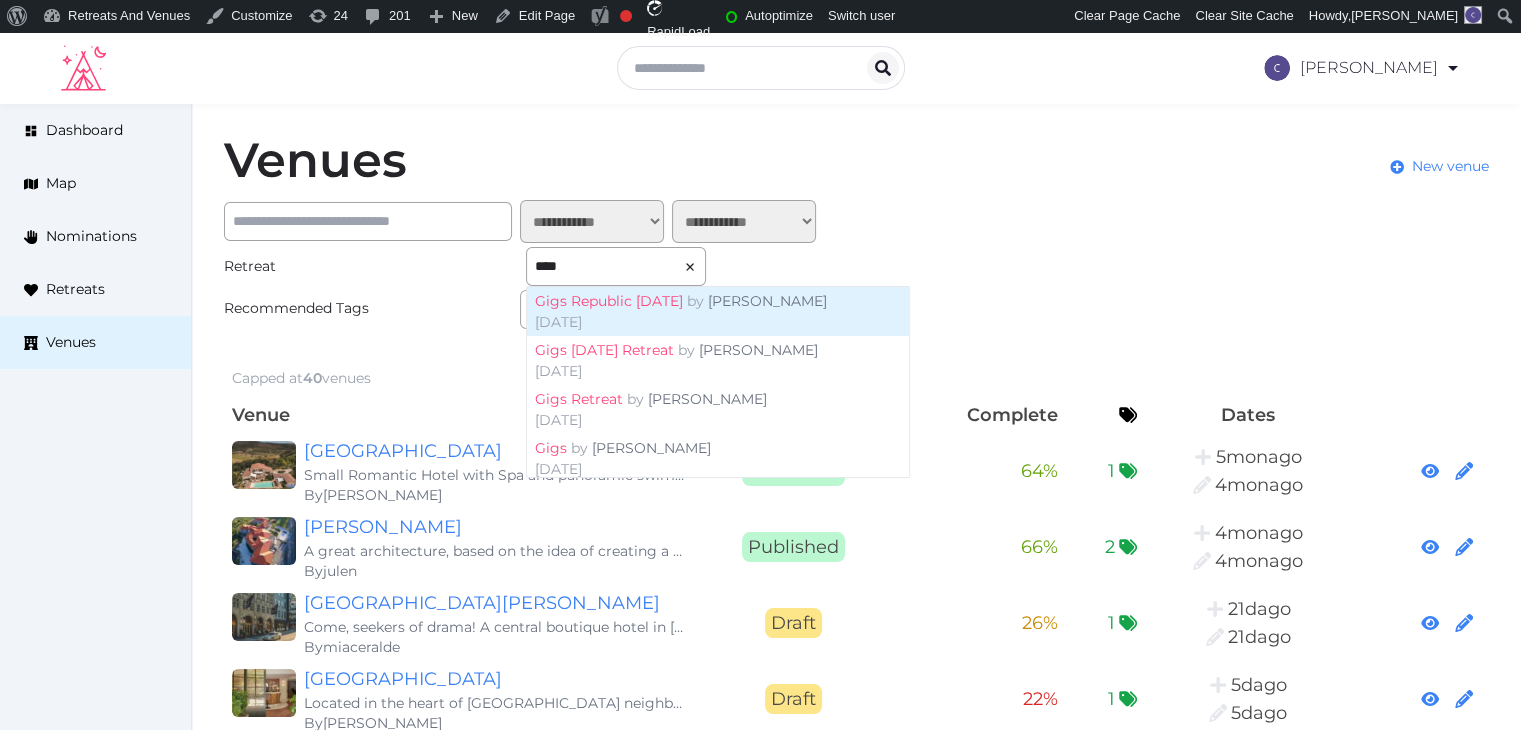 click on "Gigs Republic October 2025" at bounding box center (609, 301) 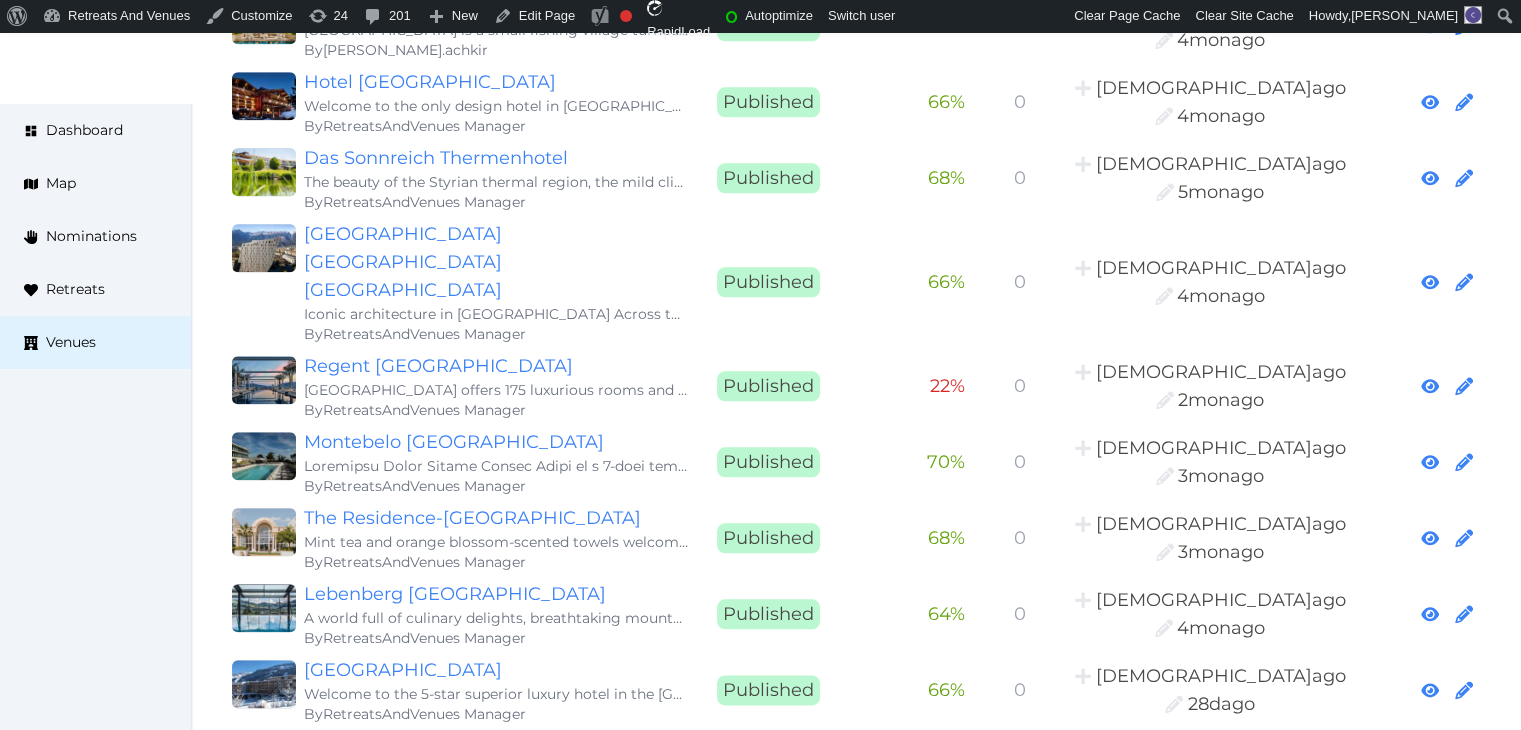 scroll, scrollTop: 2200, scrollLeft: 0, axis: vertical 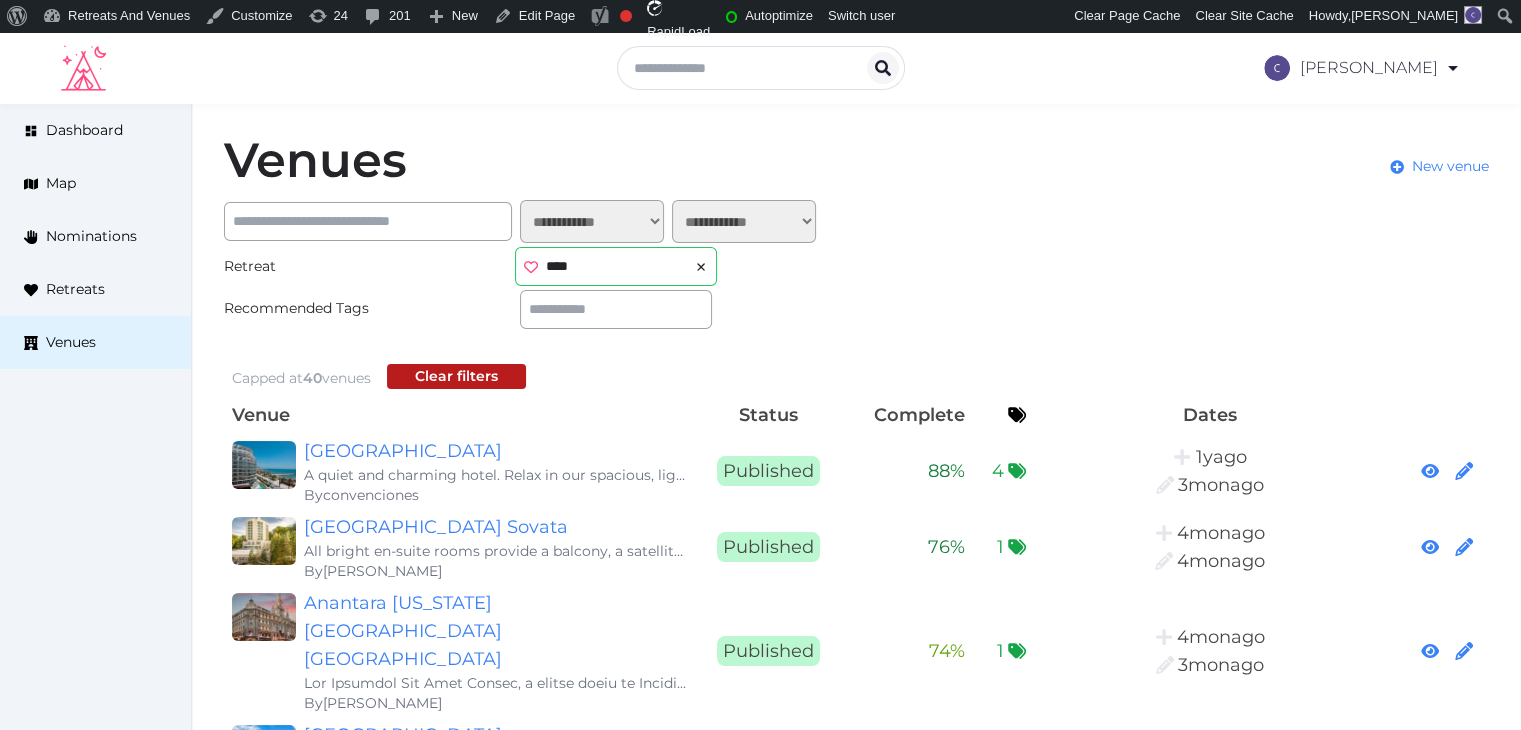 click 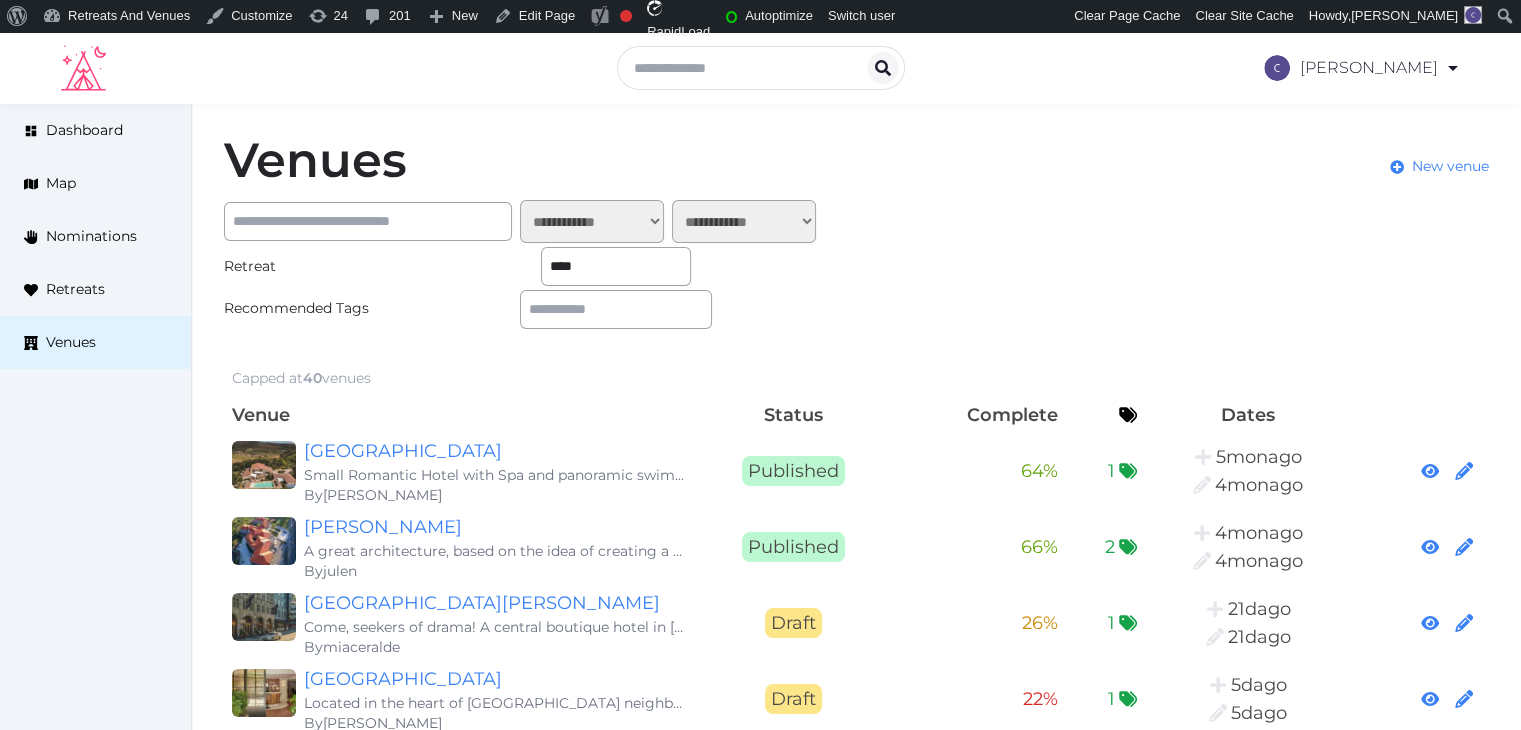 click on "****" at bounding box center [616, 266] 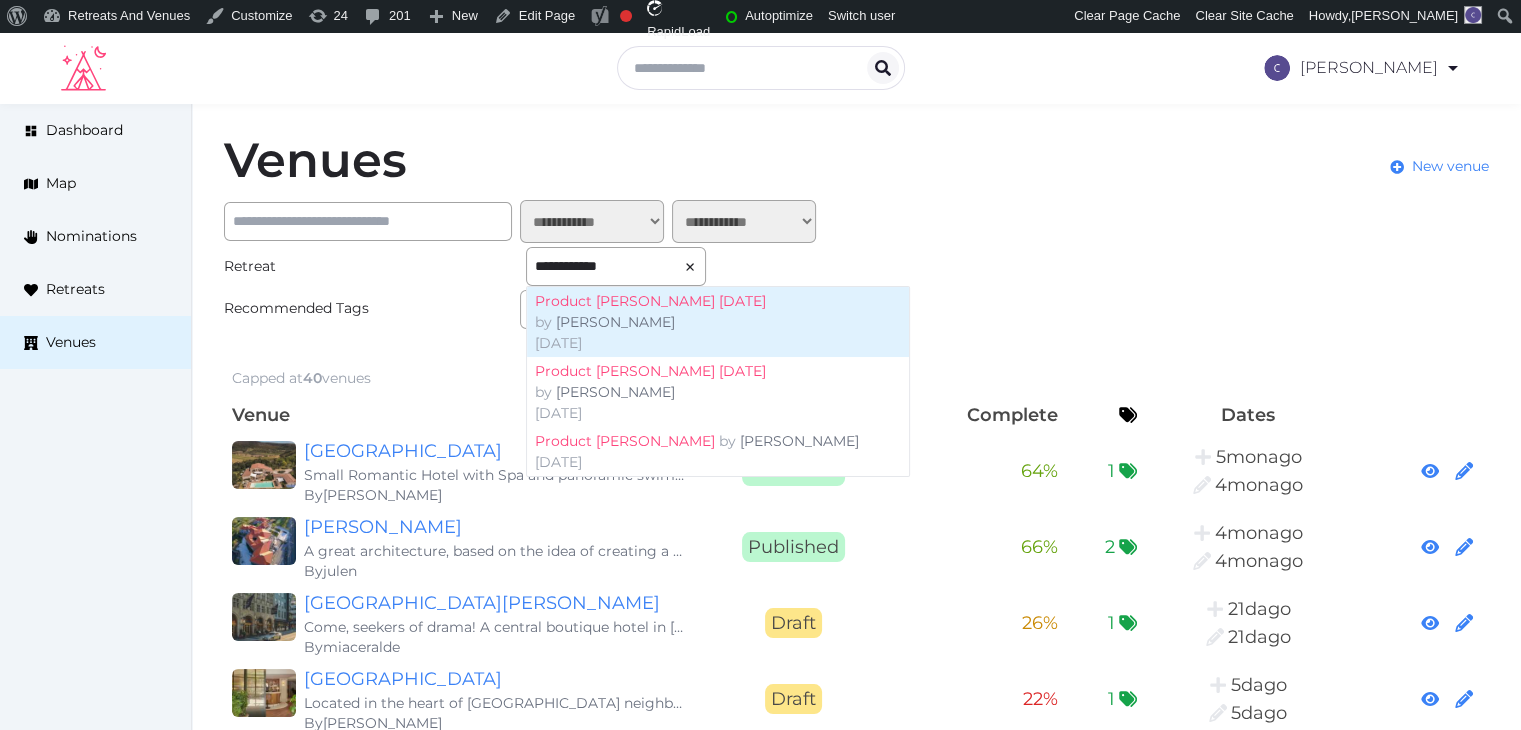 type on "**********" 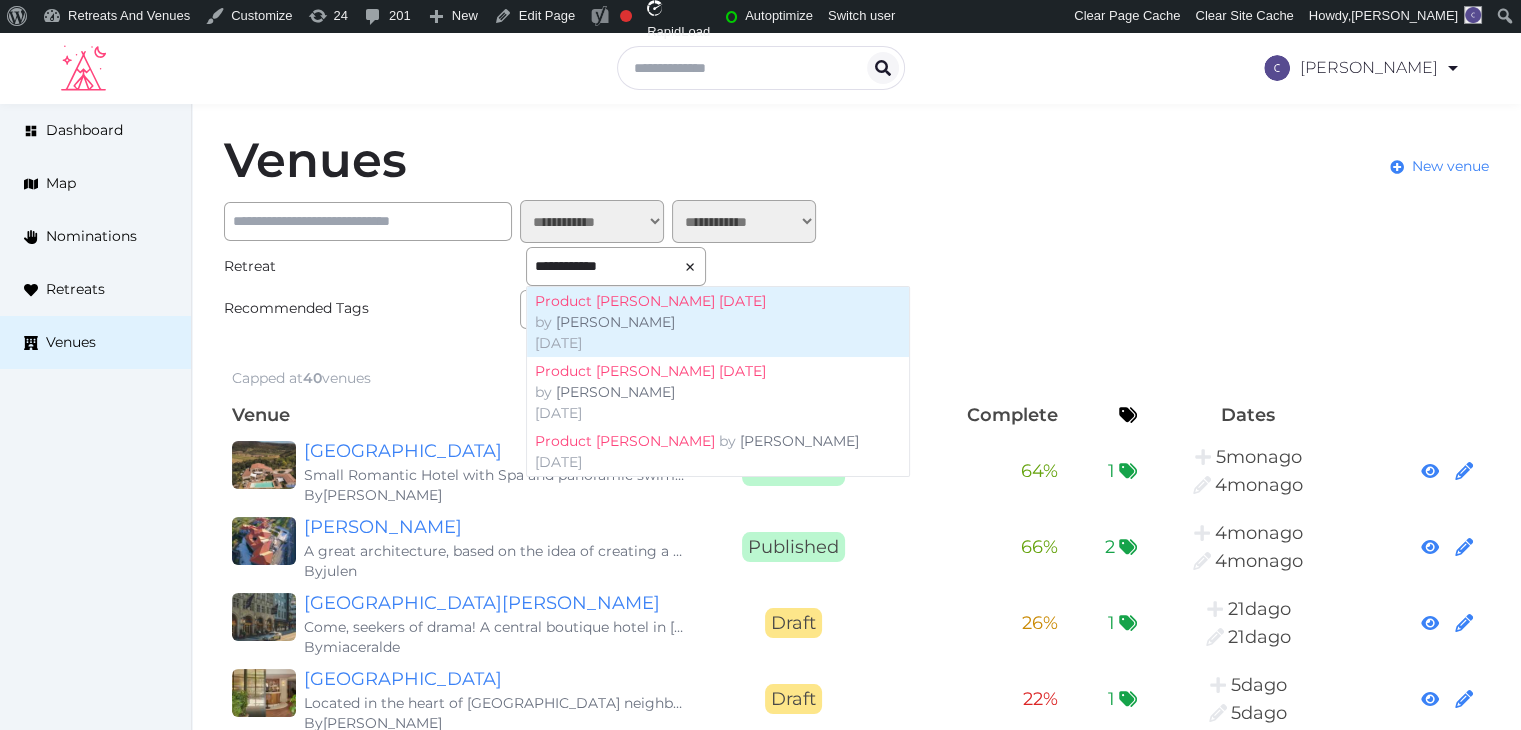 click on "Feb 13th, 2025" at bounding box center [718, 343] 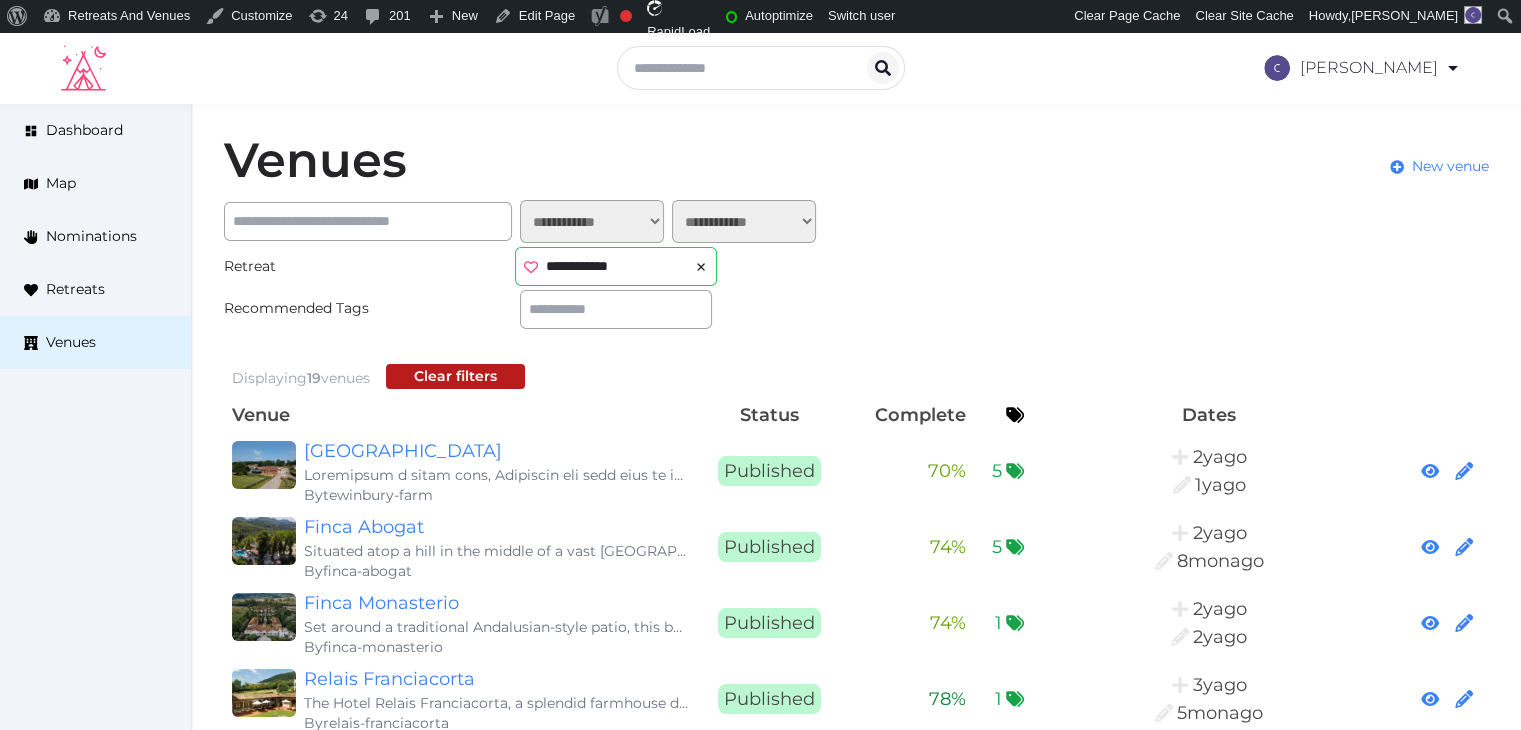 scroll, scrollTop: 100, scrollLeft: 0, axis: vertical 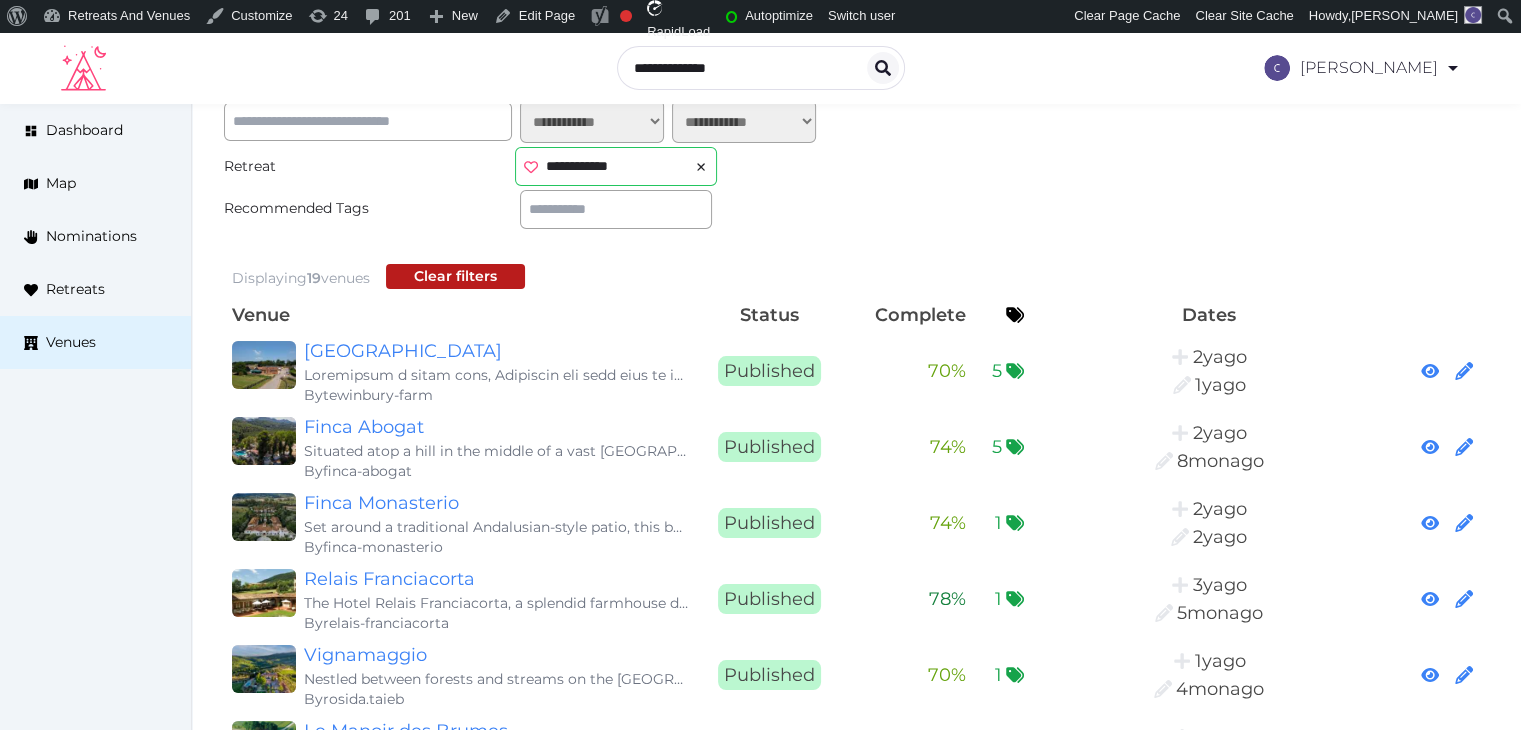 click on "**********" at bounding box center [616, 166] 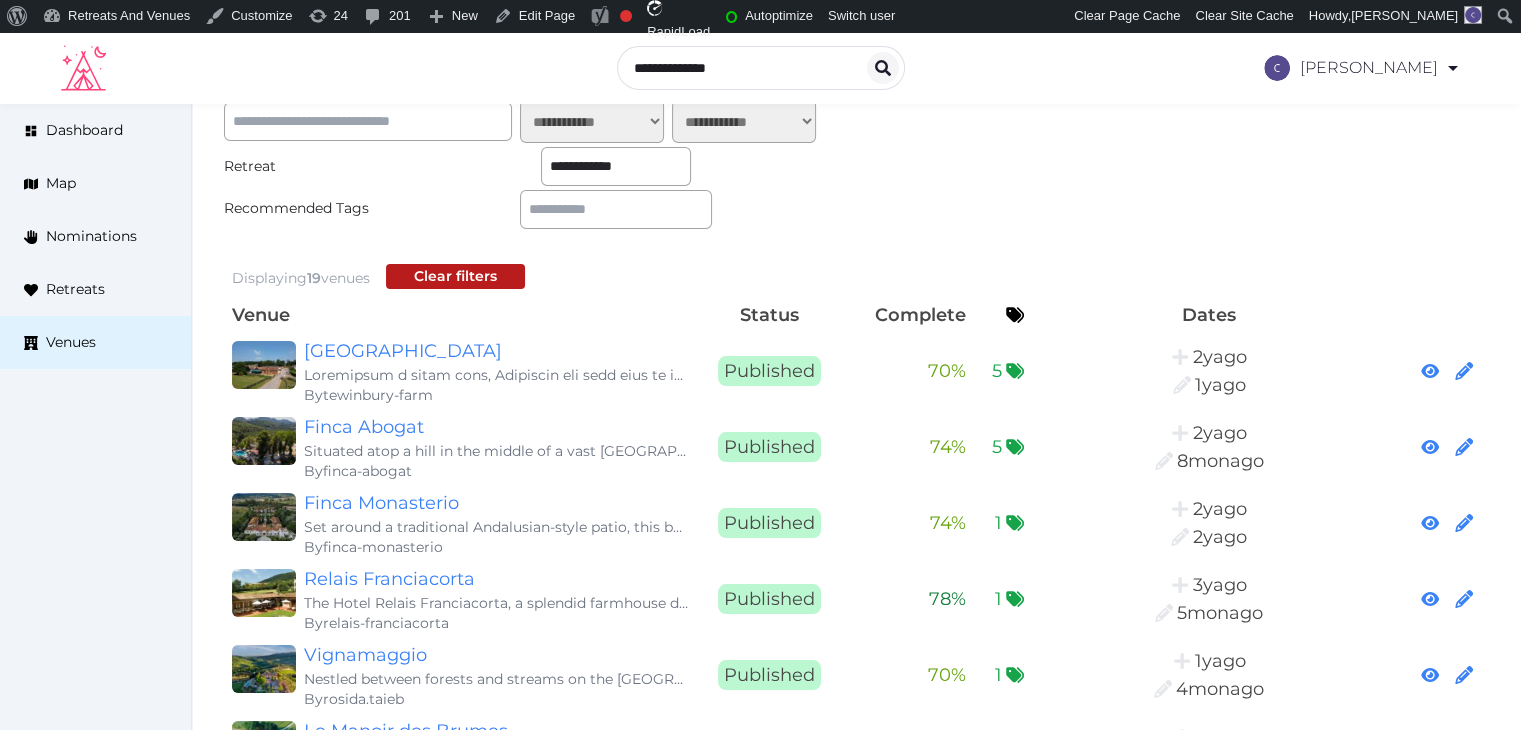 click on "**********" at bounding box center [616, 166] 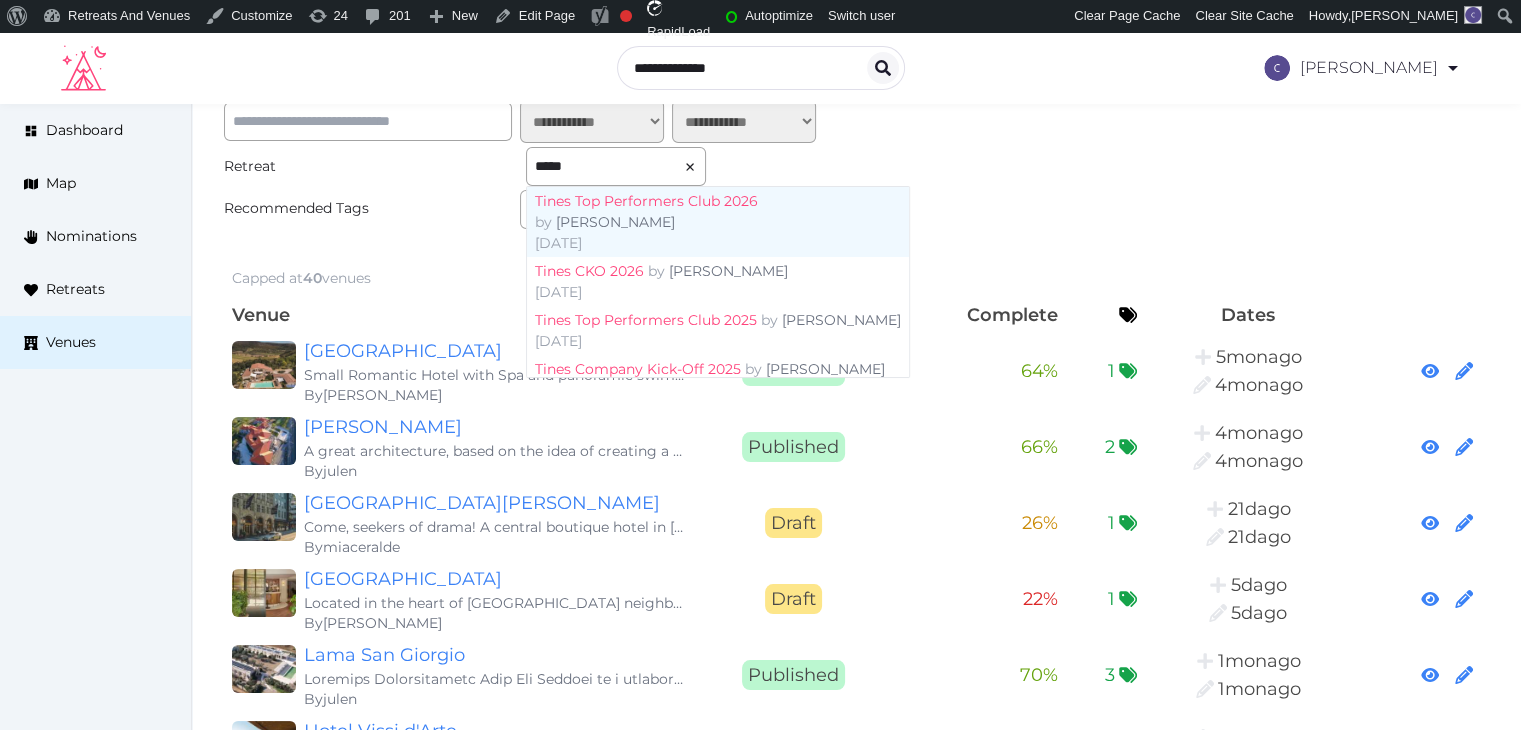 type on "*****" 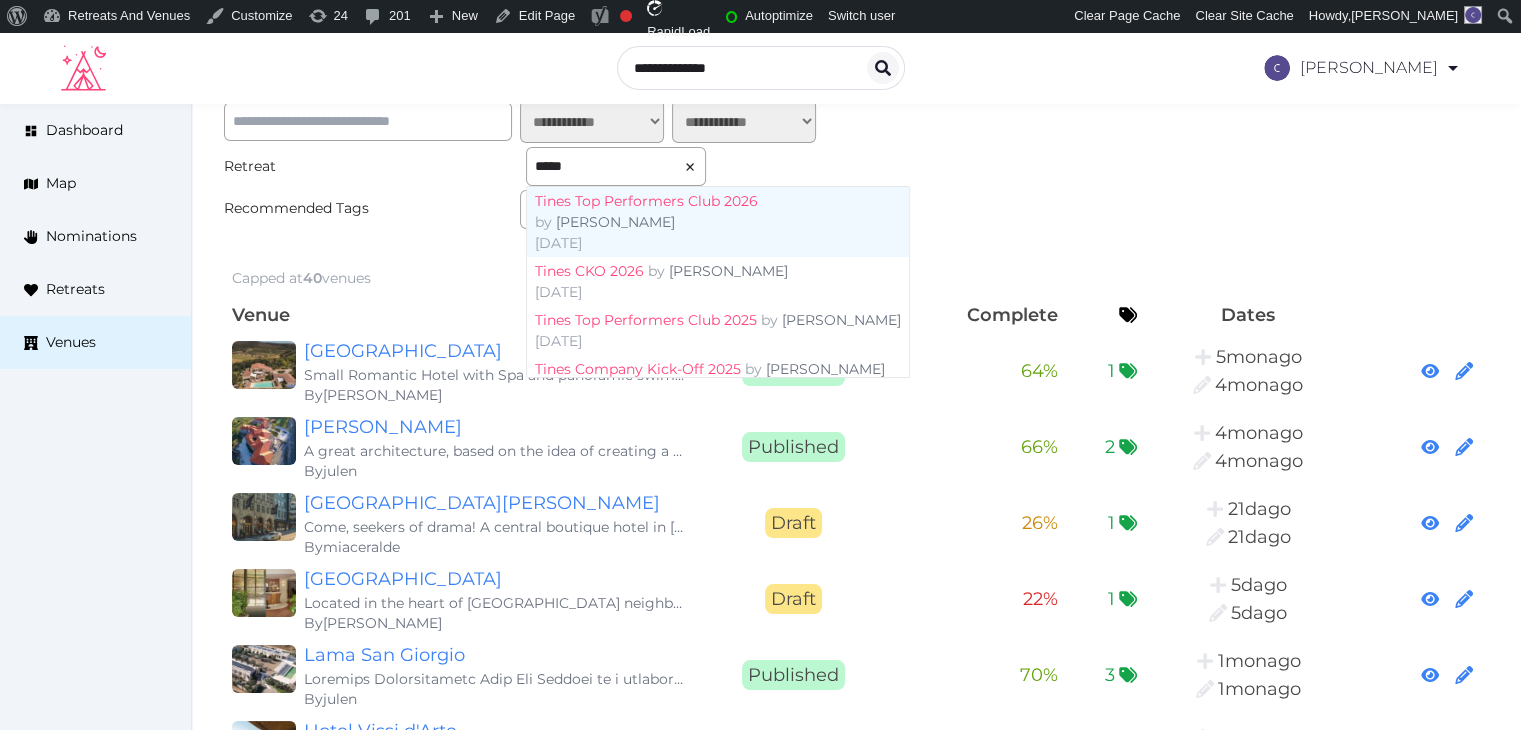 click on "Tines Top Performers Club 2026" at bounding box center (646, 201) 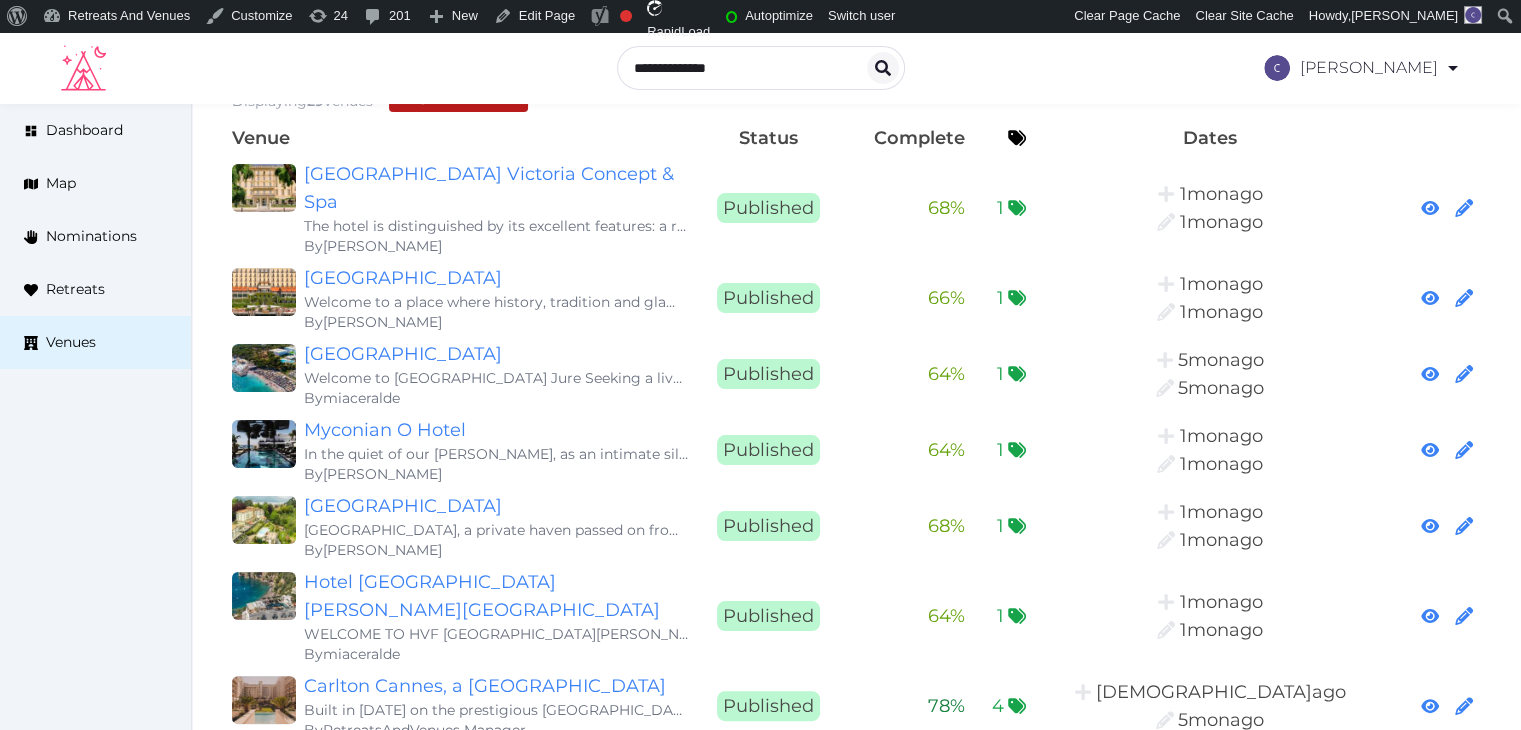 scroll, scrollTop: 0, scrollLeft: 0, axis: both 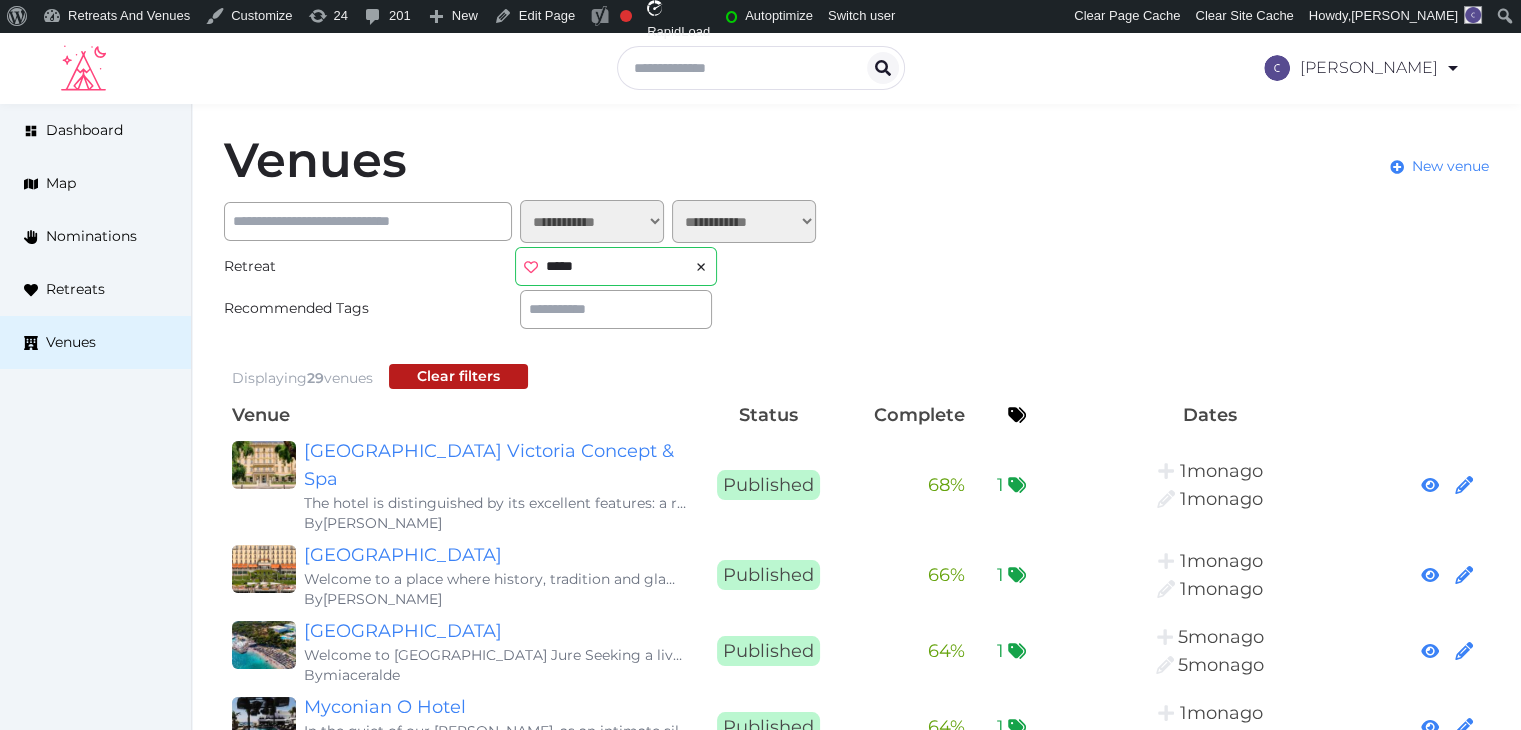click 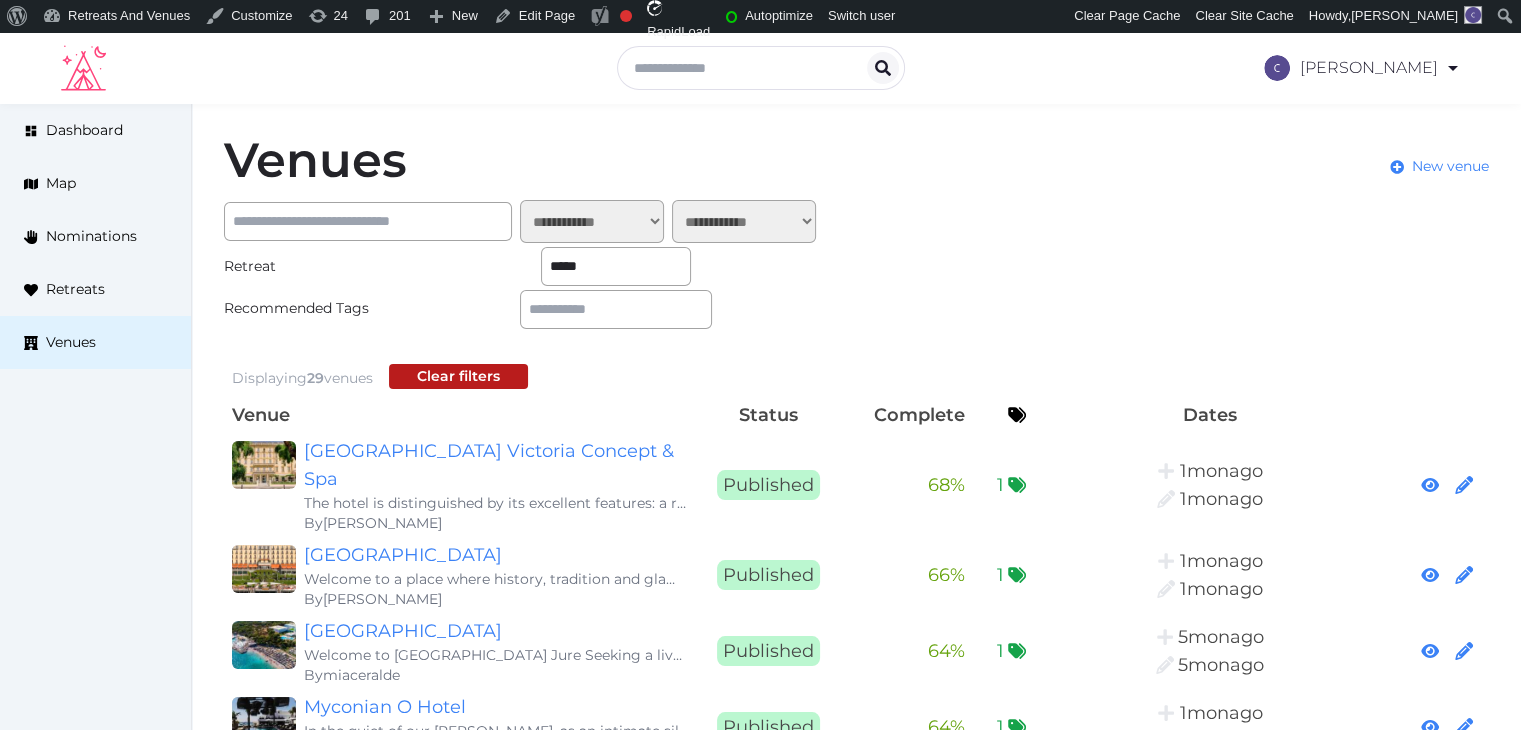 click on "*****" at bounding box center [616, 266] 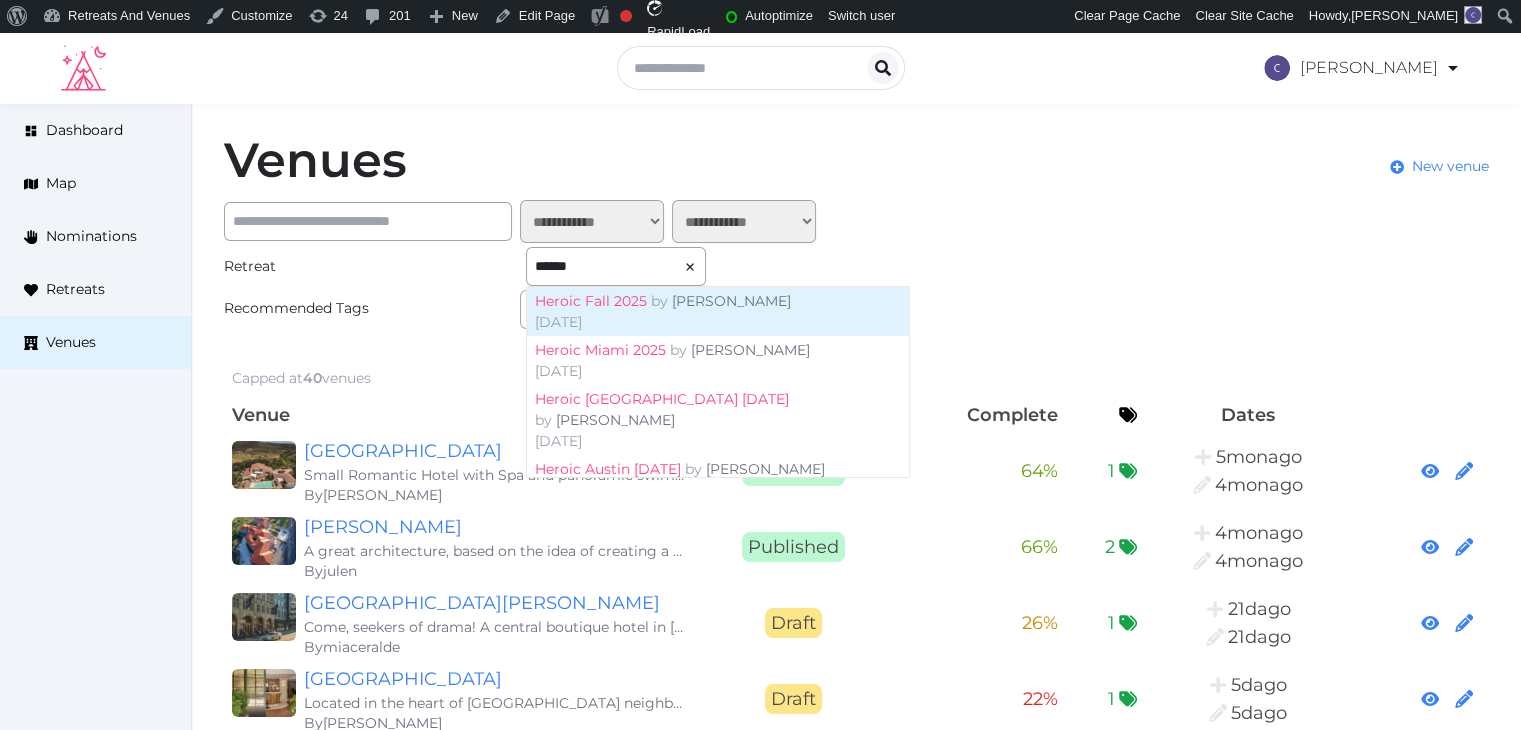 type on "******" 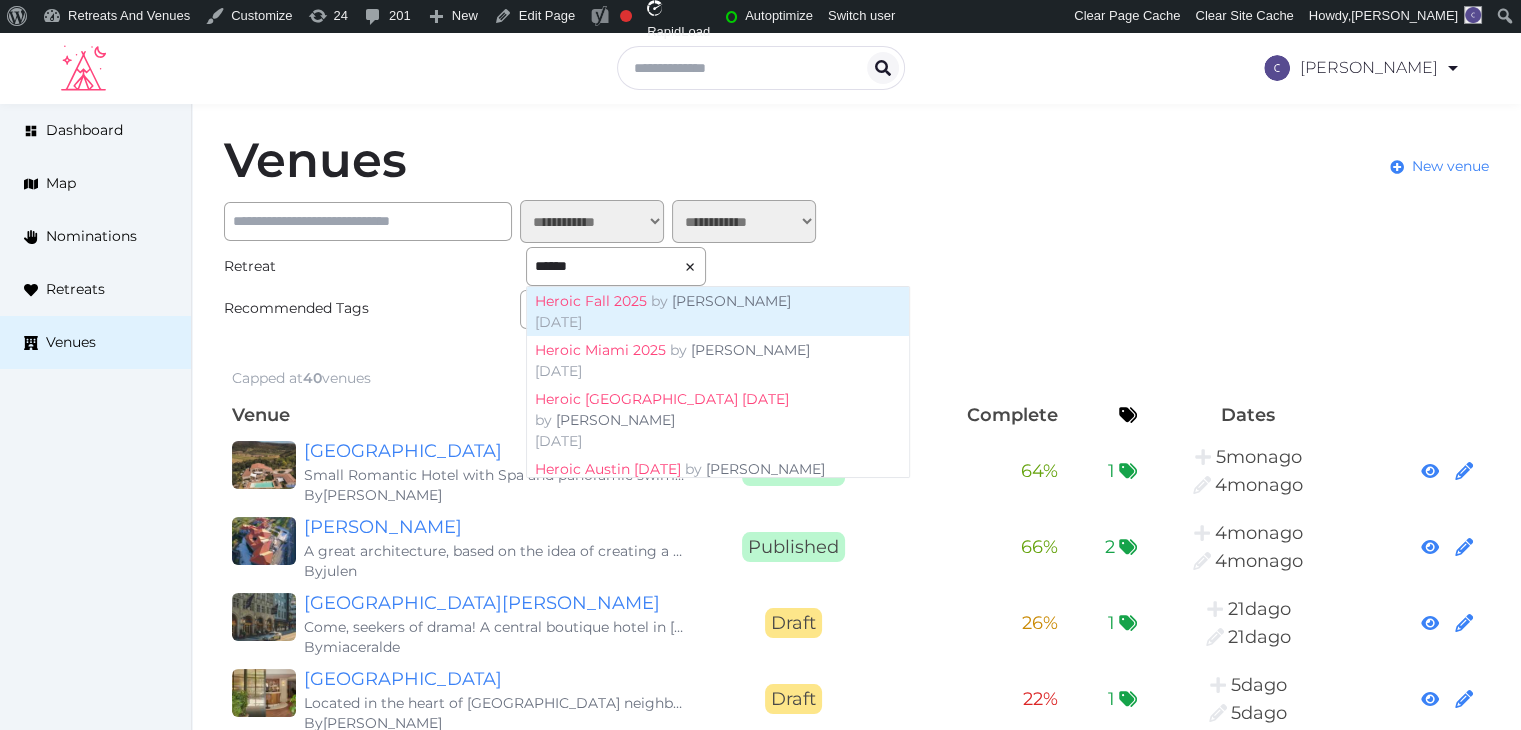 click on "by" at bounding box center [659, 301] 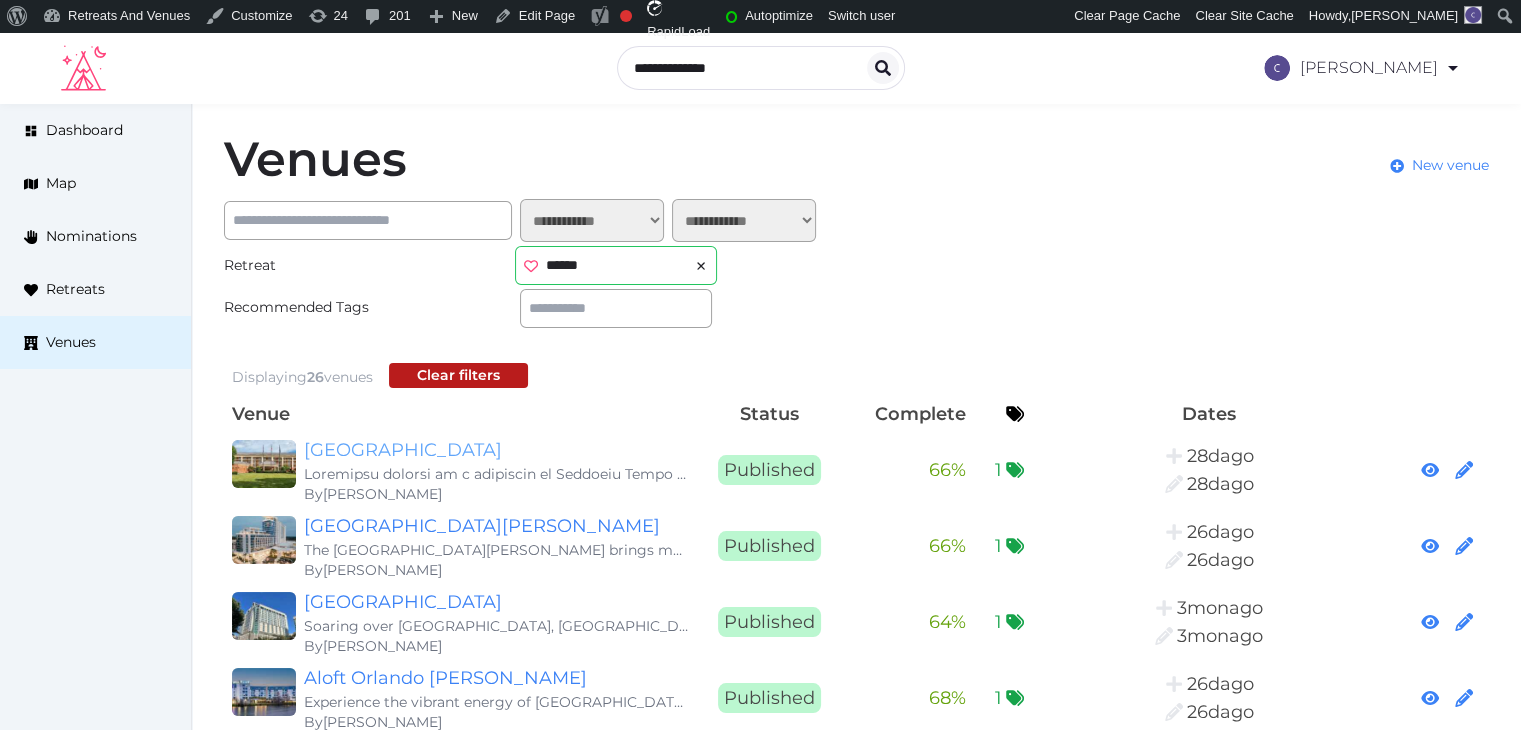 scroll, scrollTop: 0, scrollLeft: 0, axis: both 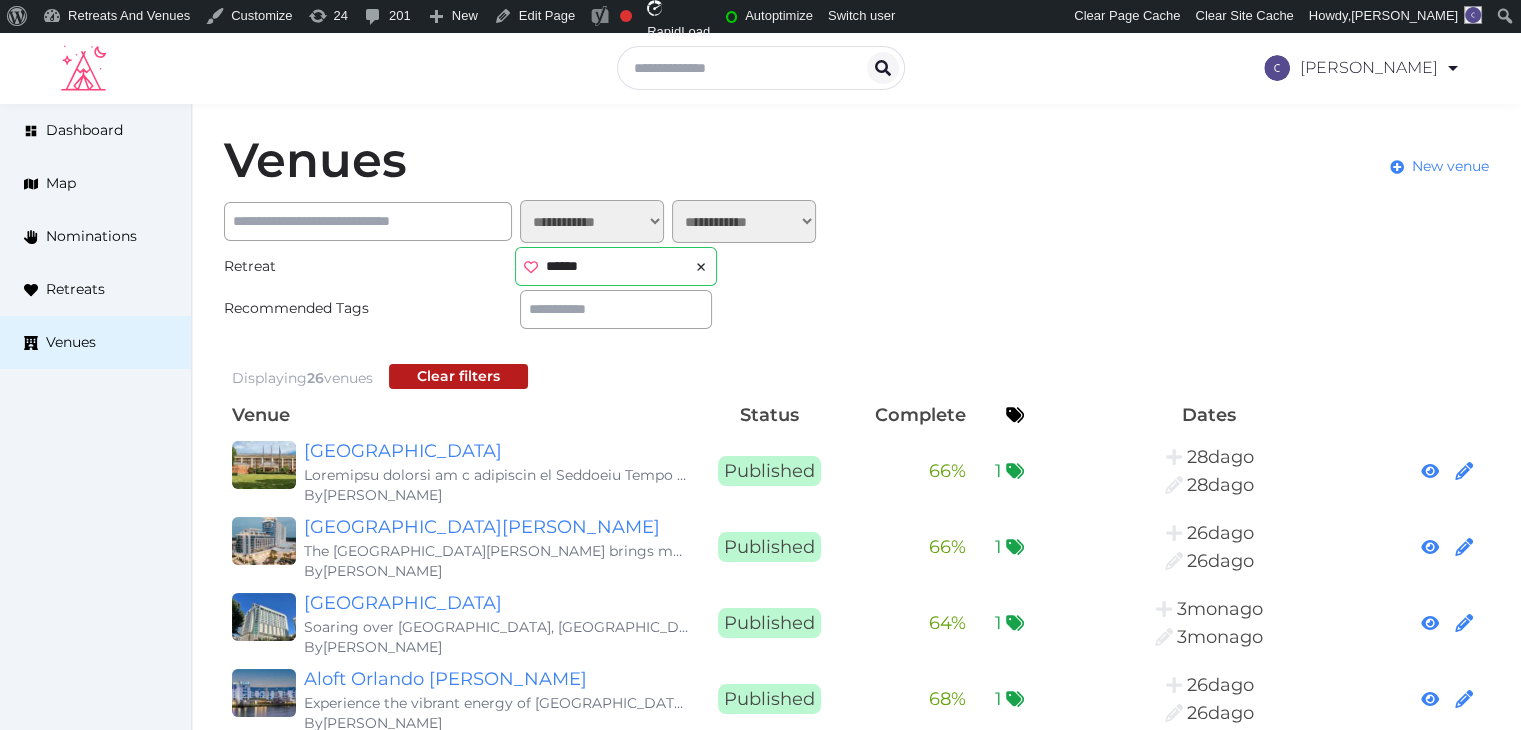 click 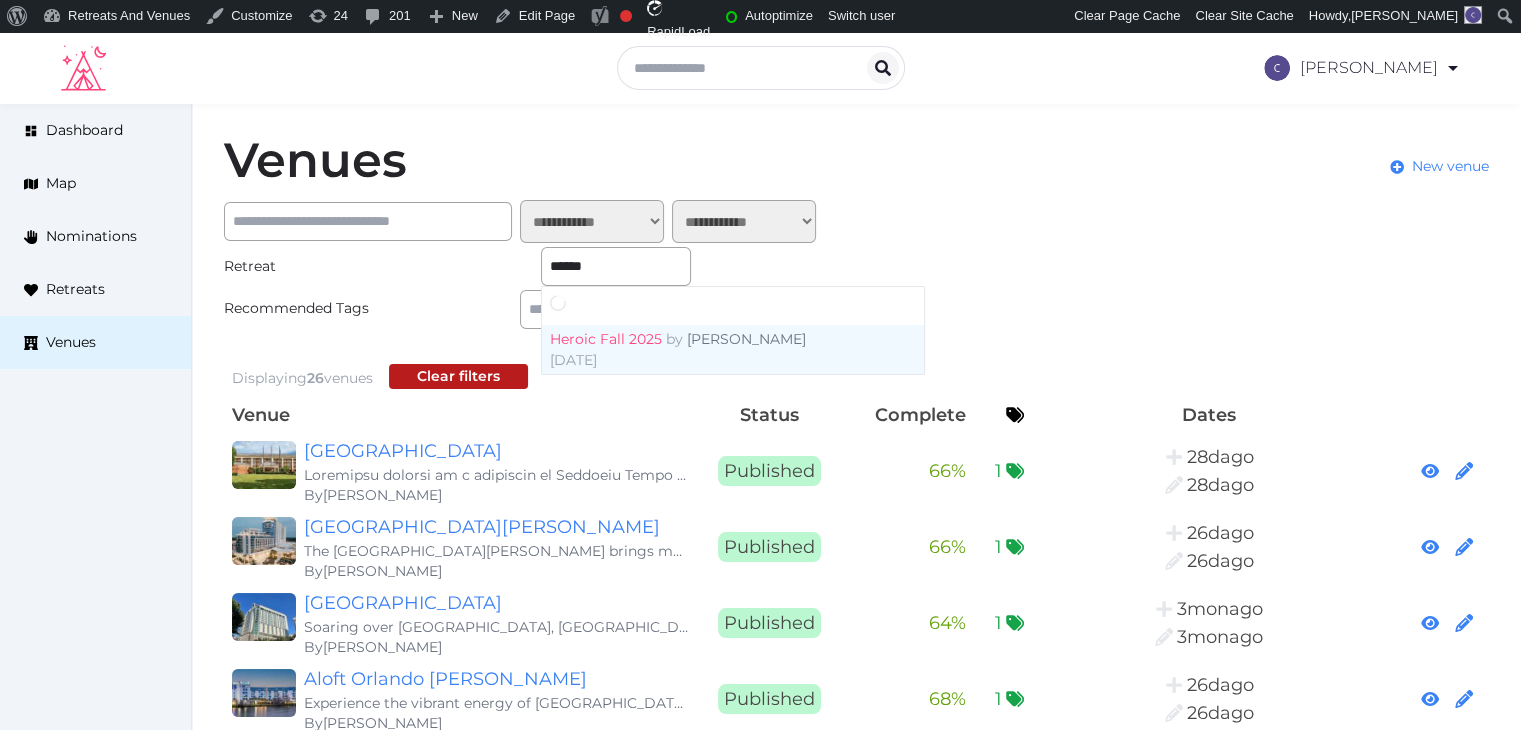 click on "******" at bounding box center (616, 266) 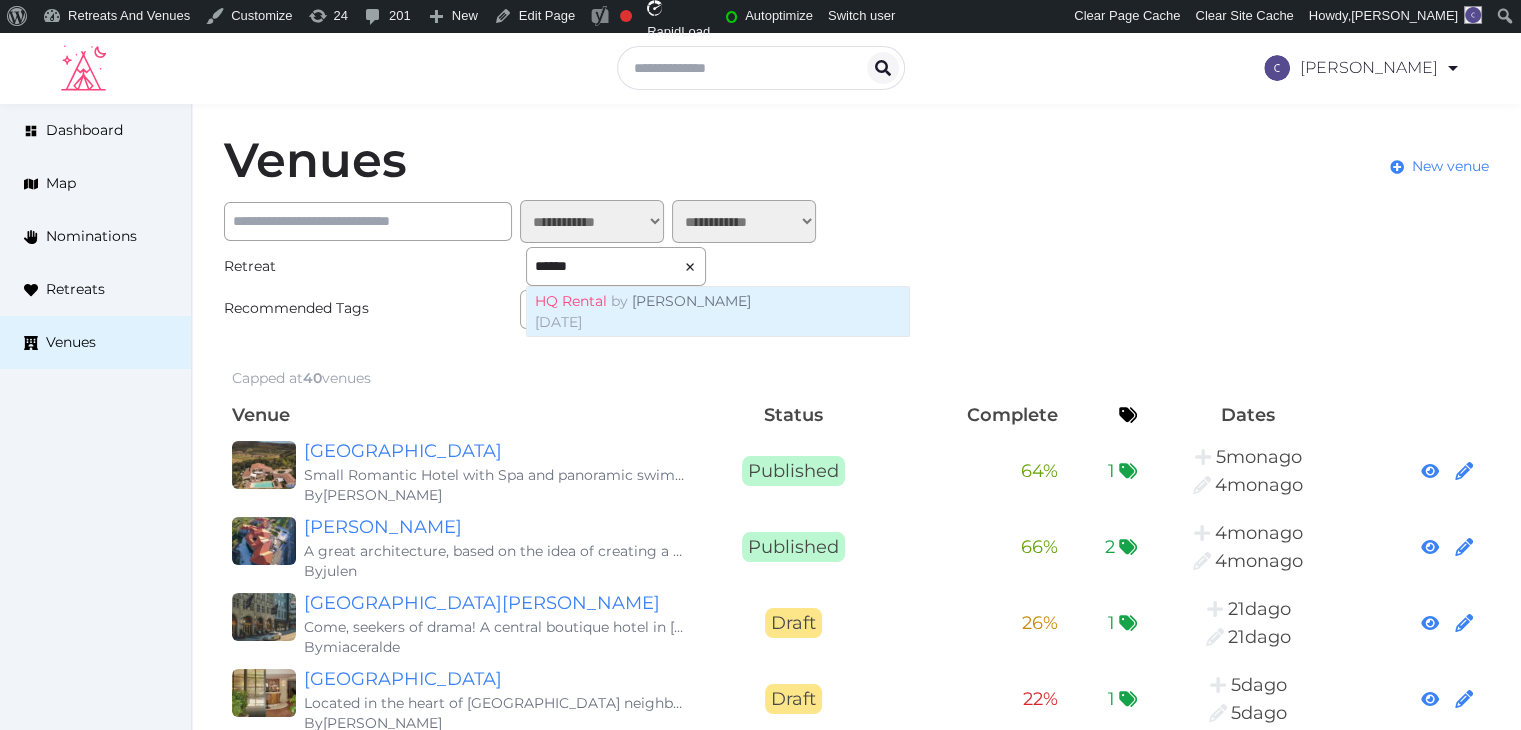 type on "******" 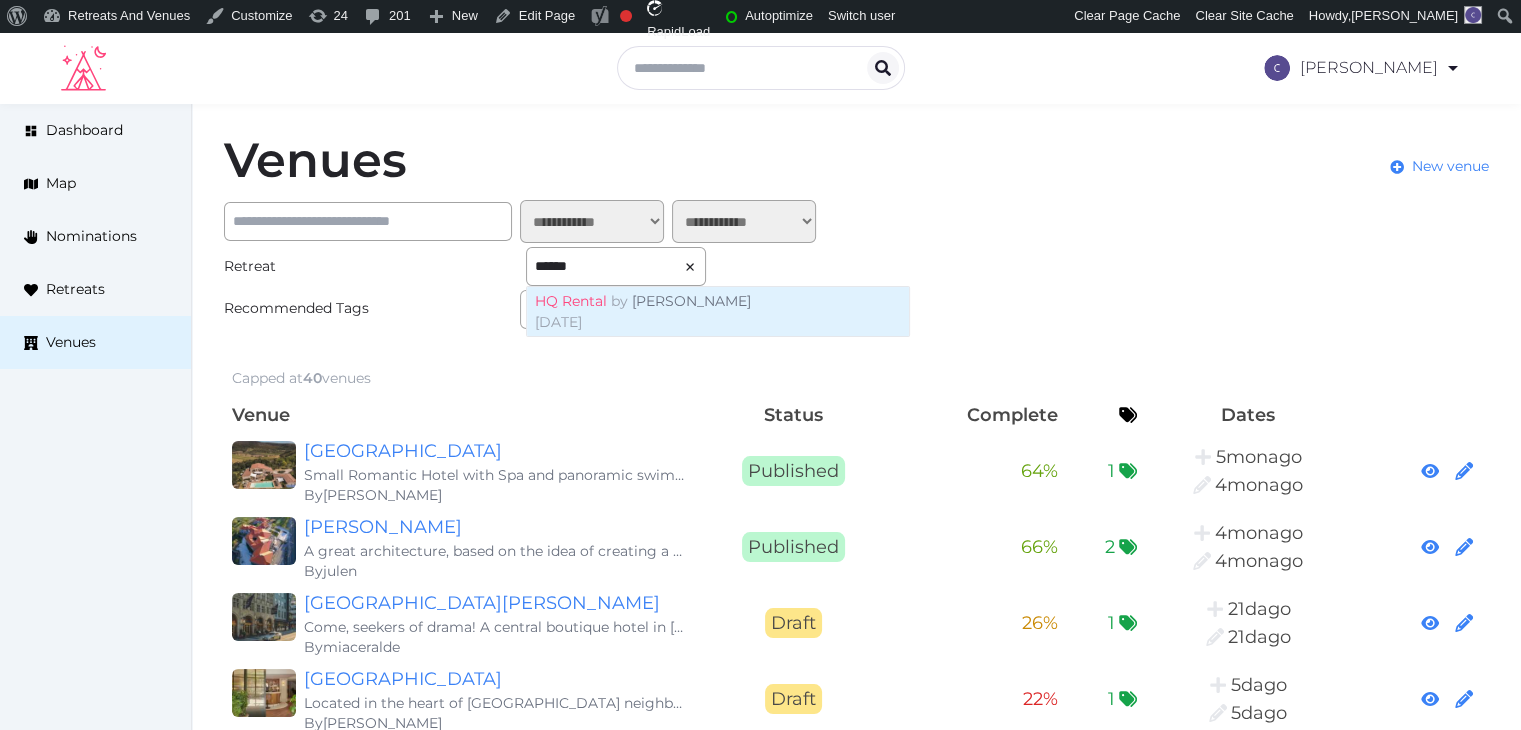 click on "Apr 25th, 2025" at bounding box center [718, 322] 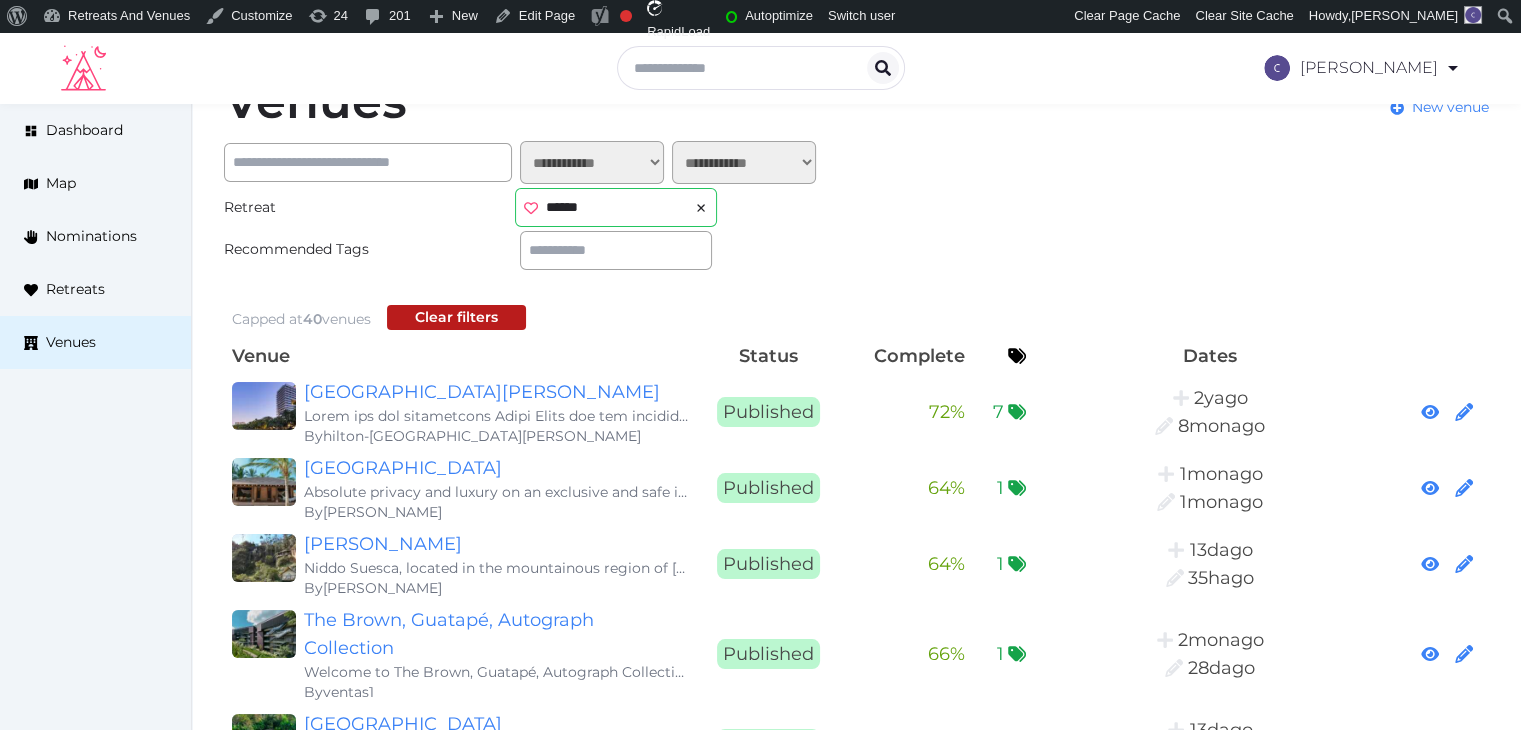 scroll, scrollTop: 0, scrollLeft: 0, axis: both 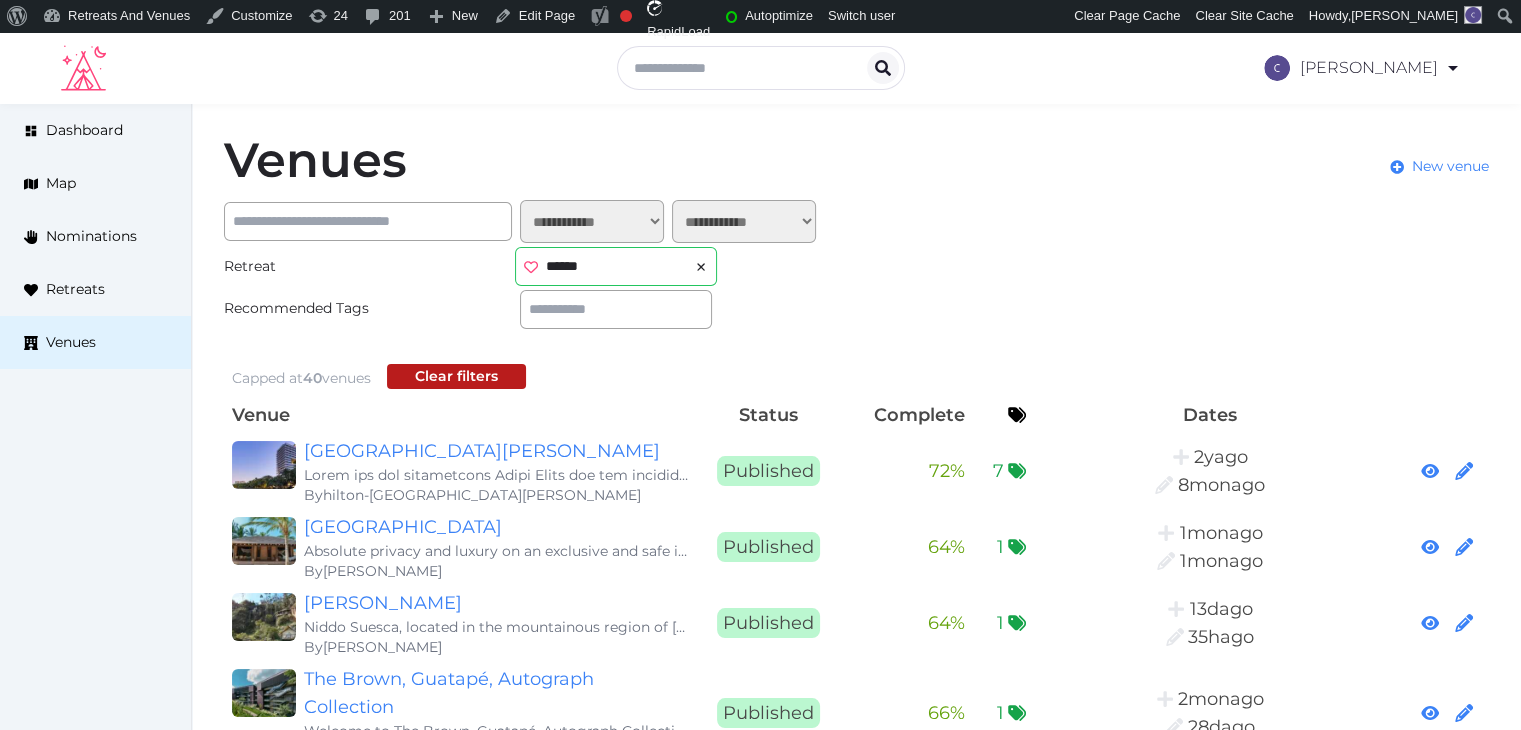 click 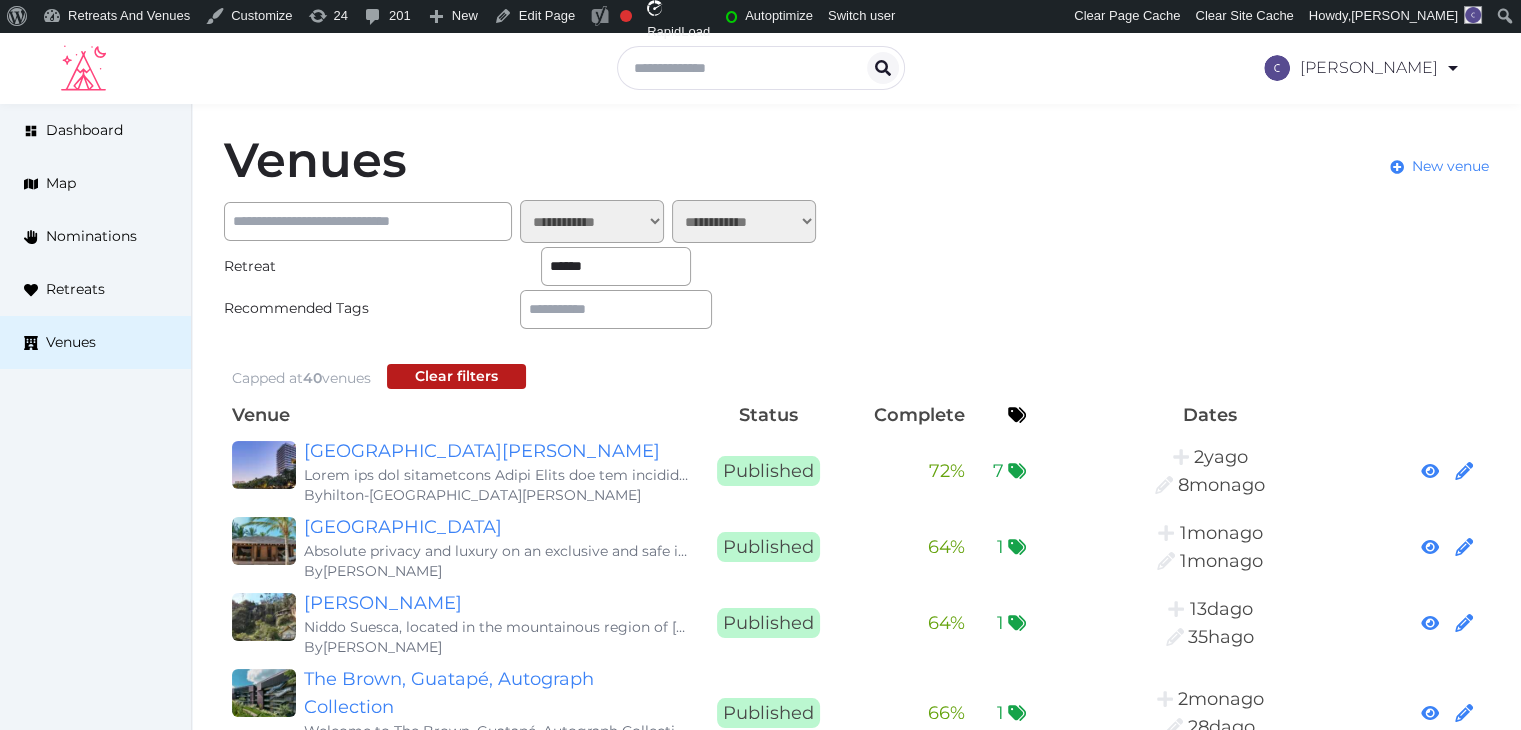 click on "******" at bounding box center (616, 266) 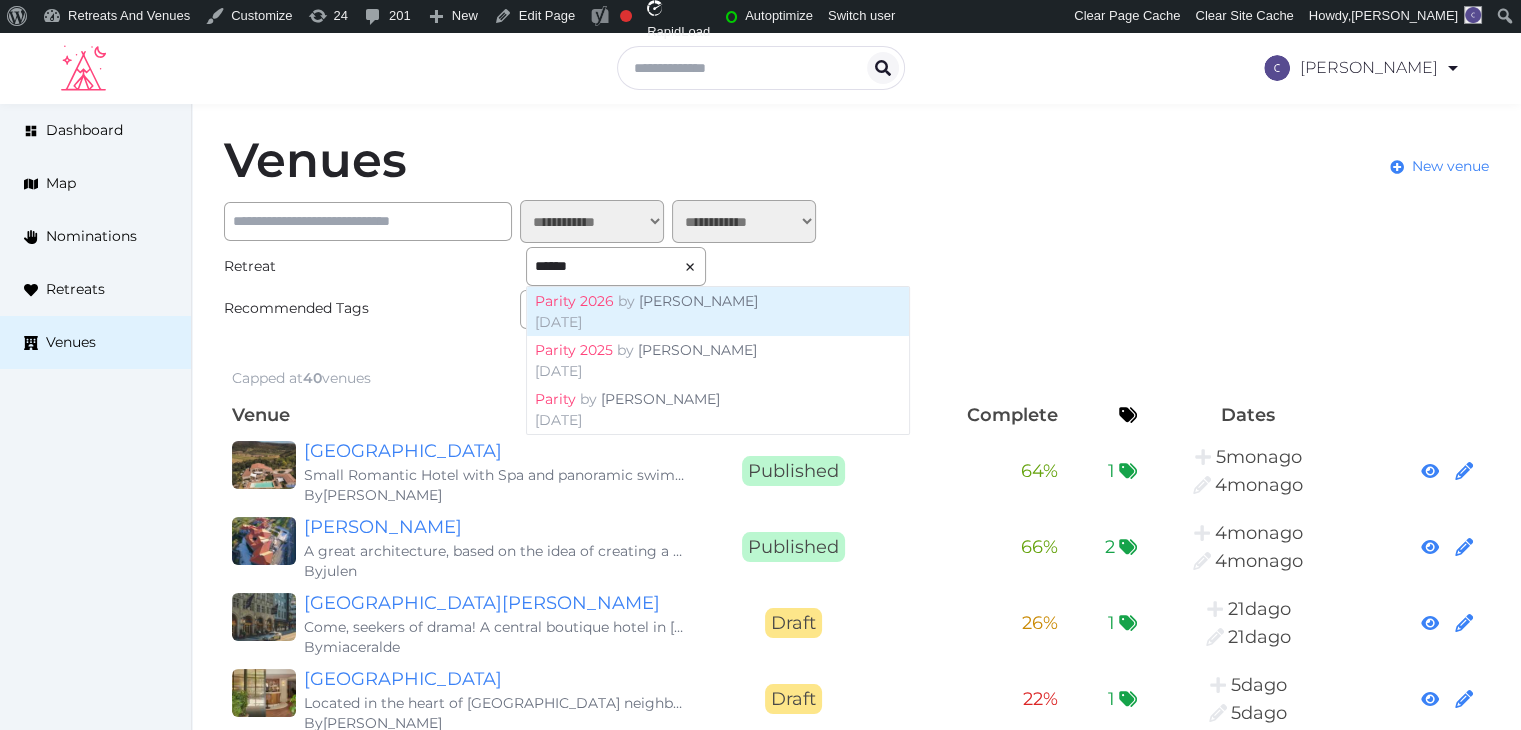type on "******" 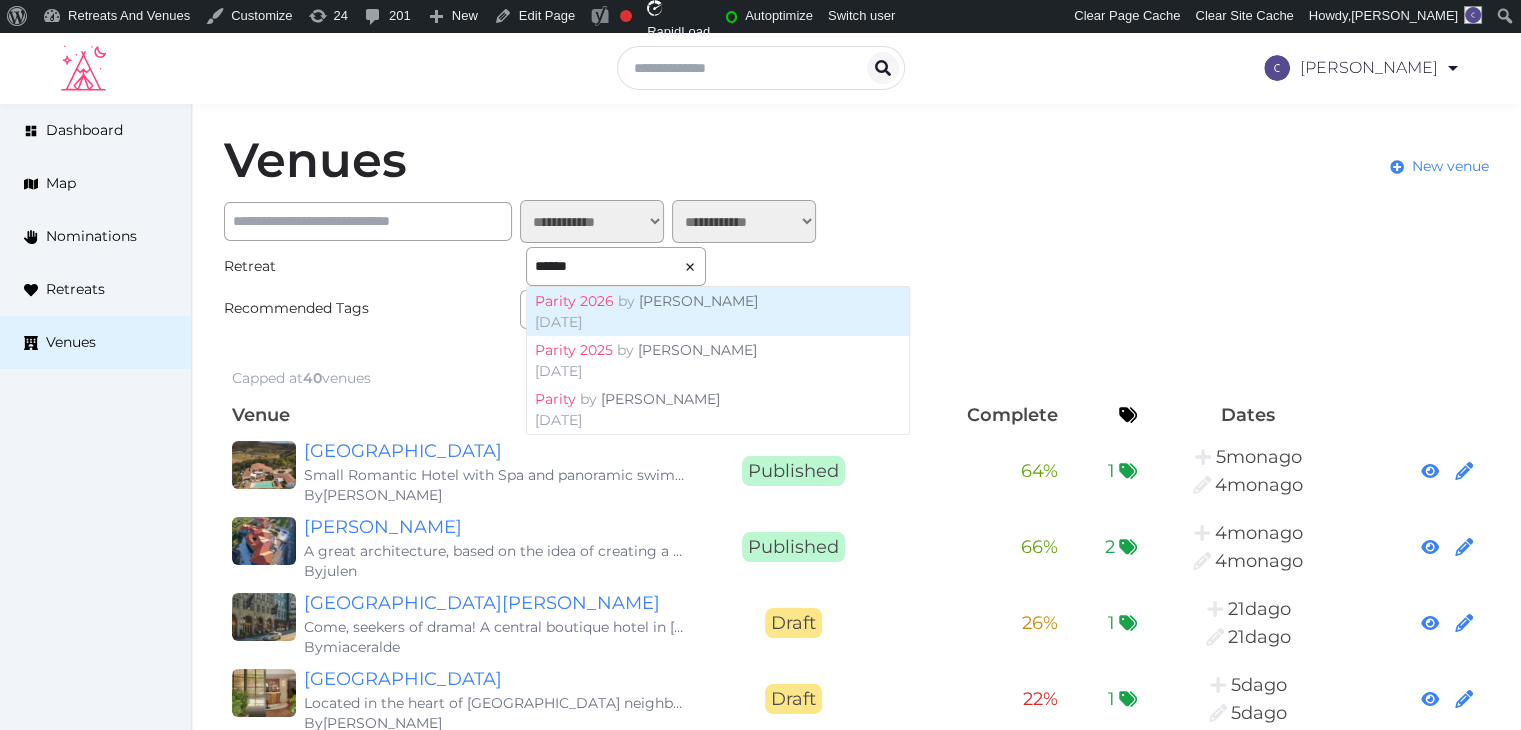 click on "Nathalia Bilotti" at bounding box center [698, 301] 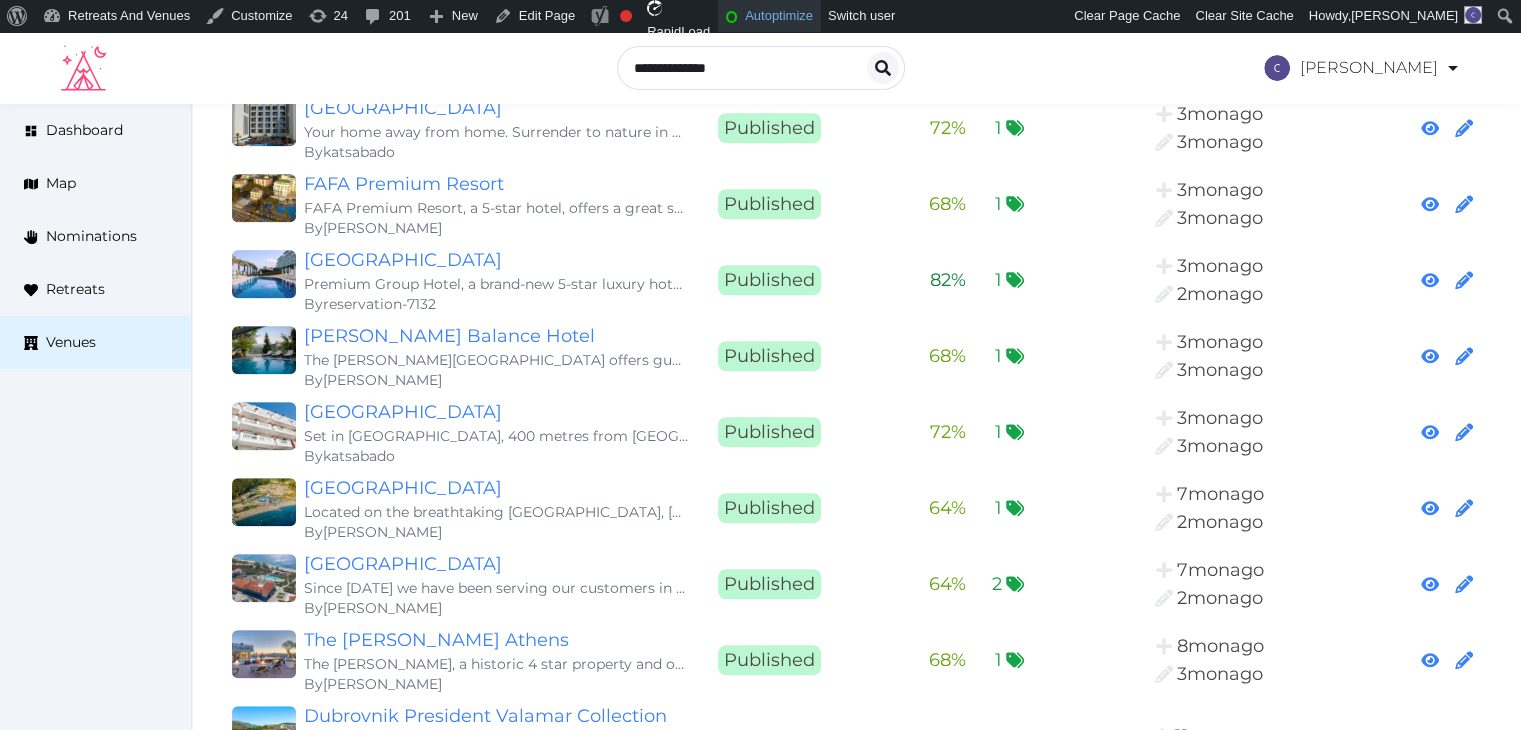 scroll, scrollTop: 1499, scrollLeft: 0, axis: vertical 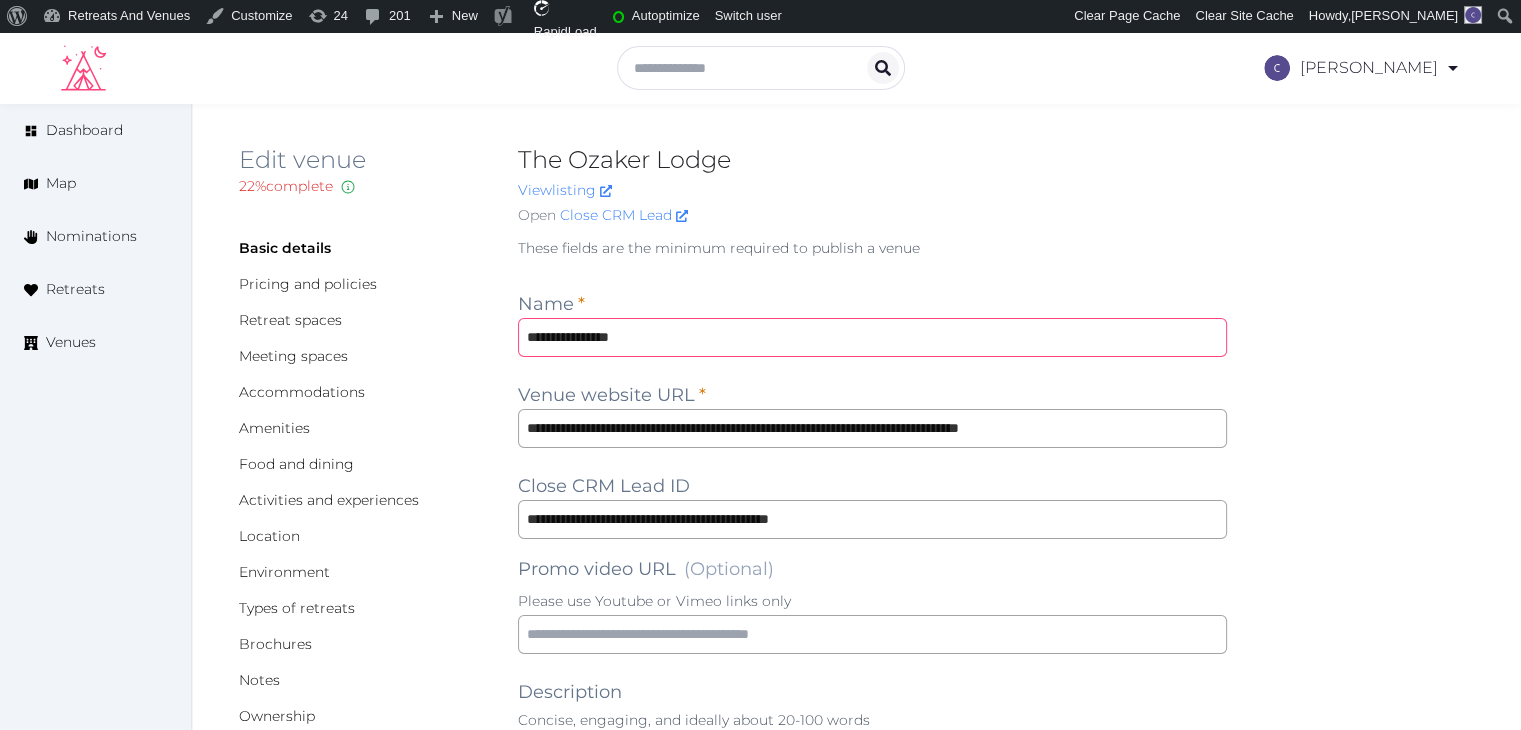 click on "**********" at bounding box center (872, 337) 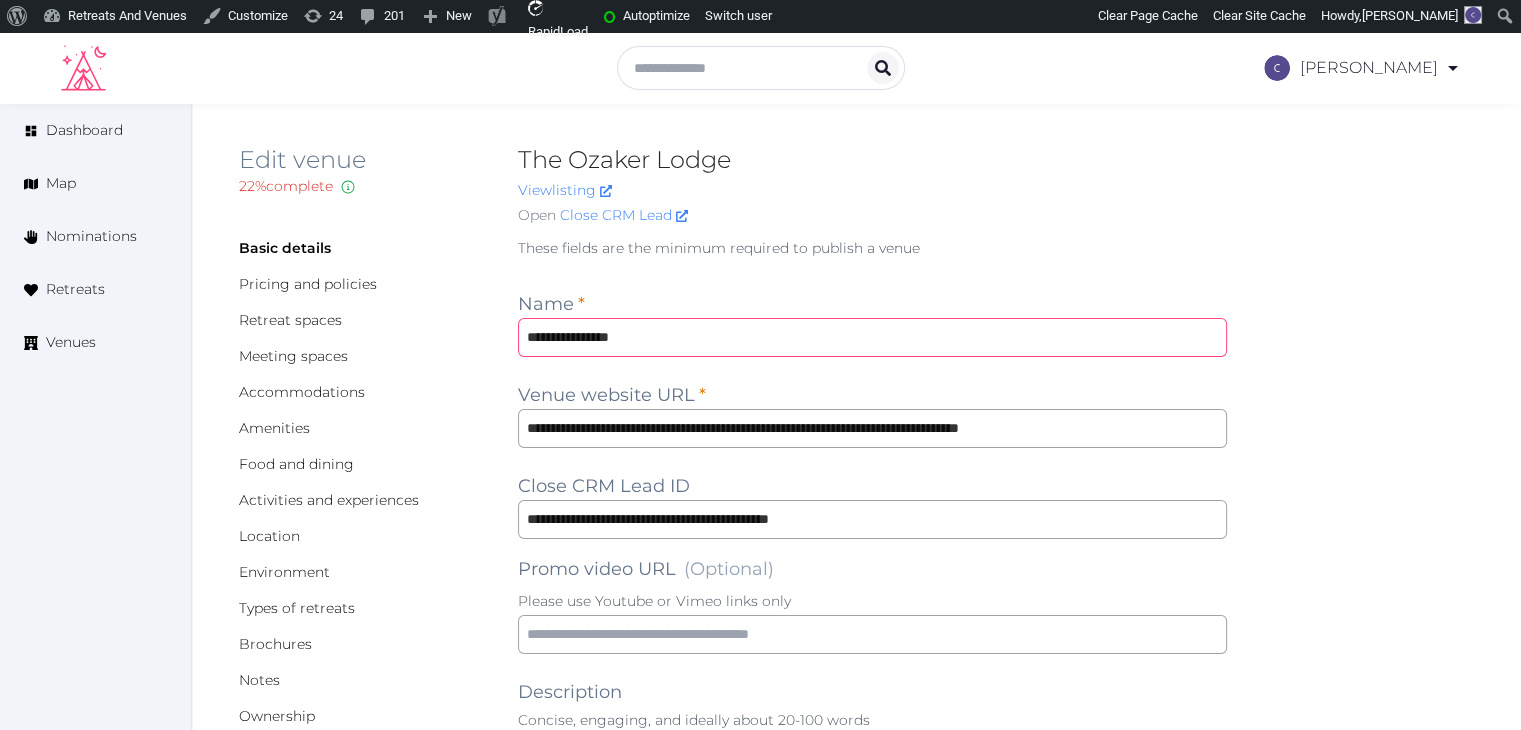 click on "**********" at bounding box center (872, 337) 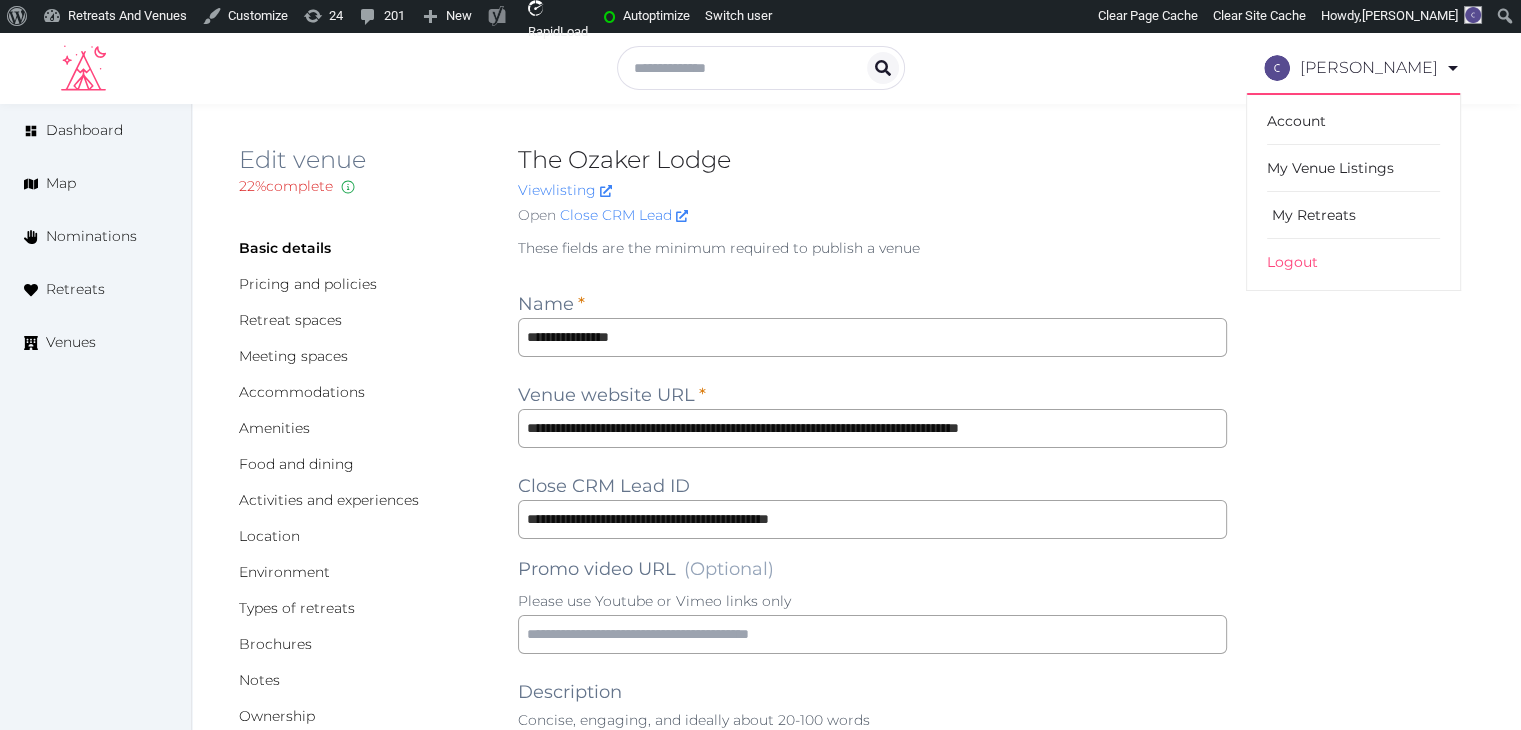 click on "My Retreats" at bounding box center (1353, 215) 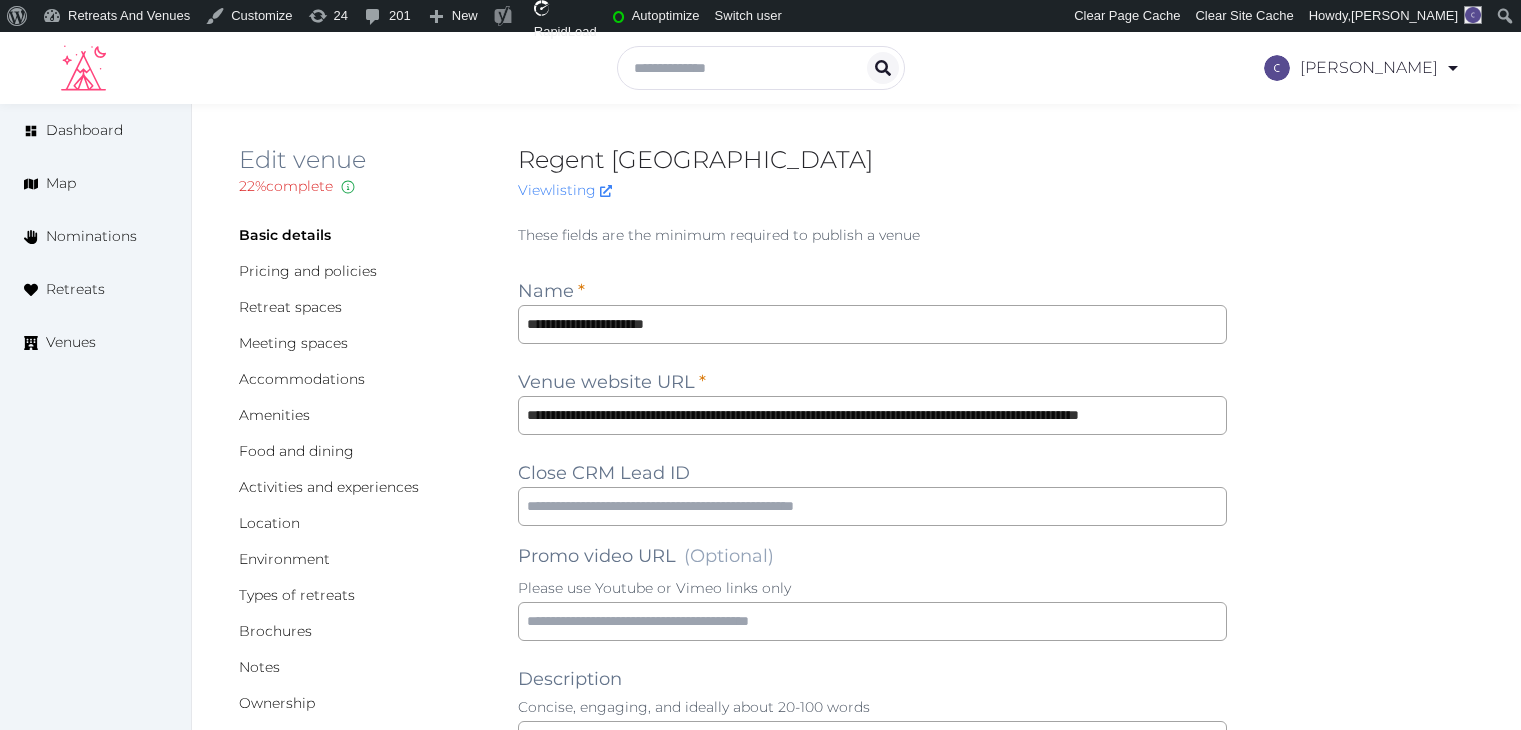 scroll, scrollTop: 0, scrollLeft: 0, axis: both 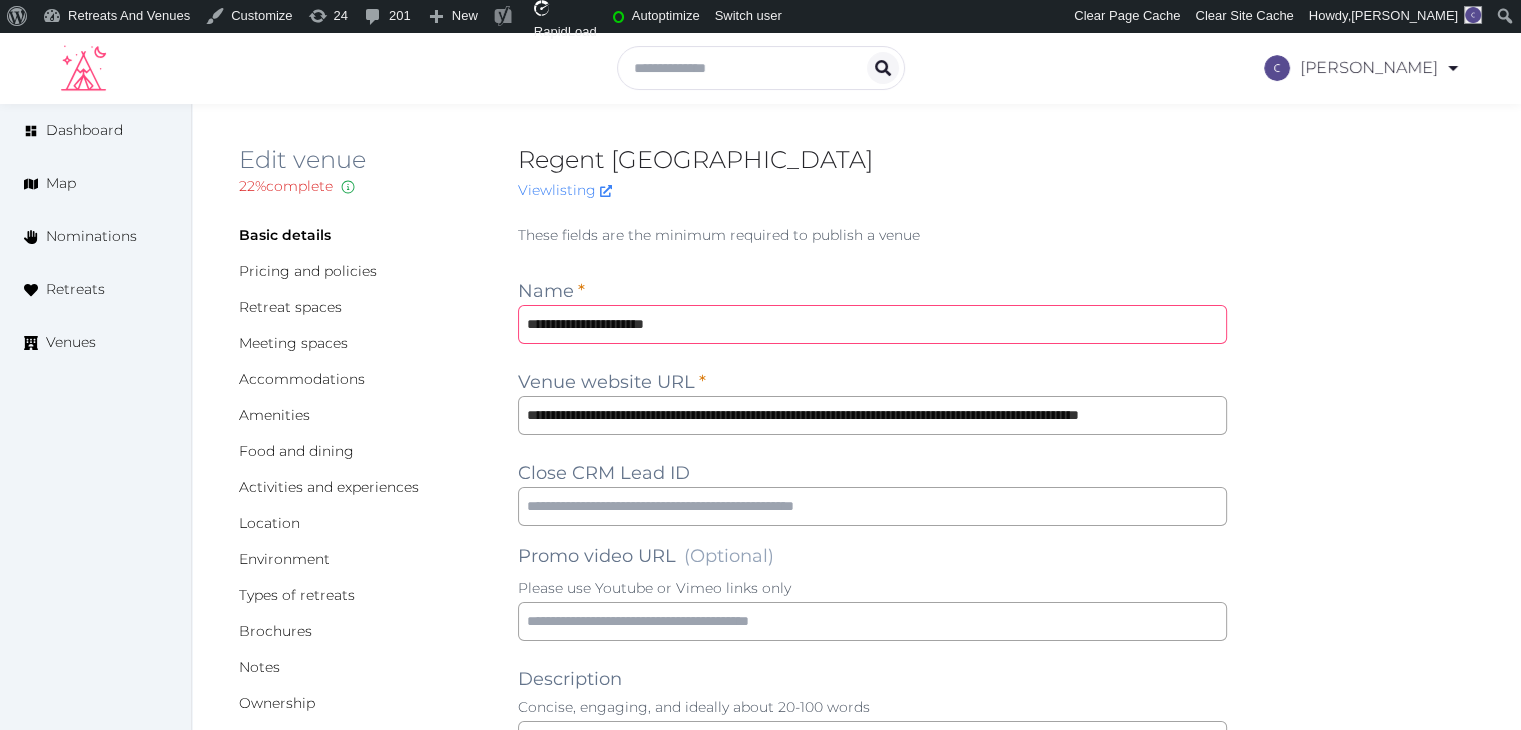 click on "**********" at bounding box center (872, 324) 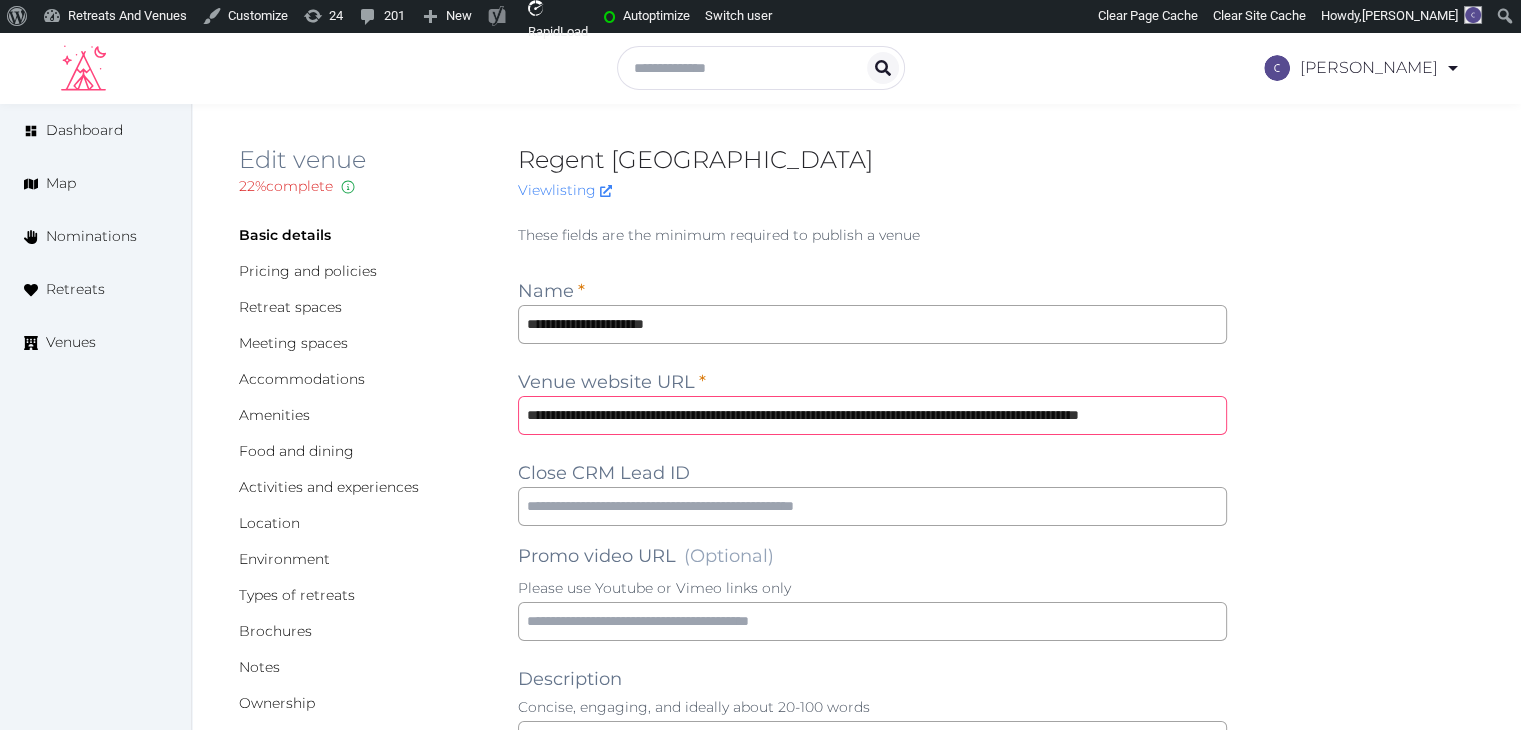drag, startPoint x: 1067, startPoint y: 421, endPoint x: 495, endPoint y: 418, distance: 572.0079 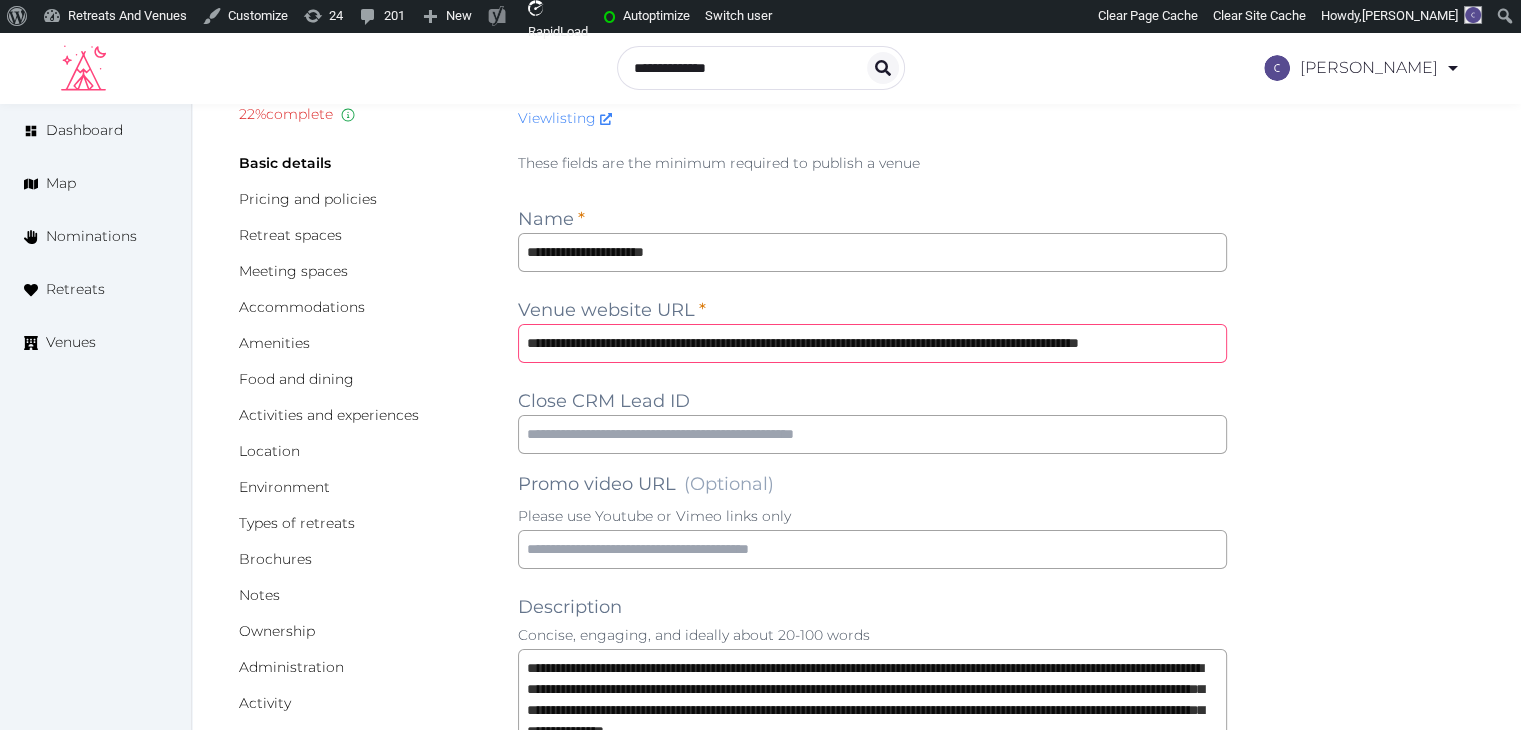 scroll, scrollTop: 0, scrollLeft: 0, axis: both 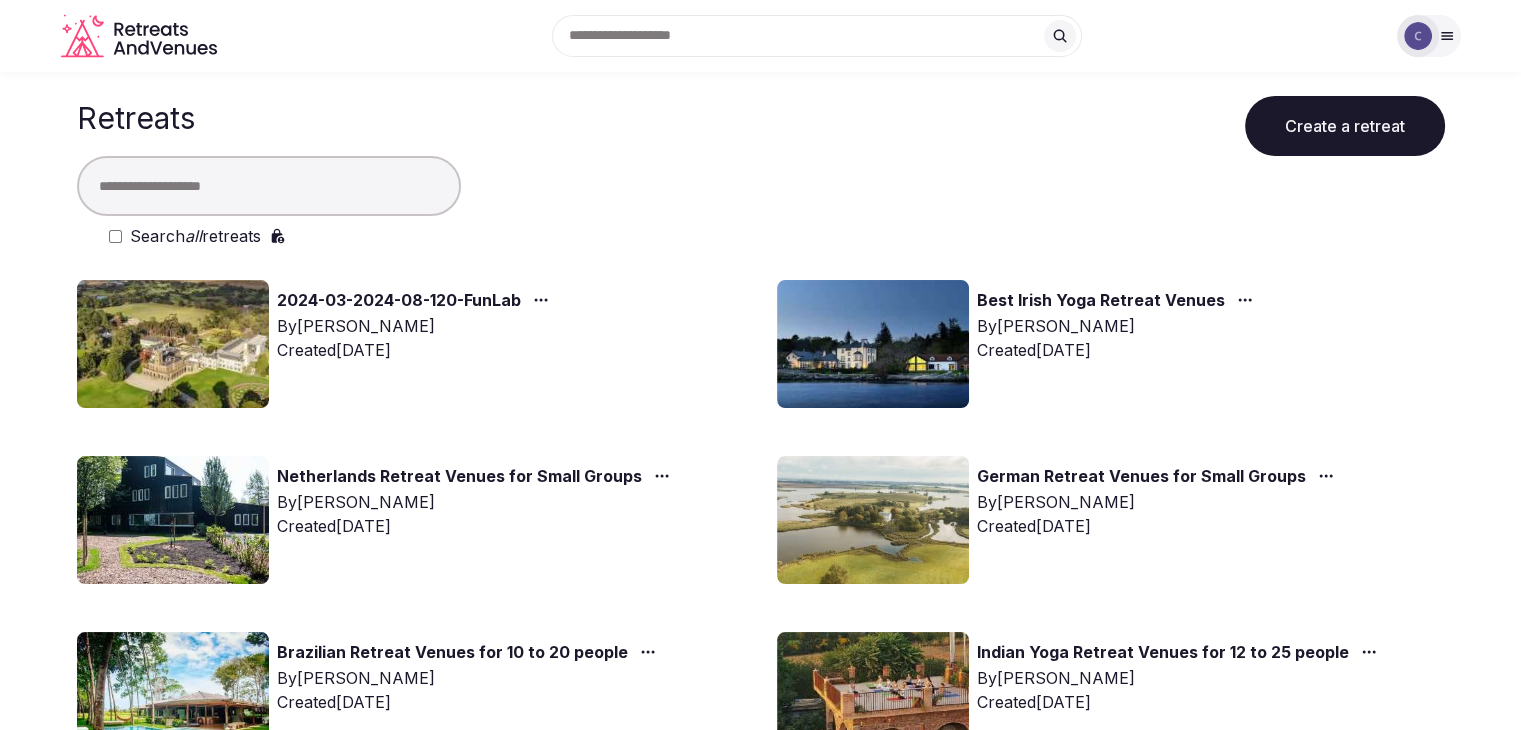 click on "Search  all  retreats" at bounding box center (195, 236) 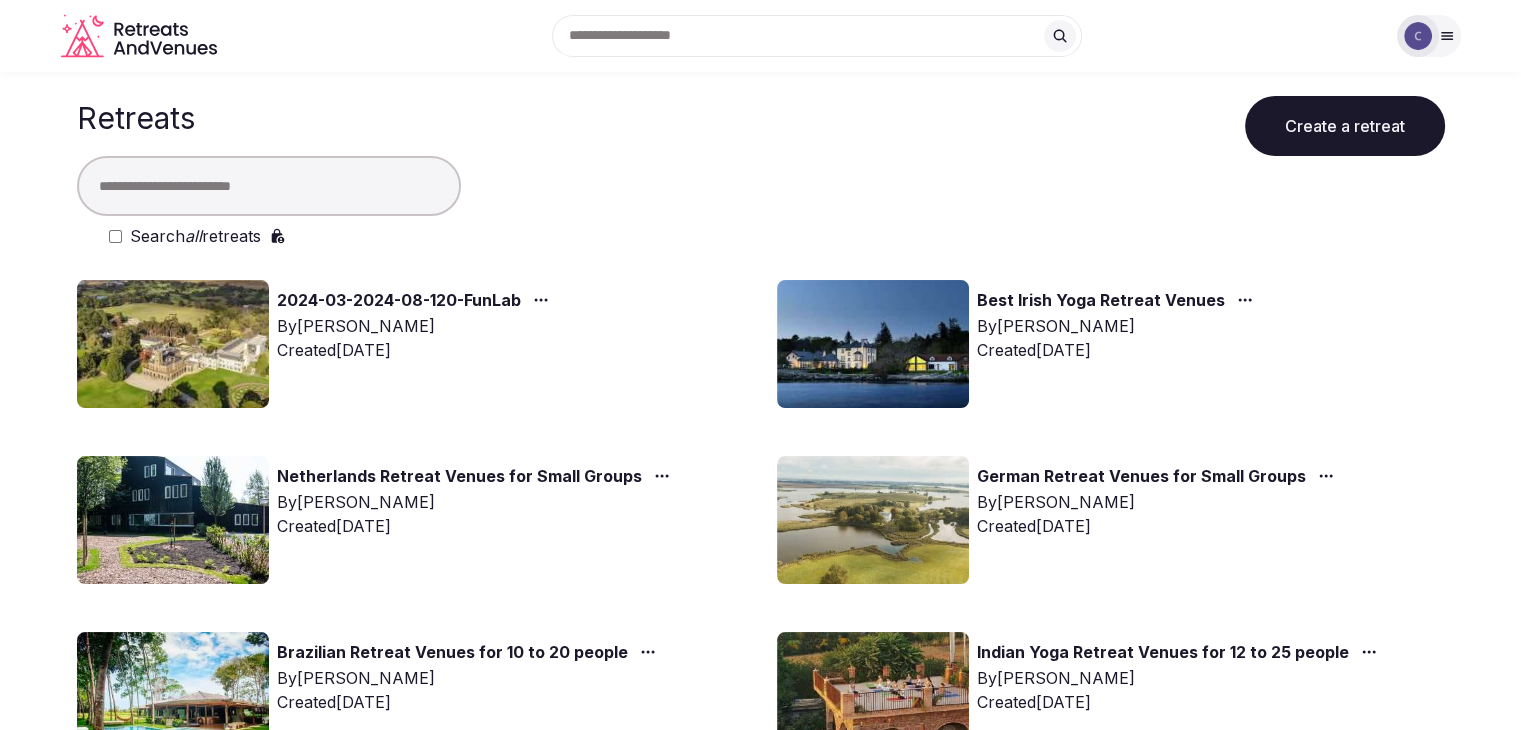 click at bounding box center (269, 186) 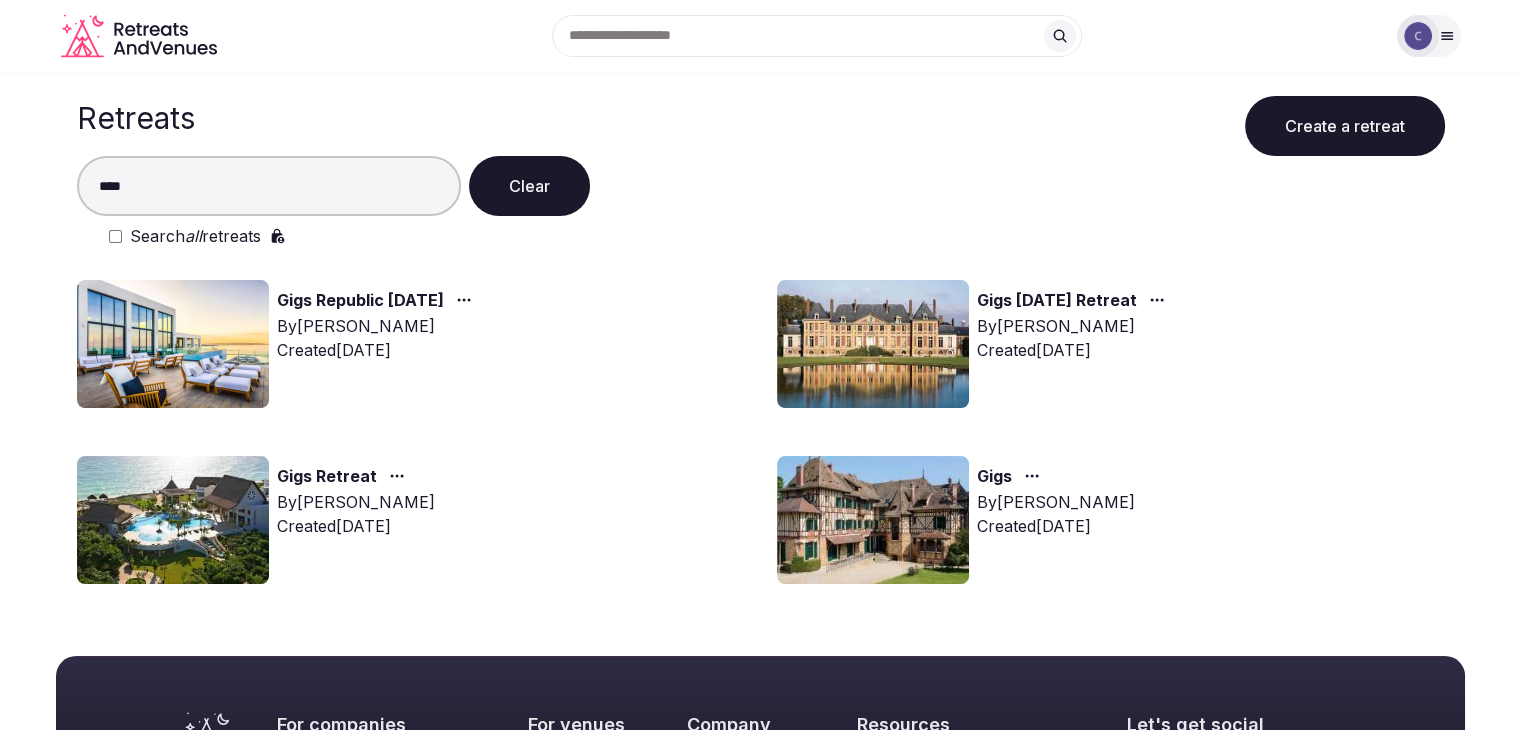 type on "****" 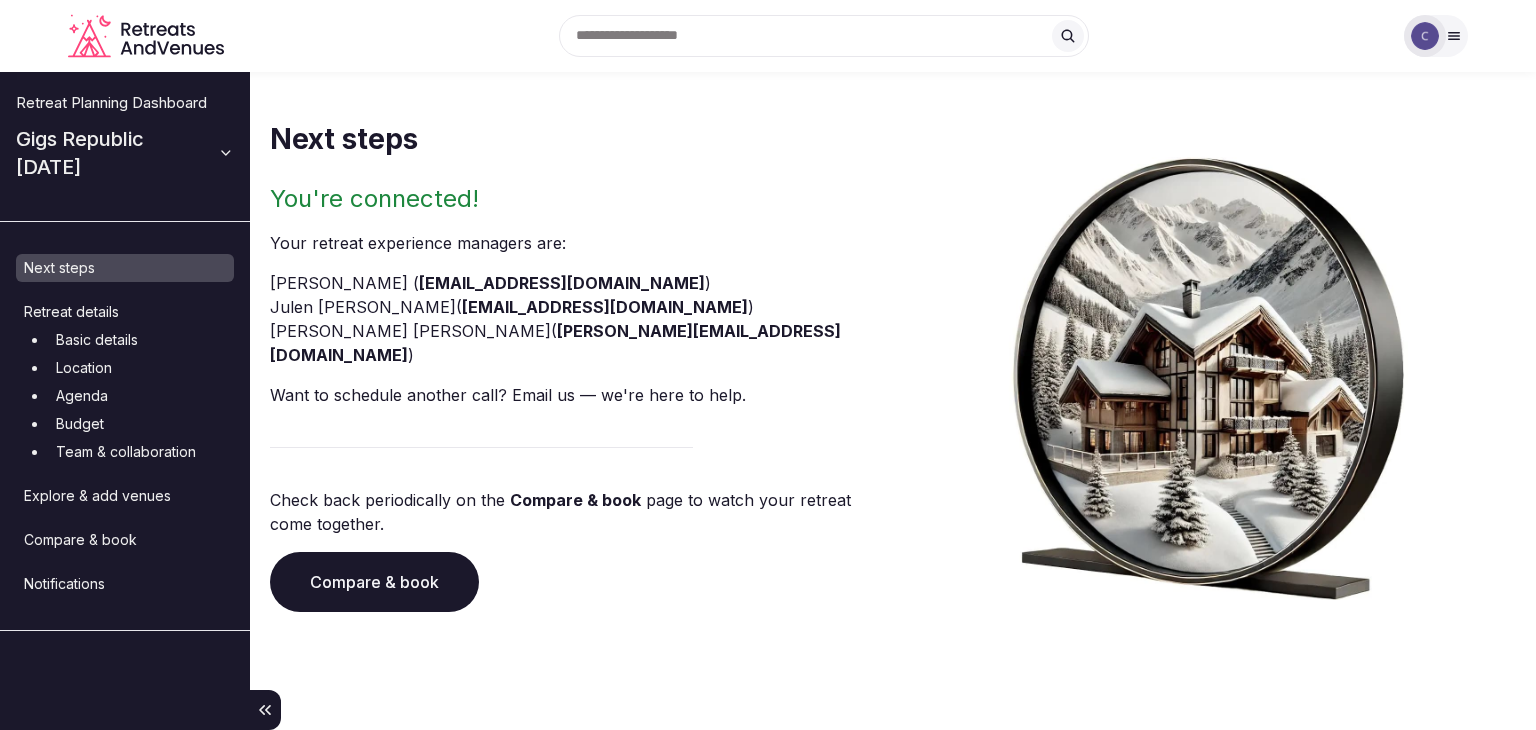 click on "Compare & book" at bounding box center (374, 582) 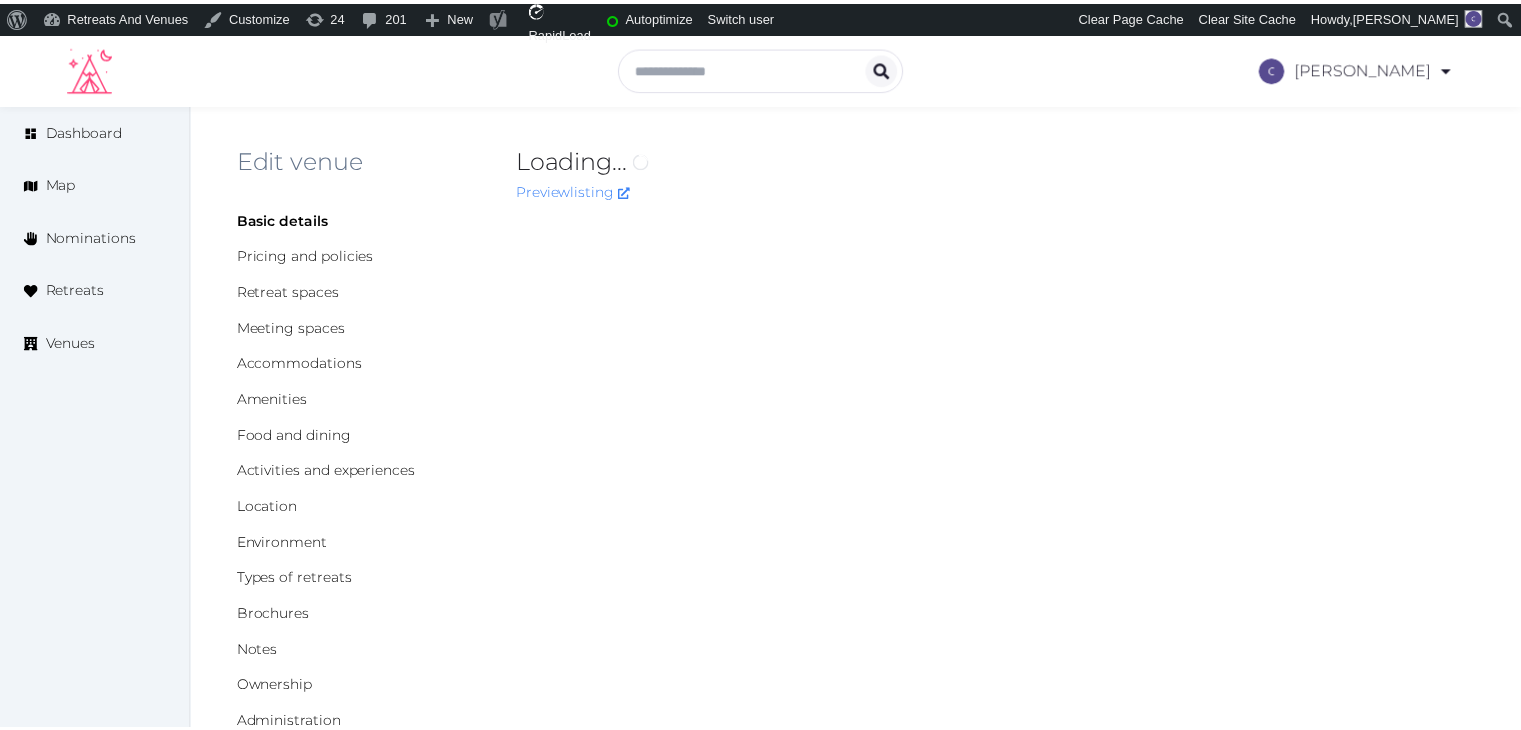 scroll, scrollTop: 0, scrollLeft: 0, axis: both 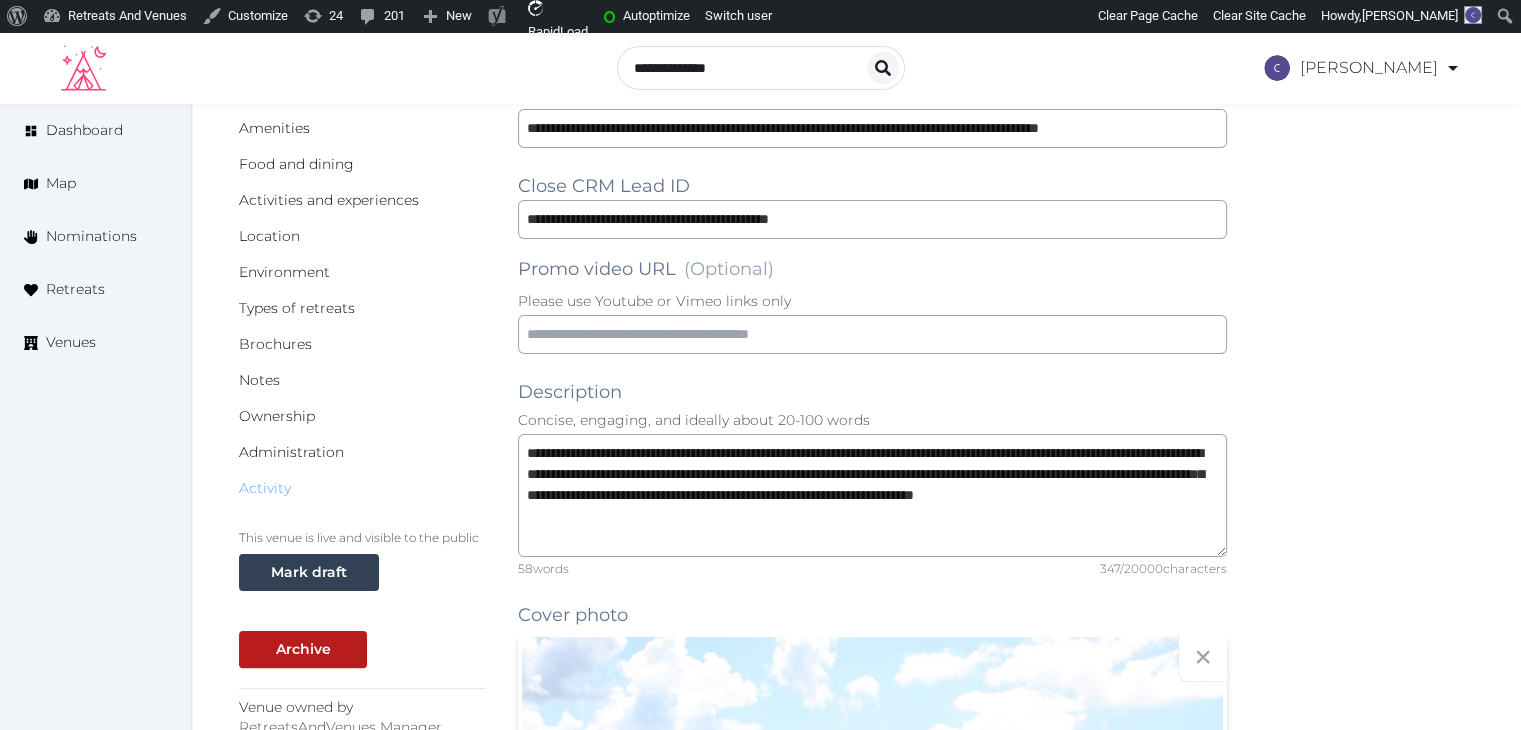 click on "Activity" at bounding box center (265, 488) 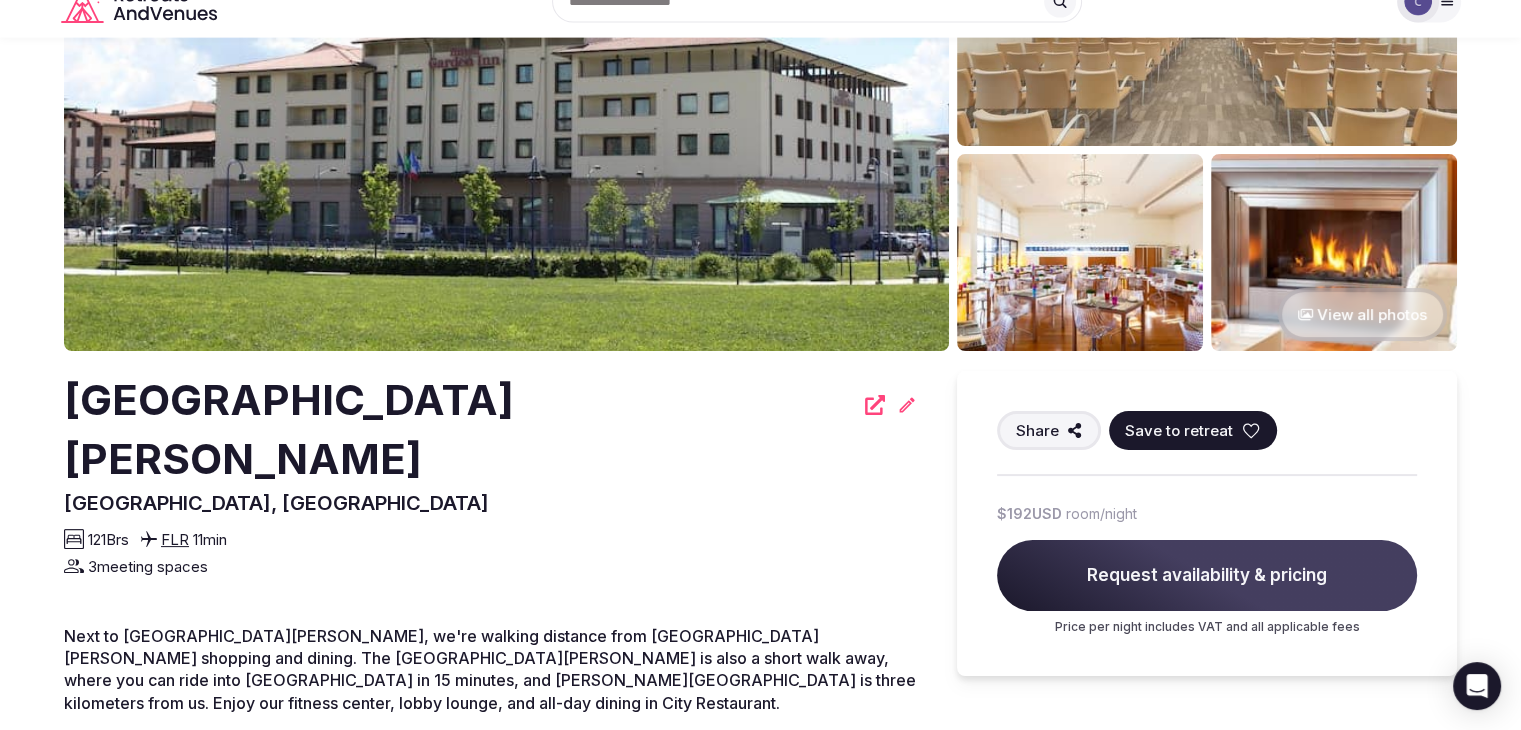 scroll, scrollTop: 200, scrollLeft: 0, axis: vertical 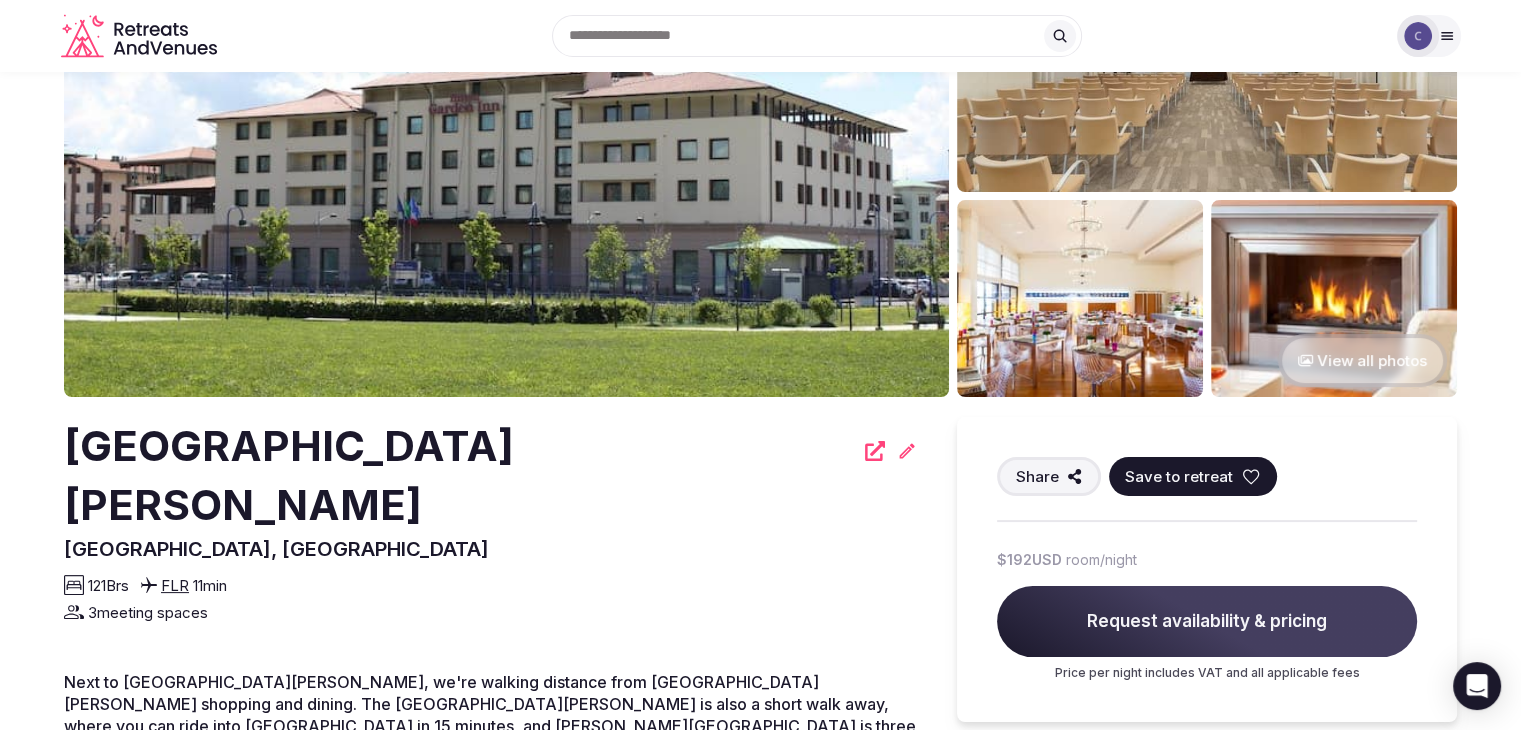 drag, startPoint x: 72, startPoint y: 447, endPoint x: 745, endPoint y: 453, distance: 673.02673 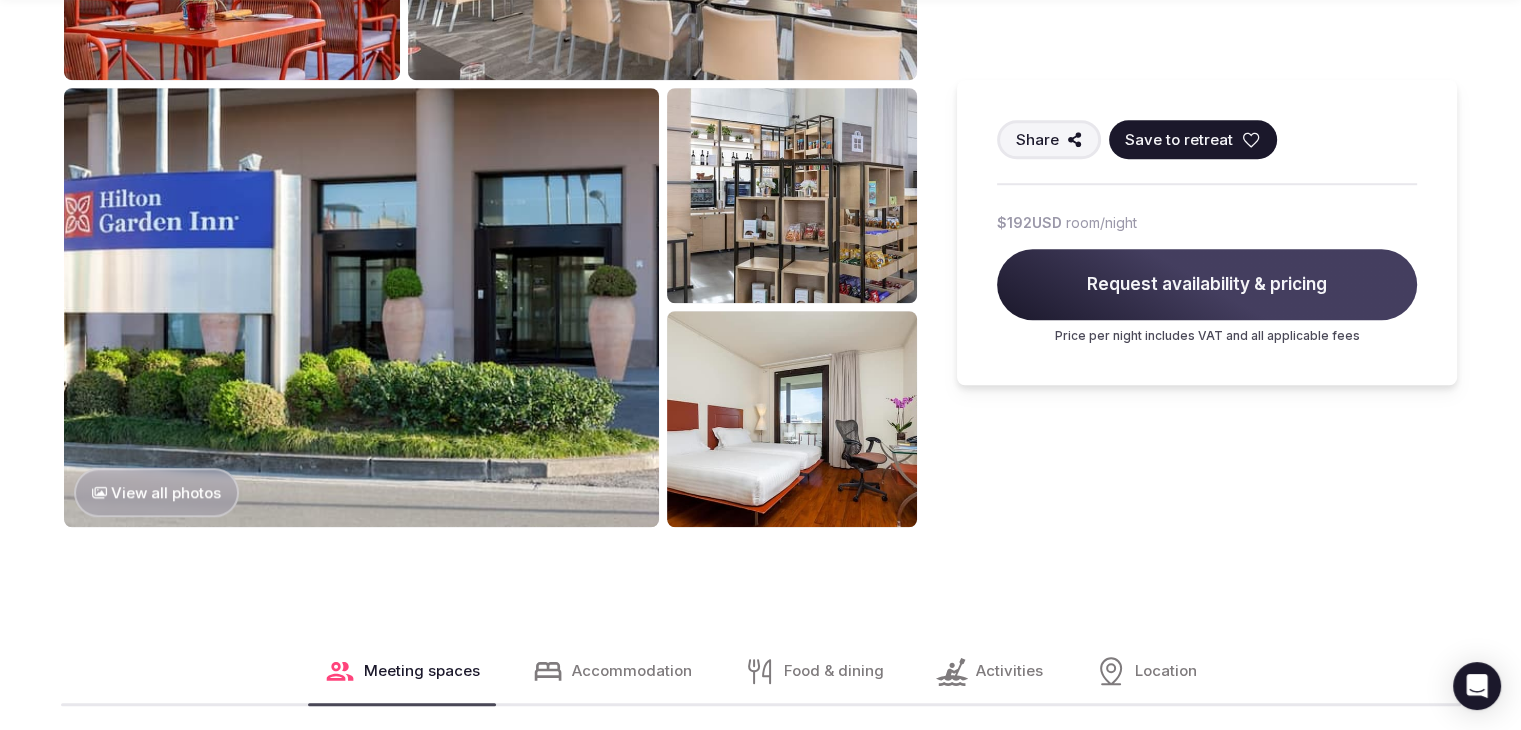 scroll, scrollTop: 1600, scrollLeft: 0, axis: vertical 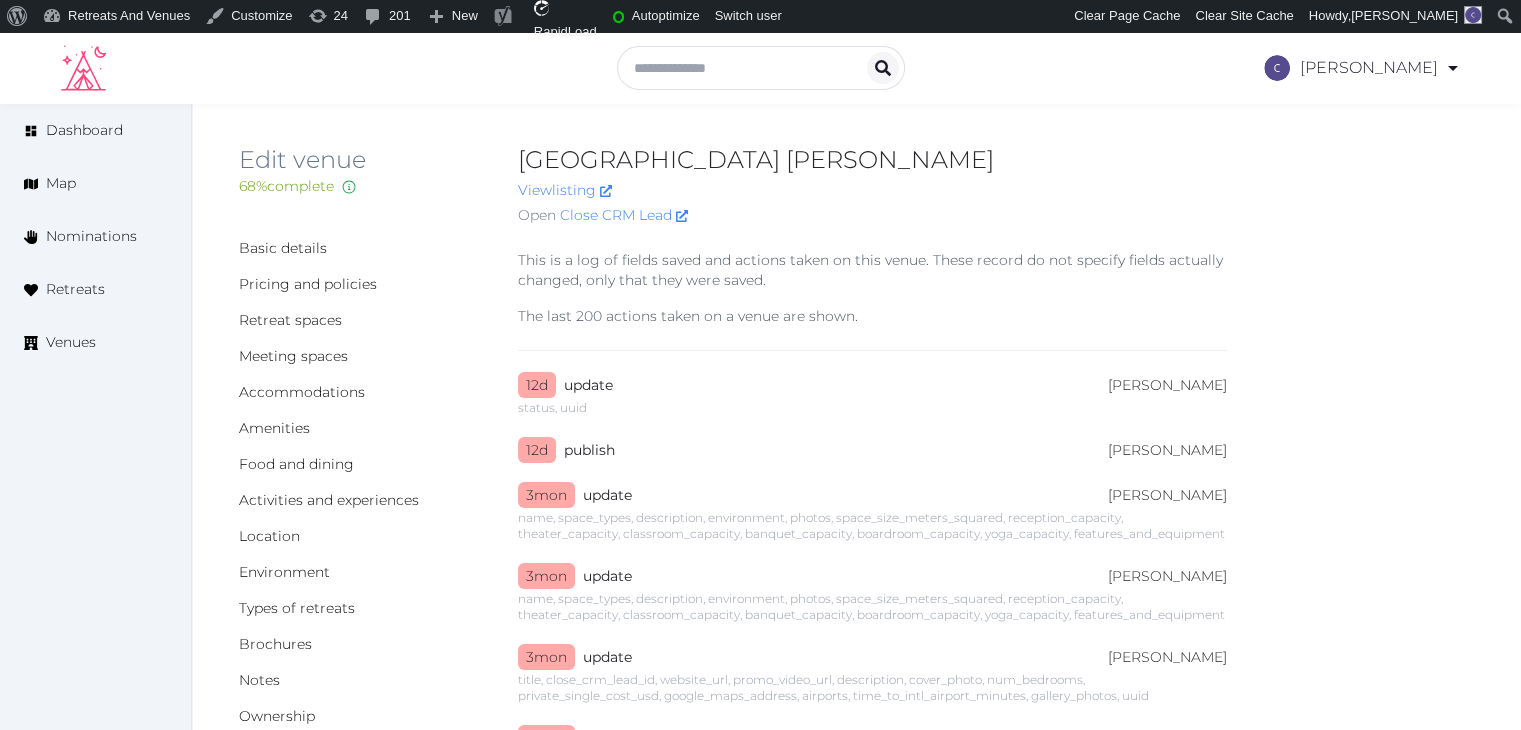 click on "Basic details Pricing and policies Retreat spaces Meeting spaces Accommodations Amenities Food and dining Activities and experiences Location Environment Types of retreats Brochures Notes Ownership Administration Activity" at bounding box center [362, 518] 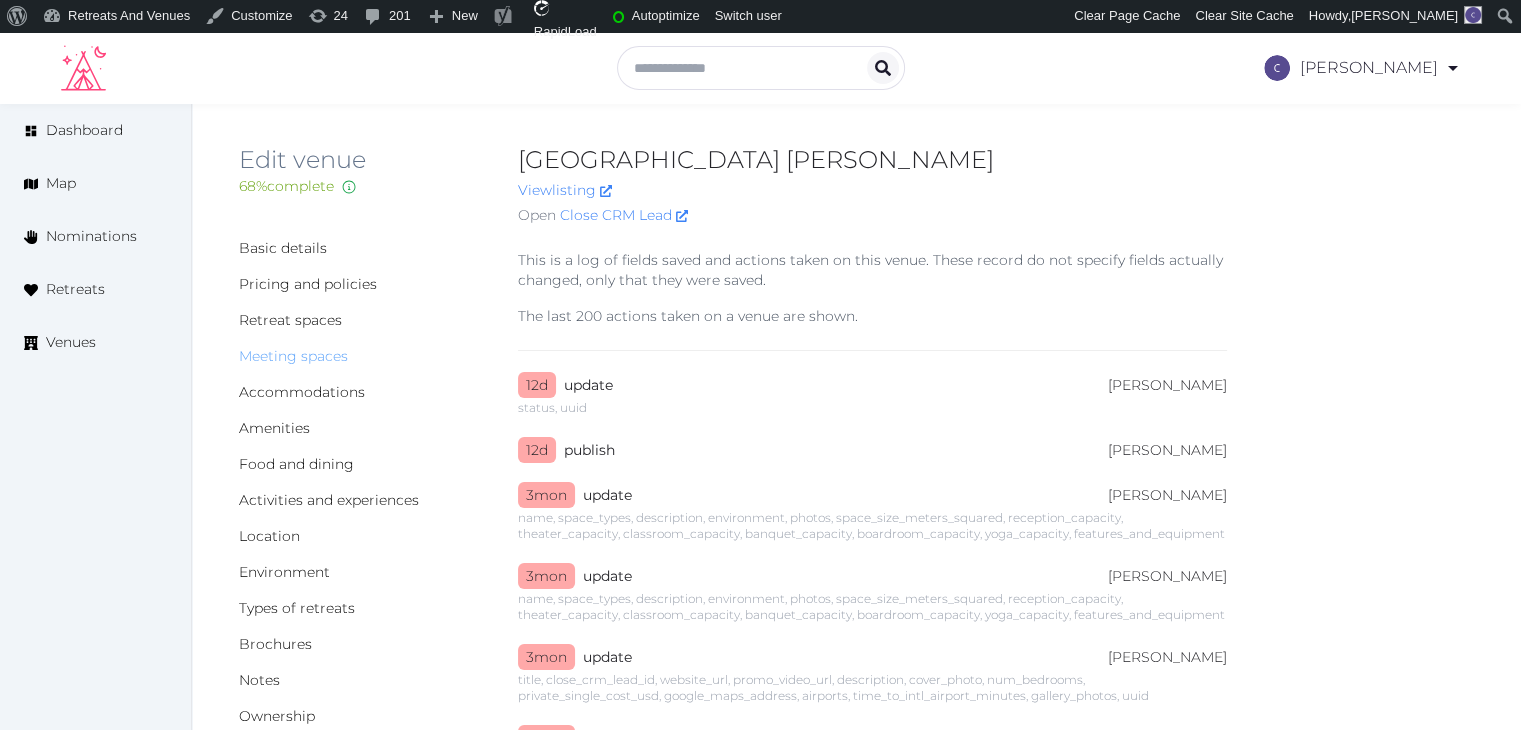click on "Meeting spaces" at bounding box center (293, 356) 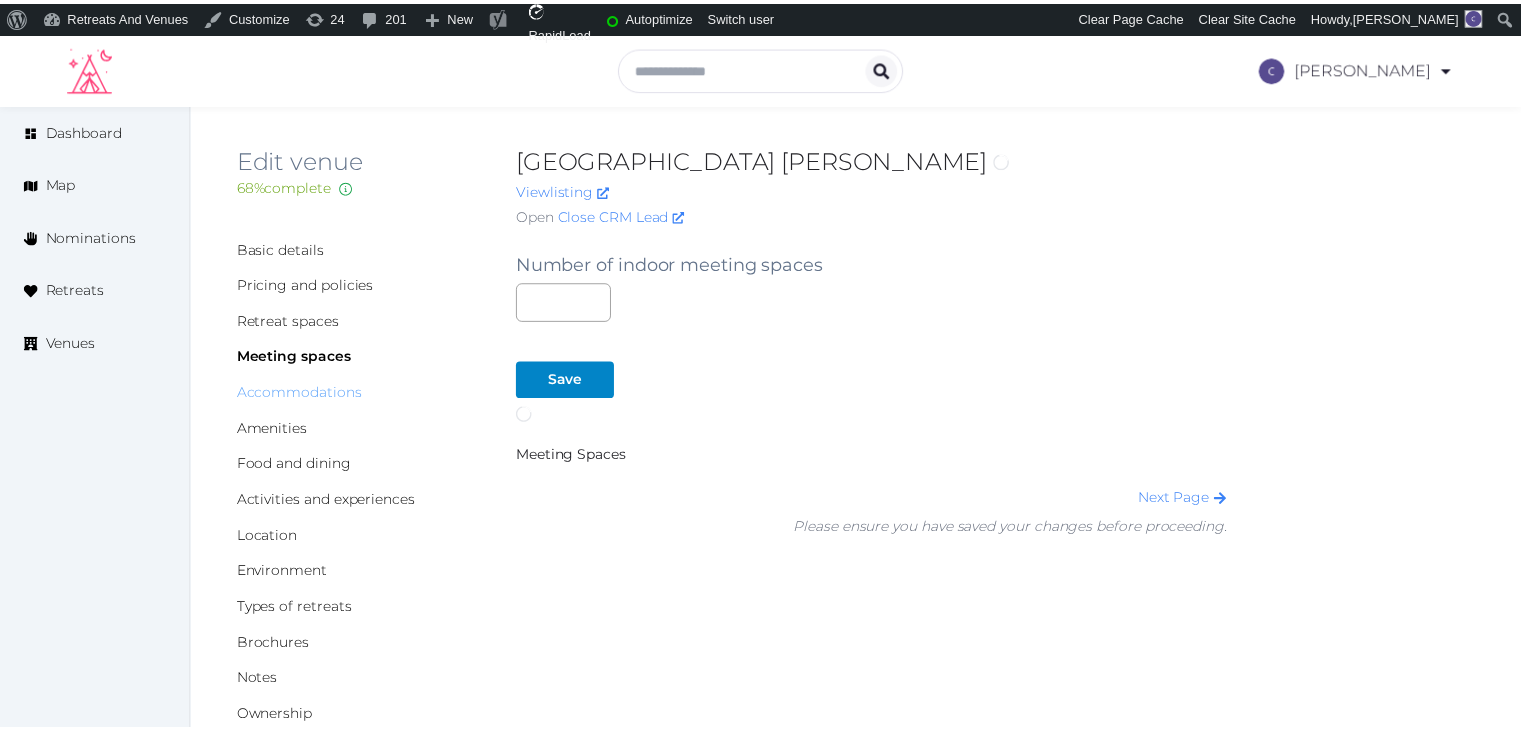 scroll, scrollTop: 0, scrollLeft: 0, axis: both 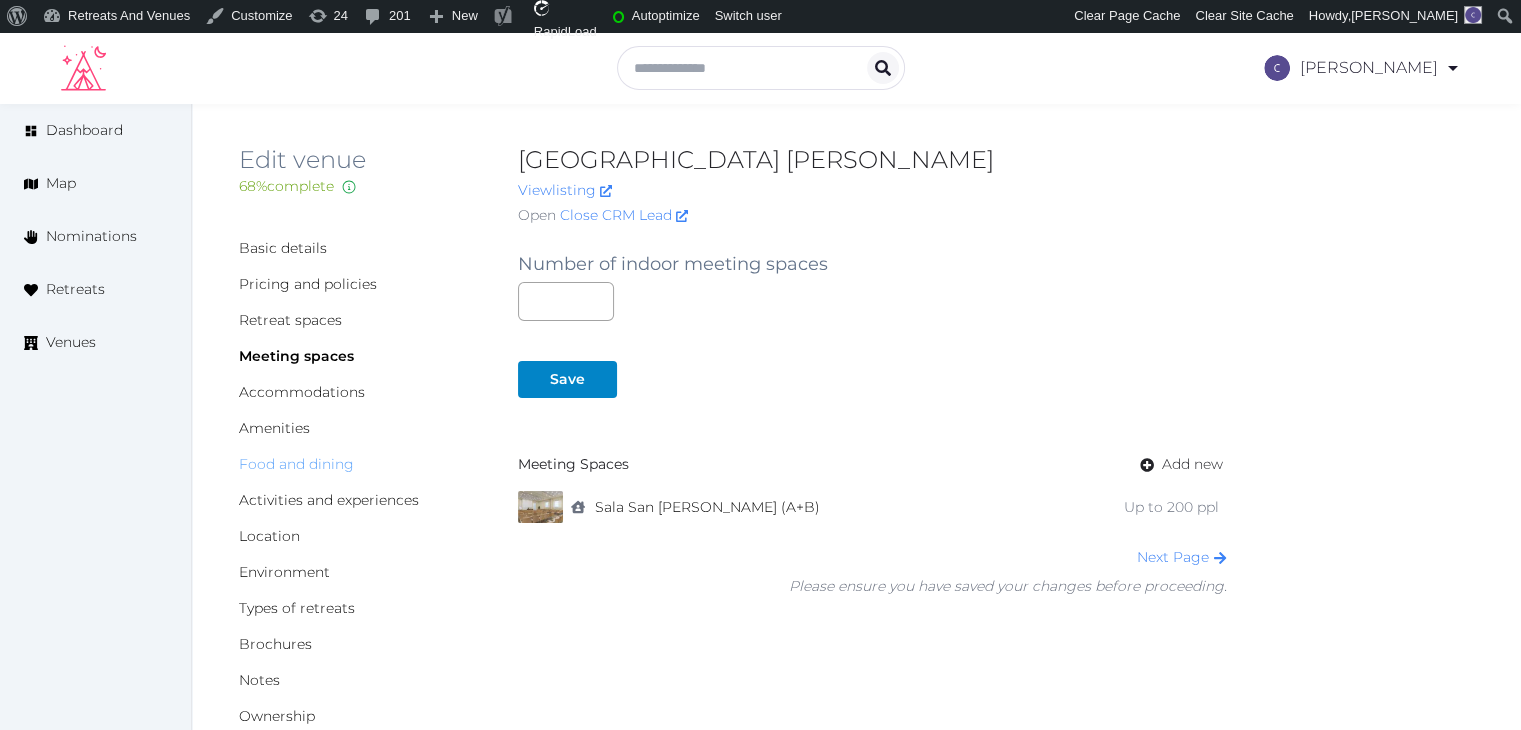 click on "Food and dining" at bounding box center (296, 464) 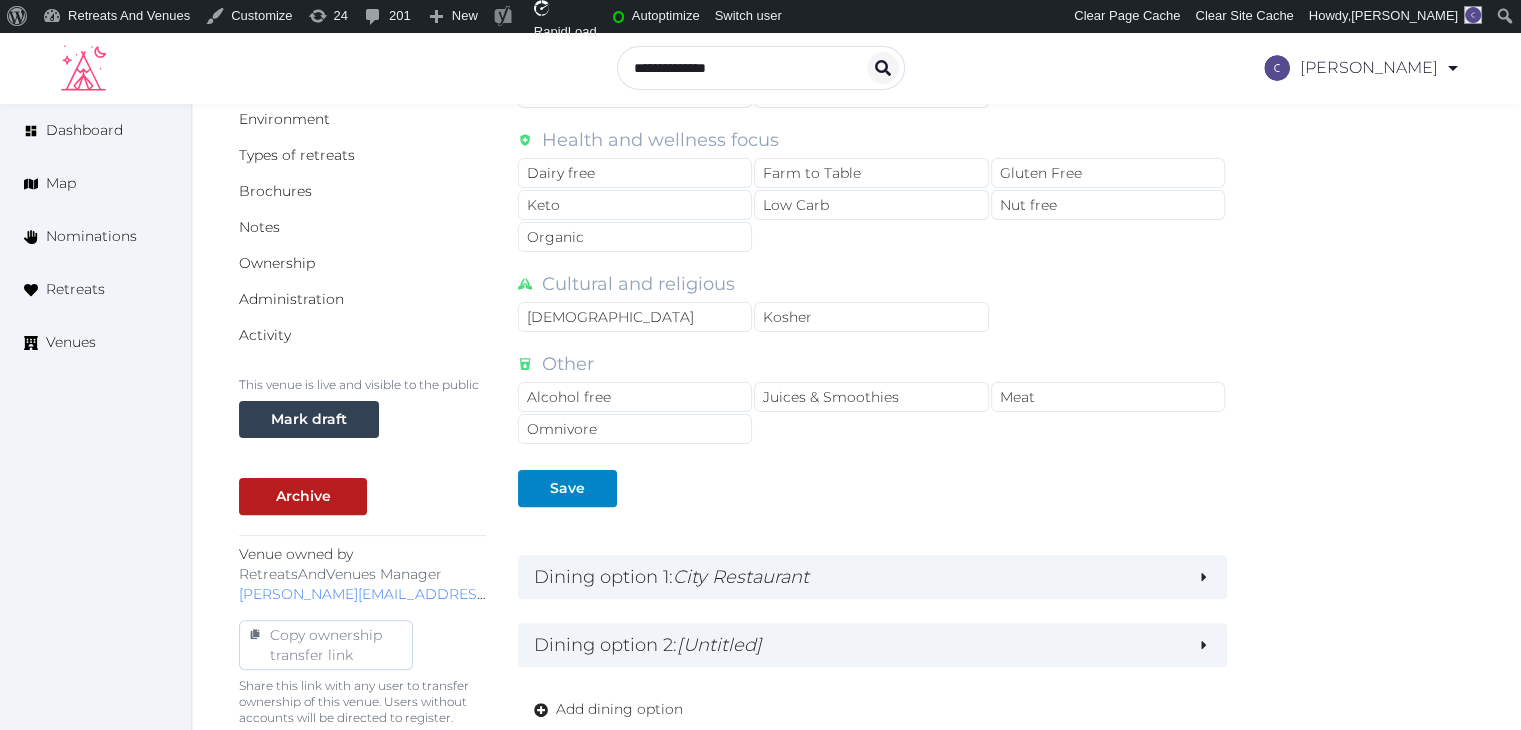 scroll, scrollTop: 600, scrollLeft: 0, axis: vertical 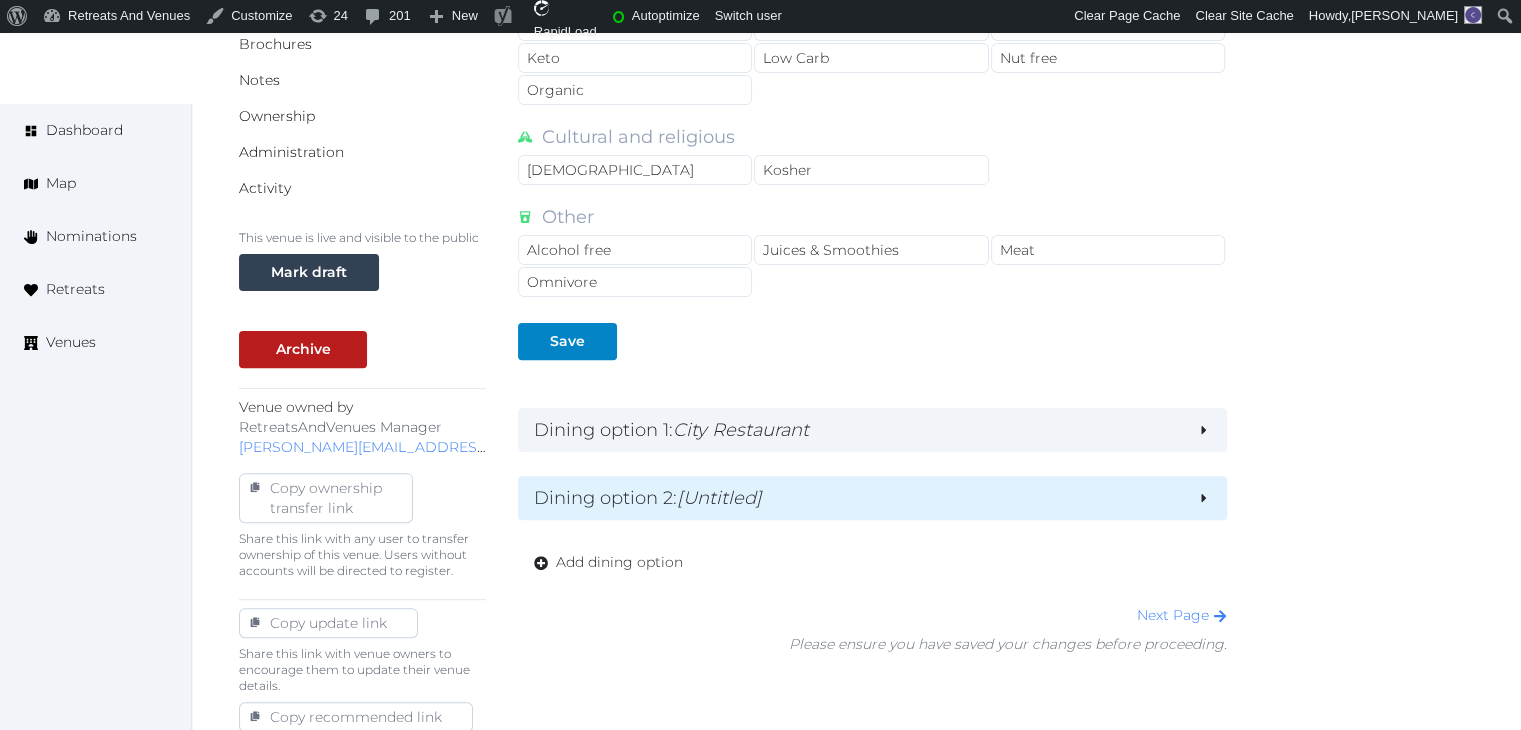 click on "Dining option 2 :  [Untitled]" at bounding box center (857, 498) 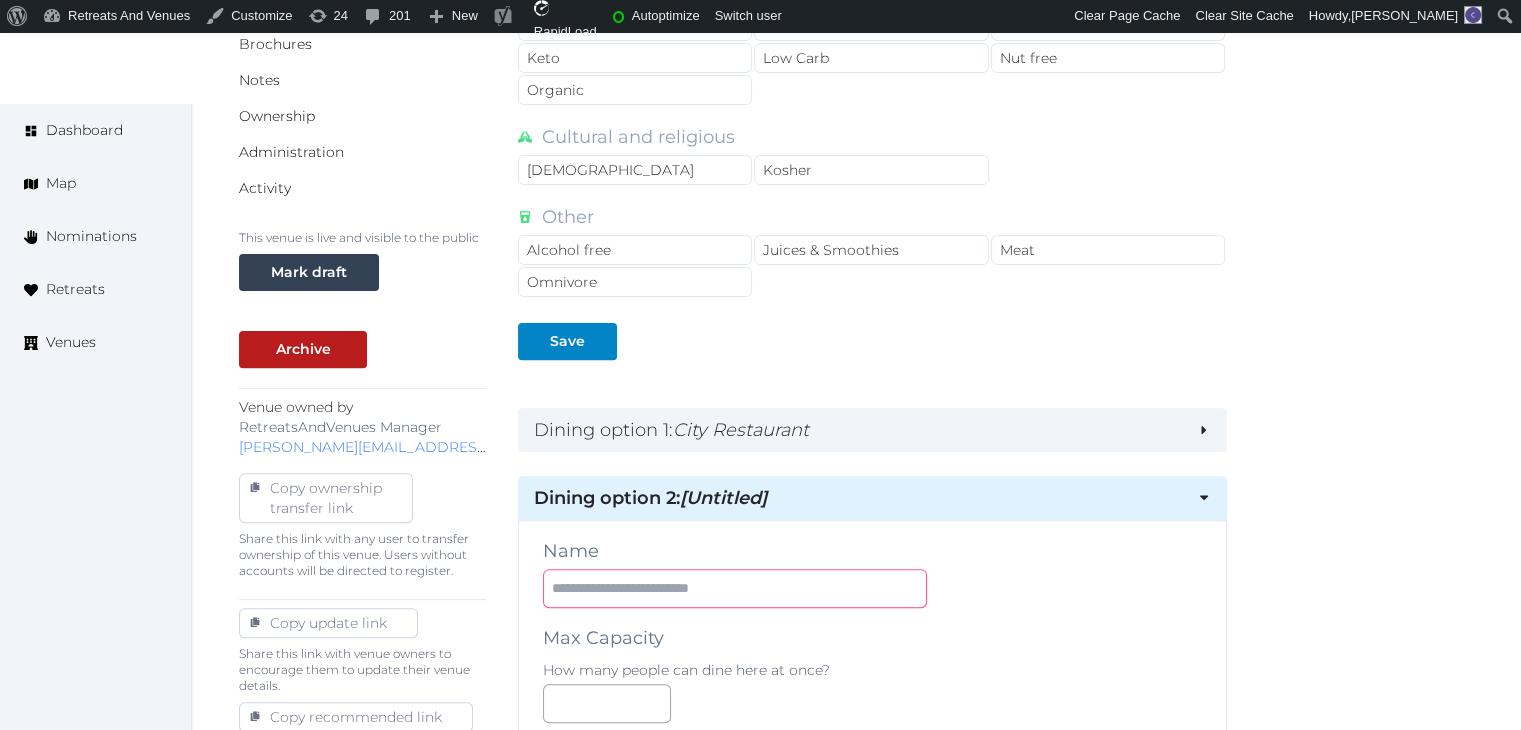 click at bounding box center (735, 588) 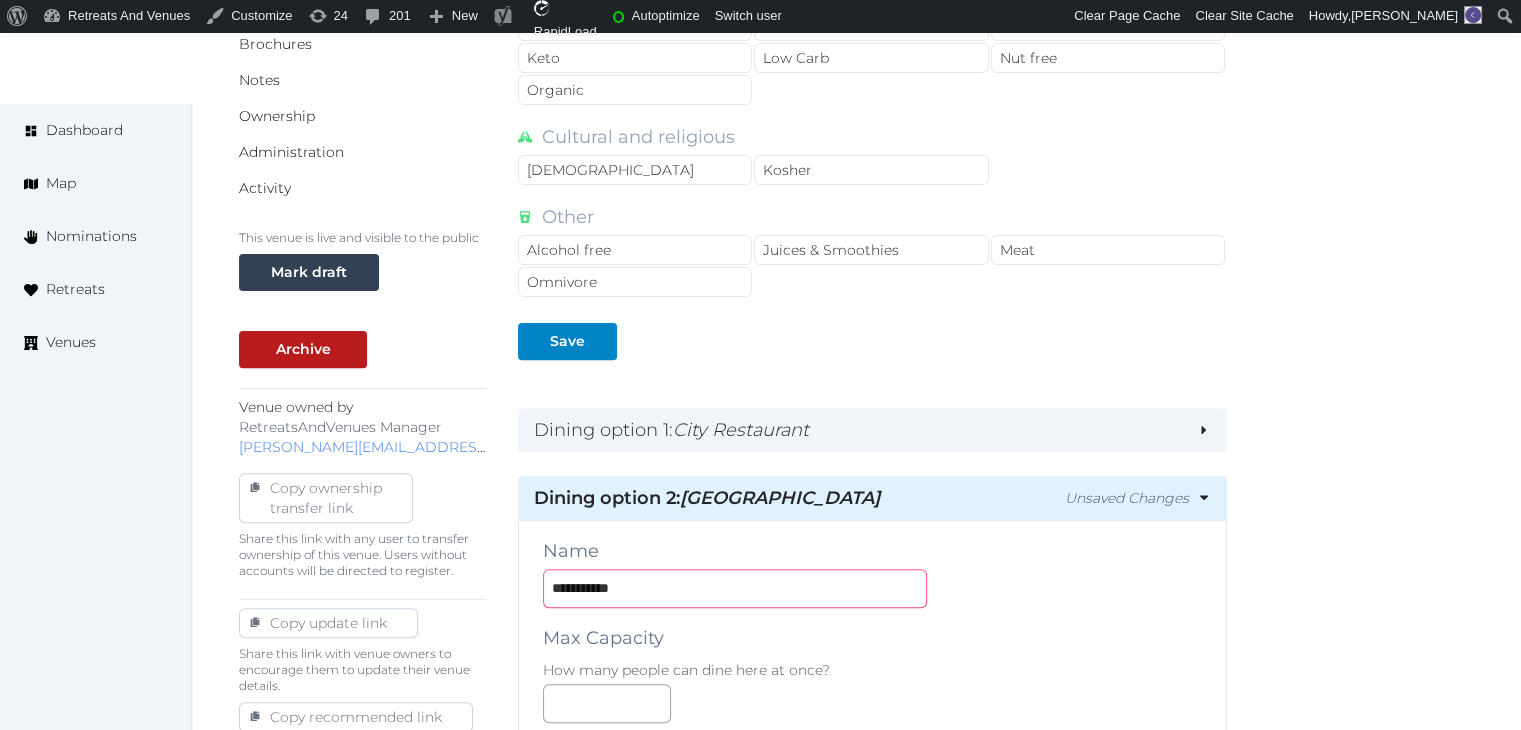 type on "**********" 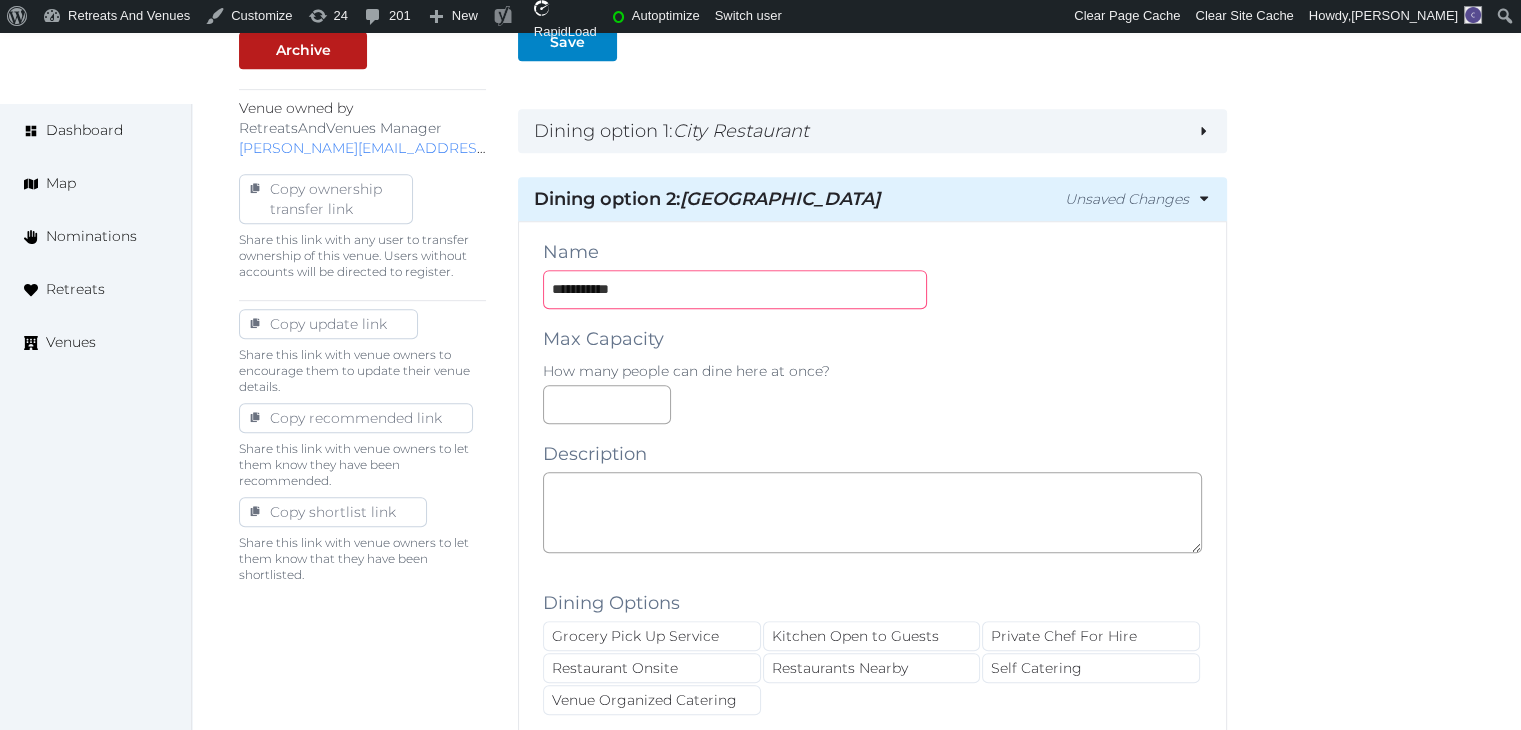 scroll, scrollTop: 900, scrollLeft: 0, axis: vertical 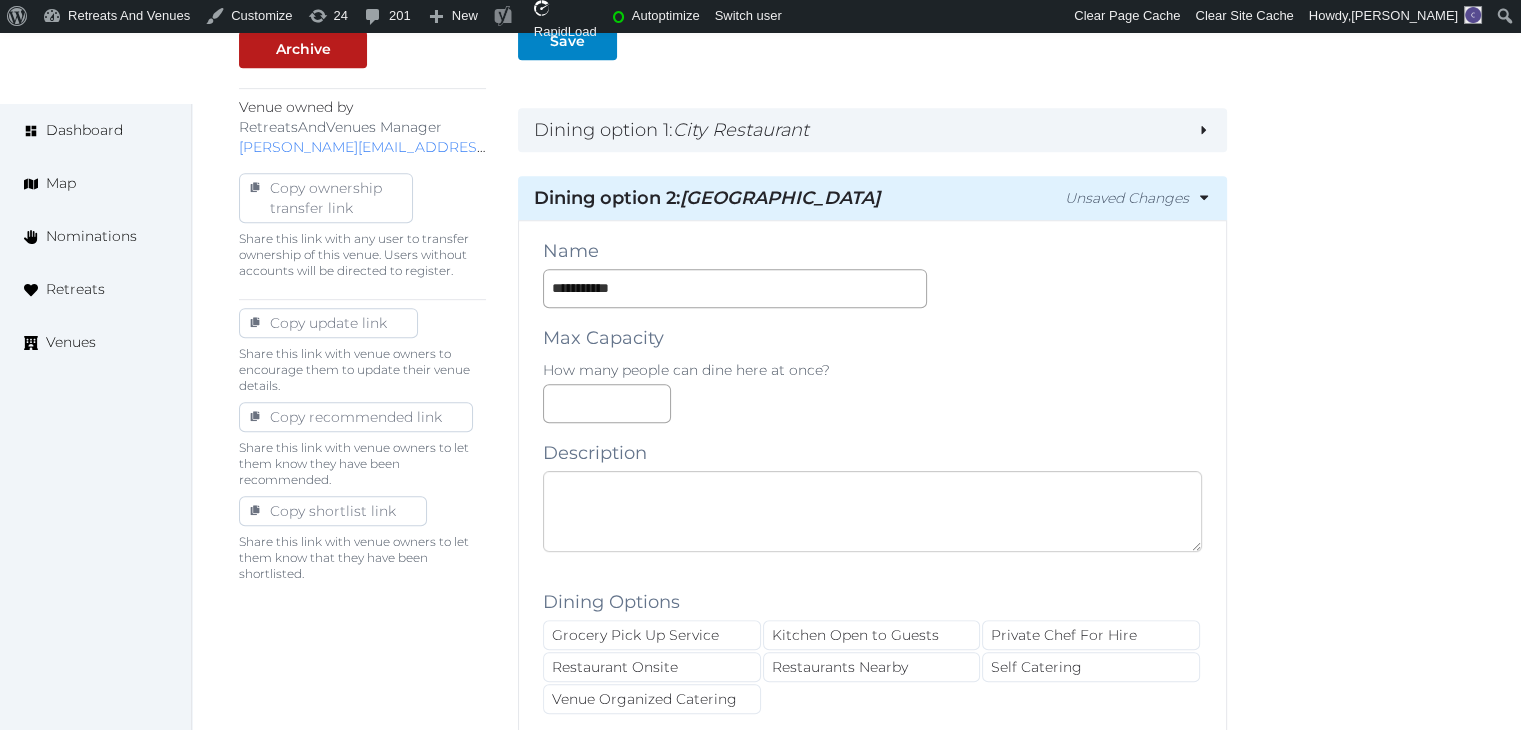 click at bounding box center (872, 511) 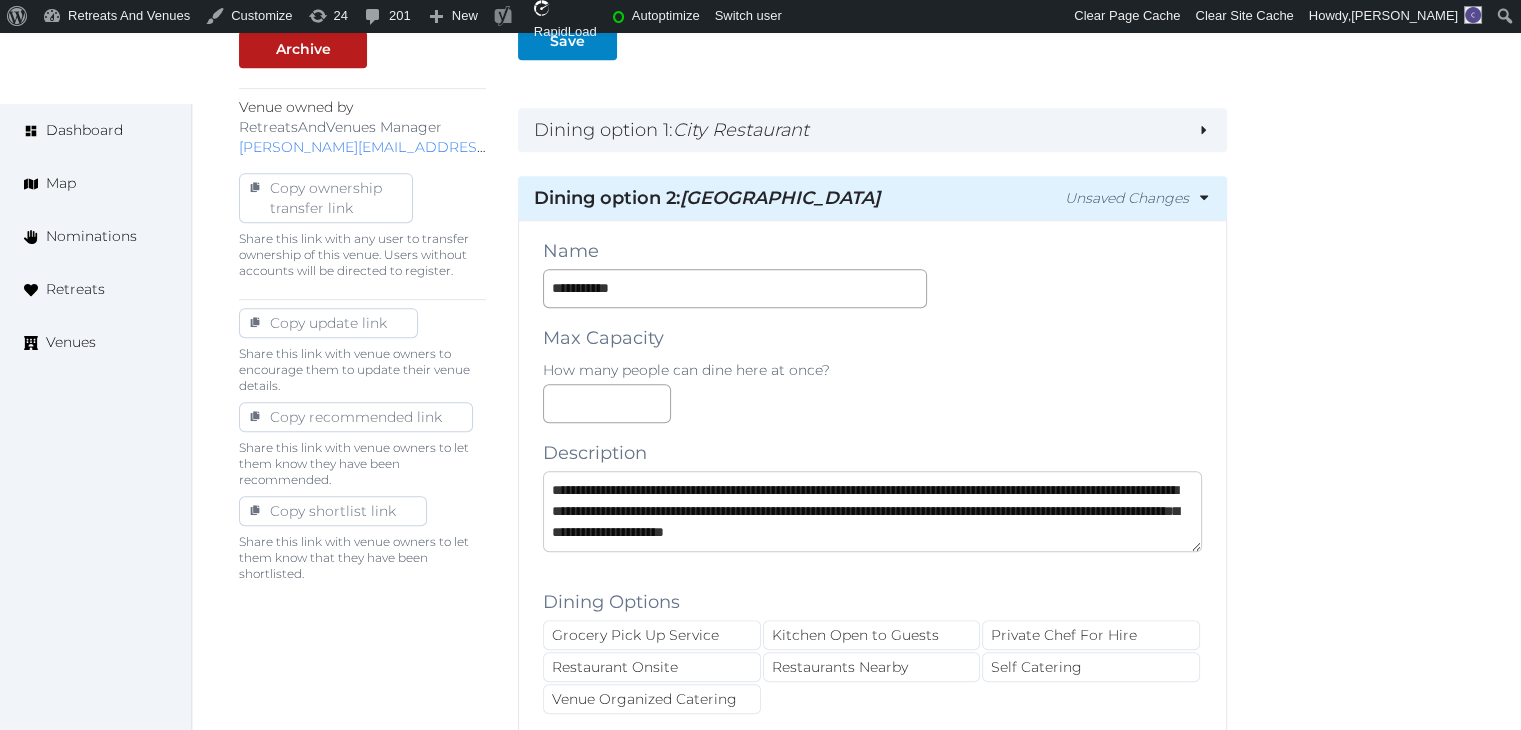 scroll, scrollTop: 11, scrollLeft: 0, axis: vertical 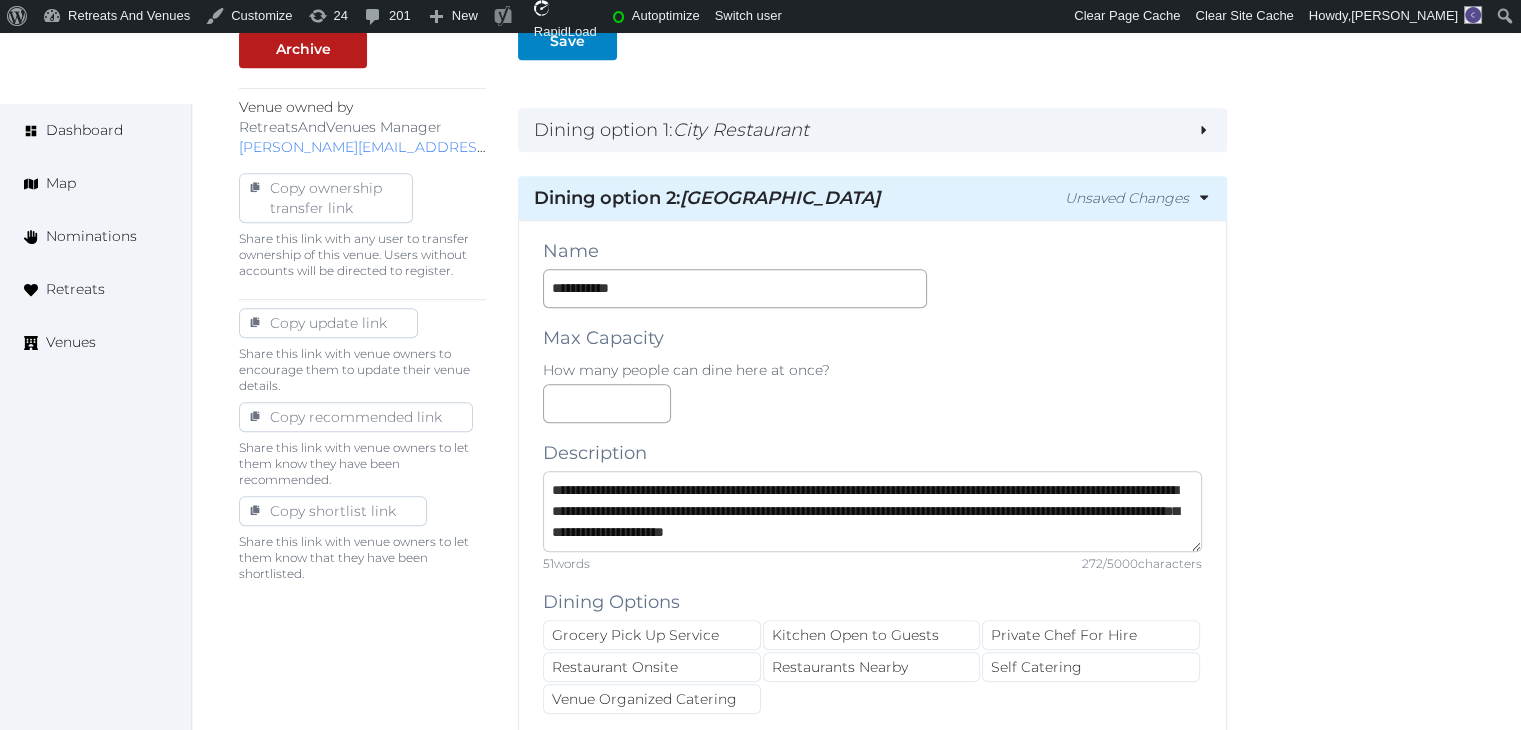 type on "**********" 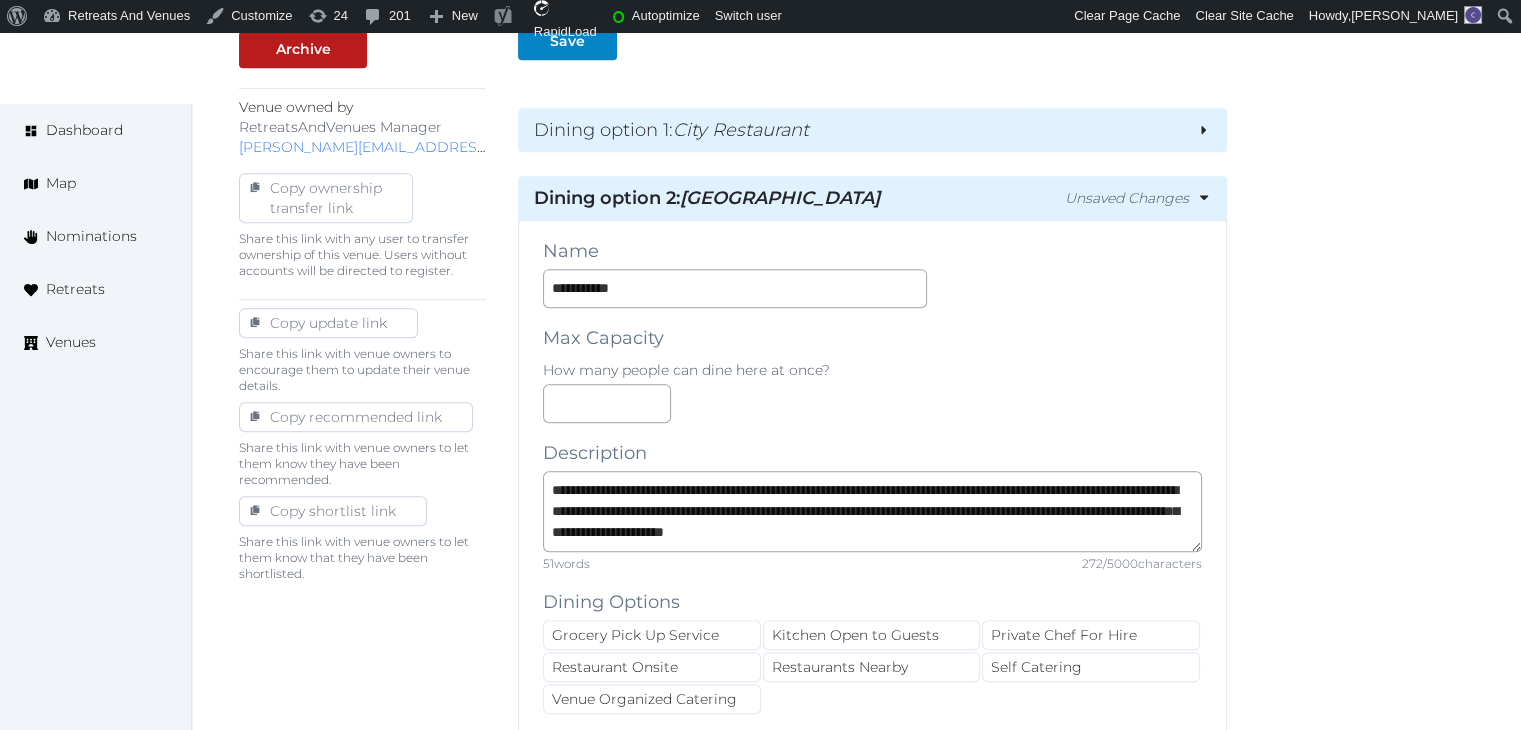 click on "Dining option 1 :  City Restaurant" at bounding box center (857, 130) 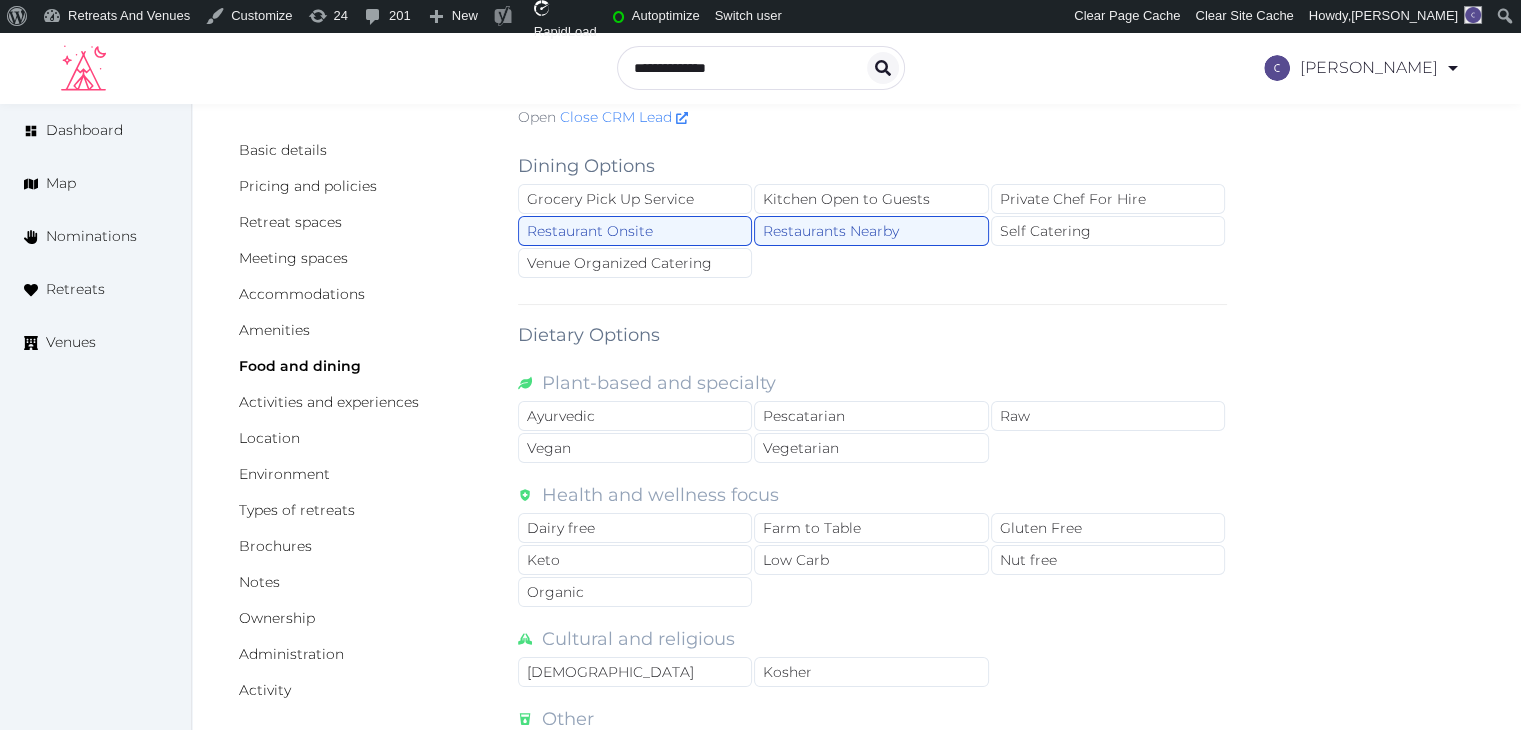 scroll, scrollTop: 0, scrollLeft: 0, axis: both 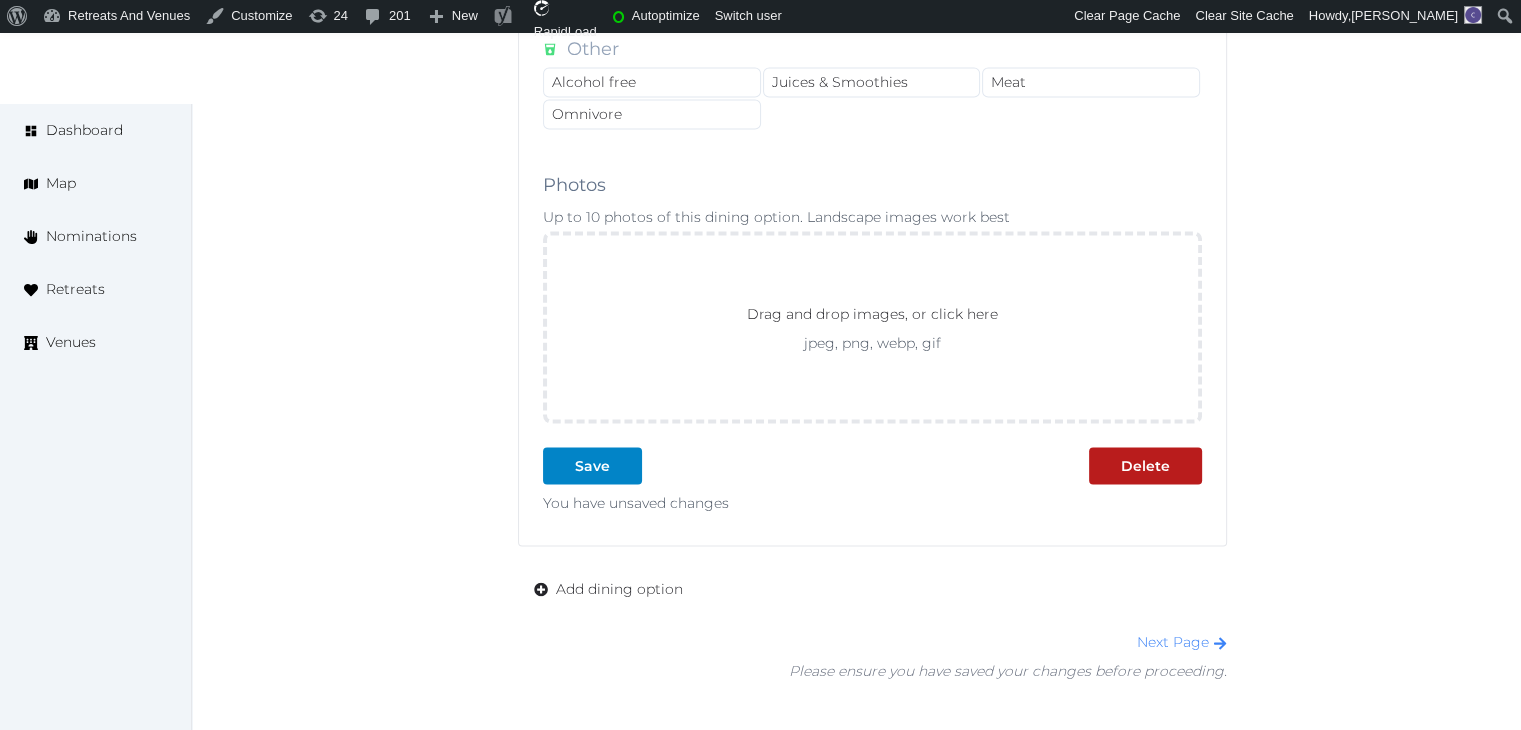 click on "**********" at bounding box center (872, -169) 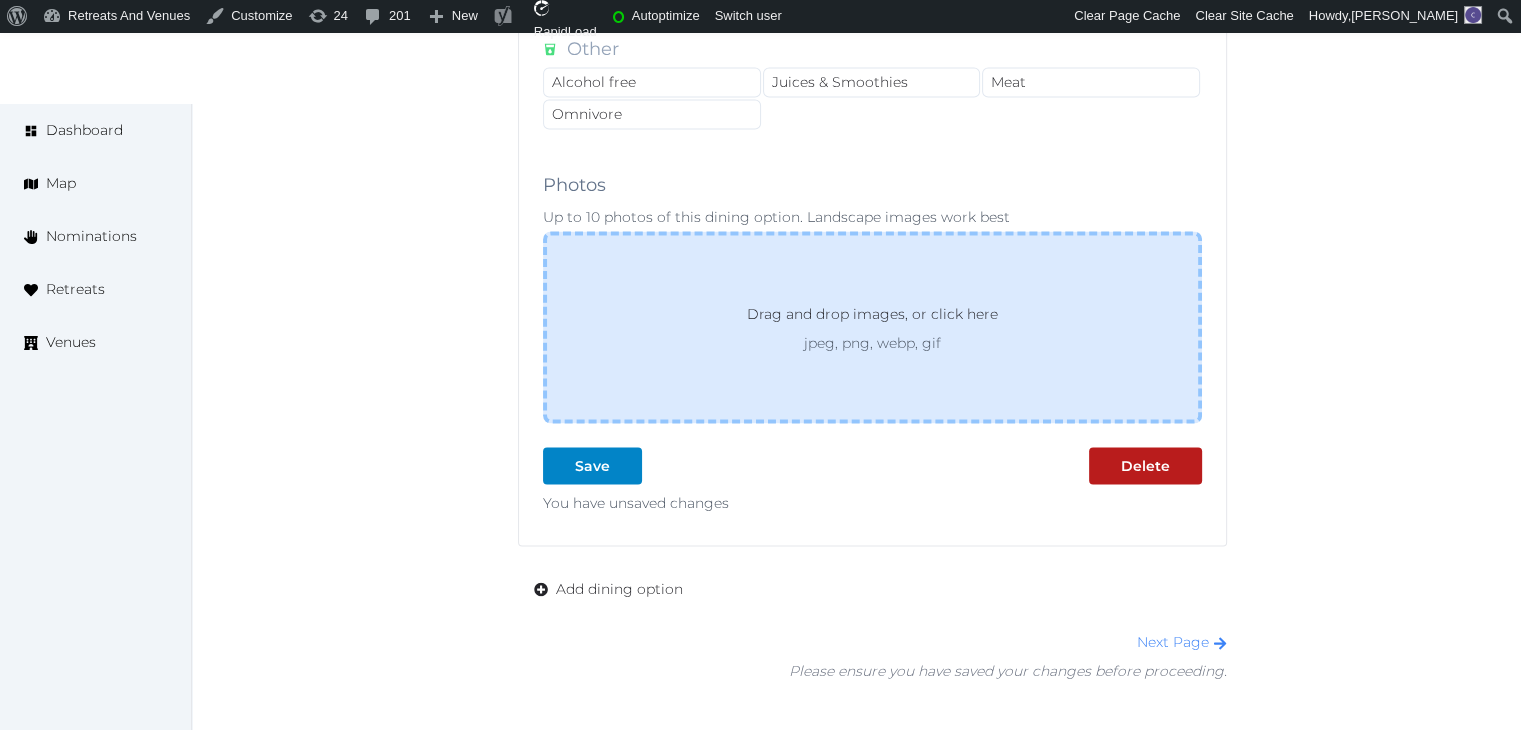 click on "Drag and drop images, or click here jpeg, png, webp, gif" at bounding box center (872, 327) 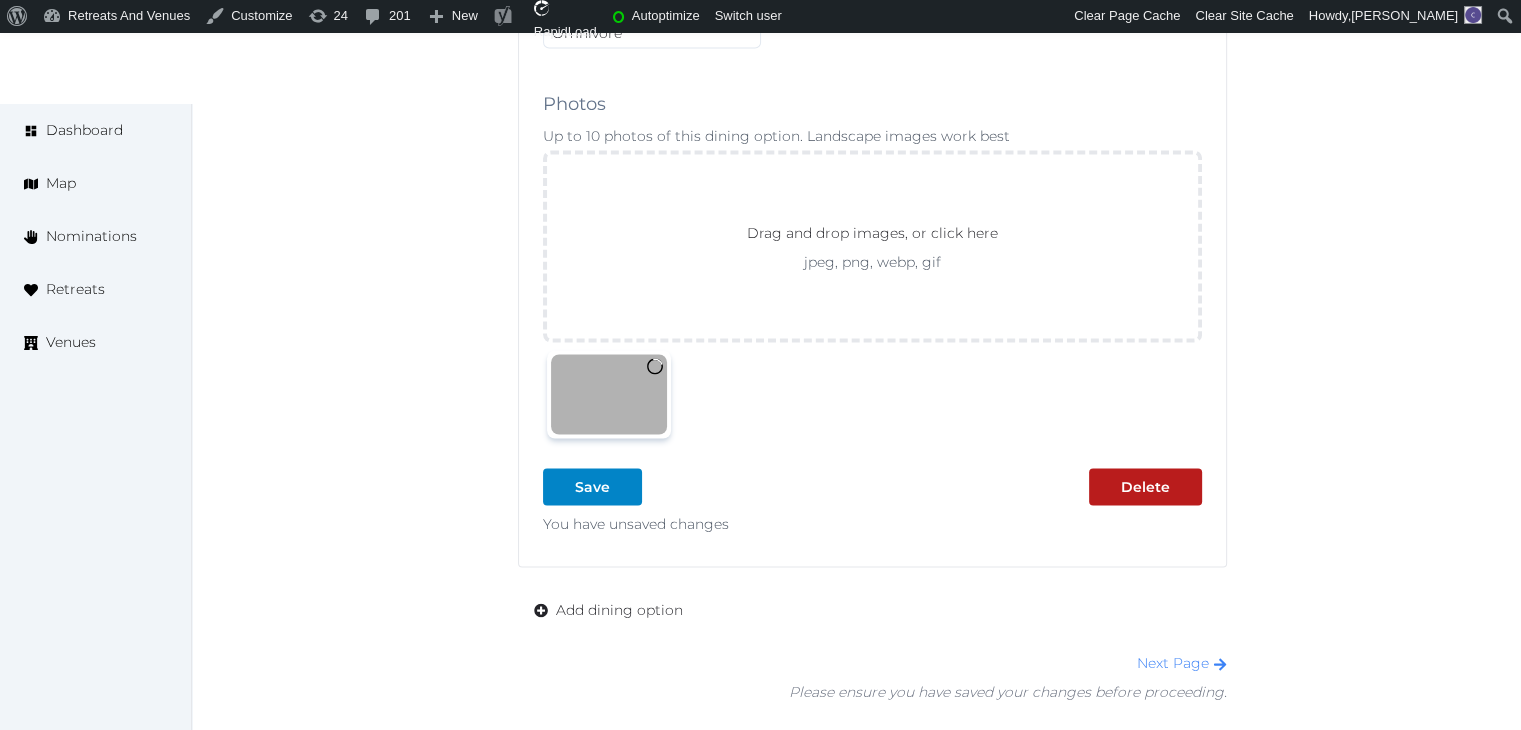 scroll, scrollTop: 3700, scrollLeft: 0, axis: vertical 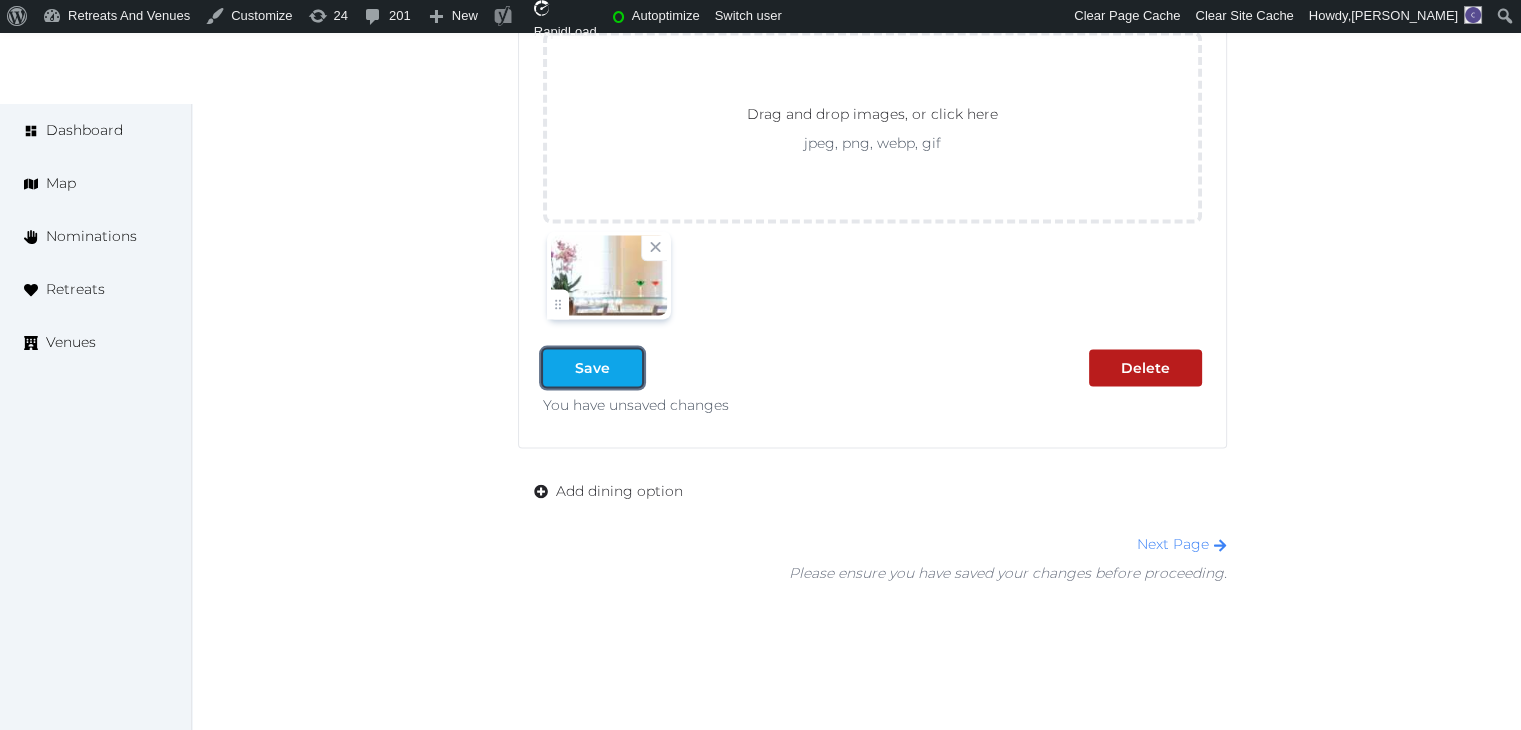 click on "Save" at bounding box center (592, 367) 